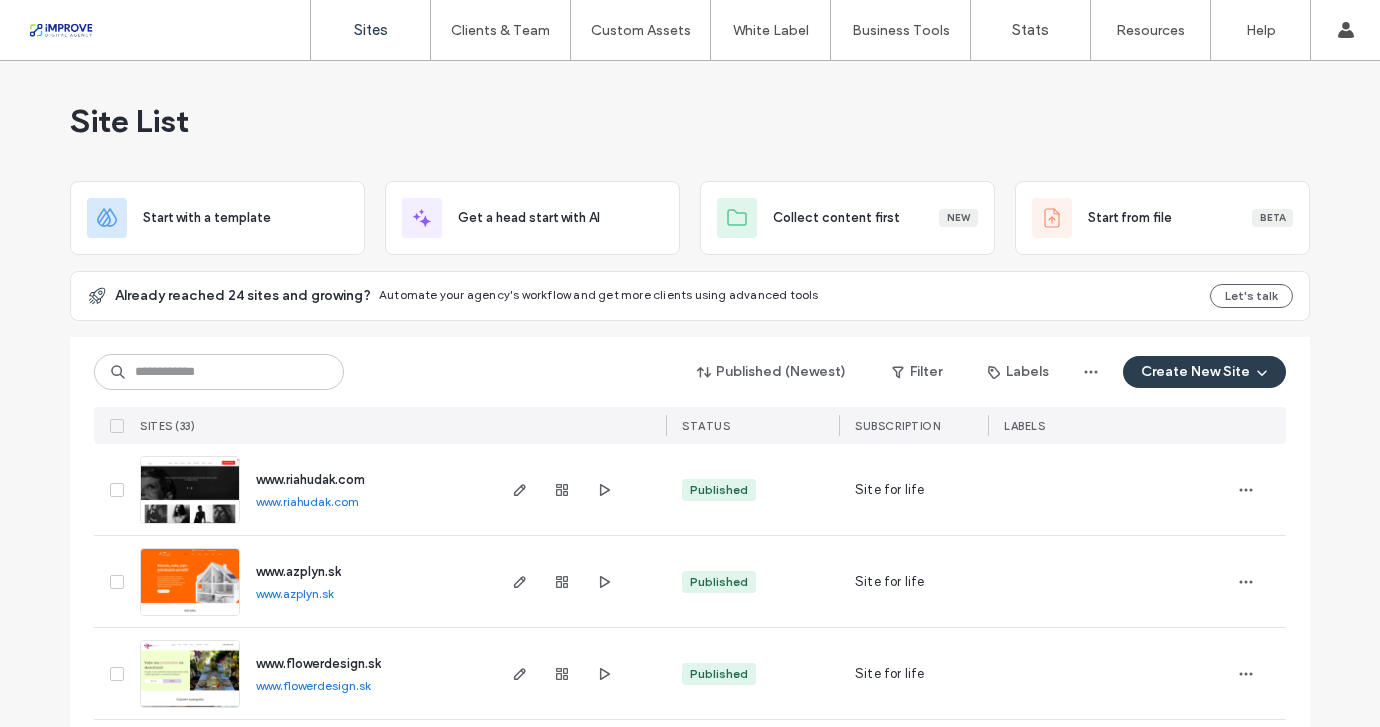 scroll, scrollTop: 0, scrollLeft: 0, axis: both 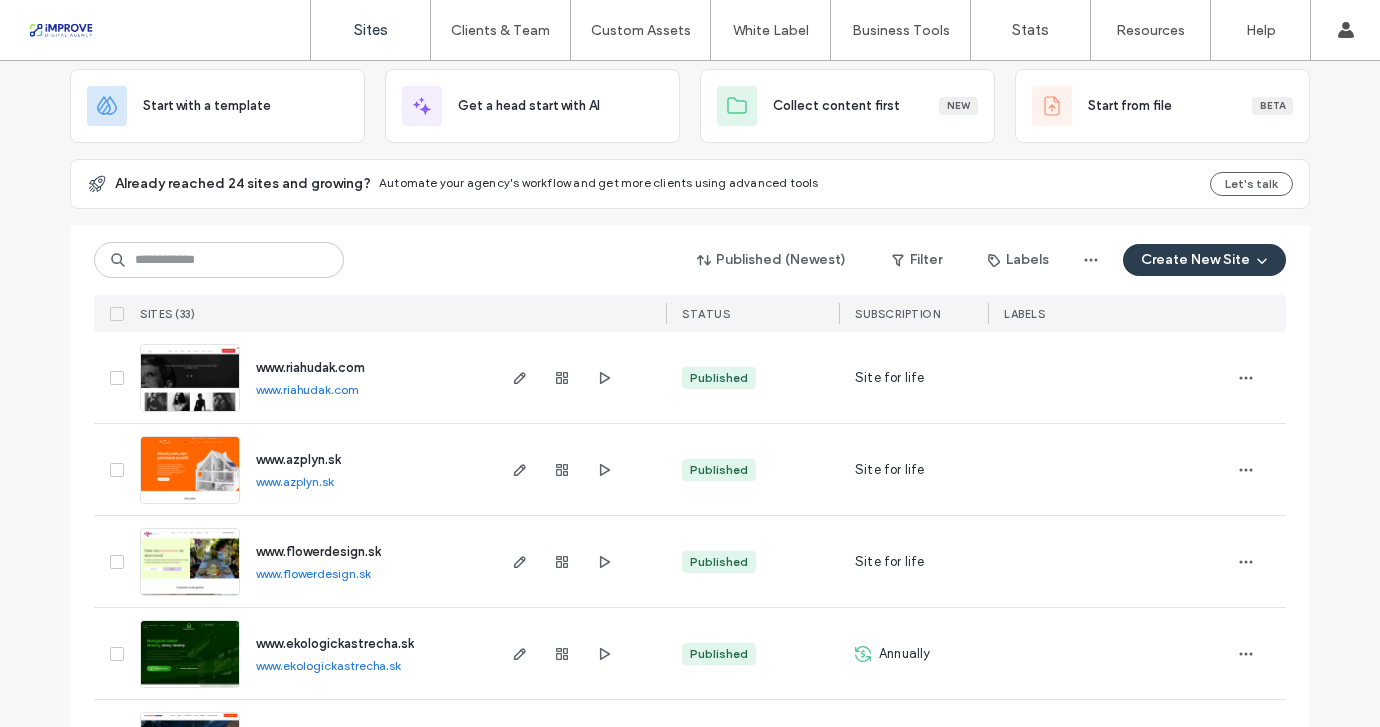 click on "www.riahudak.com" at bounding box center (307, 389) 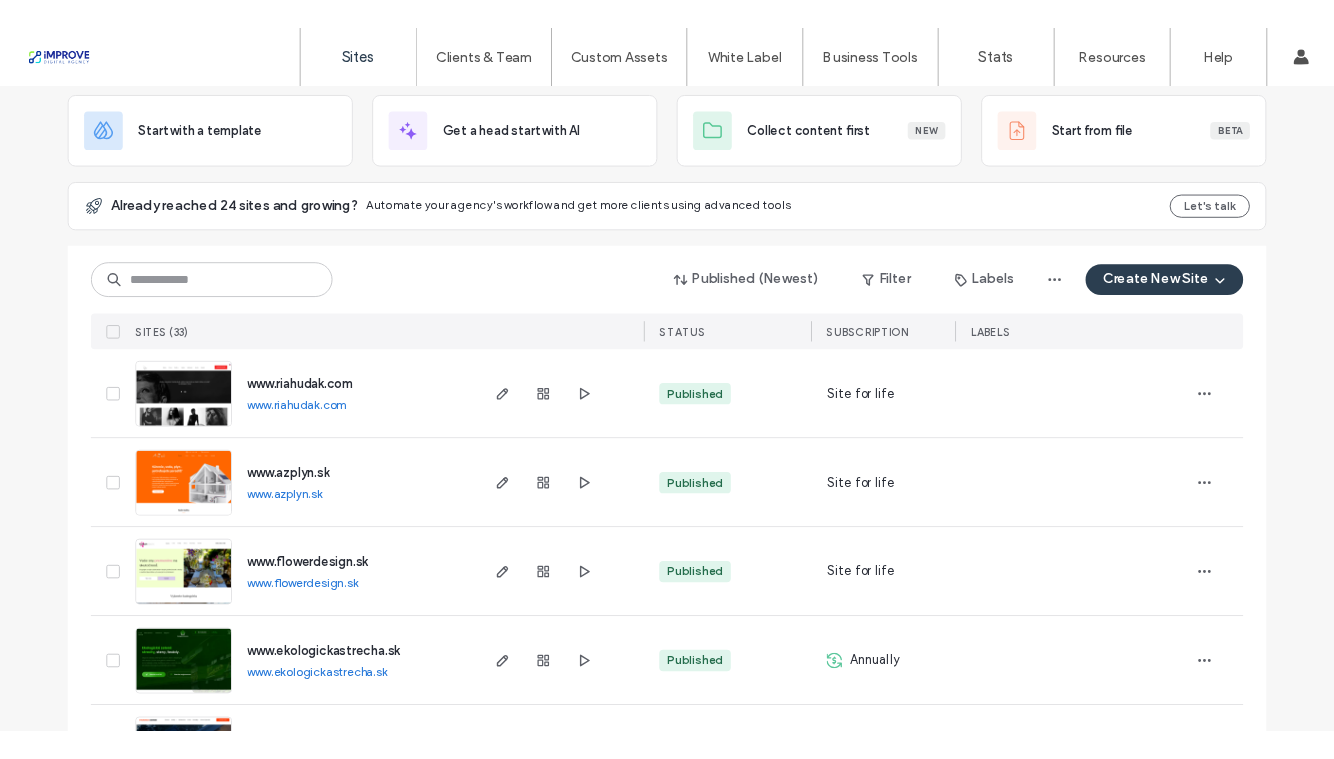 scroll, scrollTop: 0, scrollLeft: 0, axis: both 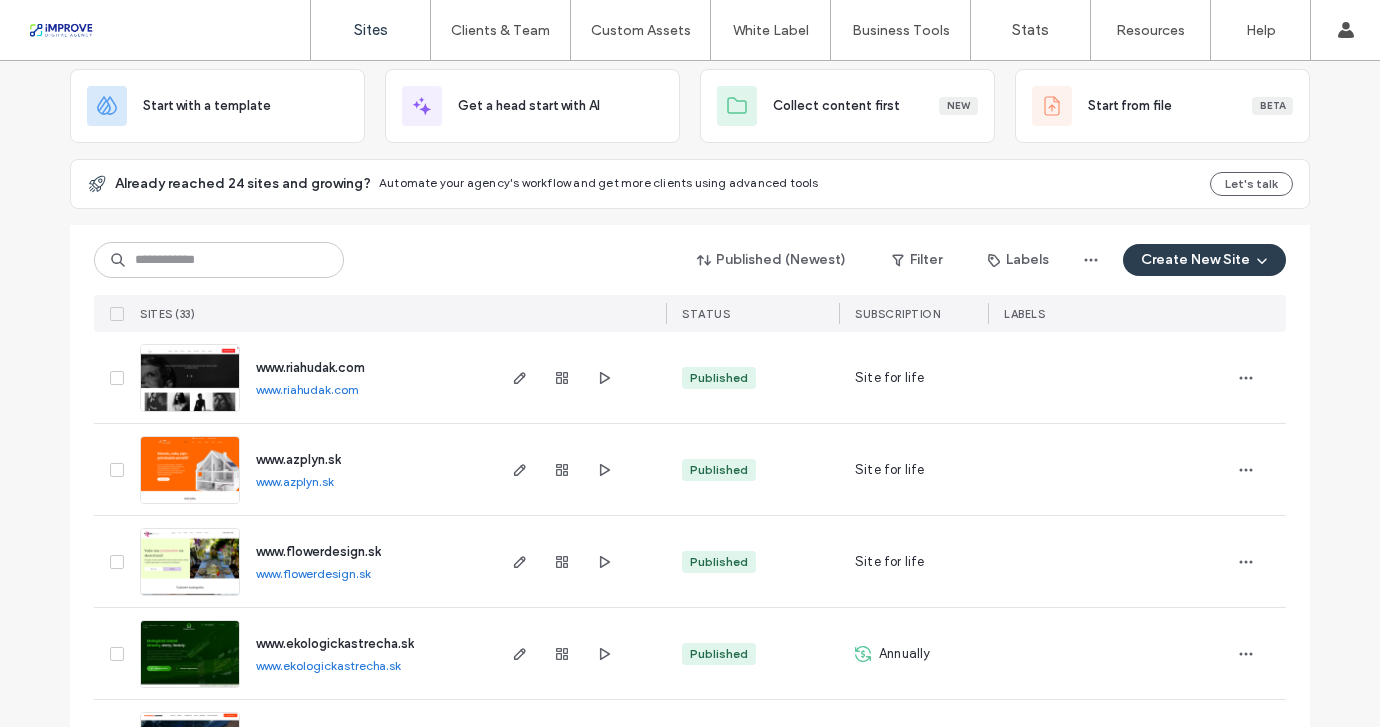 click on "Published (Newest) Filter Labels Create New Site" at bounding box center [690, 260] 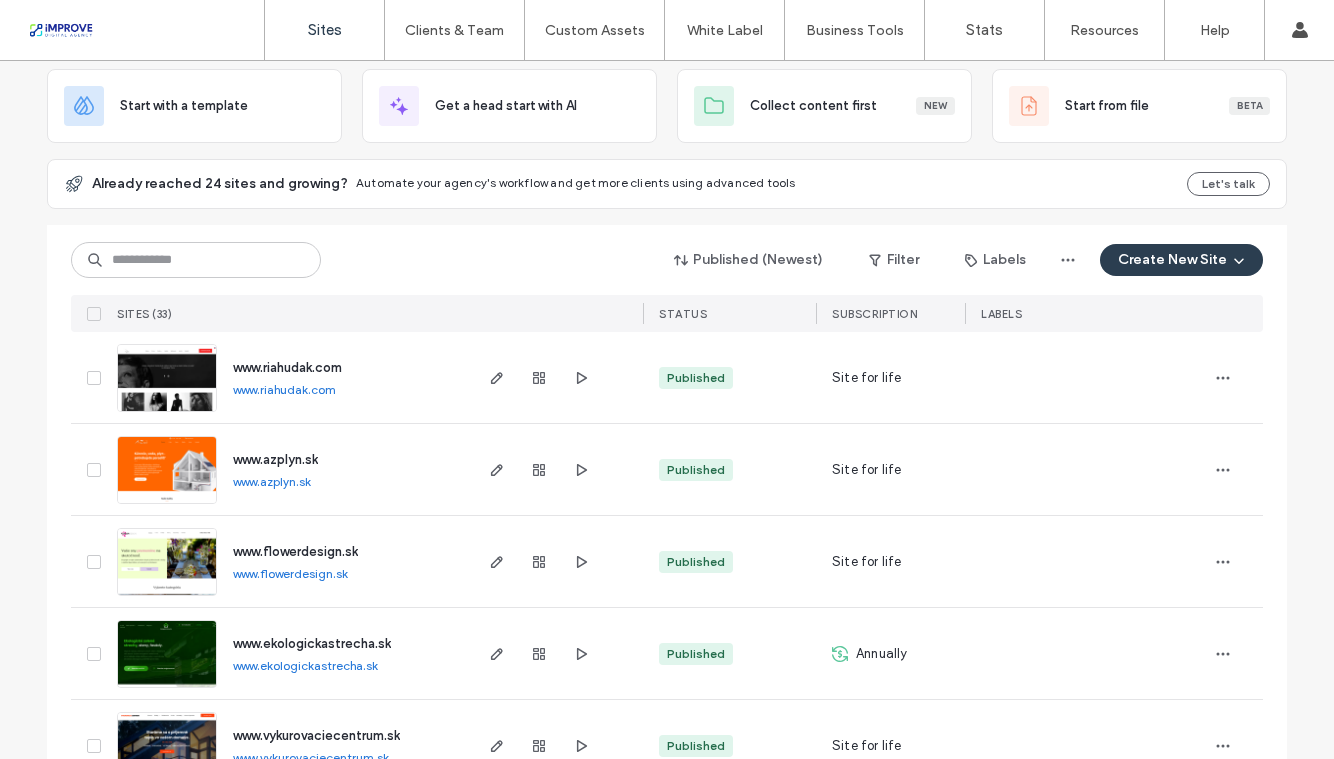 click at bounding box center (1085, 470) 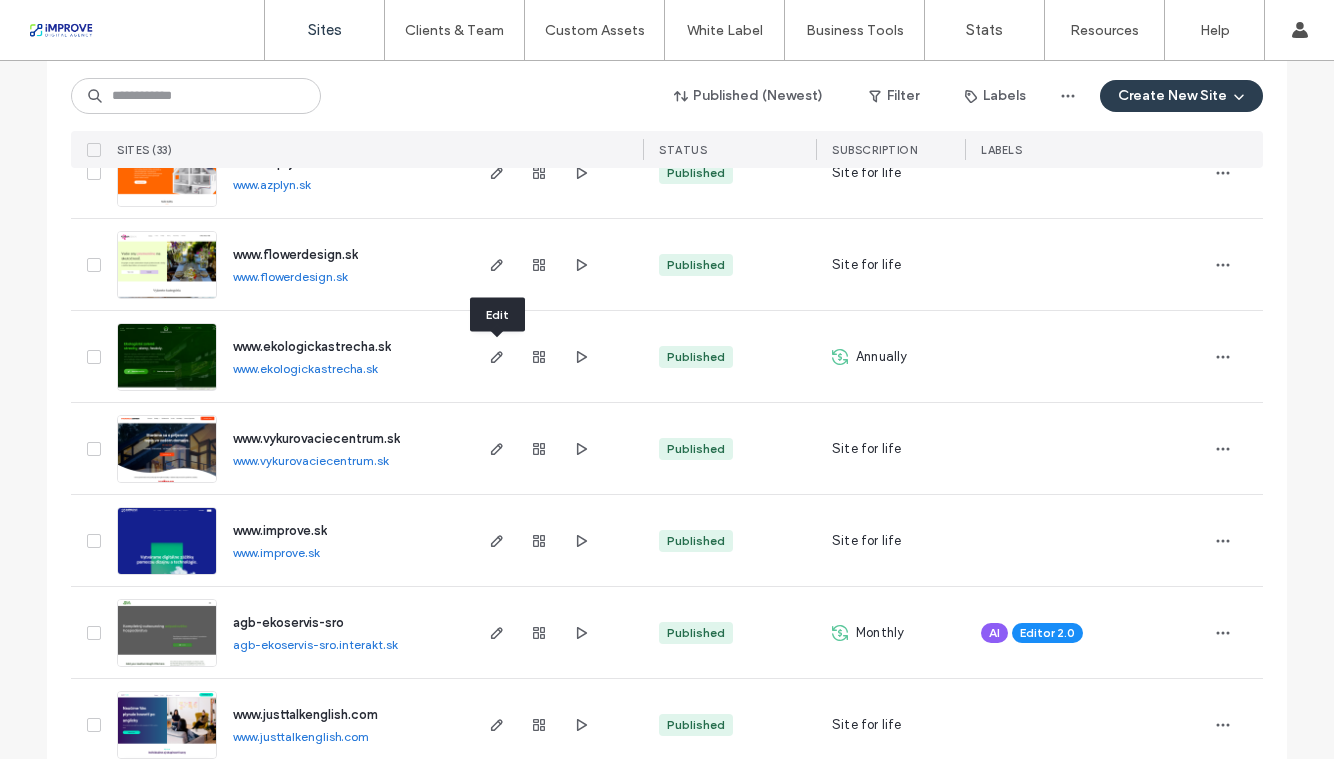 scroll, scrollTop: 410, scrollLeft: 0, axis: vertical 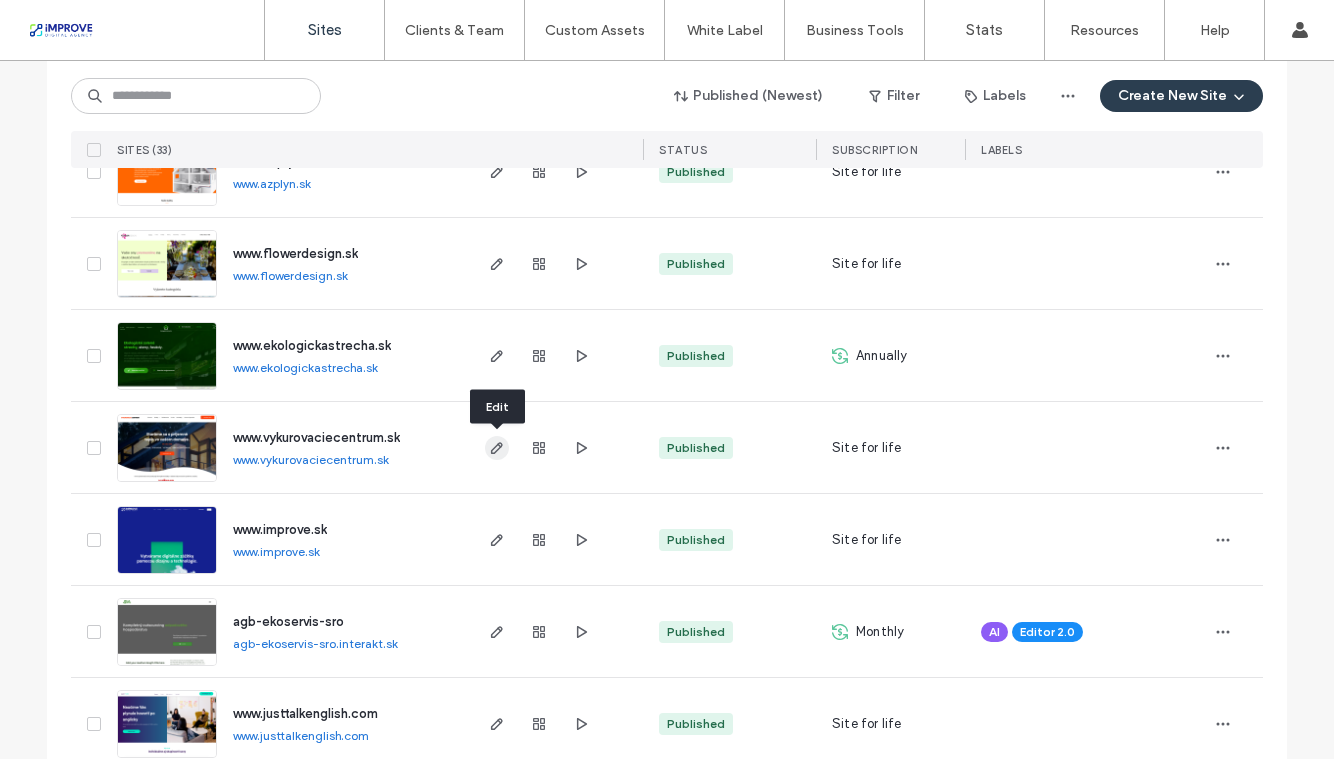 click 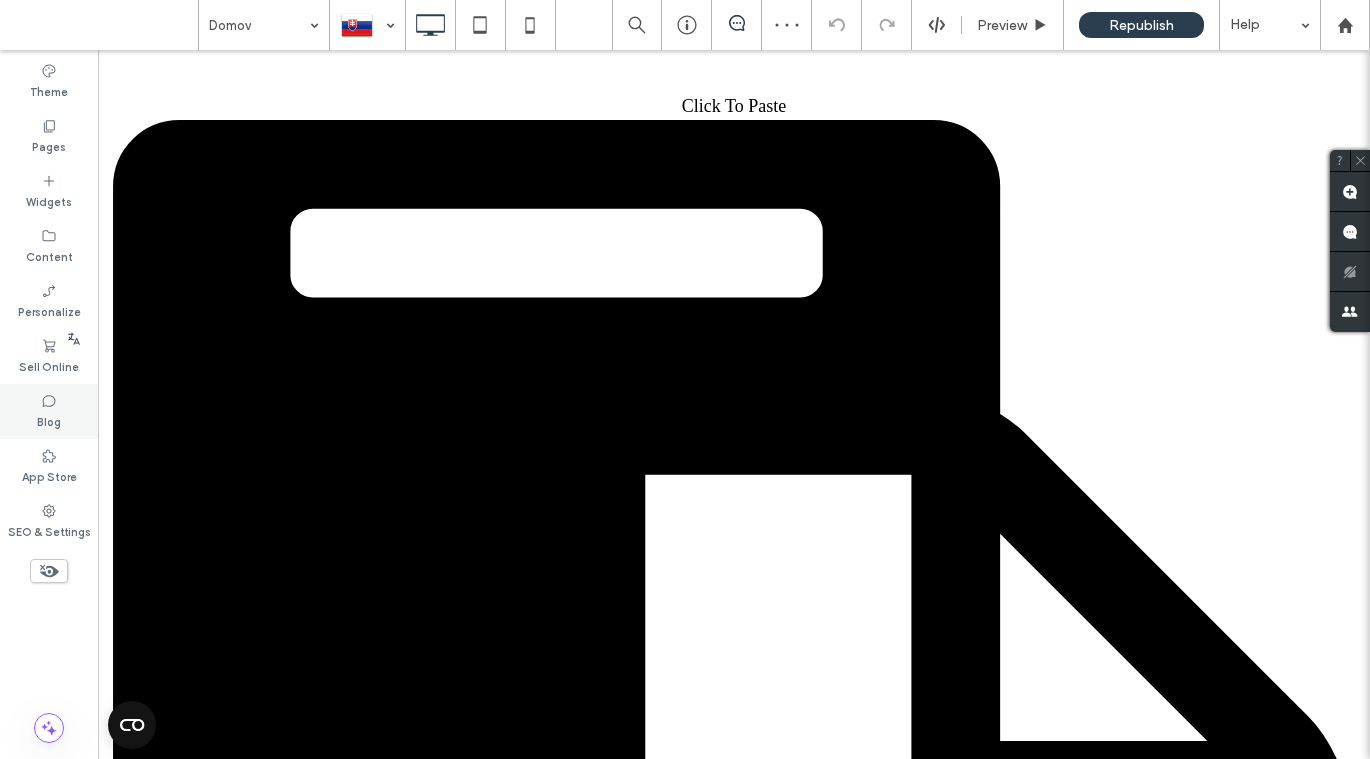 scroll, scrollTop: 0, scrollLeft: 0, axis: both 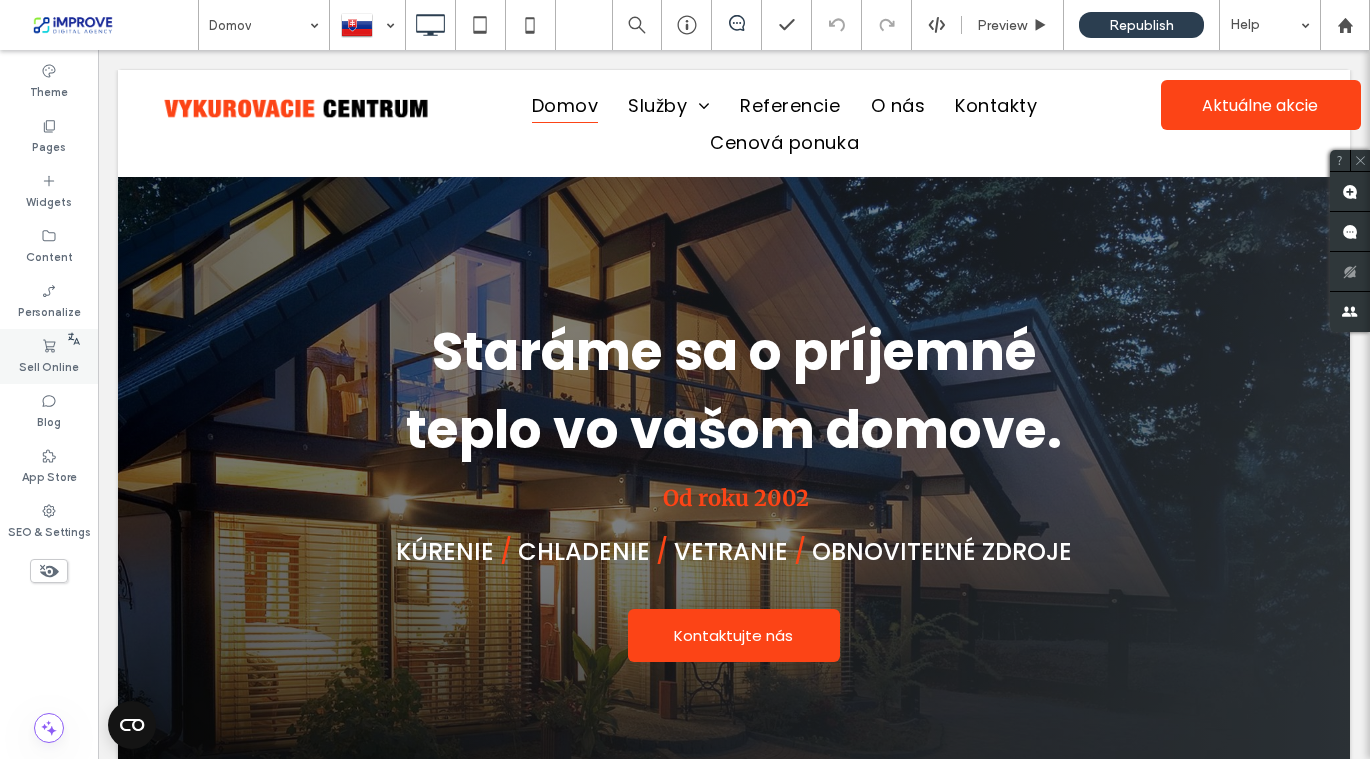 click on "Sell Online" at bounding box center [49, 365] 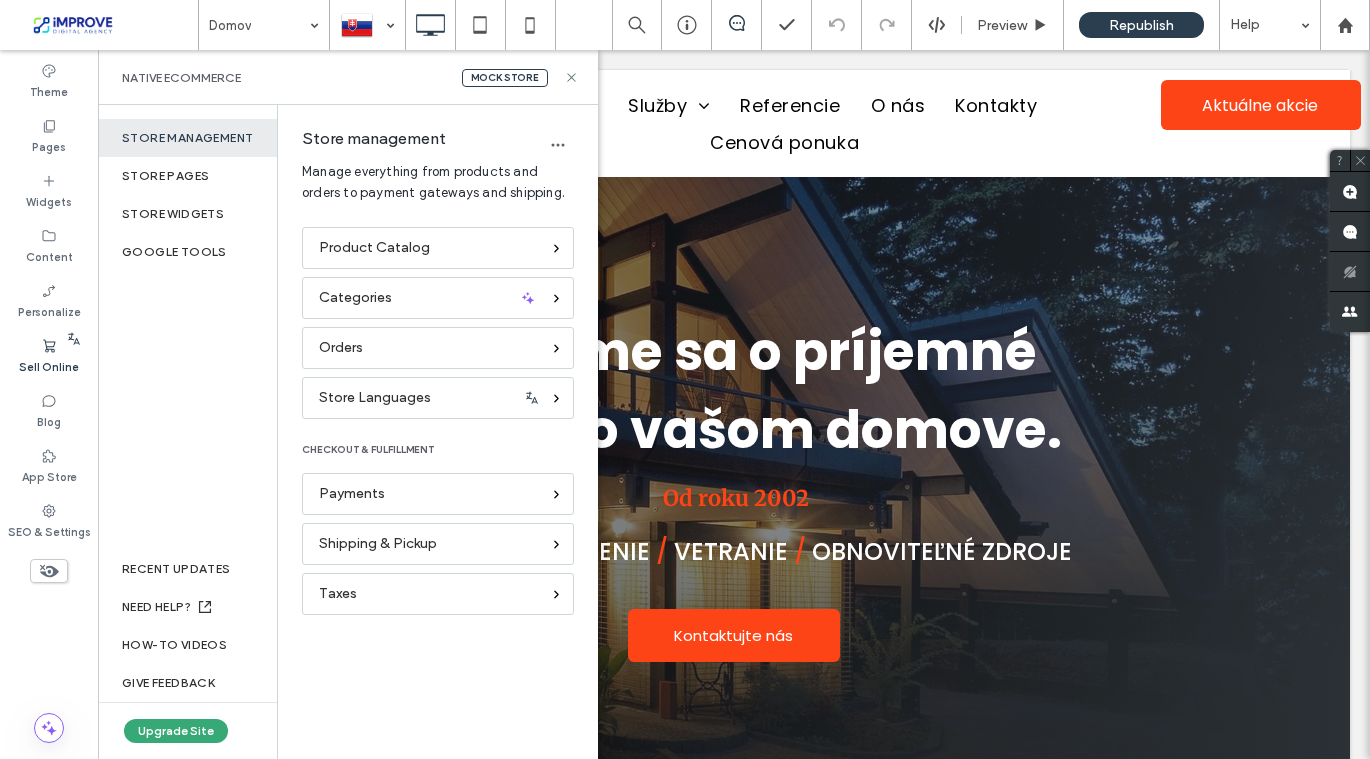 scroll, scrollTop: 0, scrollLeft: 0, axis: both 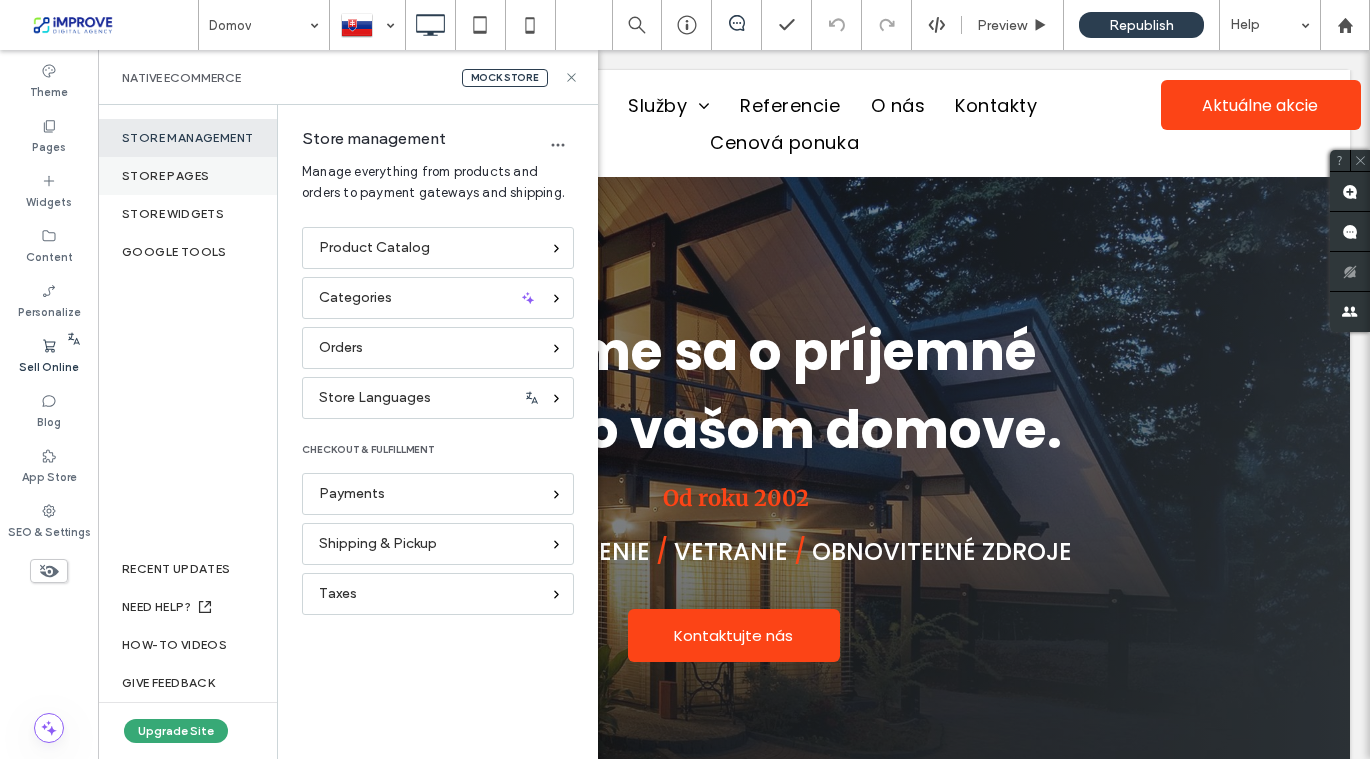 click on "Store pages" at bounding box center [187, 176] 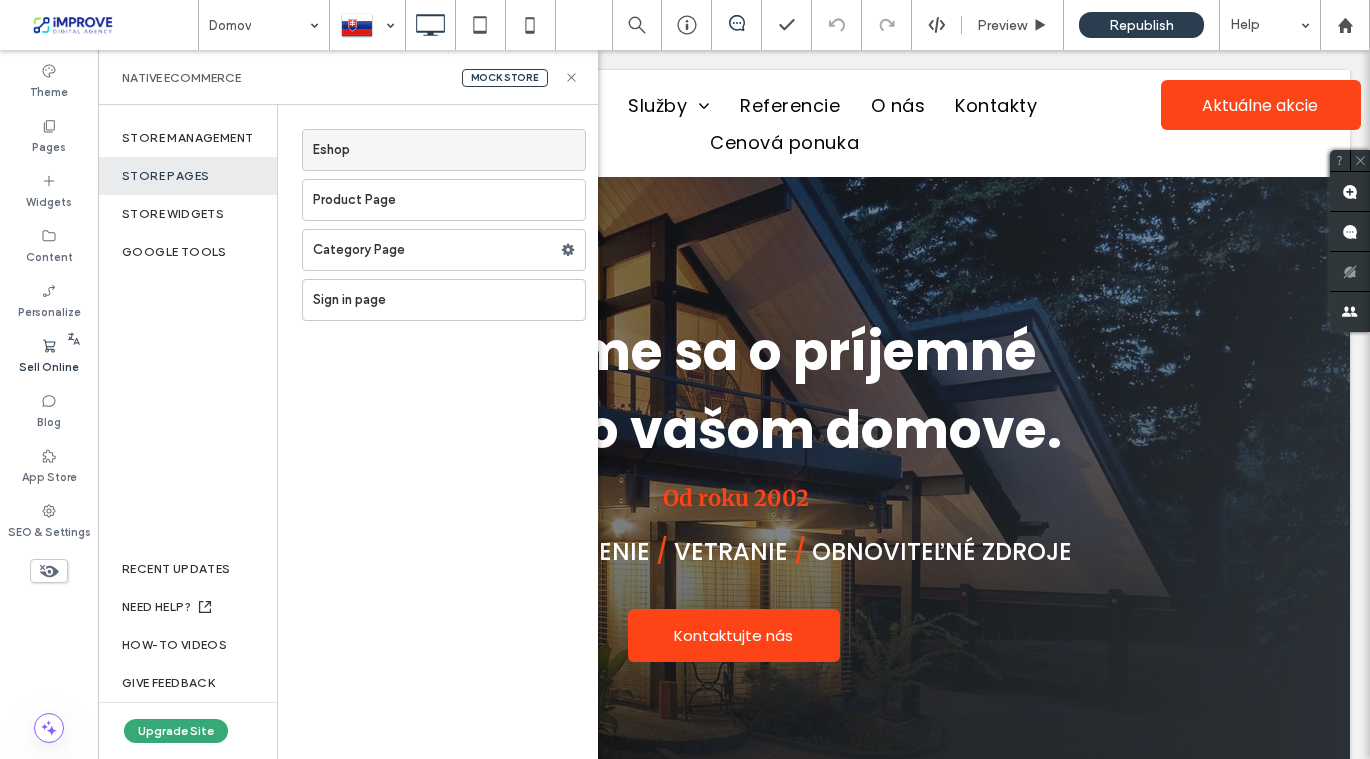 click on "Eshop" at bounding box center (449, 150) 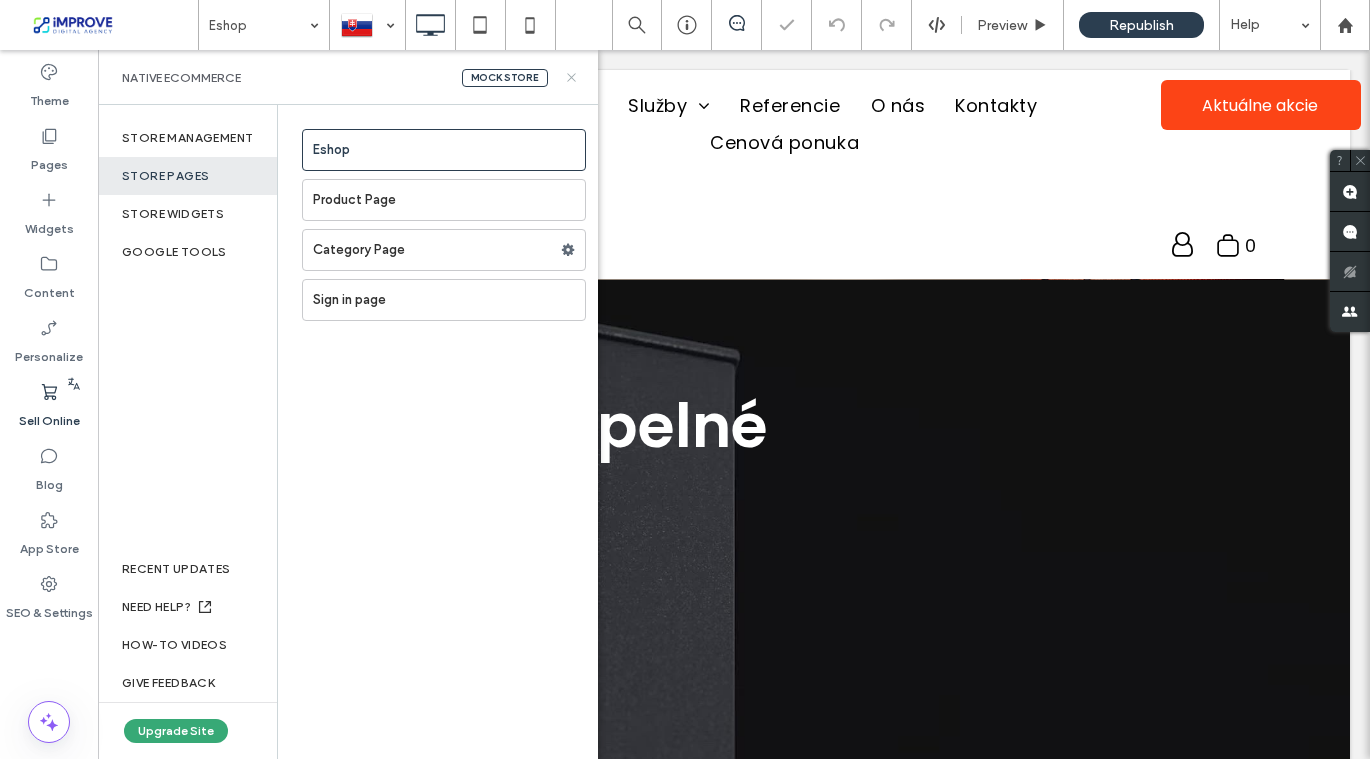 scroll, scrollTop: 0, scrollLeft: 0, axis: both 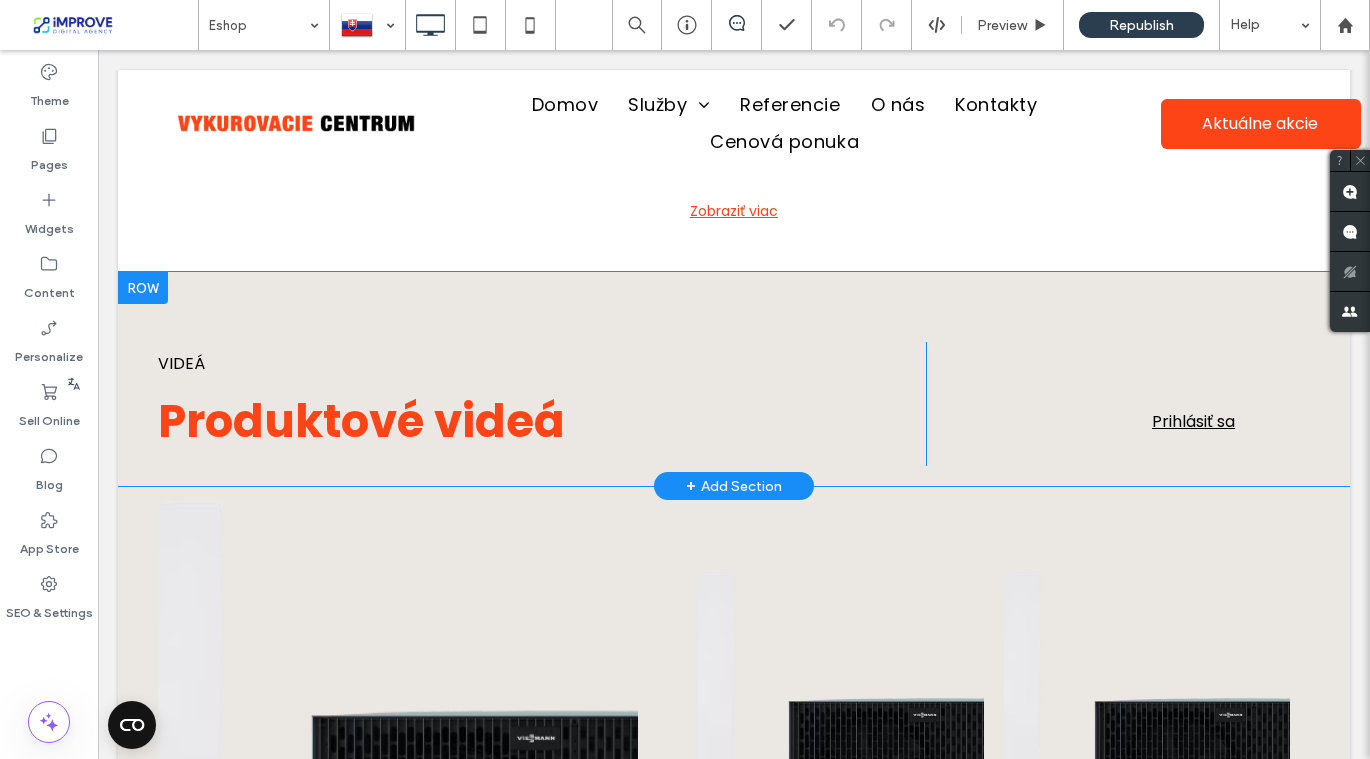 click at bounding box center (143, 288) 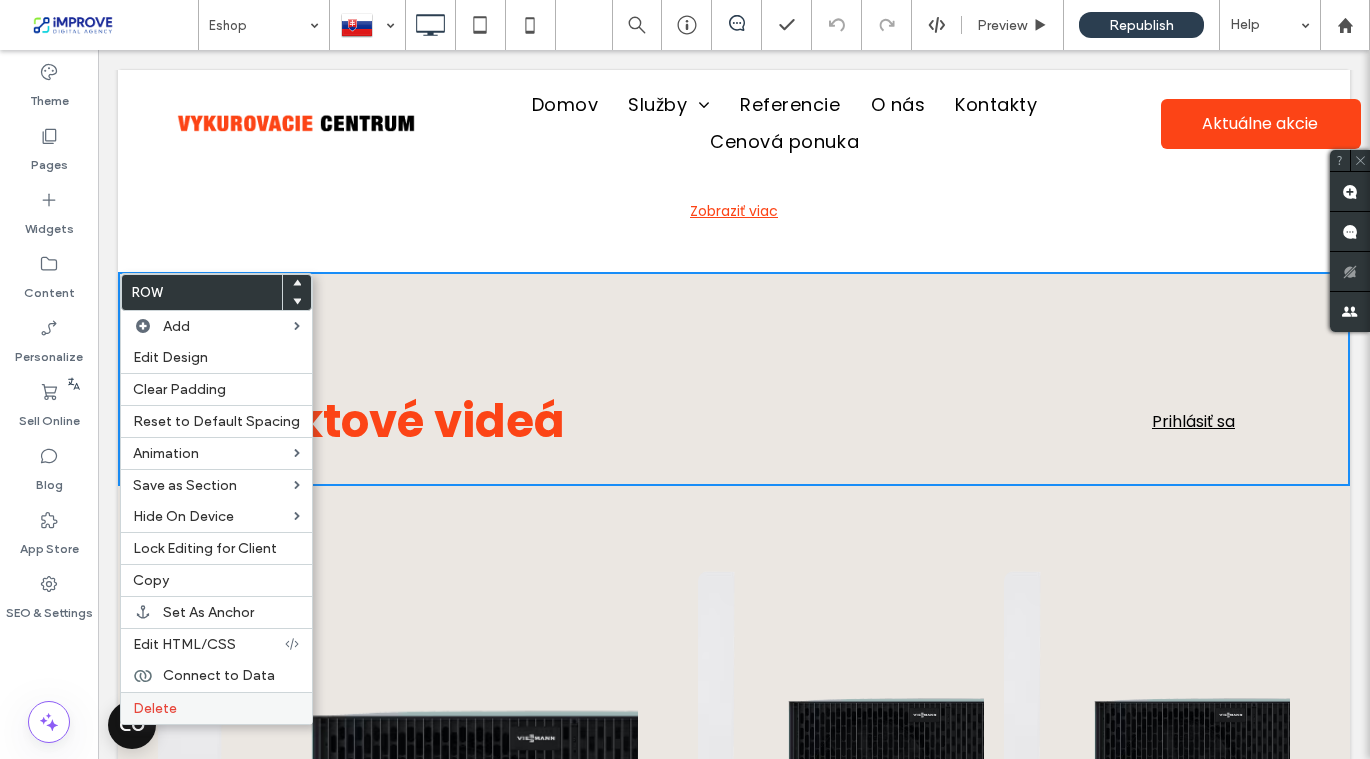 click on "Delete" at bounding box center [155, 708] 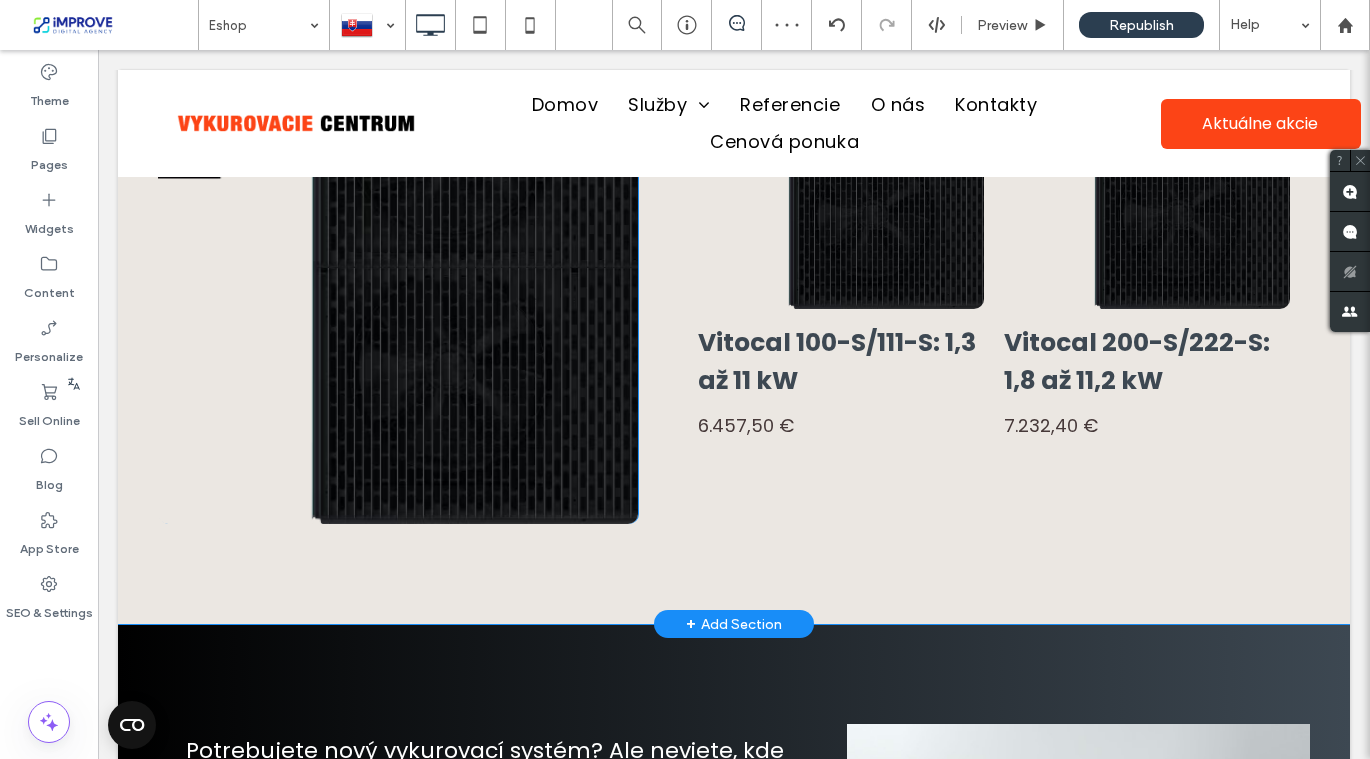 scroll, scrollTop: 1424, scrollLeft: 0, axis: vertical 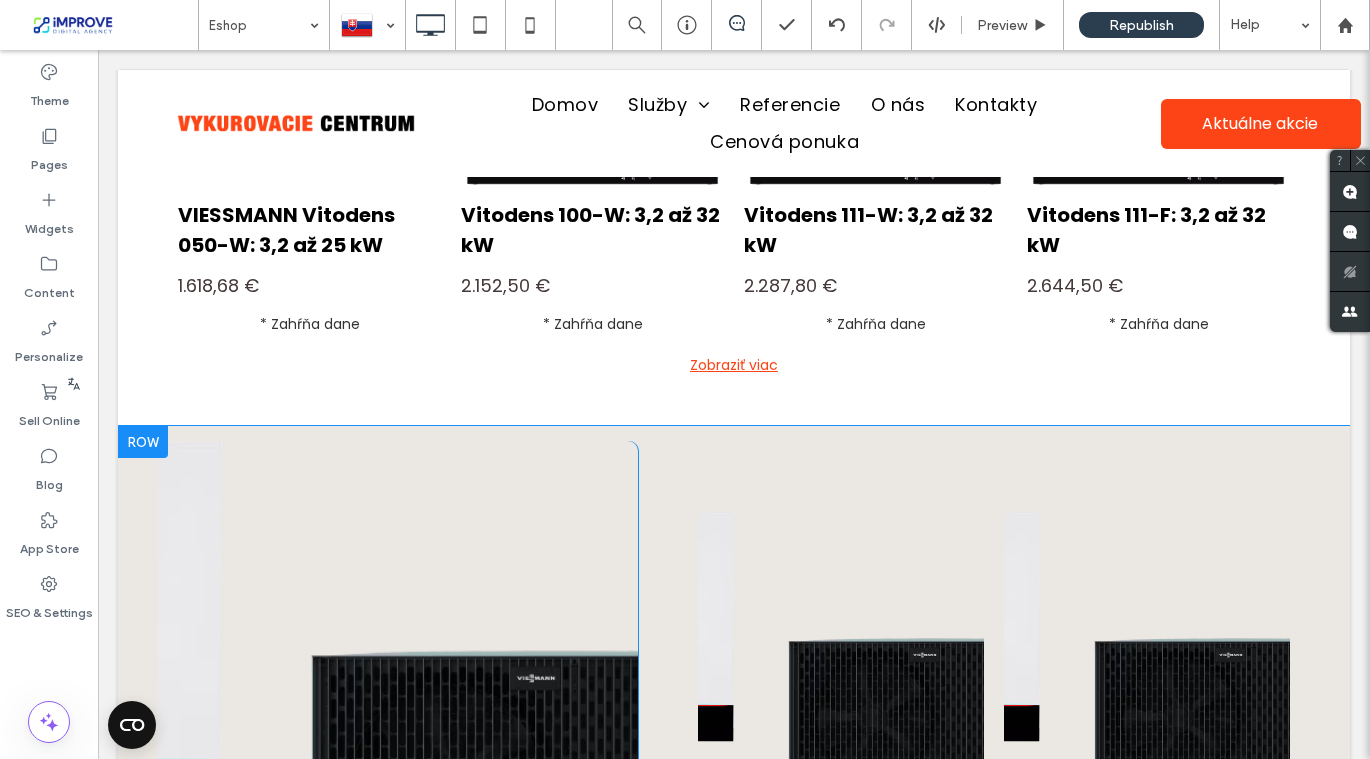 click at bounding box center (143, 442) 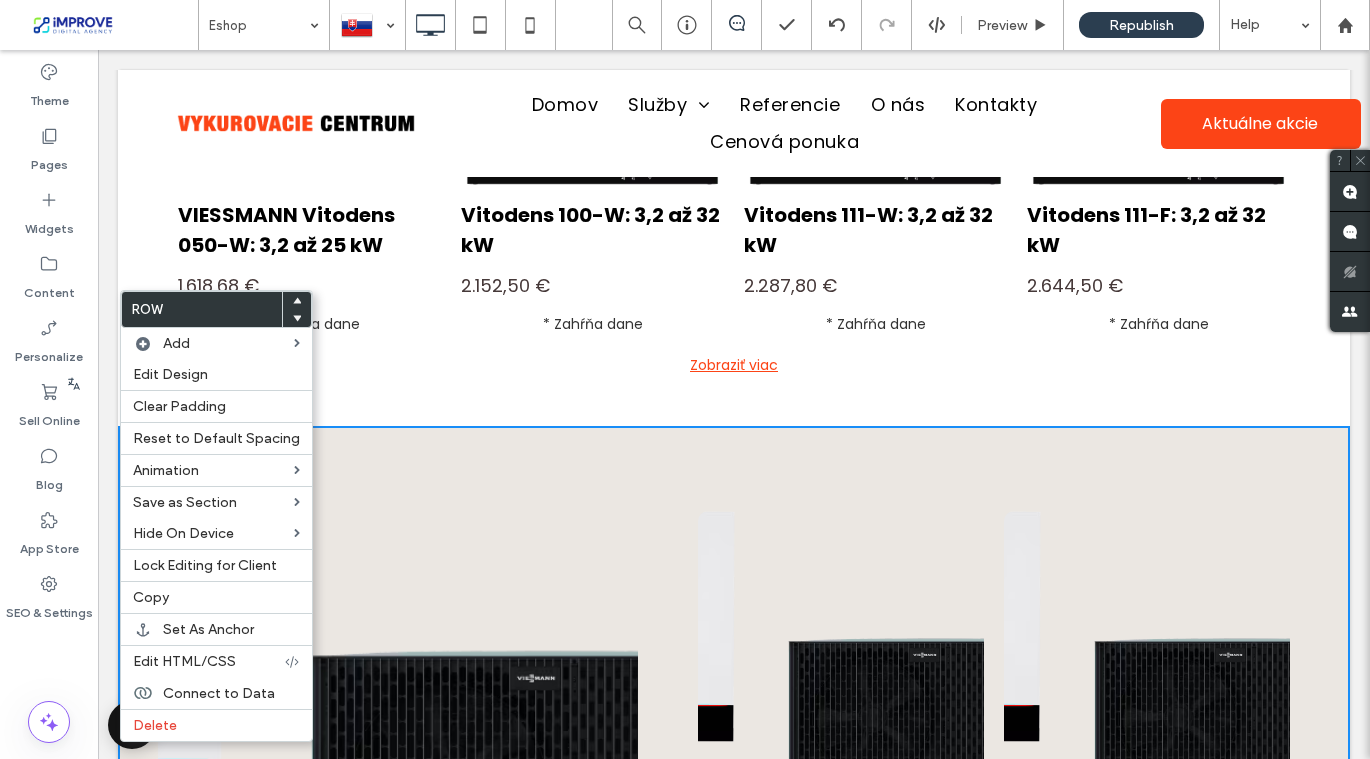 click at bounding box center (389, 647) 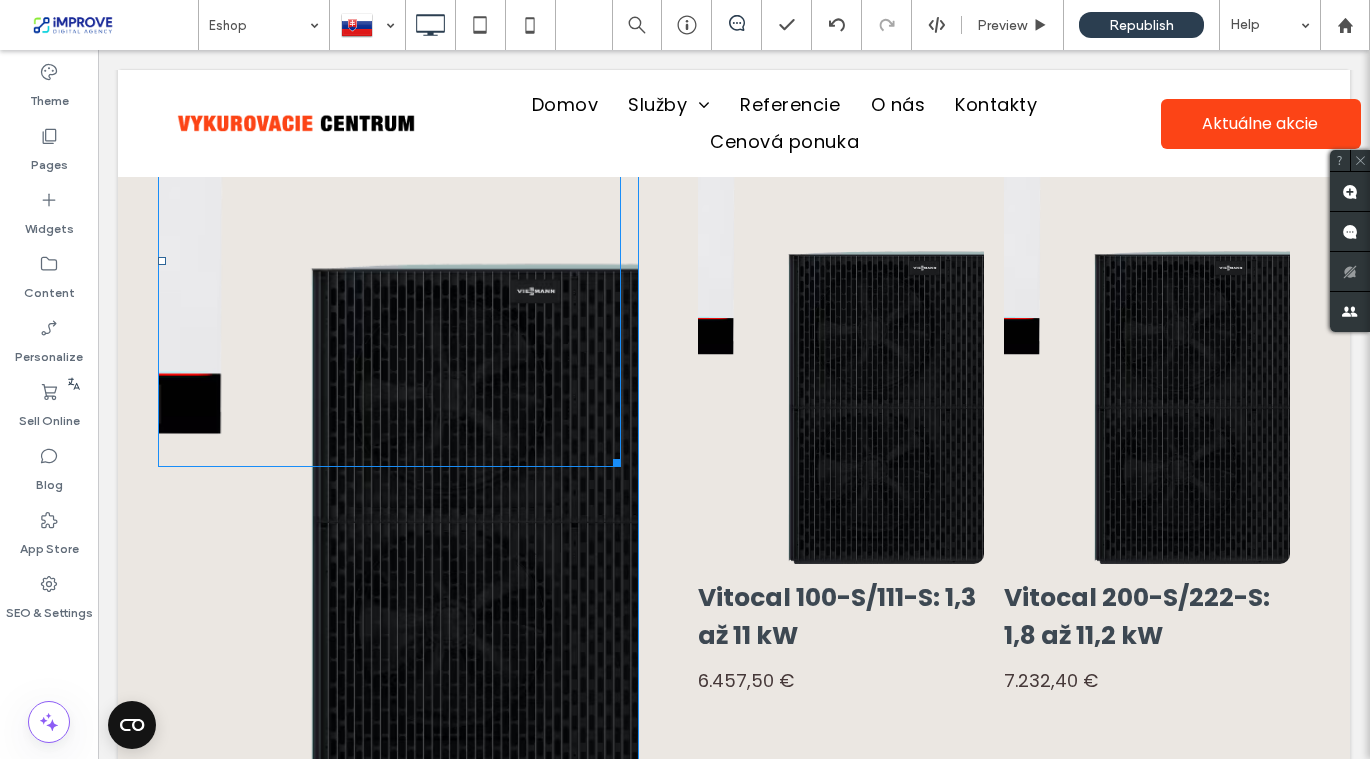 scroll, scrollTop: 1835, scrollLeft: 0, axis: vertical 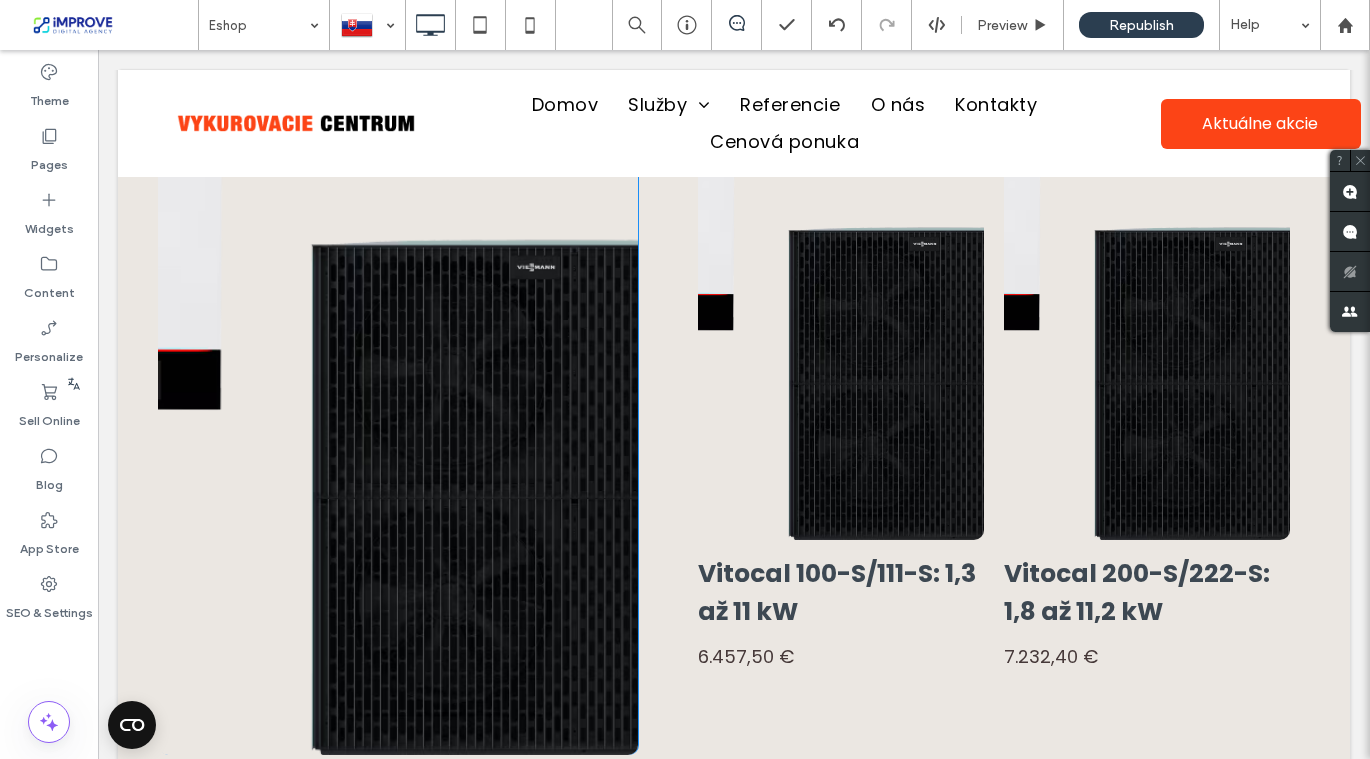 click on "Click To Paste" at bounding box center (398, 392) 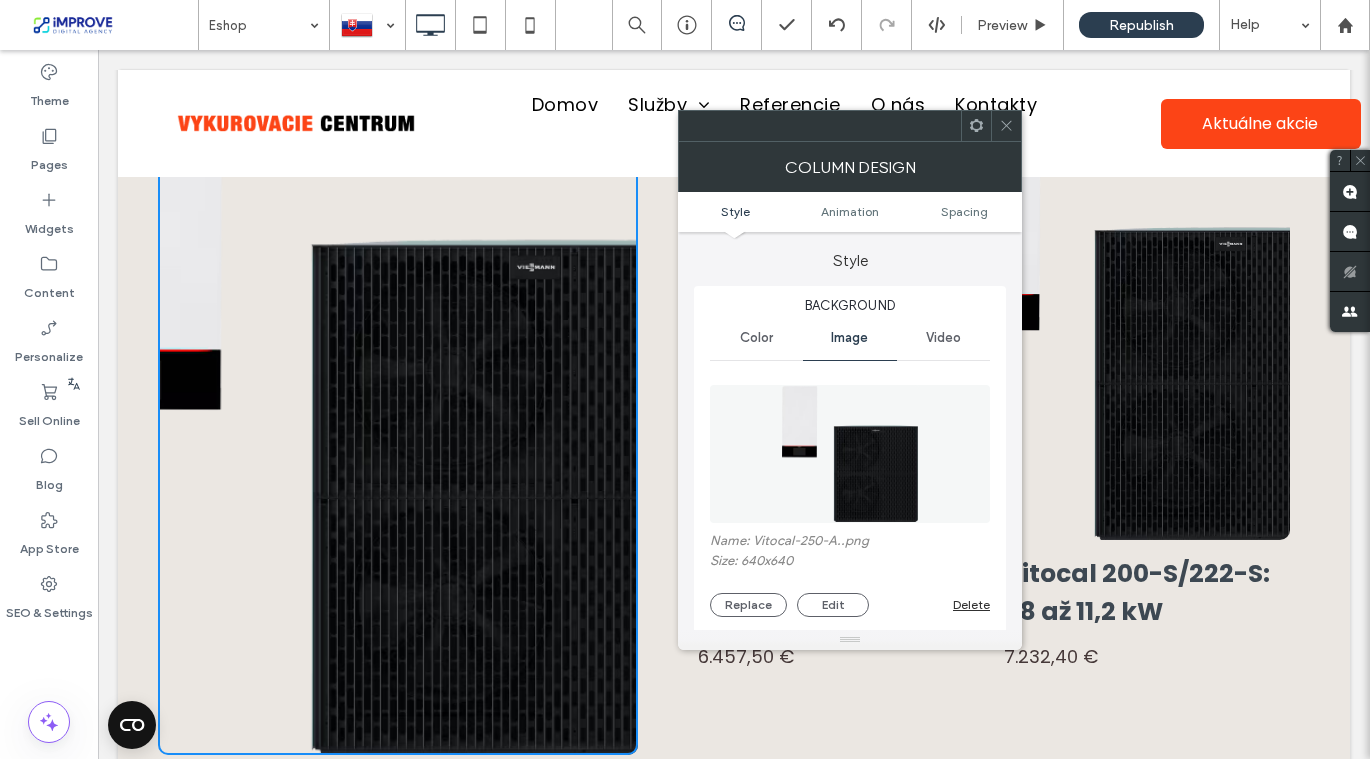 click 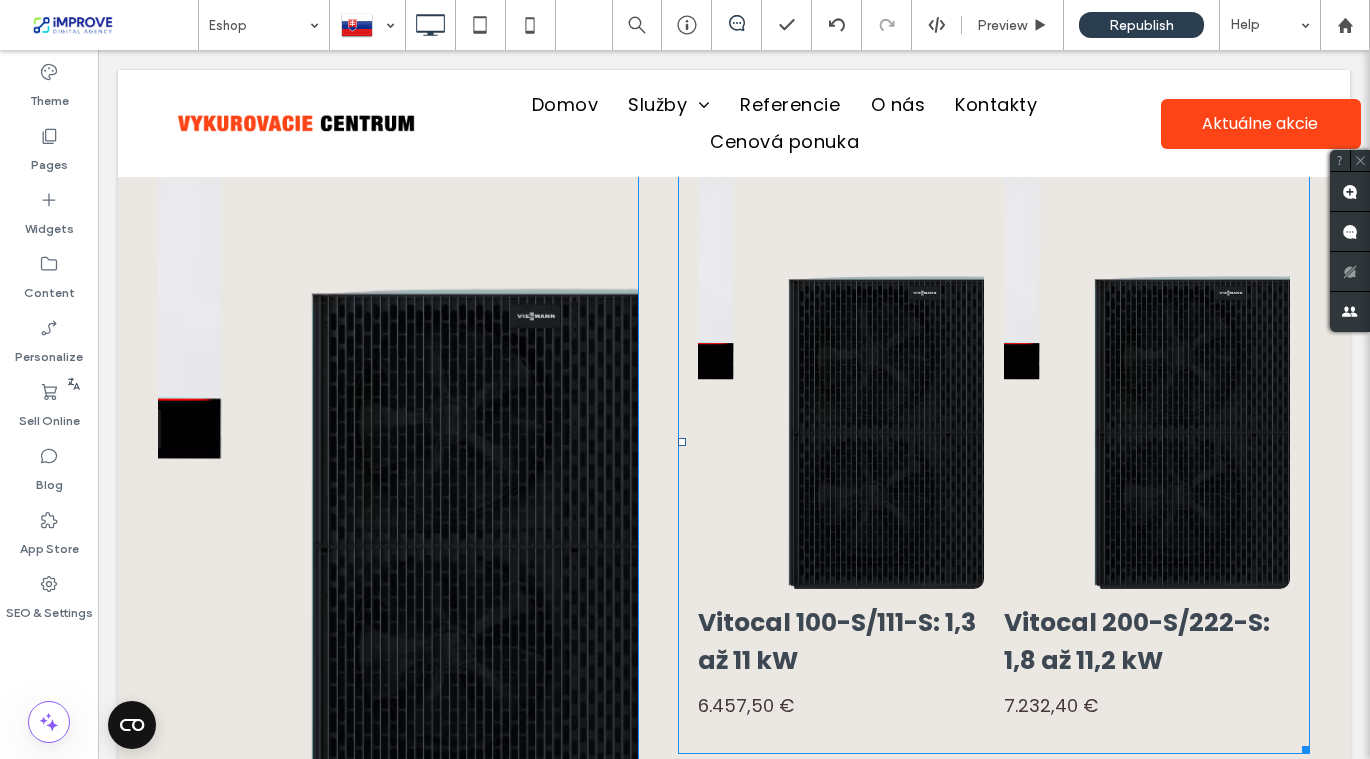 scroll, scrollTop: 1774, scrollLeft: 0, axis: vertical 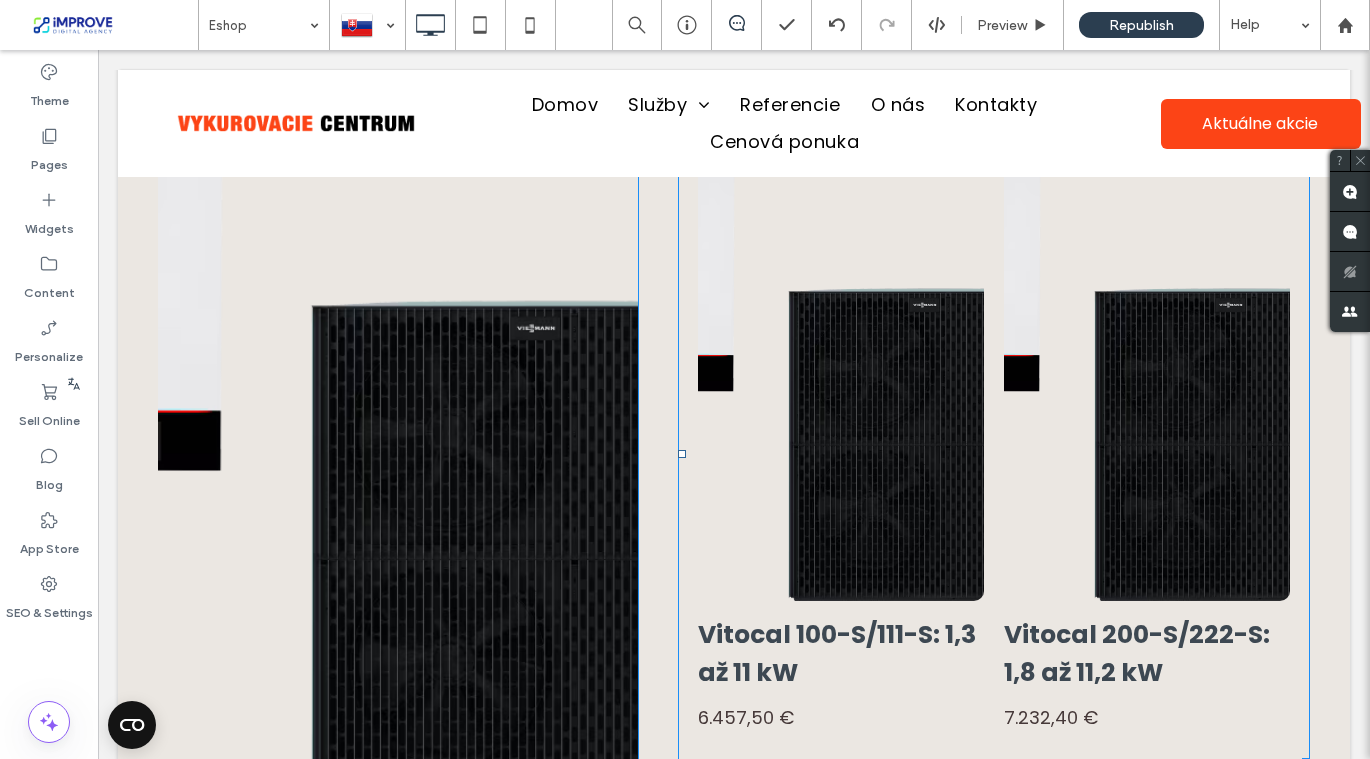 click at bounding box center [841, 381] 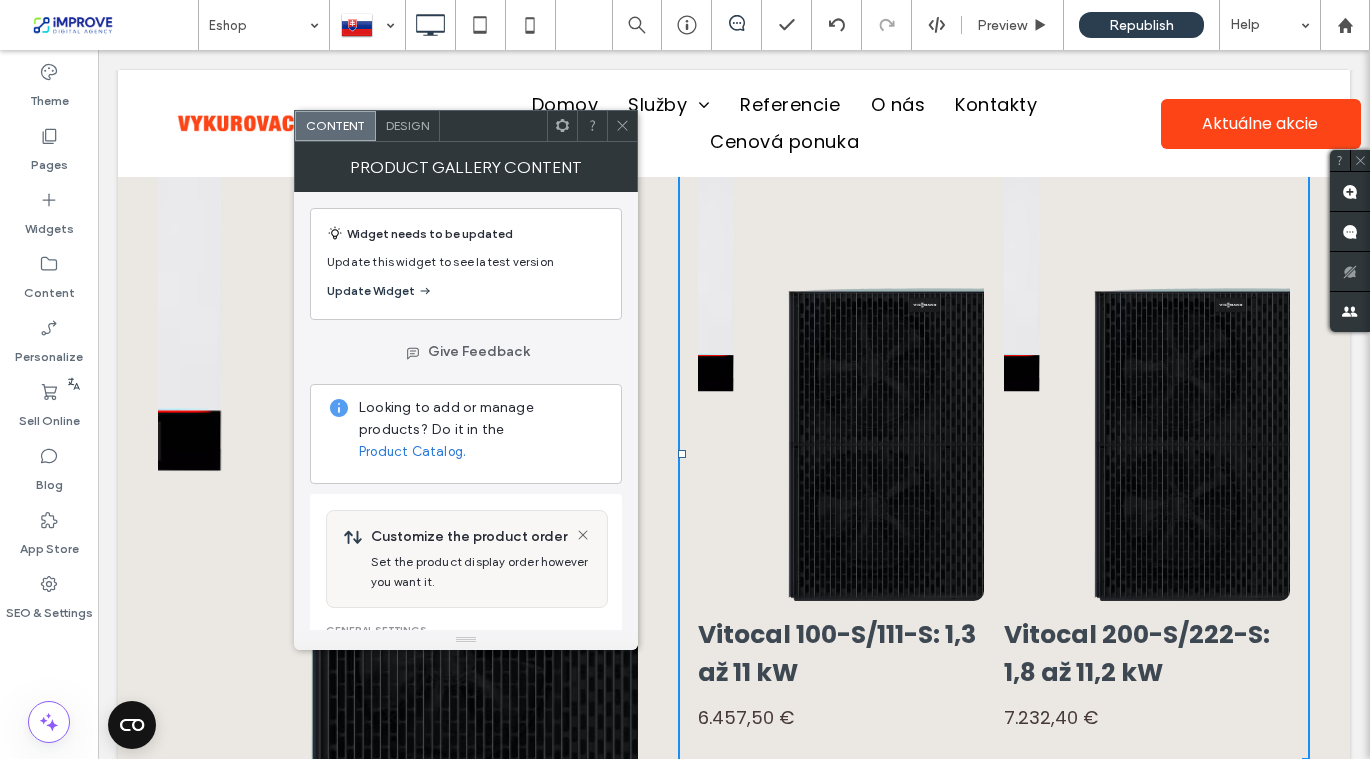 click on "Update Widget" at bounding box center [380, 291] 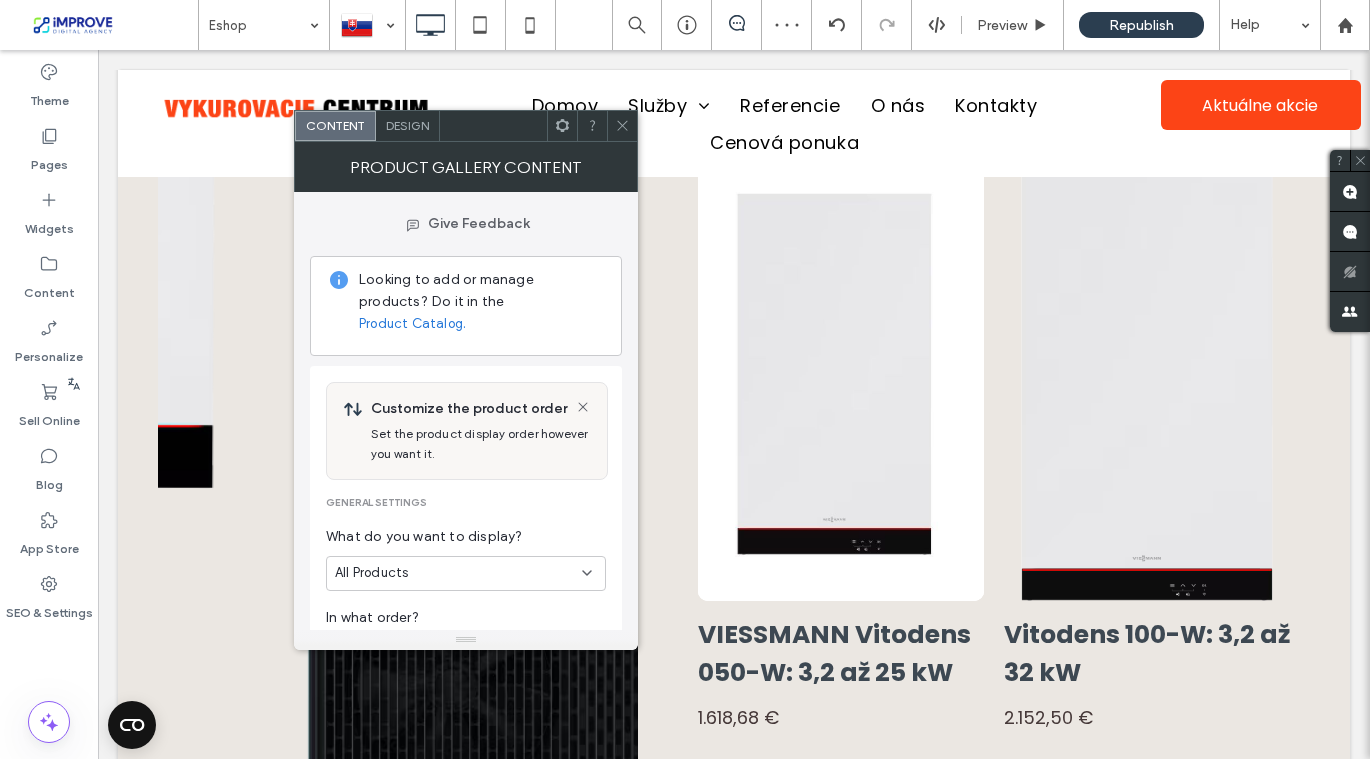 click 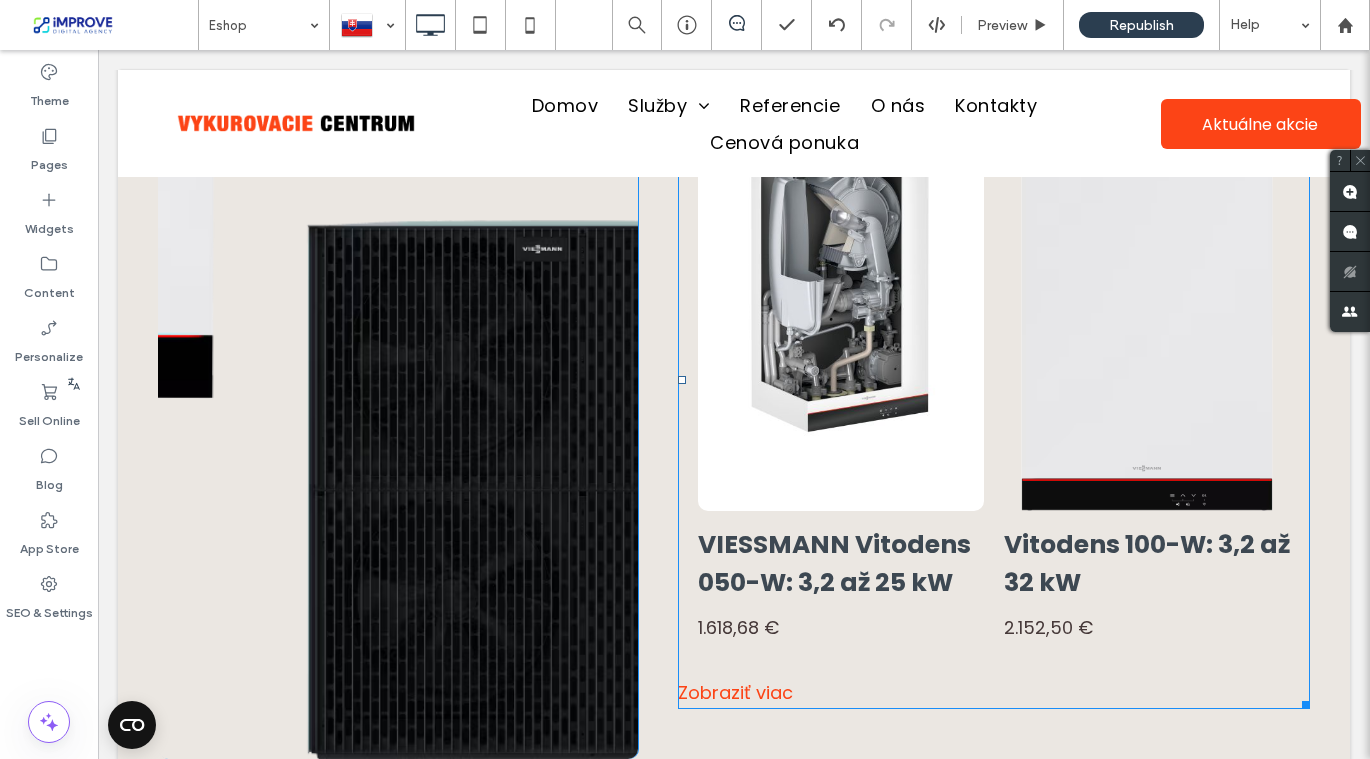 scroll, scrollTop: 1855, scrollLeft: 0, axis: vertical 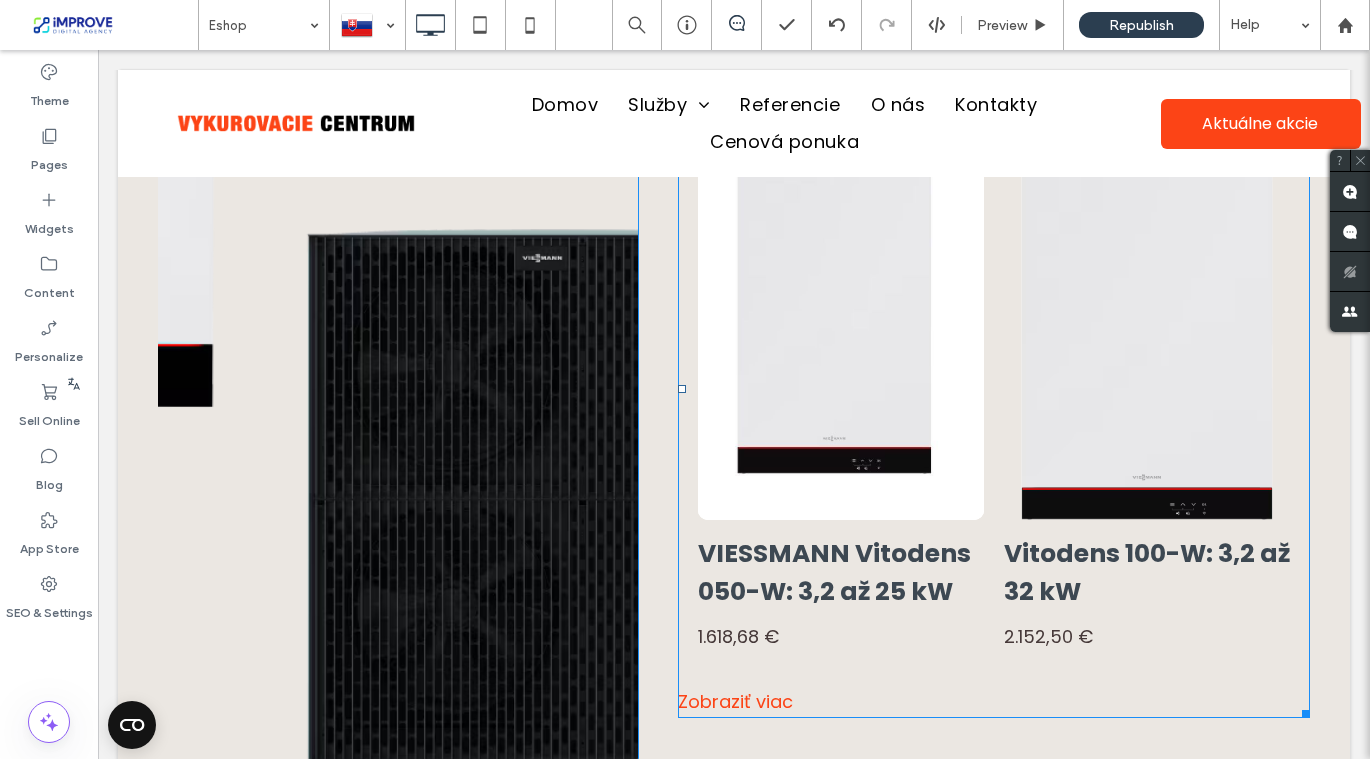 click at bounding box center (1147, 300) 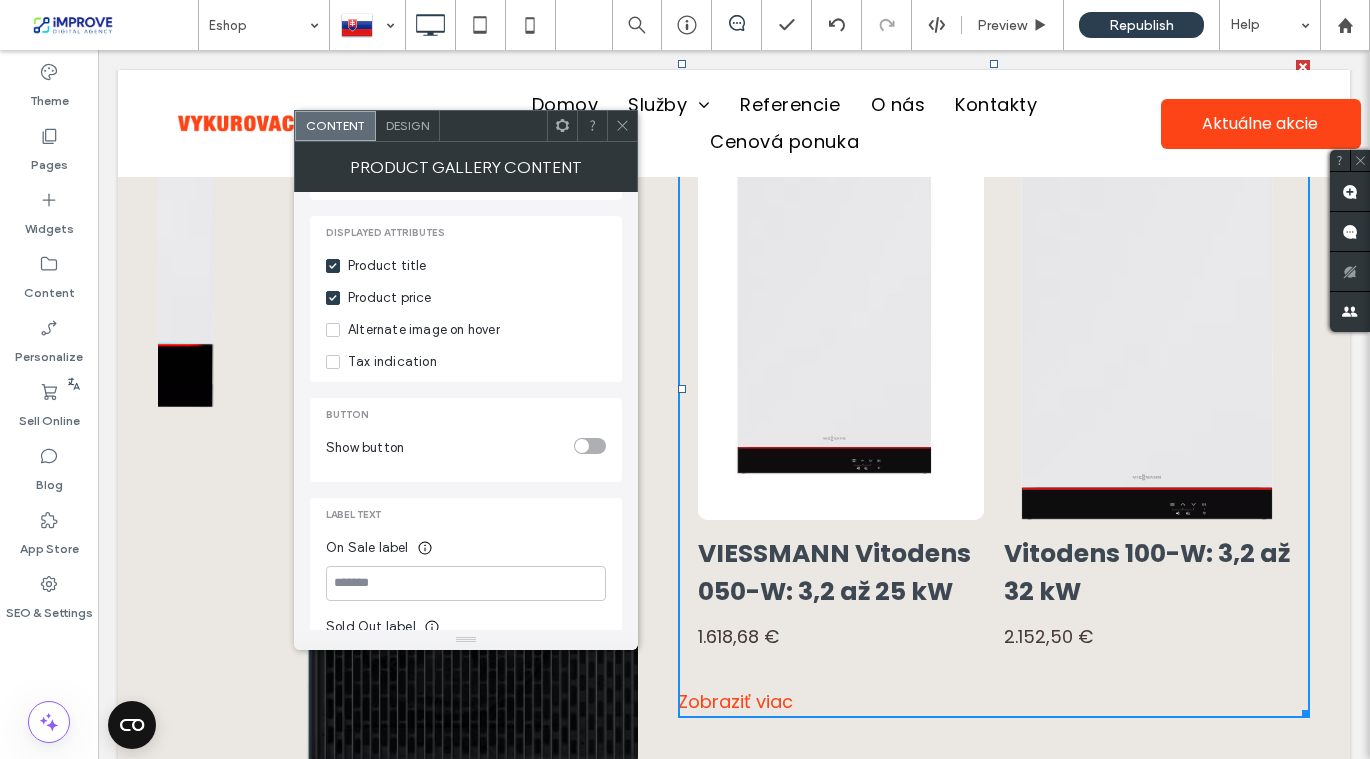 scroll, scrollTop: 673, scrollLeft: 0, axis: vertical 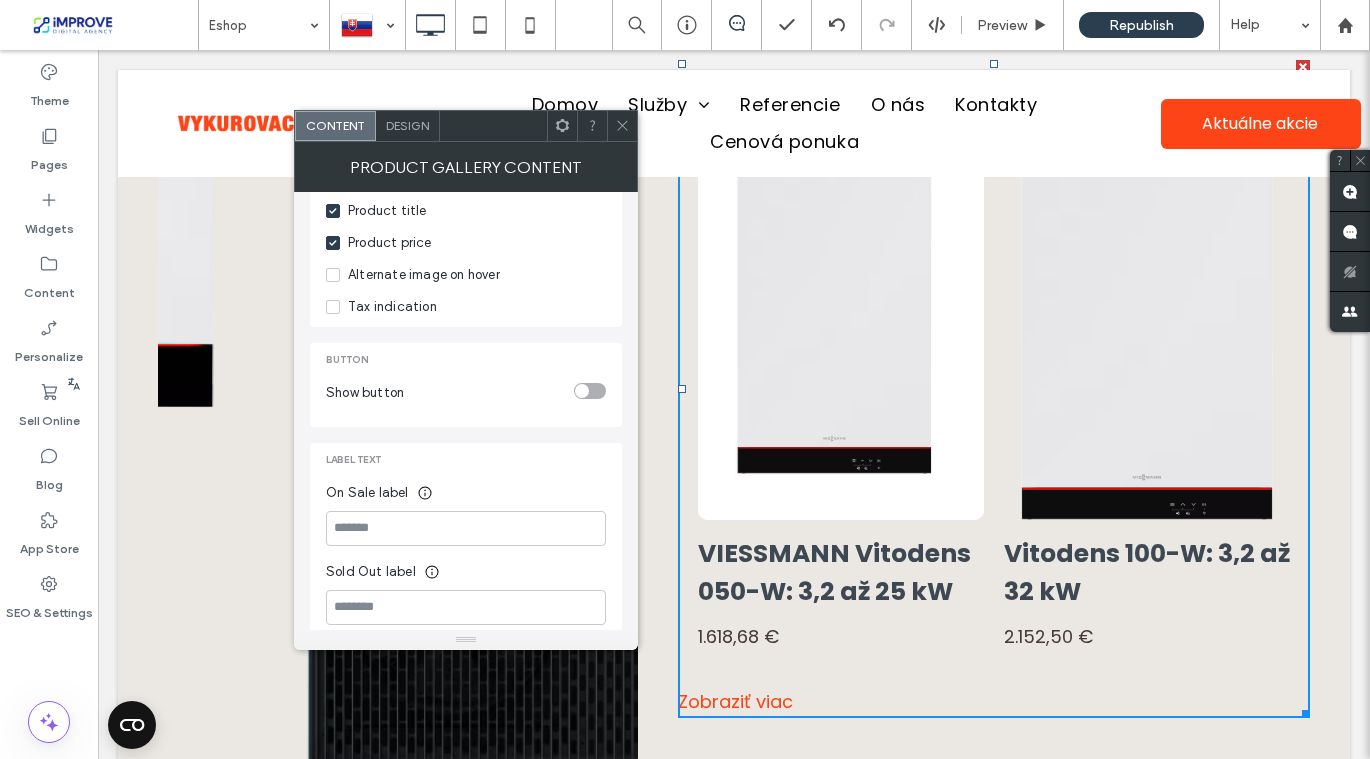 click at bounding box center (590, 391) 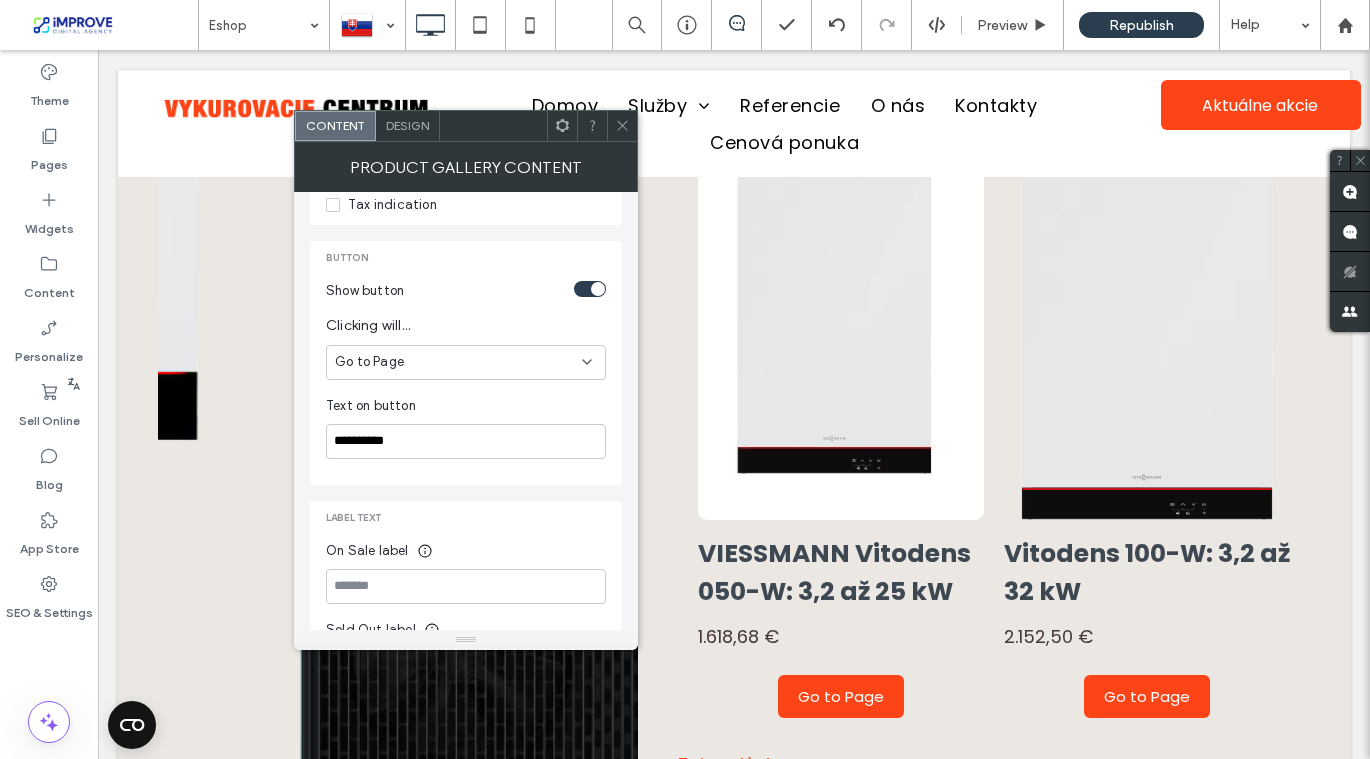 scroll, scrollTop: 774, scrollLeft: 0, axis: vertical 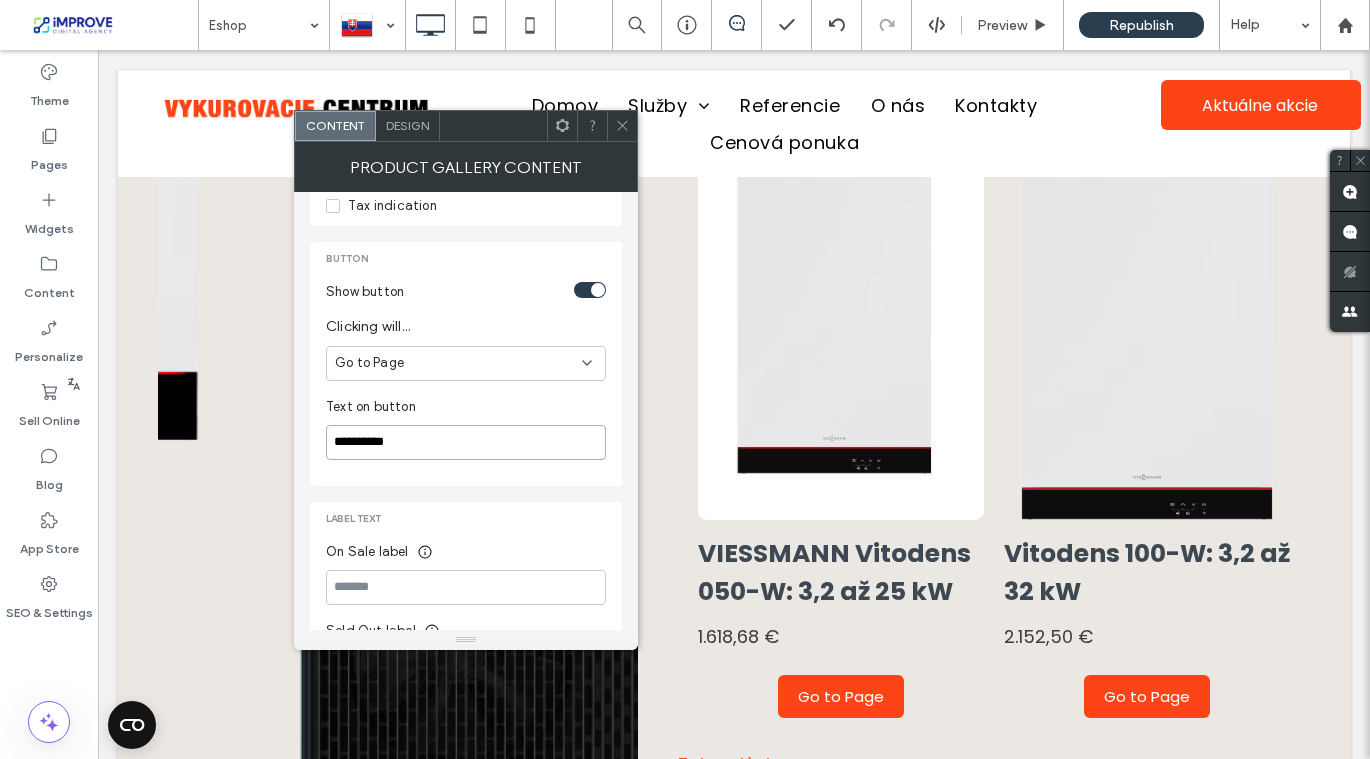 click on "**********" at bounding box center [466, 442] 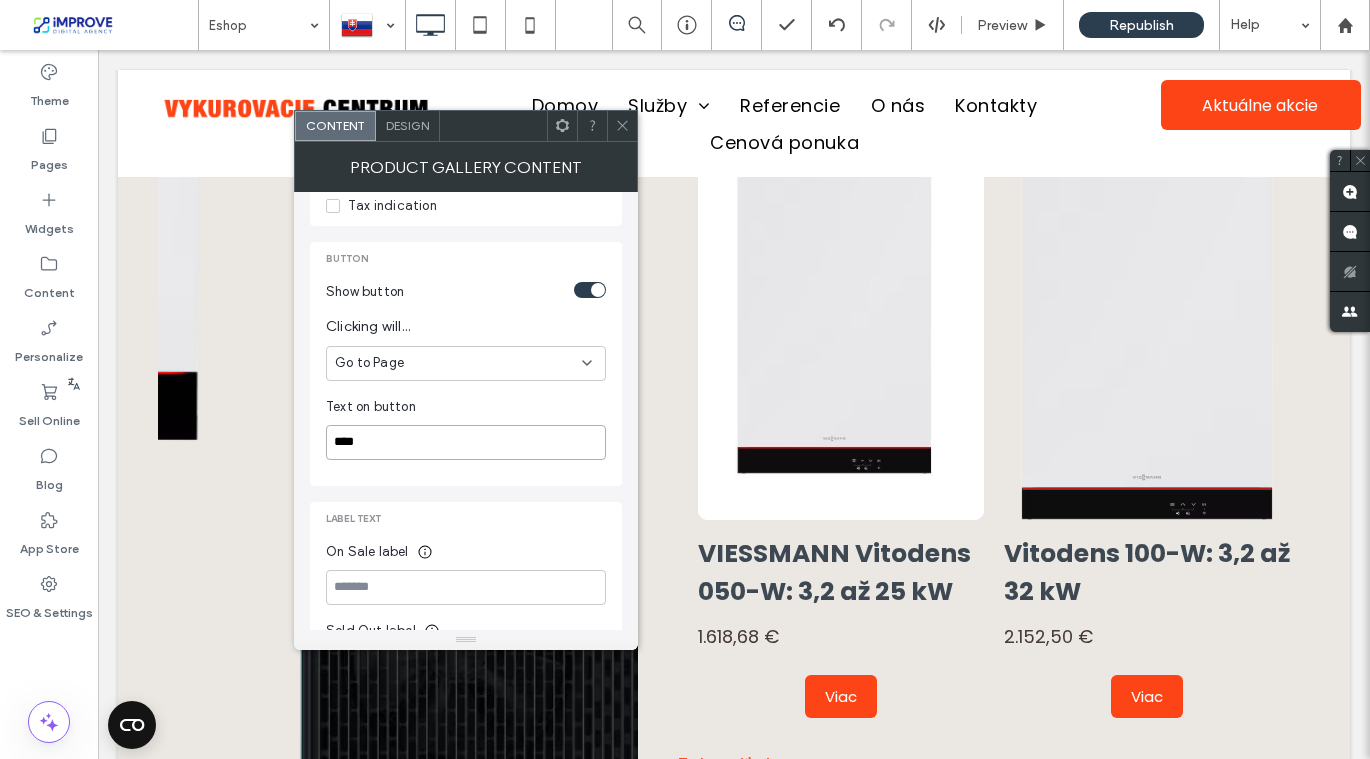 scroll, scrollTop: 833, scrollLeft: 0, axis: vertical 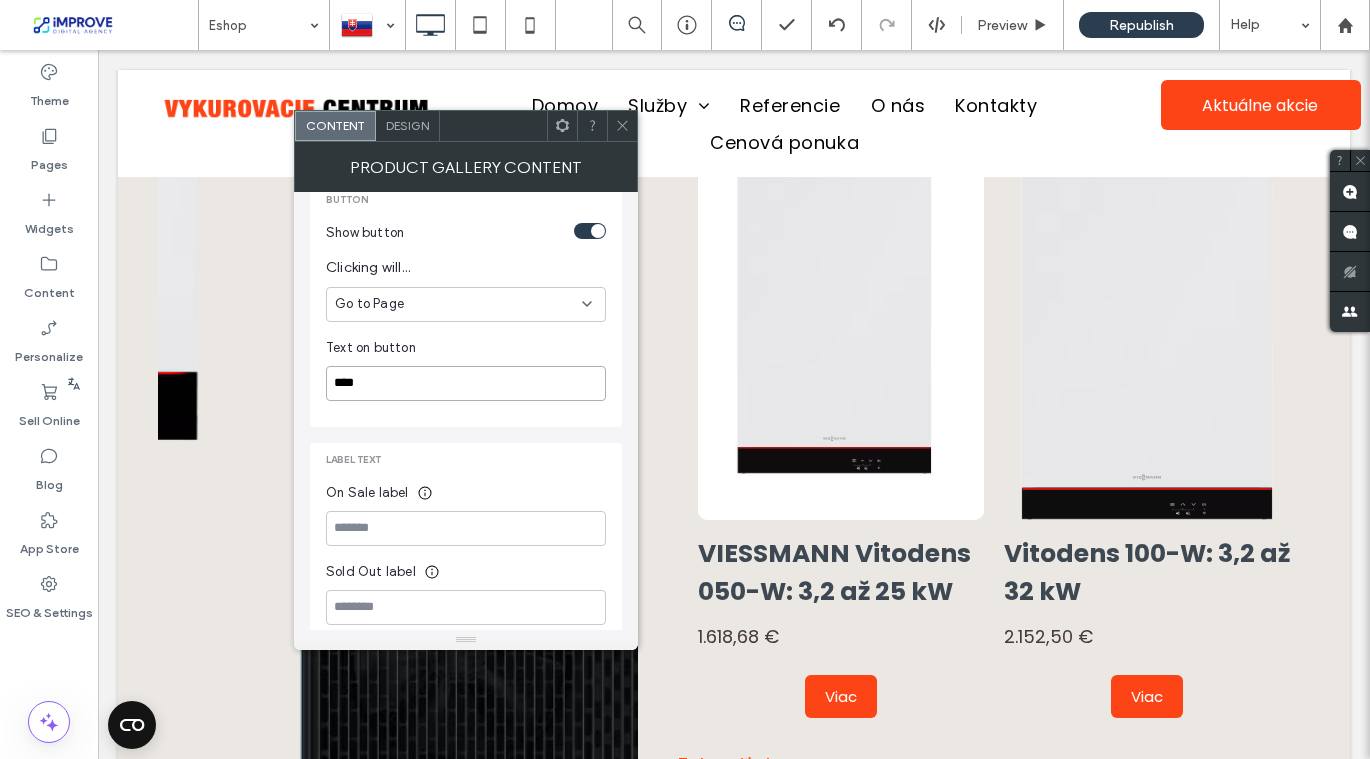type on "****" 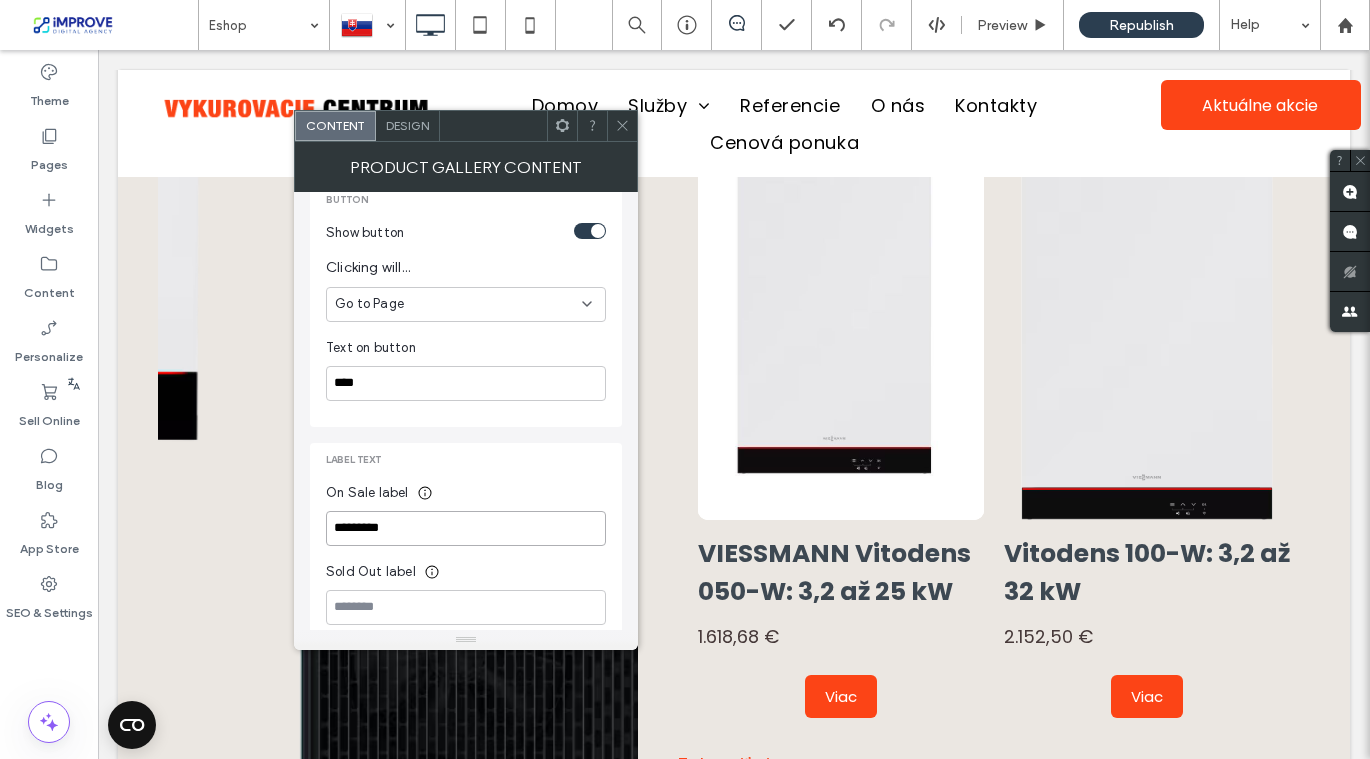 type on "*********" 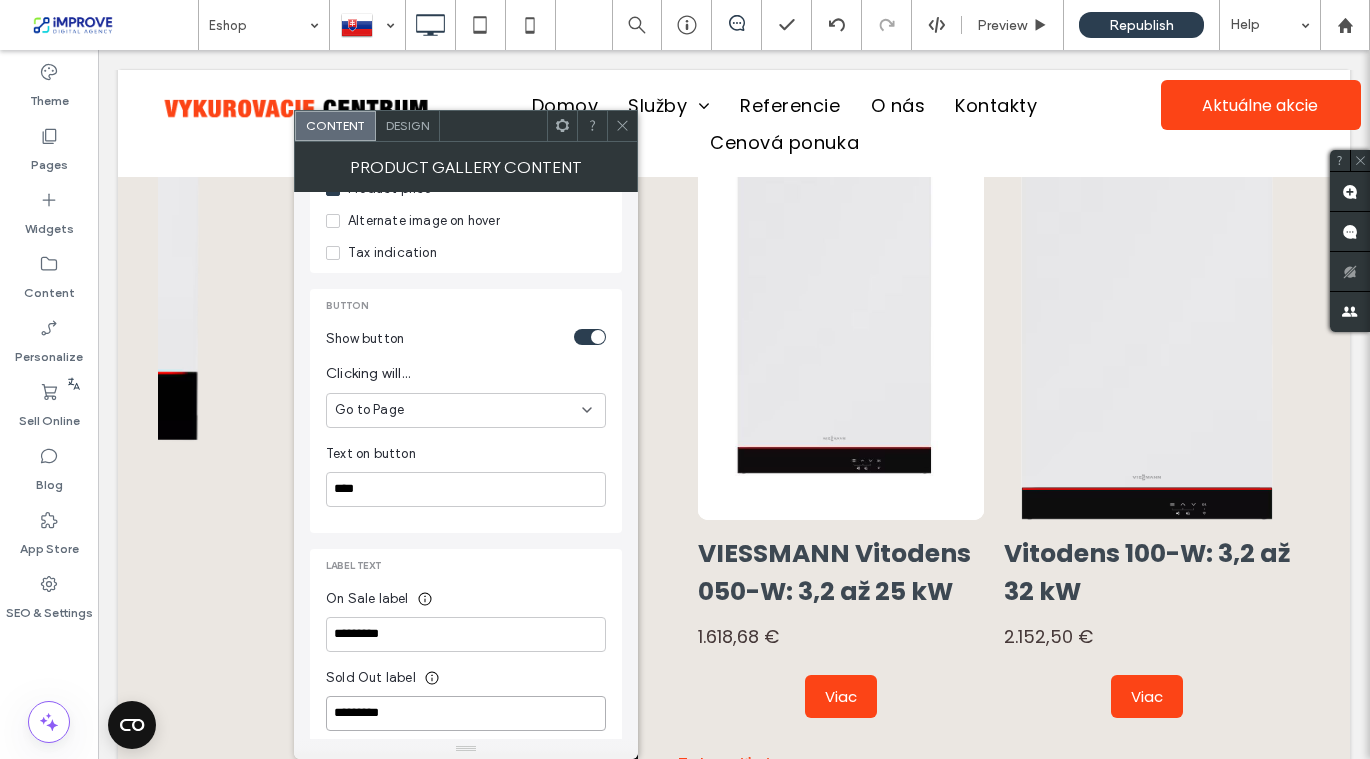 scroll, scrollTop: 723, scrollLeft: 0, axis: vertical 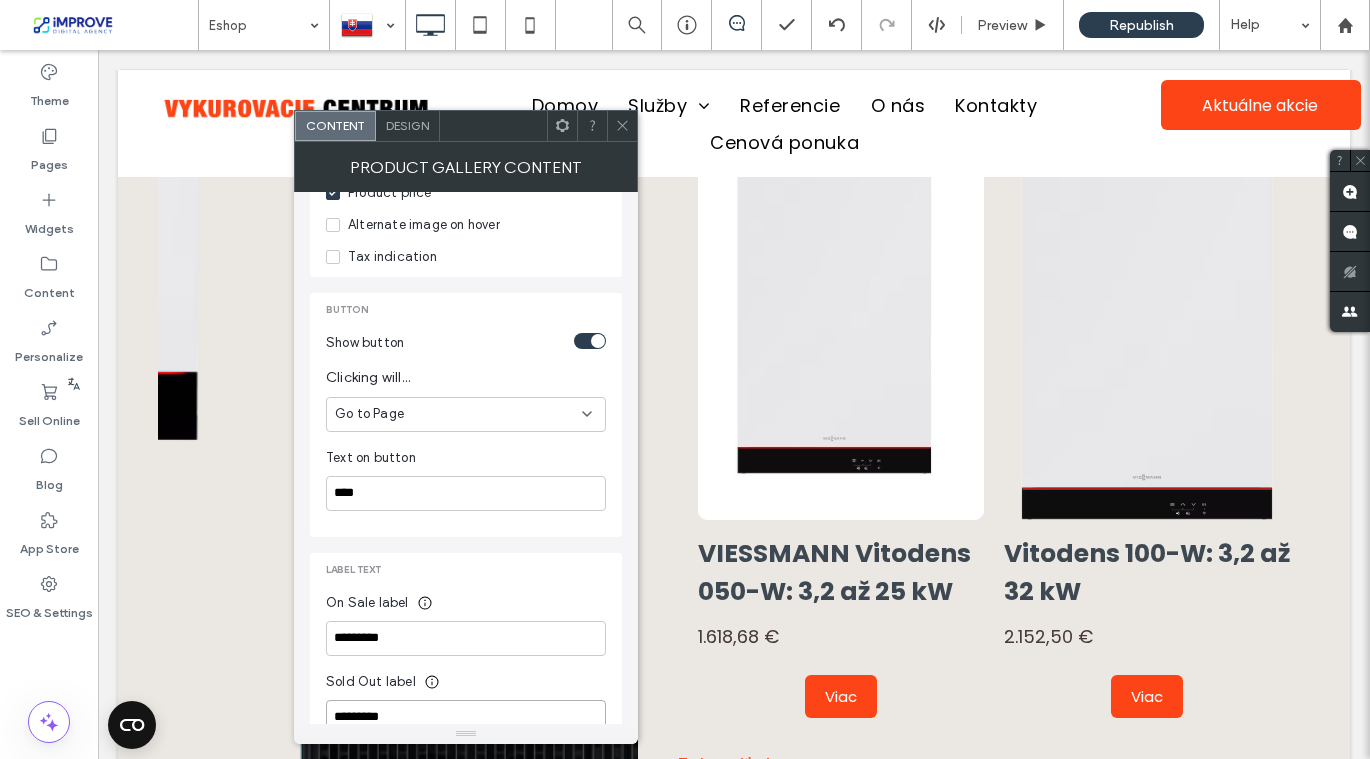drag, startPoint x: 467, startPoint y: 641, endPoint x: 425, endPoint y: 735, distance: 102.9563 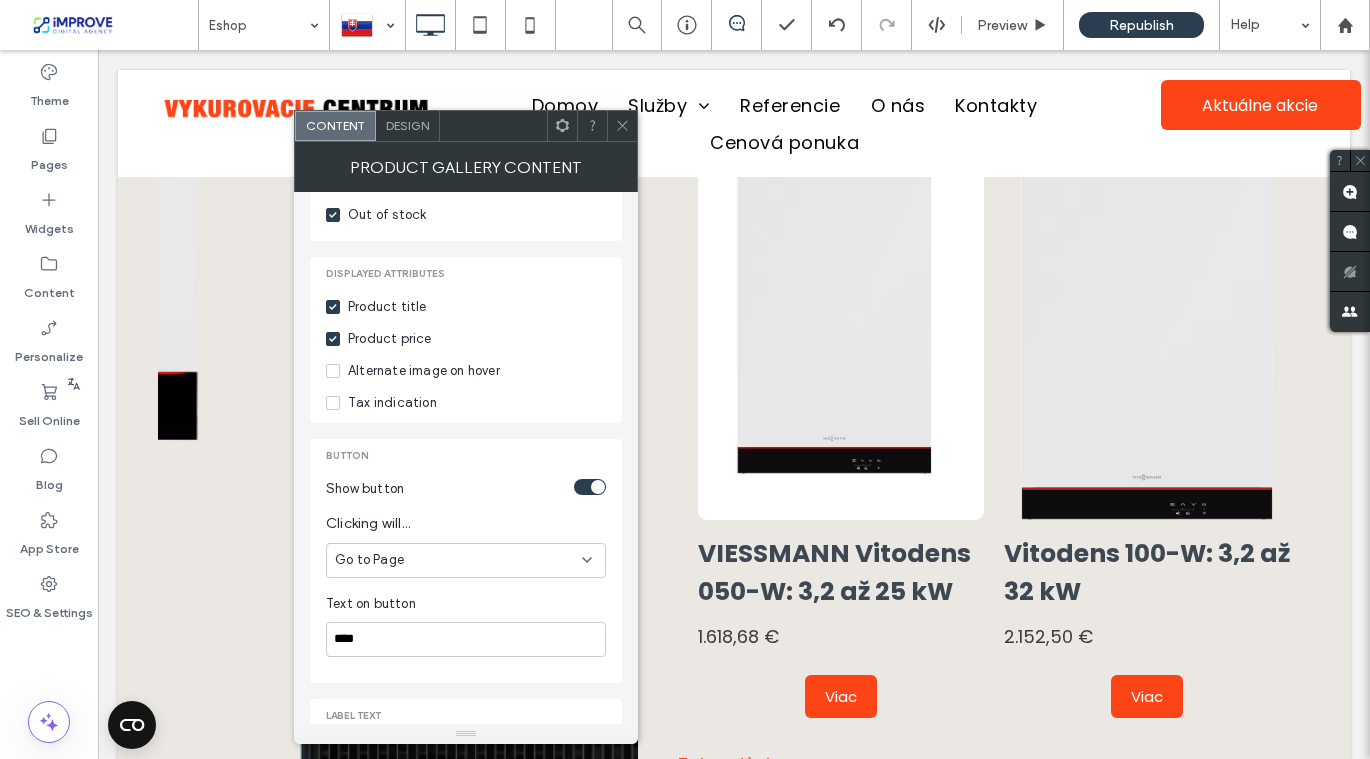 scroll, scrollTop: 527, scrollLeft: 0, axis: vertical 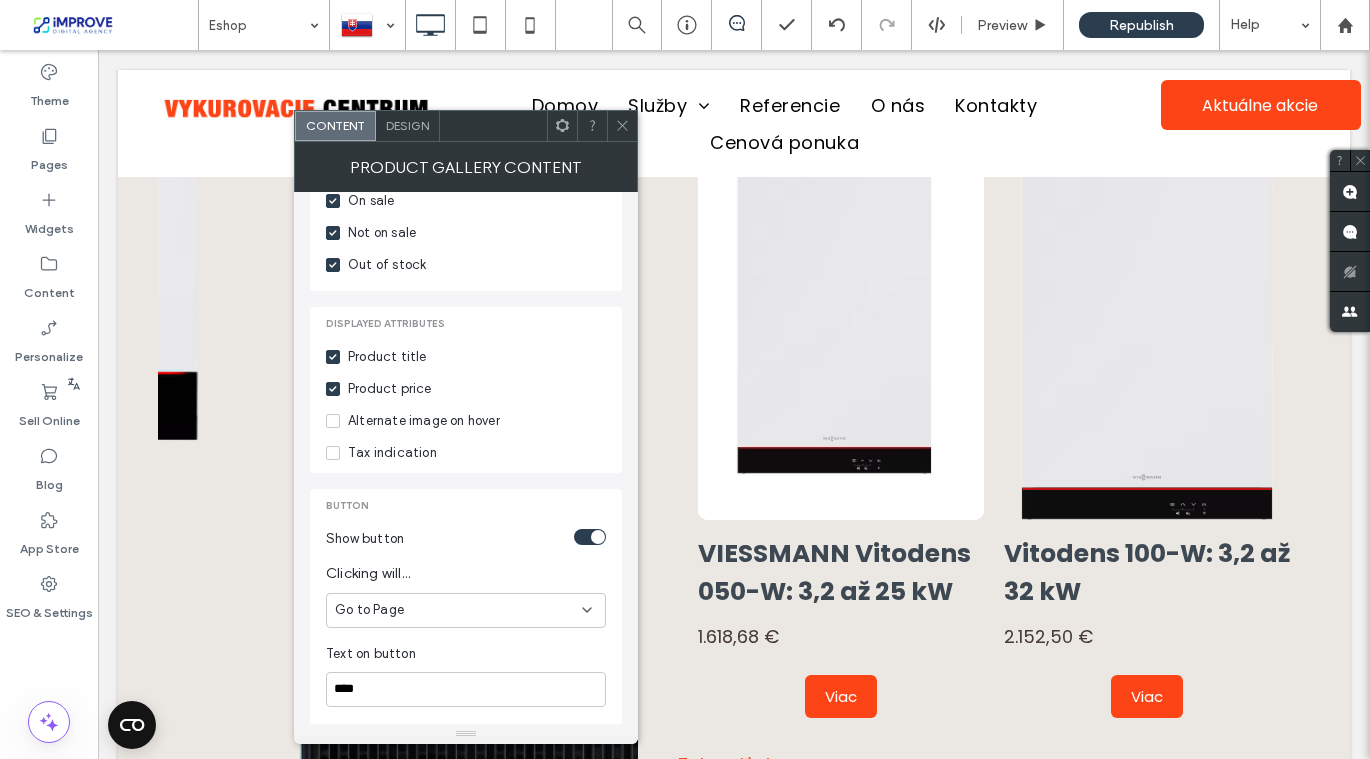 type on "*********" 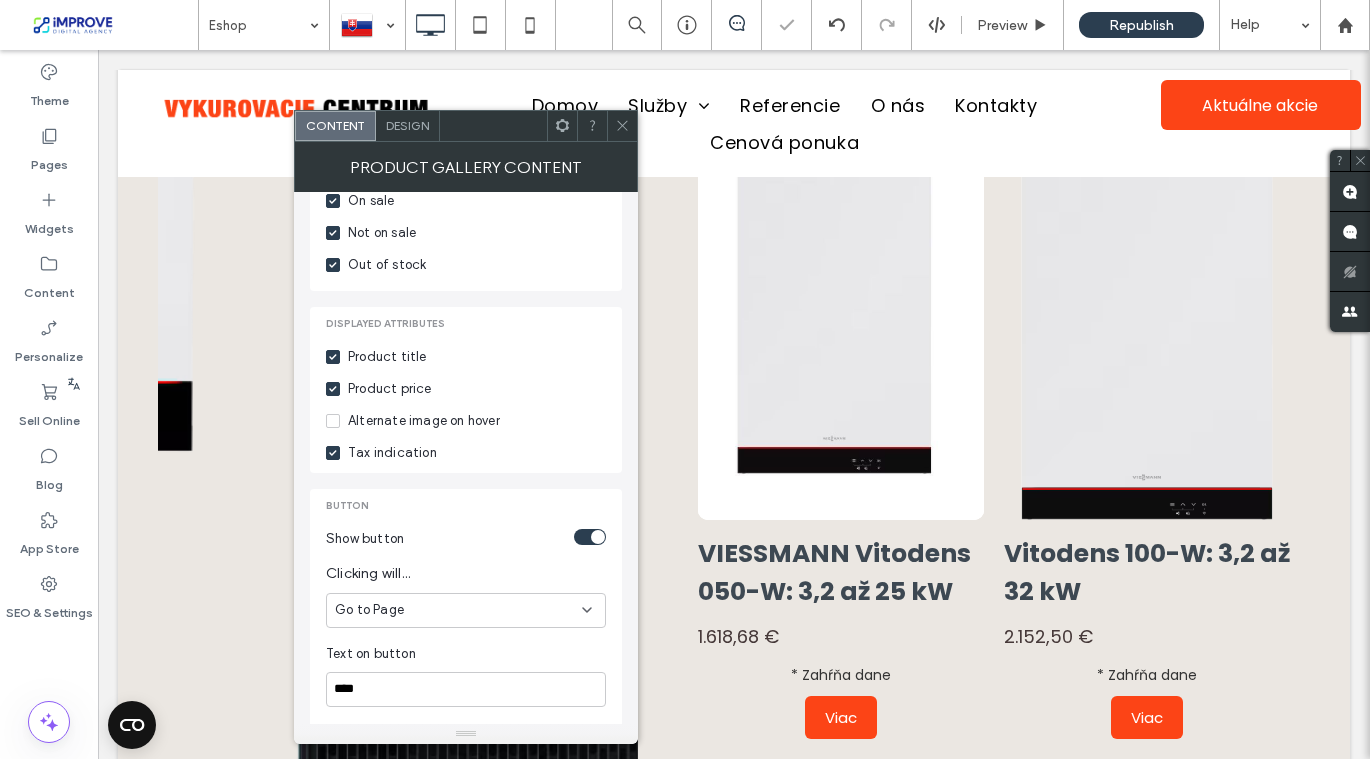 click on "Tax indication" at bounding box center [392, 453] 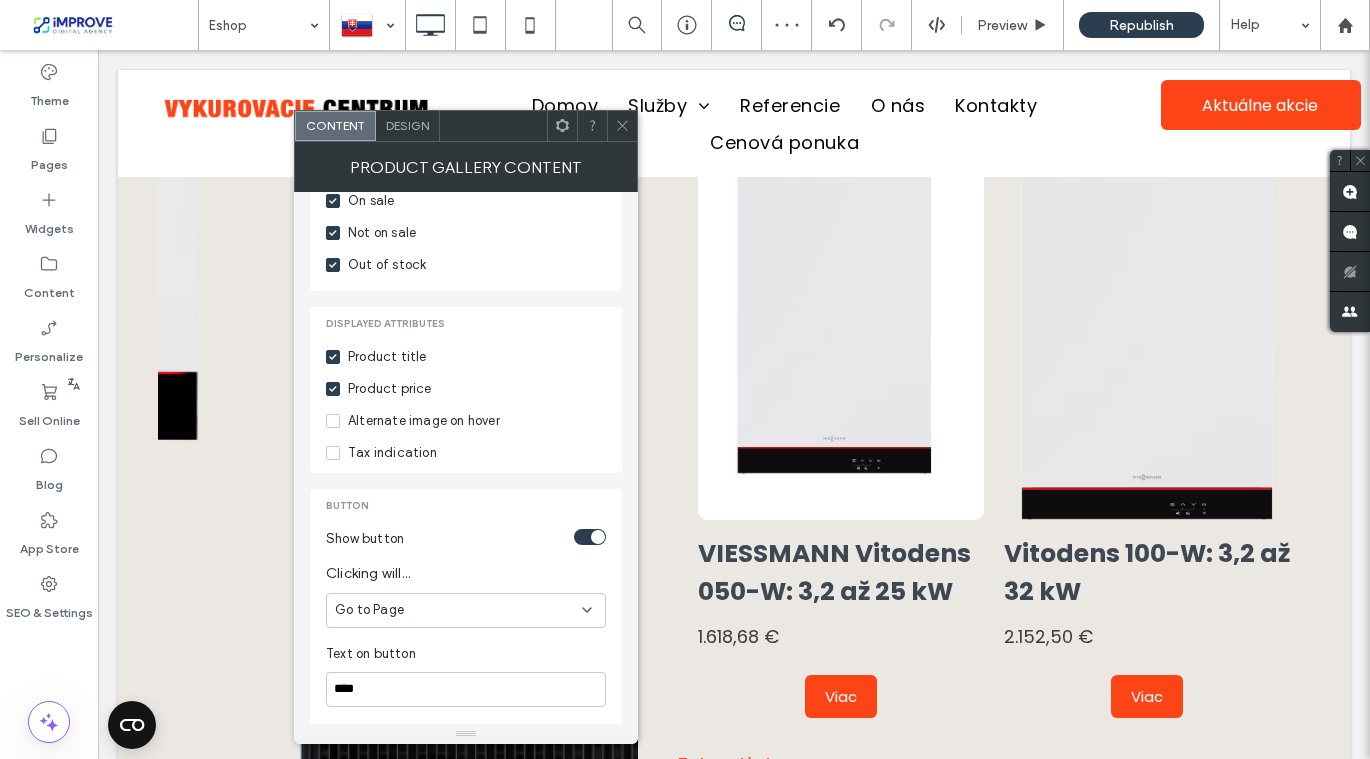 click on "Alternate image on hover" at bounding box center (424, 421) 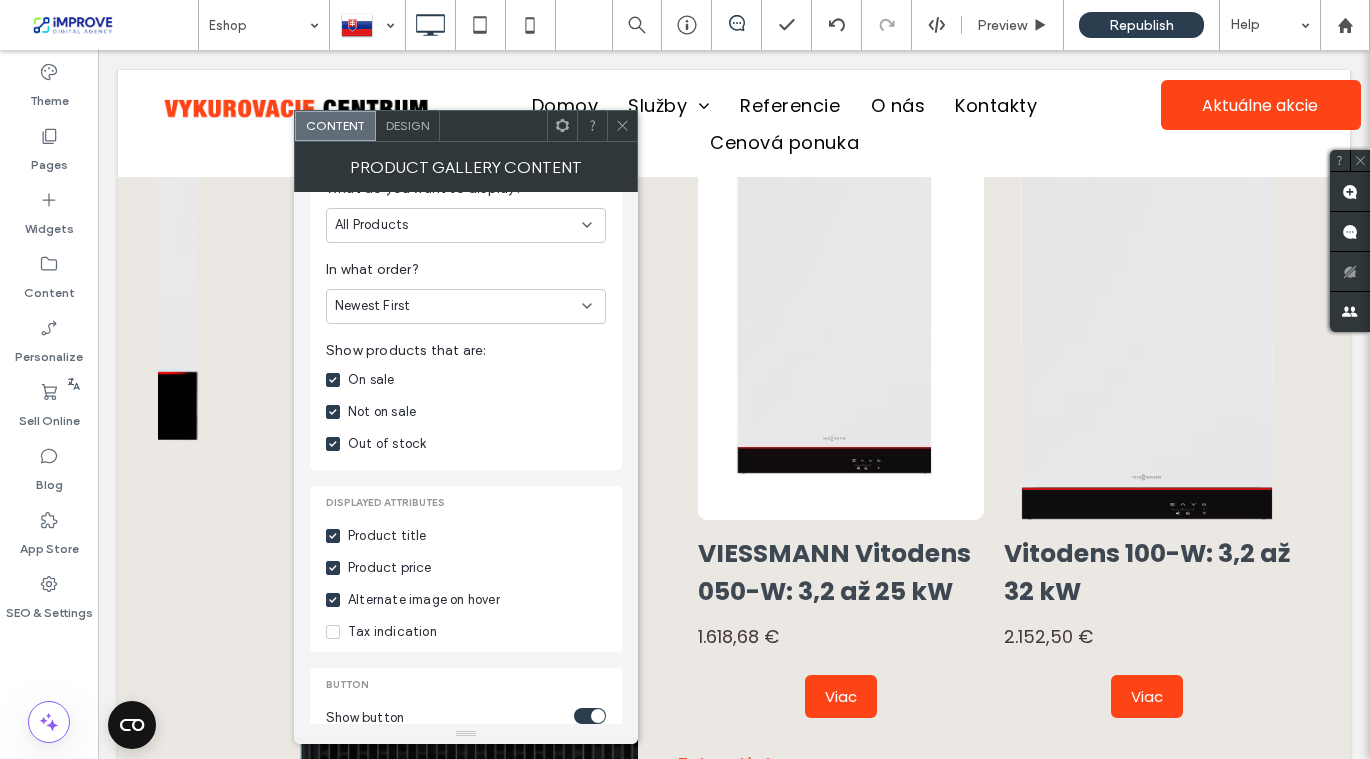 scroll, scrollTop: 326, scrollLeft: 0, axis: vertical 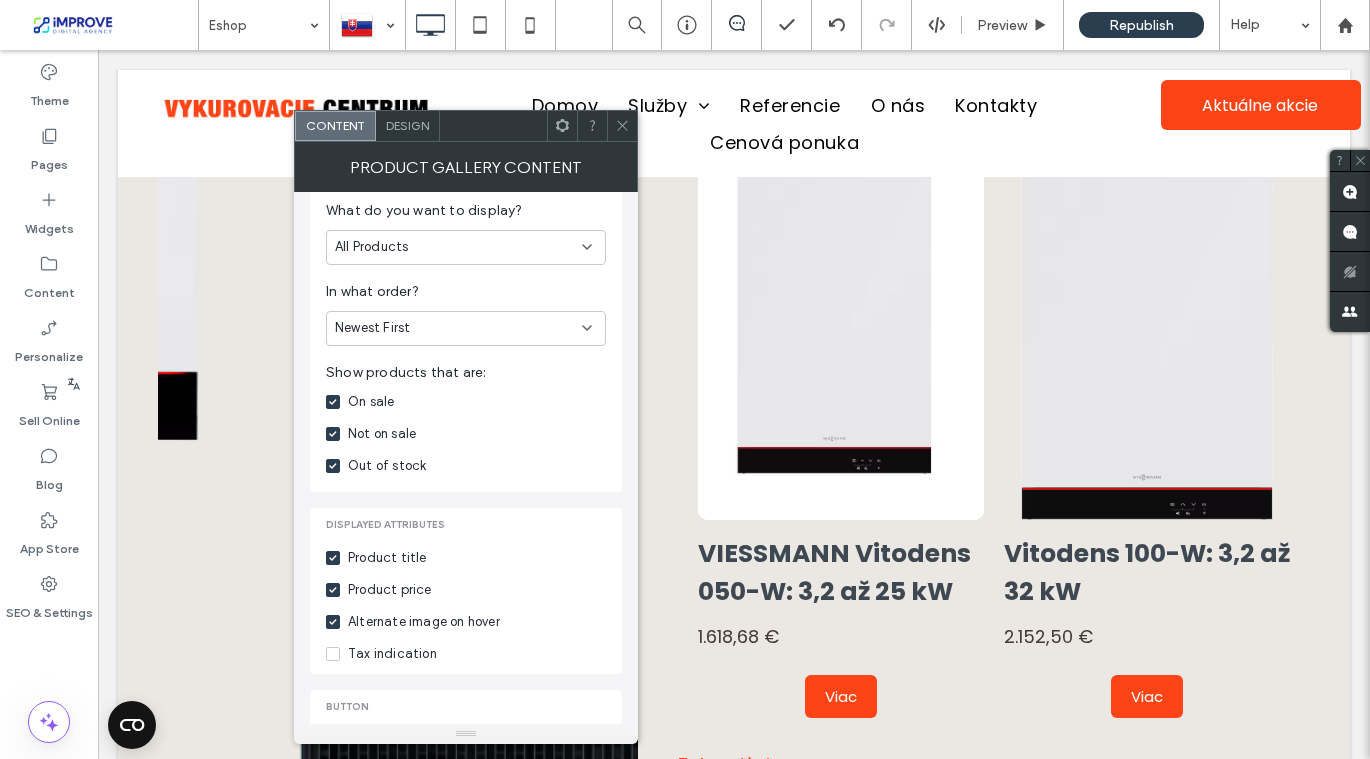 click on "Out of stock" at bounding box center [387, 466] 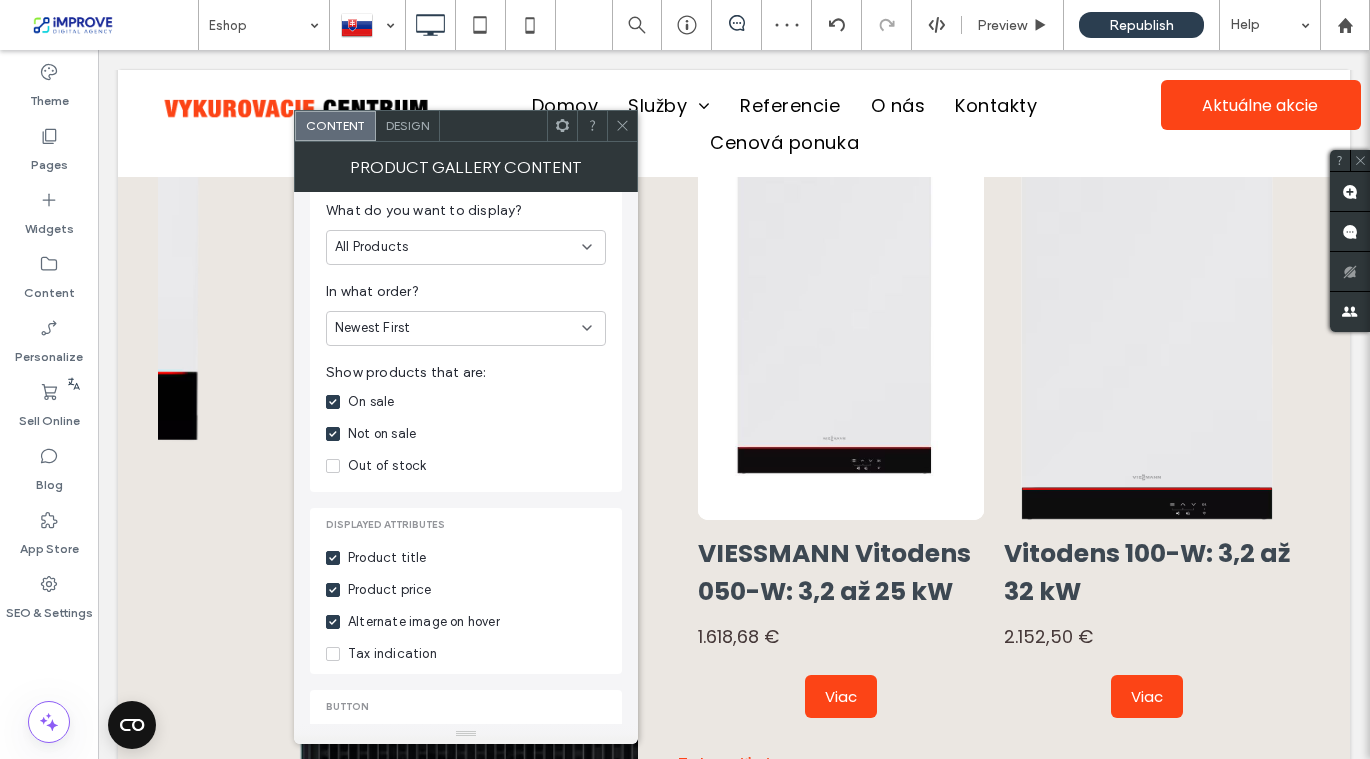 click 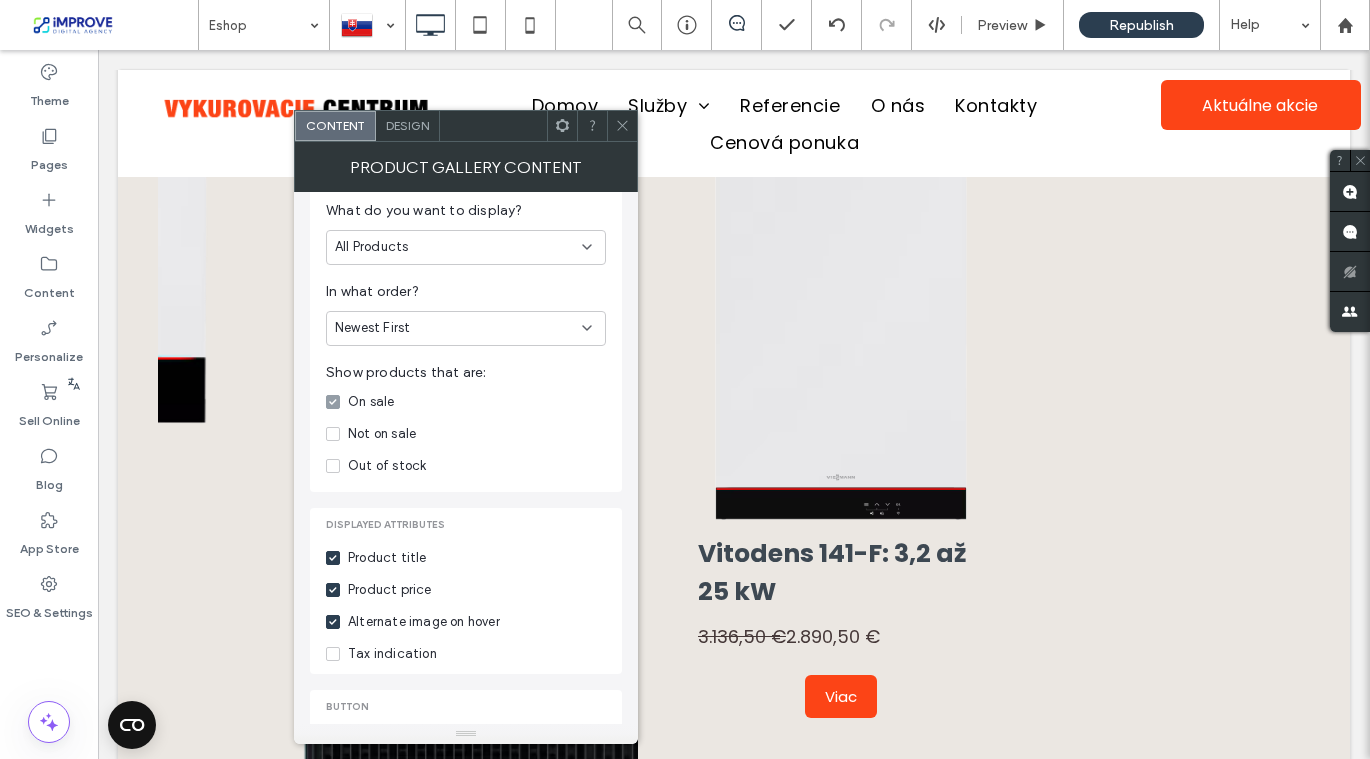 click 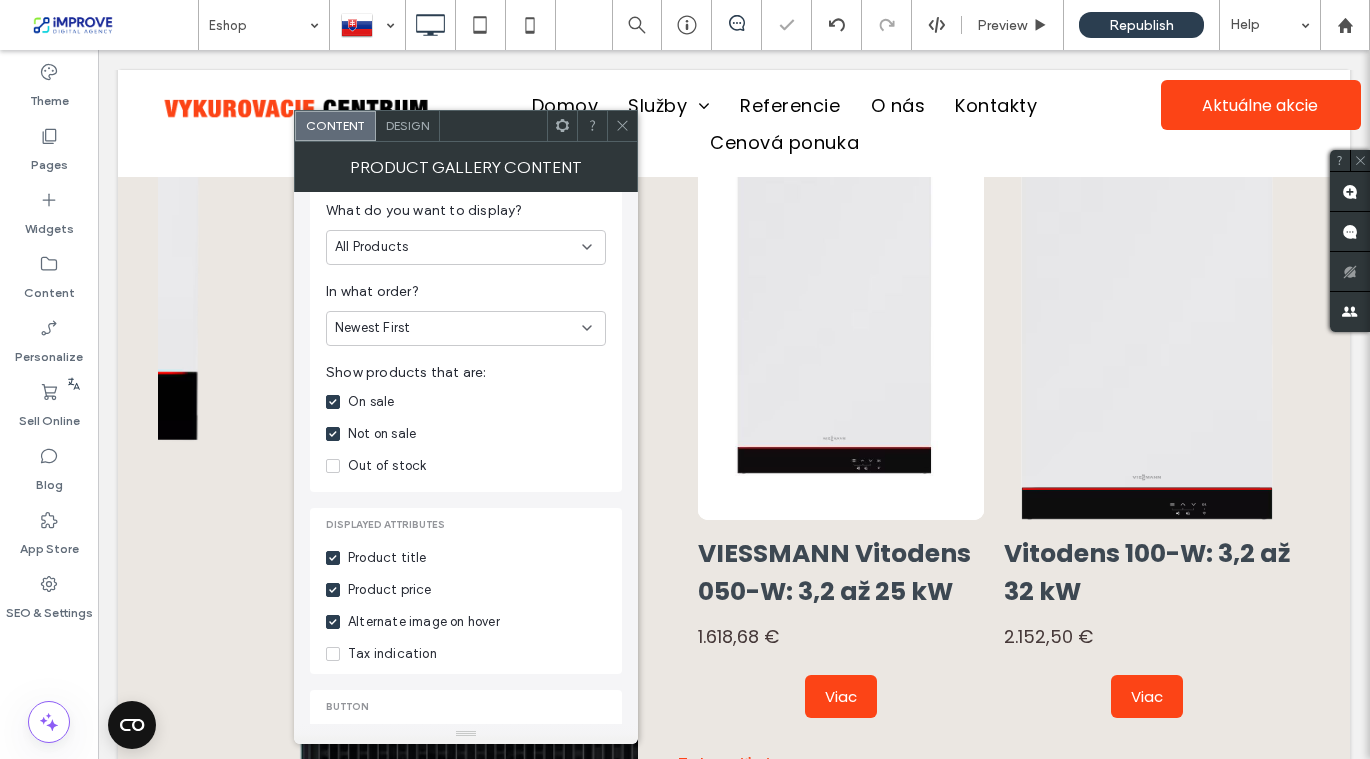 click 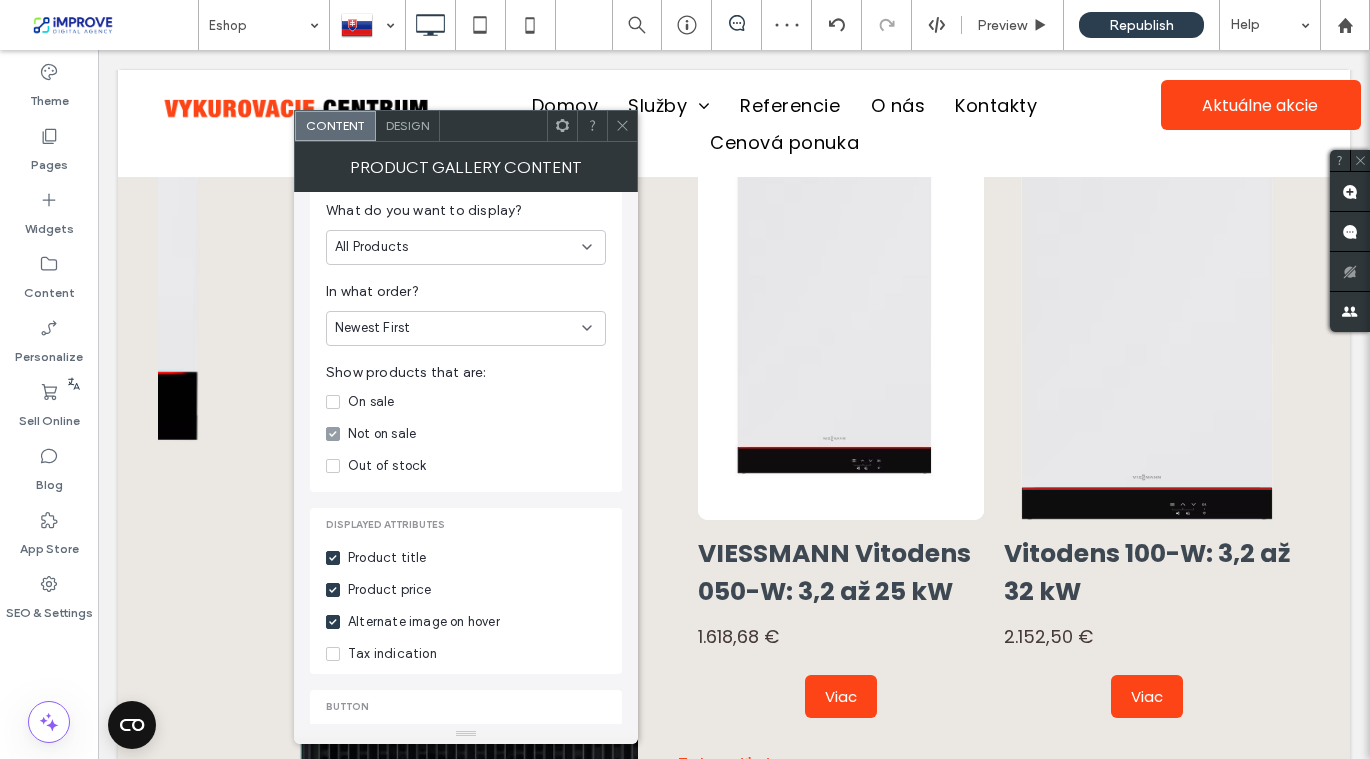 click 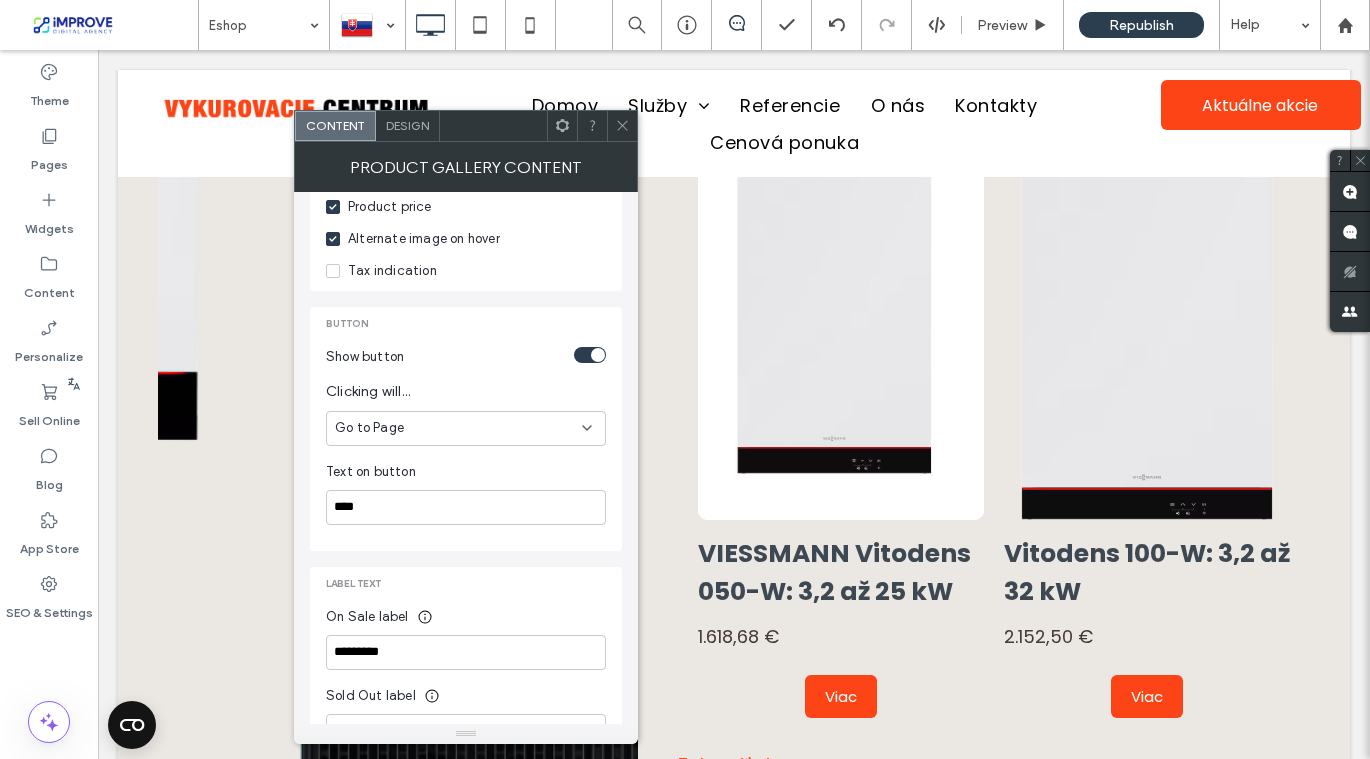 scroll, scrollTop: 739, scrollLeft: 0, axis: vertical 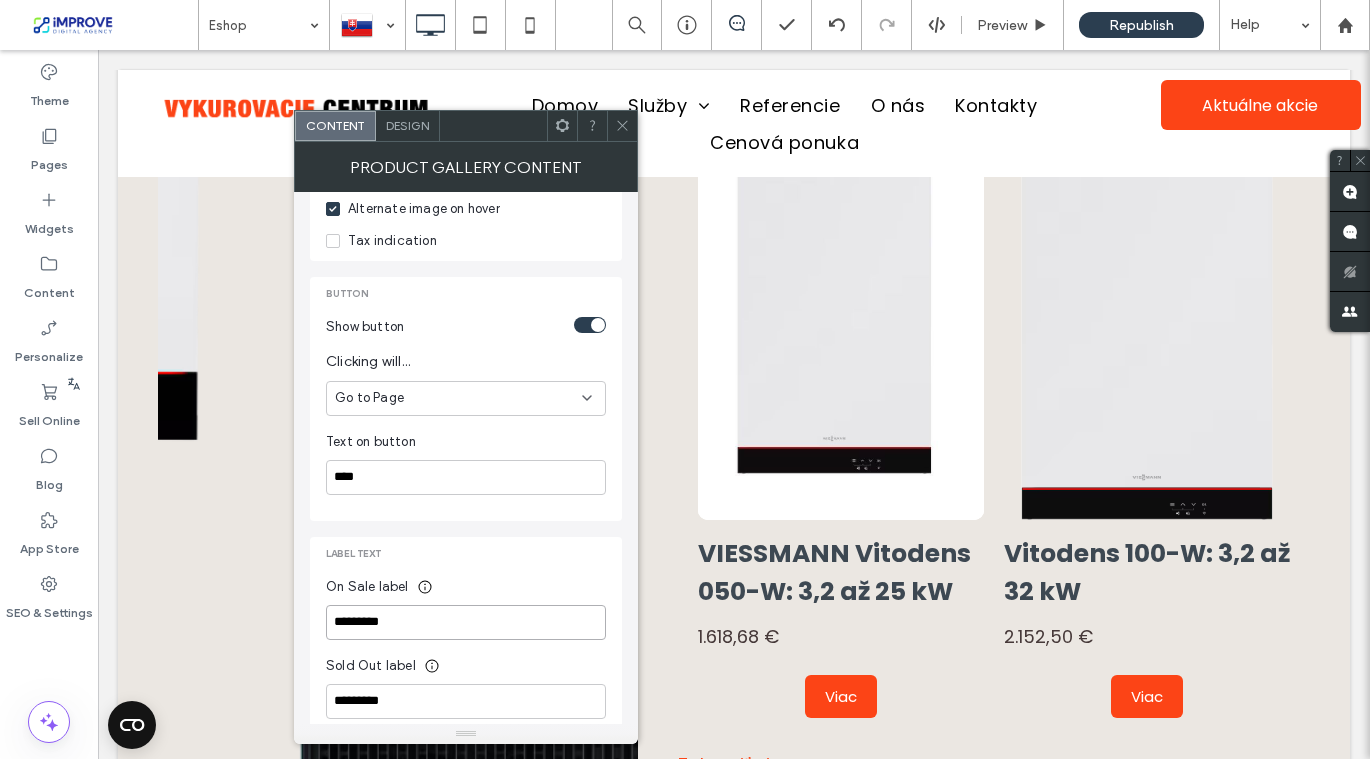 click on "*********" at bounding box center [466, 622] 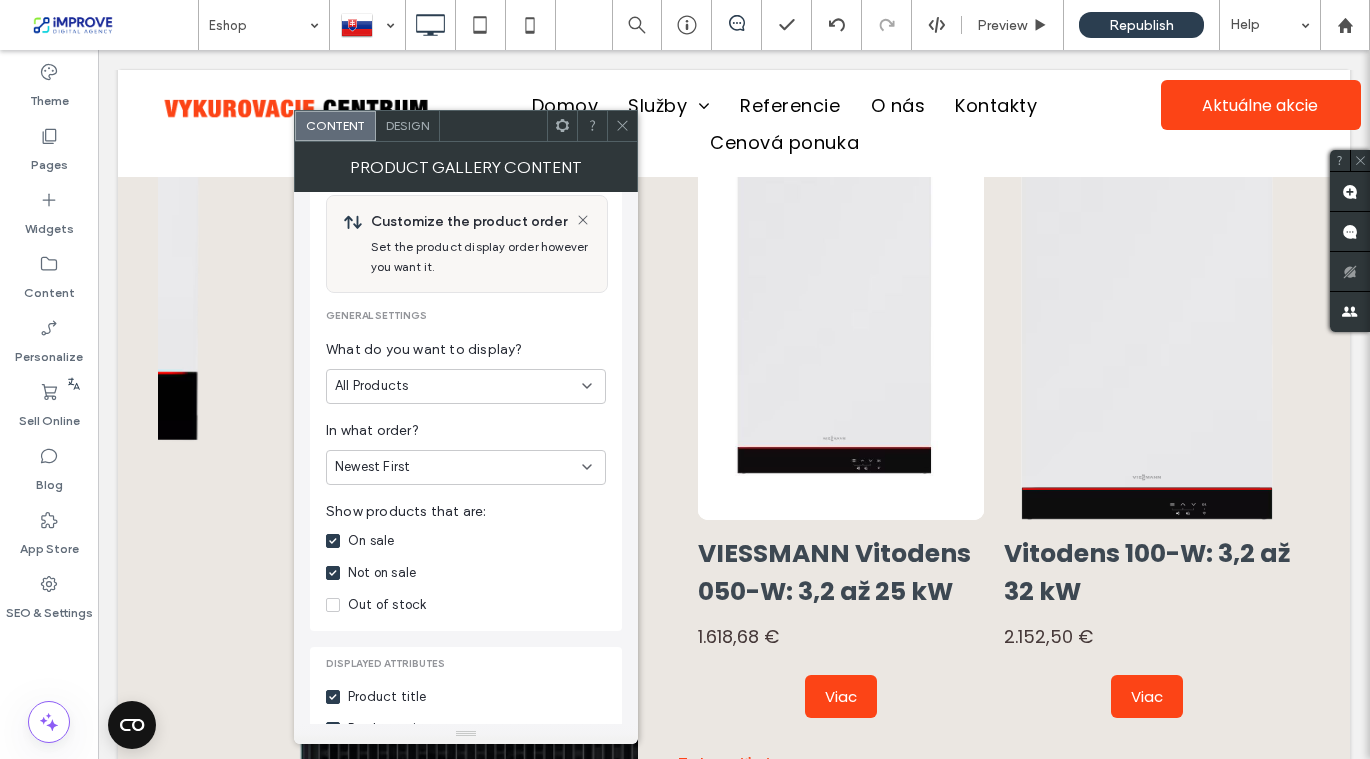 scroll, scrollTop: 180, scrollLeft: 0, axis: vertical 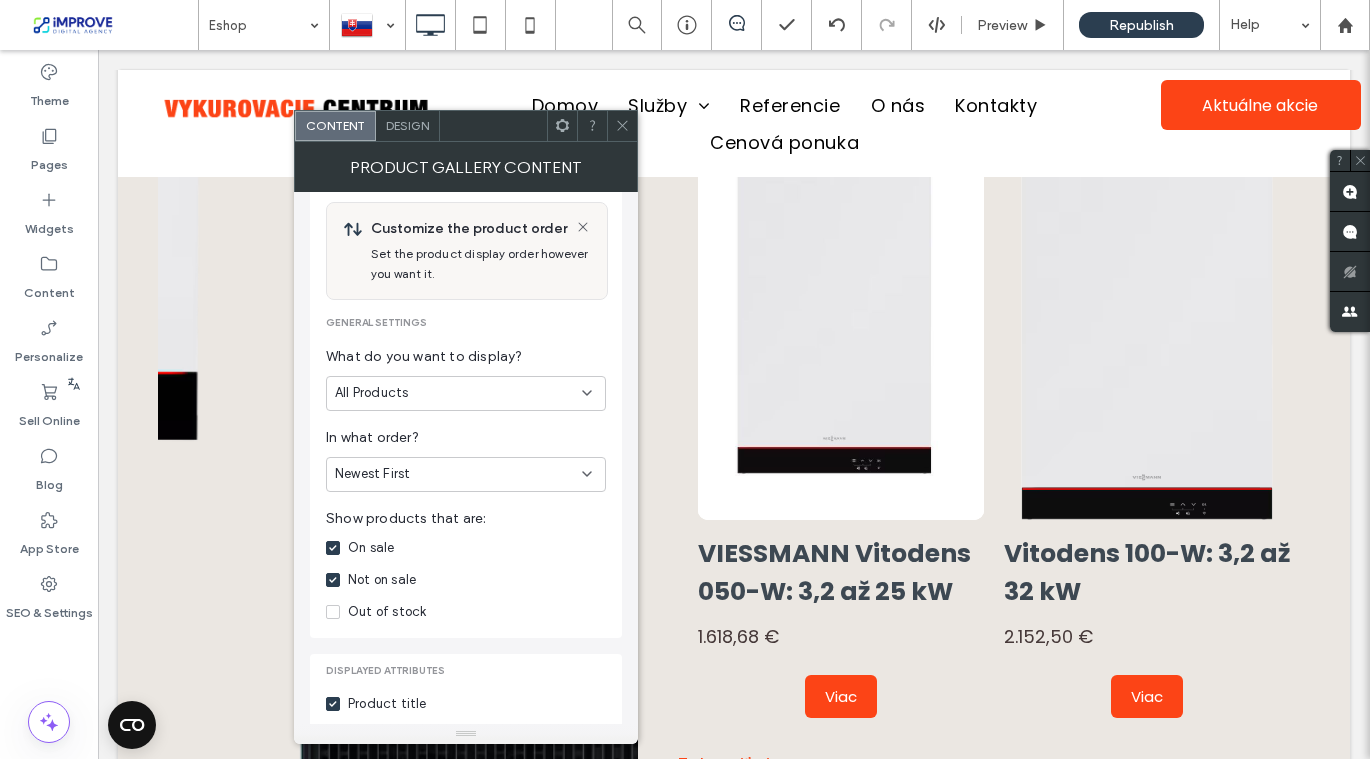 type on "*****" 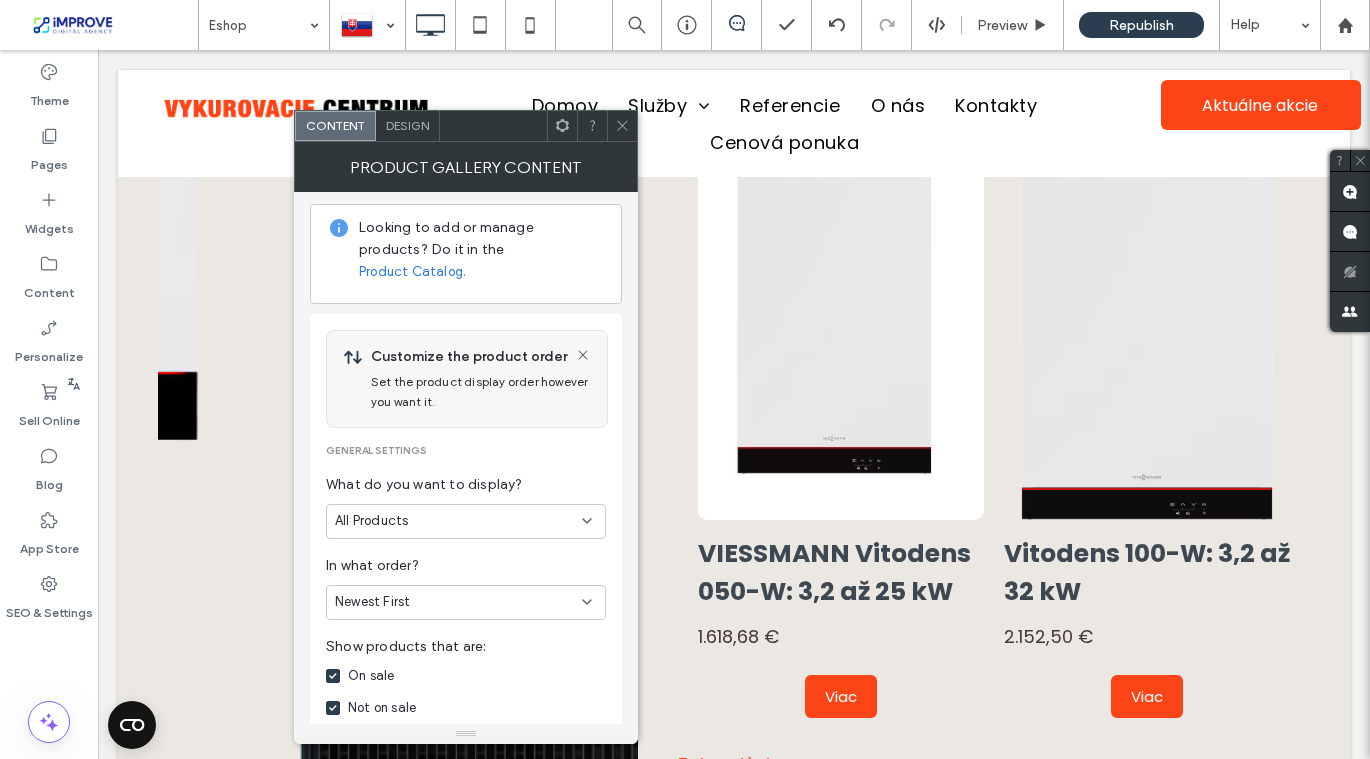 scroll, scrollTop: 34, scrollLeft: 0, axis: vertical 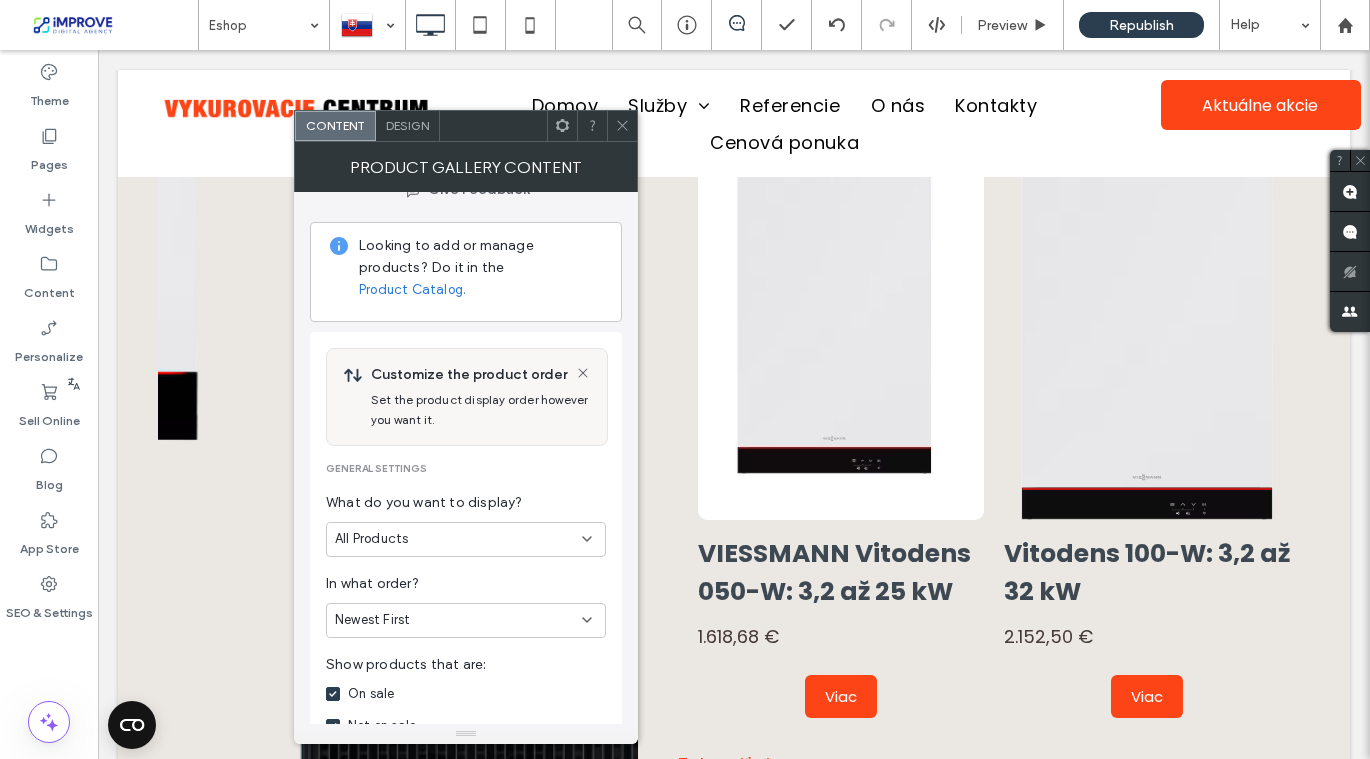 click on "All Products" at bounding box center [466, 539] 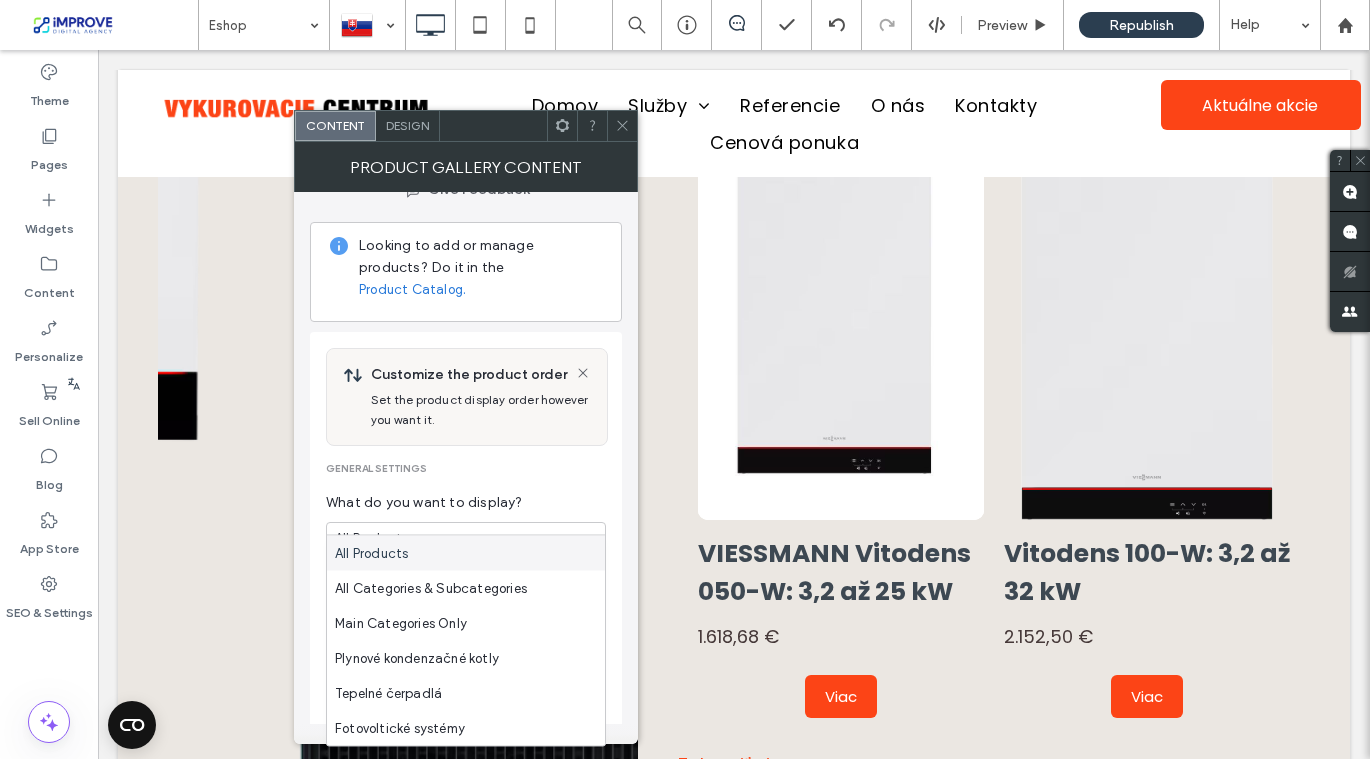 click on "All Products" at bounding box center (466, 539) 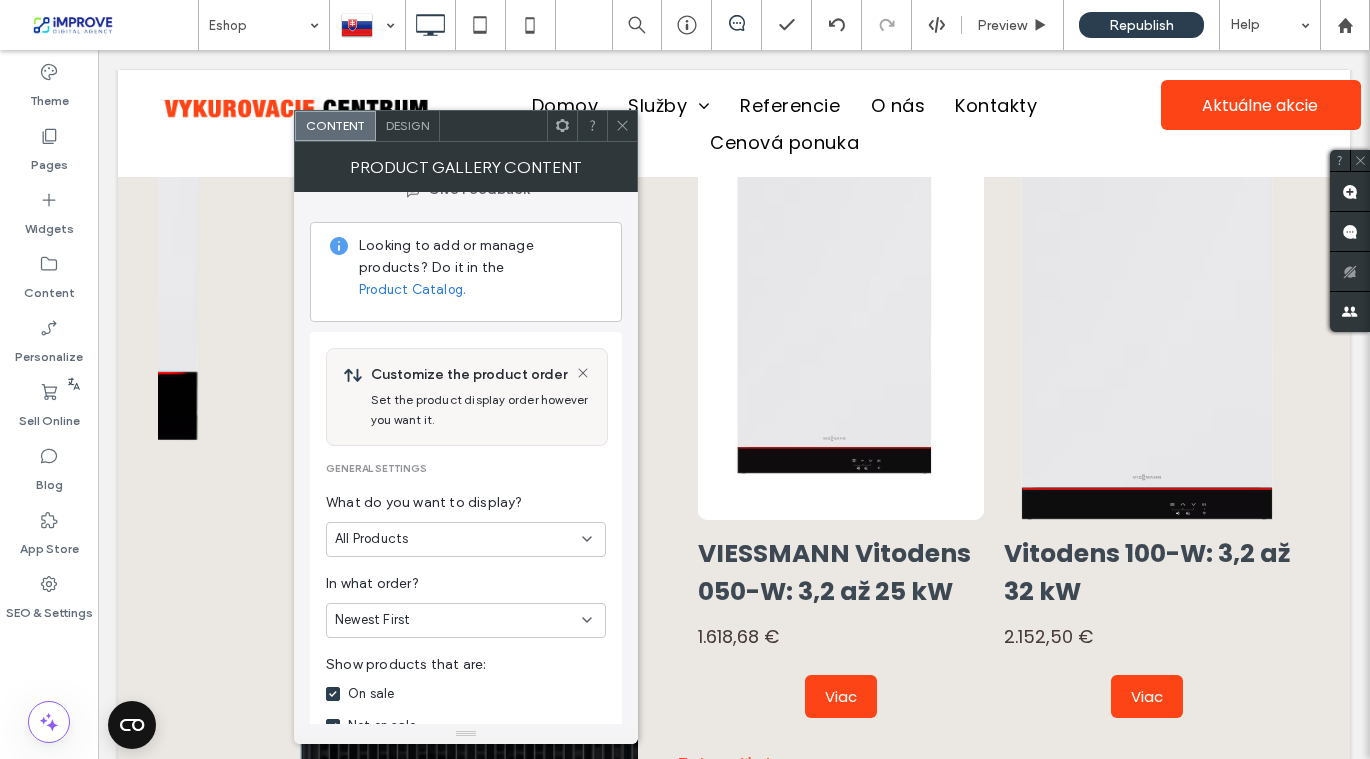scroll, scrollTop: 0, scrollLeft: 0, axis: both 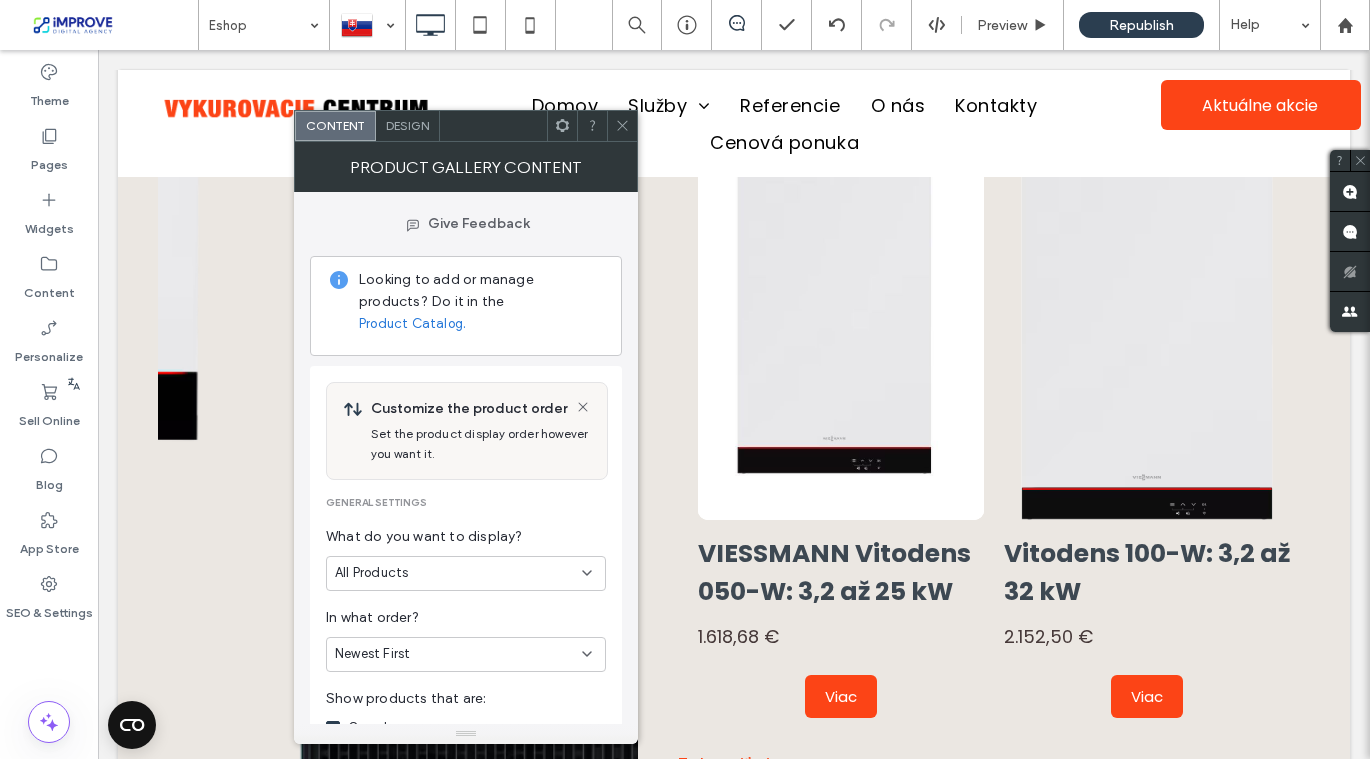click at bounding box center [622, 126] 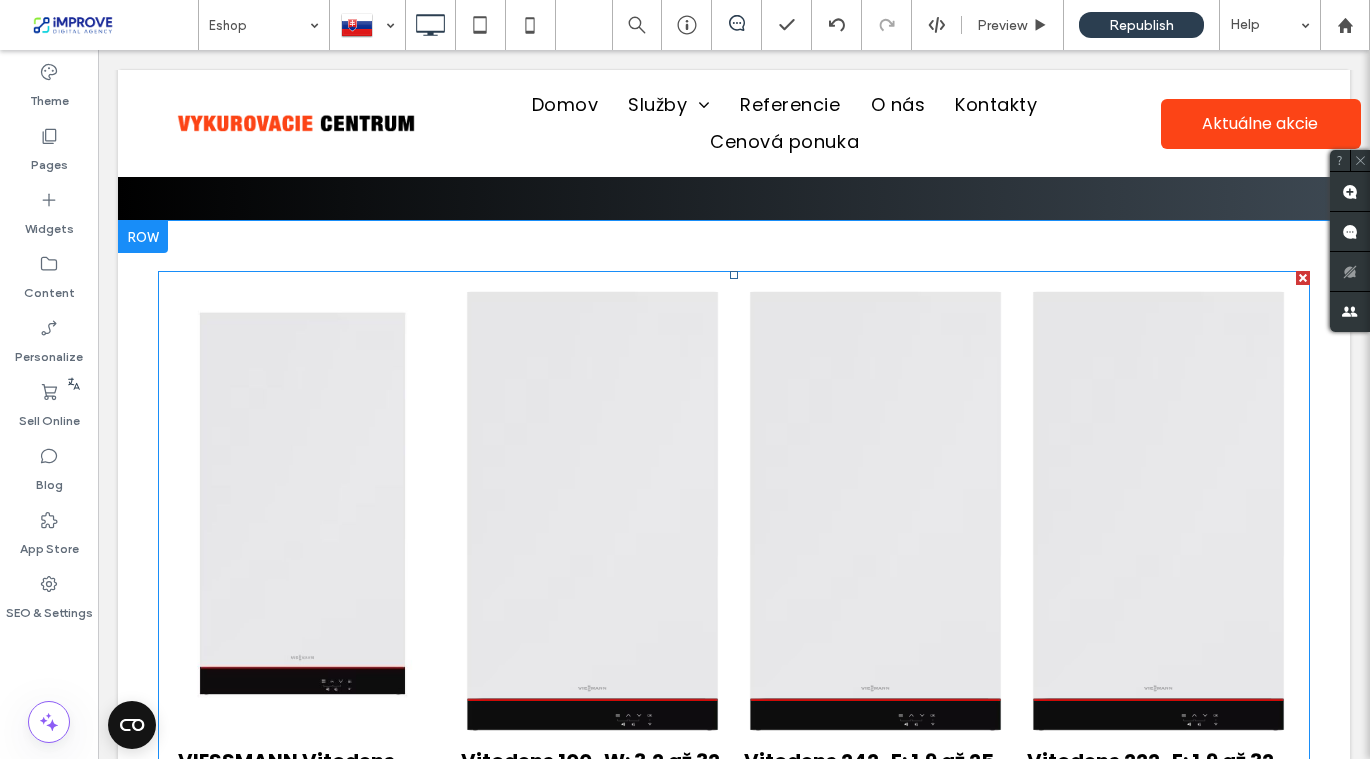 scroll, scrollTop: 3094, scrollLeft: 0, axis: vertical 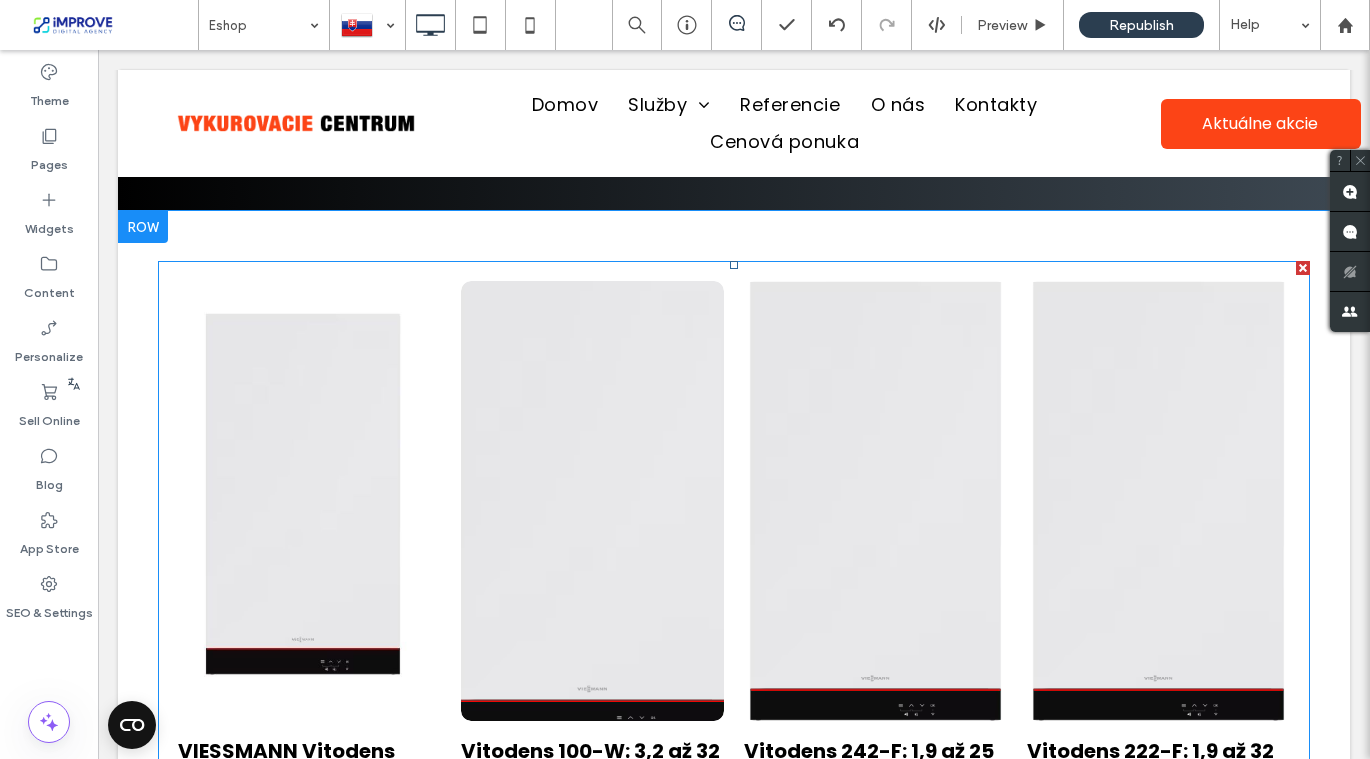 click at bounding box center (592, 501) 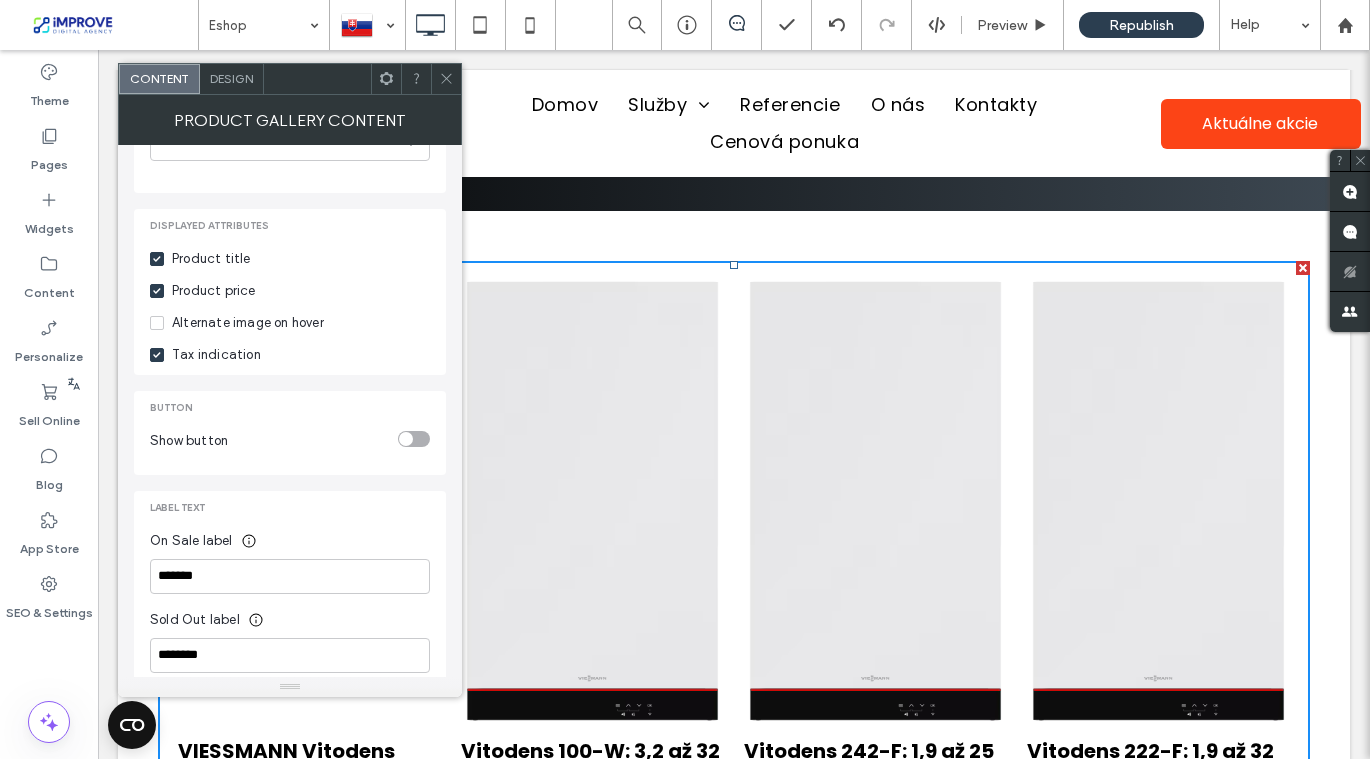 scroll, scrollTop: 593, scrollLeft: 0, axis: vertical 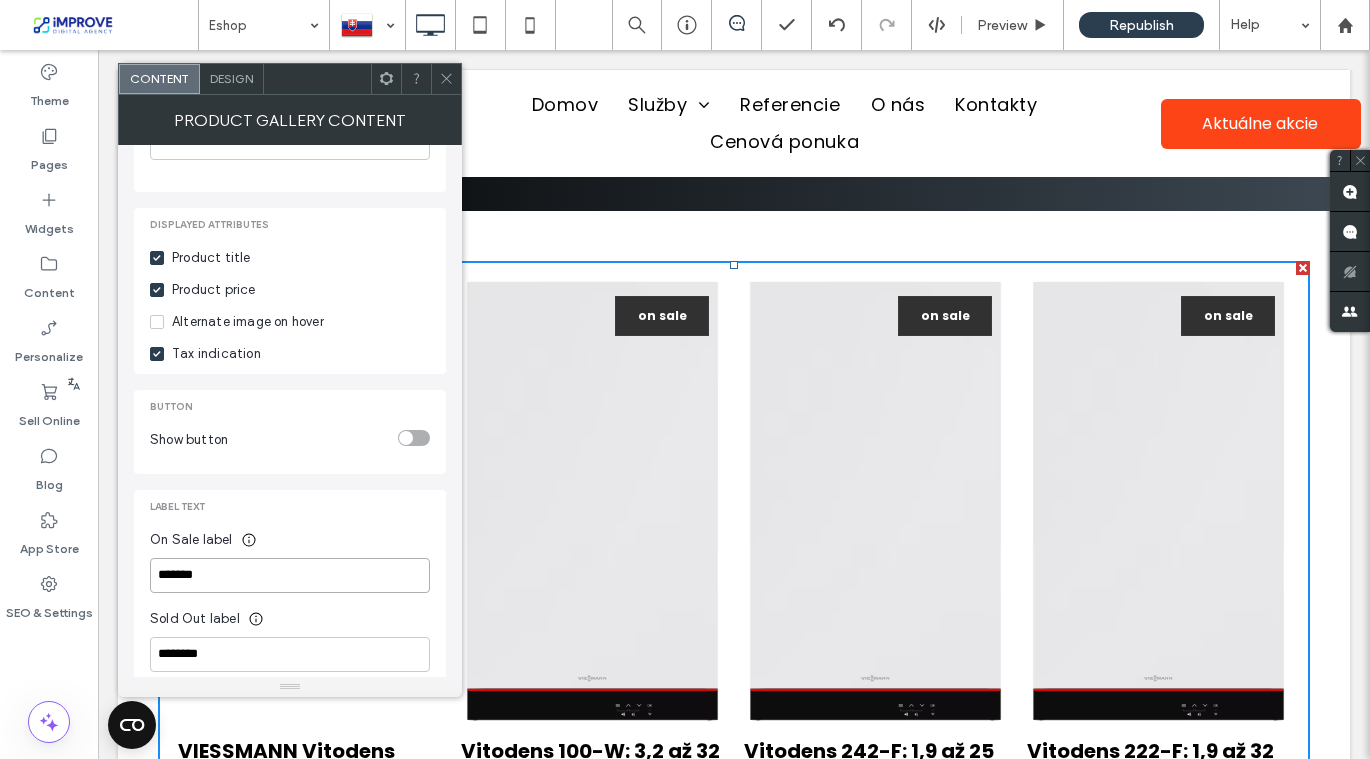drag, startPoint x: 212, startPoint y: 556, endPoint x: 151, endPoint y: 548, distance: 61.522354 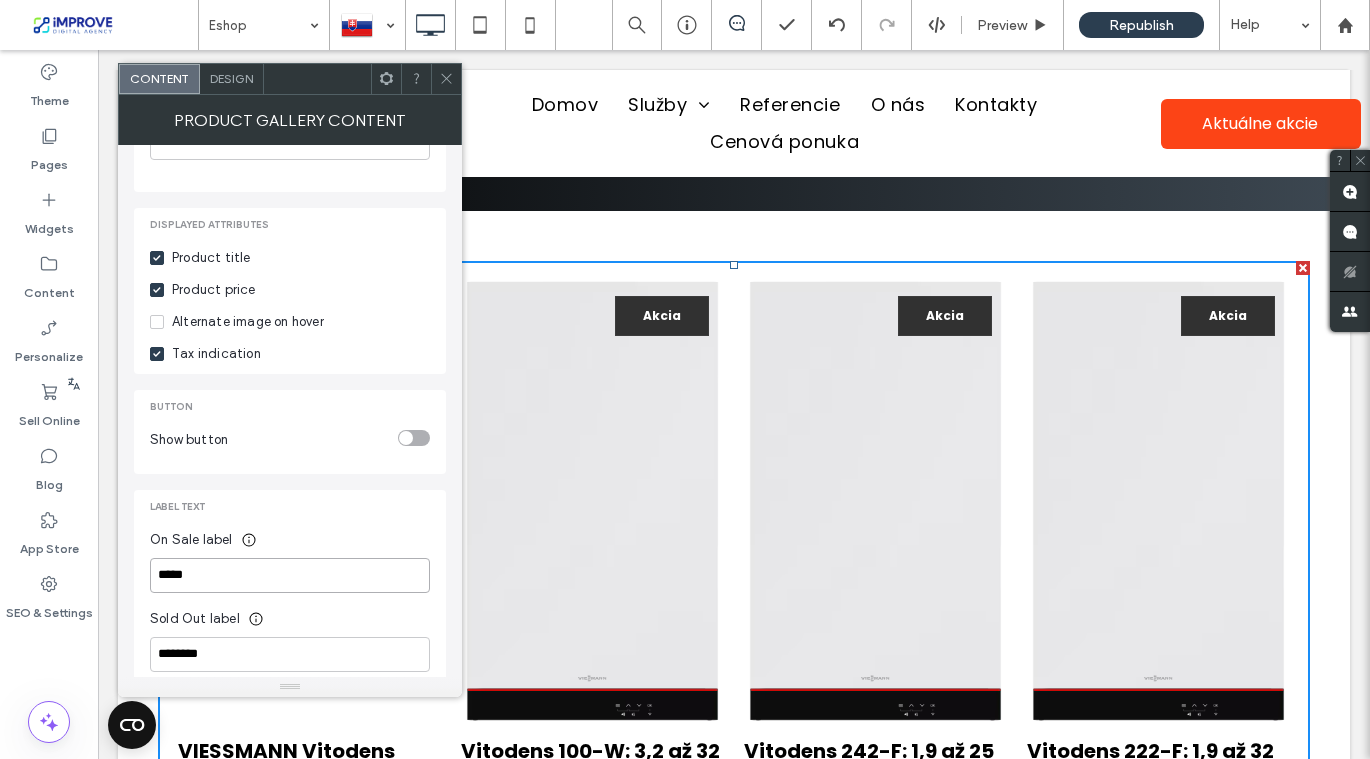 type on "*****" 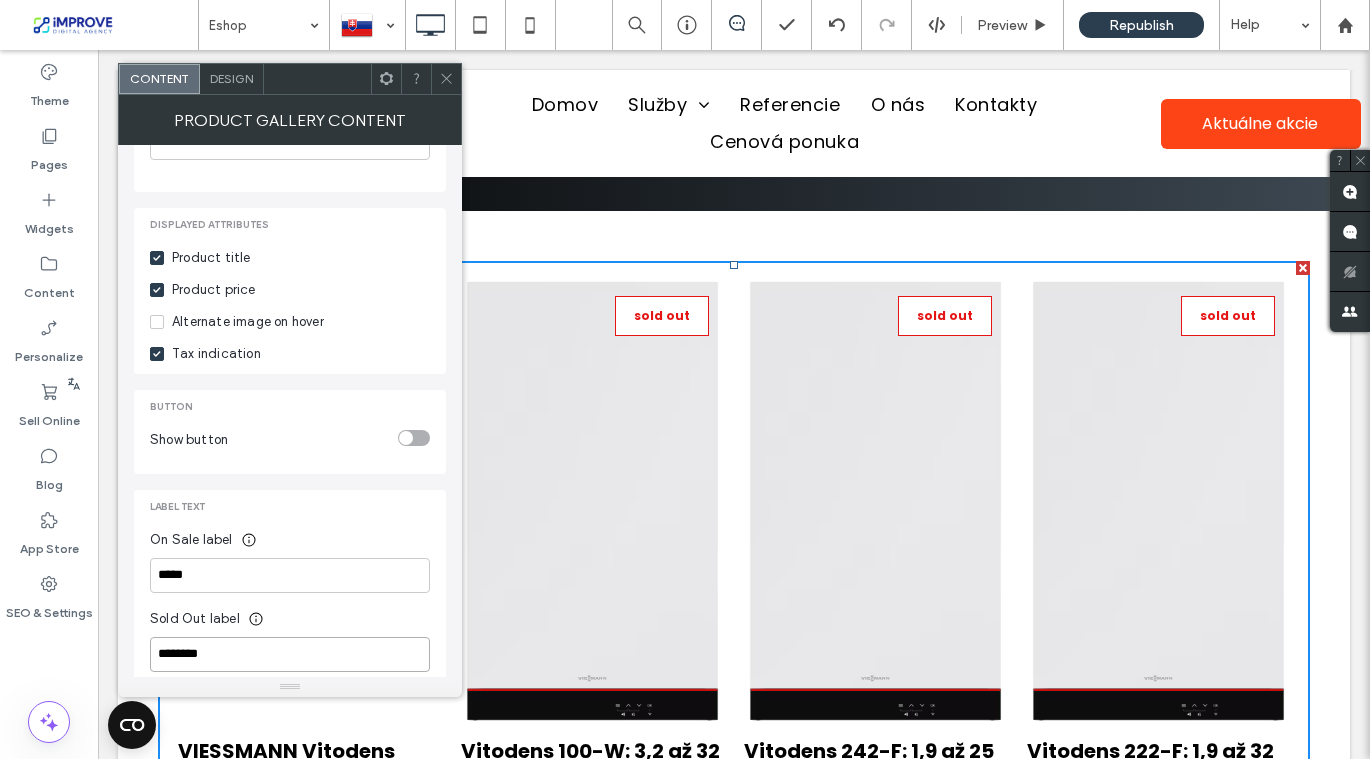 drag, startPoint x: 226, startPoint y: 633, endPoint x: 129, endPoint y: 624, distance: 97.41663 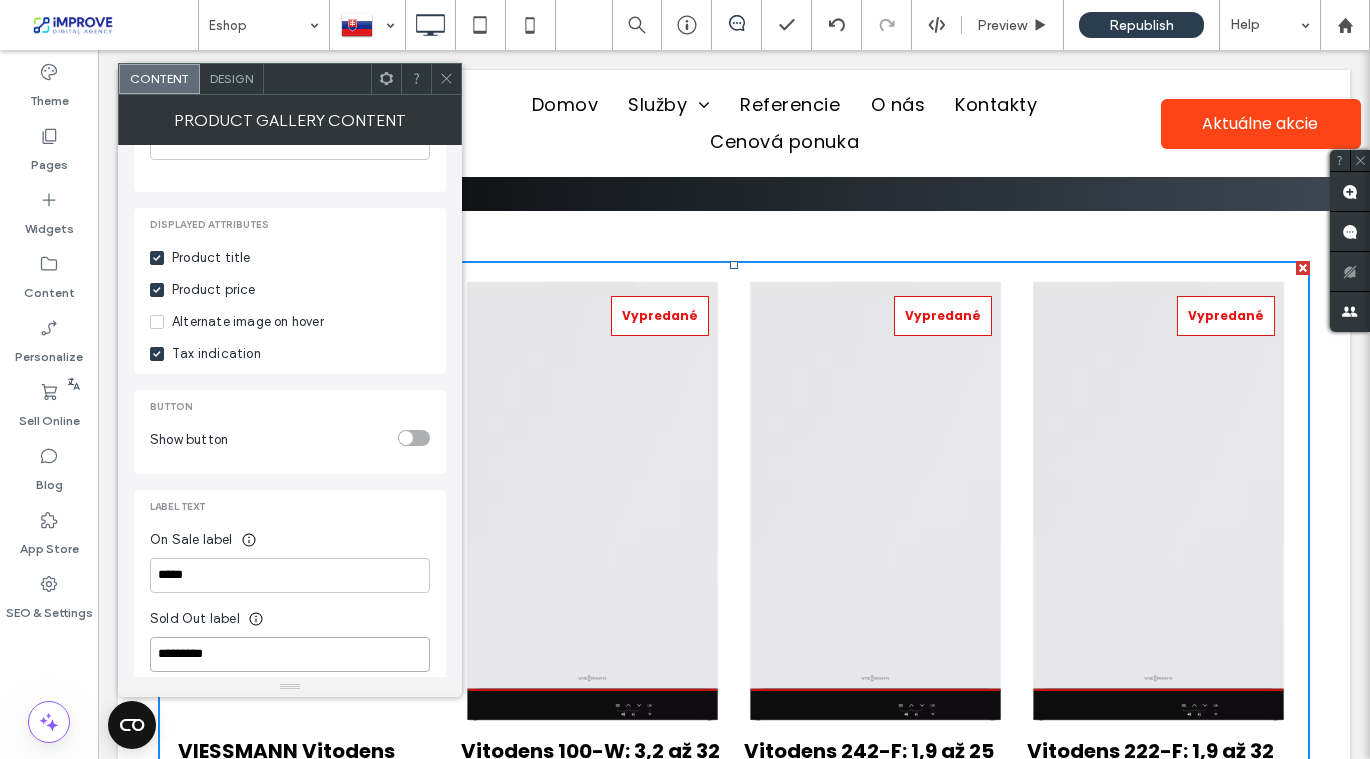 type on "*********" 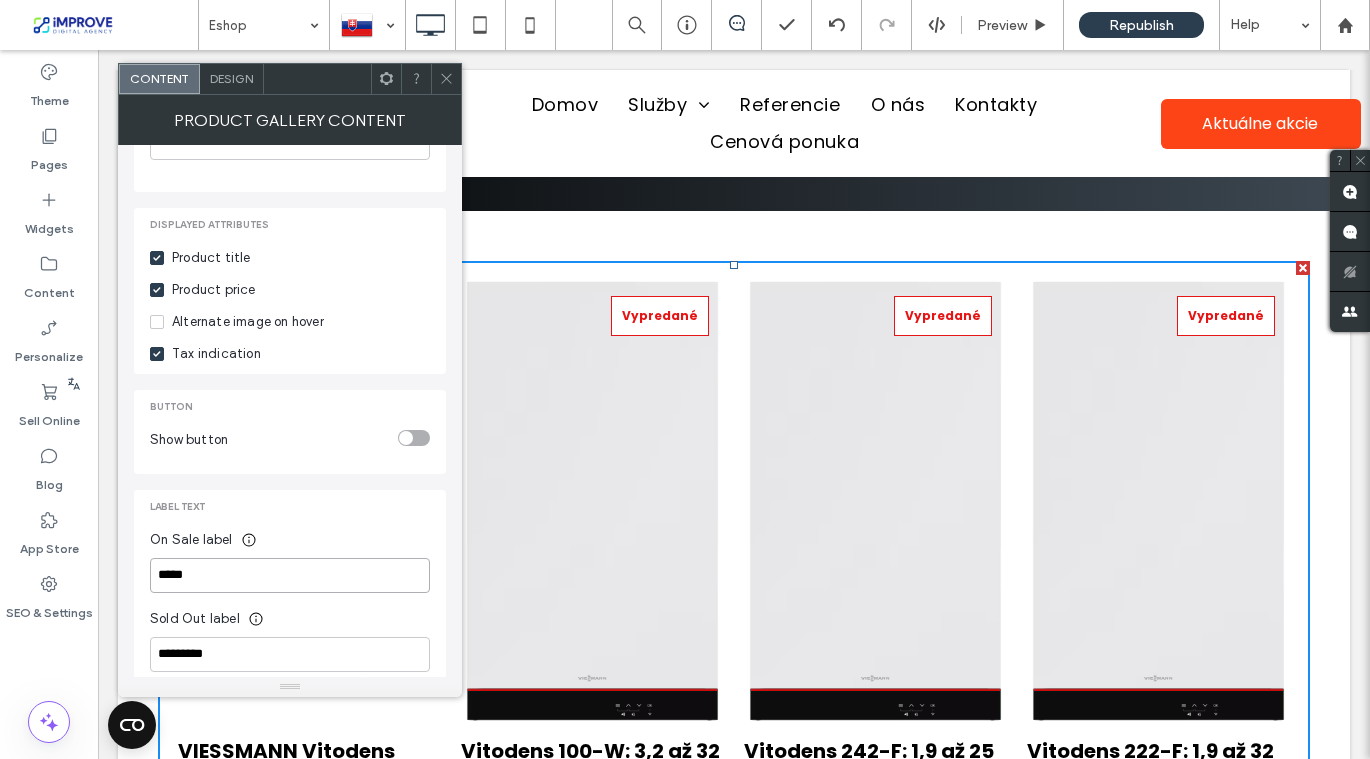 click on "*****" at bounding box center [290, 575] 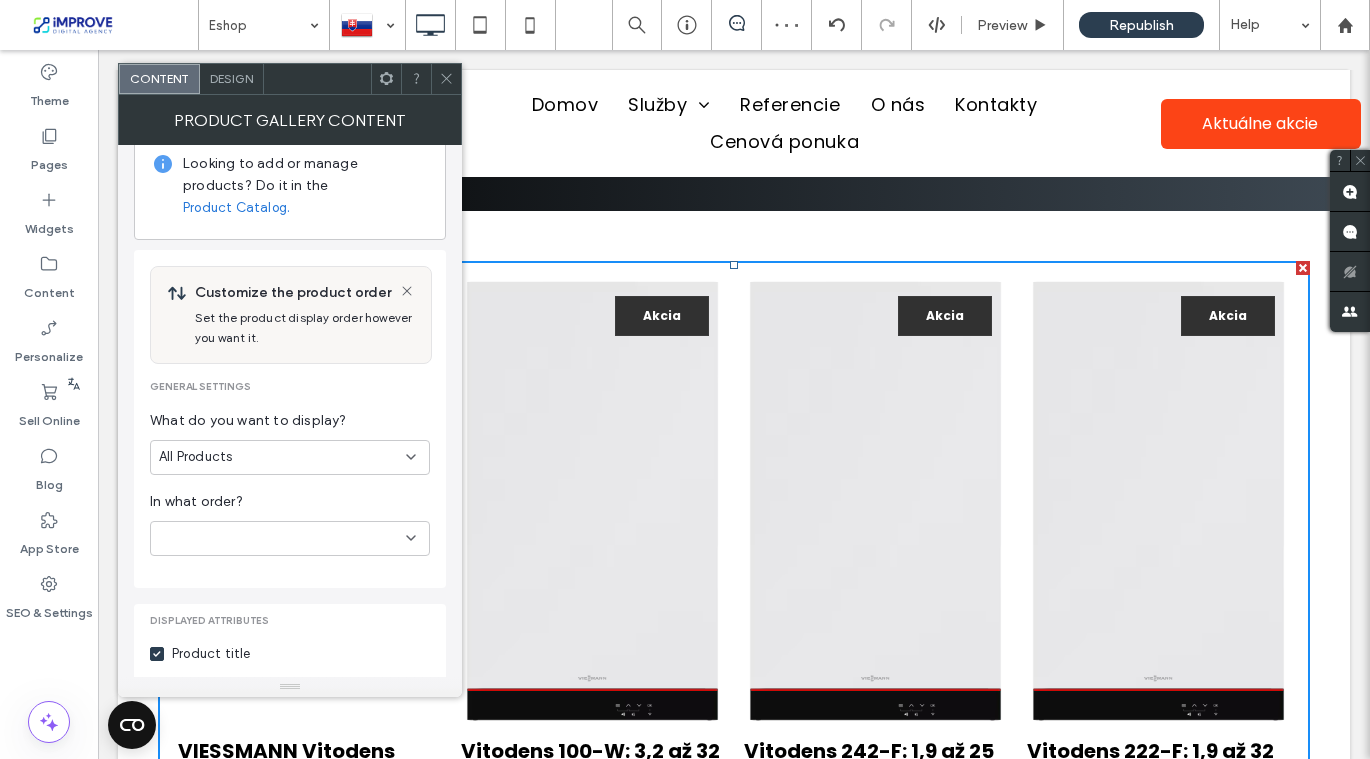 scroll, scrollTop: 0, scrollLeft: 0, axis: both 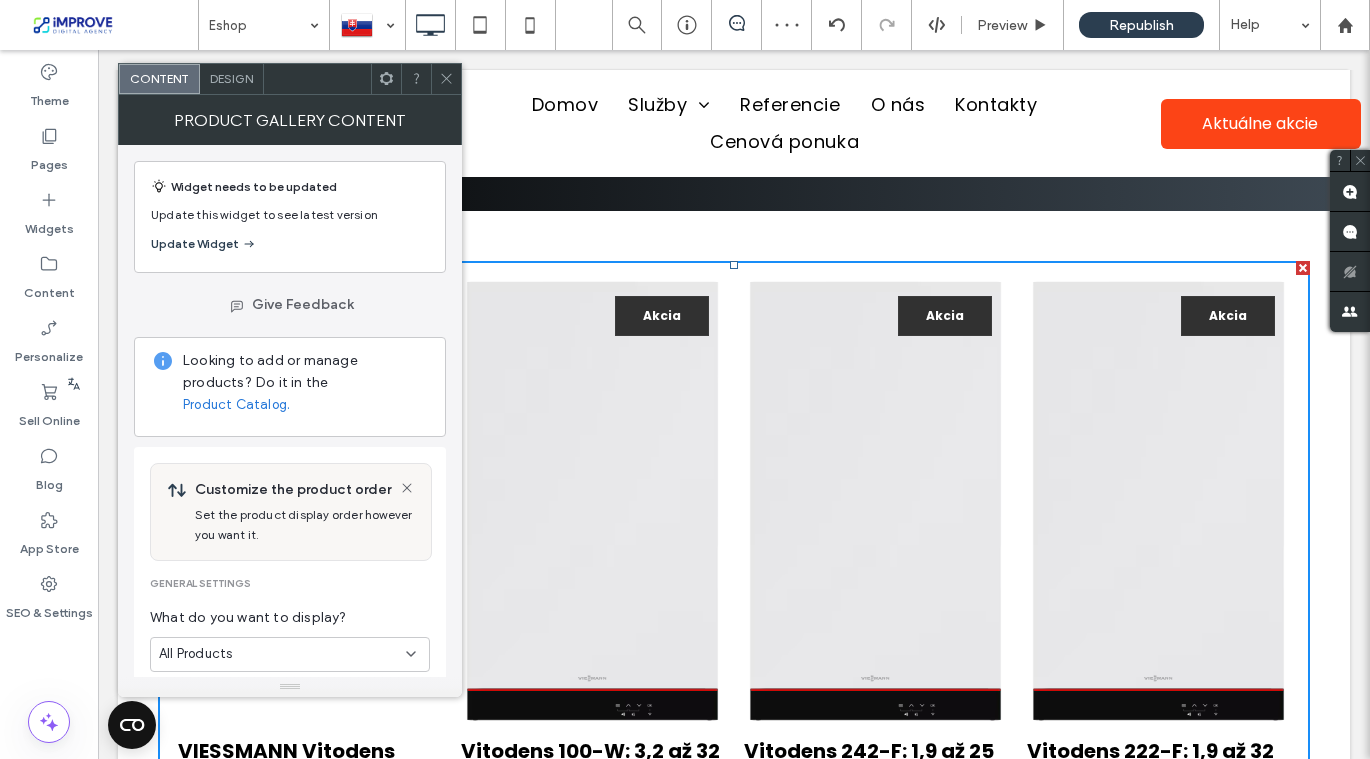 click 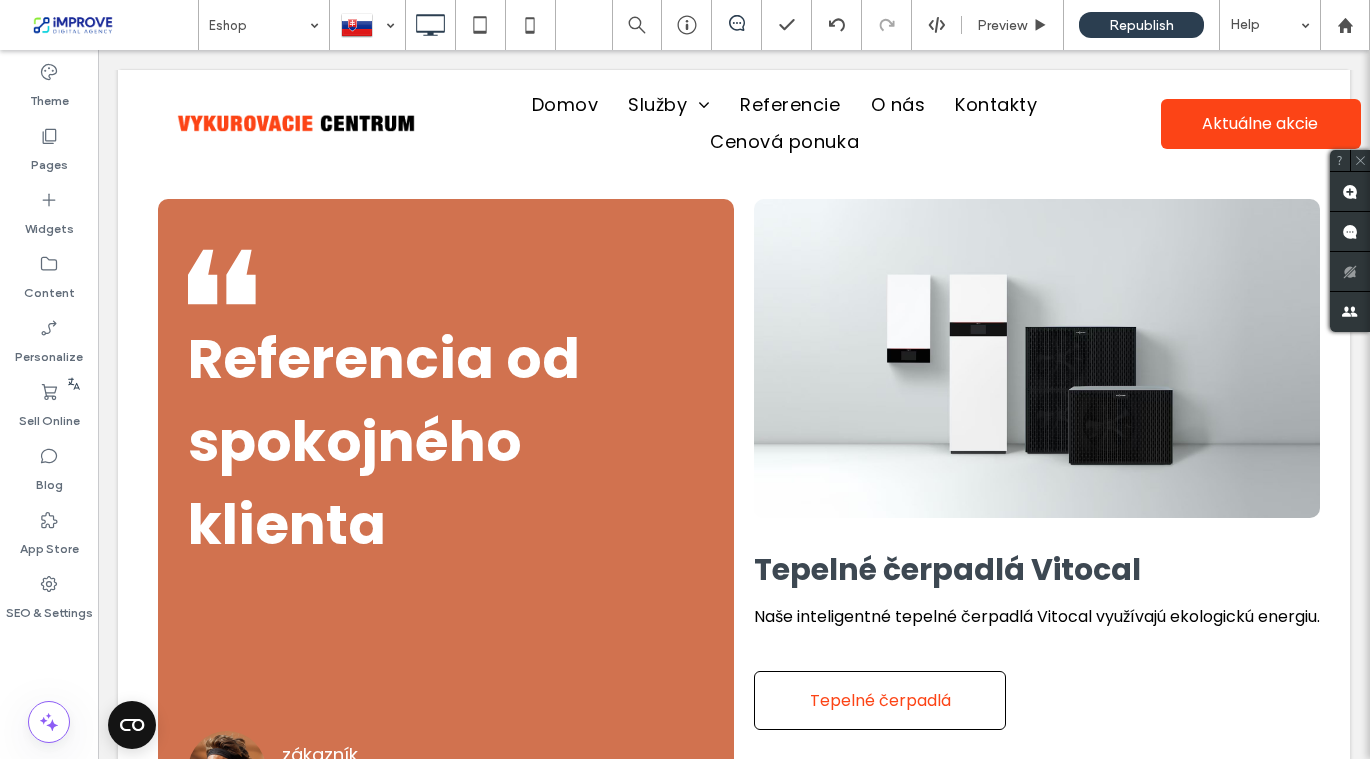 scroll, scrollTop: 3898, scrollLeft: 0, axis: vertical 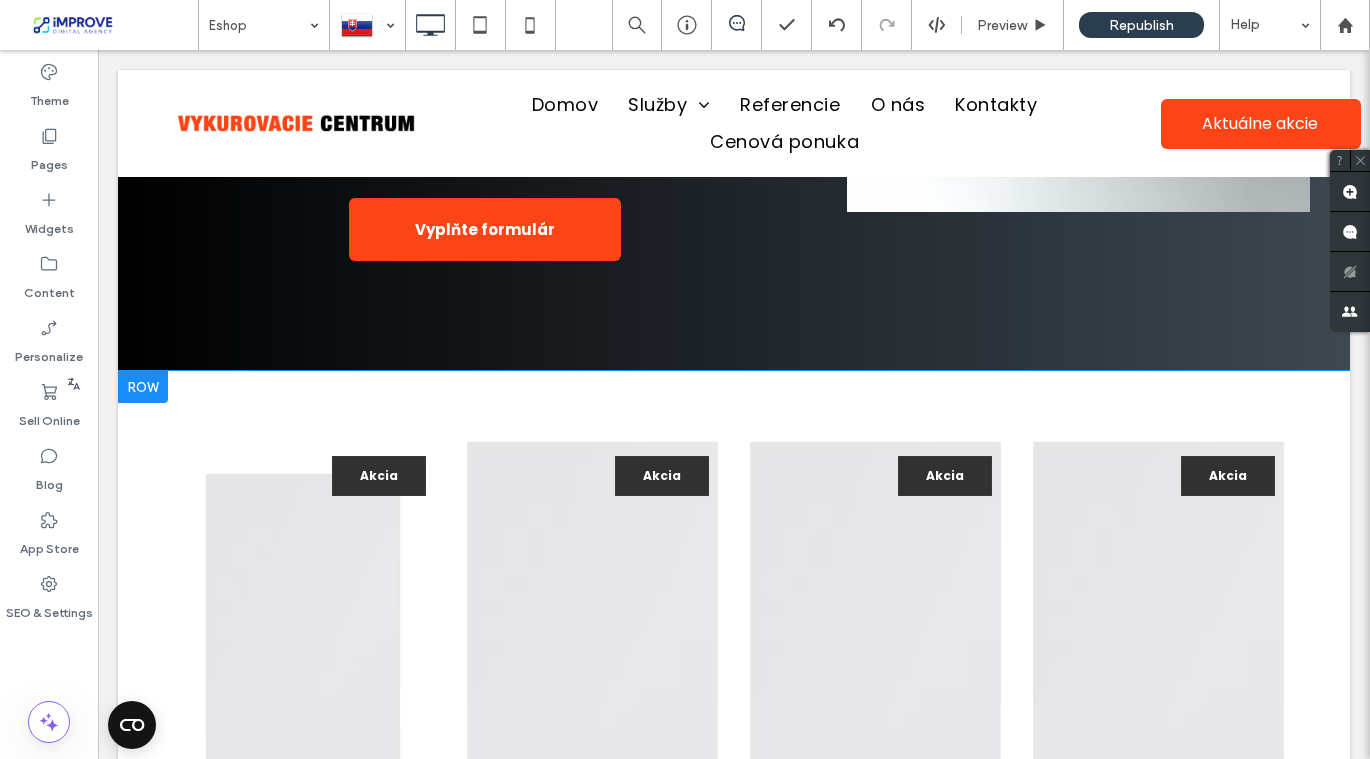 click at bounding box center (143, 387) 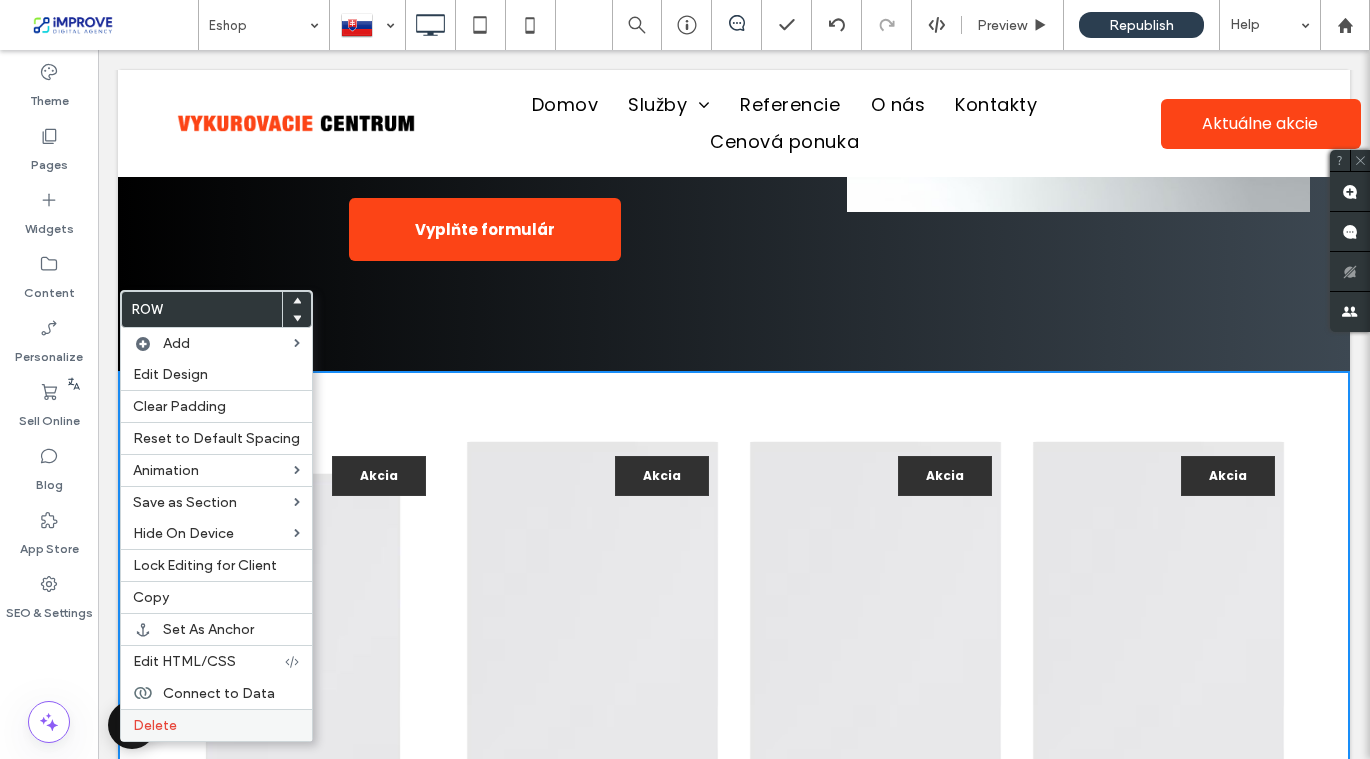 click on "Delete" at bounding box center (155, 725) 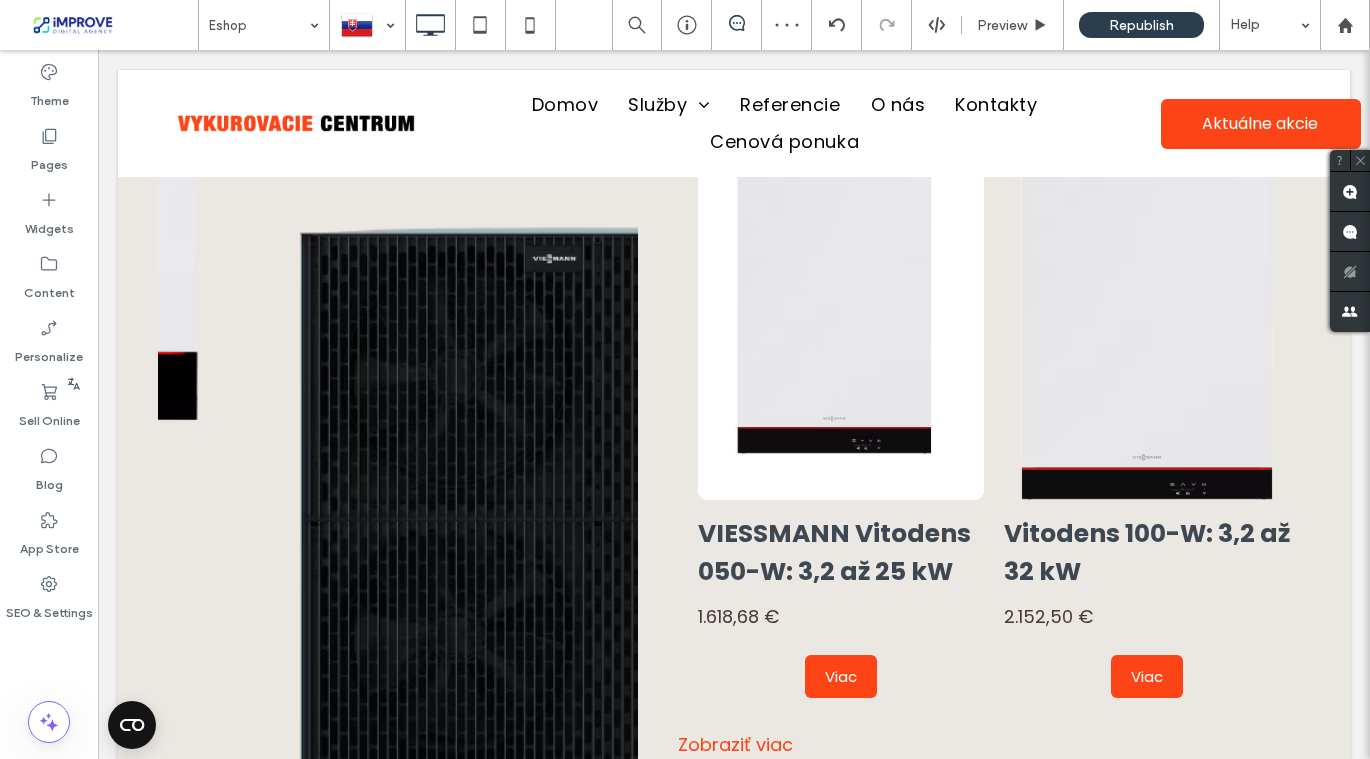 scroll, scrollTop: 1910, scrollLeft: 0, axis: vertical 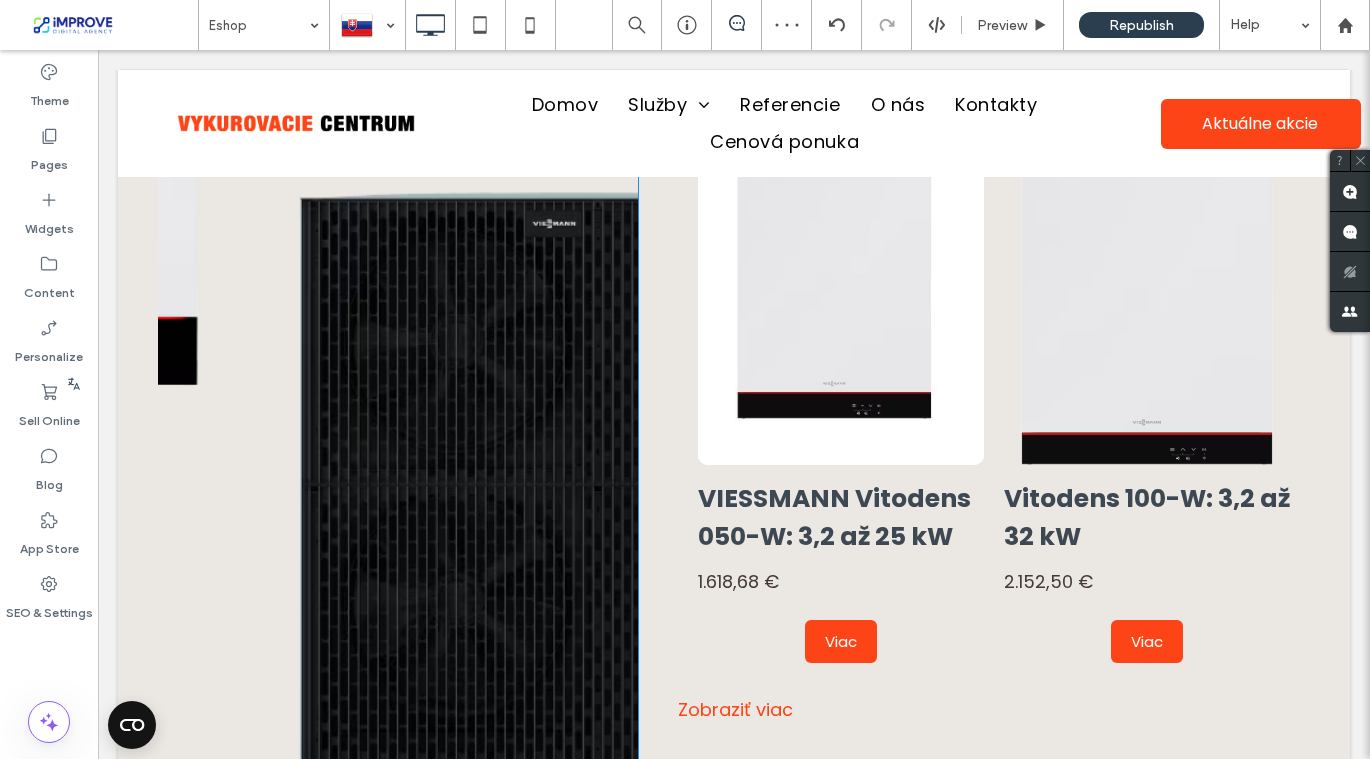 click on "Click To Paste" at bounding box center [398, 365] 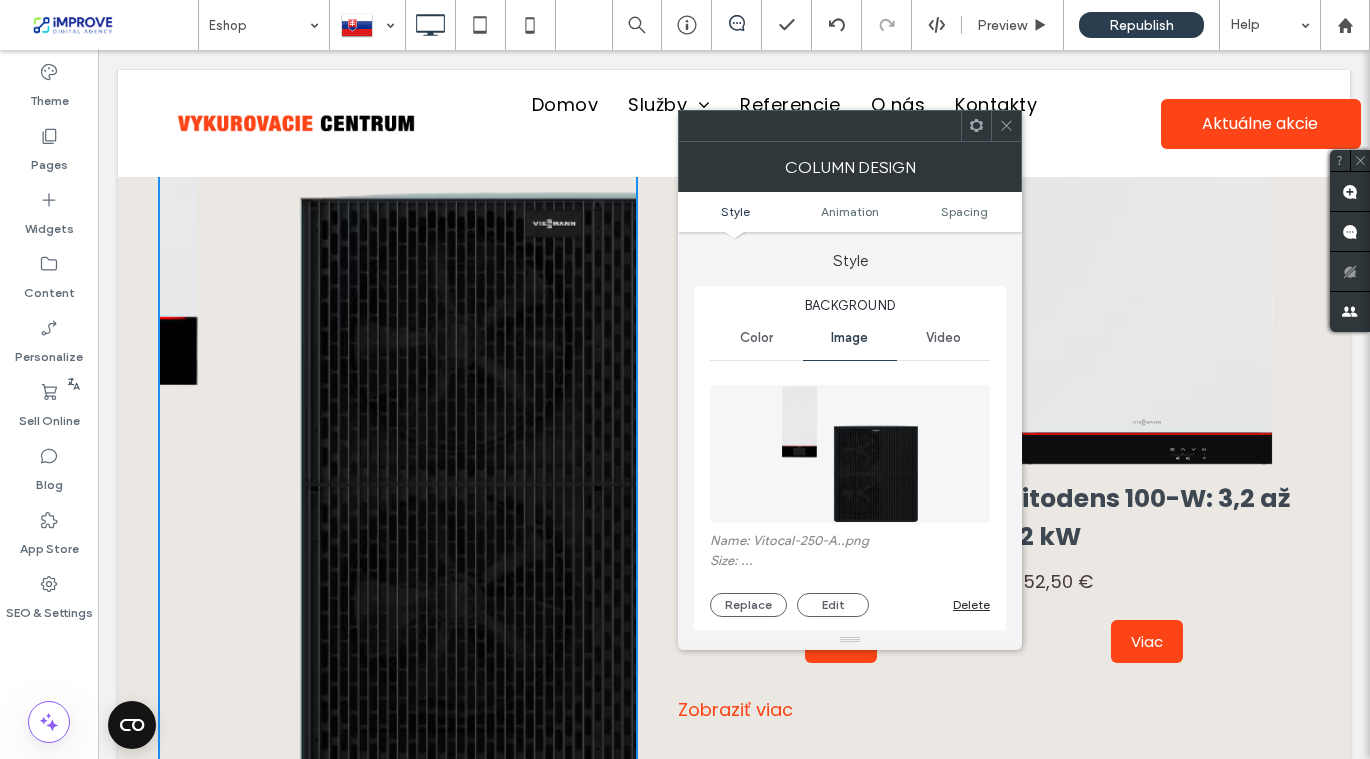 type on "**" 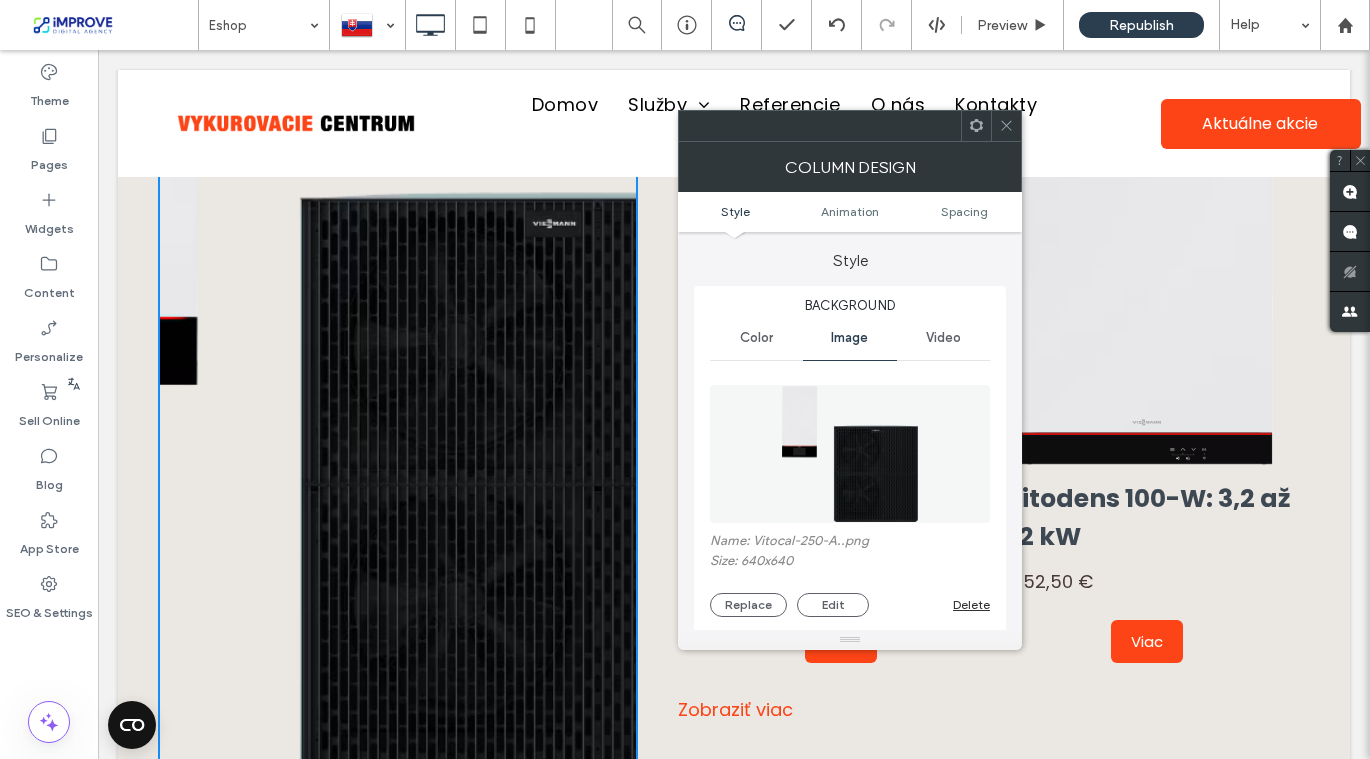 click 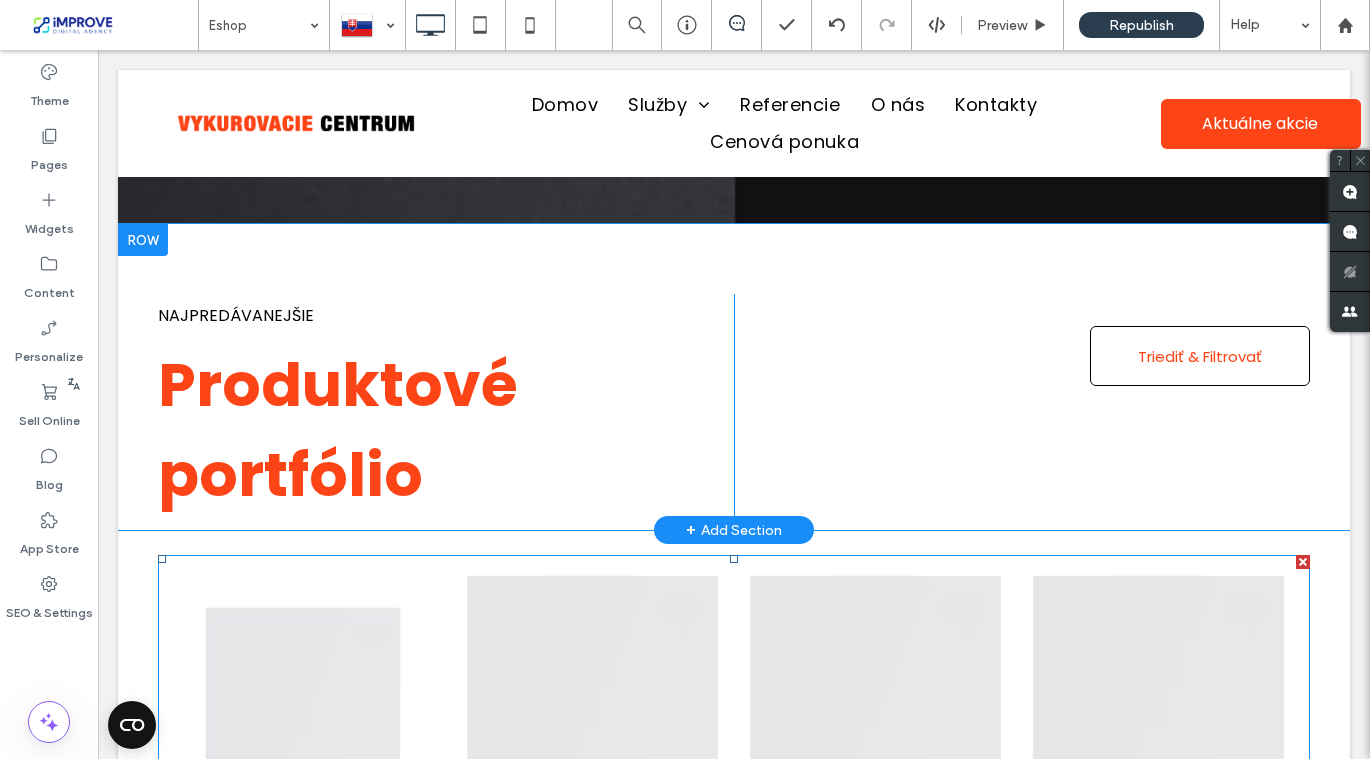 scroll, scrollTop: 578, scrollLeft: 0, axis: vertical 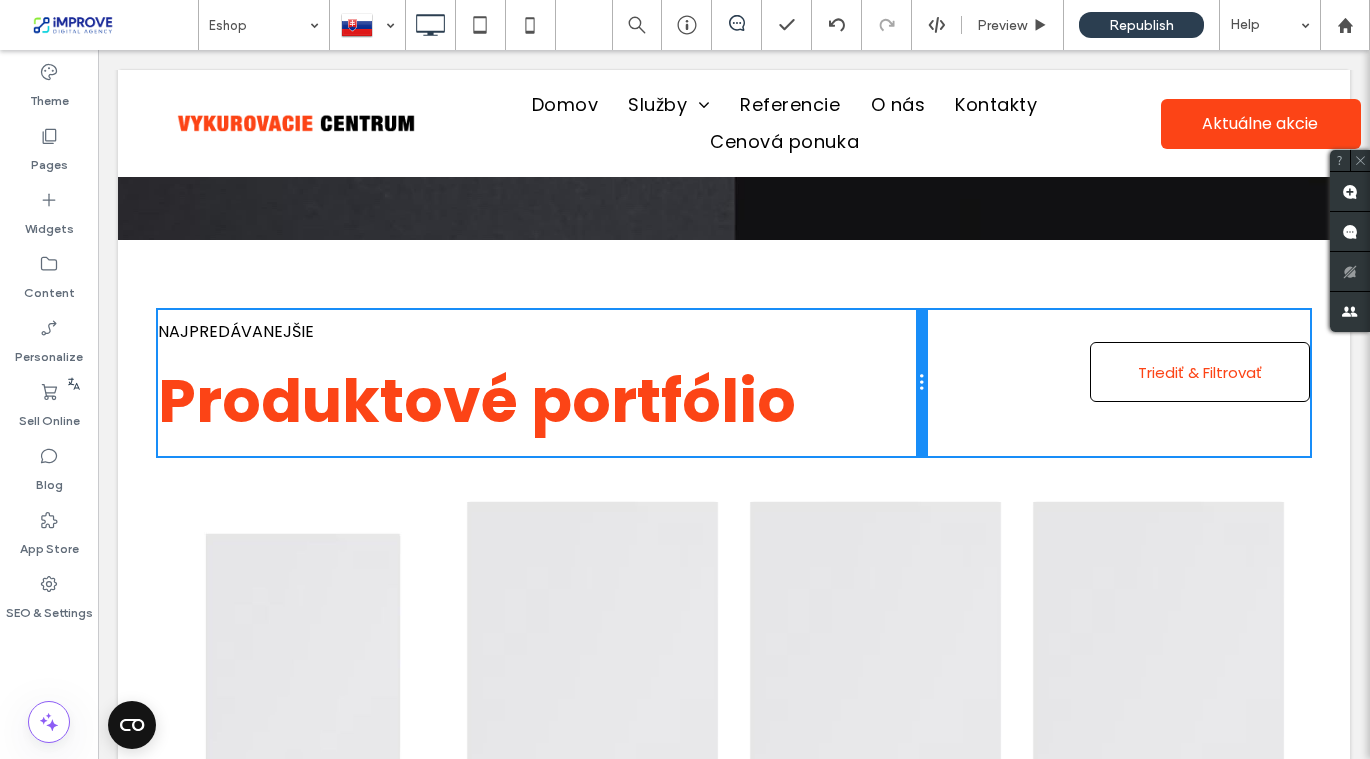 drag, startPoint x: 732, startPoint y: 438, endPoint x: 909, endPoint y: 446, distance: 177.1807 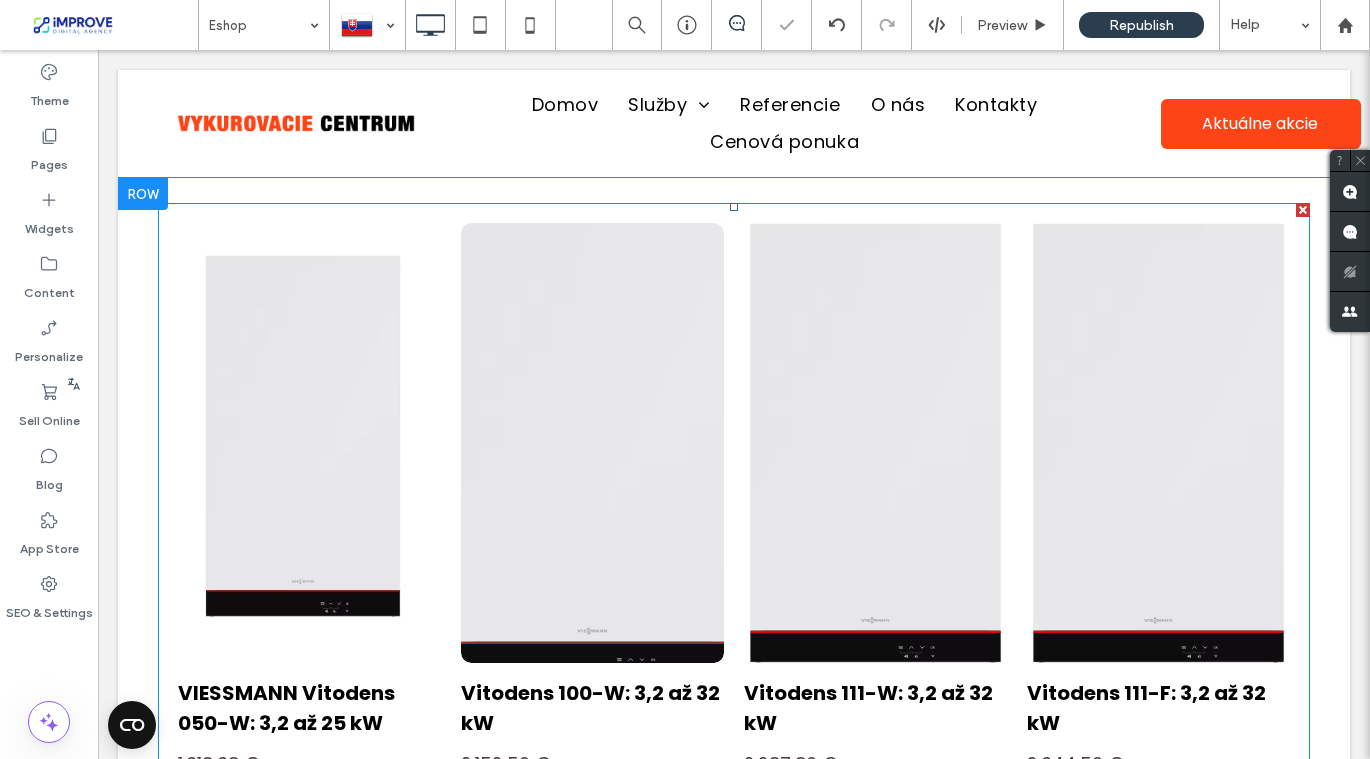 scroll, scrollTop: 868, scrollLeft: 0, axis: vertical 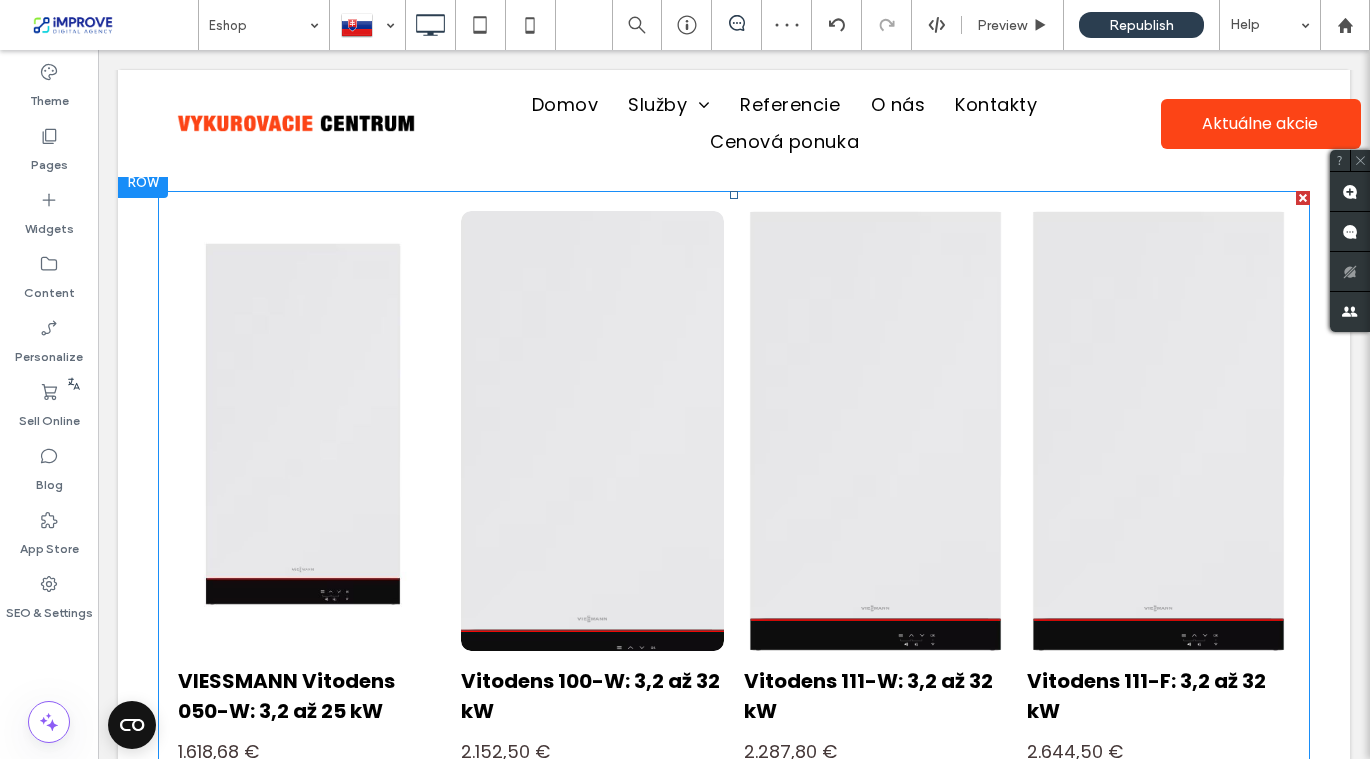 click at bounding box center (592, 431) 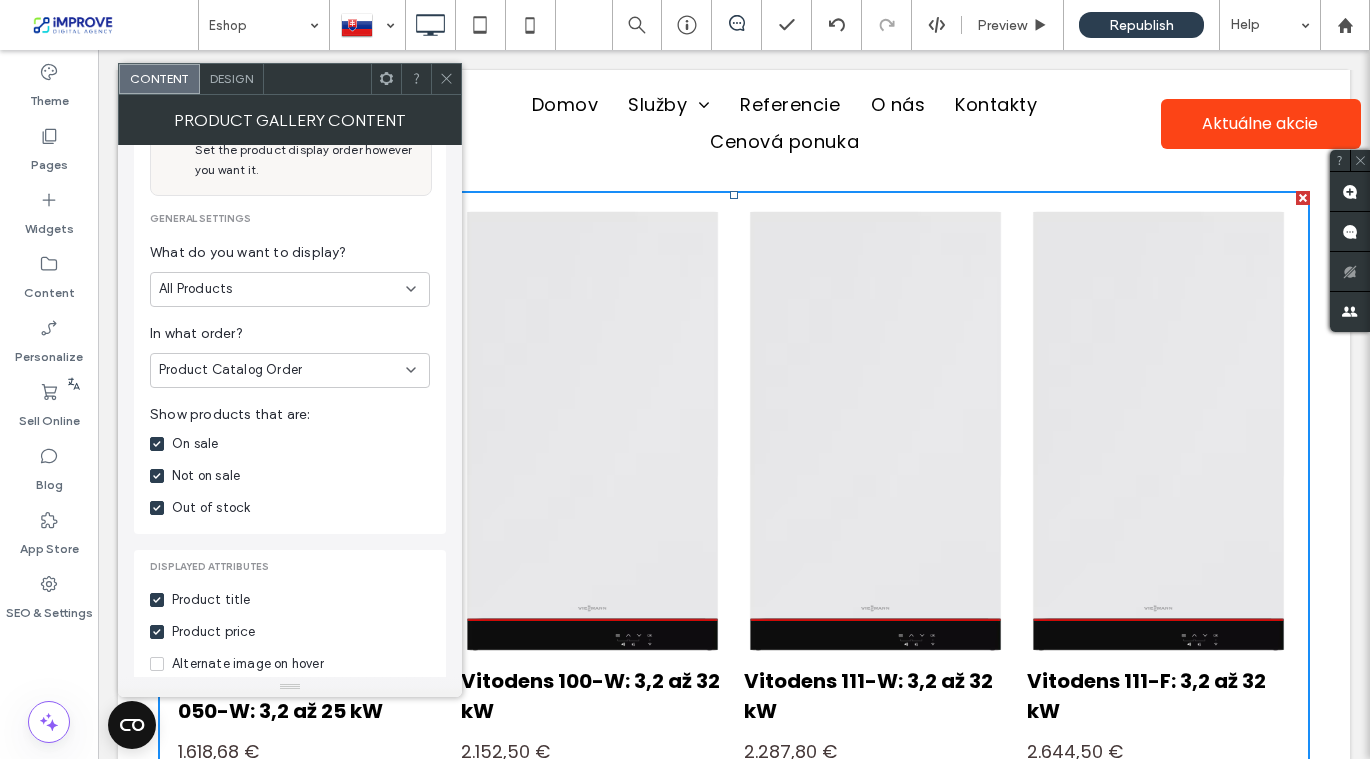 scroll, scrollTop: 241, scrollLeft: 0, axis: vertical 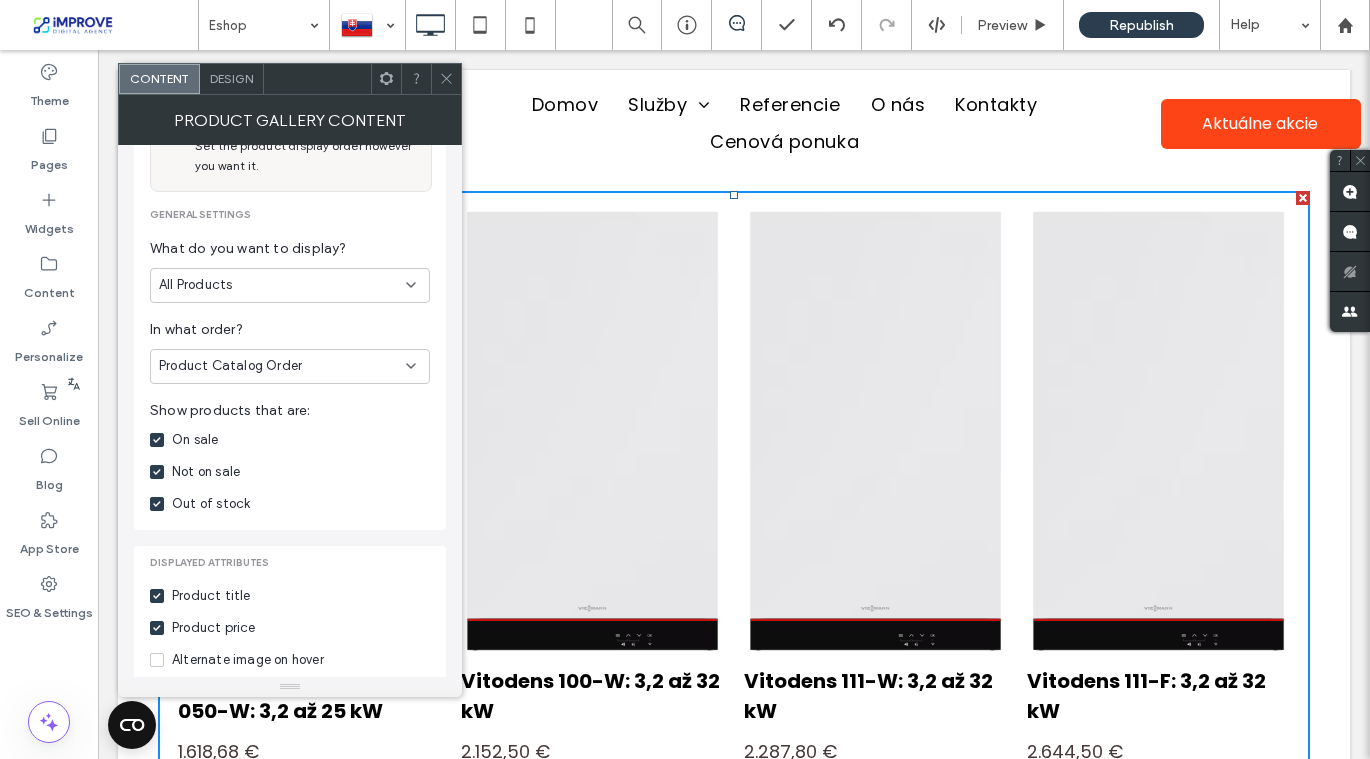 click on "Product Catalog Order" at bounding box center [290, 366] 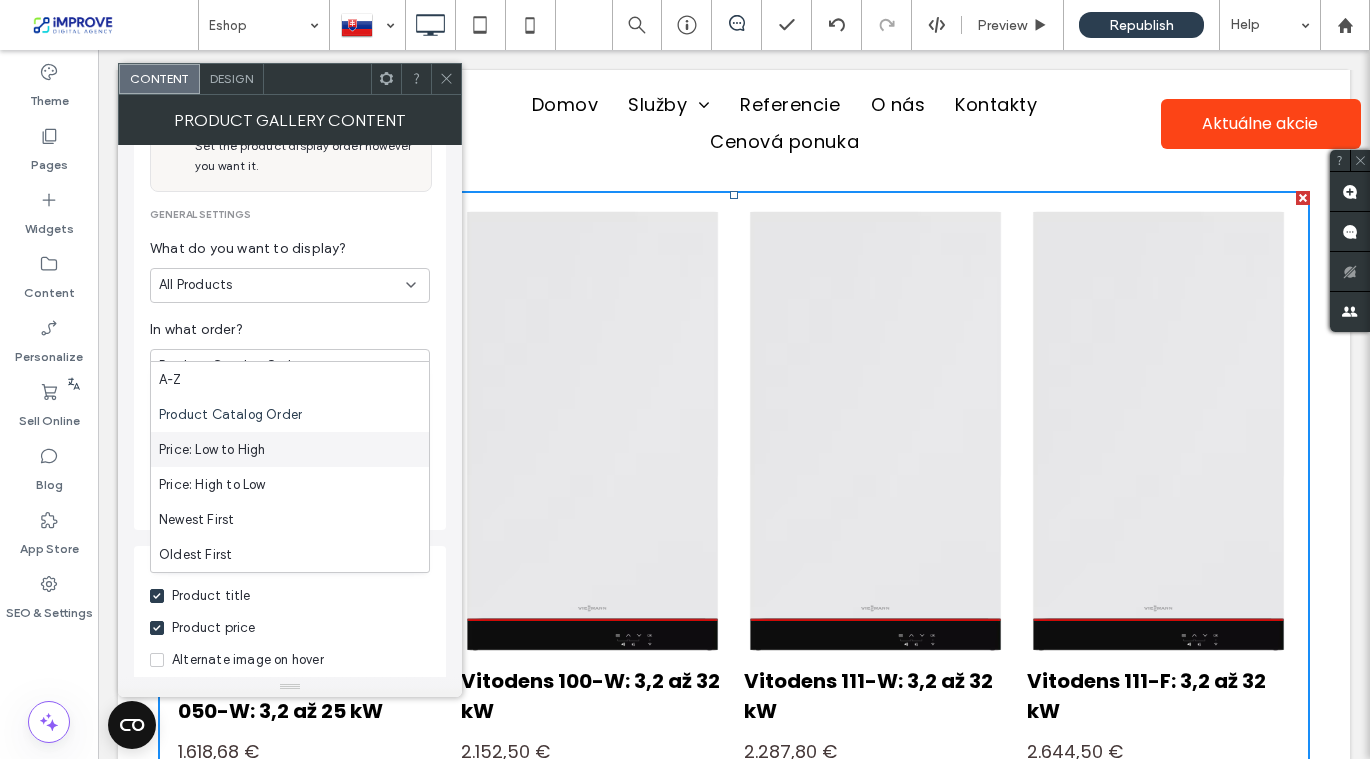 scroll, scrollTop: 35, scrollLeft: 0, axis: vertical 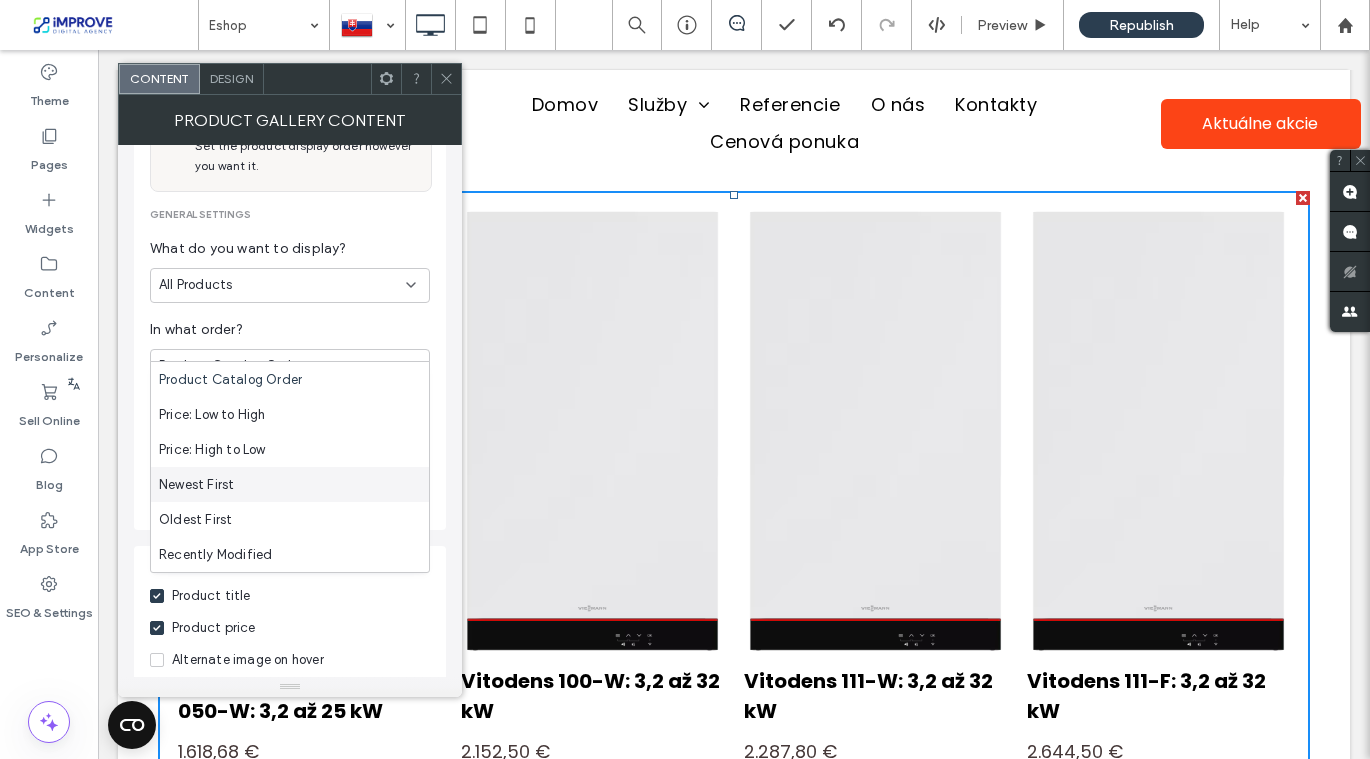 click on "Newest First" at bounding box center (290, 484) 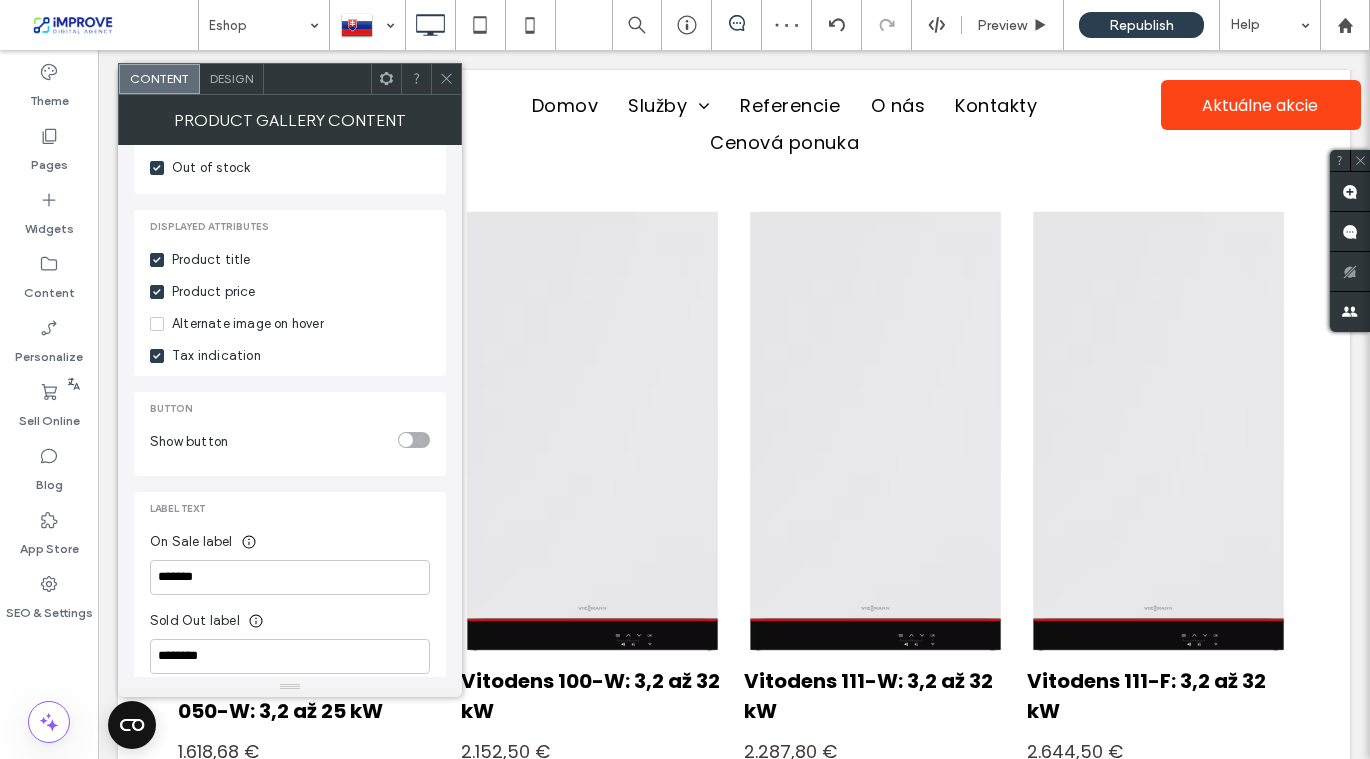 scroll, scrollTop: 579, scrollLeft: 0, axis: vertical 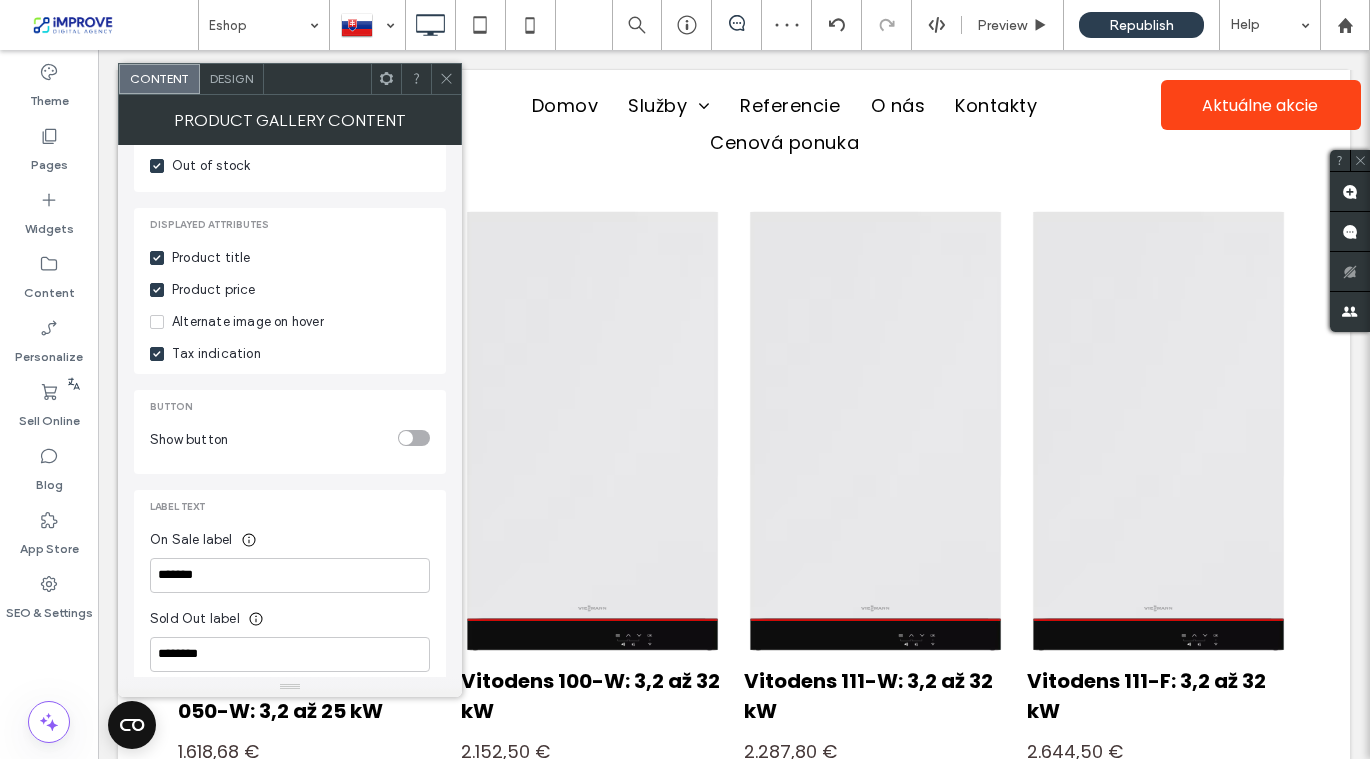 click at bounding box center (414, 438) 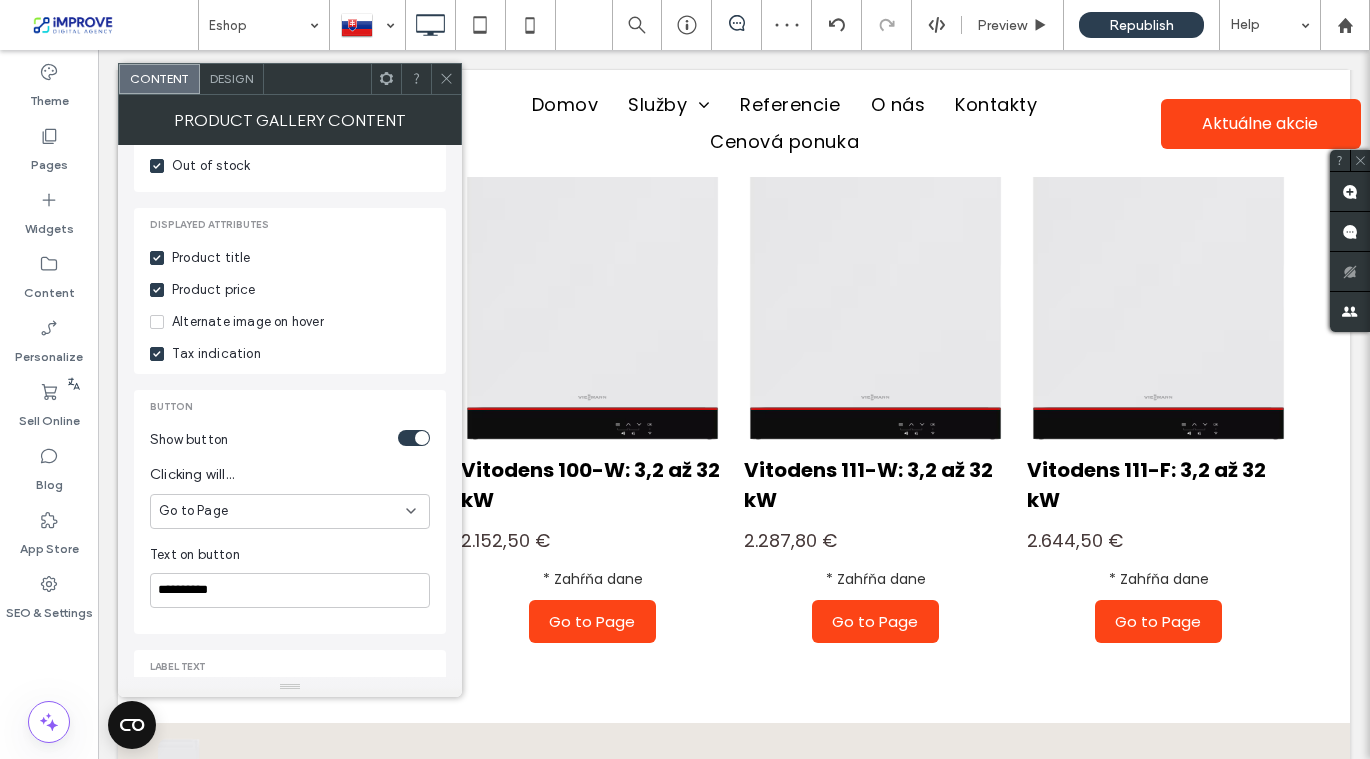scroll, scrollTop: 1082, scrollLeft: 0, axis: vertical 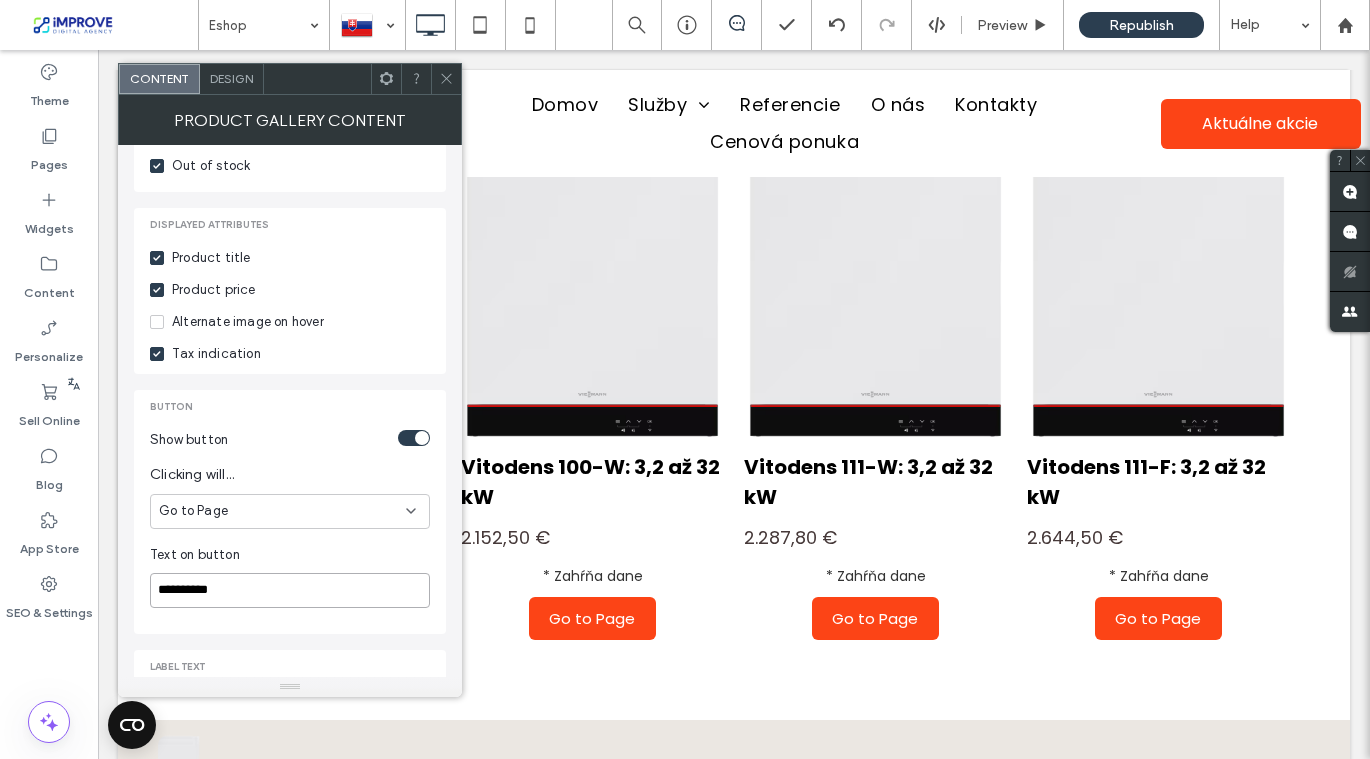 click on "**********" at bounding box center (290, 590) 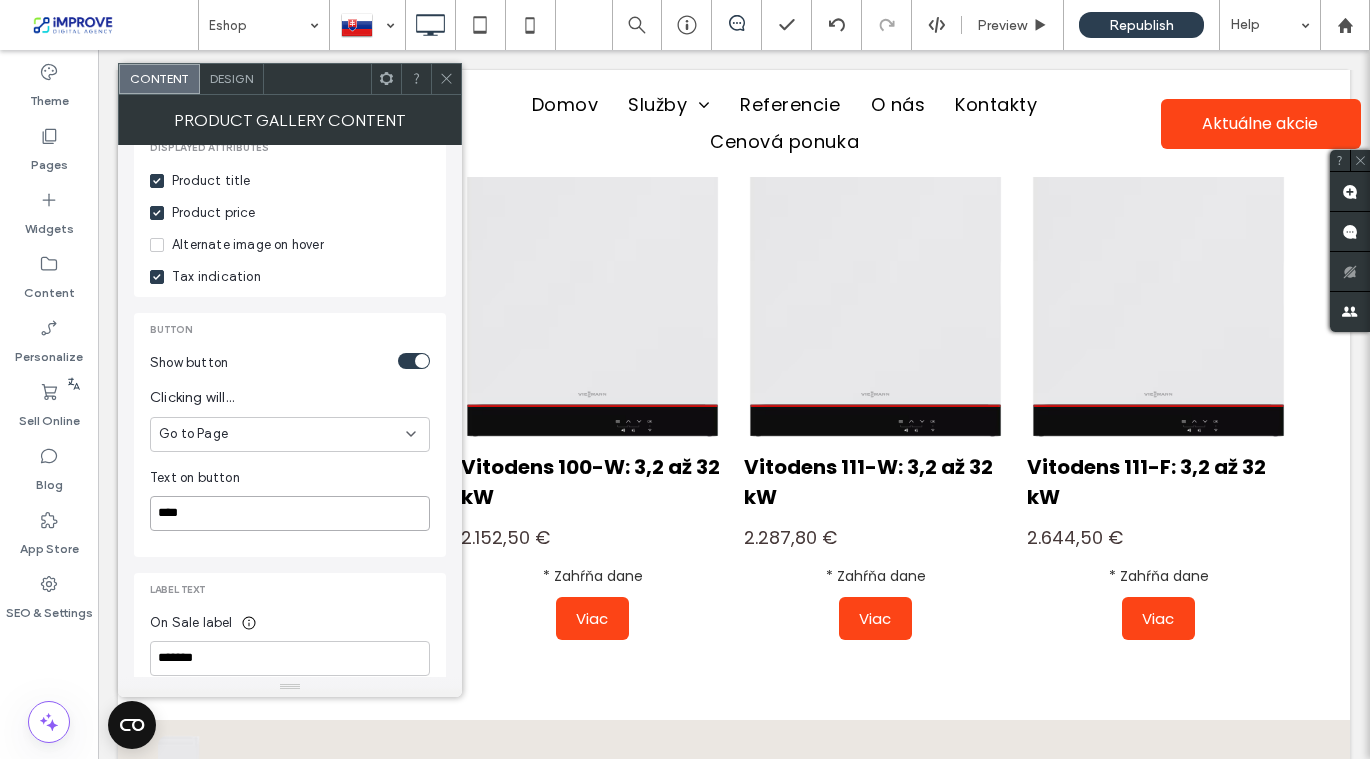 scroll, scrollTop: 662, scrollLeft: 0, axis: vertical 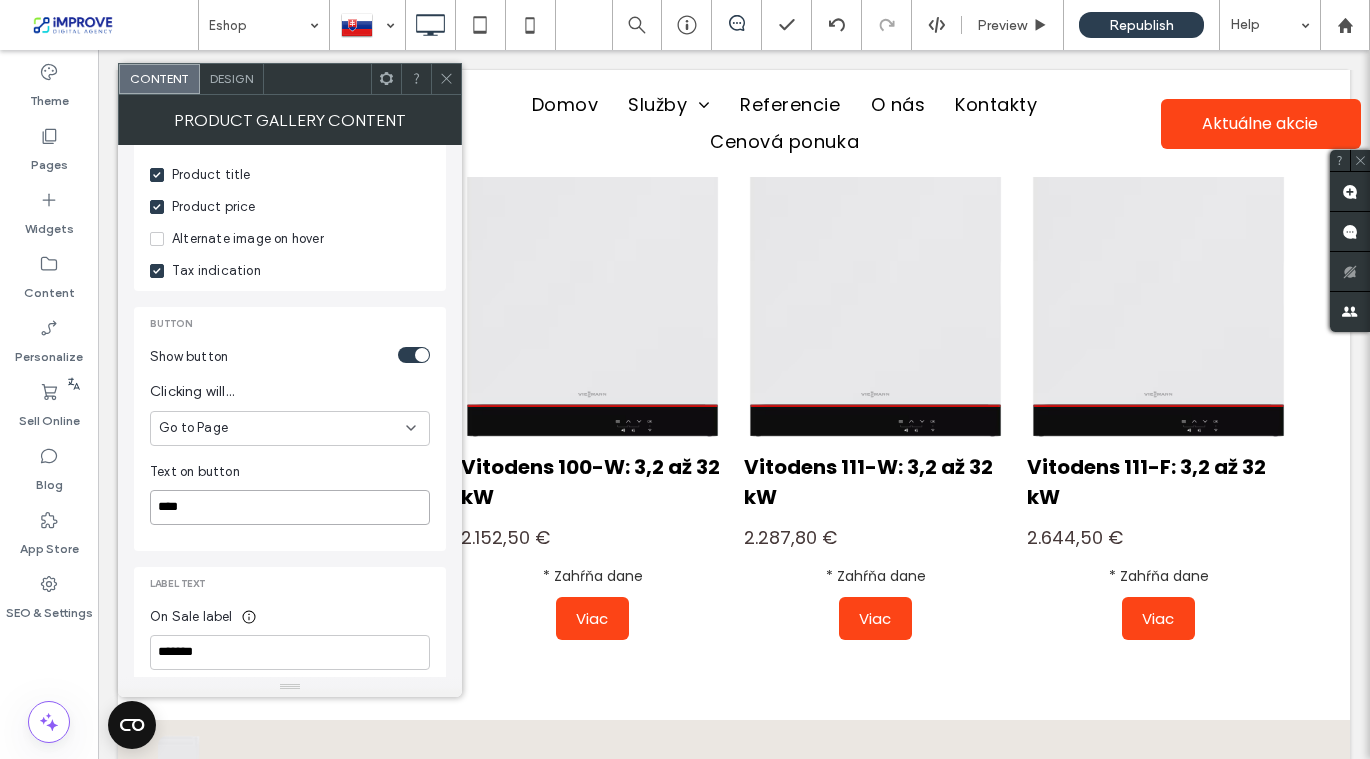 type on "****" 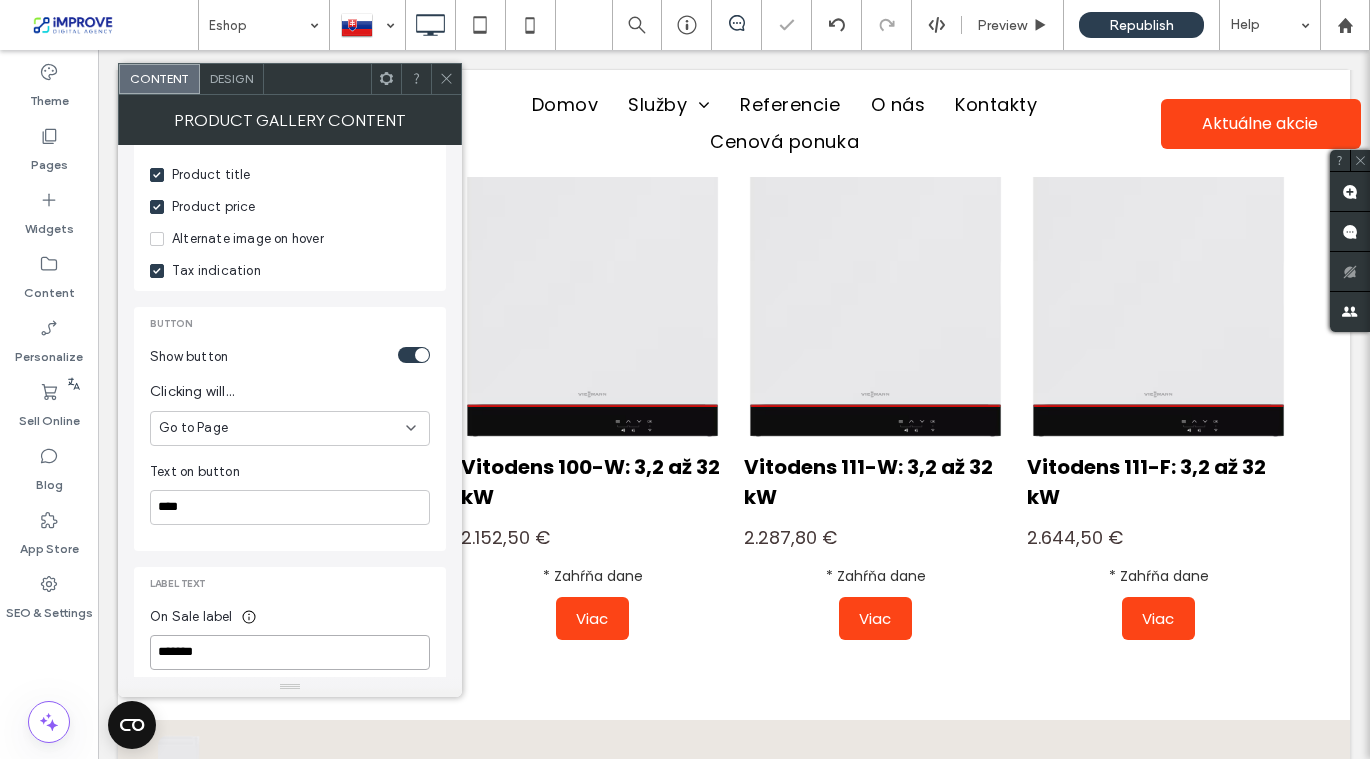 drag, startPoint x: 206, startPoint y: 630, endPoint x: 128, endPoint y: 630, distance: 78 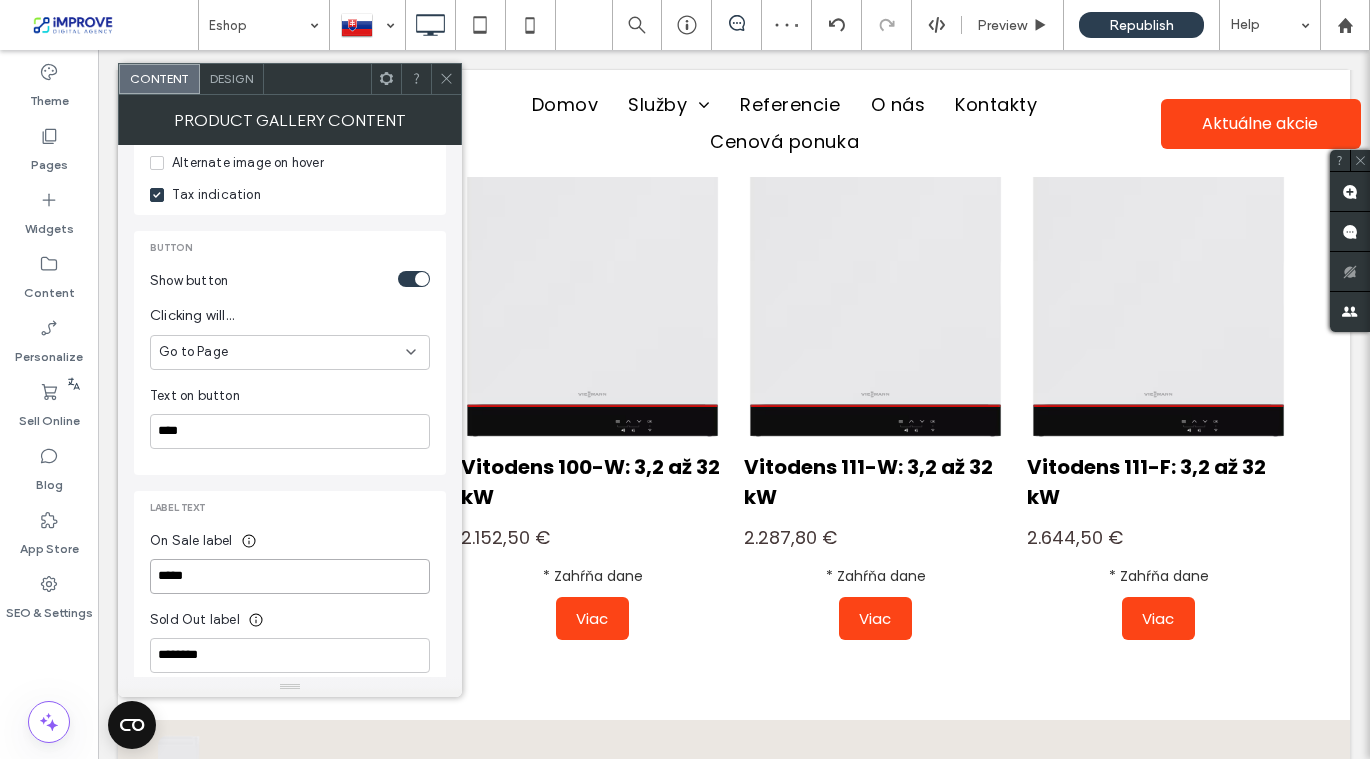 scroll, scrollTop: 739, scrollLeft: 0, axis: vertical 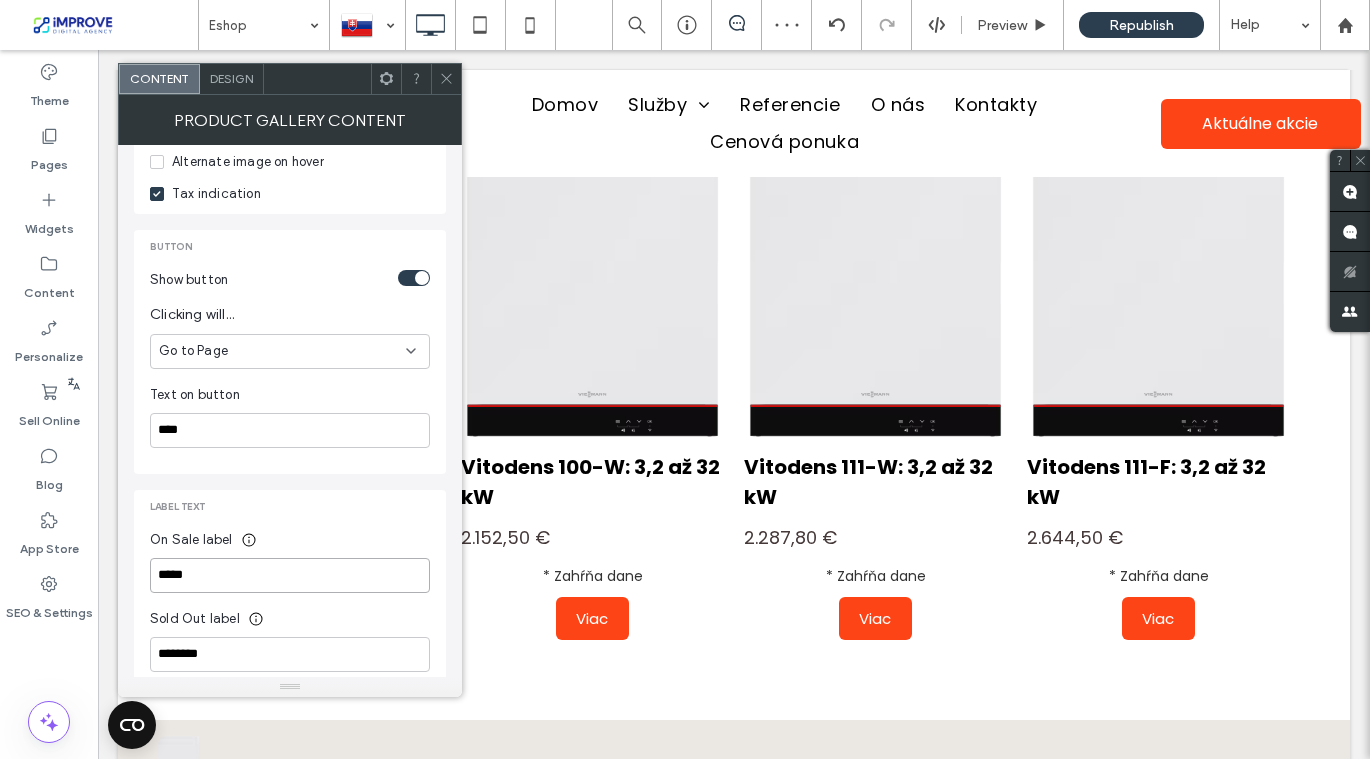 type on "*****" 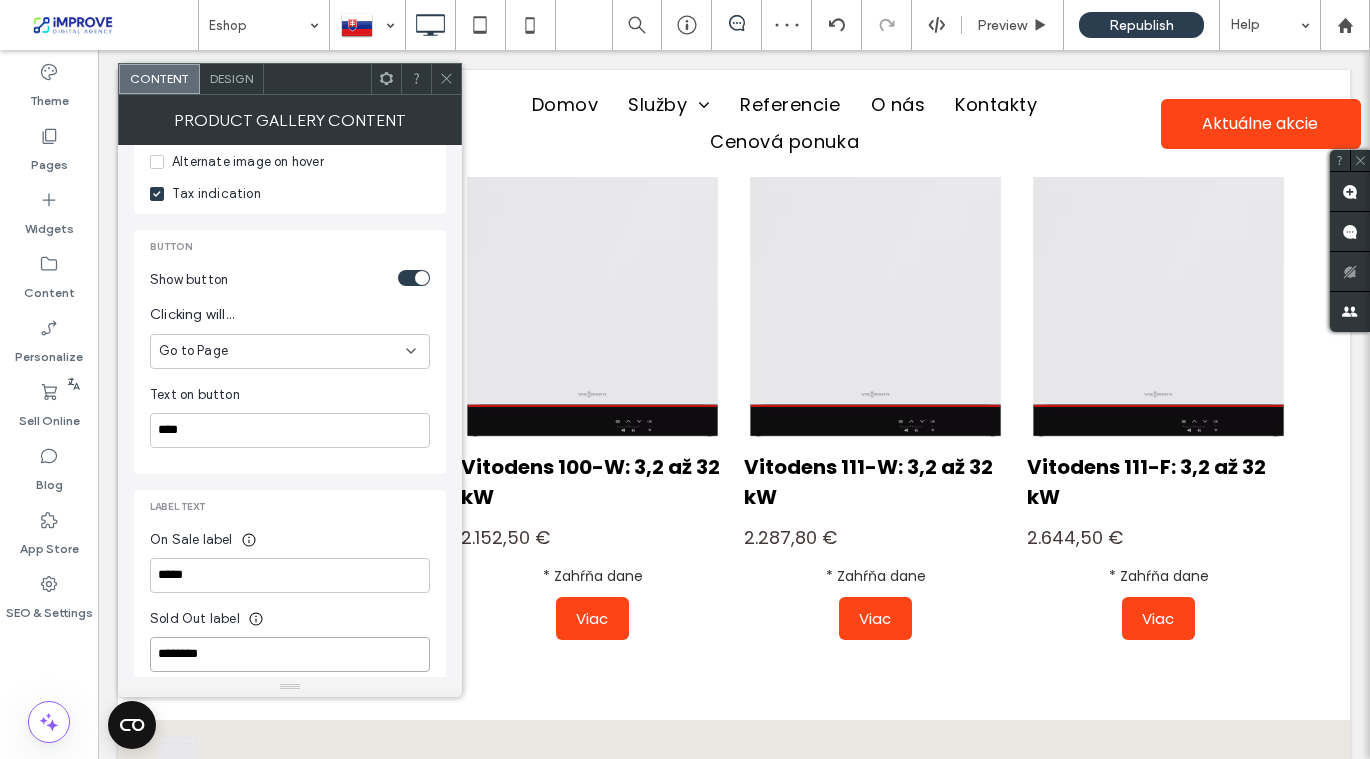 click on "********" at bounding box center (290, 654) 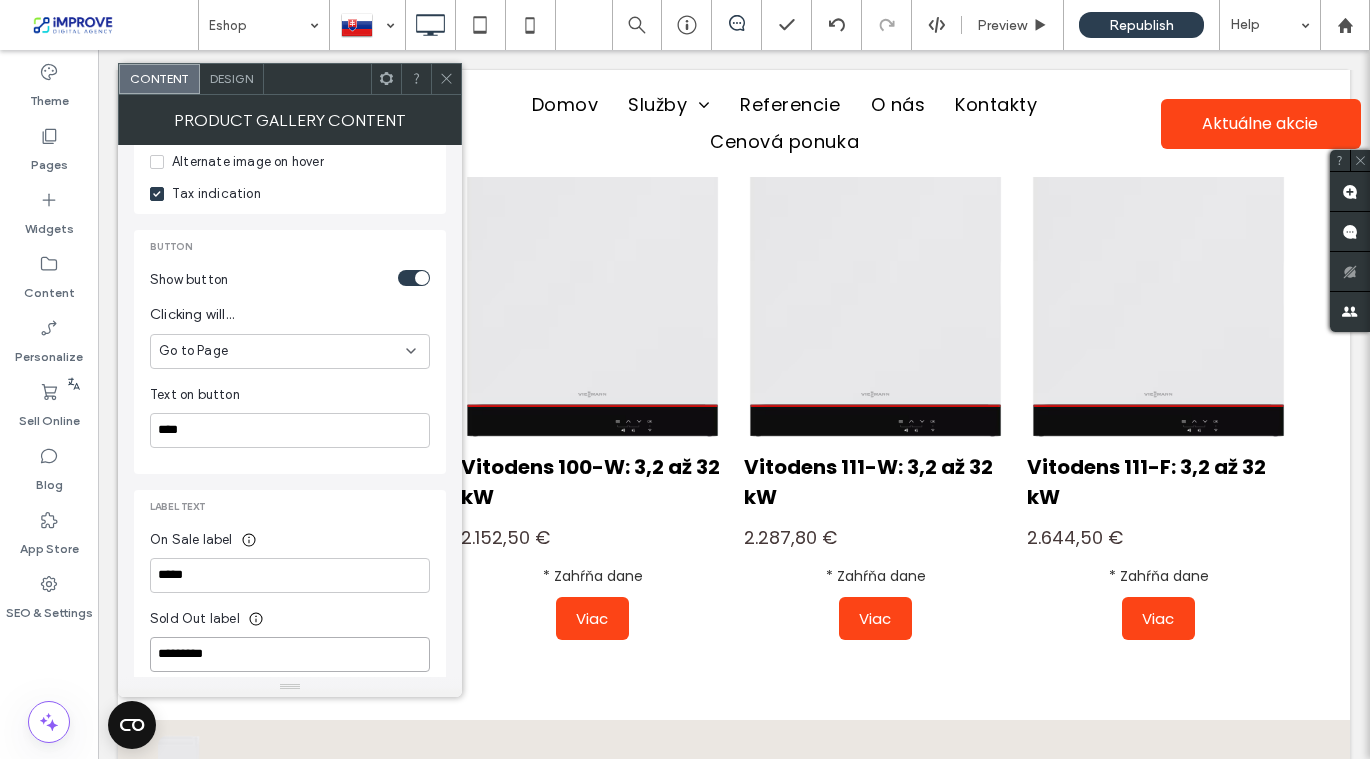 type on "*********" 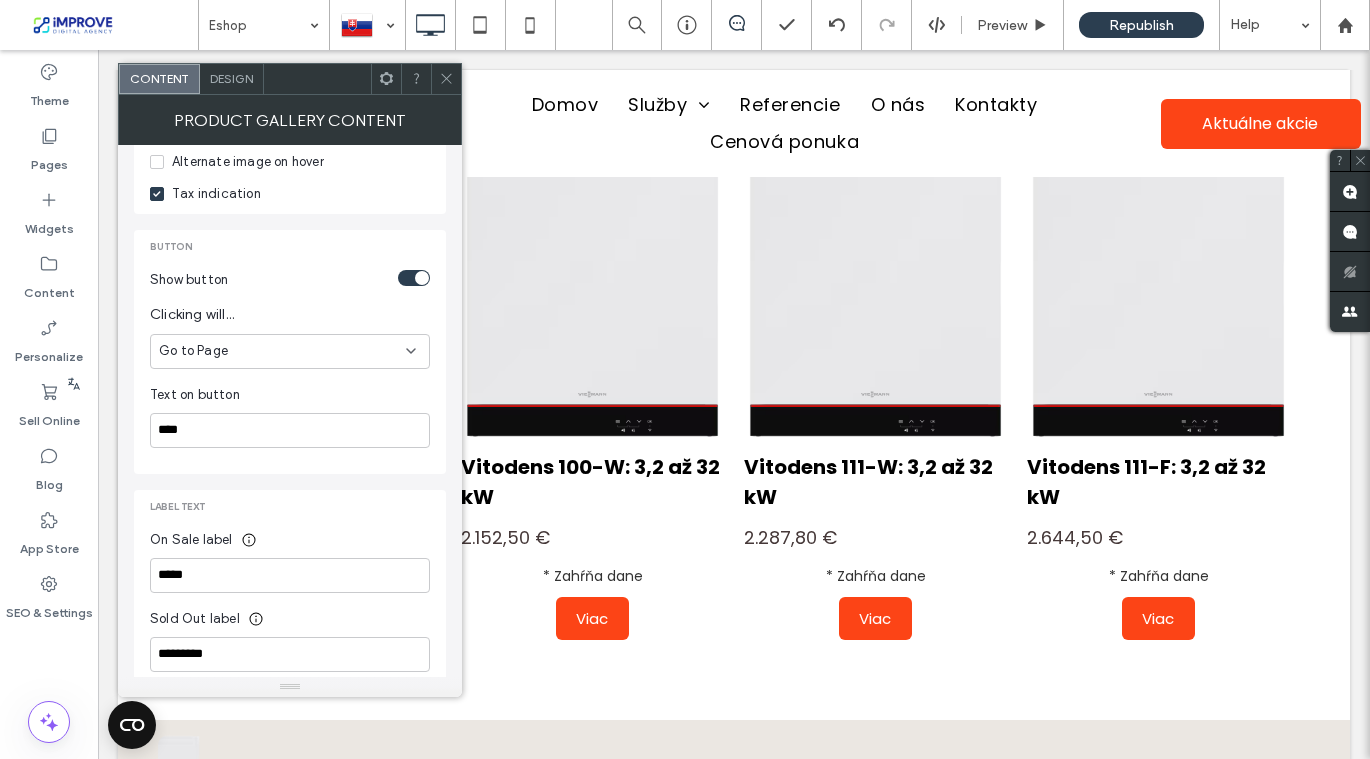 click at bounding box center [414, 278] 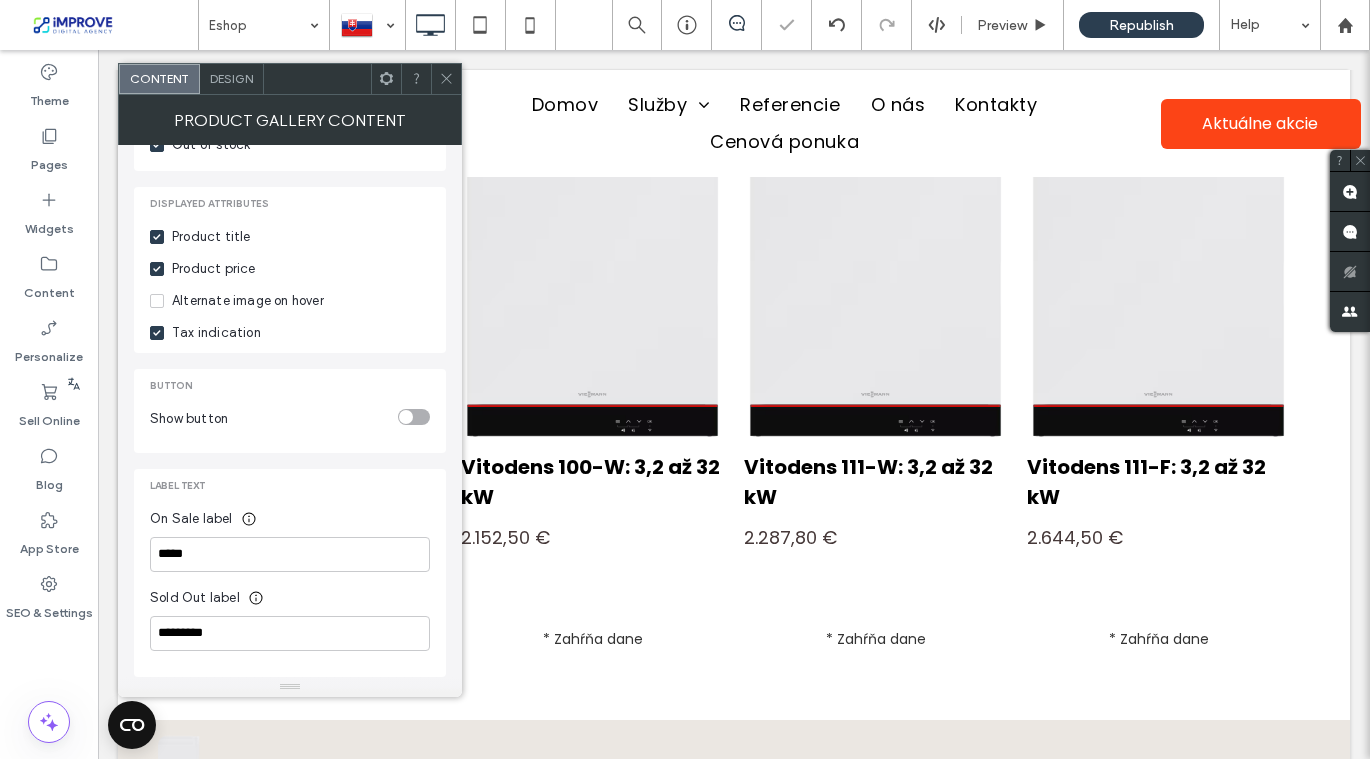 scroll, scrollTop: 579, scrollLeft: 0, axis: vertical 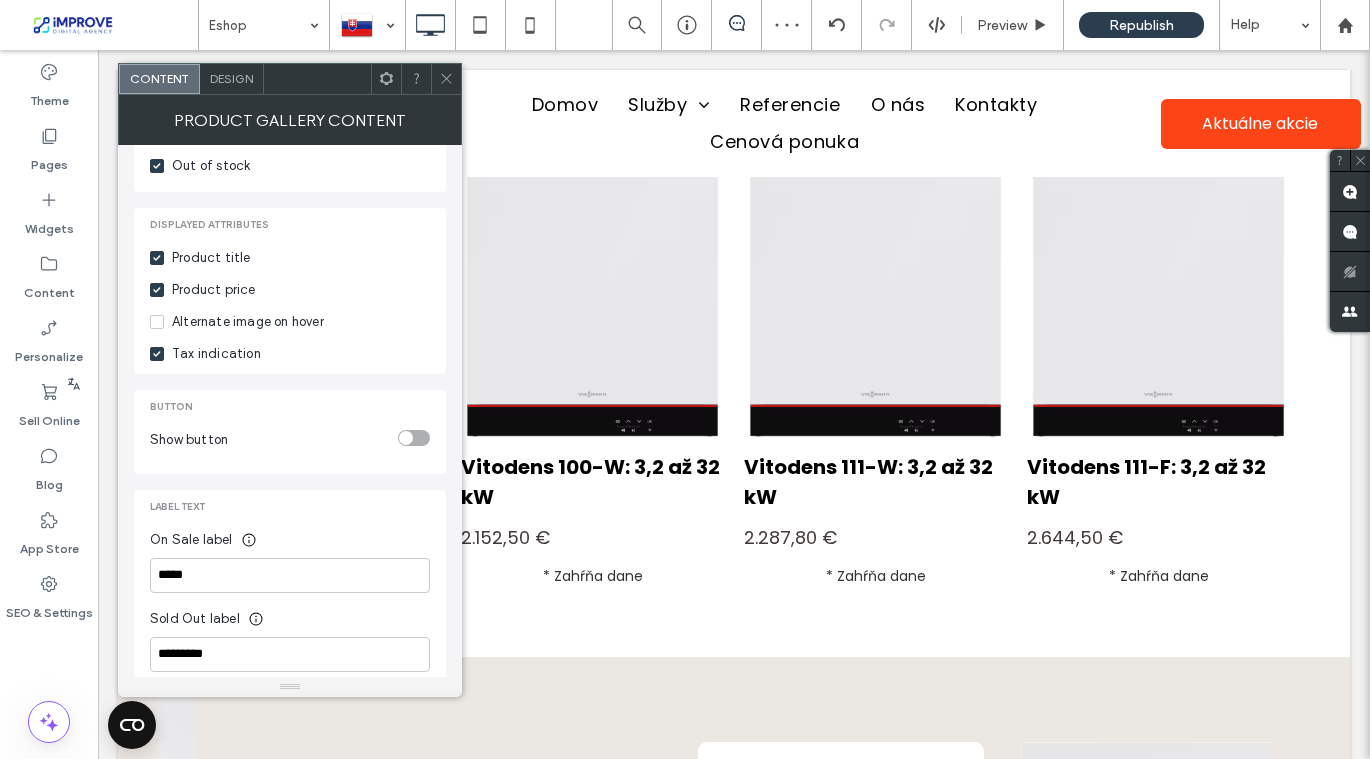 click at bounding box center (414, 438) 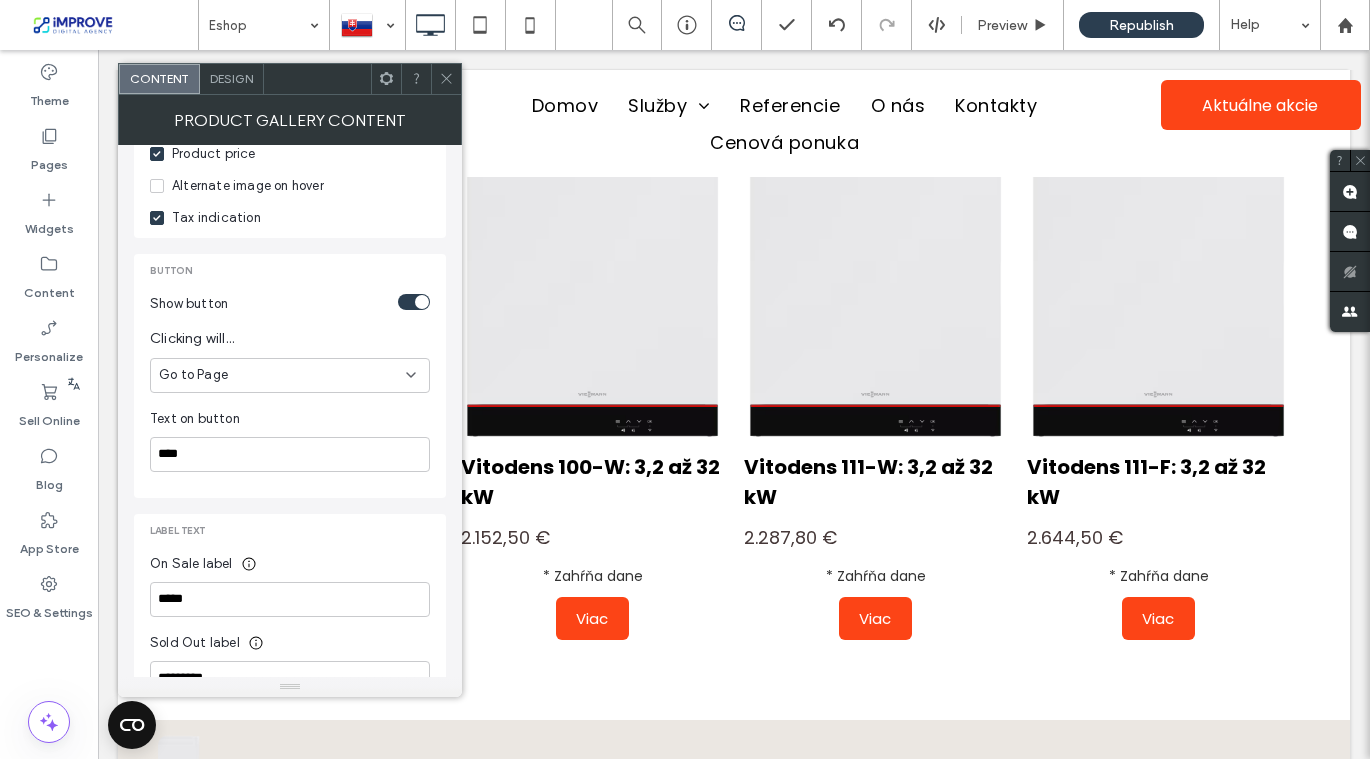 scroll, scrollTop: 739, scrollLeft: 0, axis: vertical 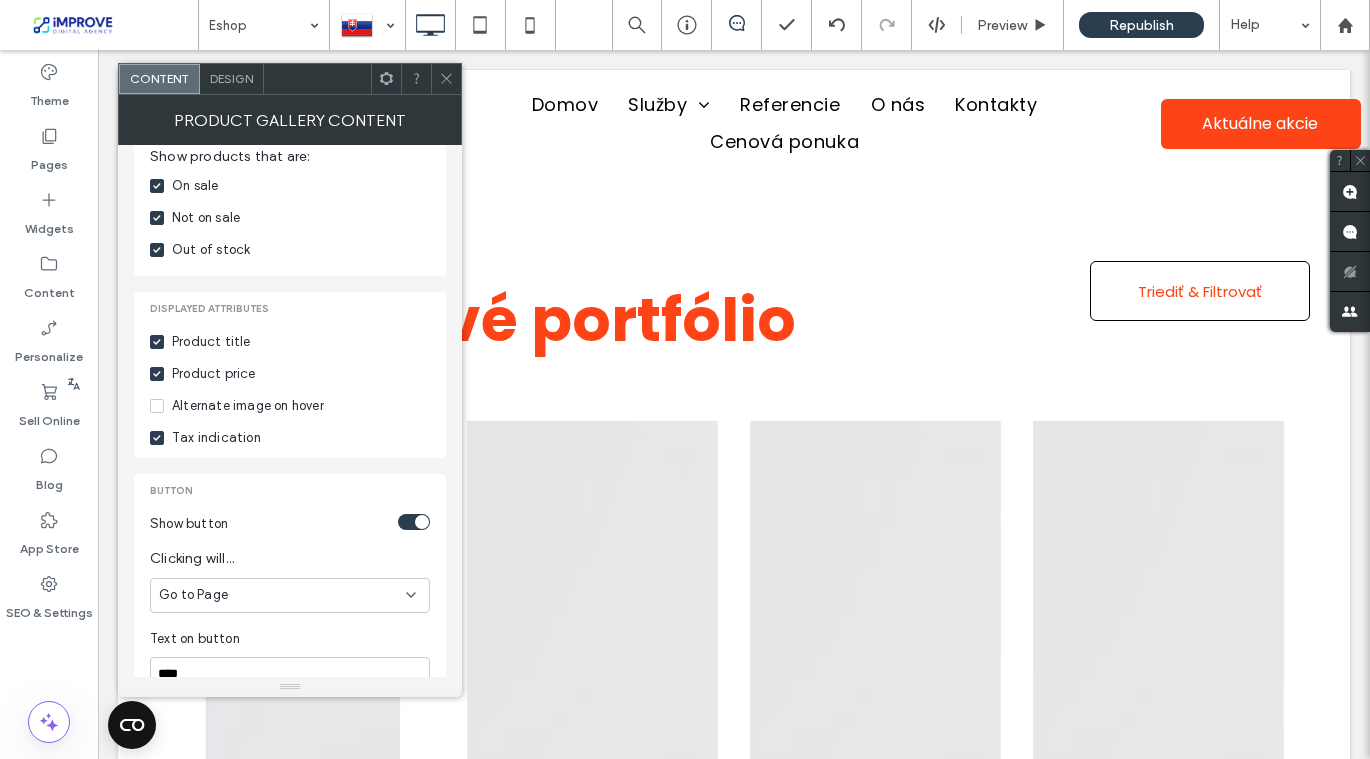 click on "Alternate image on hover" at bounding box center (248, 406) 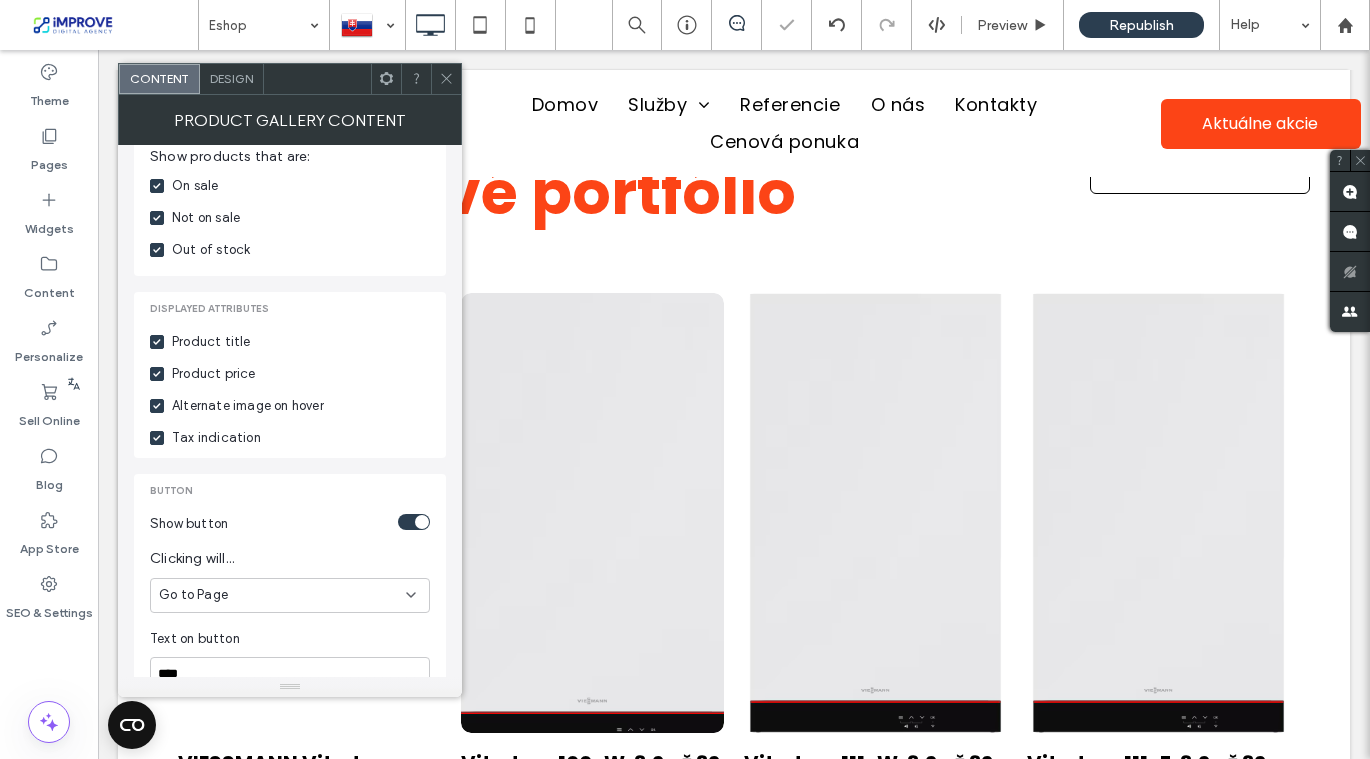 scroll, scrollTop: 845, scrollLeft: 0, axis: vertical 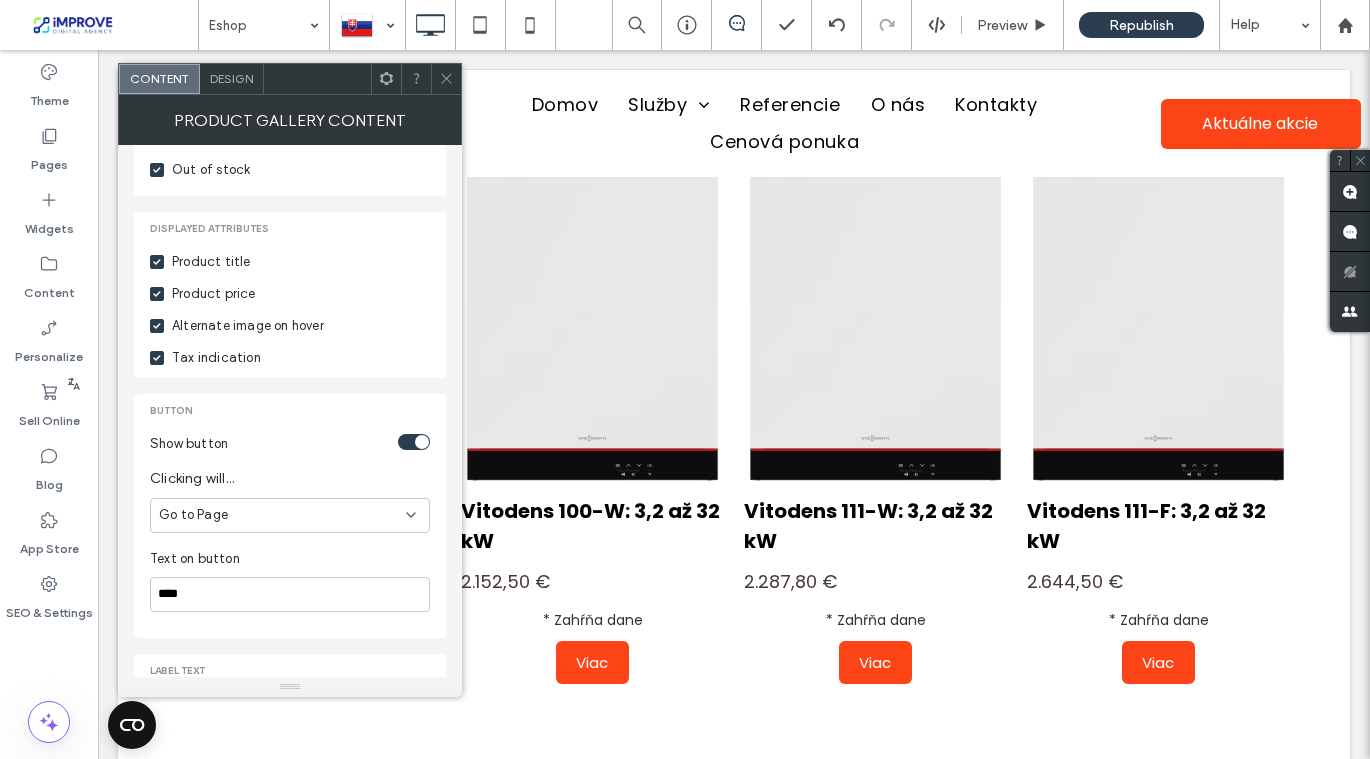 click on "Tax indication" at bounding box center [216, 358] 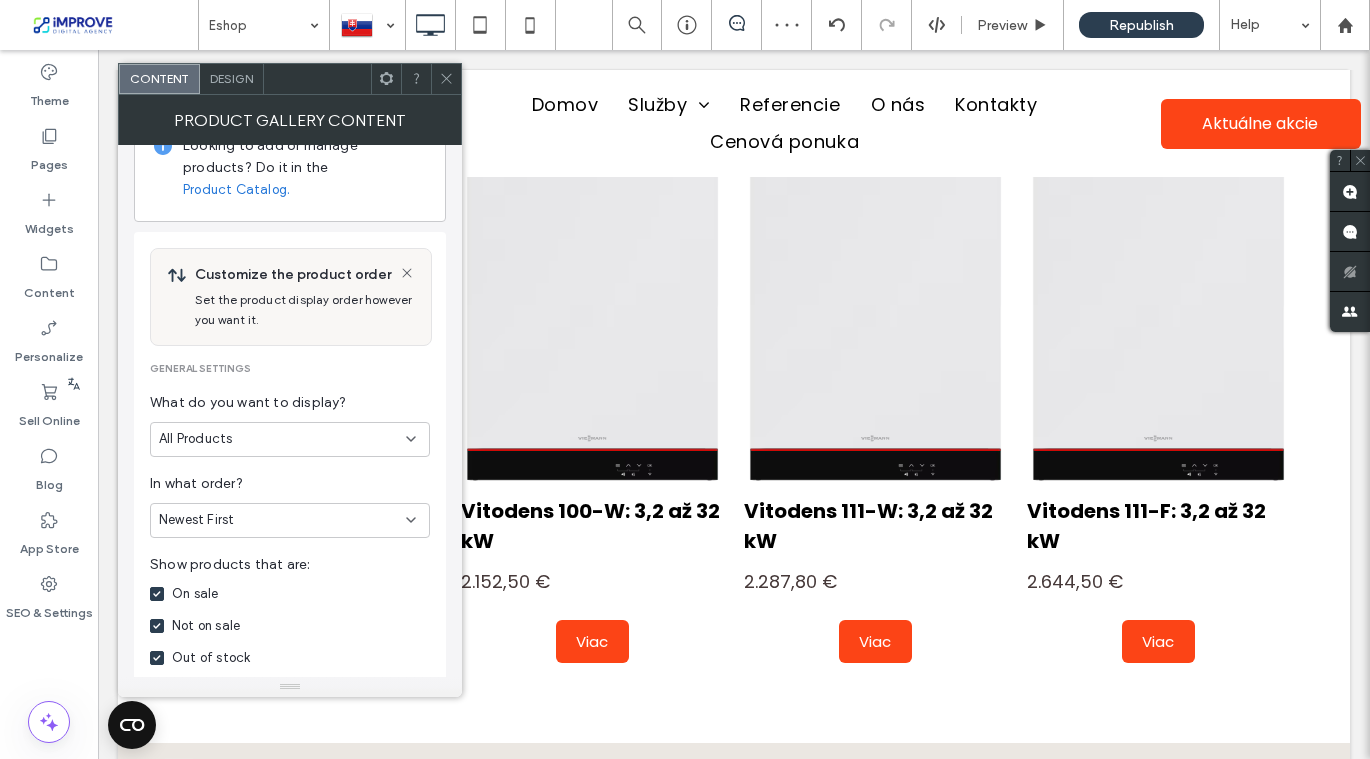 scroll, scrollTop: 0, scrollLeft: 0, axis: both 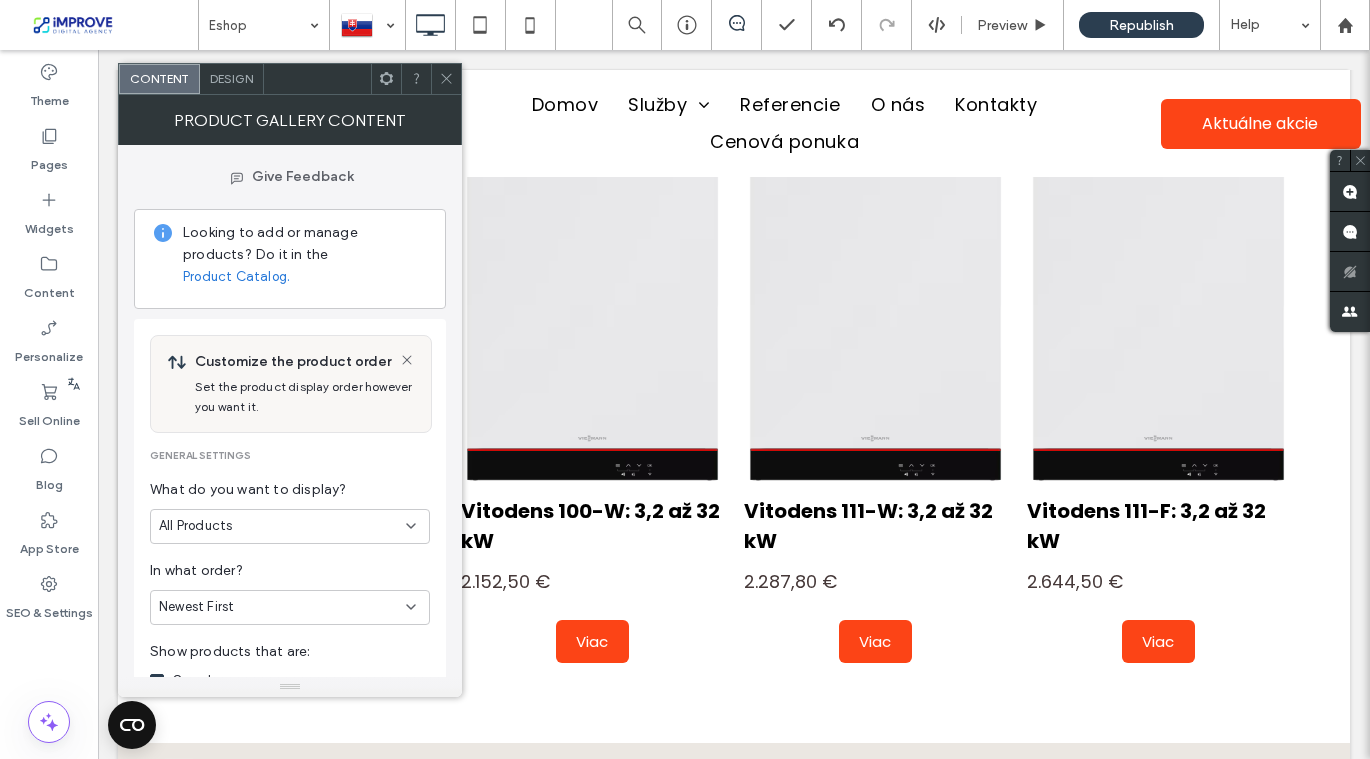 click at bounding box center [446, 79] 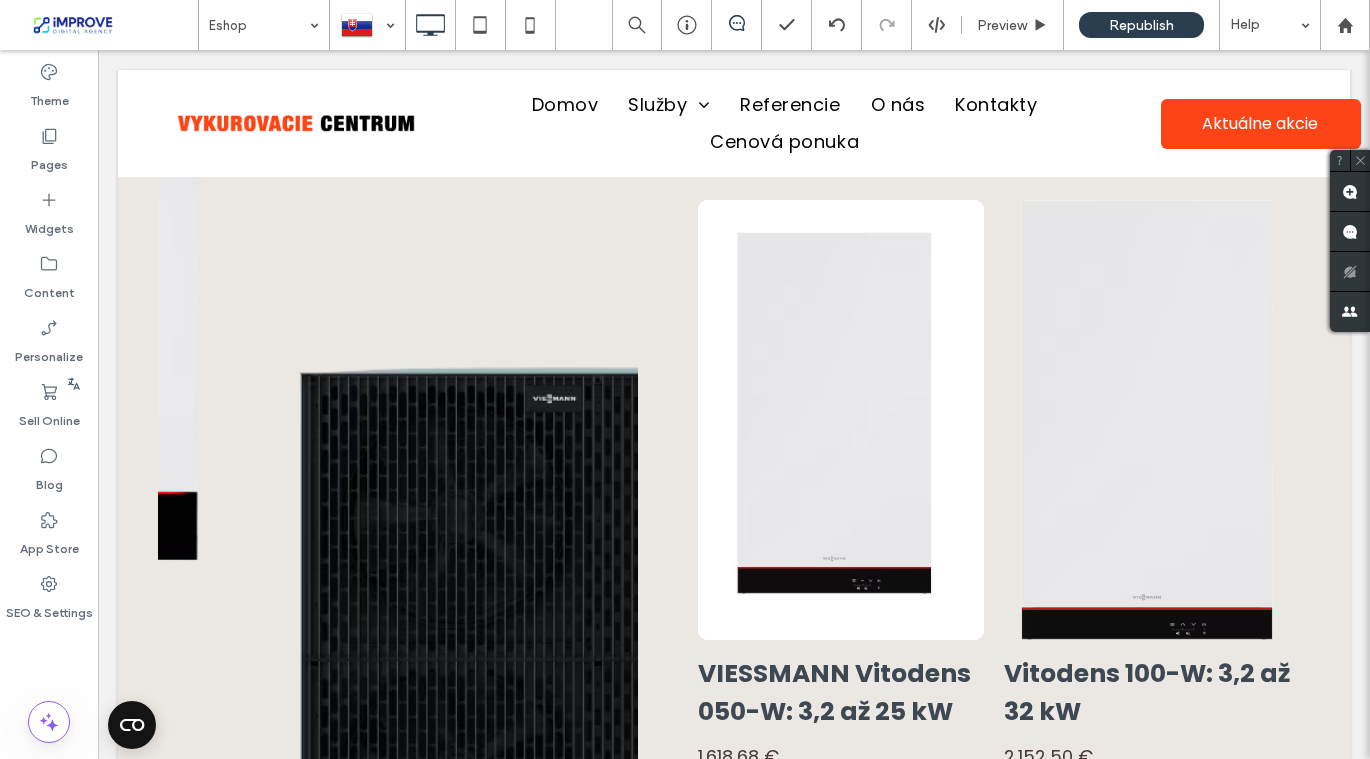 scroll, scrollTop: 1656, scrollLeft: 0, axis: vertical 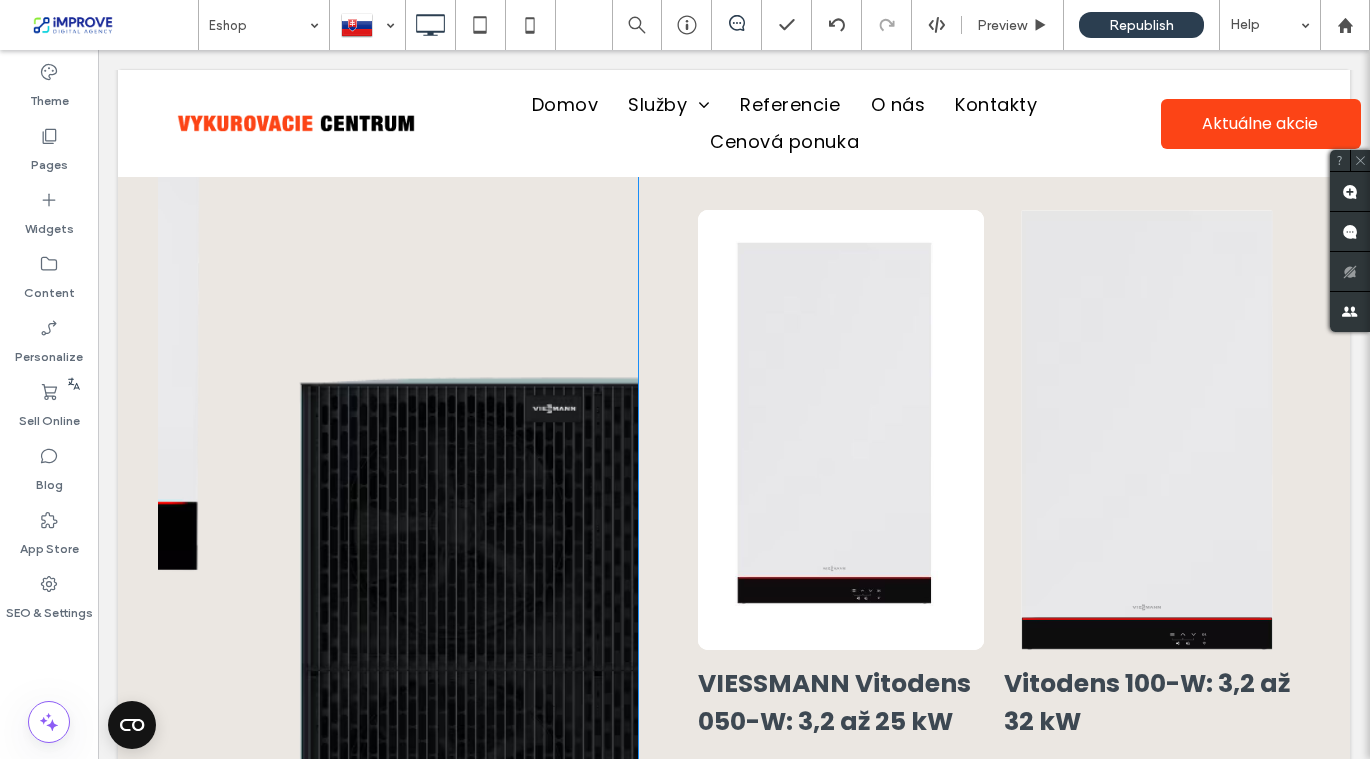 click on "Click To Paste" at bounding box center (398, 550) 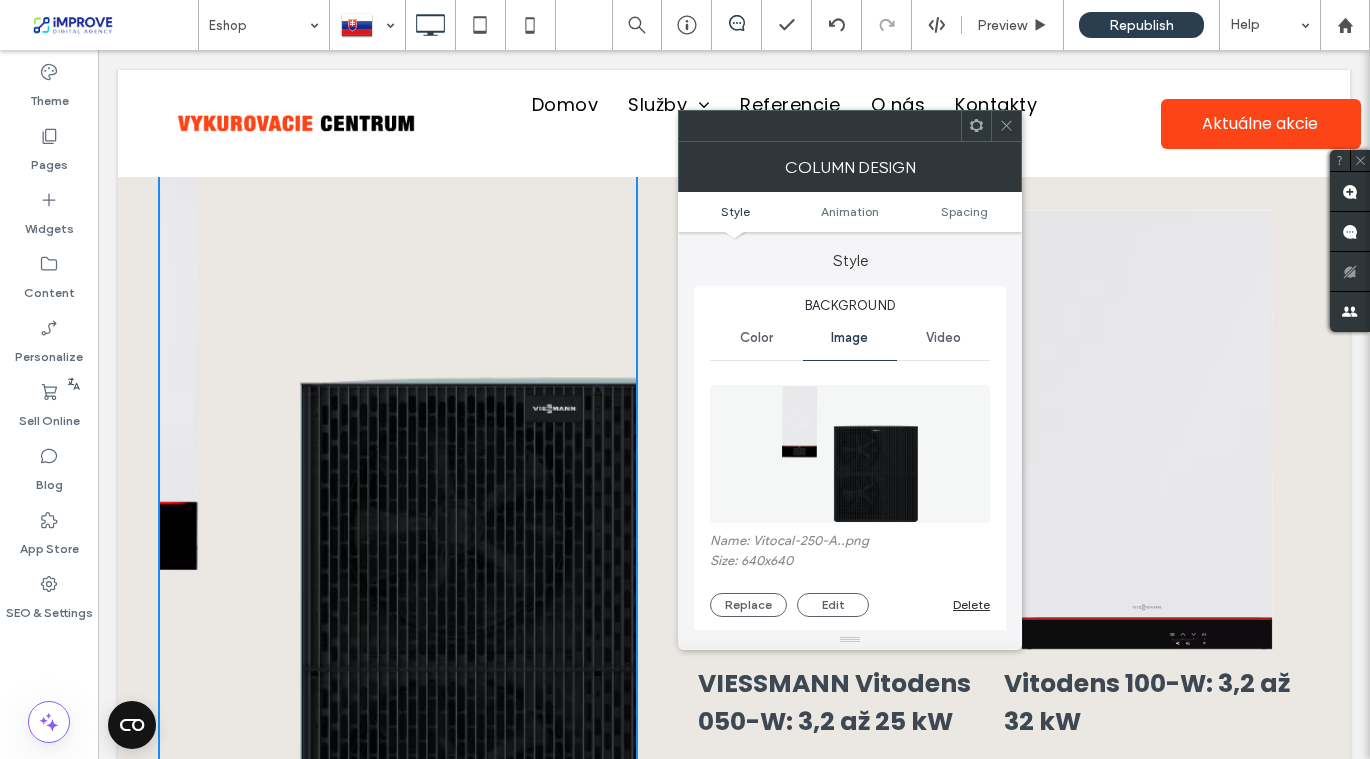 click at bounding box center [850, 454] 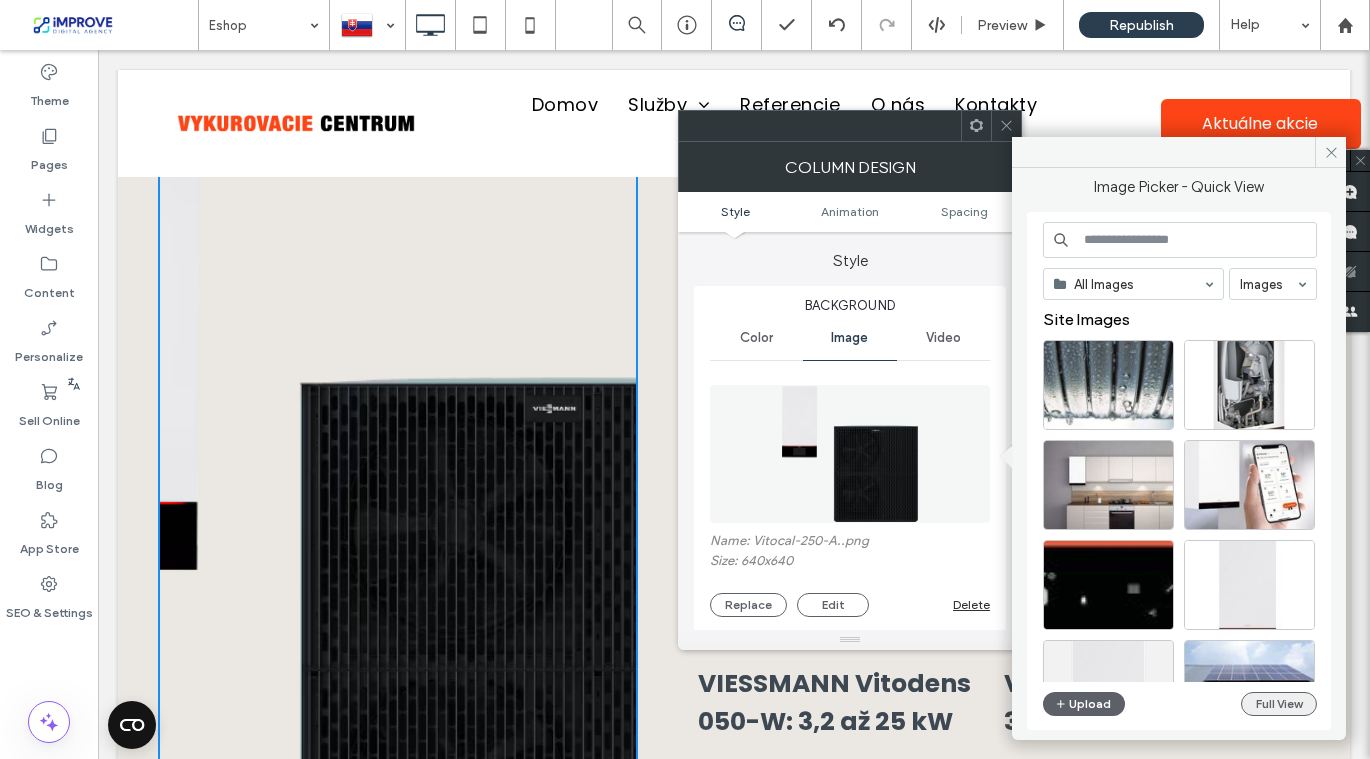 click on "Full View" at bounding box center (1279, 704) 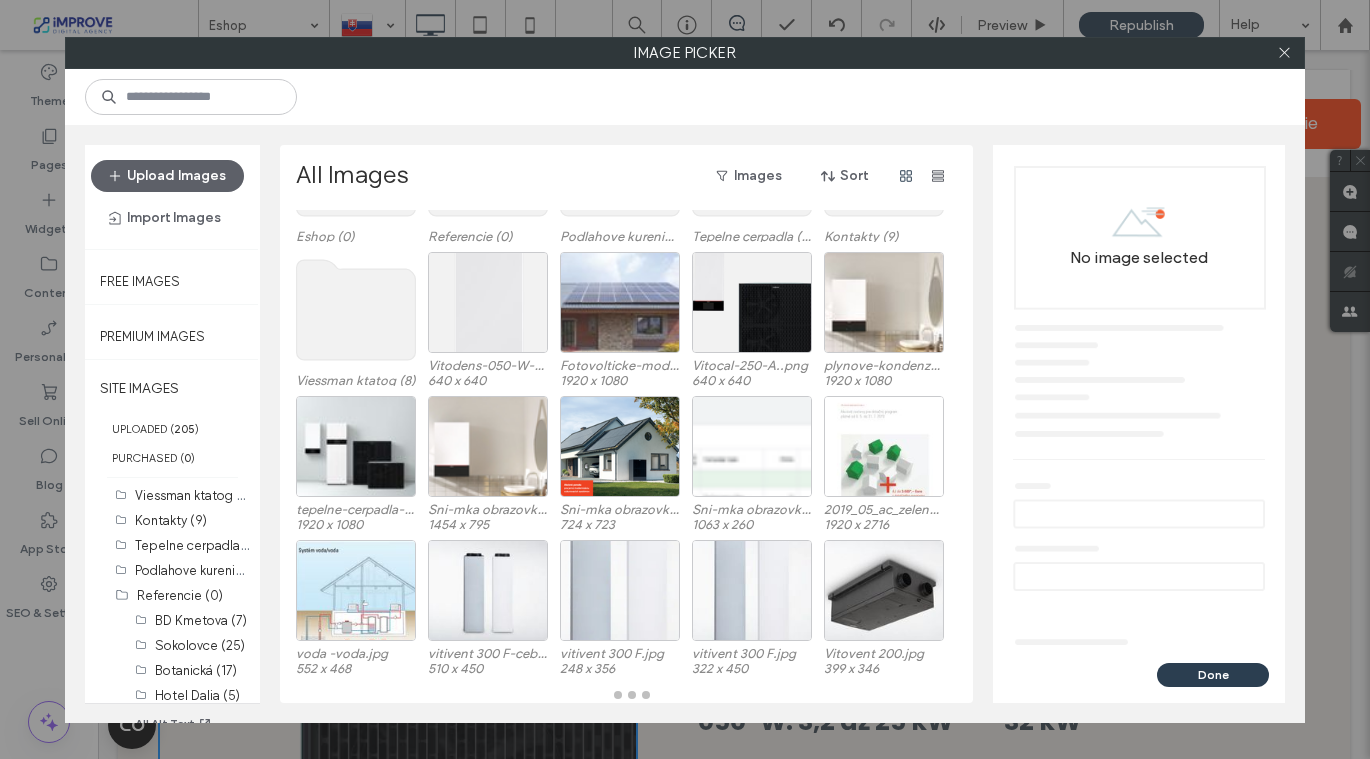 scroll, scrollTop: 123, scrollLeft: 0, axis: vertical 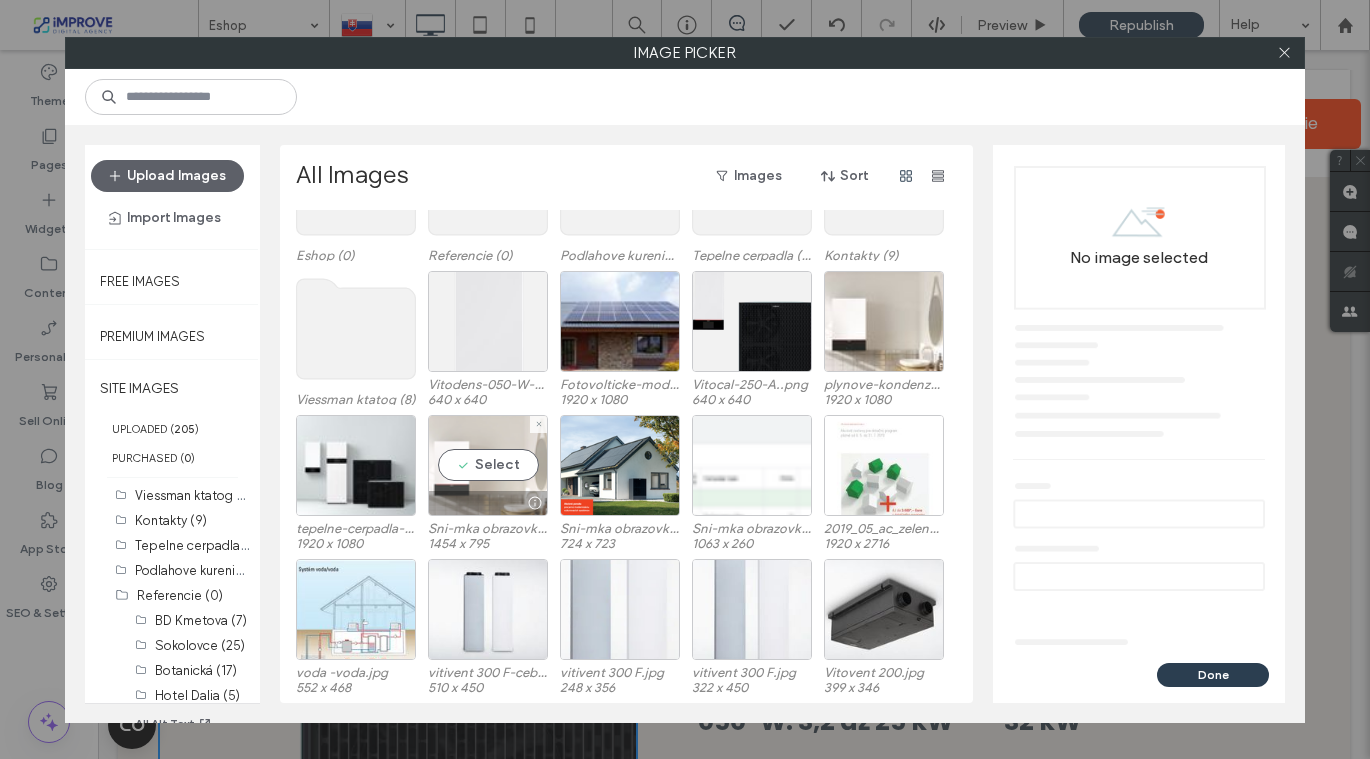 click on "Select" at bounding box center (488, 465) 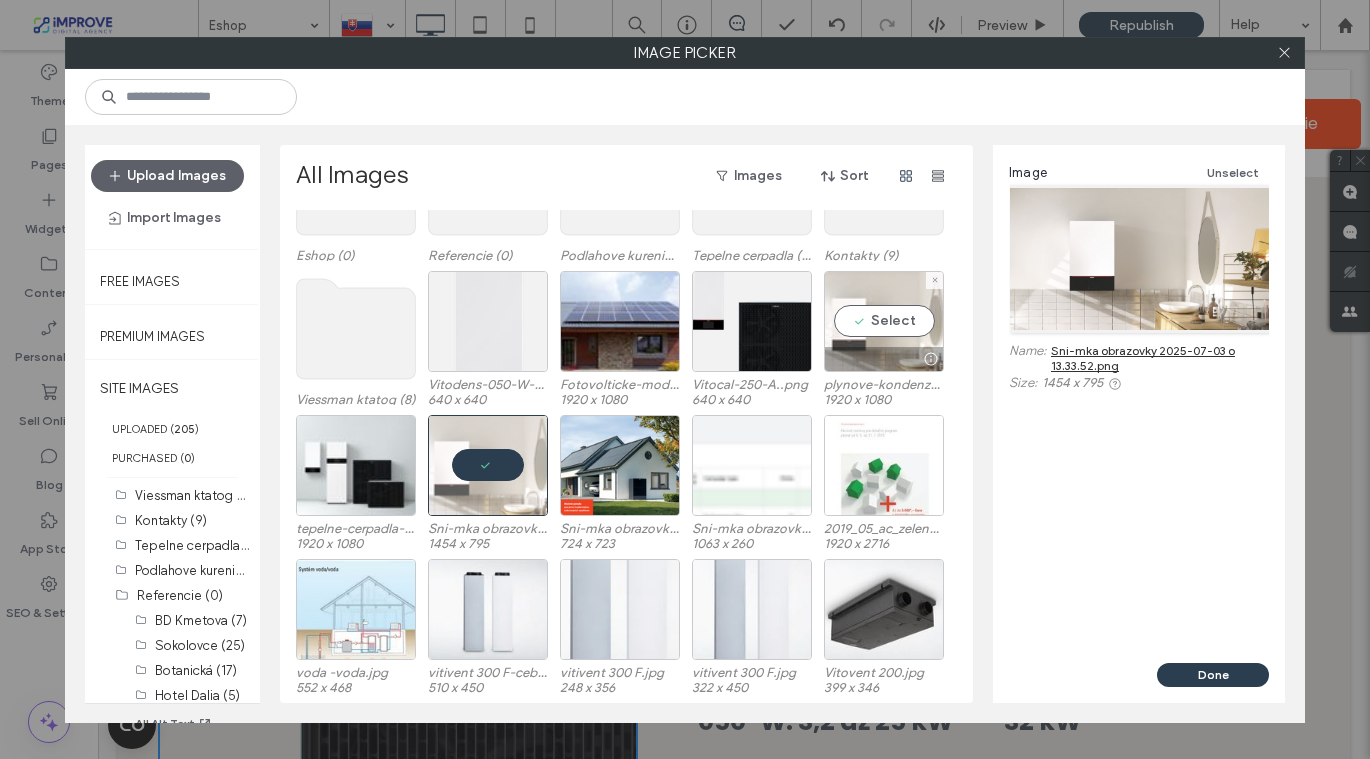 click on "Select" at bounding box center (884, 321) 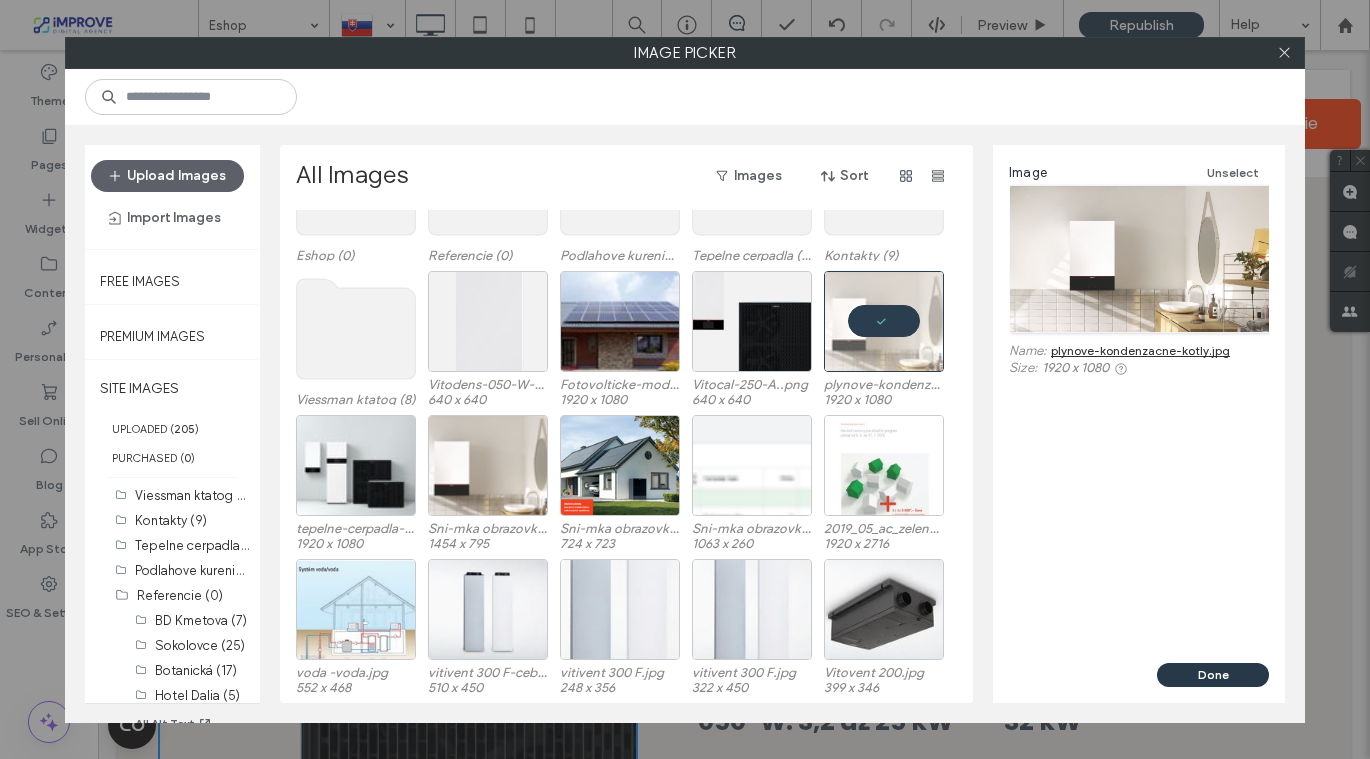 click on "Done" at bounding box center (1213, 675) 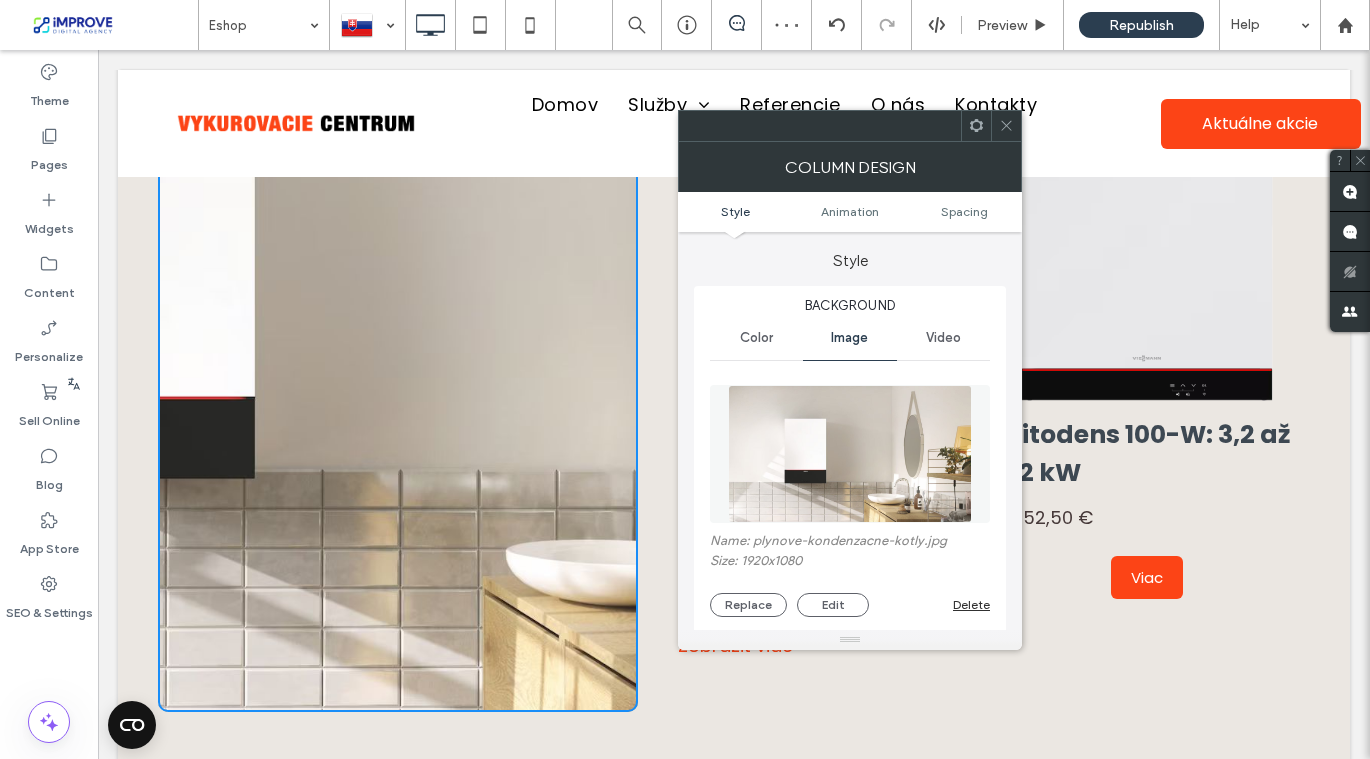 scroll, scrollTop: 1867, scrollLeft: 0, axis: vertical 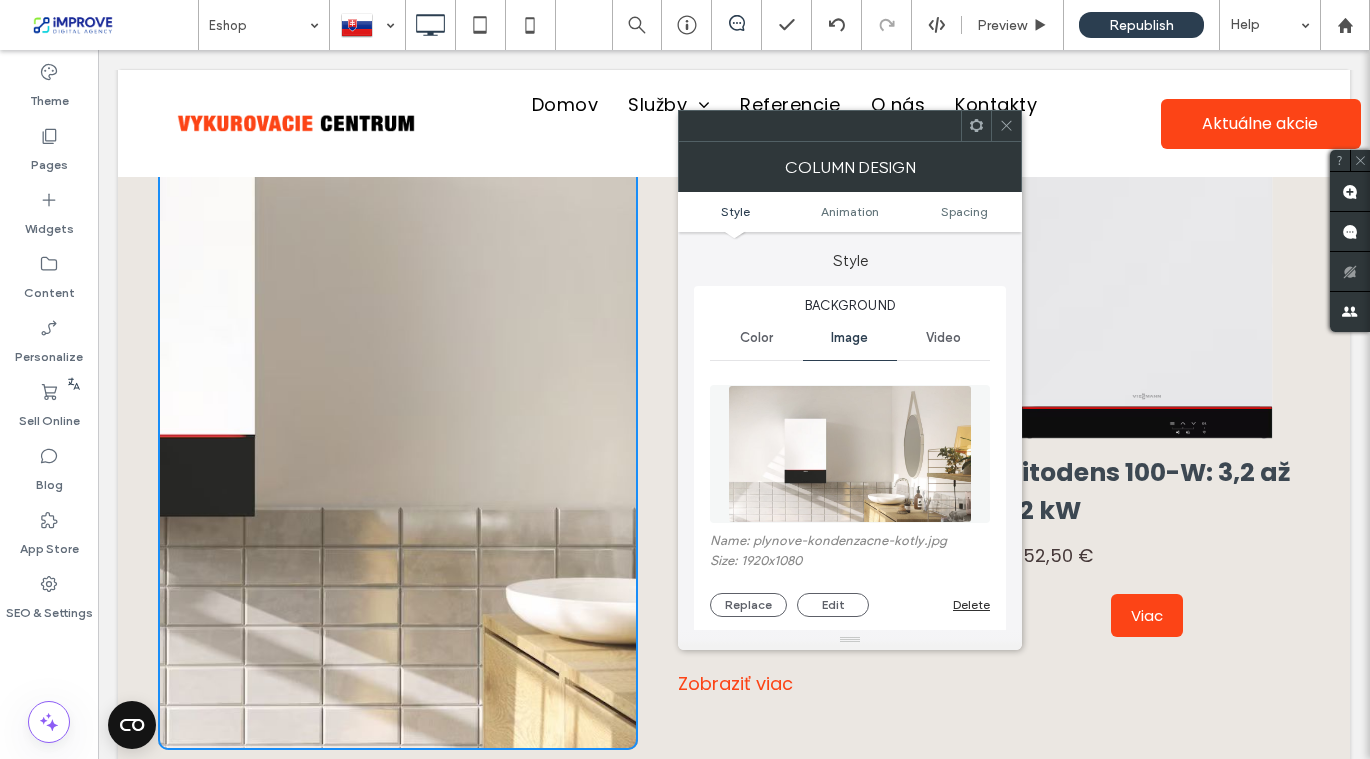 click at bounding box center [1006, 126] 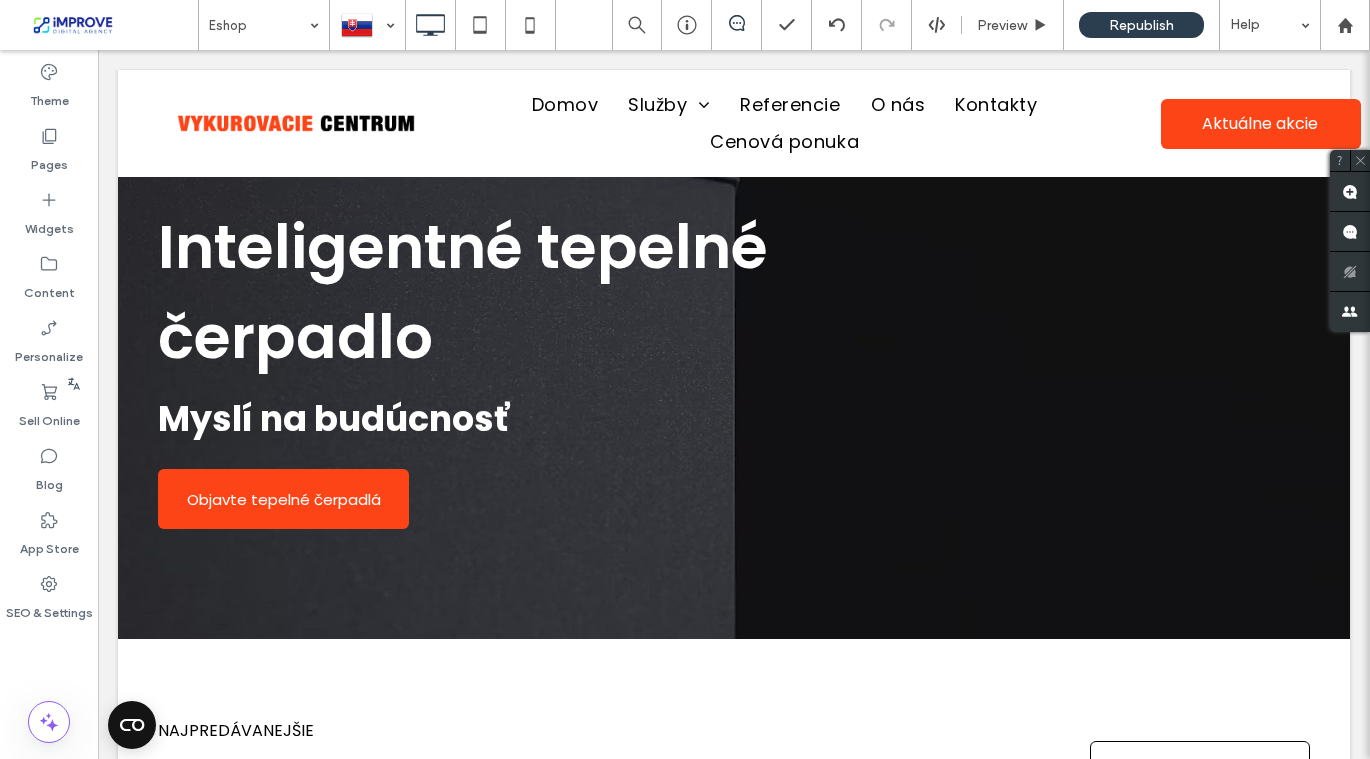 scroll, scrollTop: 0, scrollLeft: 0, axis: both 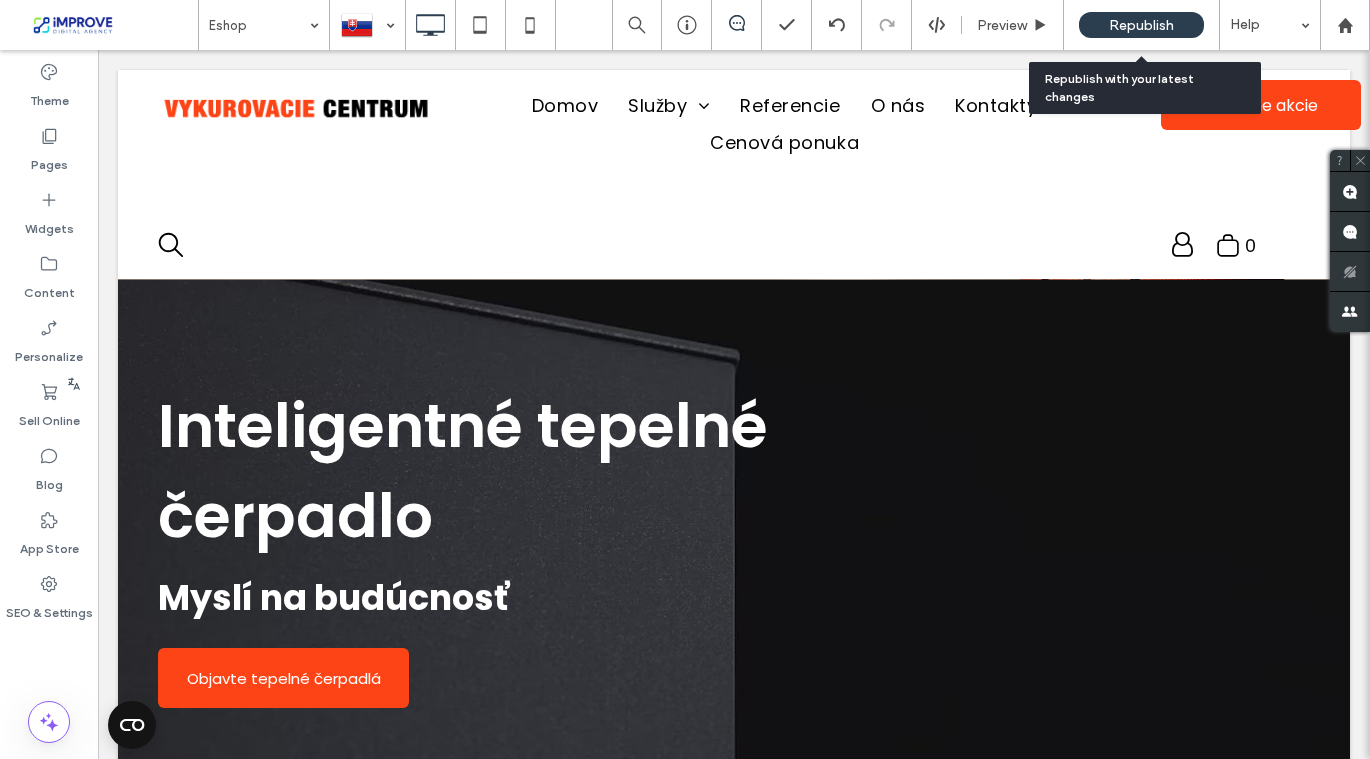 click on "Republish" at bounding box center [1141, 25] 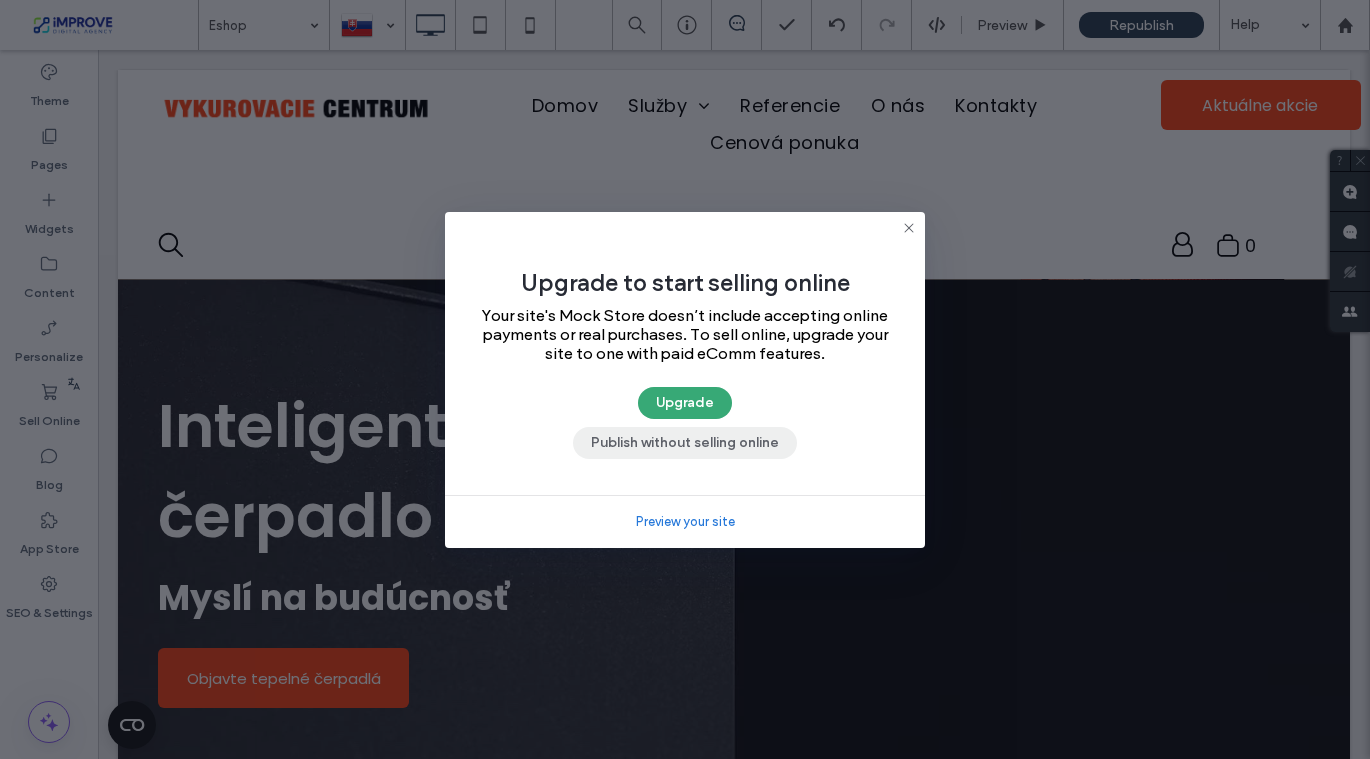 click on "Publish without selling online" at bounding box center [685, 443] 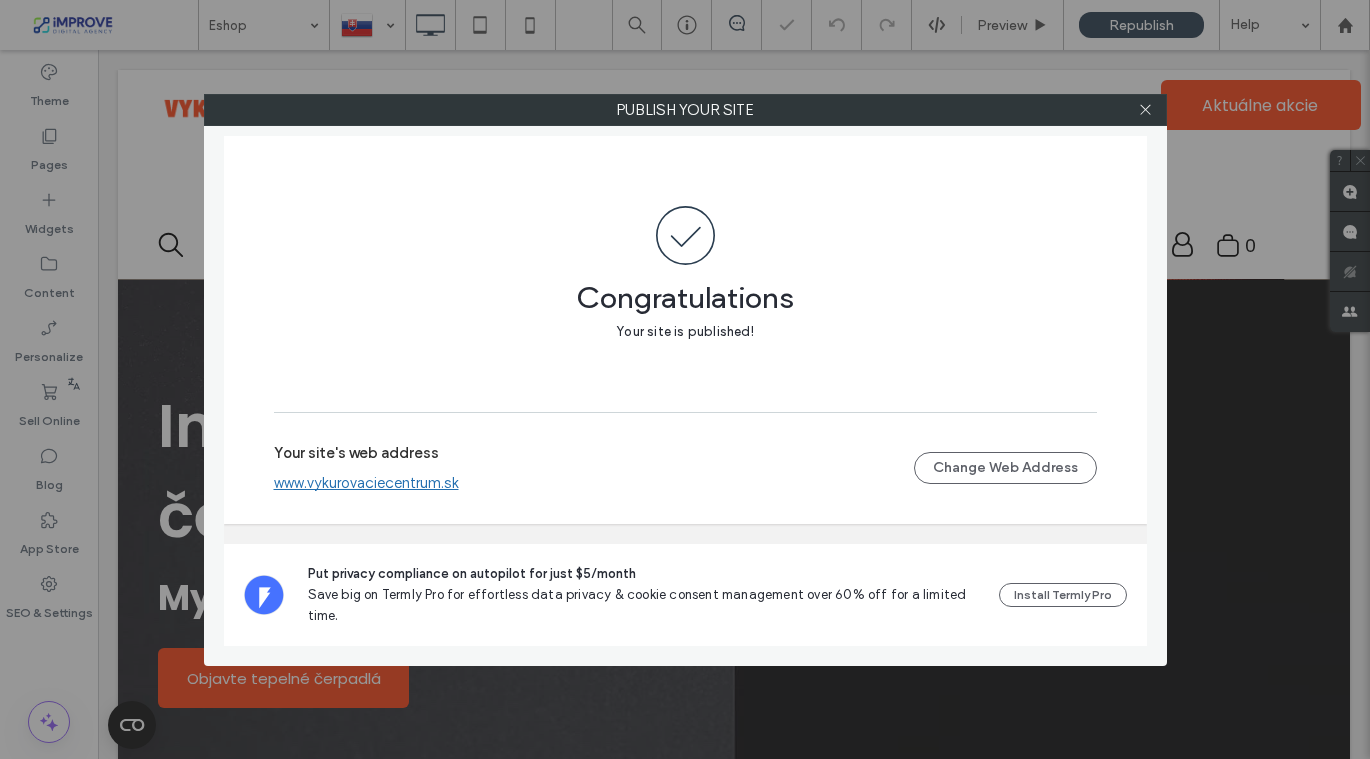 click on "www.vykurovaciecentrum.sk" at bounding box center (366, 483) 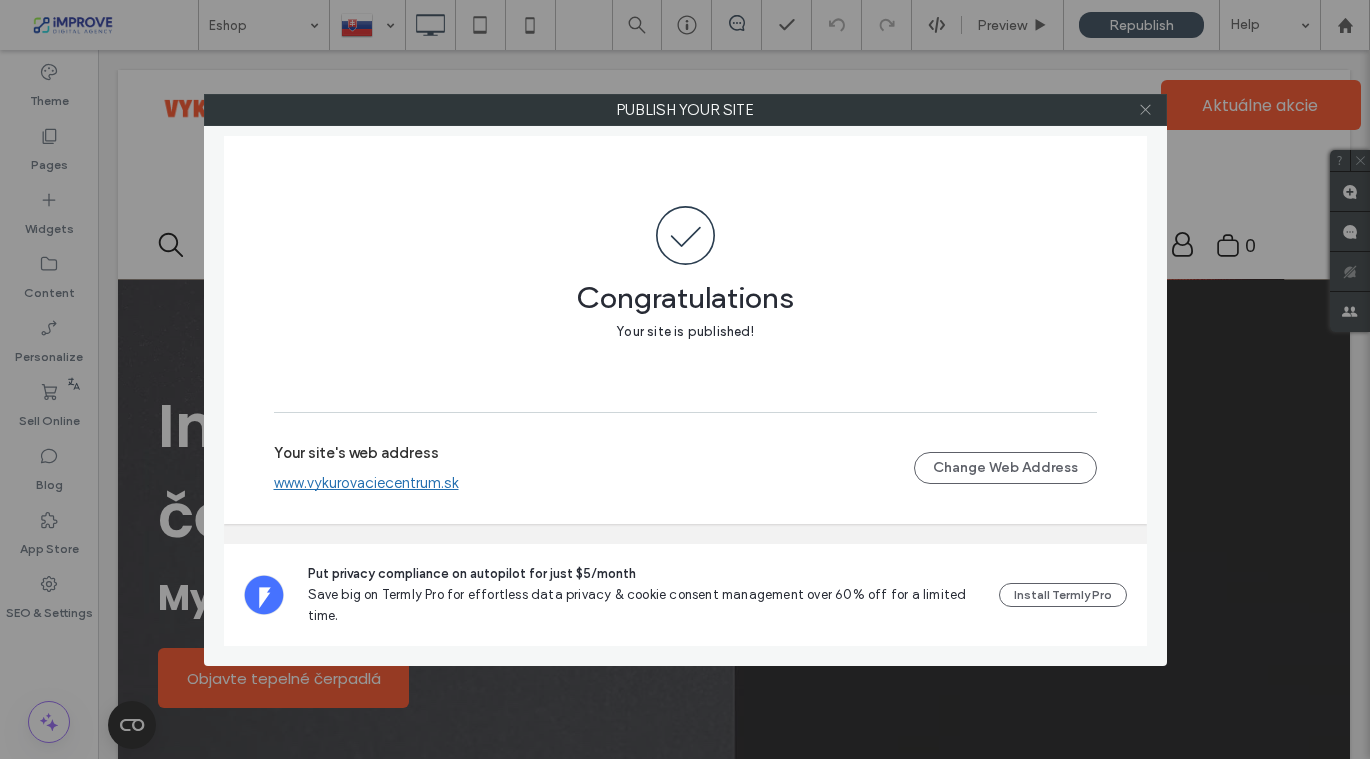 click at bounding box center (1145, 110) 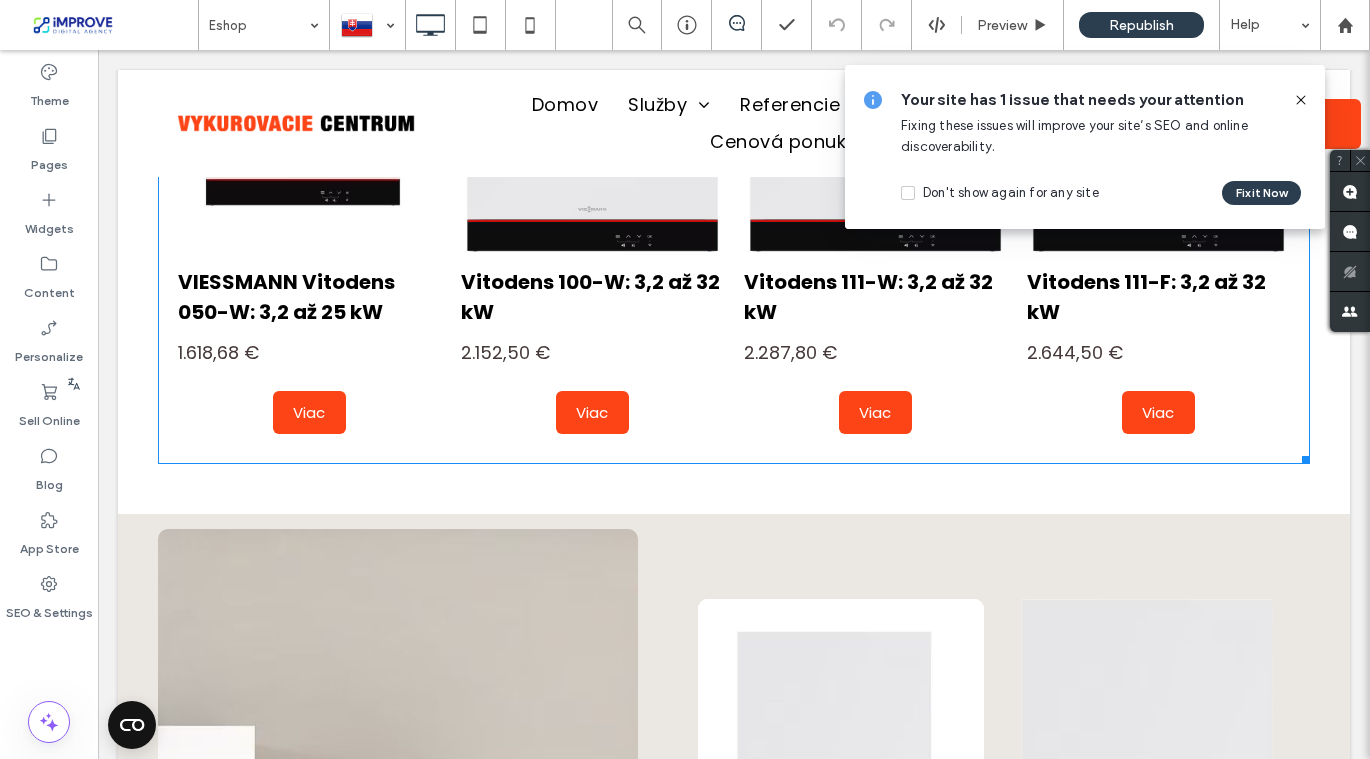 scroll, scrollTop: 1268, scrollLeft: 0, axis: vertical 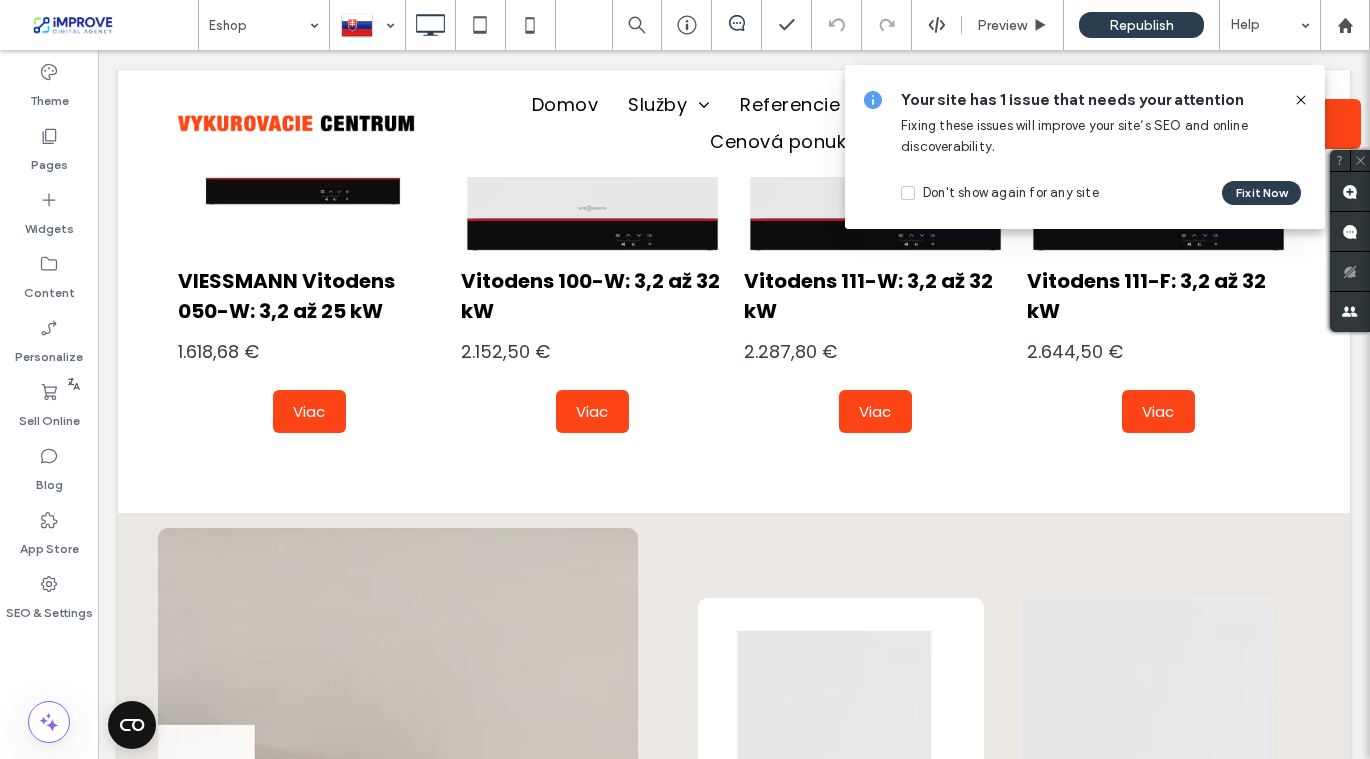 click 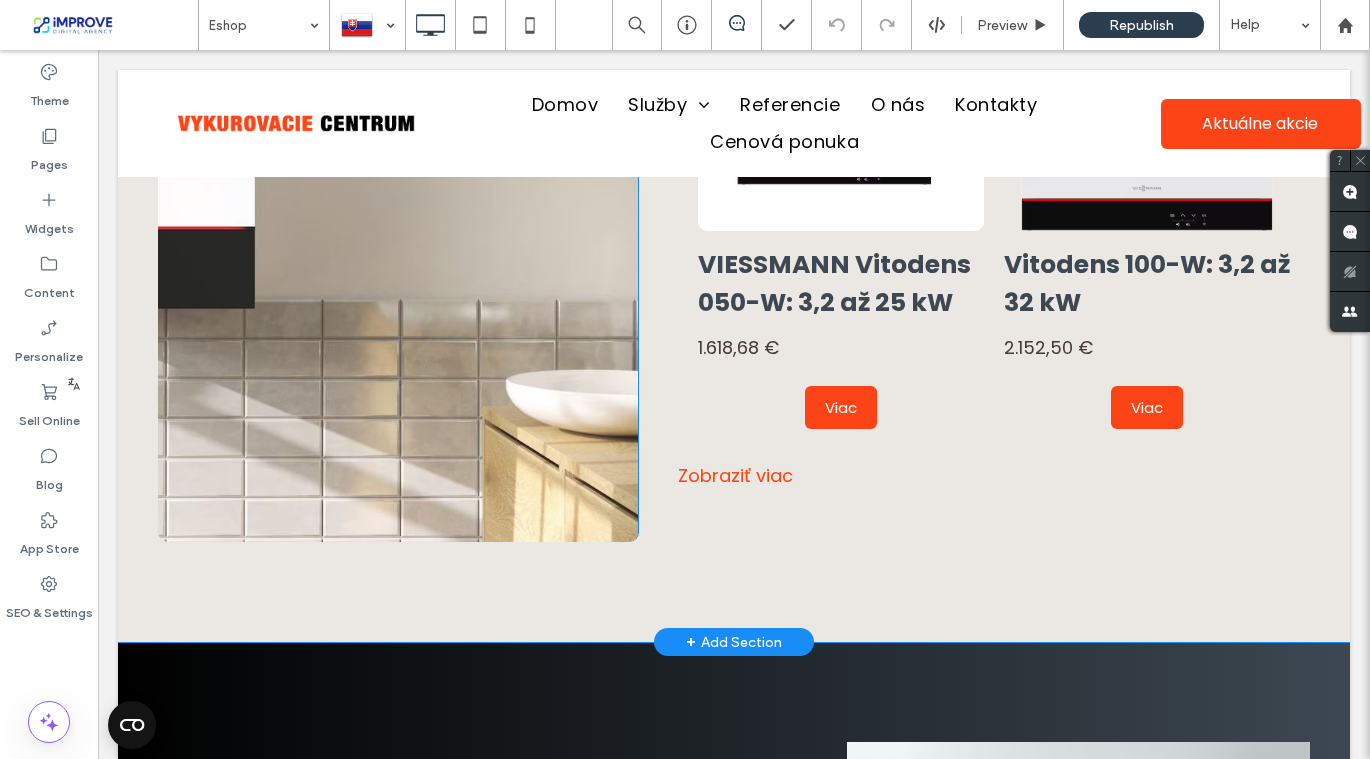 scroll, scrollTop: 2076, scrollLeft: 0, axis: vertical 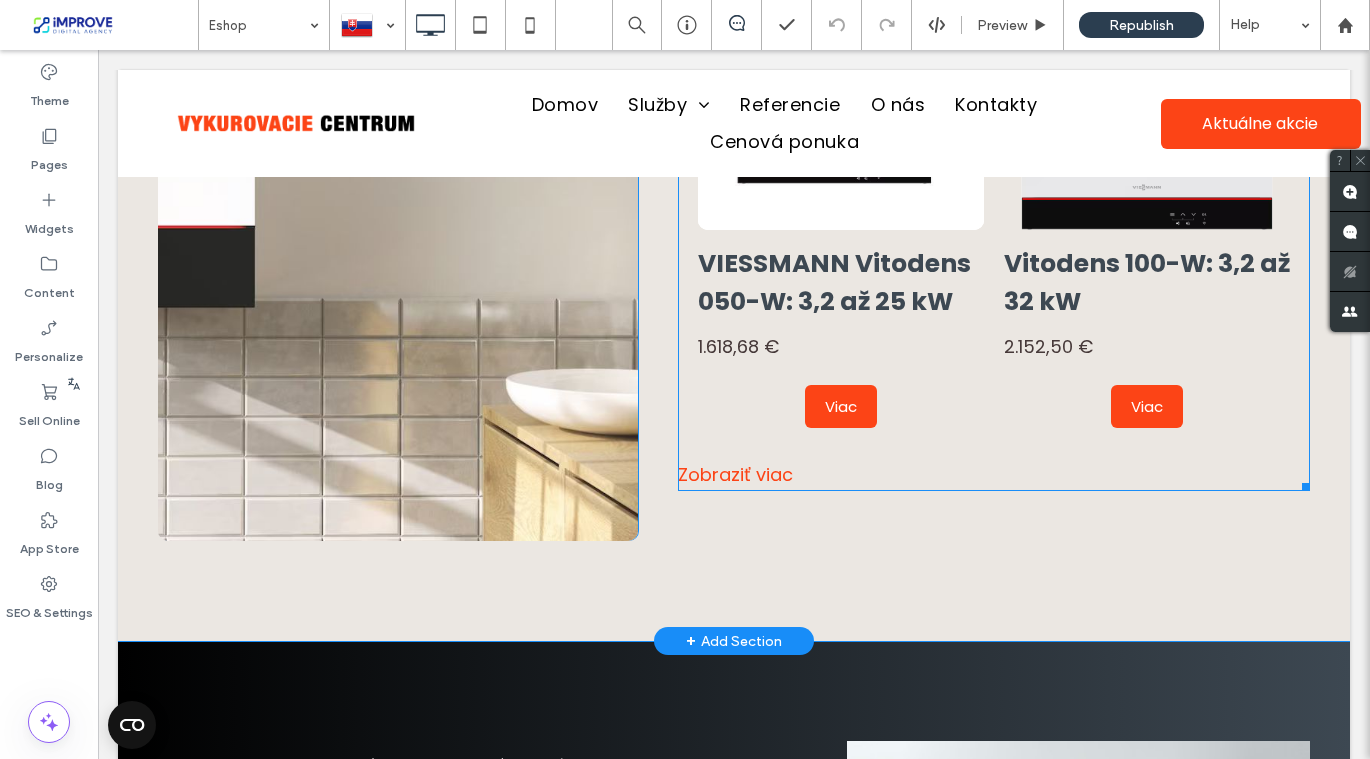 click on "VIESSMANN Vitodens 050-W: 3,2 až 25 kW
1.618,68 €
* Zahŕňa dane
Viac" at bounding box center (841, 114) 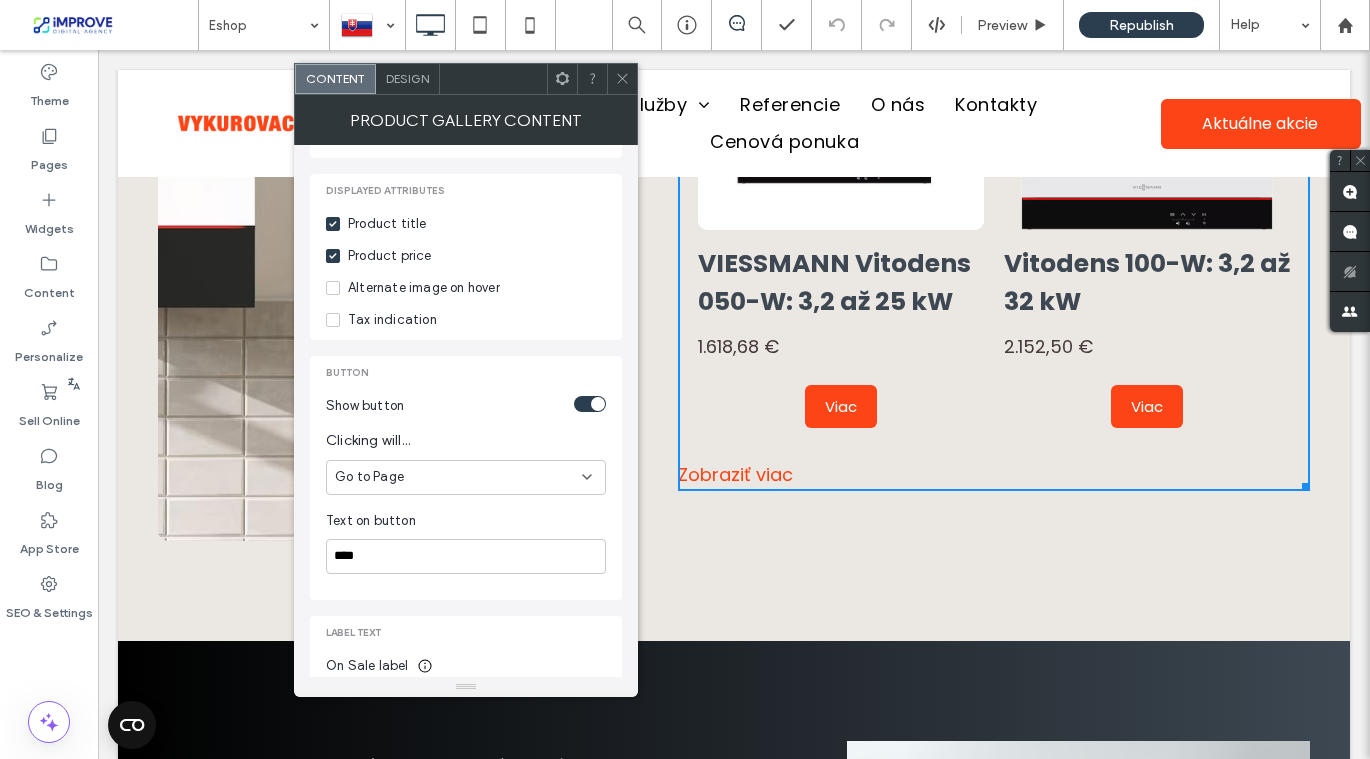 scroll, scrollTop: 617, scrollLeft: 0, axis: vertical 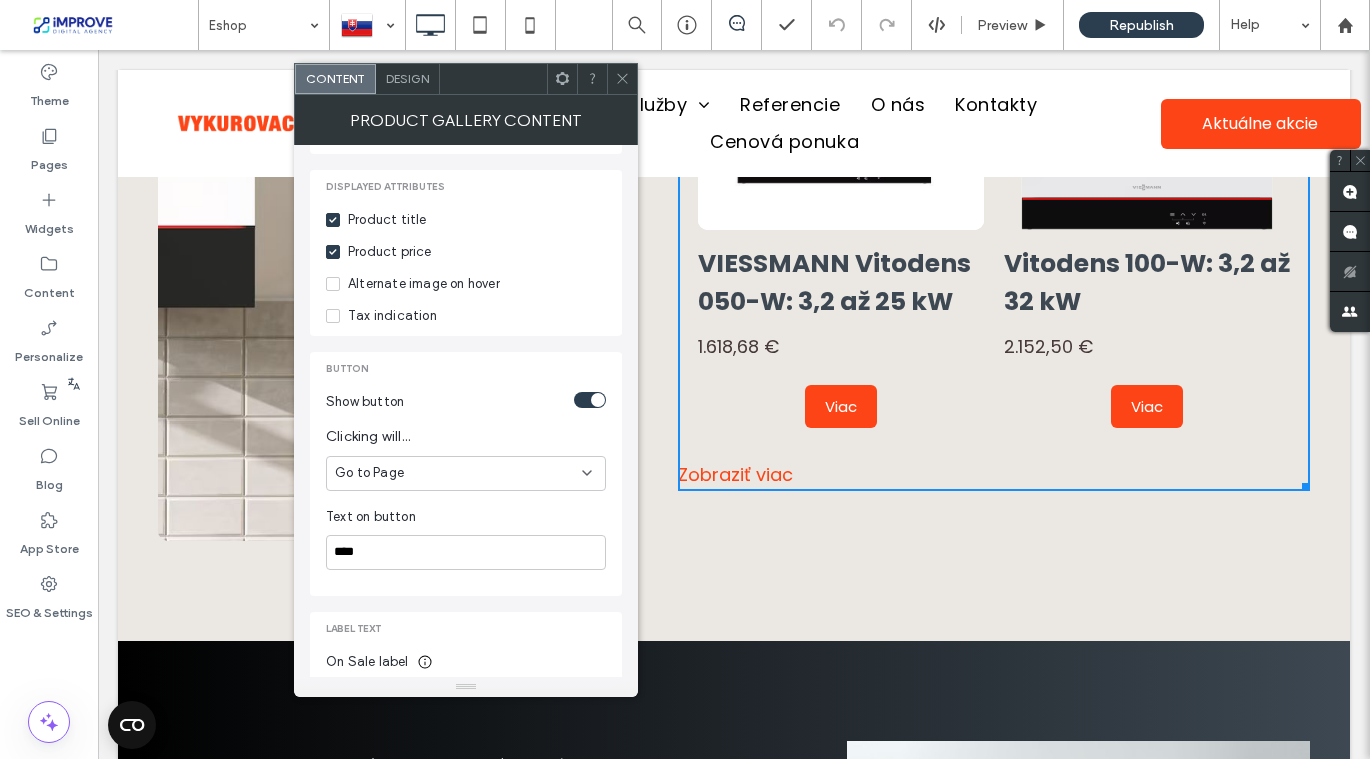 click at bounding box center (590, 400) 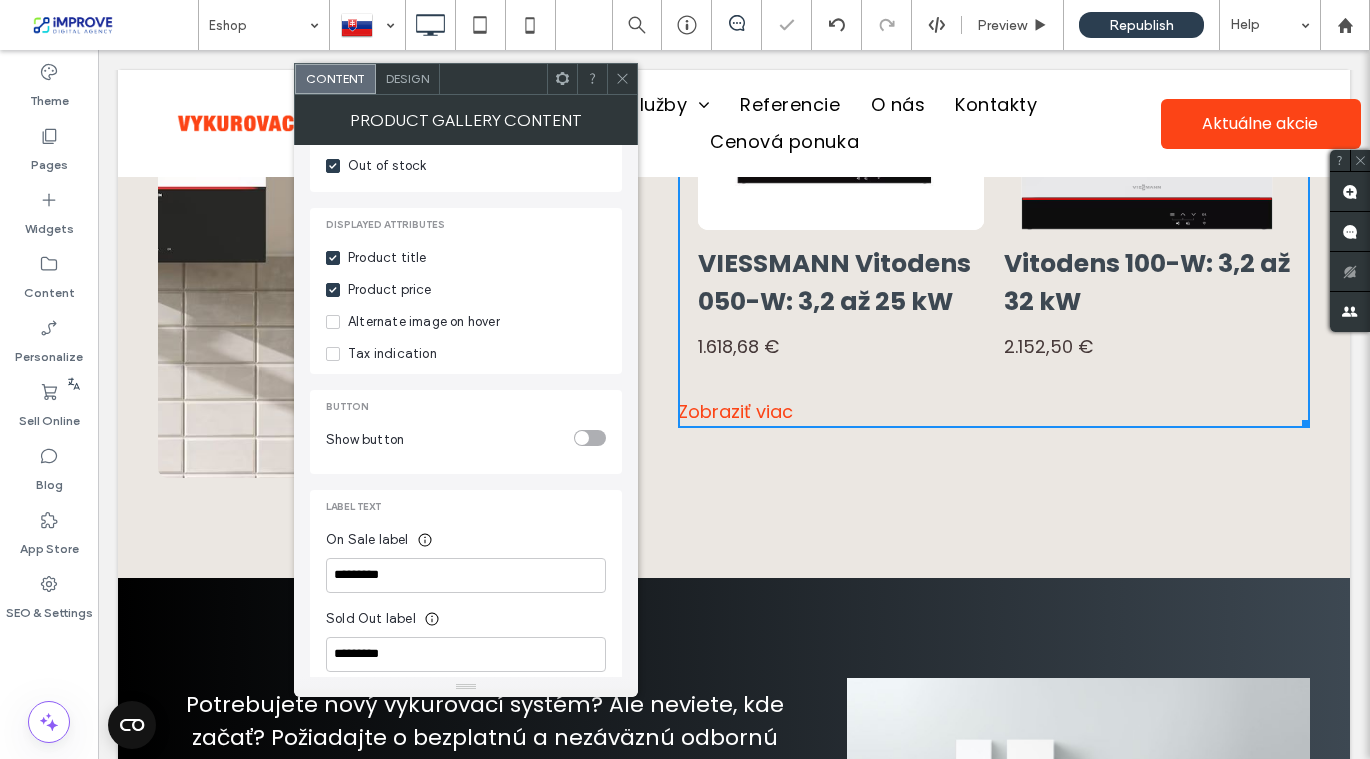 click on "Button" at bounding box center (466, 407) 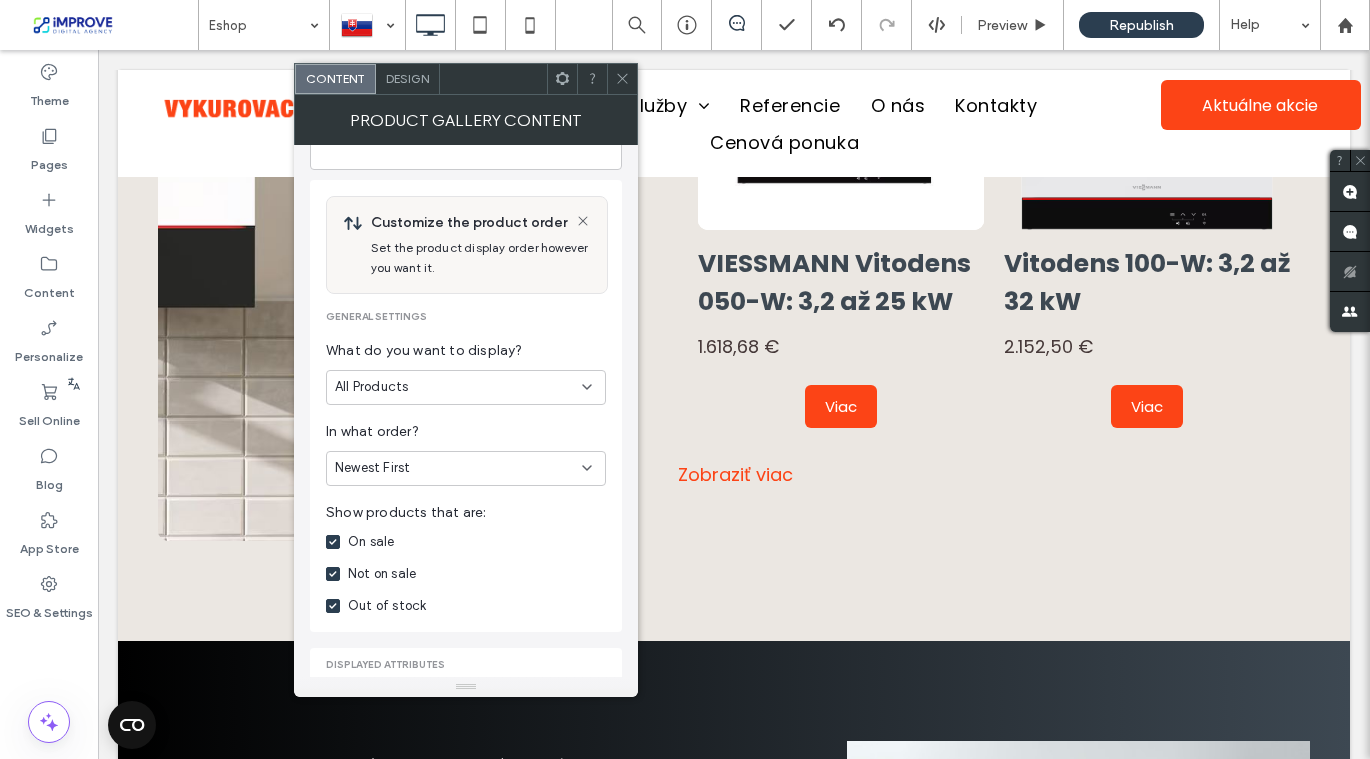 scroll, scrollTop: 104, scrollLeft: 0, axis: vertical 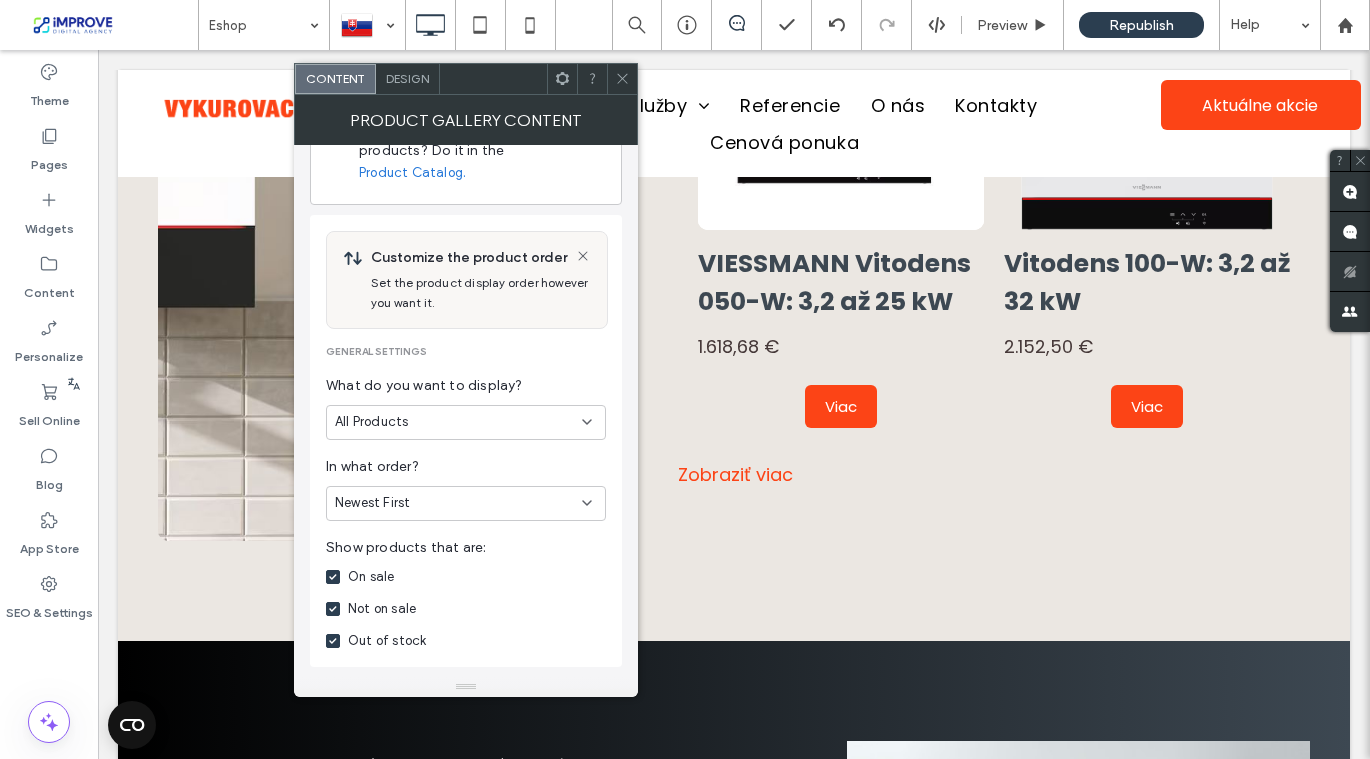 click on "All Products" at bounding box center [466, 422] 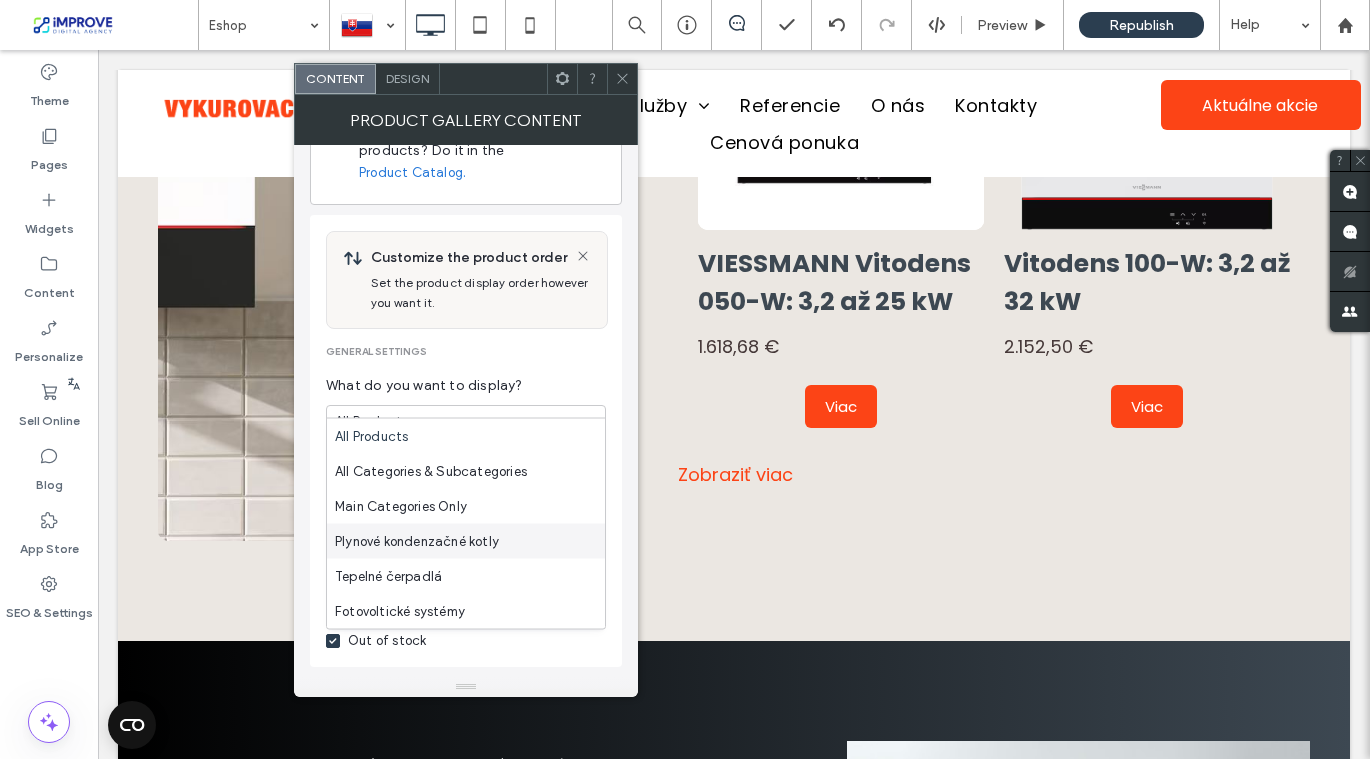 click on "Plynové kondenzačné kotly" at bounding box center (417, 541) 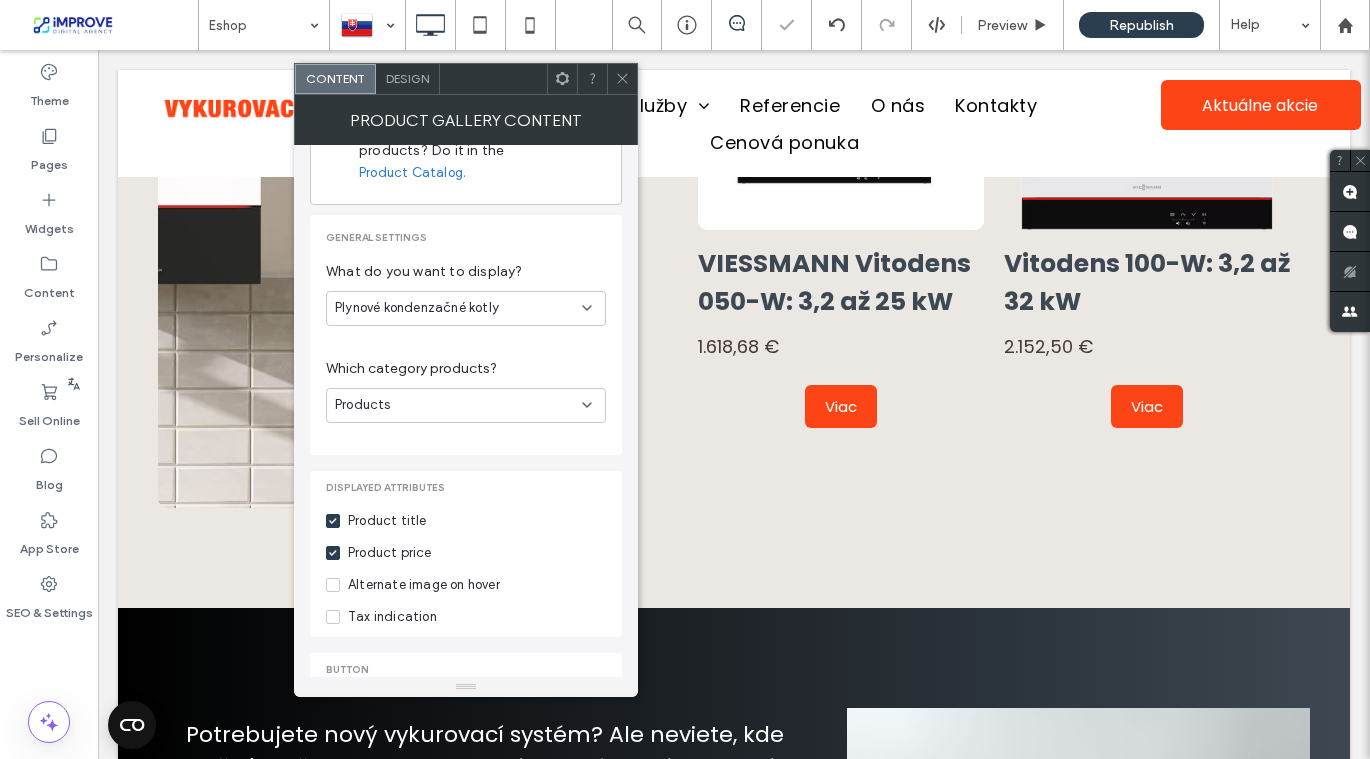 scroll, scrollTop: 1968, scrollLeft: 0, axis: vertical 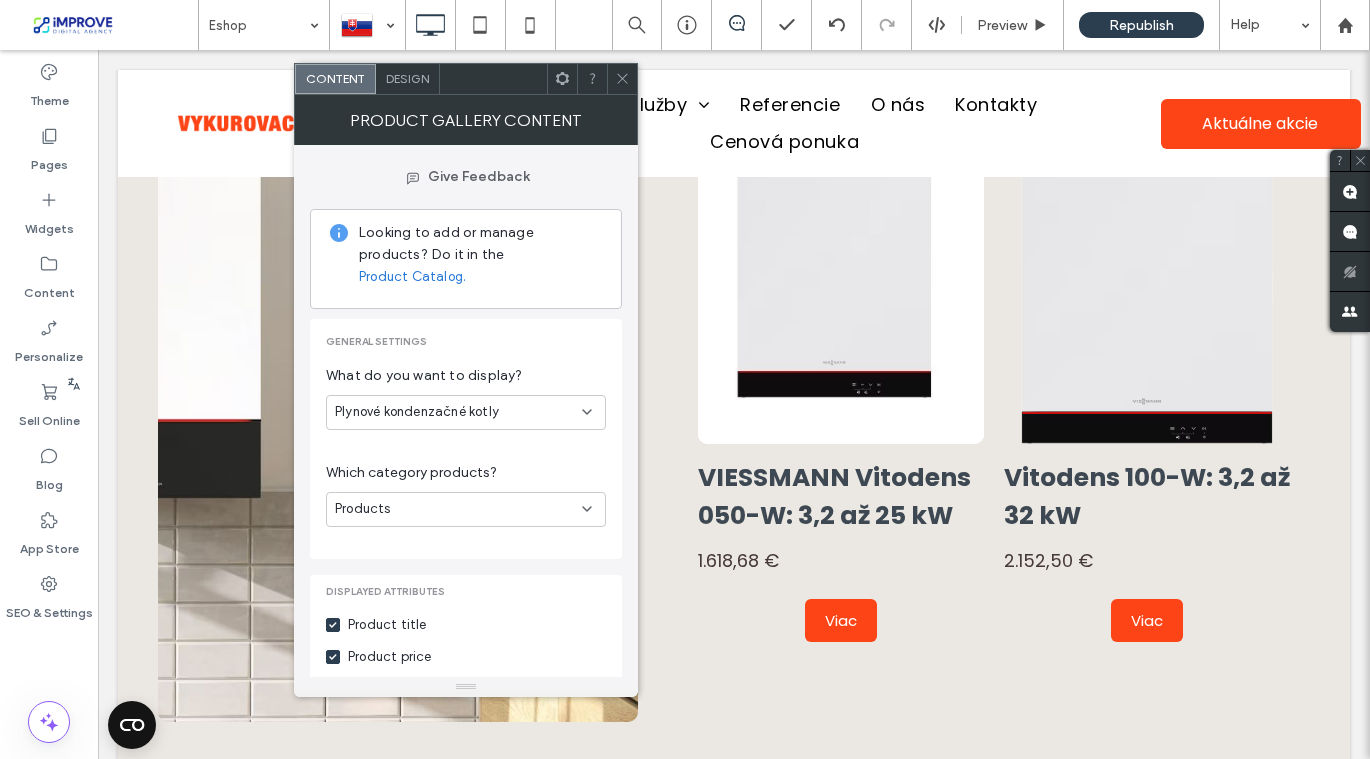 click at bounding box center [622, 79] 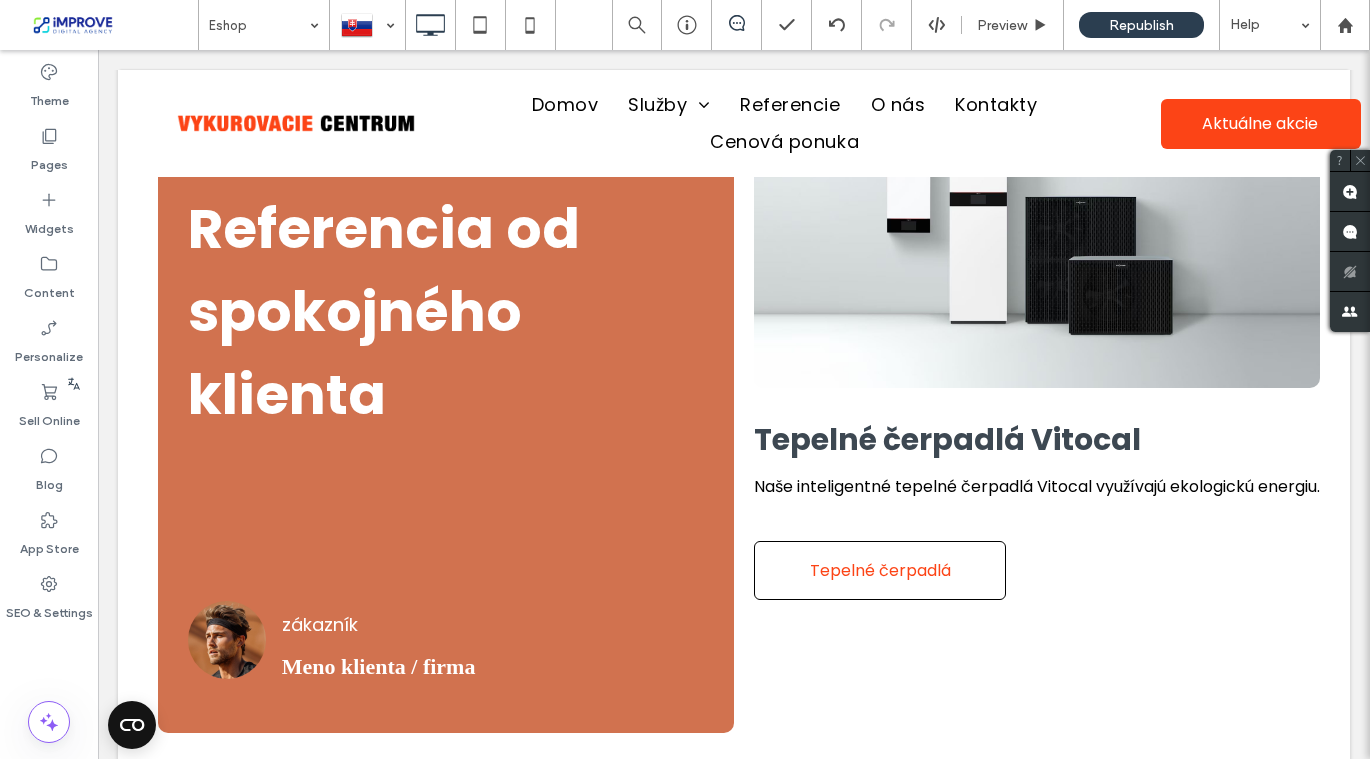 scroll, scrollTop: 3177, scrollLeft: 0, axis: vertical 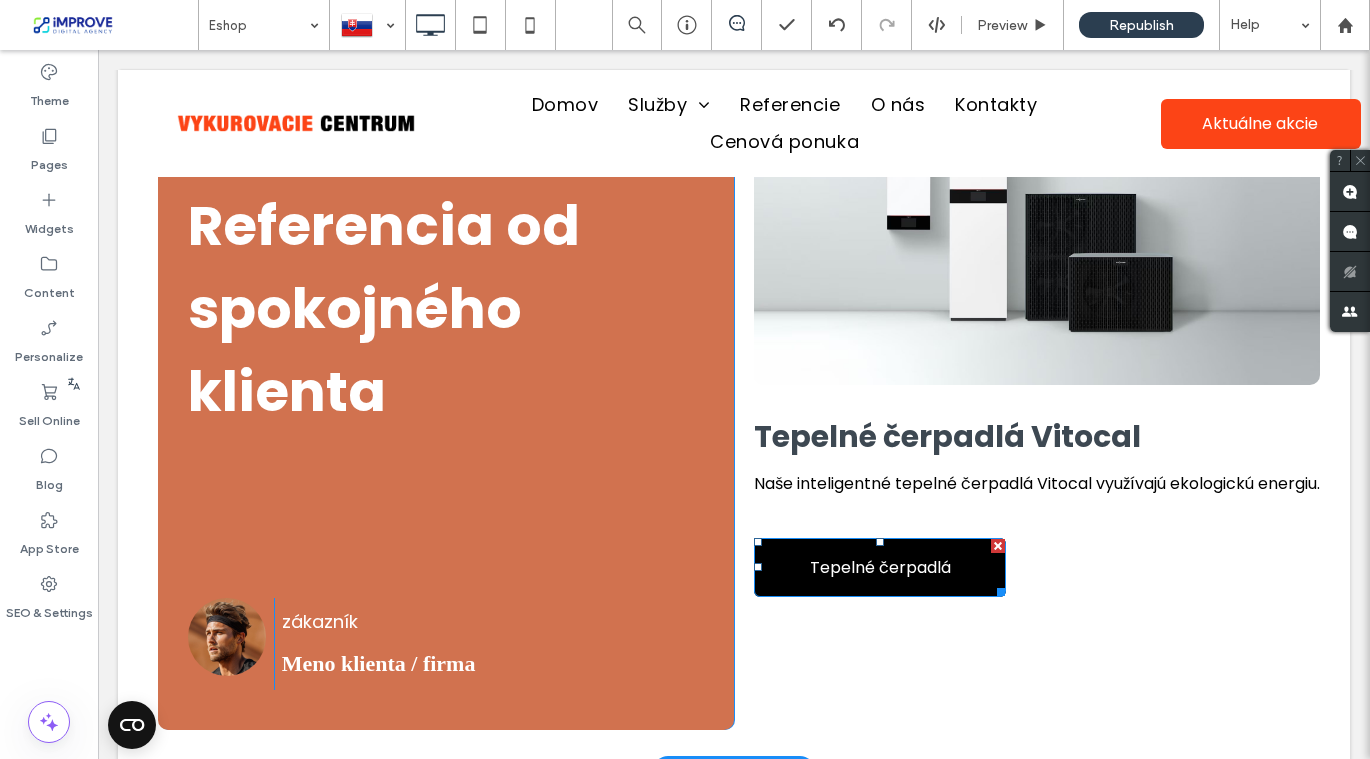 click on "Tepelné čerpadlá" at bounding box center (880, 567) 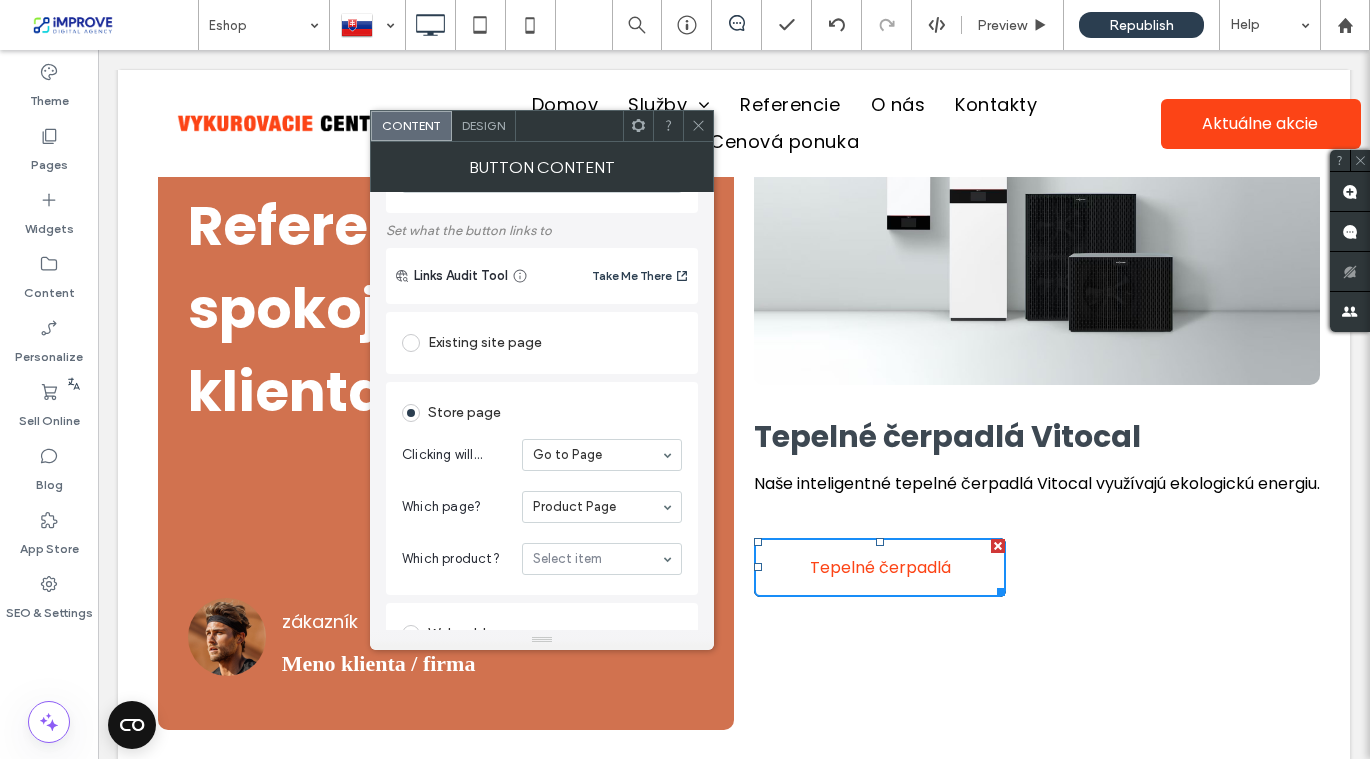 scroll, scrollTop: 250, scrollLeft: 0, axis: vertical 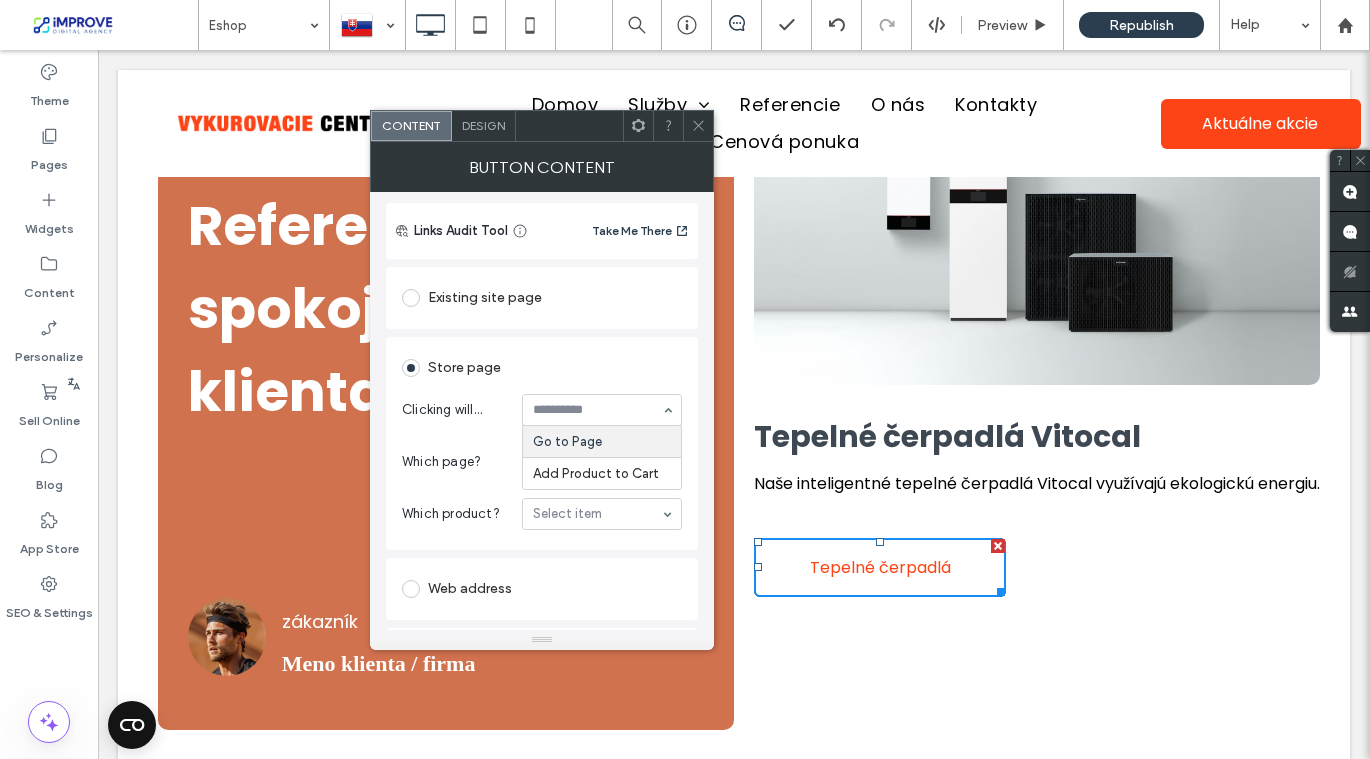 click on "Go to Page Add Product to Cart" at bounding box center [602, 410] 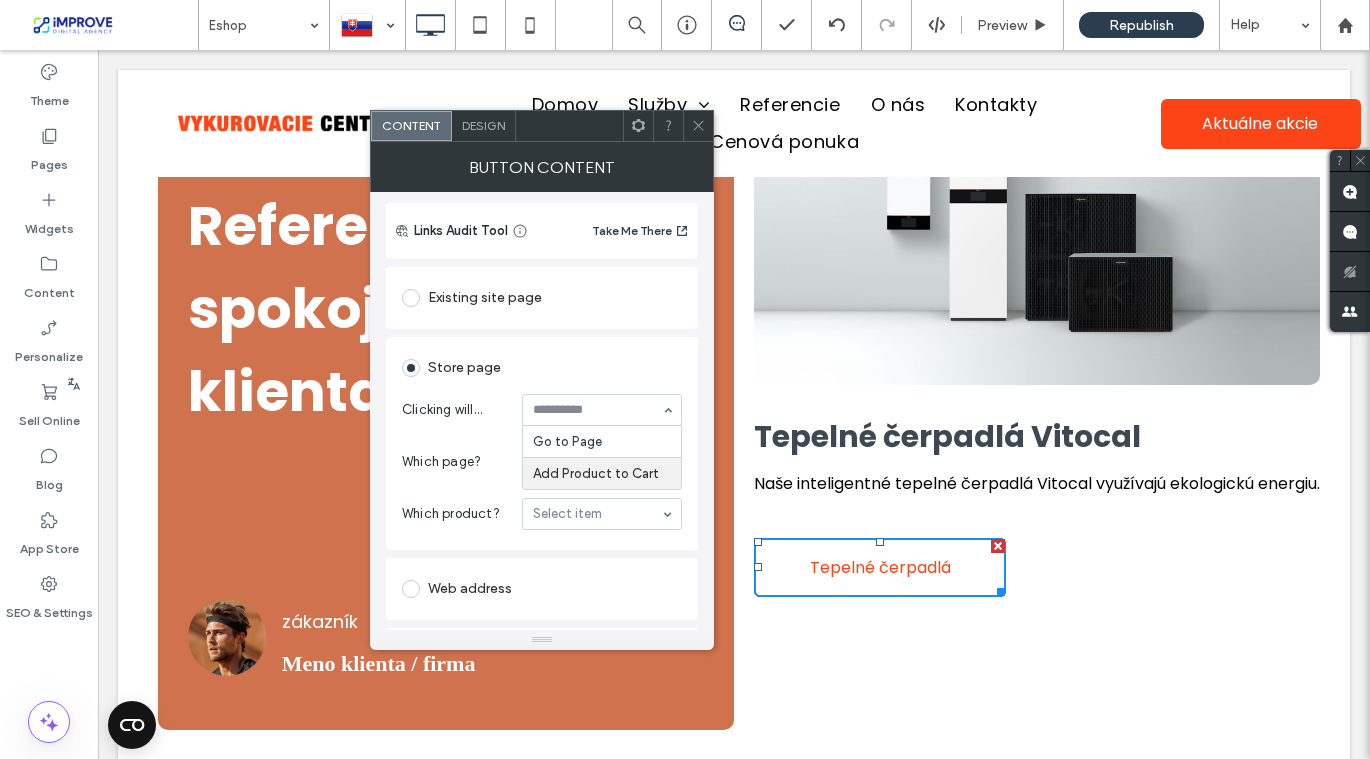 scroll, scrollTop: 295, scrollLeft: 0, axis: vertical 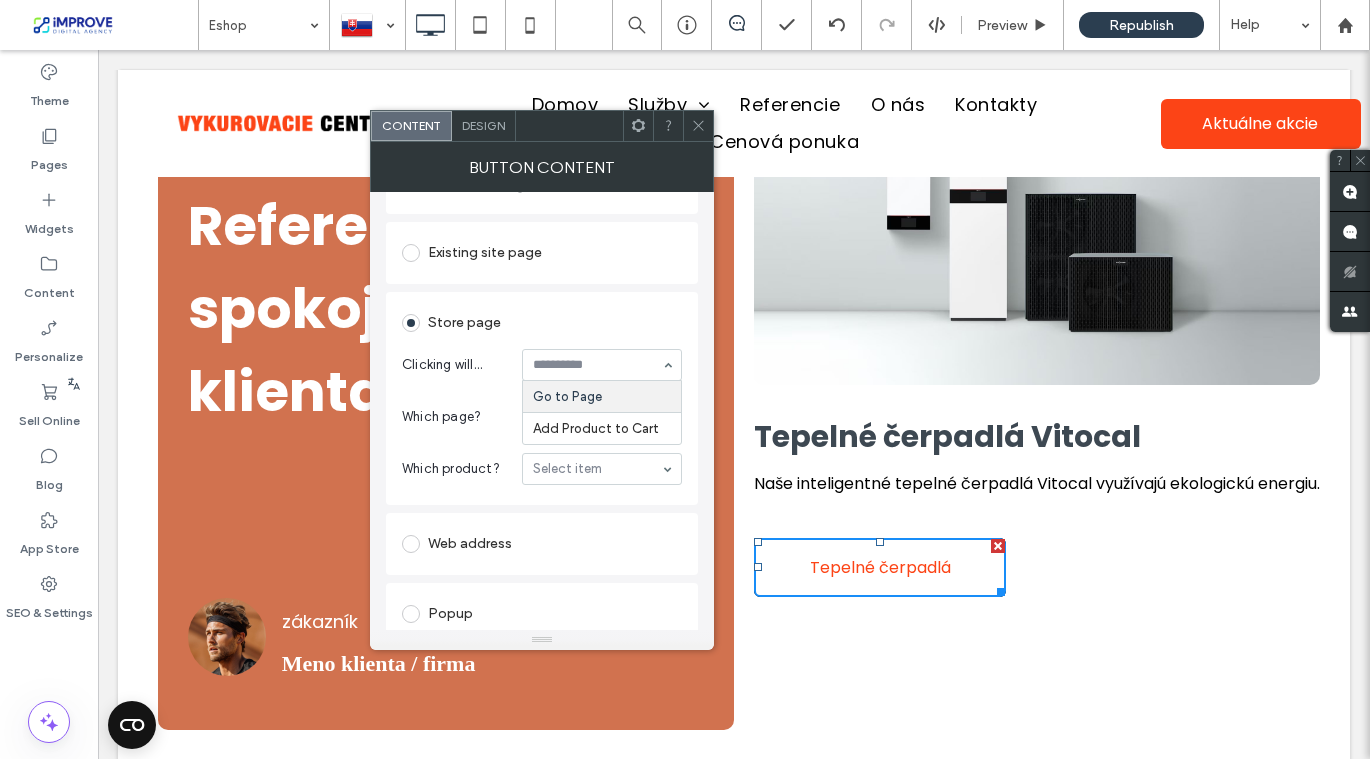 click on "Clicking will... Go to Page Add Product to Cart" at bounding box center (542, 365) 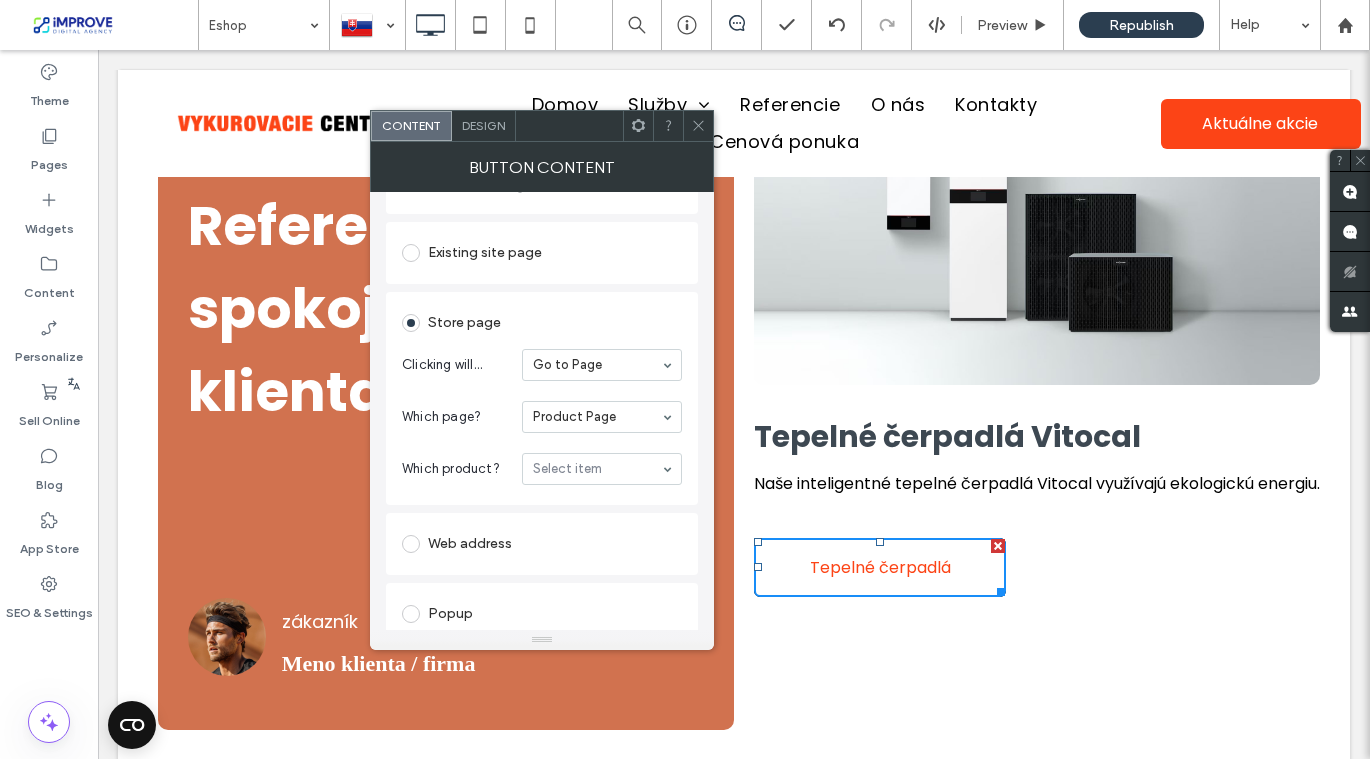 click on "Clicking will..." at bounding box center [458, 365] 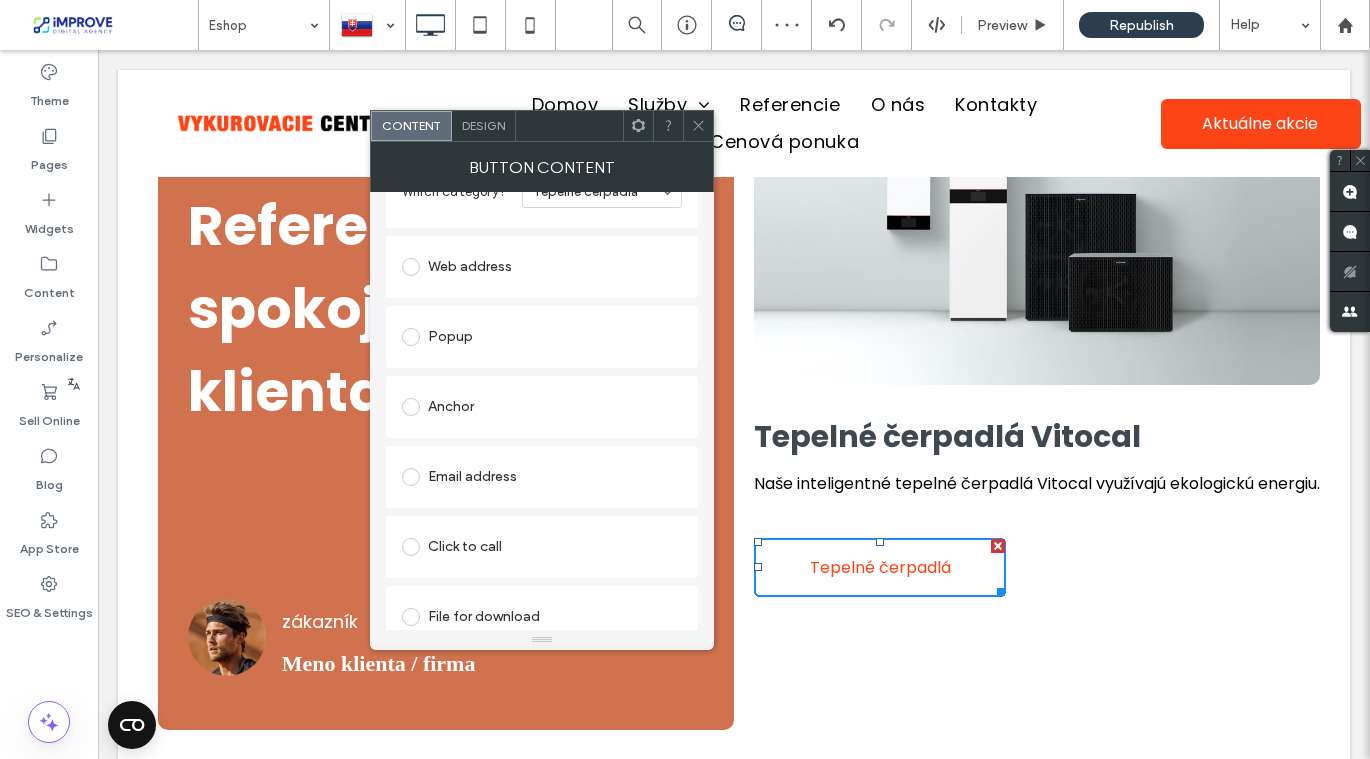 scroll, scrollTop: 594, scrollLeft: 0, axis: vertical 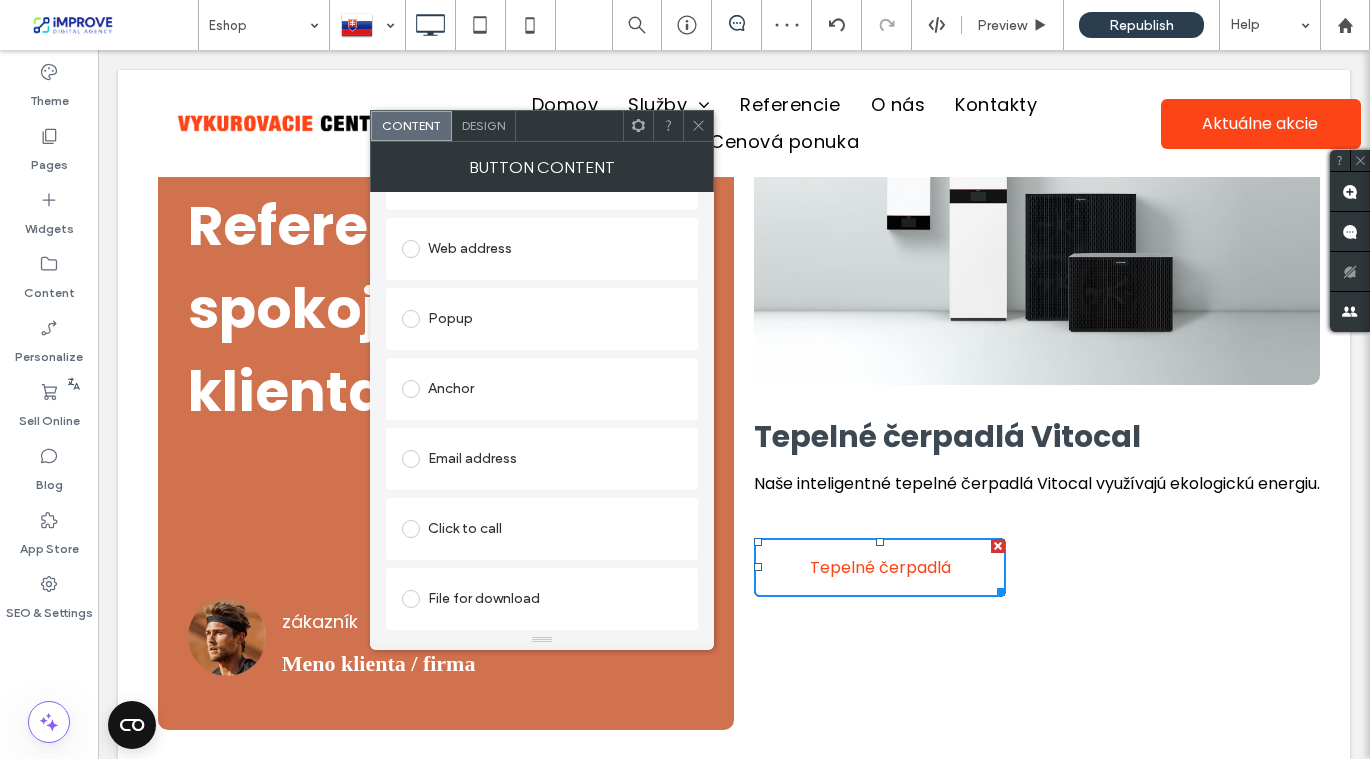 click 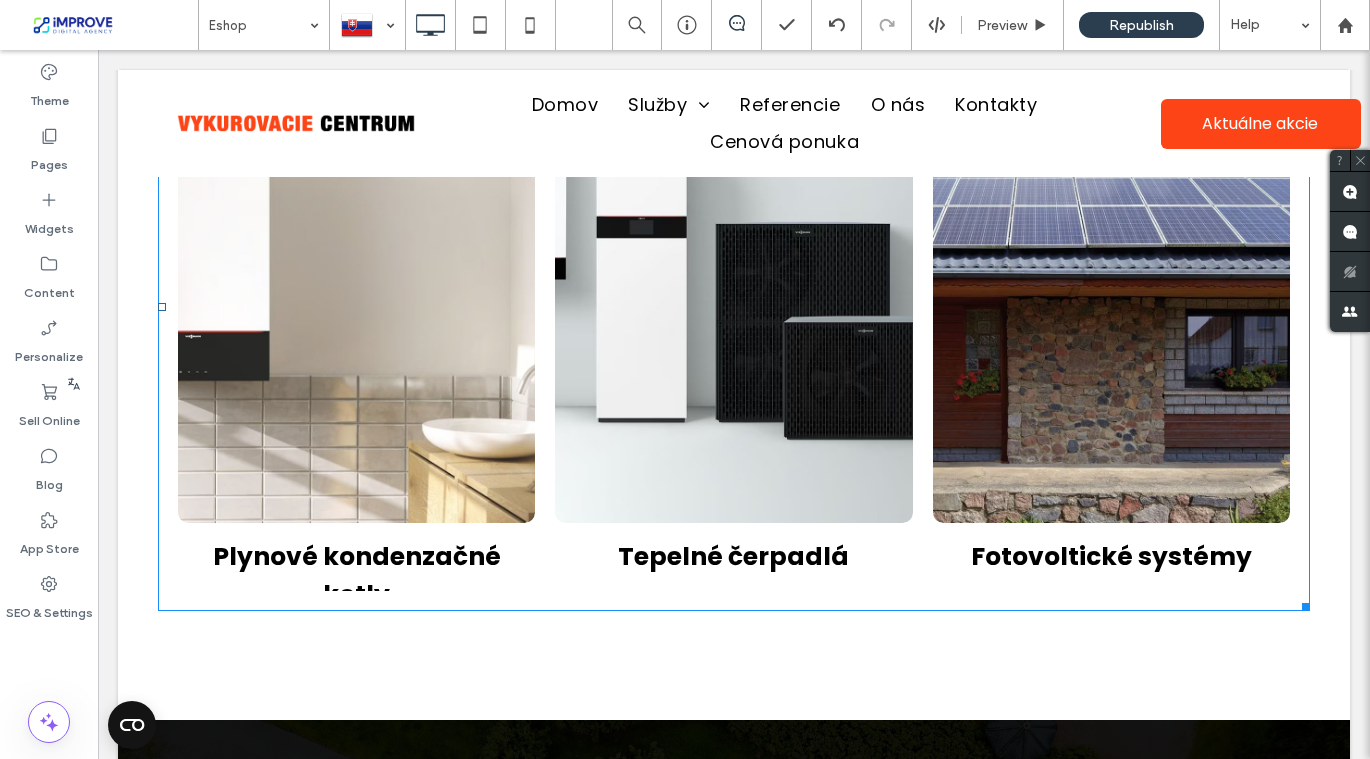scroll, scrollTop: 3995, scrollLeft: 0, axis: vertical 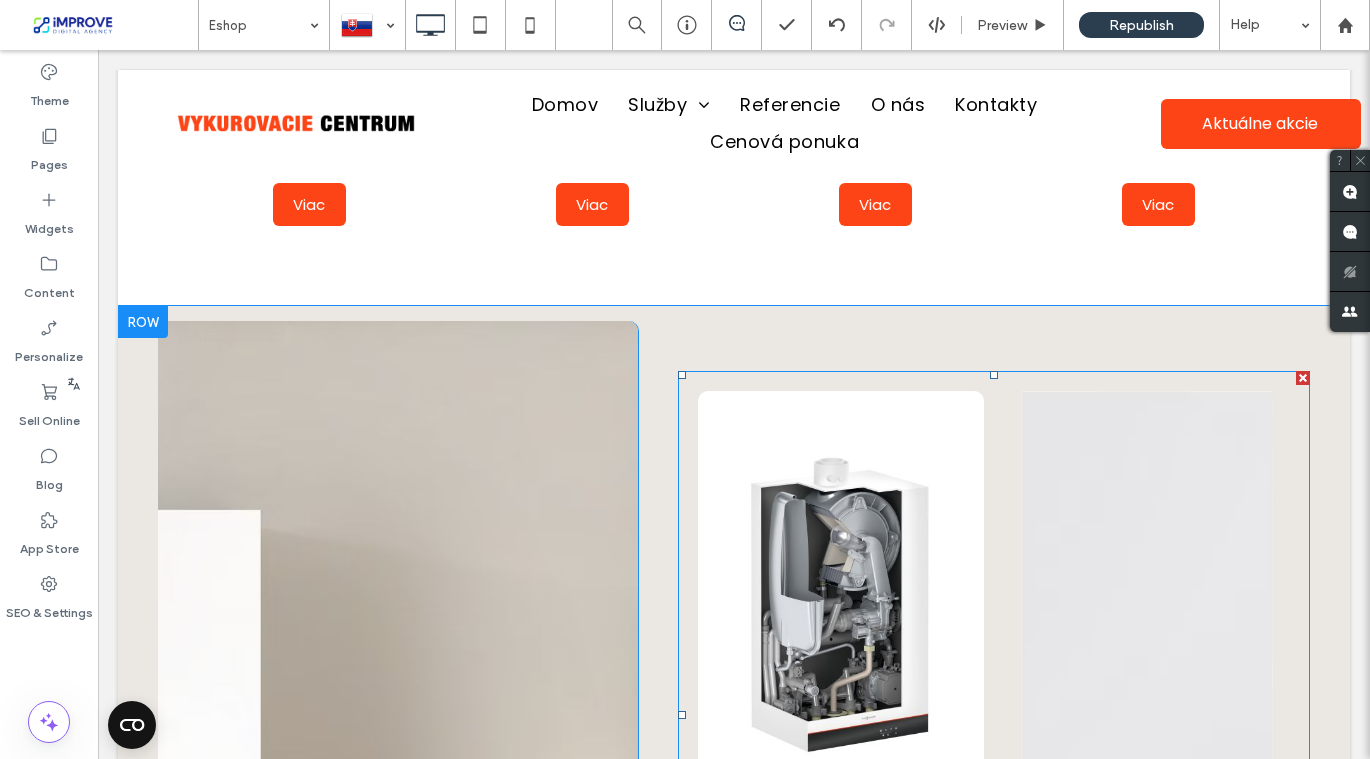 click at bounding box center (841, 611) 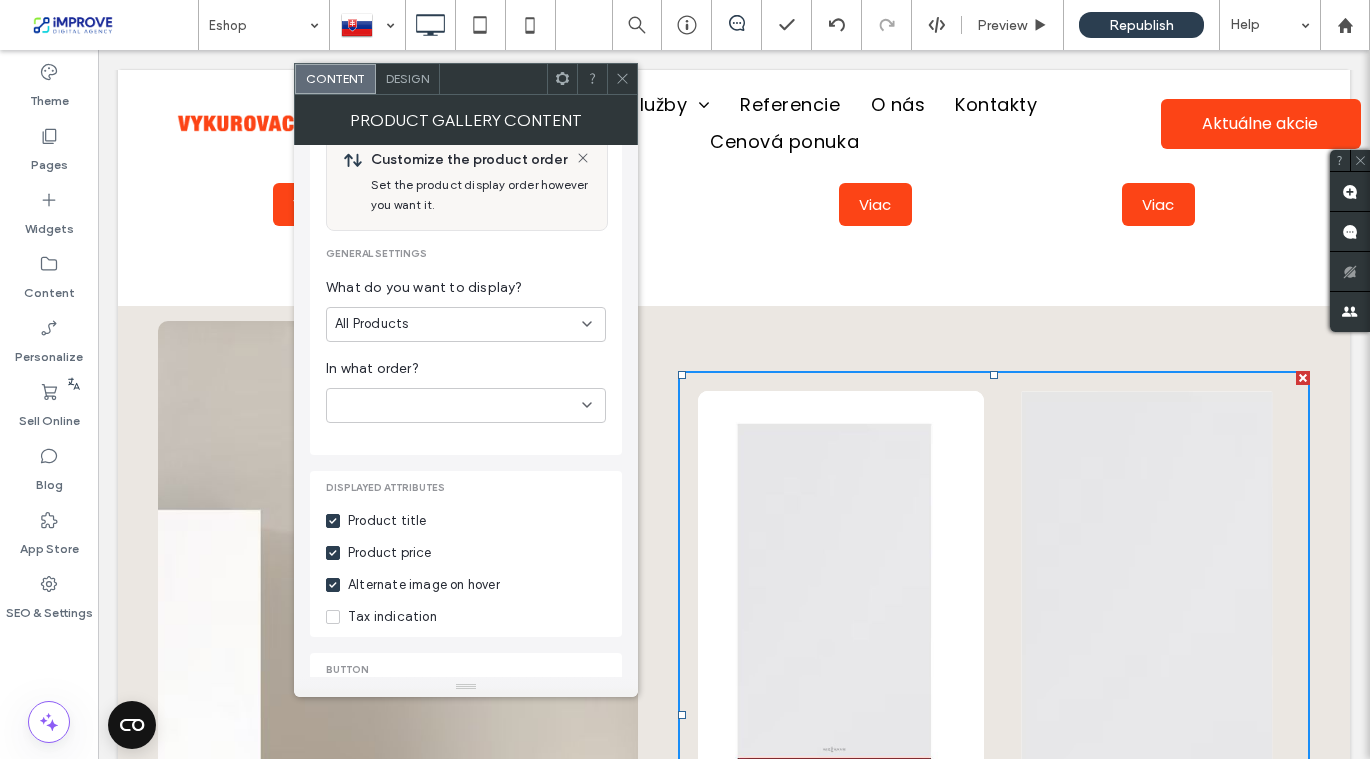 scroll, scrollTop: 0, scrollLeft: 0, axis: both 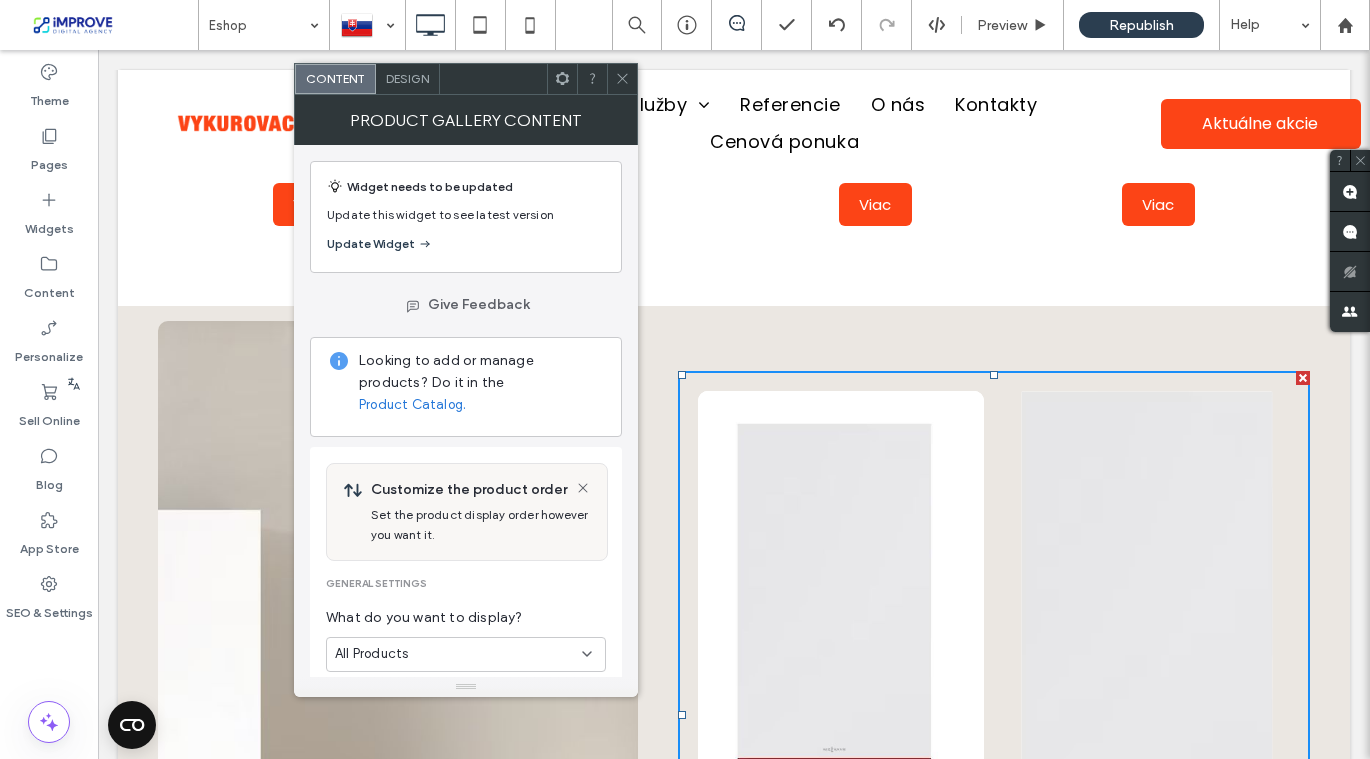 click at bounding box center [622, 79] 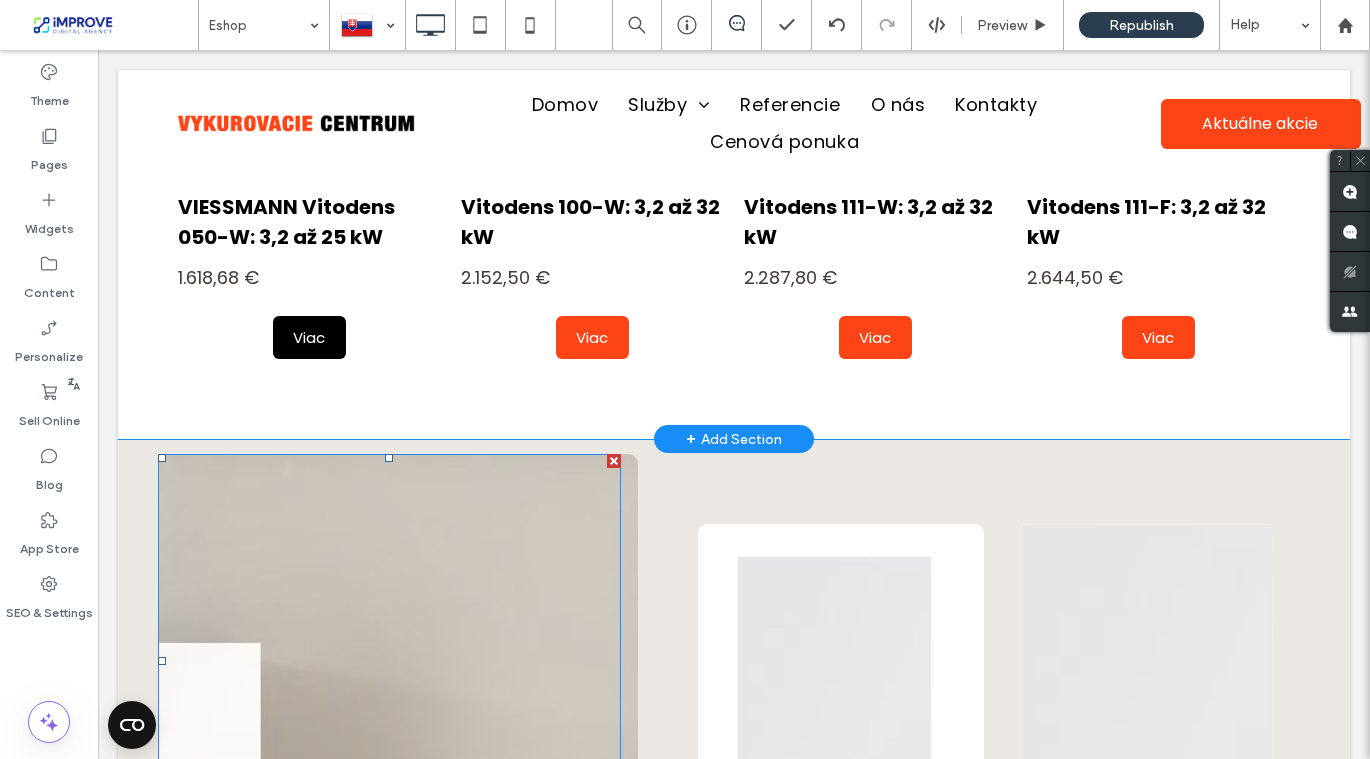 scroll, scrollTop: 1400, scrollLeft: 0, axis: vertical 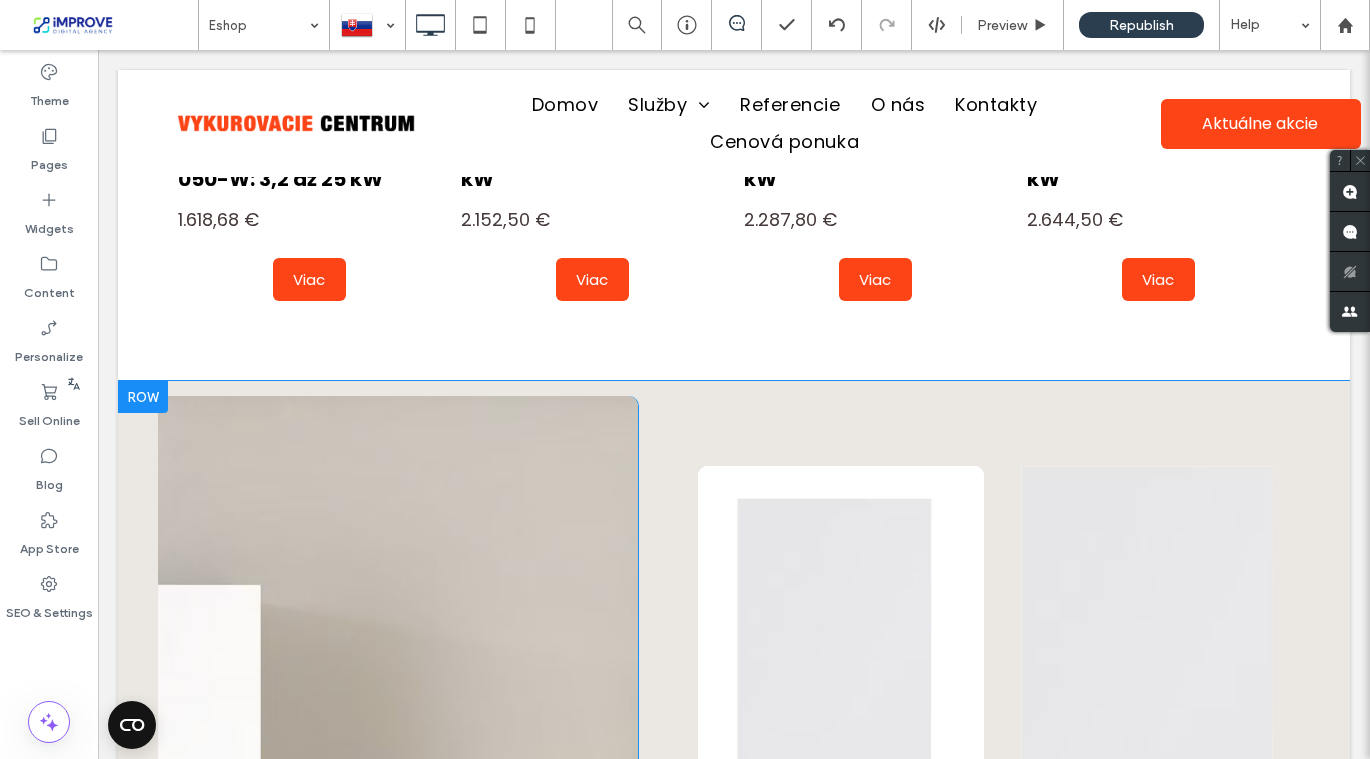 click at bounding box center (143, 397) 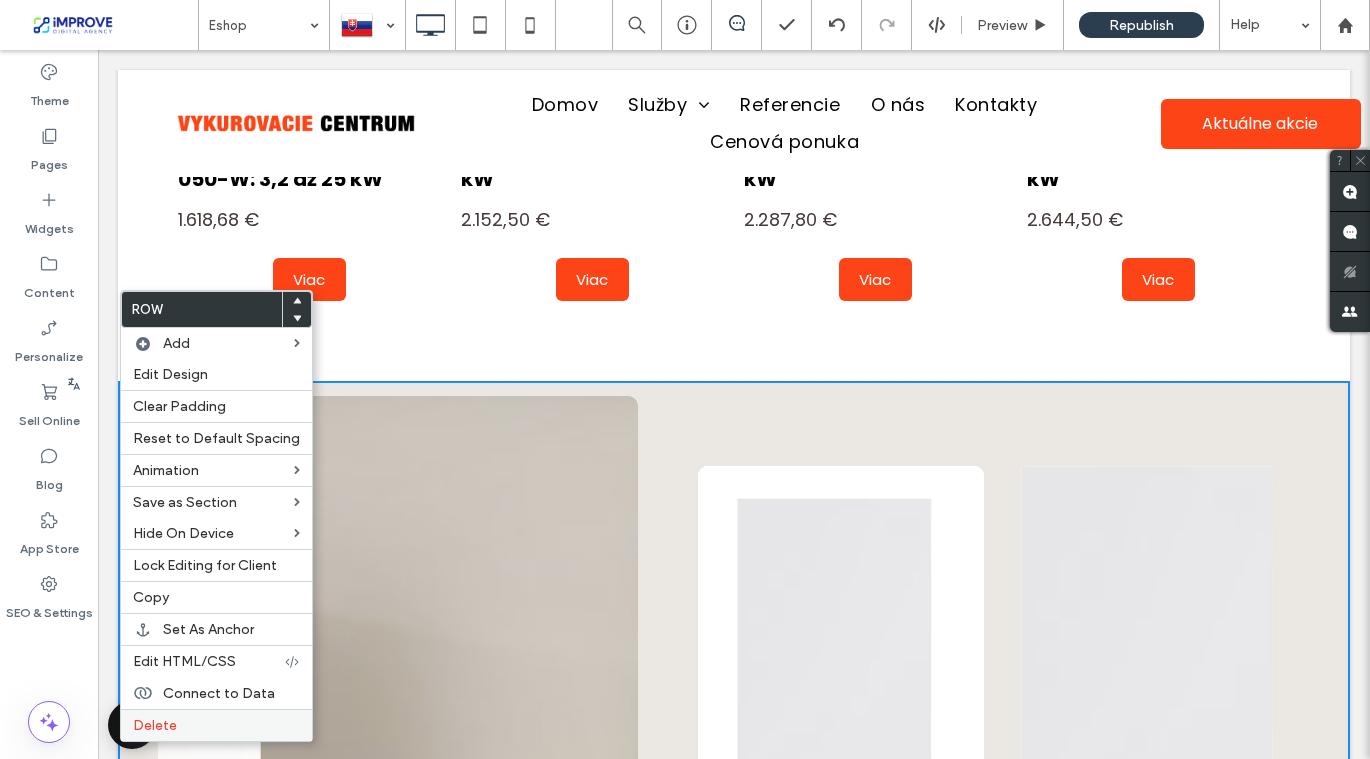 click on "Delete" at bounding box center [155, 725] 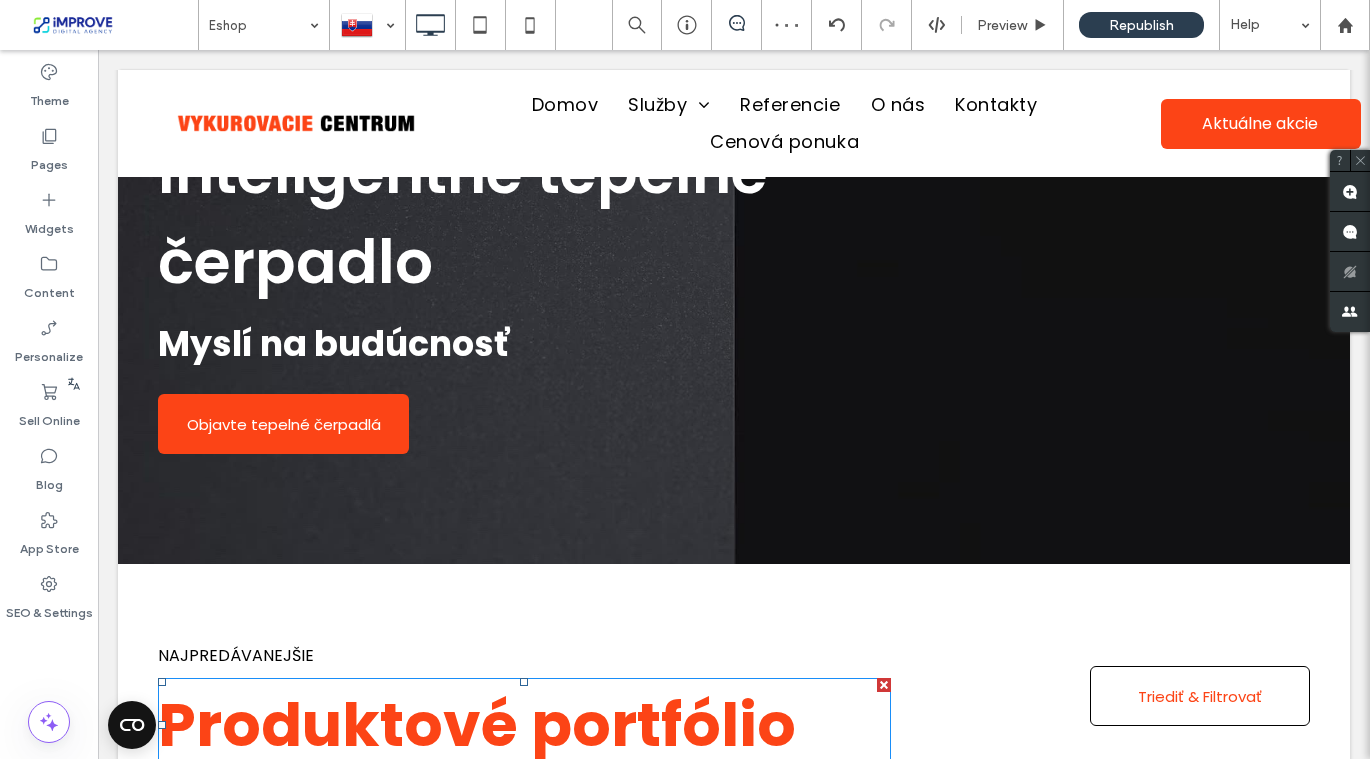 scroll, scrollTop: 0, scrollLeft: 0, axis: both 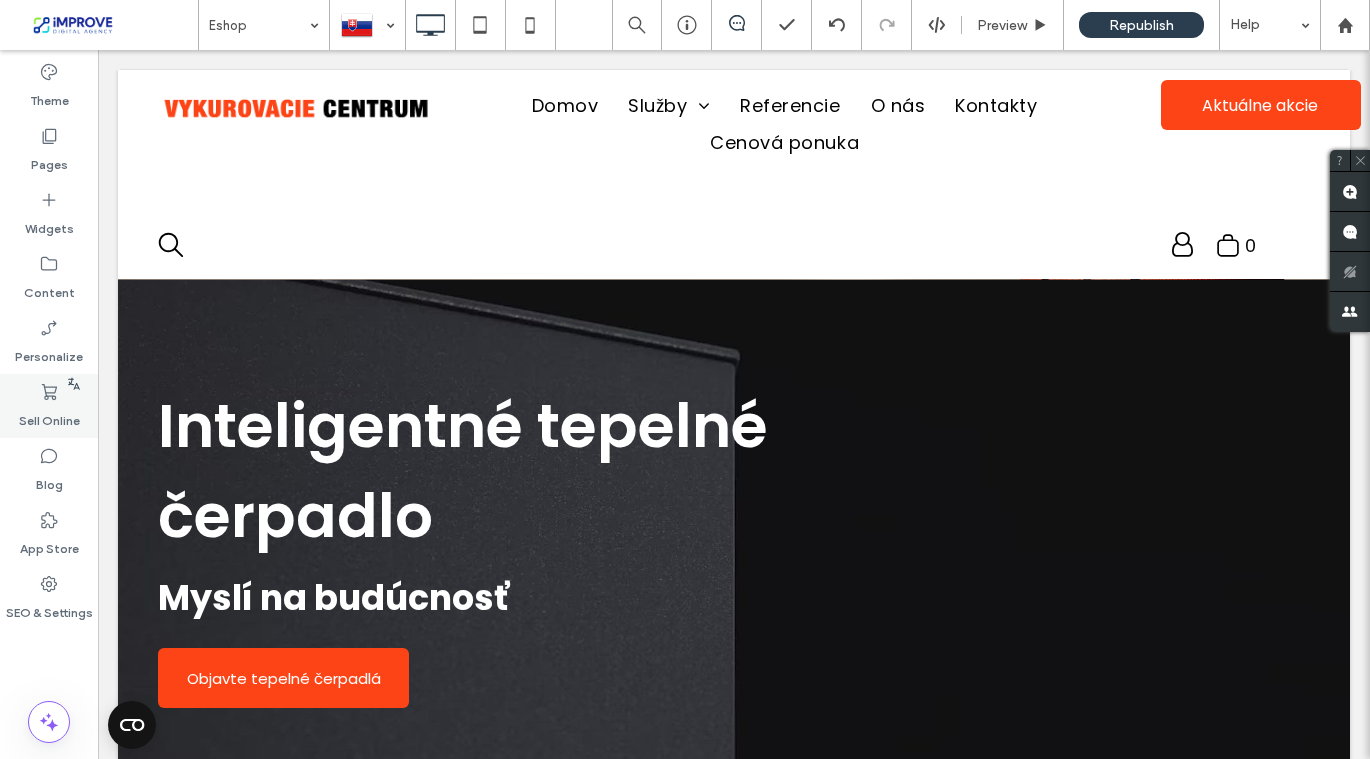 click 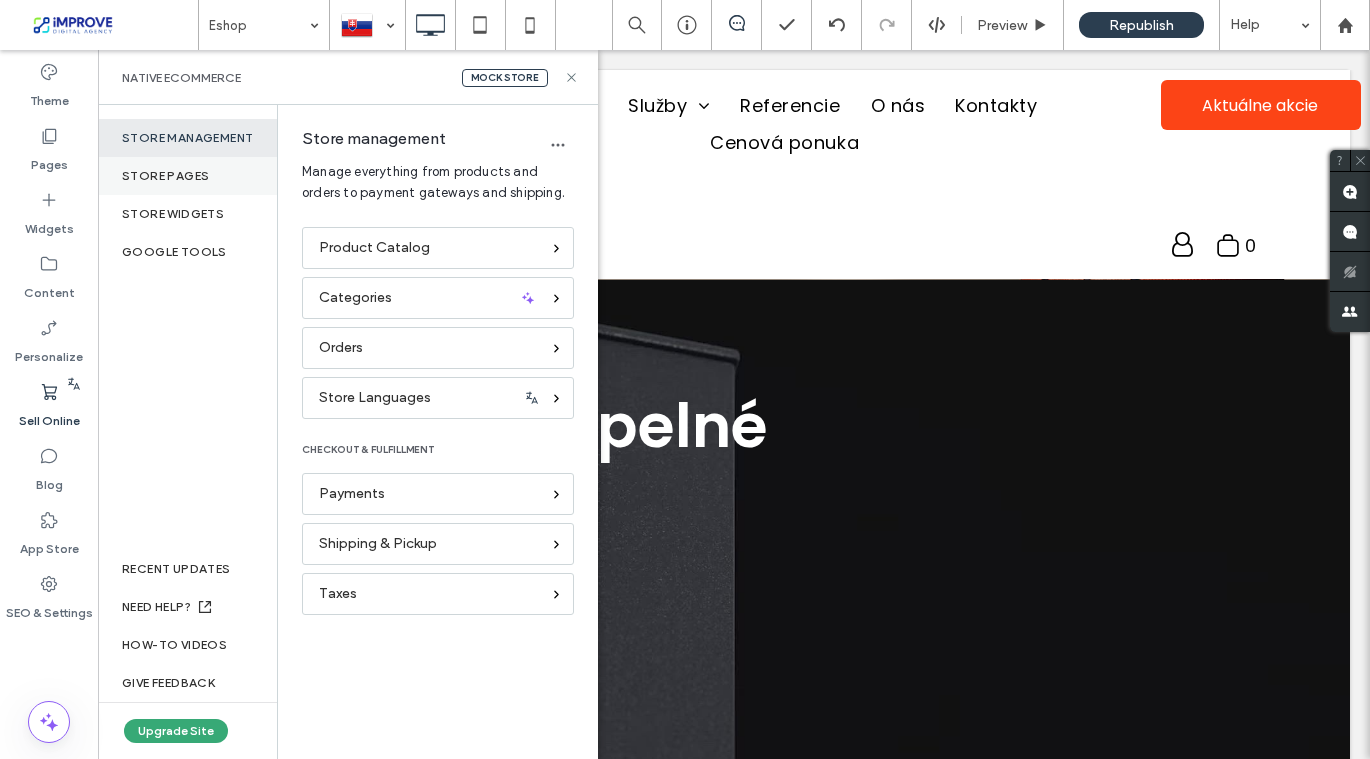 click on "Store pages" at bounding box center [187, 176] 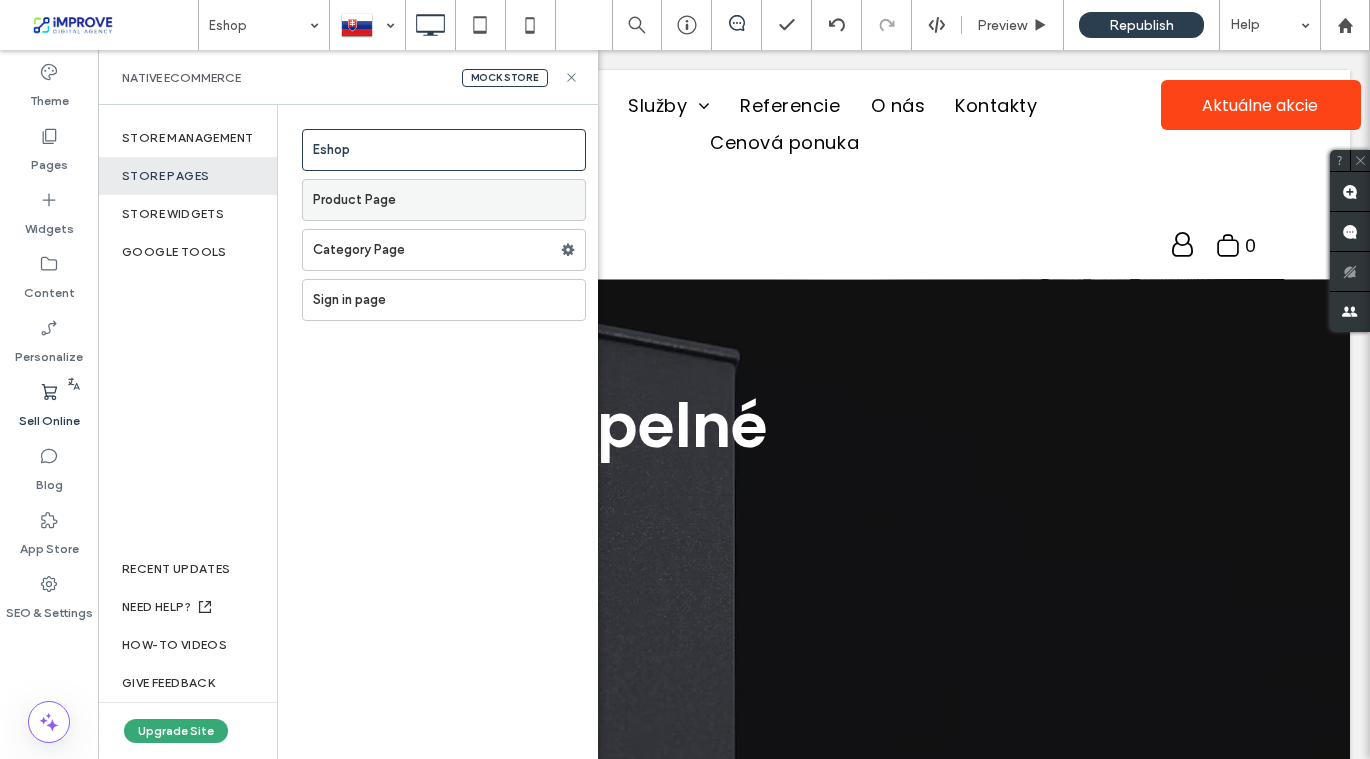 click on "Product Page" at bounding box center [449, 200] 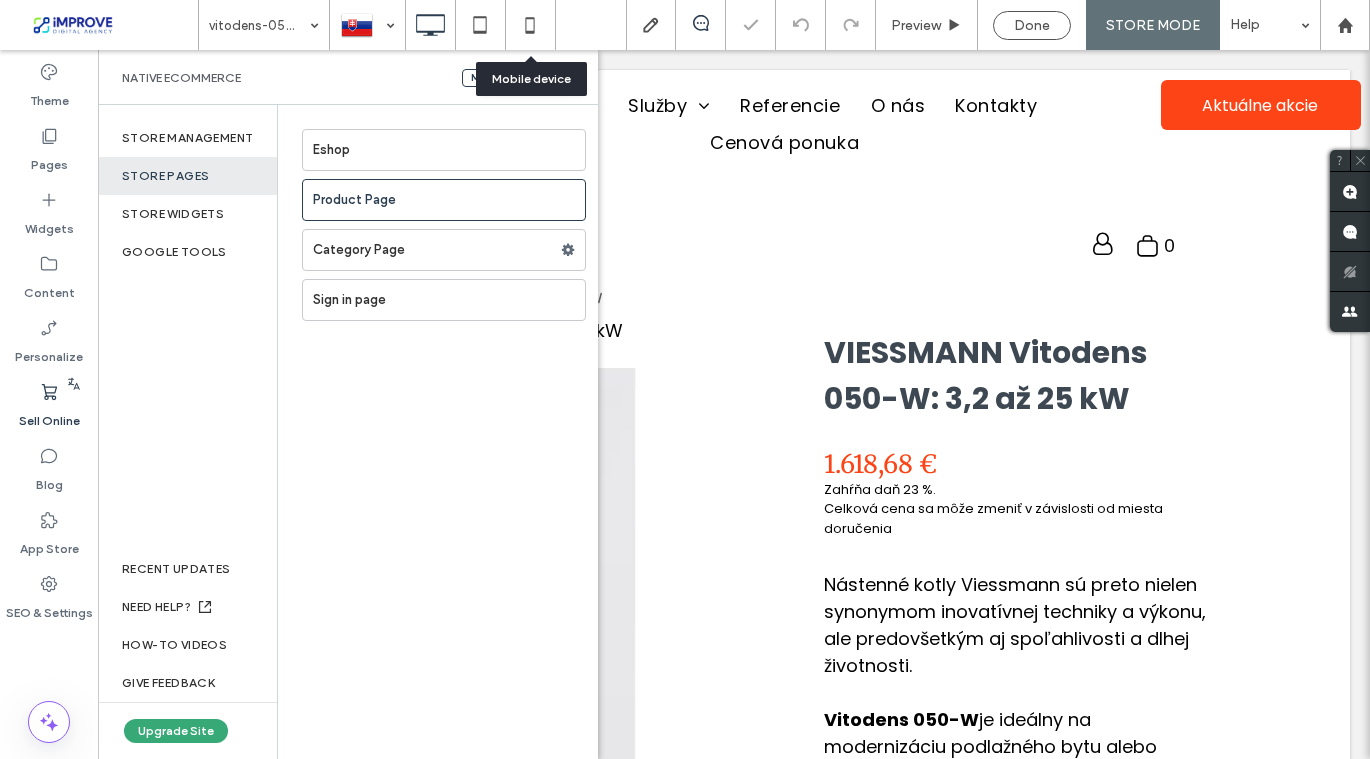 scroll, scrollTop: 0, scrollLeft: 0, axis: both 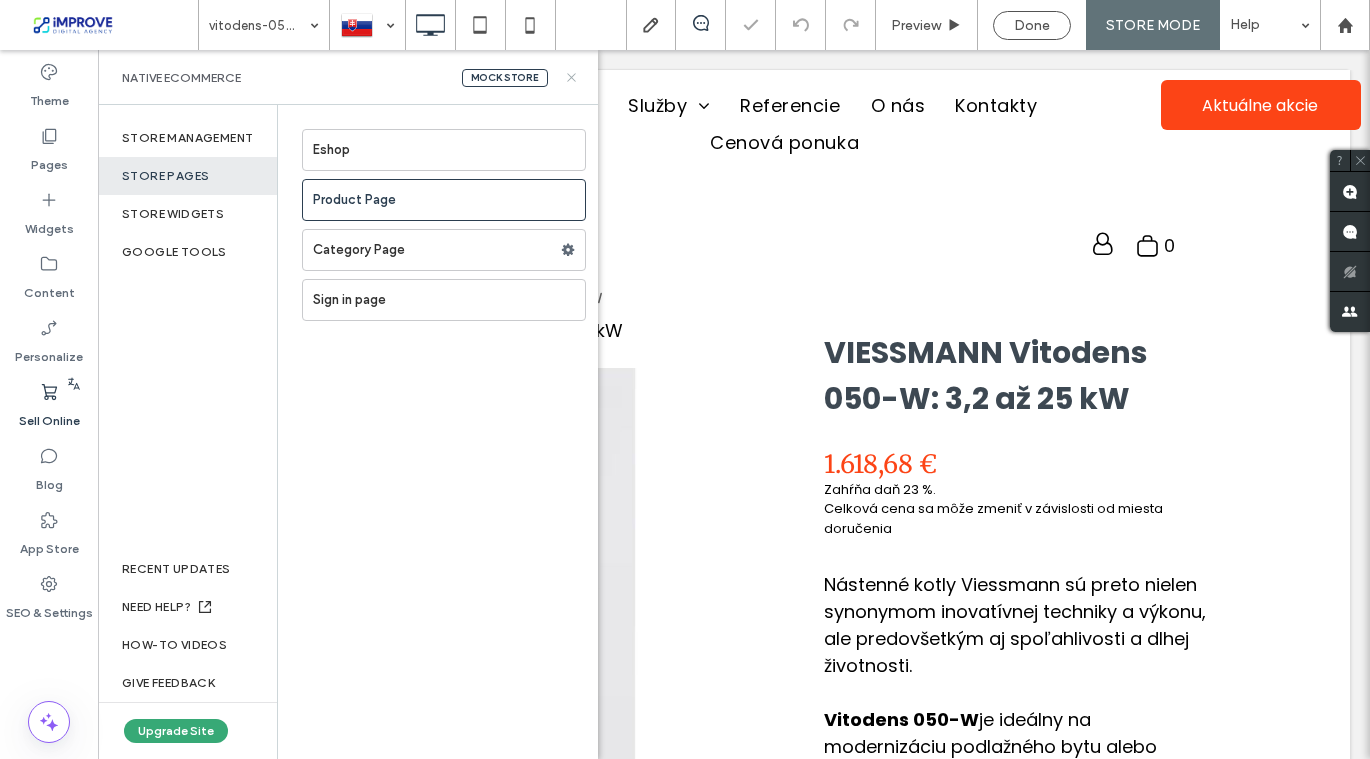 click 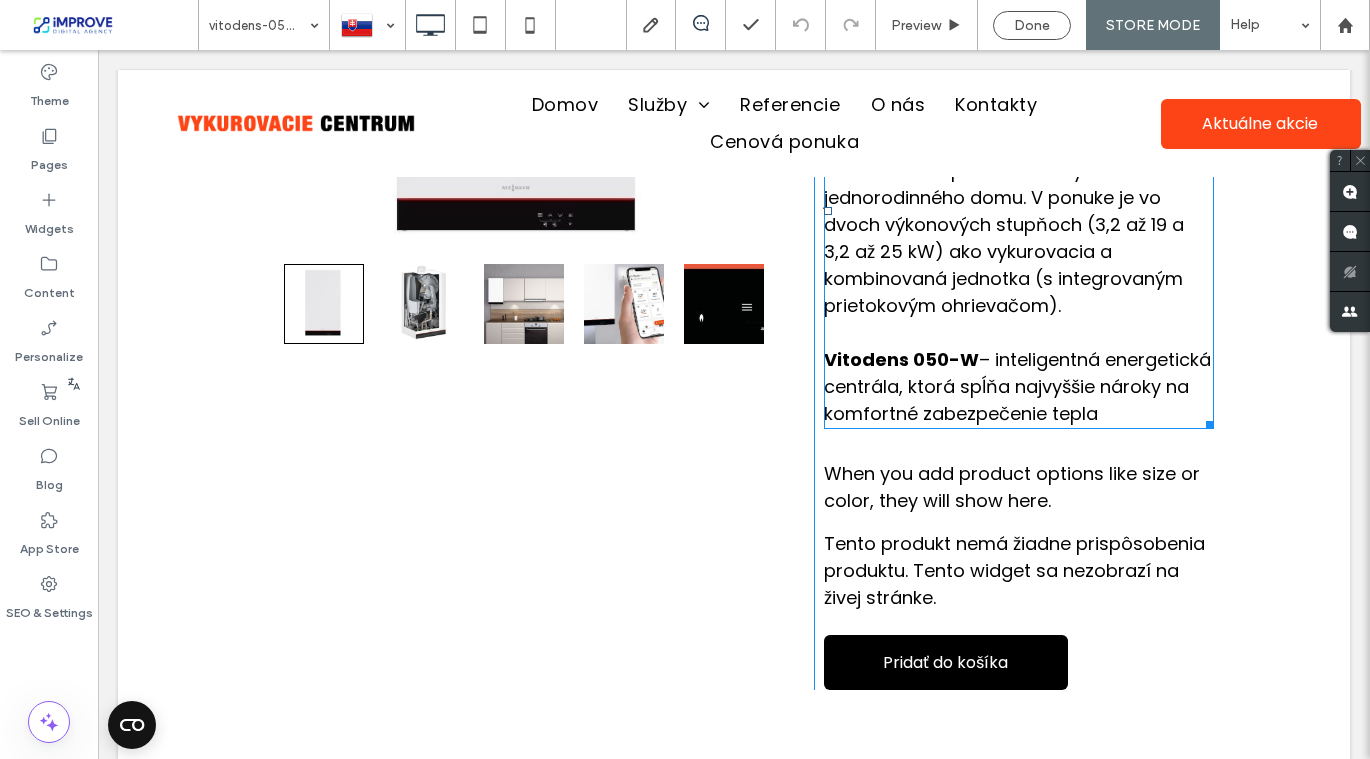 scroll, scrollTop: 590, scrollLeft: 0, axis: vertical 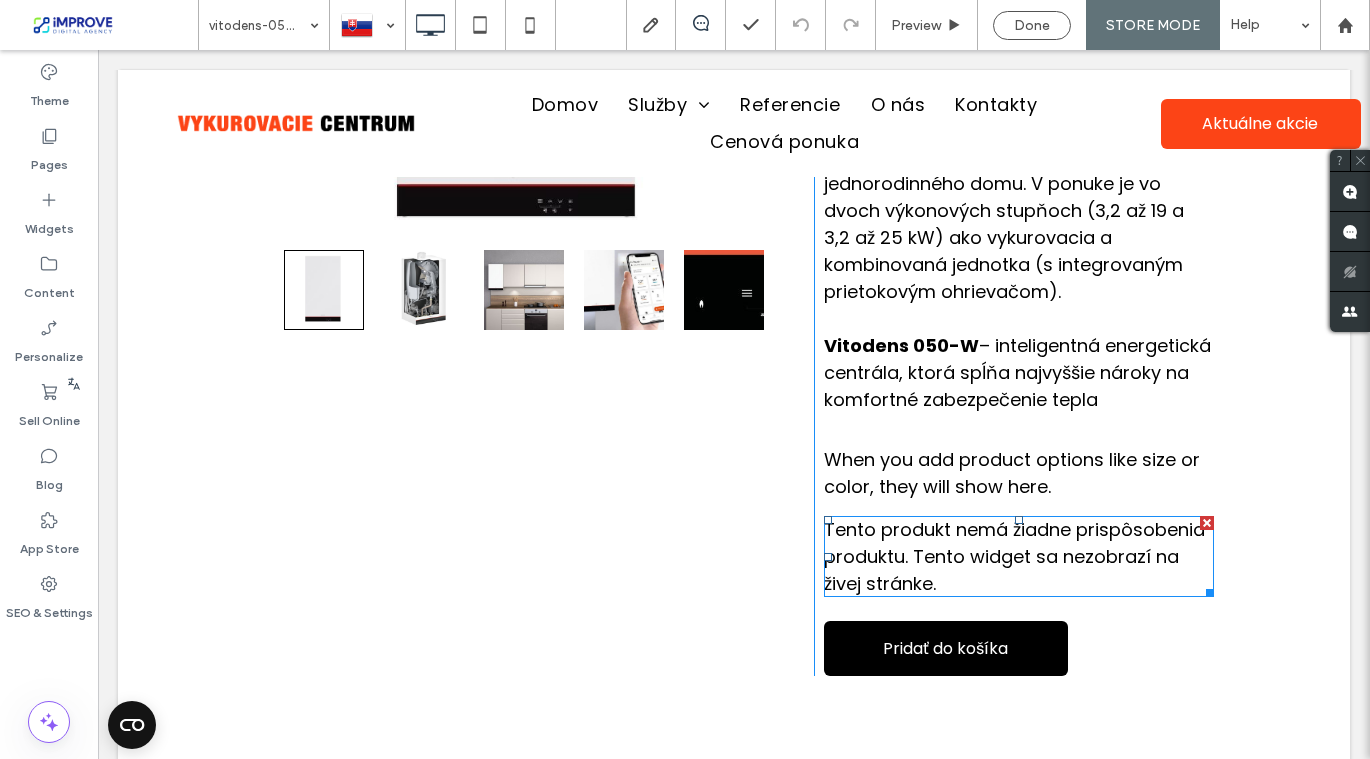 click on "Tento produkt nemá žiadne prispôsobenia produktu. Tento widget sa nezobrazí na živej stránke." at bounding box center [1019, 556] 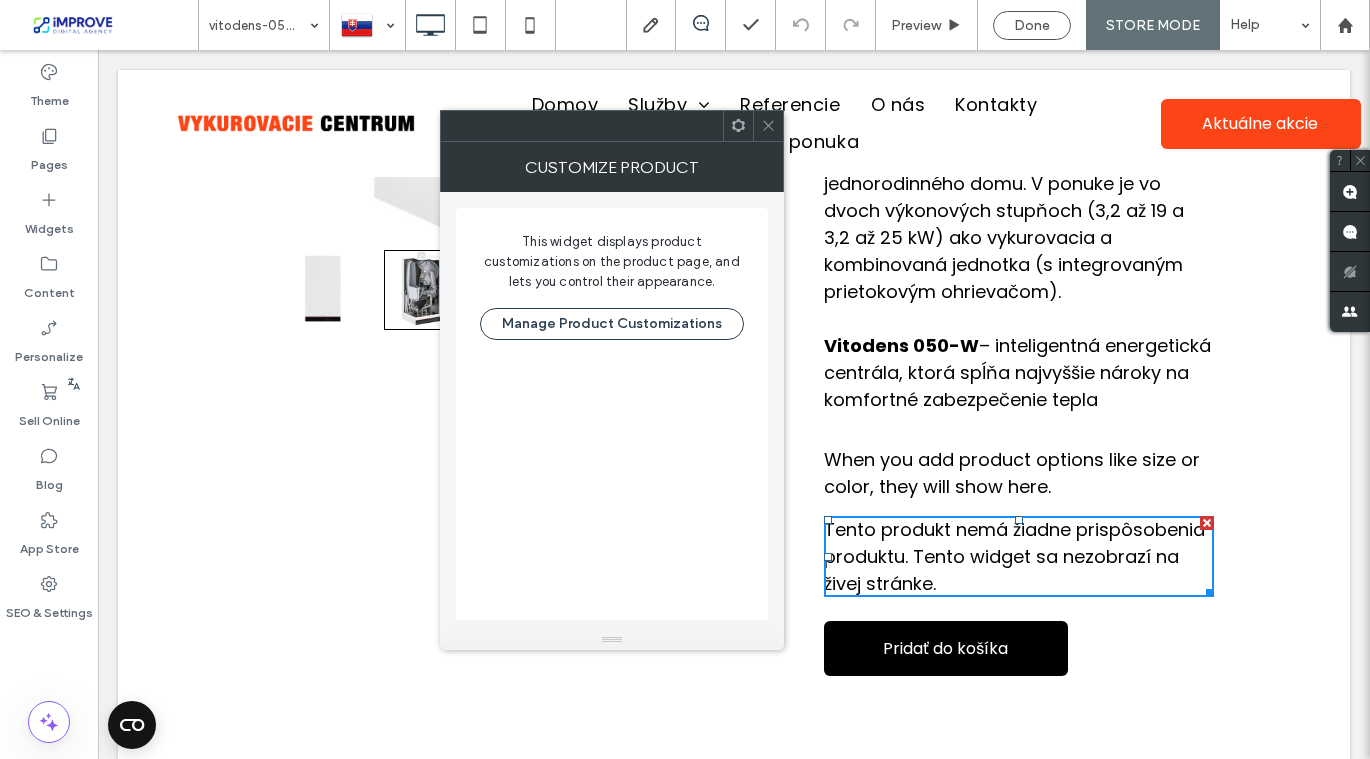 click 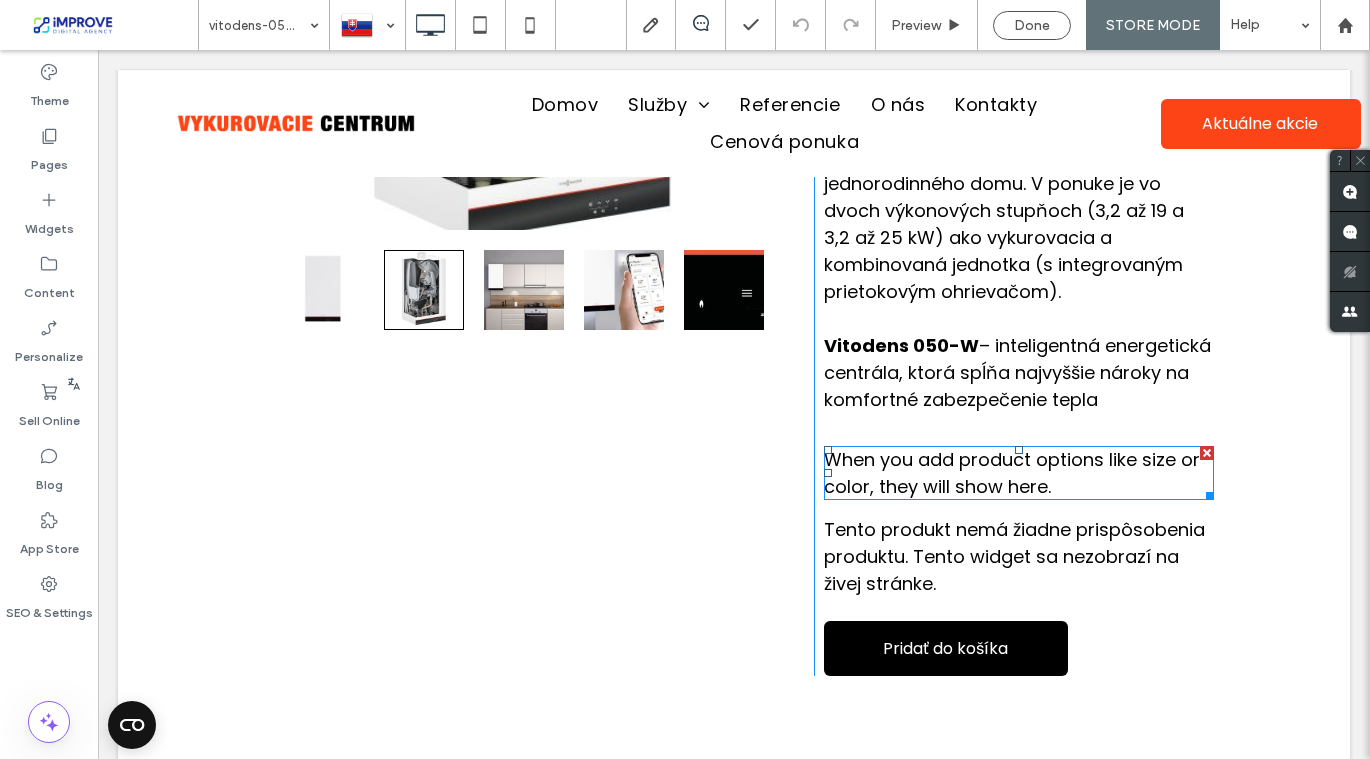 click on "When you add product options like size or color, they will show here." at bounding box center (1019, 473) 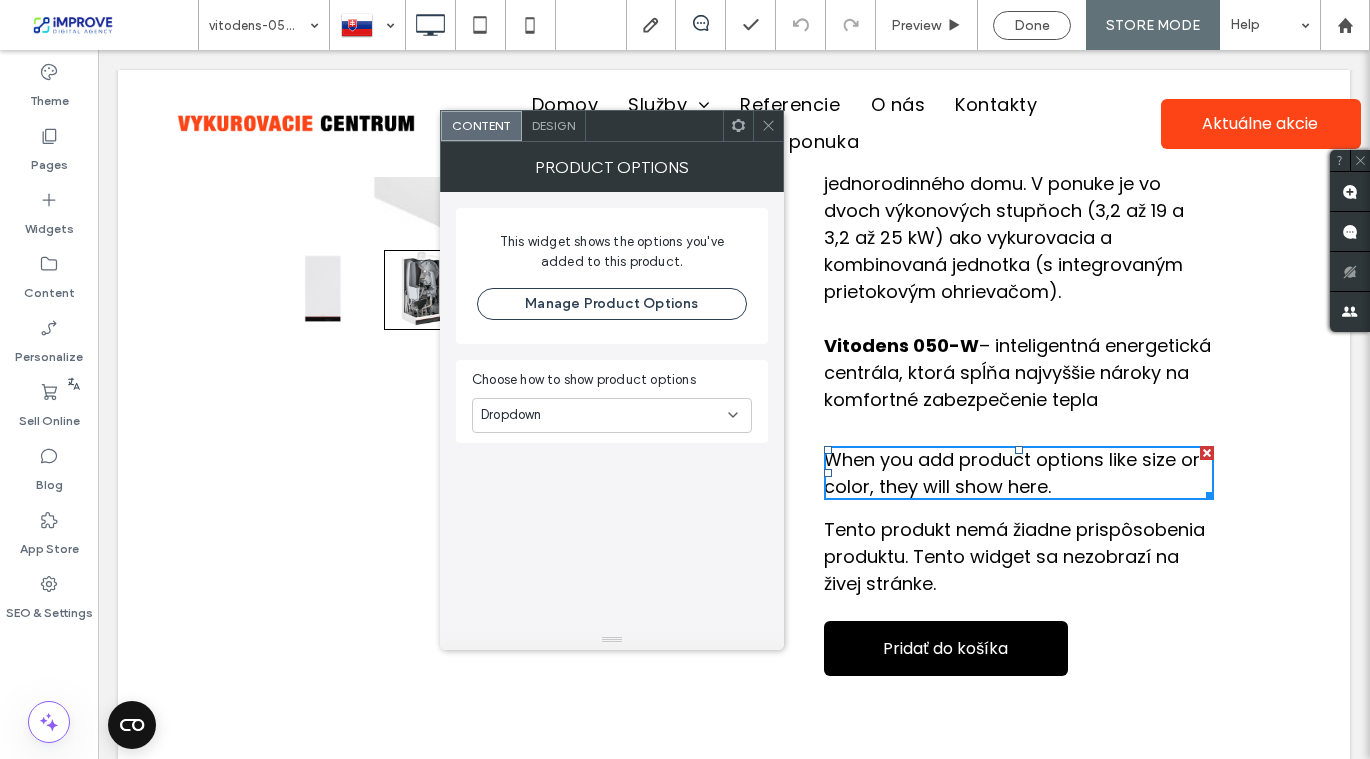 click 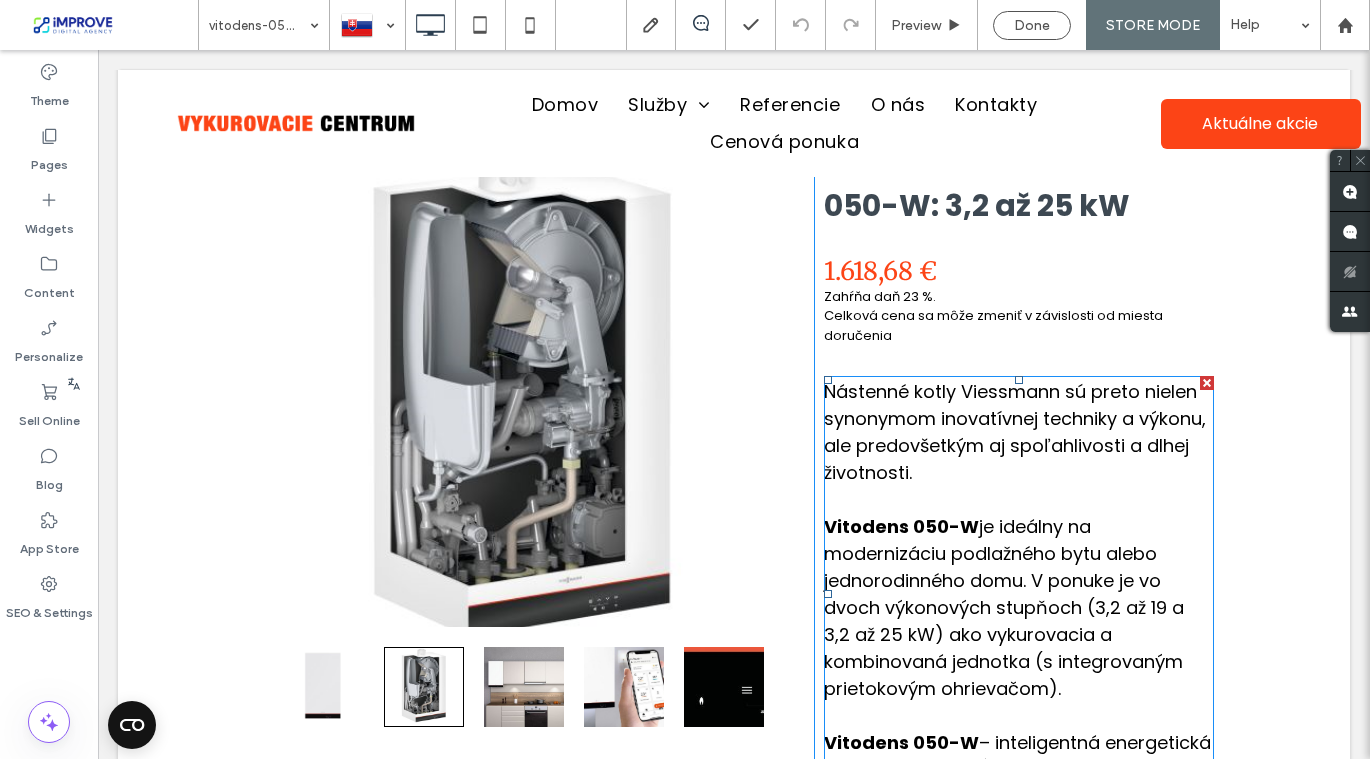 scroll, scrollTop: 265, scrollLeft: 0, axis: vertical 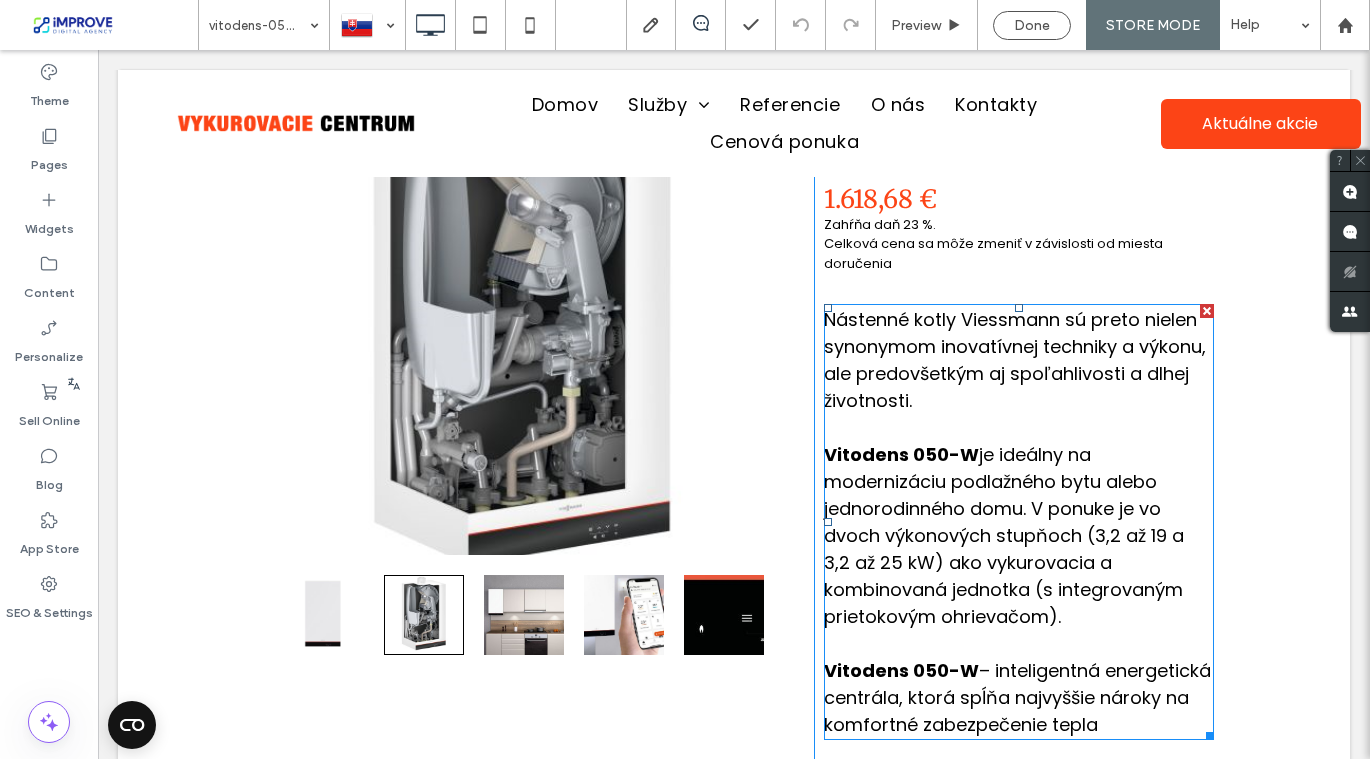click on "Vitodens 050-W  je ideálny na modernizáciu podlažného bytu alebo jednorodinného domu. V ponuke je vo dvoch výkonových stupňoch (3,2 až 19 a 3,2 až 25 kW) ako vykurovacia a kombinovaná jednotka (s integrovaným prietokovým ohrievačom)." at bounding box center [1019, 535] 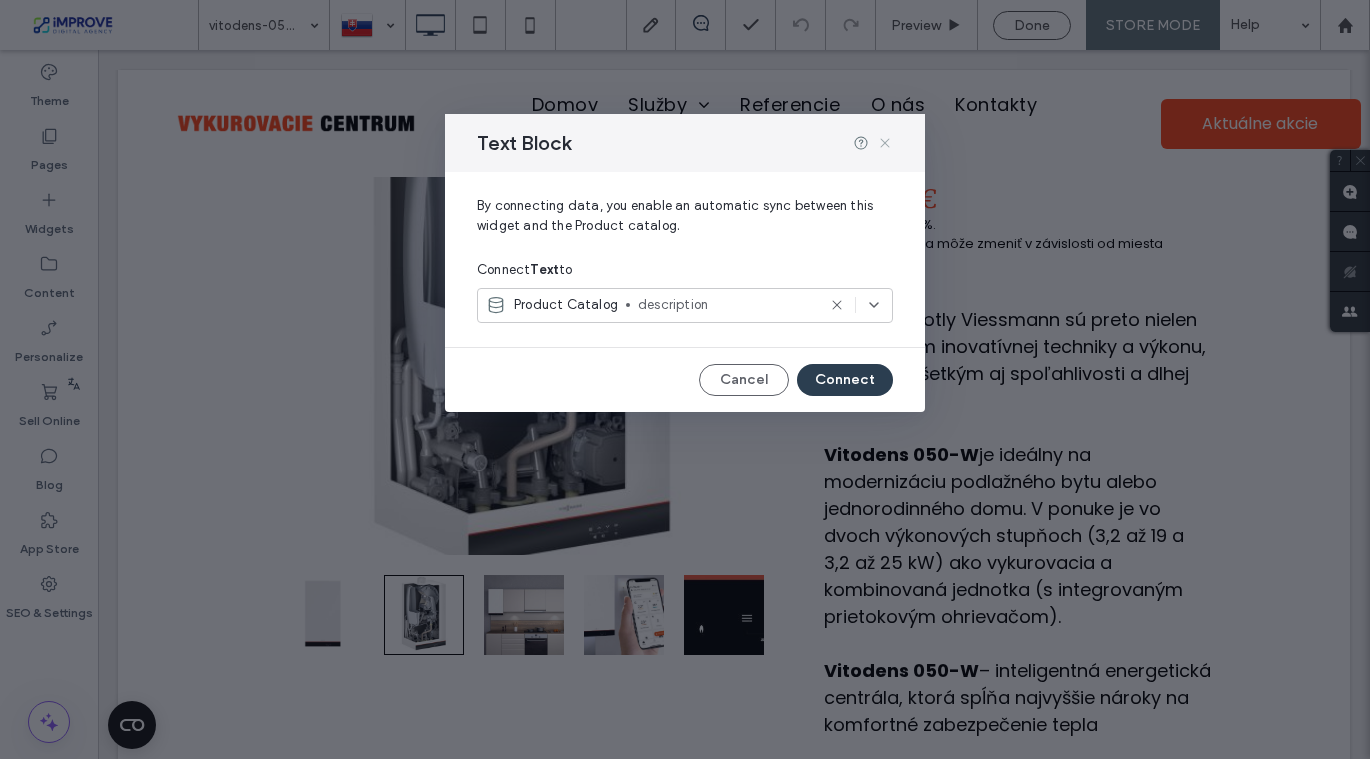 click 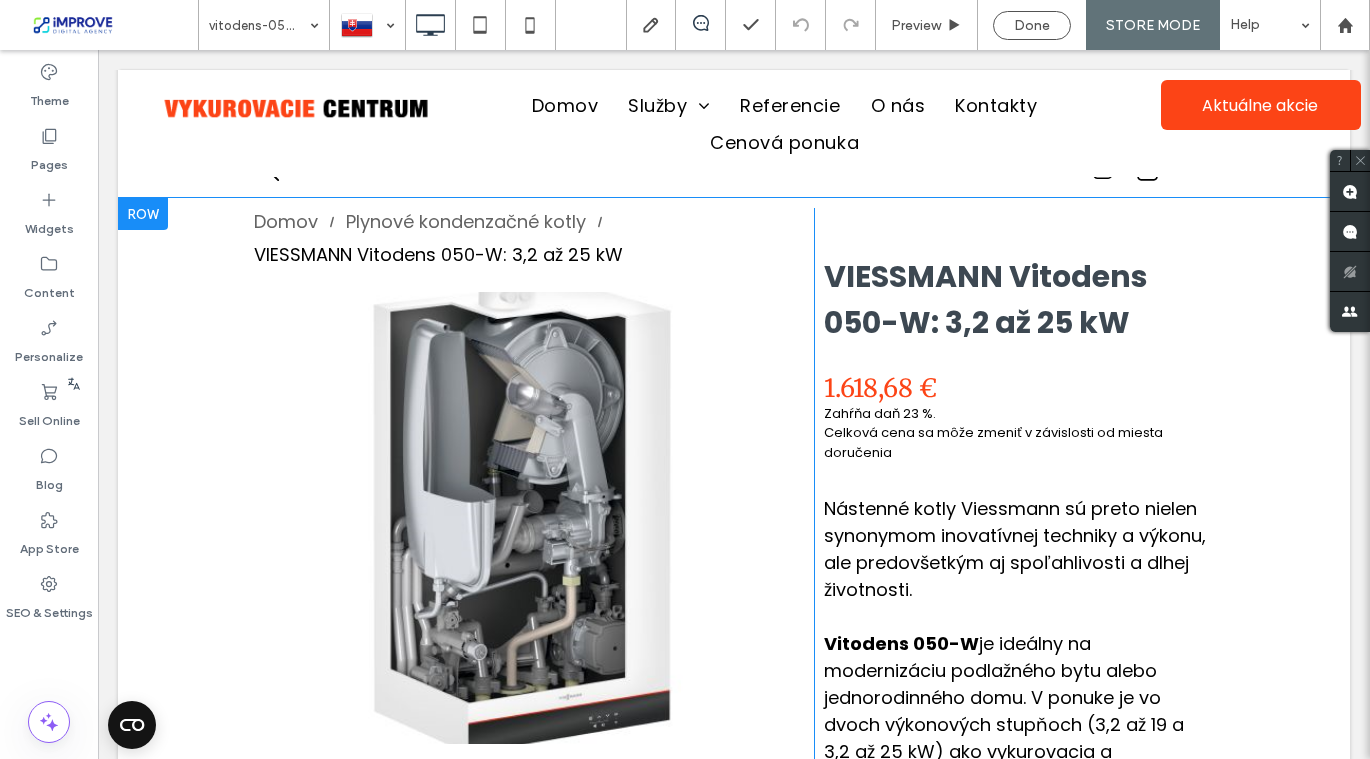 scroll, scrollTop: 0, scrollLeft: 0, axis: both 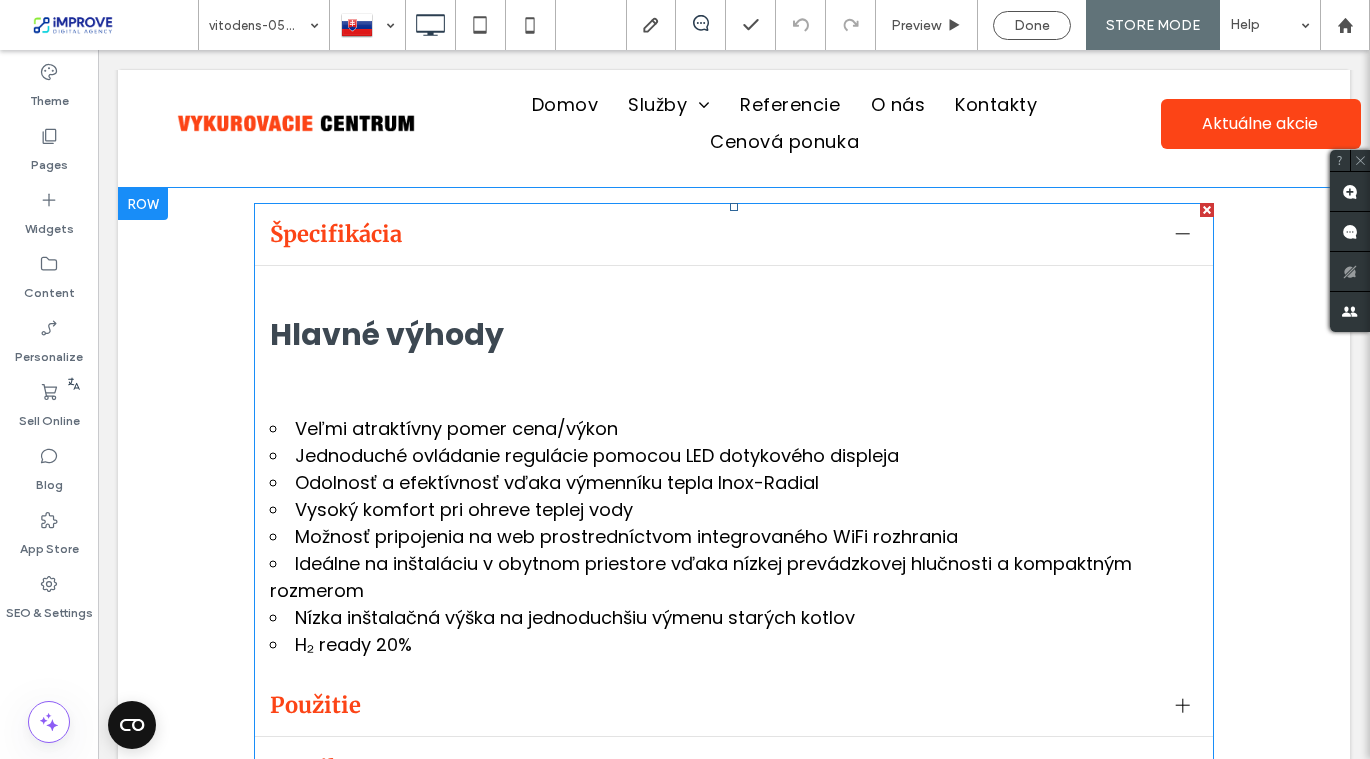 click on "Vysoký komfort pri ohreve teplej vody" at bounding box center [734, 509] 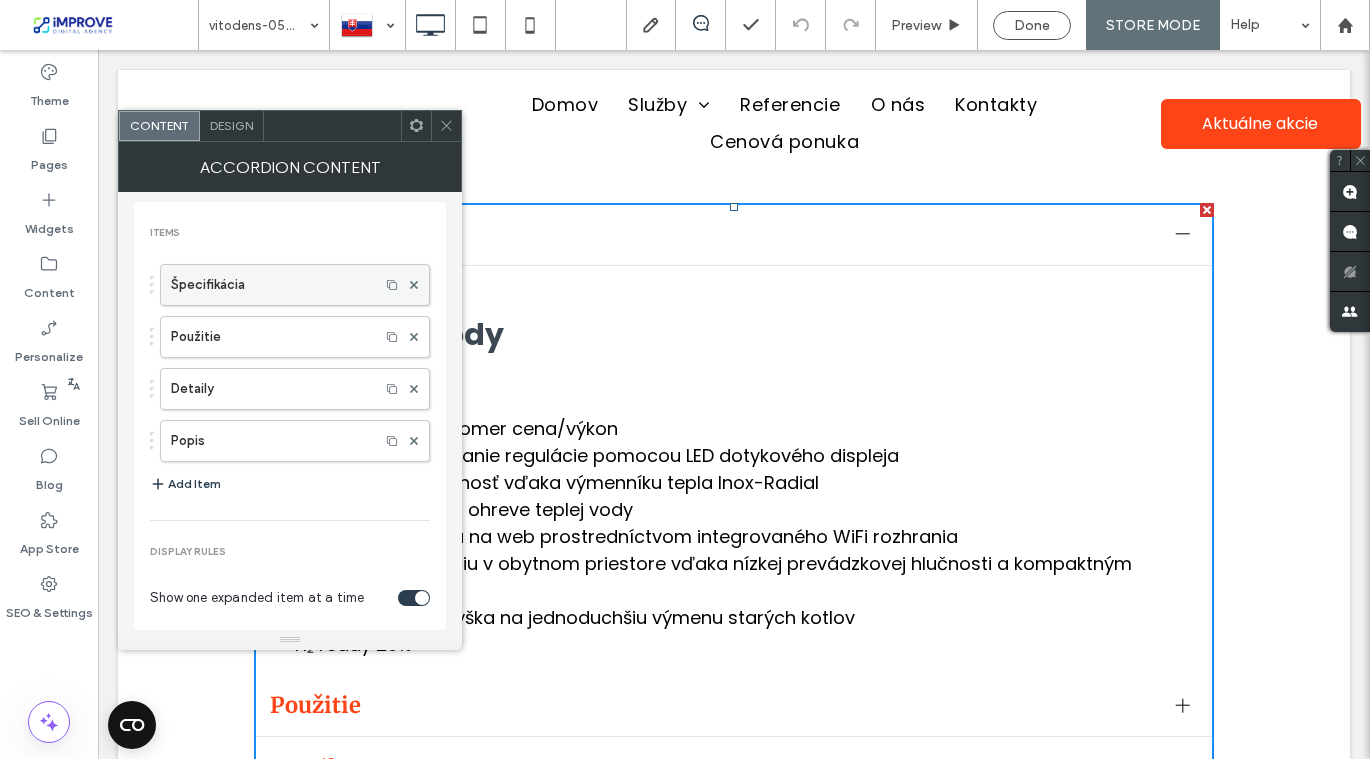 click on "Špecifikácia" at bounding box center [270, 285] 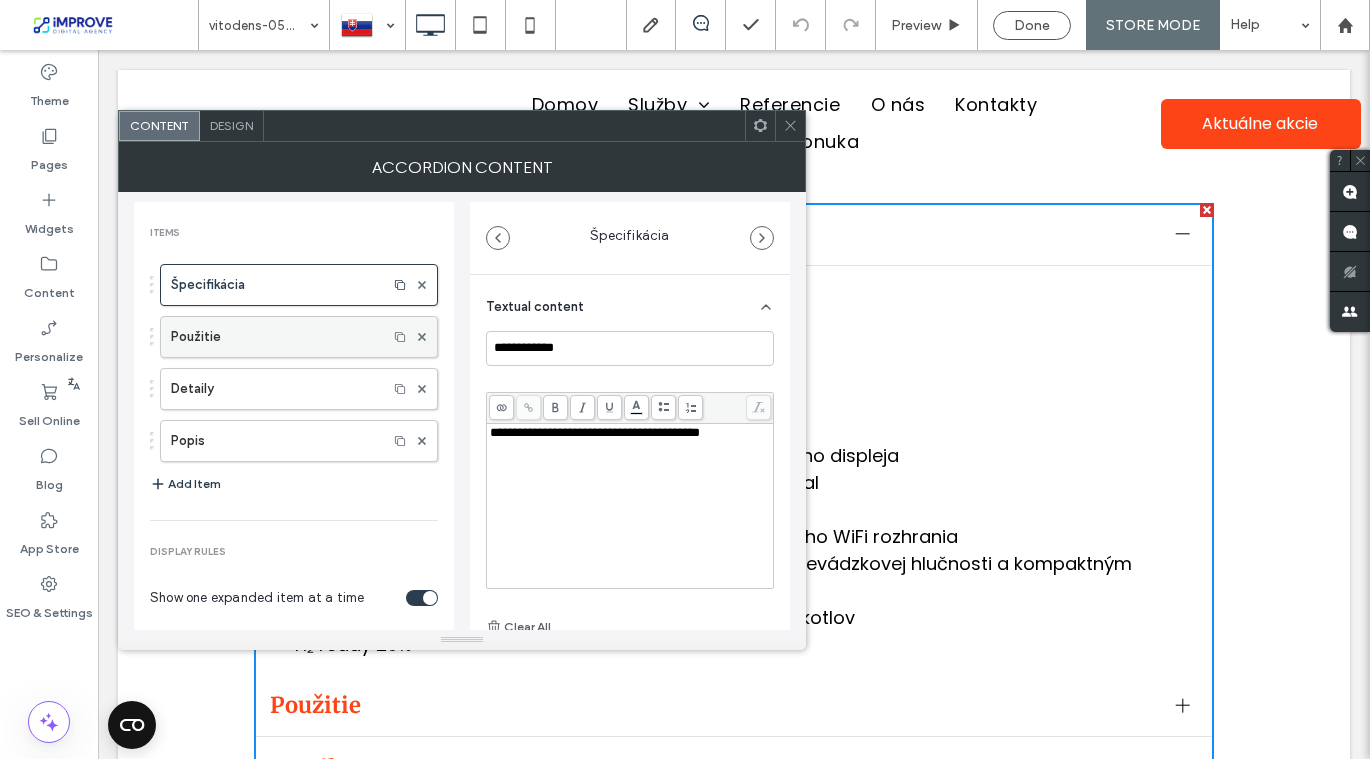 click on "Použitie" at bounding box center (274, 337) 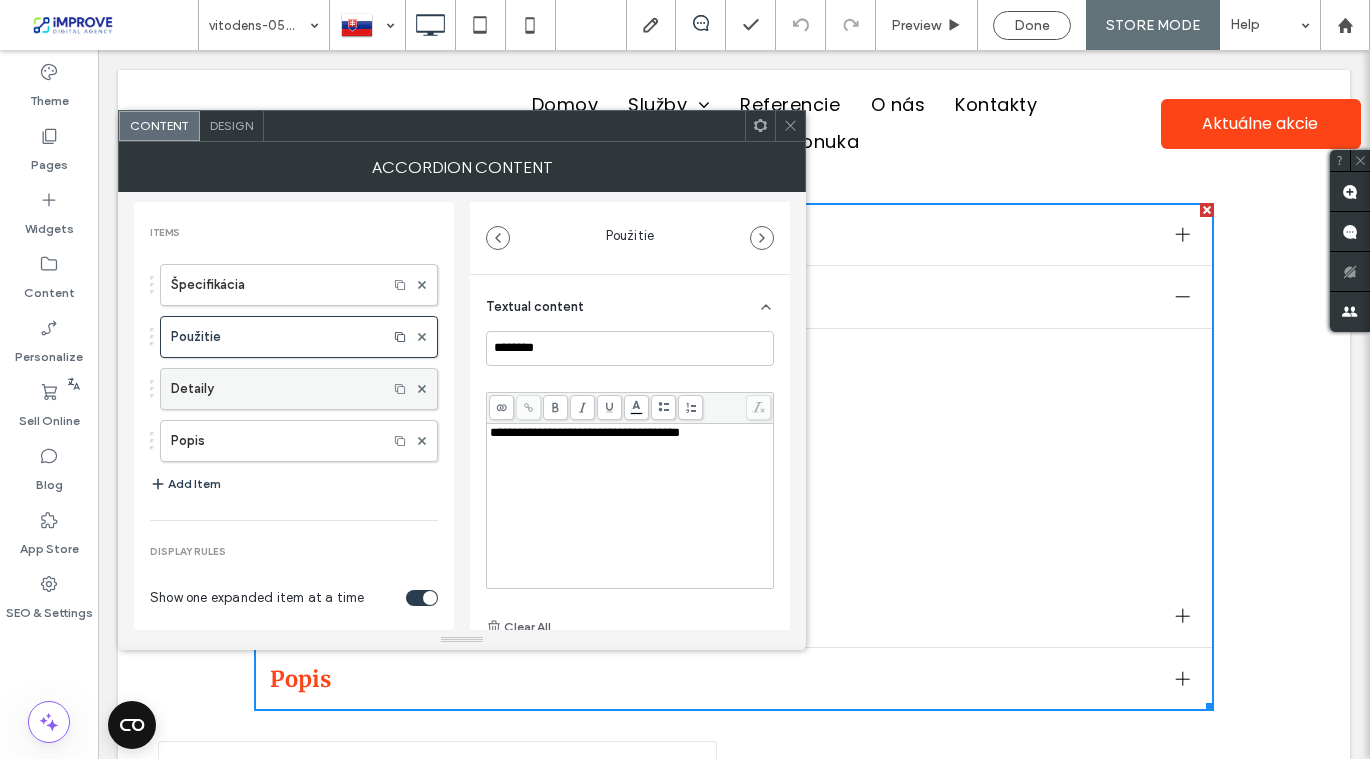 click on "Detaily" at bounding box center (274, 389) 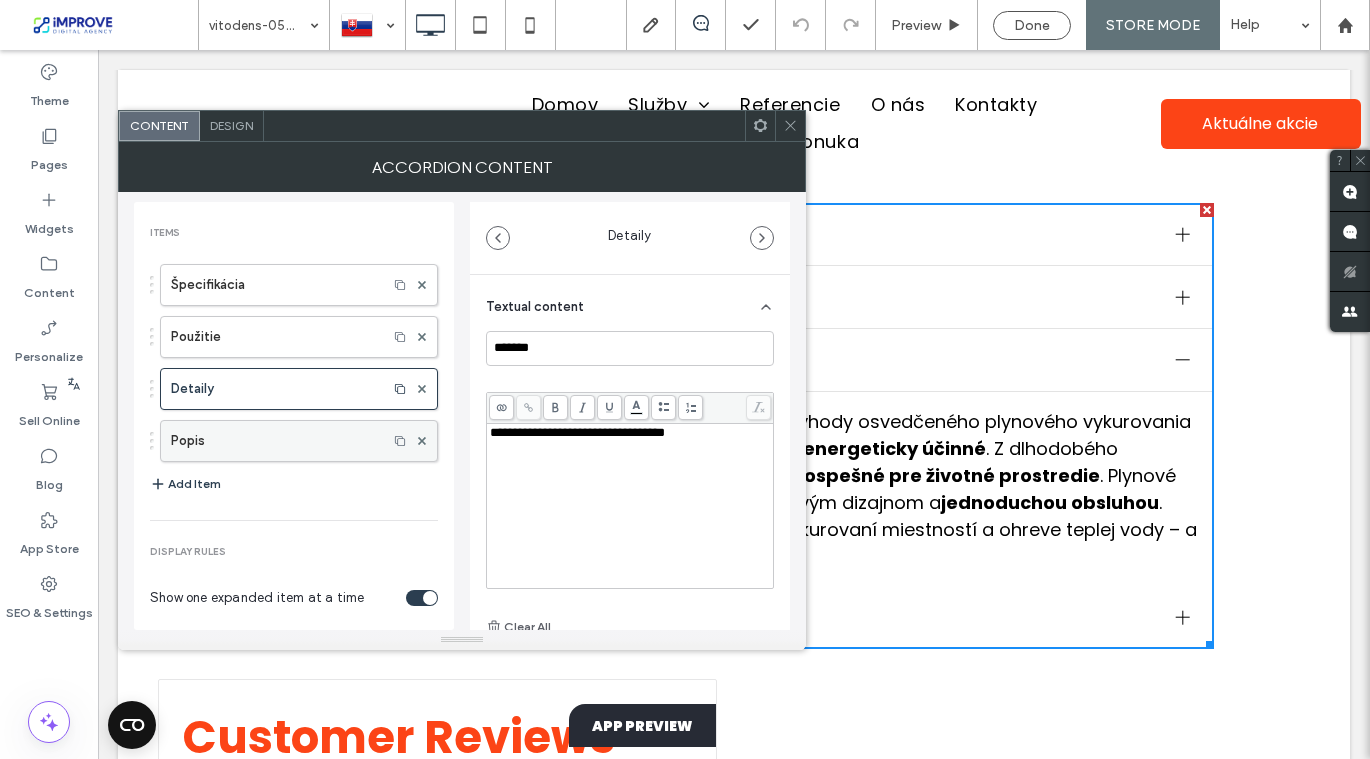 click on "Popis" at bounding box center (274, 441) 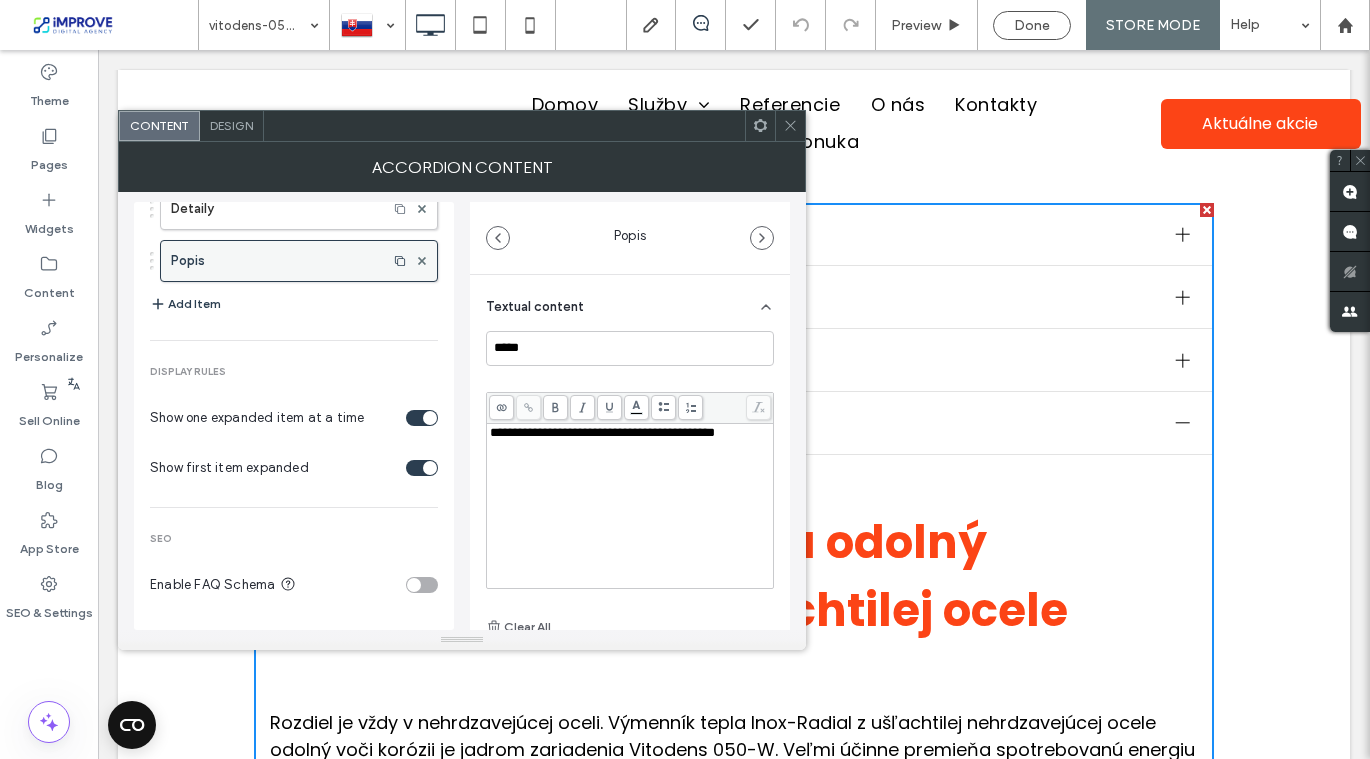 scroll, scrollTop: 122, scrollLeft: 0, axis: vertical 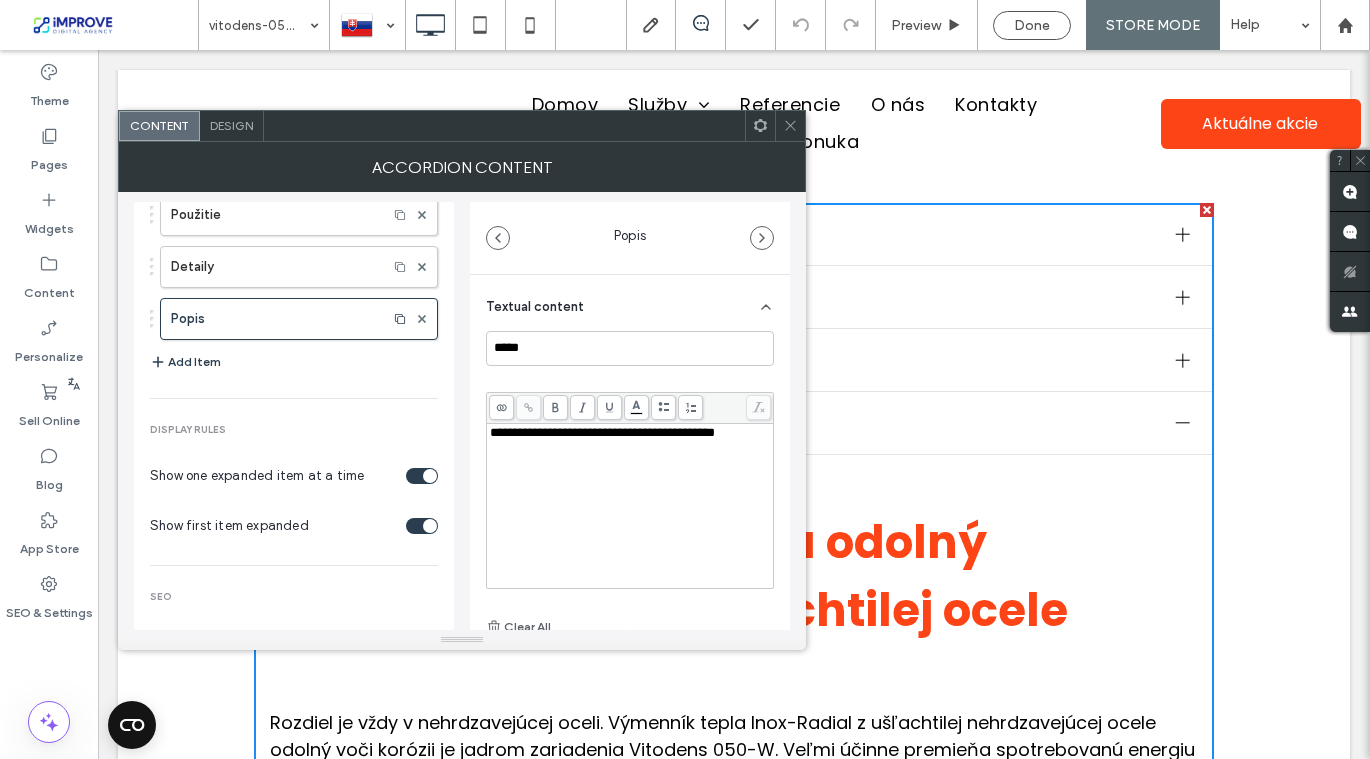 click 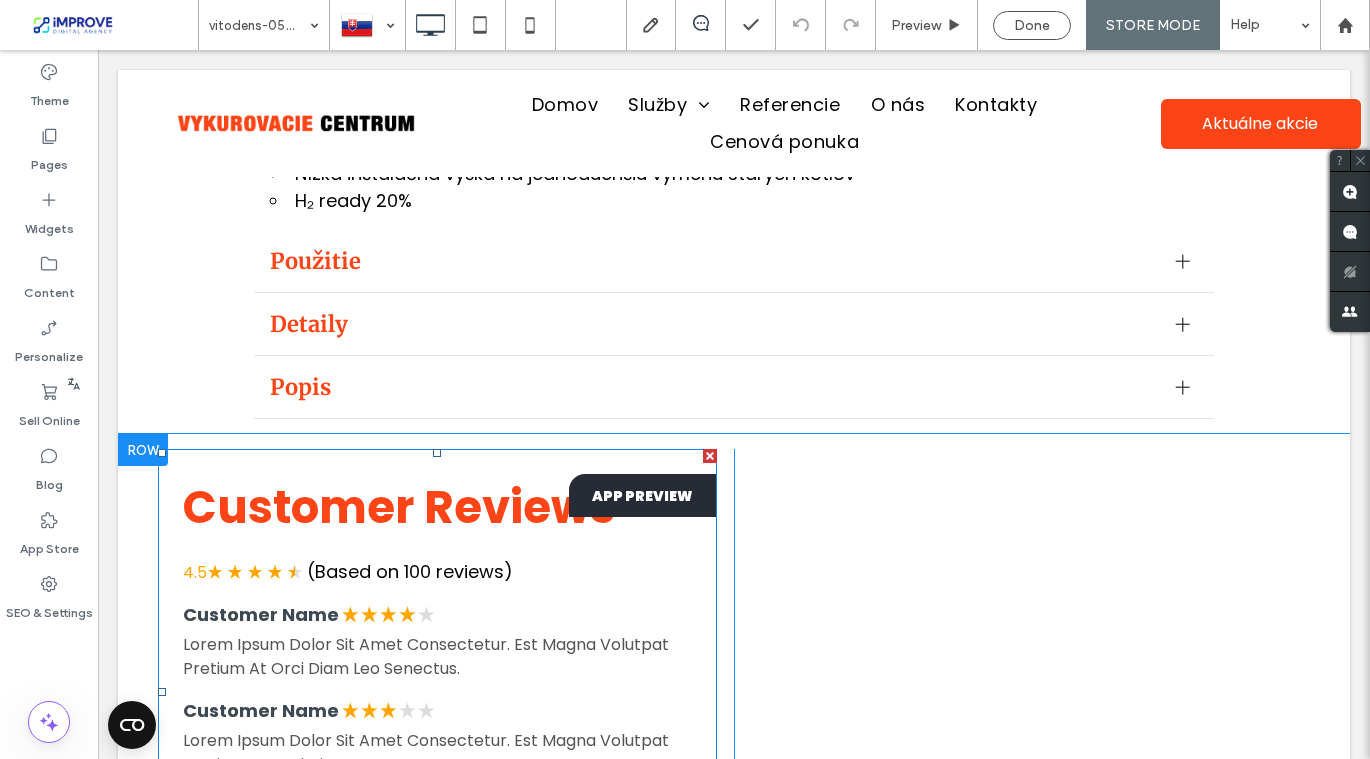 scroll, scrollTop: 1620, scrollLeft: 0, axis: vertical 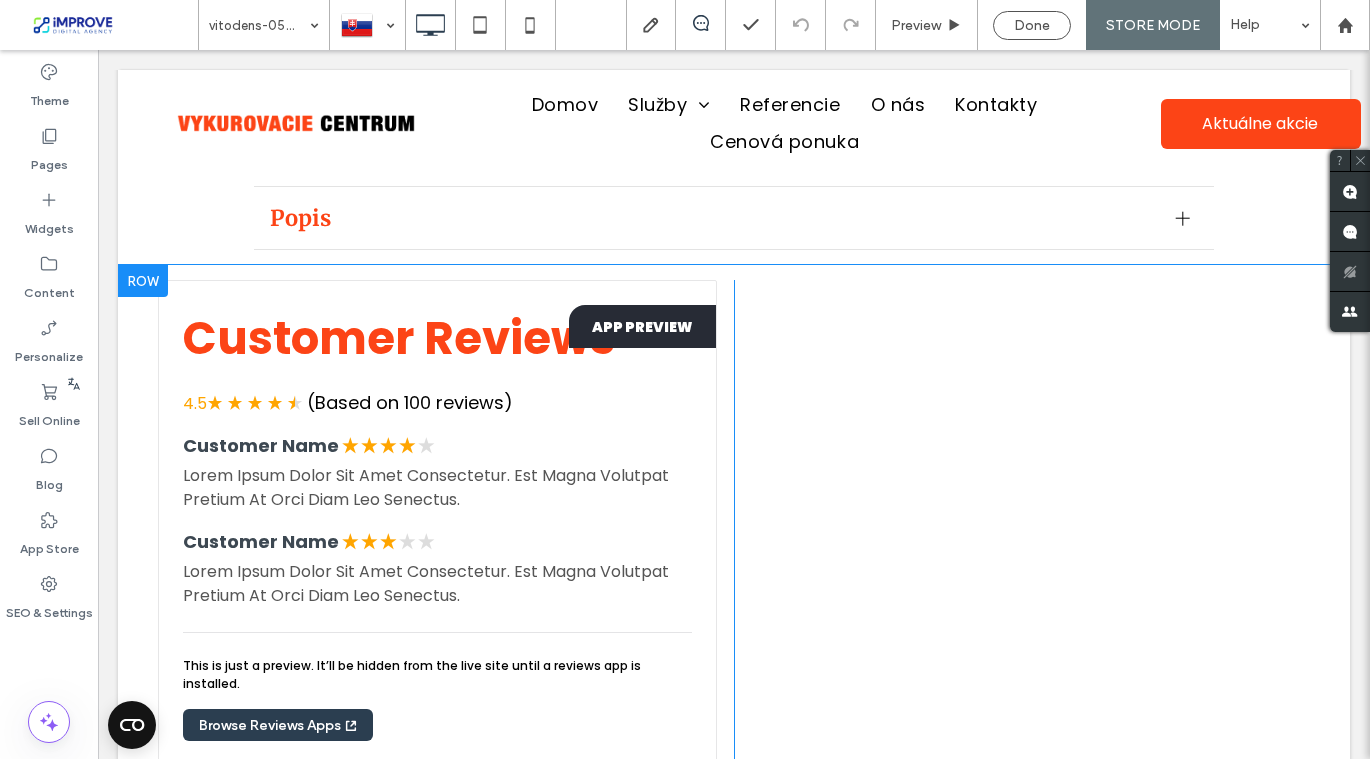 click at bounding box center [143, 281] 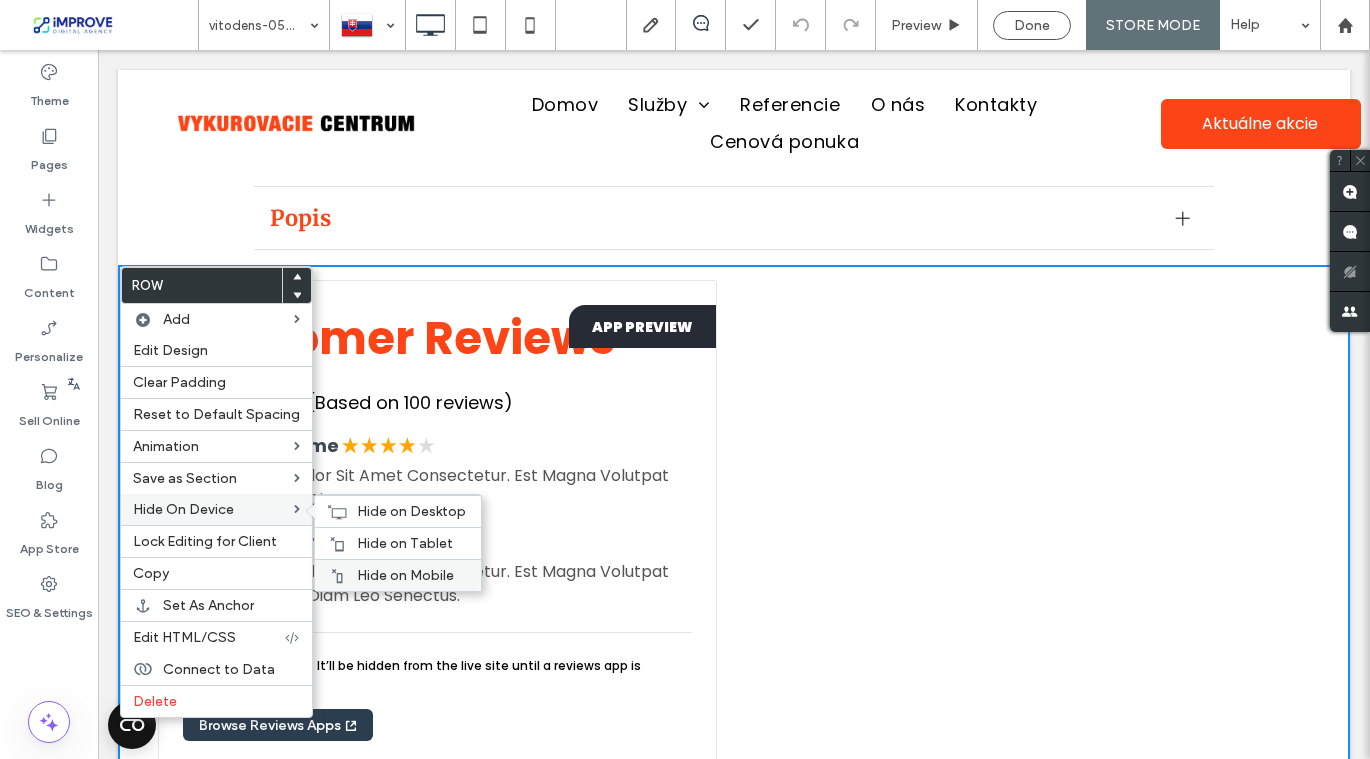 click on "Hide on Mobile" at bounding box center (405, 575) 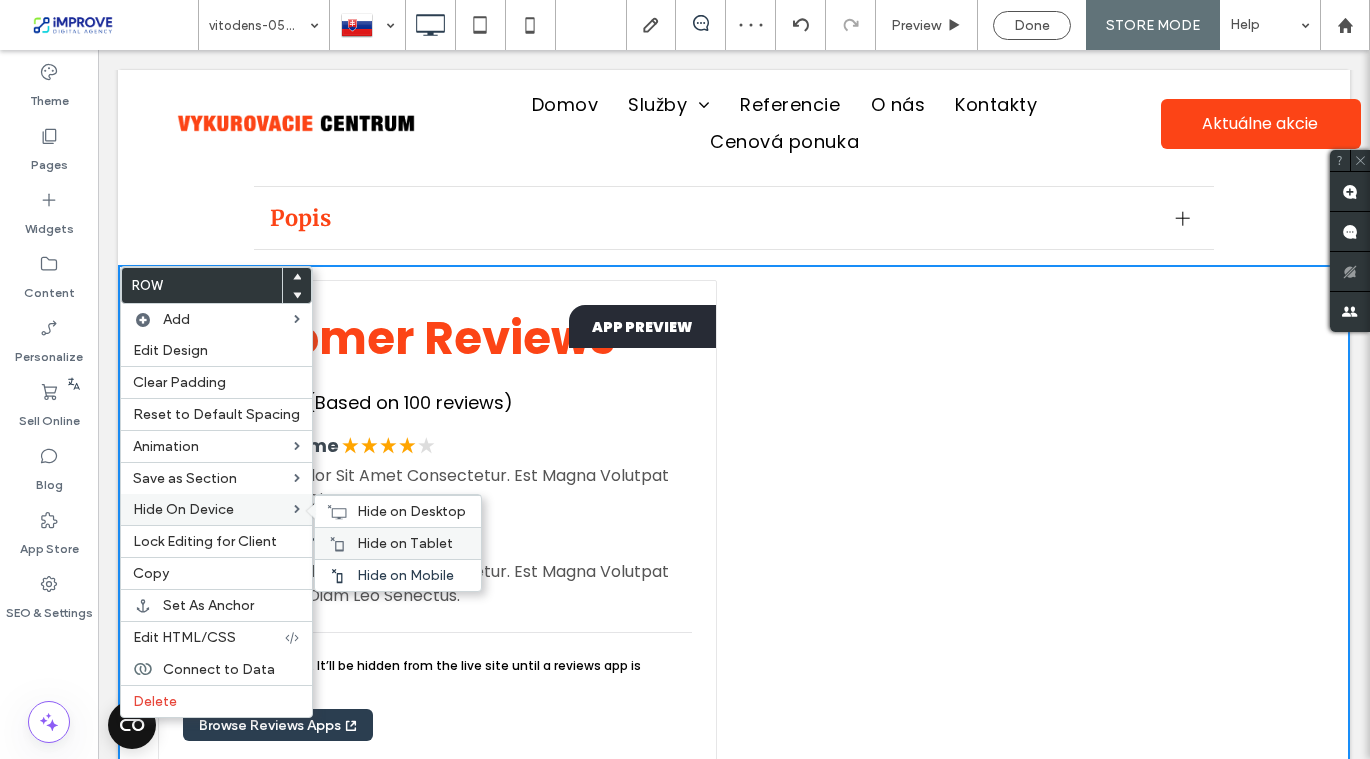 click on "Hide on Tablet" at bounding box center (405, 543) 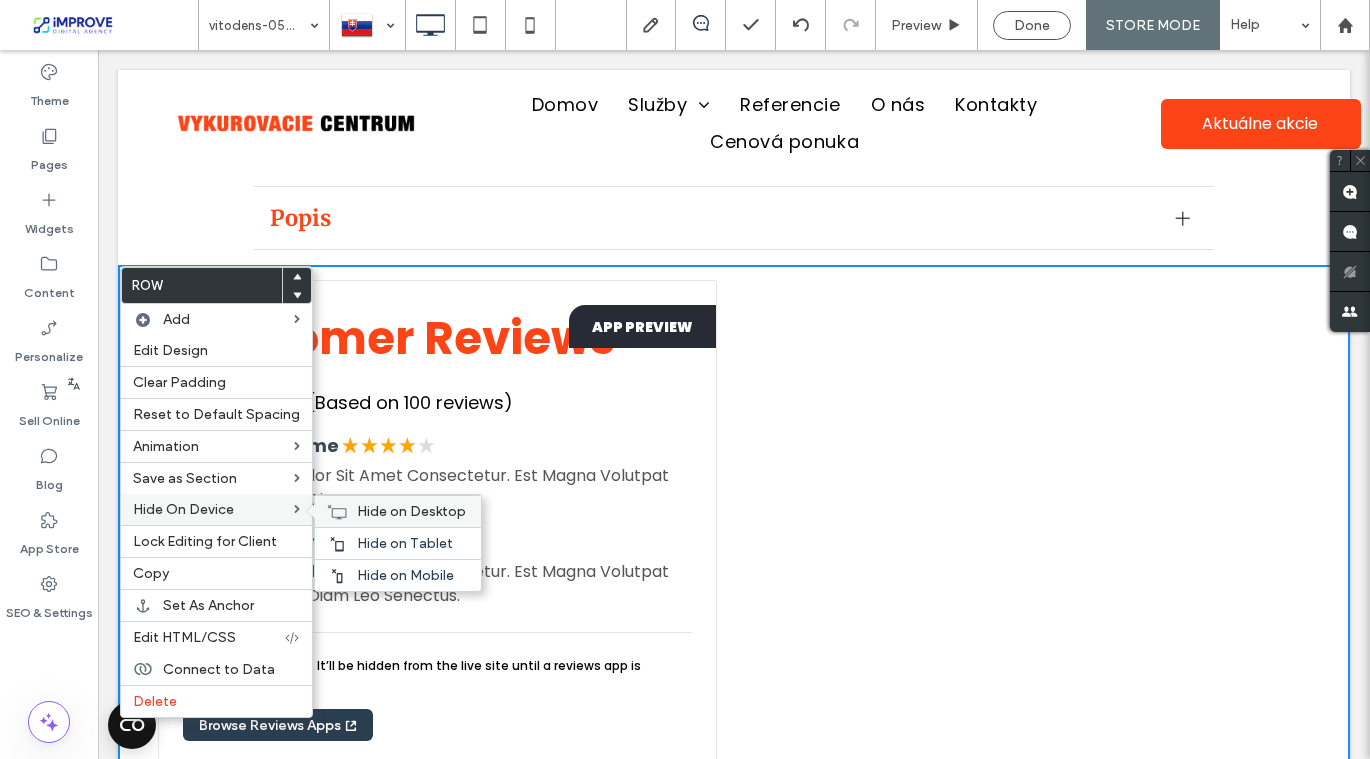 click on "Hide on Desktop" at bounding box center (411, 511) 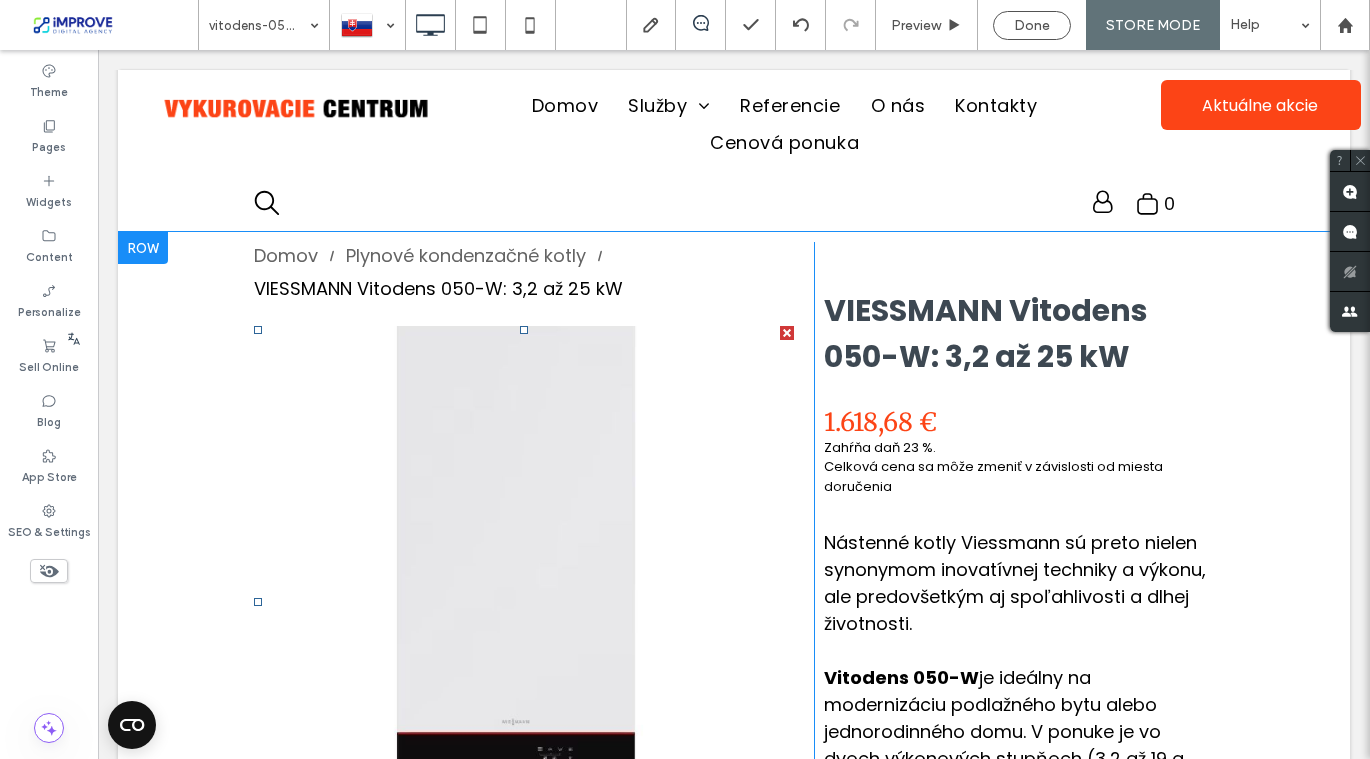scroll, scrollTop: 0, scrollLeft: 0, axis: both 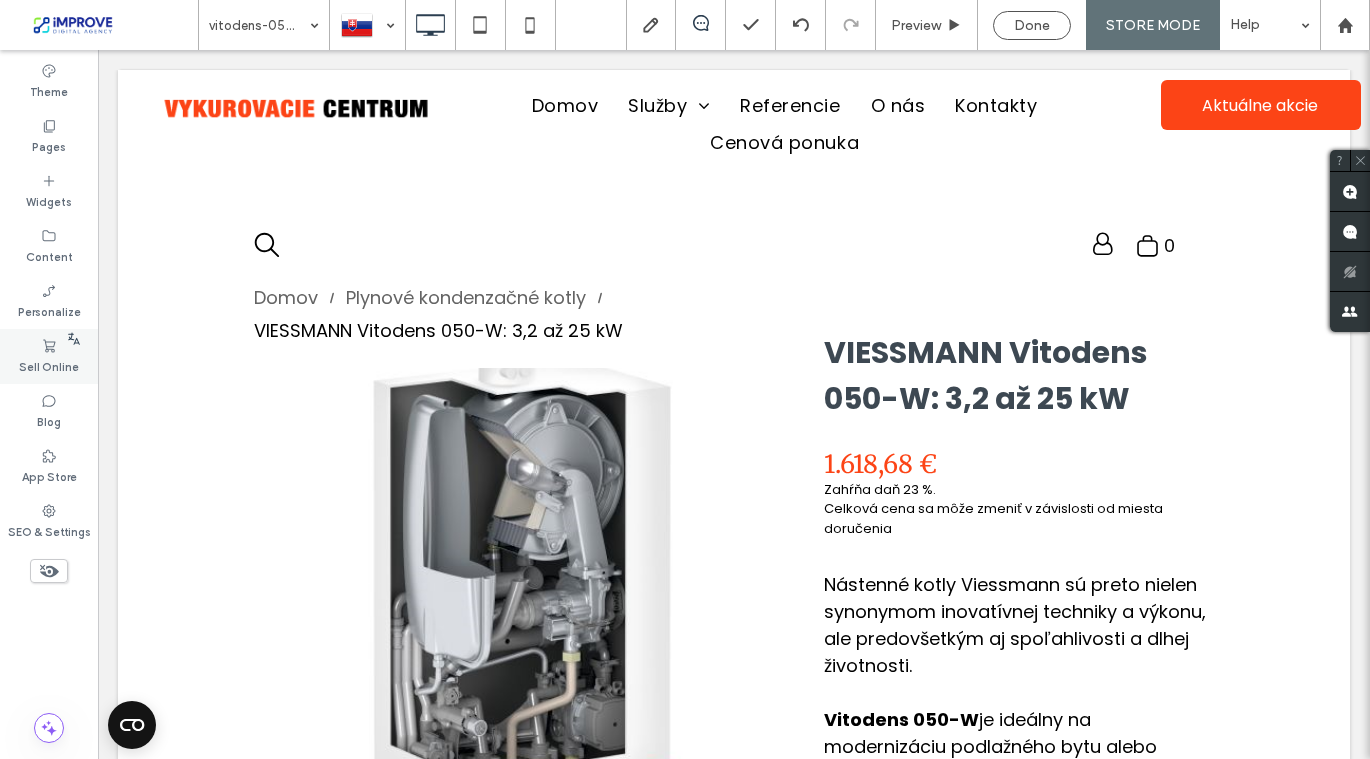 click 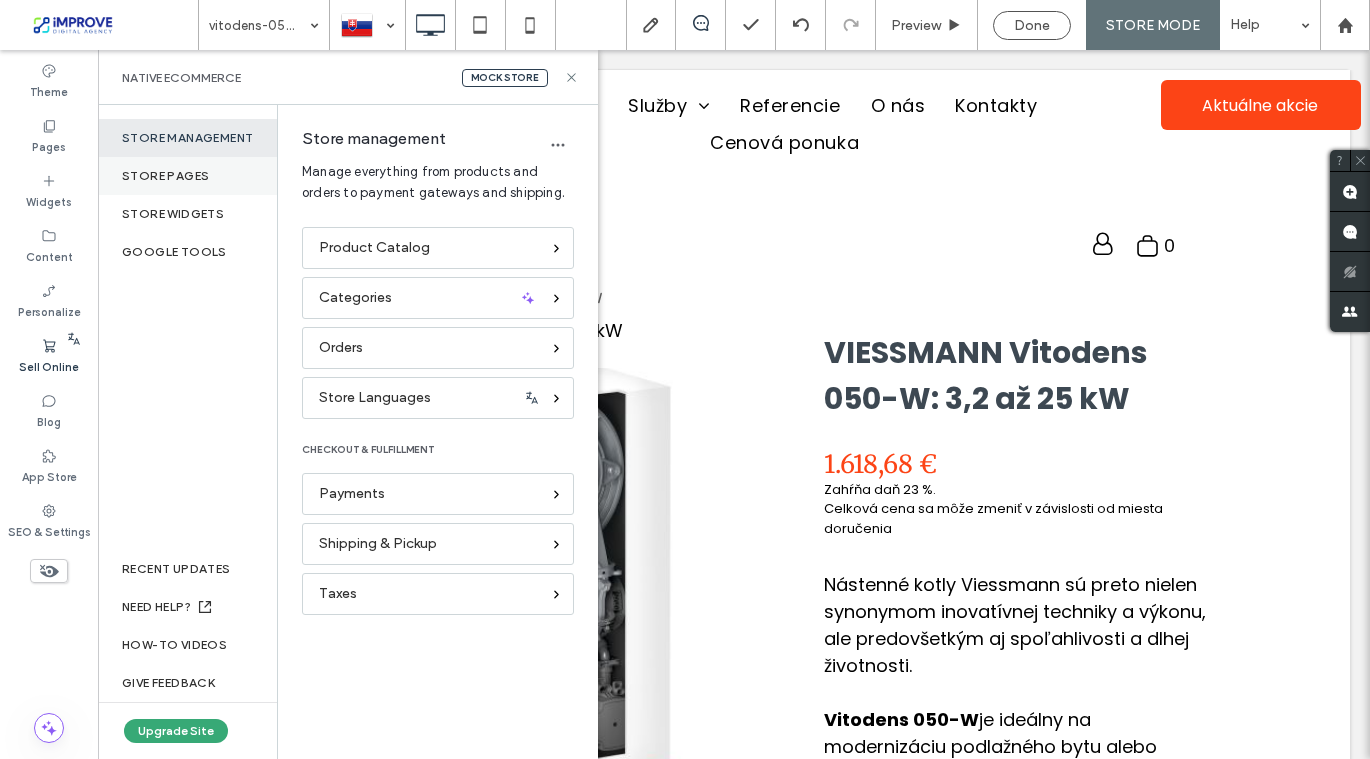 click on "Store pages" at bounding box center [187, 176] 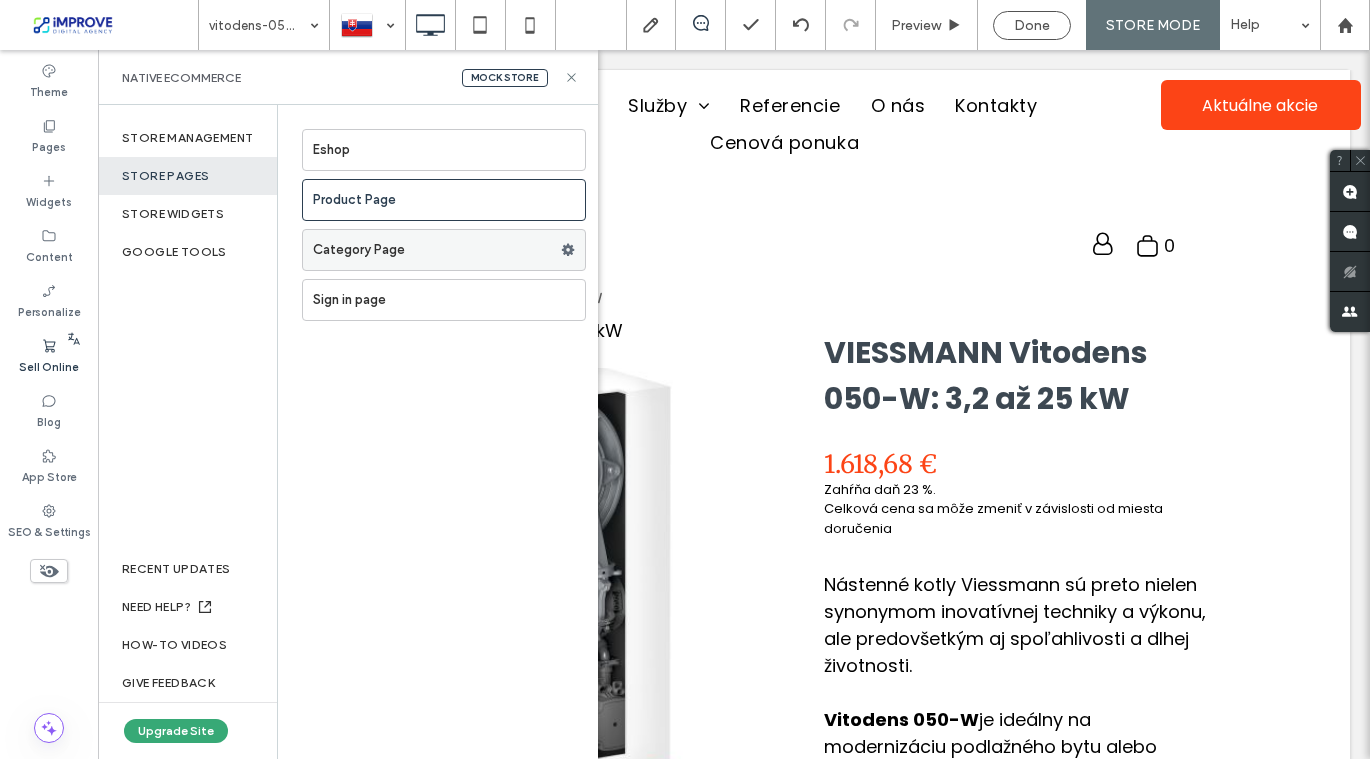 click on "Category Page" at bounding box center [437, 250] 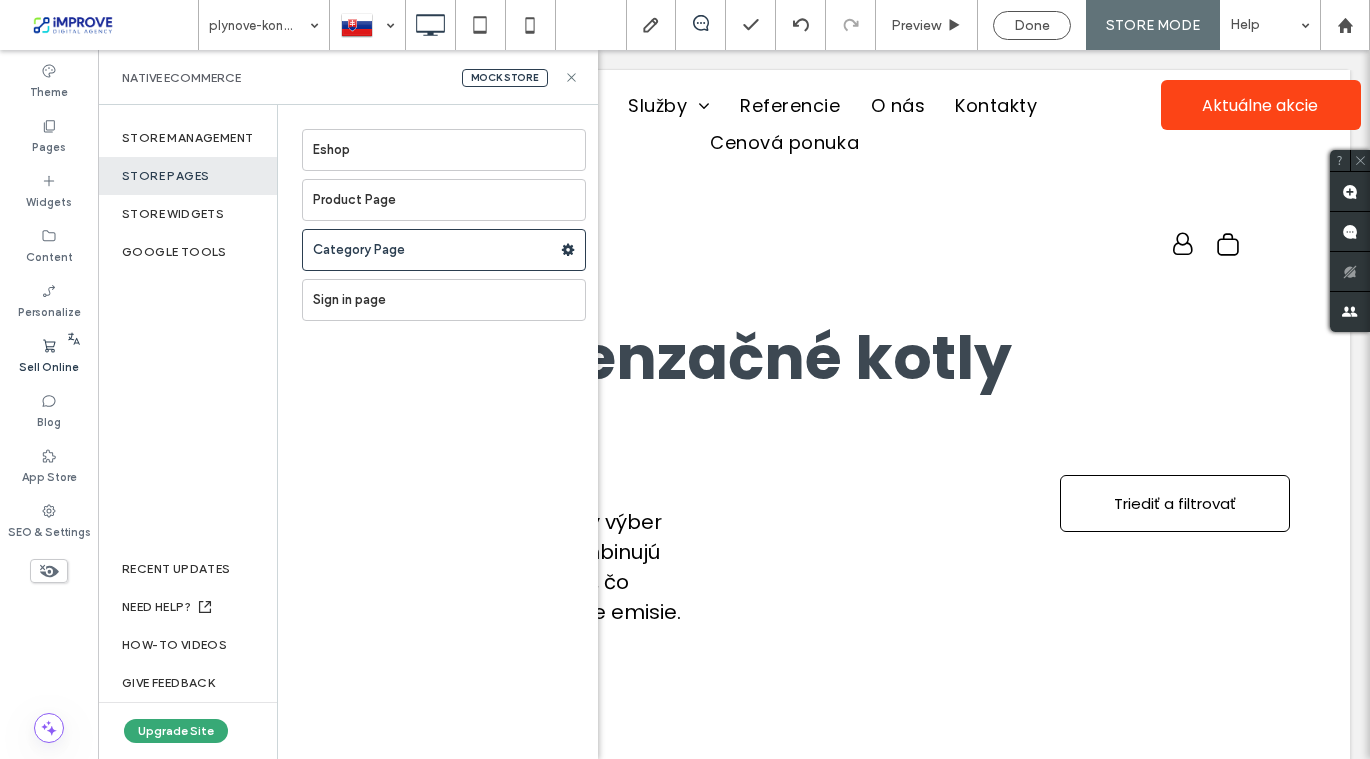 scroll, scrollTop: 0, scrollLeft: 0, axis: both 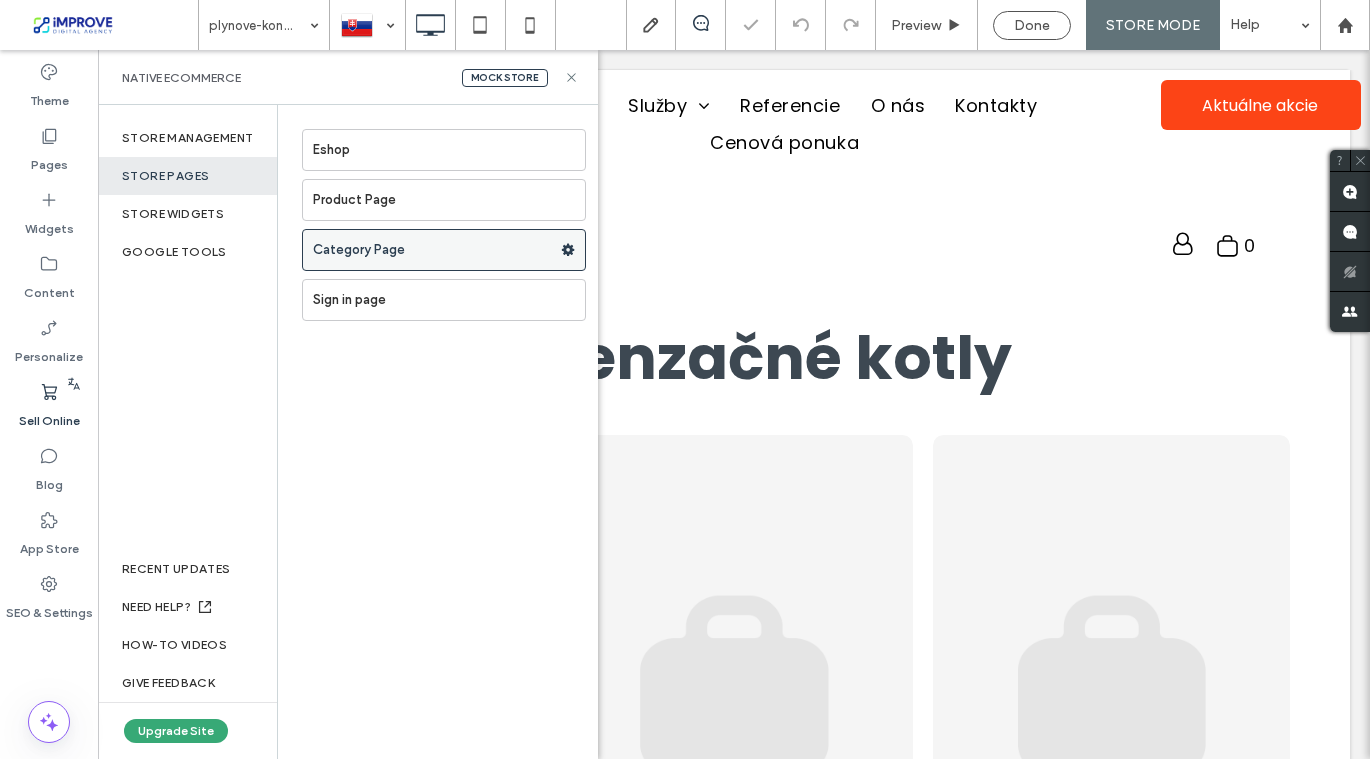 click 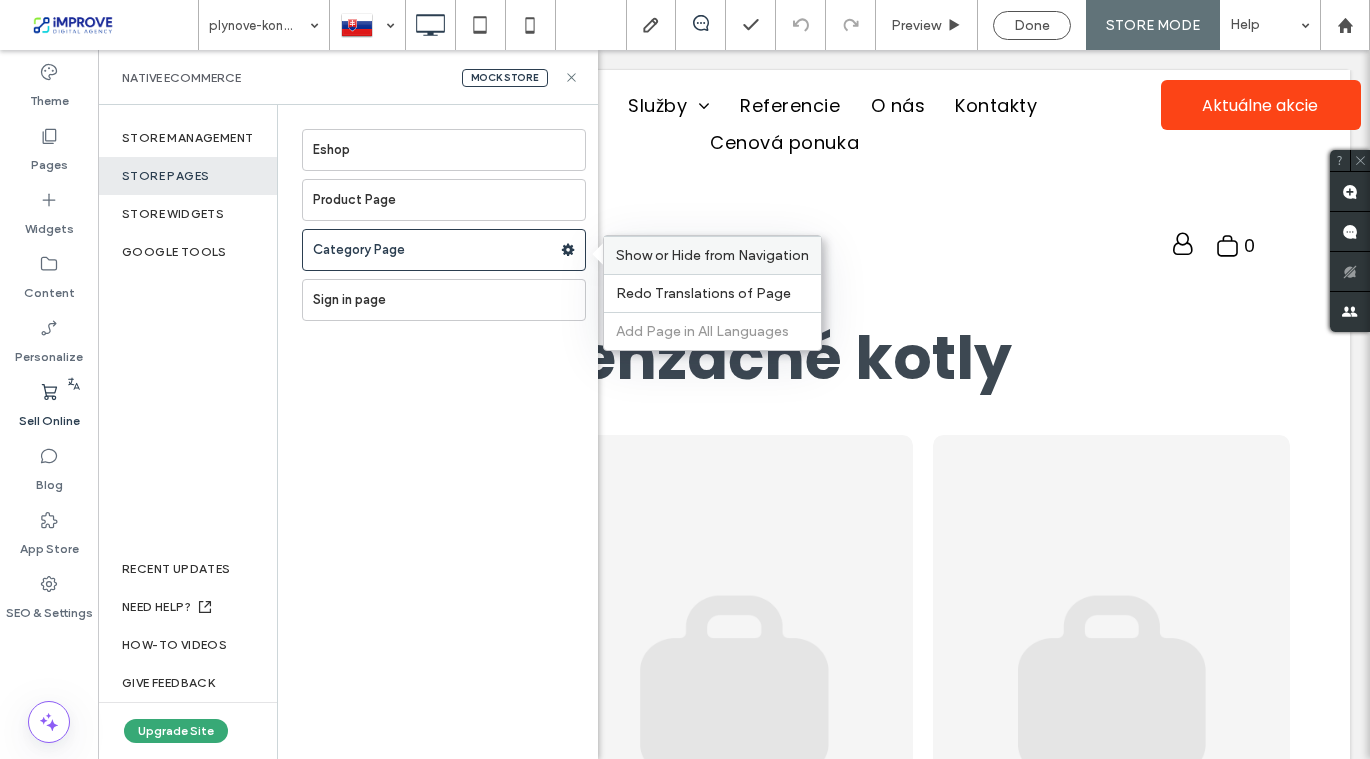 click on "Show or Hide from Navigation" at bounding box center [712, 255] 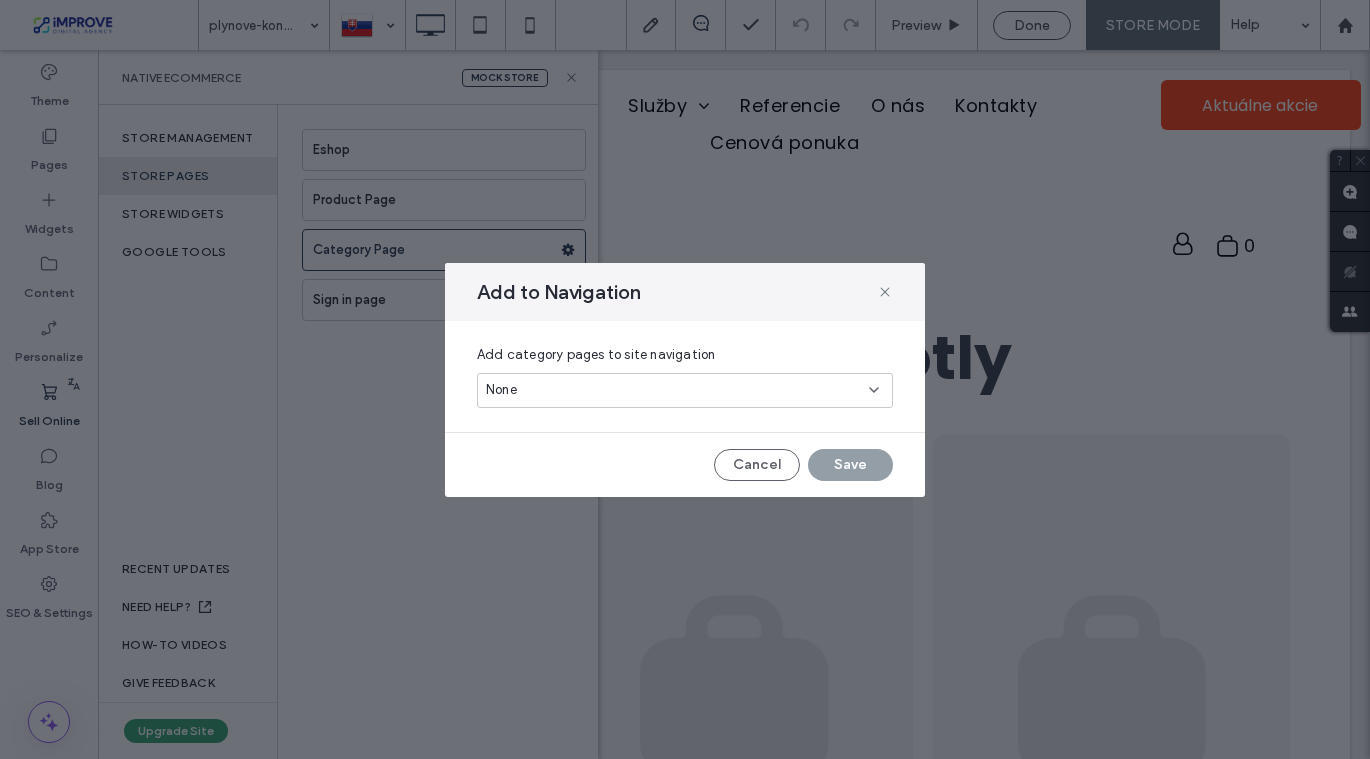 click on "None" at bounding box center [677, 390] 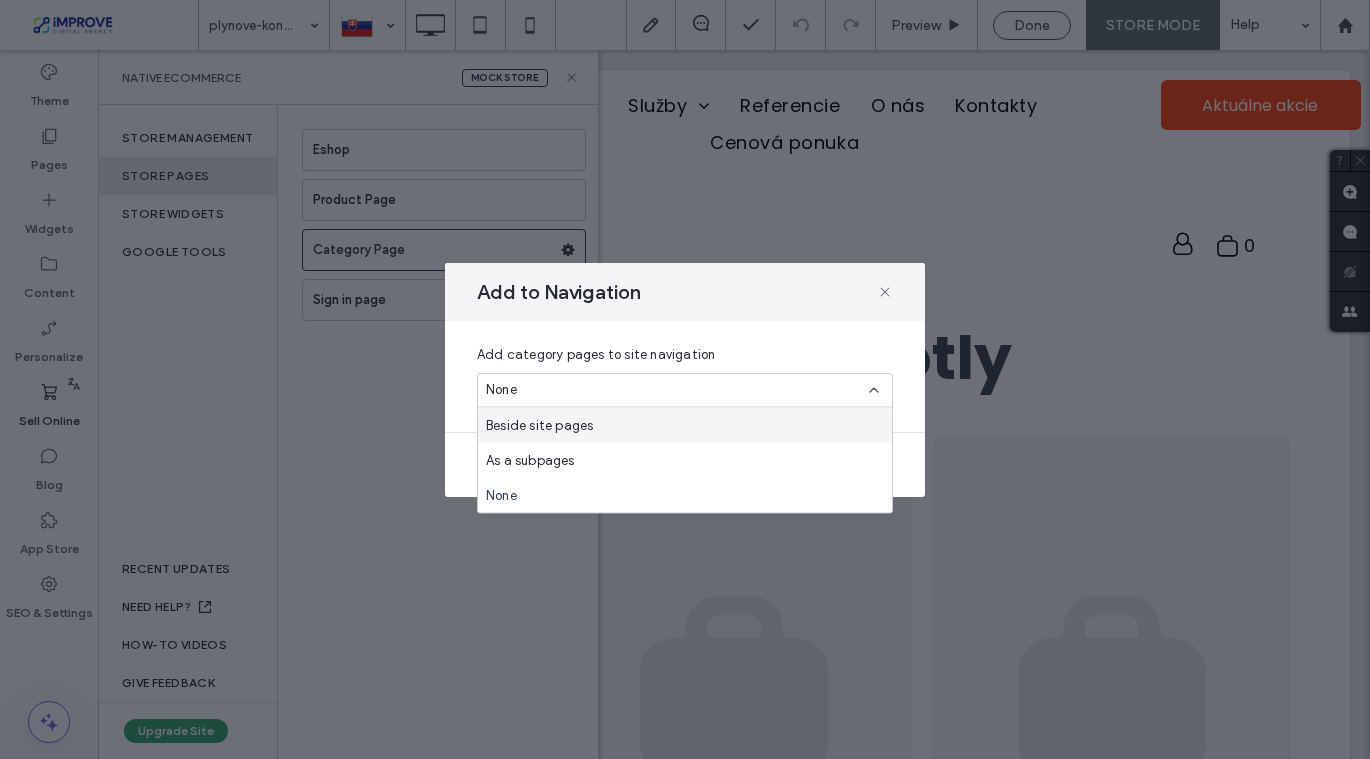 click on "Add to Navigation" at bounding box center (685, 292) 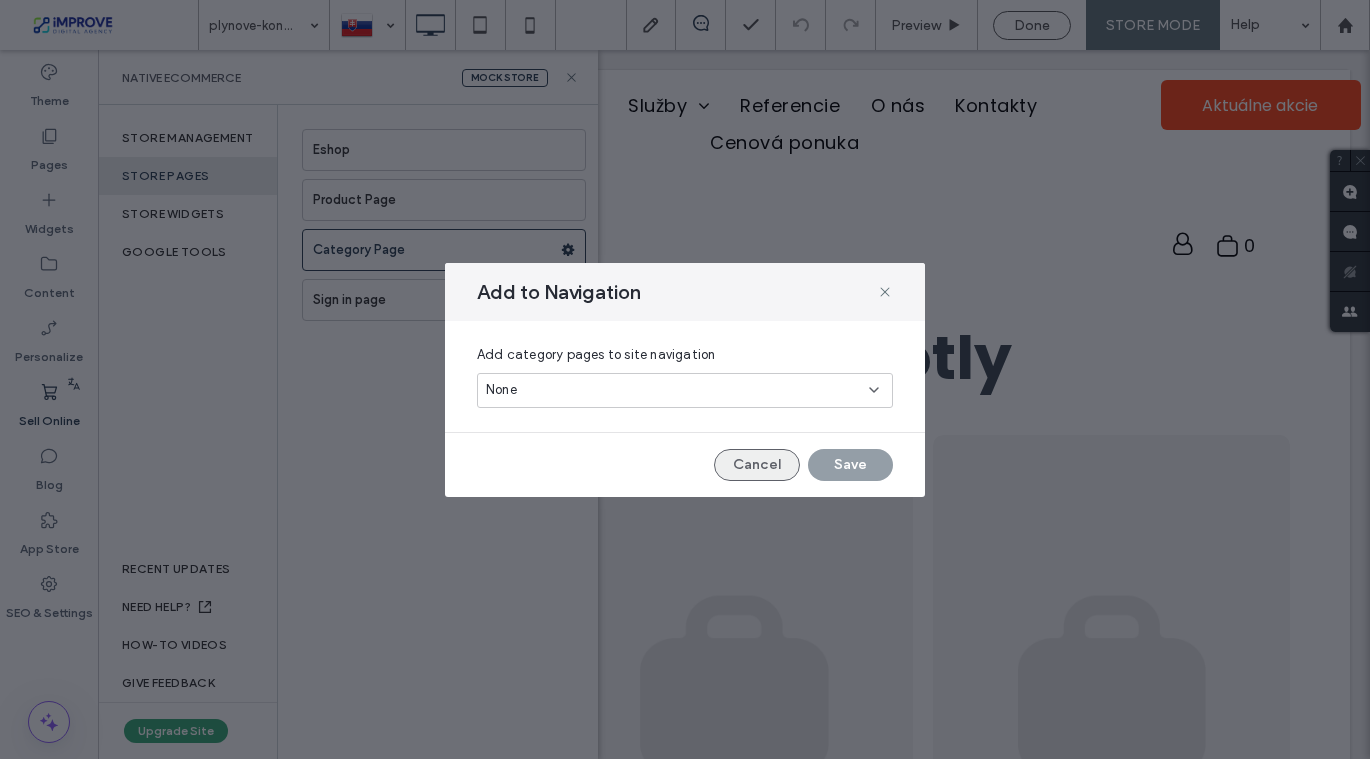 click on "Cancel" at bounding box center [757, 465] 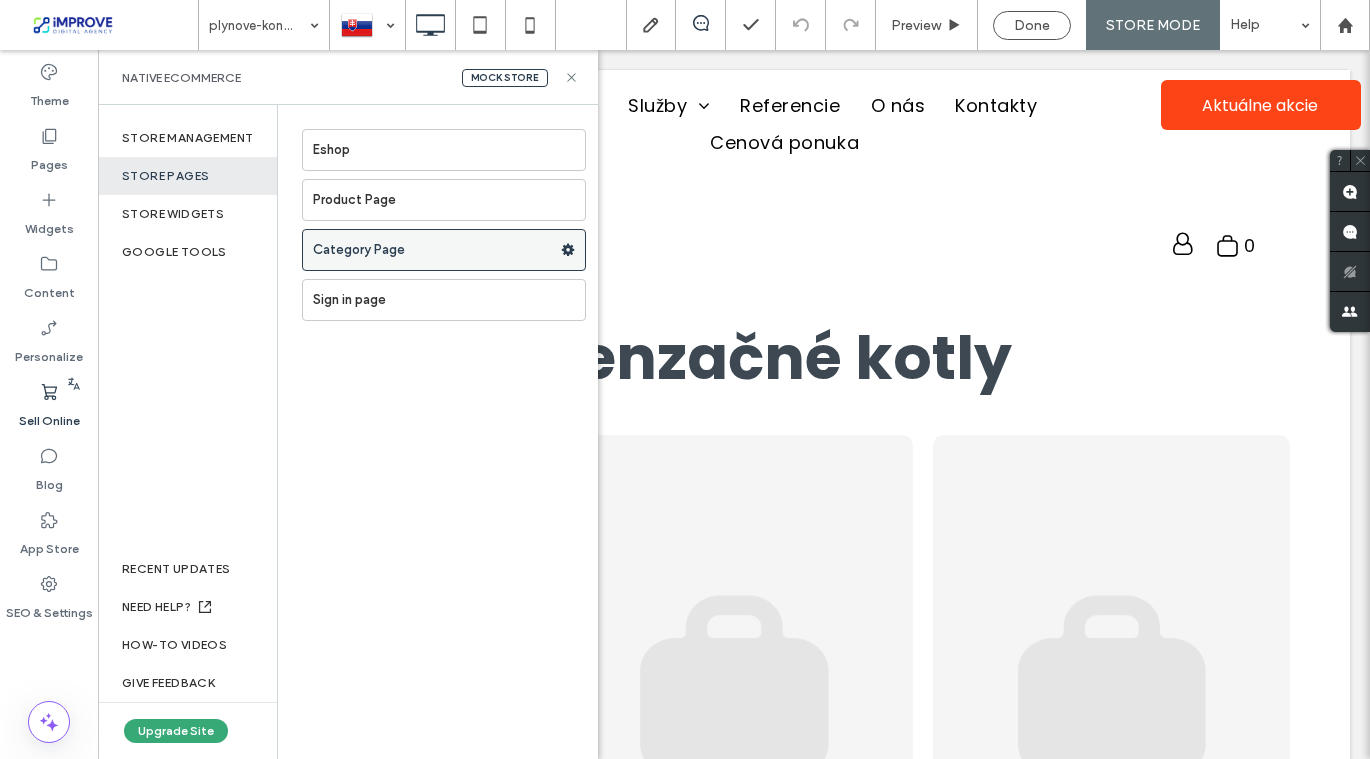 click on "Category Page" at bounding box center (437, 250) 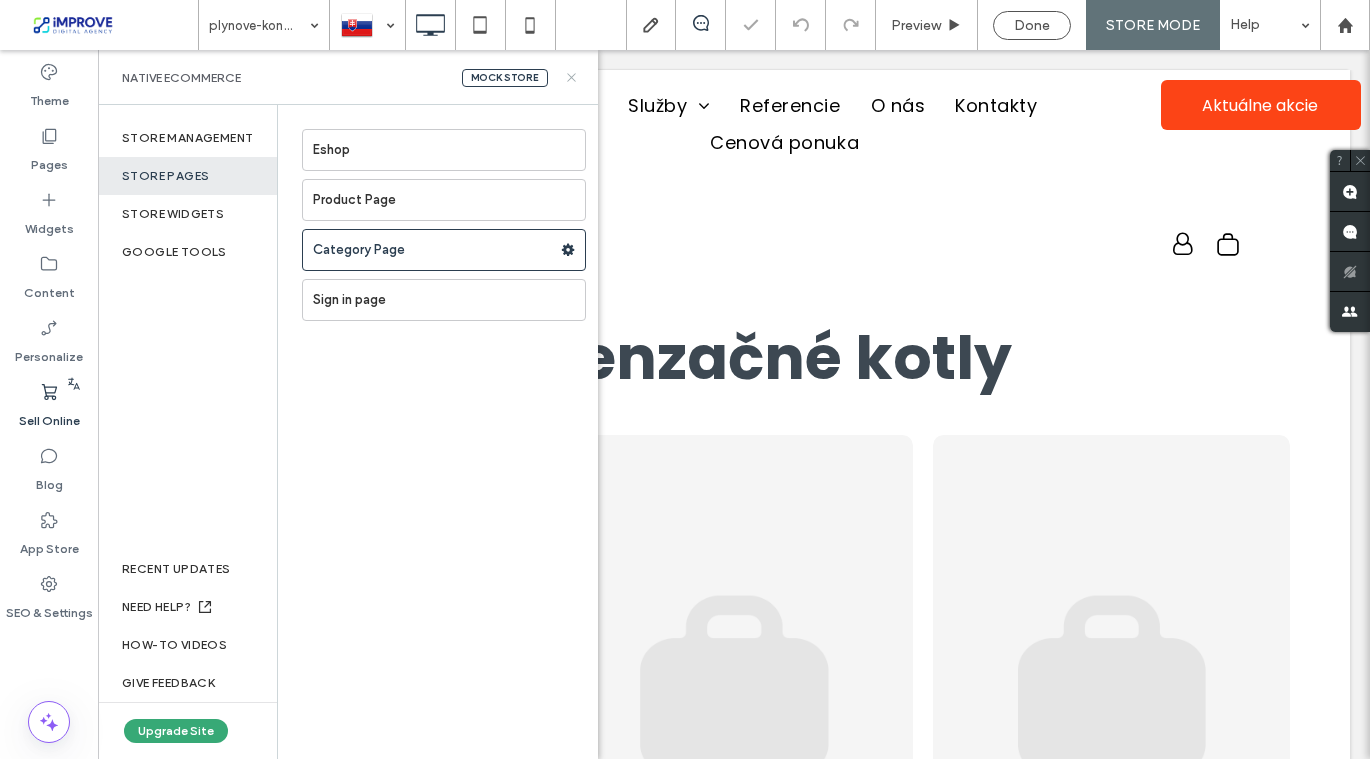 scroll, scrollTop: 0, scrollLeft: 0, axis: both 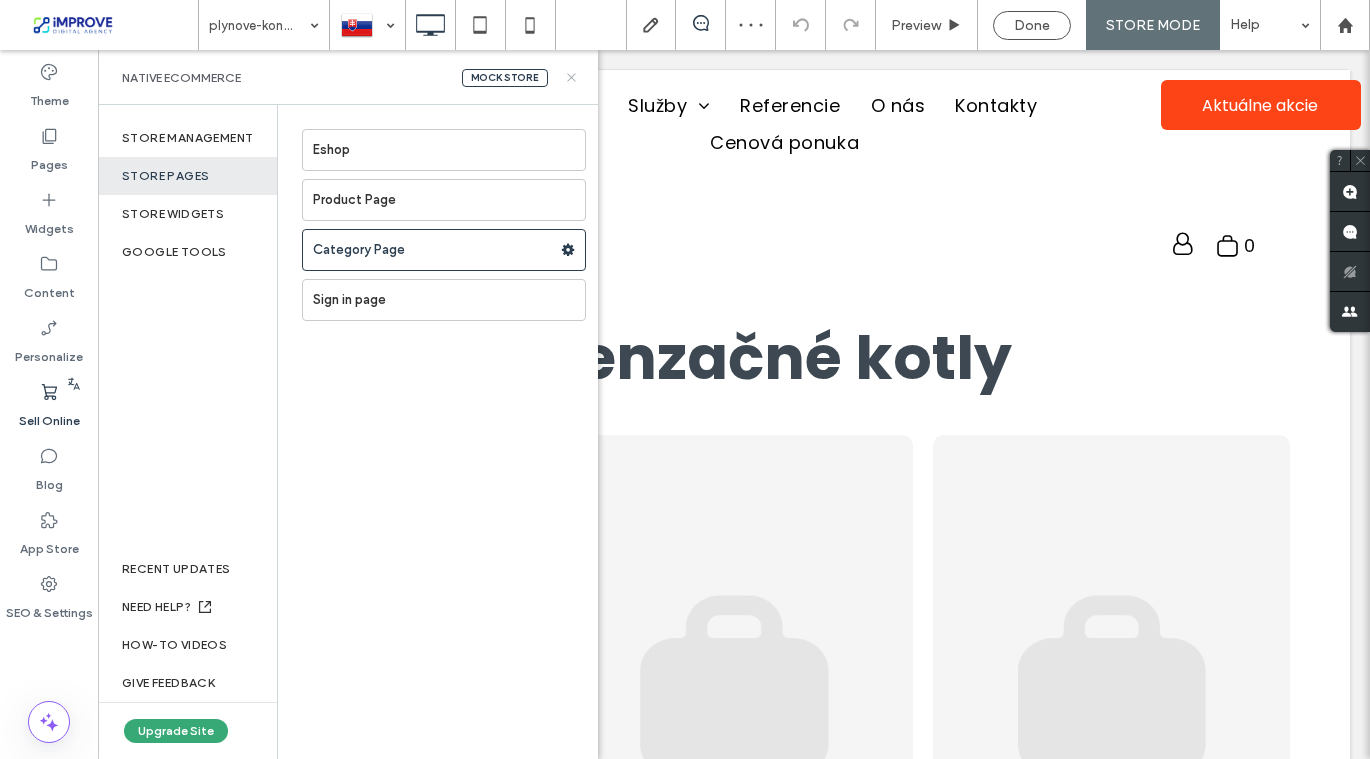 click 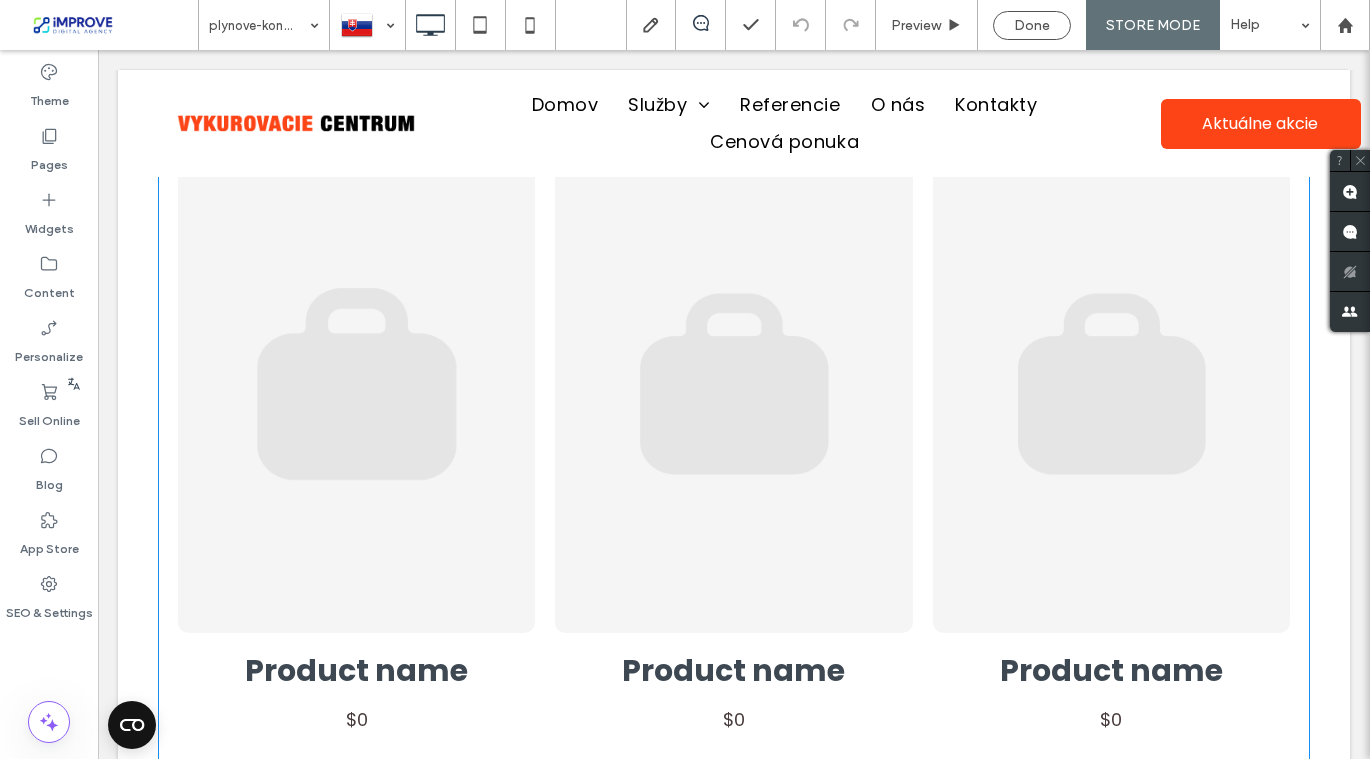 scroll, scrollTop: 272, scrollLeft: 0, axis: vertical 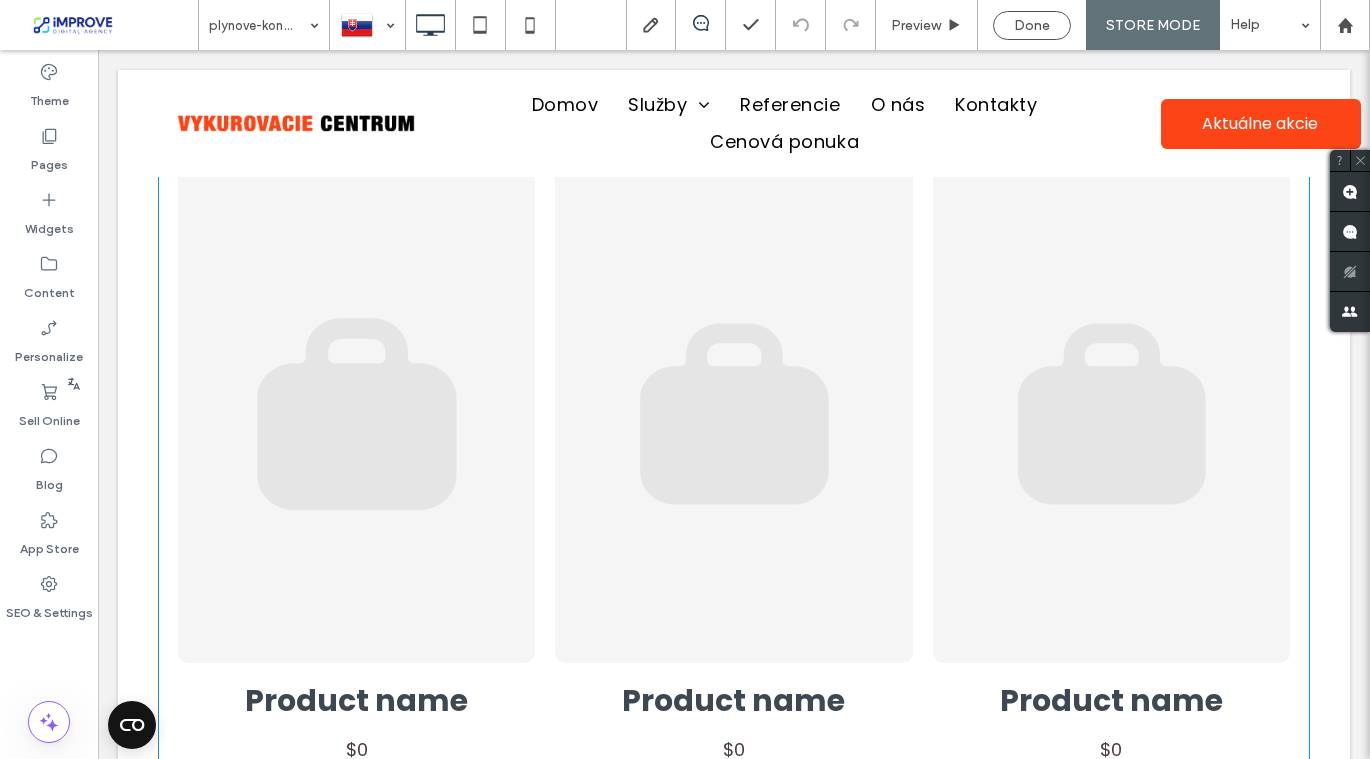 click at bounding box center [356, 413] 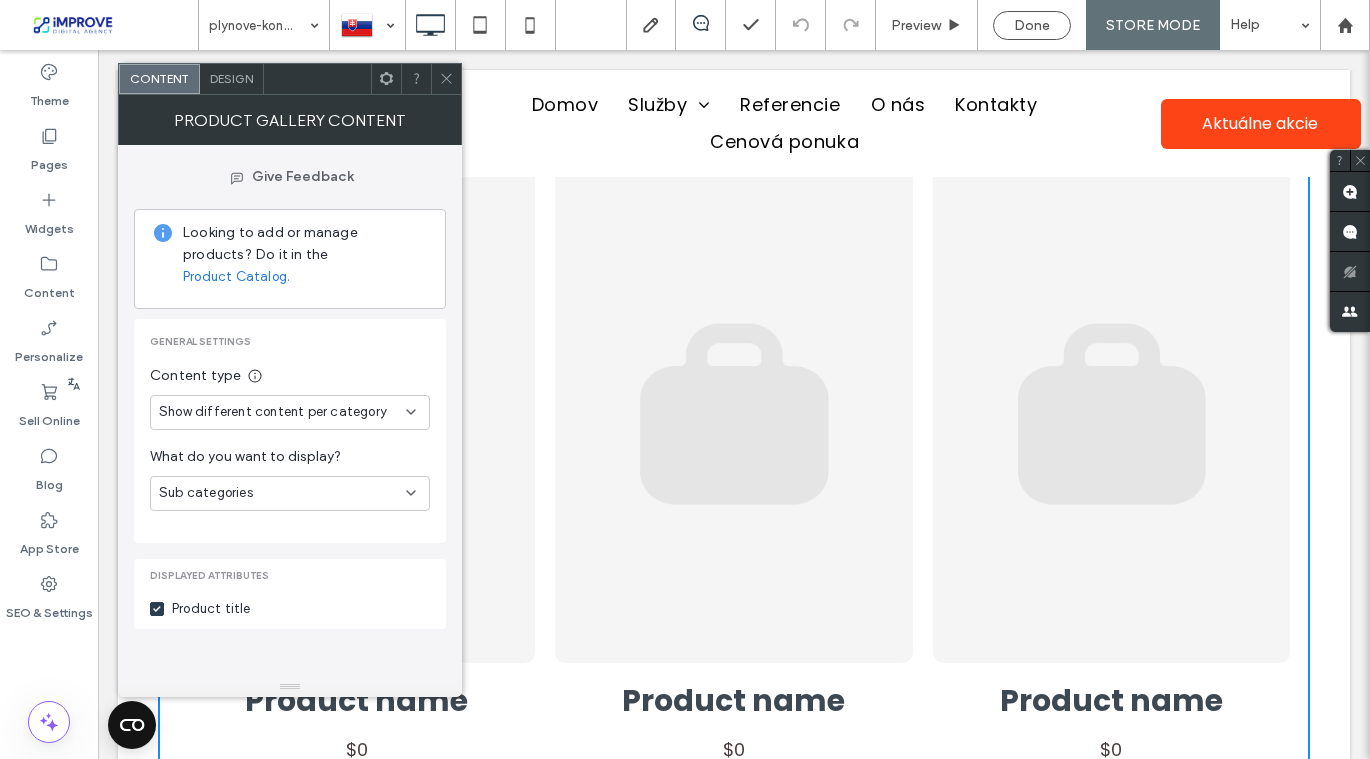 click 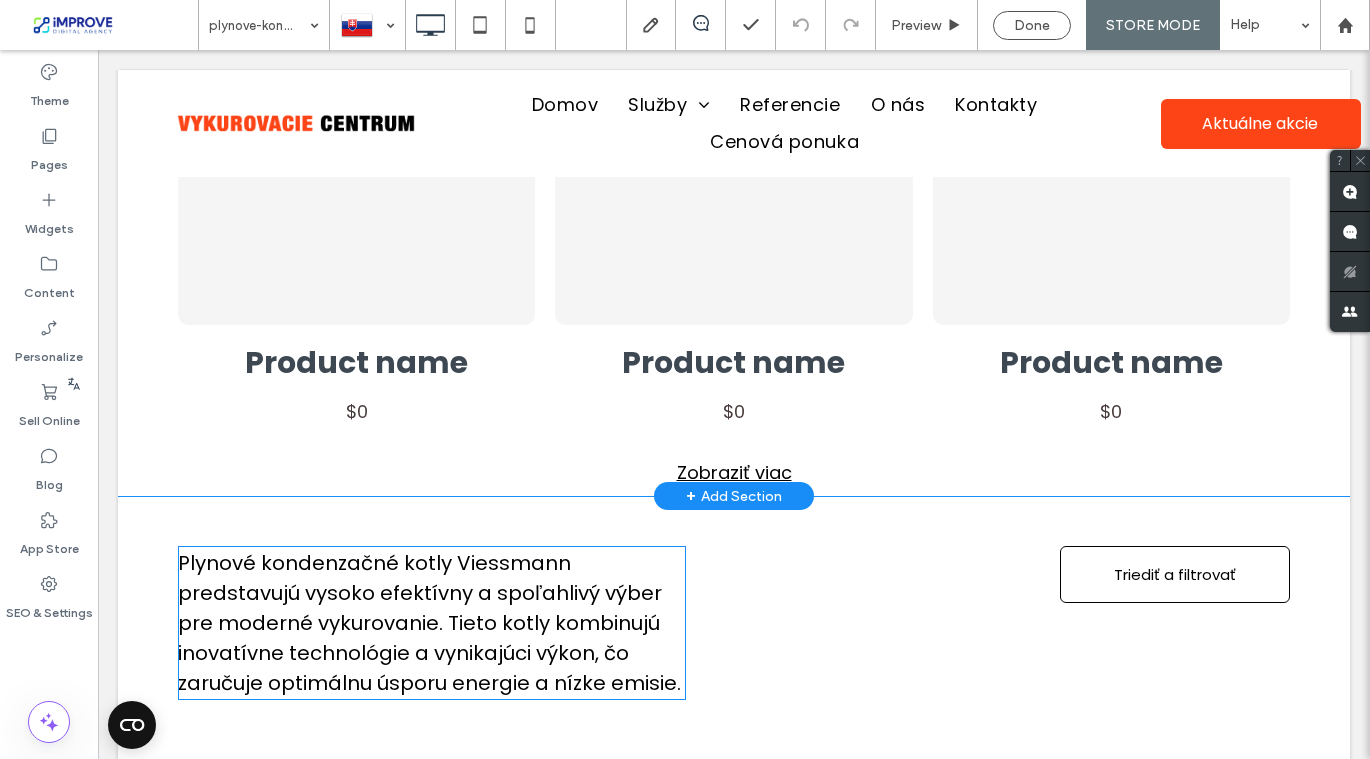 scroll, scrollTop: 702, scrollLeft: 0, axis: vertical 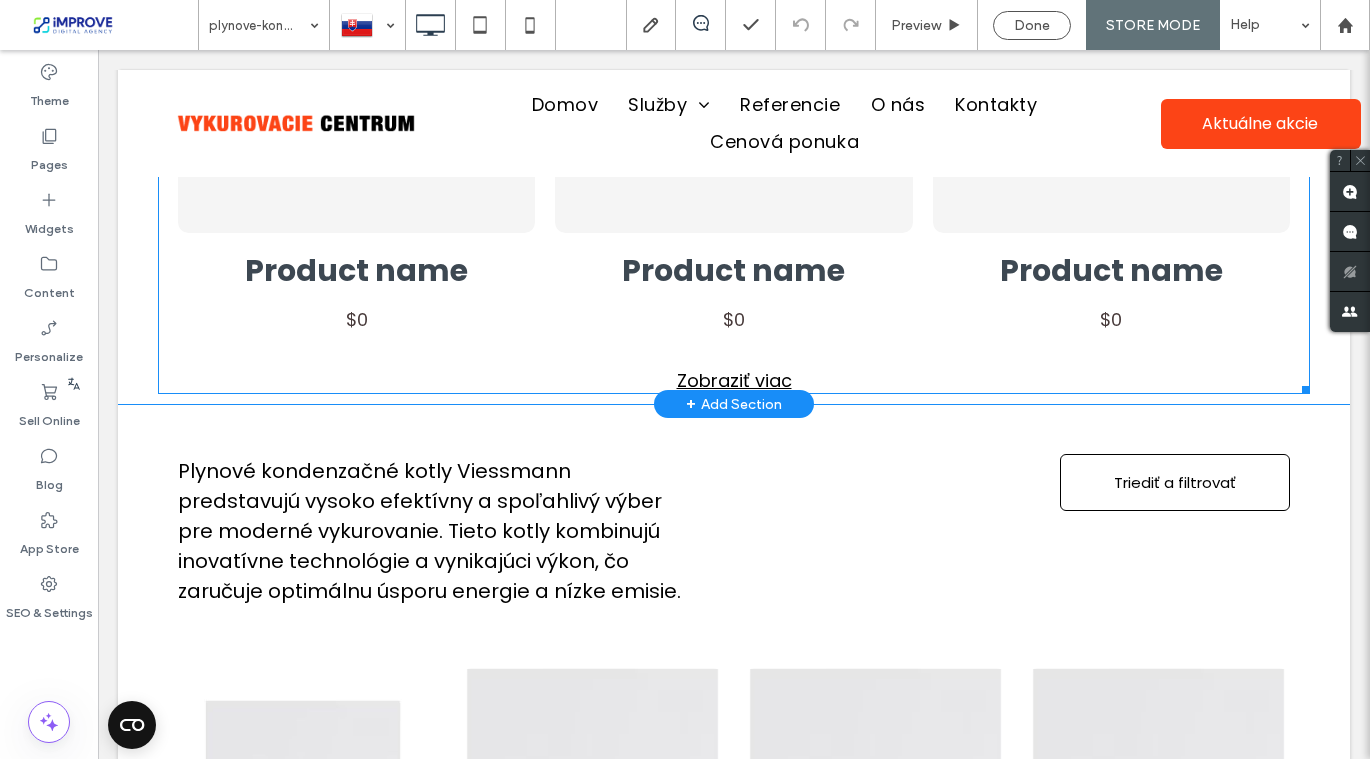 click on "Zobraziť viac" at bounding box center [734, 380] 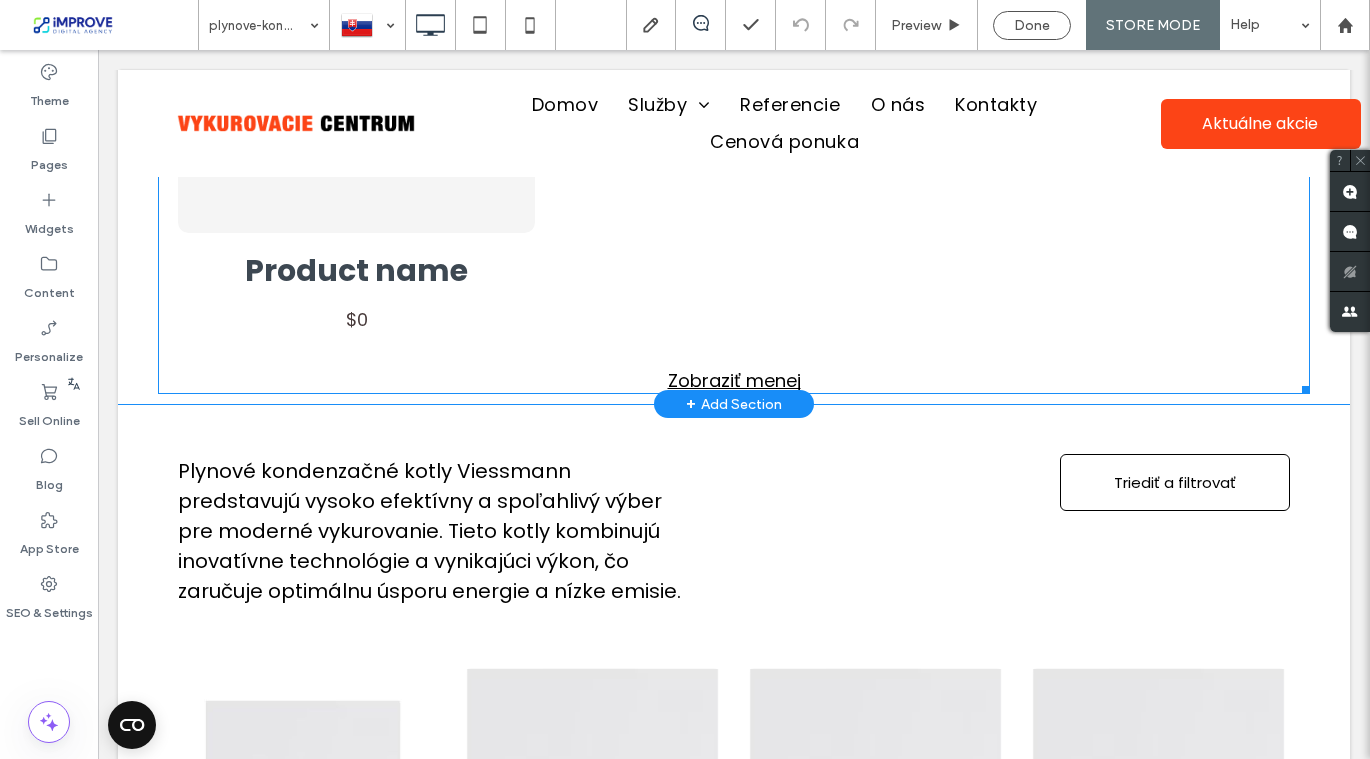 click on "Zobraziť menej" at bounding box center [734, 380] 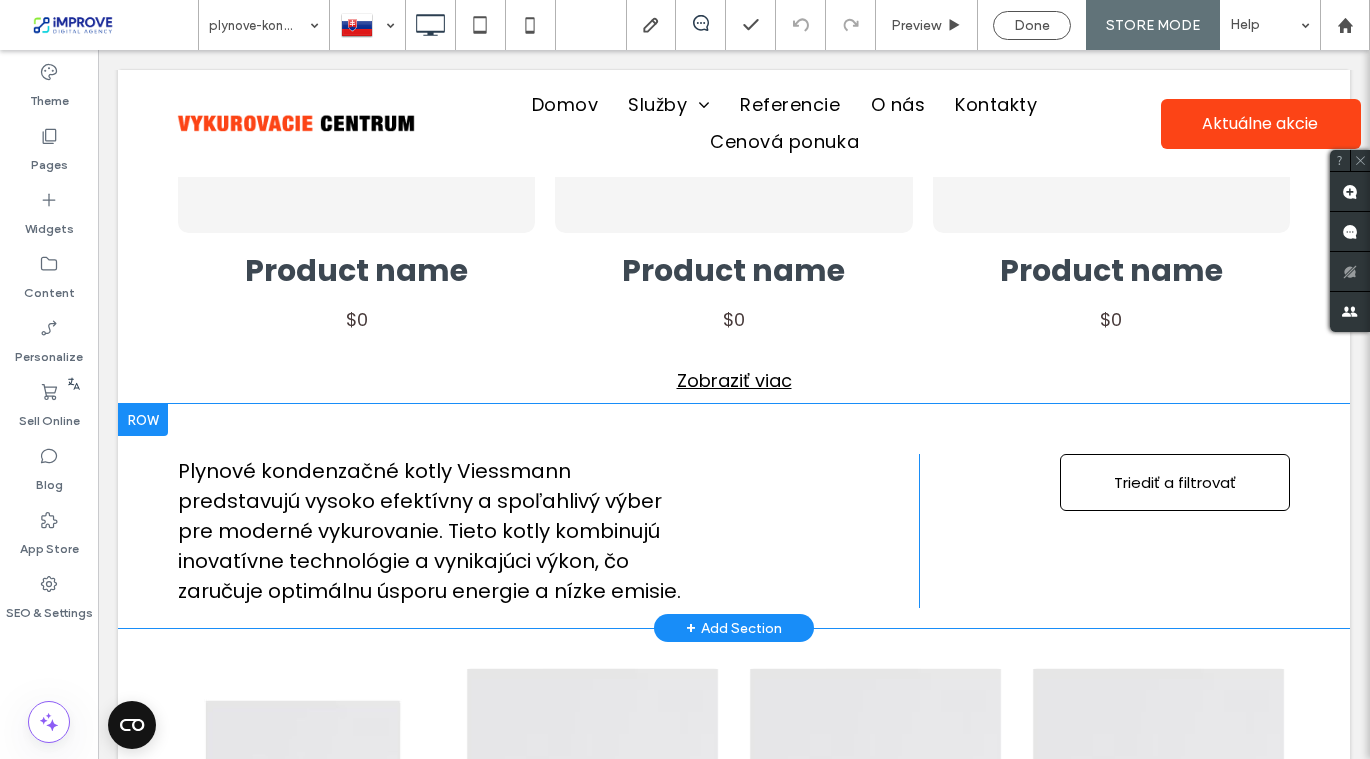 scroll, scrollTop: 768, scrollLeft: 0, axis: vertical 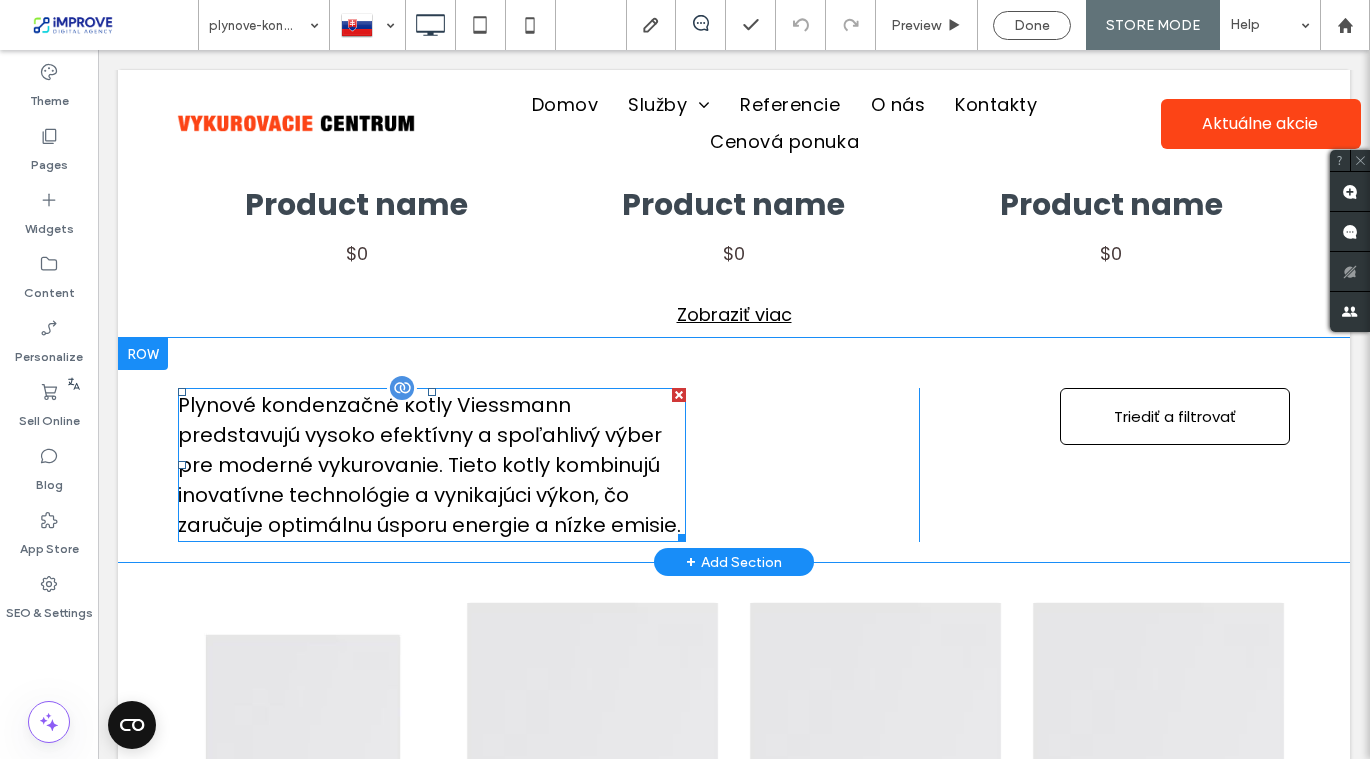 click on "Plynové kondenzačné kotly Viessmann predstavujú vysoko efektívny a spoľahlivý výber pre moderné vykurovanie. Tieto kotly kombinujú inovatívne technológie a vynikajúci výkon, čo zaručuje optimálnu úsporu energie a nízke emisie." at bounding box center [432, 465] 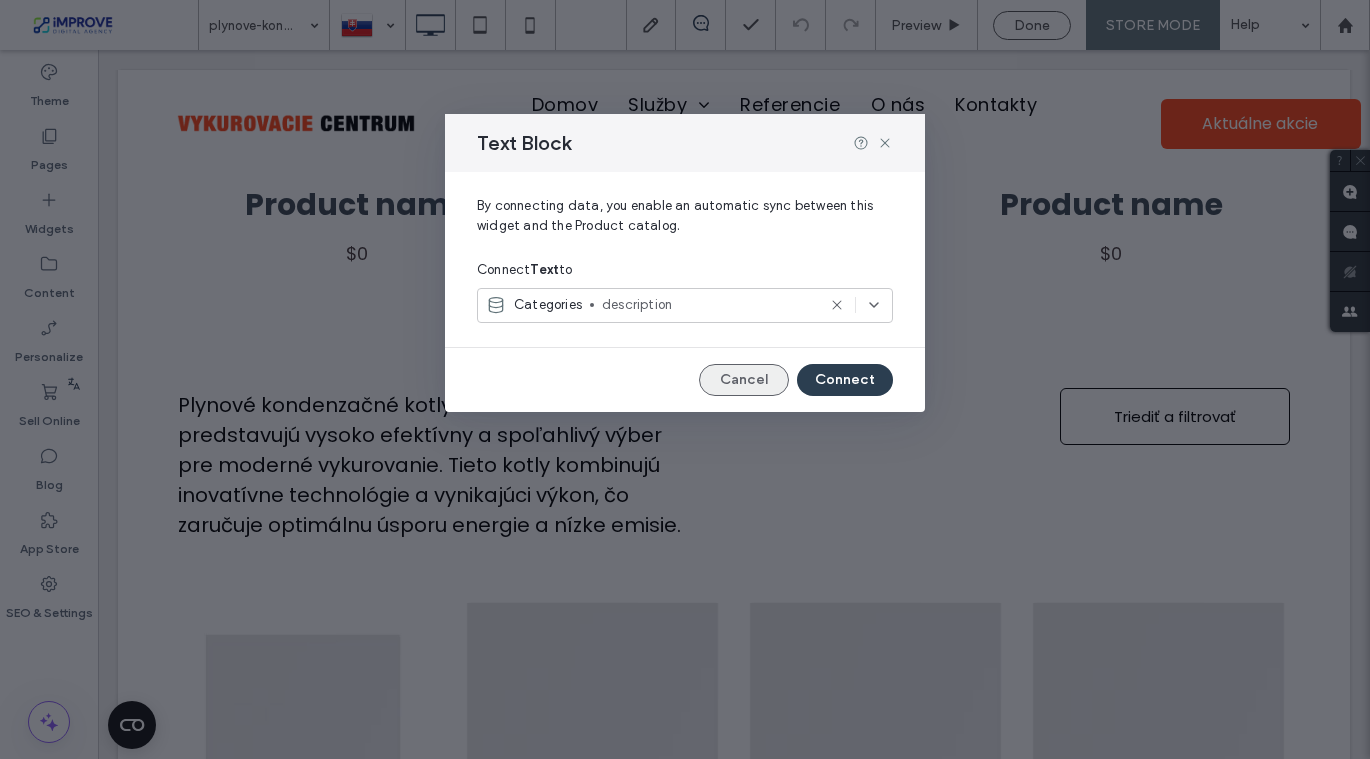 click on "Cancel" at bounding box center [744, 380] 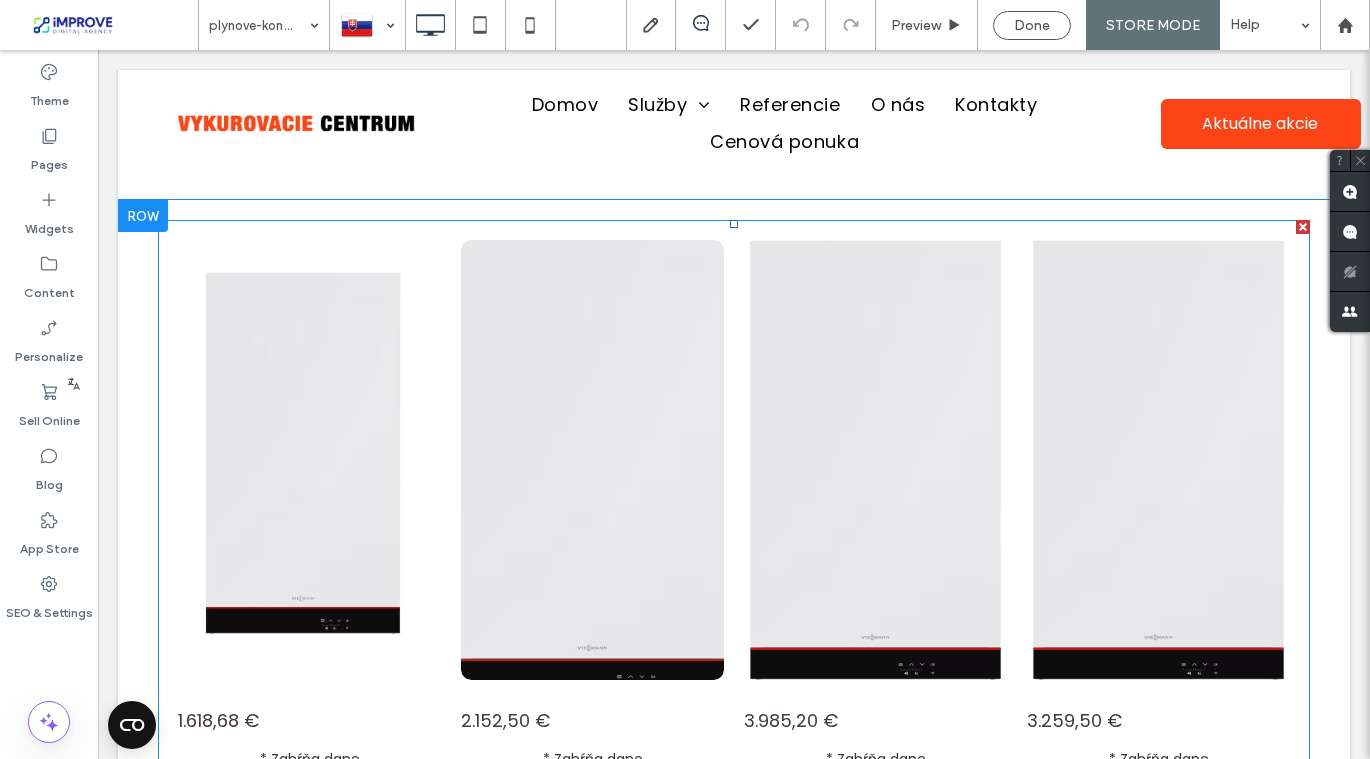 scroll, scrollTop: 1158, scrollLeft: 0, axis: vertical 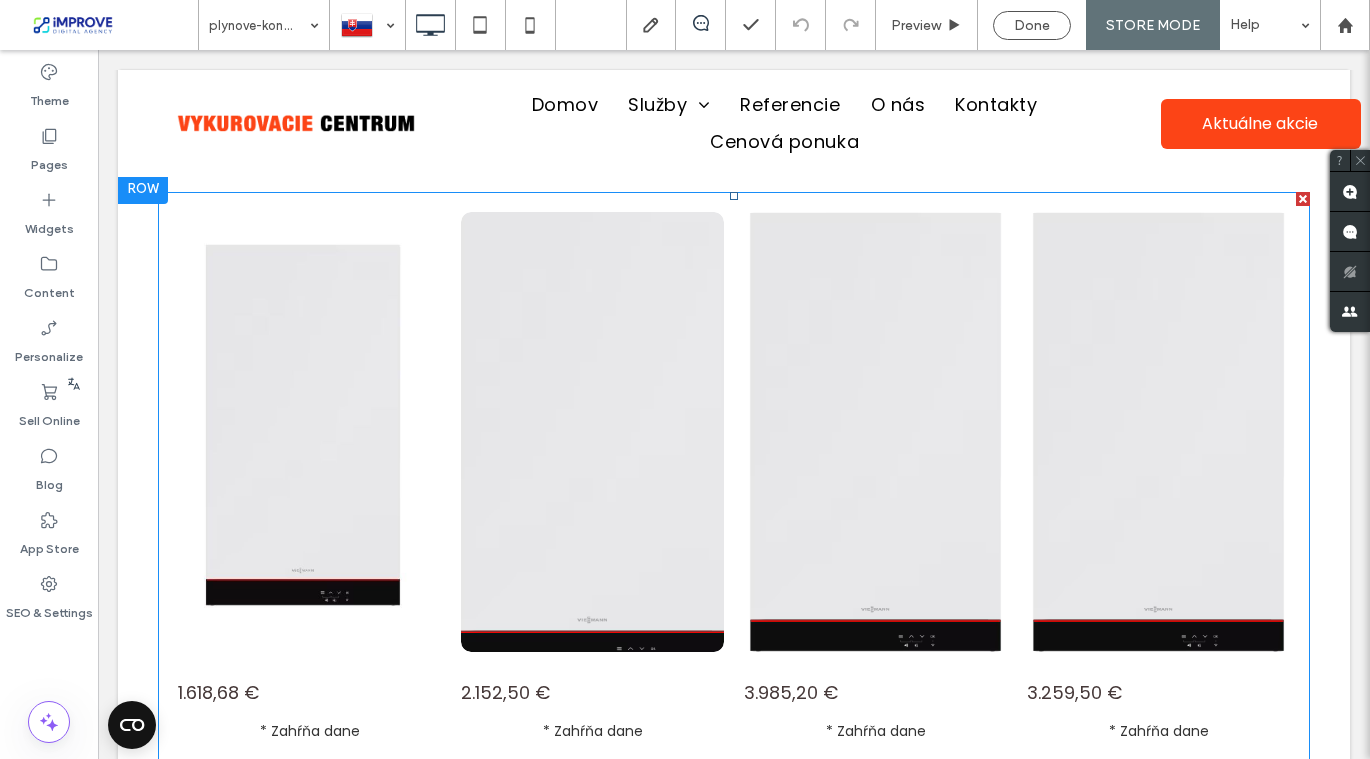 click at bounding box center [592, 432] 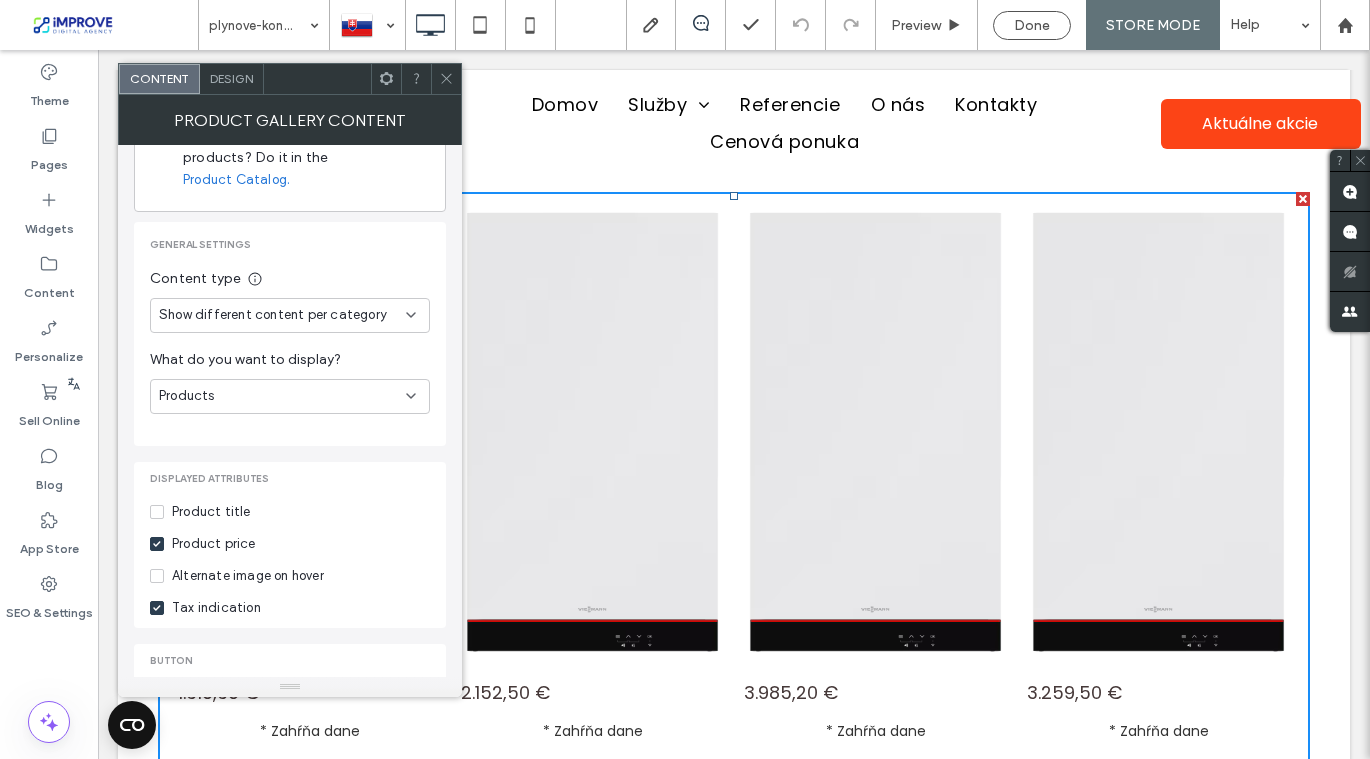 scroll, scrollTop: 121, scrollLeft: 0, axis: vertical 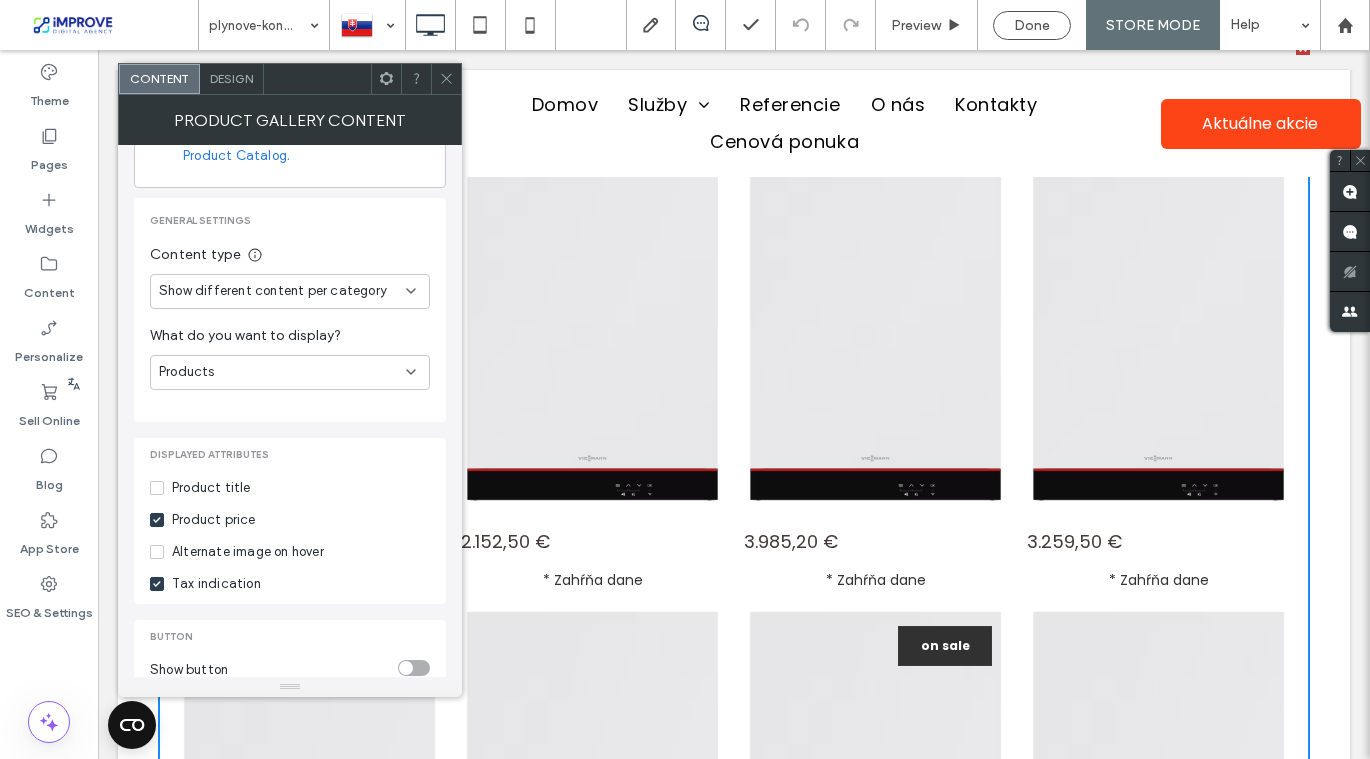 click on "Tax indication" at bounding box center (216, 584) 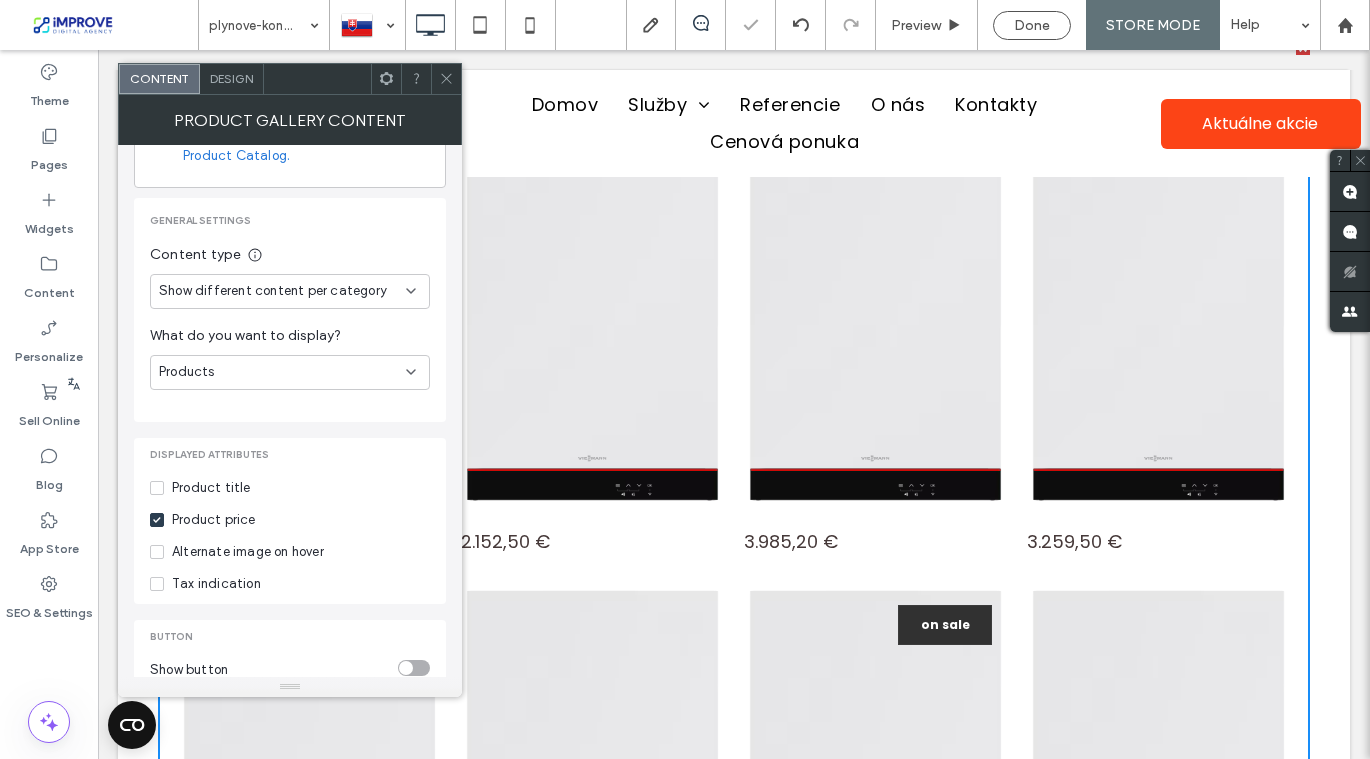 click on "Alternate image on hover" at bounding box center (248, 552) 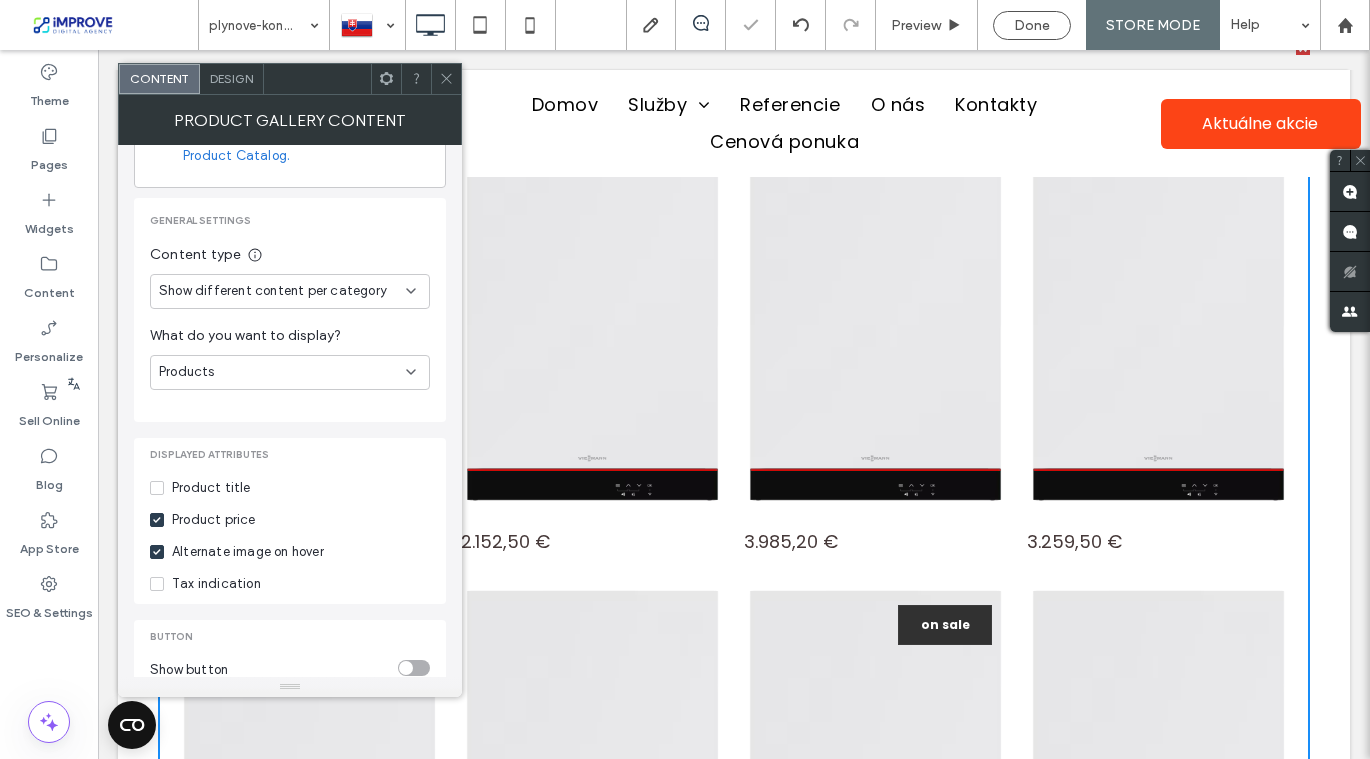 click on "Product title" at bounding box center (211, 488) 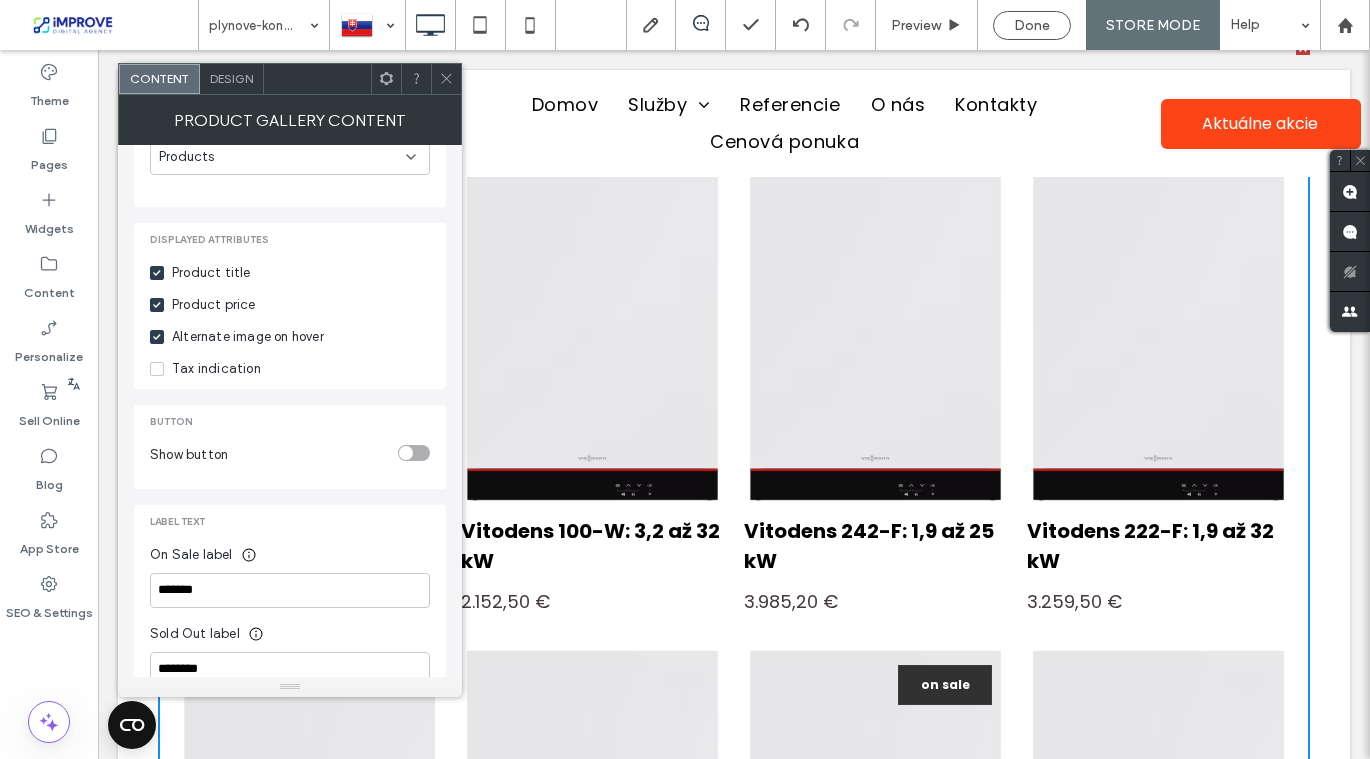 scroll, scrollTop: 350, scrollLeft: 0, axis: vertical 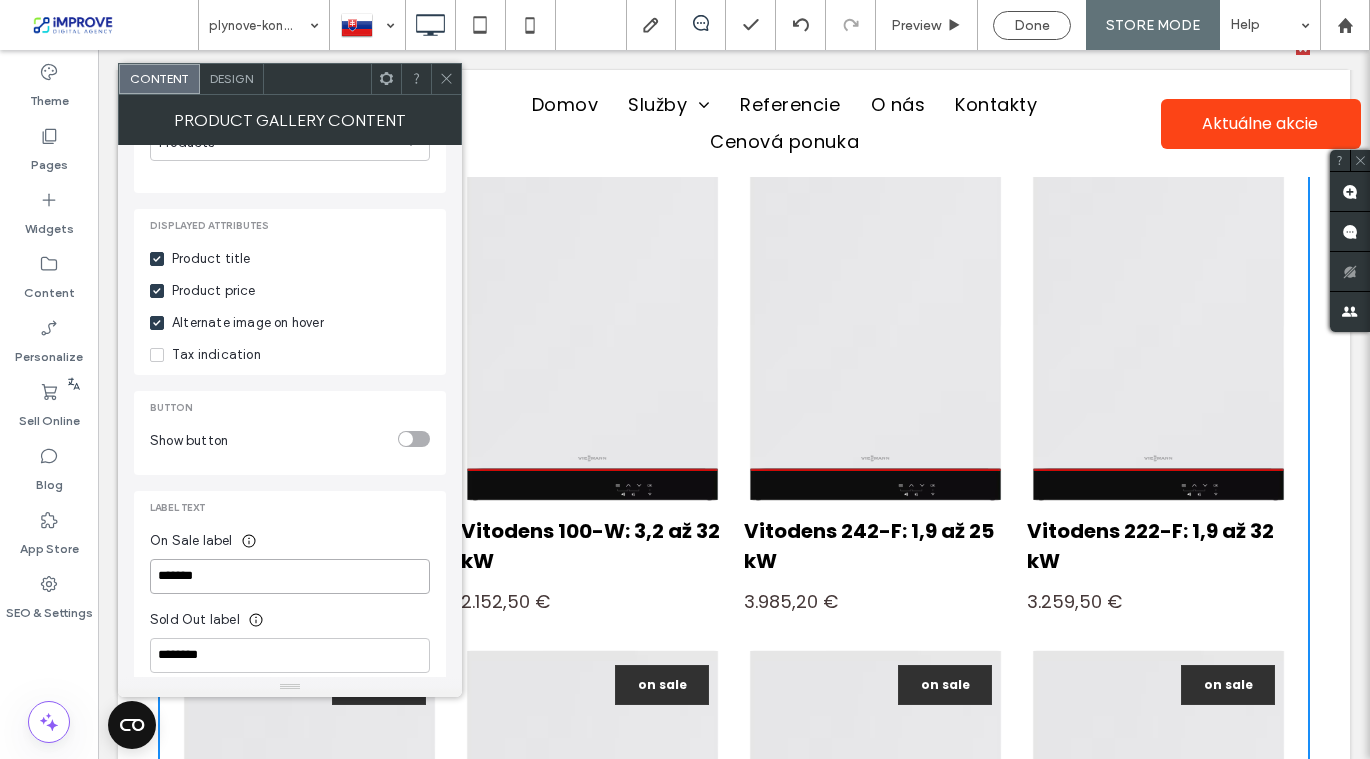 drag, startPoint x: 211, startPoint y: 553, endPoint x: 111, endPoint y: 557, distance: 100.07997 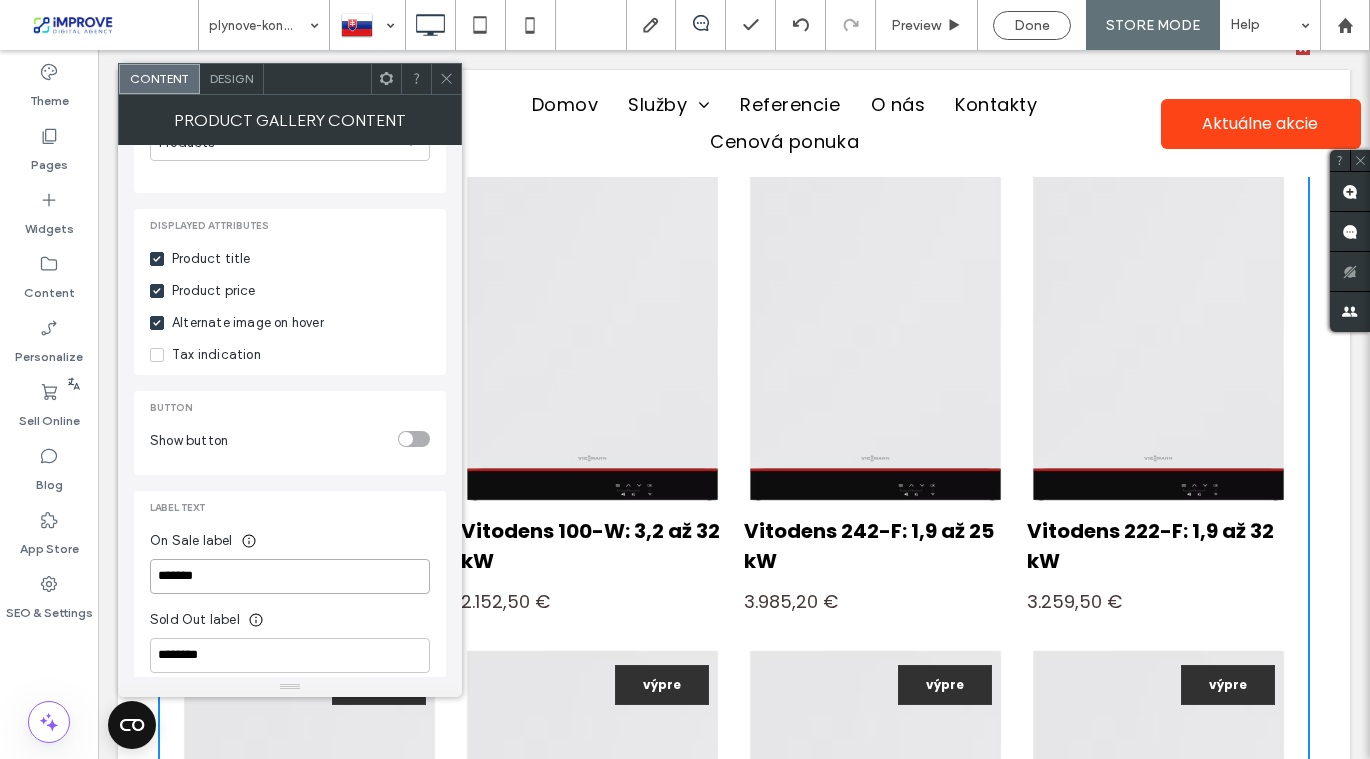 type on "********" 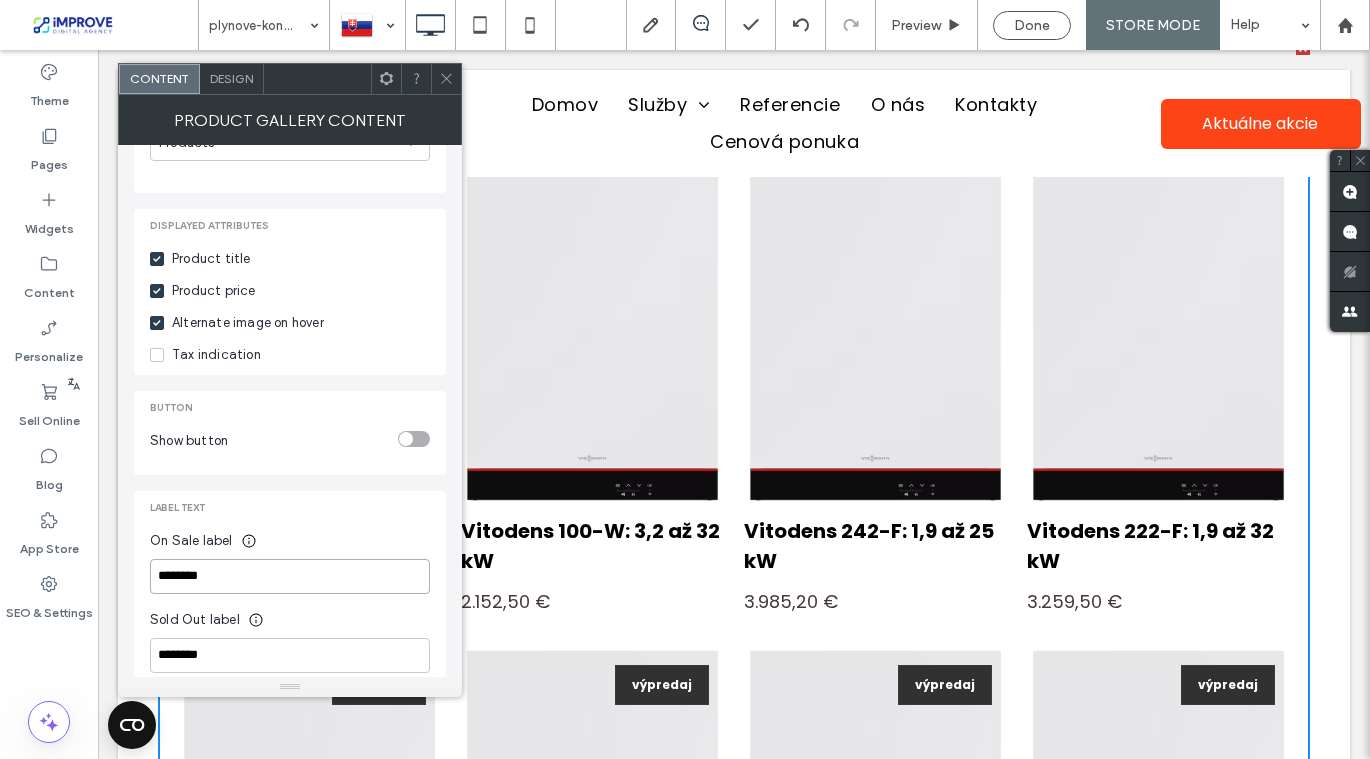 click on "********" at bounding box center (290, 576) 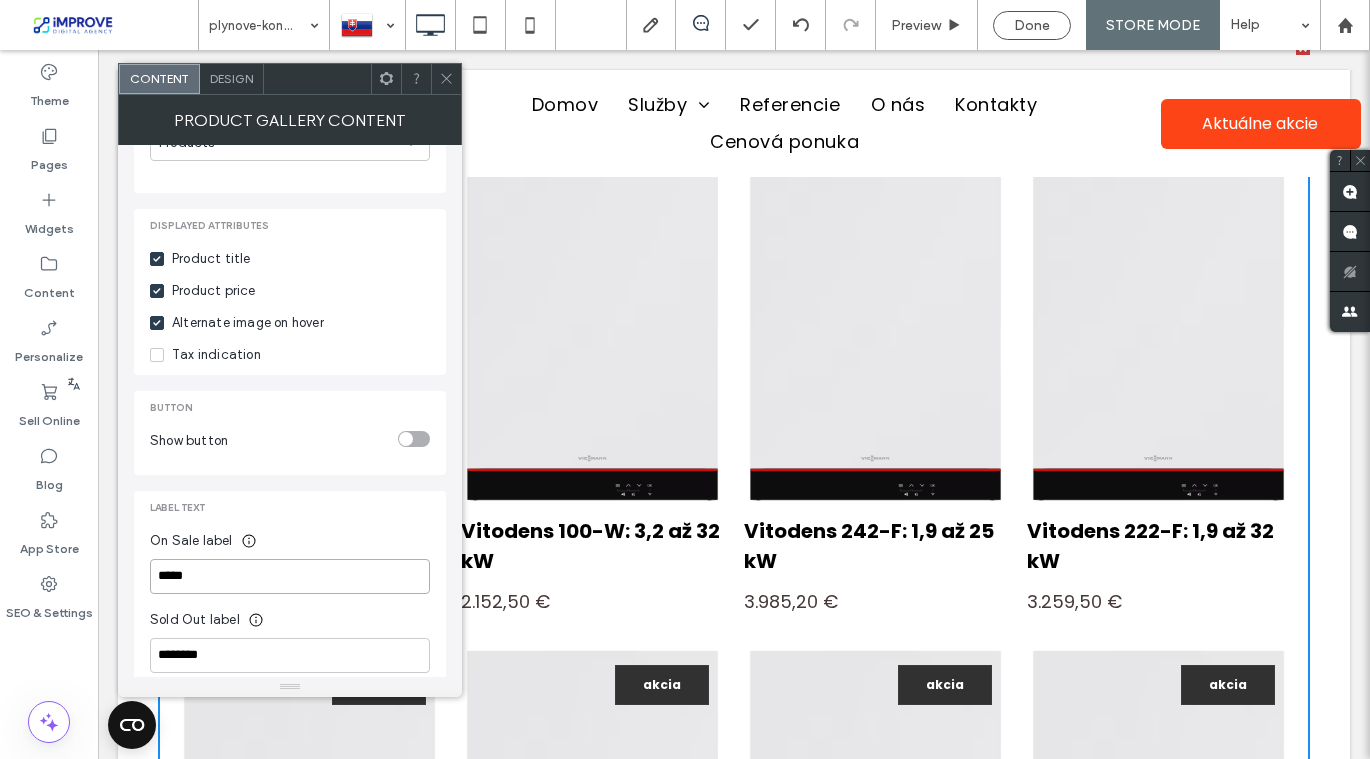 type on "*****" 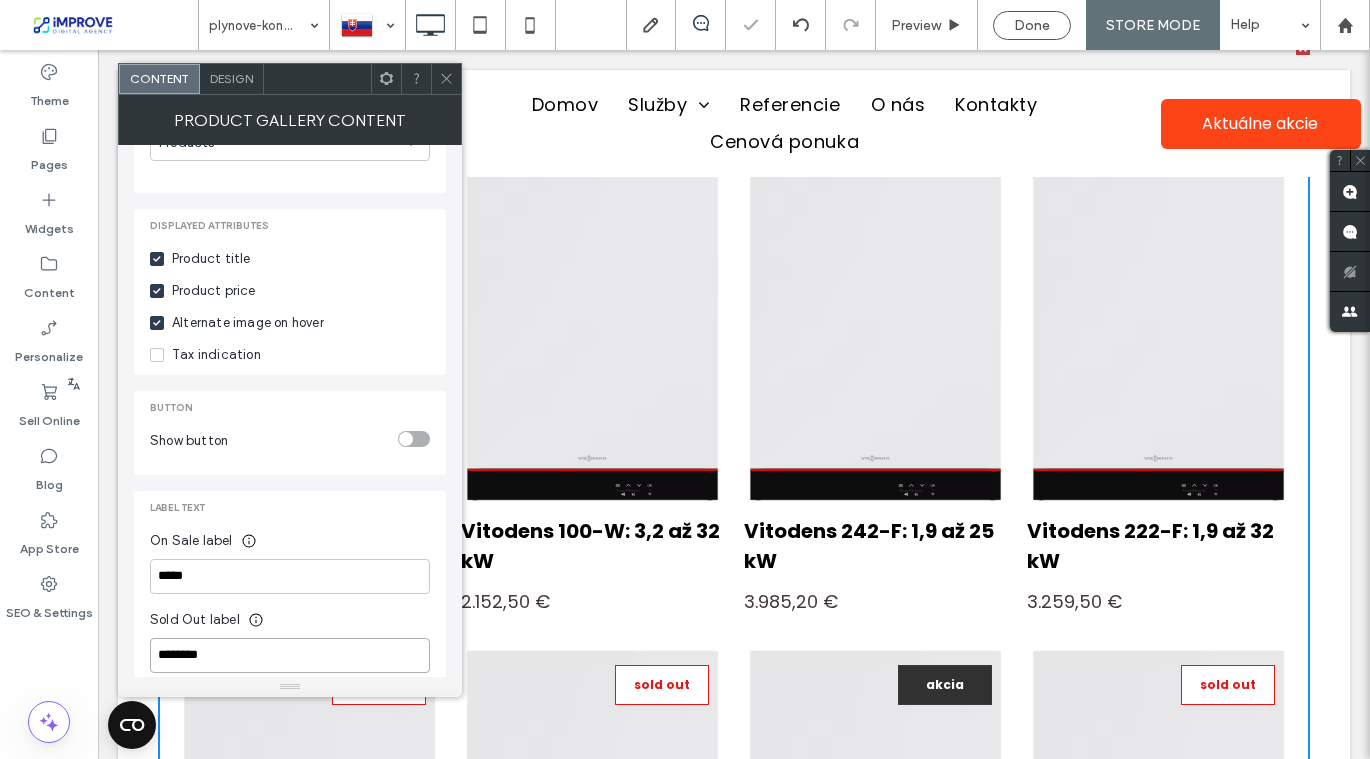 paste 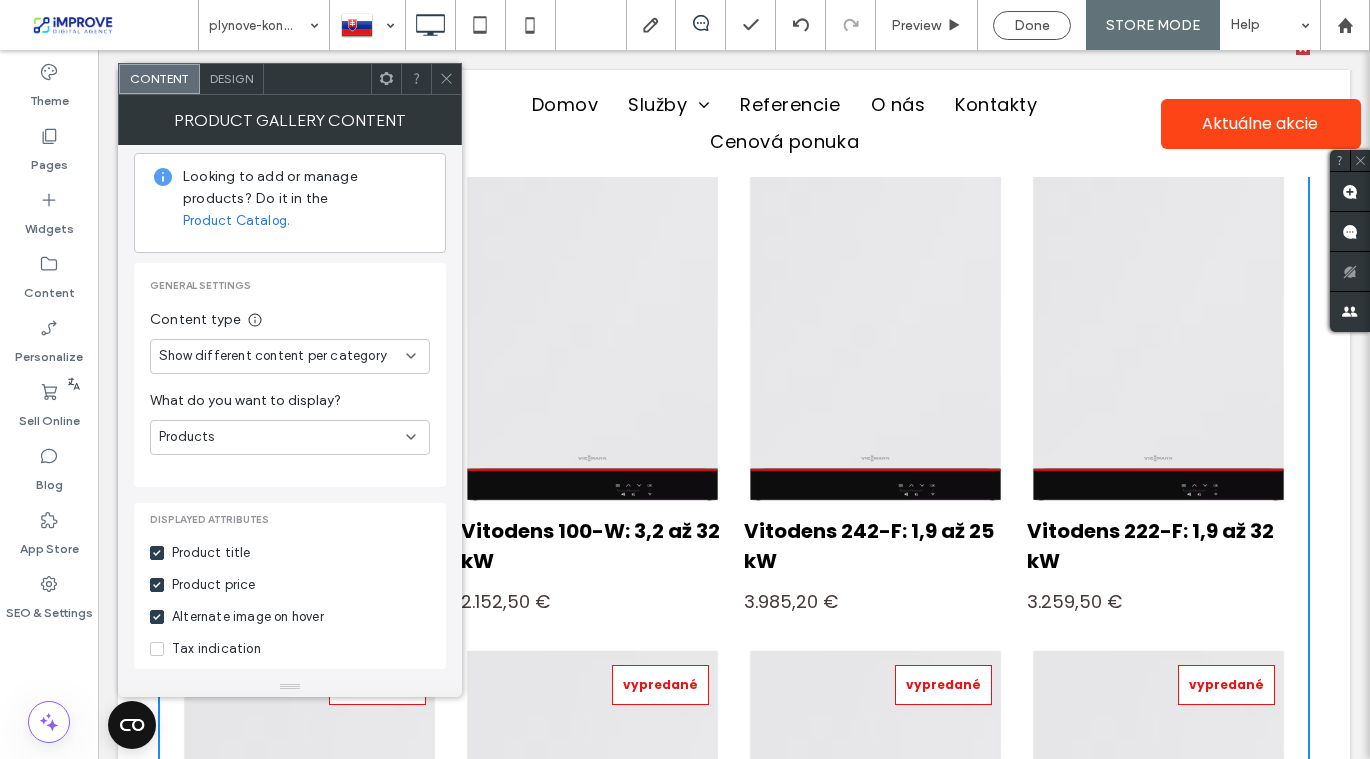 scroll, scrollTop: 0, scrollLeft: 0, axis: both 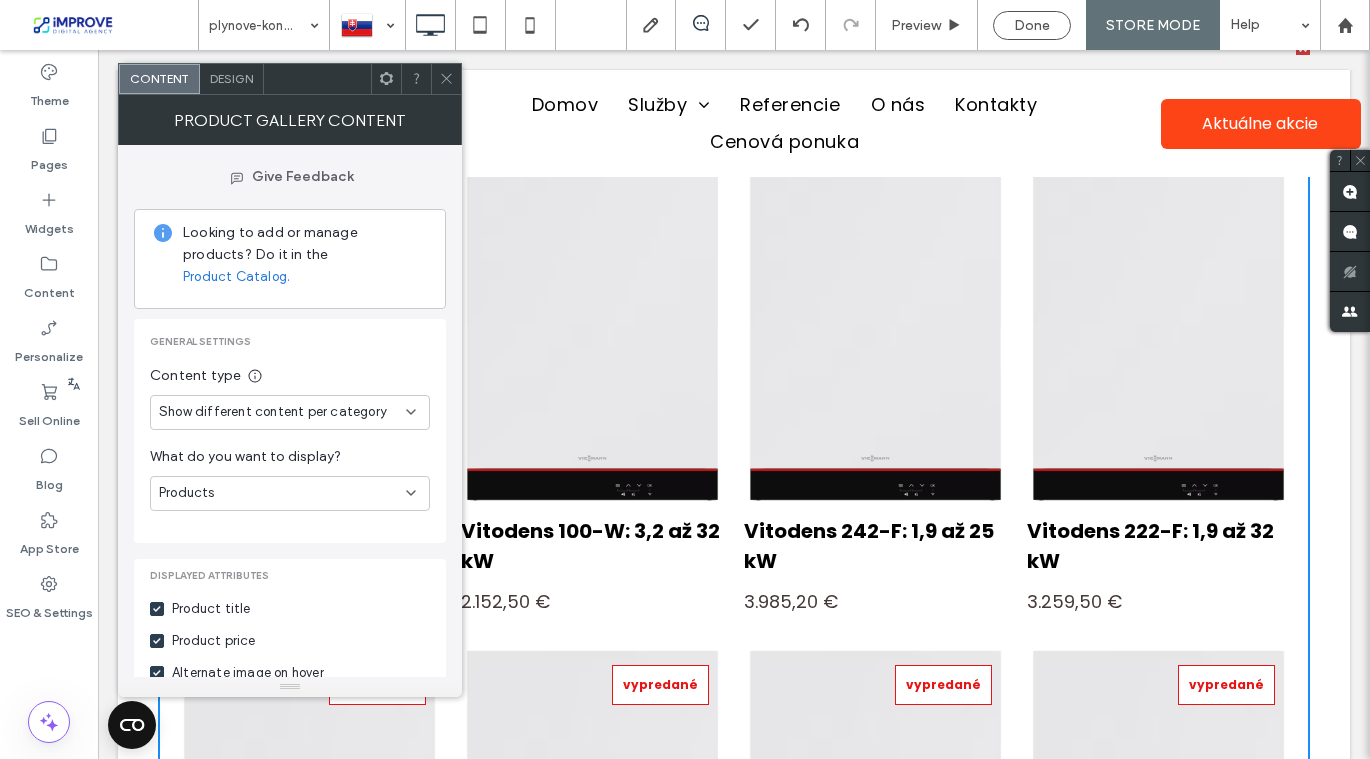 type on "*********" 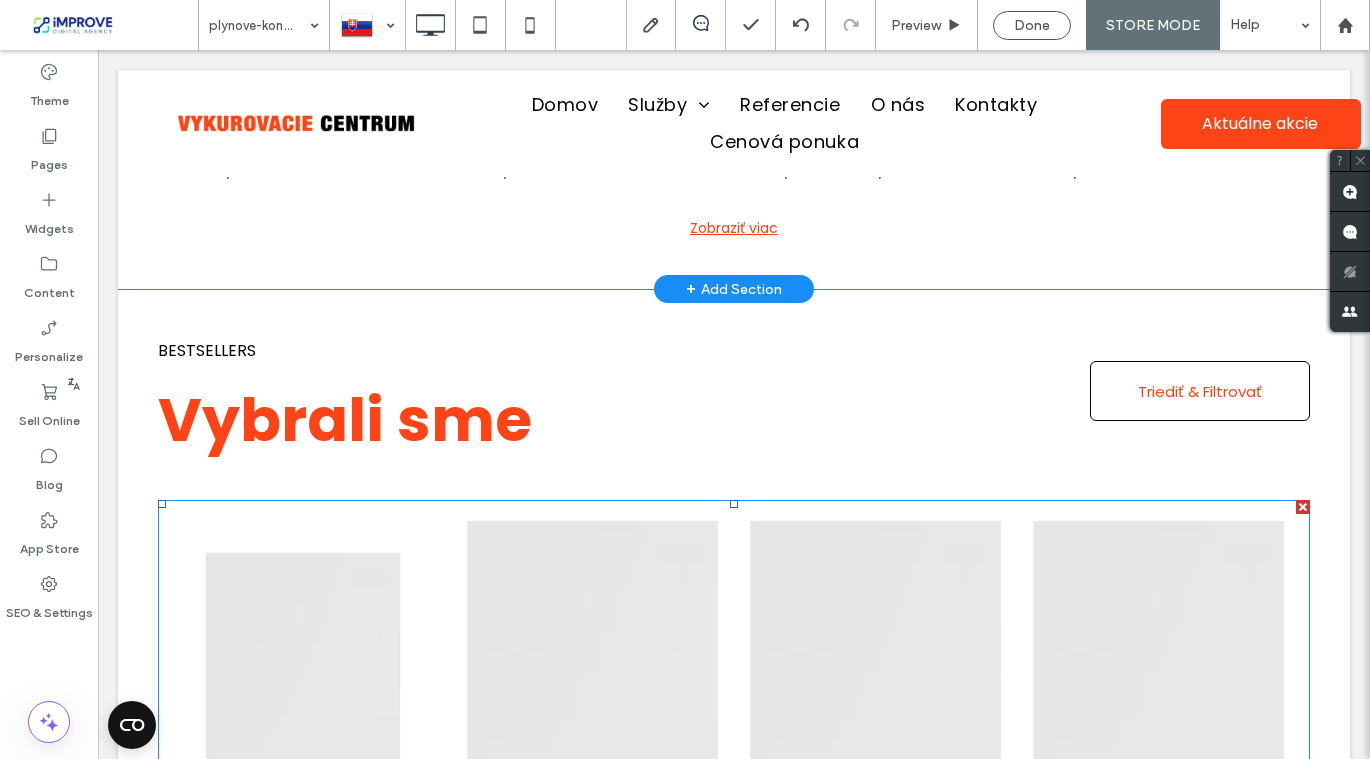 scroll, scrollTop: 2305, scrollLeft: 0, axis: vertical 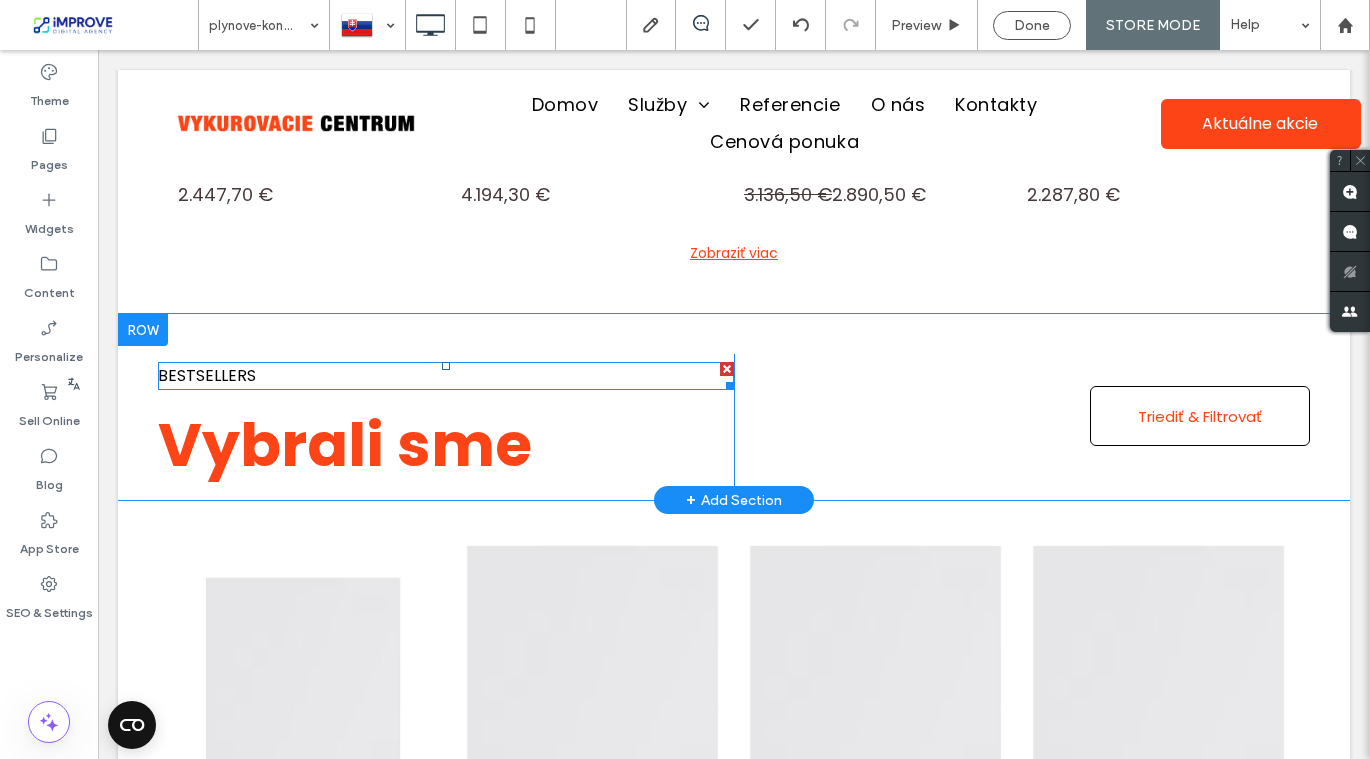 click on "BESTSELLERS" at bounding box center (207, 375) 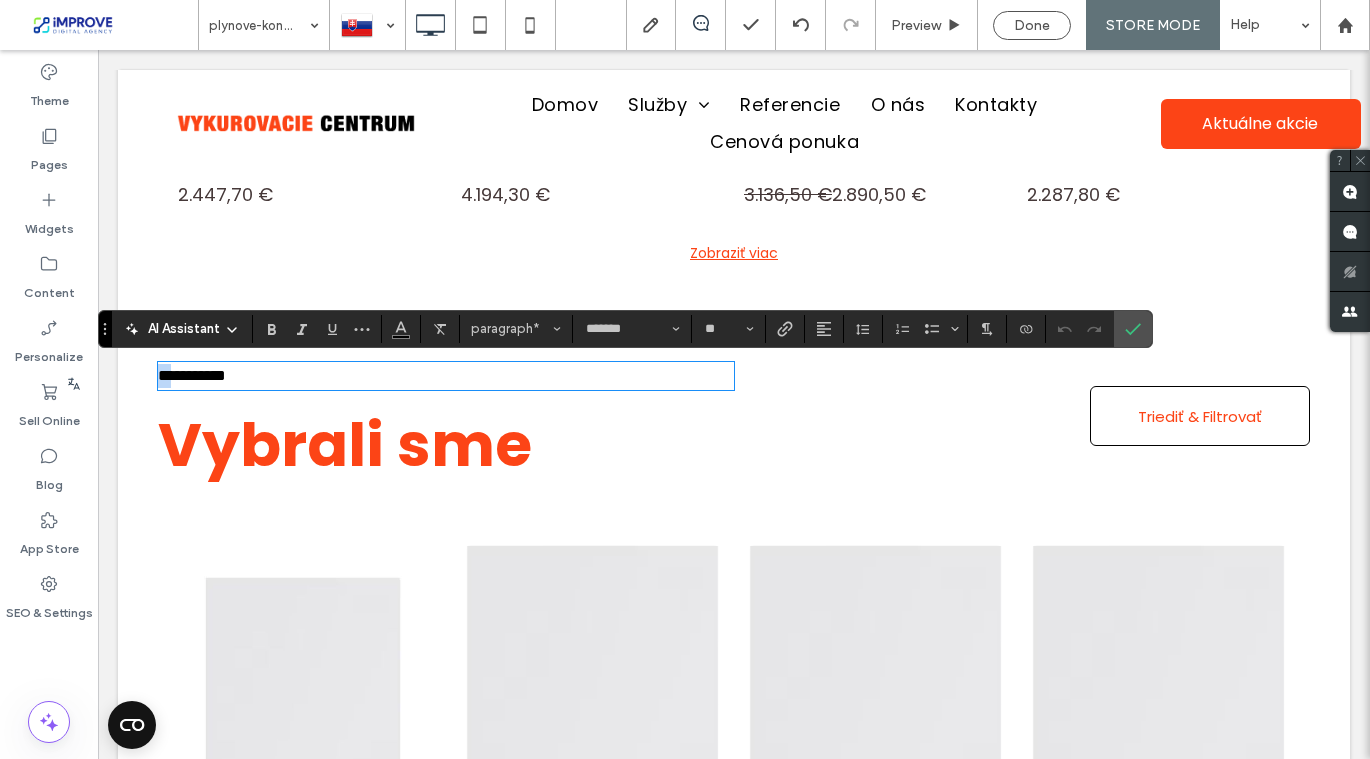 type 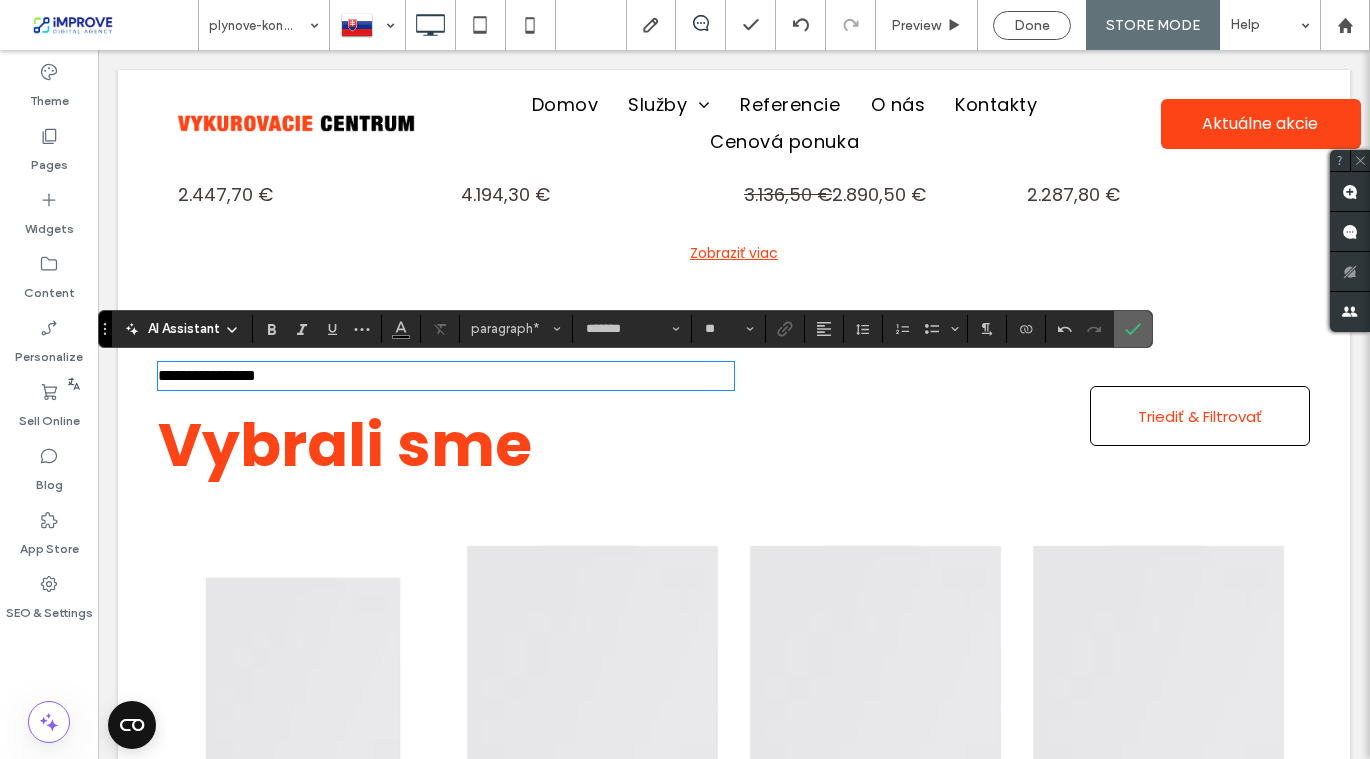 click 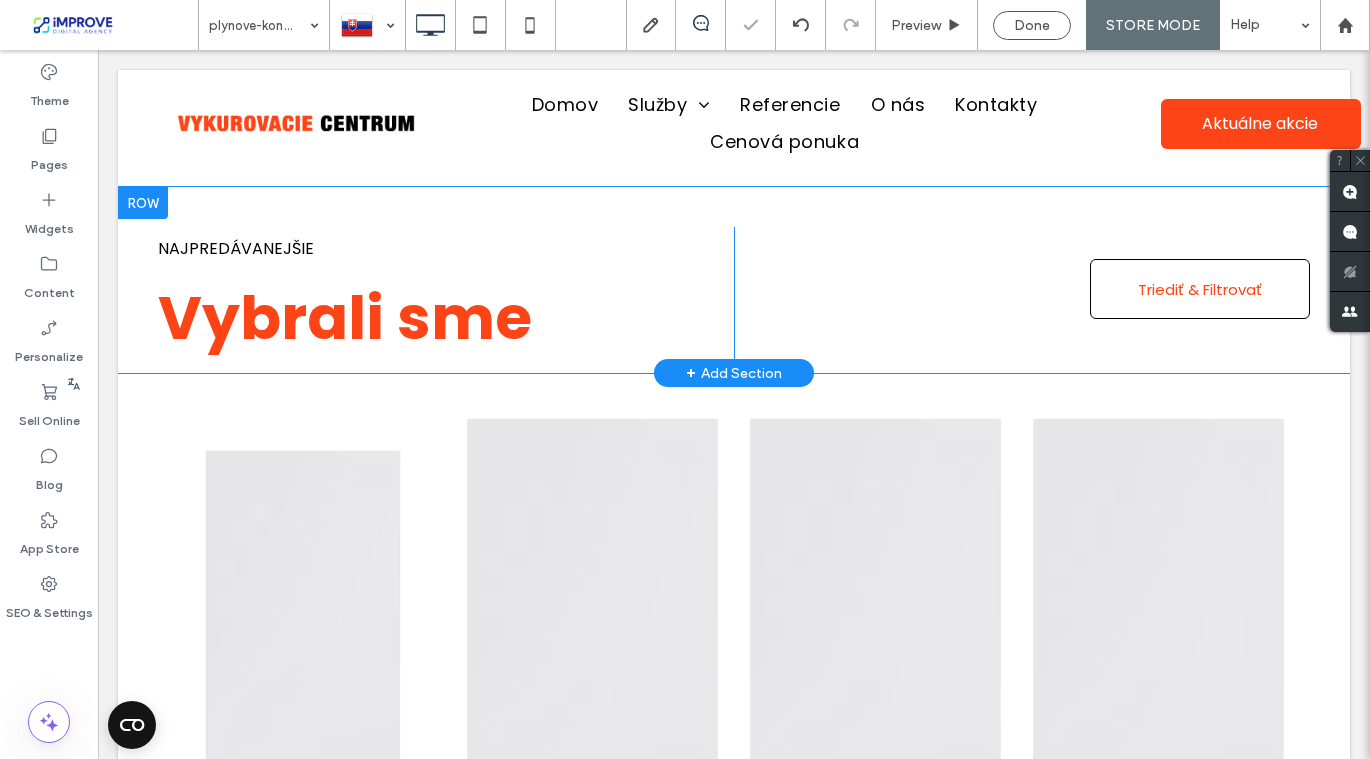 scroll, scrollTop: 2495, scrollLeft: 0, axis: vertical 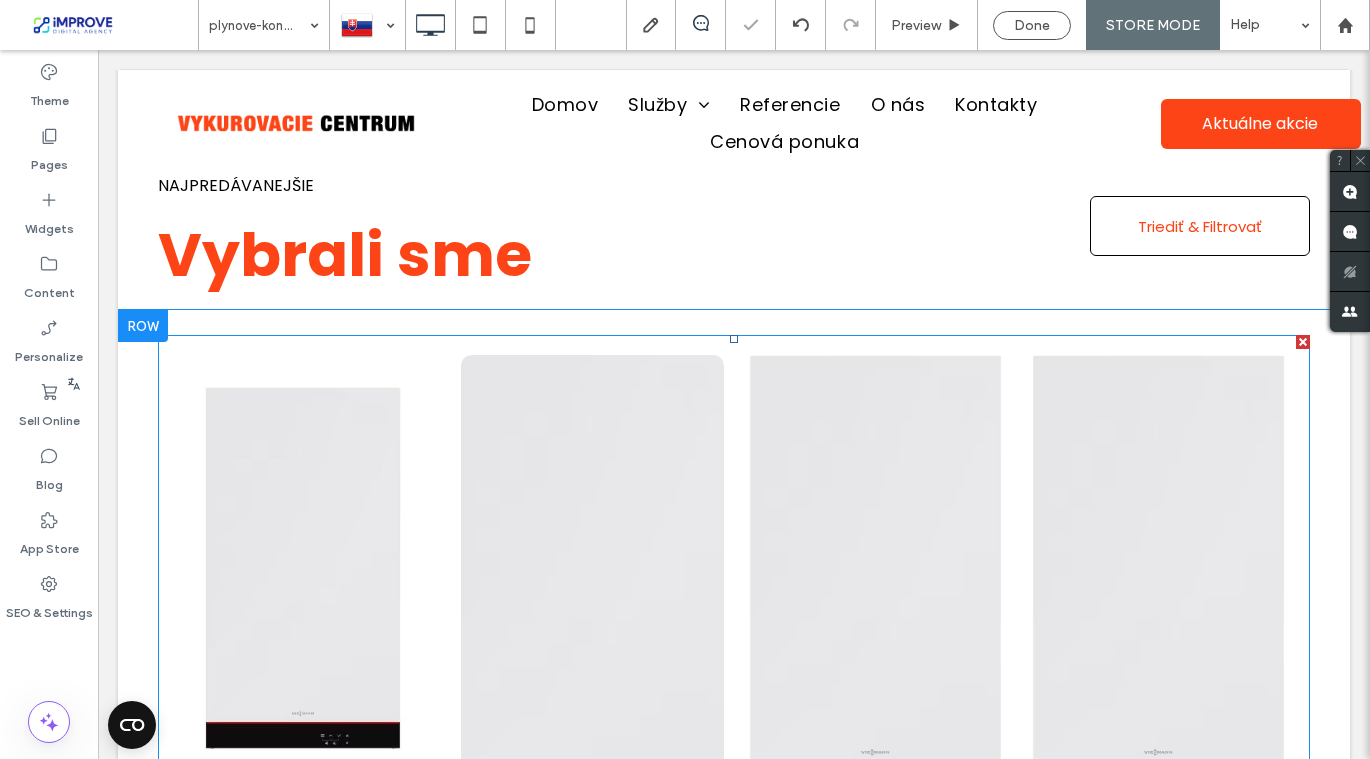 click at bounding box center [592, 575] 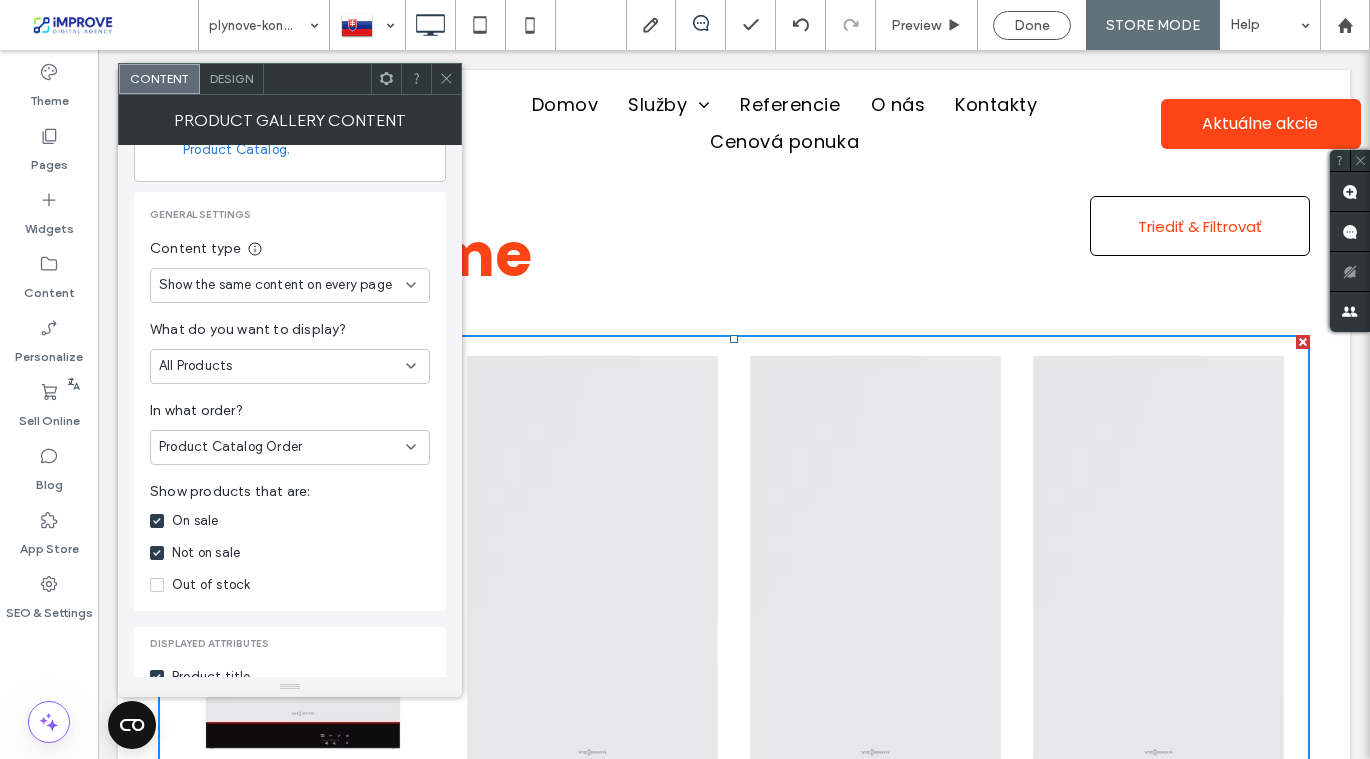 scroll, scrollTop: 175, scrollLeft: 0, axis: vertical 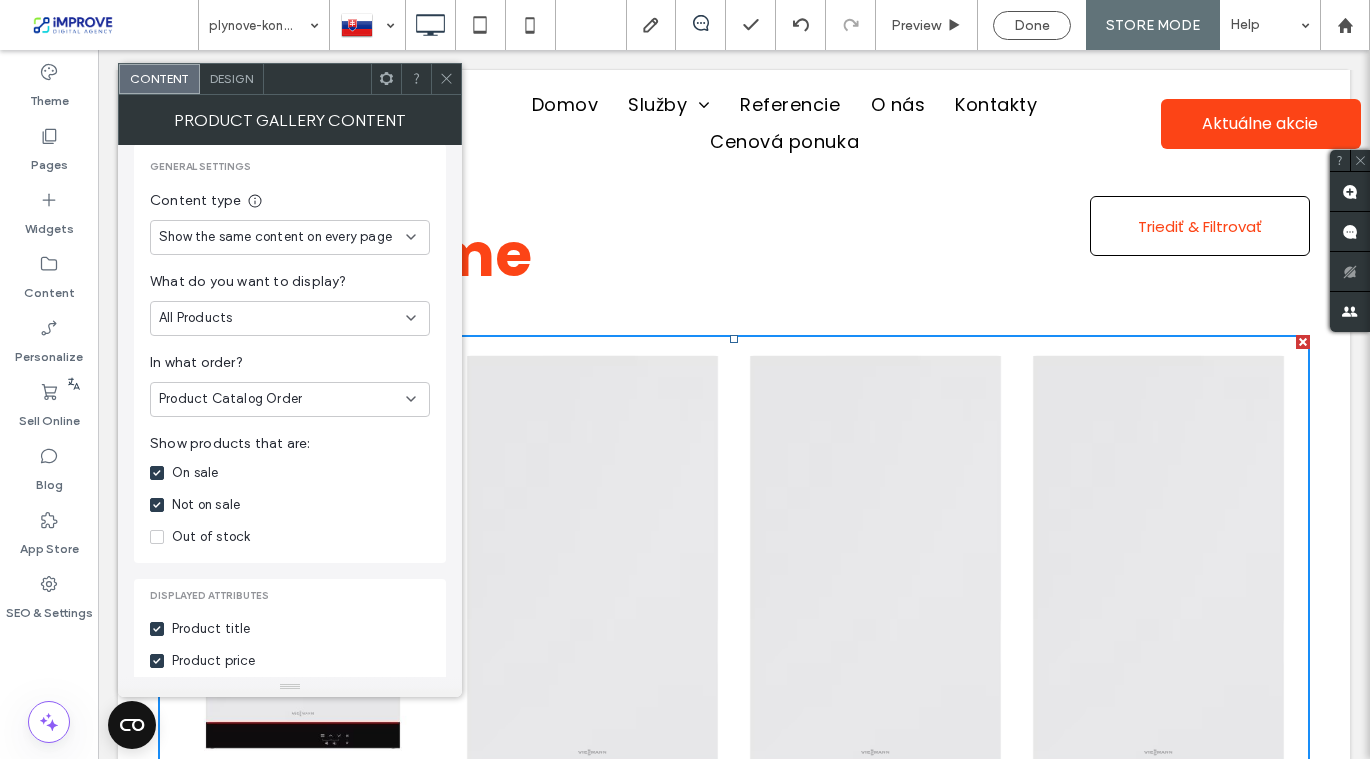 click on "Product Catalog Order" at bounding box center (282, 399) 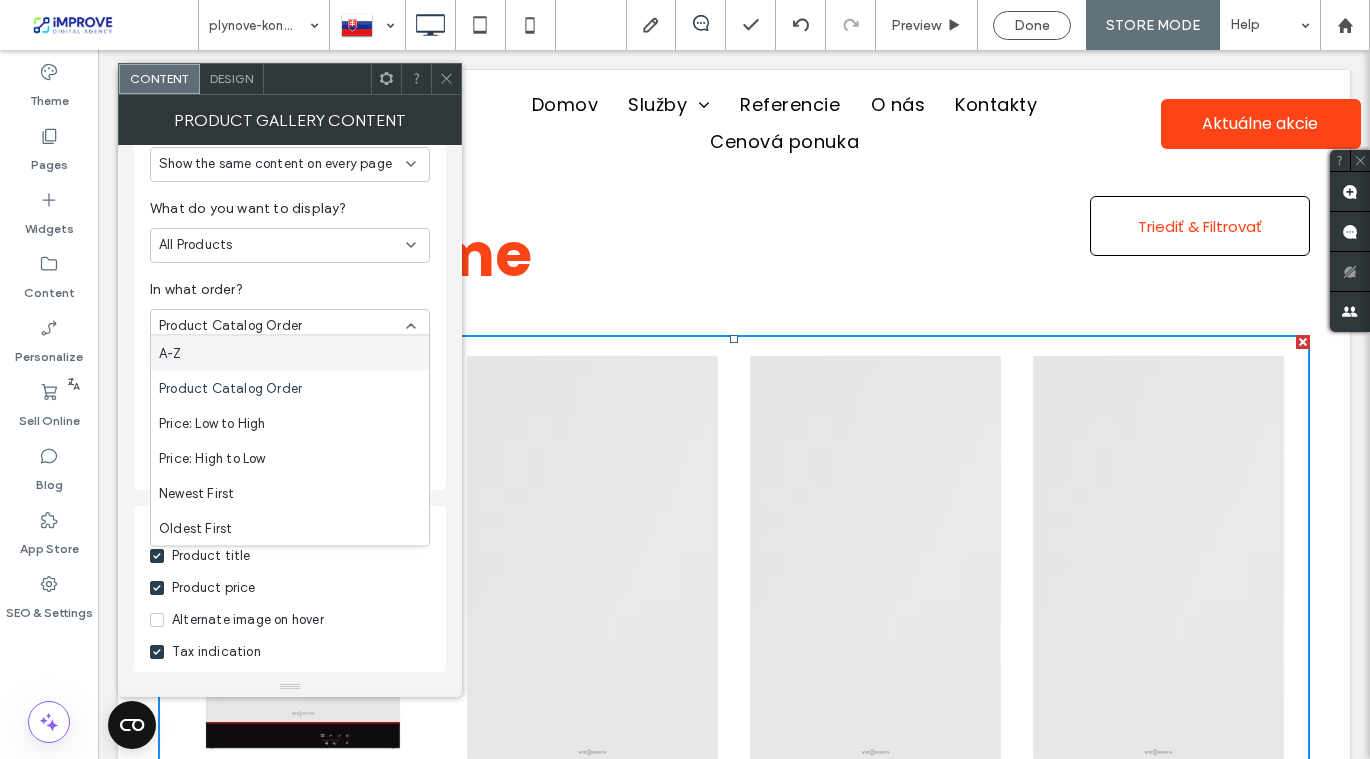 scroll, scrollTop: 256, scrollLeft: 0, axis: vertical 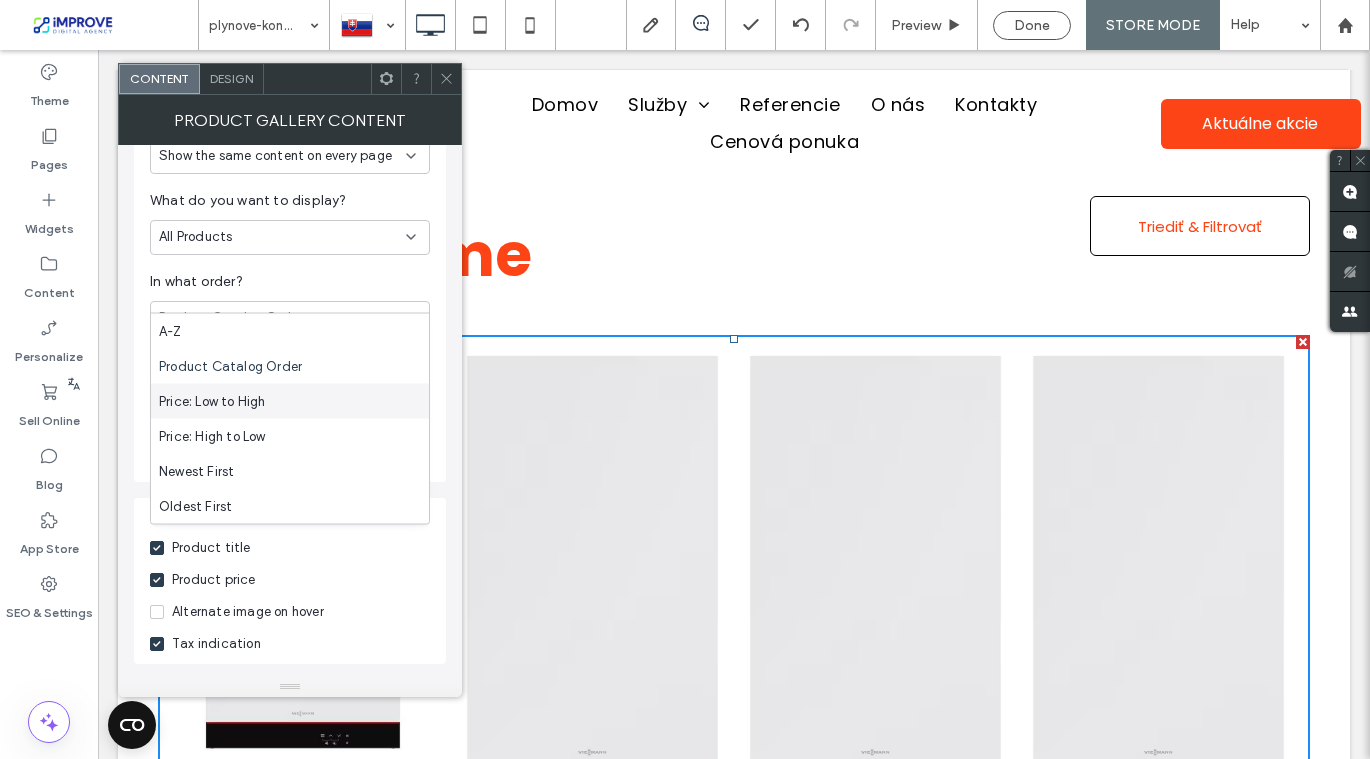 click on "General settings Content type Show the same content on every page What do you want to display? All Products In what order? Product Catalog Order Show products that are: On sale Not on sale Out of stock" at bounding box center (290, 272) 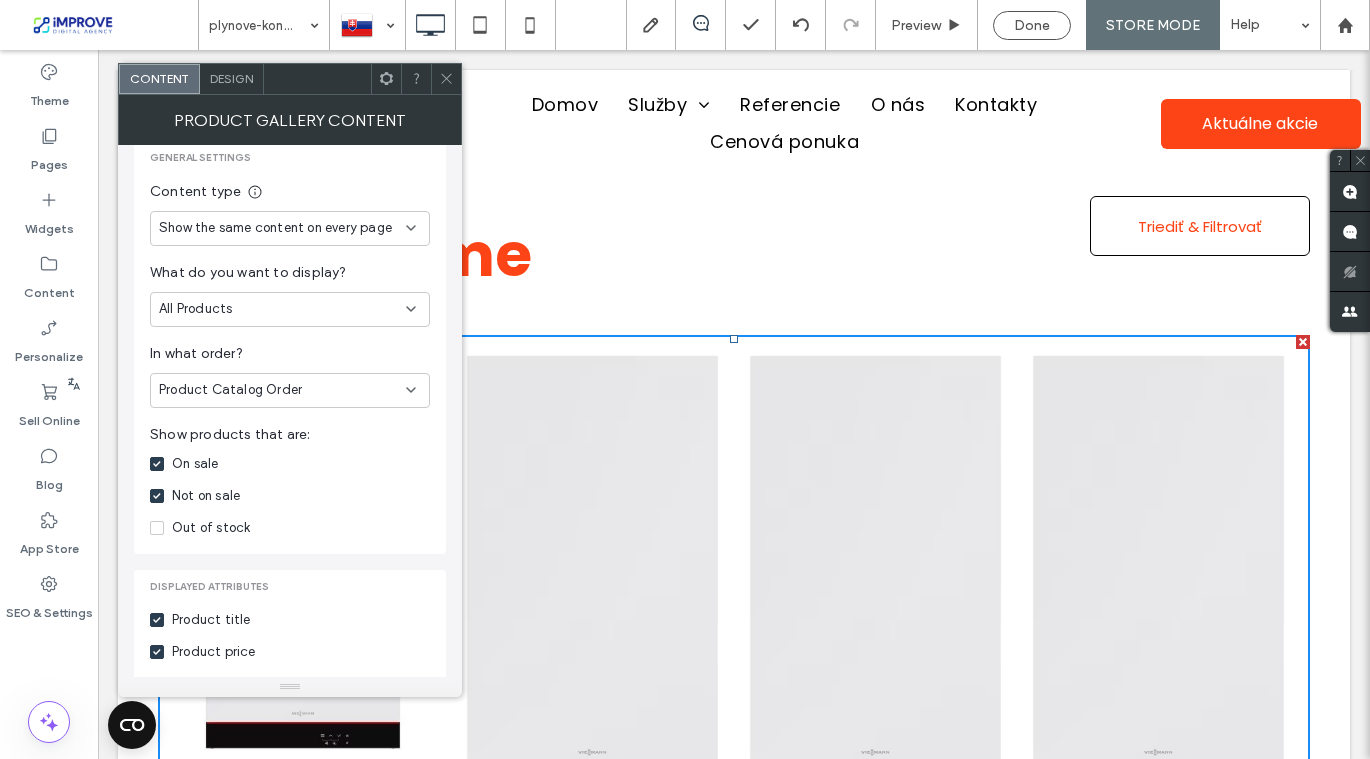scroll, scrollTop: 199, scrollLeft: 0, axis: vertical 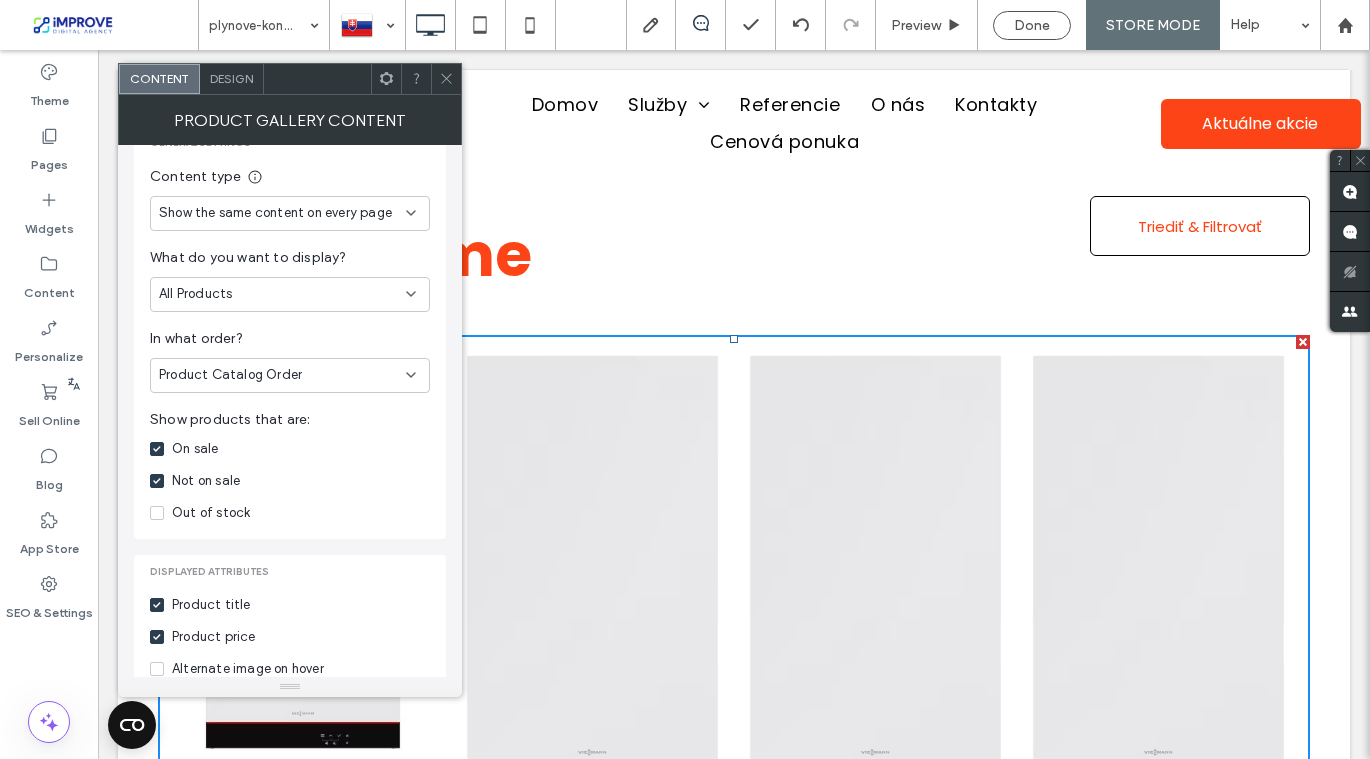 click on "Out of stock" at bounding box center (211, 513) 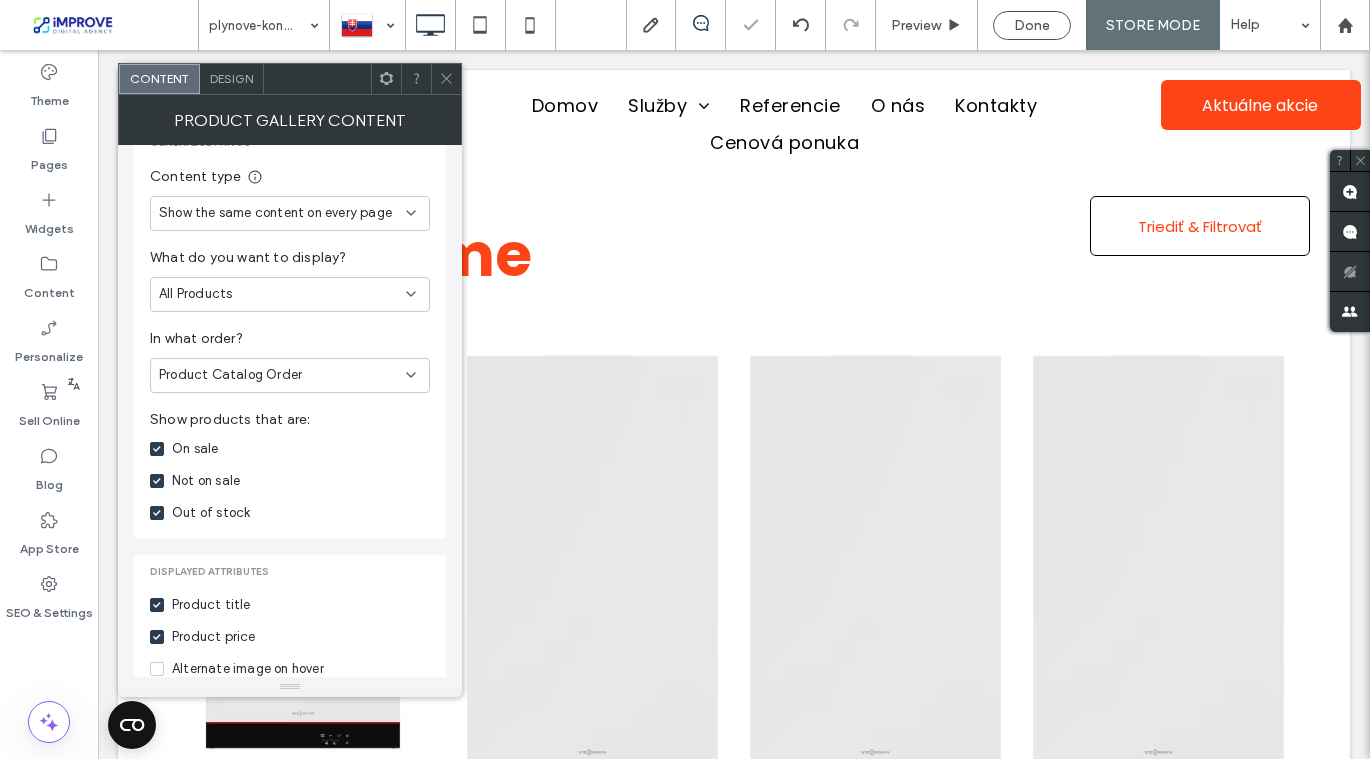 click 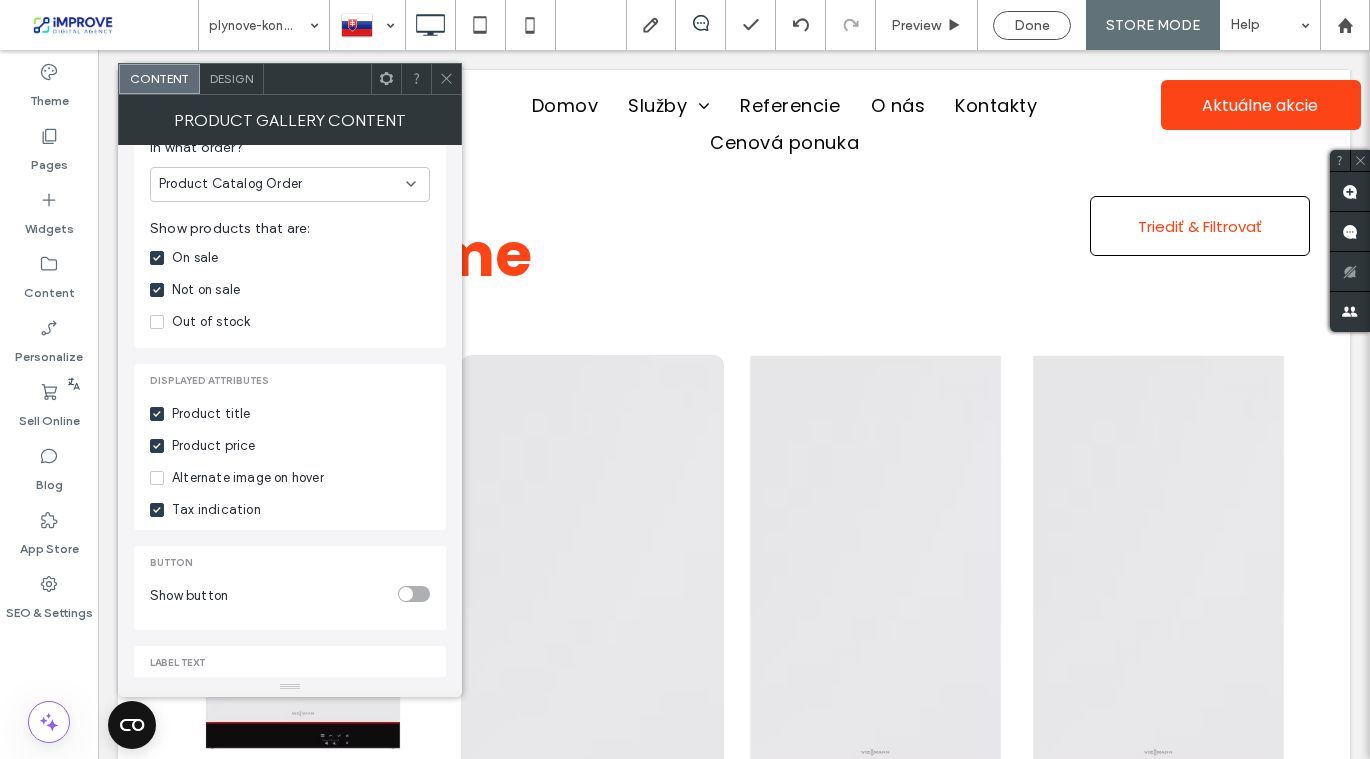 scroll, scrollTop: 457, scrollLeft: 0, axis: vertical 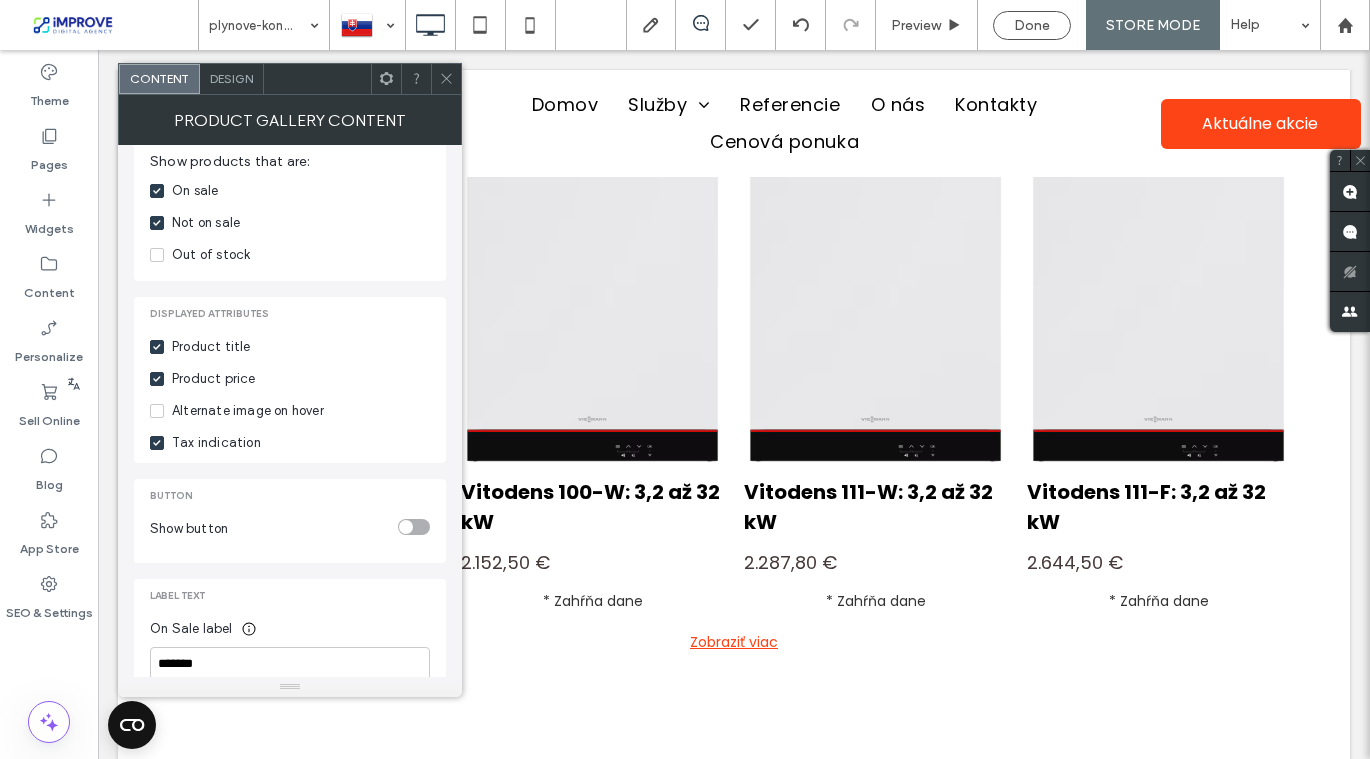 click 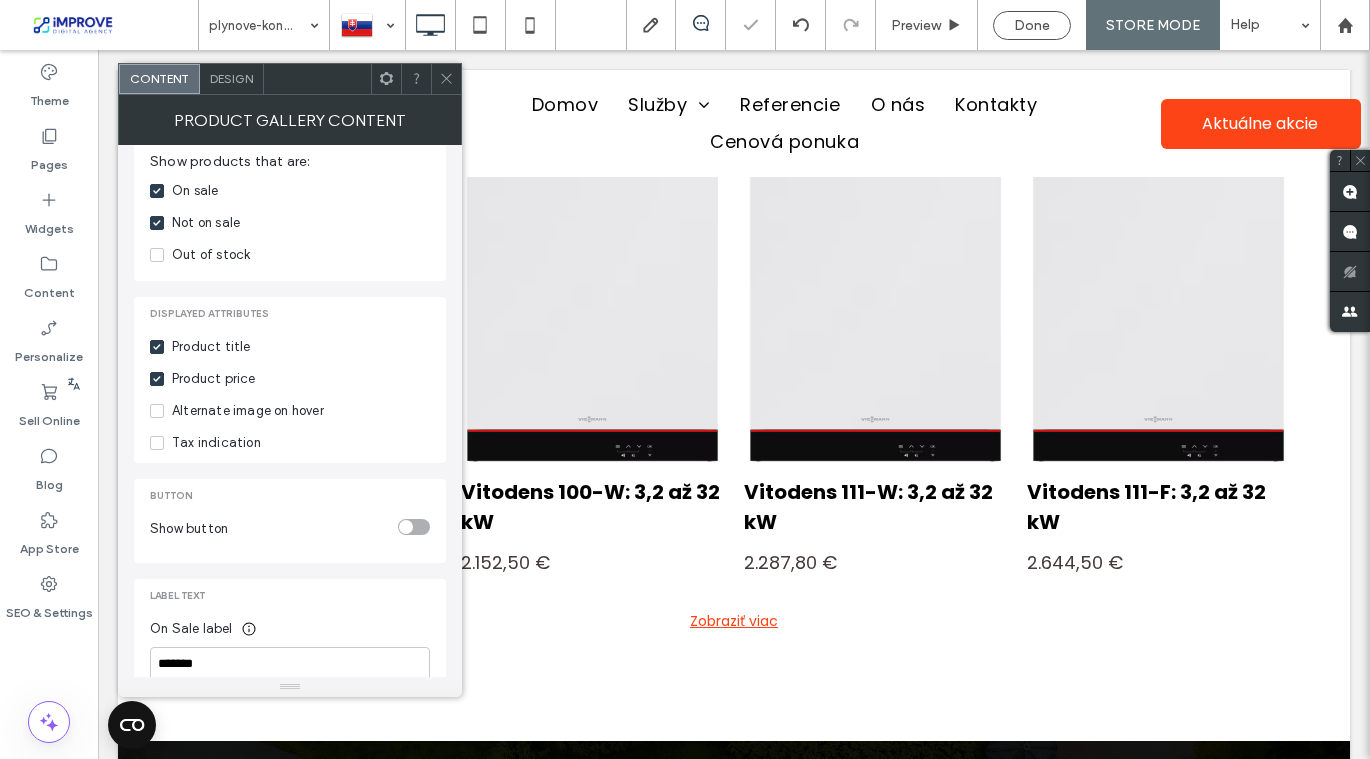 scroll, scrollTop: 2807, scrollLeft: 0, axis: vertical 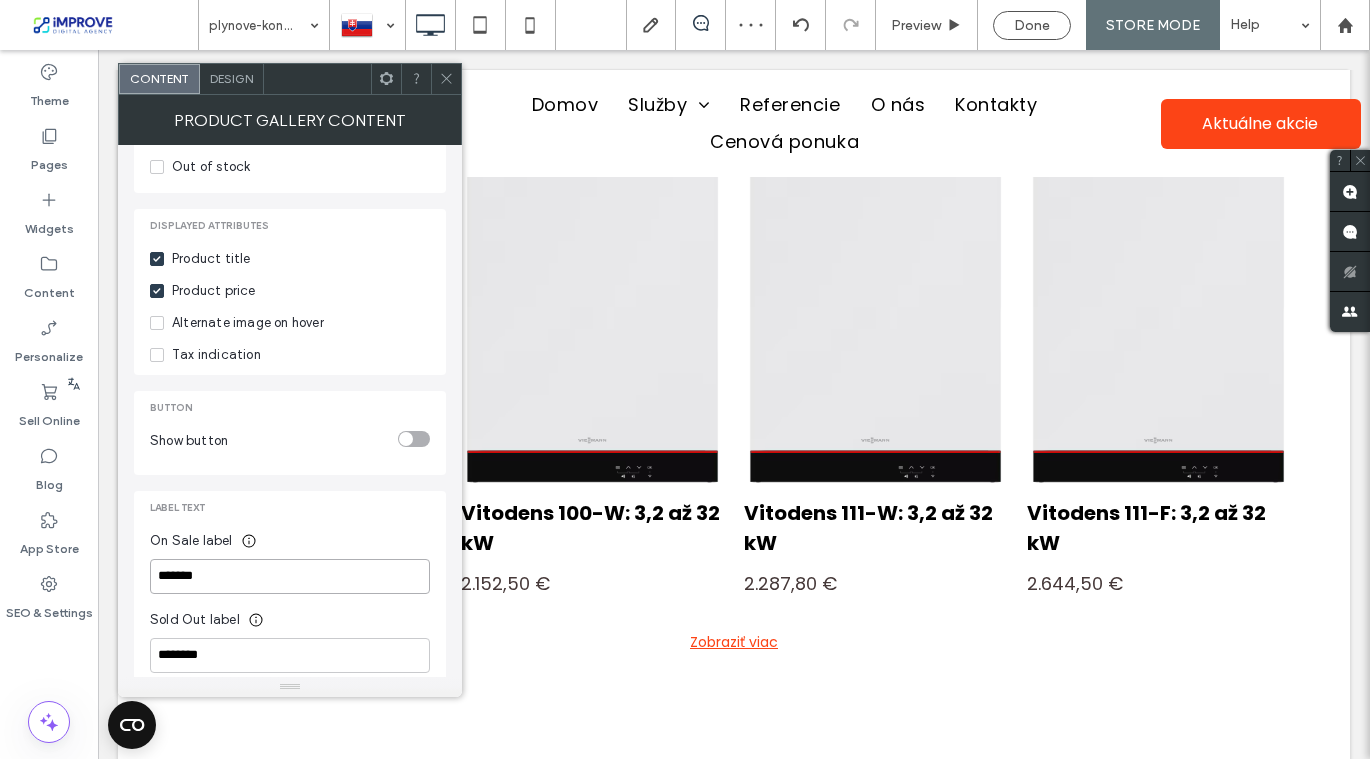 drag, startPoint x: 211, startPoint y: 554, endPoint x: 116, endPoint y: 557, distance: 95.047356 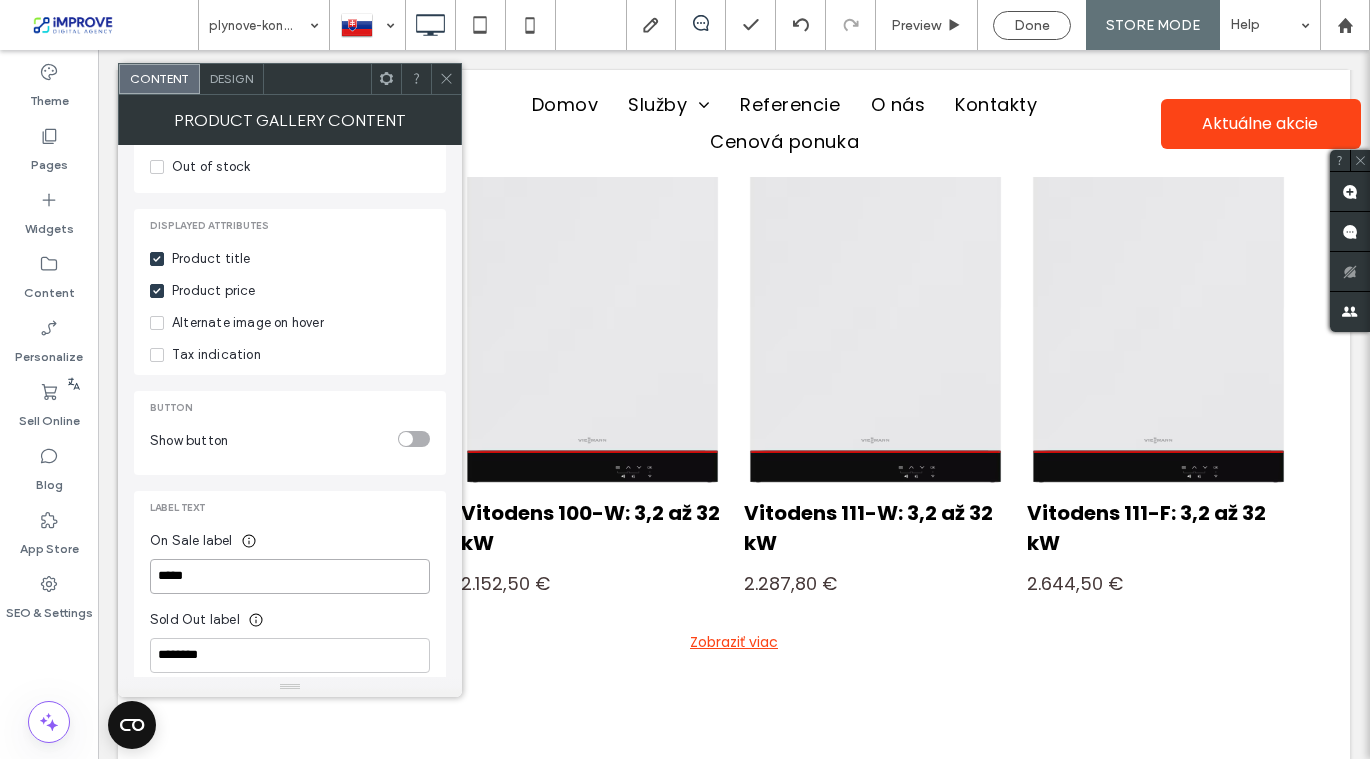 type on "*****" 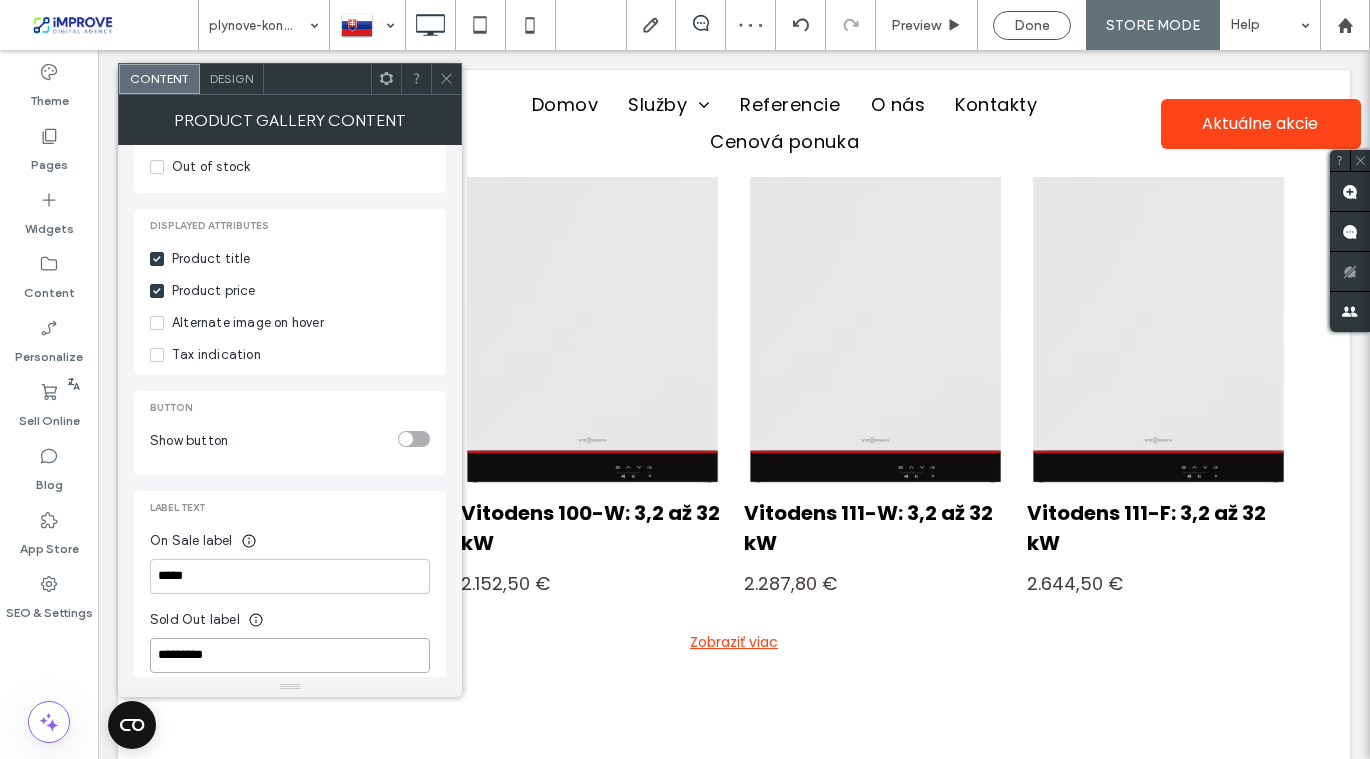 scroll, scrollTop: 471, scrollLeft: 0, axis: vertical 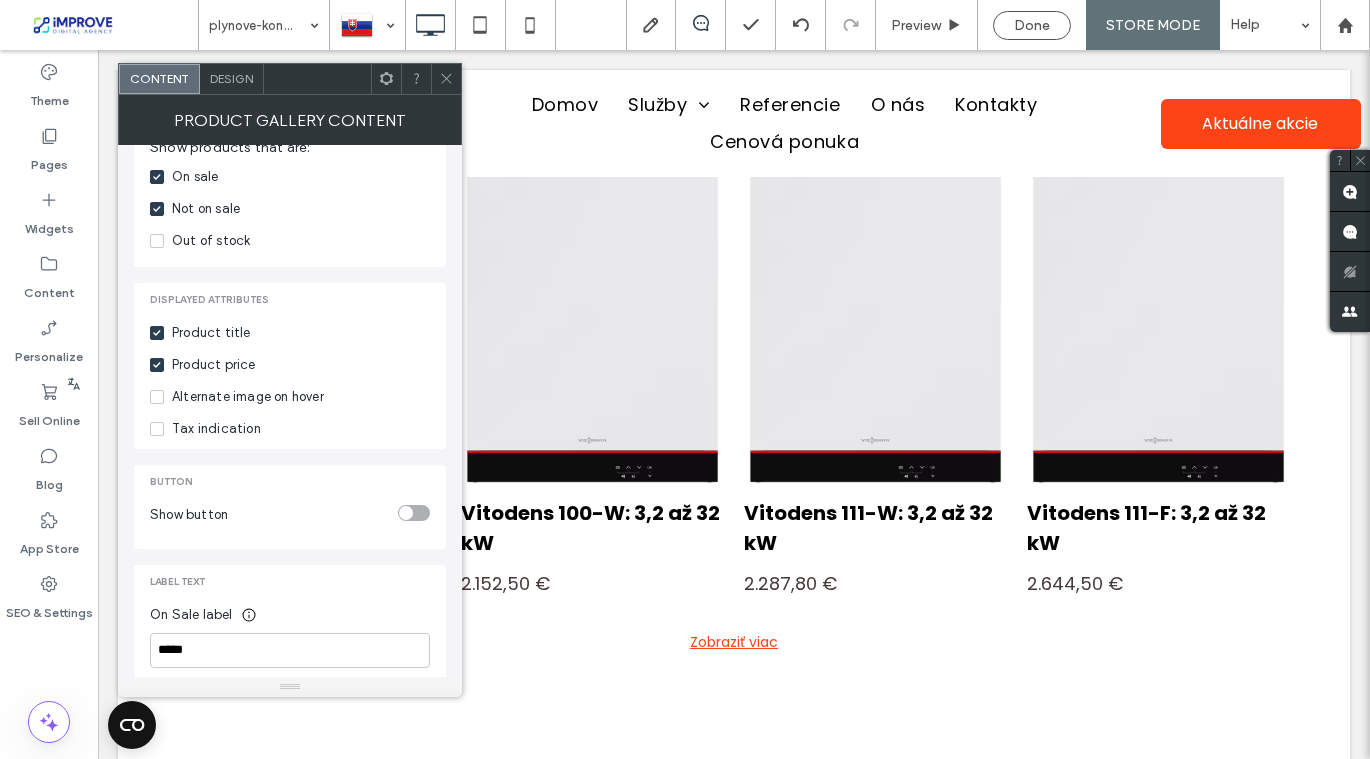 type on "*********" 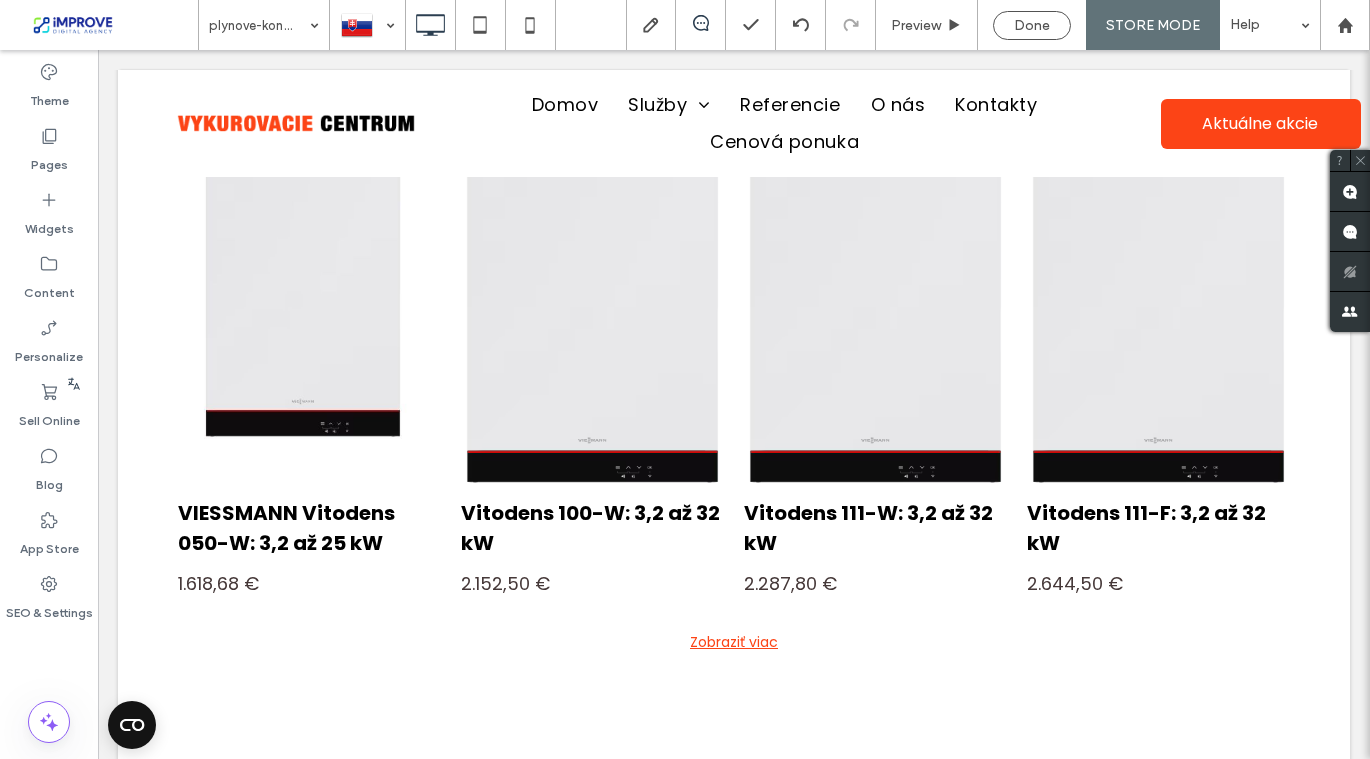 scroll, scrollTop: 350, scrollLeft: 0, axis: vertical 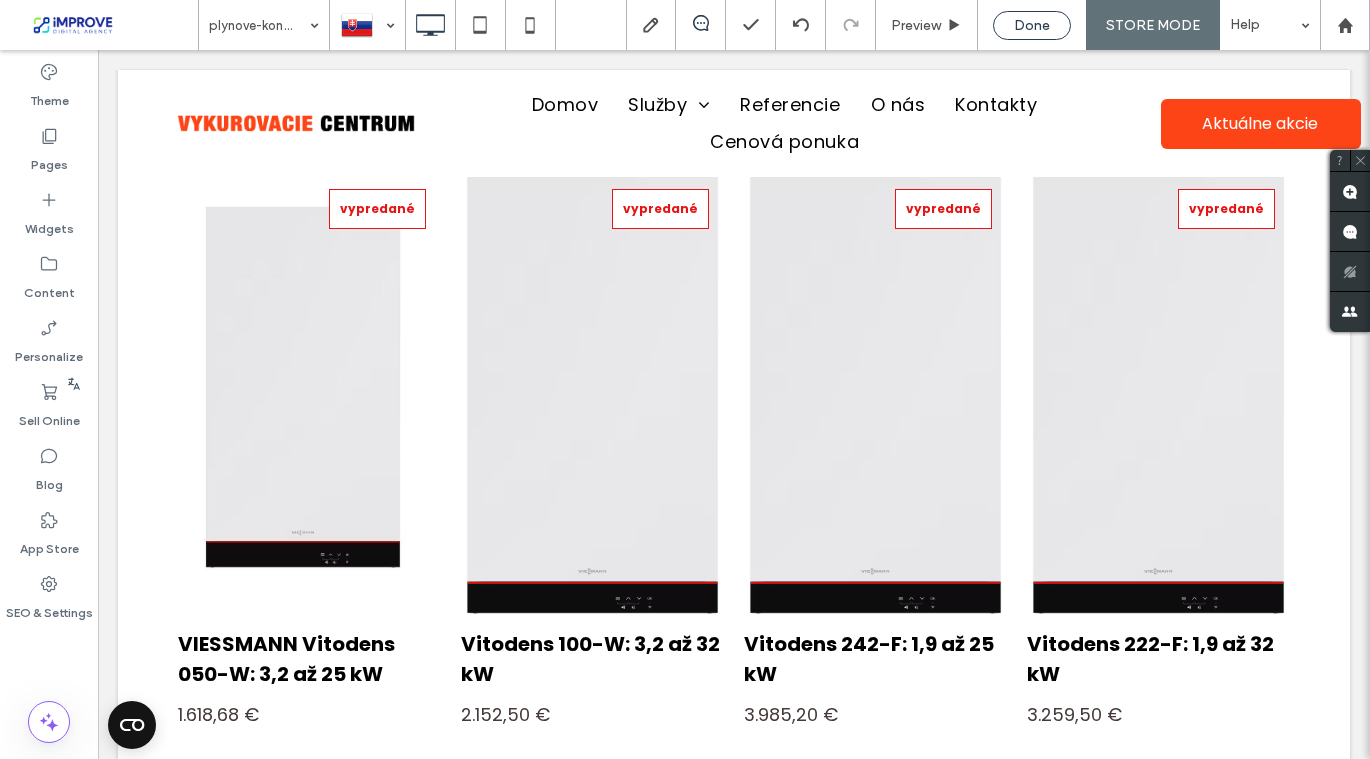 click on "Done" at bounding box center (1032, 25) 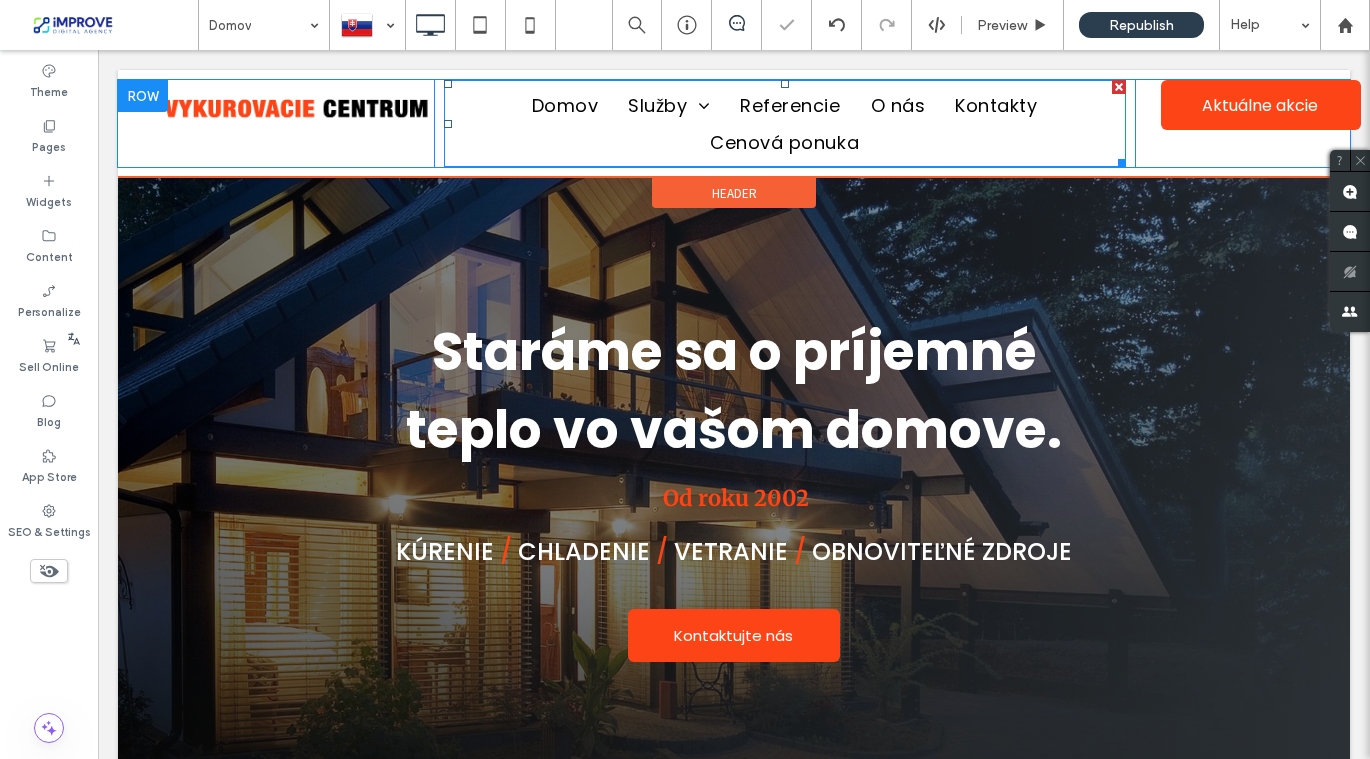 scroll, scrollTop: 0, scrollLeft: 0, axis: both 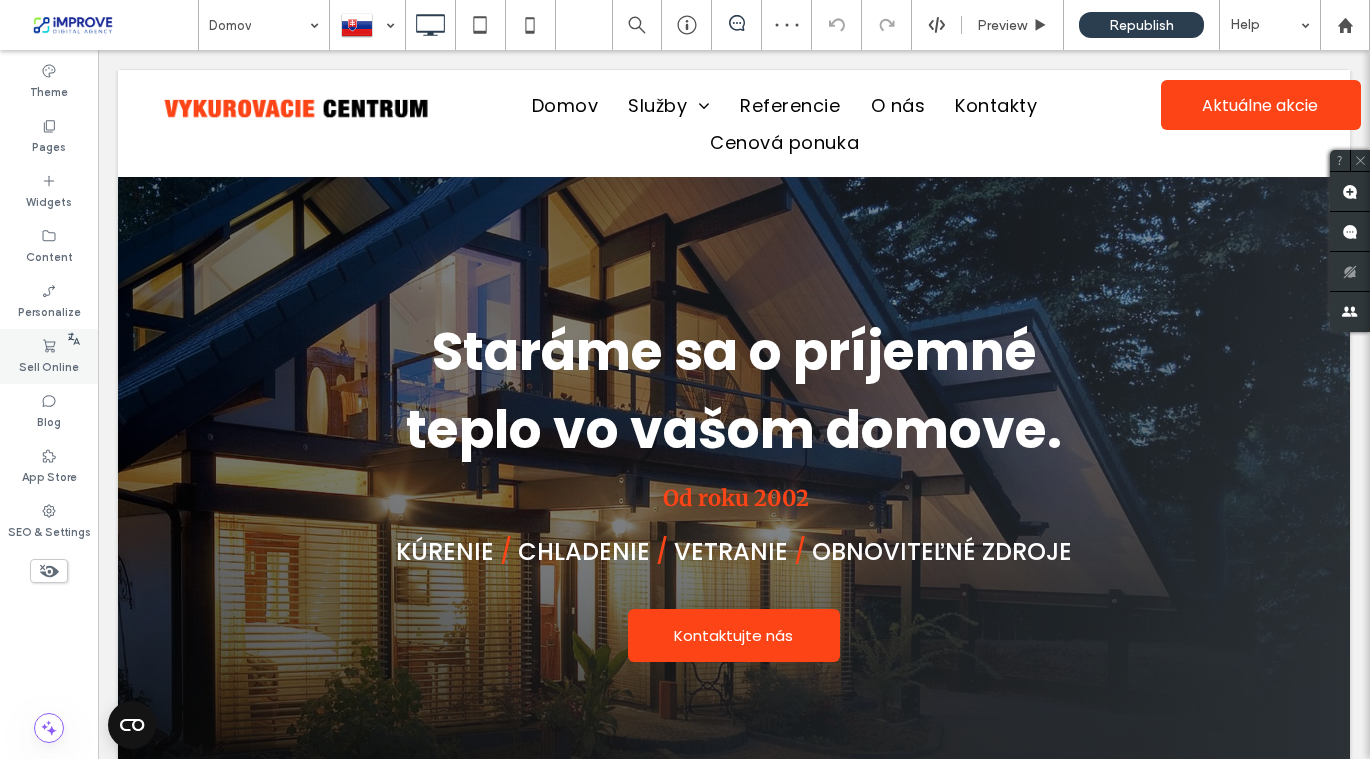 click 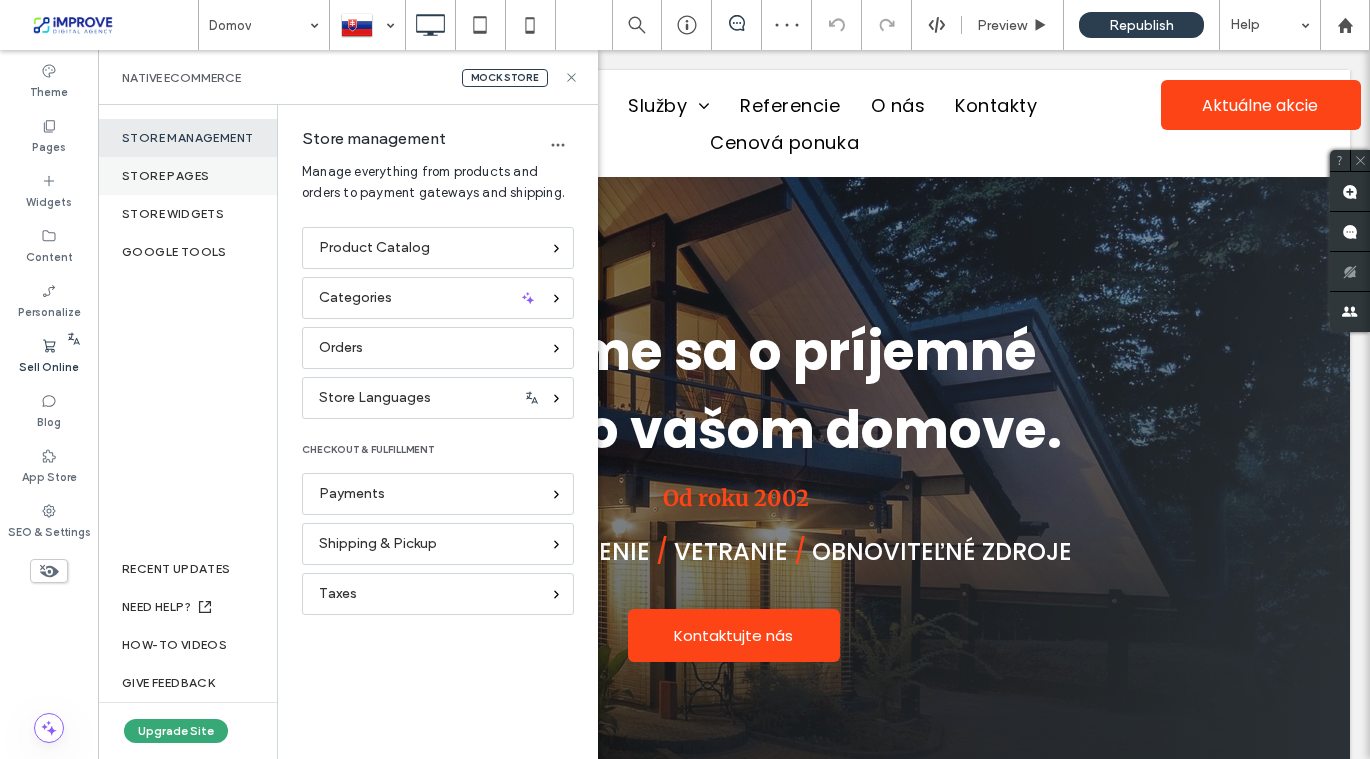 click on "Store pages" at bounding box center [187, 176] 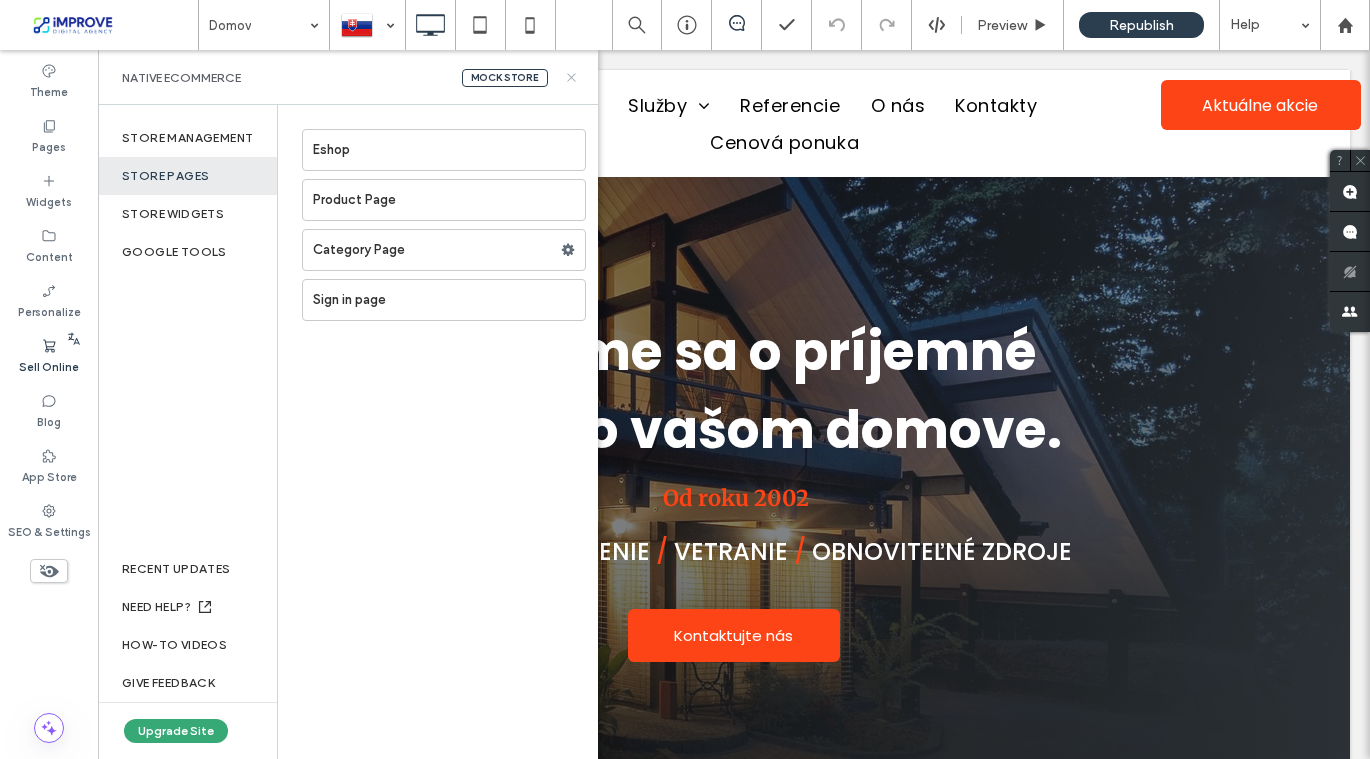 click 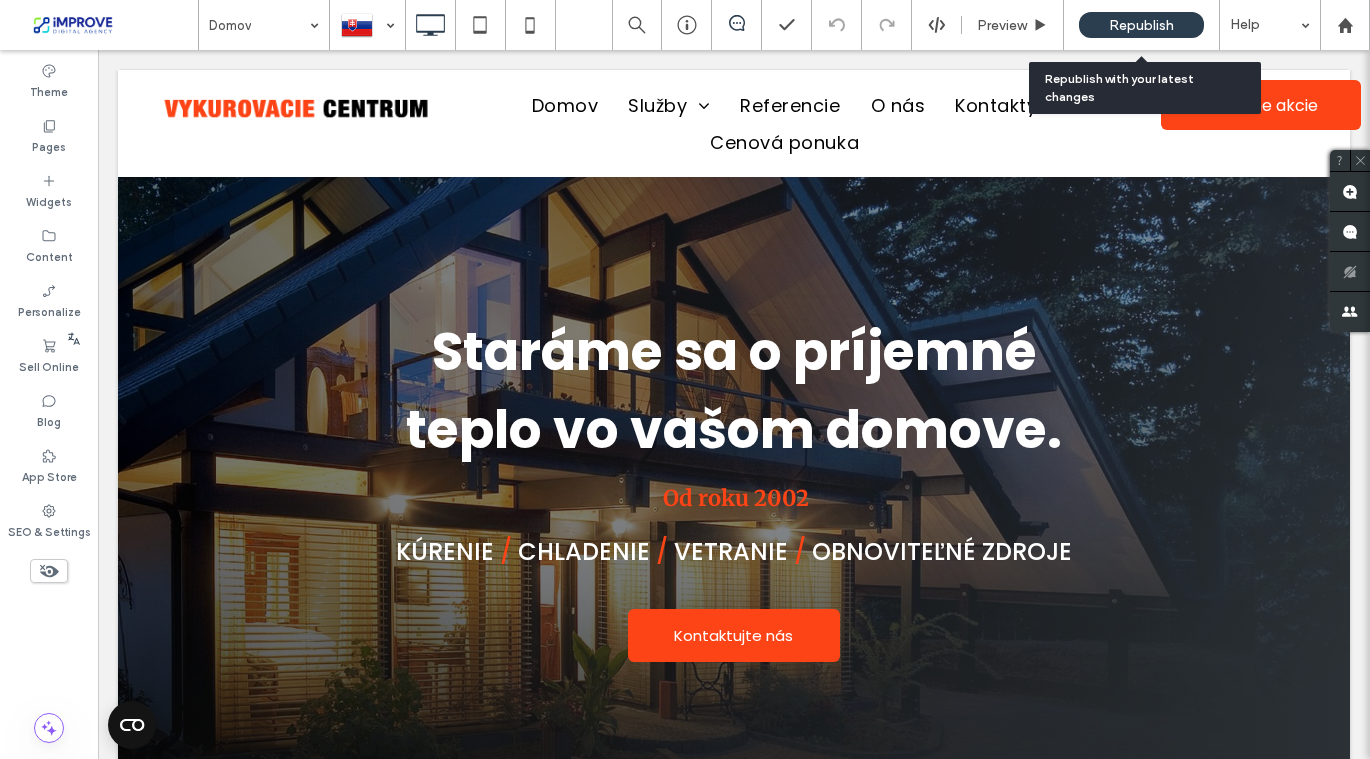 click on "Republish" at bounding box center [1141, 25] 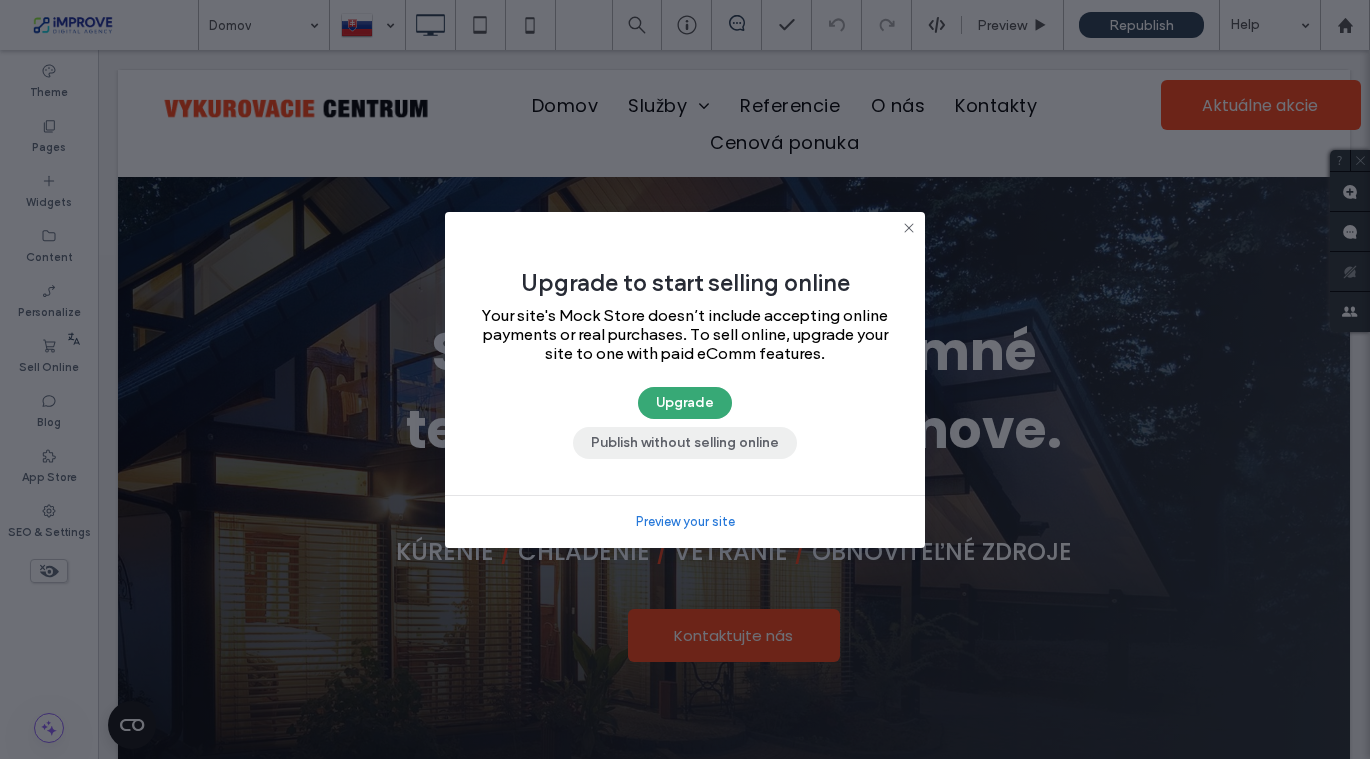 click on "Publish without selling online" at bounding box center (685, 443) 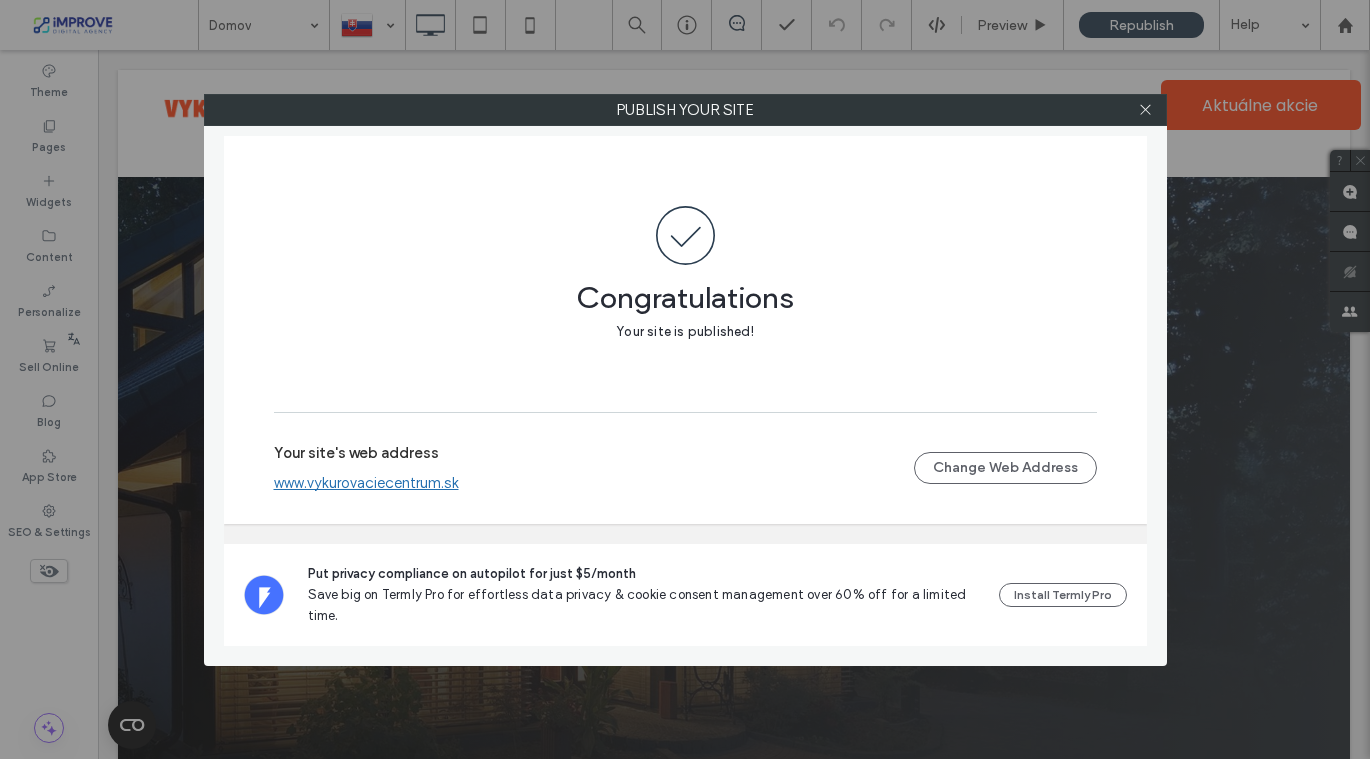 click on "www.vykurovaciecentrum.sk" at bounding box center [366, 483] 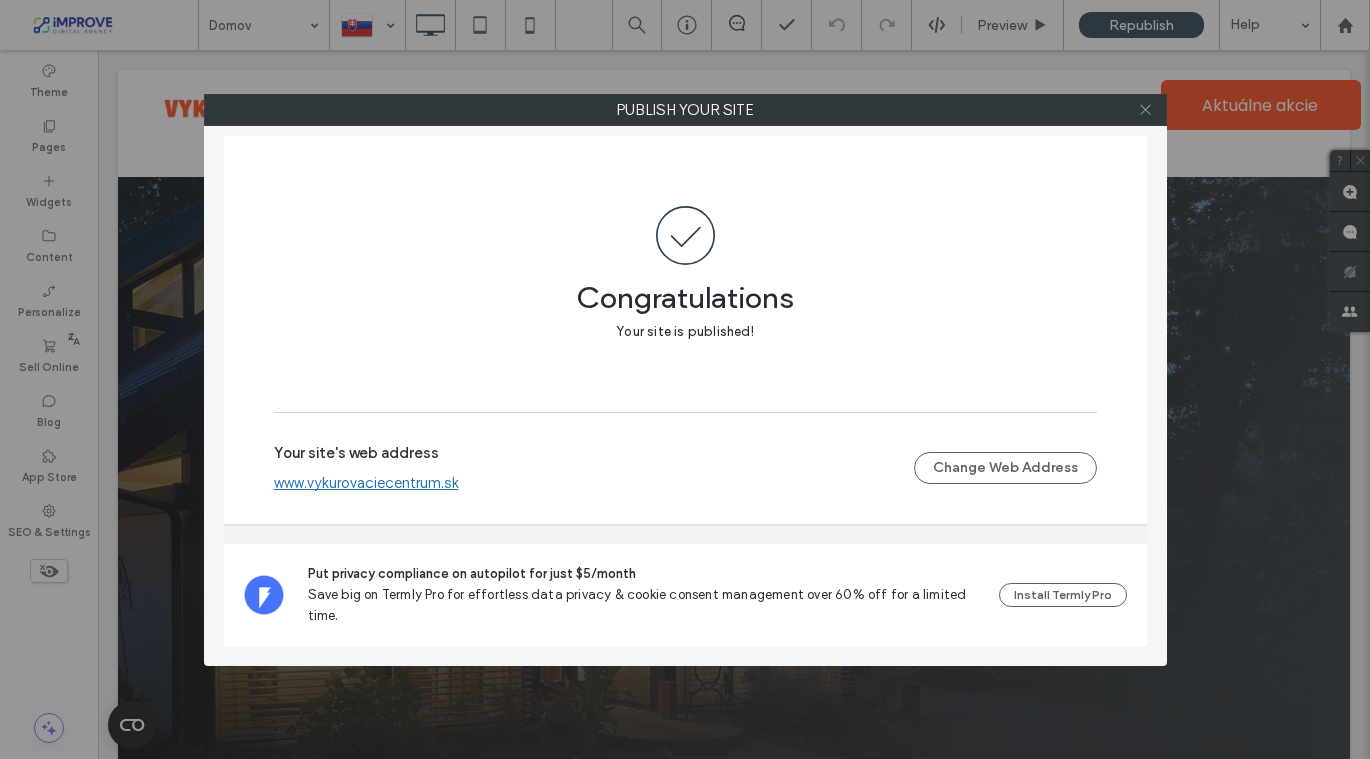 click 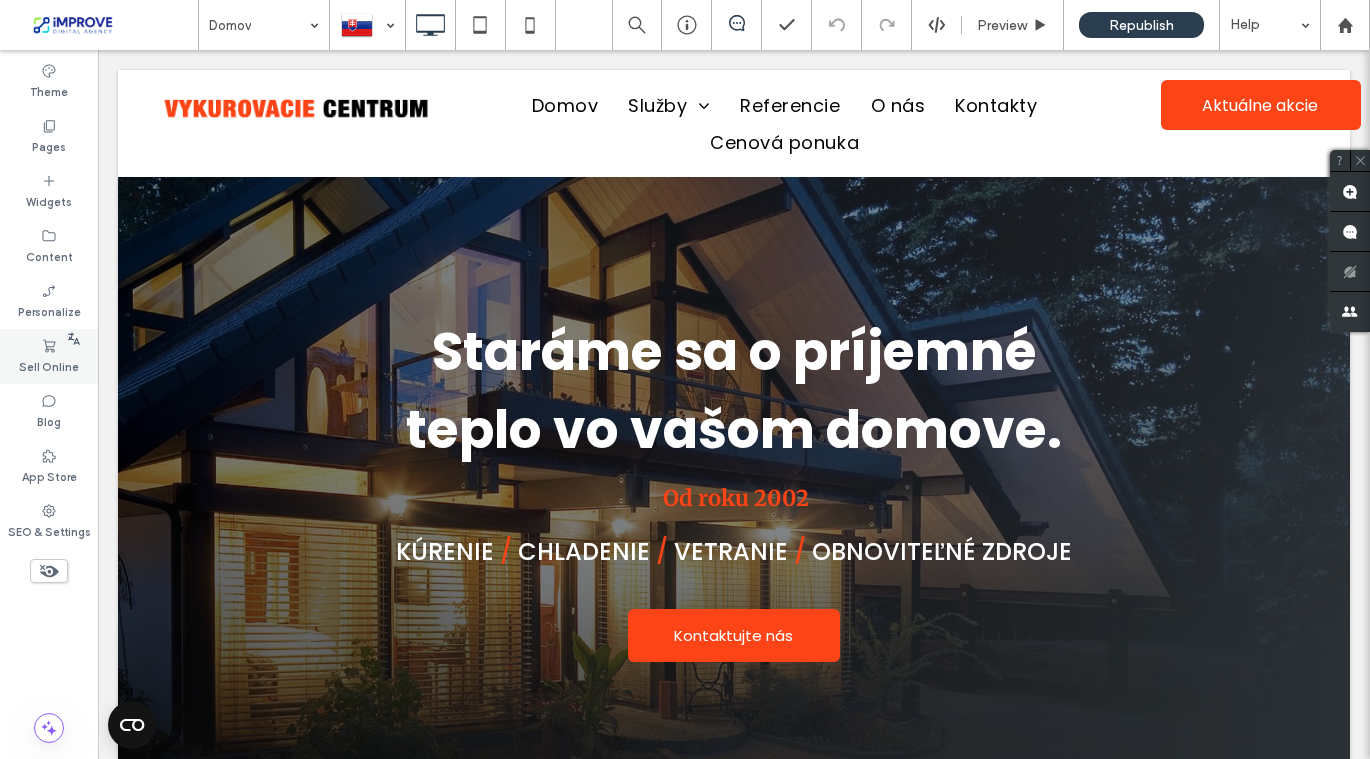 click on "Sell Online" at bounding box center [49, 365] 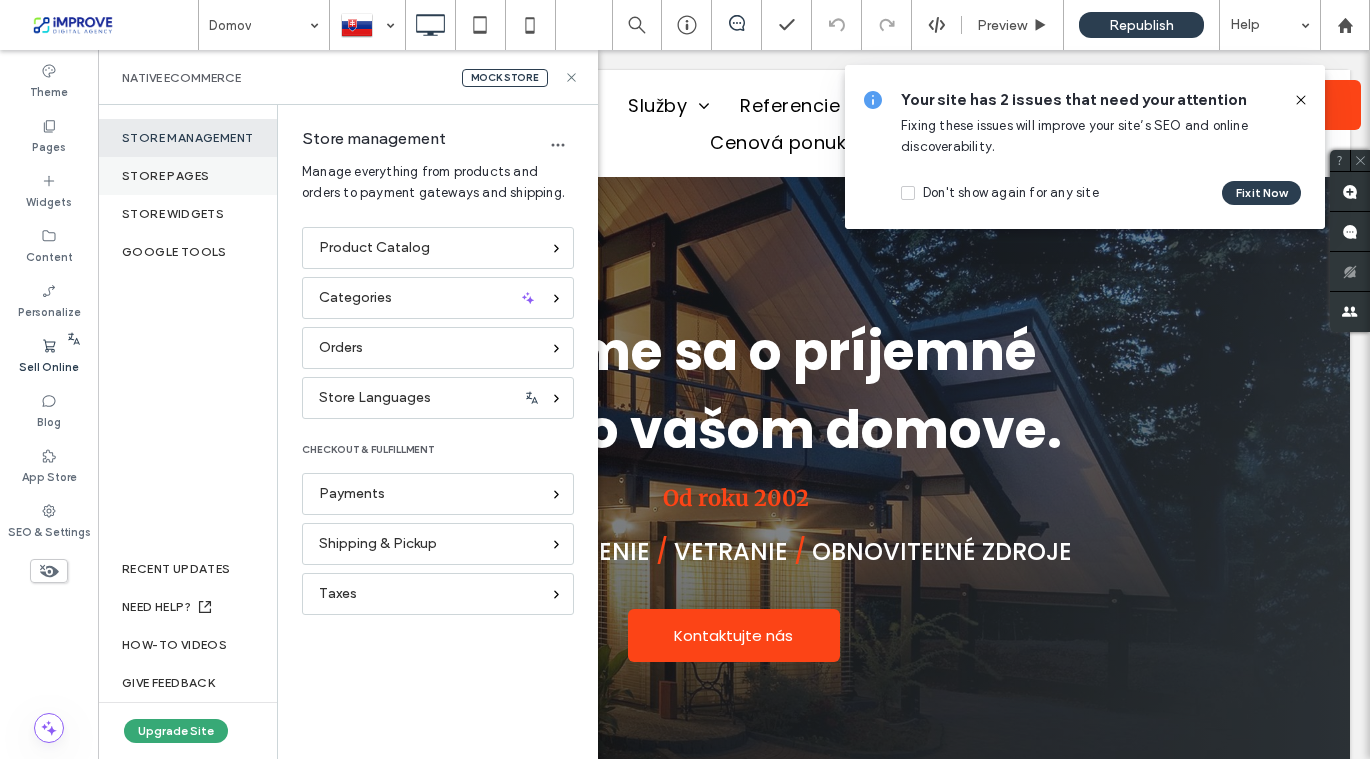 click on "Store pages" at bounding box center [187, 176] 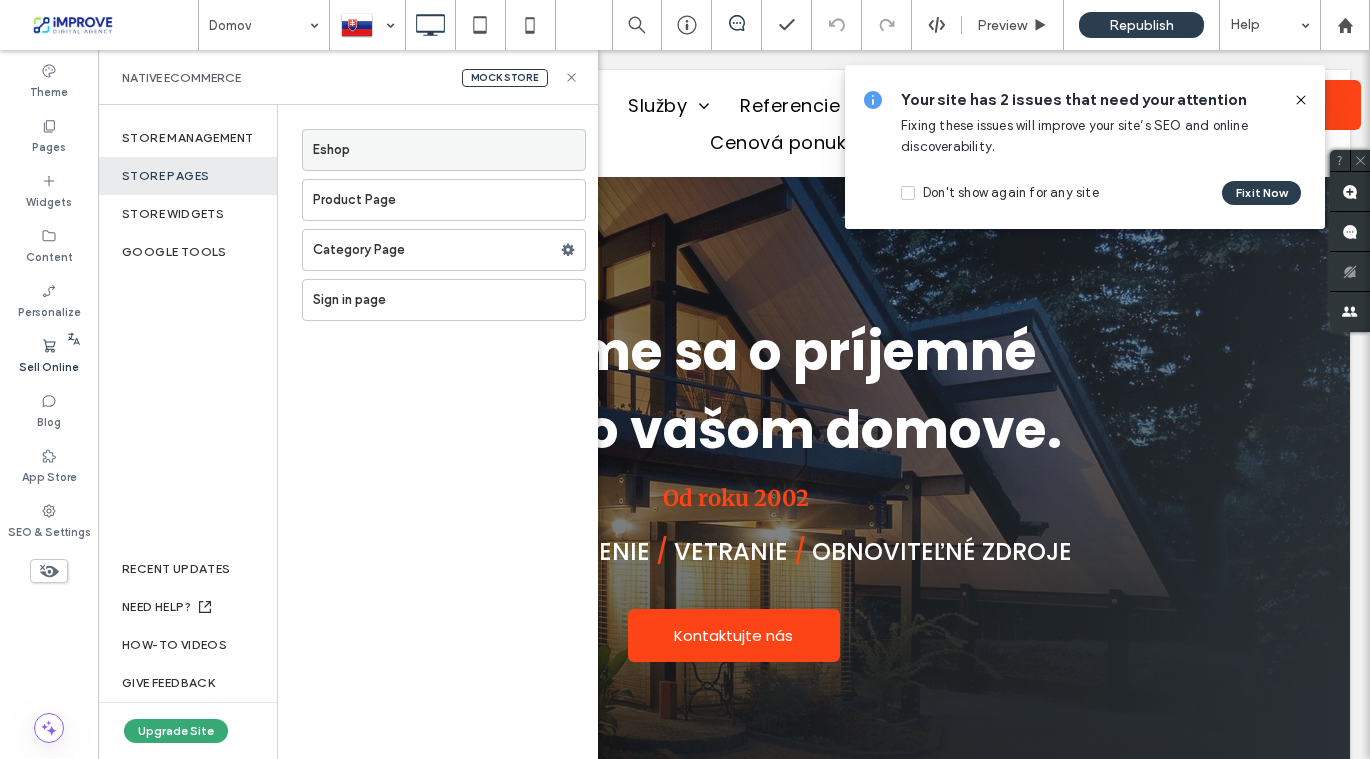 click on "Eshop" at bounding box center (449, 150) 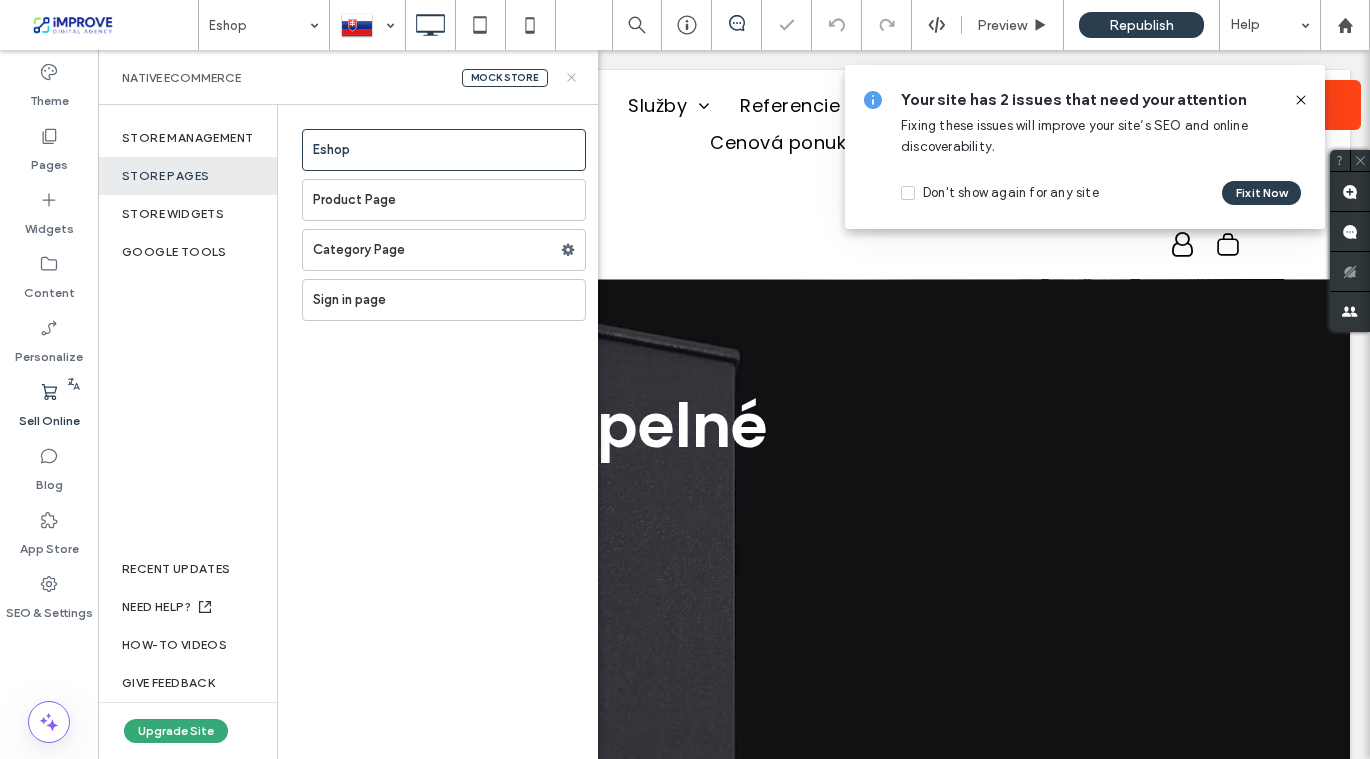 scroll, scrollTop: 0, scrollLeft: 0, axis: both 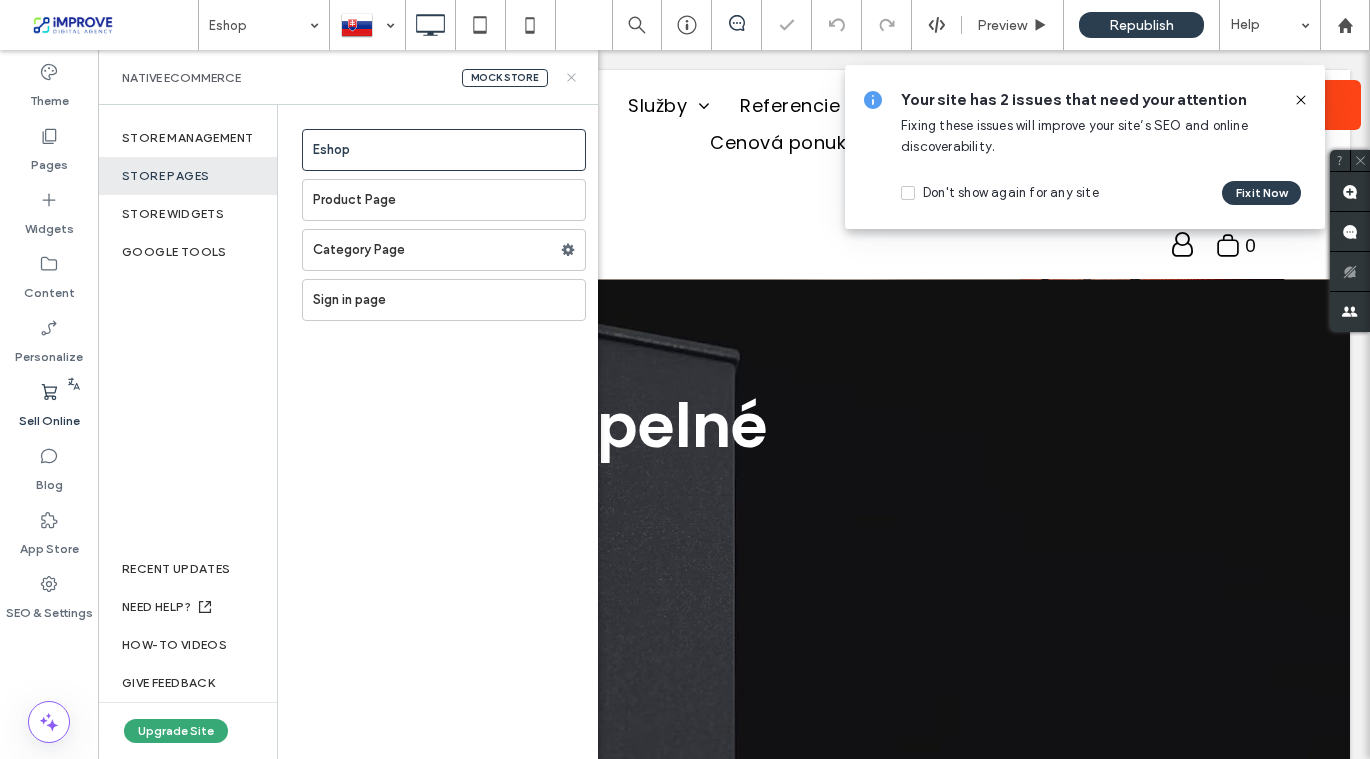 click 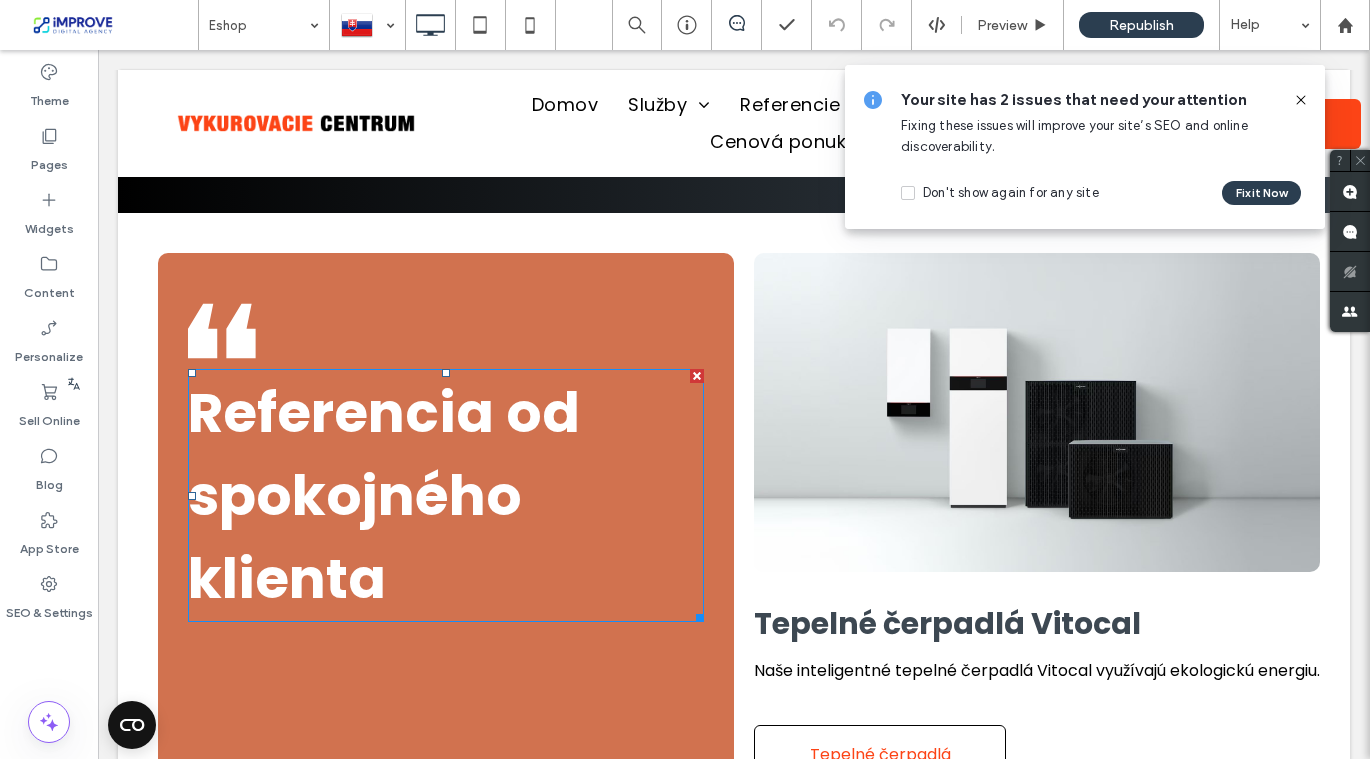 scroll, scrollTop: 2101, scrollLeft: 0, axis: vertical 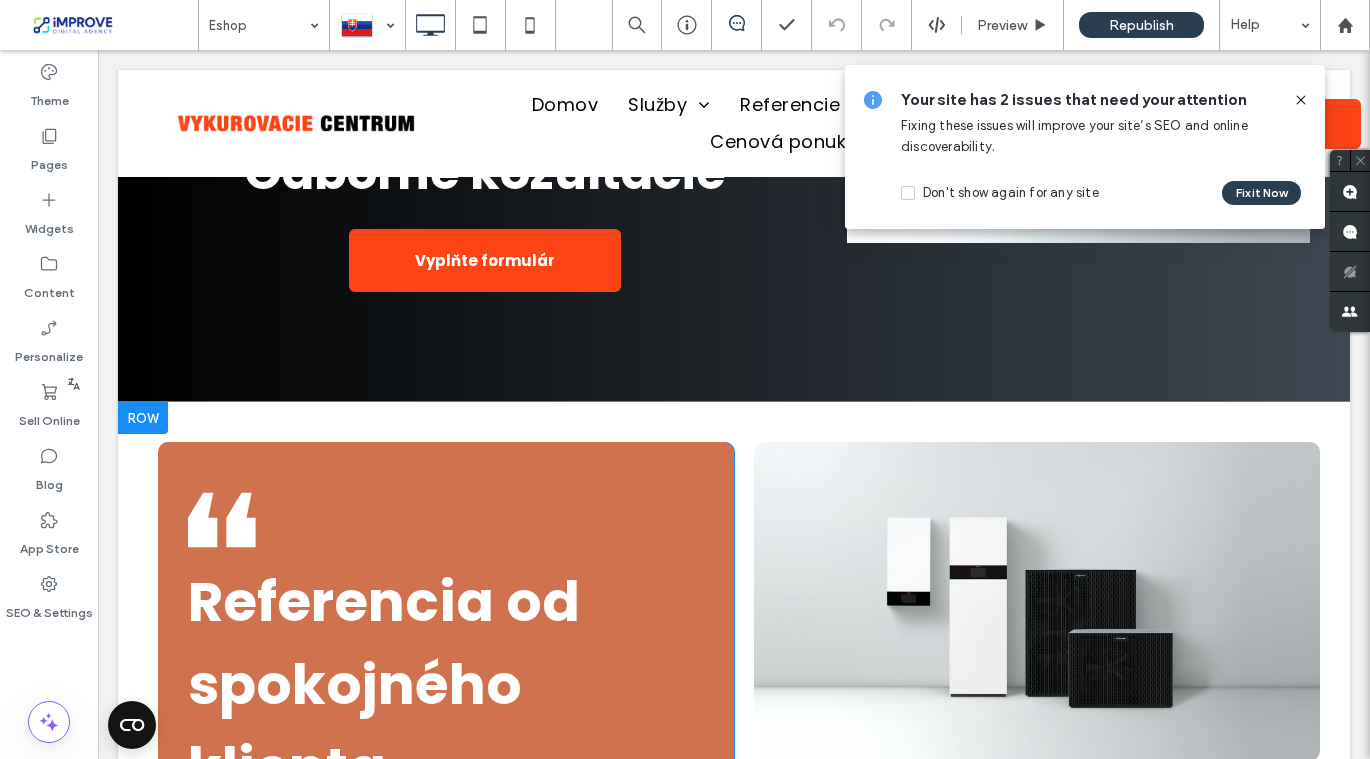 click at bounding box center (143, 418) 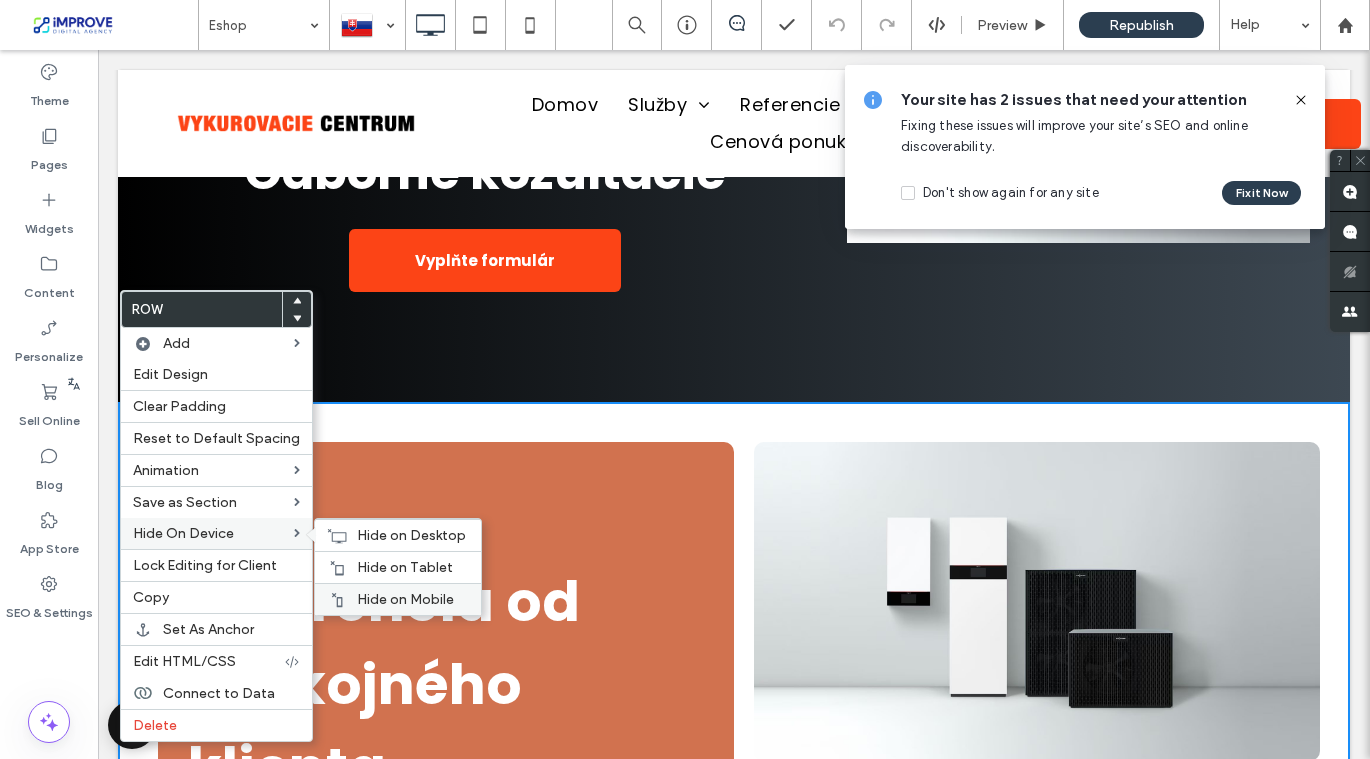 click on "Hide on Mobile" at bounding box center [405, 599] 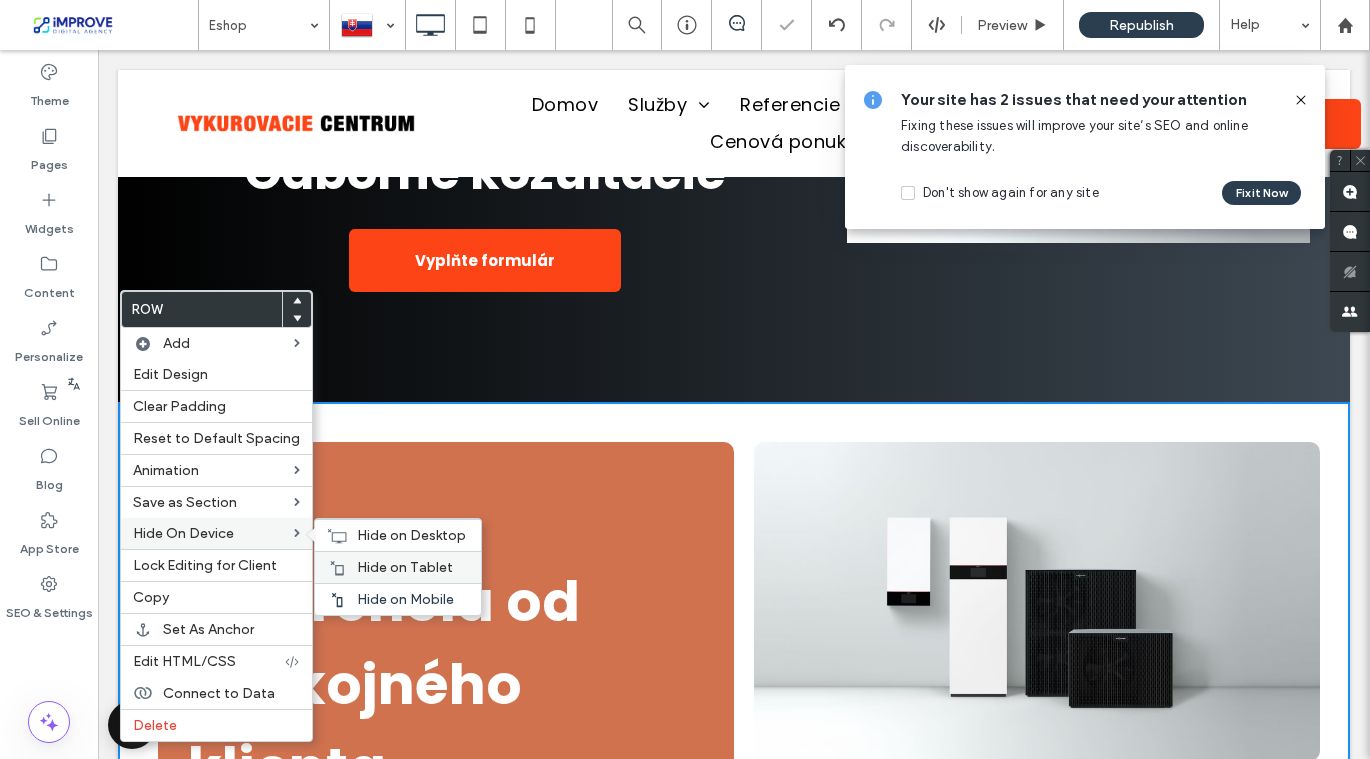 click on "Hide on Tablet" at bounding box center [405, 567] 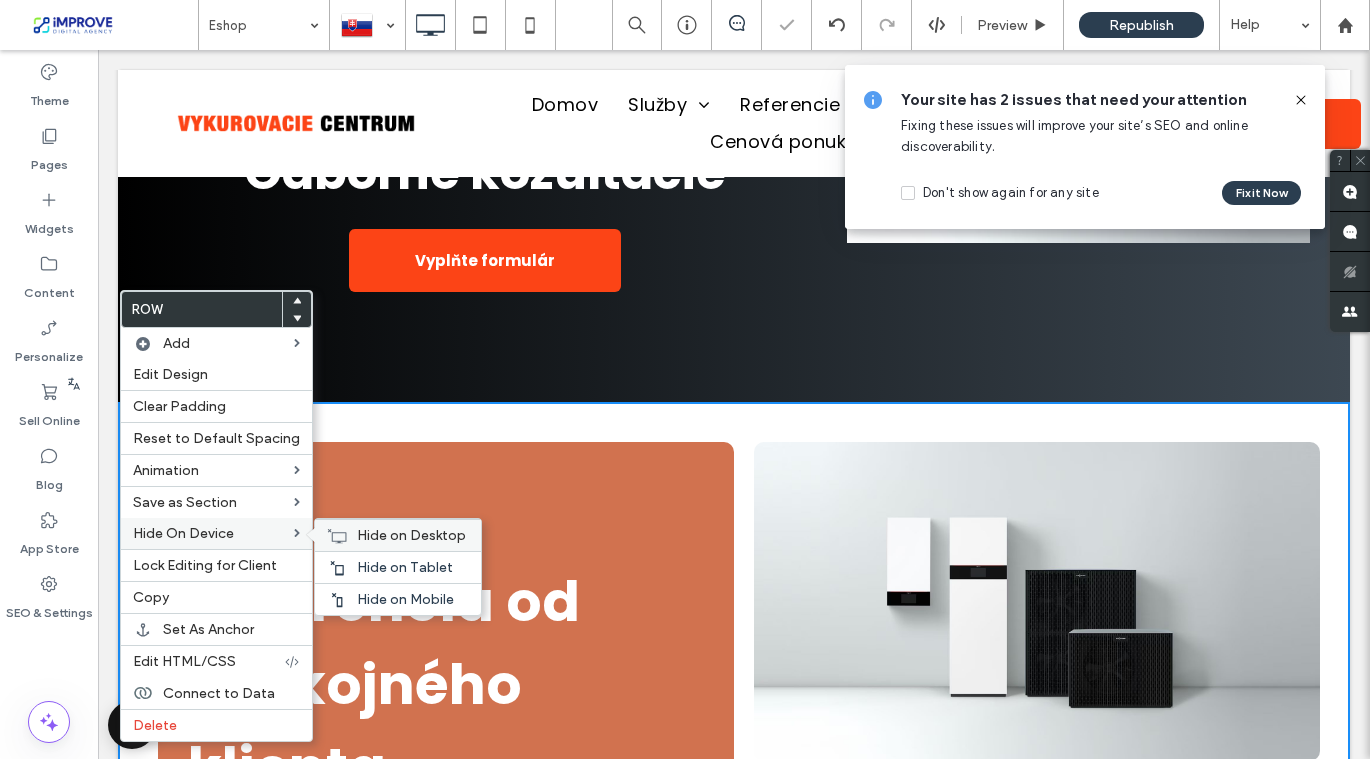 click on "Hide on Desktop" at bounding box center (411, 535) 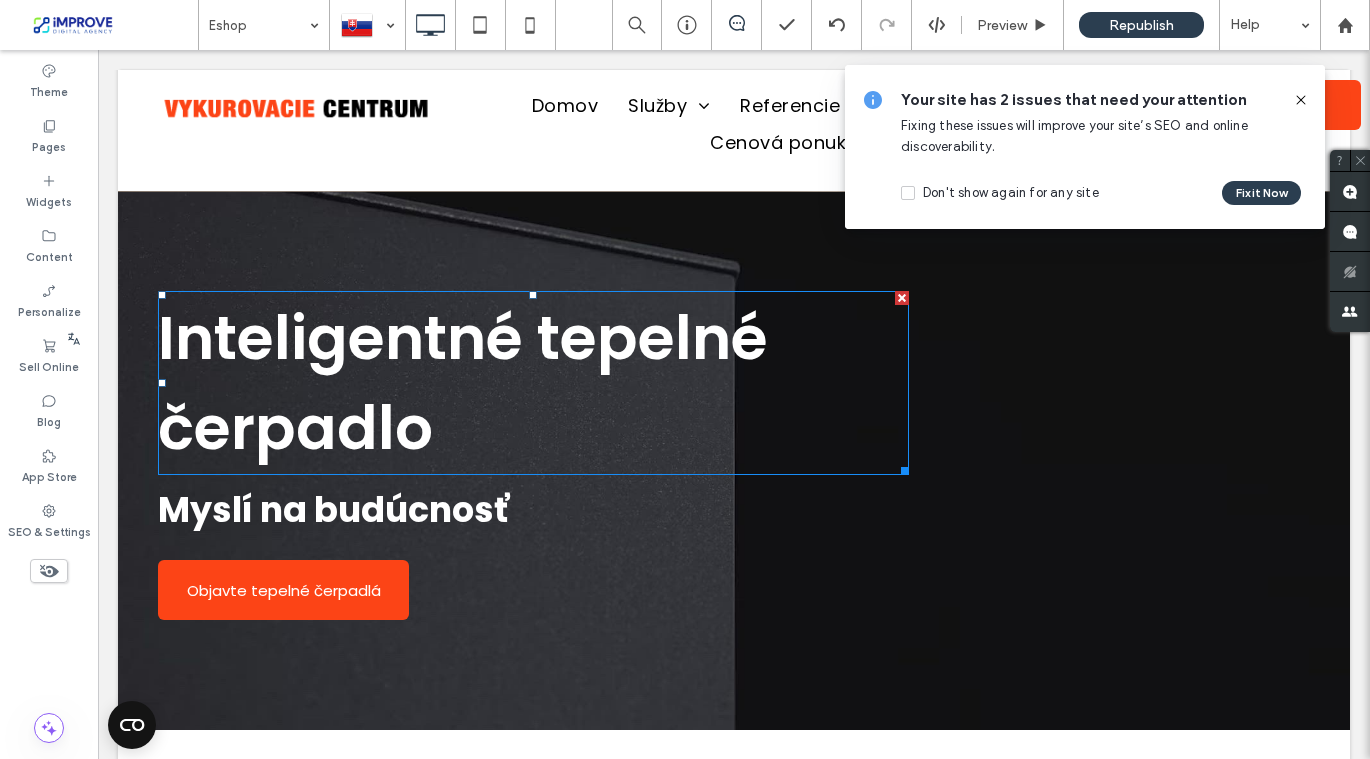 scroll, scrollTop: 0, scrollLeft: 0, axis: both 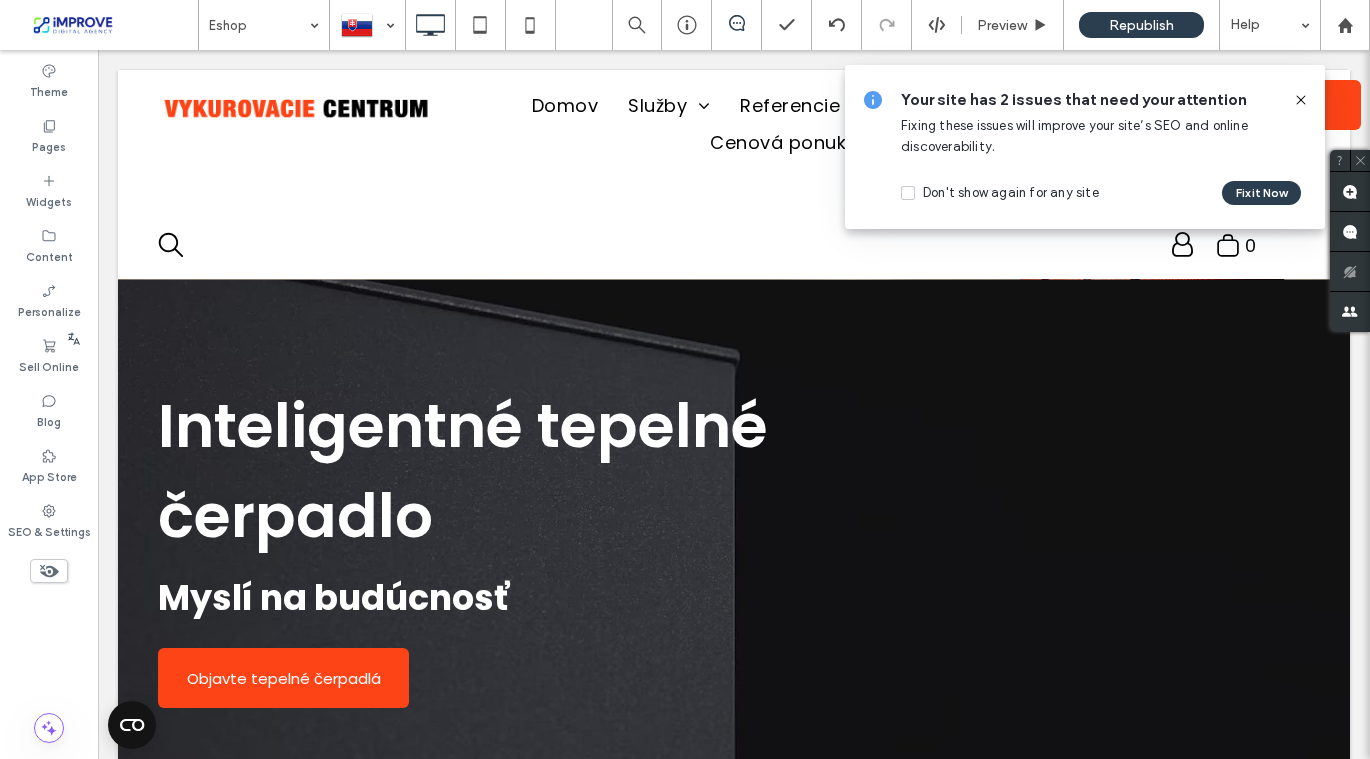 click 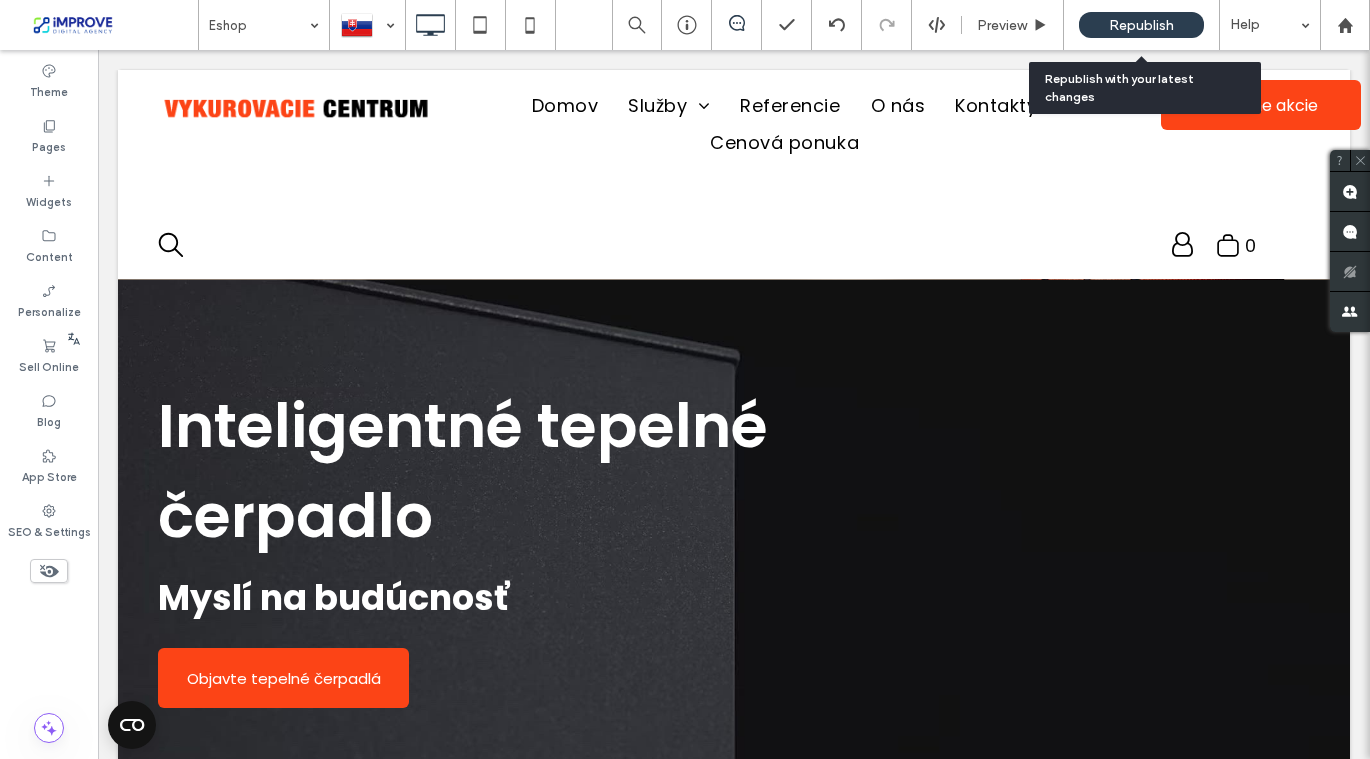click on "Republish" at bounding box center (1141, 25) 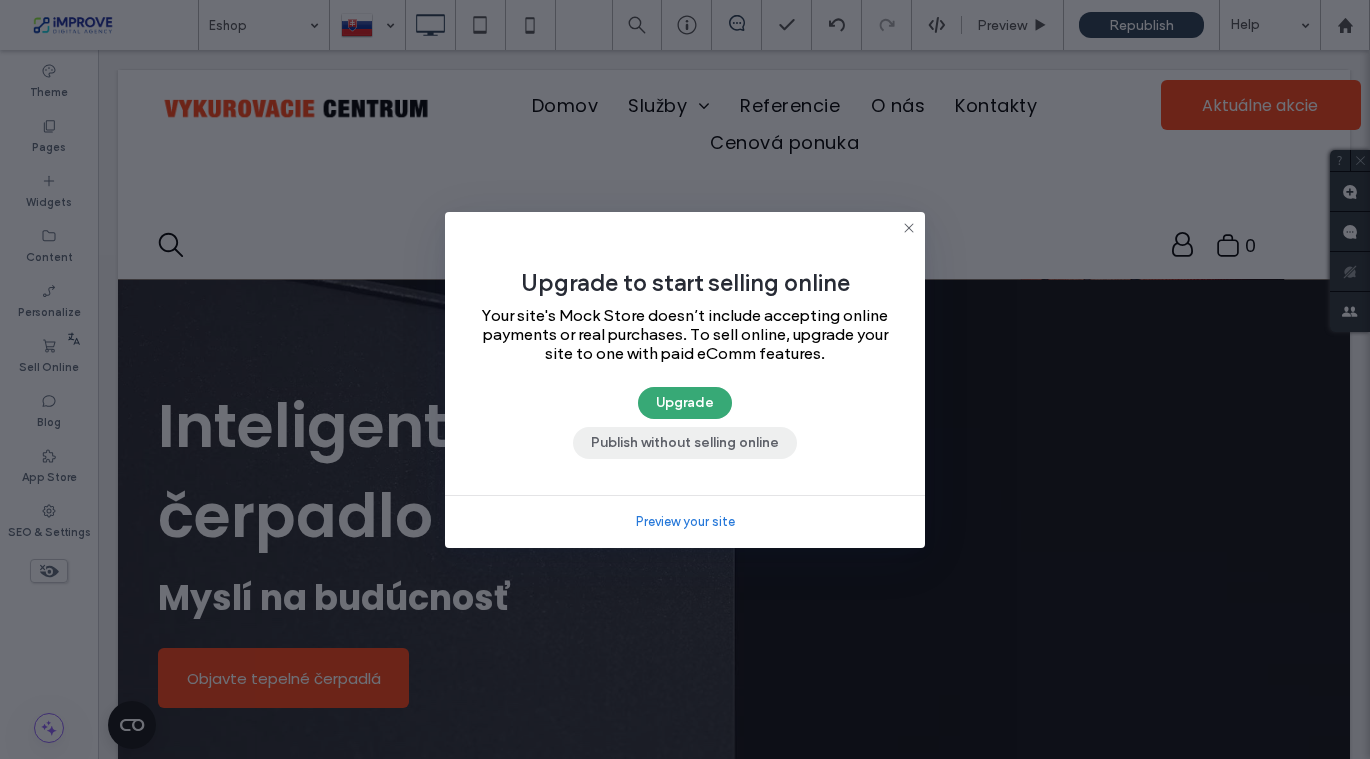 click on "Publish without selling online" at bounding box center [685, 443] 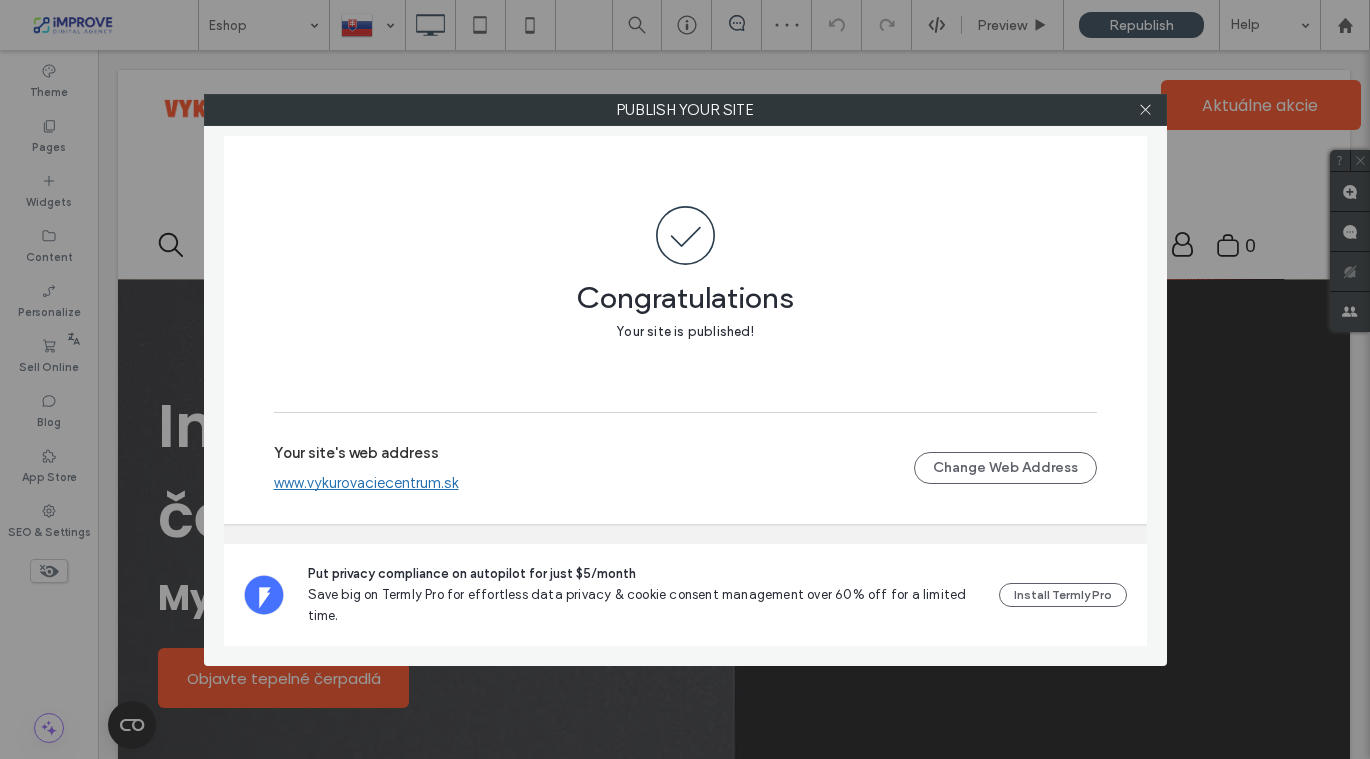 click on "www.vykurovaciecentrum.sk" at bounding box center [366, 483] 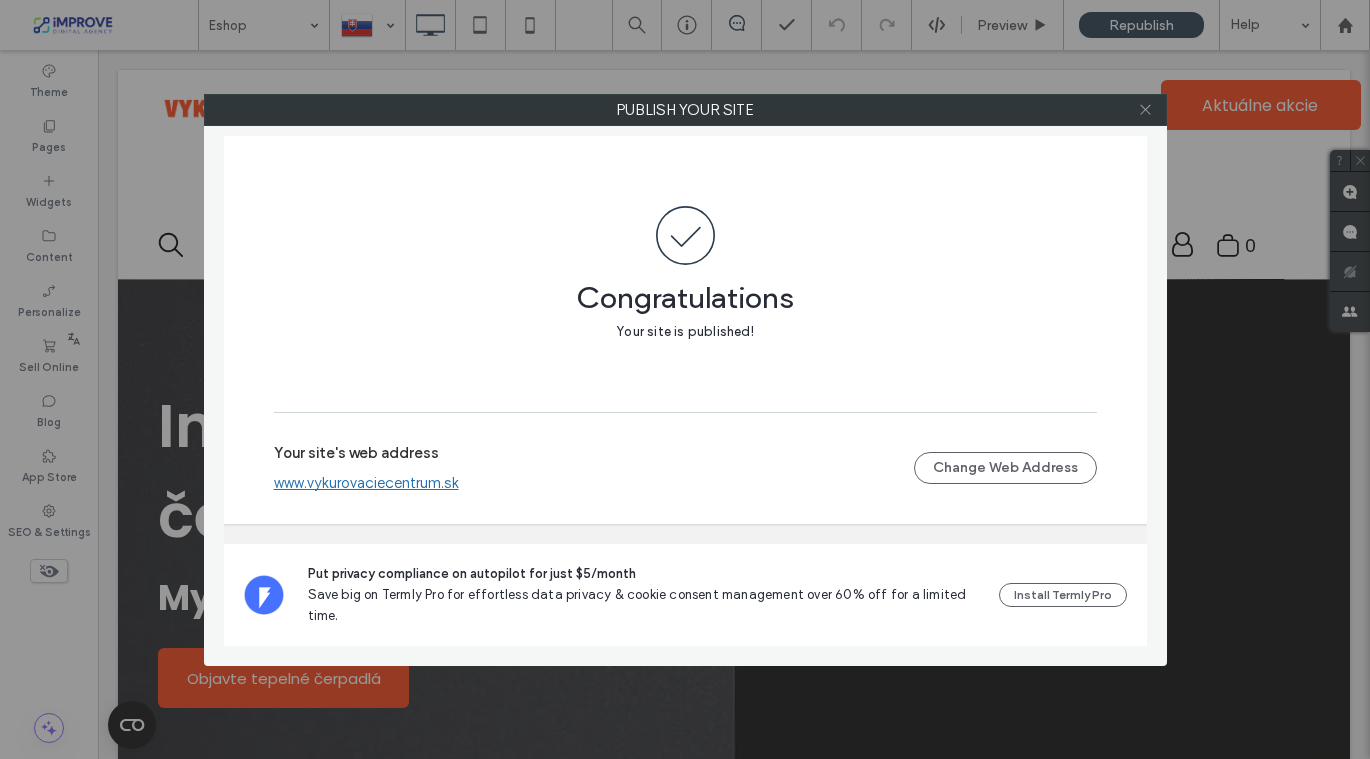 click 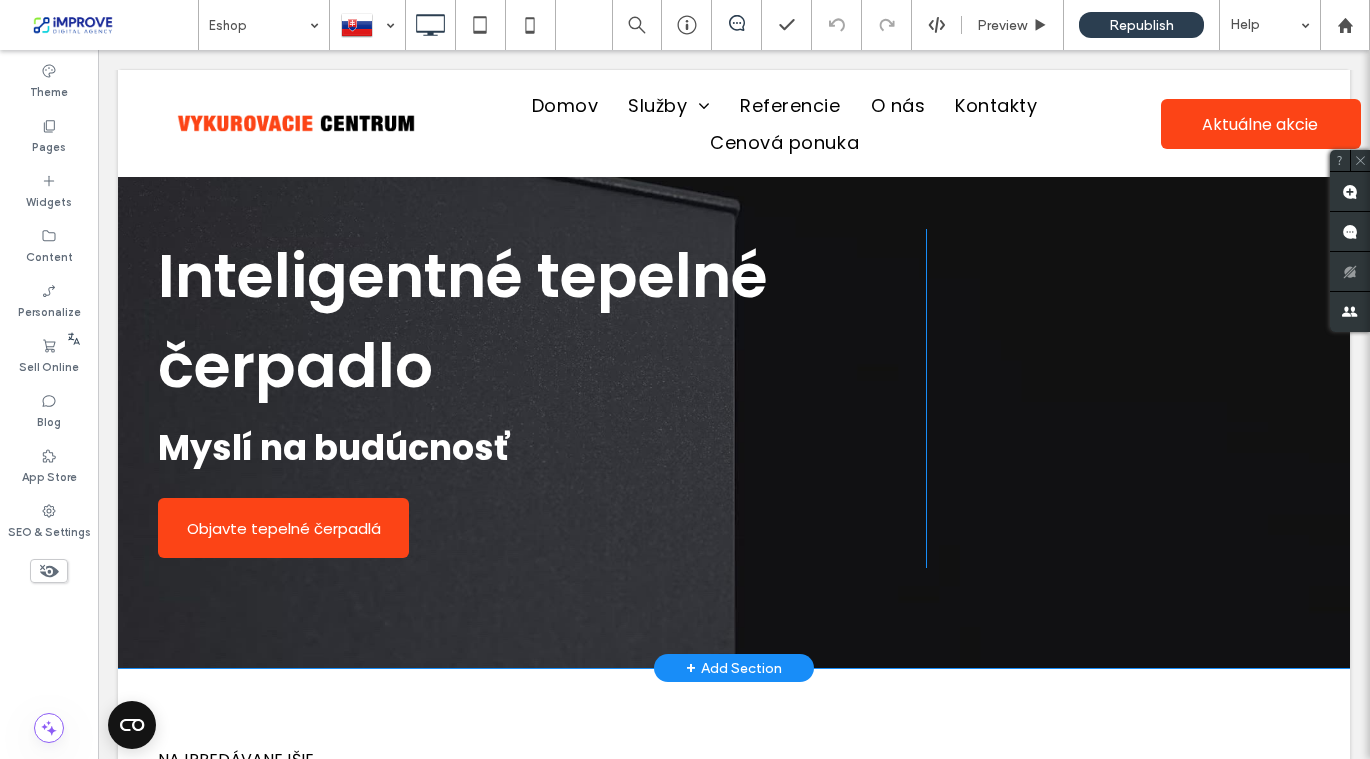 scroll, scrollTop: 194, scrollLeft: 0, axis: vertical 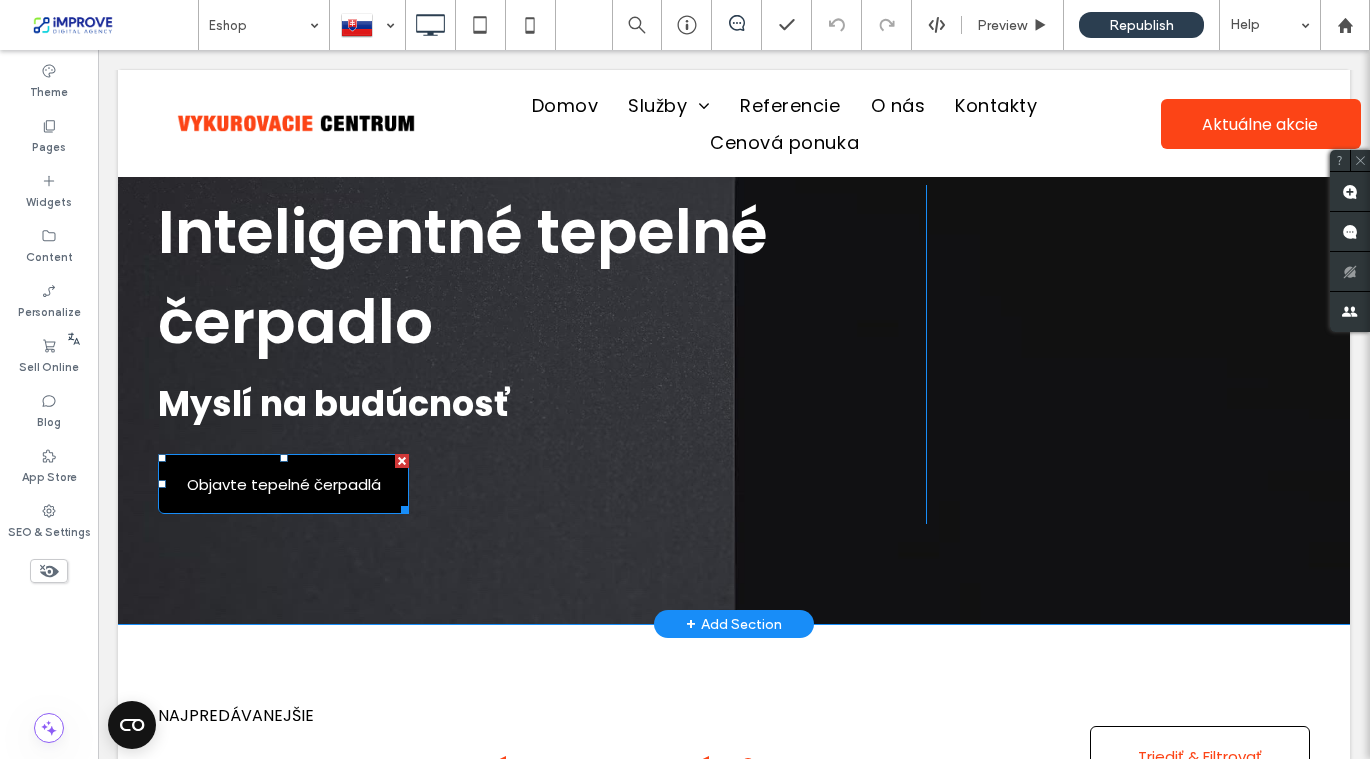 click on "Objavte tepelné čerpadlá" at bounding box center [284, 484] 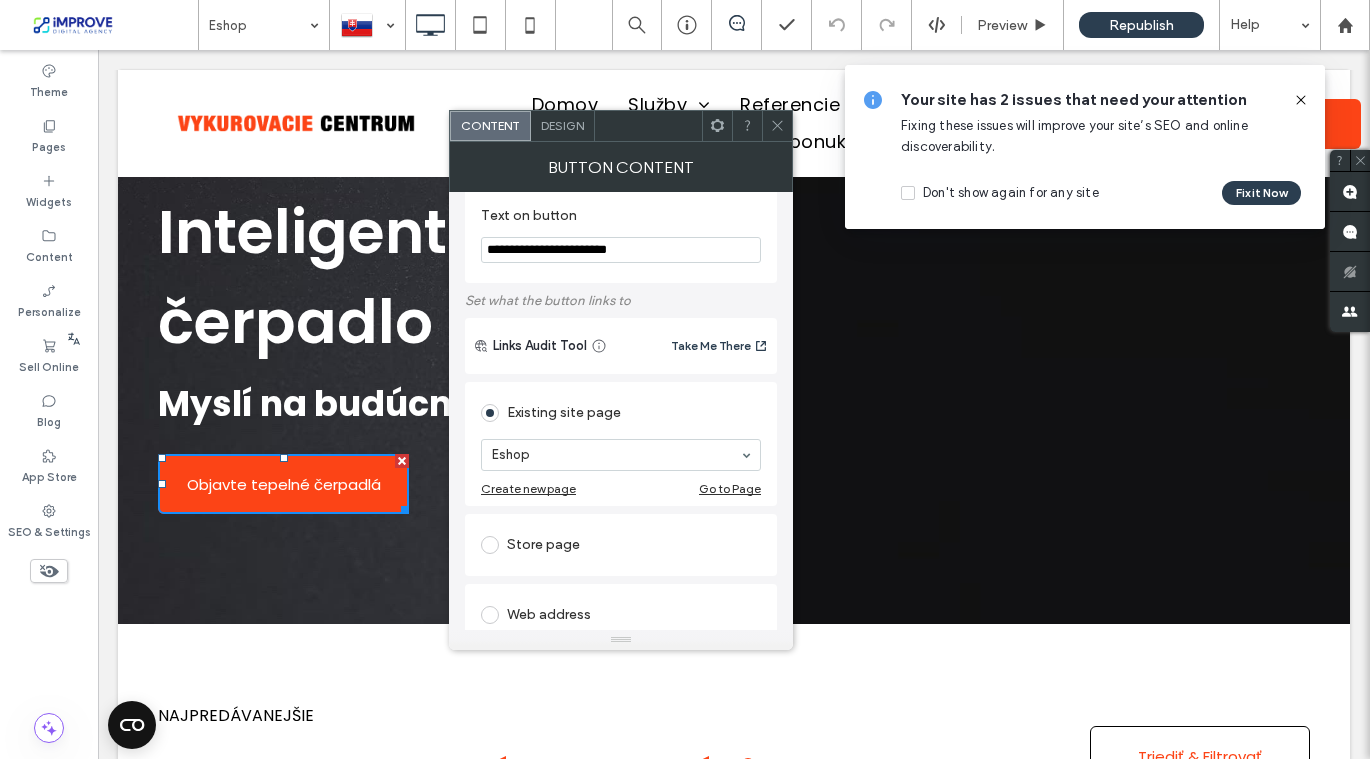 scroll, scrollTop: 145, scrollLeft: 0, axis: vertical 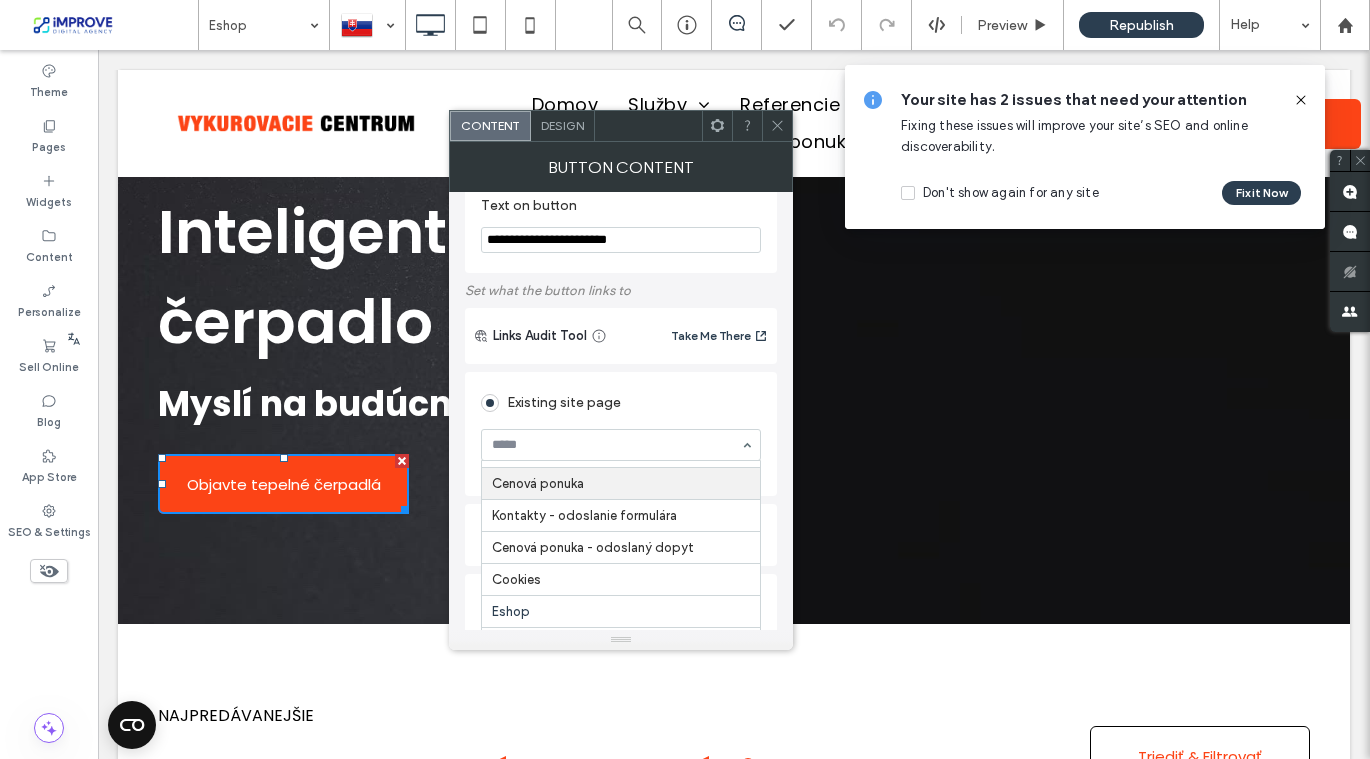 click on "Existing site page" at bounding box center (621, 403) 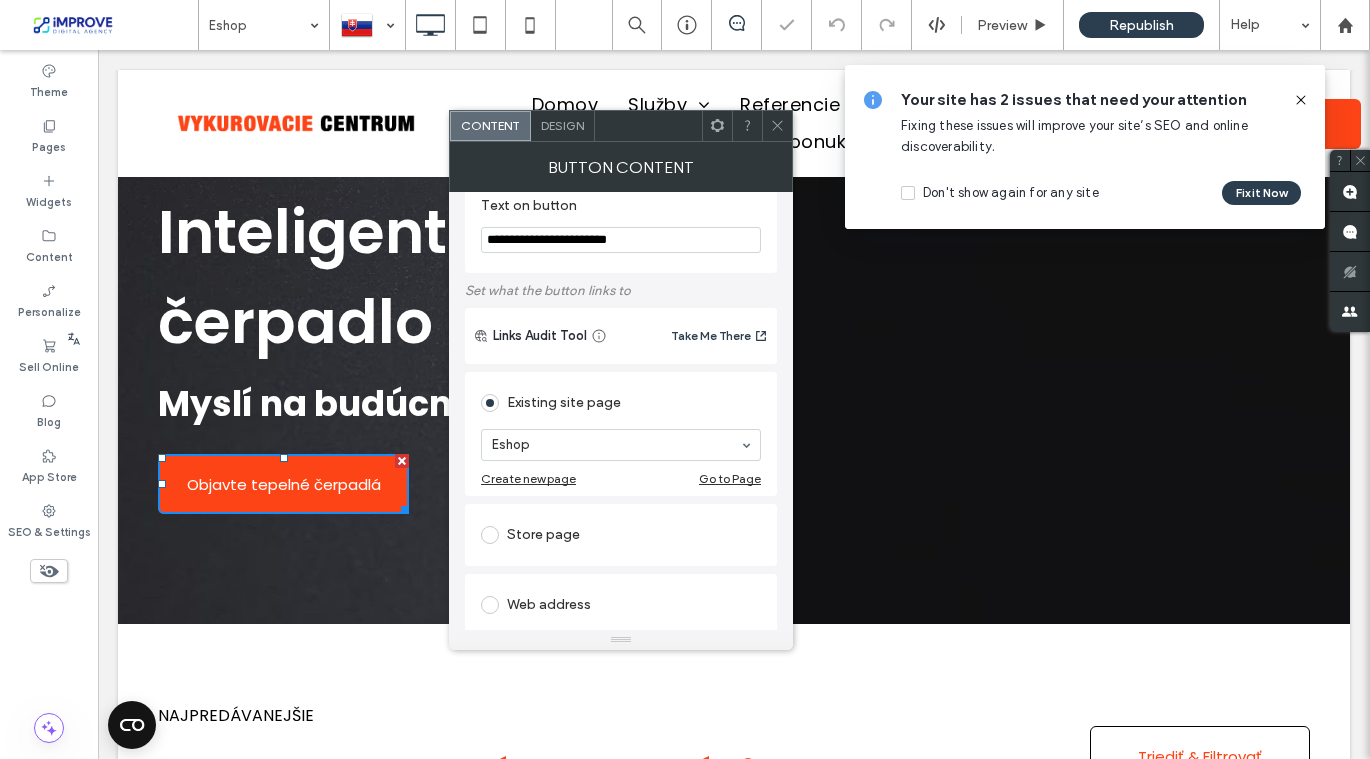 scroll, scrollTop: 208, scrollLeft: 0, axis: vertical 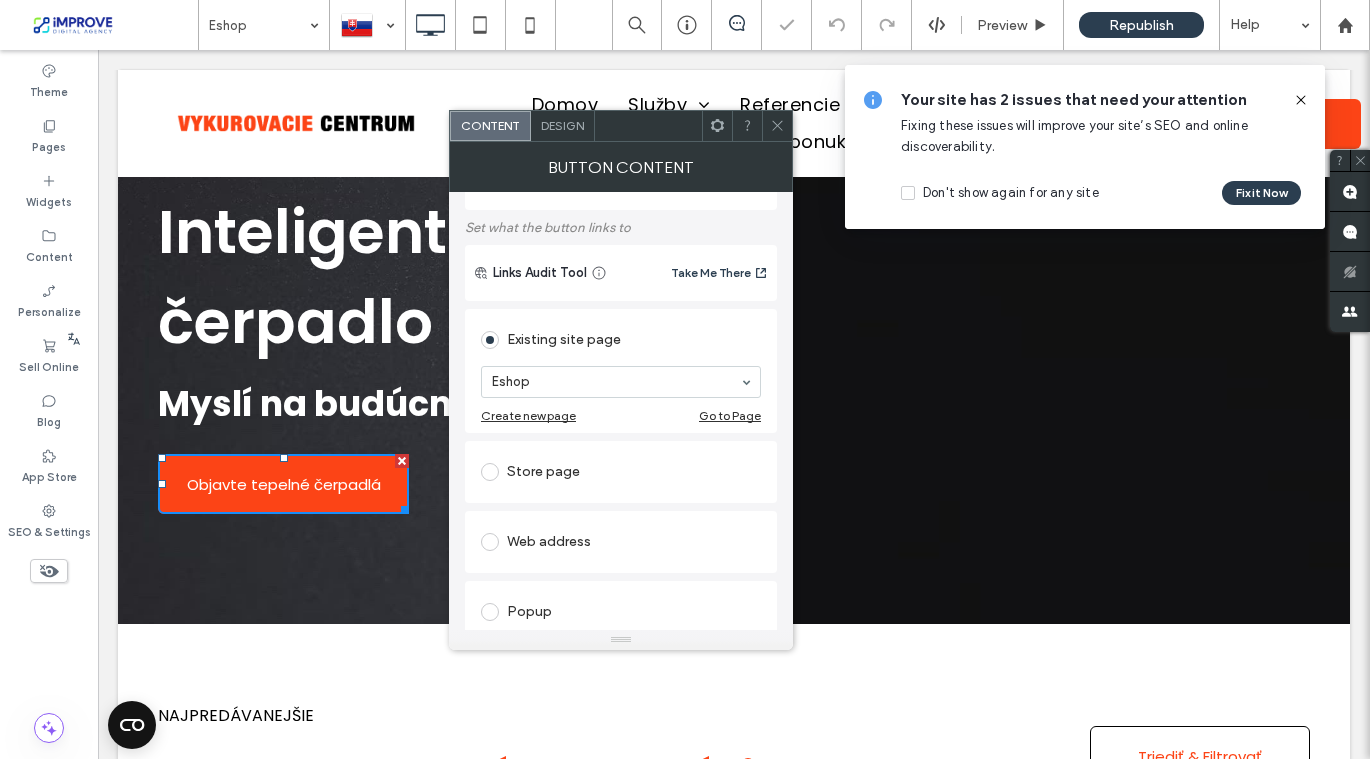 click on "Store page" at bounding box center (621, 472) 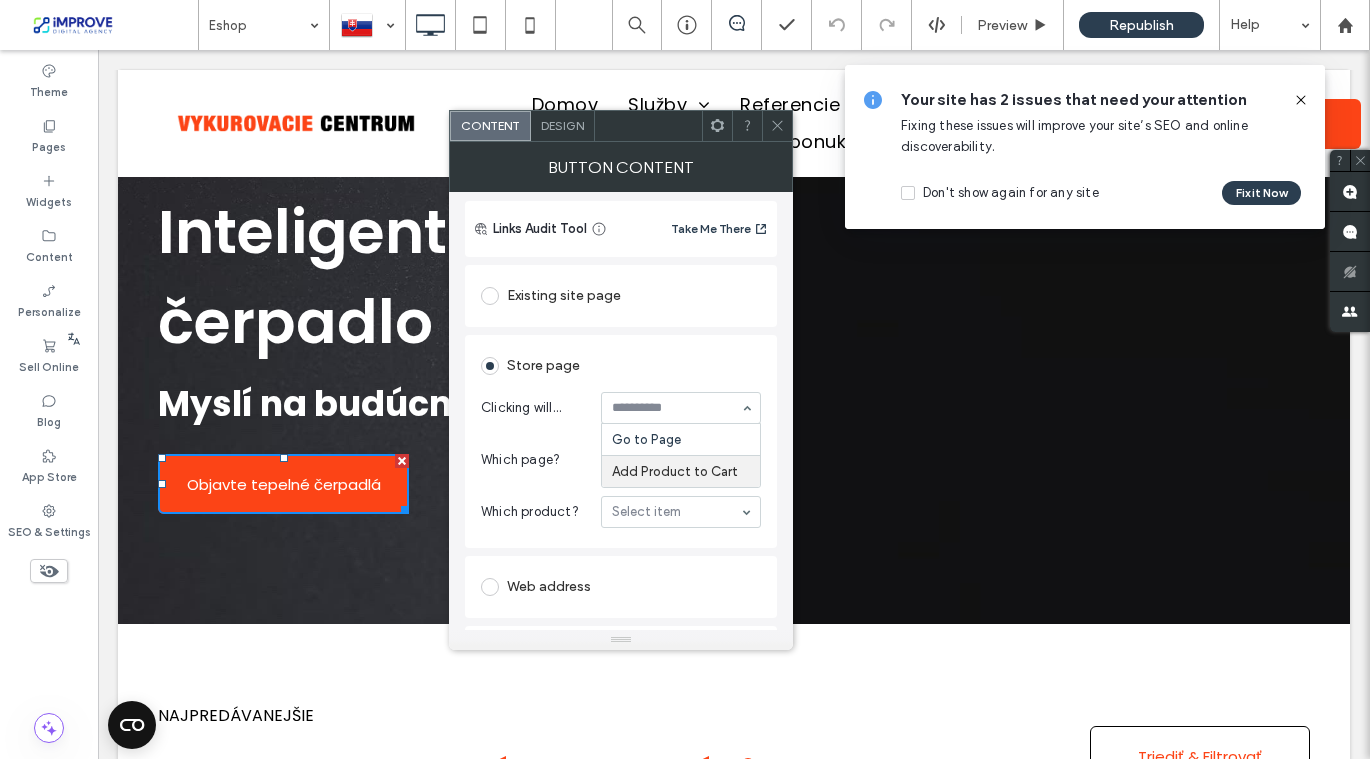 scroll, scrollTop: 261, scrollLeft: 0, axis: vertical 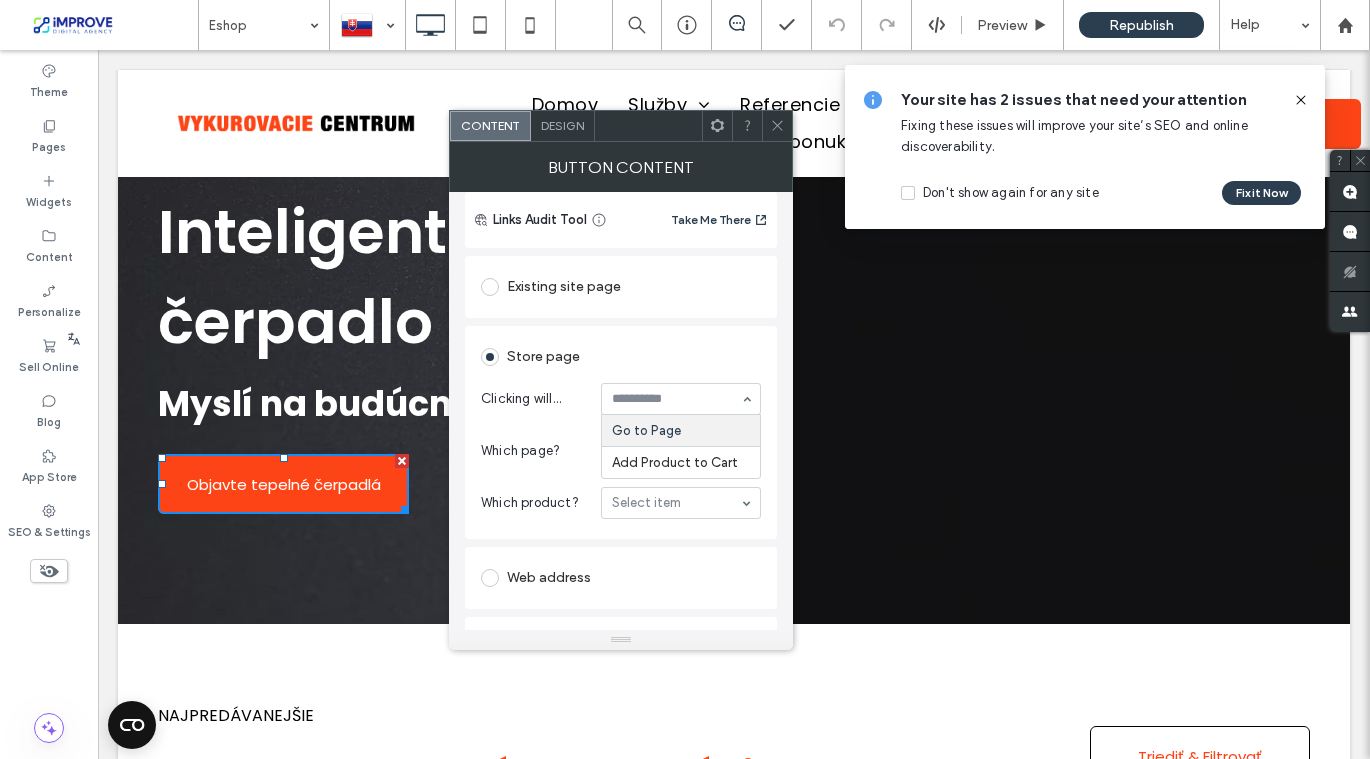 click on "Which page? Product Page" at bounding box center [621, 451] 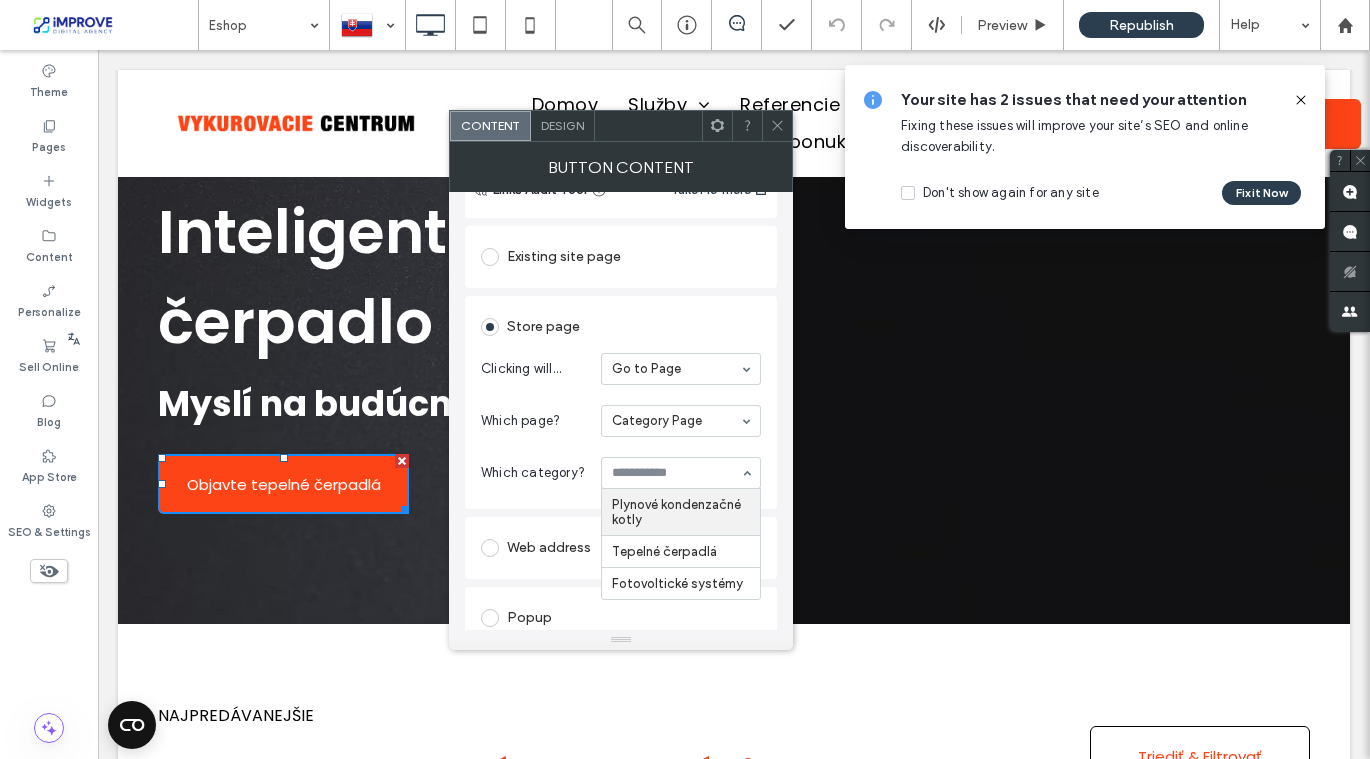 scroll, scrollTop: 300, scrollLeft: 0, axis: vertical 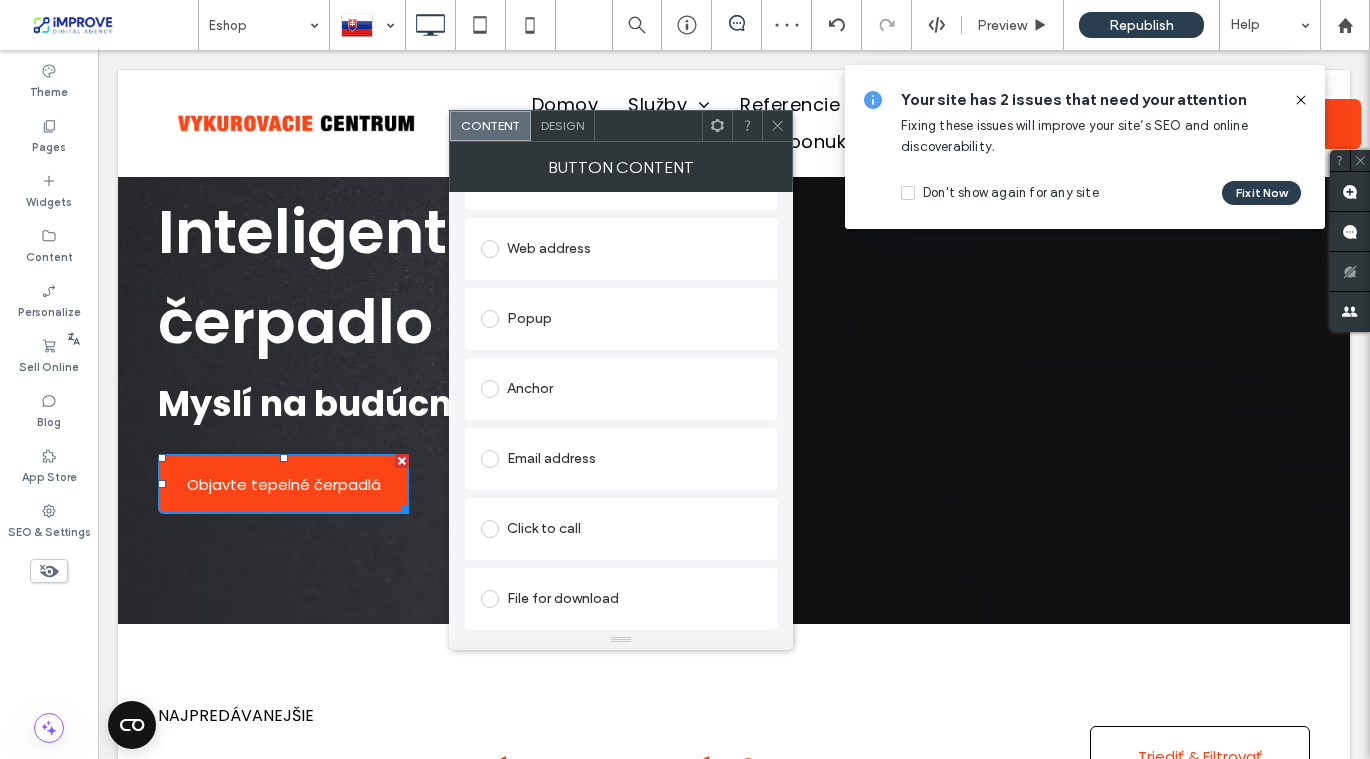 click 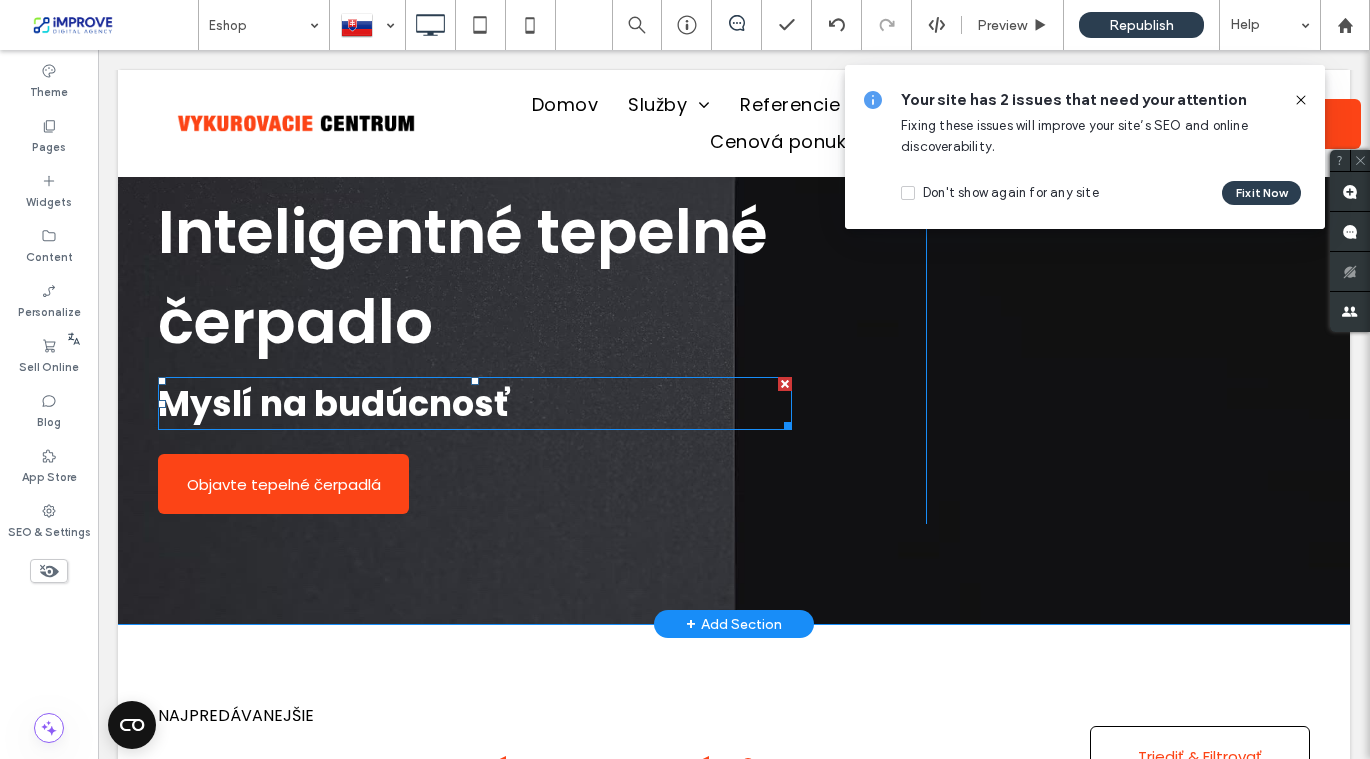 scroll, scrollTop: 207, scrollLeft: 0, axis: vertical 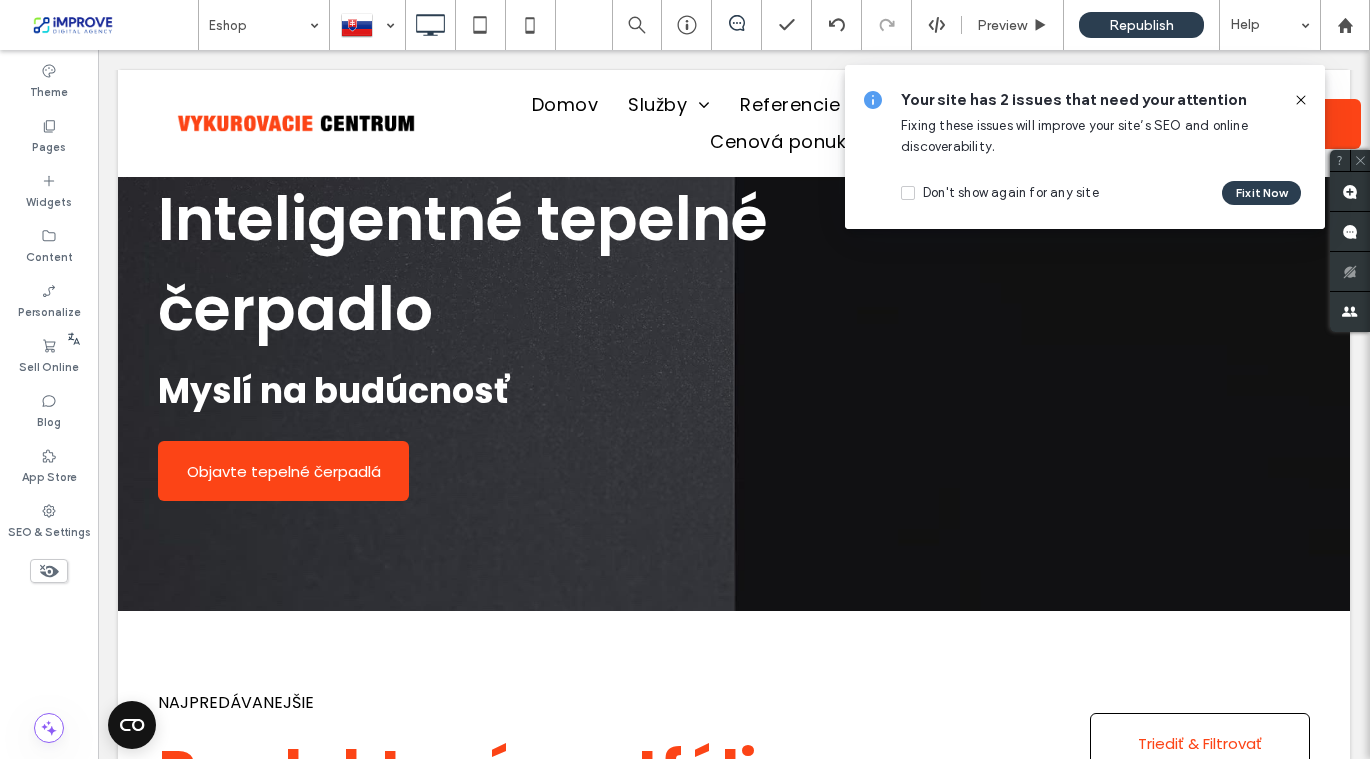 click 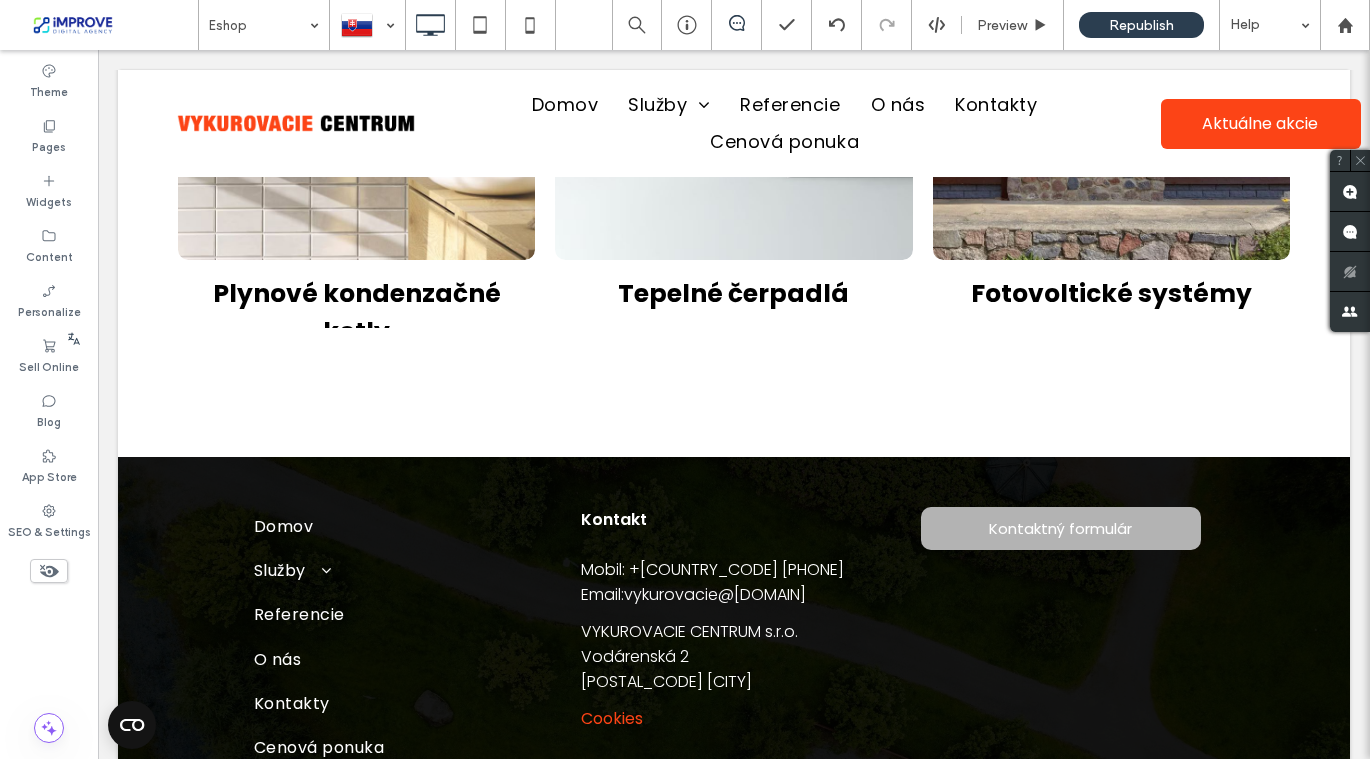 scroll, scrollTop: 2700, scrollLeft: 0, axis: vertical 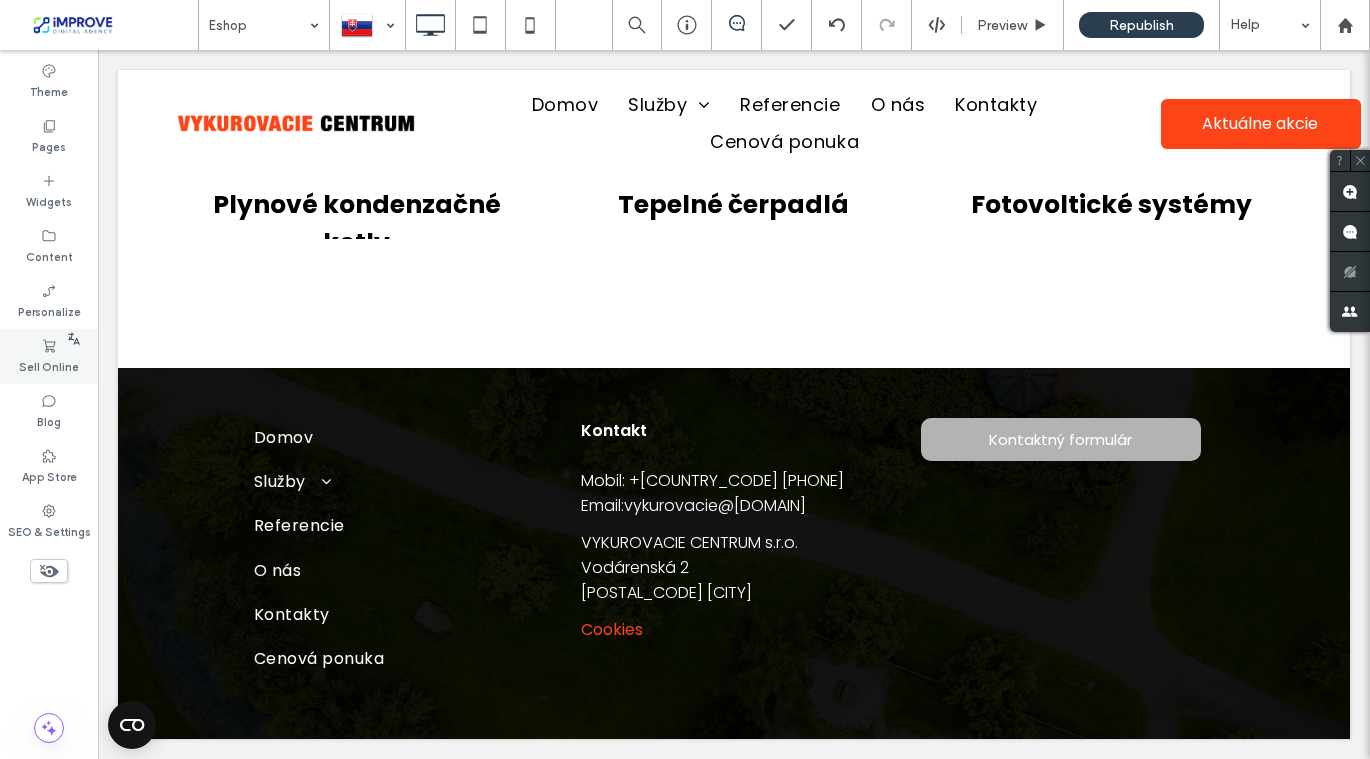 click on "Sell Online" at bounding box center (49, 365) 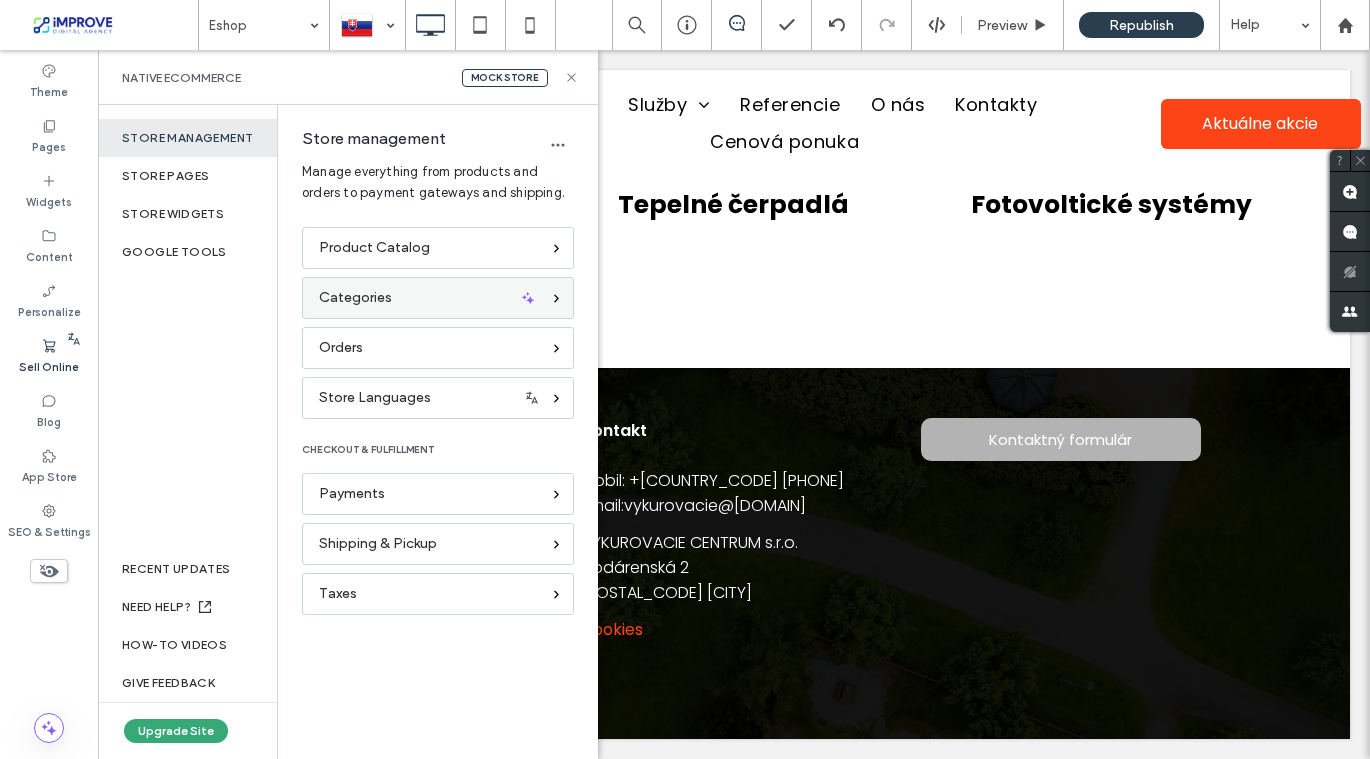 click on "Categories" at bounding box center (355, 298) 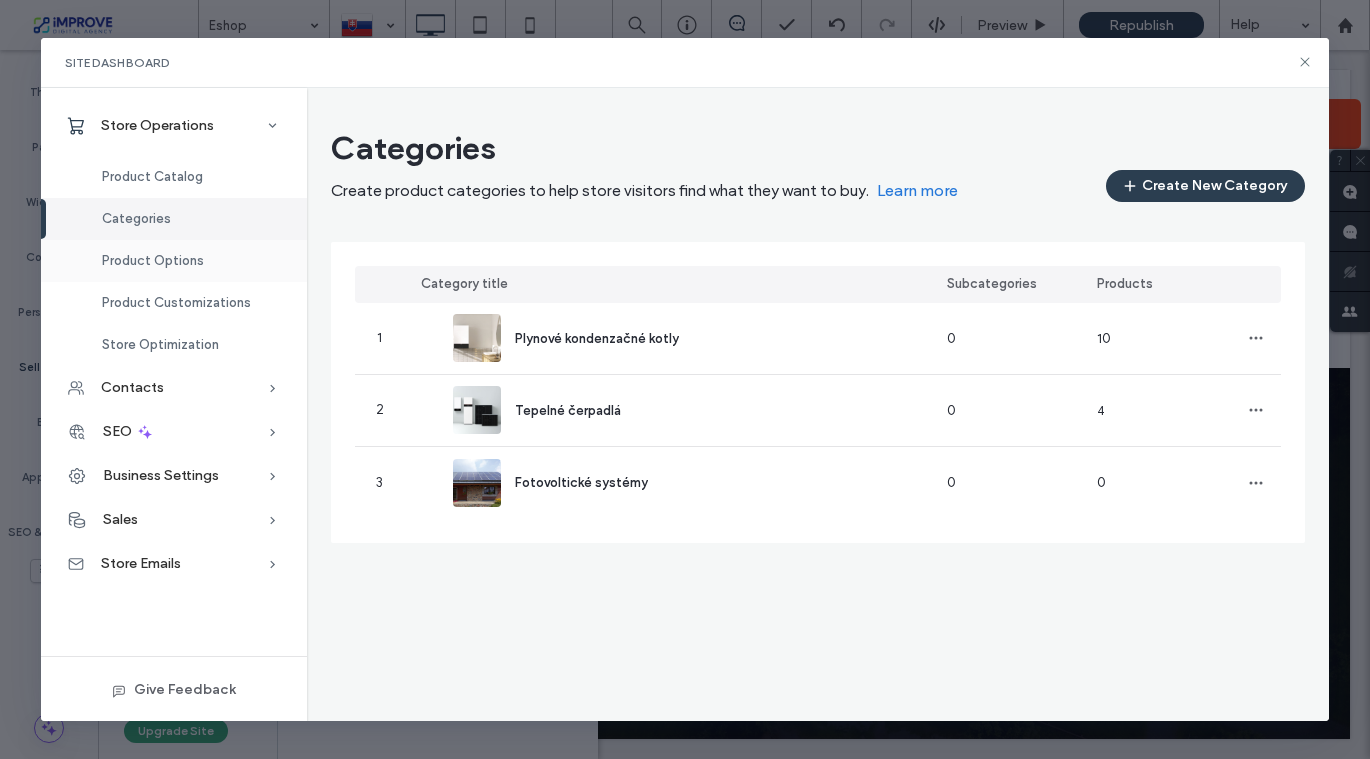 click on "Product Options" at bounding box center (153, 260) 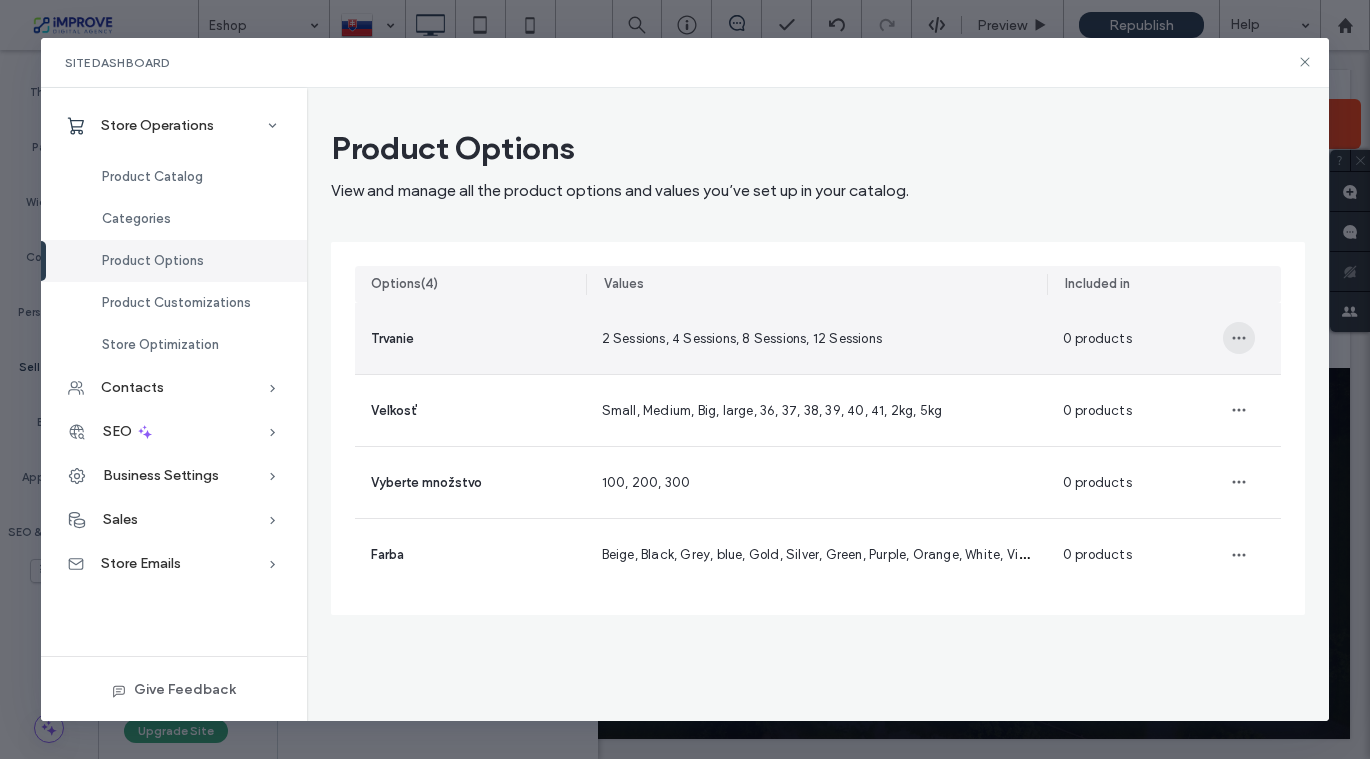 click 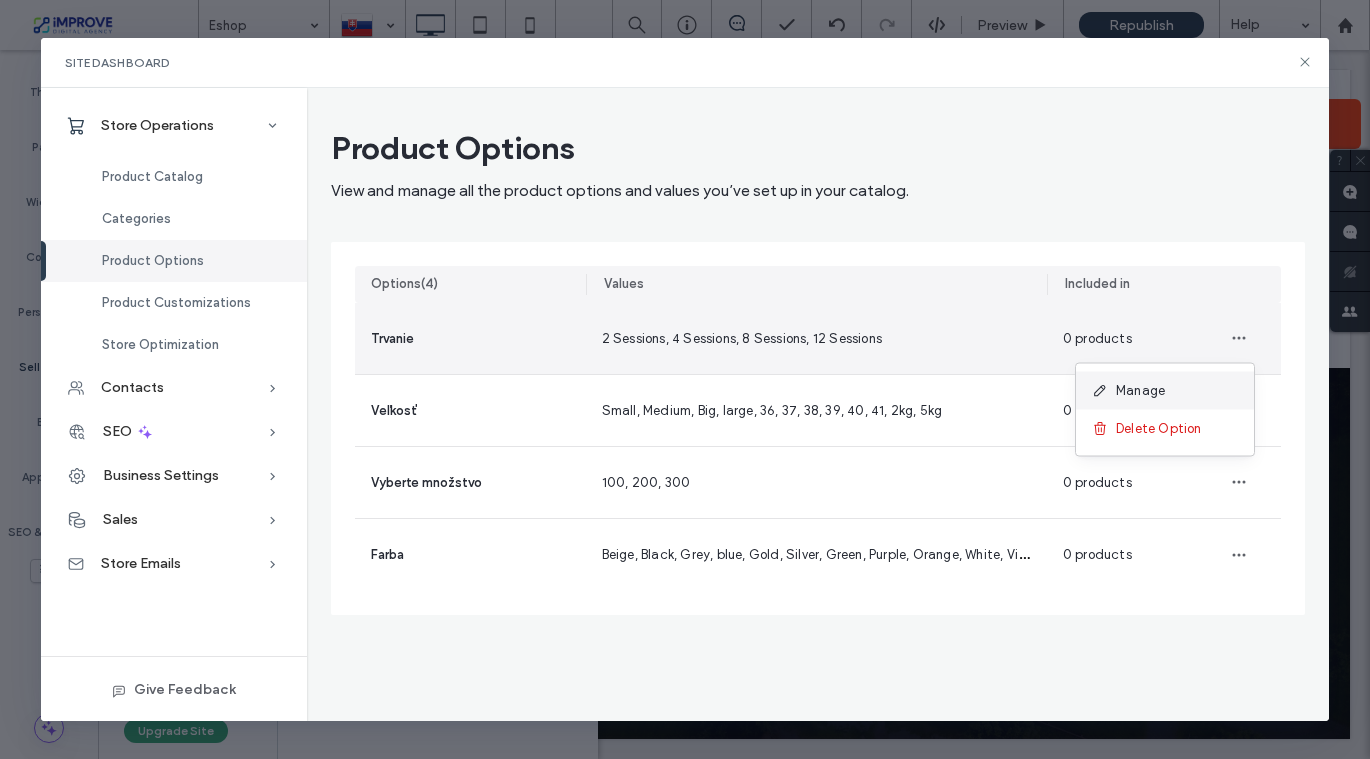 click on "Manage" at bounding box center (1165, 391) 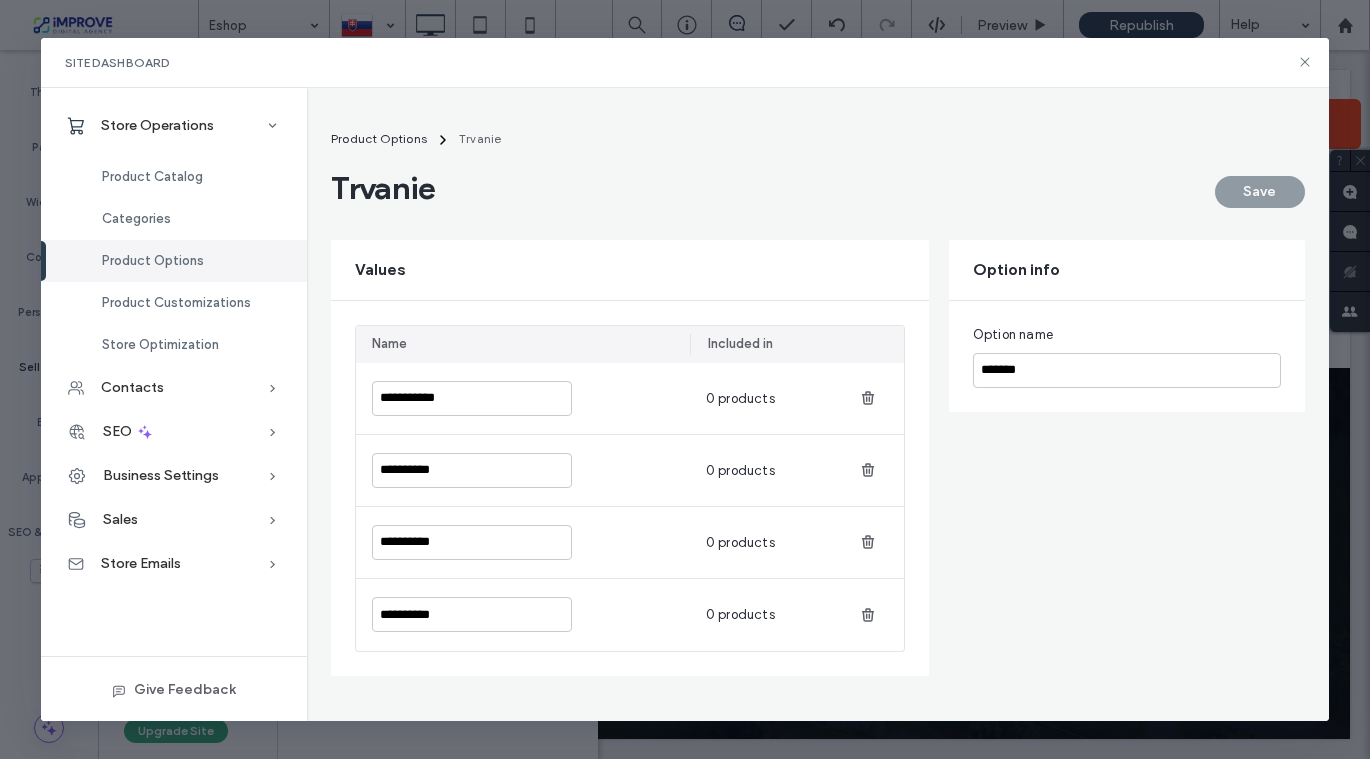 click on "Product Options" at bounding box center [153, 260] 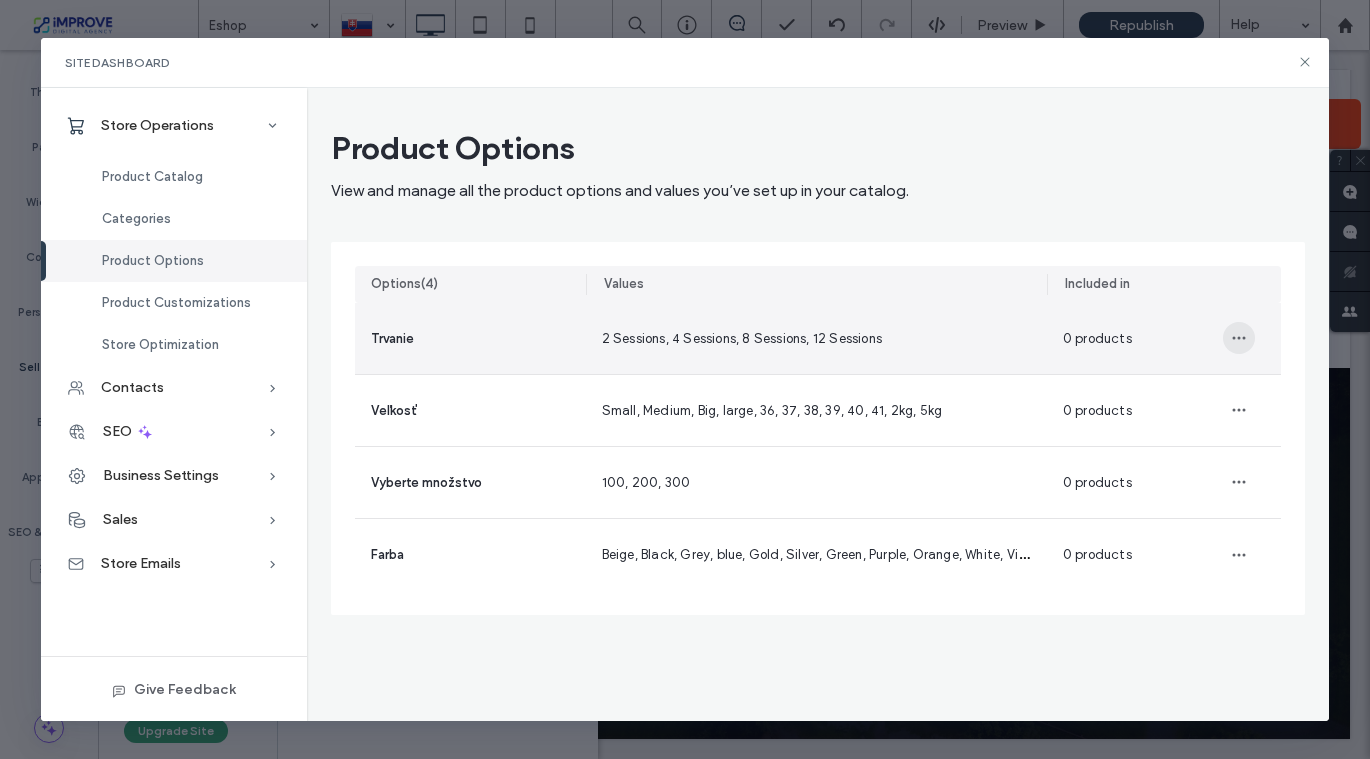 click at bounding box center (1239, 338) 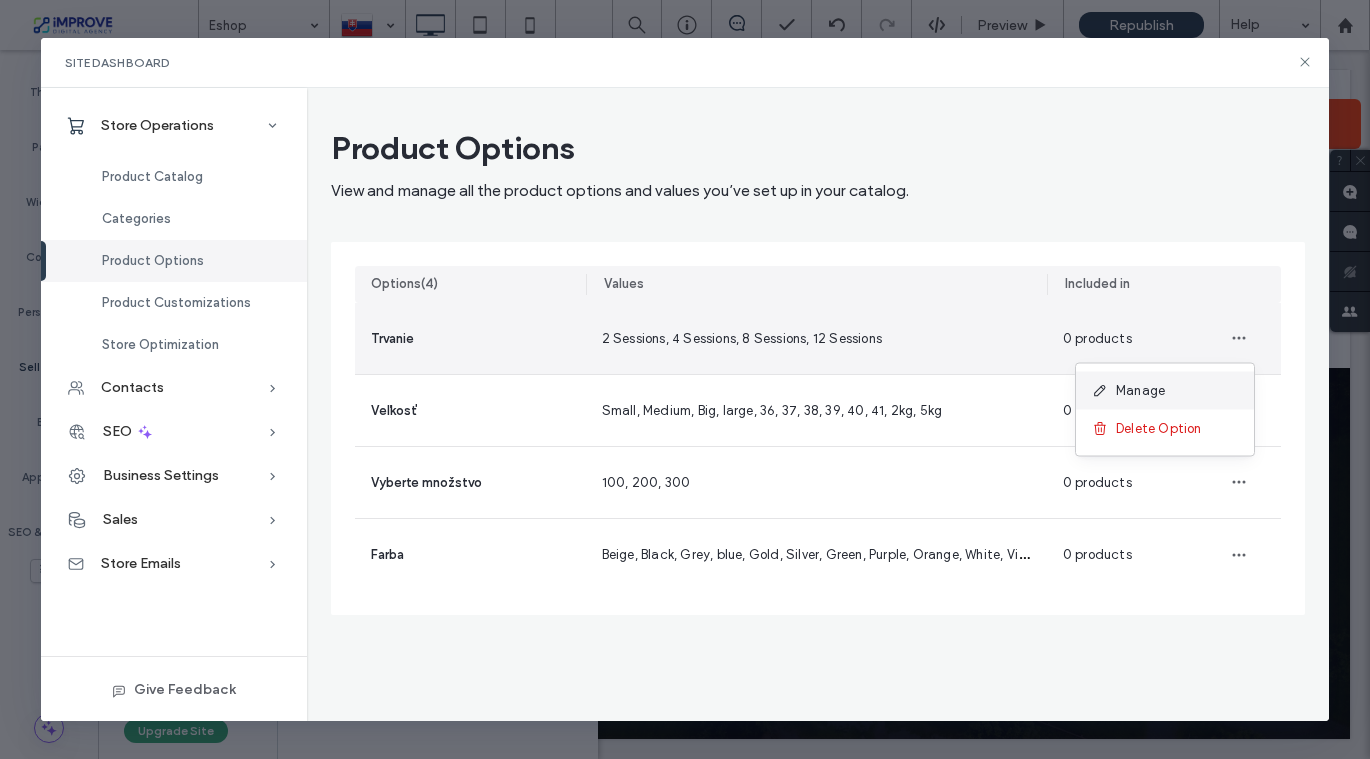 click on "Manage" at bounding box center [1140, 391] 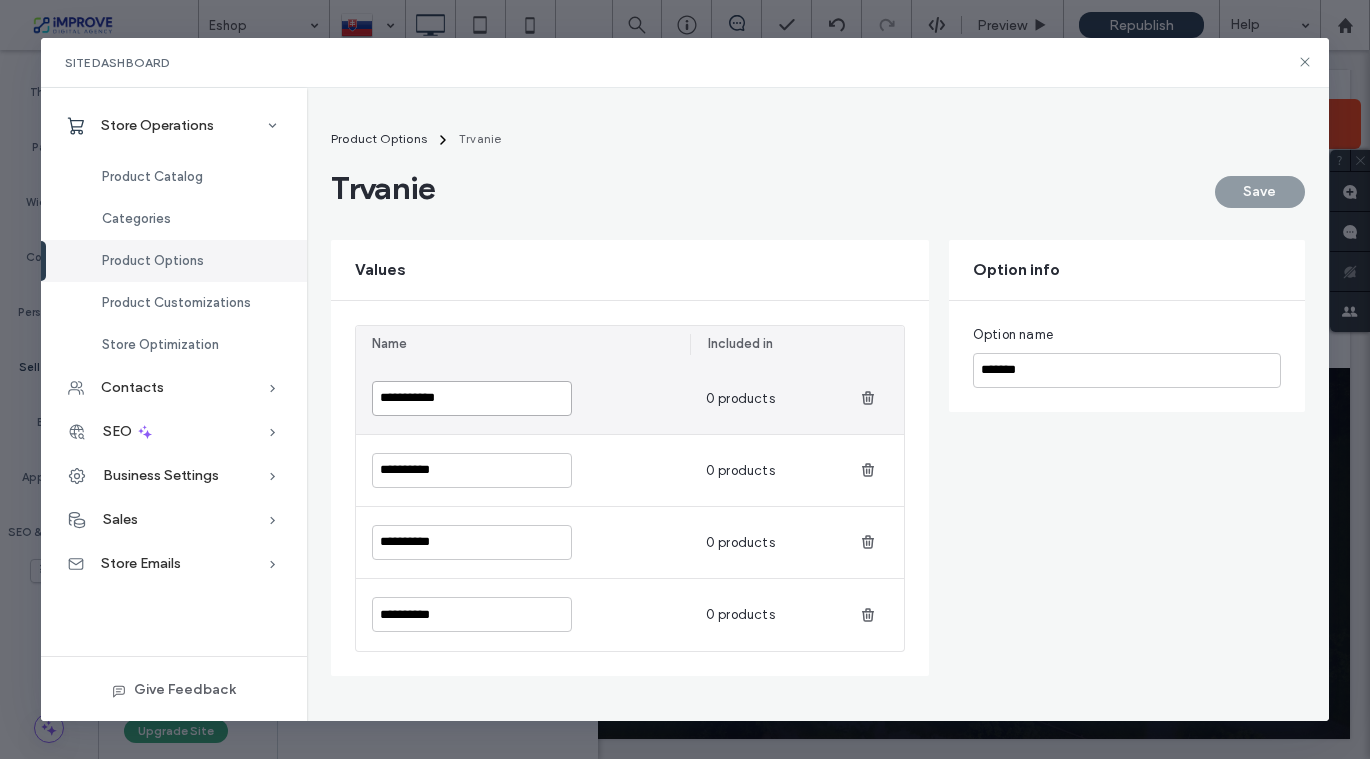 click on "**********" at bounding box center (472, 398) 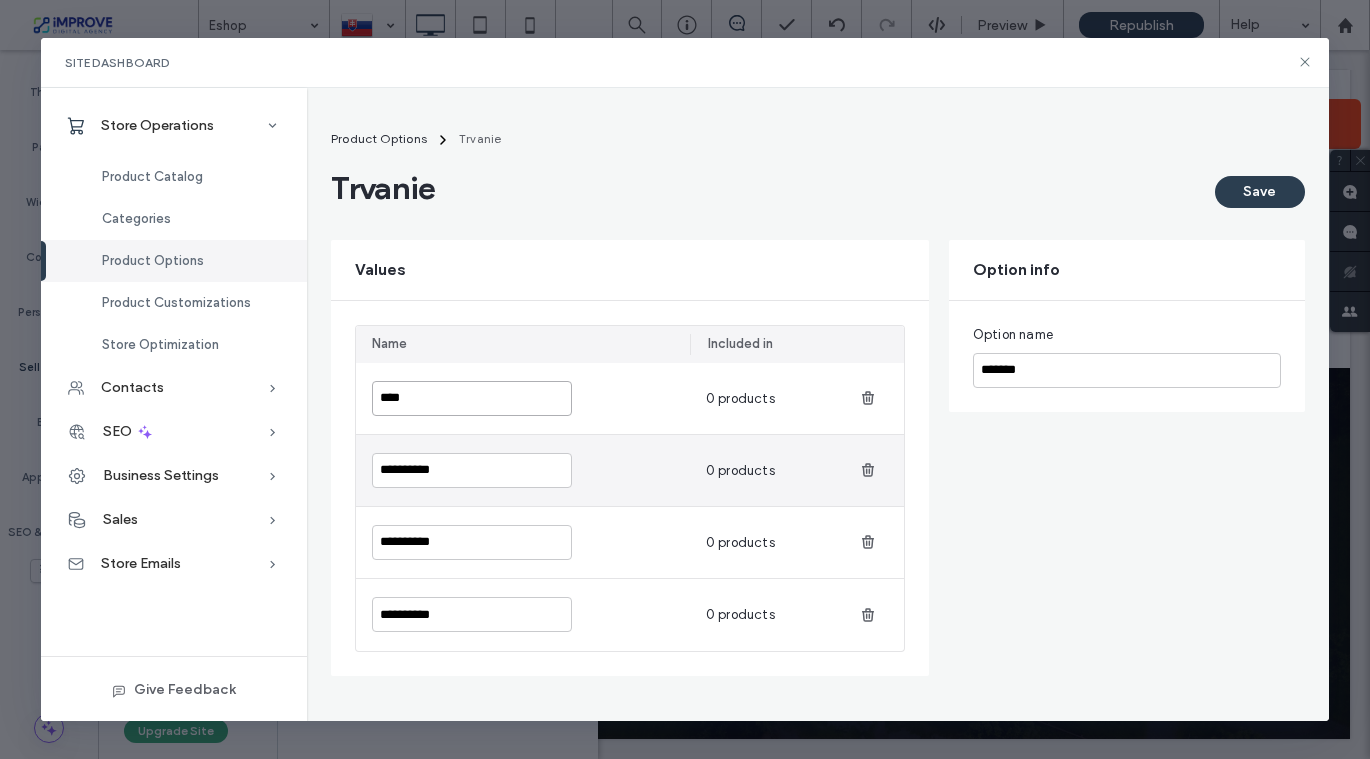 type on "****" 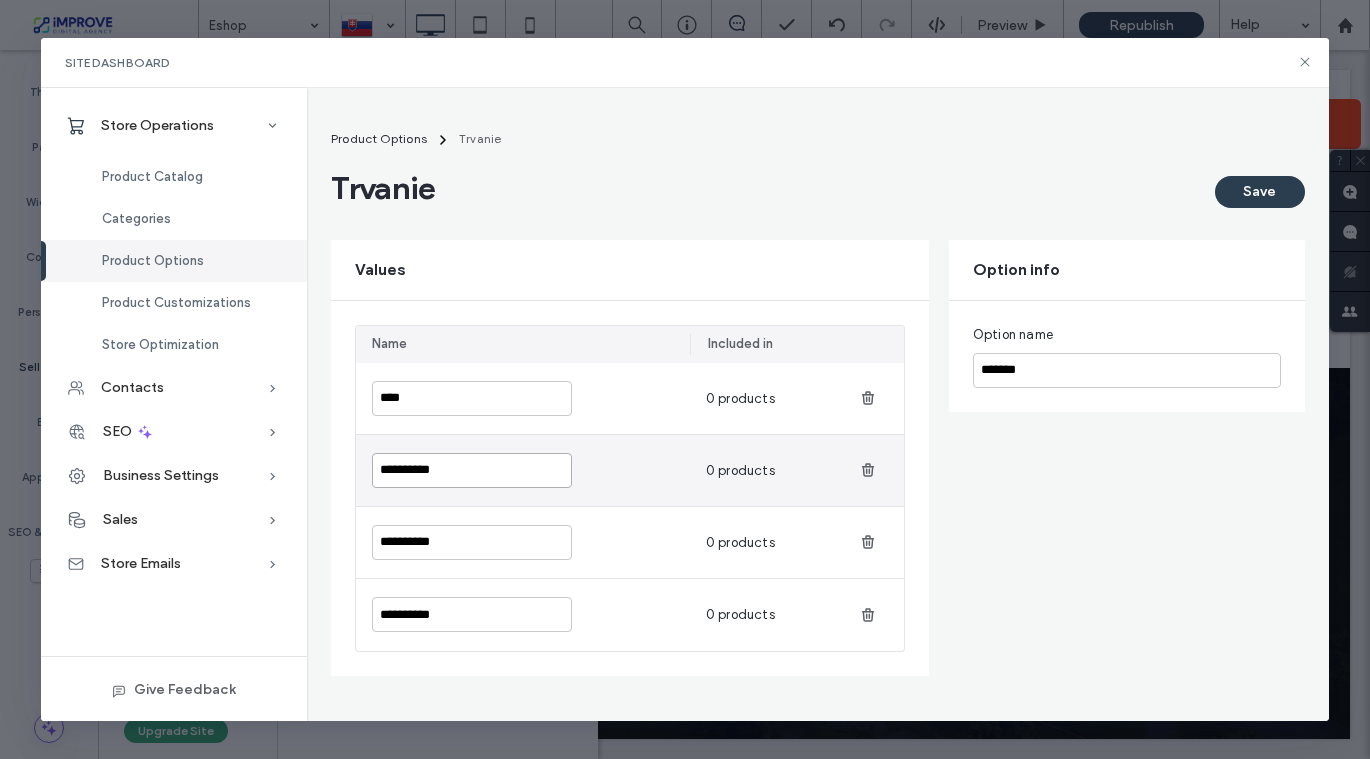 click on "**********" at bounding box center [472, 470] 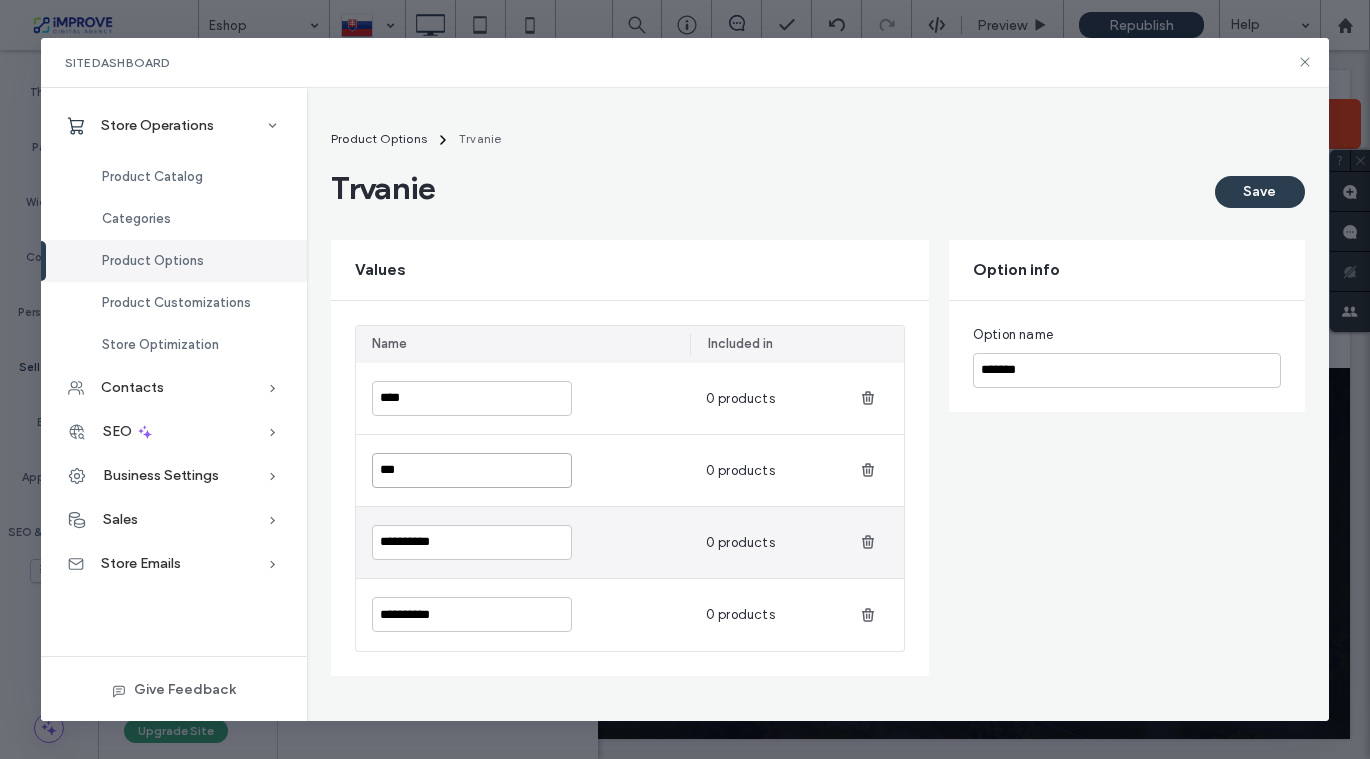 type on "***" 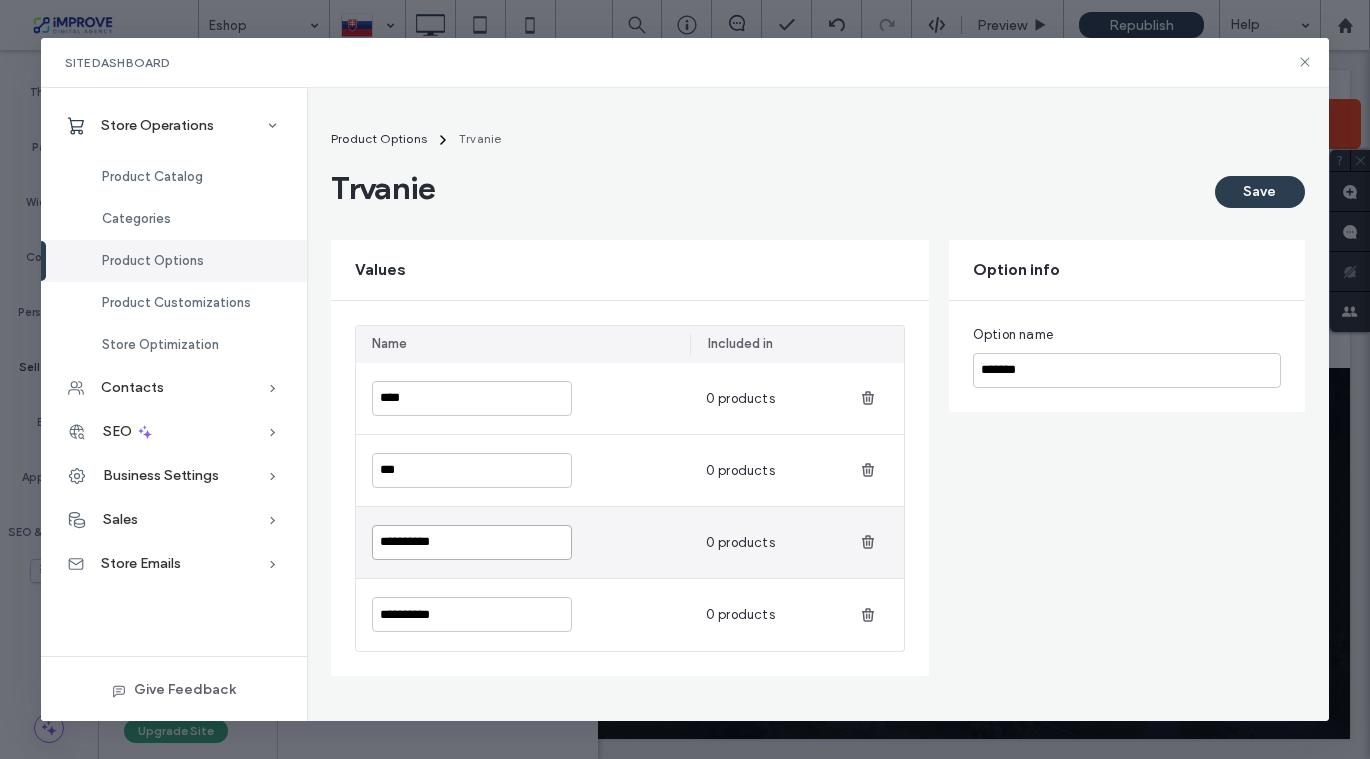 click on "**********" at bounding box center [472, 542] 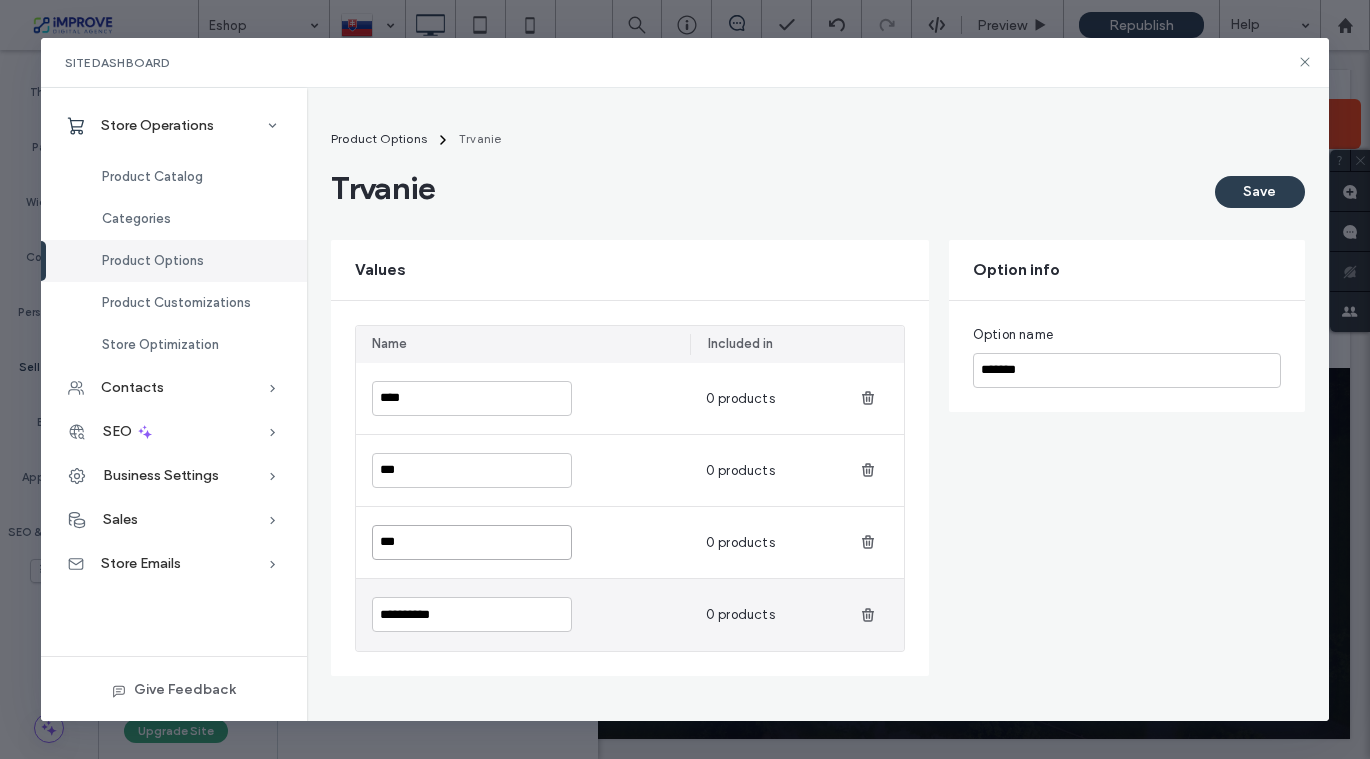 type on "***" 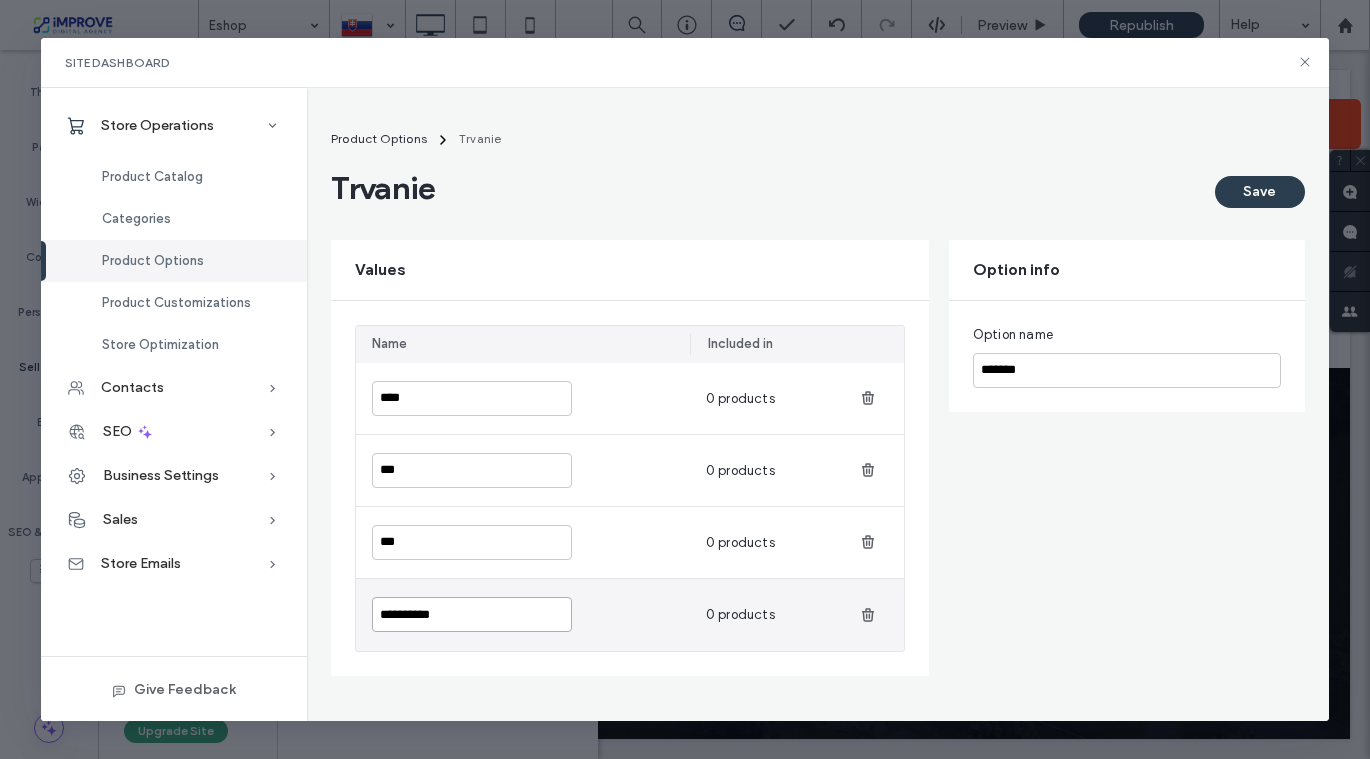 click on "**********" at bounding box center [472, 614] 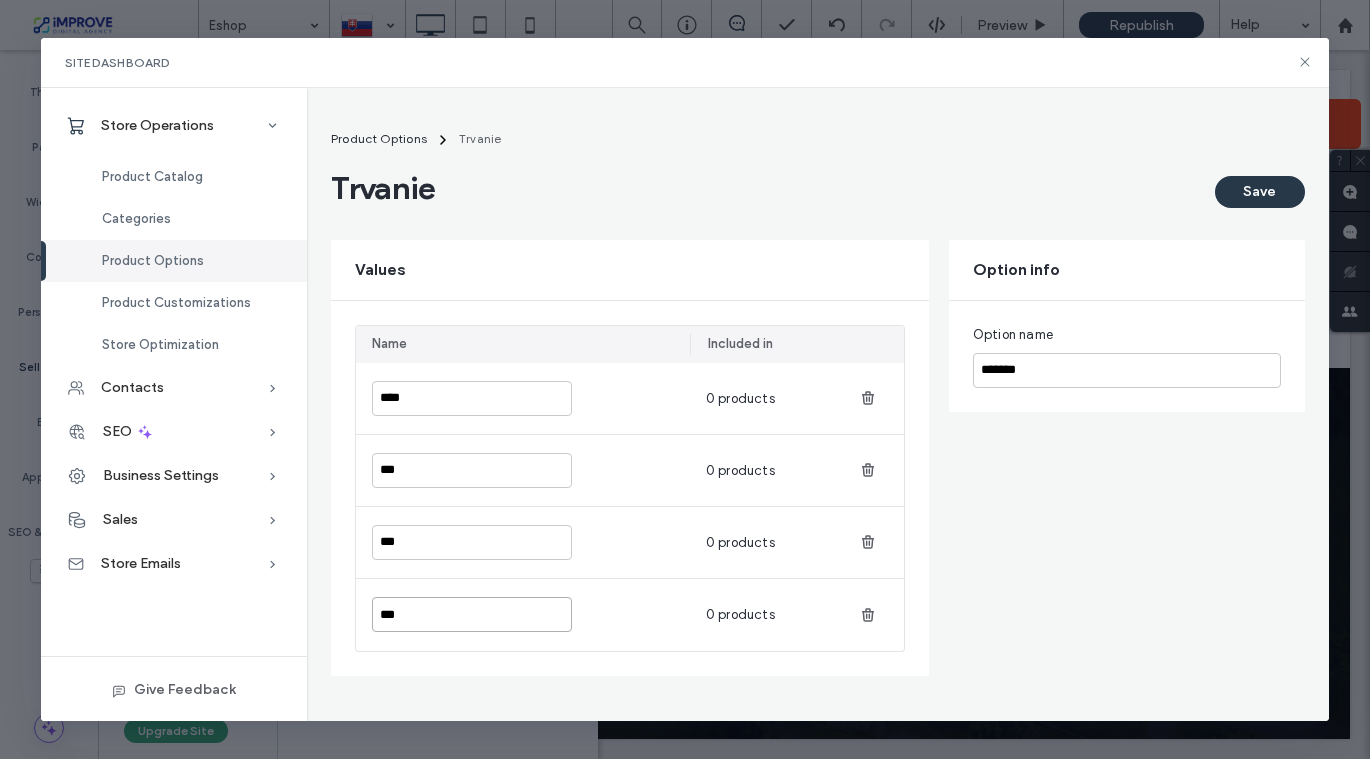 type on "***" 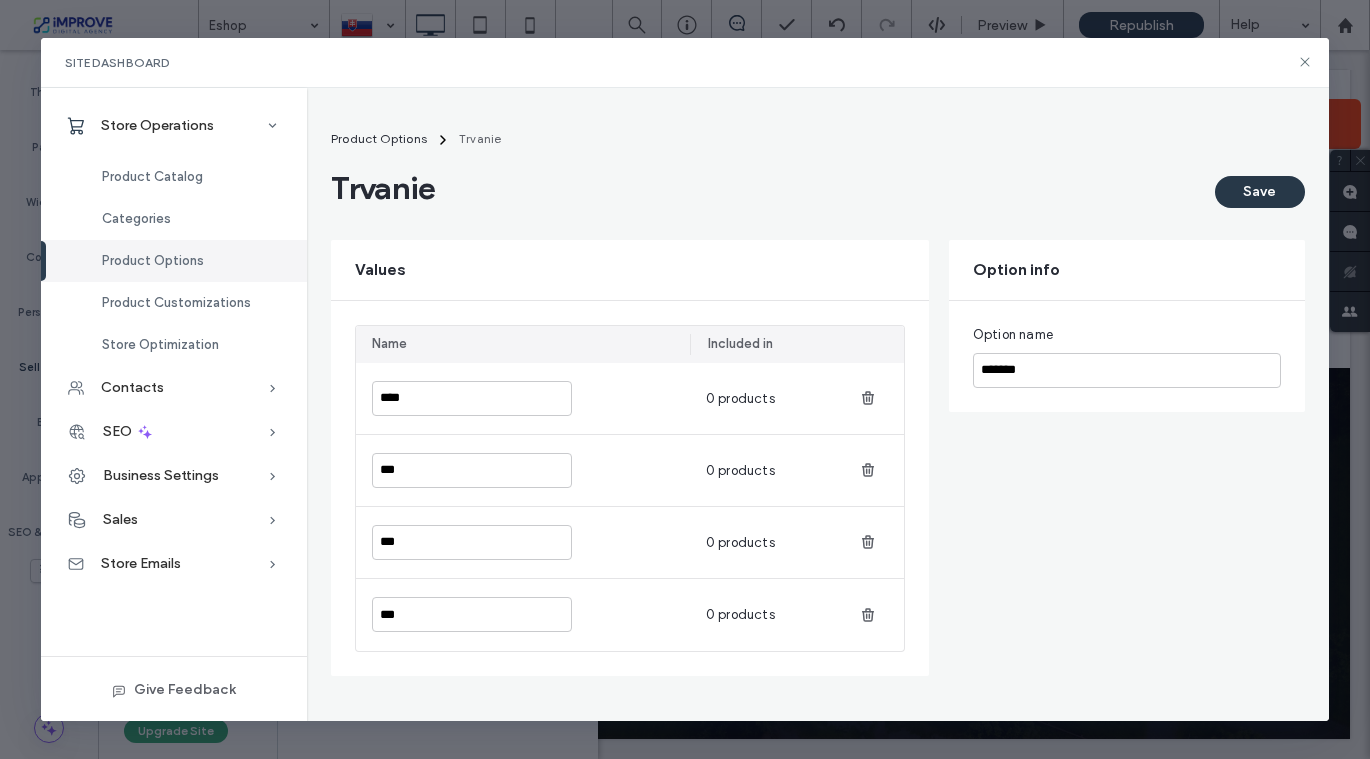 click on "Save" at bounding box center (1260, 192) 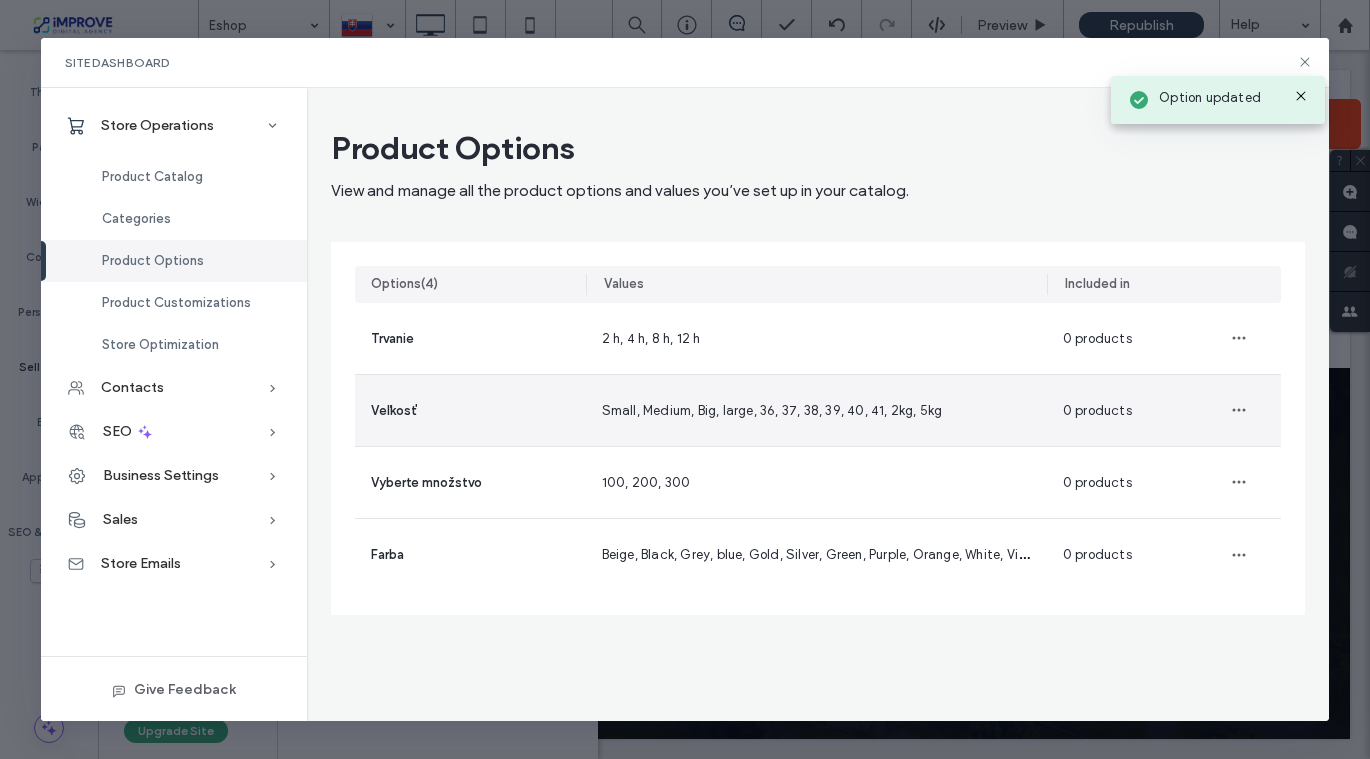 click on "Veľkosť" at bounding box center (470, 410) 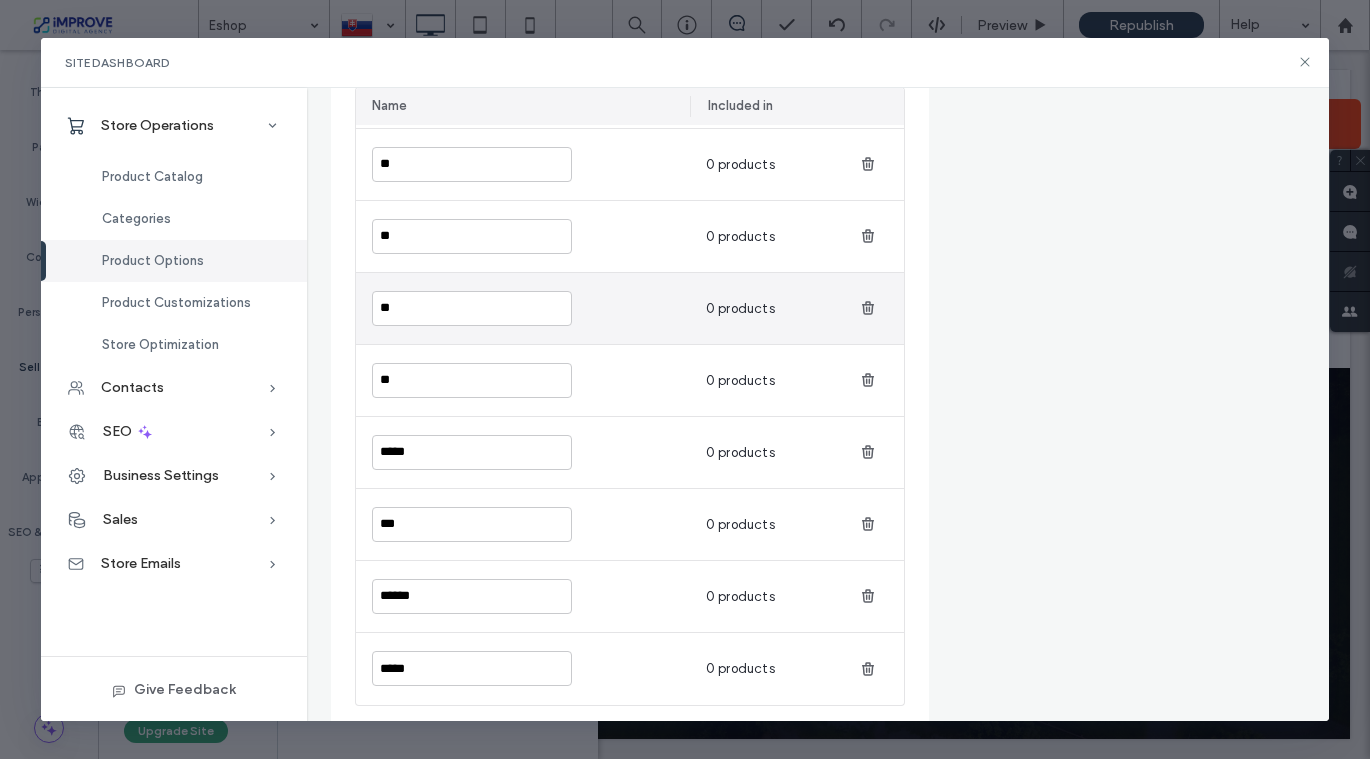 scroll, scrollTop: 556, scrollLeft: 0, axis: vertical 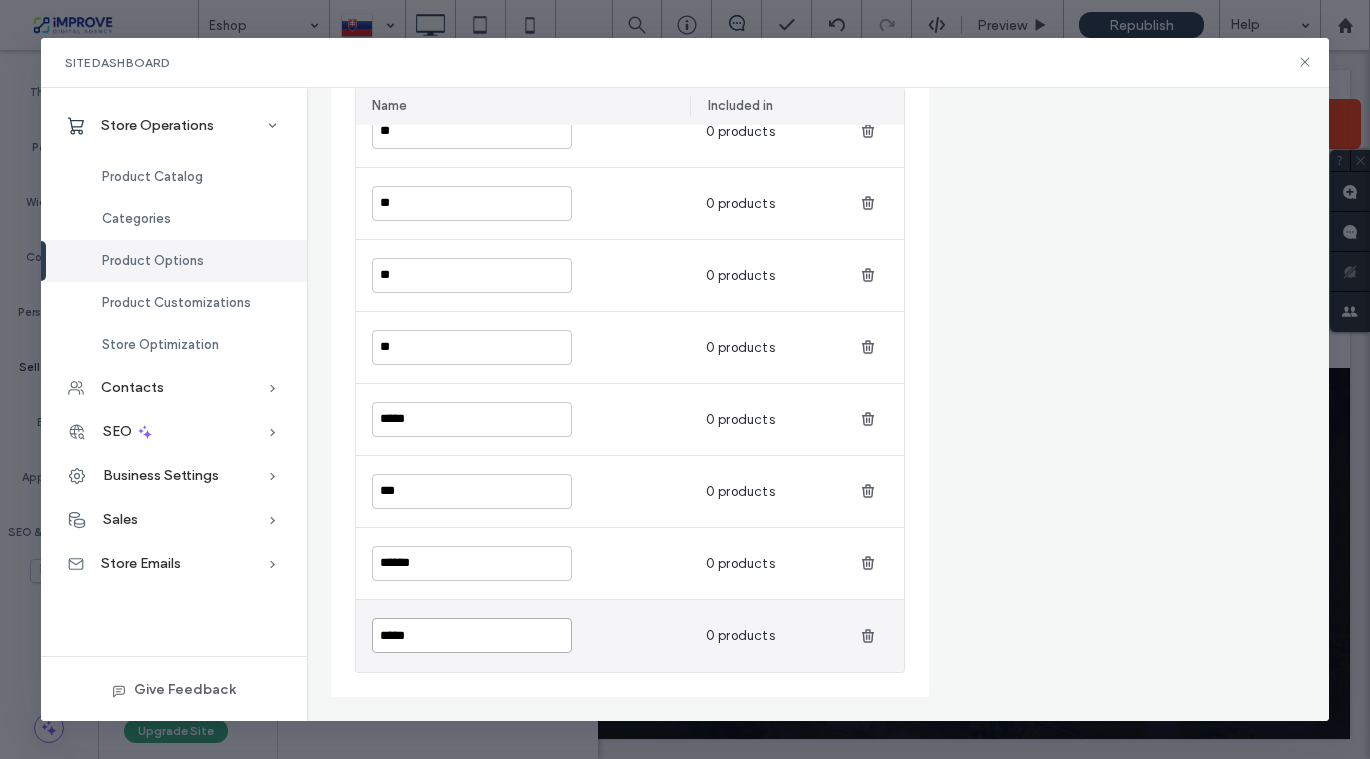 click on "*****" at bounding box center (472, 635) 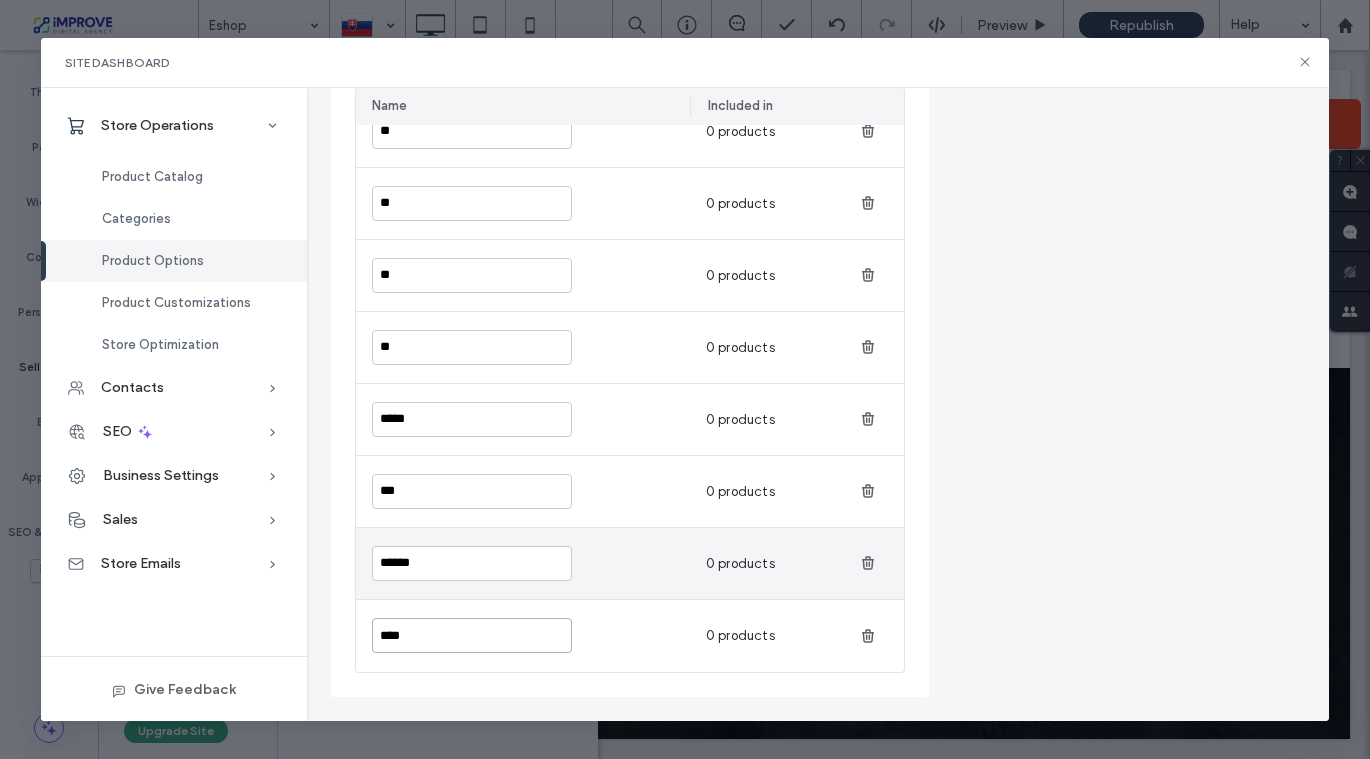 type on "****" 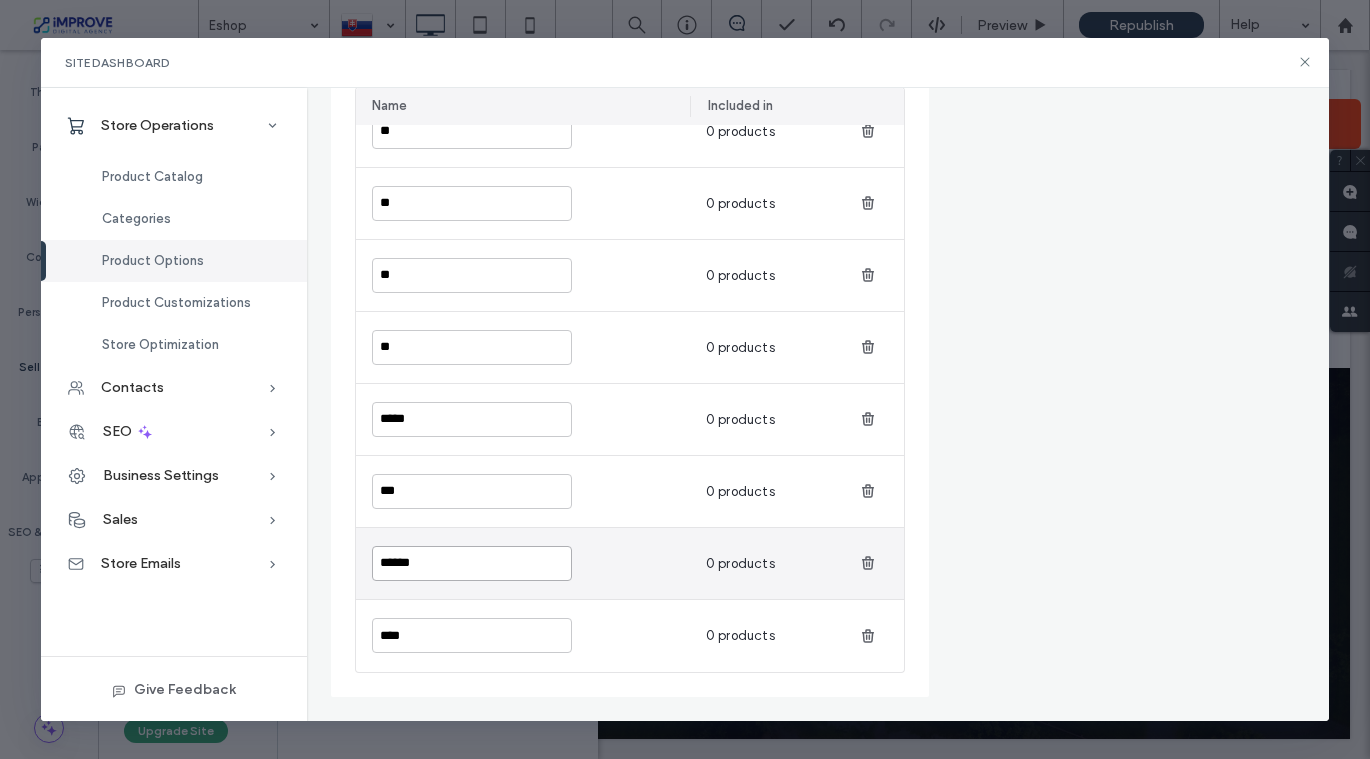 click on "******" at bounding box center (472, 563) 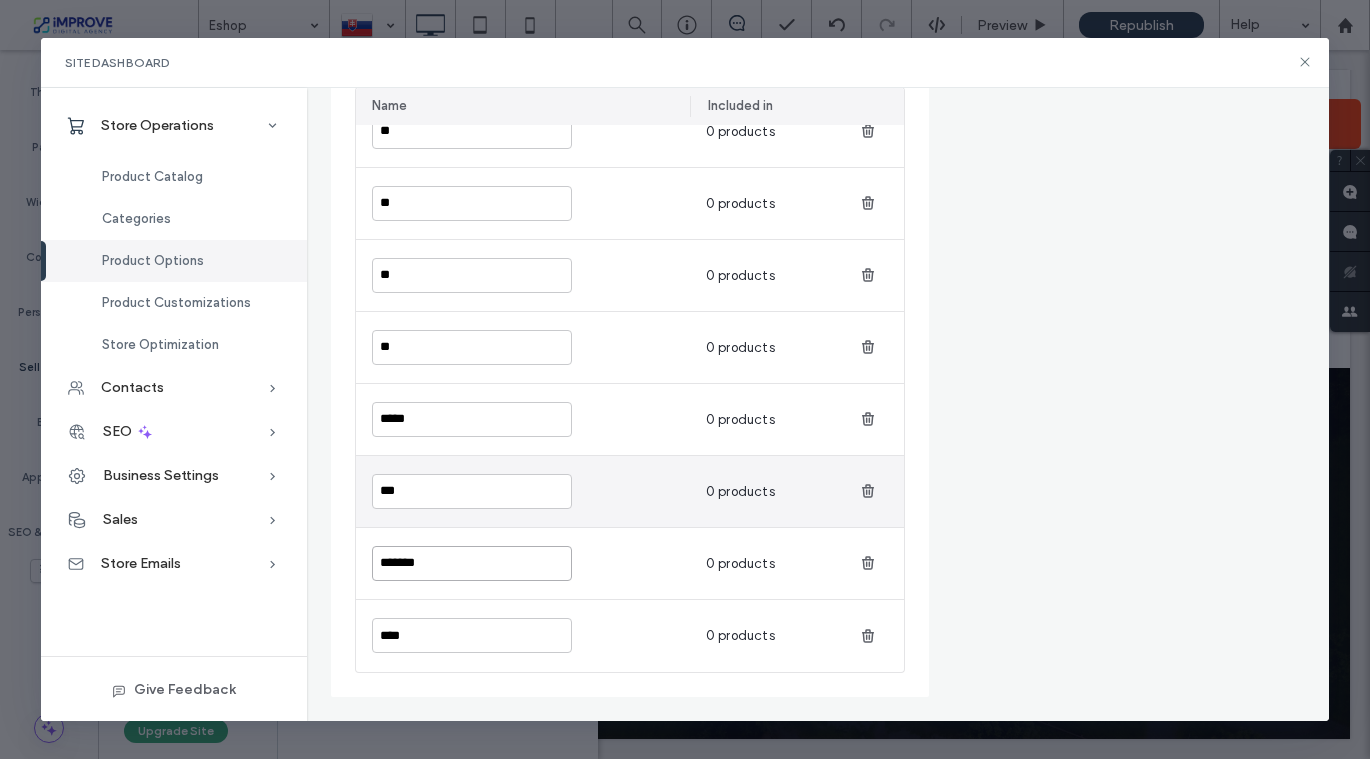 type on "*******" 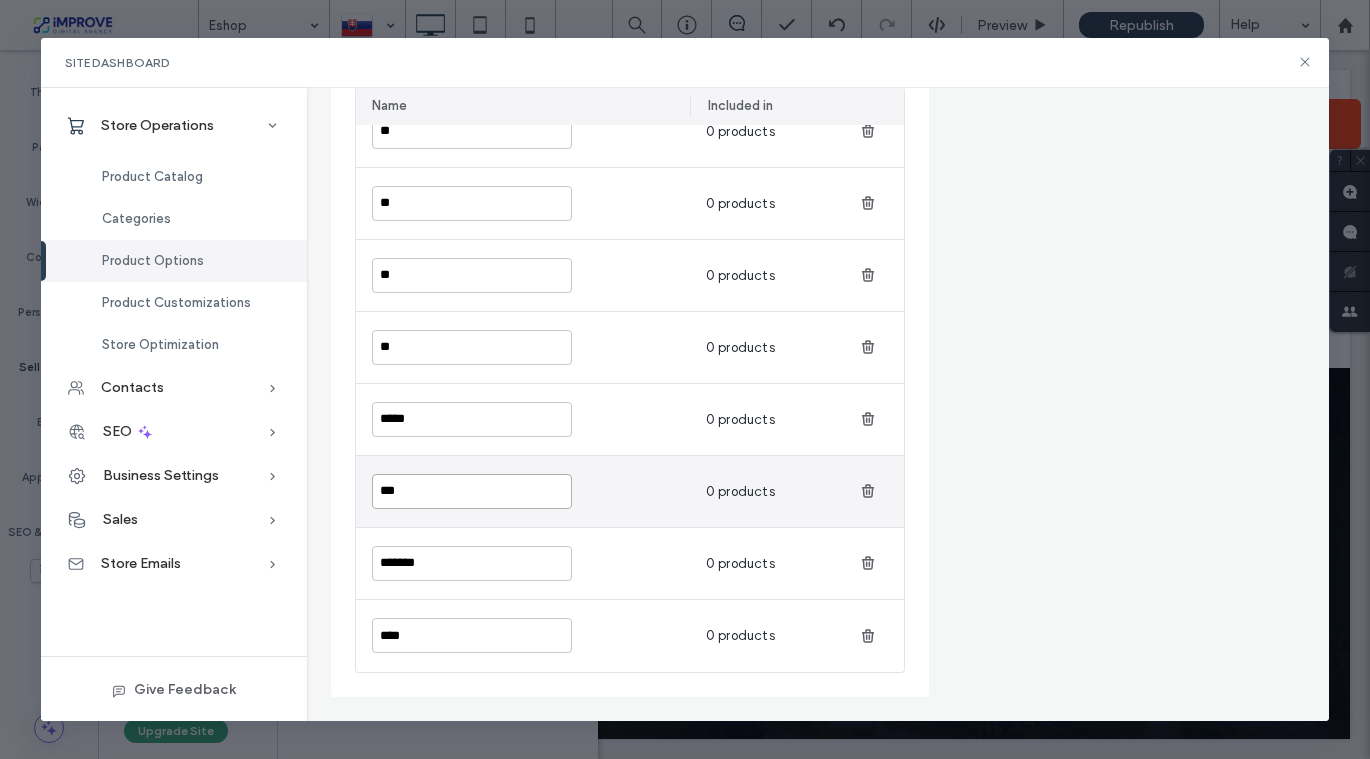click on "***" at bounding box center [472, 491] 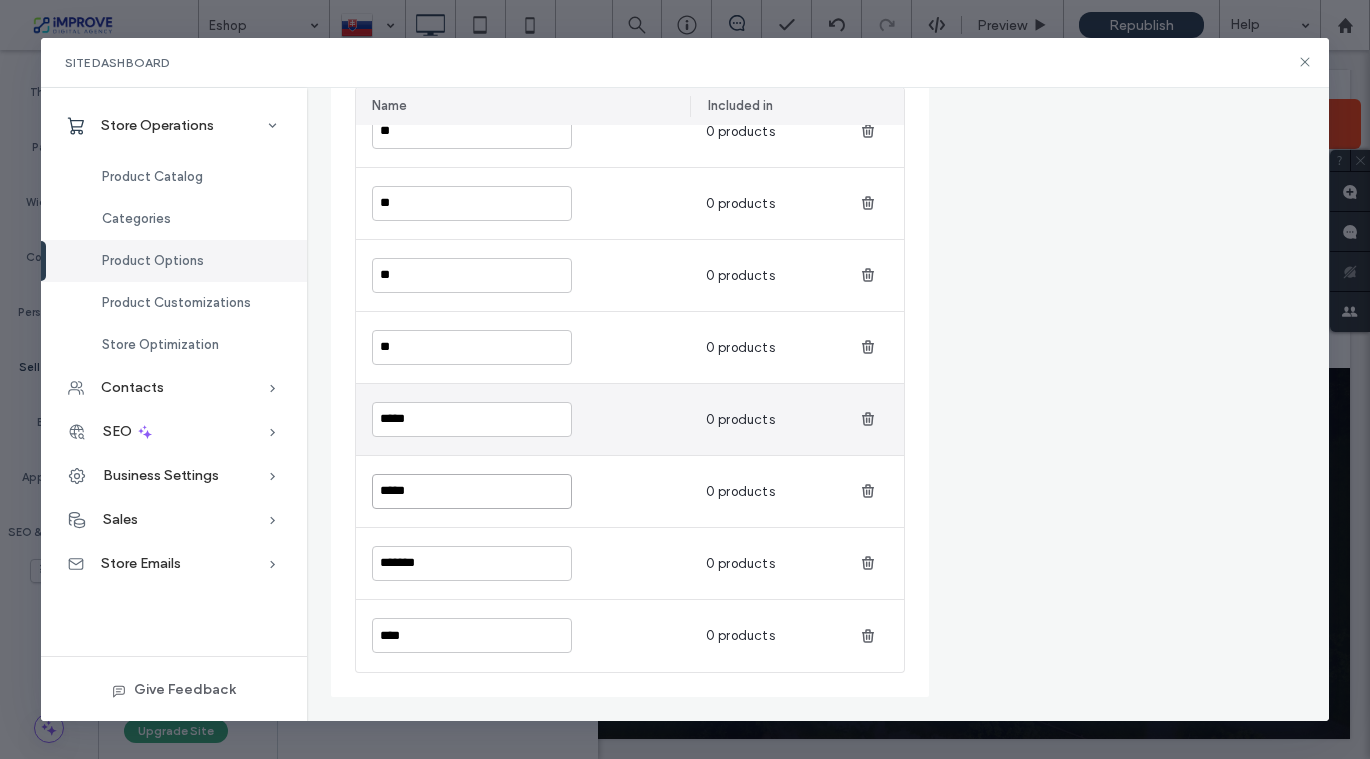 type on "*****" 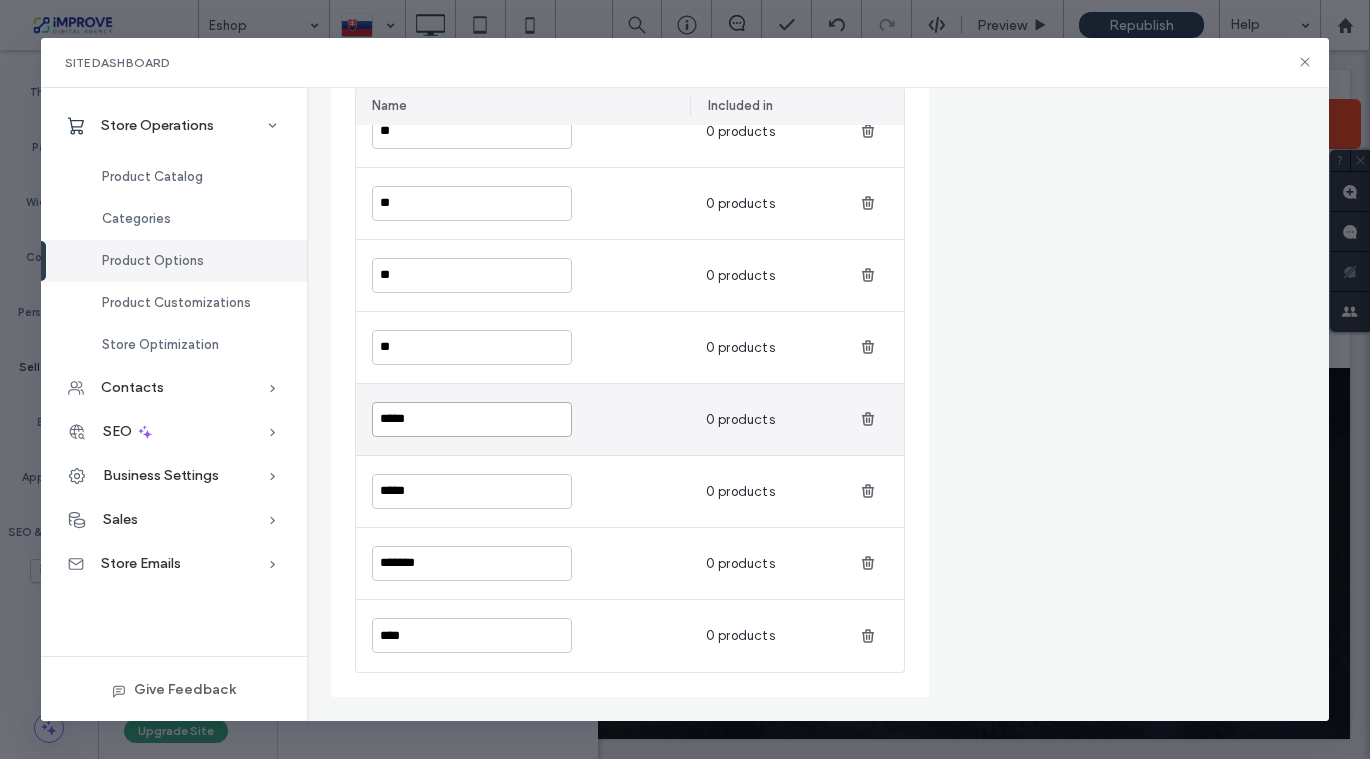 click on "*****" at bounding box center (472, 419) 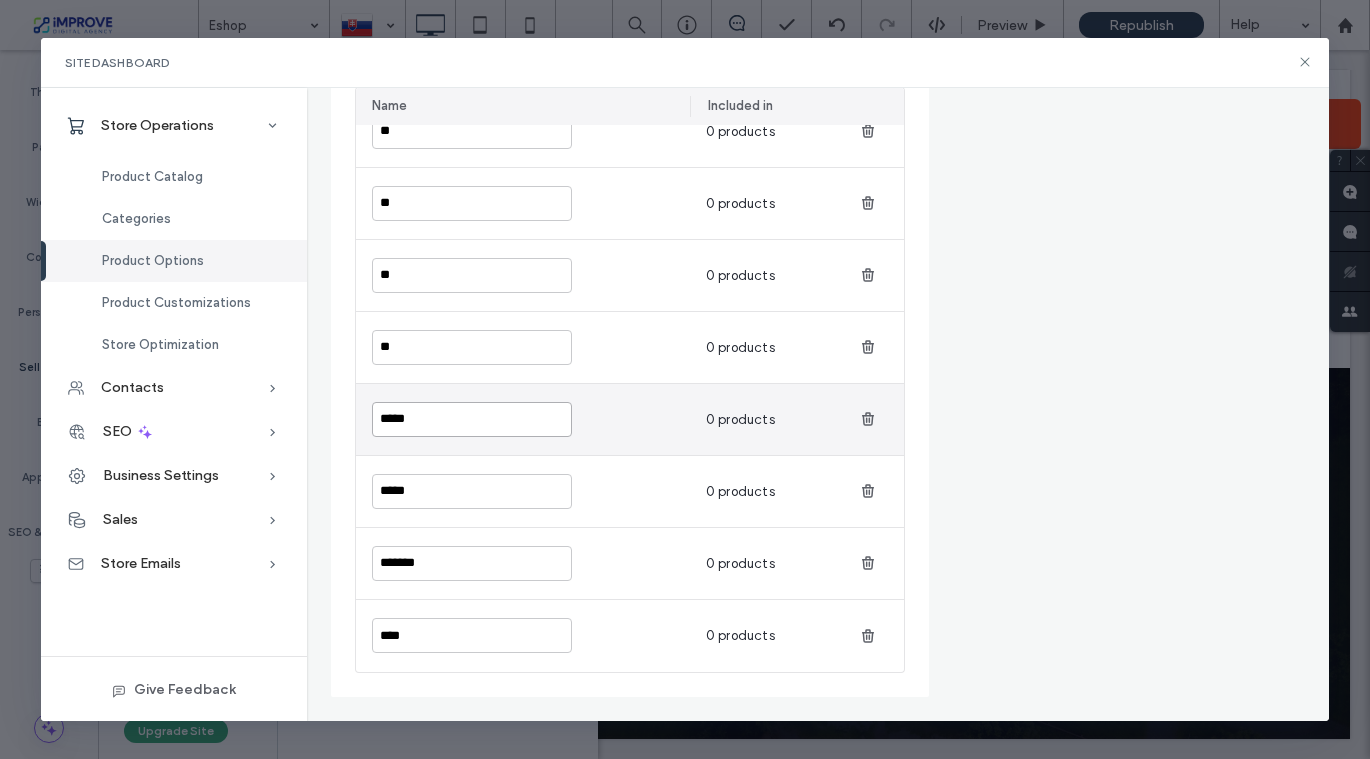 click on "*****" at bounding box center (472, 419) 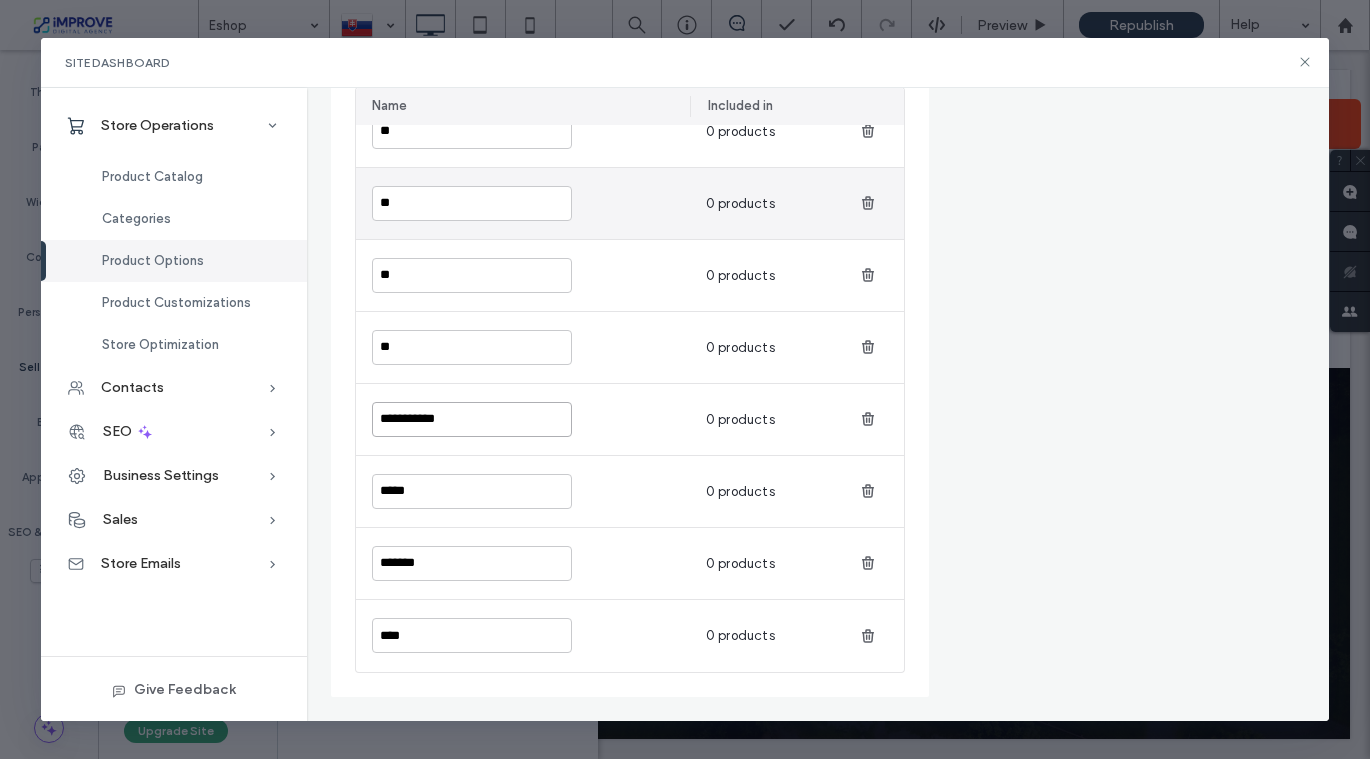 scroll, scrollTop: 0, scrollLeft: 0, axis: both 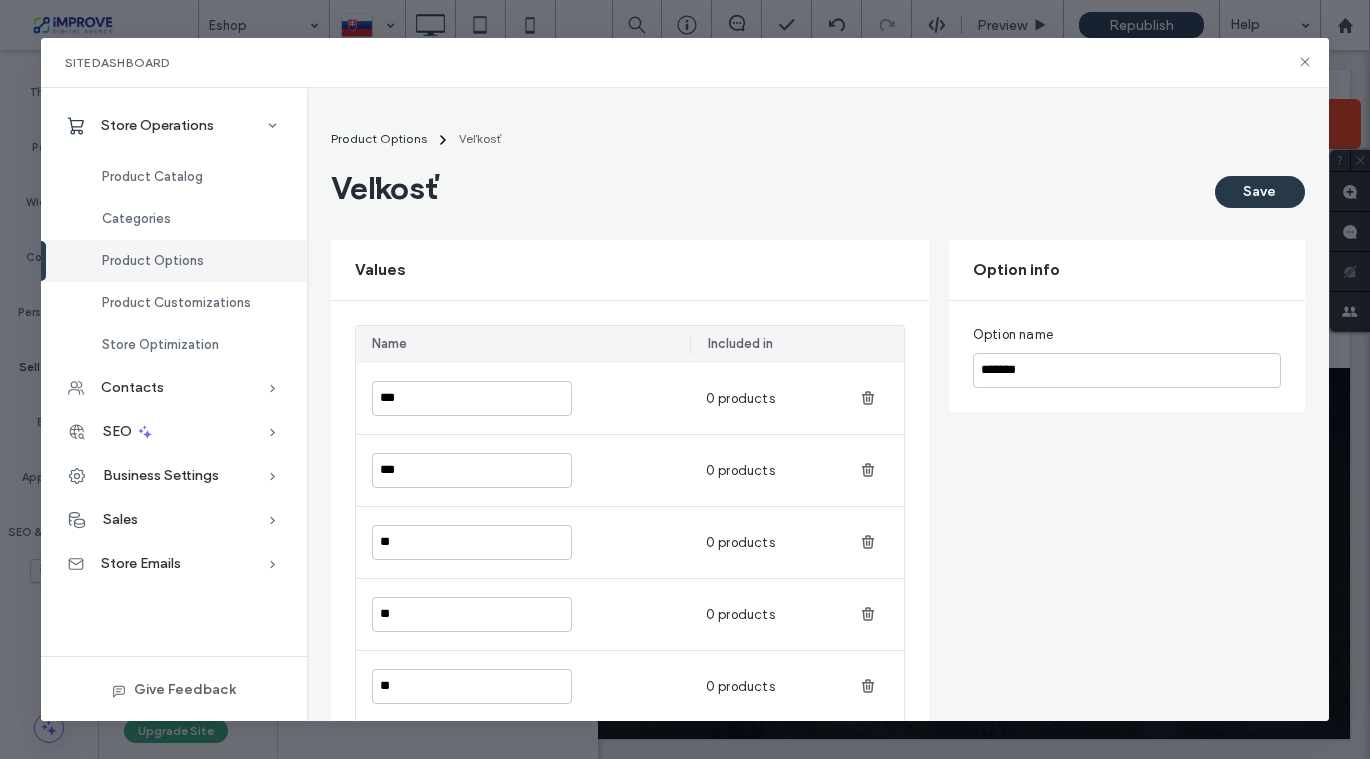 type on "**********" 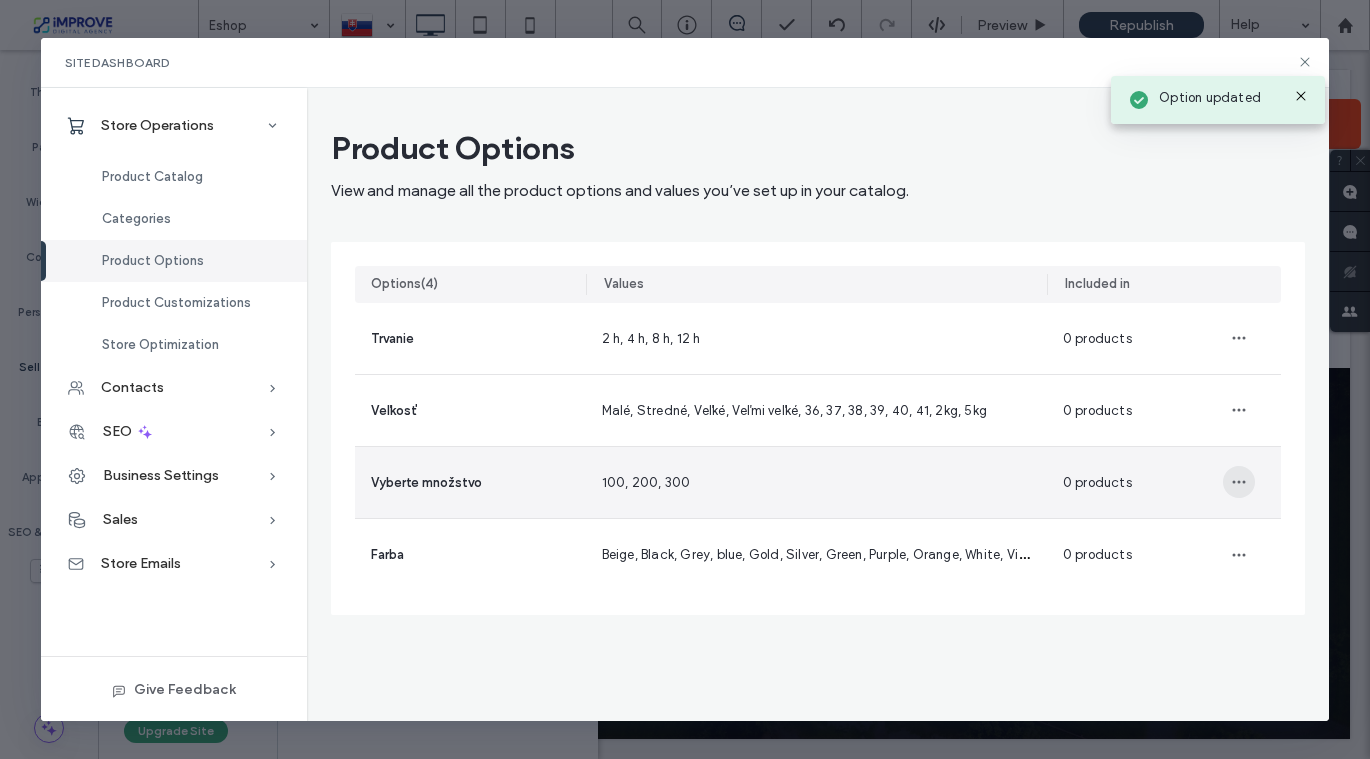 click 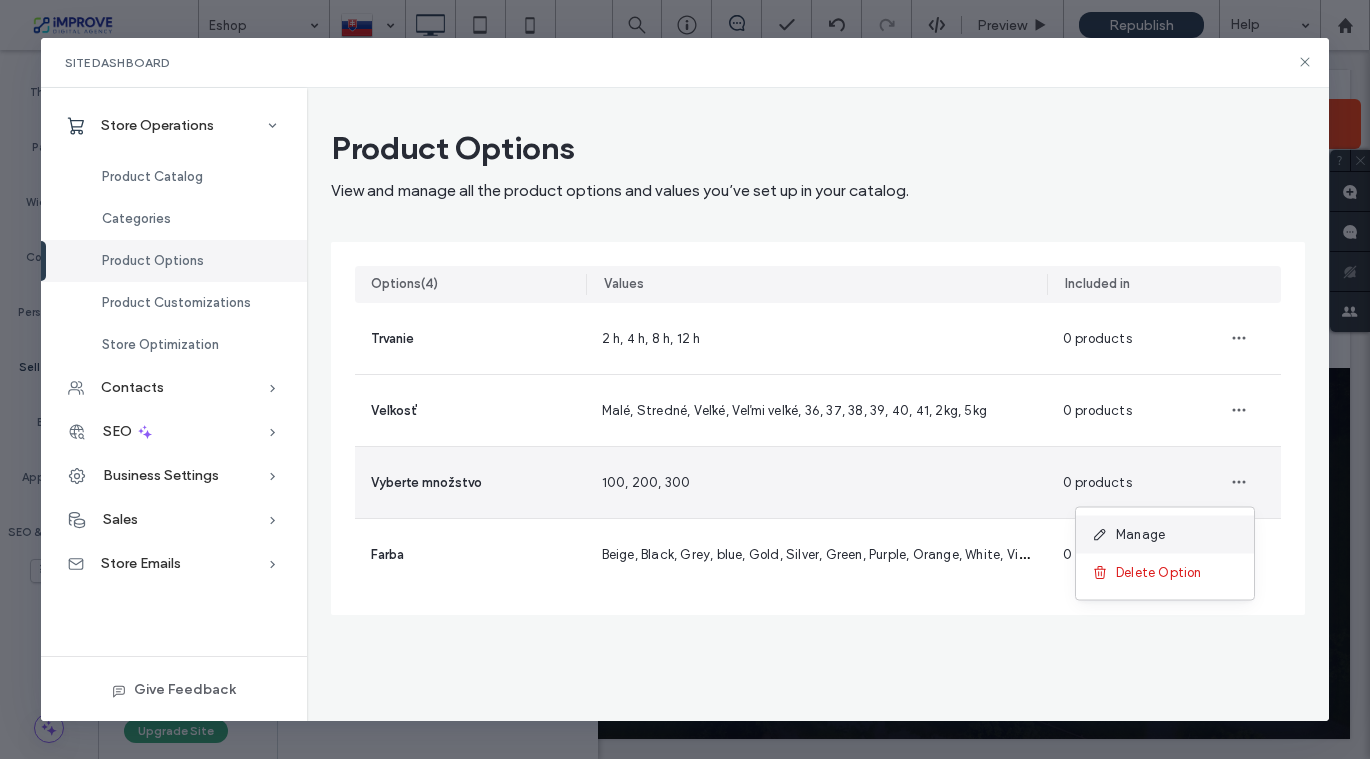 click on "Manage" at bounding box center (1140, 535) 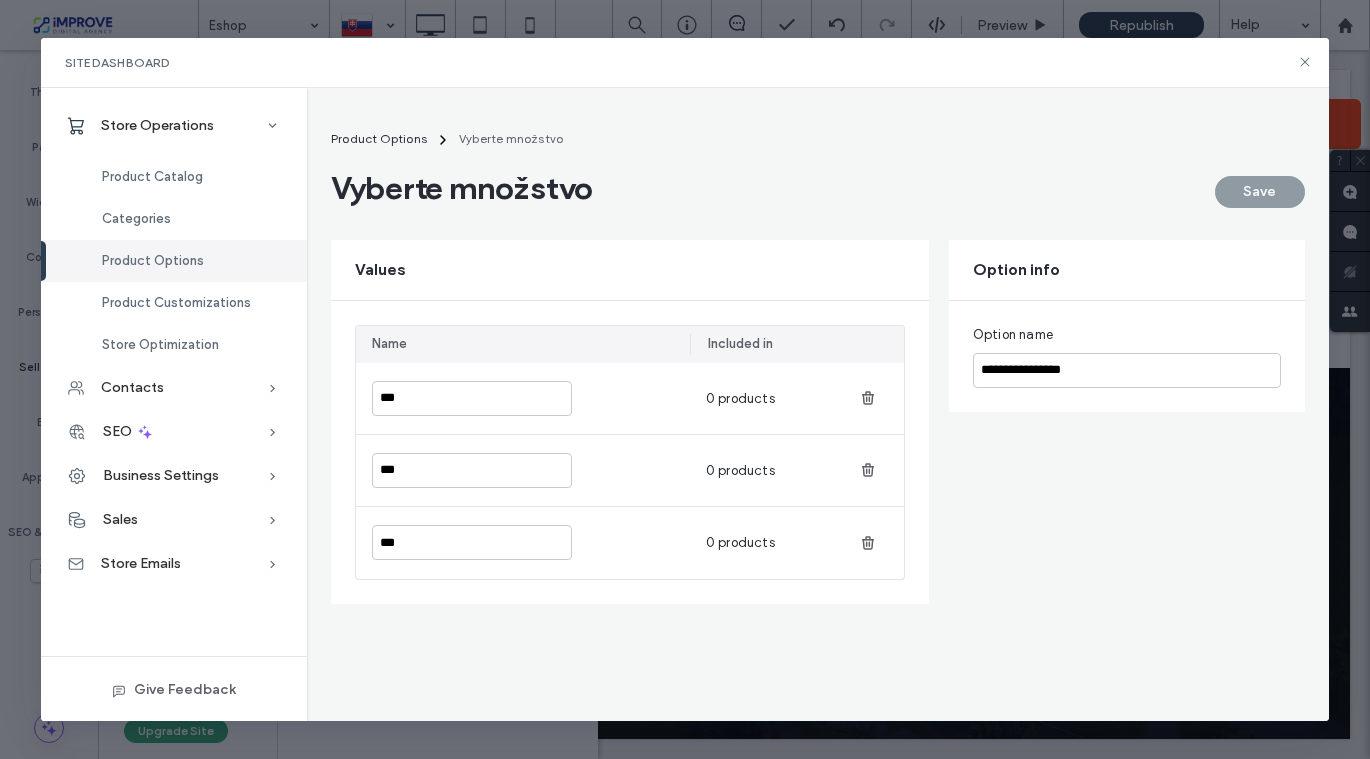 click on "Product Options" at bounding box center (153, 260) 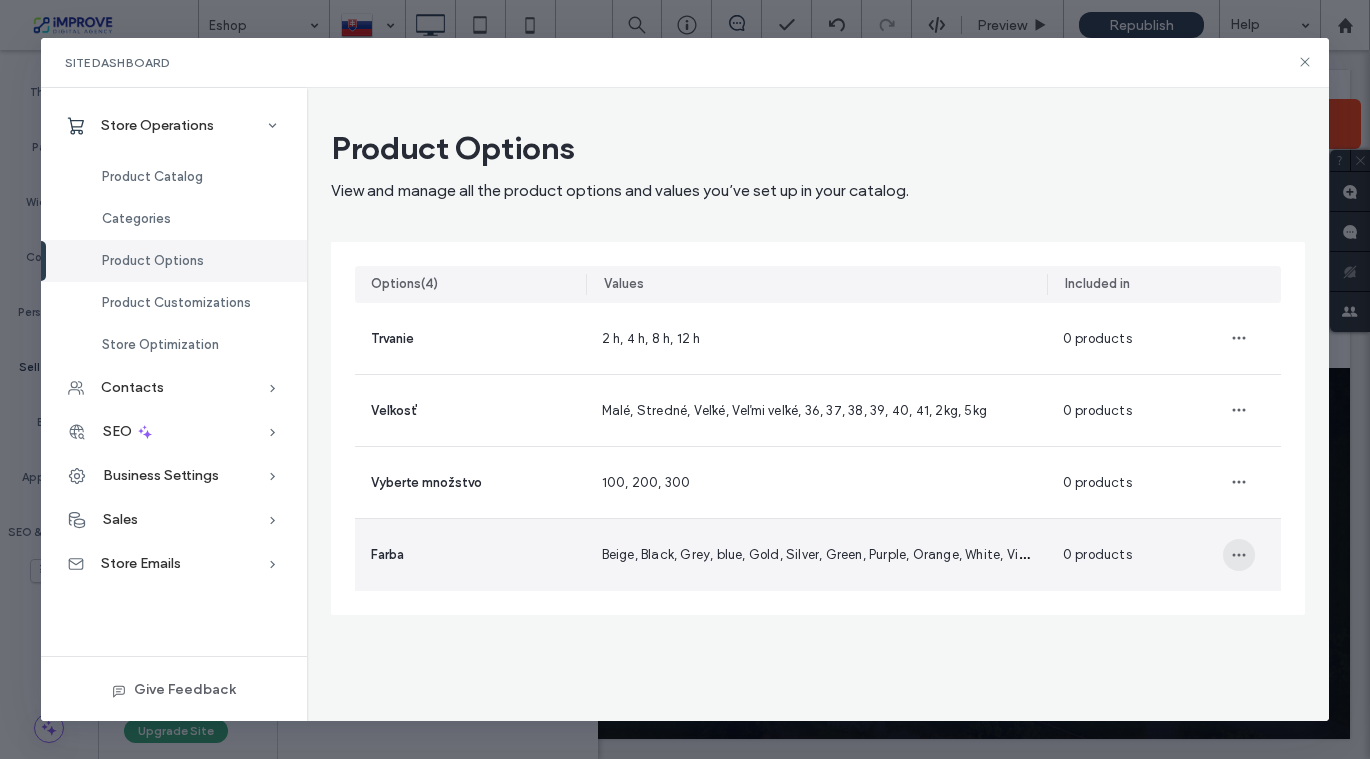 click 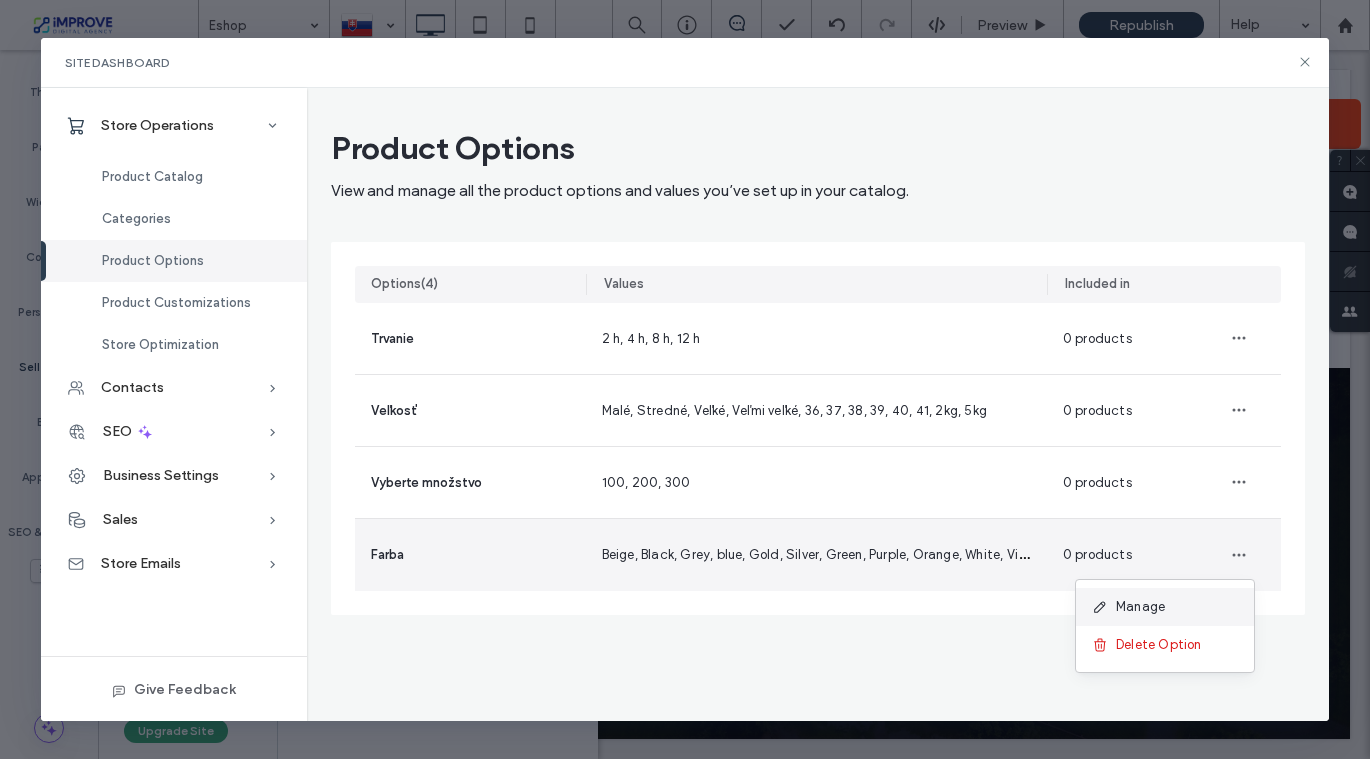 click on "Manage" at bounding box center (1140, 607) 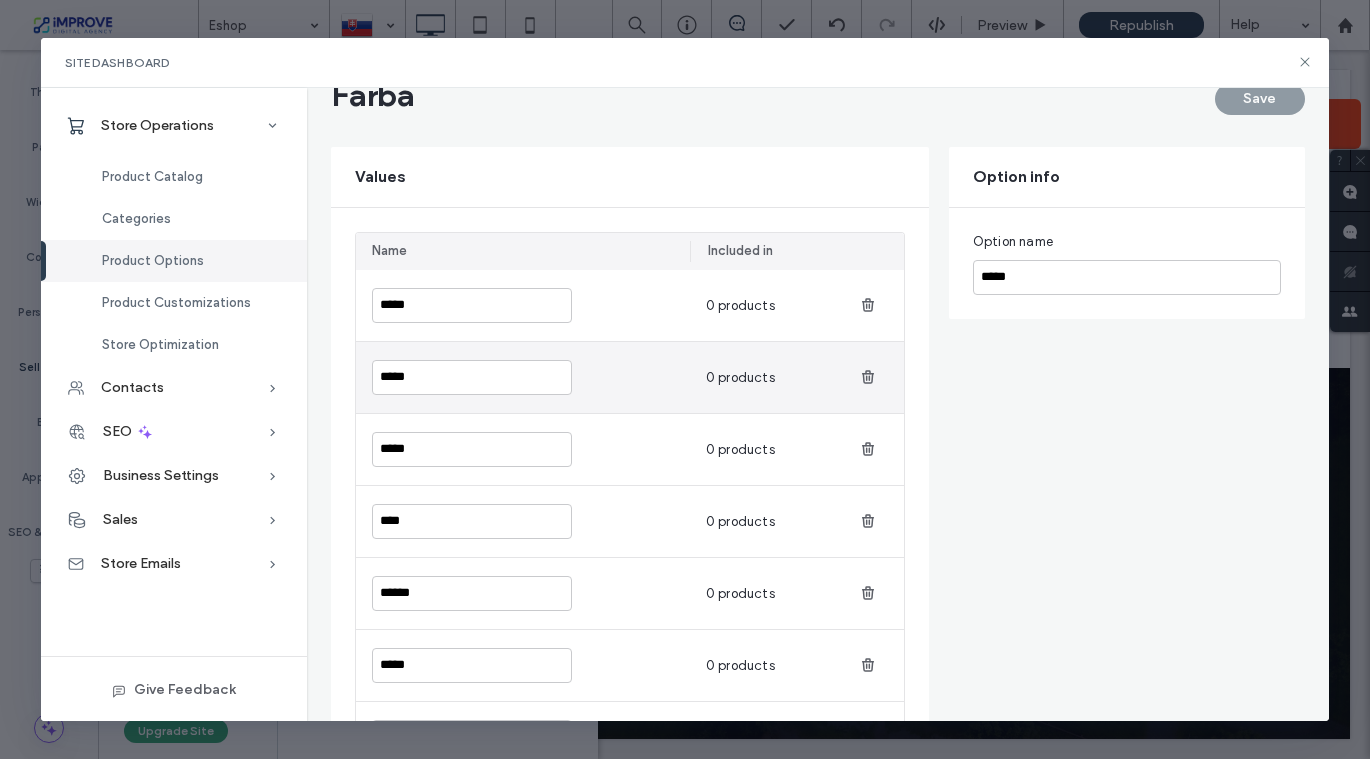 scroll, scrollTop: 117, scrollLeft: 0, axis: vertical 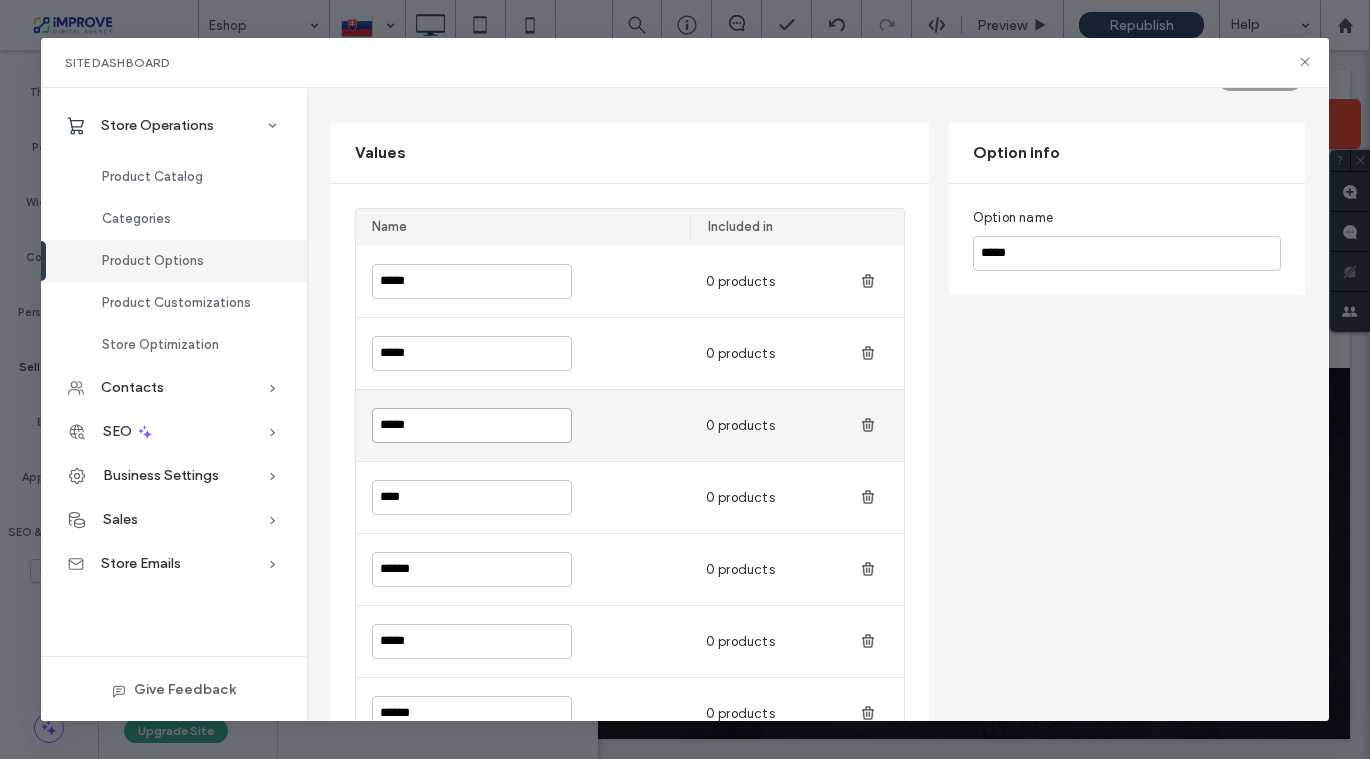 click on "*****" at bounding box center (472, 425) 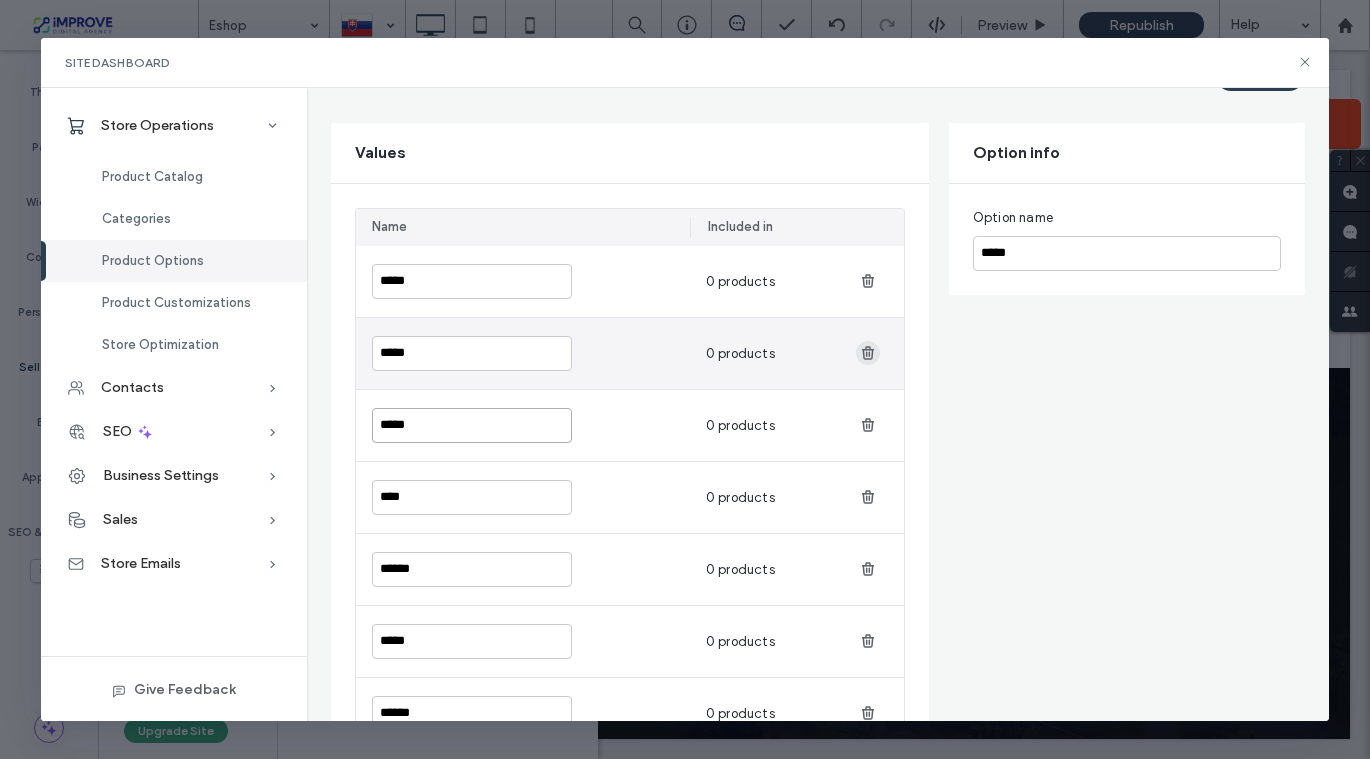 type on "*****" 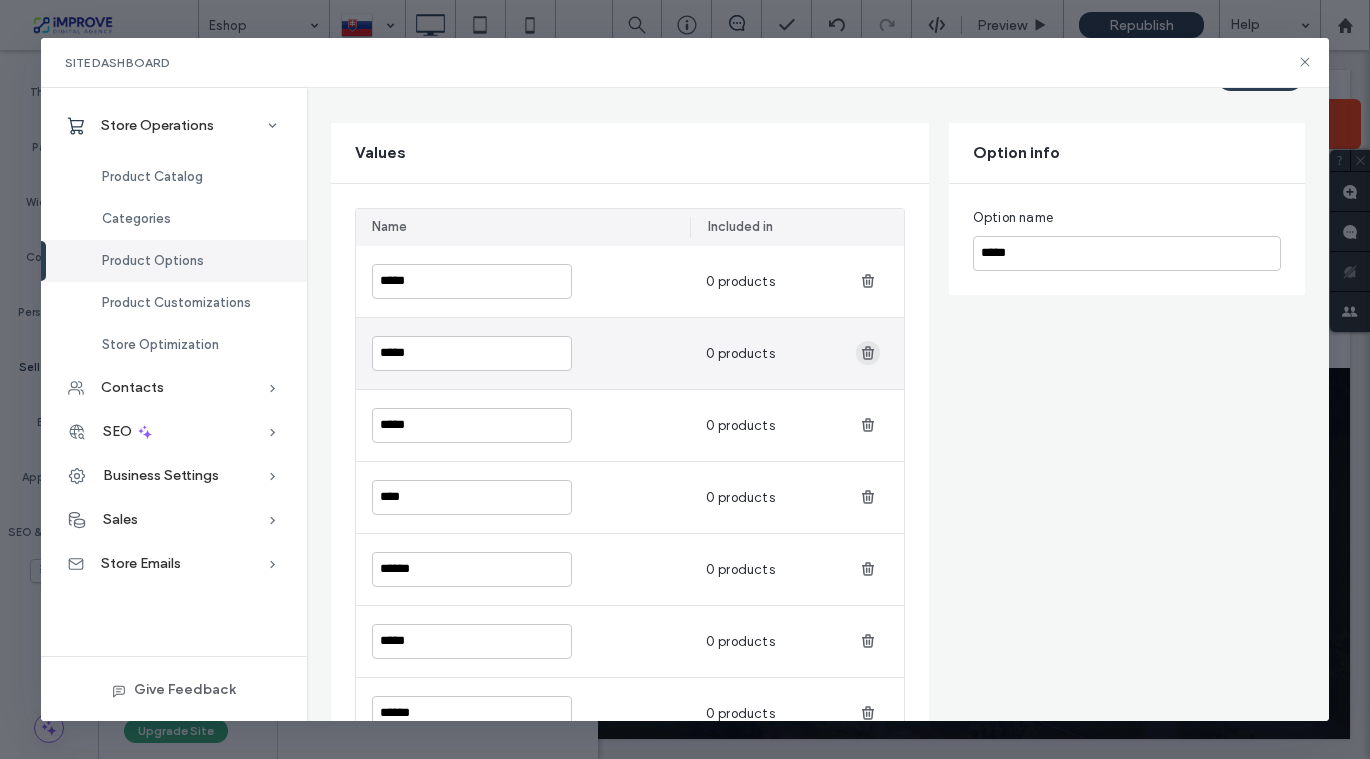 click 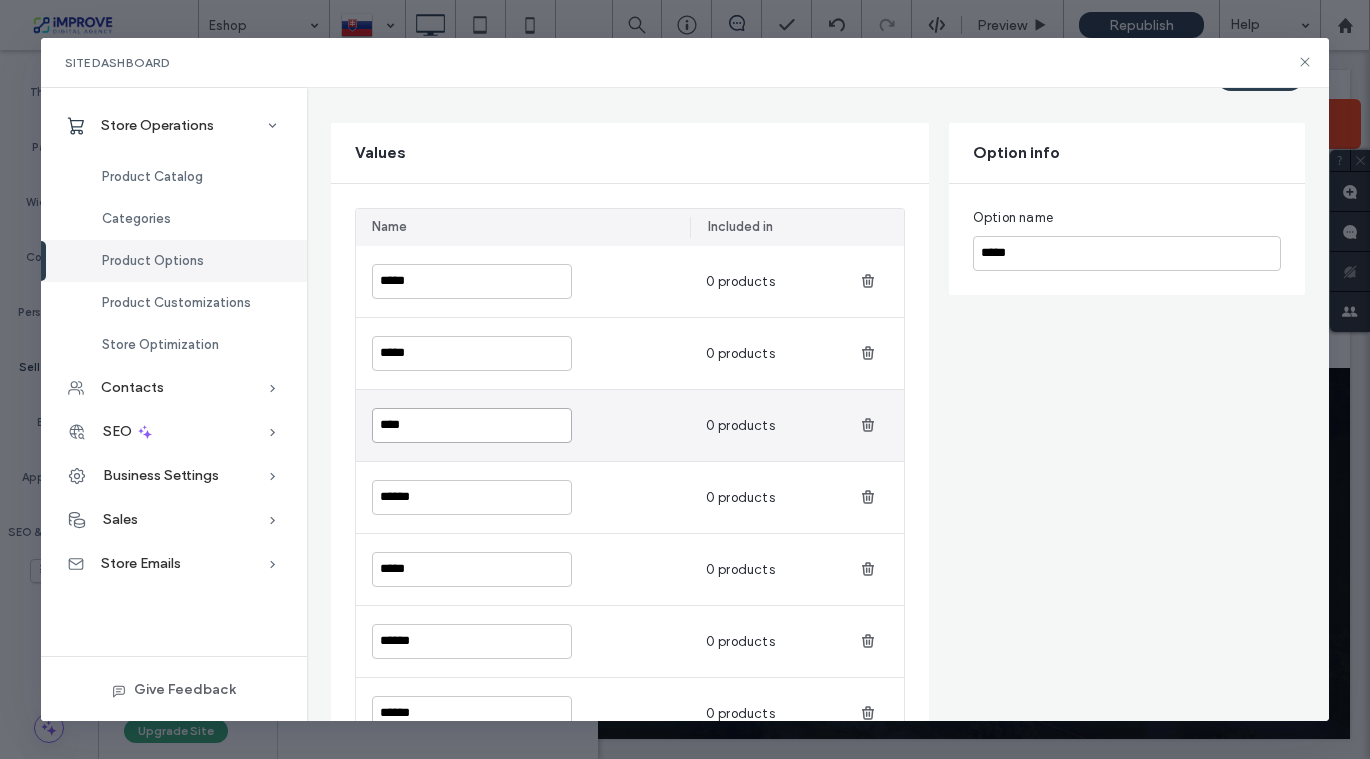 click on "****" at bounding box center (472, 425) 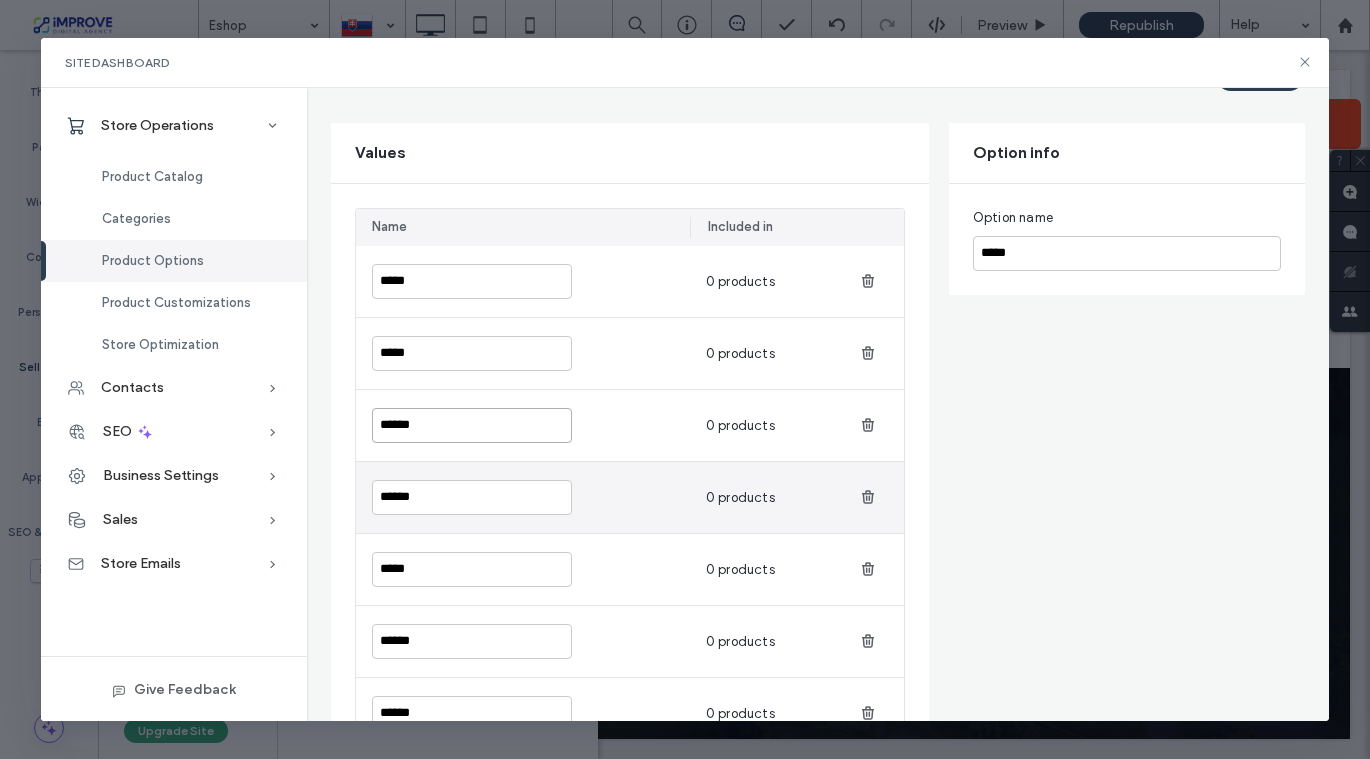 type on "******" 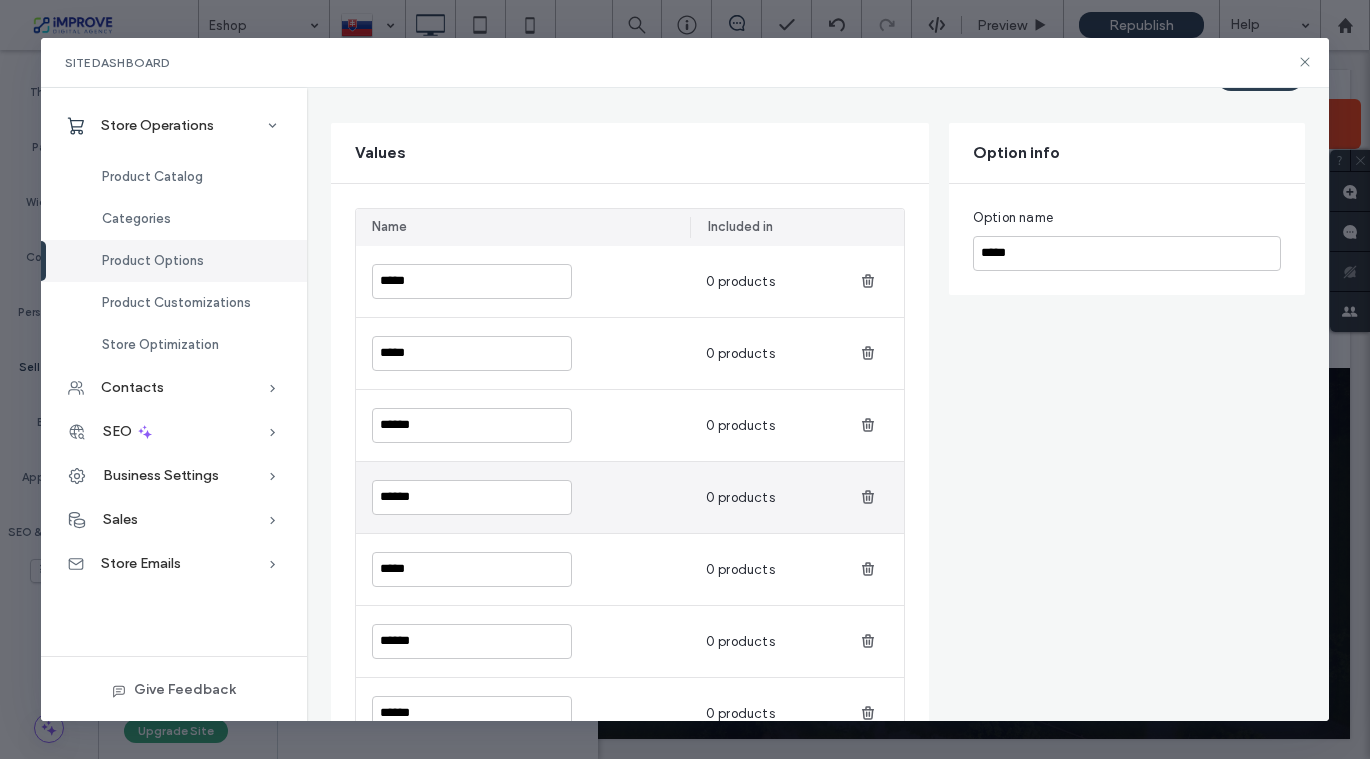 type 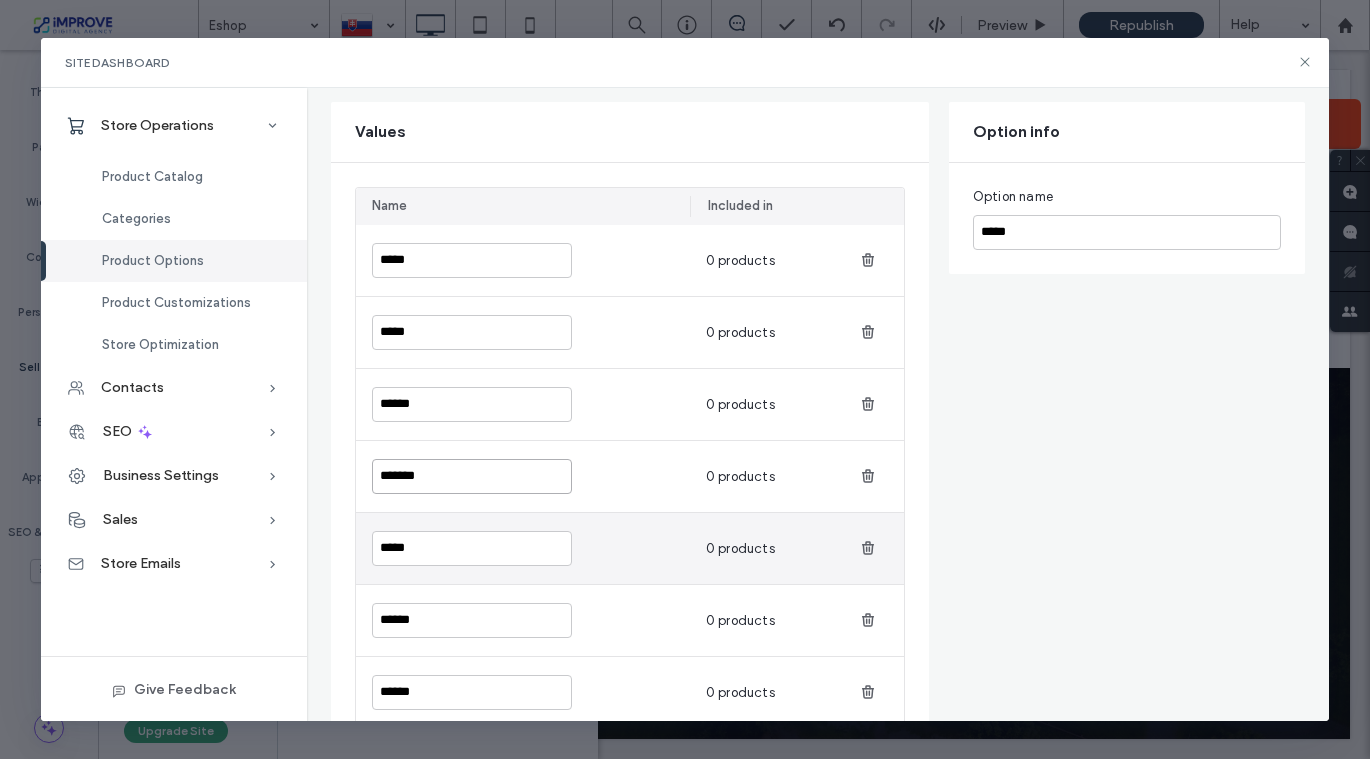 scroll, scrollTop: 142, scrollLeft: 0, axis: vertical 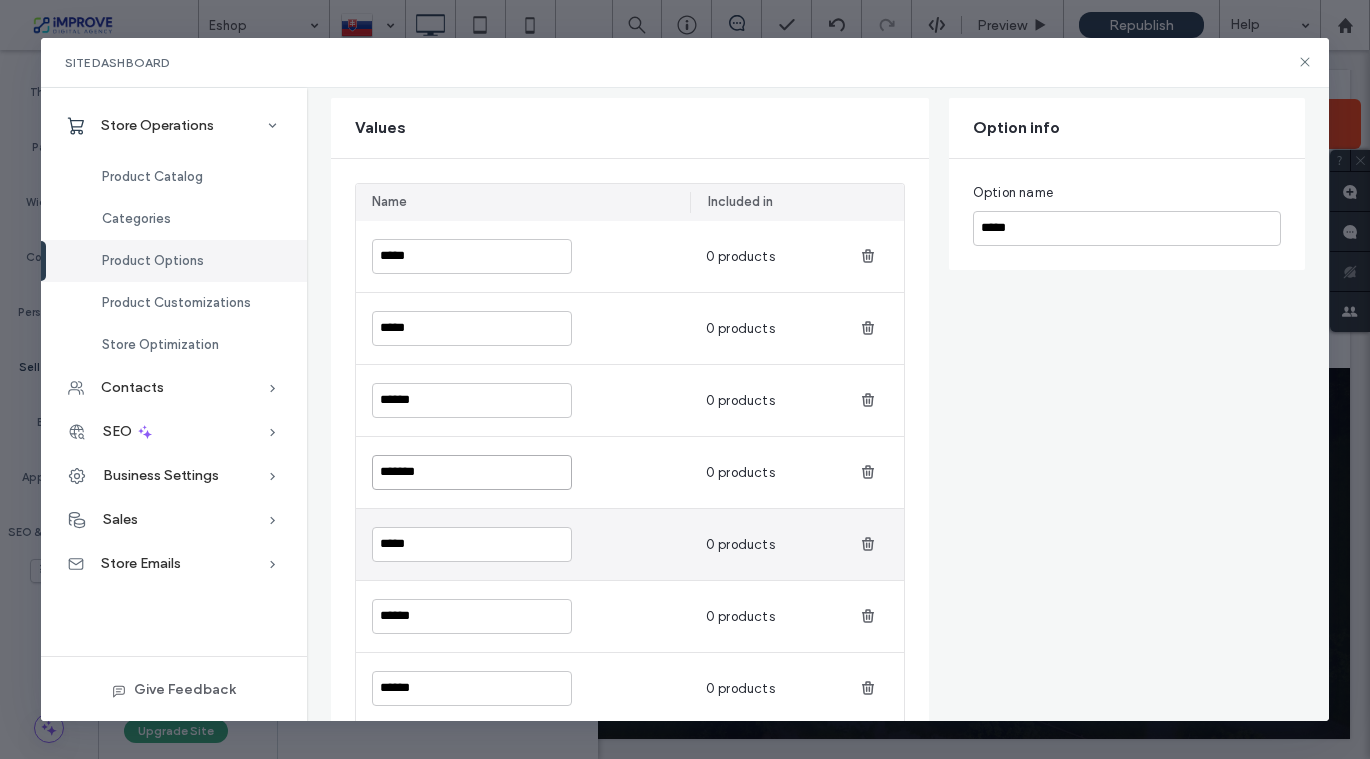 type on "*******" 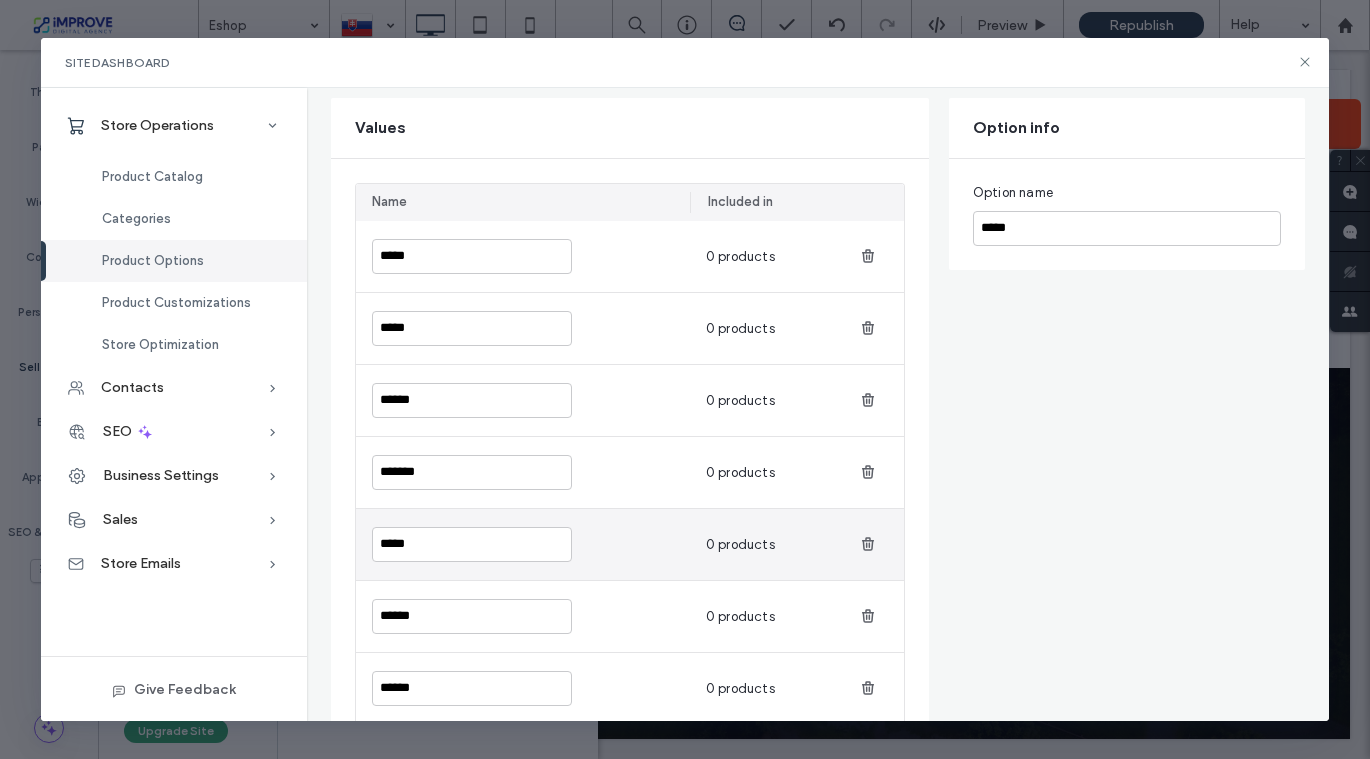 type 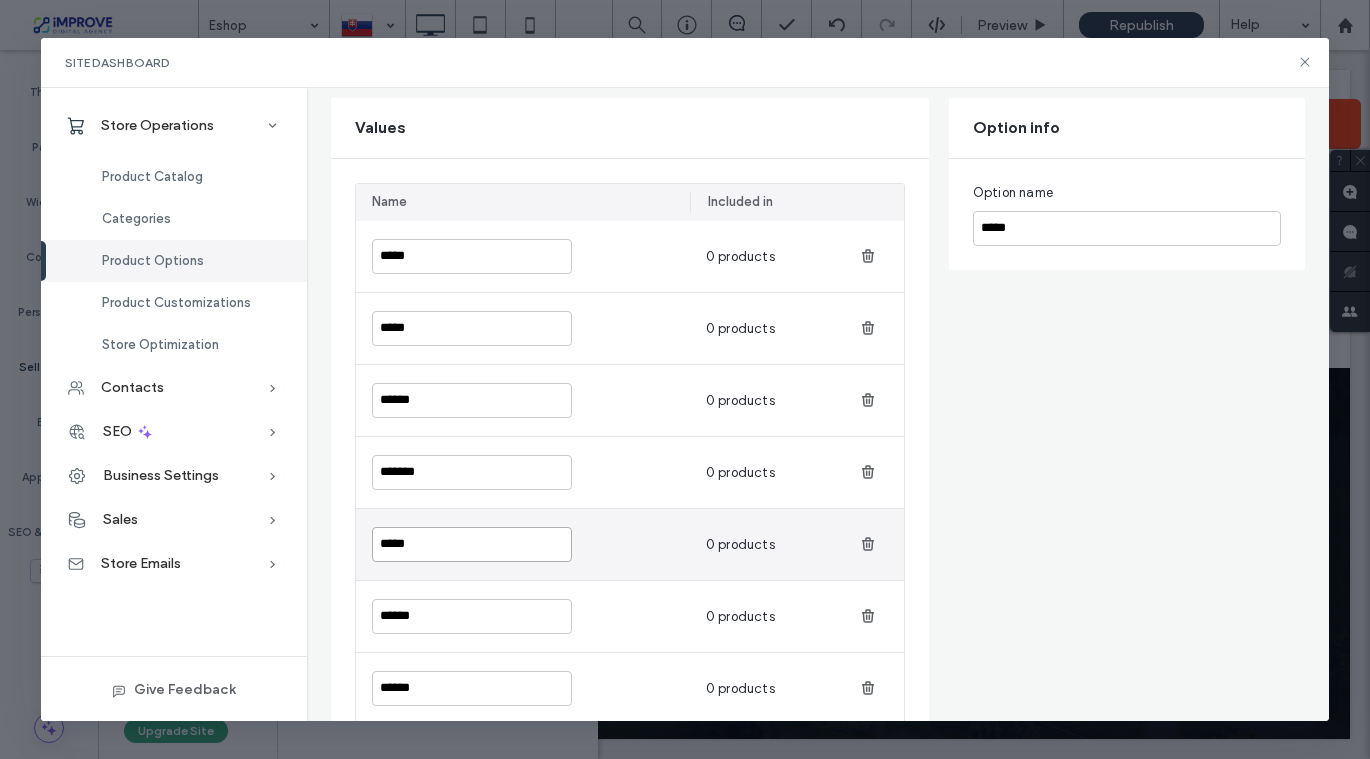 type on "*****" 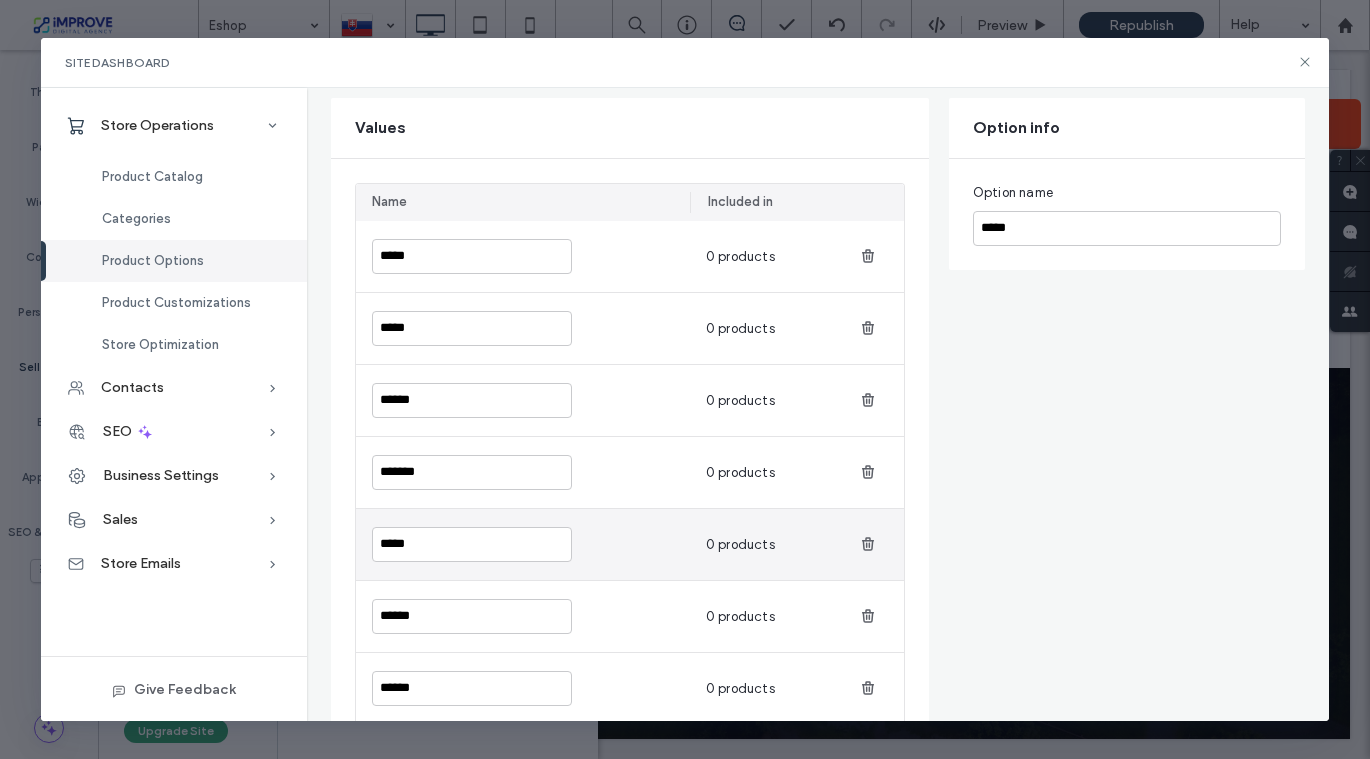 type 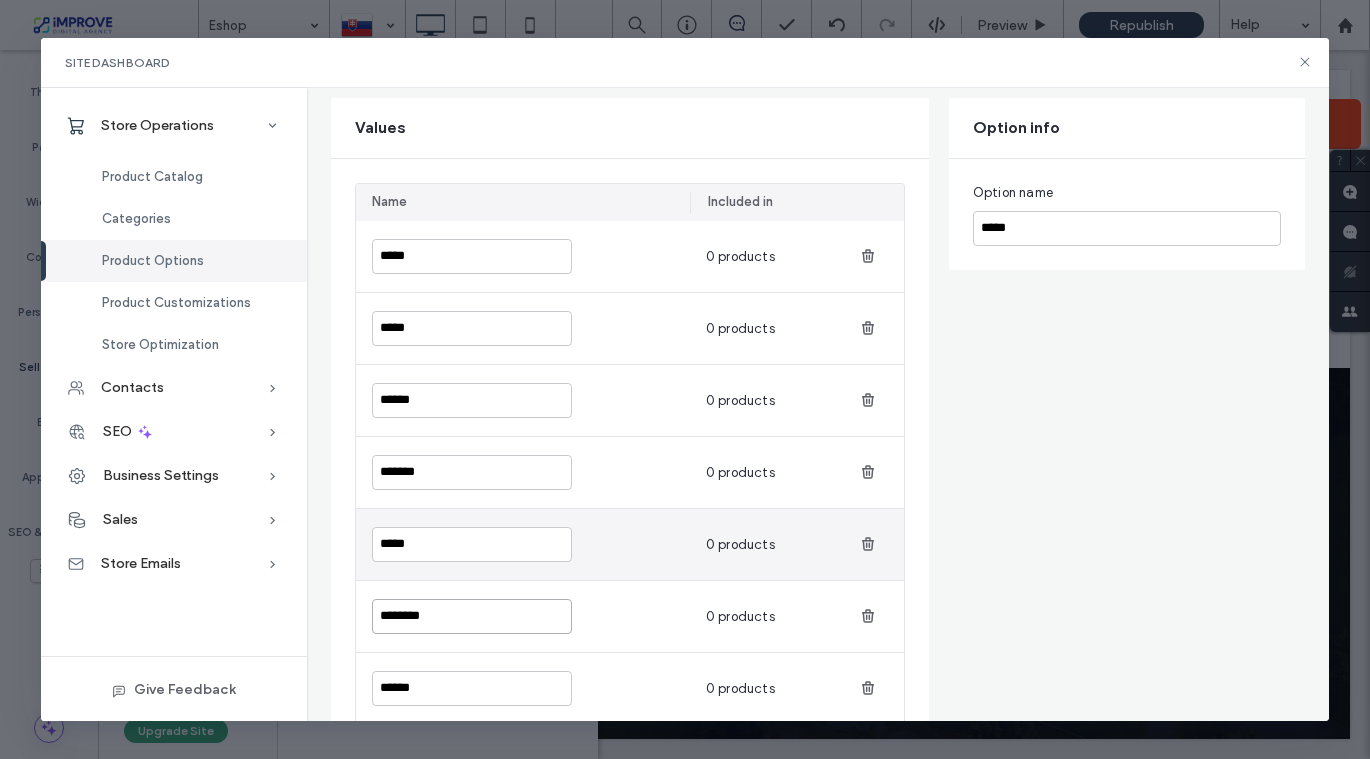 type on "********" 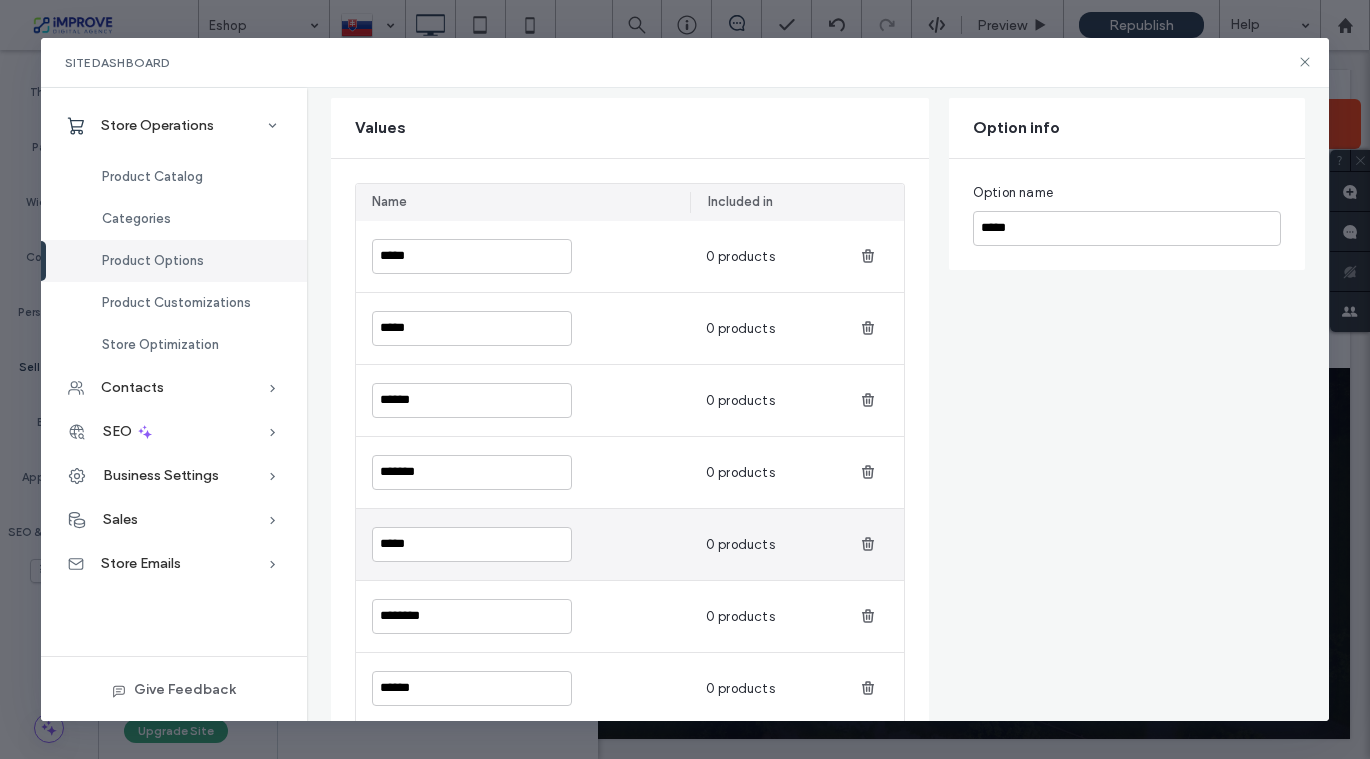 type 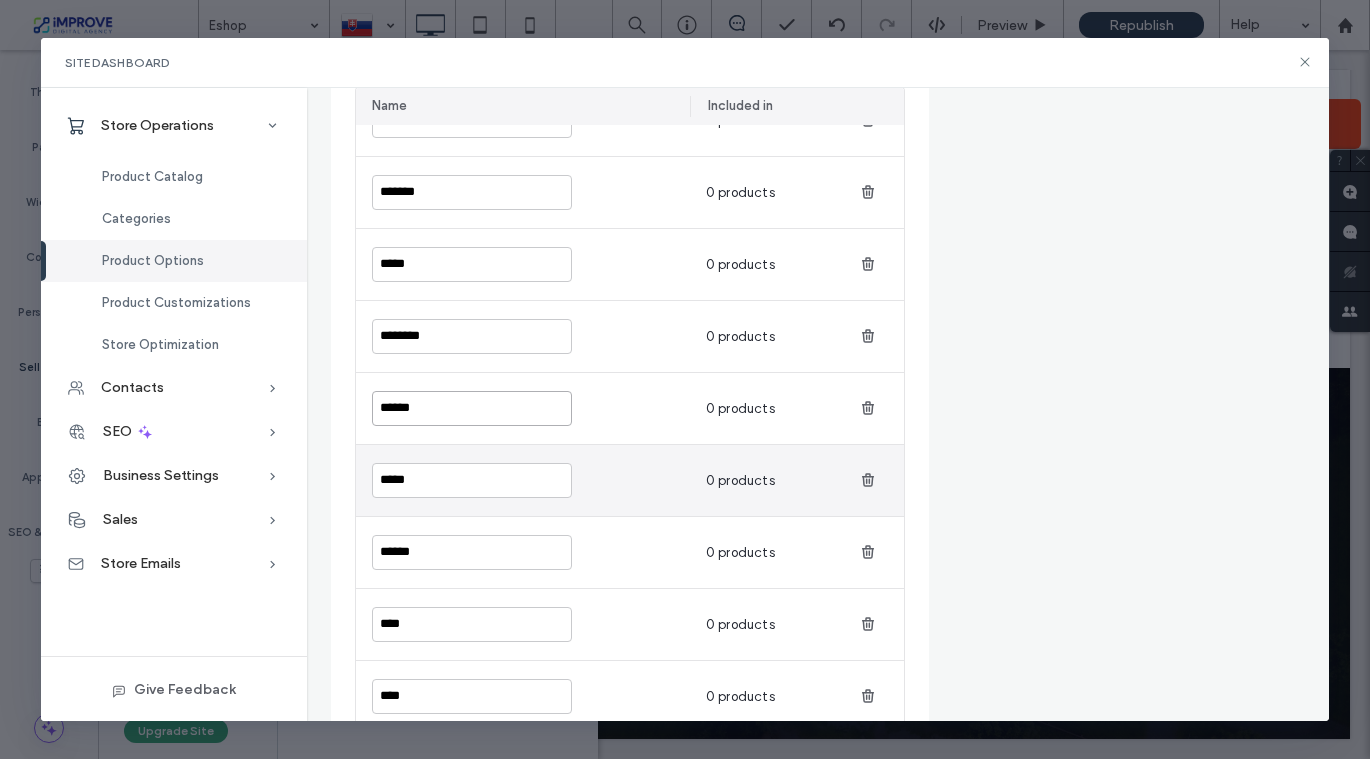 scroll, scrollTop: 424, scrollLeft: 0, axis: vertical 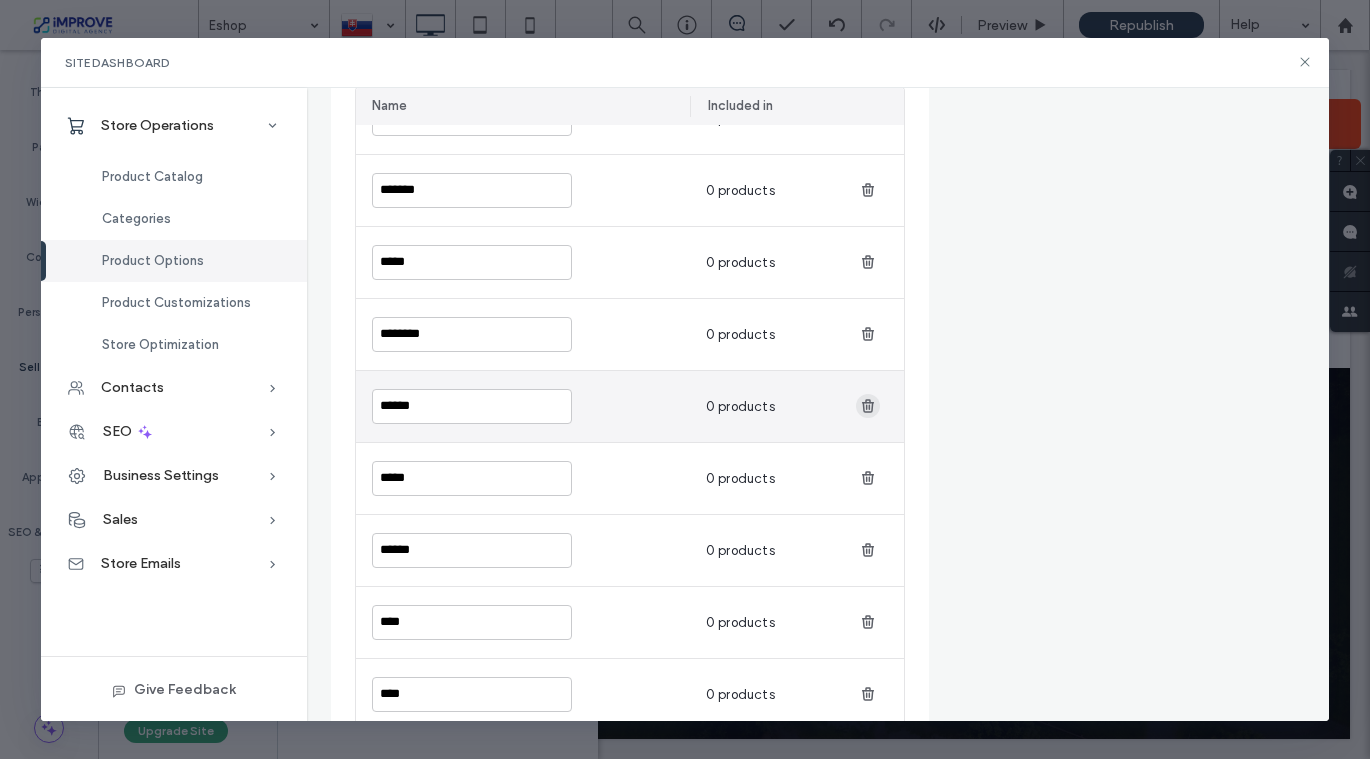 click 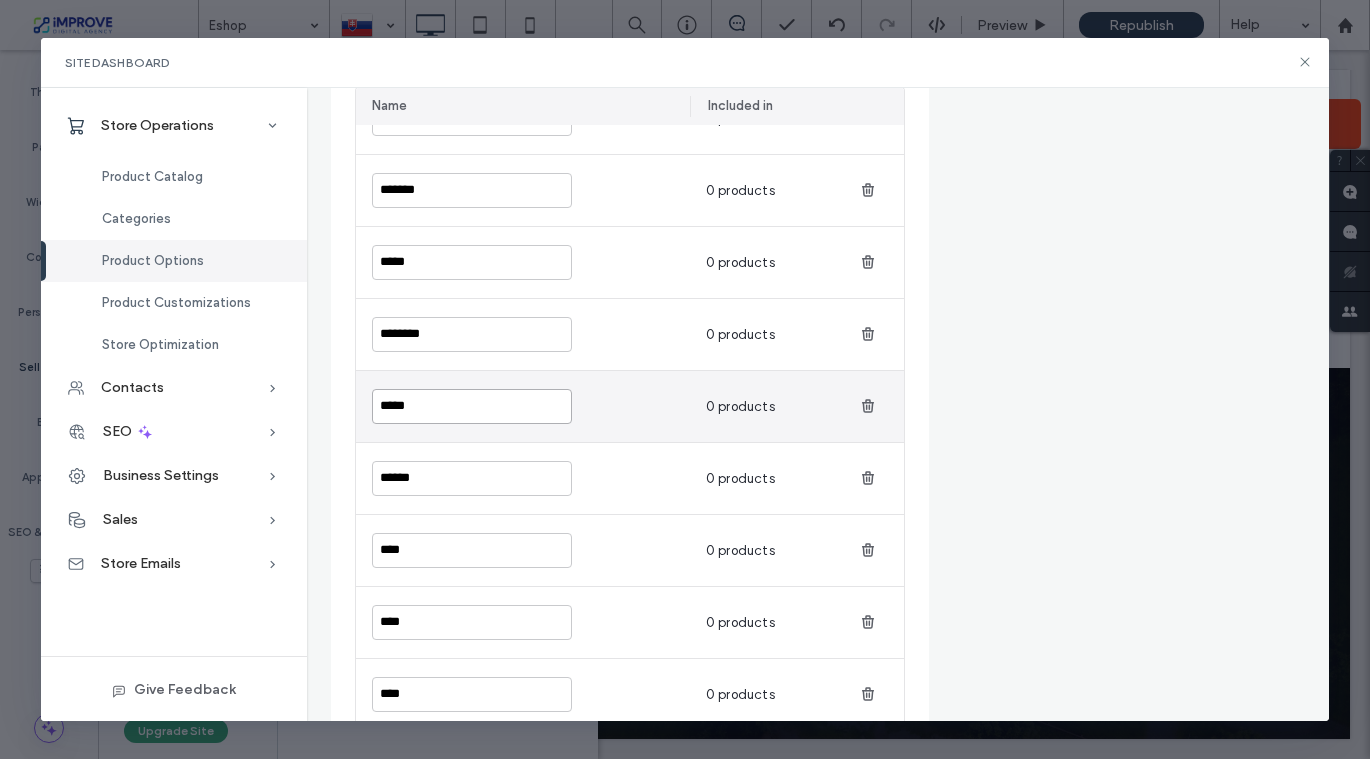 click on "*****" at bounding box center [472, 406] 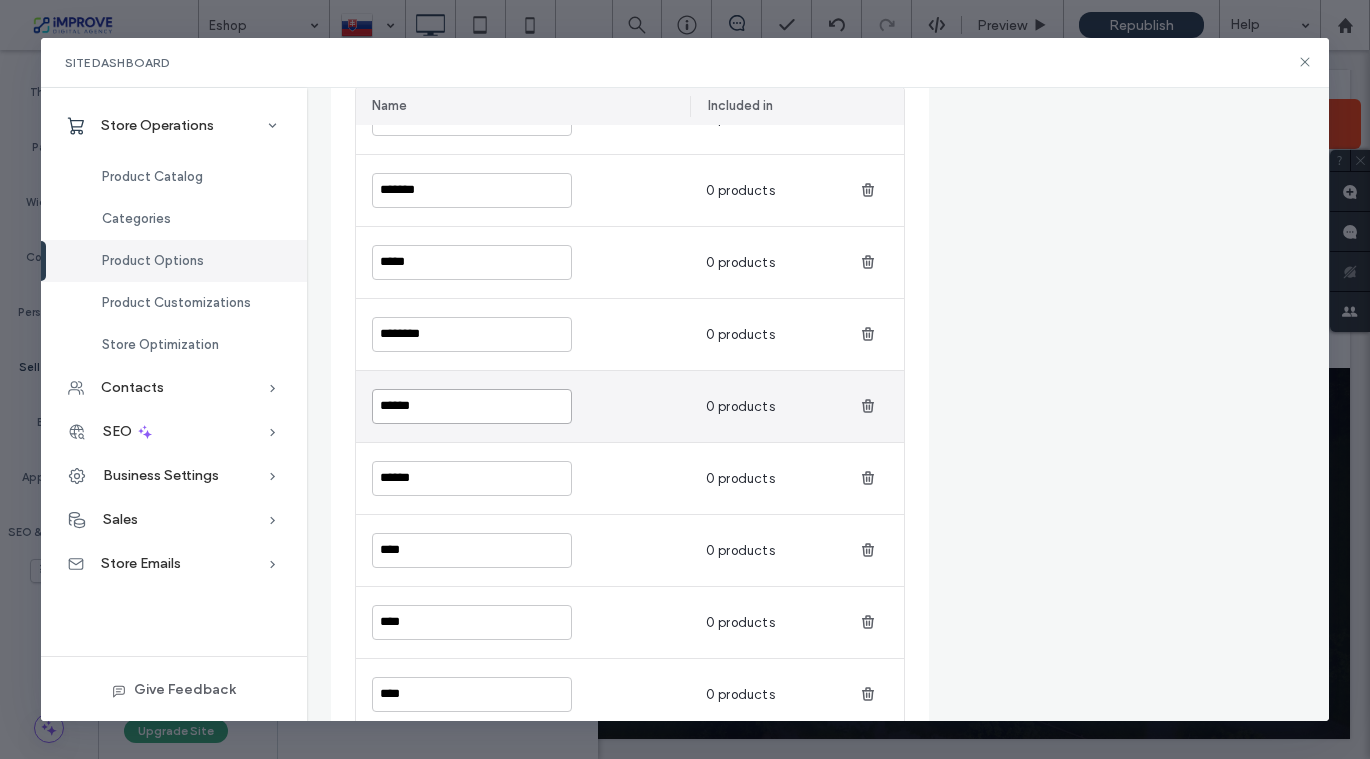 type on "******" 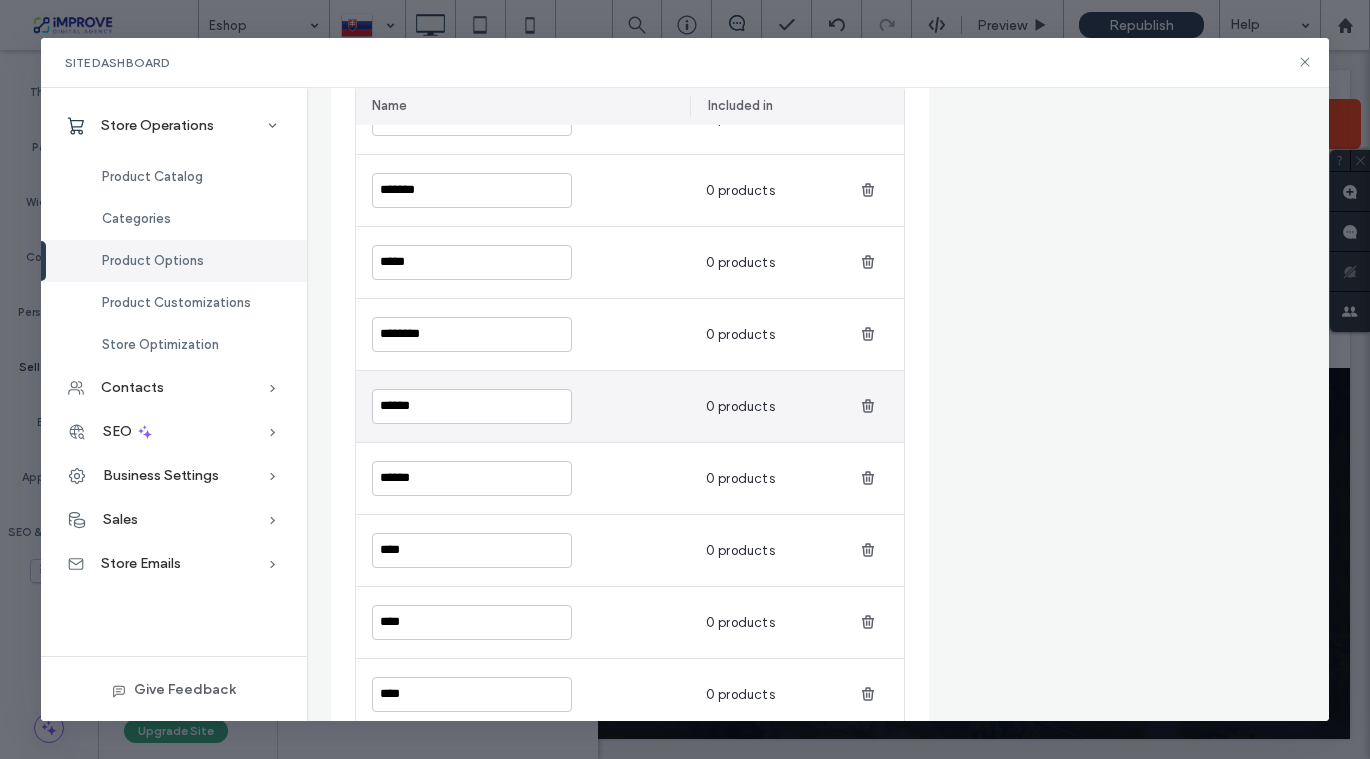 type 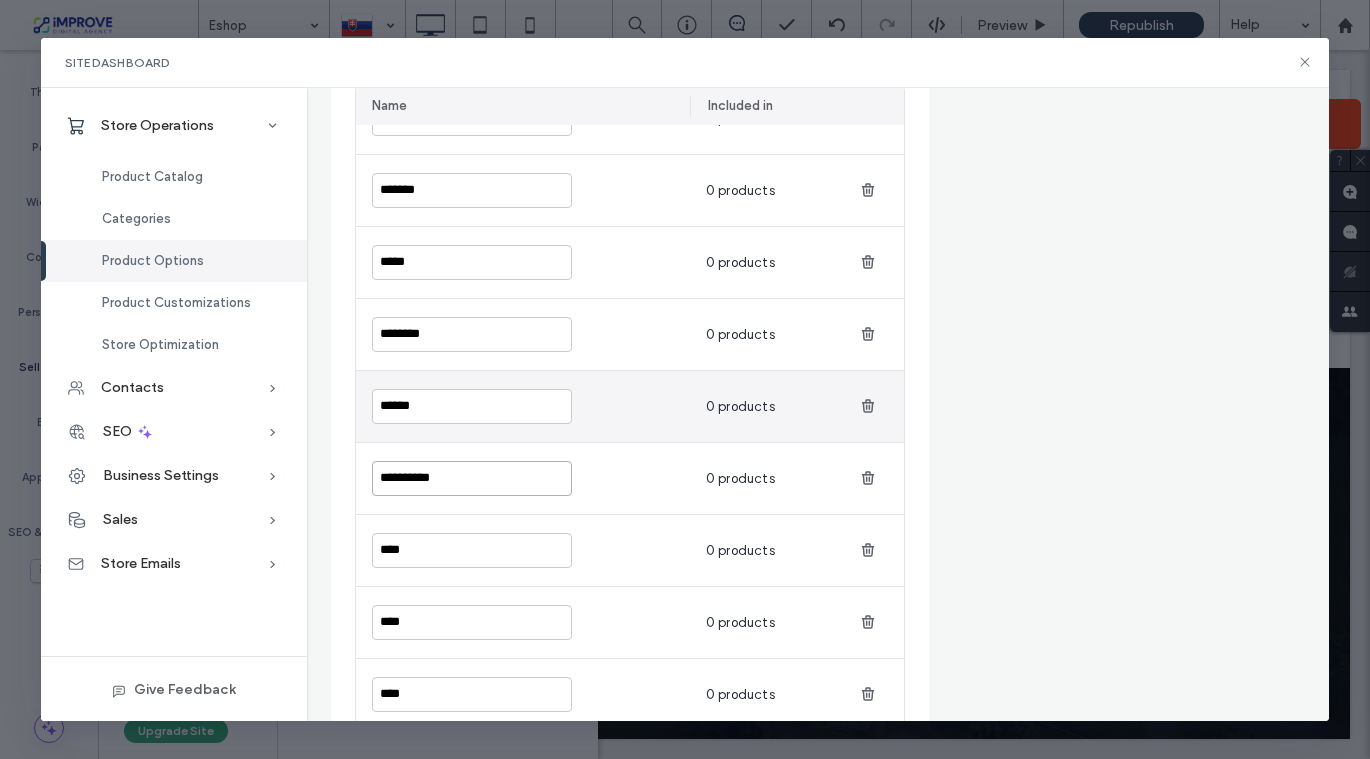 type on "**********" 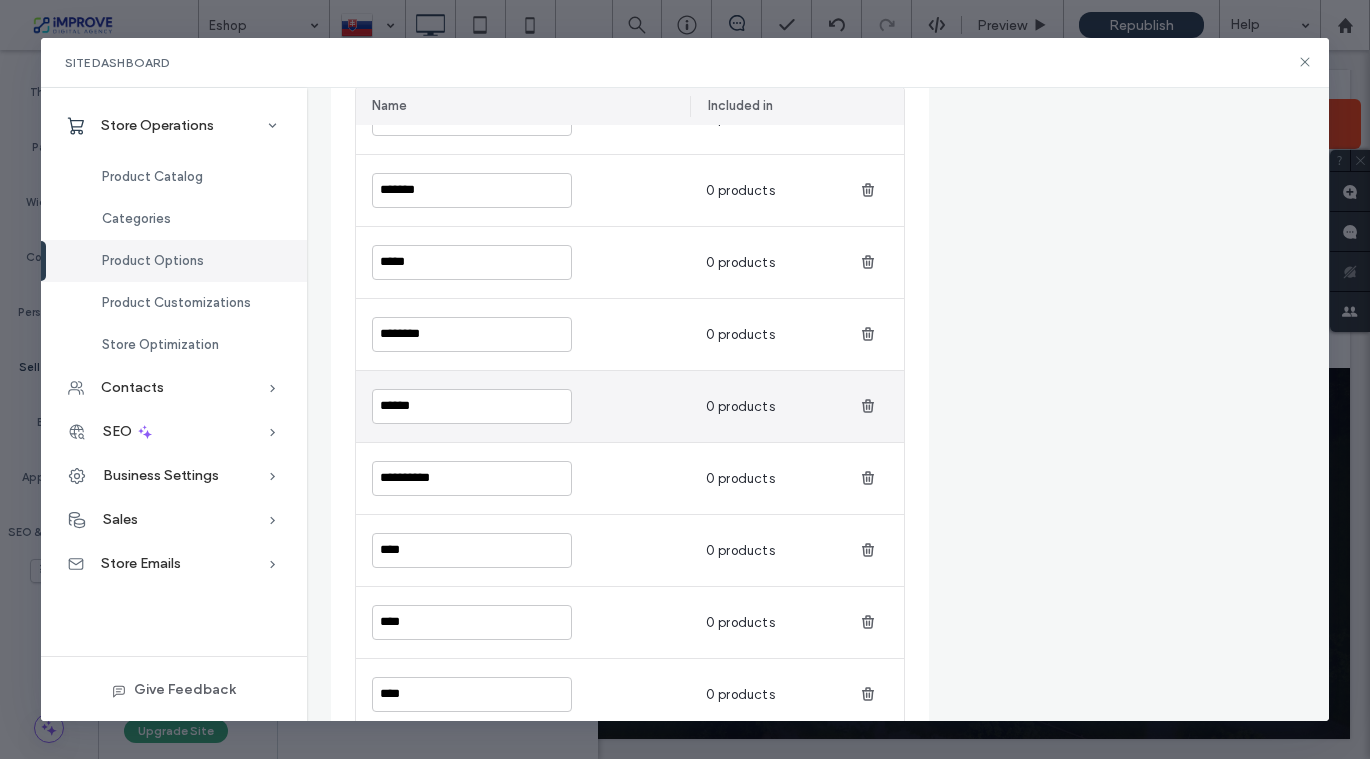 type 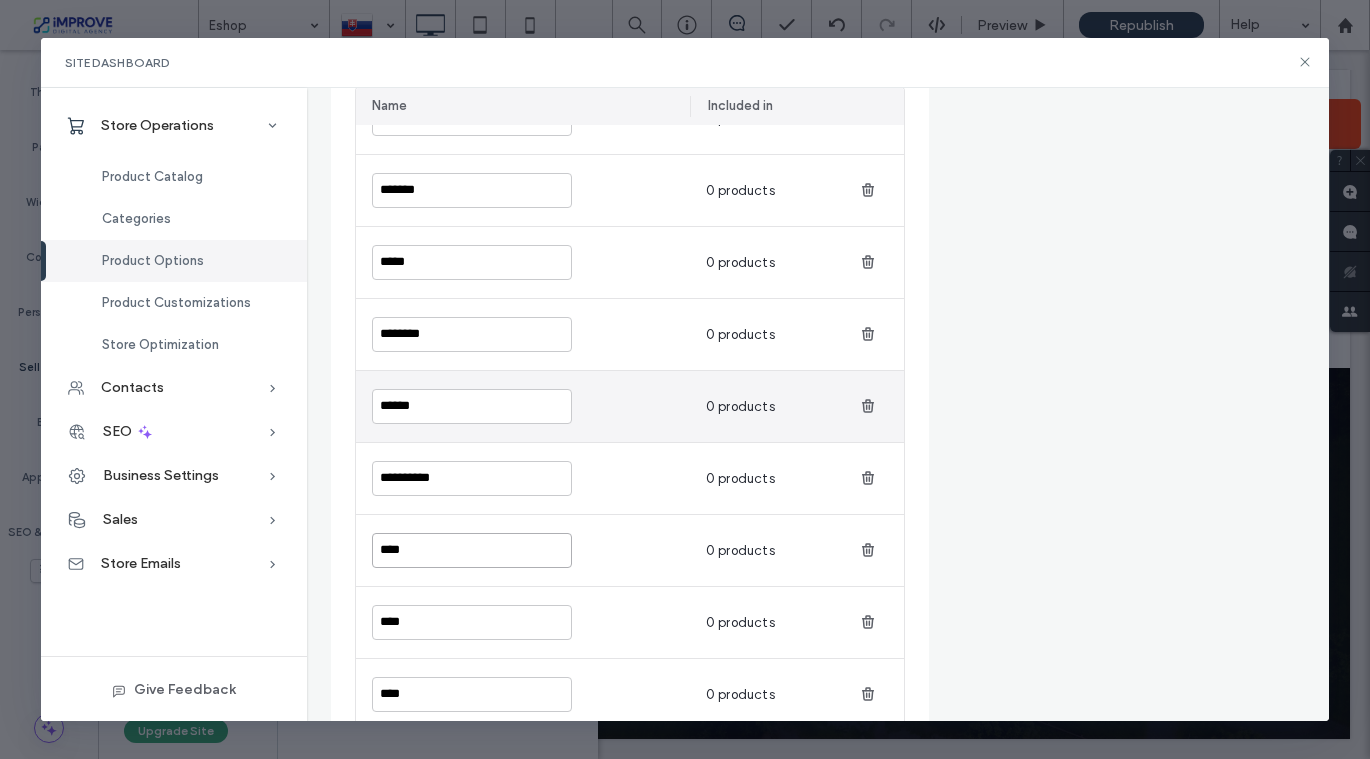type on "****" 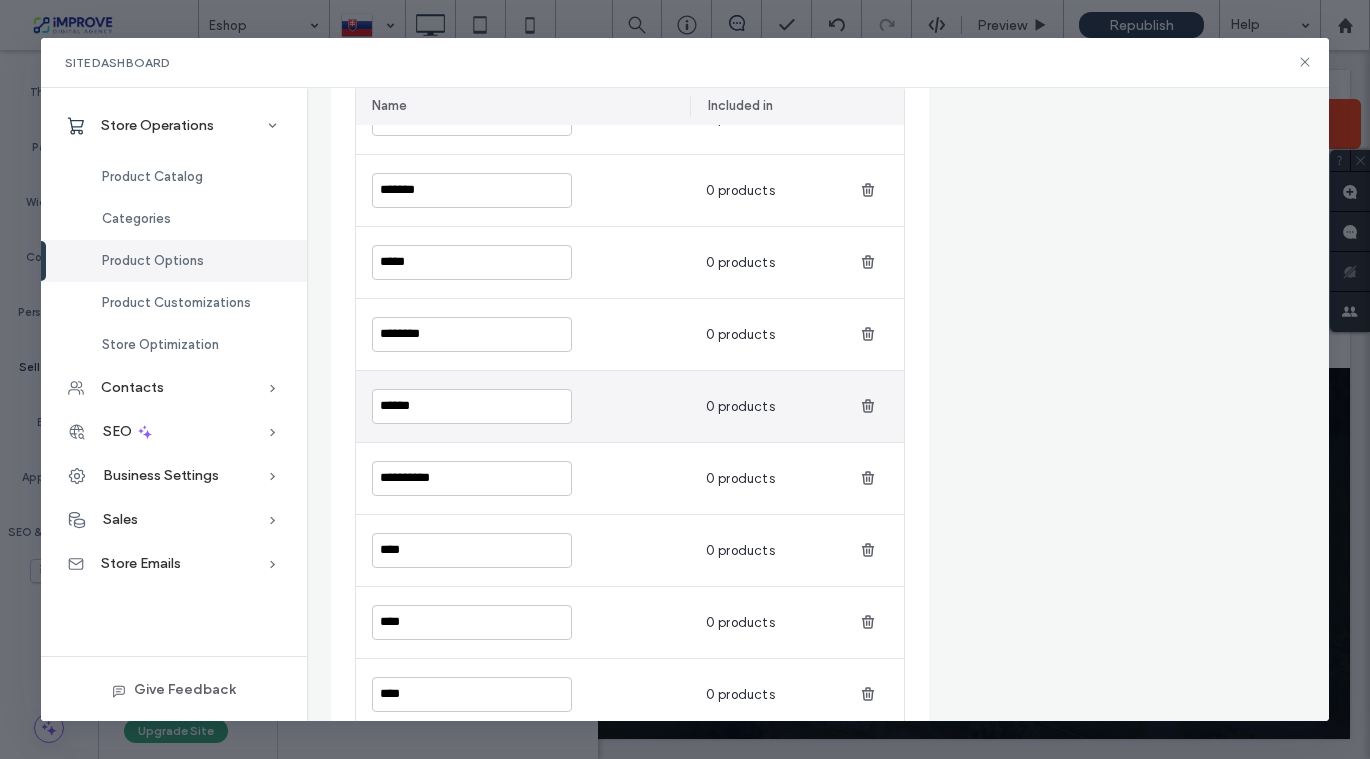 type 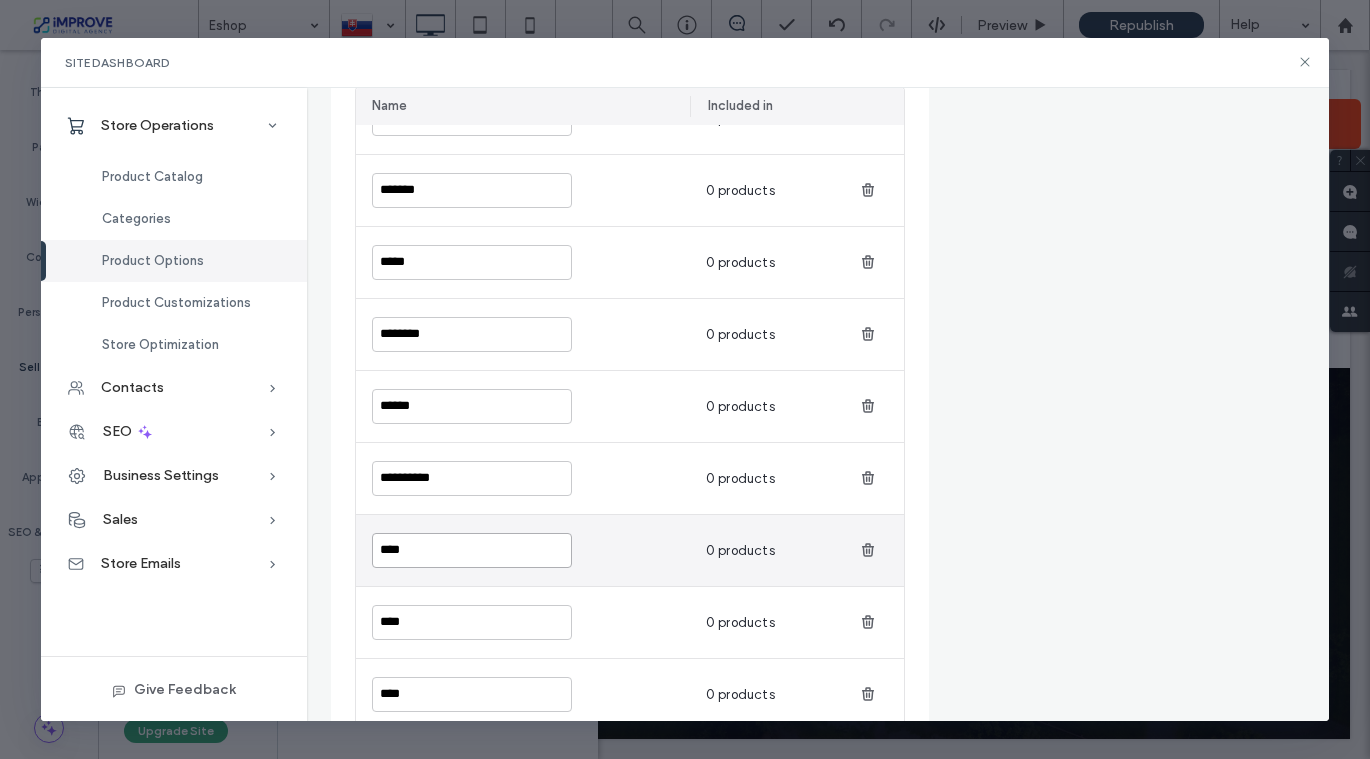 click on "****" at bounding box center (472, 550) 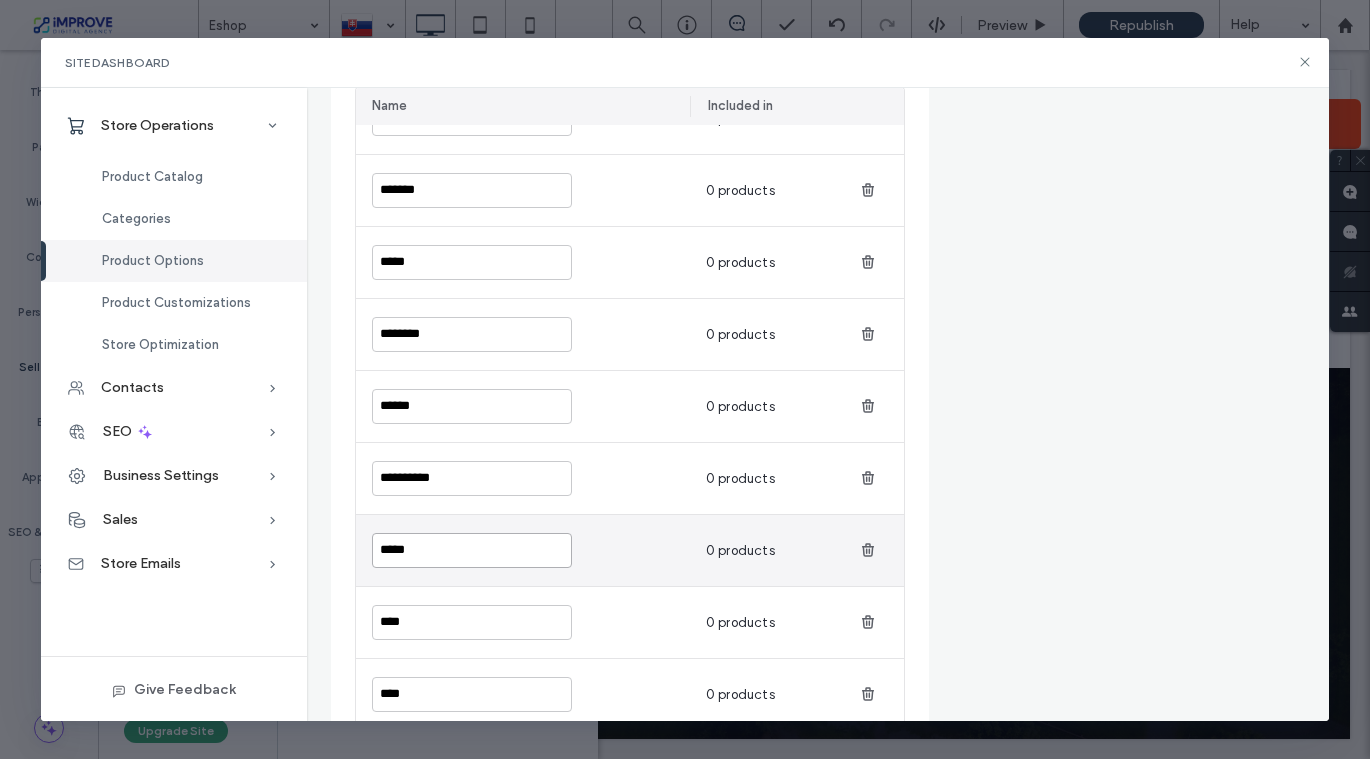 type on "*****" 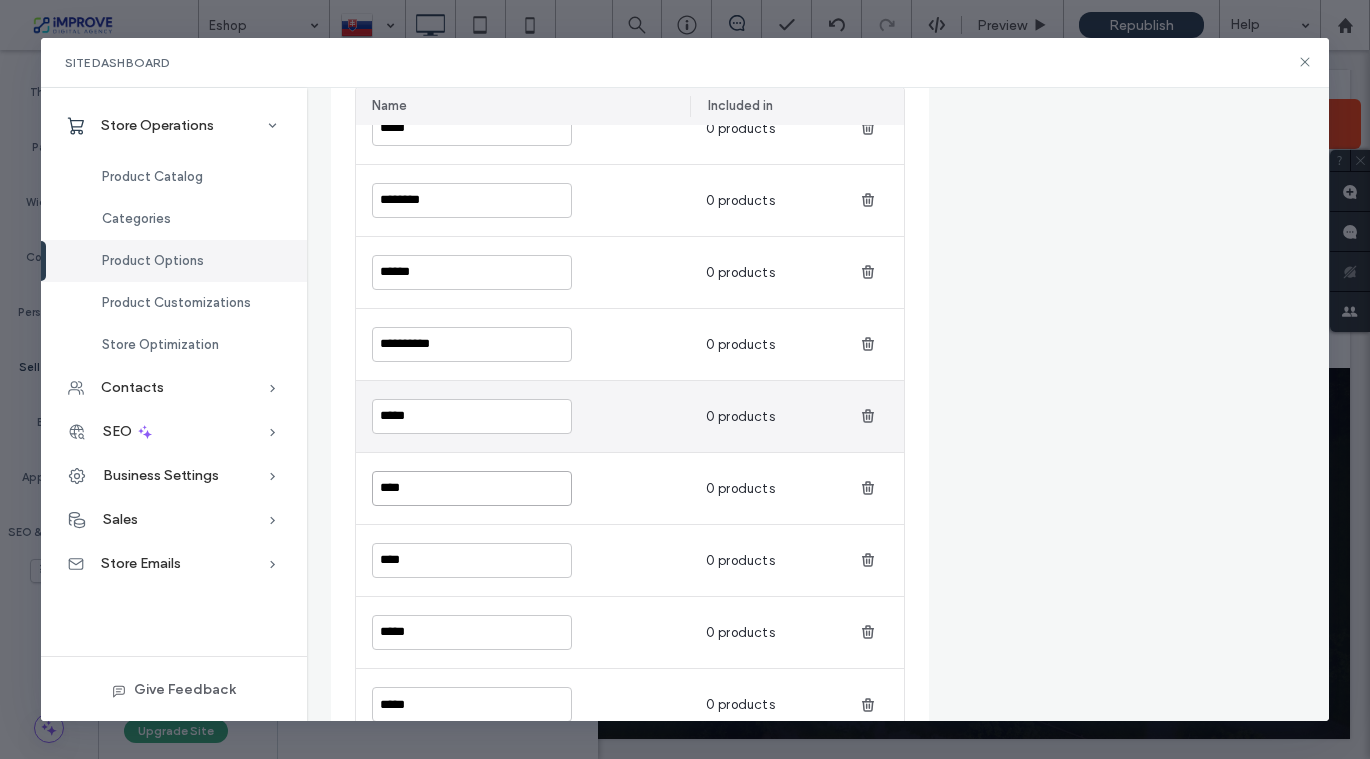scroll, scrollTop: 610, scrollLeft: 0, axis: vertical 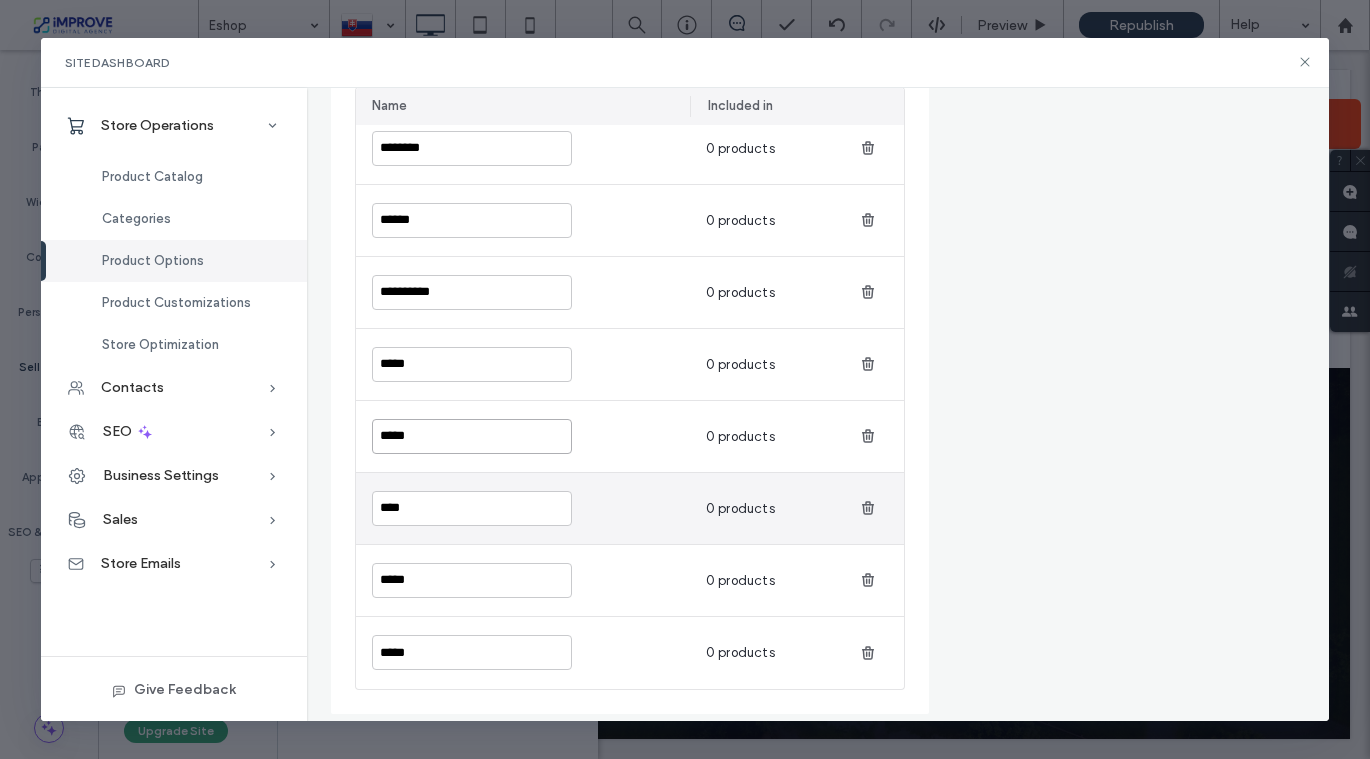 type on "*****" 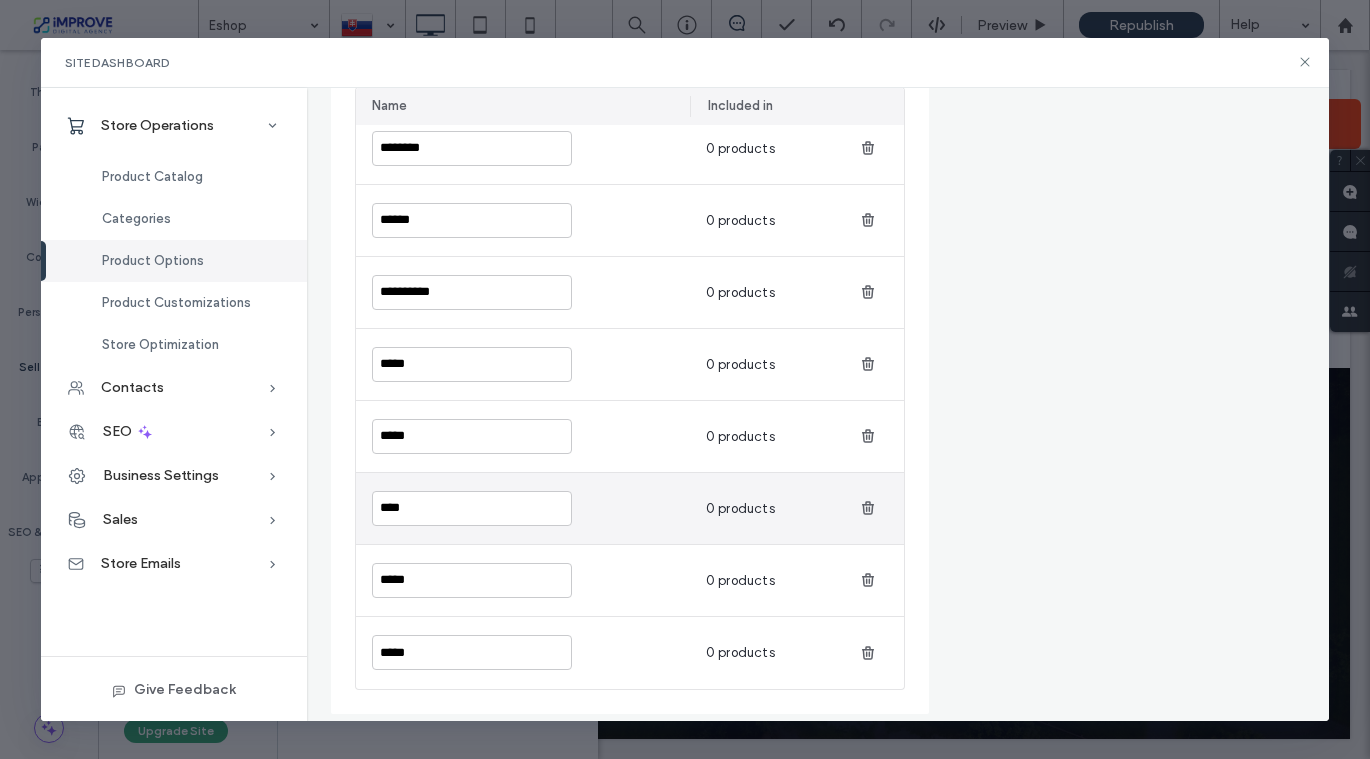 type 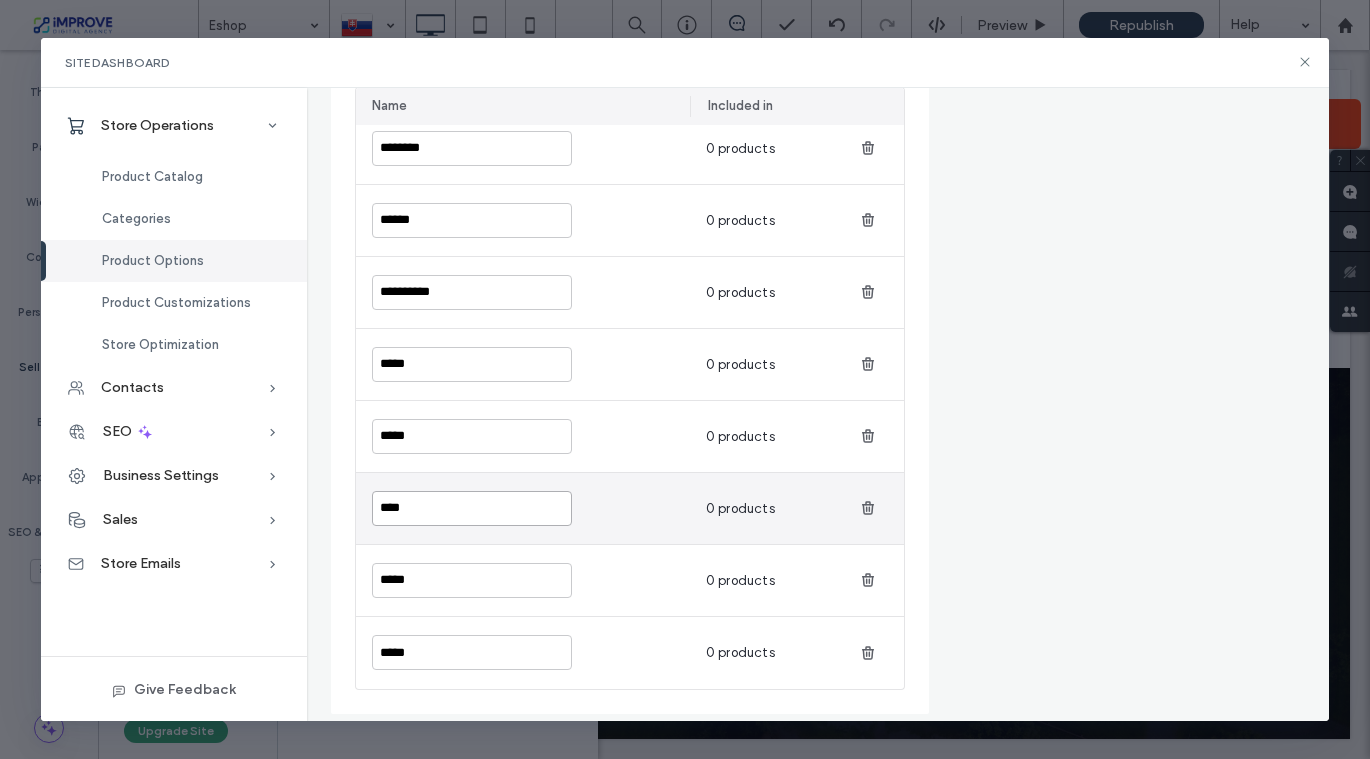 type on "****" 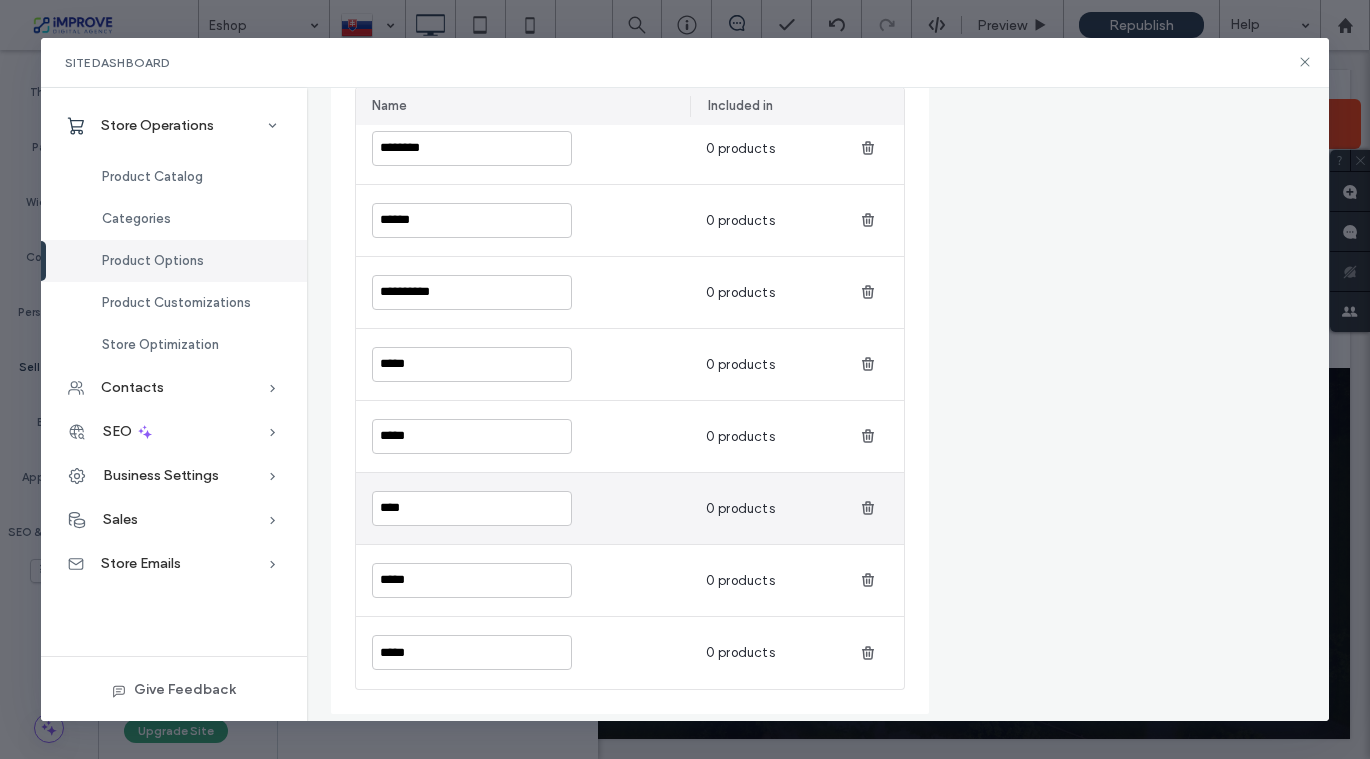 type 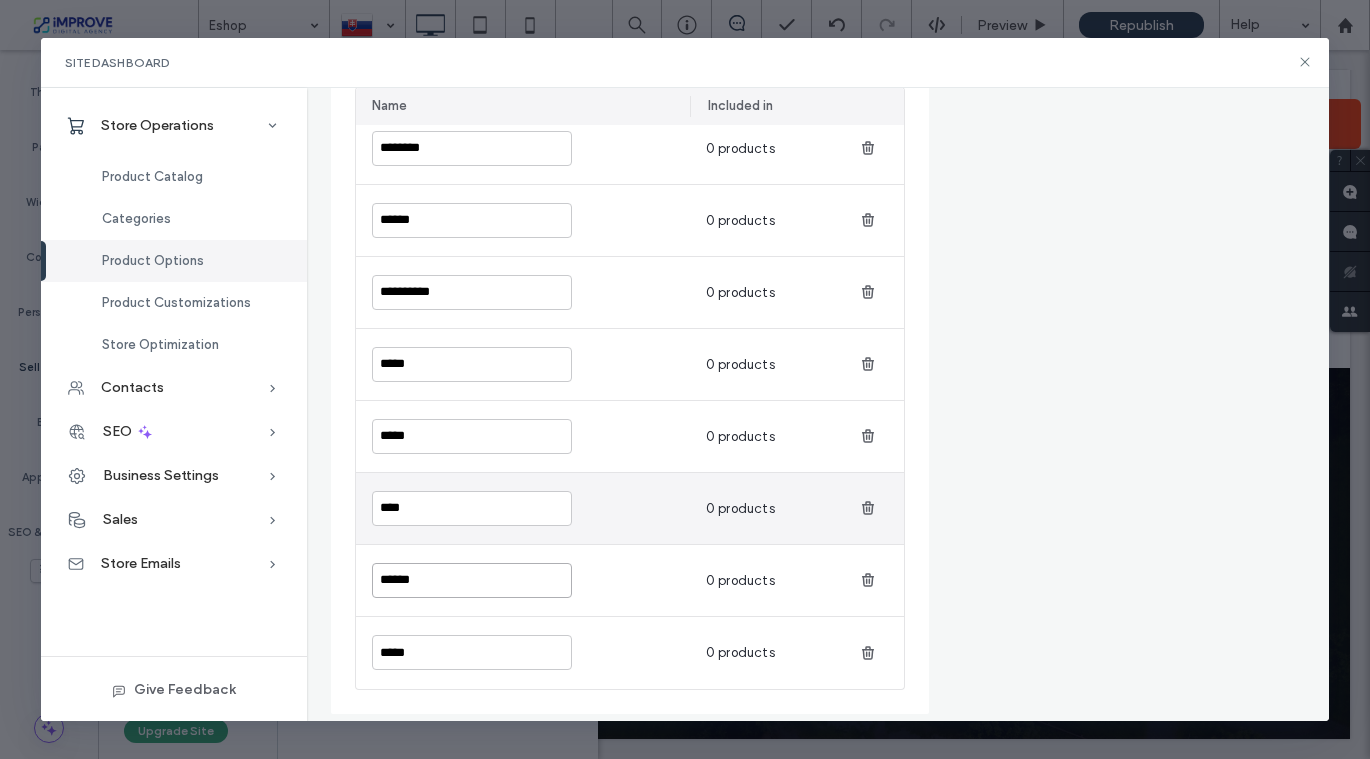 type on "******" 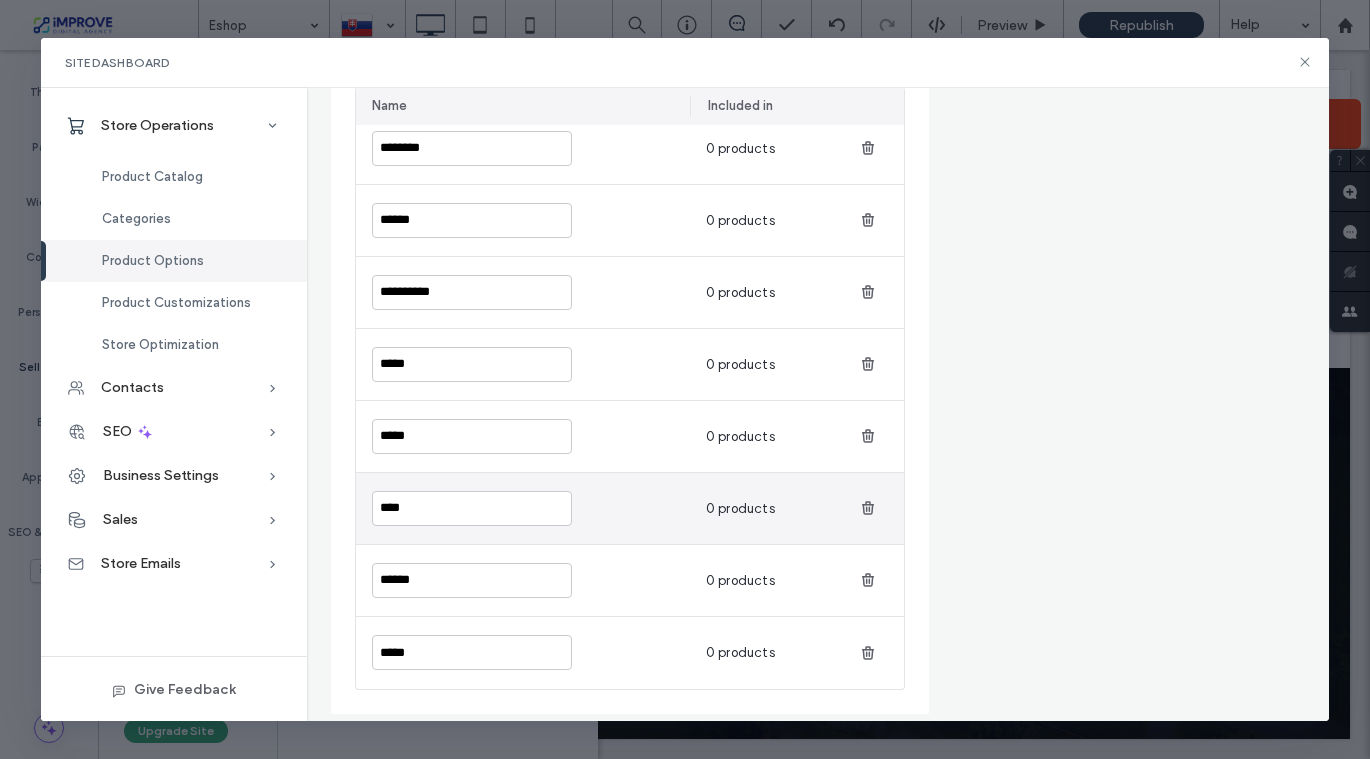 type 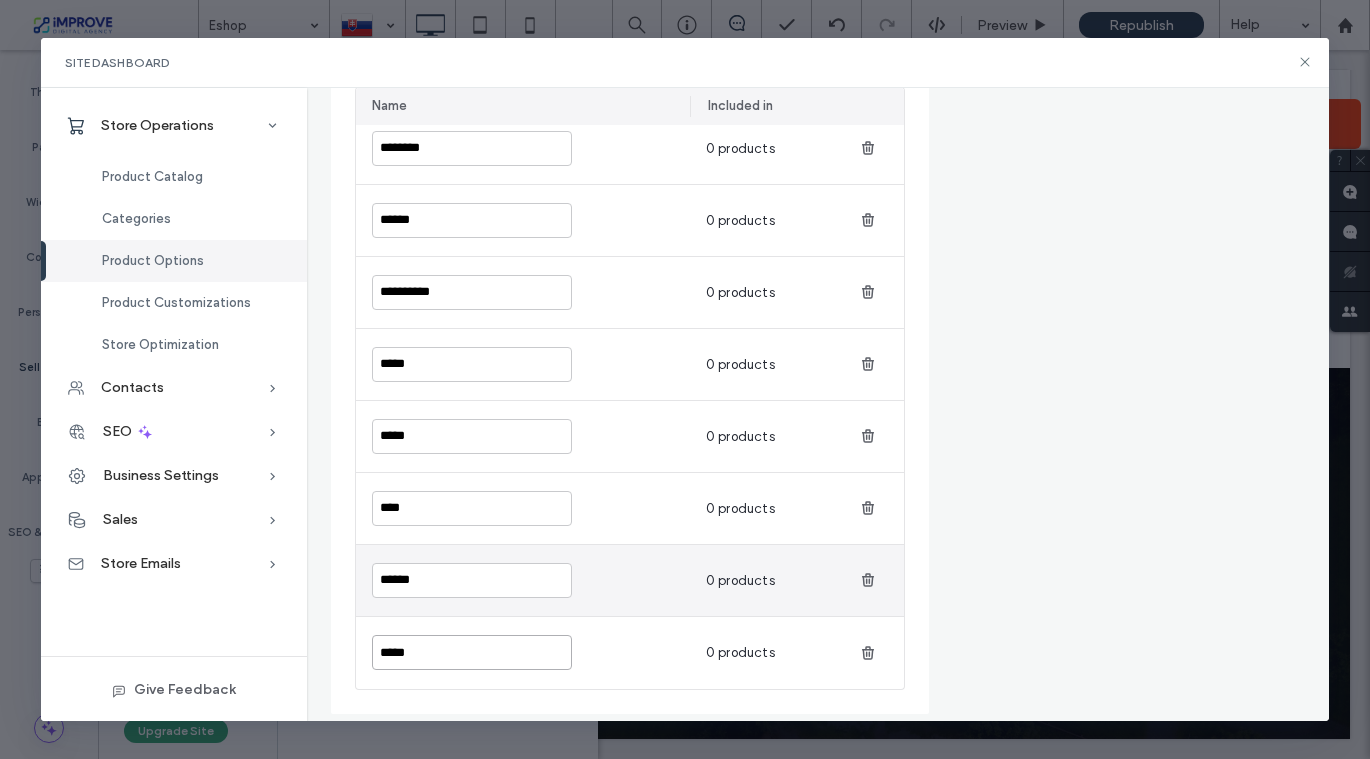scroll, scrollTop: 628, scrollLeft: 0, axis: vertical 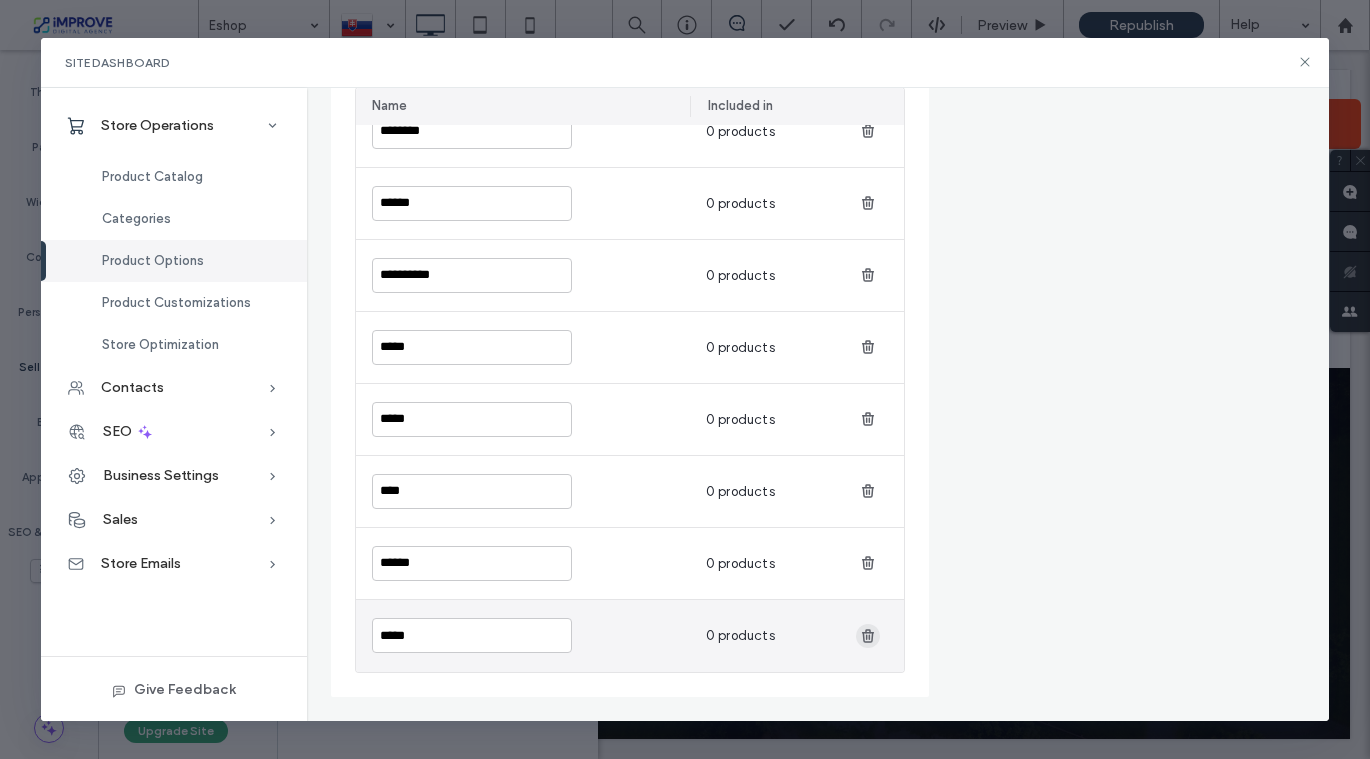 click 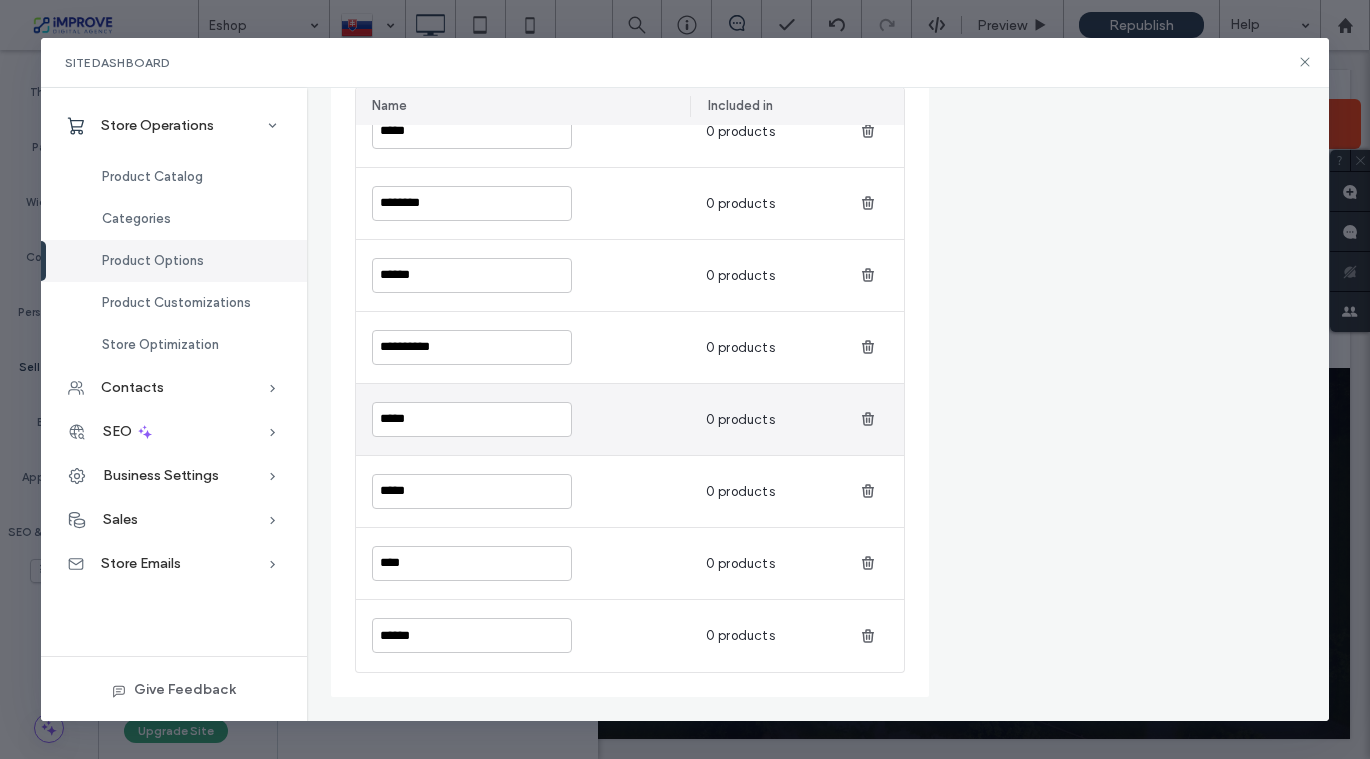 scroll, scrollTop: 0, scrollLeft: 0, axis: both 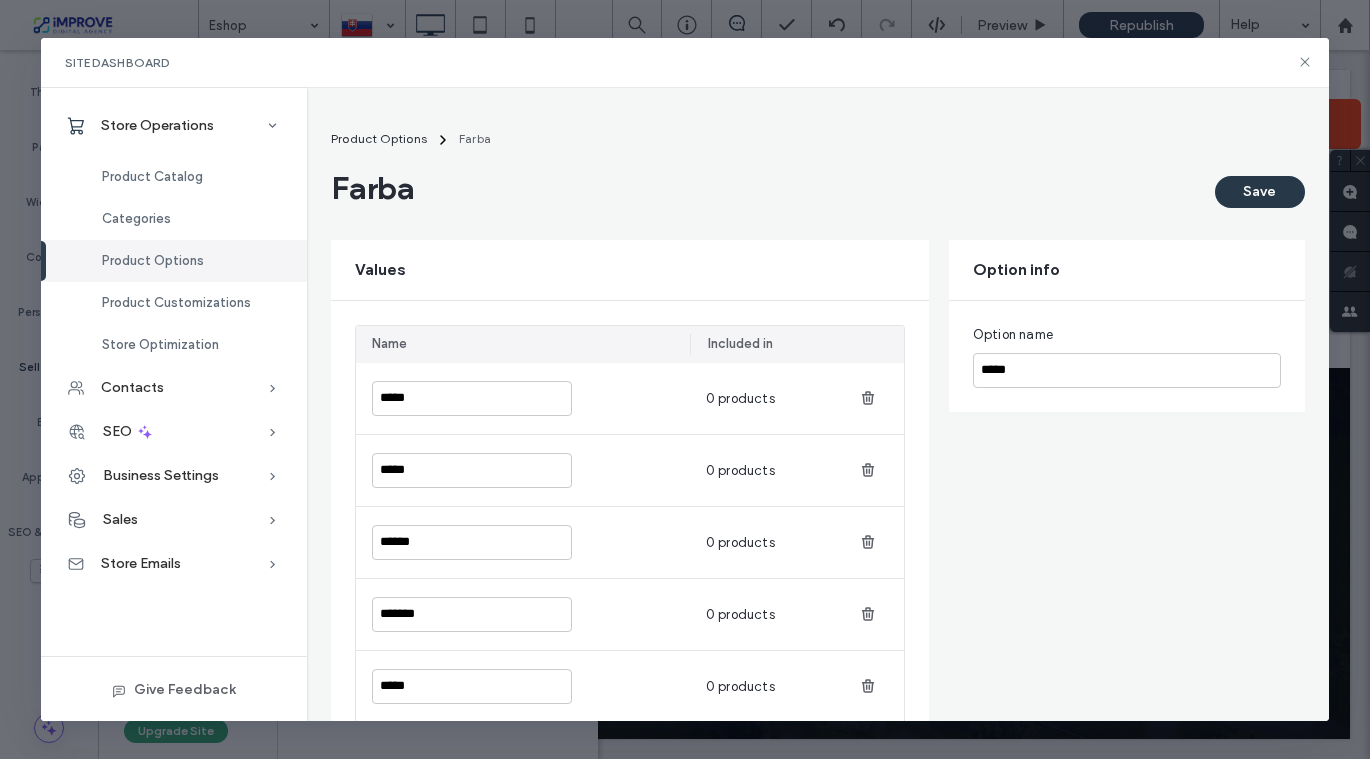 click on "Save" at bounding box center (1260, 192) 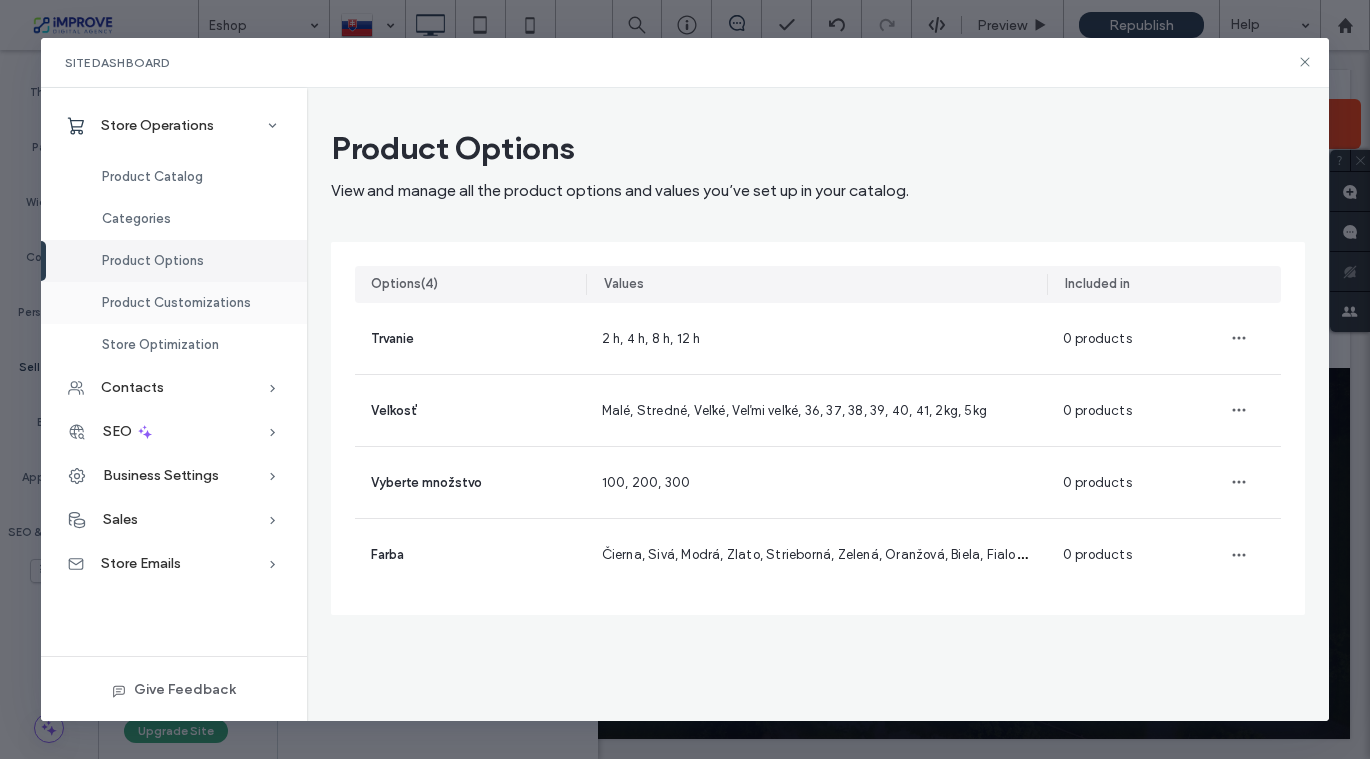 click on "Product Customizations" at bounding box center (176, 302) 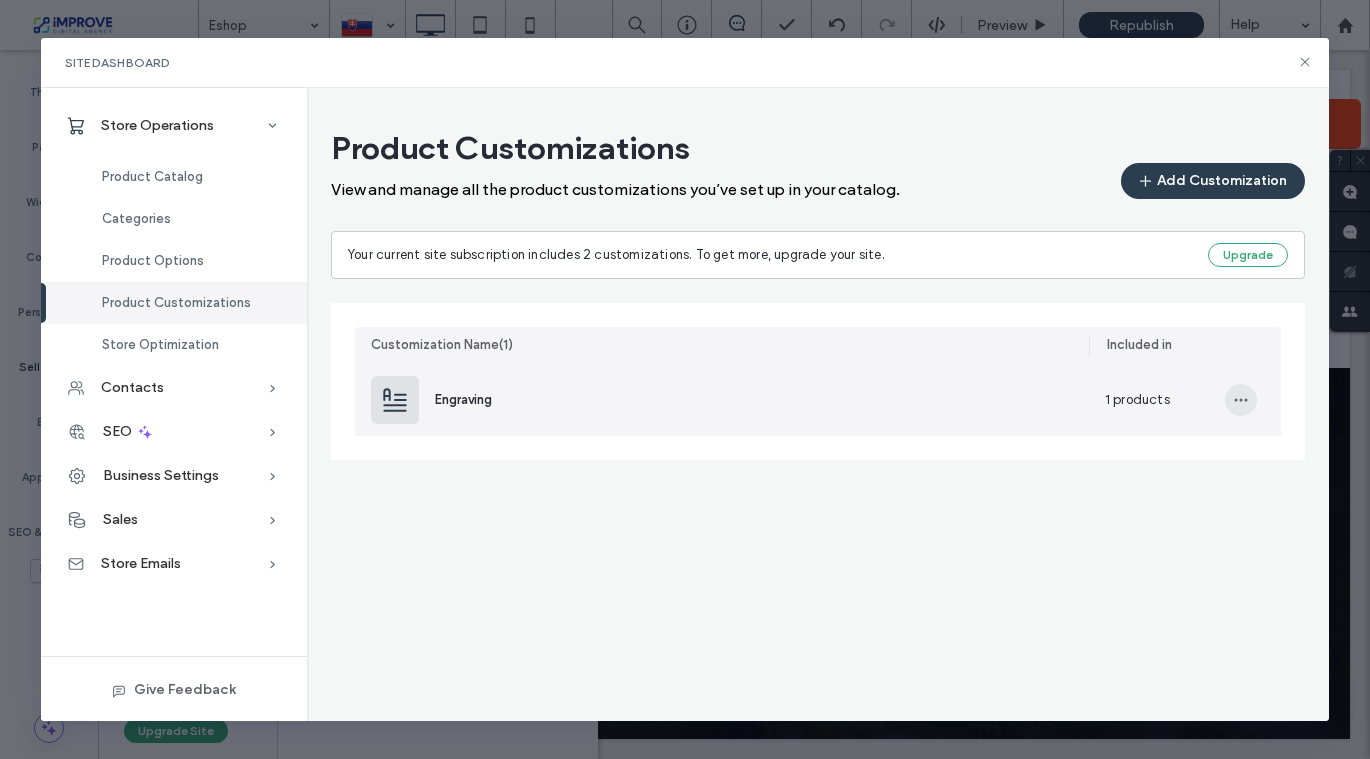 click 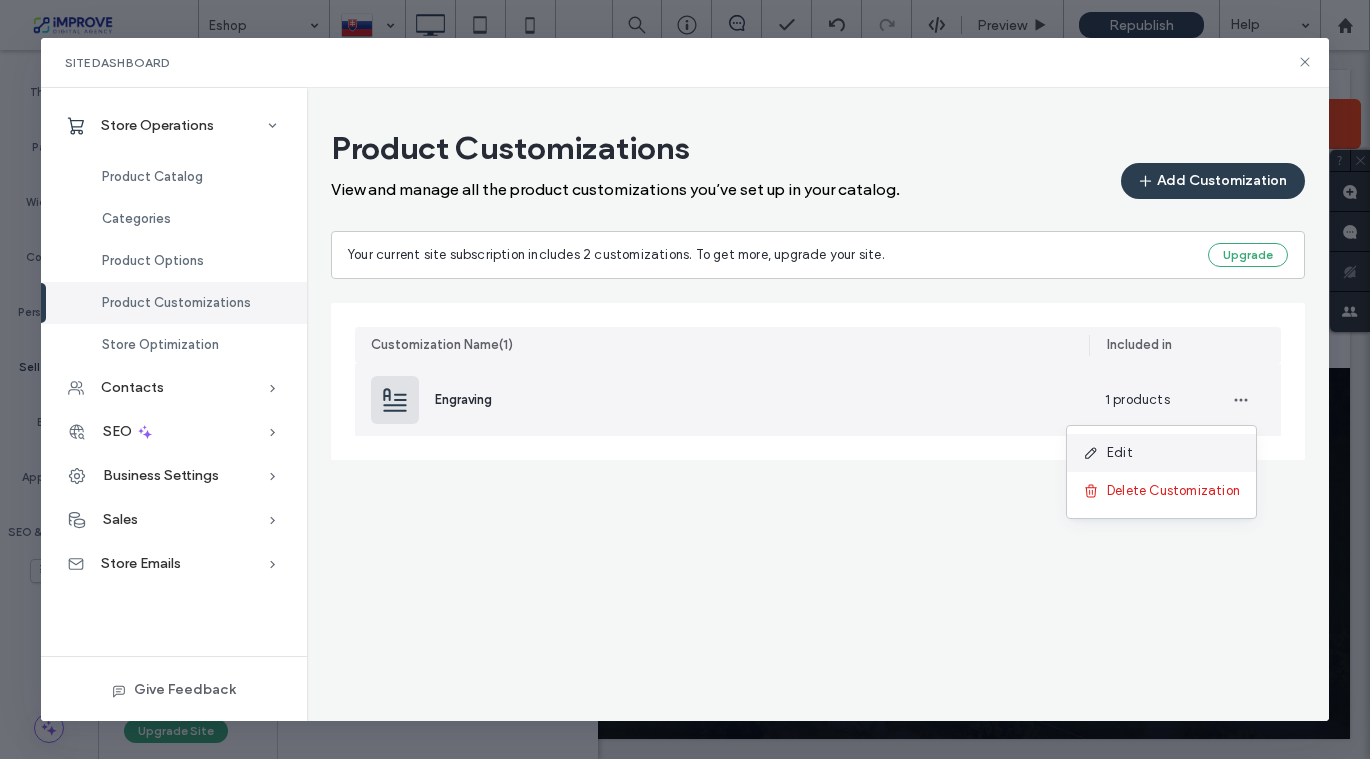 click on "Edit" at bounding box center (1161, 453) 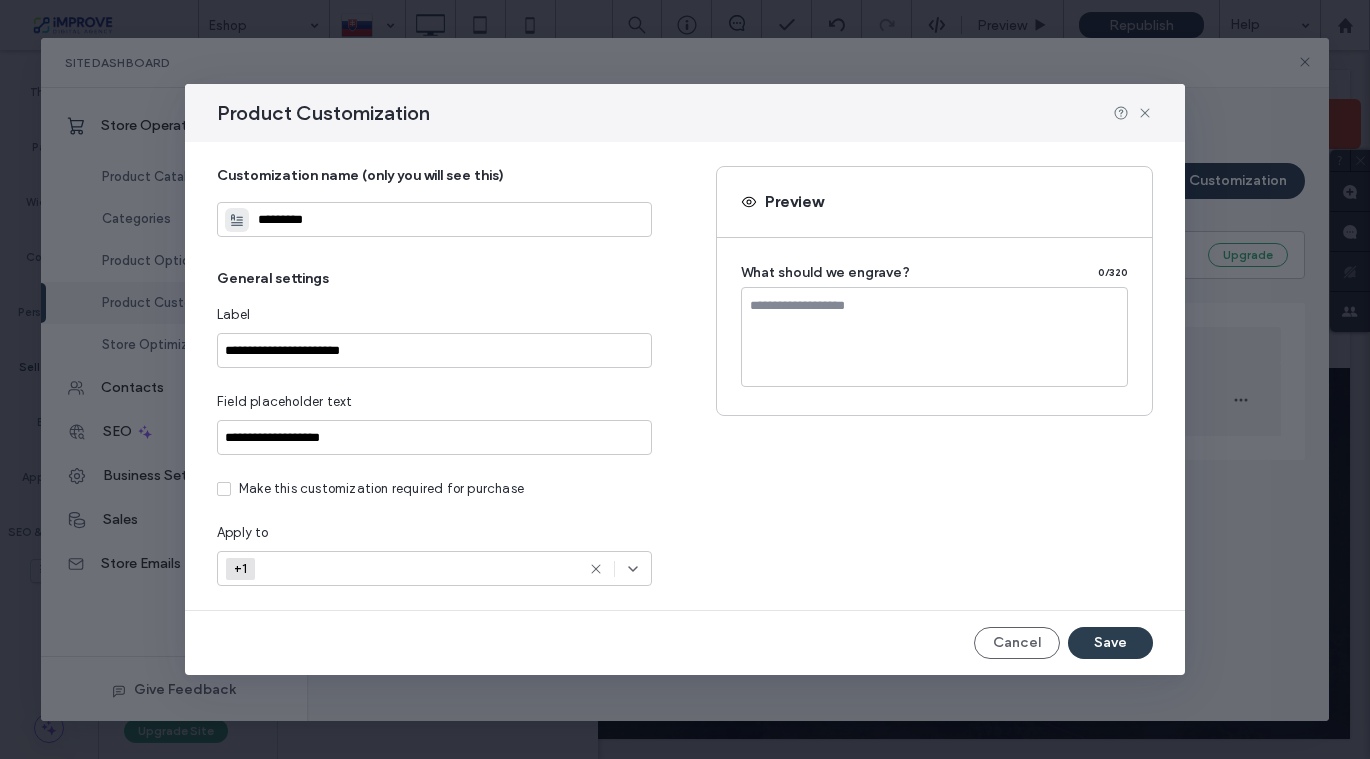 click on "*********" at bounding box center [434, 219] 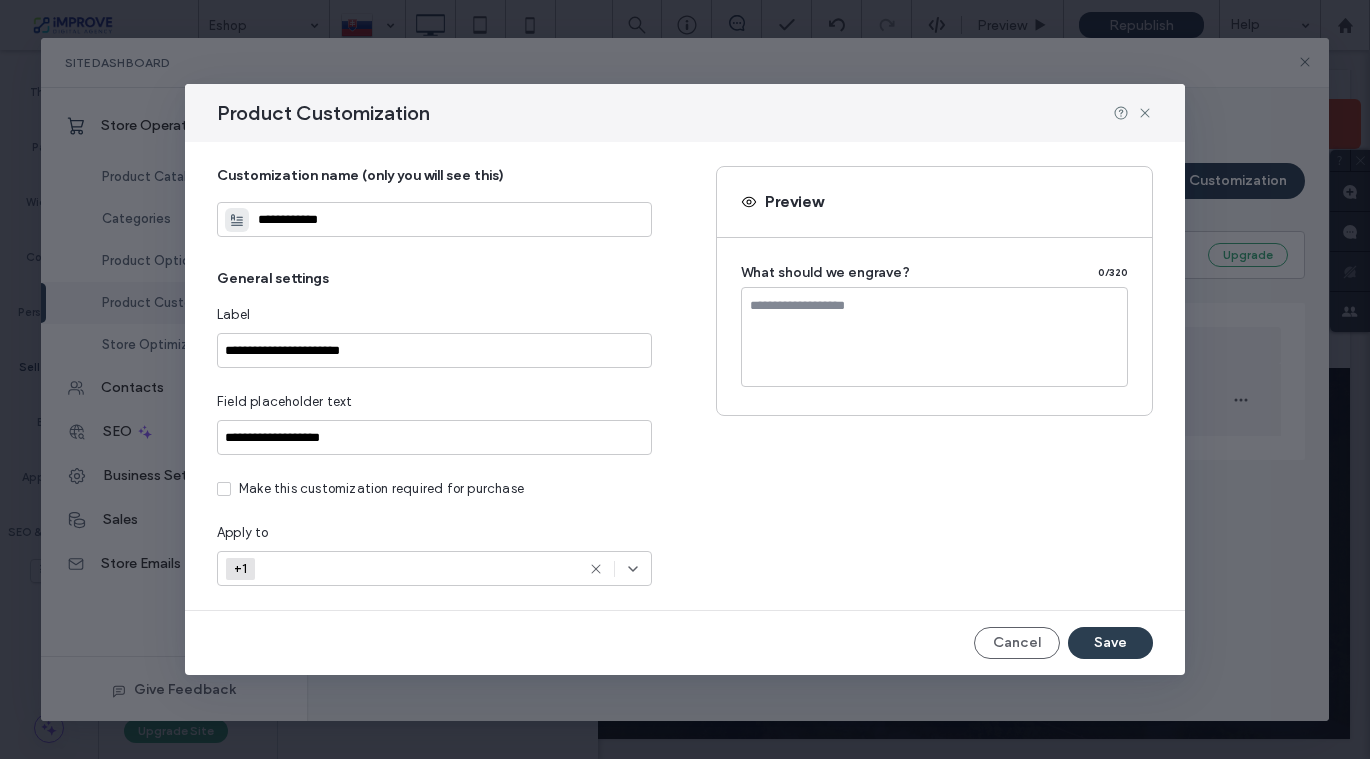 type on "**********" 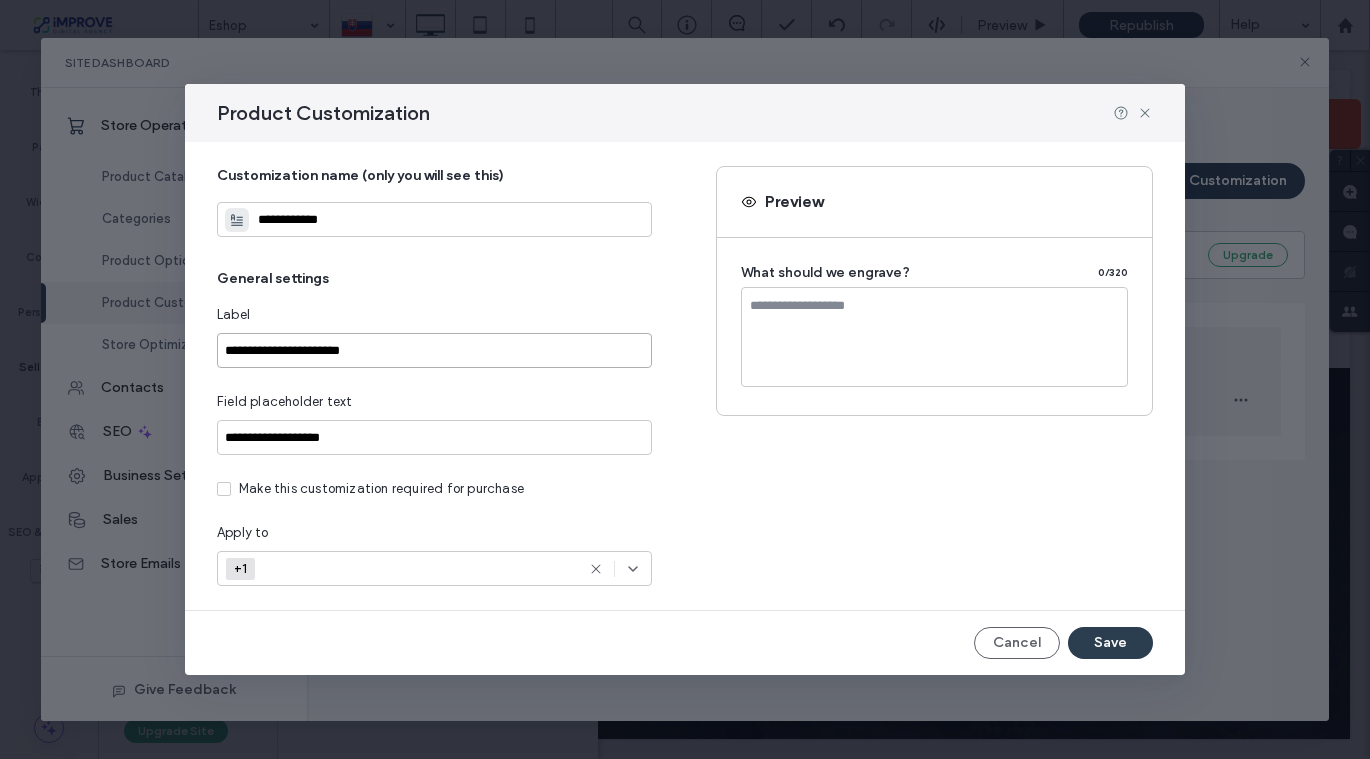 drag, startPoint x: 371, startPoint y: 352, endPoint x: 211, endPoint y: 340, distance: 160.44937 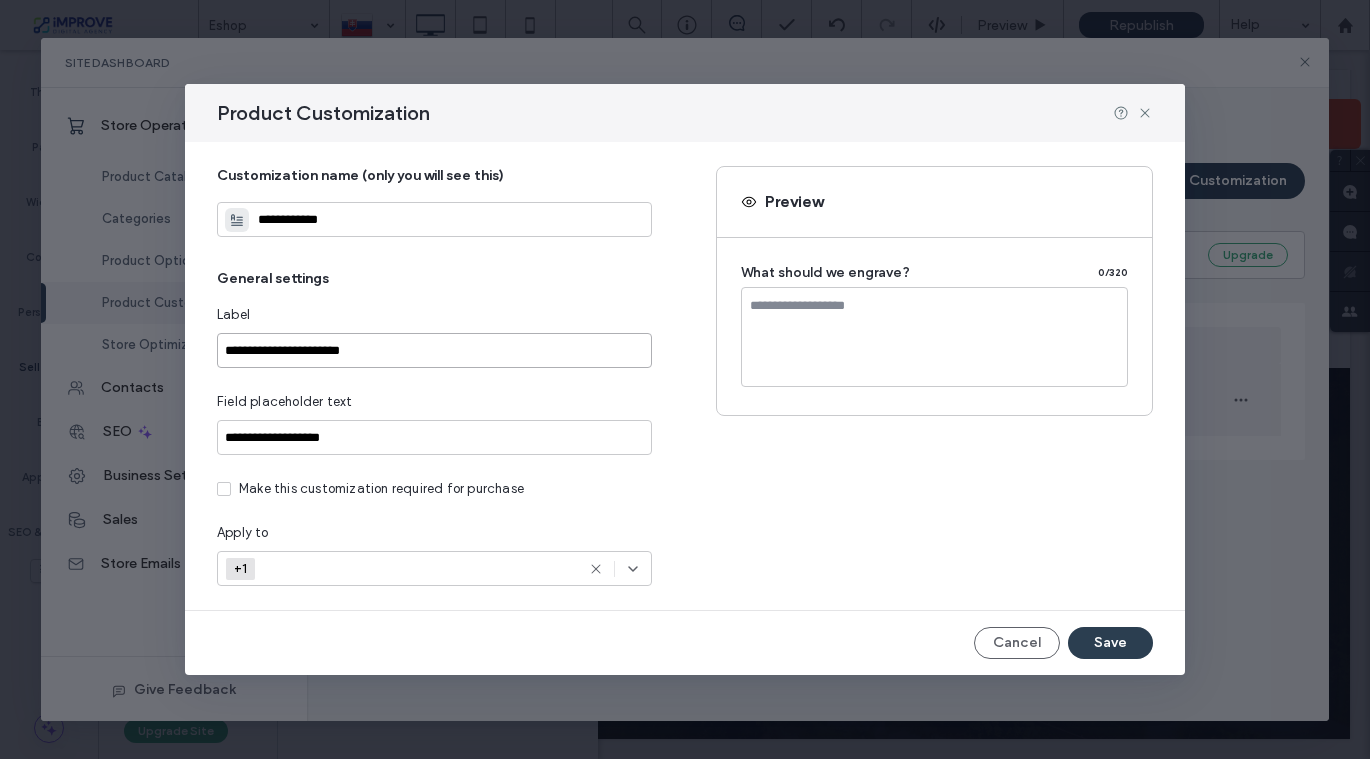 click on "**********" at bounding box center (434, 350) 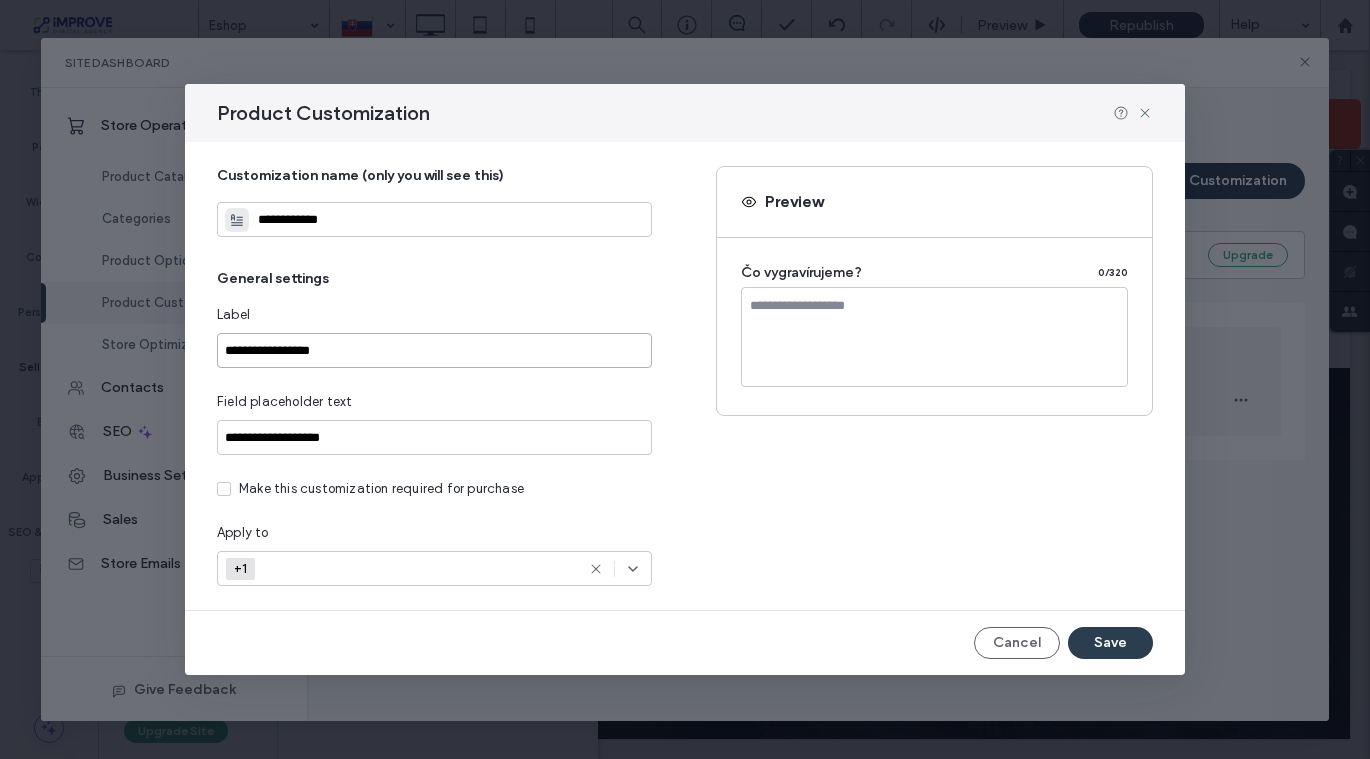 type on "**********" 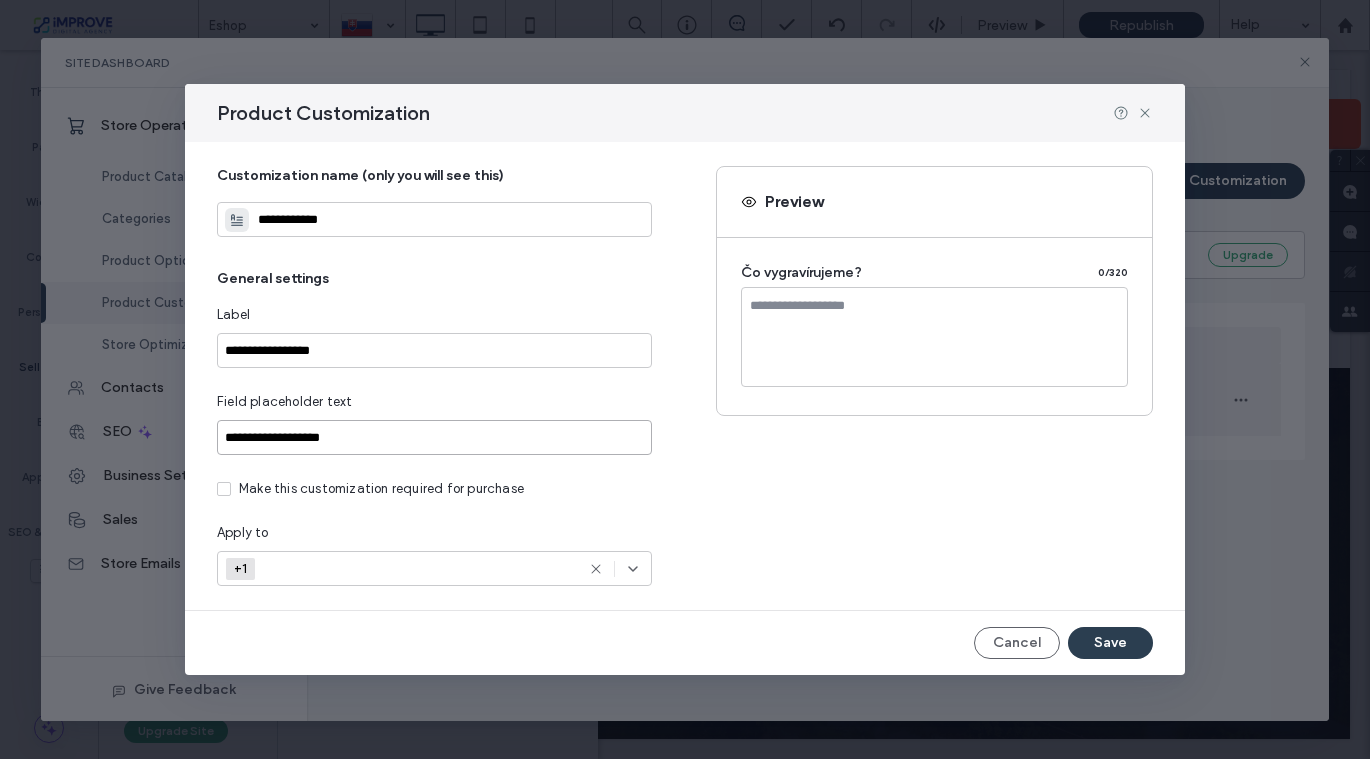 click on "**********" at bounding box center [434, 437] 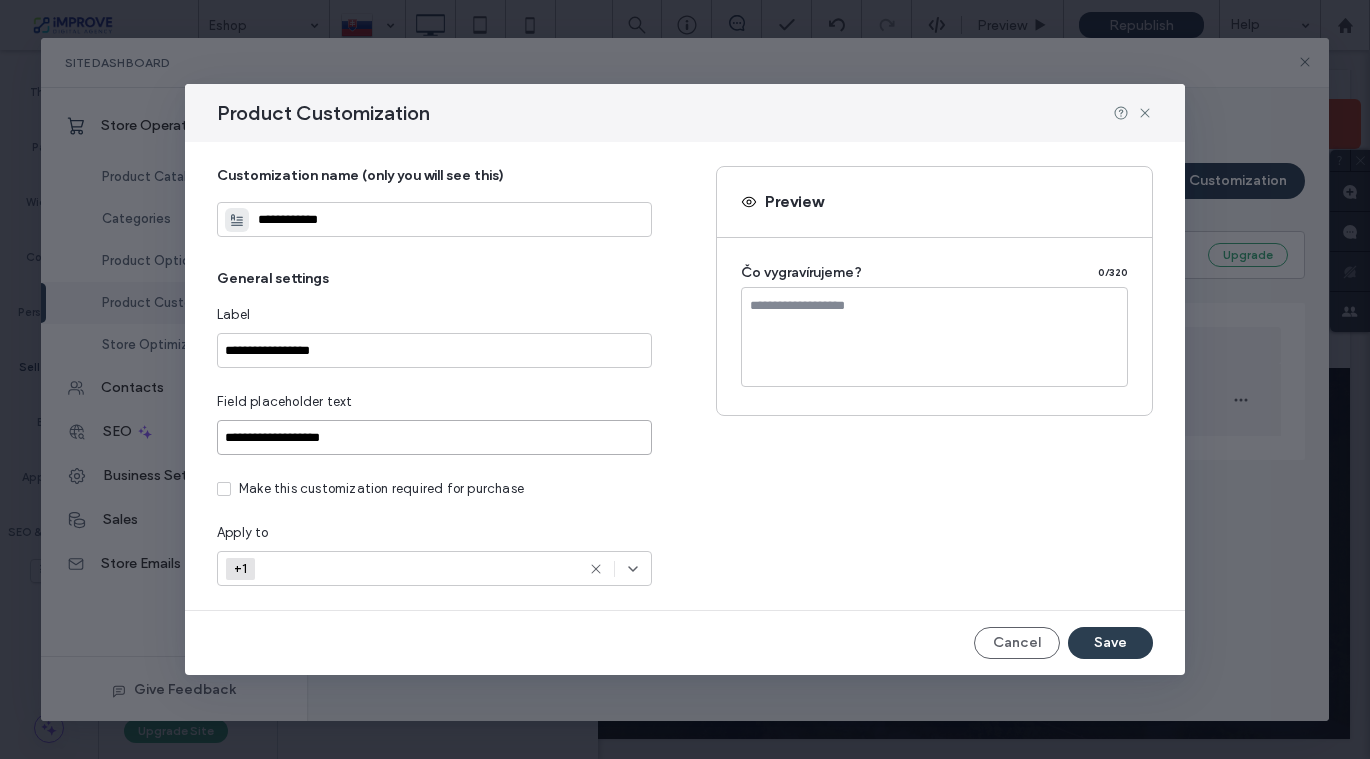 click on "**********" at bounding box center [434, 437] 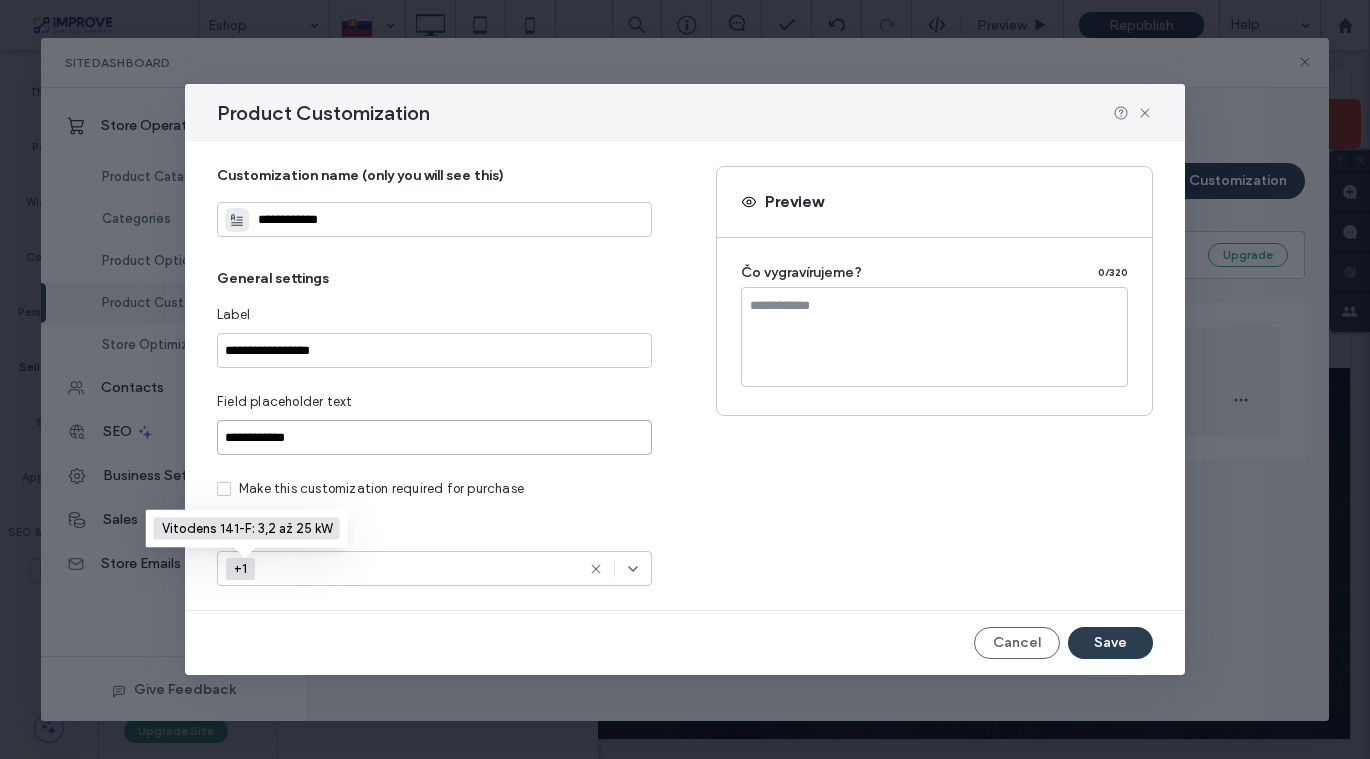 type on "**********" 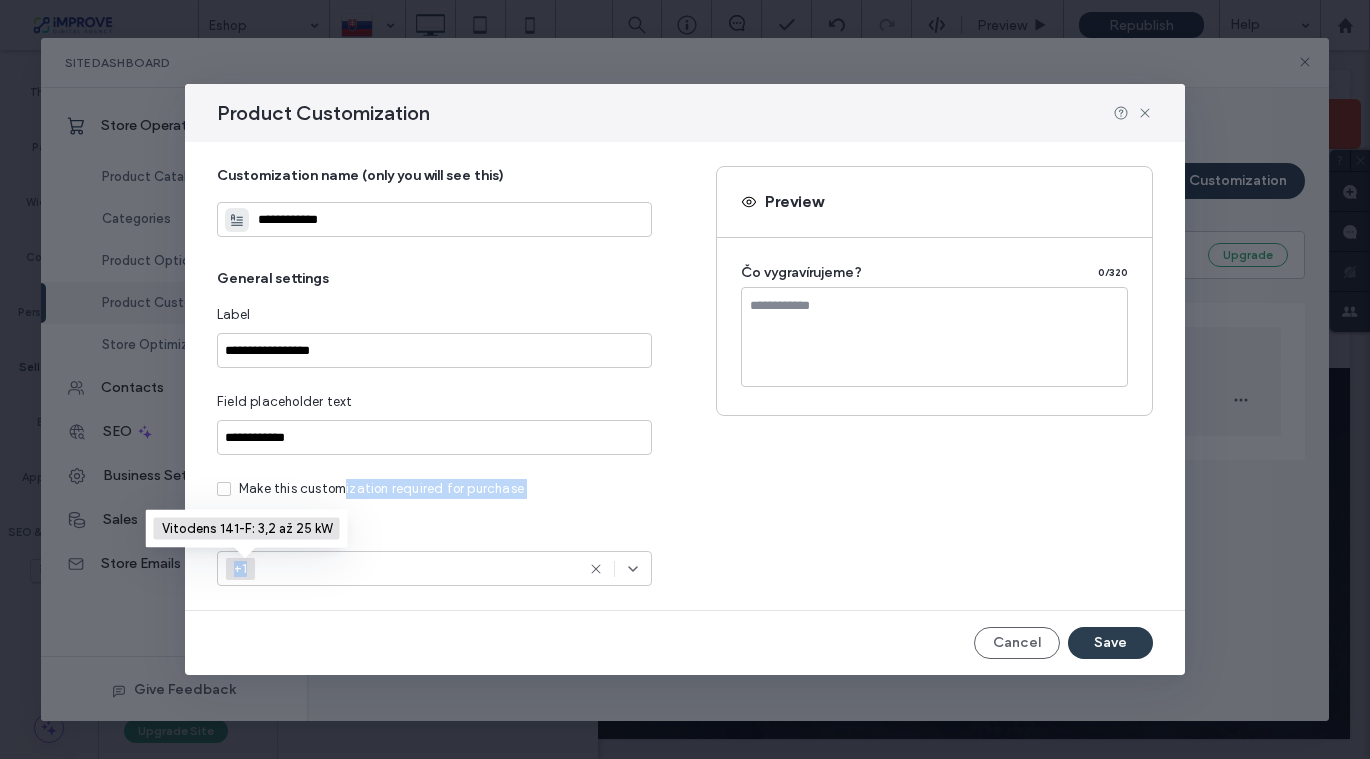 drag, startPoint x: 246, startPoint y: 570, endPoint x: 421, endPoint y: 507, distance: 185.99463 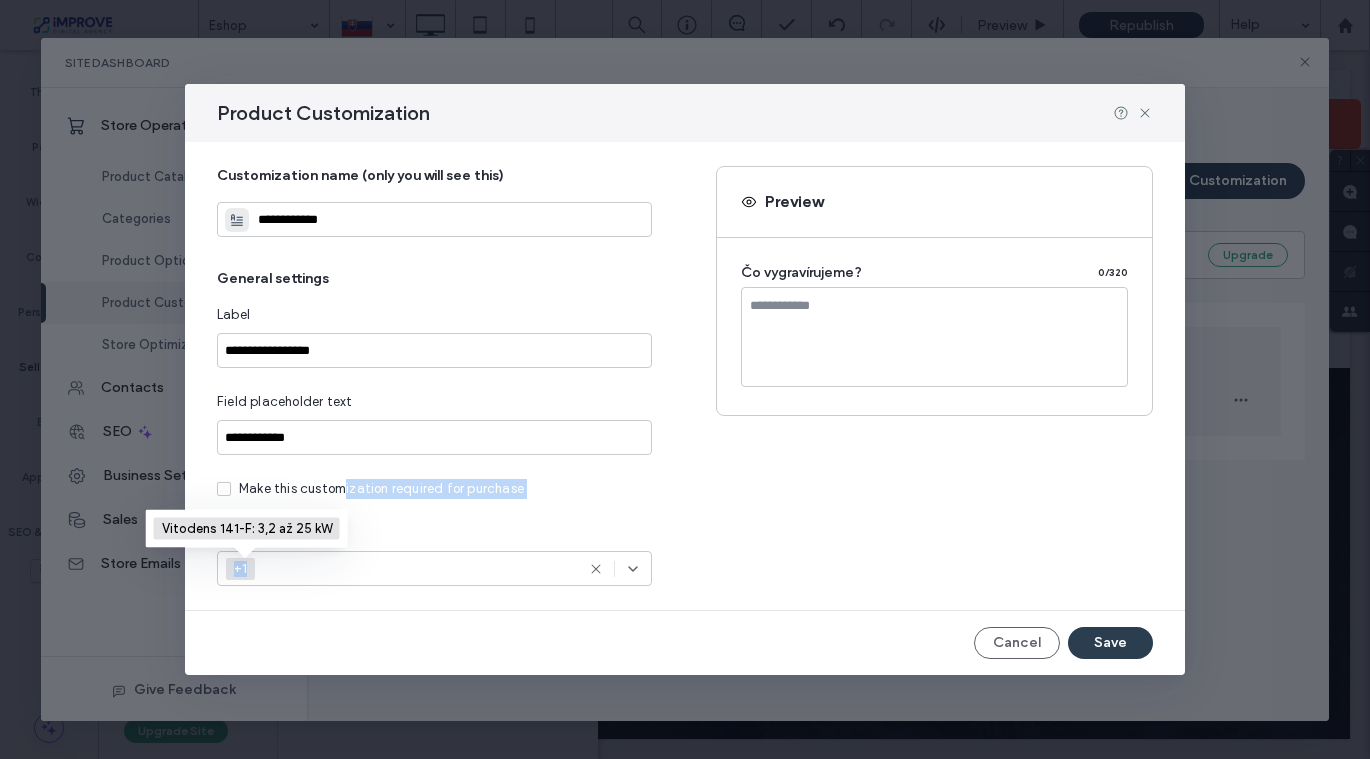 click on "+1" at bounding box center [242, 569] 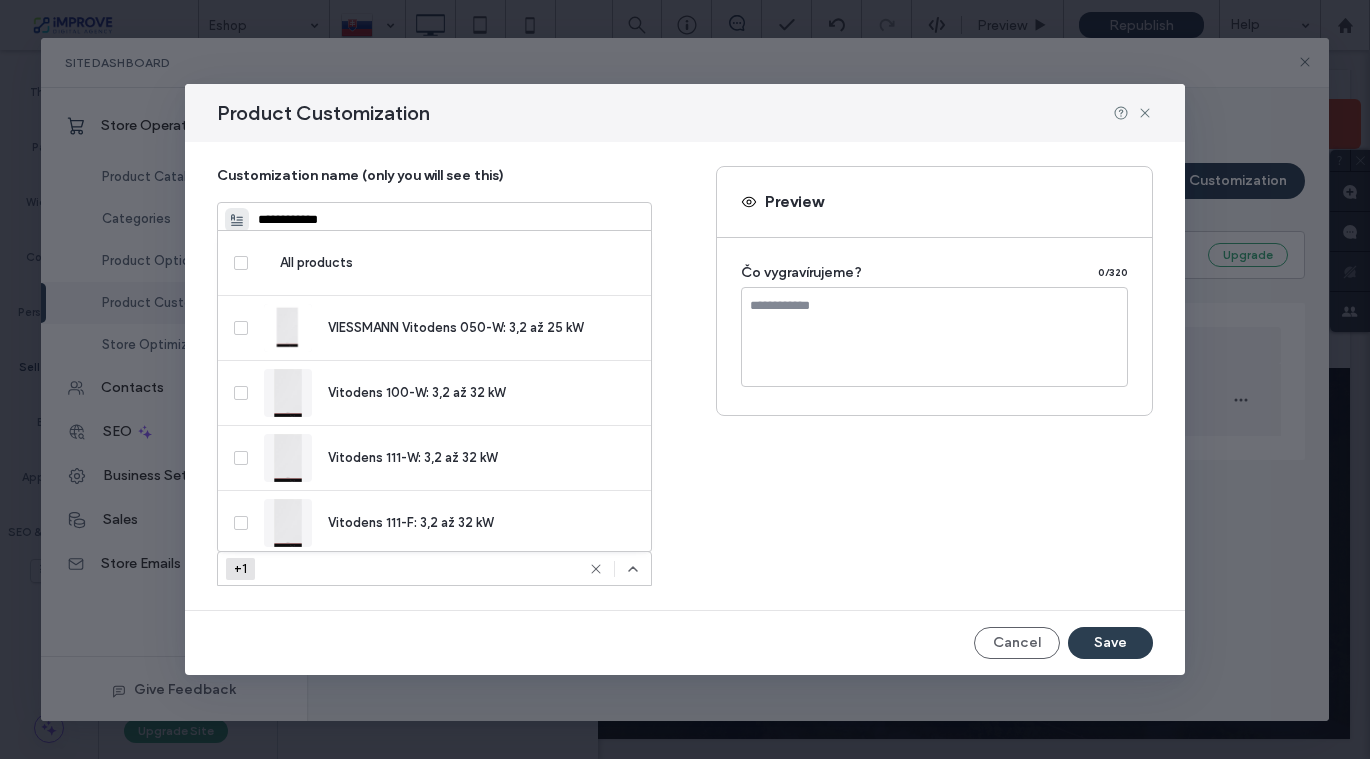 click on "**********" at bounding box center [685, 376] 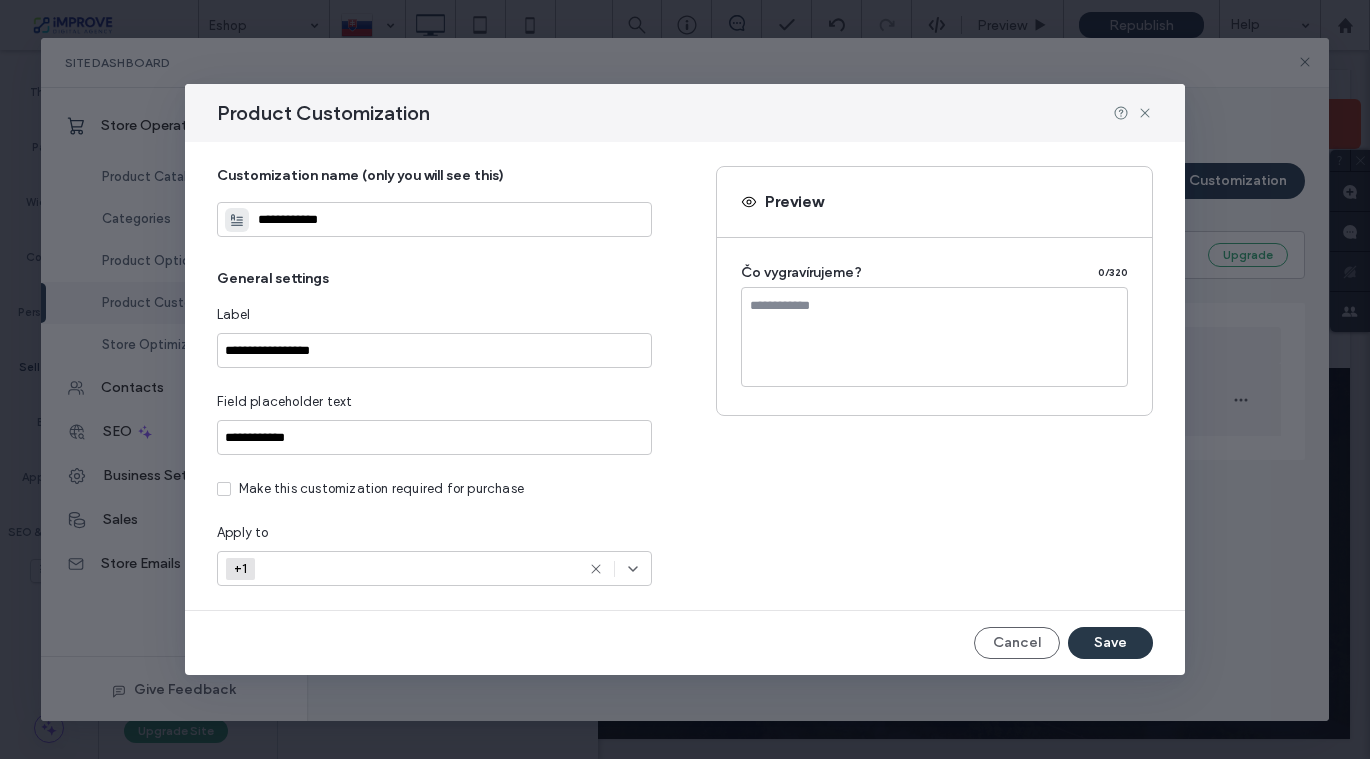 click on "Save" at bounding box center (1110, 643) 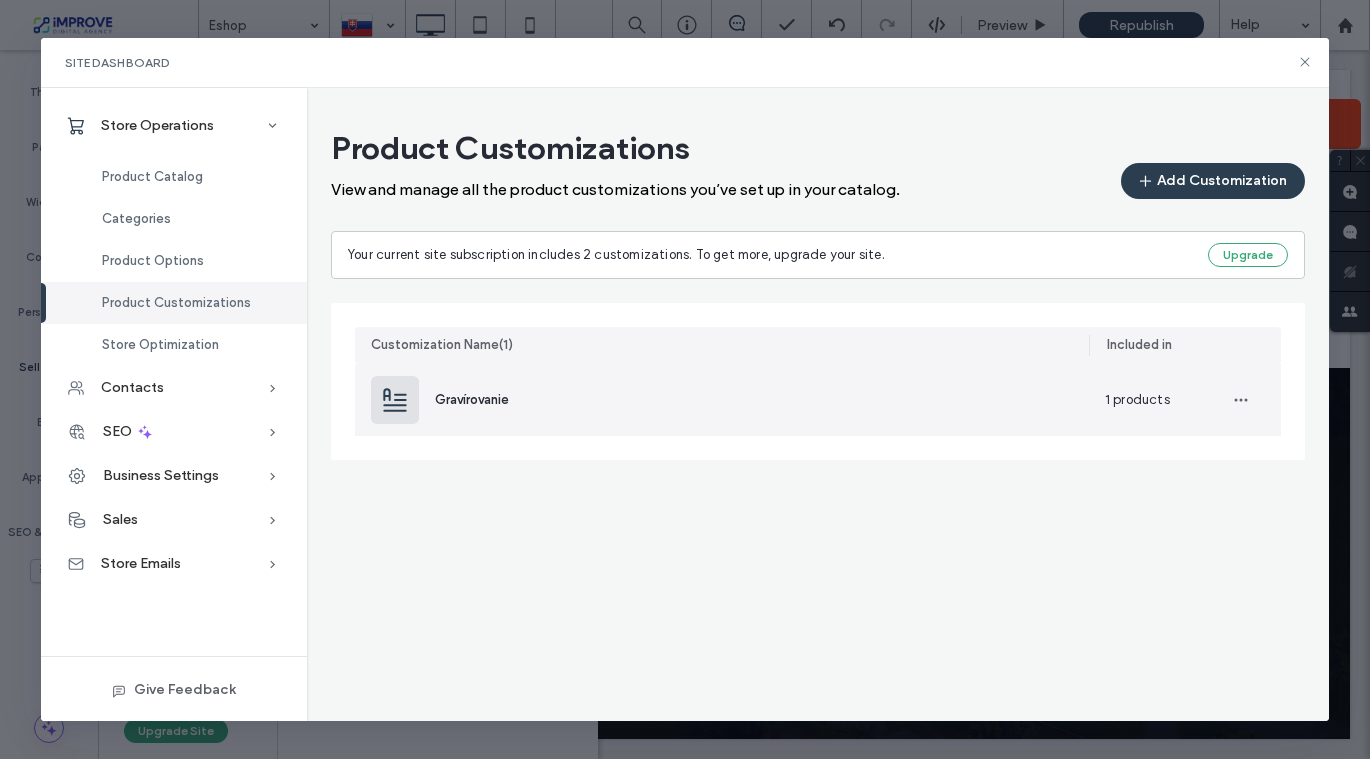 click on "Gravírovanie" at bounding box center (472, 399) 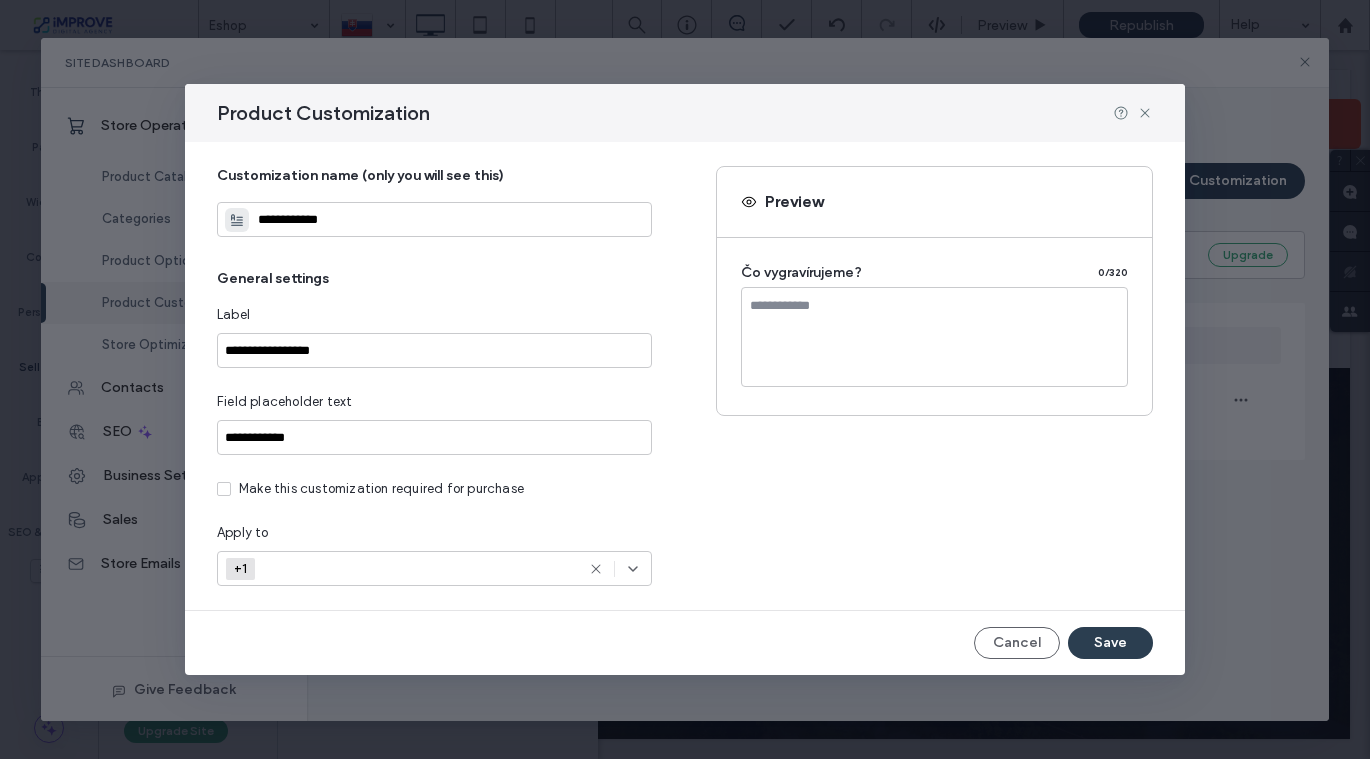 click at bounding box center [332, 569] 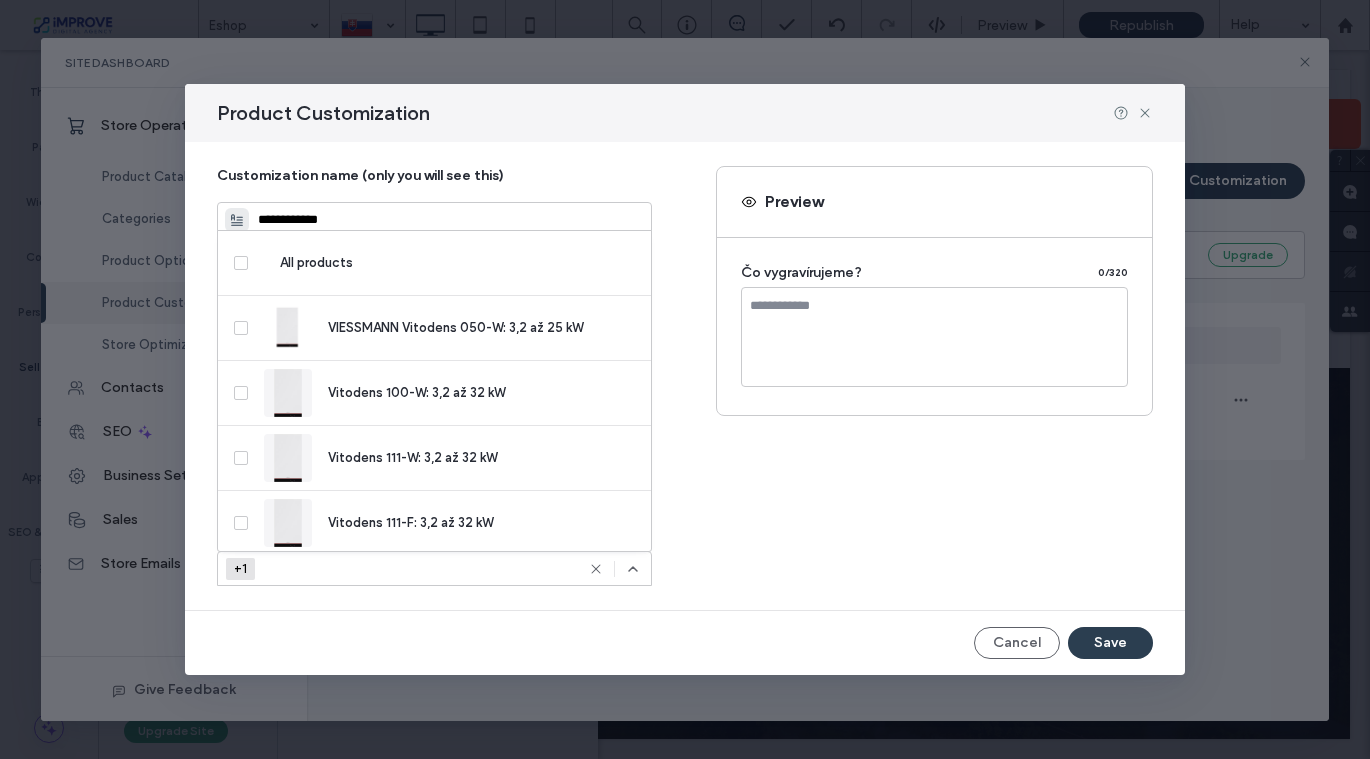 click 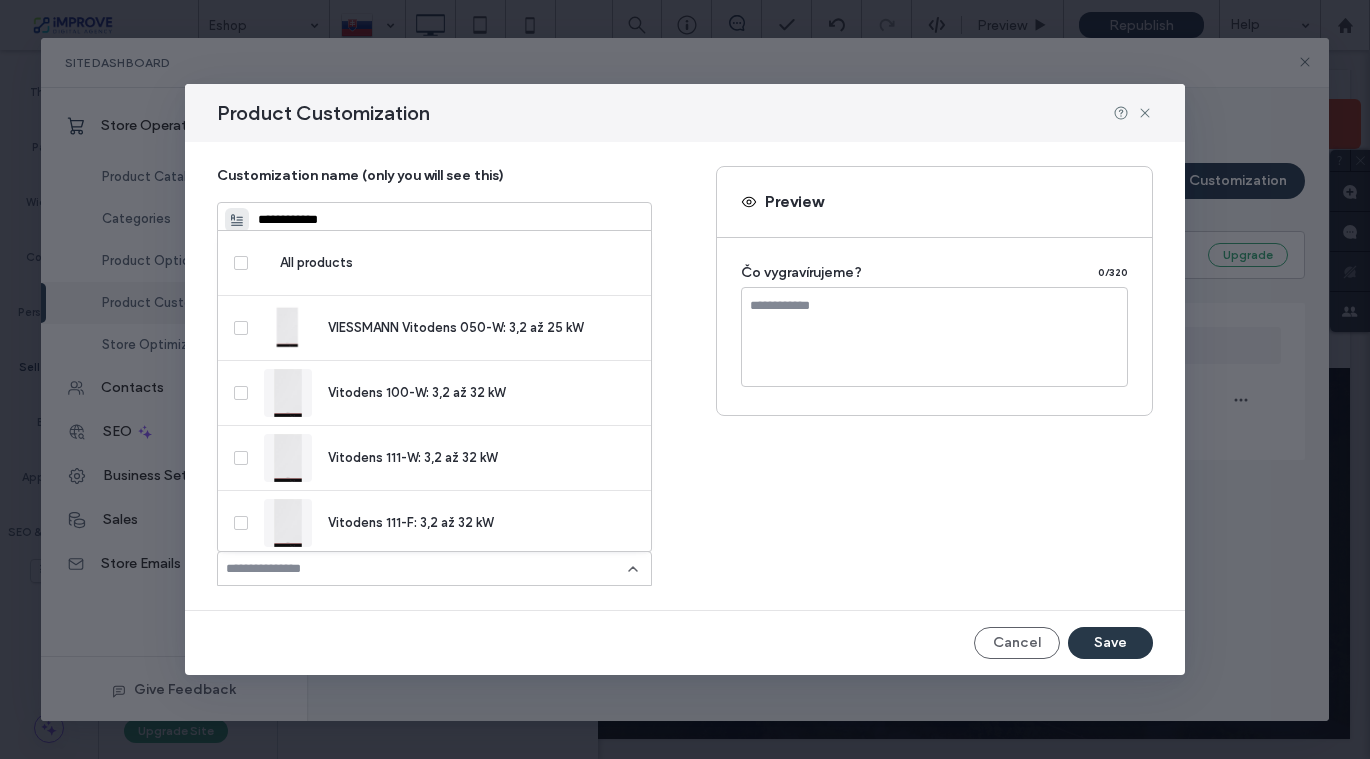 click on "Save" at bounding box center (1110, 643) 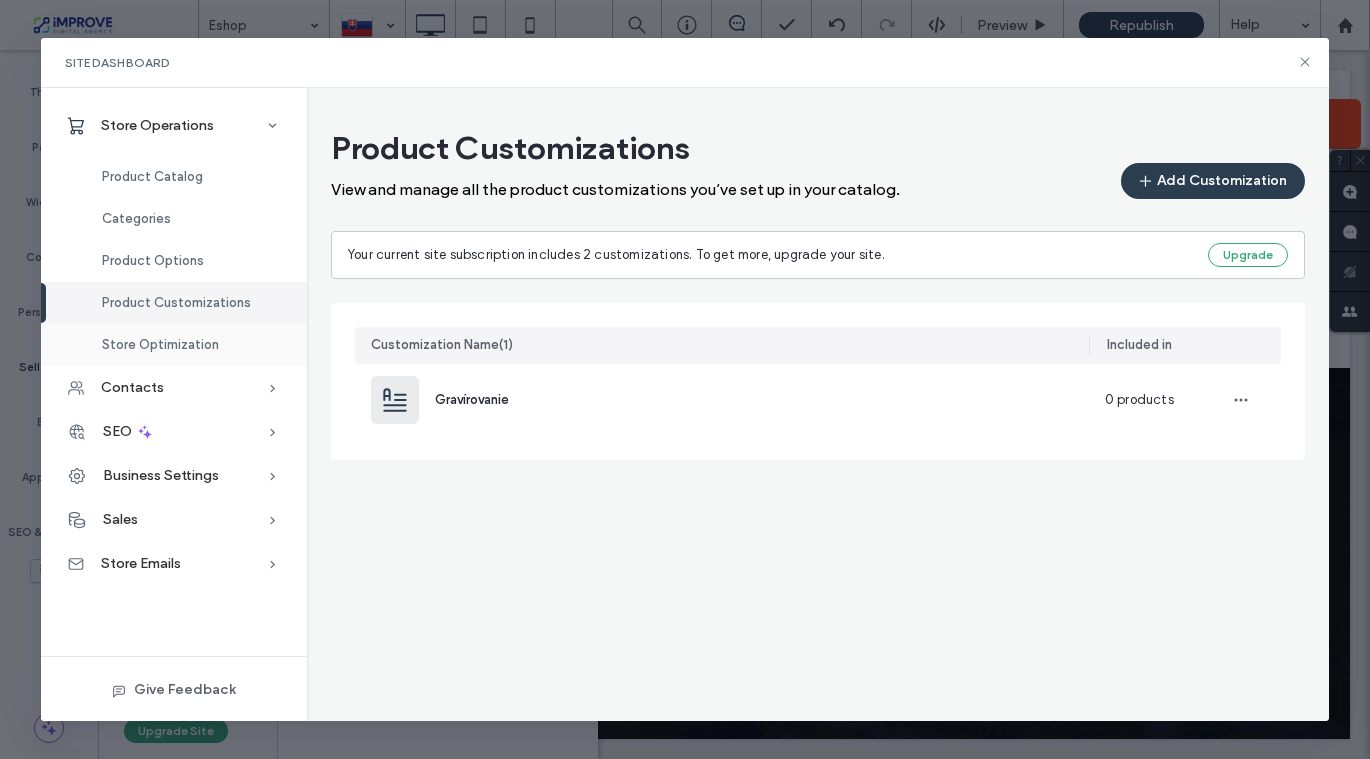 click on "Store Optimization" at bounding box center [160, 344] 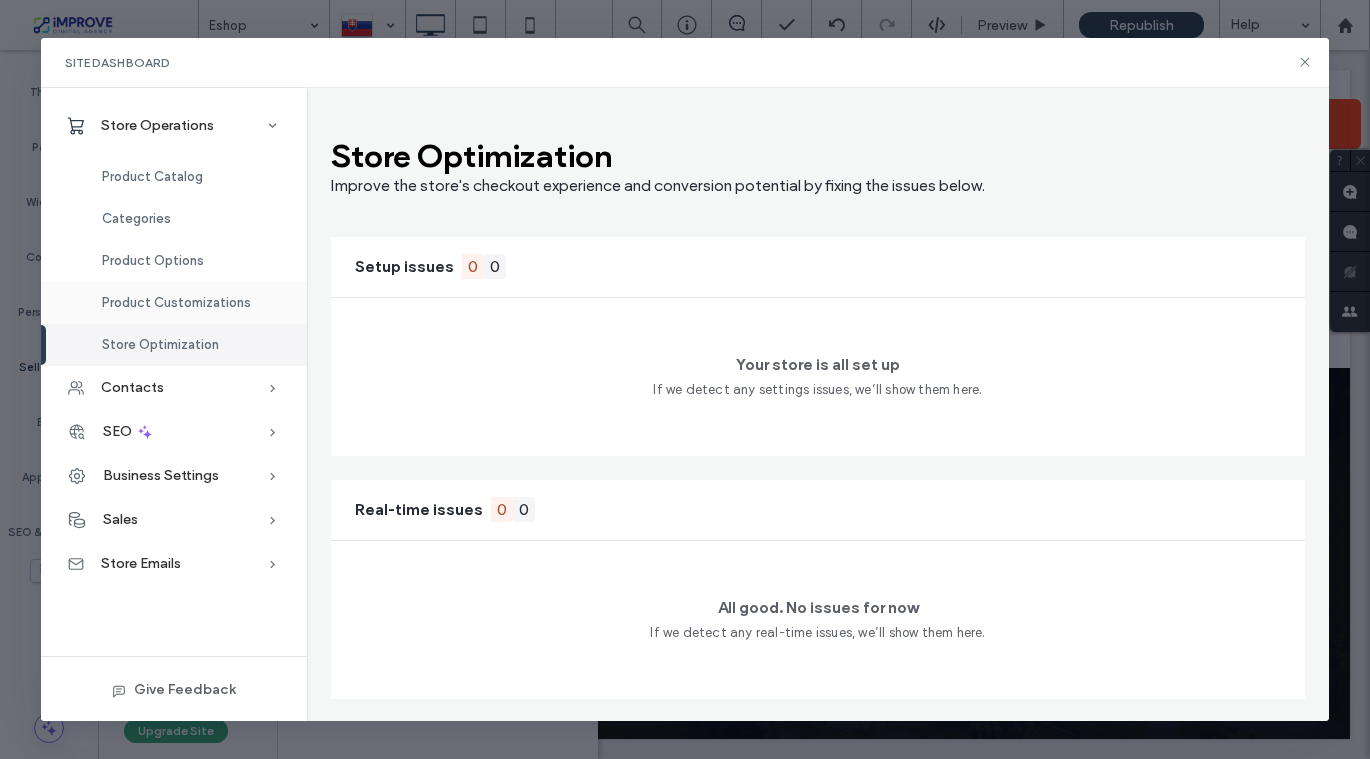 click on "Product Customizations" at bounding box center [174, 303] 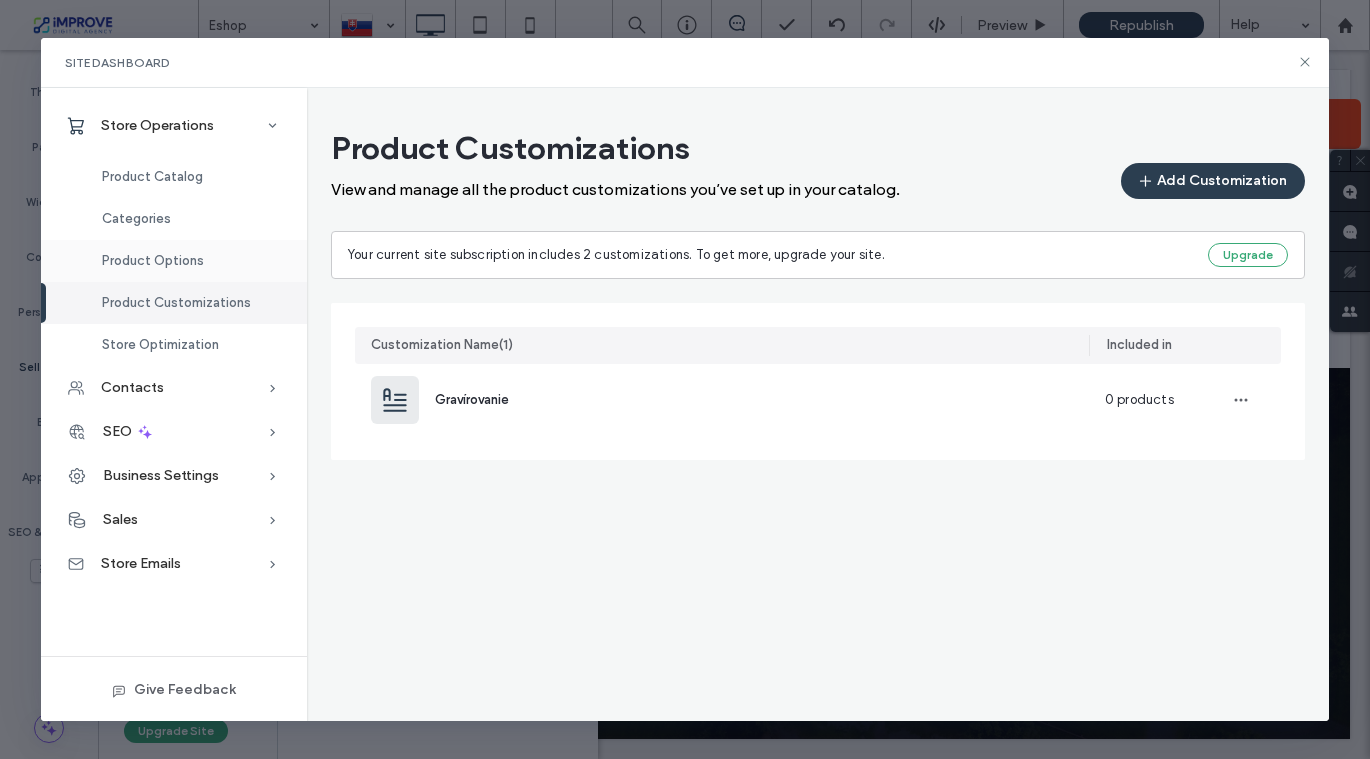 click on "Product Options" at bounding box center [153, 260] 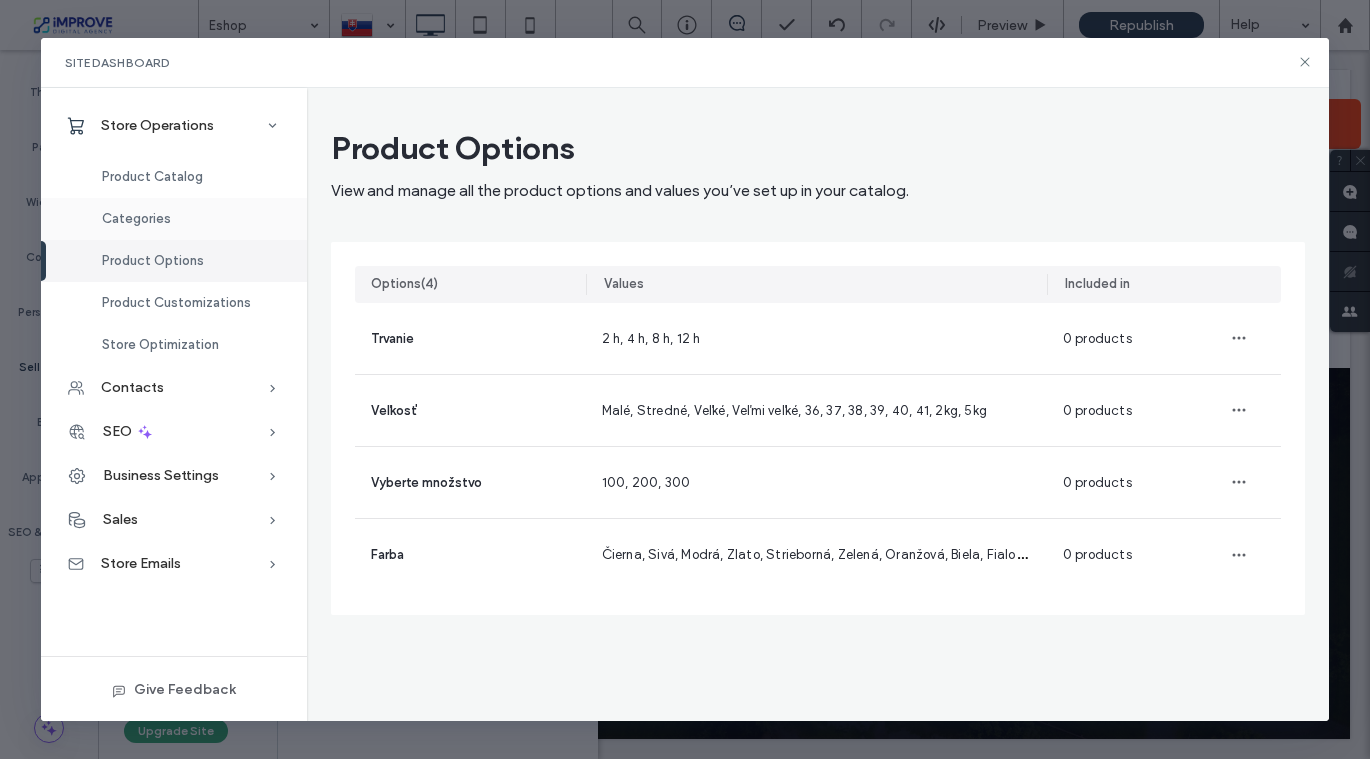 click on "Categories" at bounding box center (136, 218) 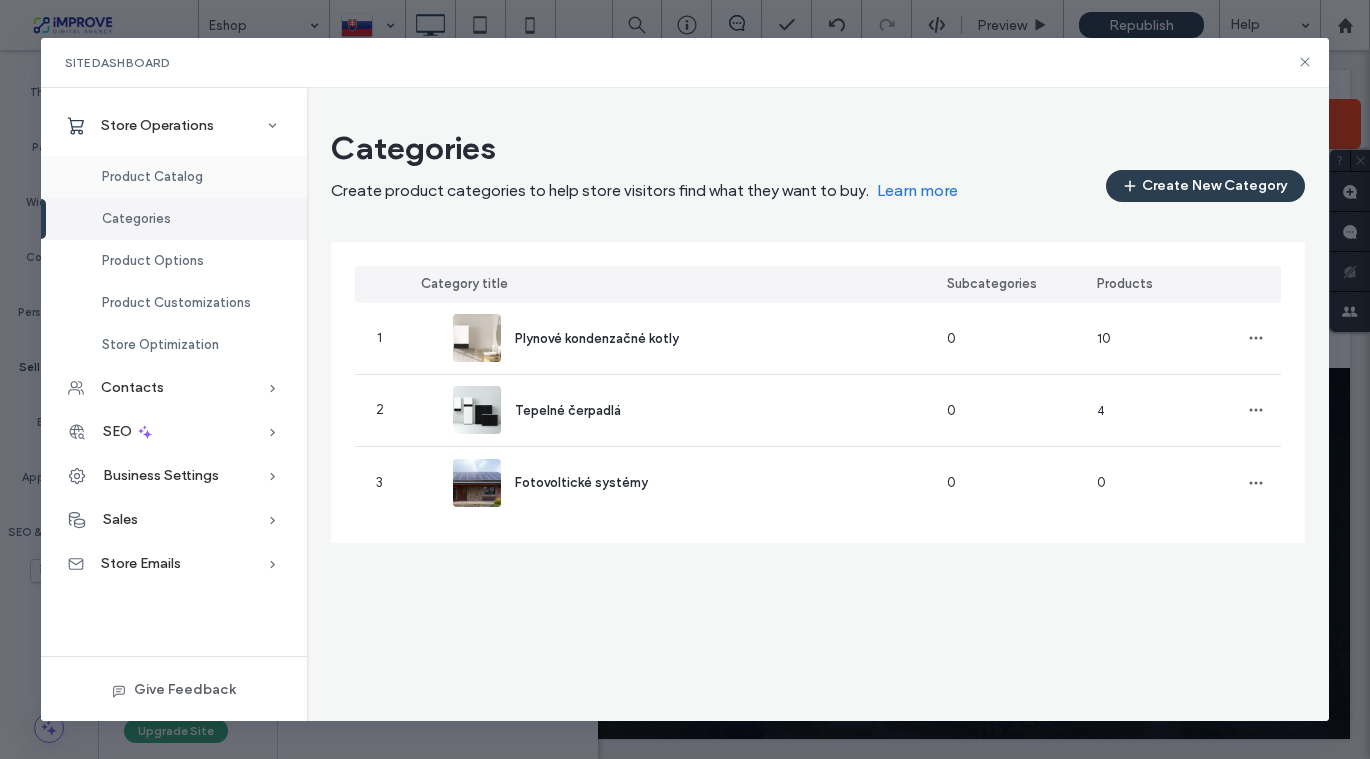 click on "Product Catalog" at bounding box center (152, 176) 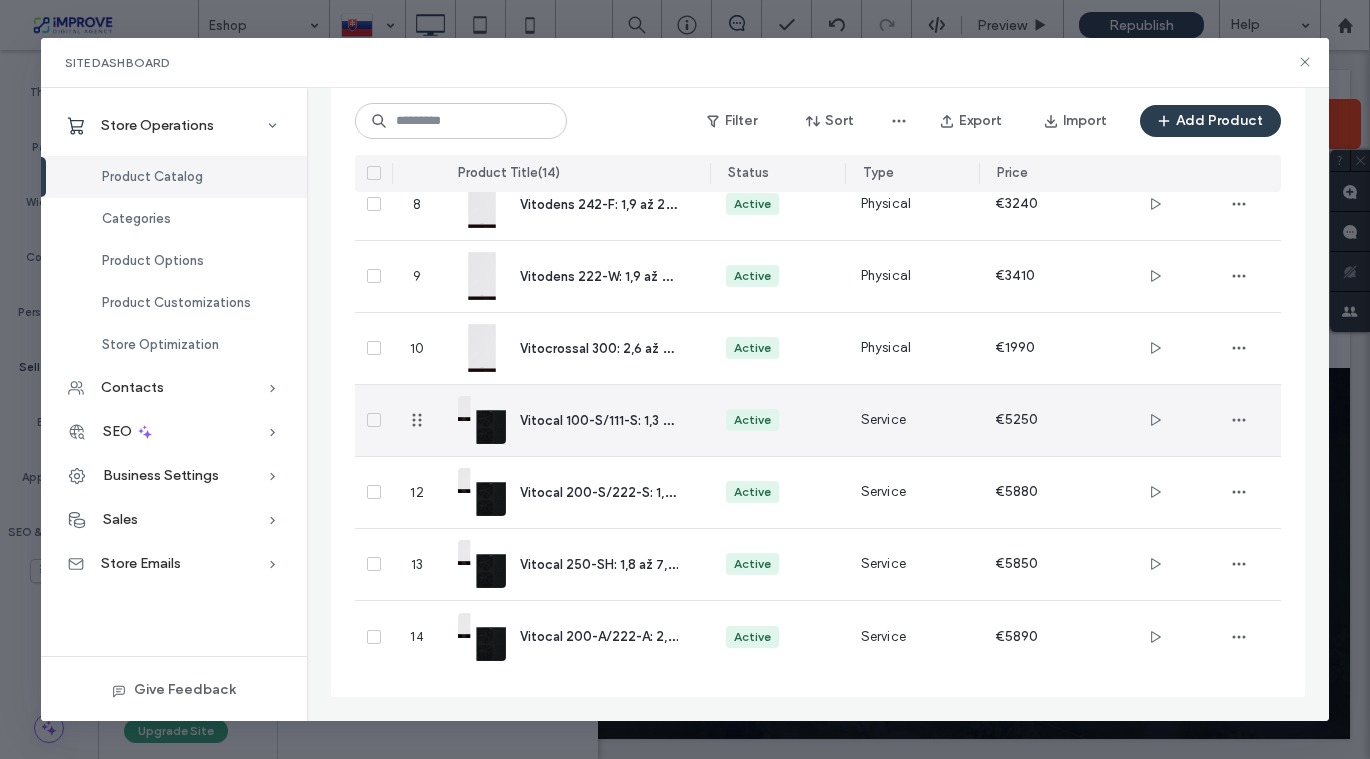 scroll, scrollTop: 0, scrollLeft: 0, axis: both 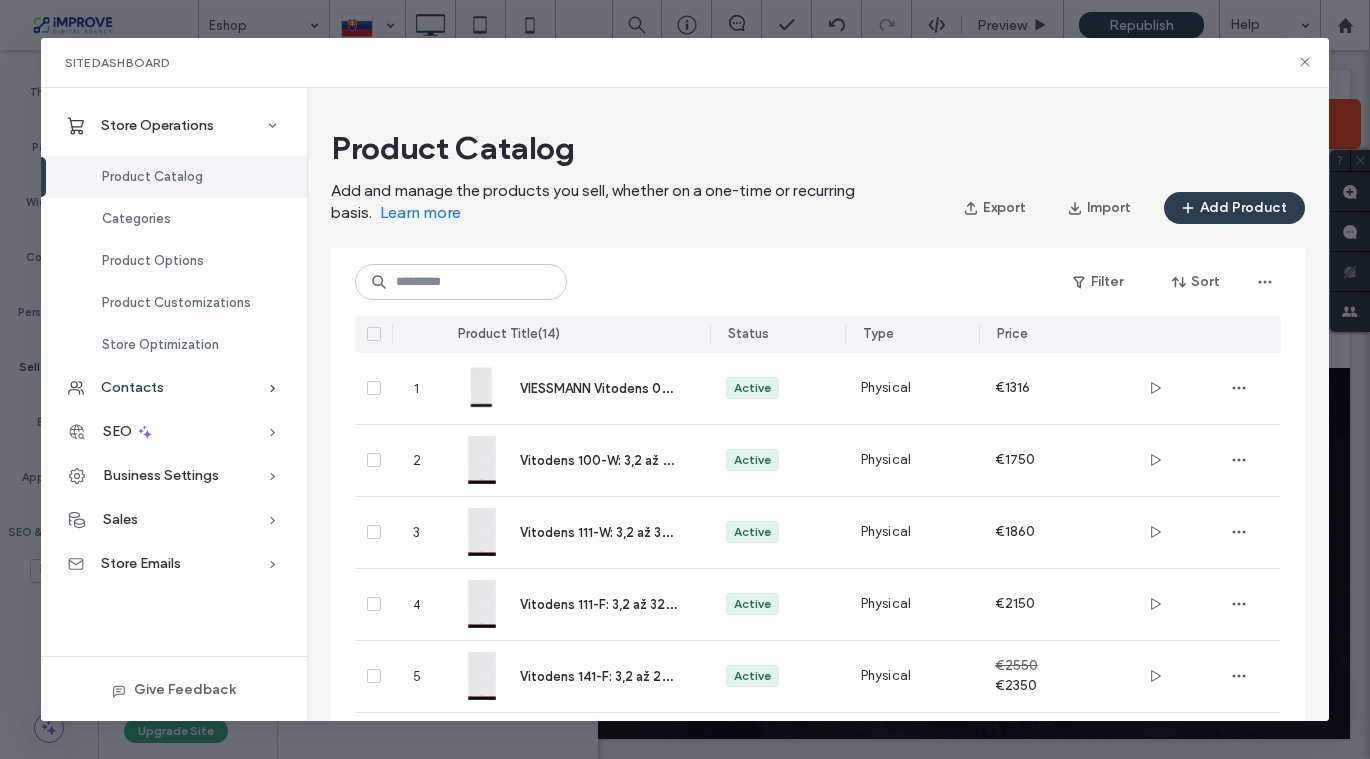click on "Contacts" at bounding box center (132, 387) 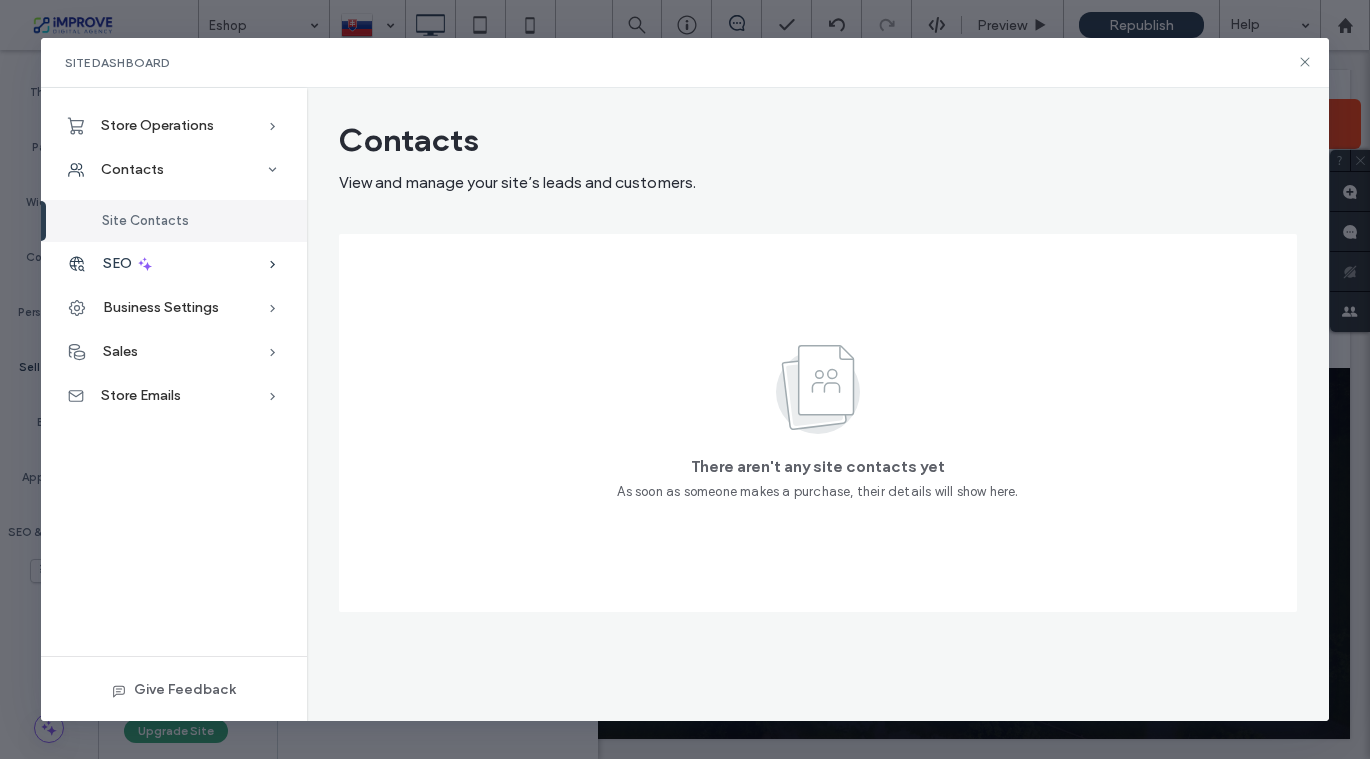 click on "SEO" at bounding box center (117, 263) 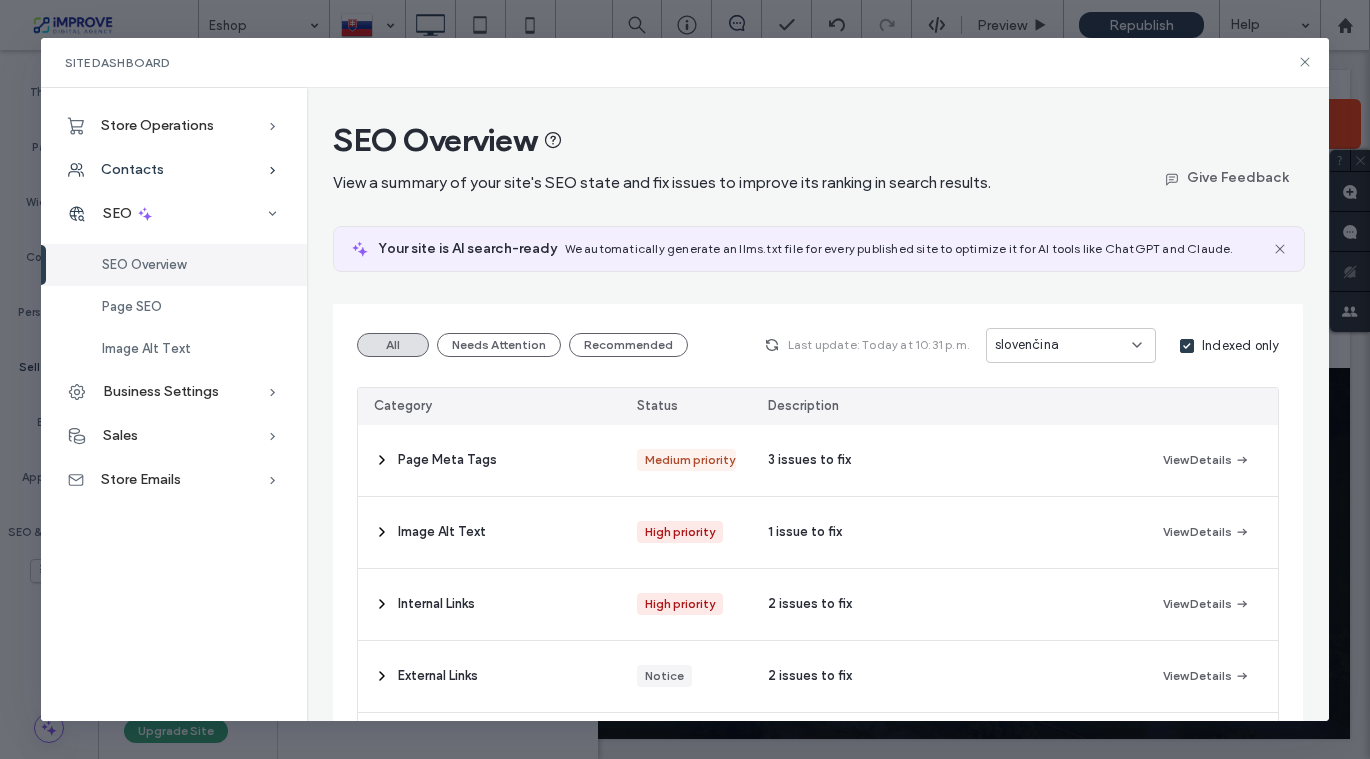 click on "Contacts" at bounding box center [132, 169] 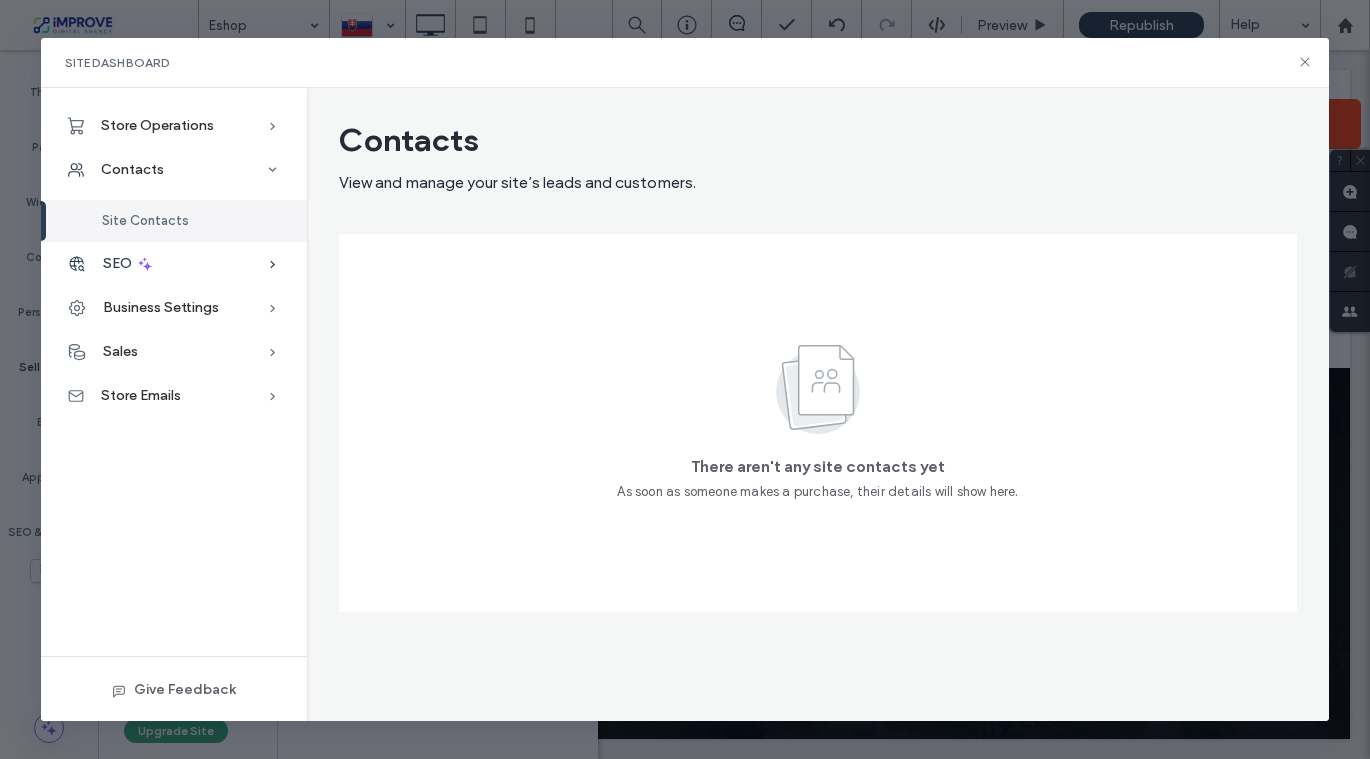 click on "SEO" at bounding box center [117, 263] 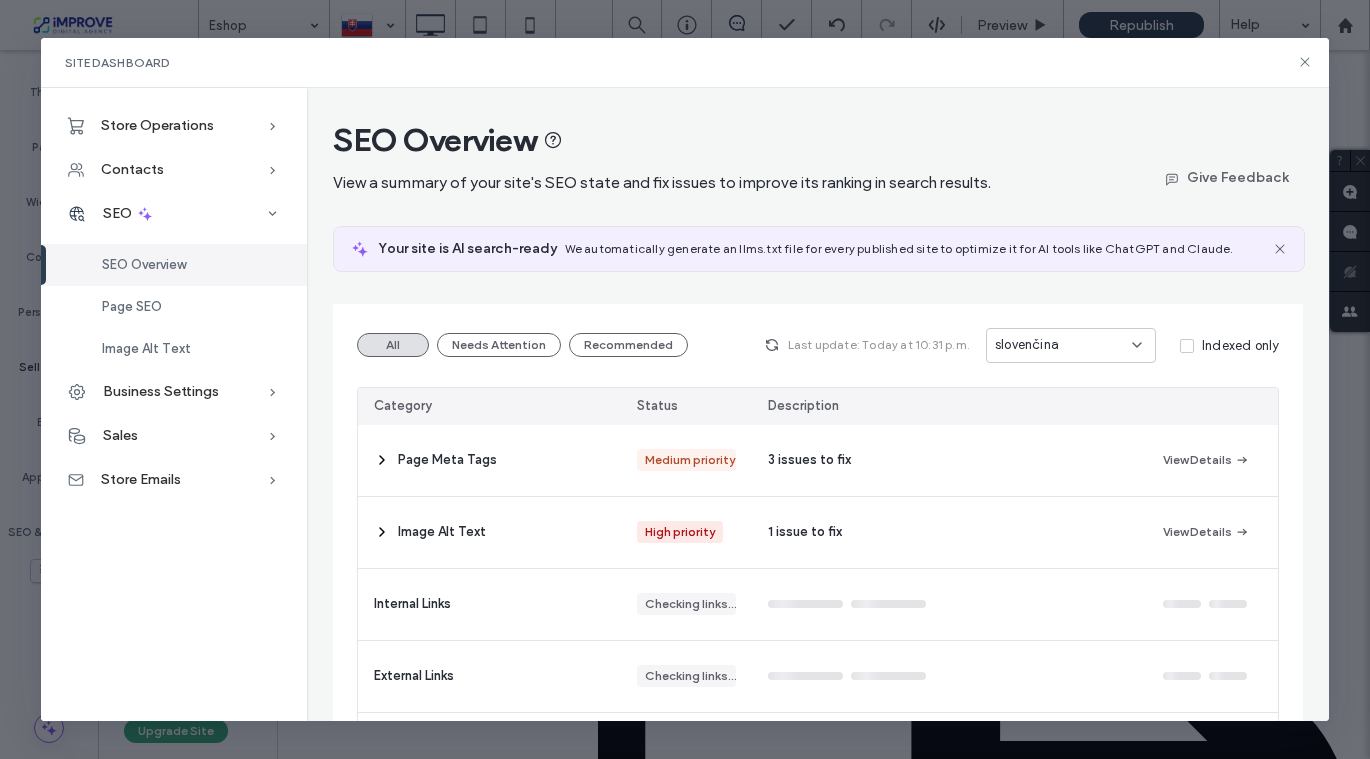scroll, scrollTop: 2700, scrollLeft: 0, axis: vertical 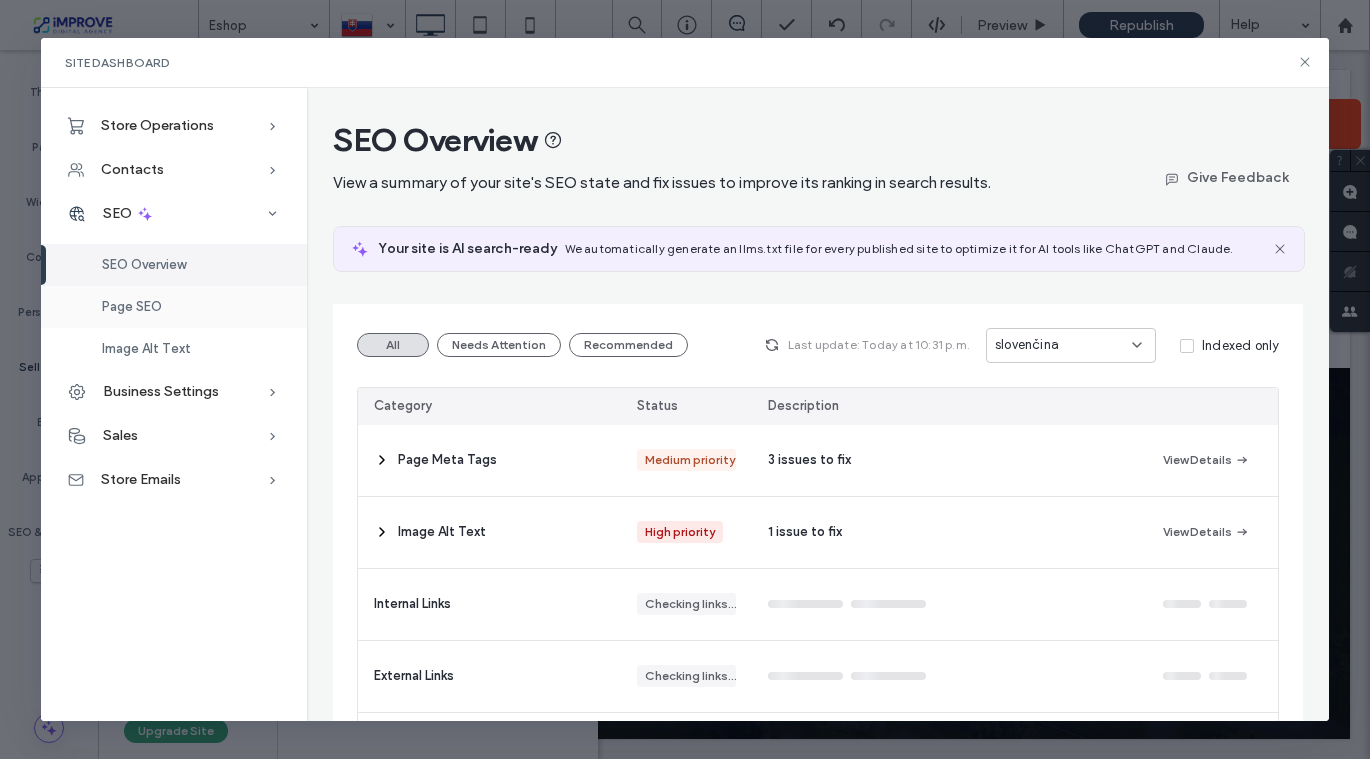 click on "Page SEO" at bounding box center [132, 306] 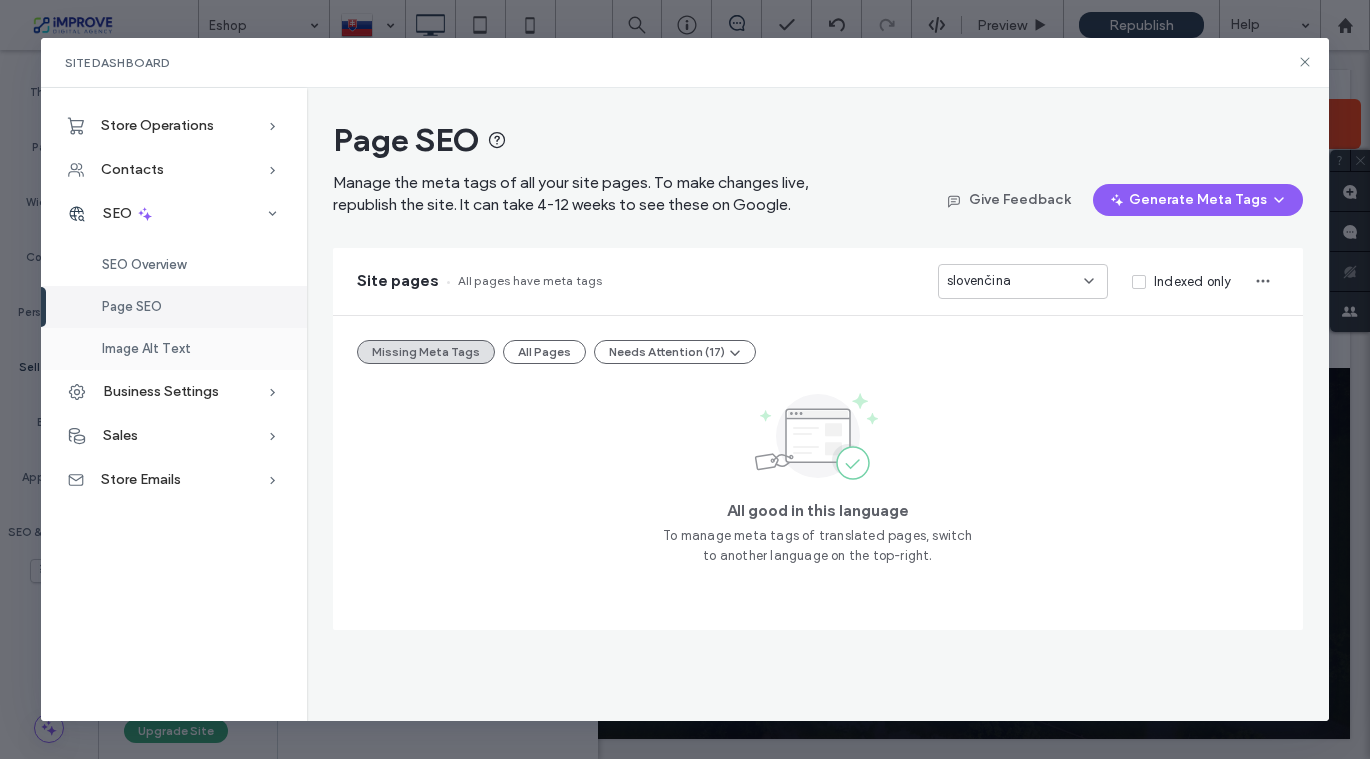 click on "Image Alt Text" at bounding box center [174, 349] 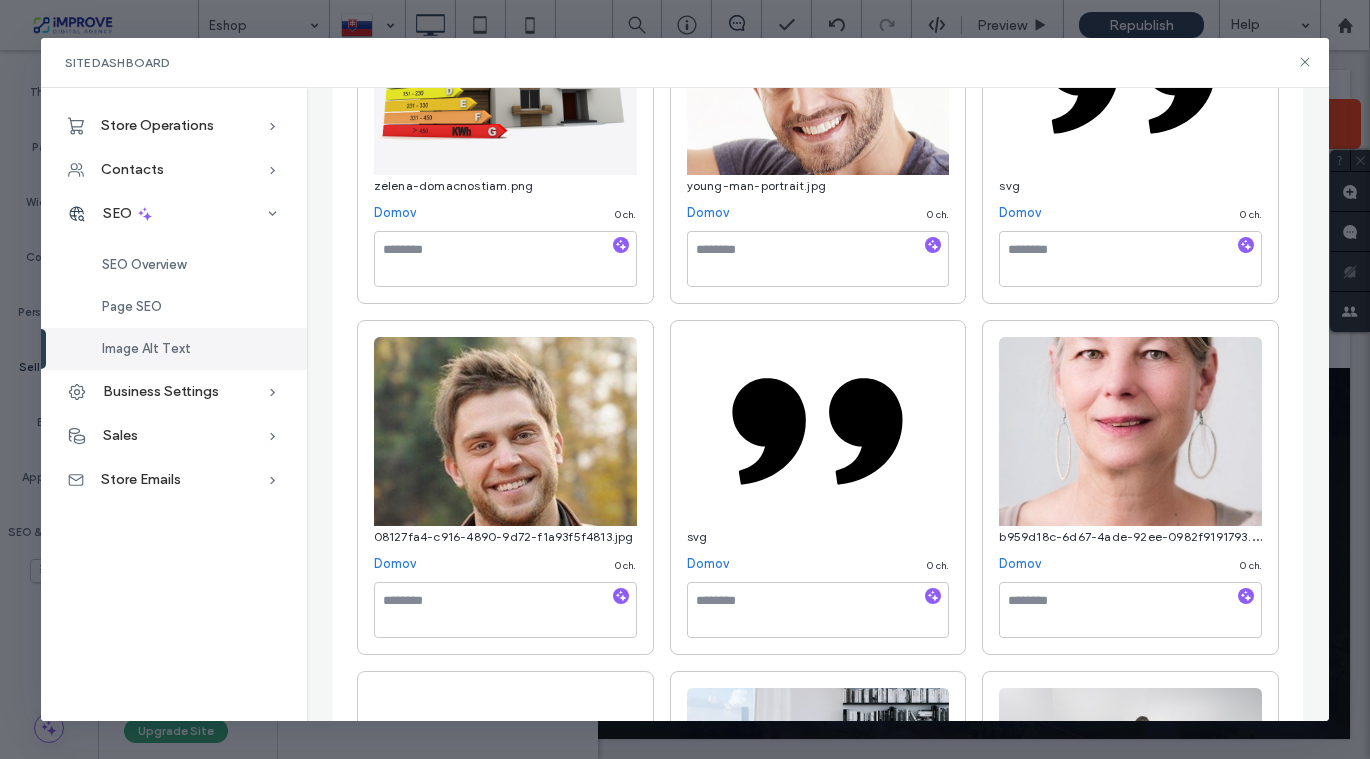 scroll, scrollTop: 775, scrollLeft: 0, axis: vertical 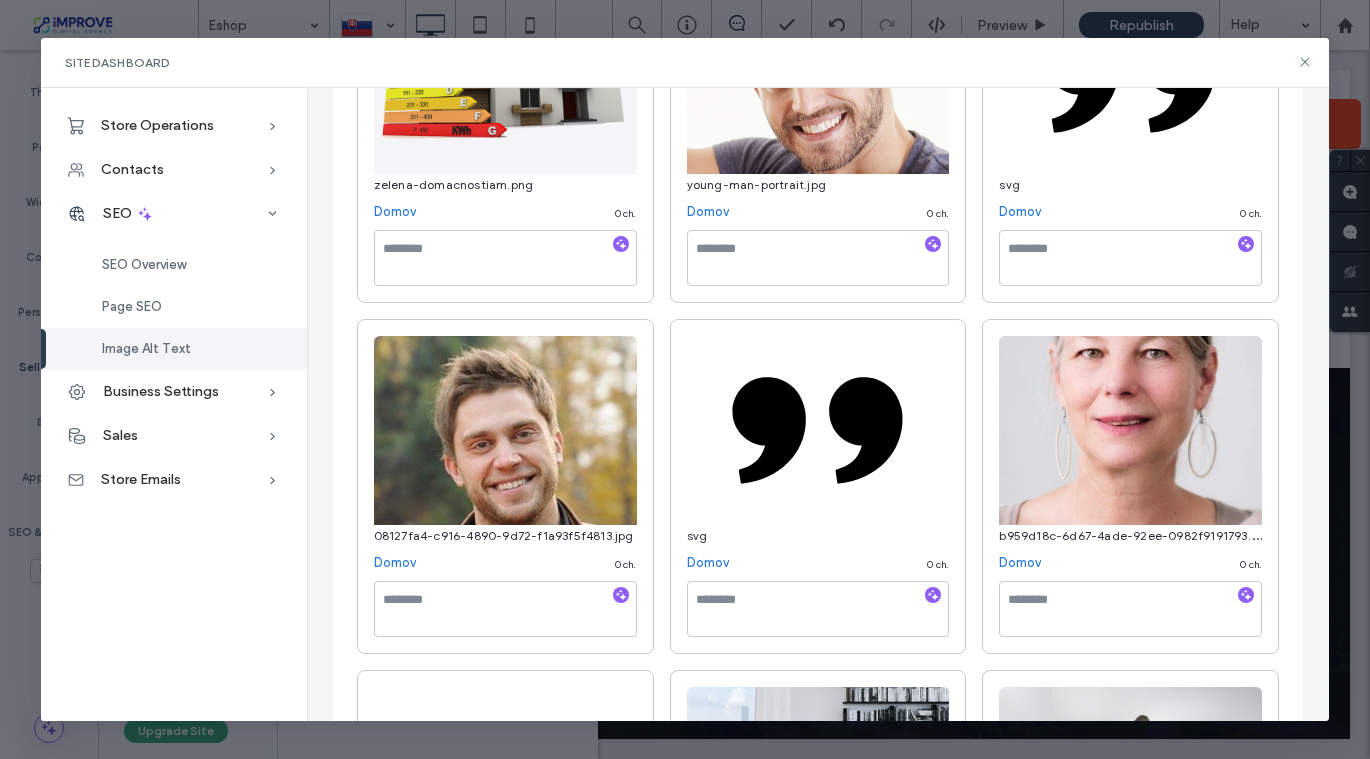 click at bounding box center [505, 430] 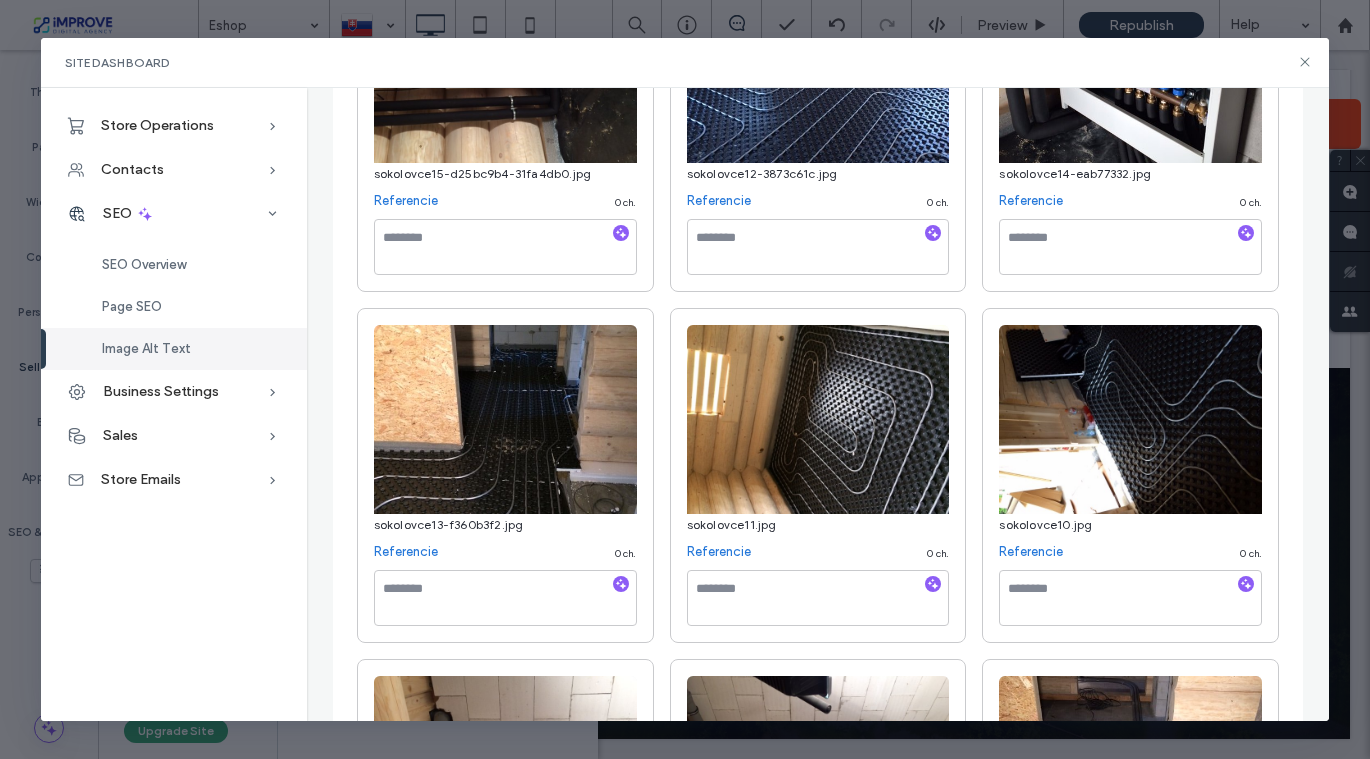 scroll, scrollTop: 8523, scrollLeft: 0, axis: vertical 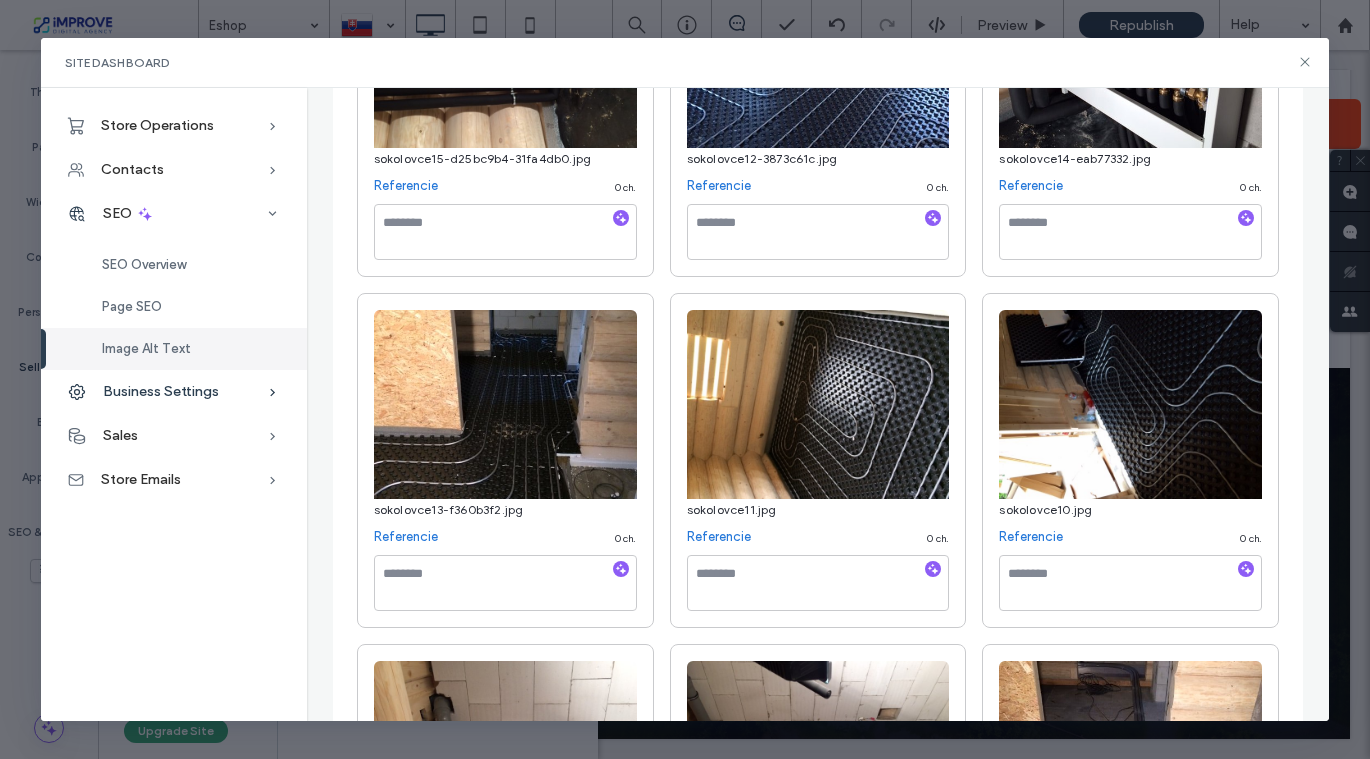 click on "Business Settings" at bounding box center (161, 391) 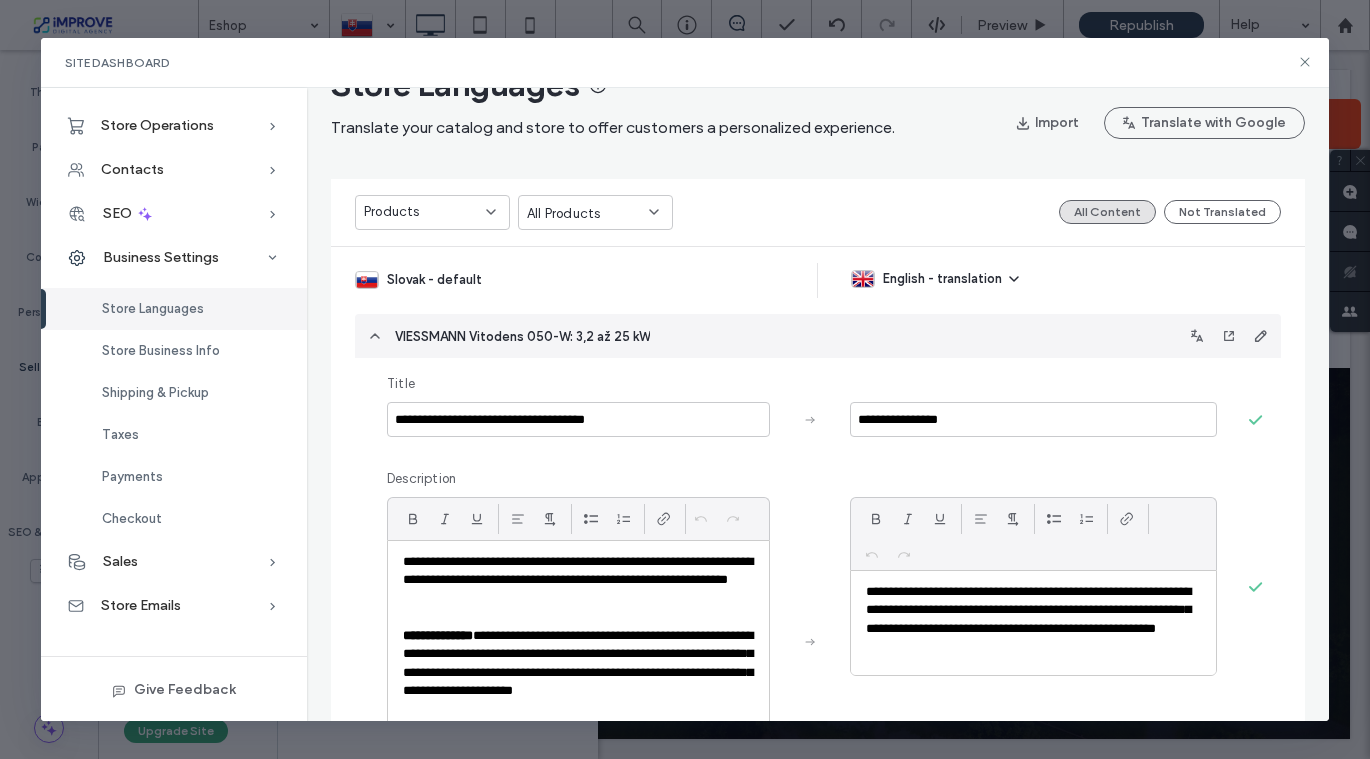 scroll, scrollTop: 65, scrollLeft: 0, axis: vertical 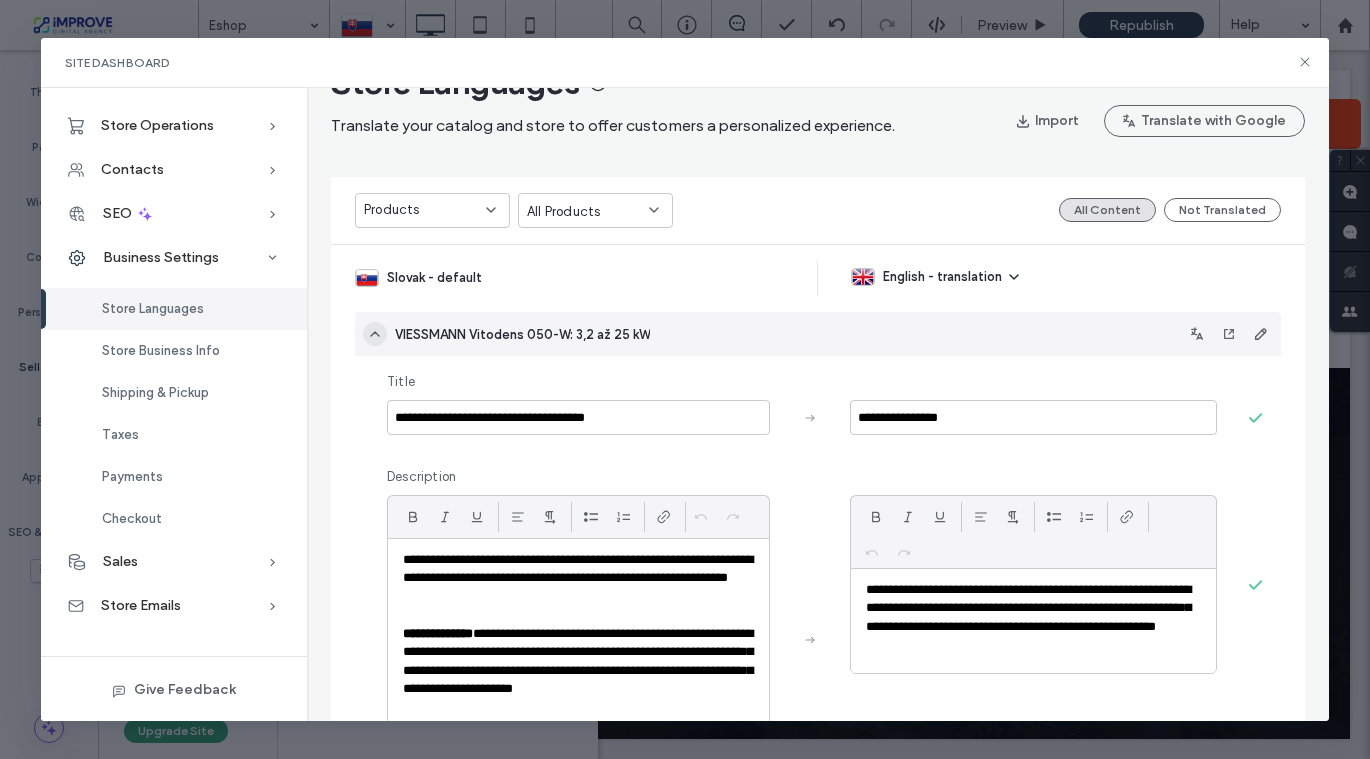 click at bounding box center (375, 334) 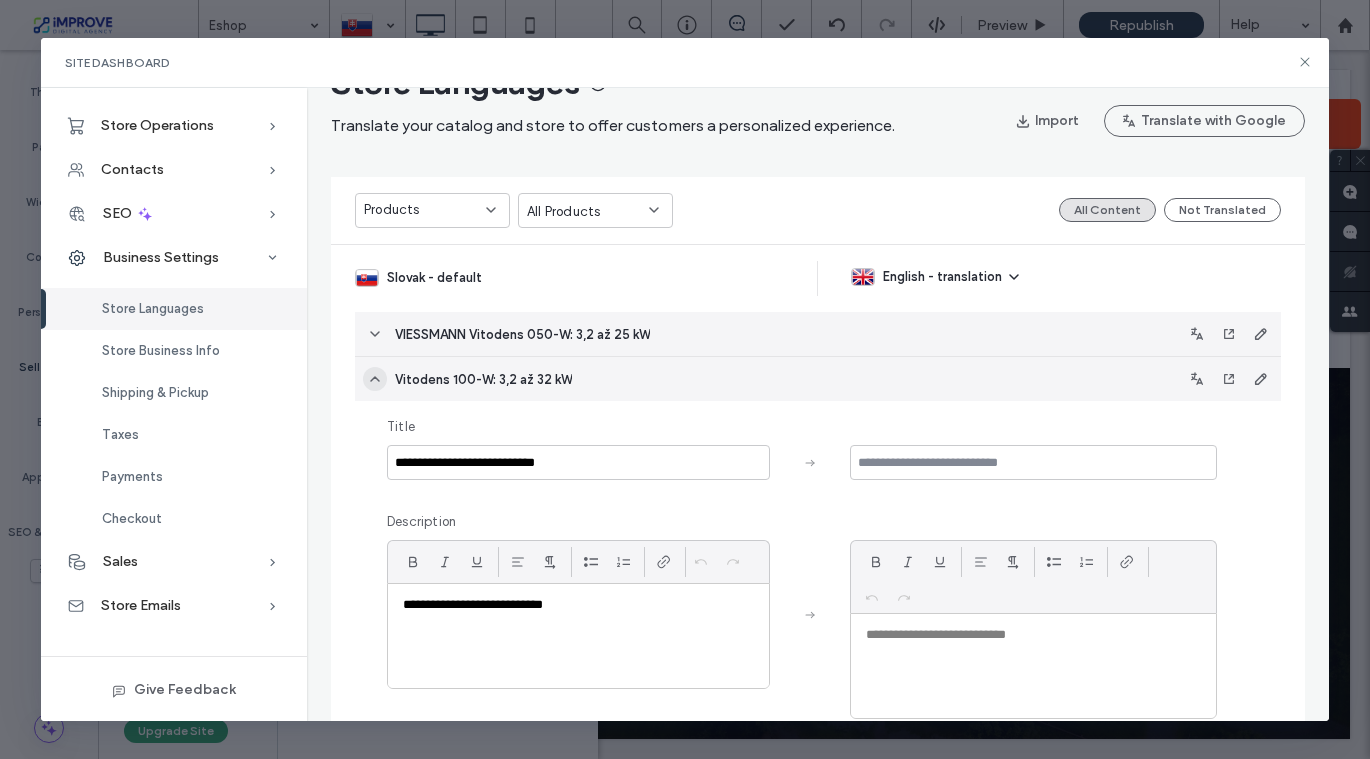 click 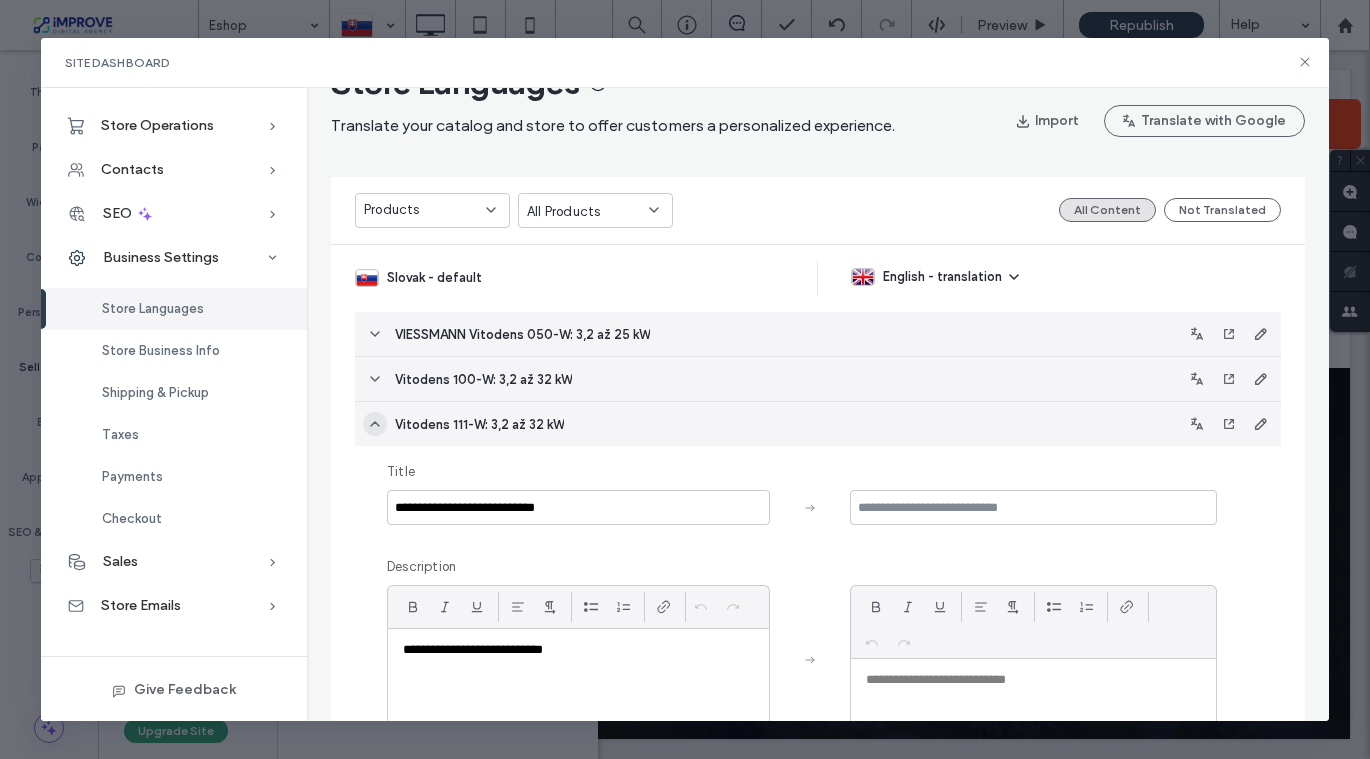 click 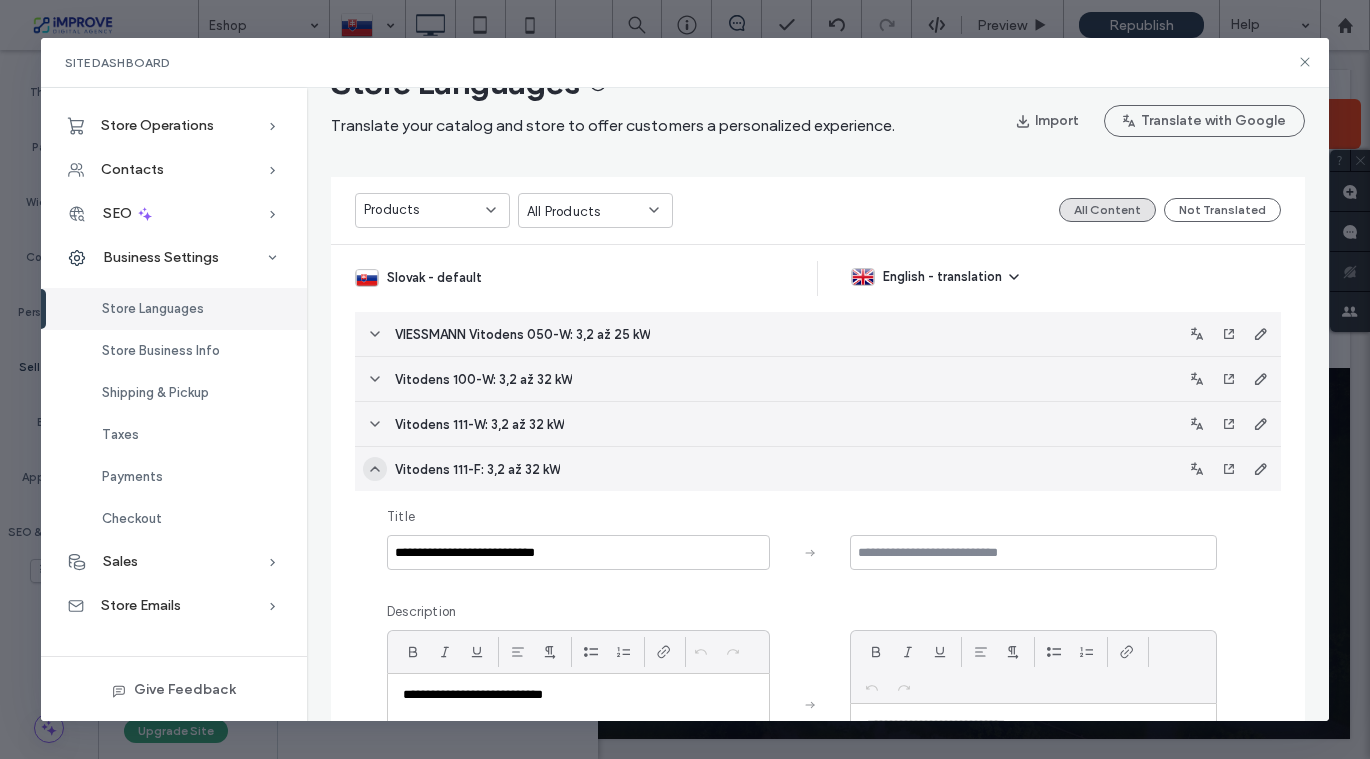 click 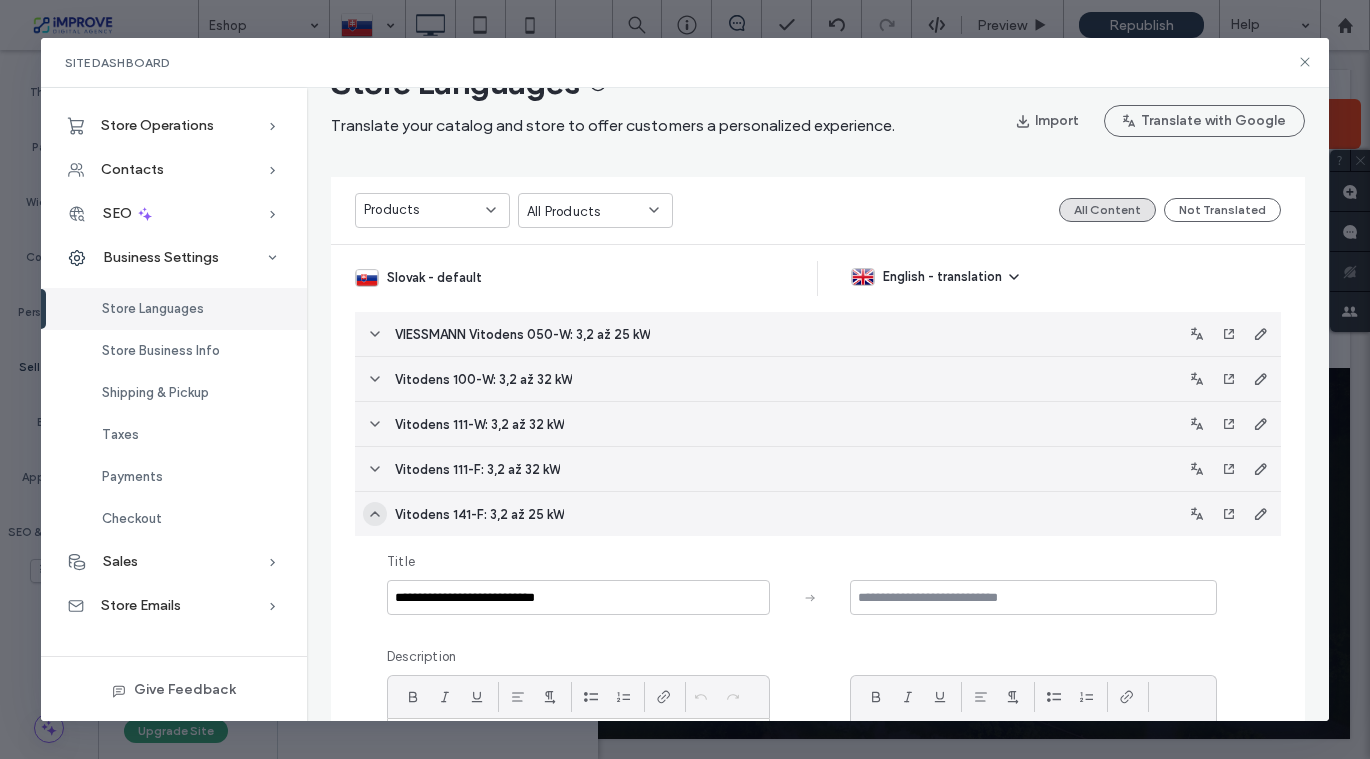 click 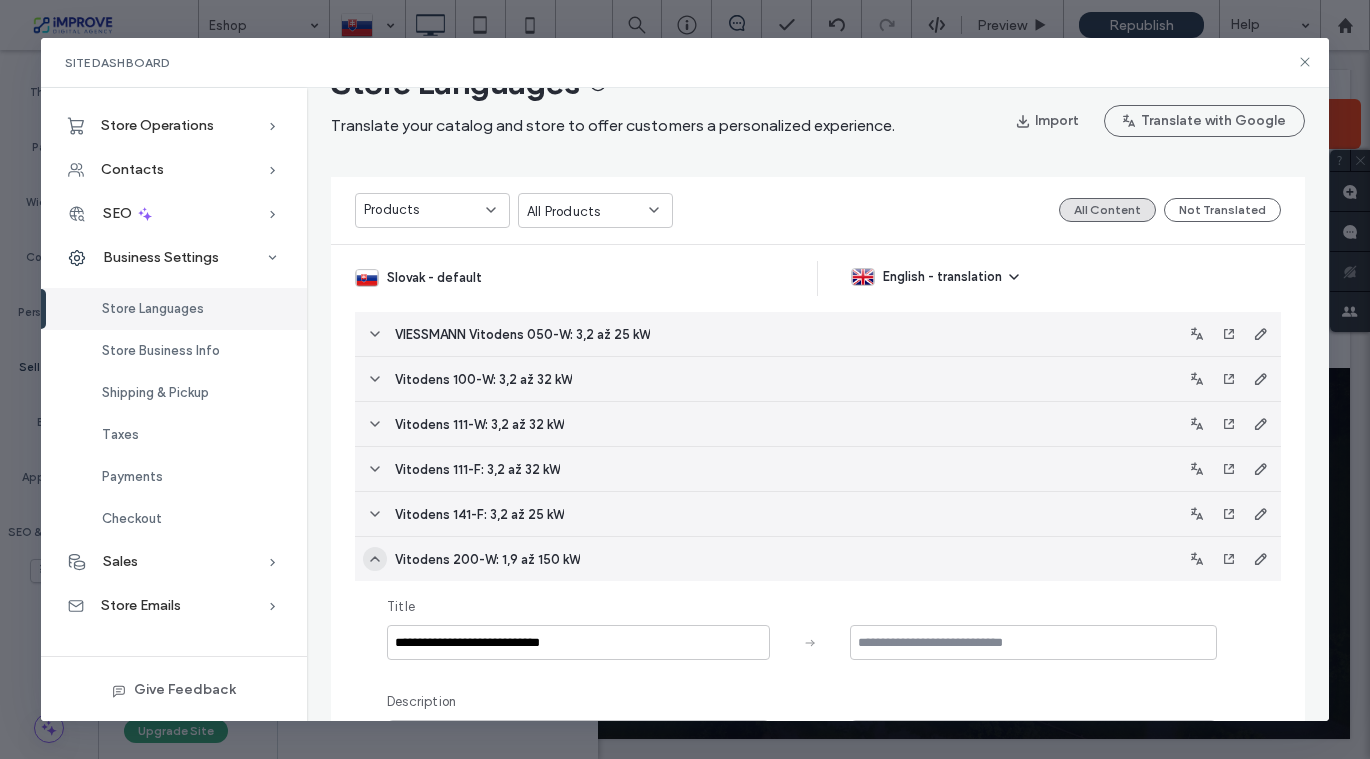 click 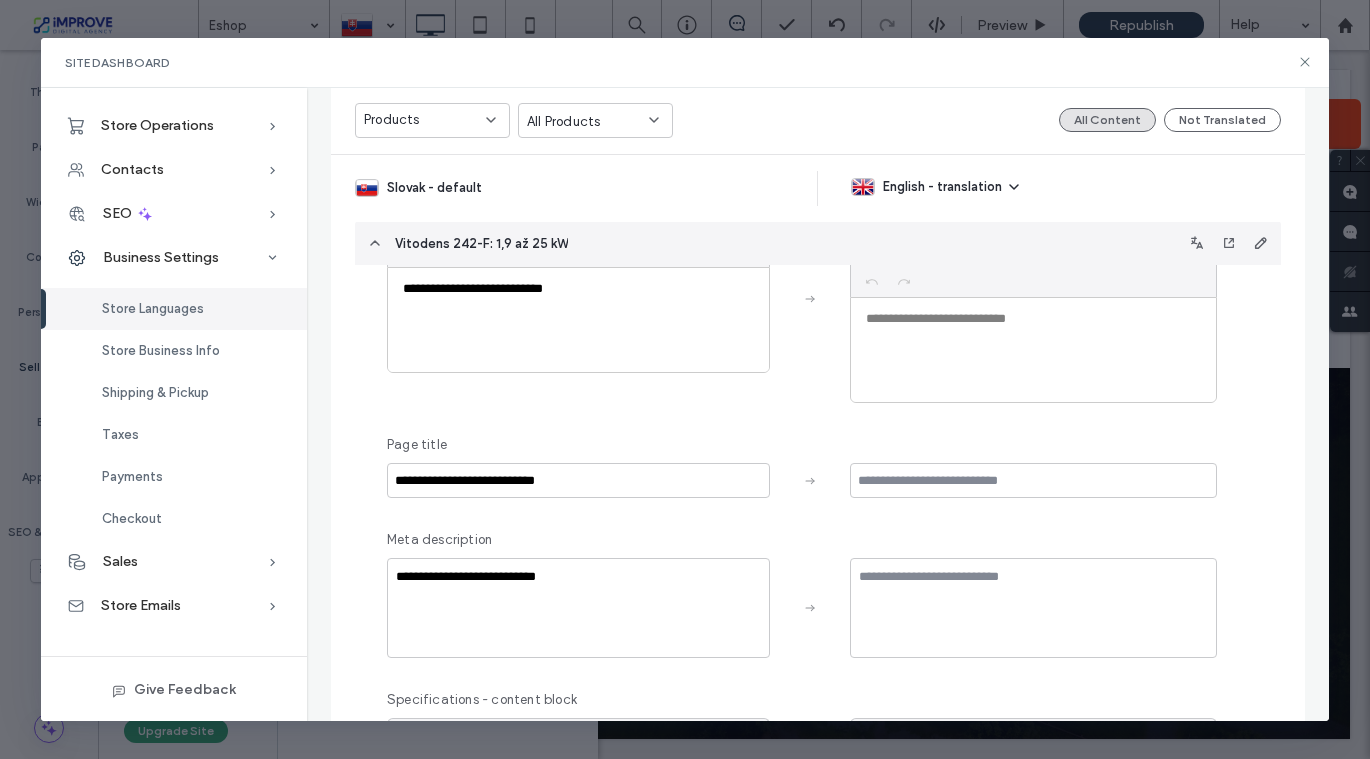 scroll, scrollTop: 0, scrollLeft: 0, axis: both 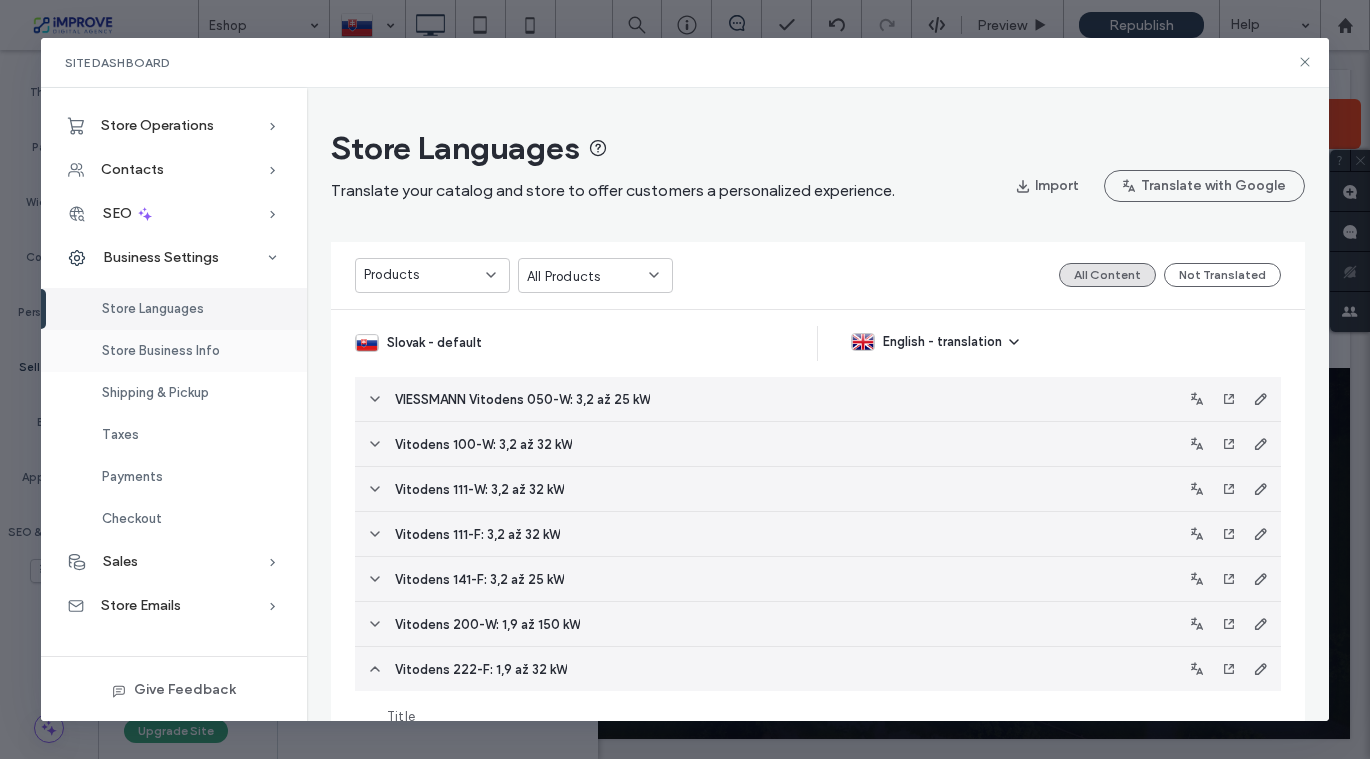 click on "Store Business Info" at bounding box center (161, 350) 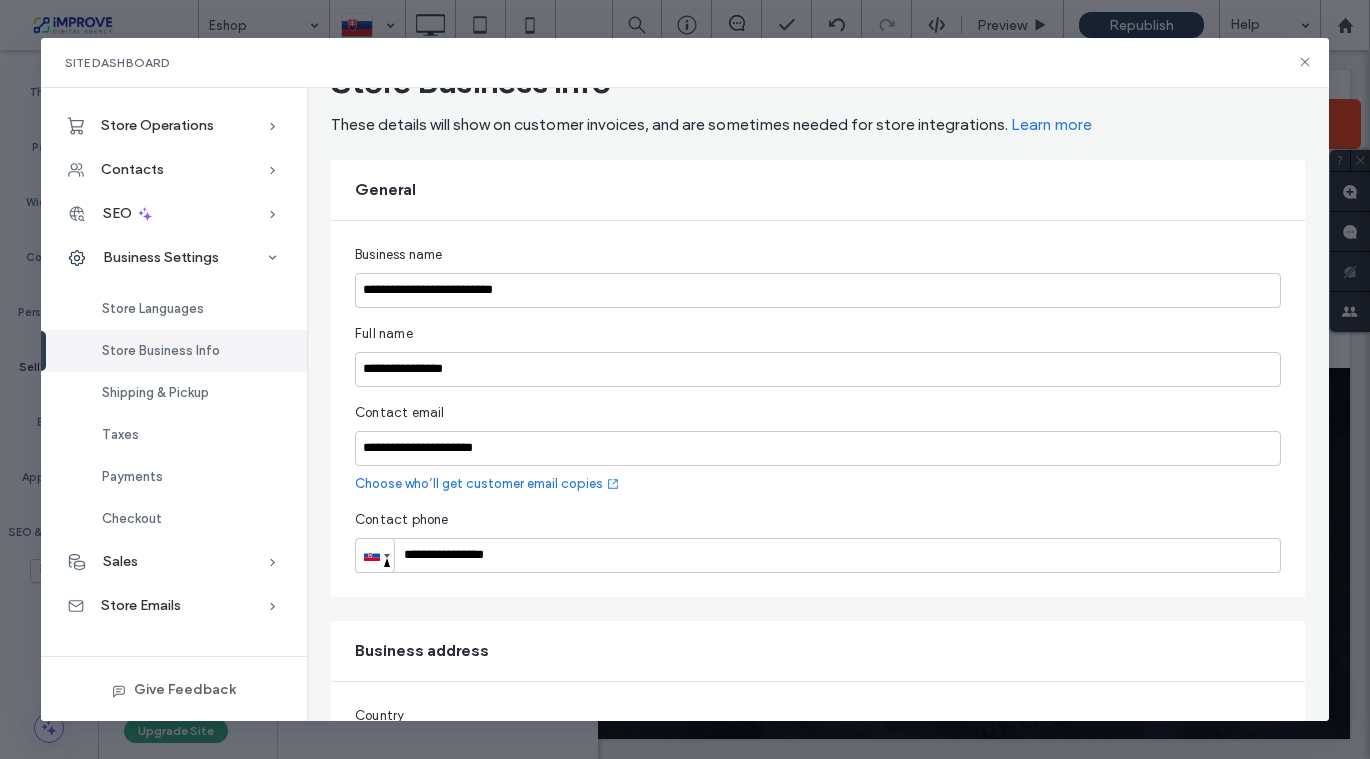 scroll, scrollTop: 67, scrollLeft: 0, axis: vertical 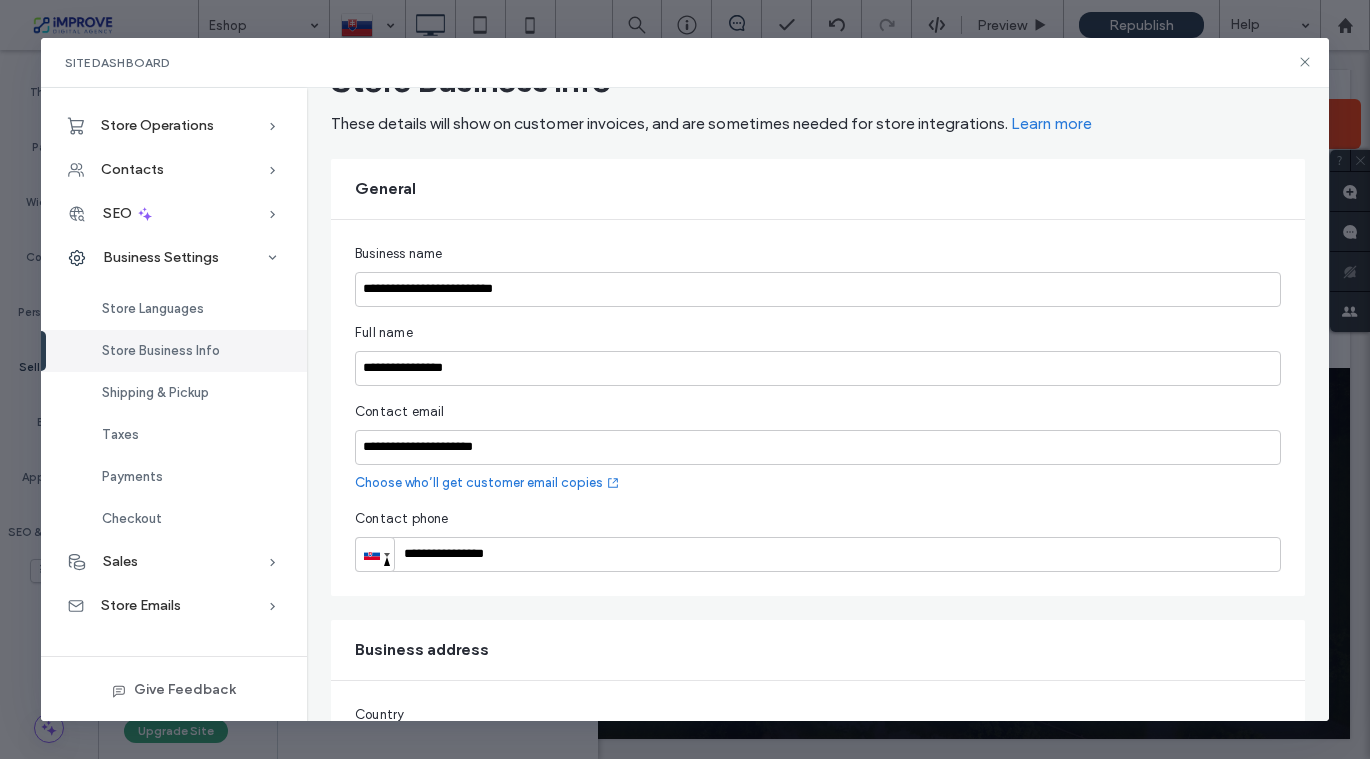 click 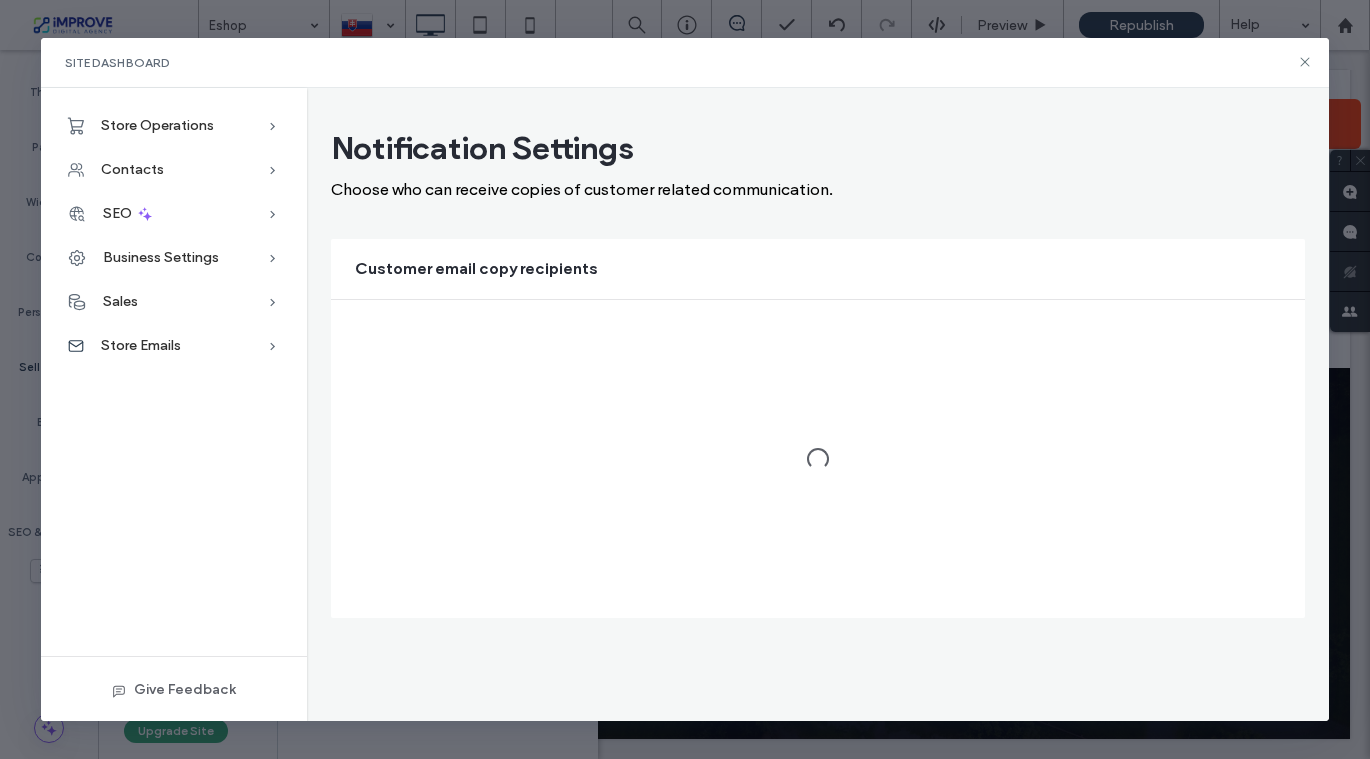 scroll, scrollTop: 0, scrollLeft: 0, axis: both 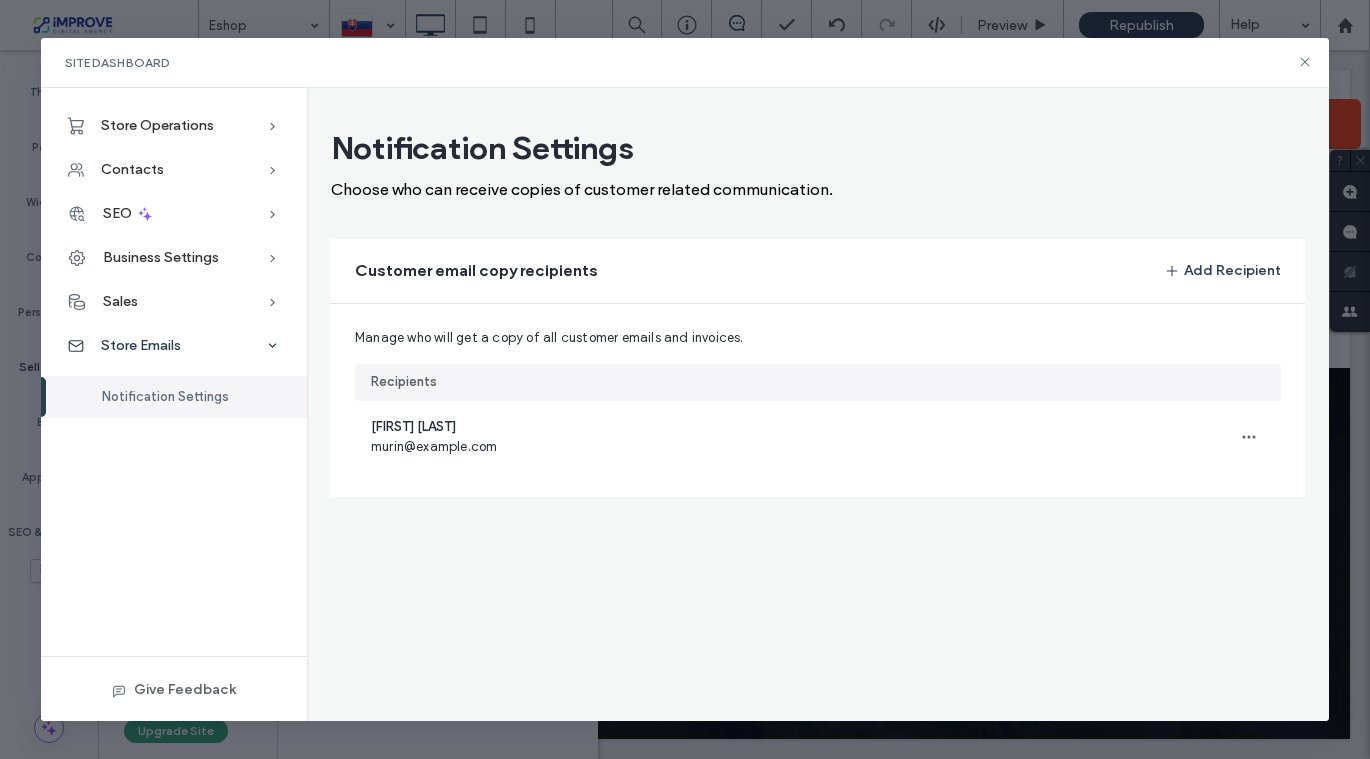 click on "Store Emails" at bounding box center (141, 345) 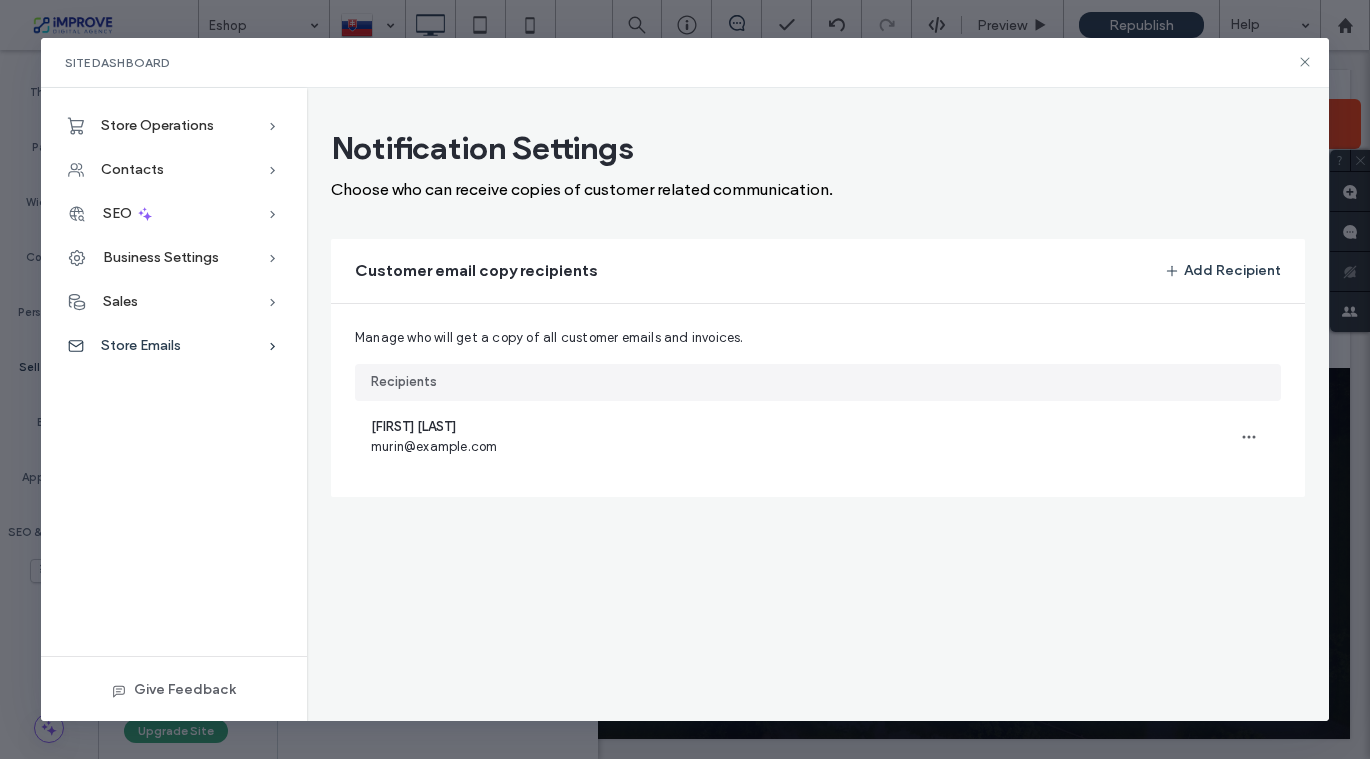click on "Store Emails" at bounding box center (141, 345) 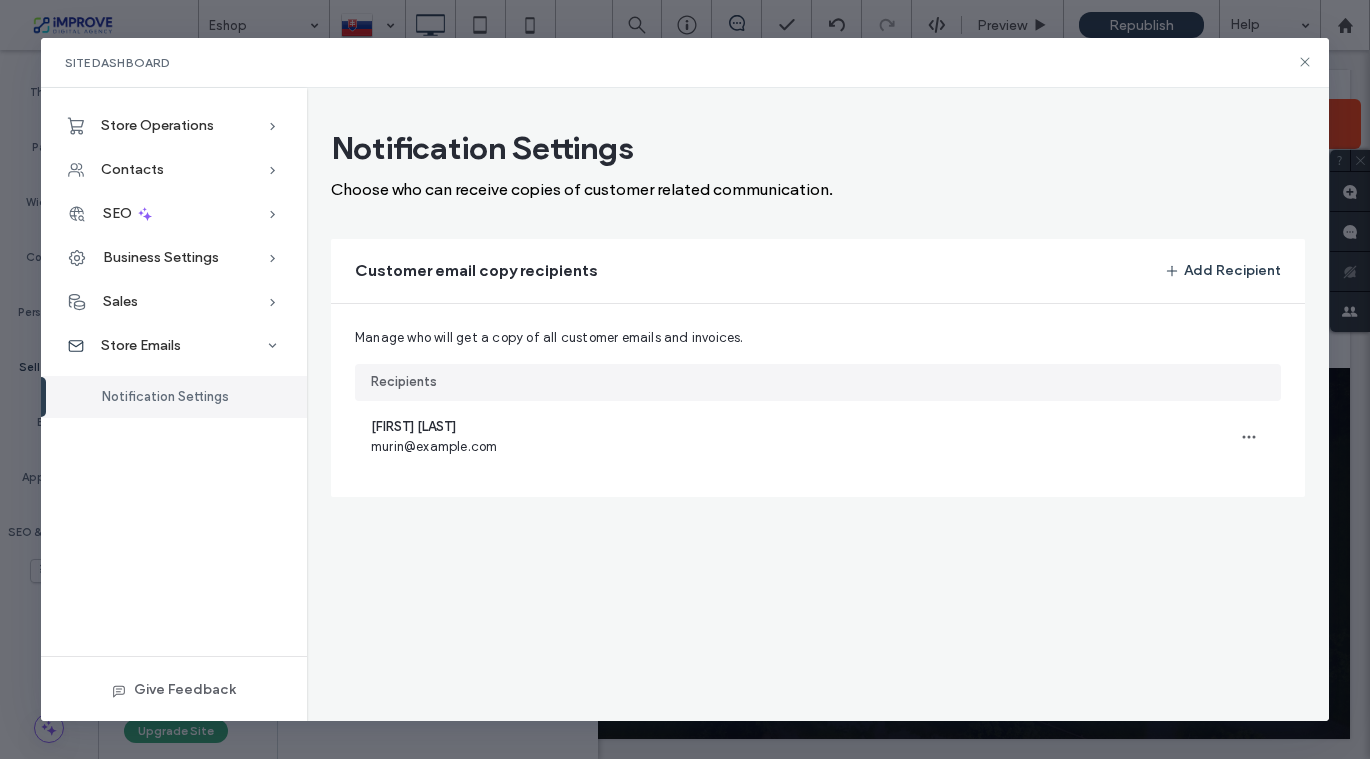 click on "Notification Settings" at bounding box center (174, 397) 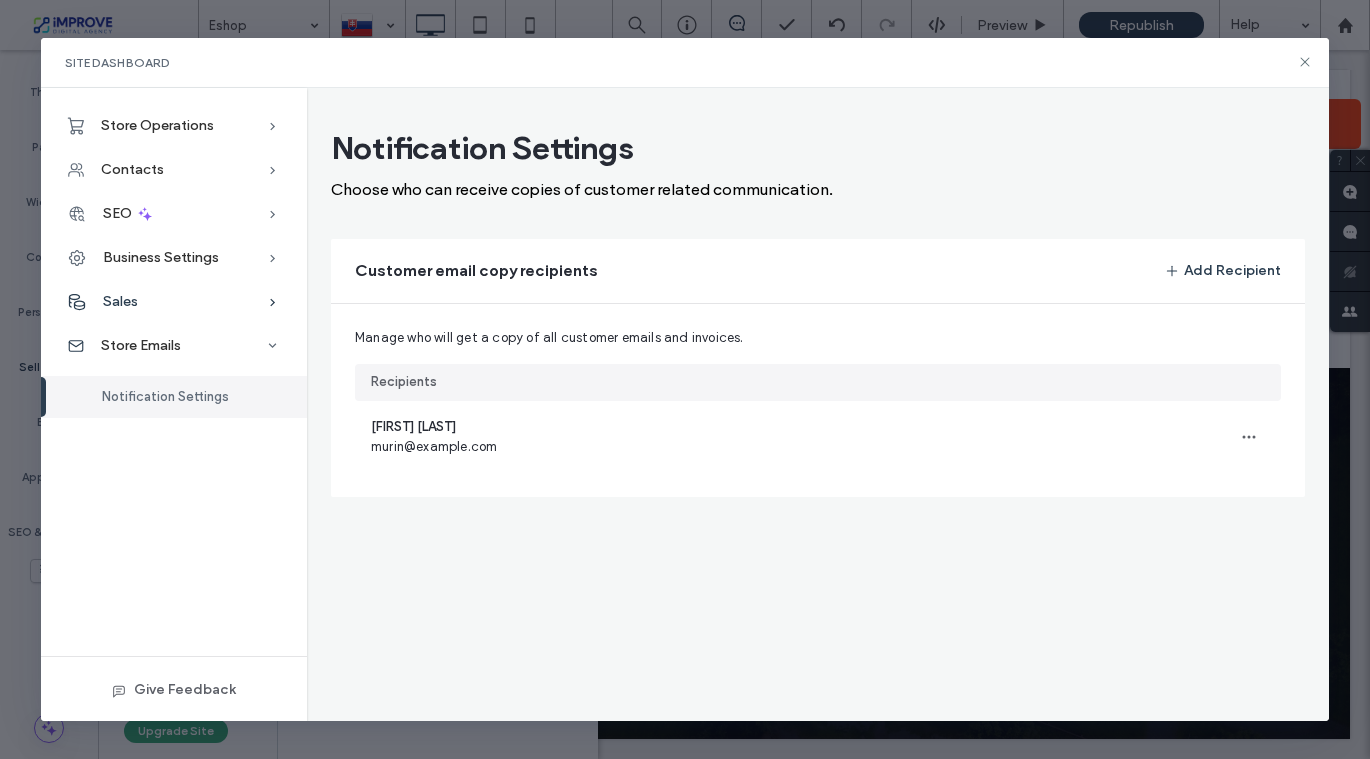 click on "Sales" at bounding box center [174, 302] 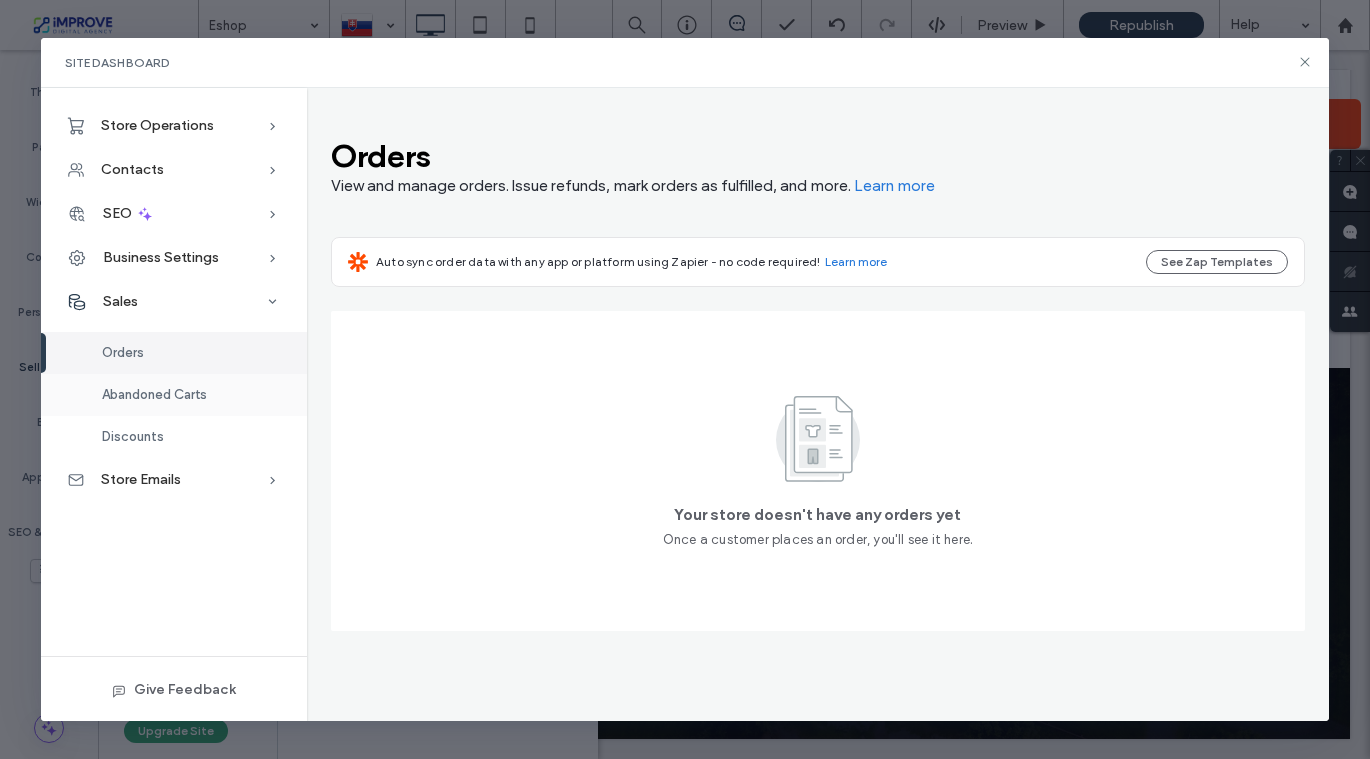 click on "Abandoned Carts" at bounding box center [174, 395] 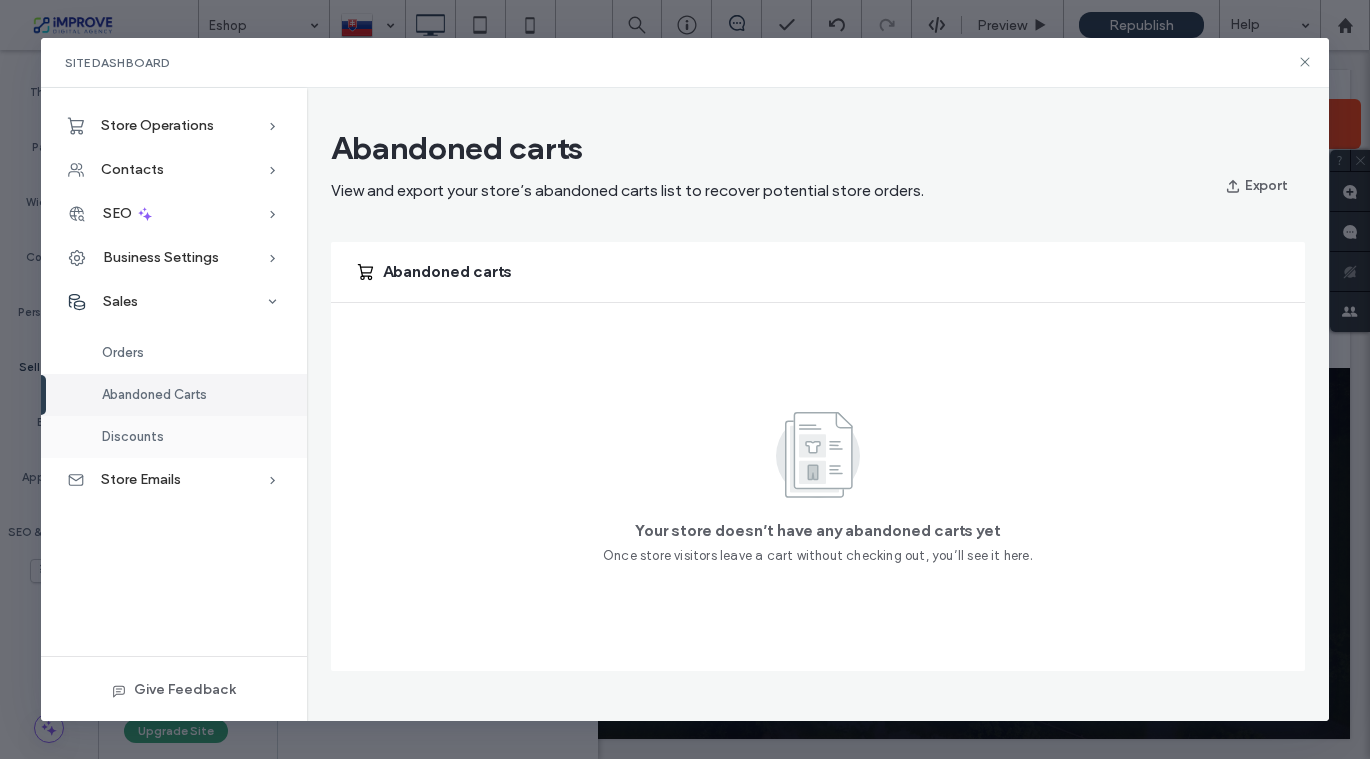 click on "Discounts" at bounding box center (133, 436) 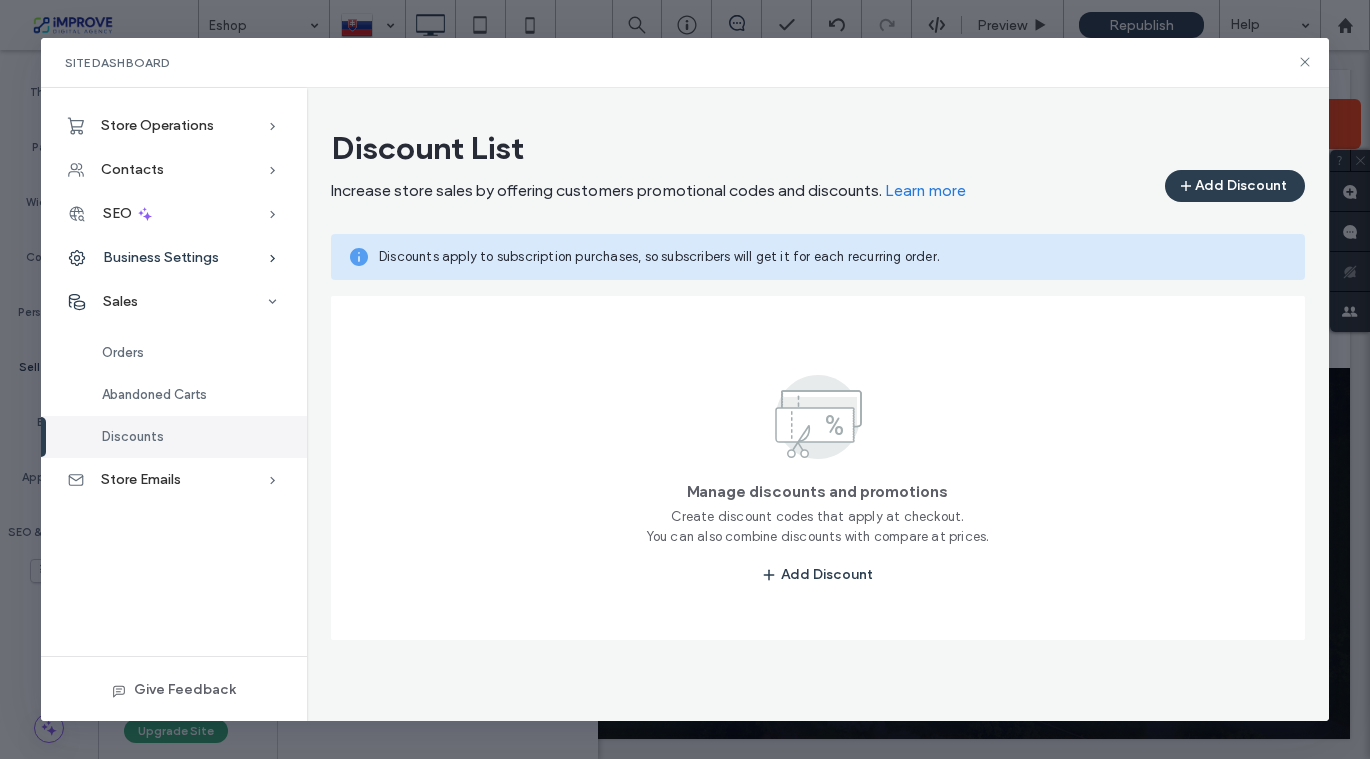 click on "Business Settings" at bounding box center [161, 257] 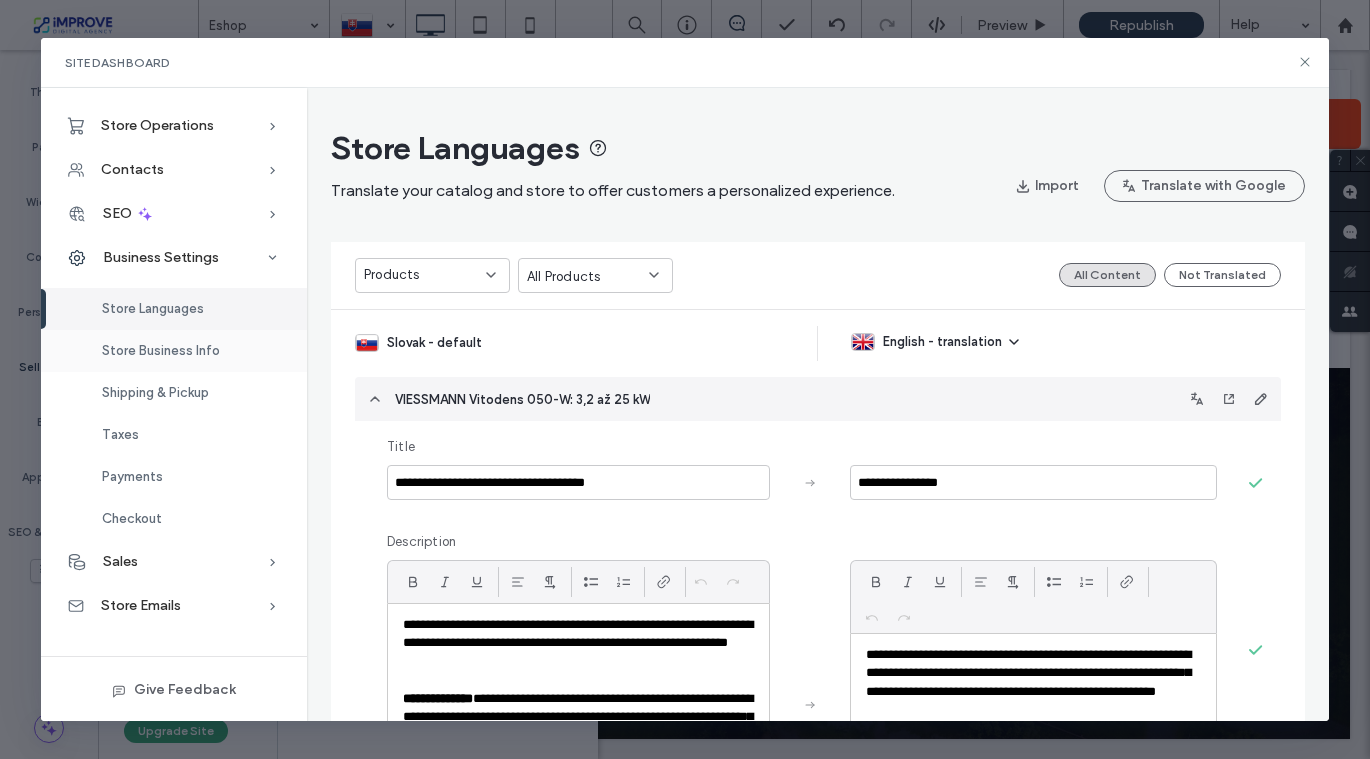 click on "Store Business Info" at bounding box center (161, 350) 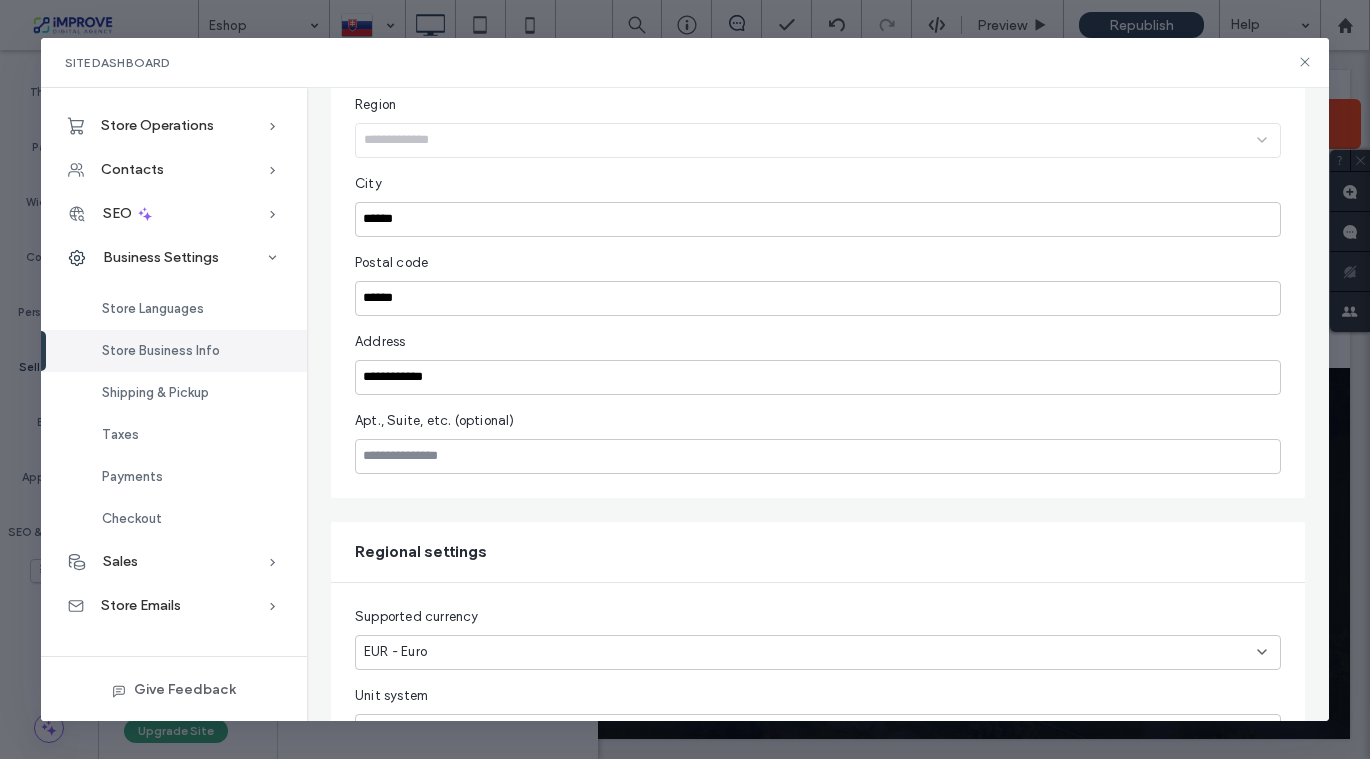 scroll, scrollTop: 841, scrollLeft: 0, axis: vertical 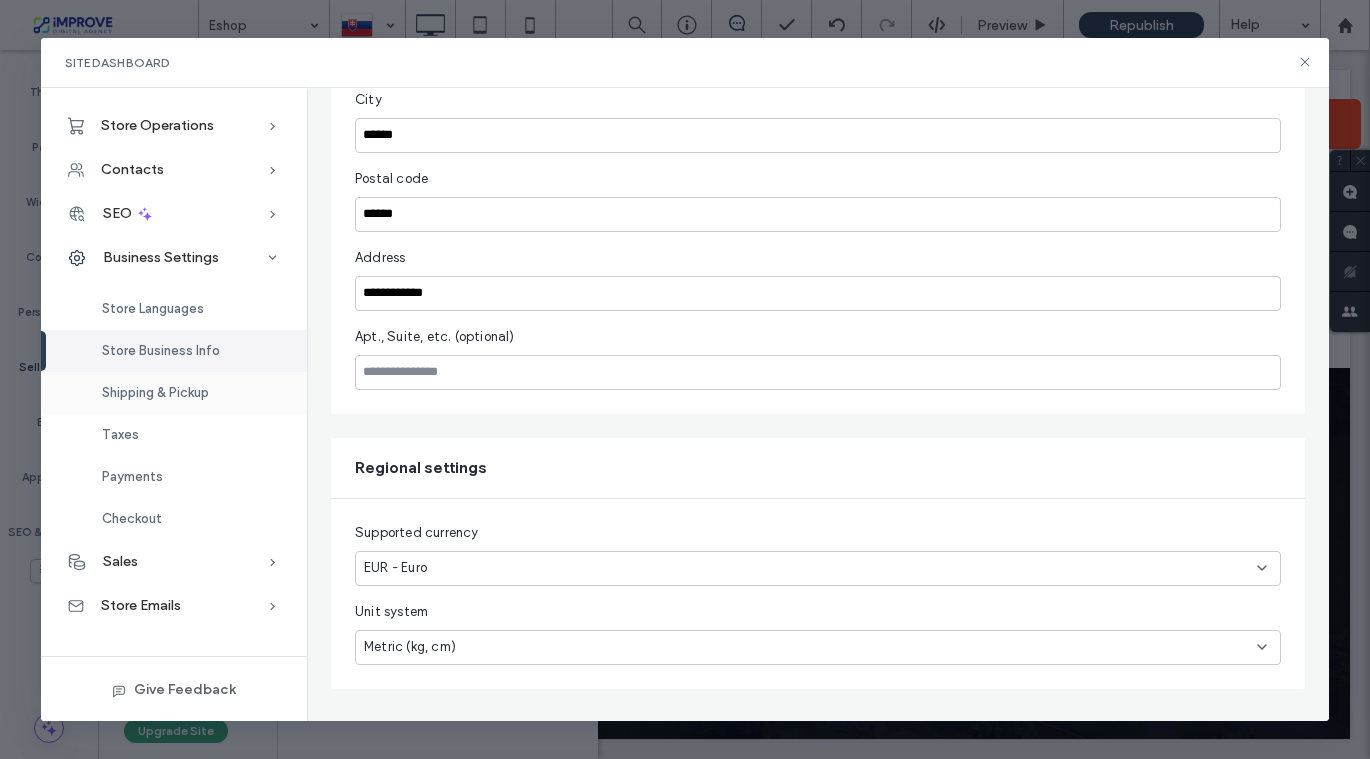 click on "Shipping & Pickup" at bounding box center [155, 392] 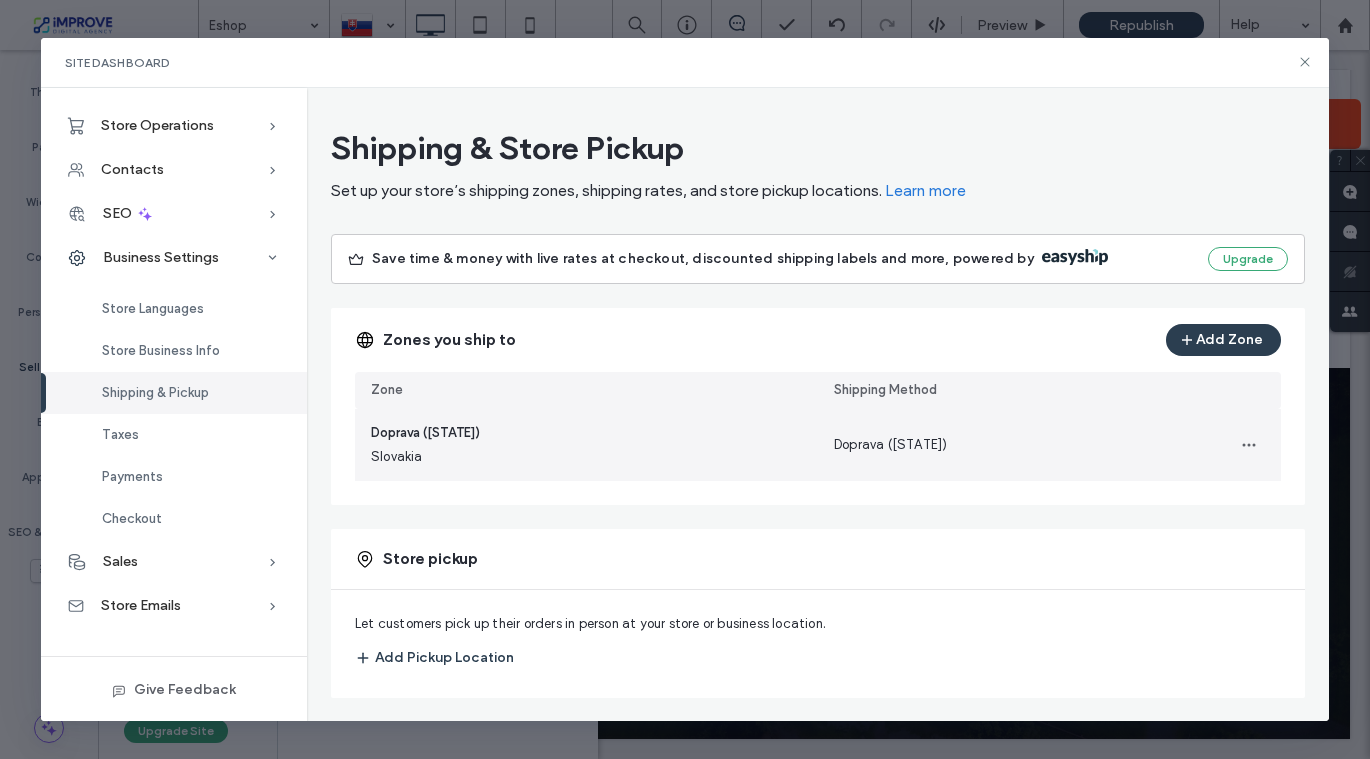 scroll, scrollTop: 10, scrollLeft: 0, axis: vertical 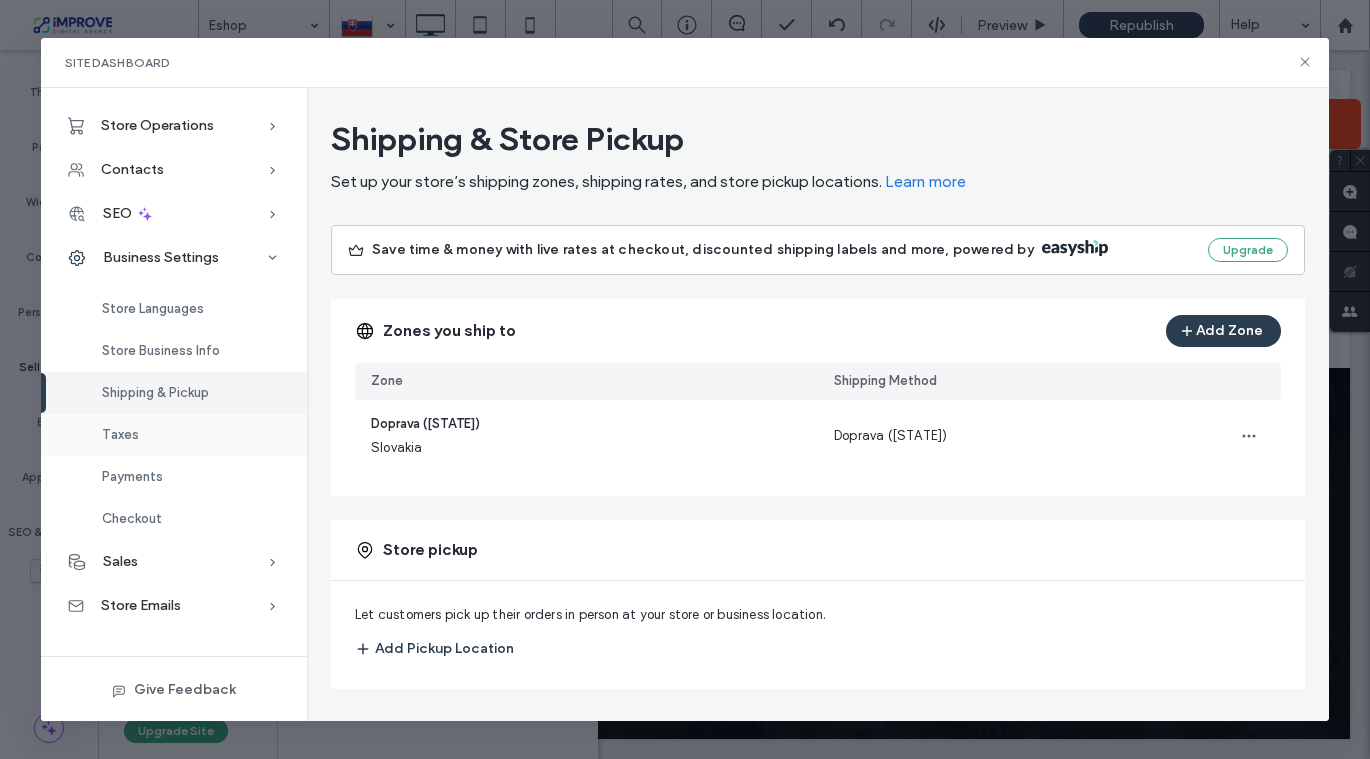 click on "Taxes" at bounding box center (120, 434) 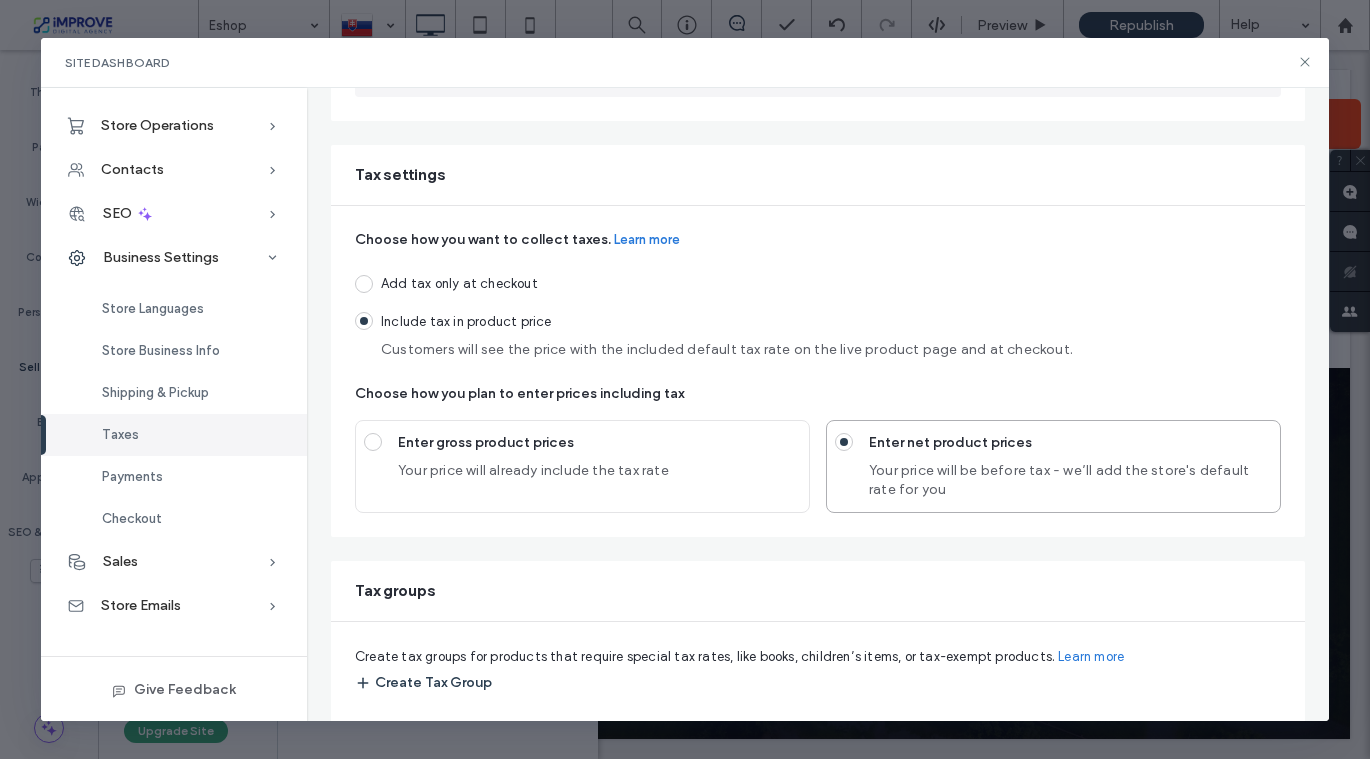 scroll, scrollTop: 429, scrollLeft: 0, axis: vertical 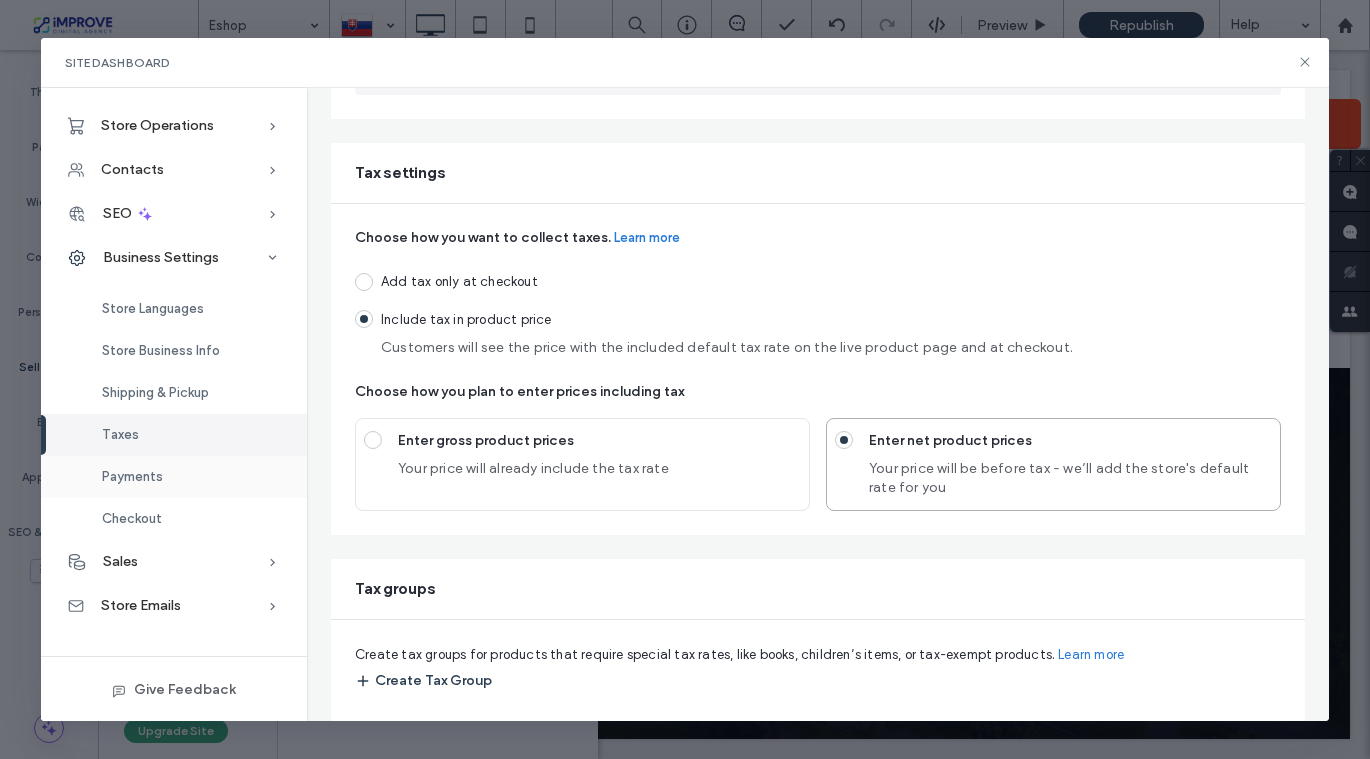 click on "Payments" at bounding box center [132, 476] 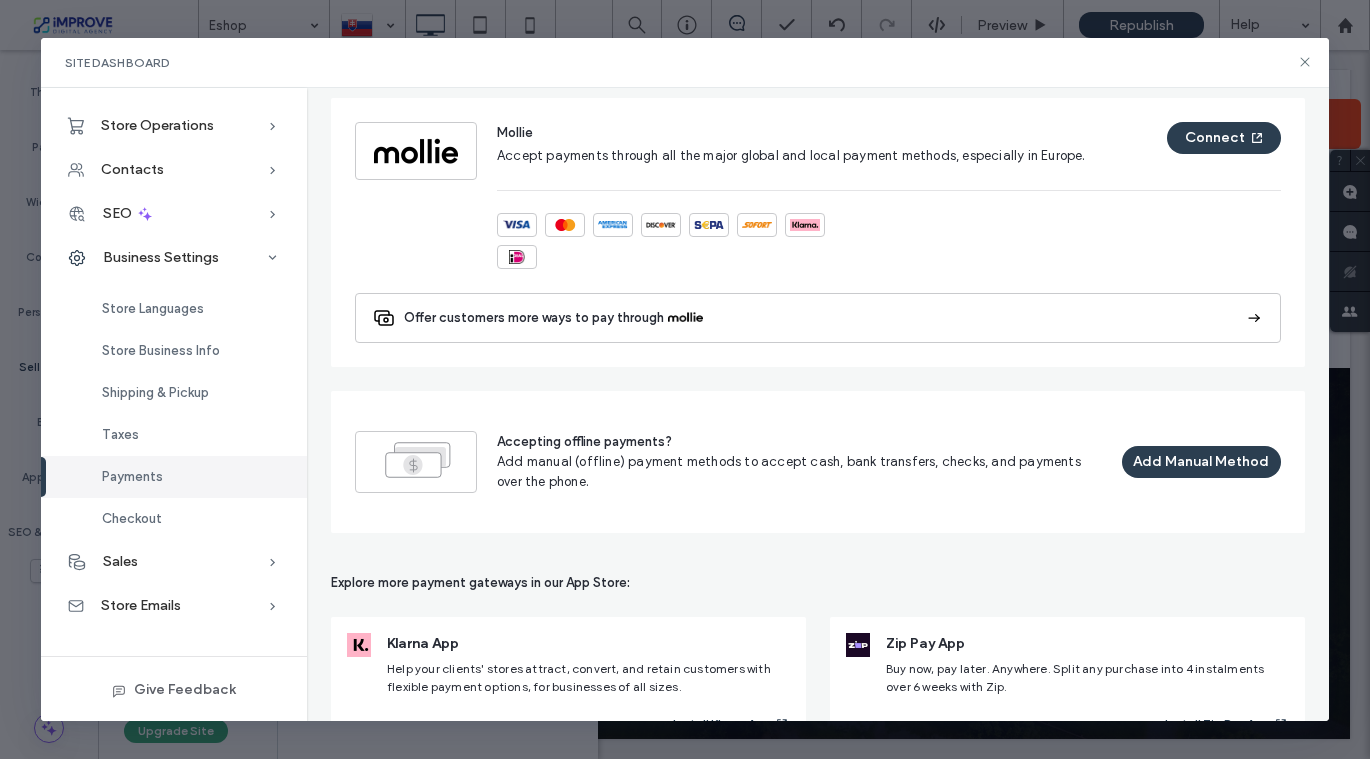 scroll, scrollTop: 1450, scrollLeft: 0, axis: vertical 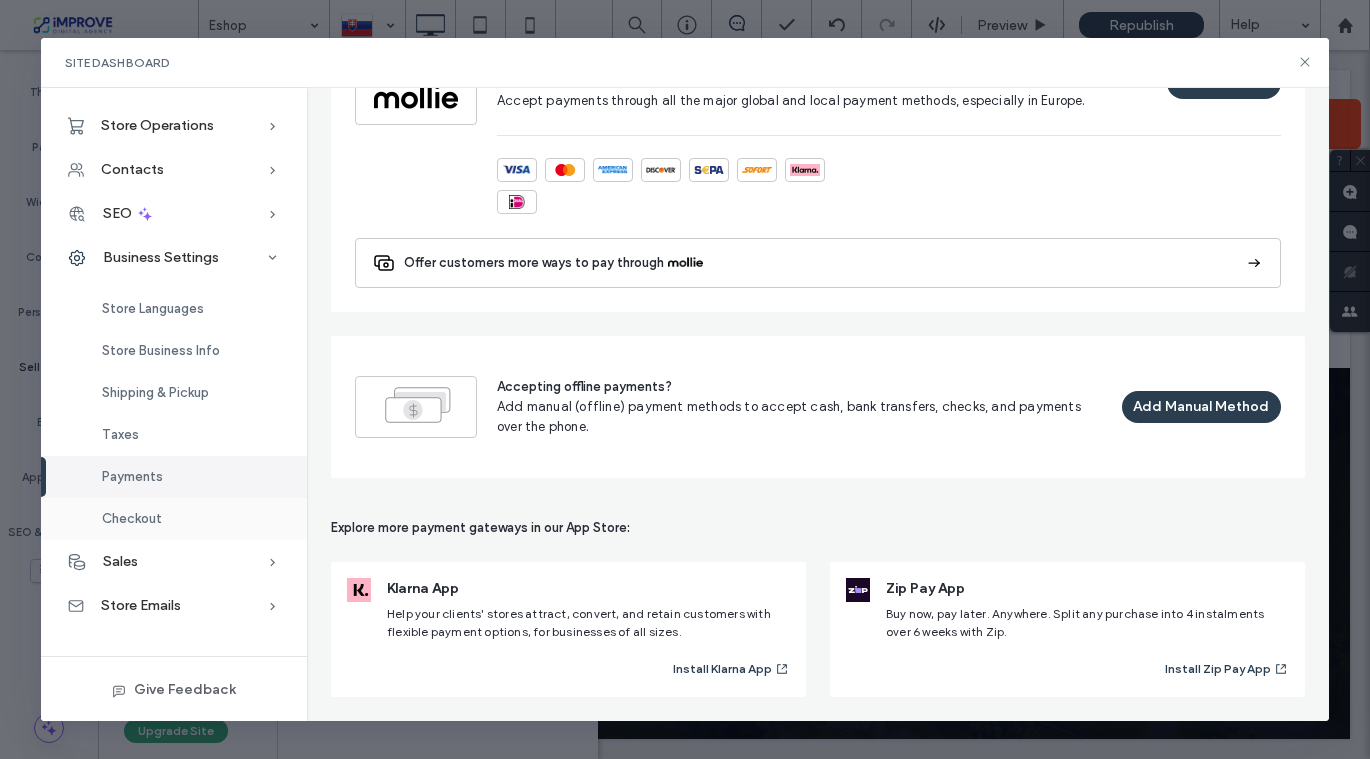 click on "Checkout" at bounding box center [132, 518] 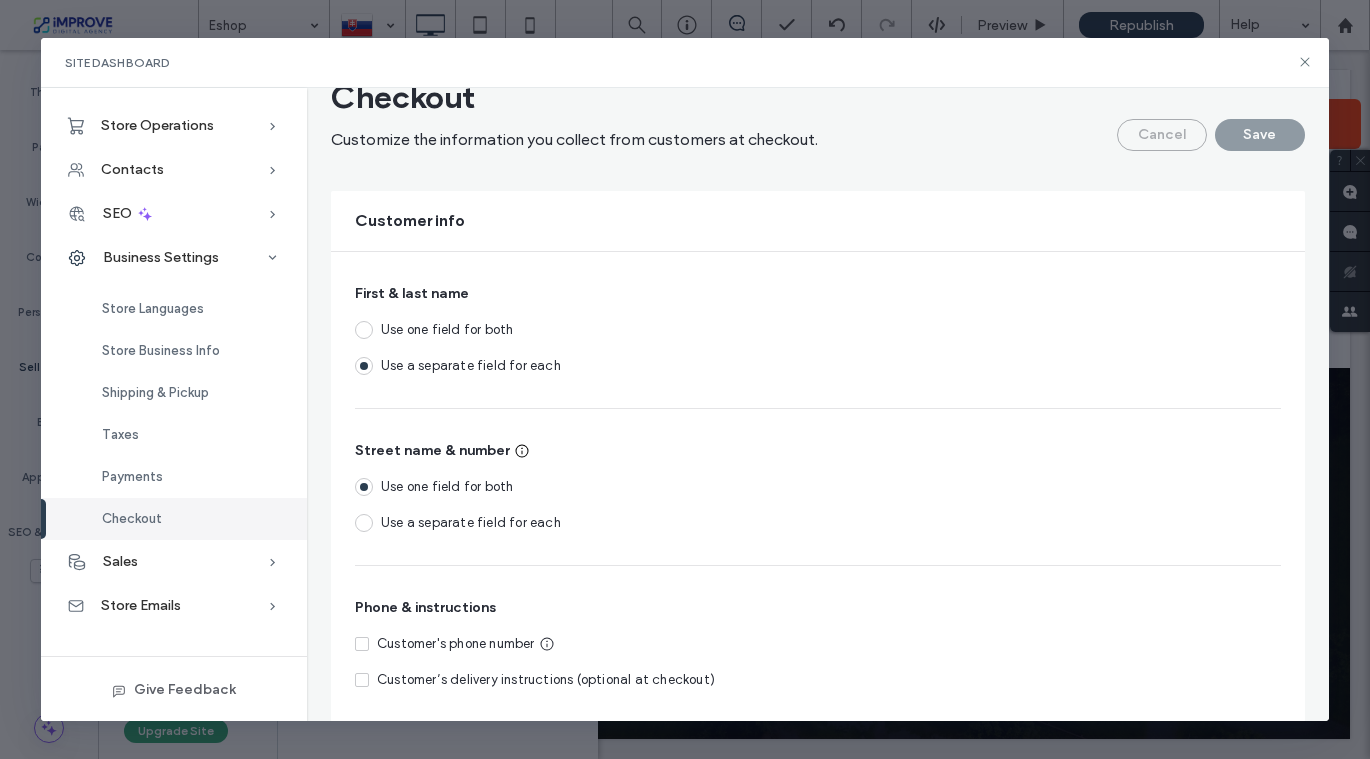 scroll, scrollTop: 0, scrollLeft: 0, axis: both 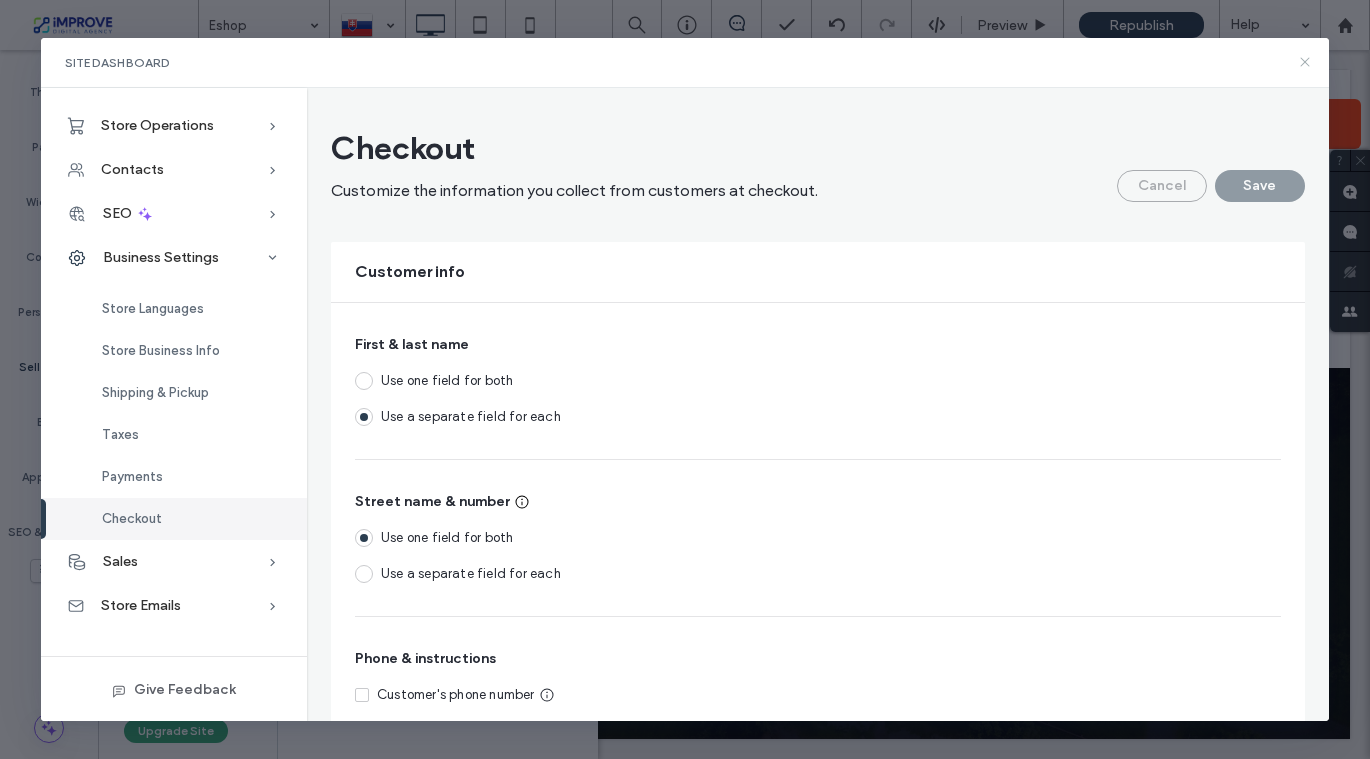 click 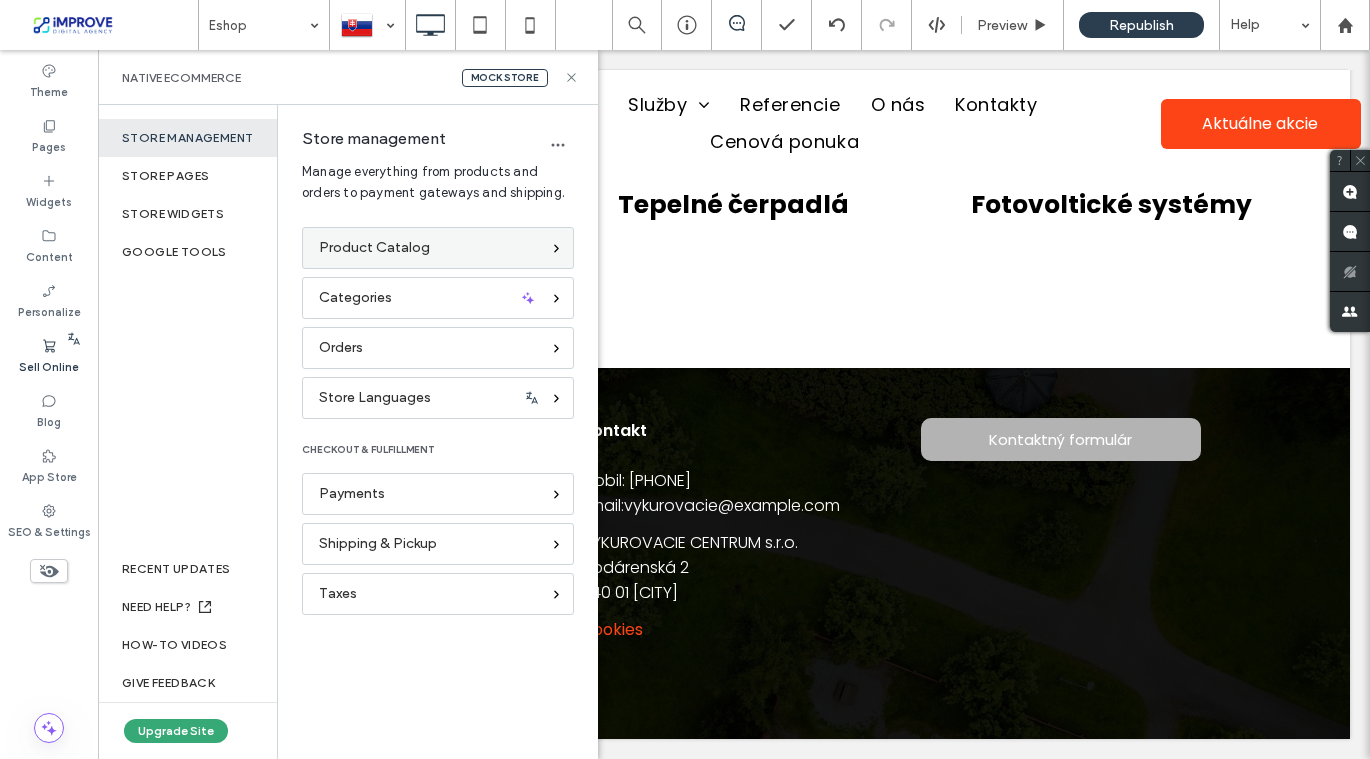 click on "Product Catalog" at bounding box center (374, 248) 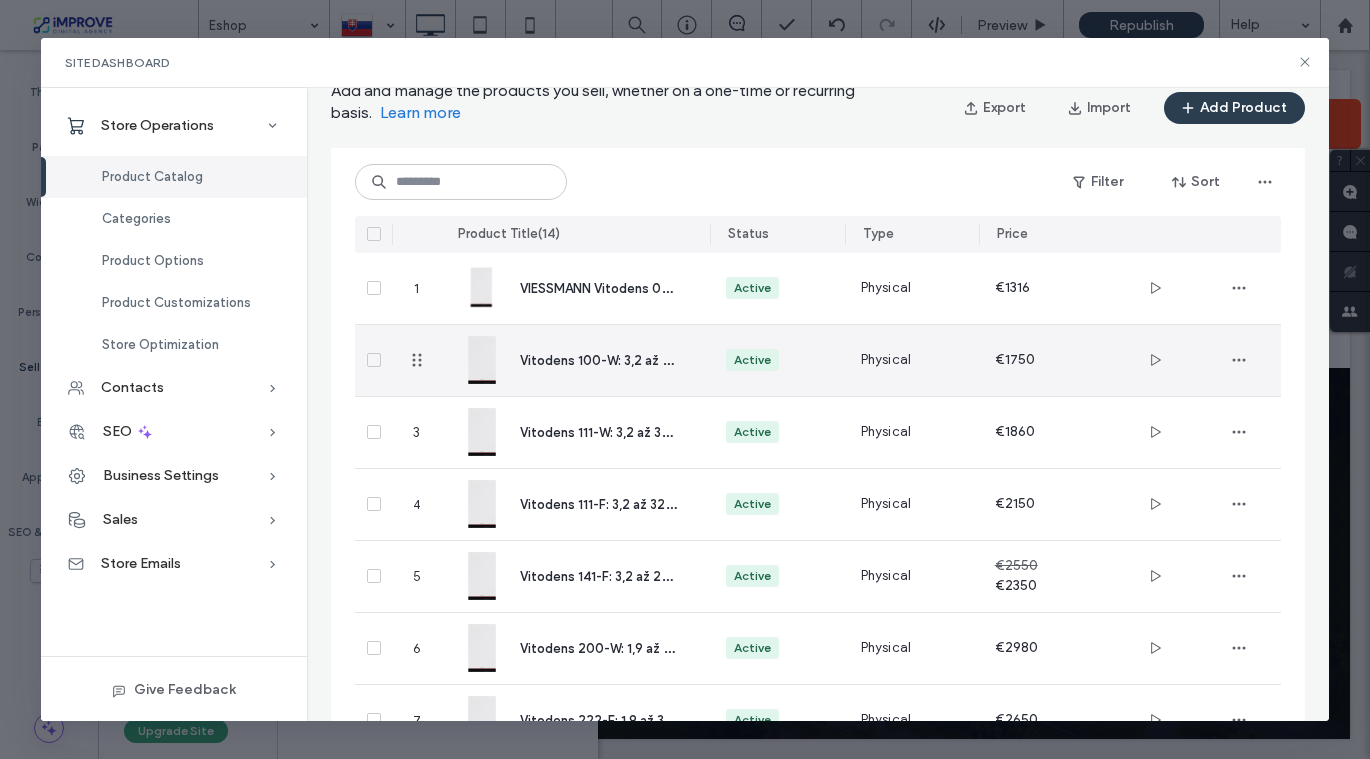scroll, scrollTop: 118, scrollLeft: 0, axis: vertical 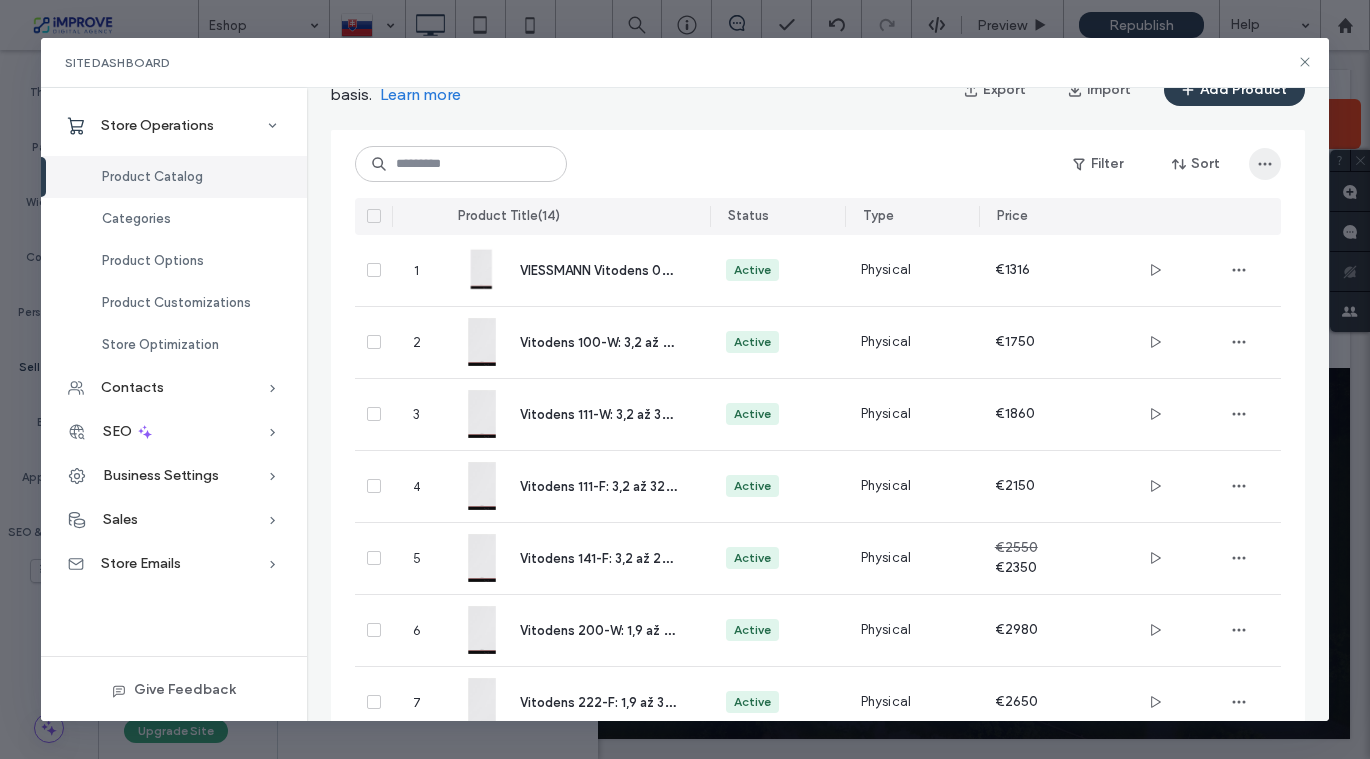 click 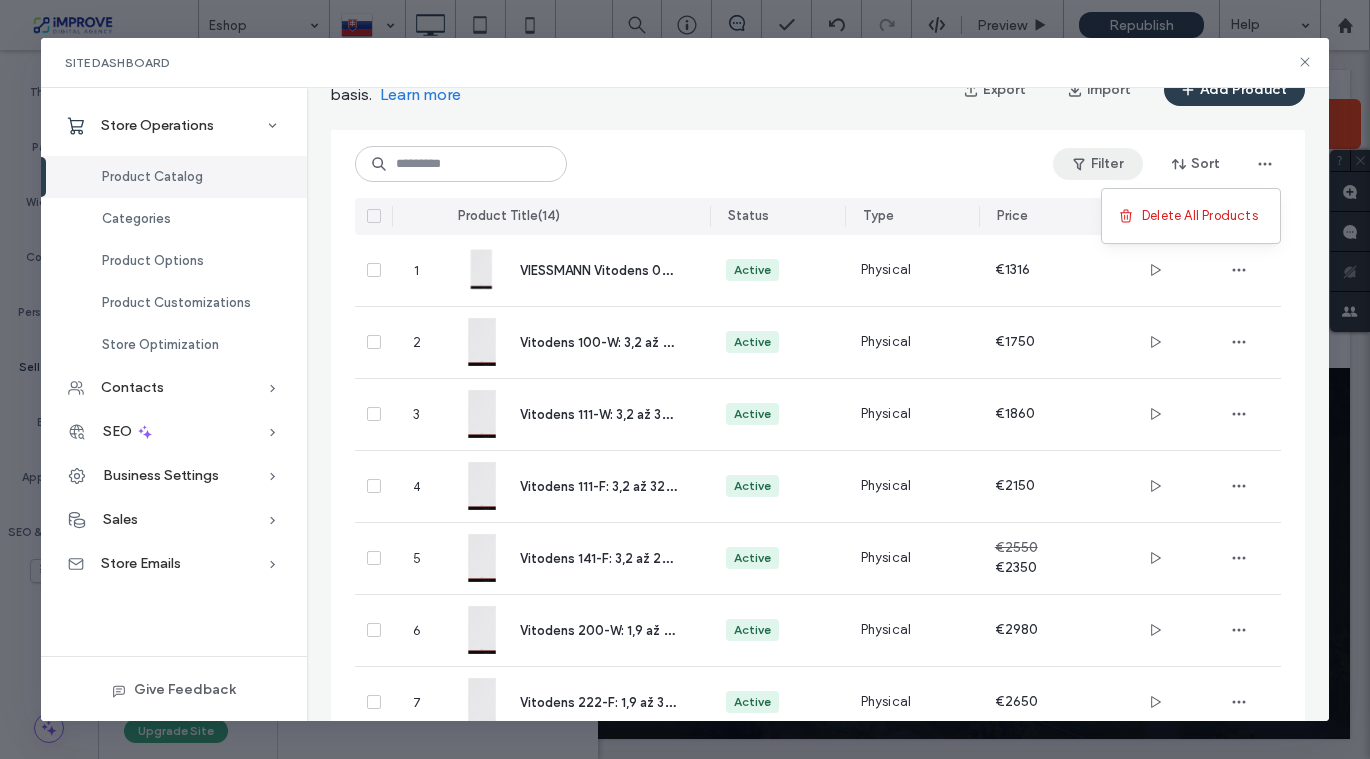 click on "Filter" at bounding box center [1098, 164] 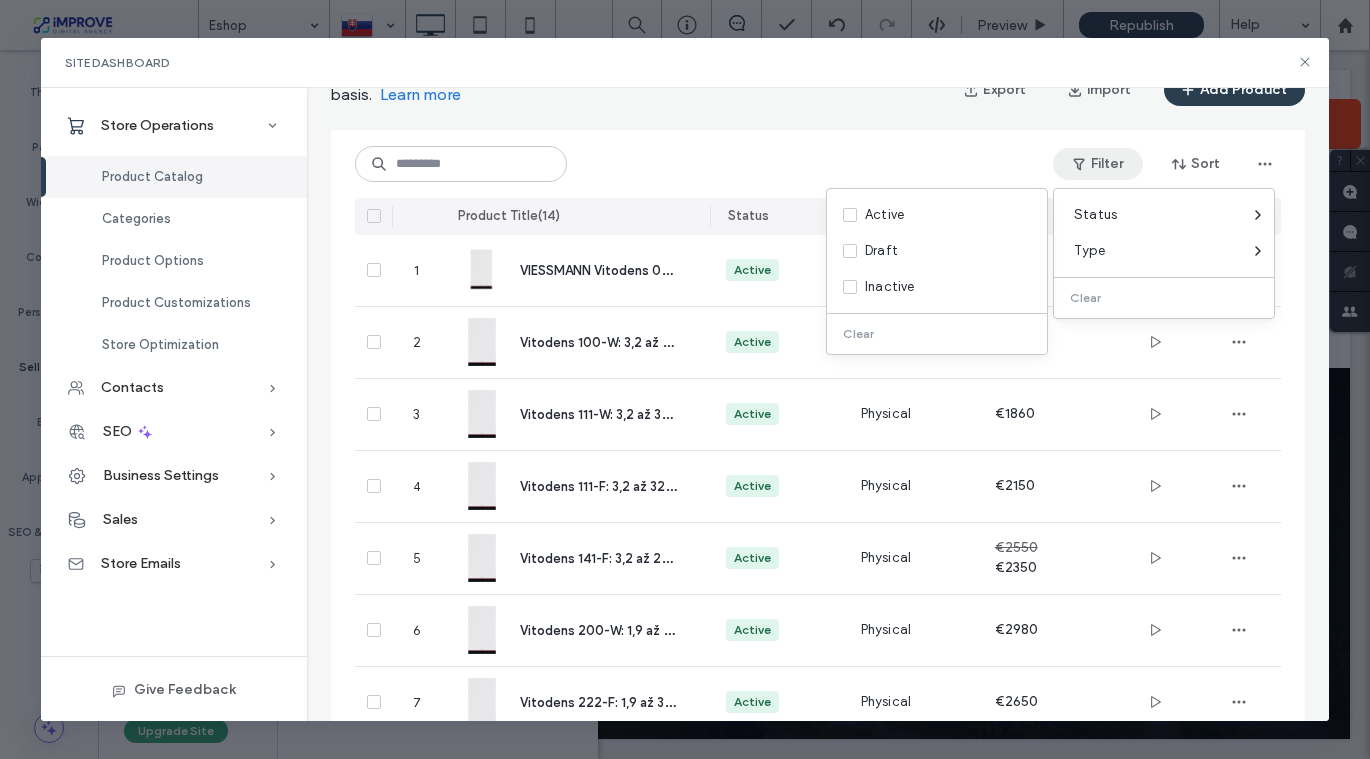 click on "Filter Sort" at bounding box center [818, 164] 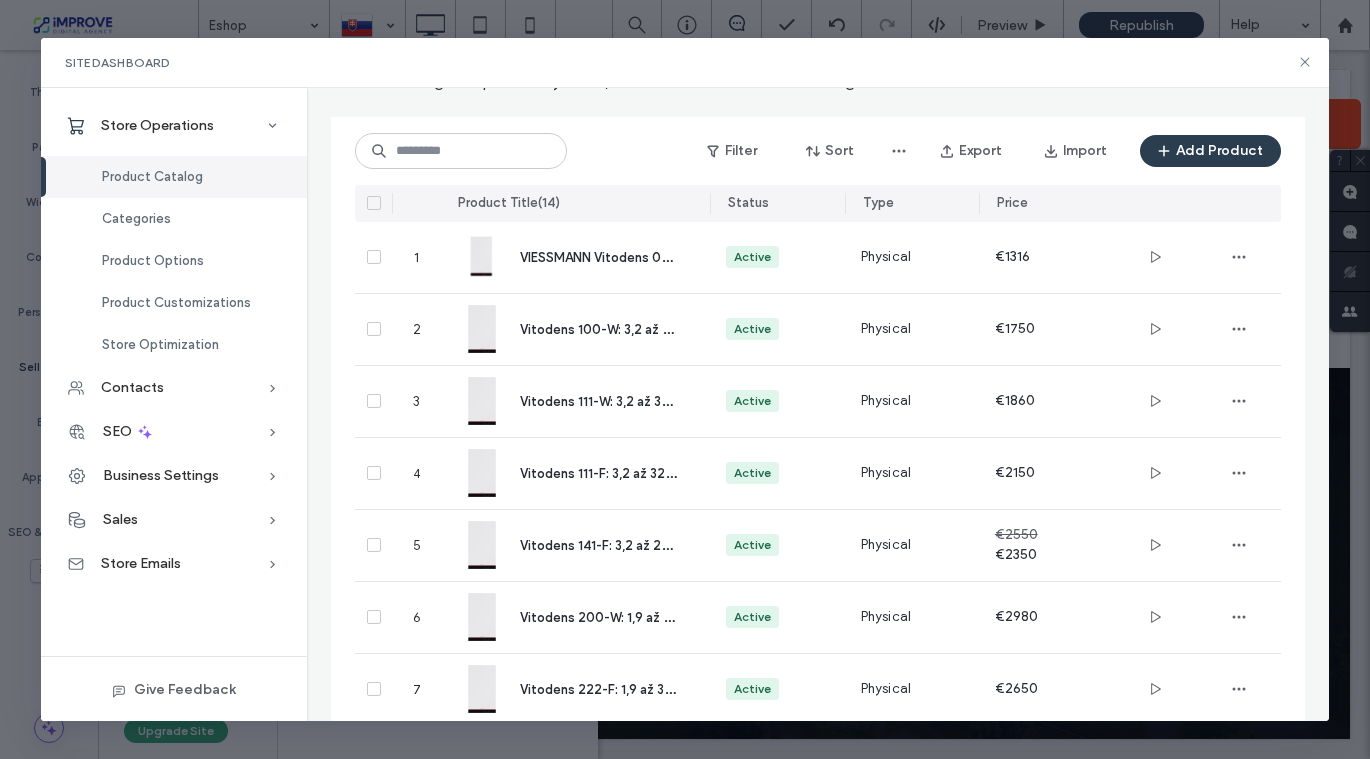 scroll, scrollTop: 0, scrollLeft: 0, axis: both 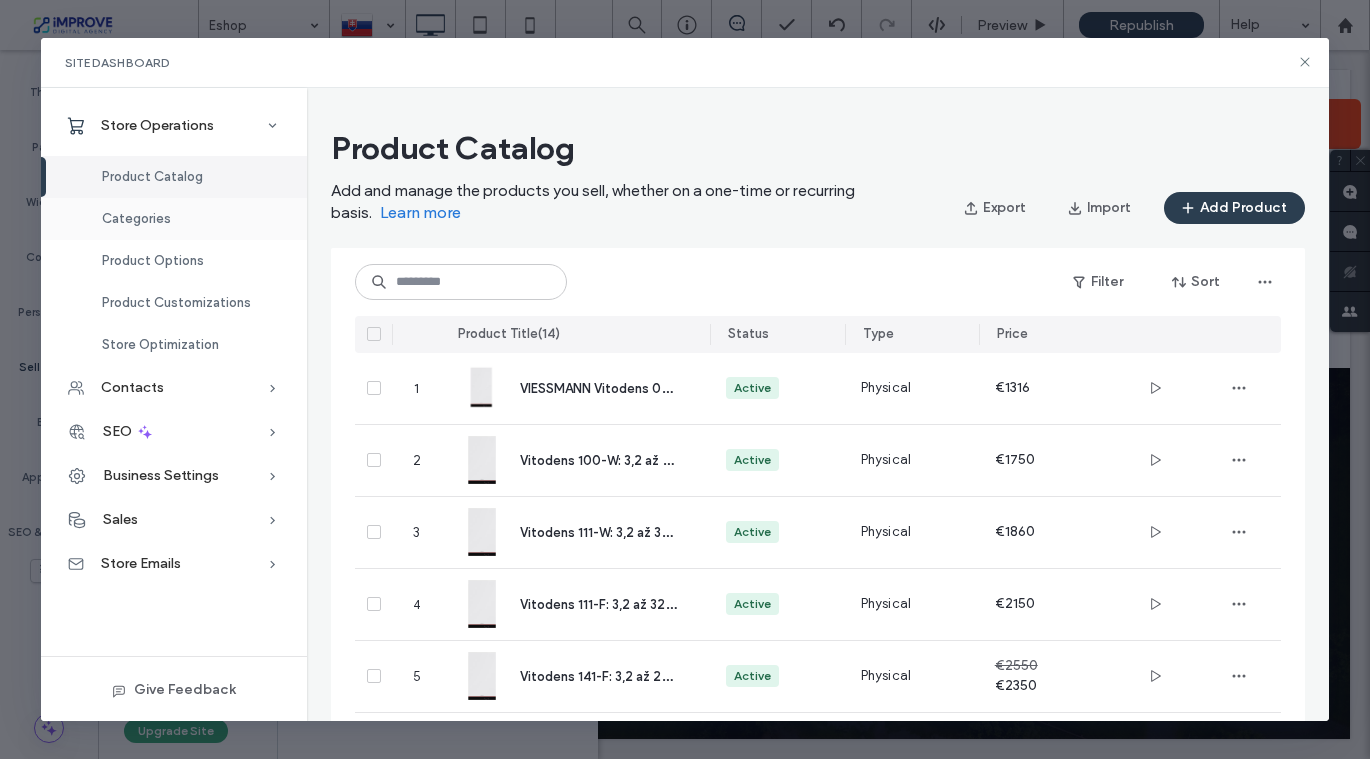 click on "Categories" at bounding box center [136, 218] 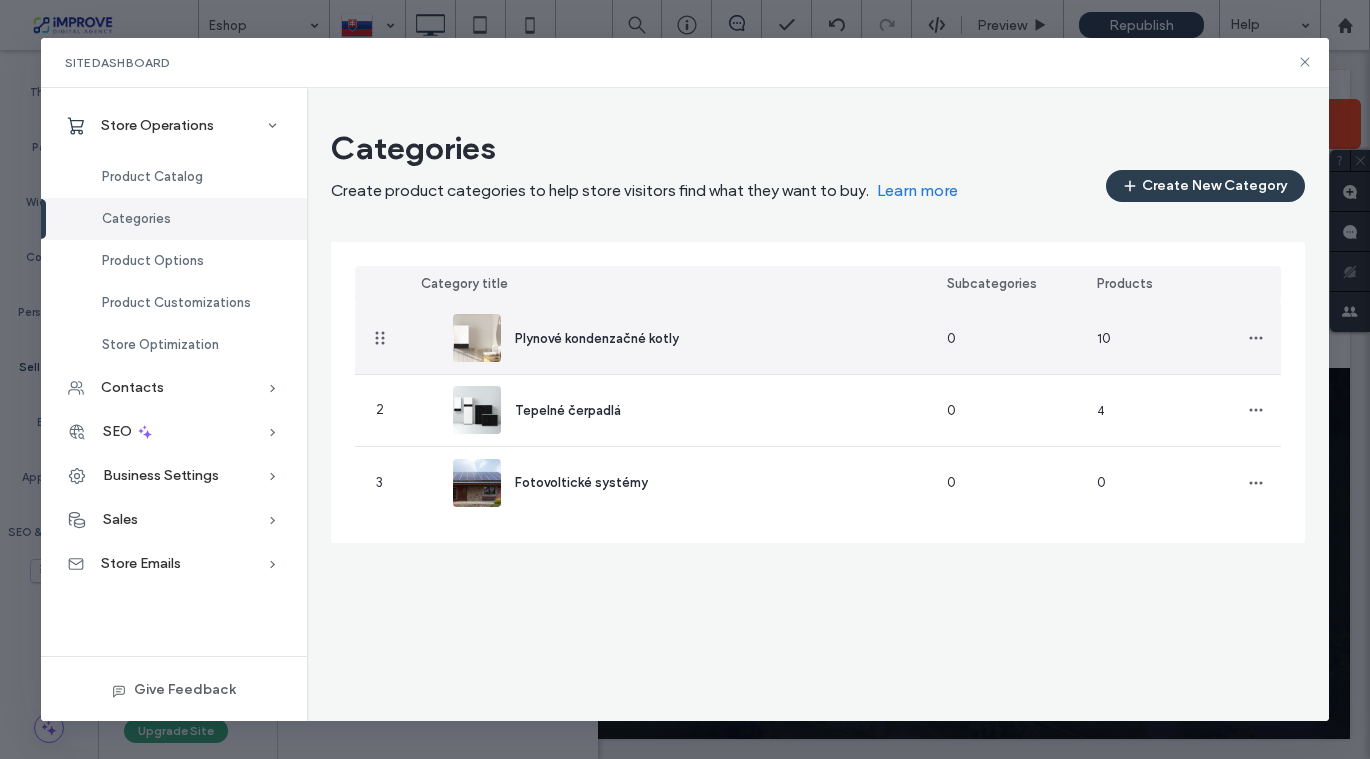 click on "10" at bounding box center [1104, 338] 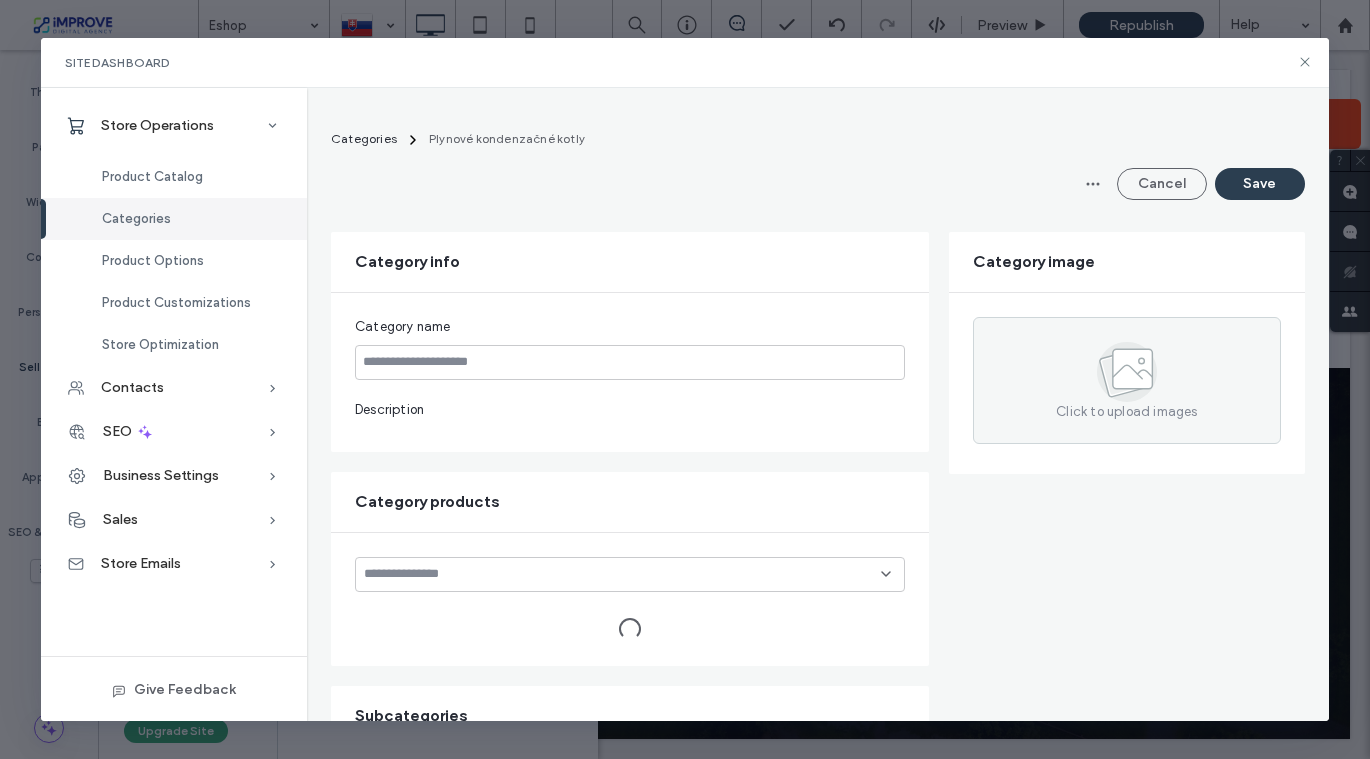 type on "**********" 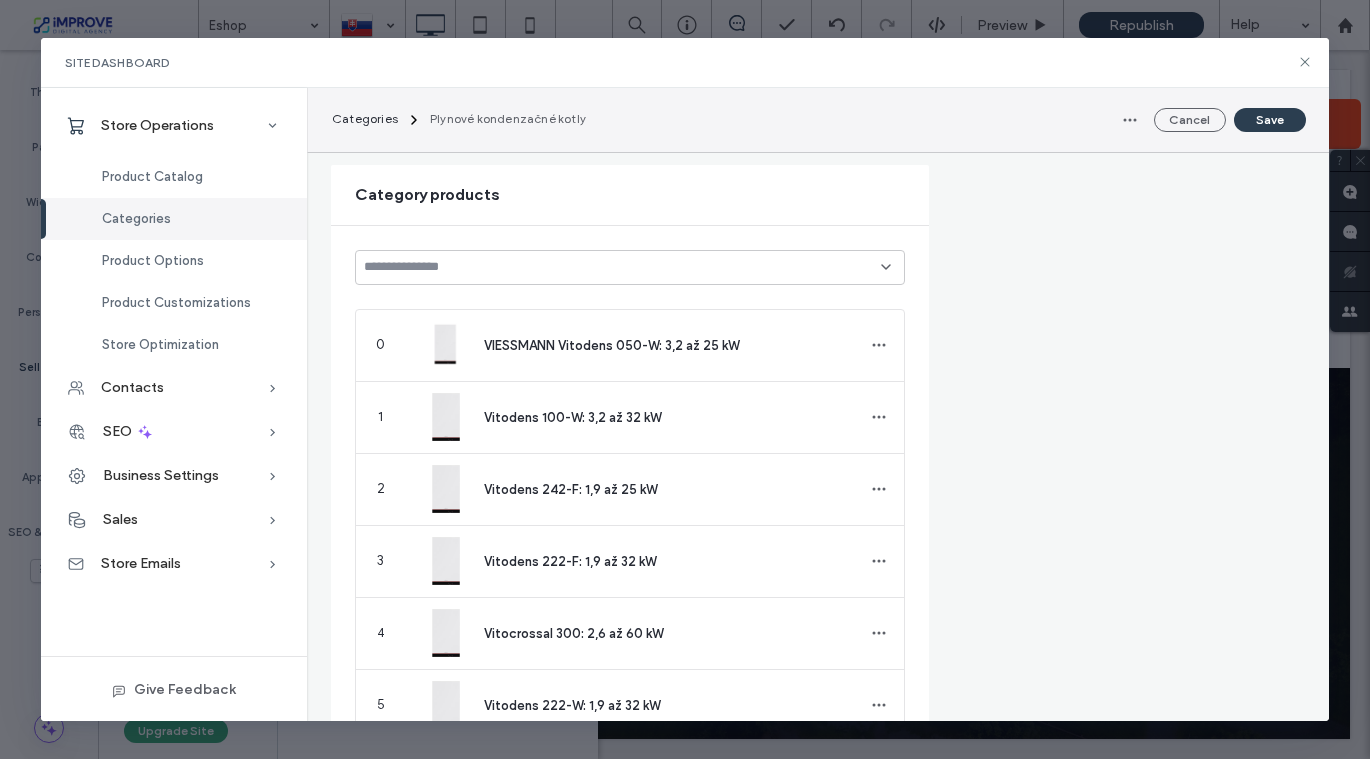 scroll, scrollTop: 470, scrollLeft: 0, axis: vertical 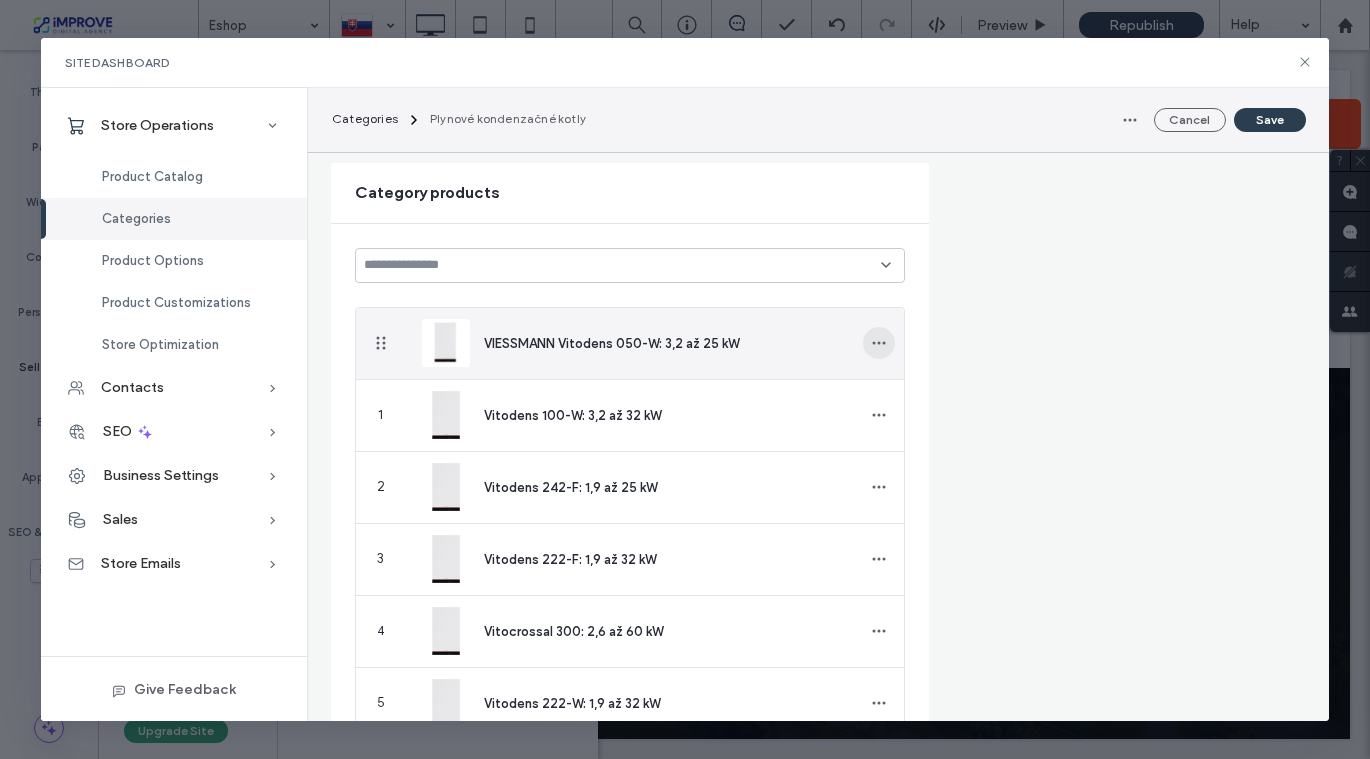 click 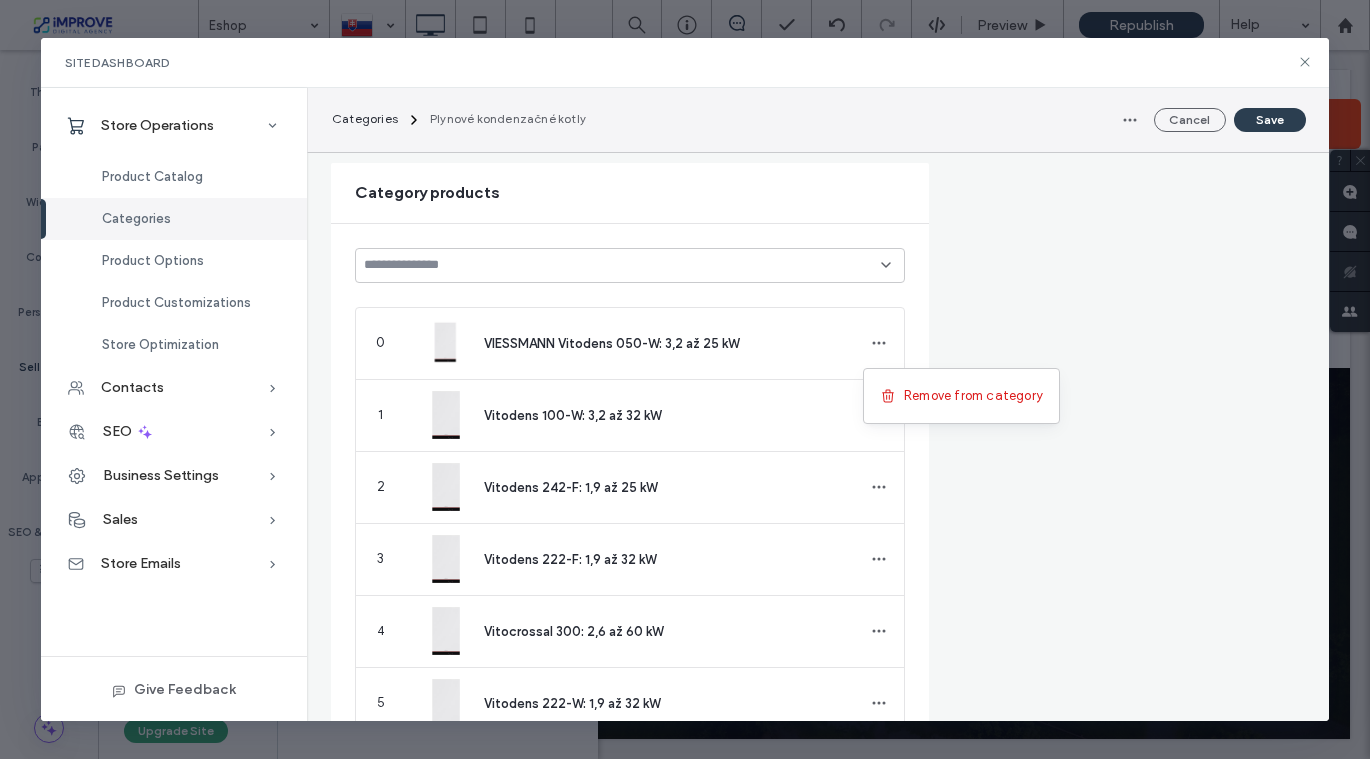 click on "**********" at bounding box center (818, 683) 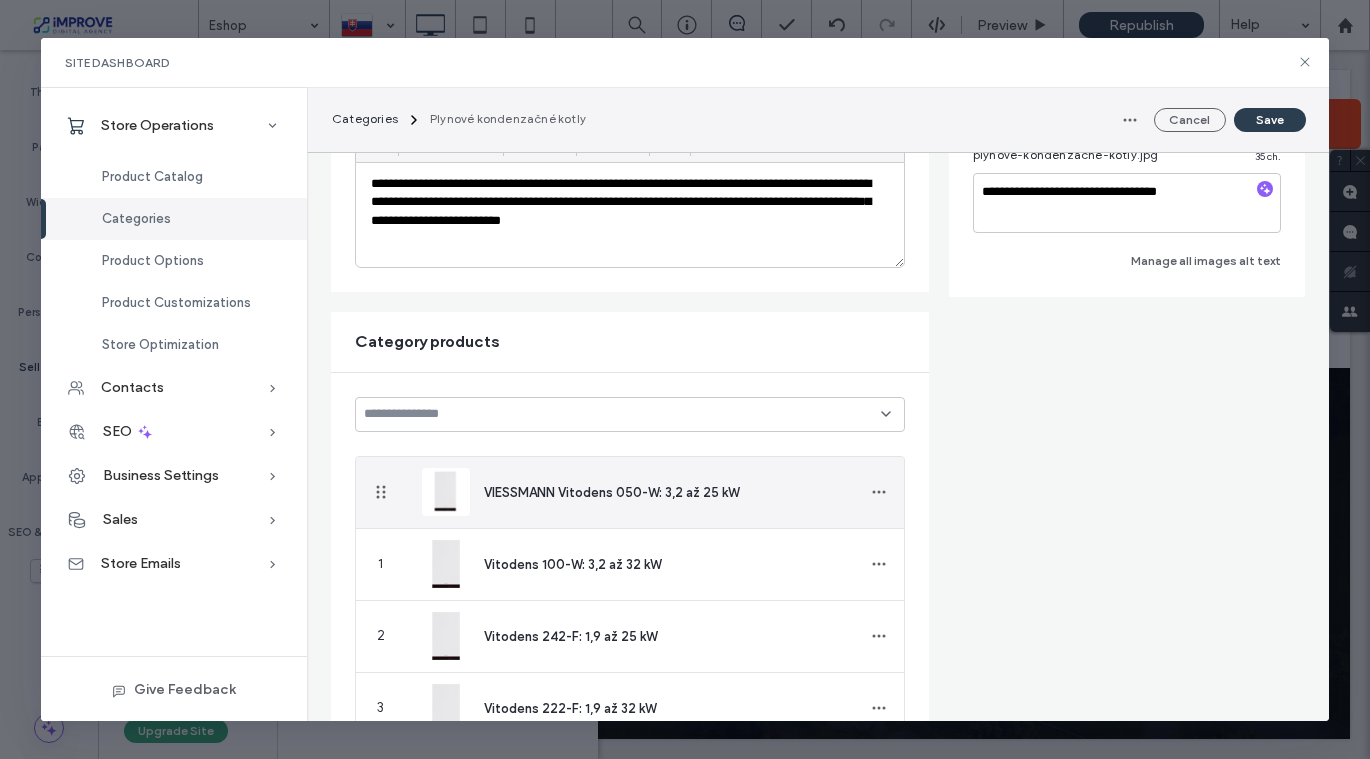scroll, scrollTop: 323, scrollLeft: 0, axis: vertical 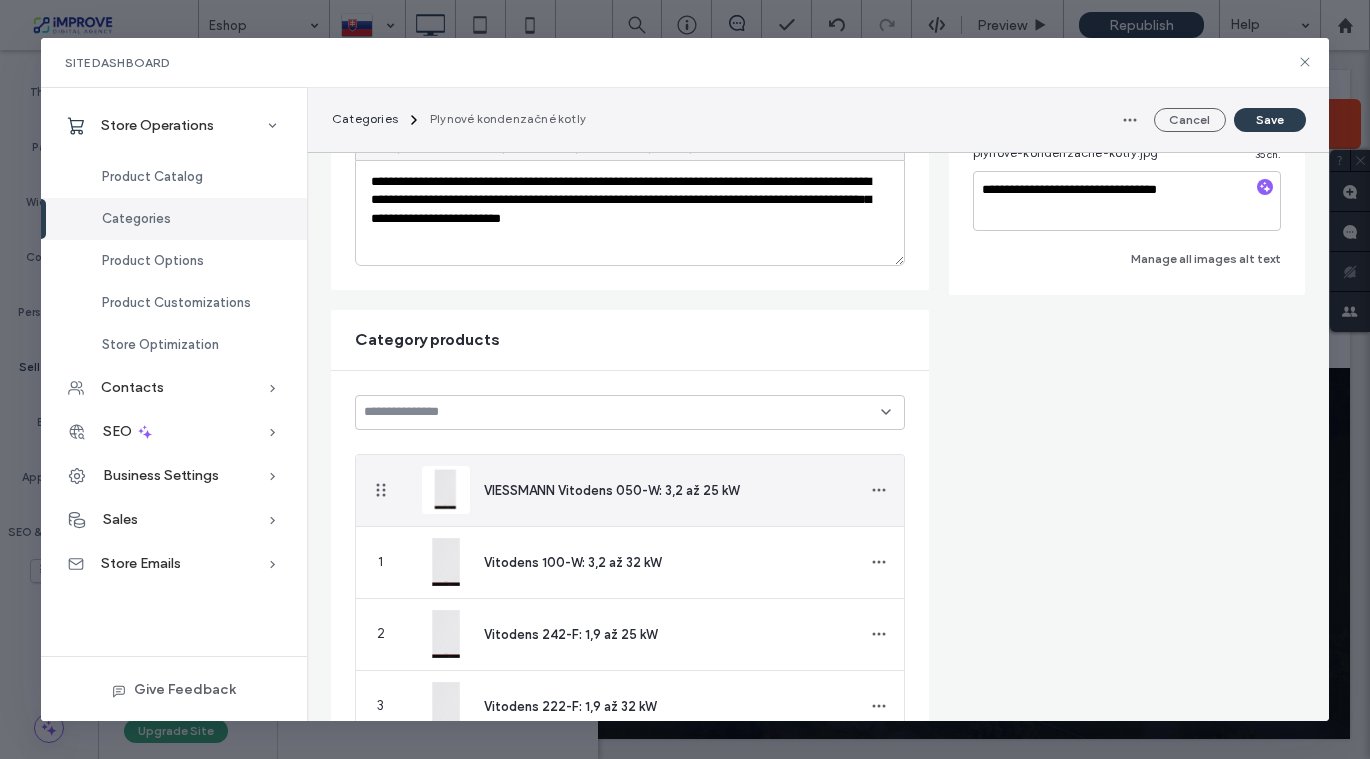 click on "VIESSMANN Vitodens 050-W: 3,2 až 25 kW" at bounding box center [611, 490] 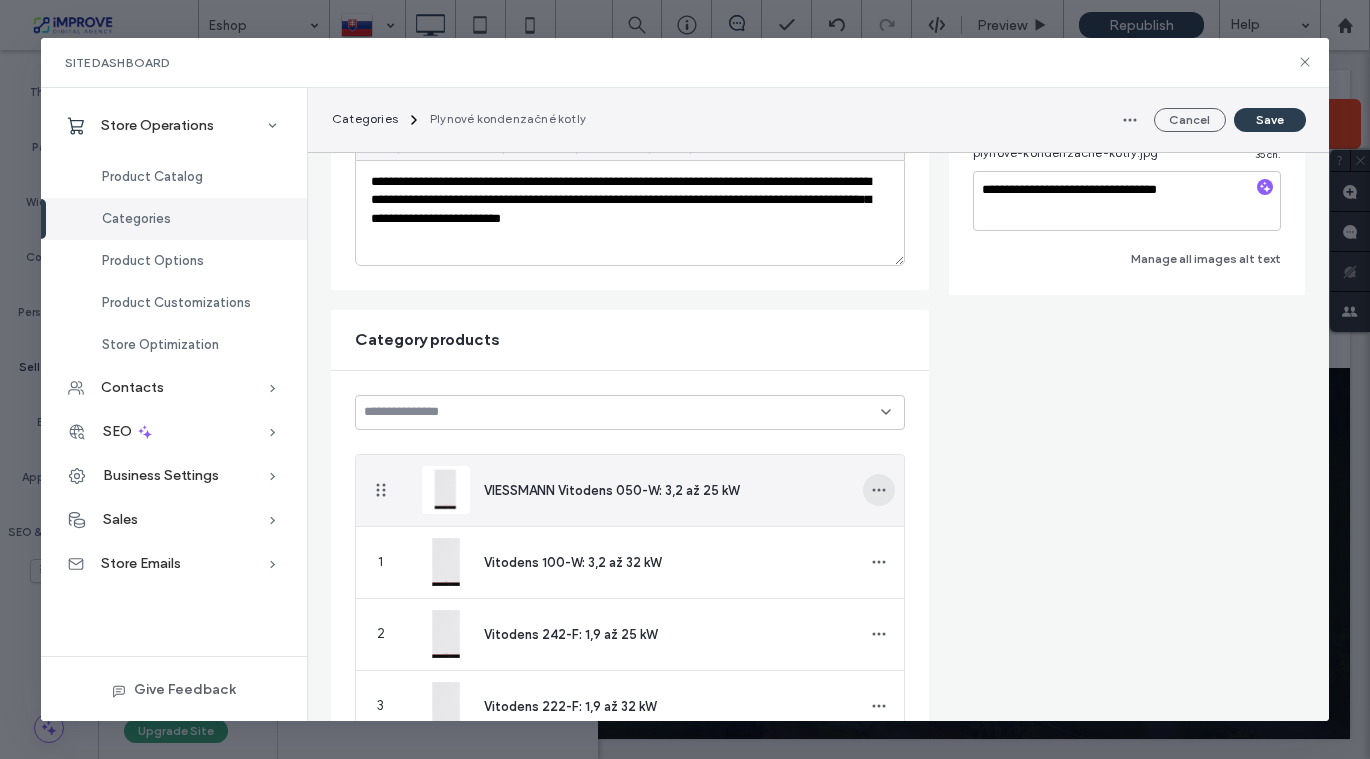 click 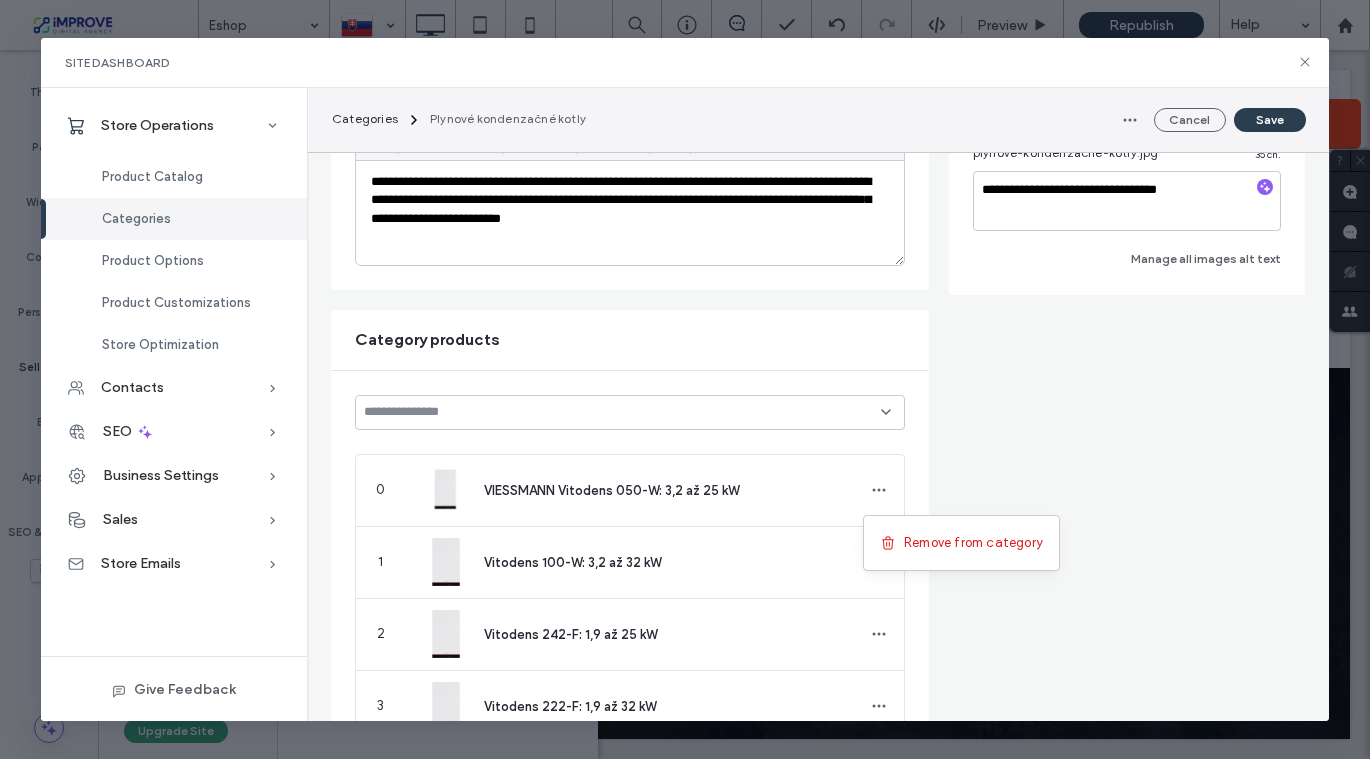 click on "**********" at bounding box center [818, 830] 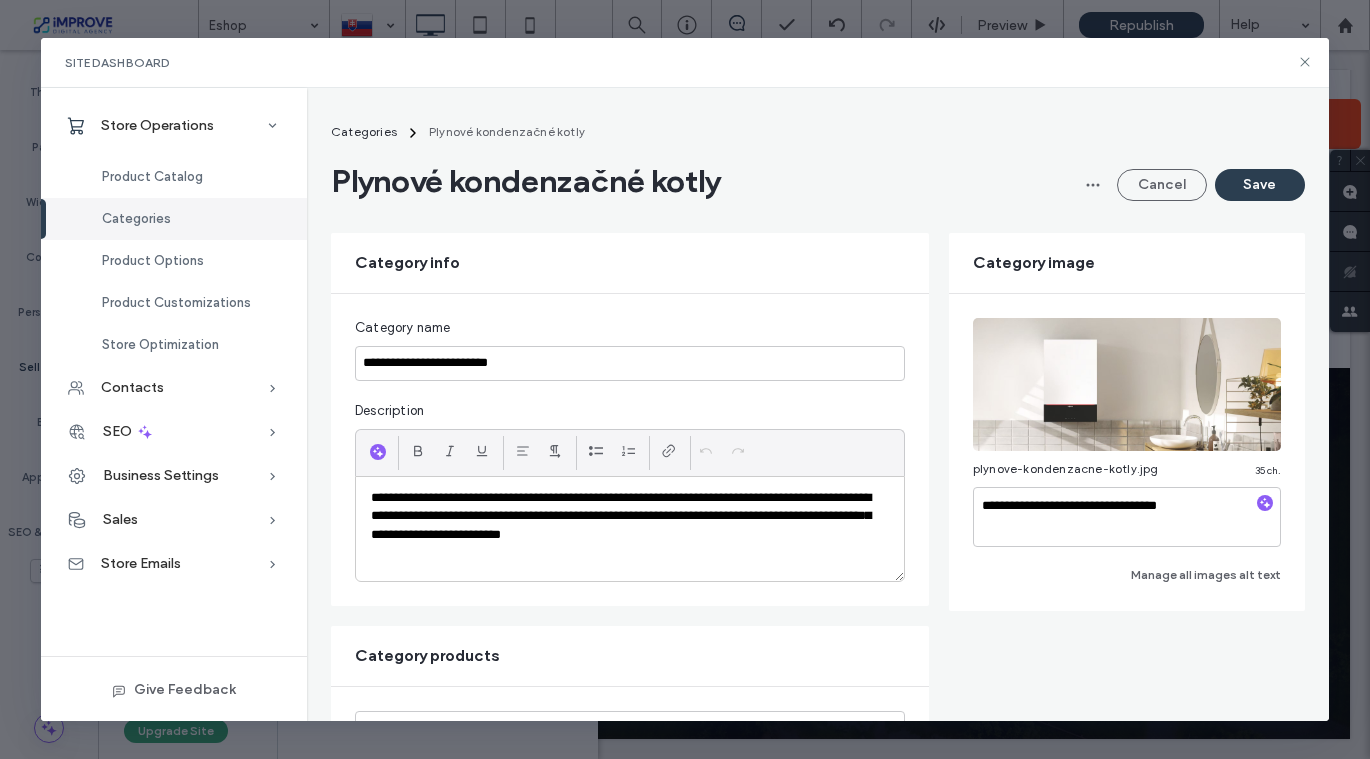 scroll, scrollTop: 0, scrollLeft: 0, axis: both 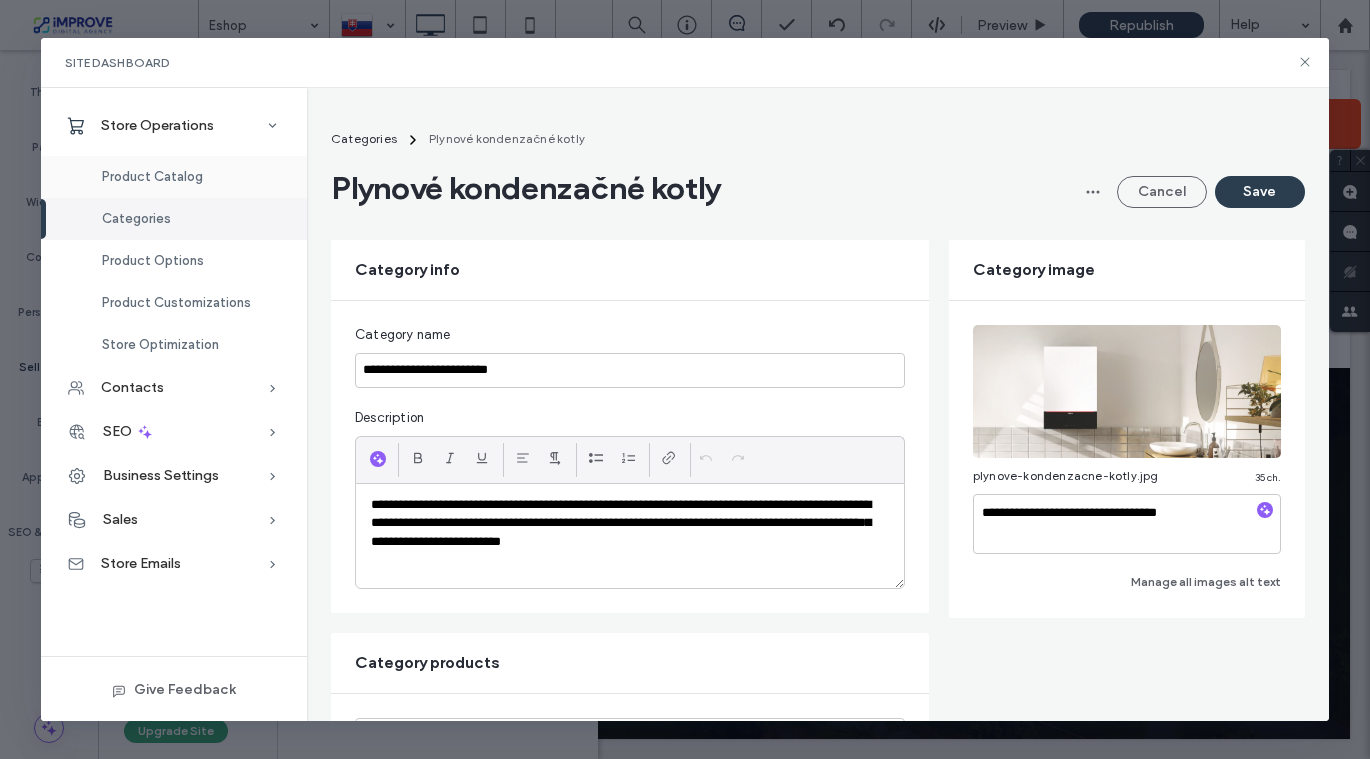 click on "Product Catalog" at bounding box center [152, 176] 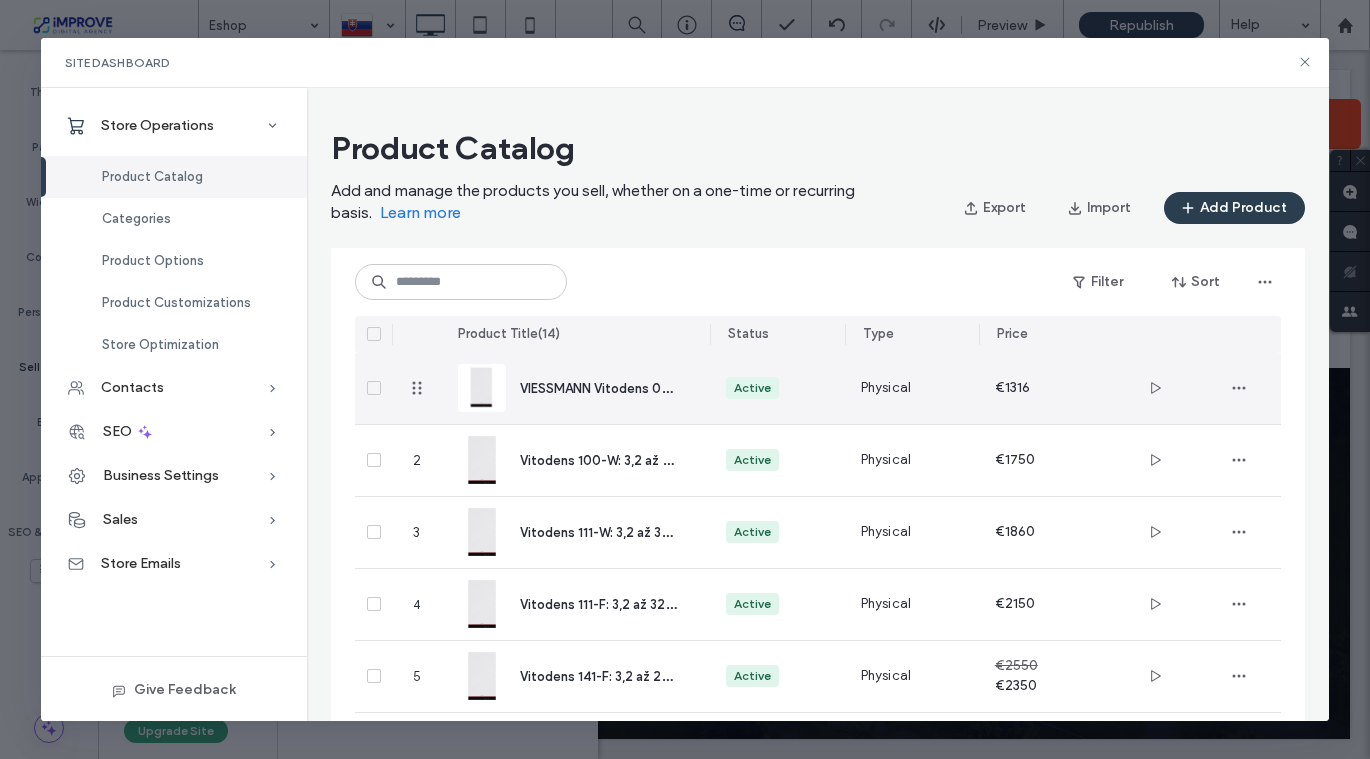 click on "VIESSMANN Vitodens 050-W: 3,2 až 25 kW" at bounding box center [599, 388] 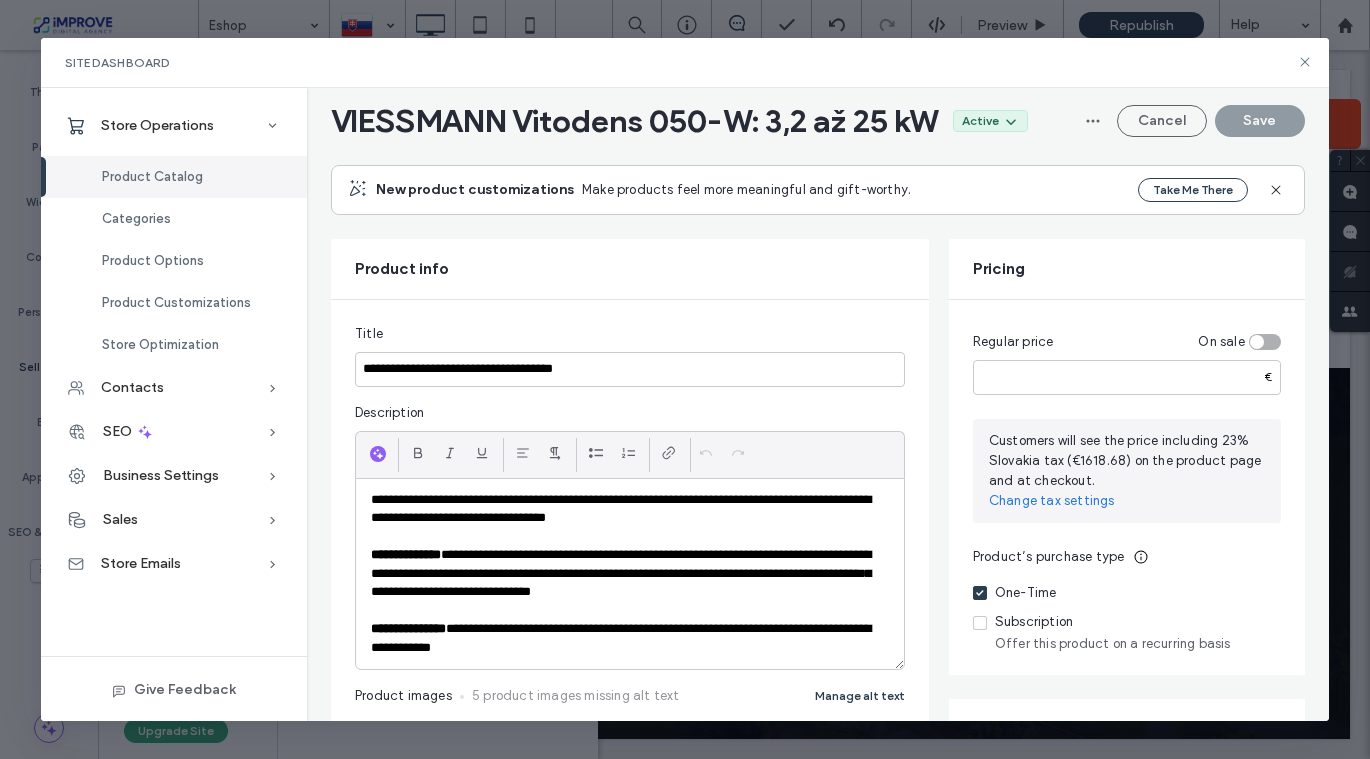 scroll, scrollTop: 60, scrollLeft: 0, axis: vertical 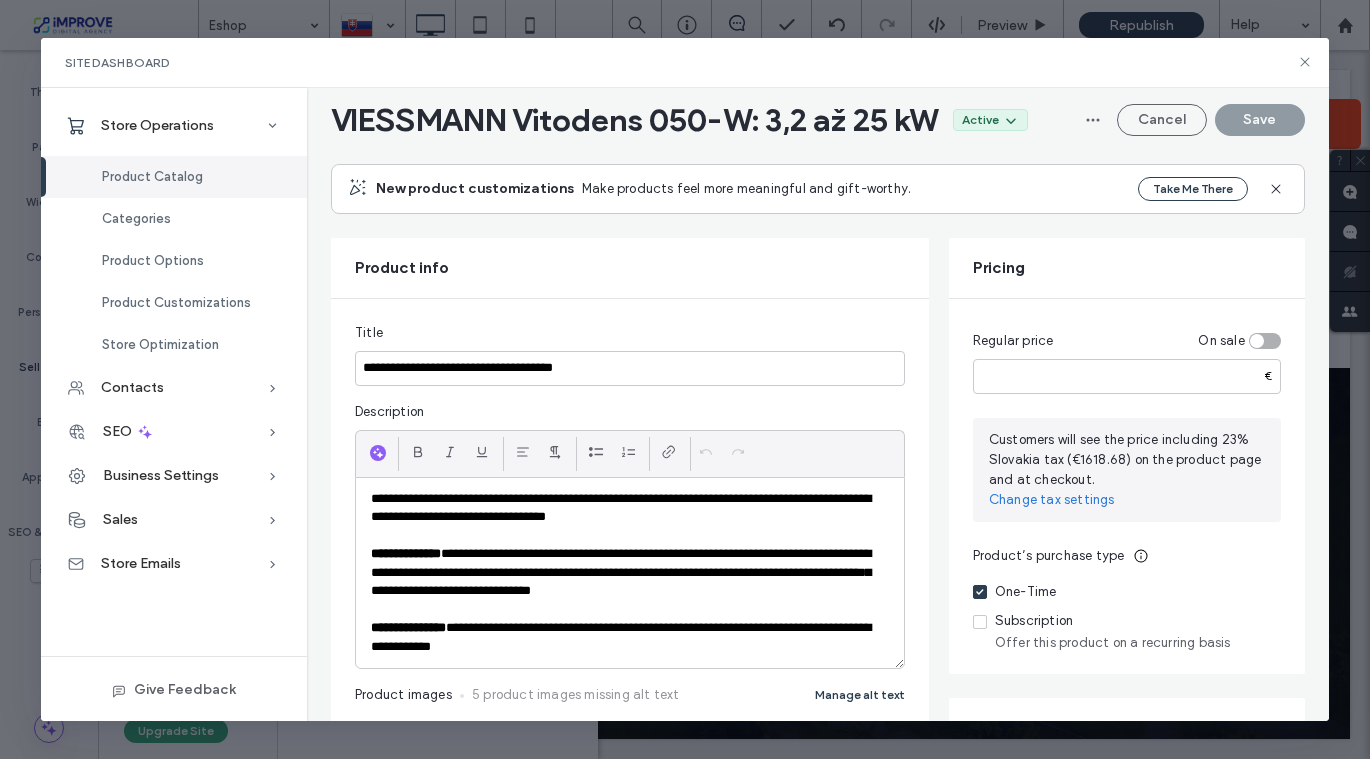 click at bounding box center [630, 536] 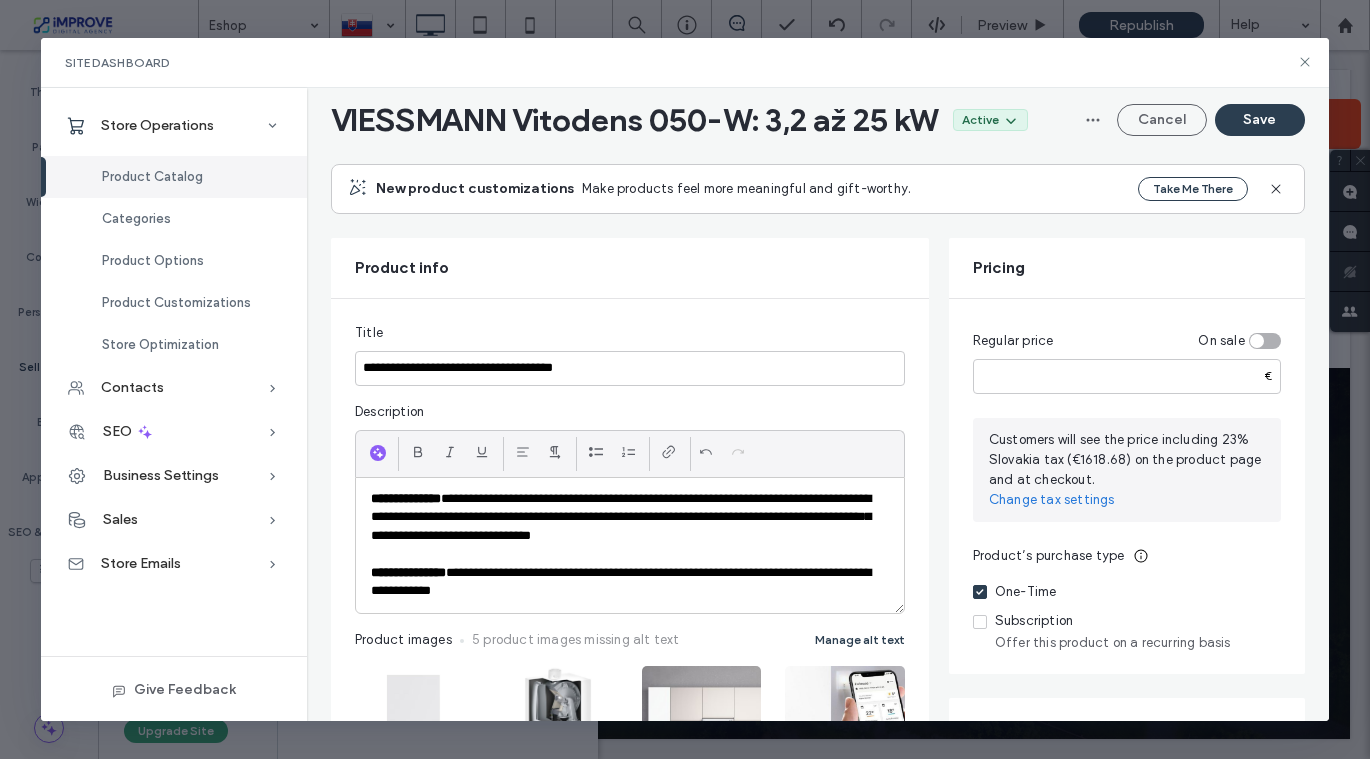 type 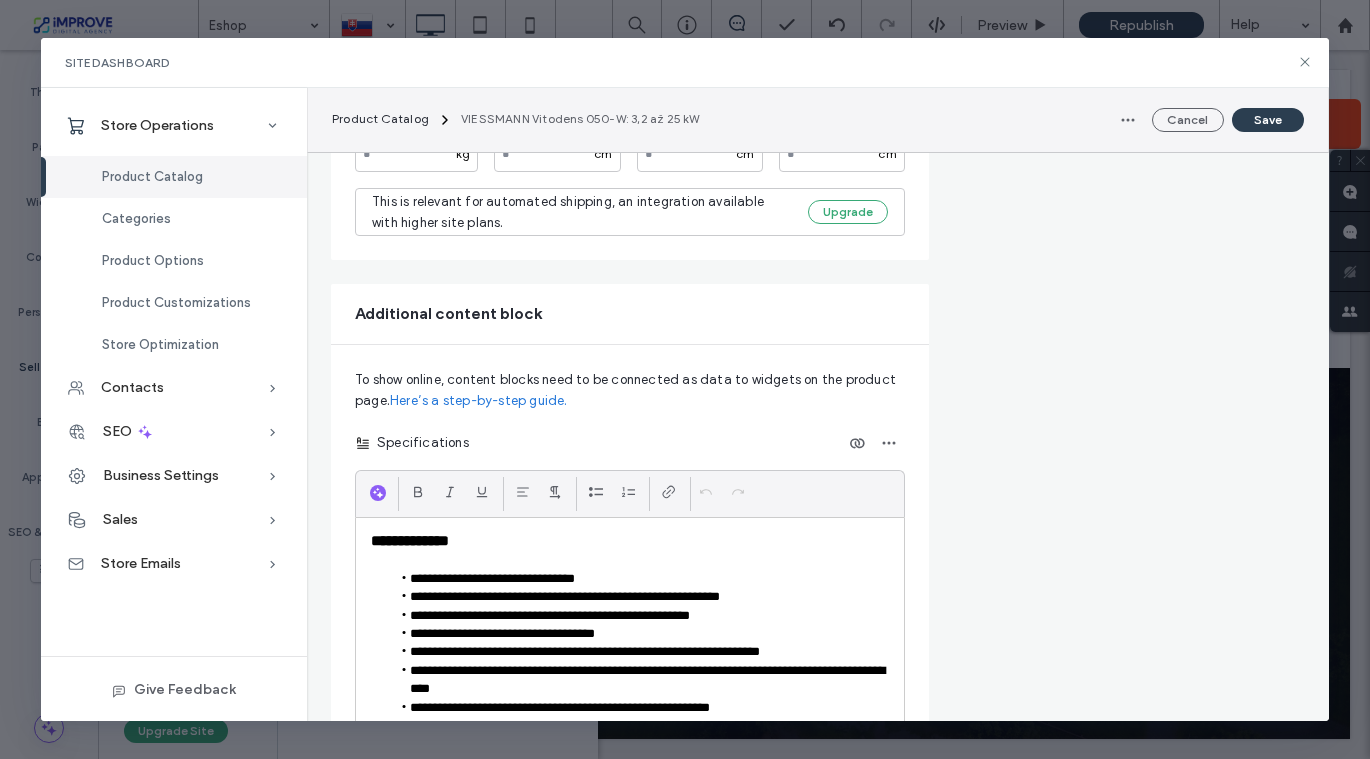 scroll, scrollTop: 1958, scrollLeft: 0, axis: vertical 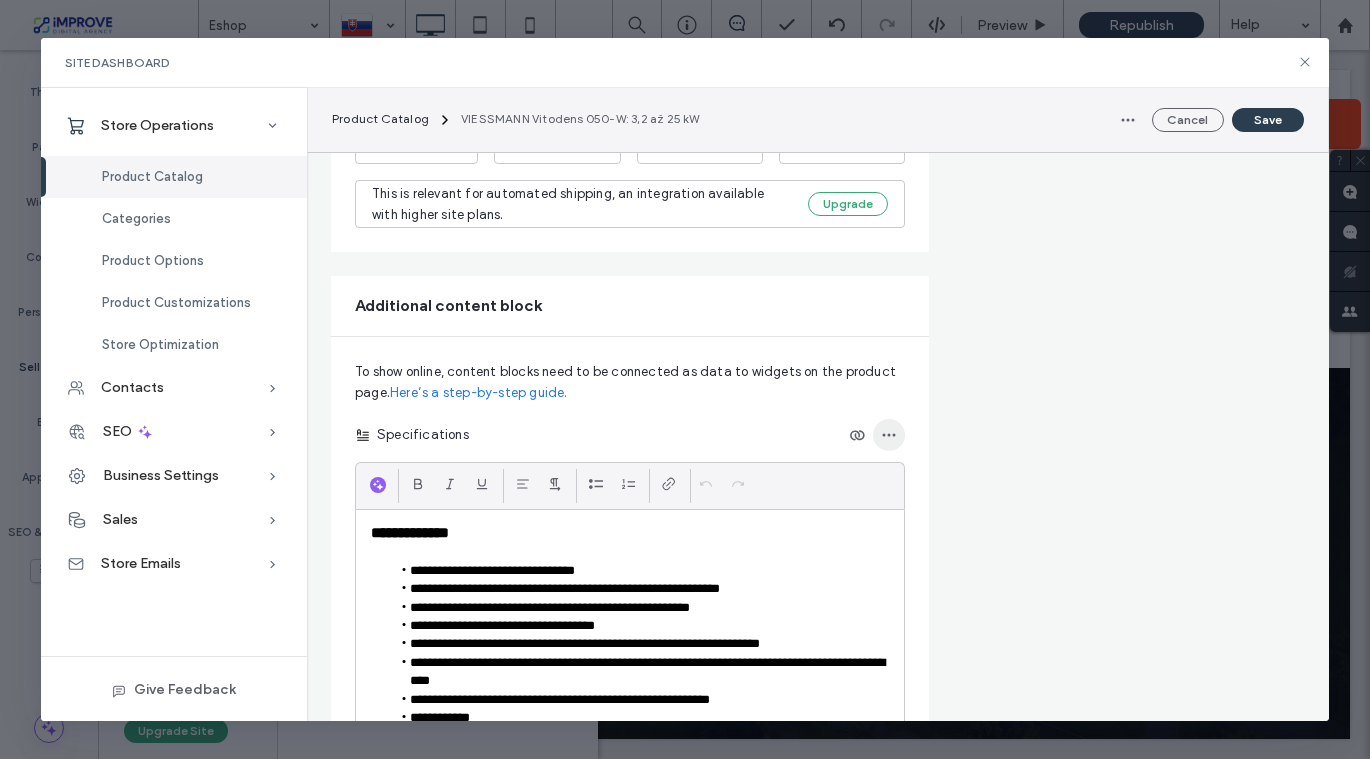 click 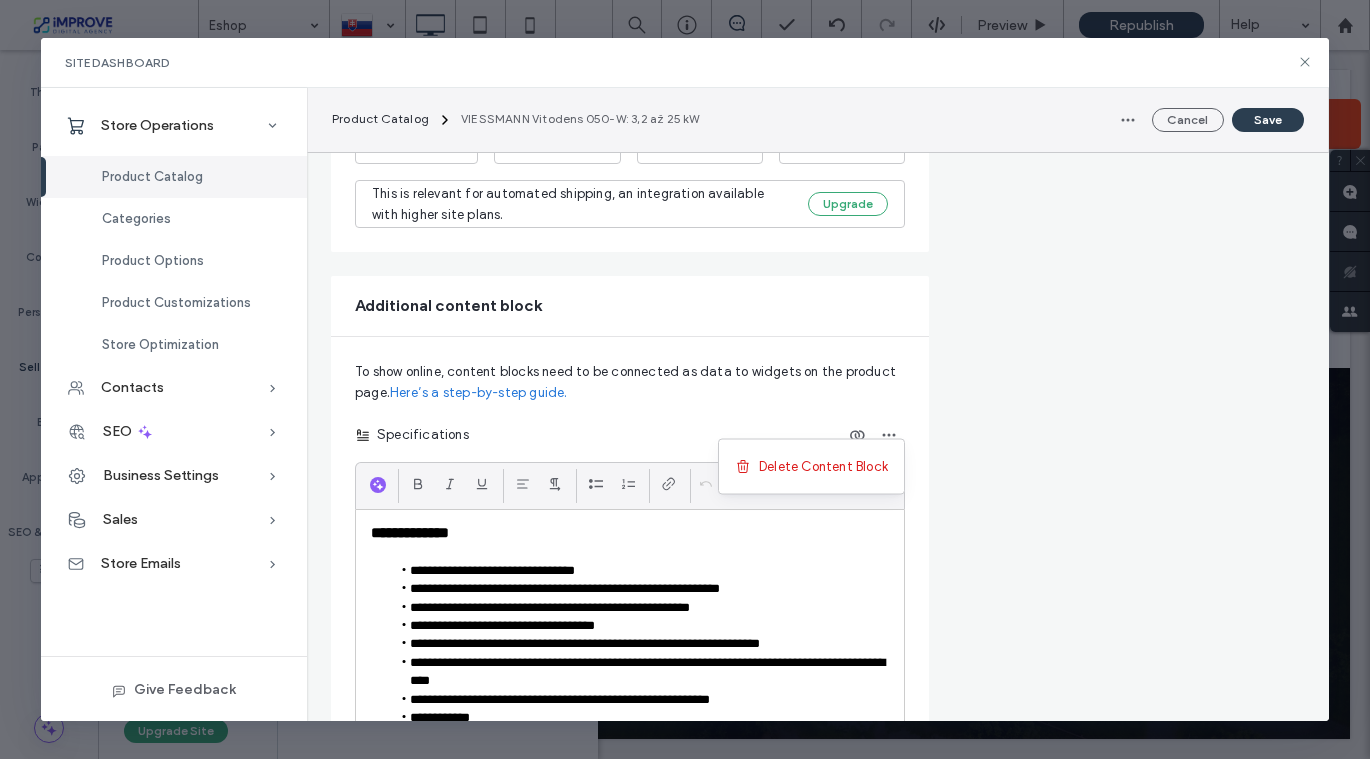 click on "Pricing Regular price On sale **** € Customers will see the price including 23% Slovakia tax (€1618.68) on the product page and at checkout. Change tax settings Product’s purchase type One-Time Subscription Offer this product on a recurring basis Categories Add this product to one or more categories  Plynové kondenzačné kotly +0  Plynové kondenzačné kotly +0" at bounding box center (1127, 315) 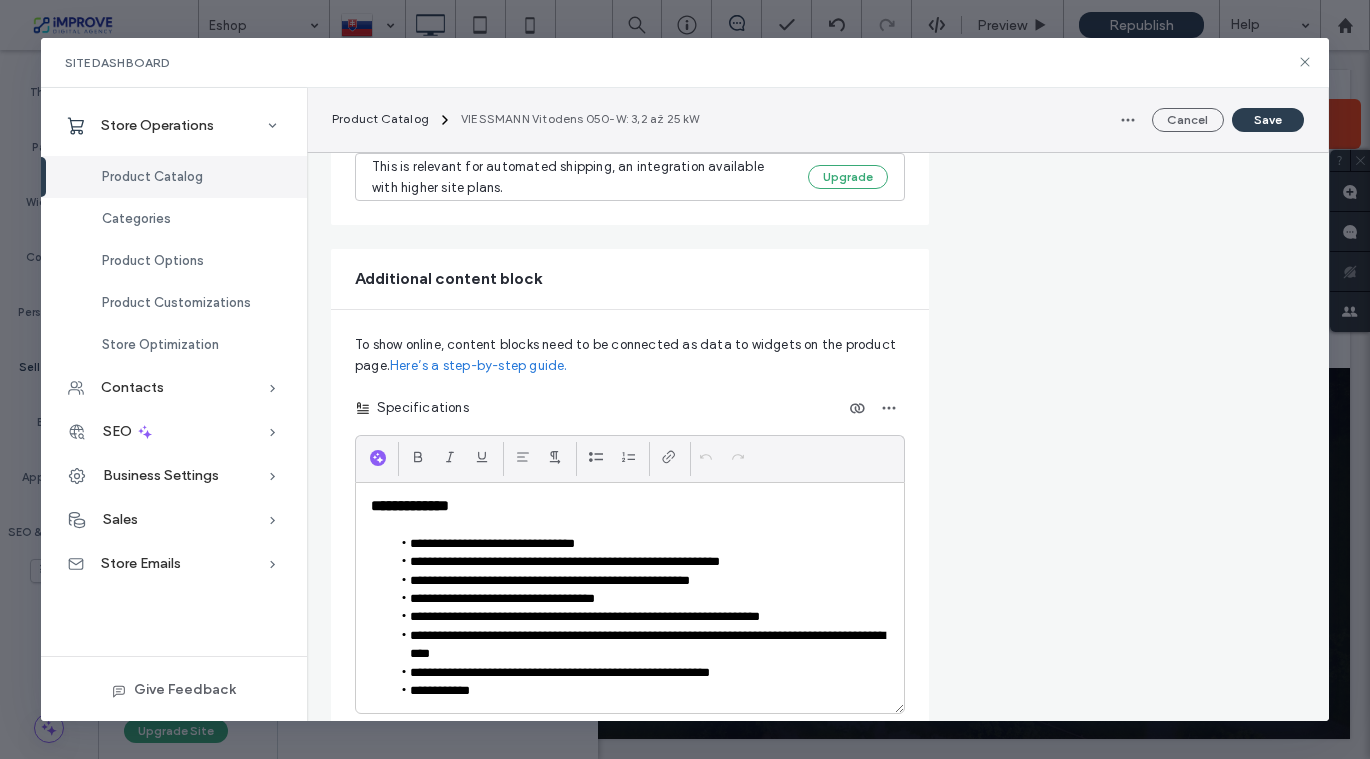 scroll, scrollTop: 1999, scrollLeft: 0, axis: vertical 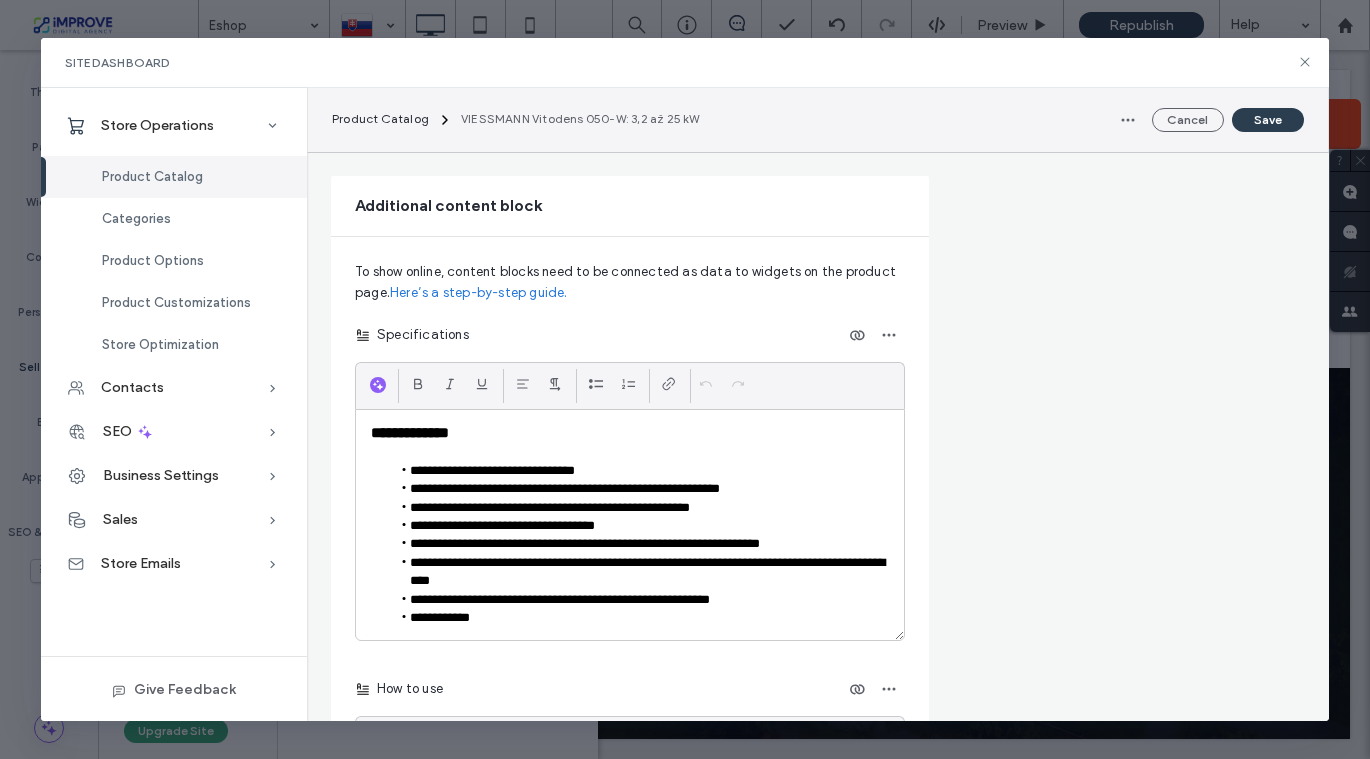 click on "**********" at bounding box center [640, 471] 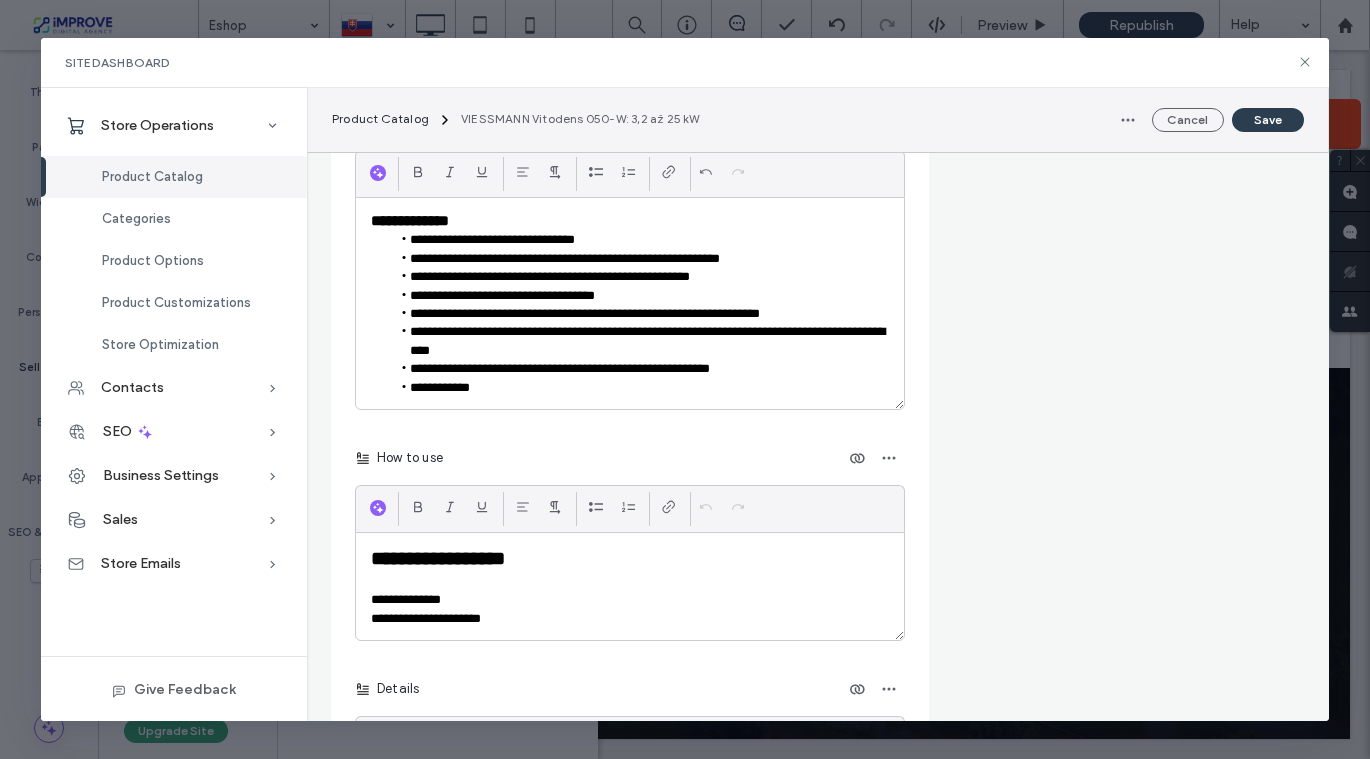 scroll, scrollTop: 2274, scrollLeft: 0, axis: vertical 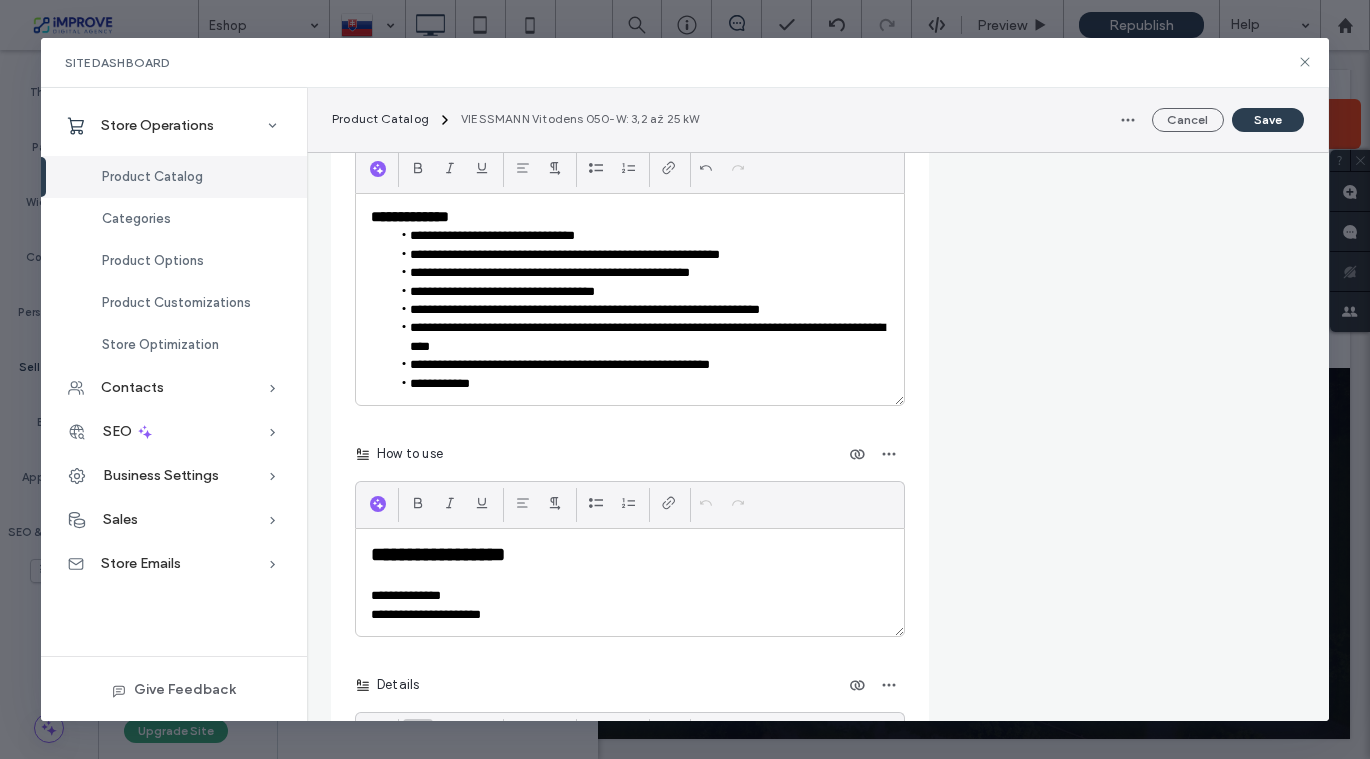 click at bounding box center (630, 578) 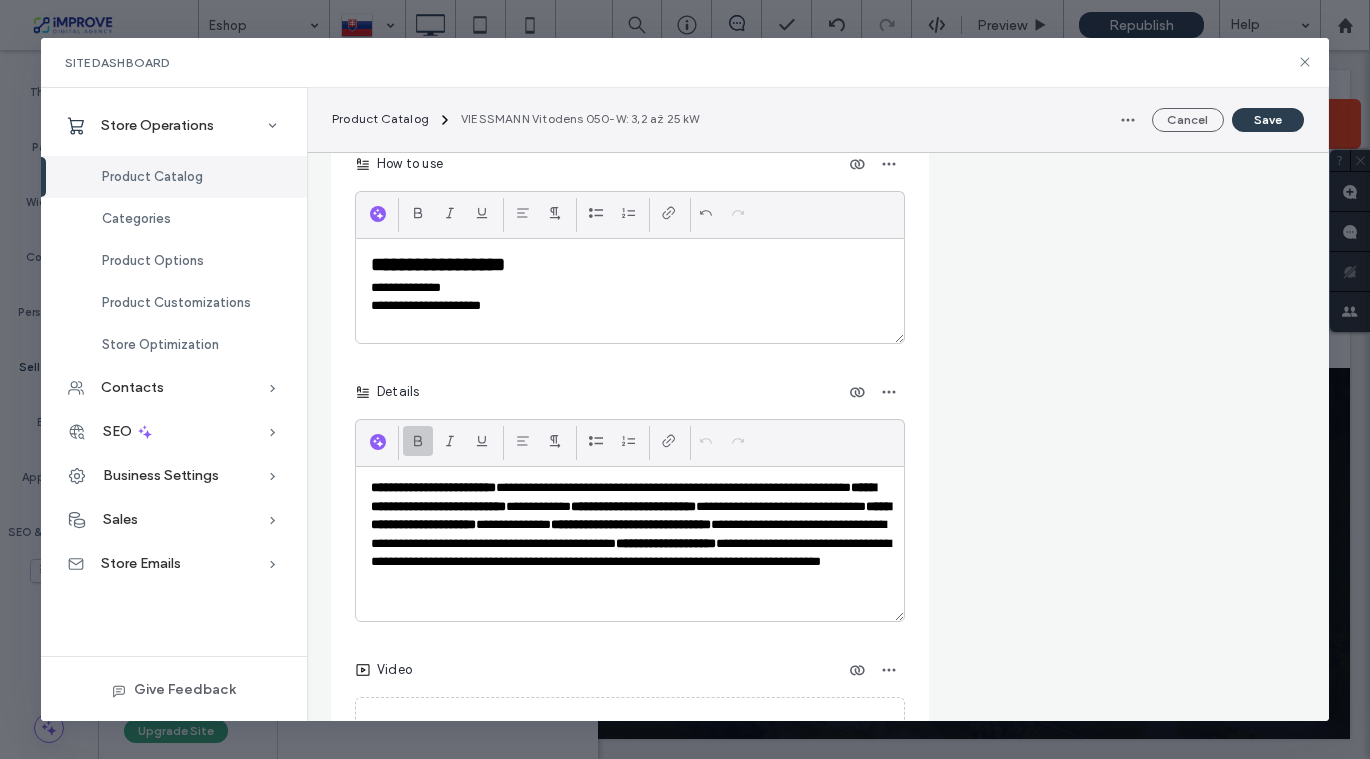 scroll, scrollTop: 2565, scrollLeft: 0, axis: vertical 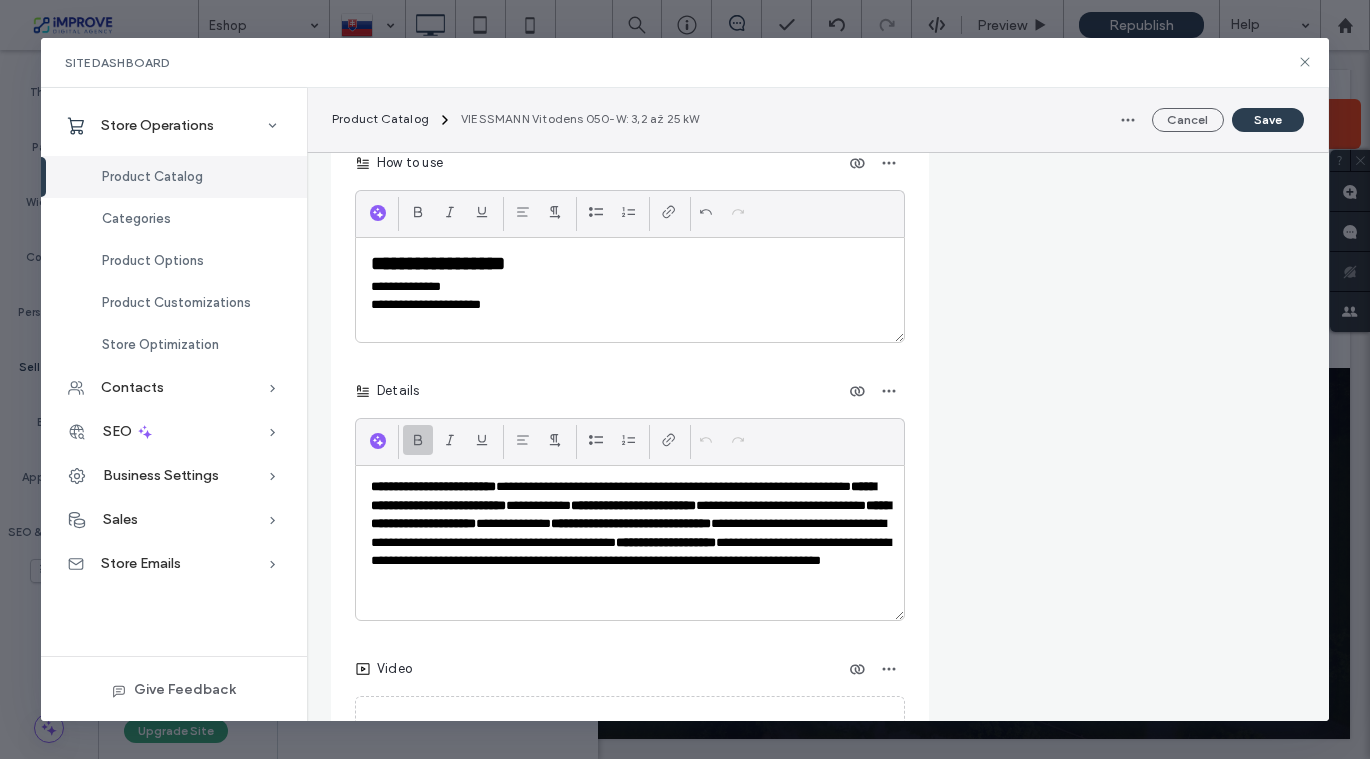 click on "**********" at bounding box center (630, 542) 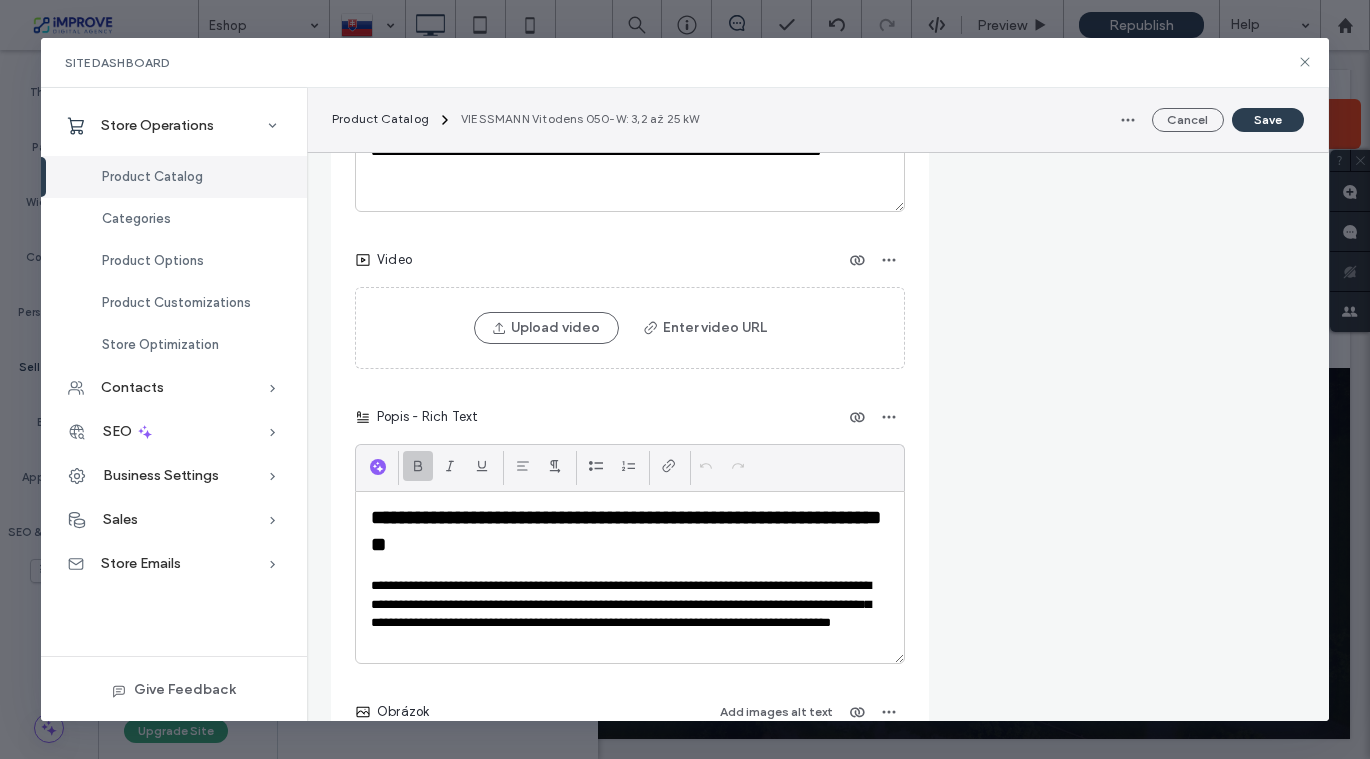 scroll, scrollTop: 2987, scrollLeft: 0, axis: vertical 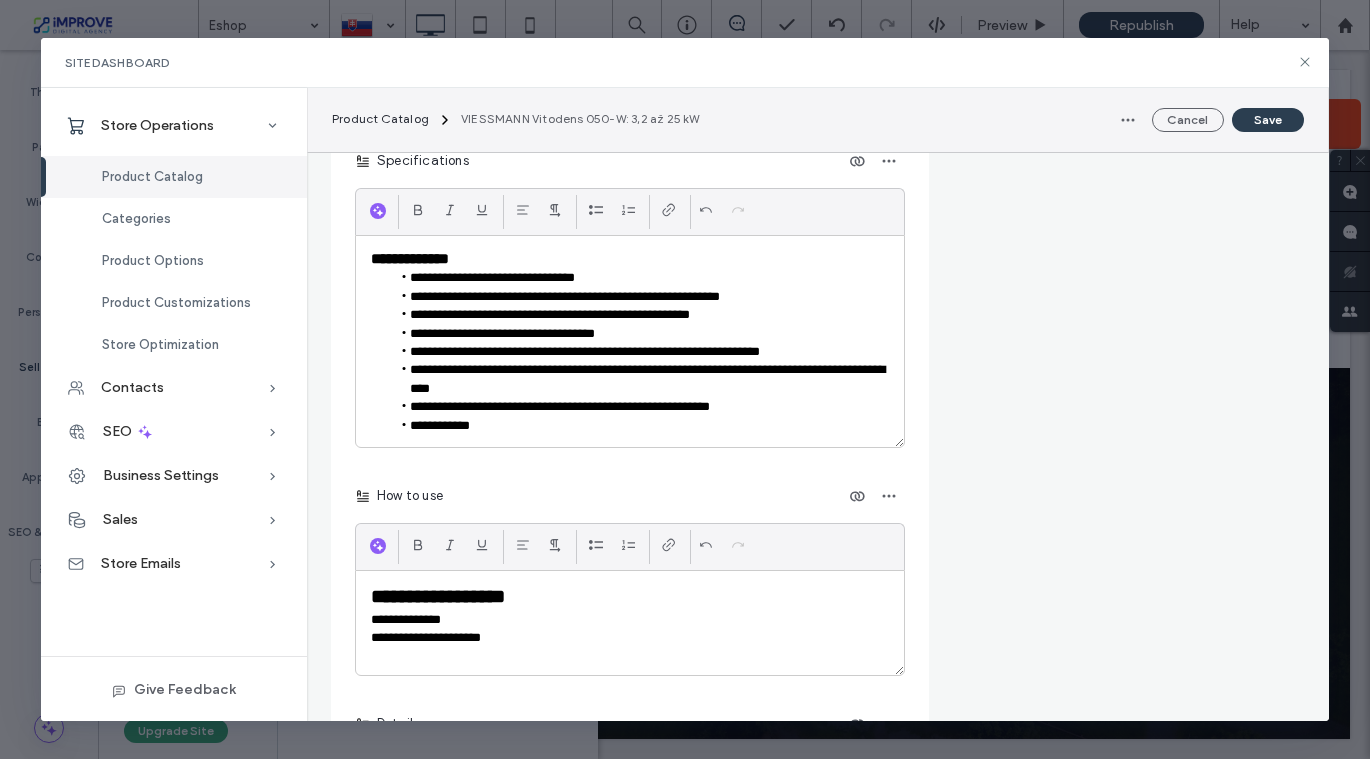 click on "**********" at bounding box center (630, 259) 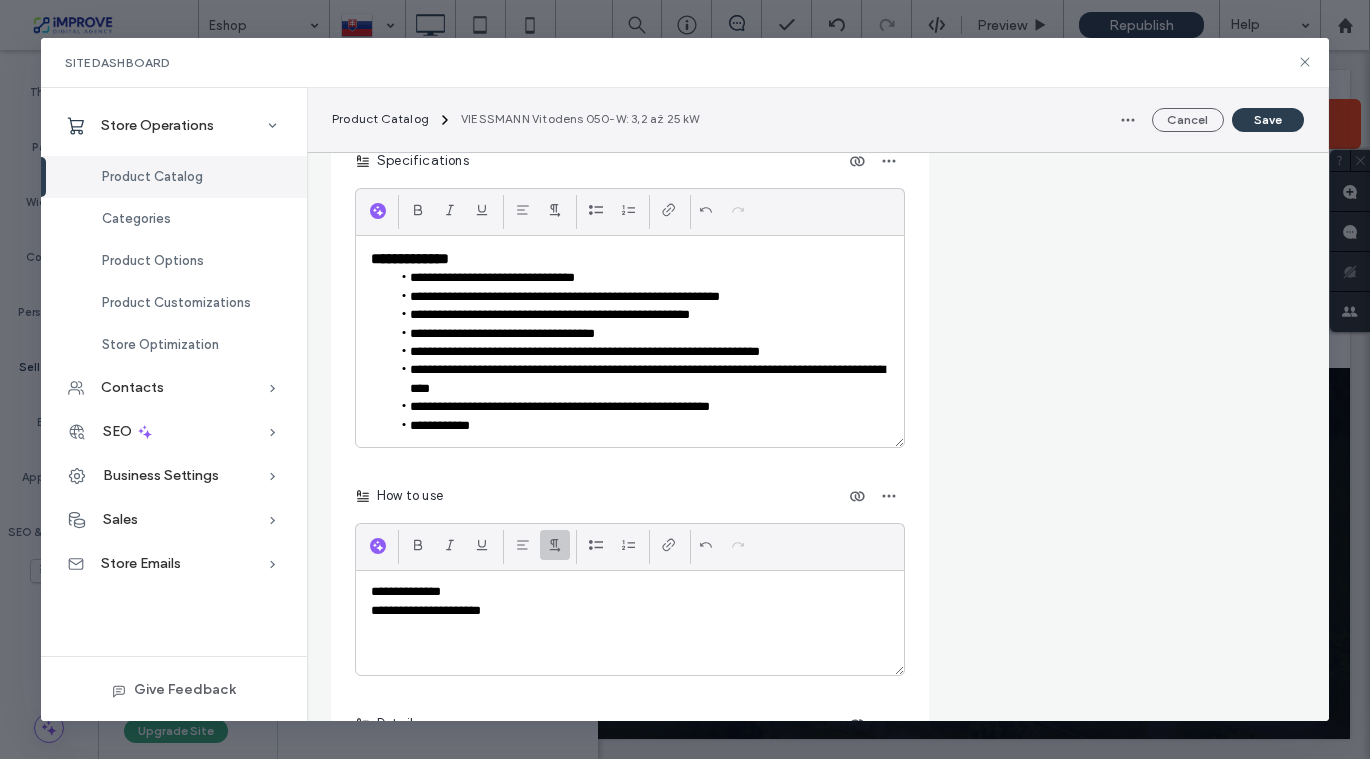 click 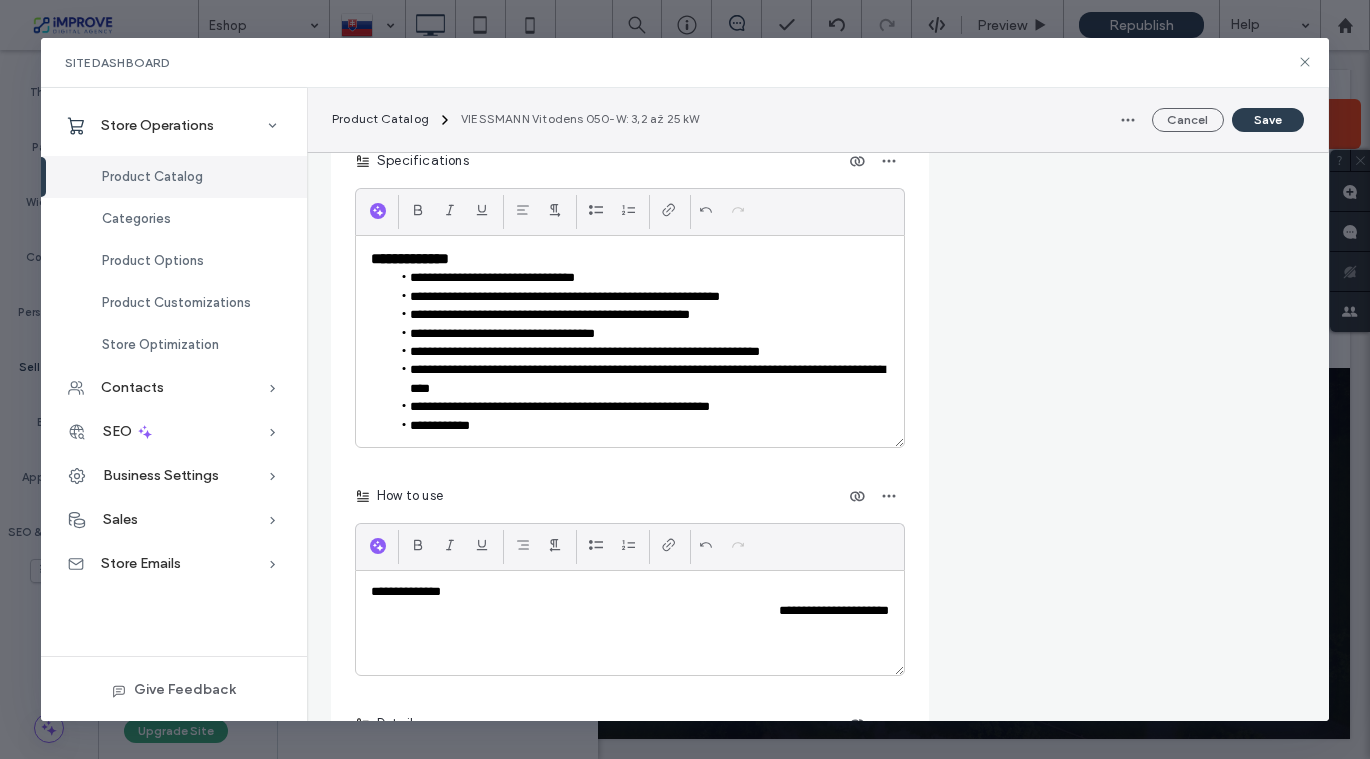 click 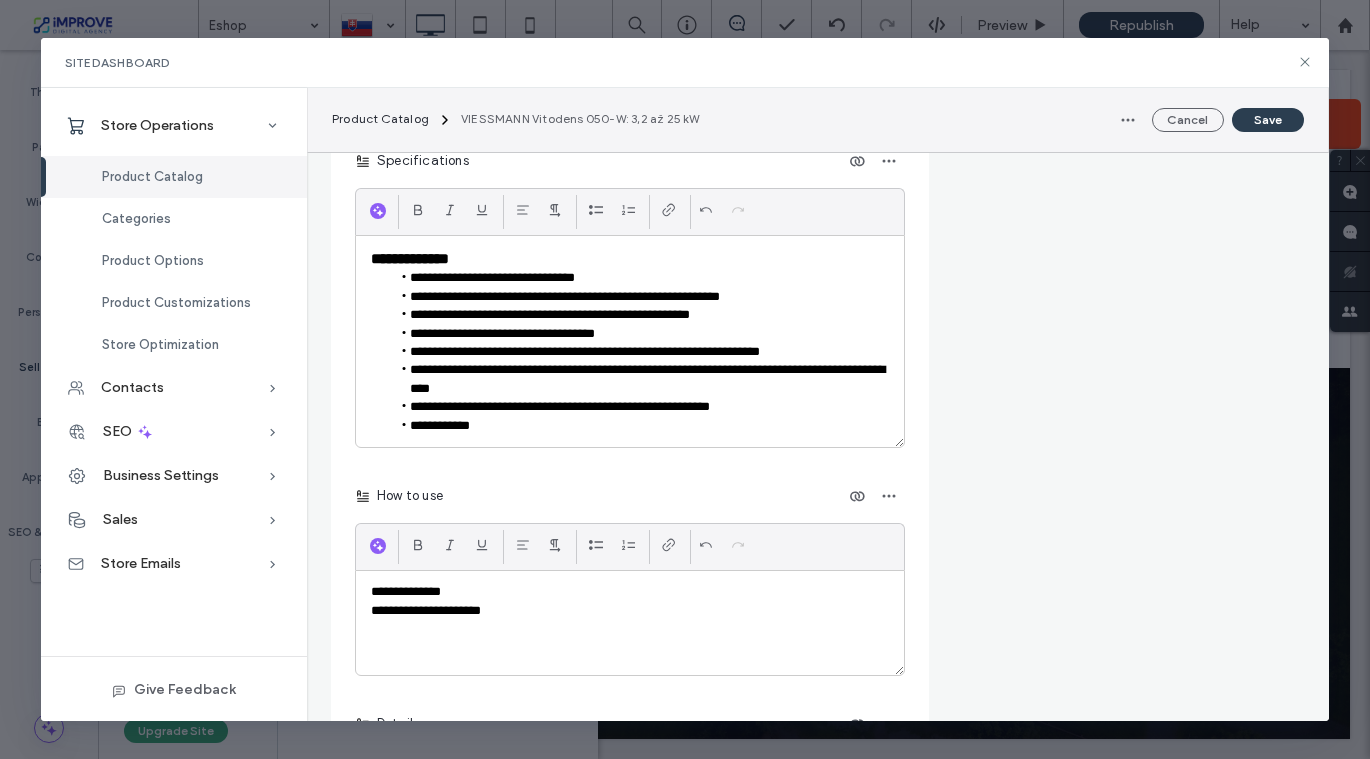 click on "**********" at bounding box center [630, 623] 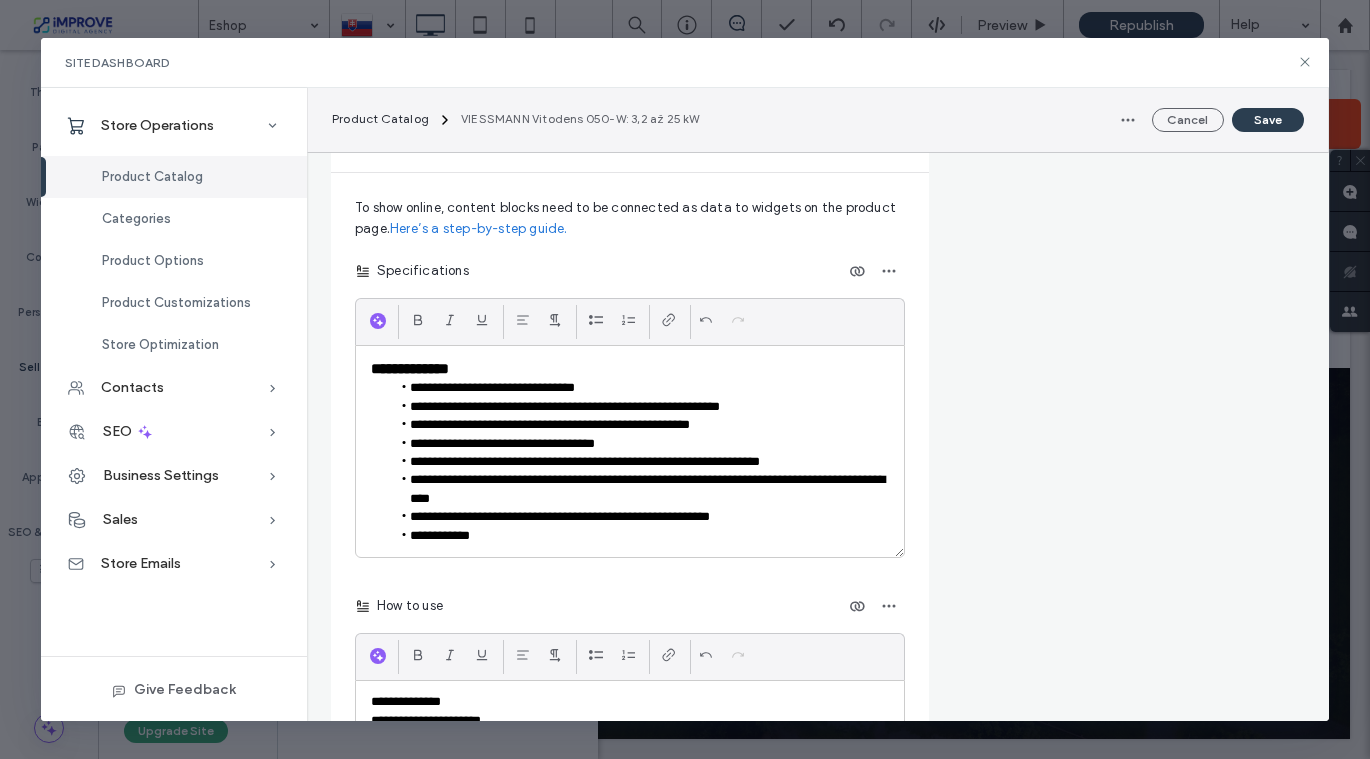 scroll, scrollTop: 2104, scrollLeft: 0, axis: vertical 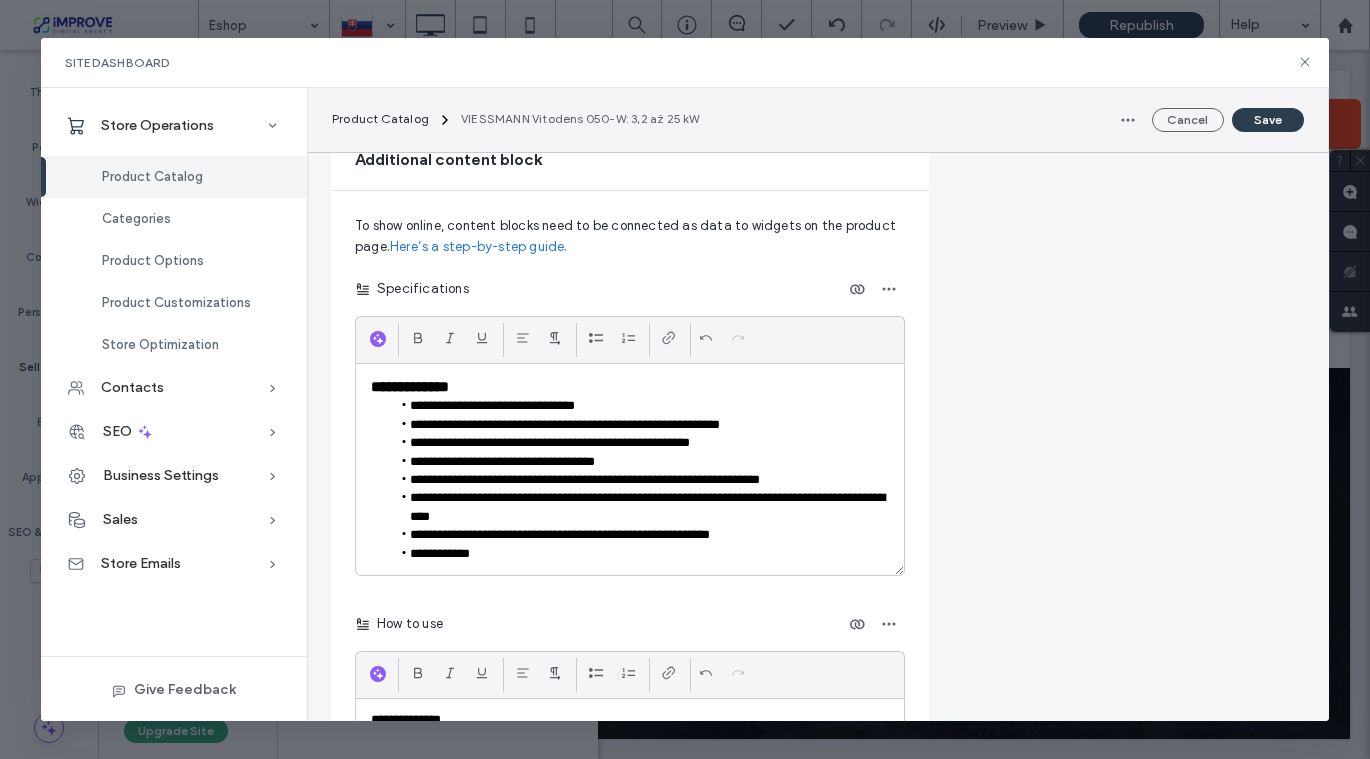 click on "**********" at bounding box center (630, 387) 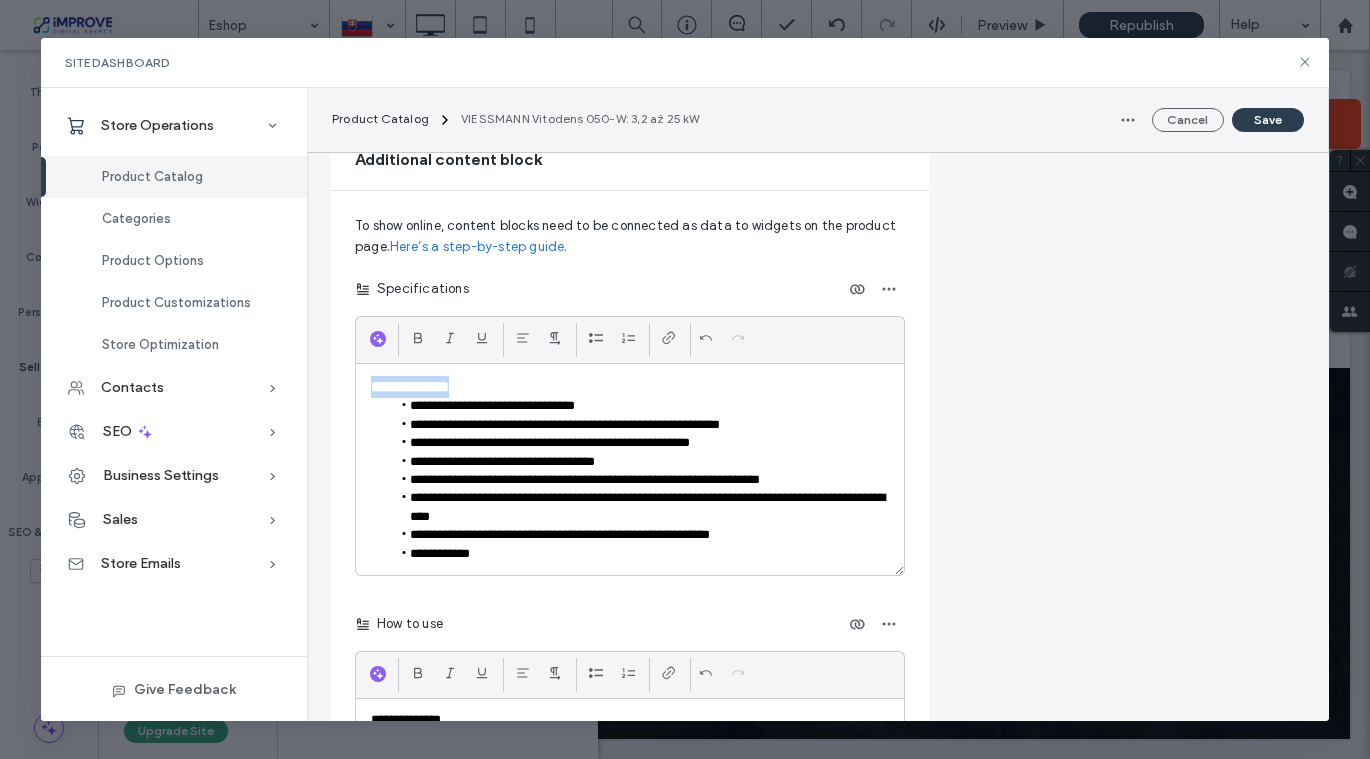 type 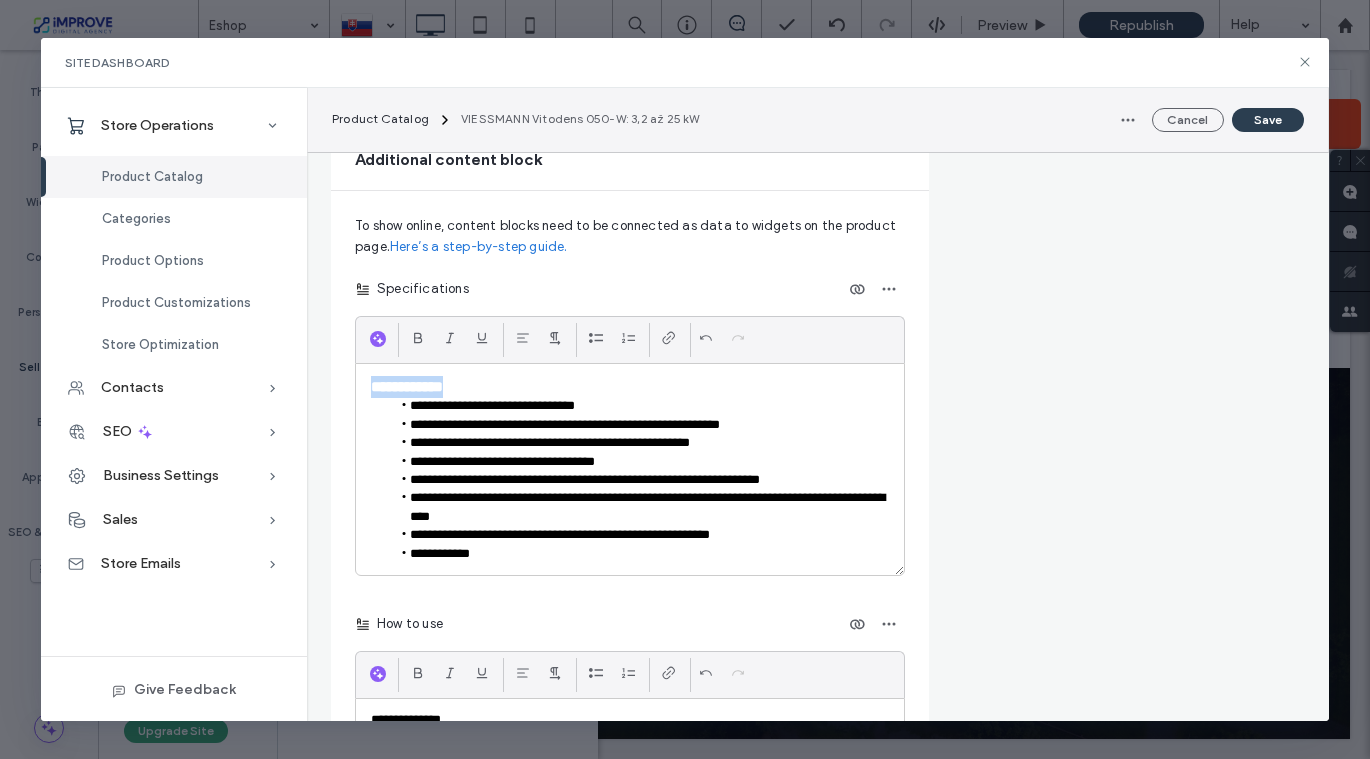 copy on "**********" 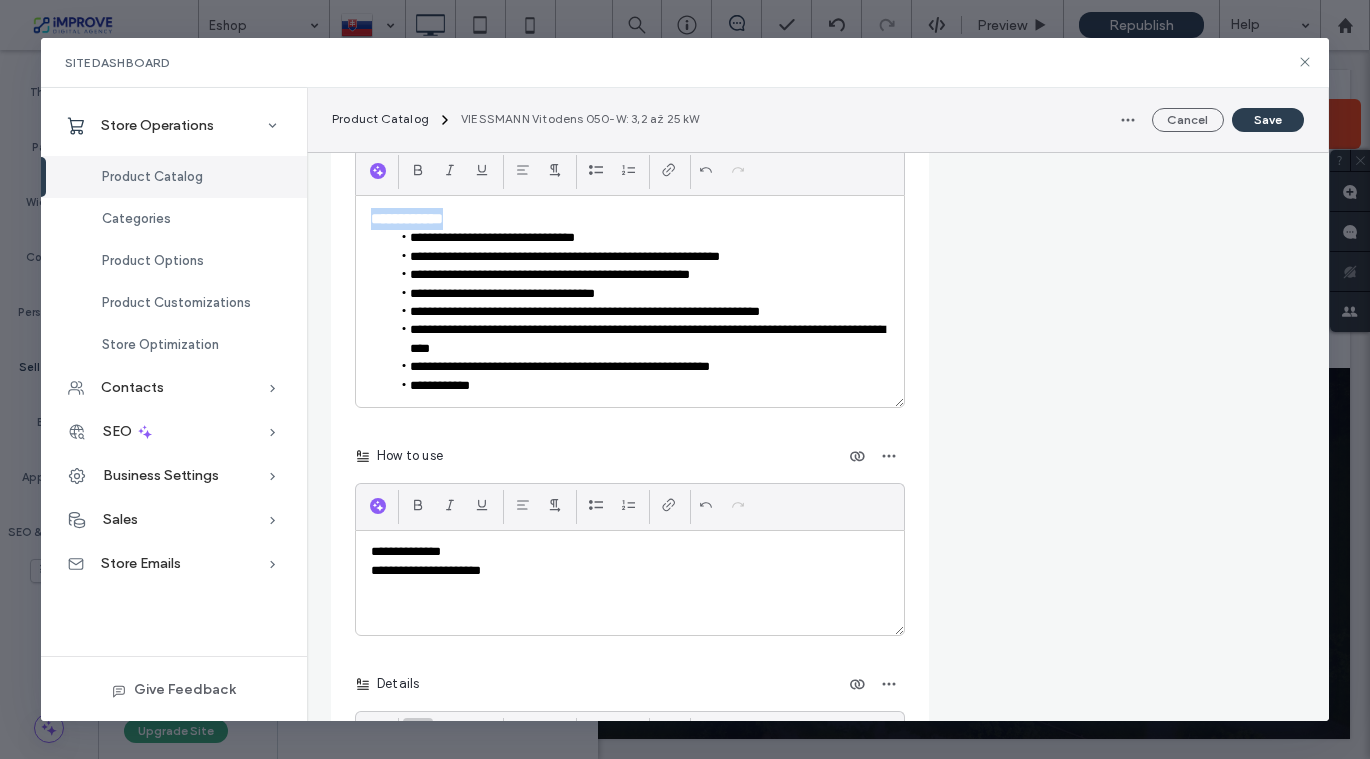 scroll, scrollTop: 2306, scrollLeft: 0, axis: vertical 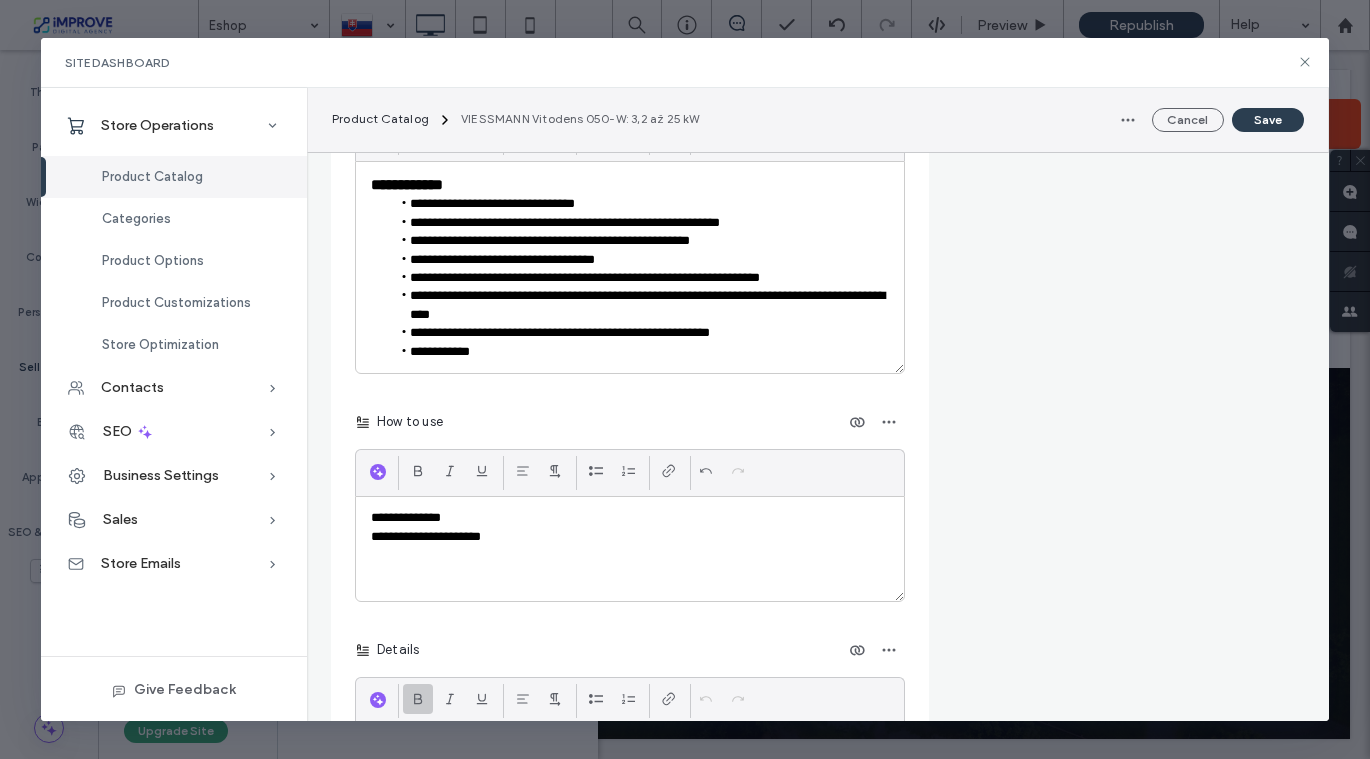 click on "**********" at bounding box center (630, 518) 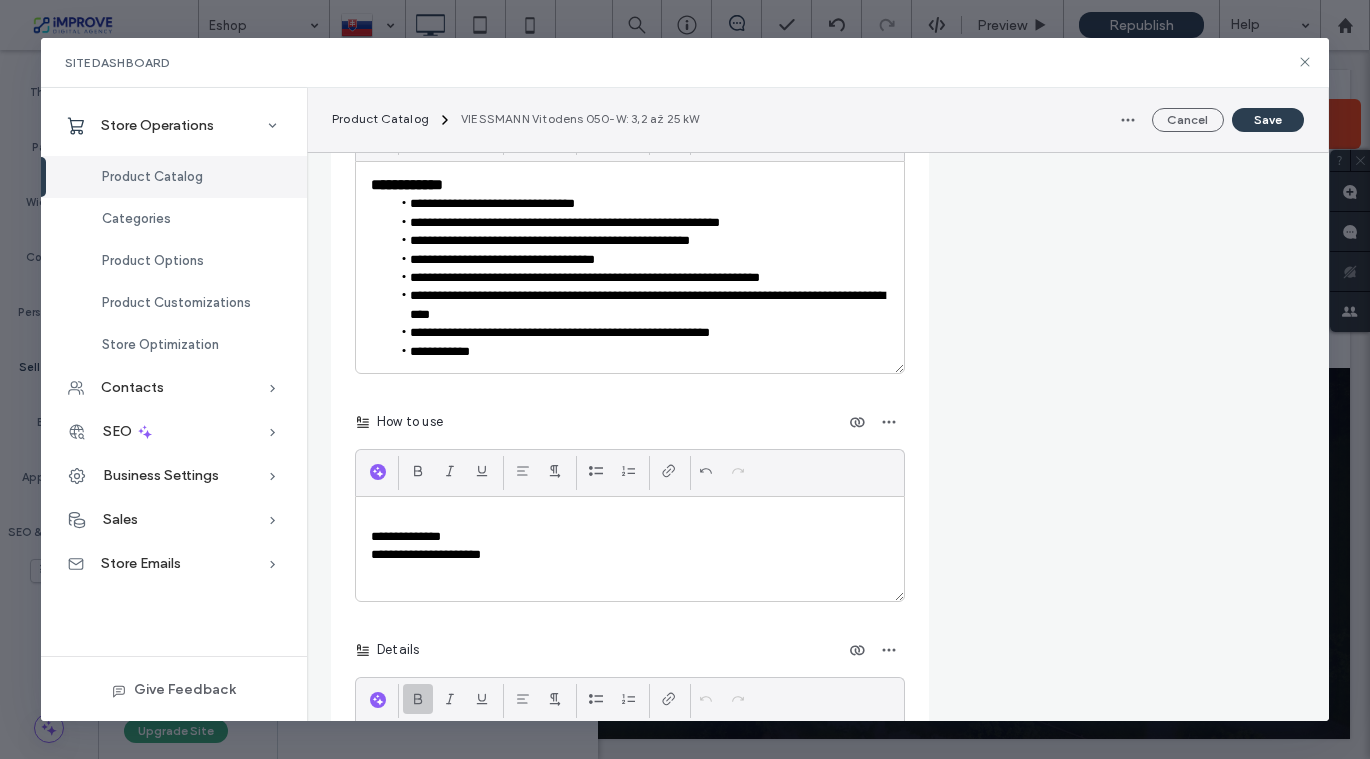 type 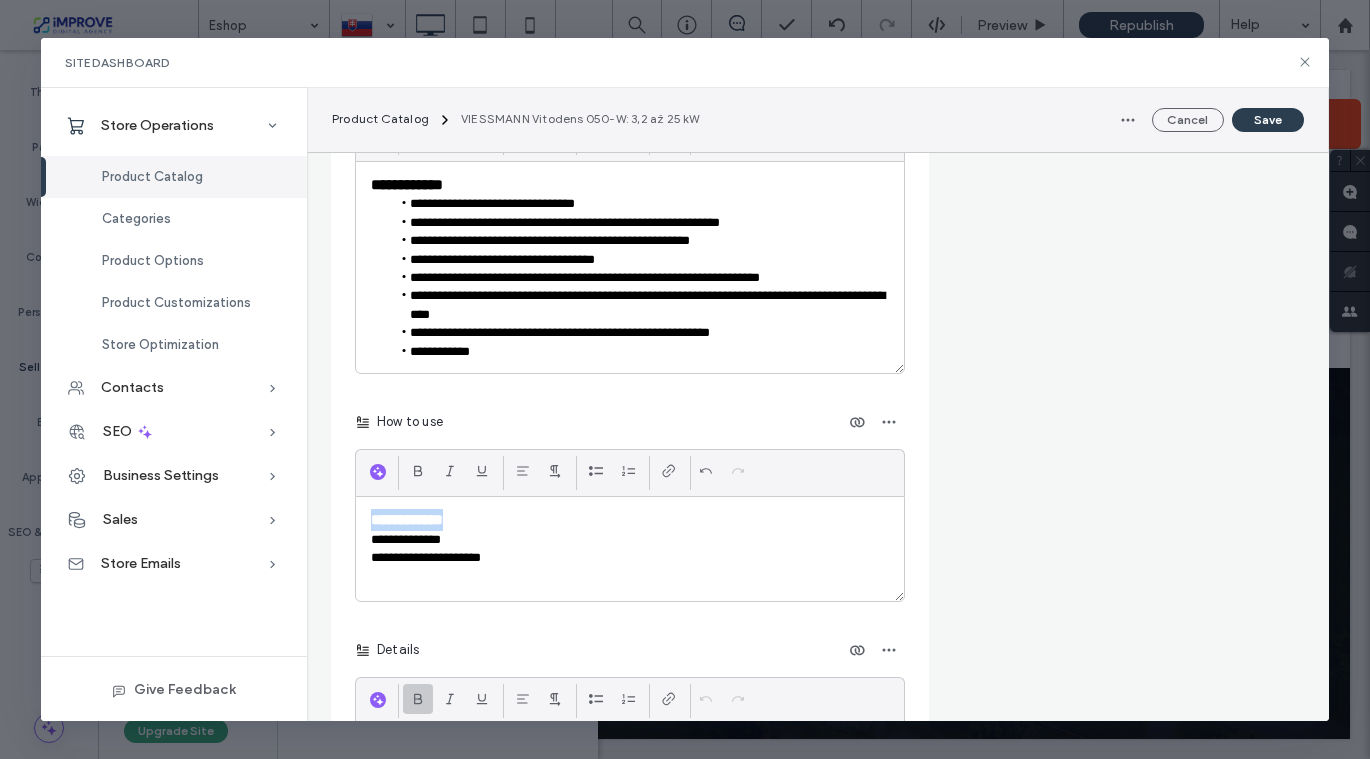 type 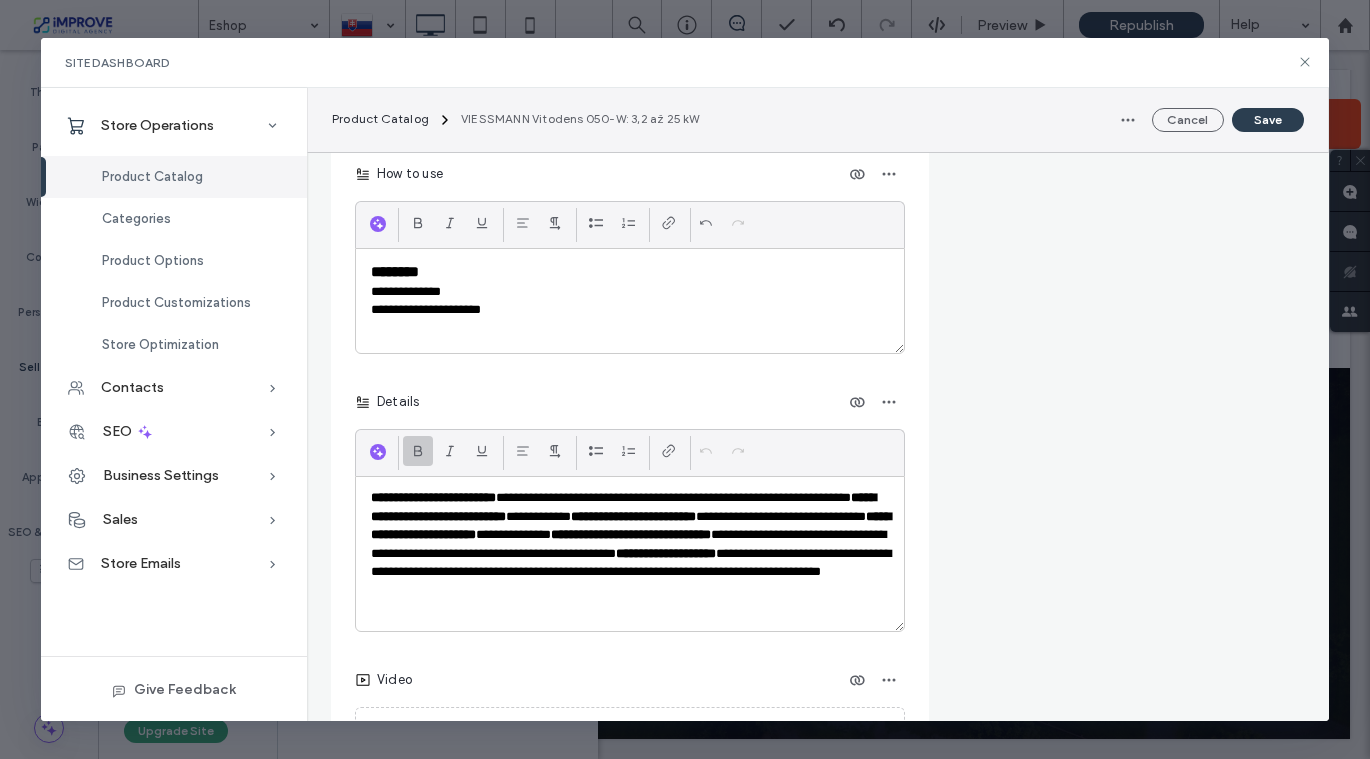 scroll, scrollTop: 2556, scrollLeft: 0, axis: vertical 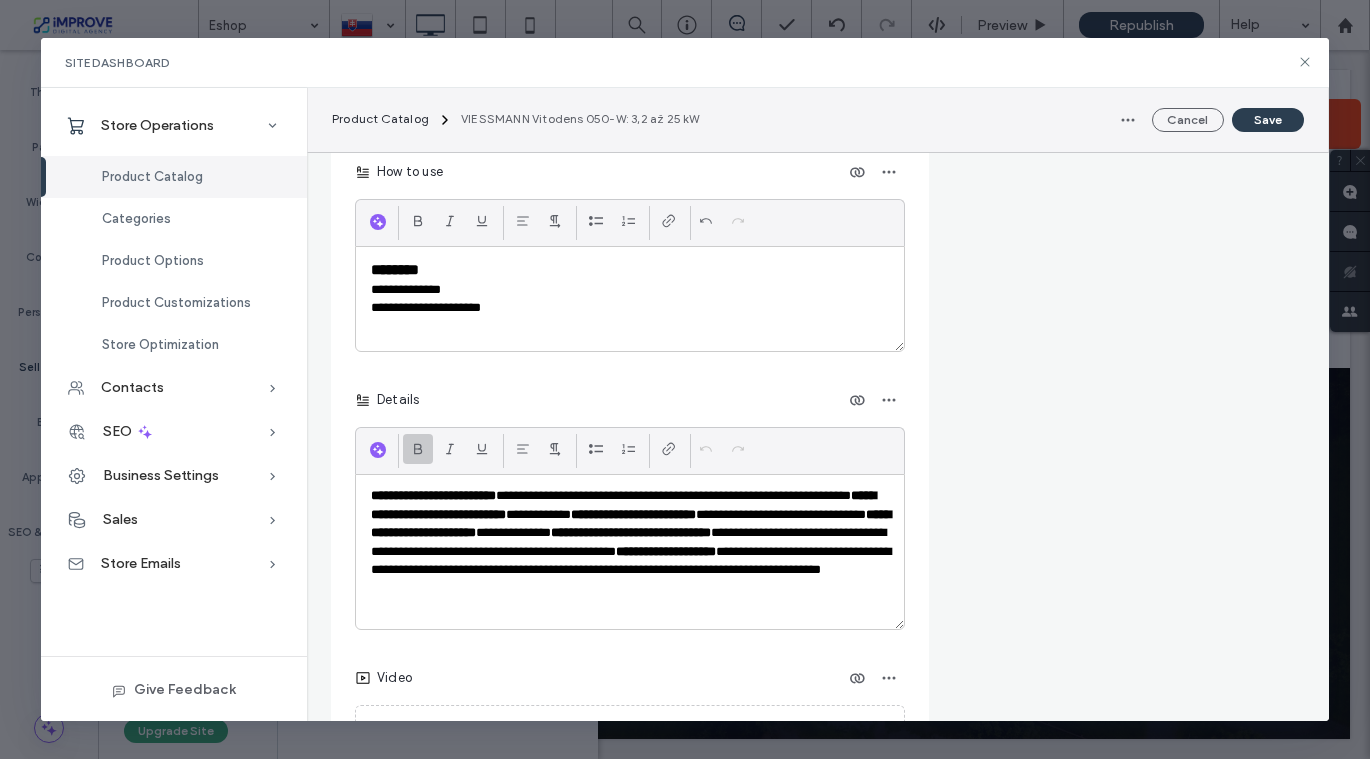 click on "**********" at bounding box center [630, 551] 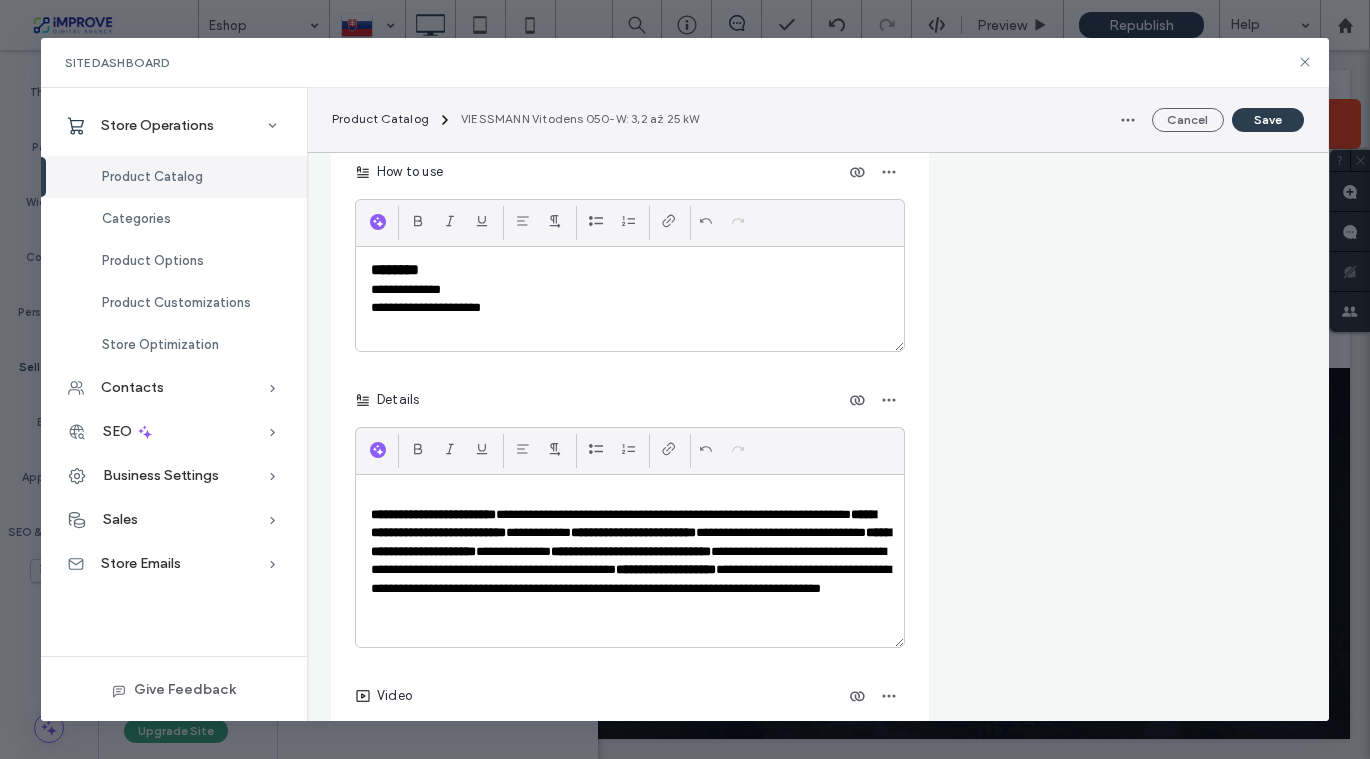 paste 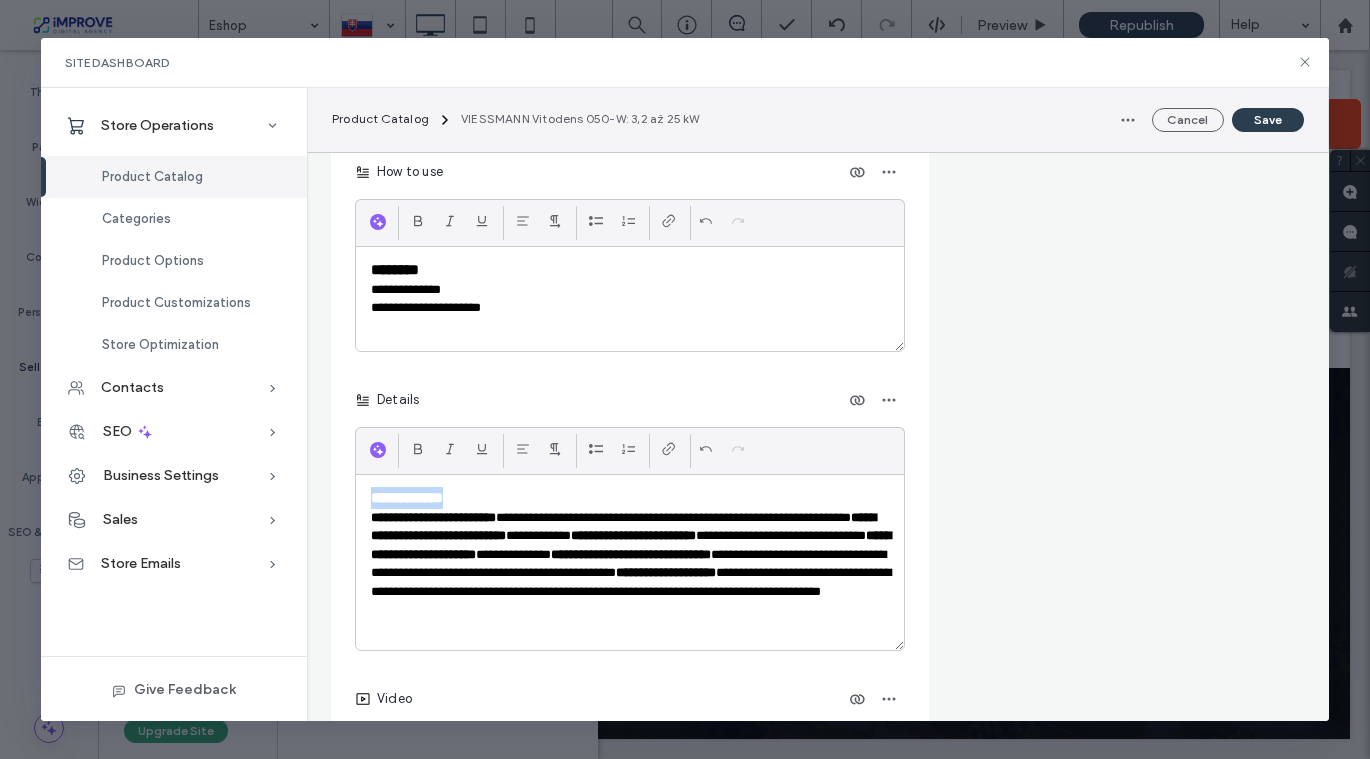 type 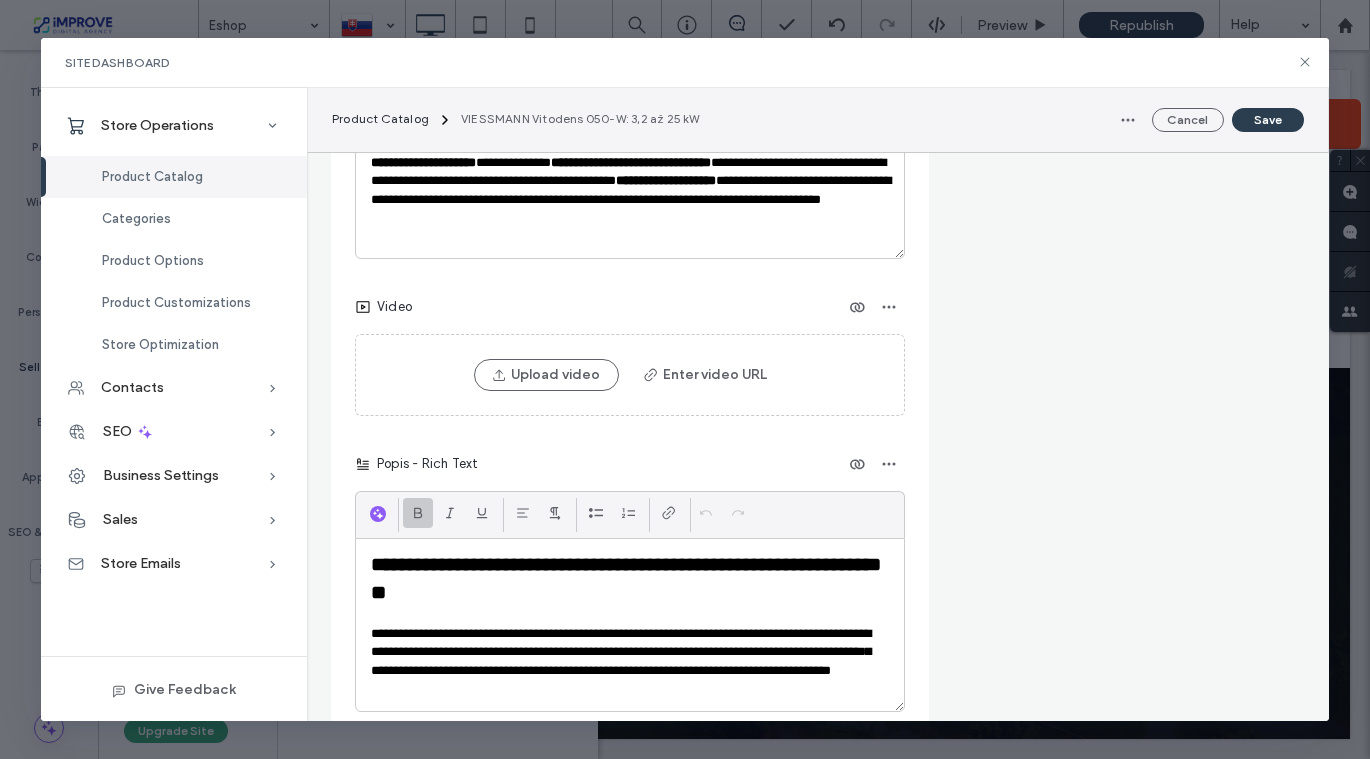 scroll, scrollTop: 2955, scrollLeft: 0, axis: vertical 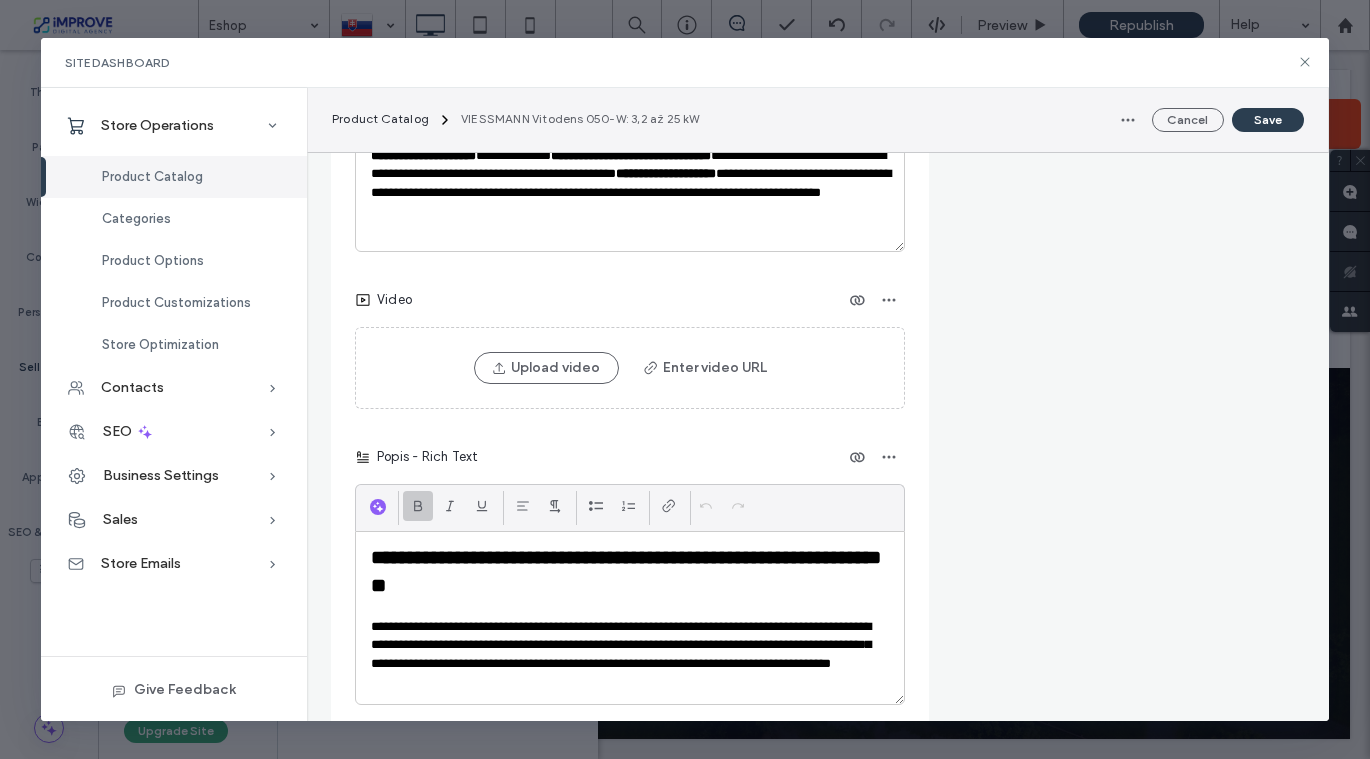 click on "**********" at bounding box center [630, 571] 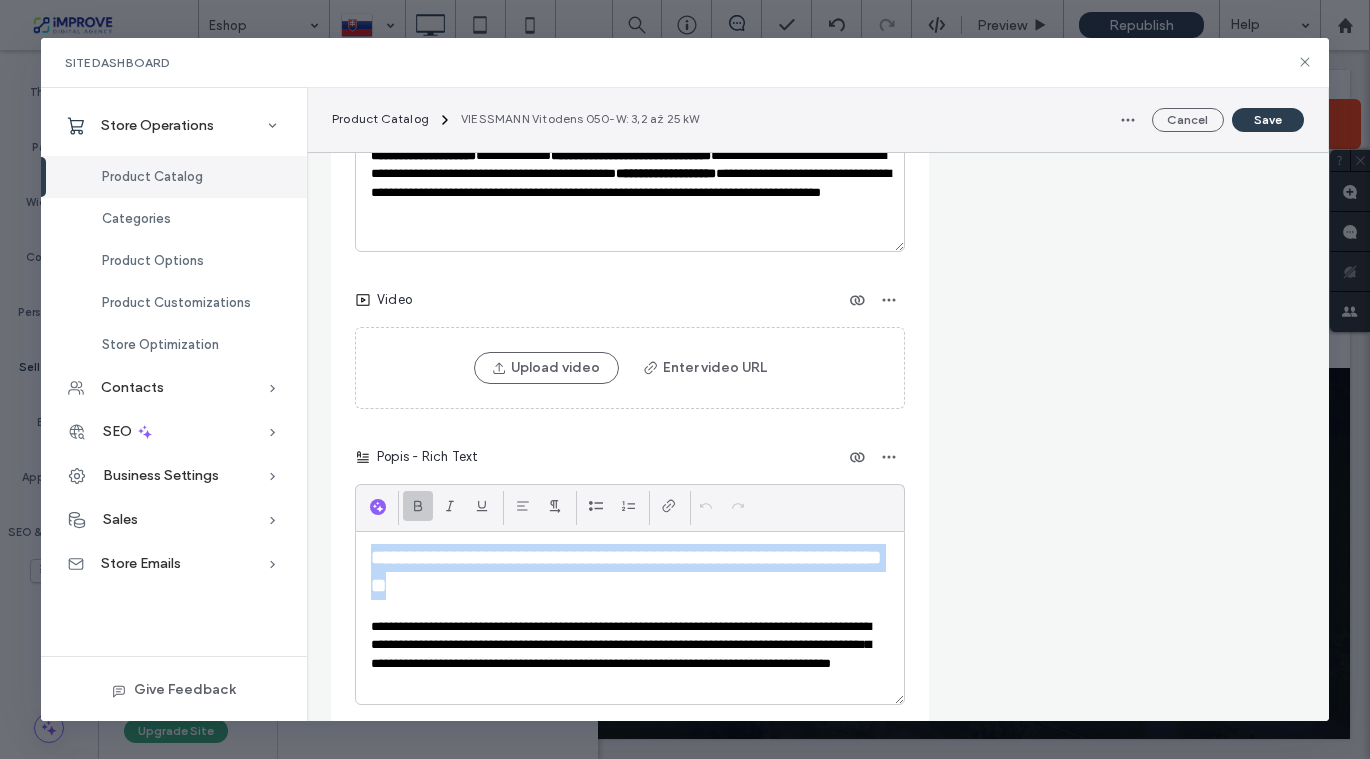 type 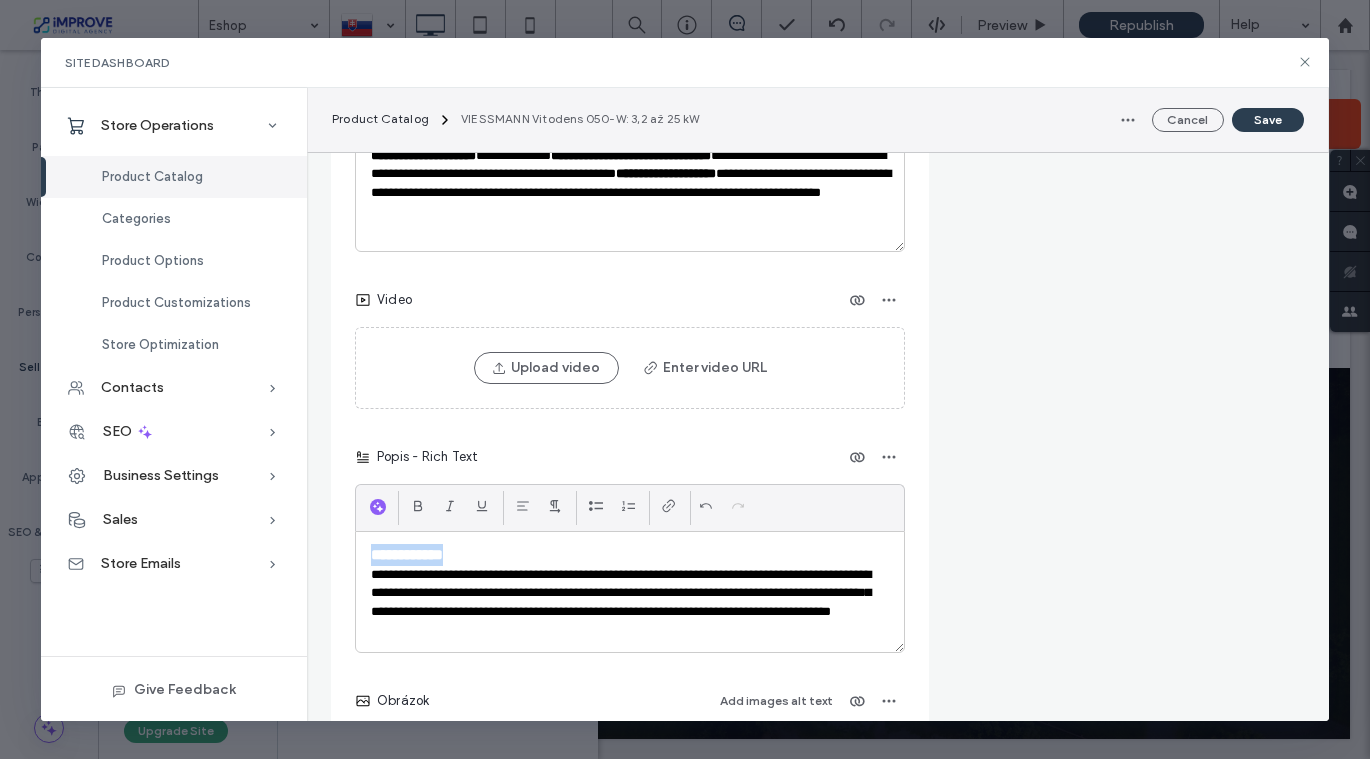 type 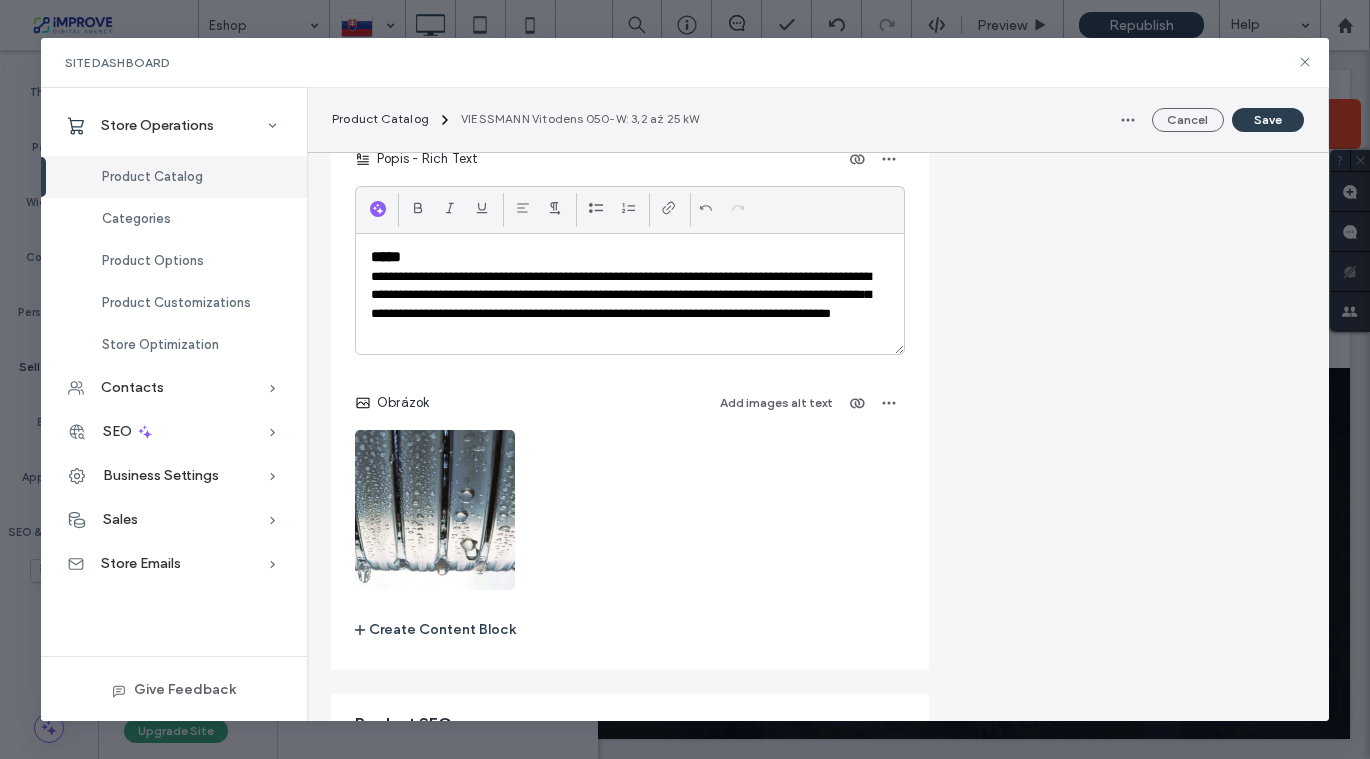 scroll, scrollTop: 3250, scrollLeft: 0, axis: vertical 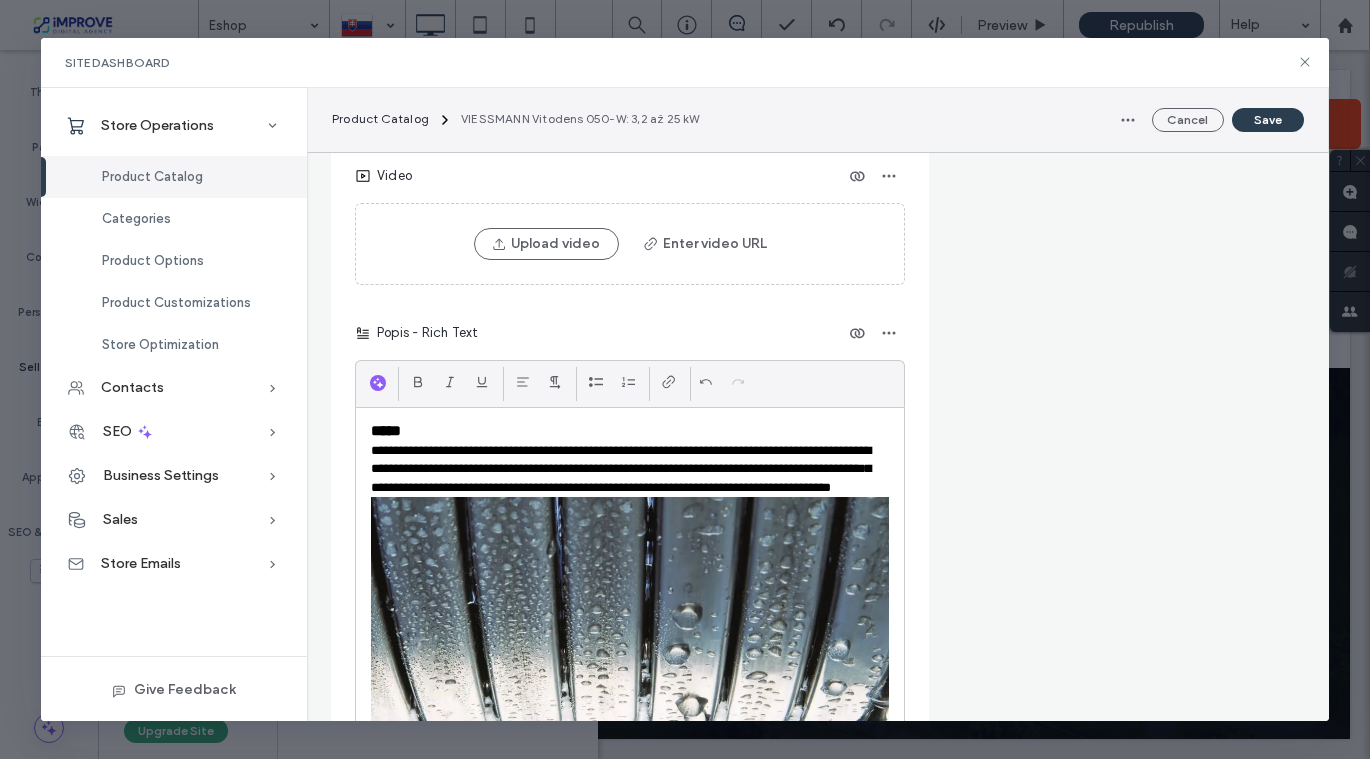 click on "**********" at bounding box center (630, 627) 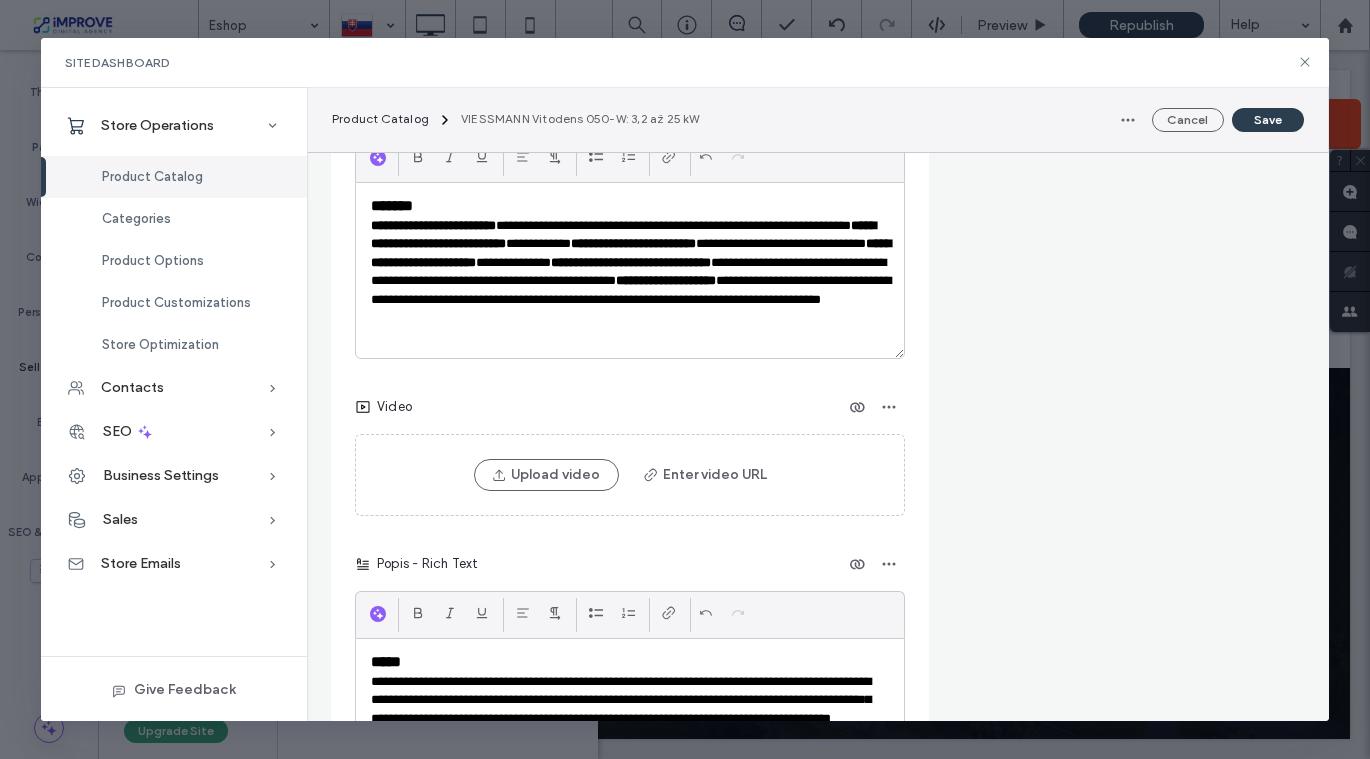 scroll, scrollTop: 2632, scrollLeft: 0, axis: vertical 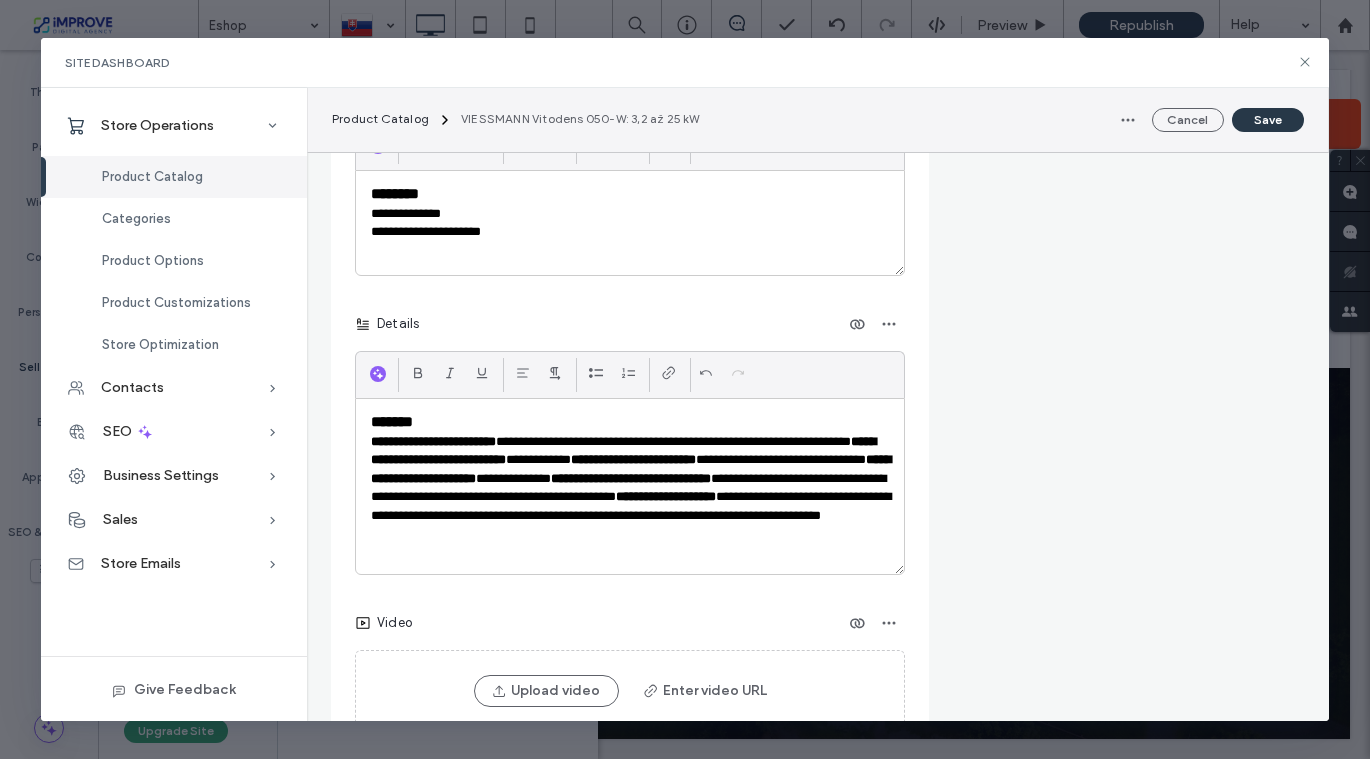 click on "Save" at bounding box center [1268, 120] 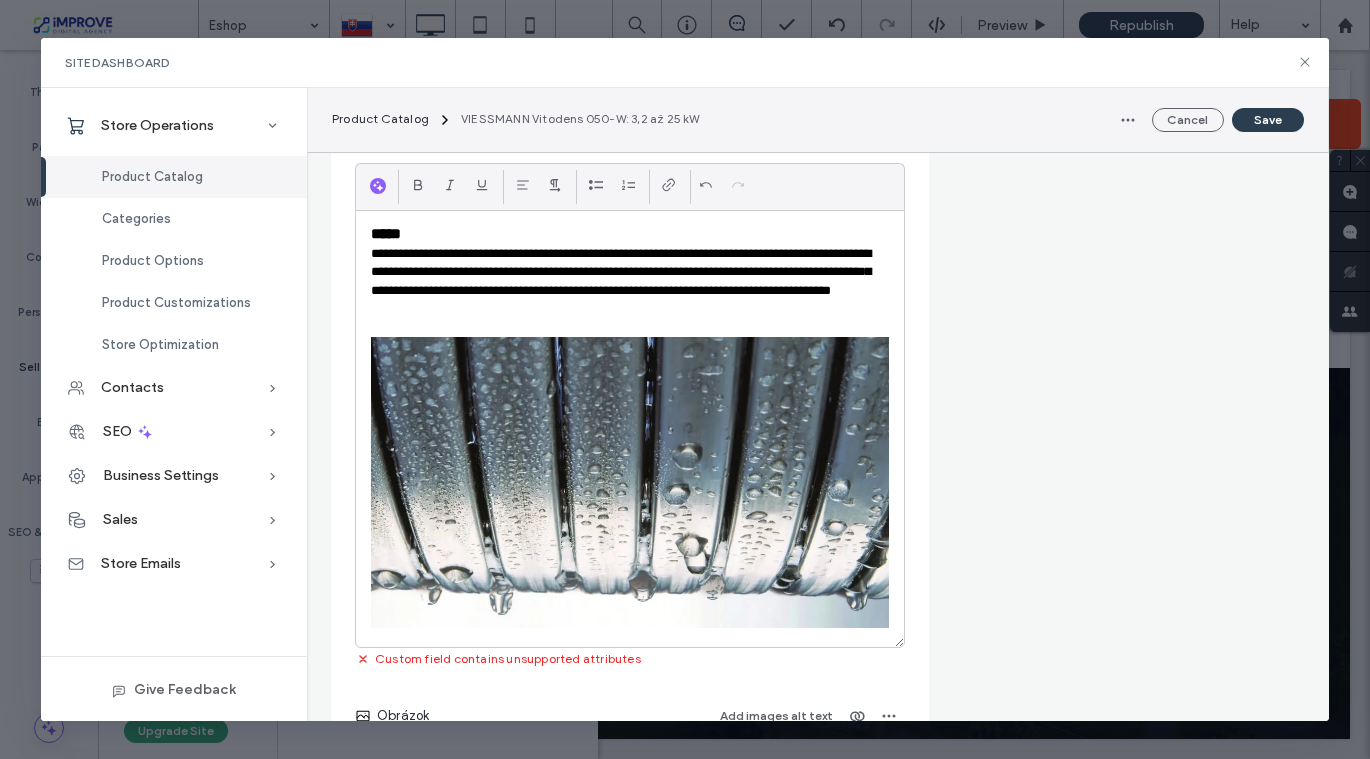 scroll, scrollTop: 3253, scrollLeft: 0, axis: vertical 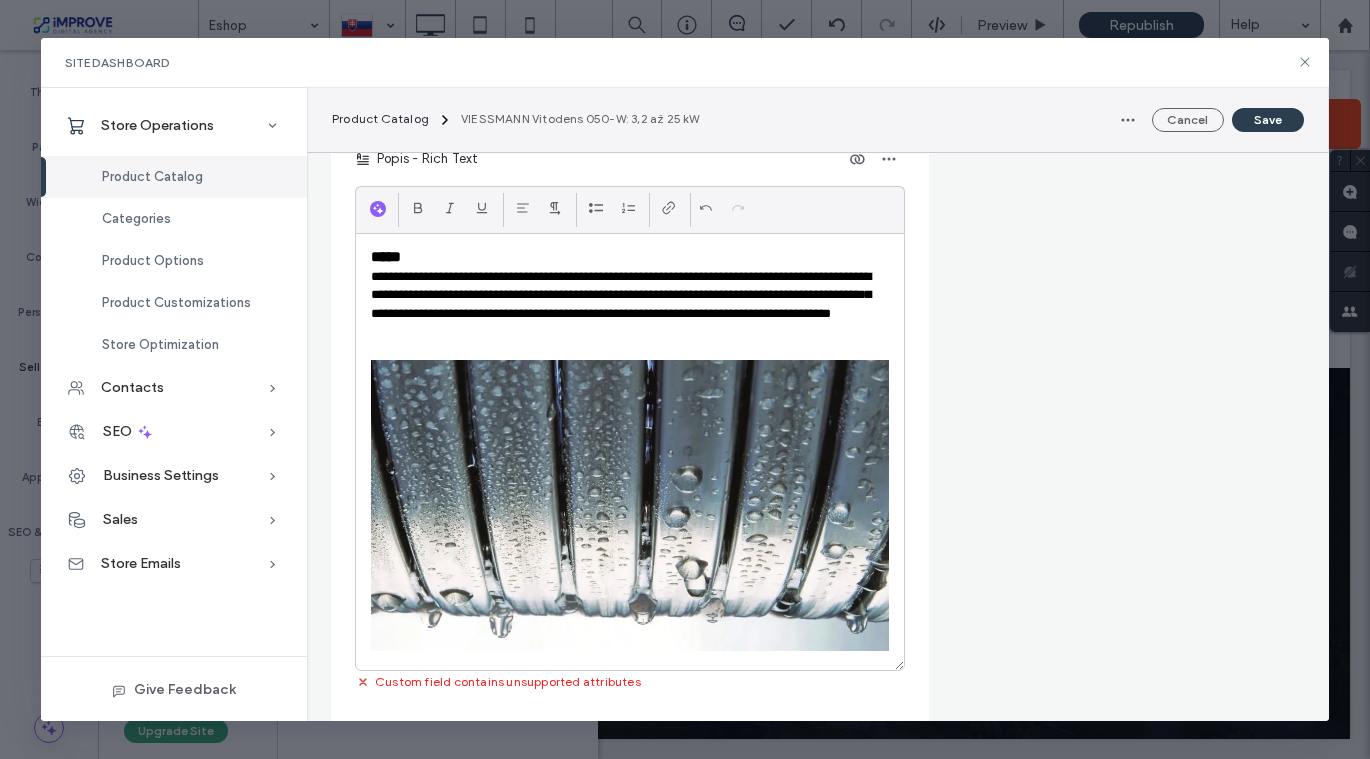 click 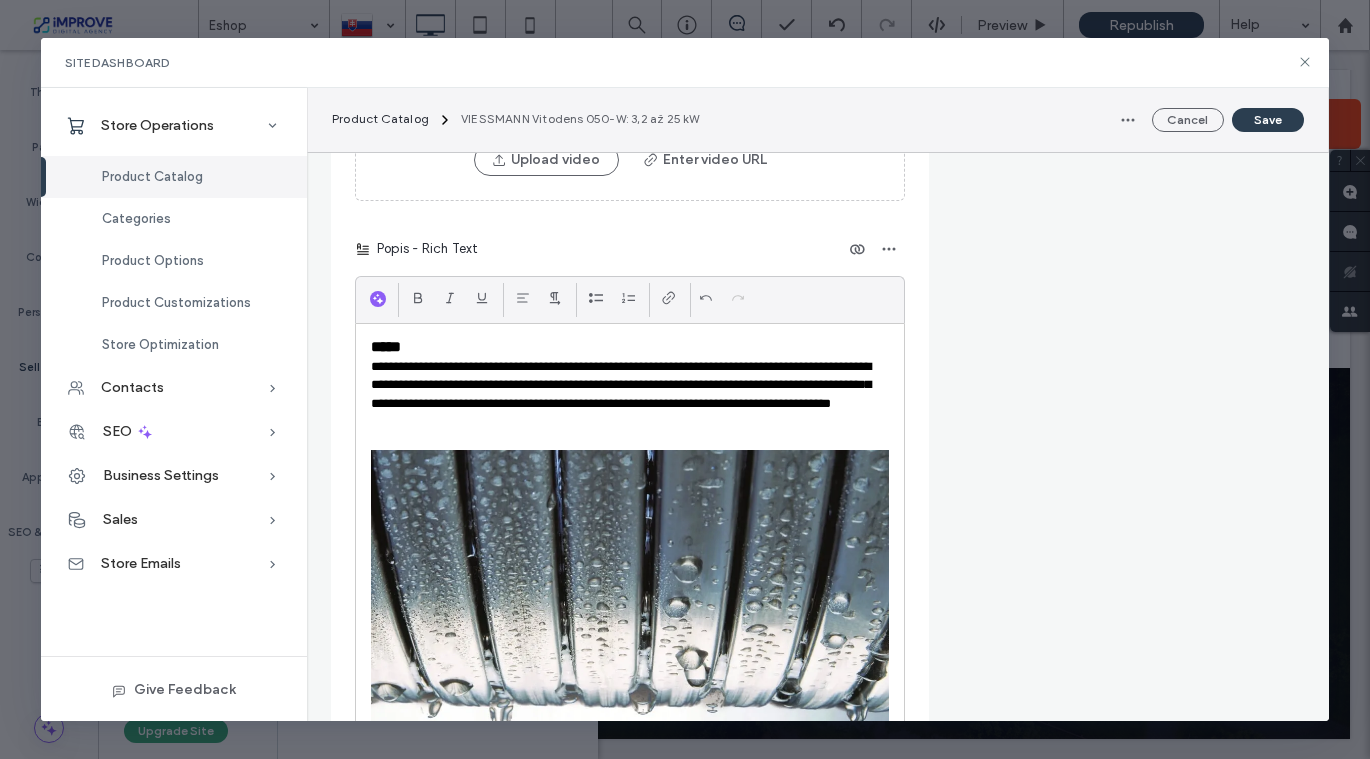 scroll, scrollTop: 3162, scrollLeft: 0, axis: vertical 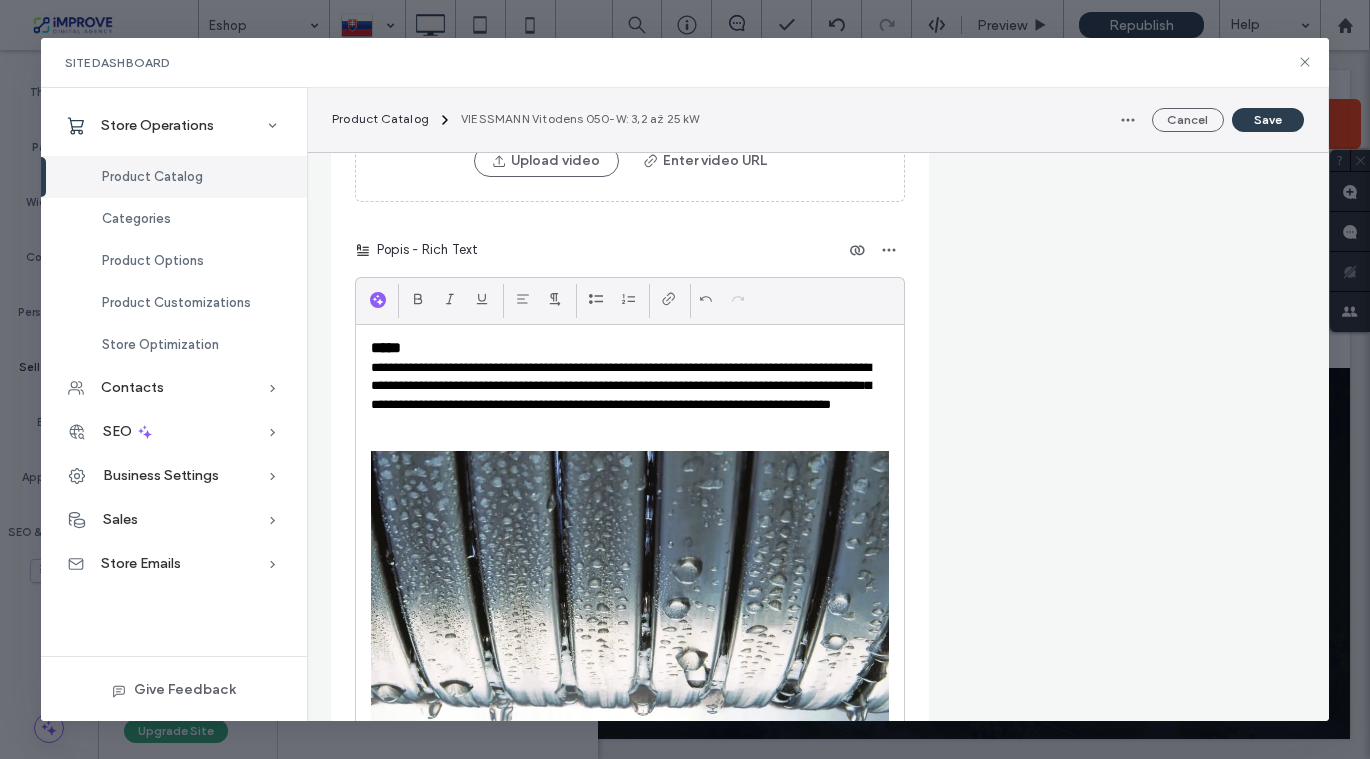 click at bounding box center (630, 596) 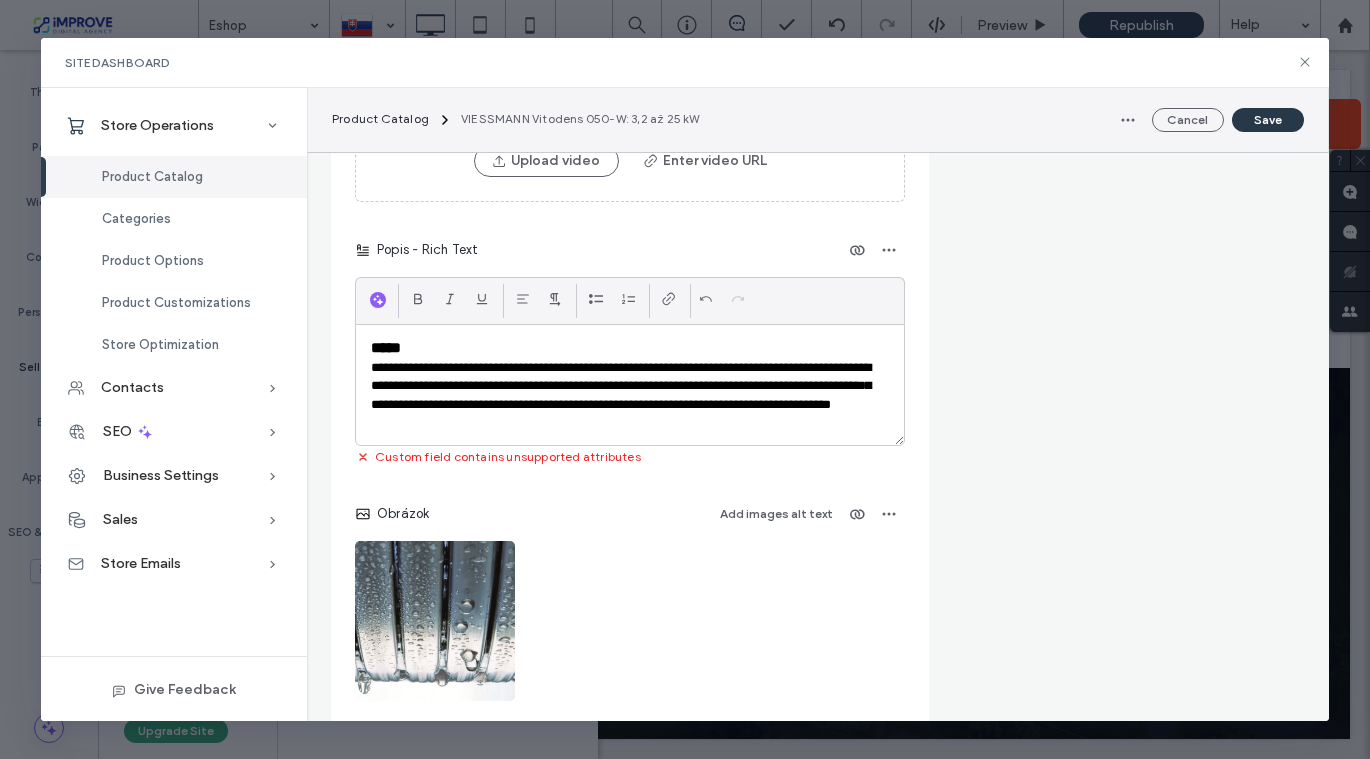 click on "Save" at bounding box center [1268, 120] 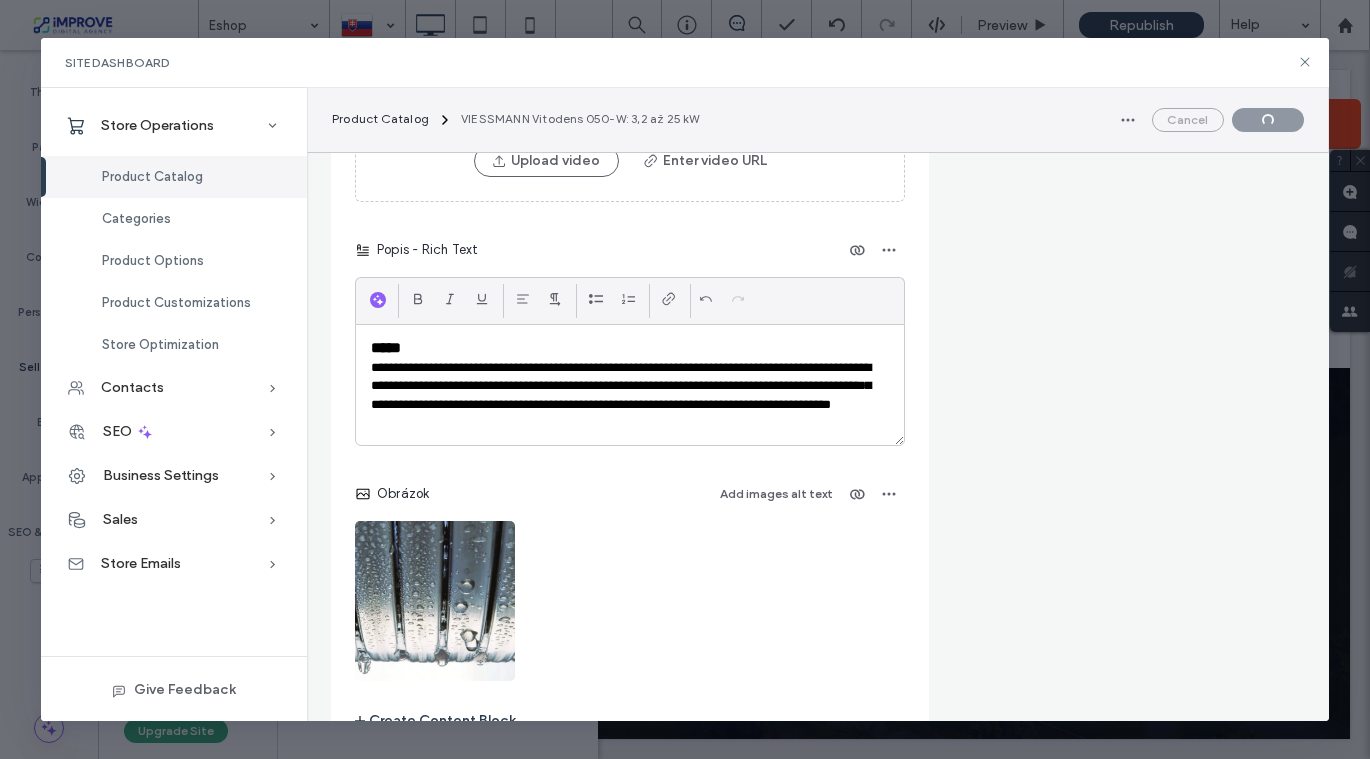 scroll, scrollTop: 667, scrollLeft: 0, axis: vertical 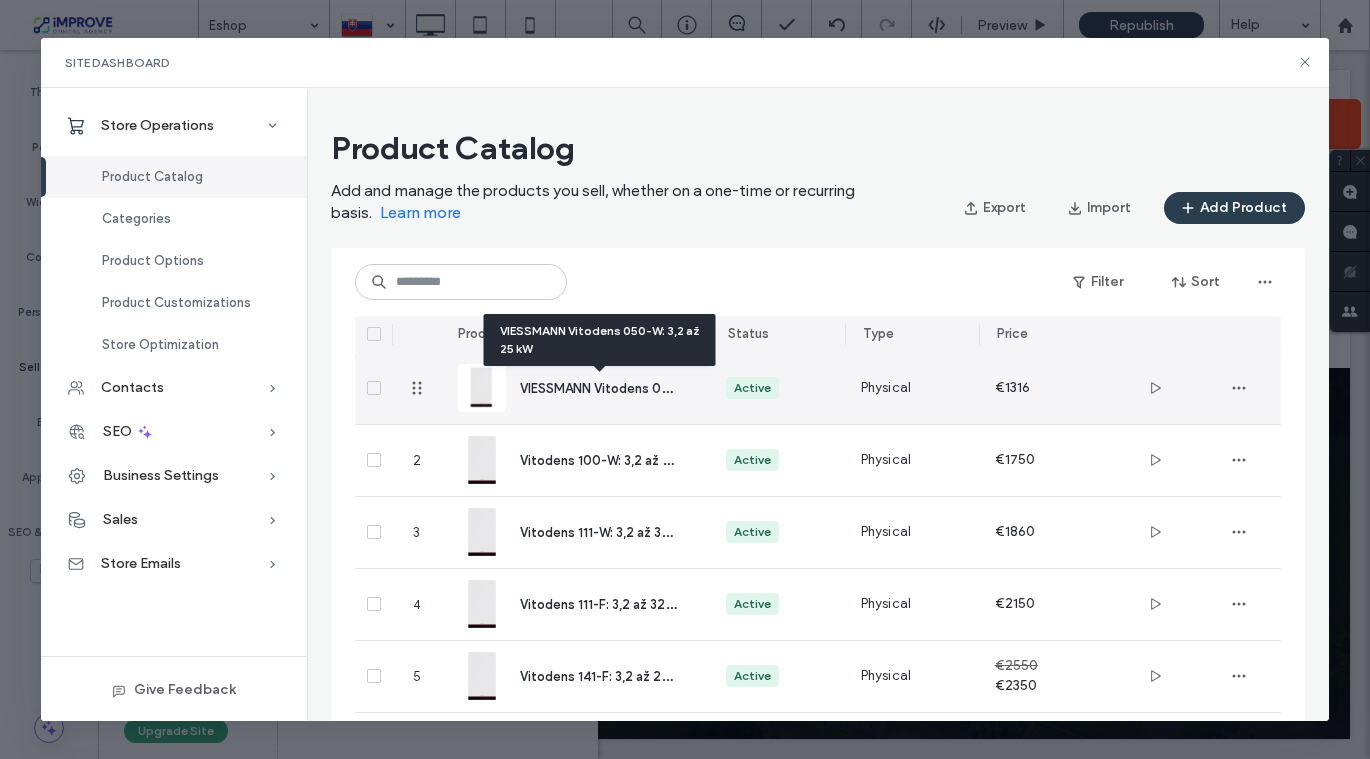 click on "VIESSMANN Vitodens 050-W: 3,2 až 25 kW" at bounding box center [647, 387] 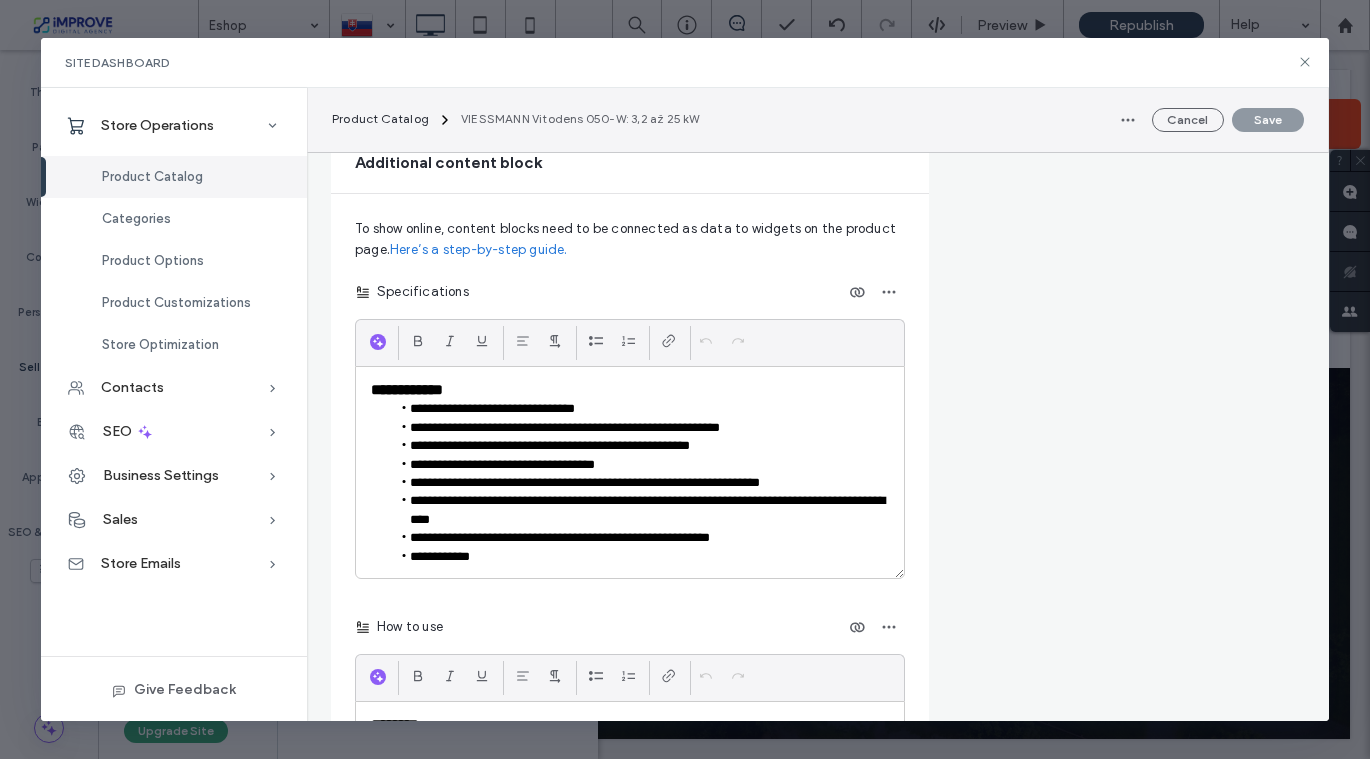 scroll, scrollTop: 2103, scrollLeft: 0, axis: vertical 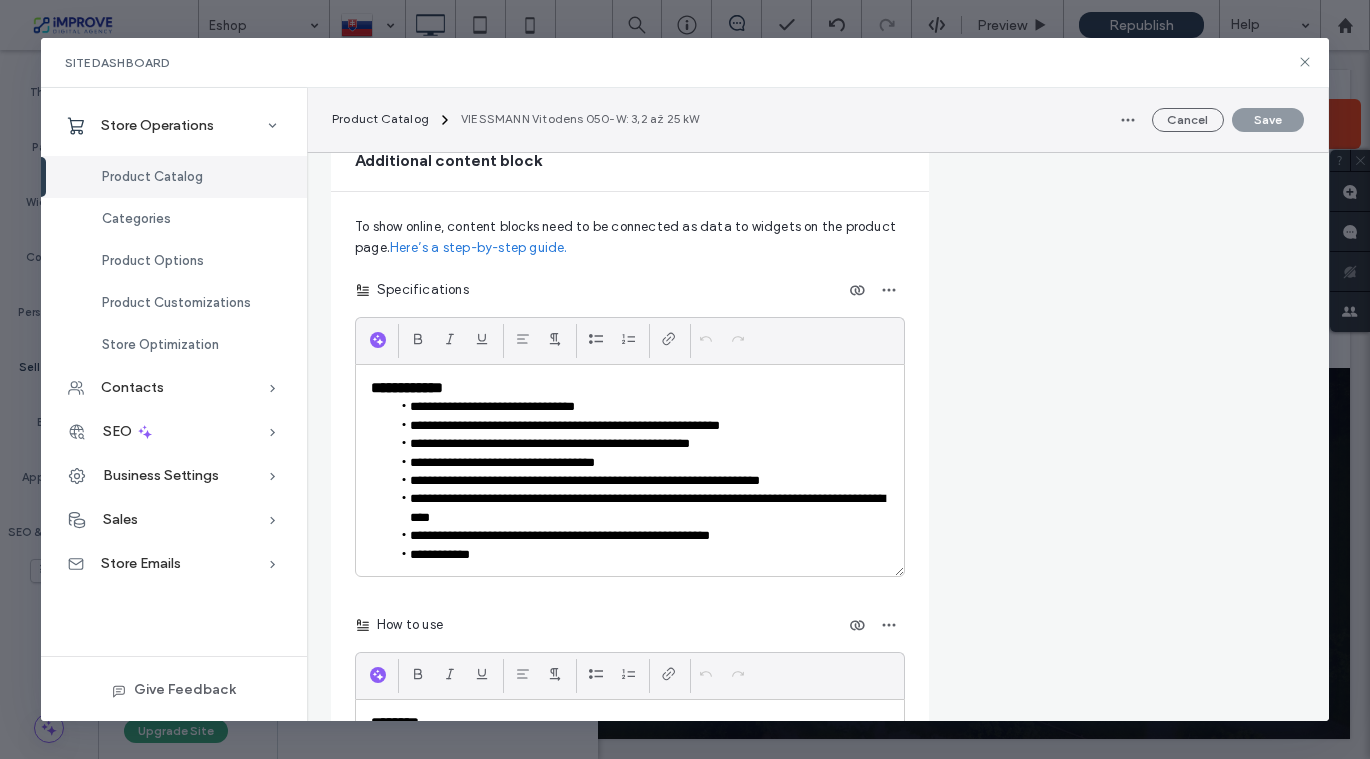 click on "**********" at bounding box center (630, 388) 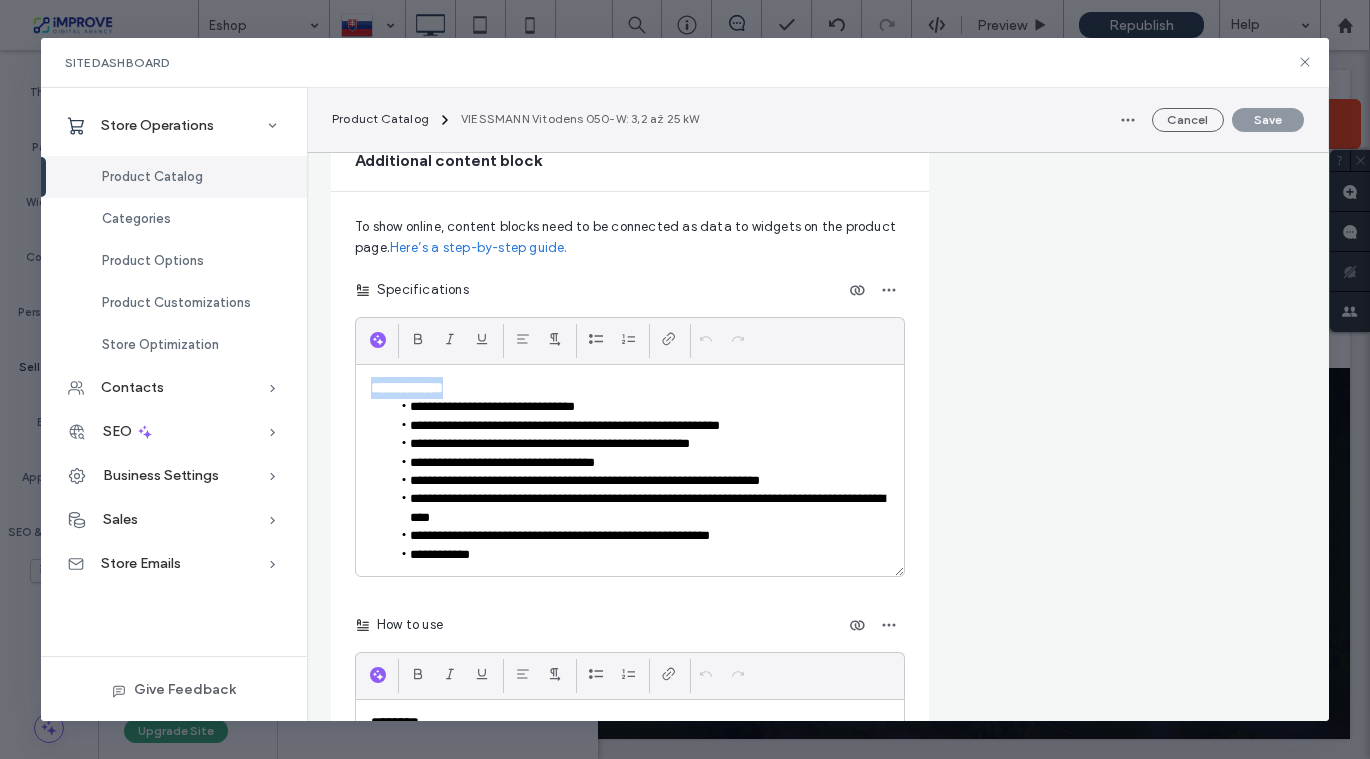 type 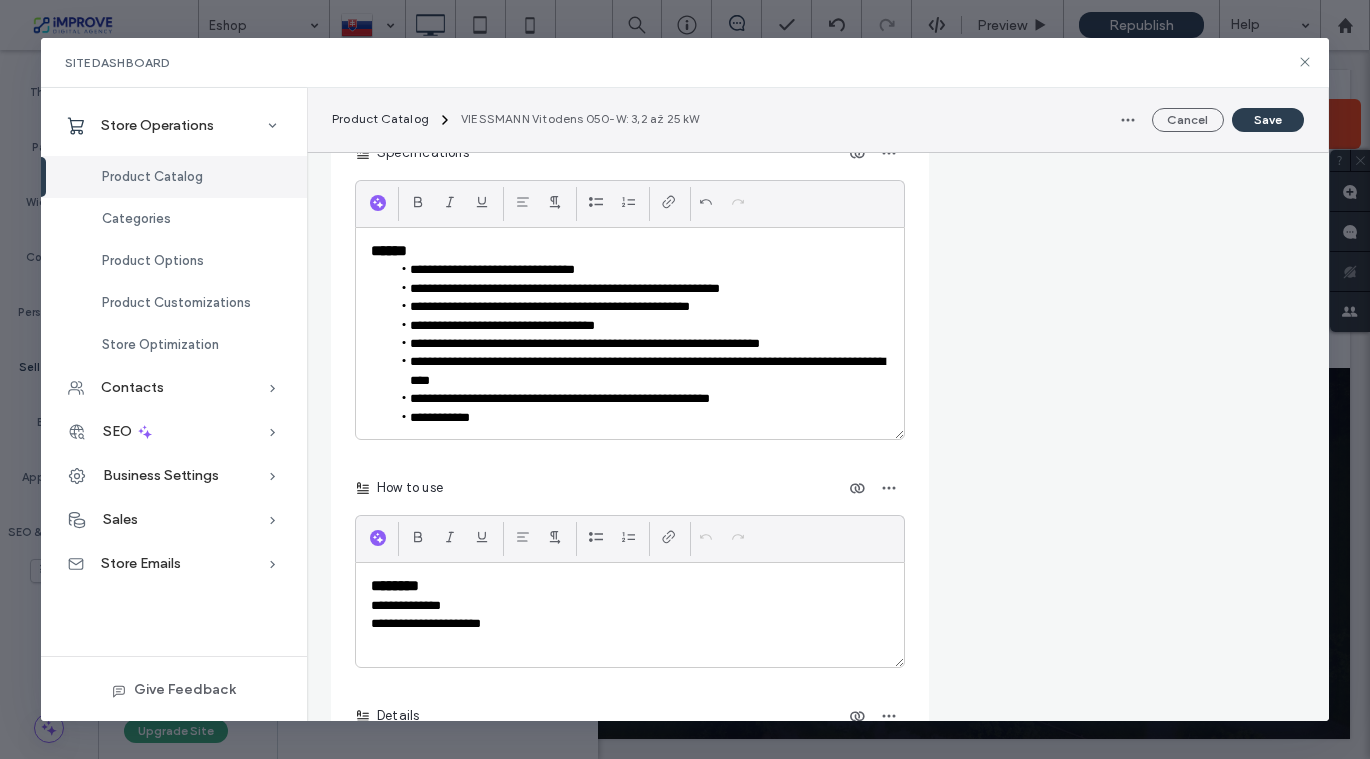 scroll, scrollTop: 2241, scrollLeft: 0, axis: vertical 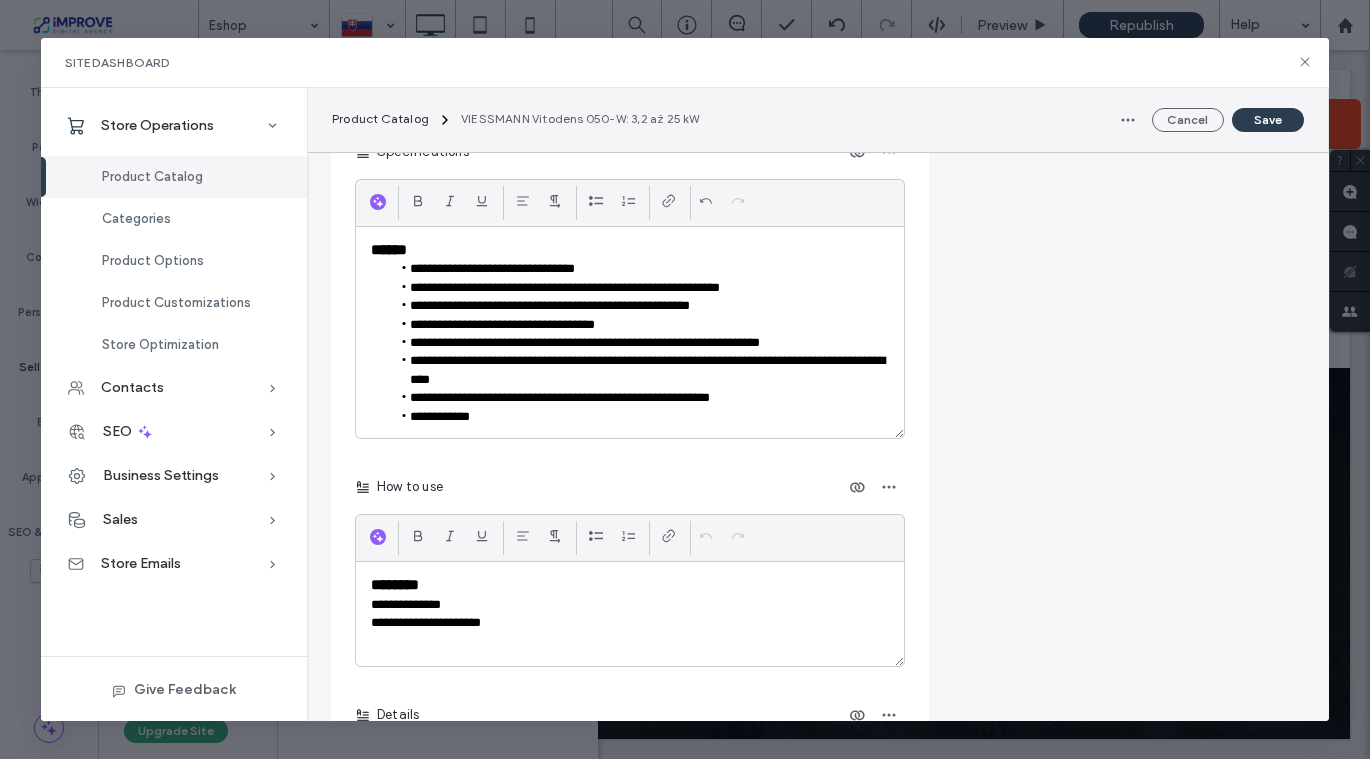 click on "********" at bounding box center [630, 585] 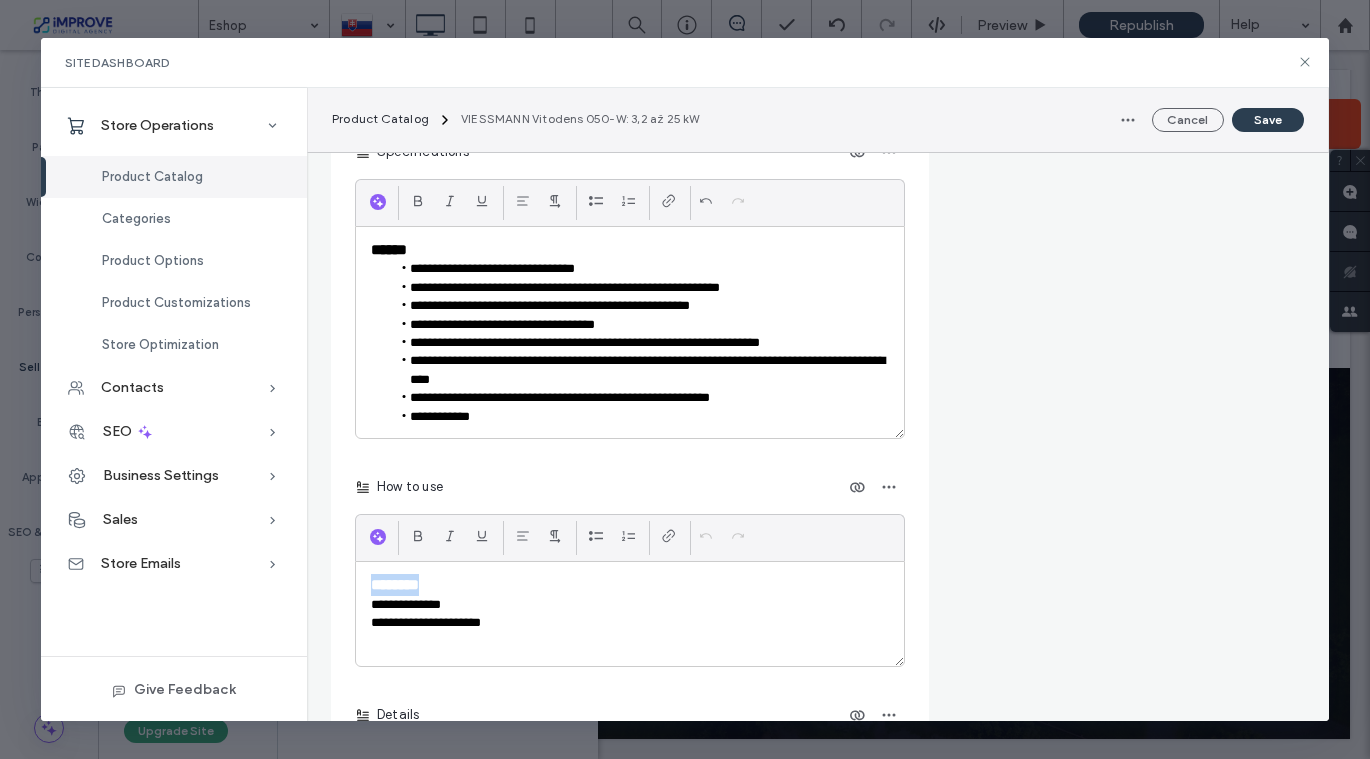 click on "********" at bounding box center [630, 585] 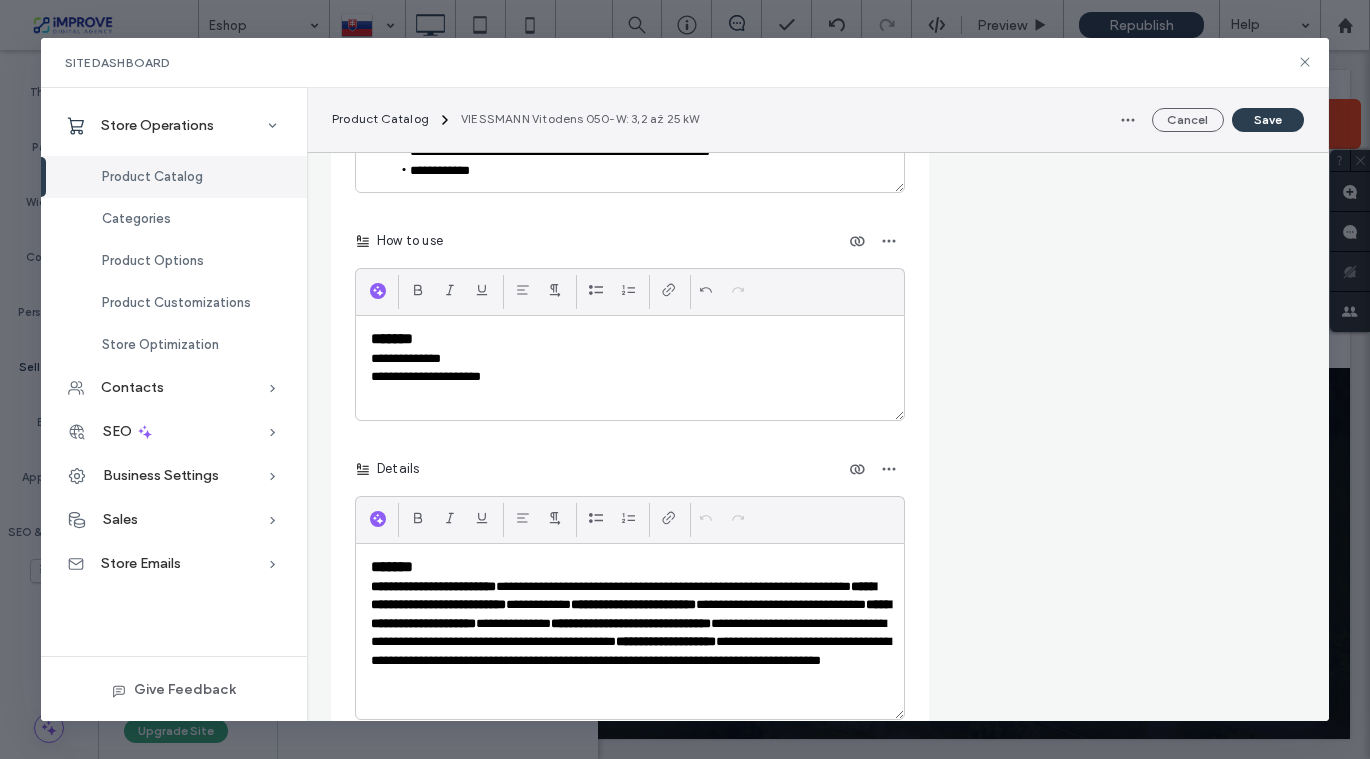 scroll, scrollTop: 2497, scrollLeft: 0, axis: vertical 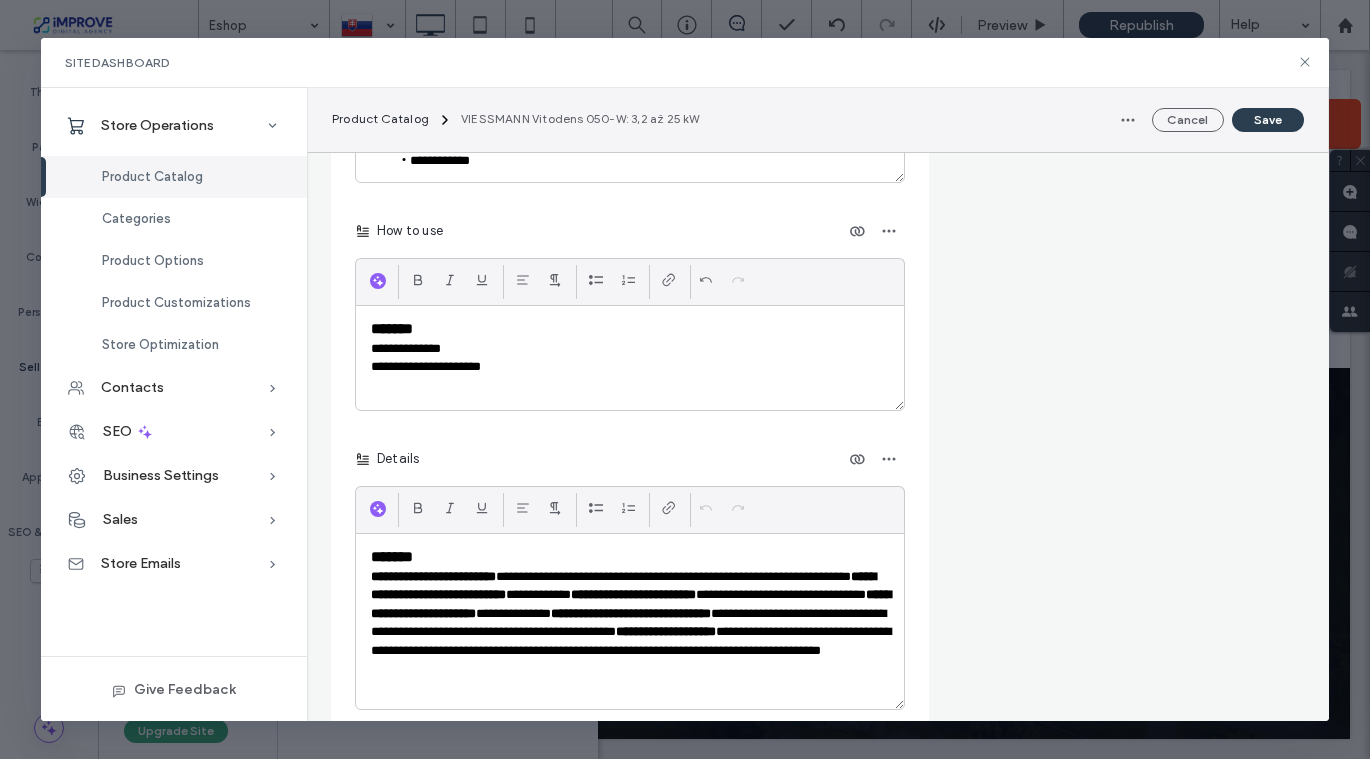 click on "*******" at bounding box center [630, 557] 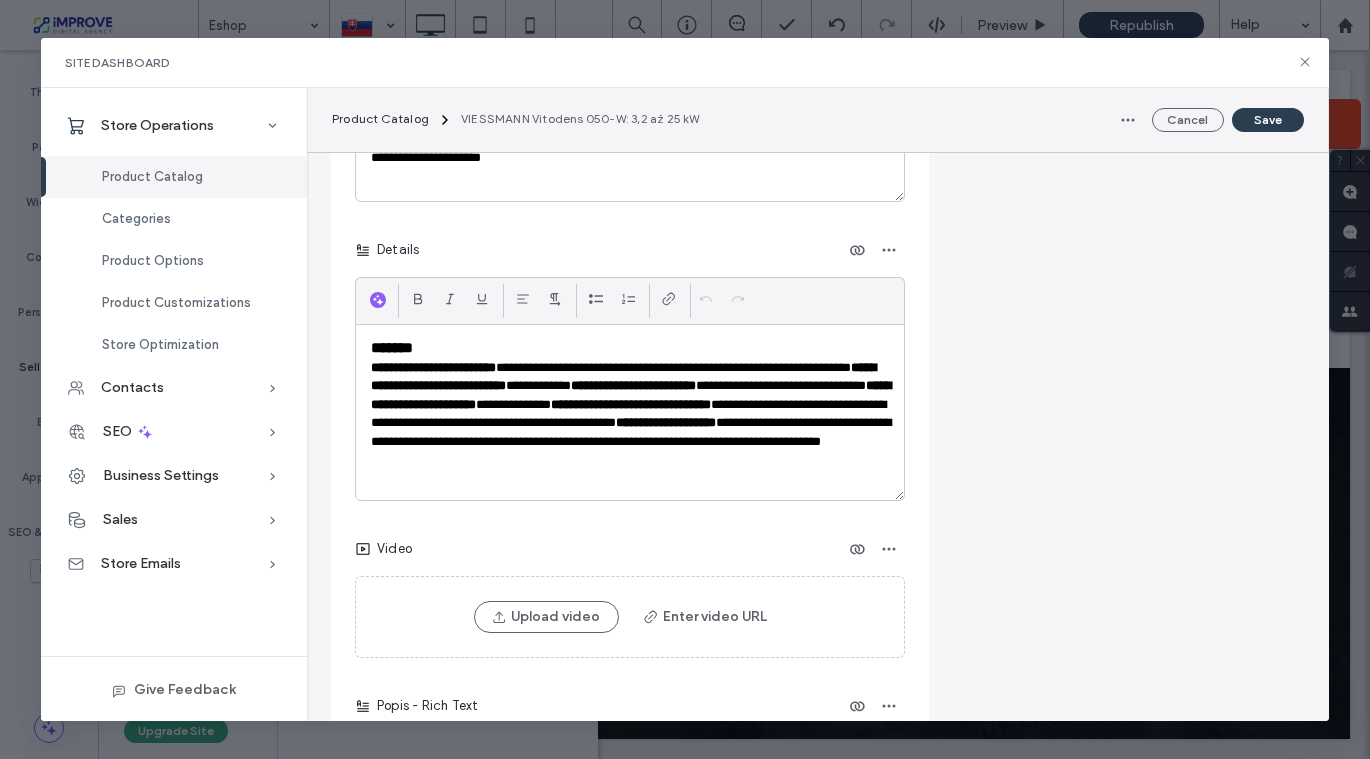 scroll, scrollTop: 2707, scrollLeft: 0, axis: vertical 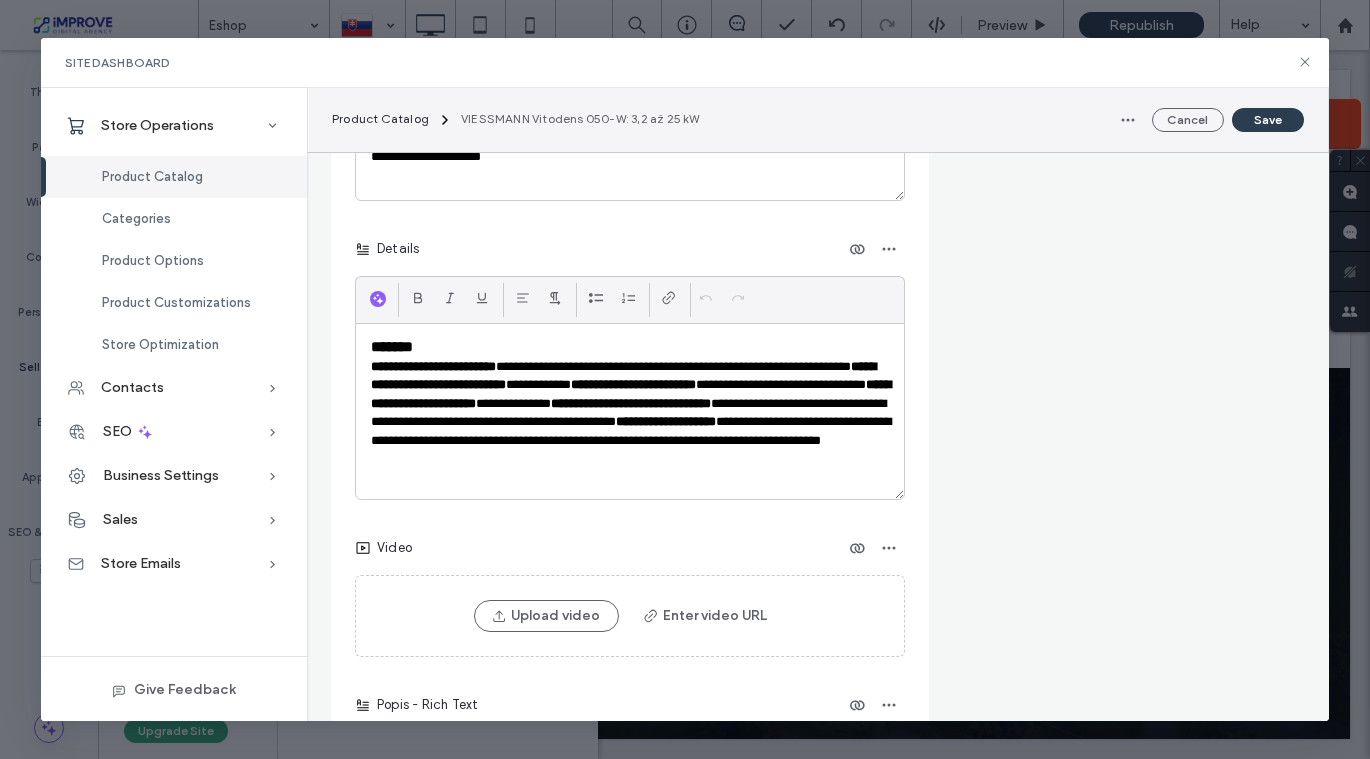 click on "*******" at bounding box center [630, 347] 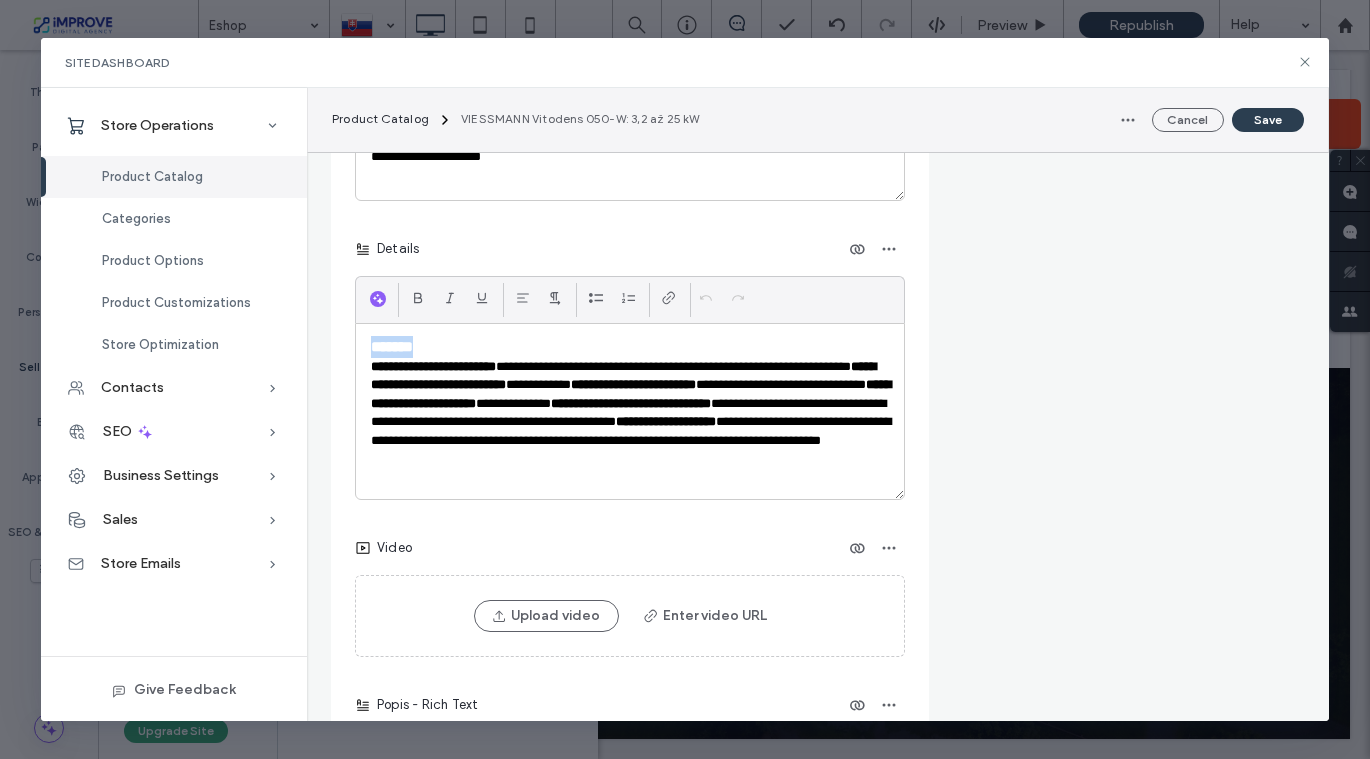 click on "*******" at bounding box center (630, 347) 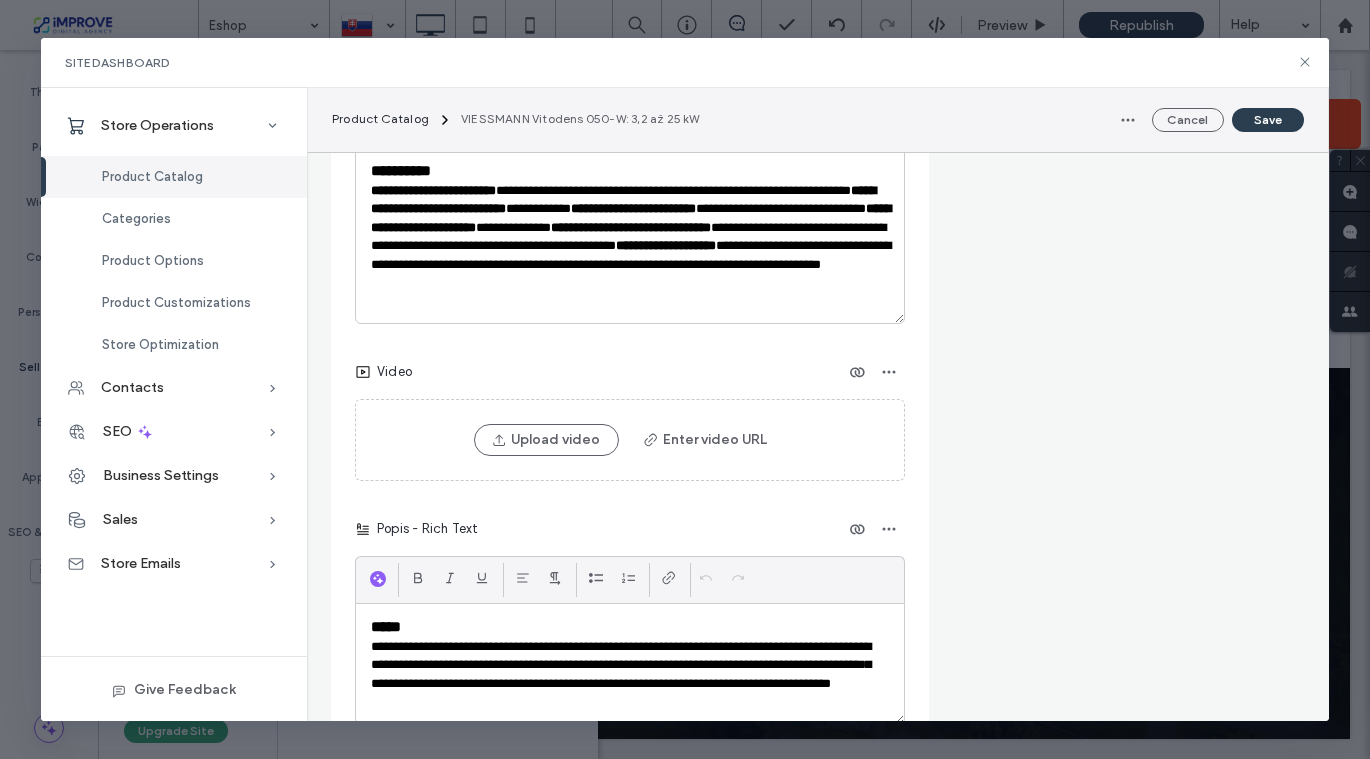 scroll, scrollTop: 2921, scrollLeft: 0, axis: vertical 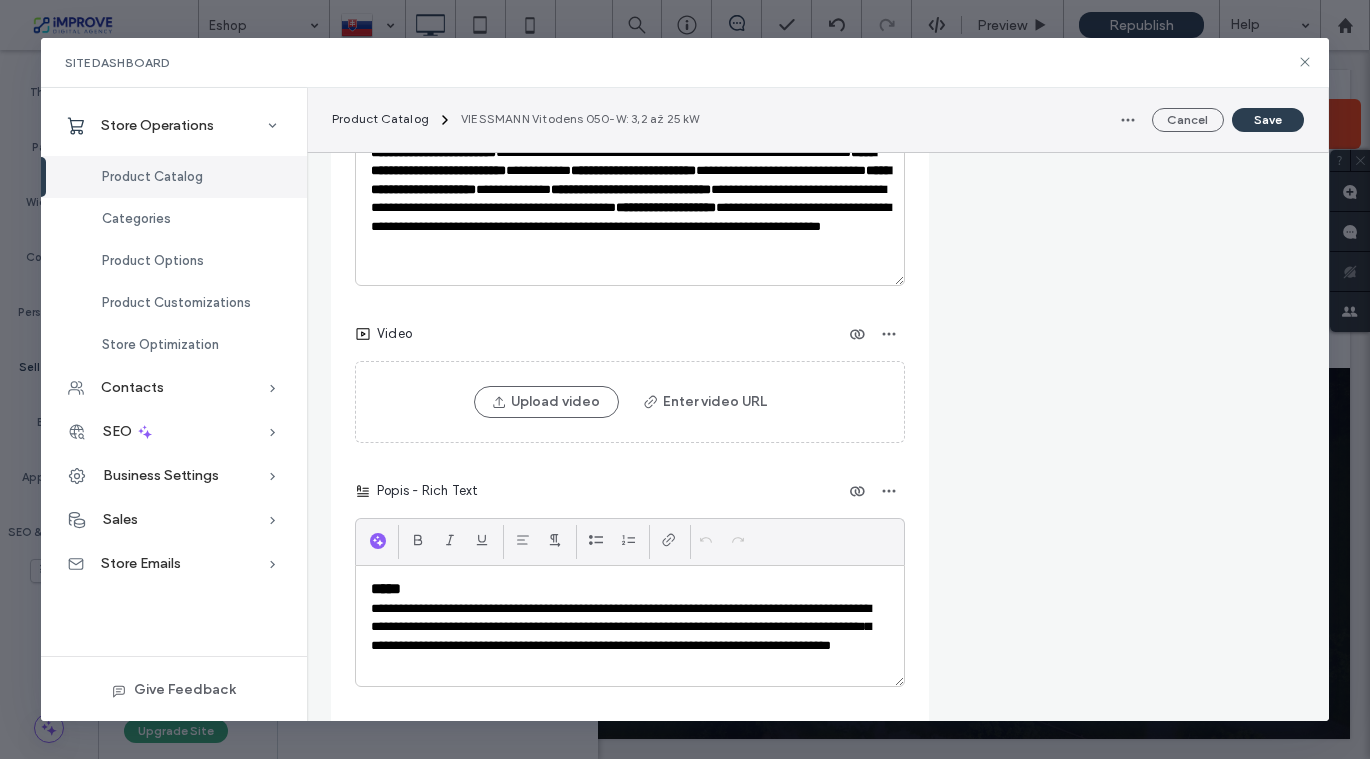 click on "*****" at bounding box center (630, 589) 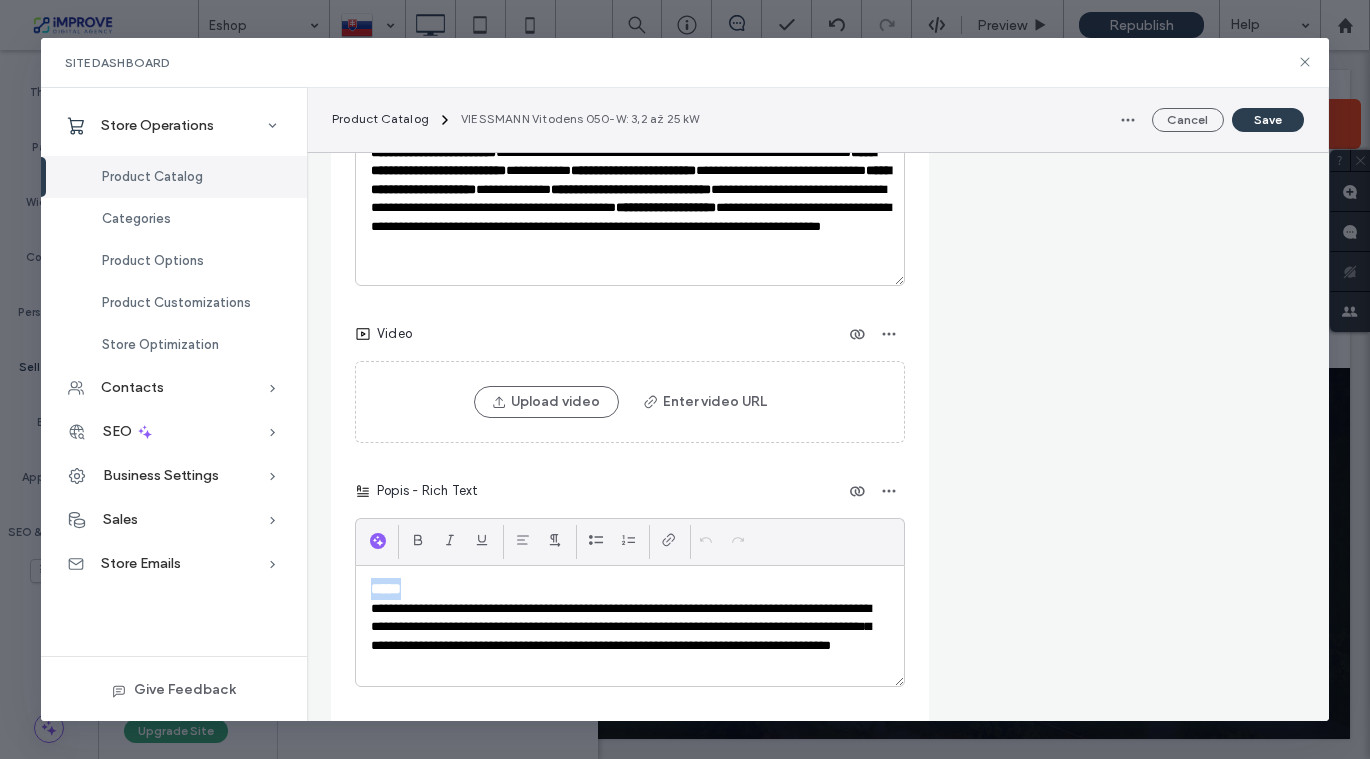 click on "*****" at bounding box center [630, 589] 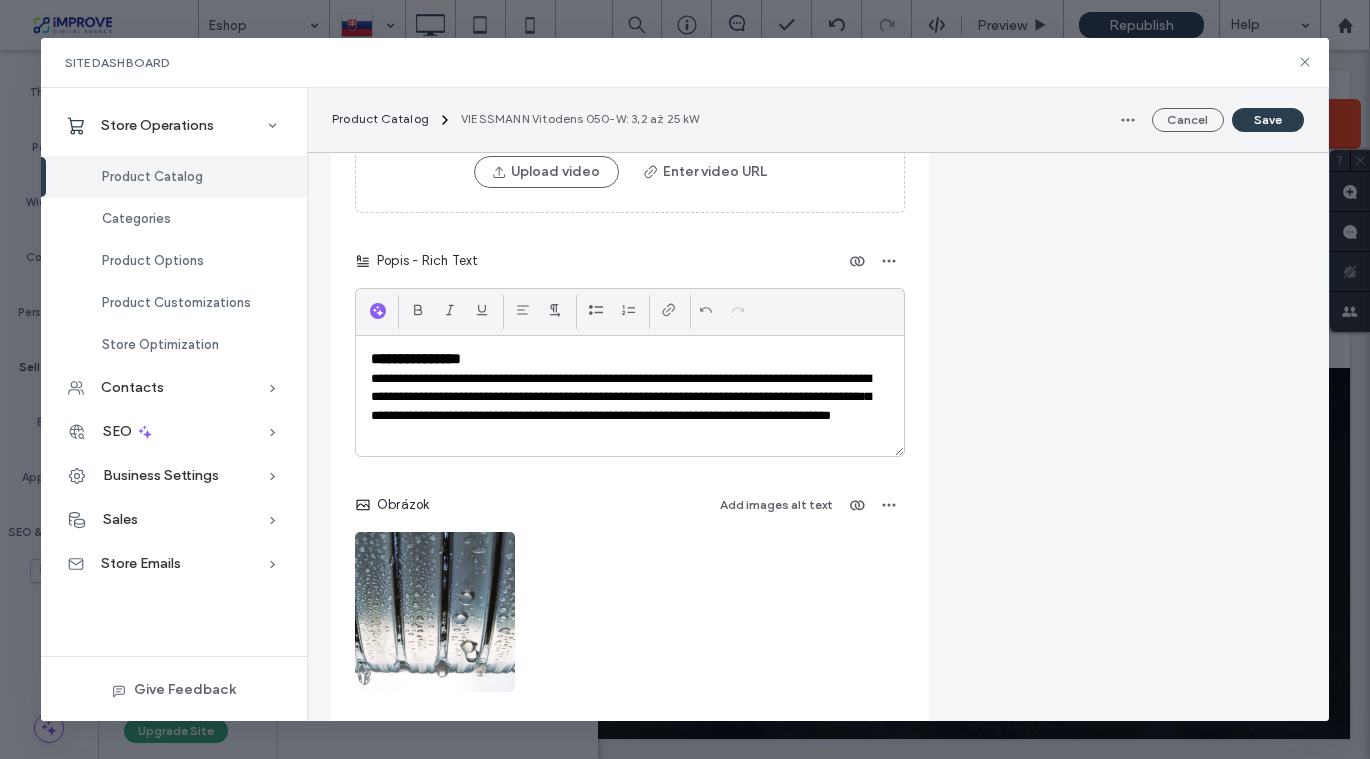 scroll, scrollTop: 3164, scrollLeft: 0, axis: vertical 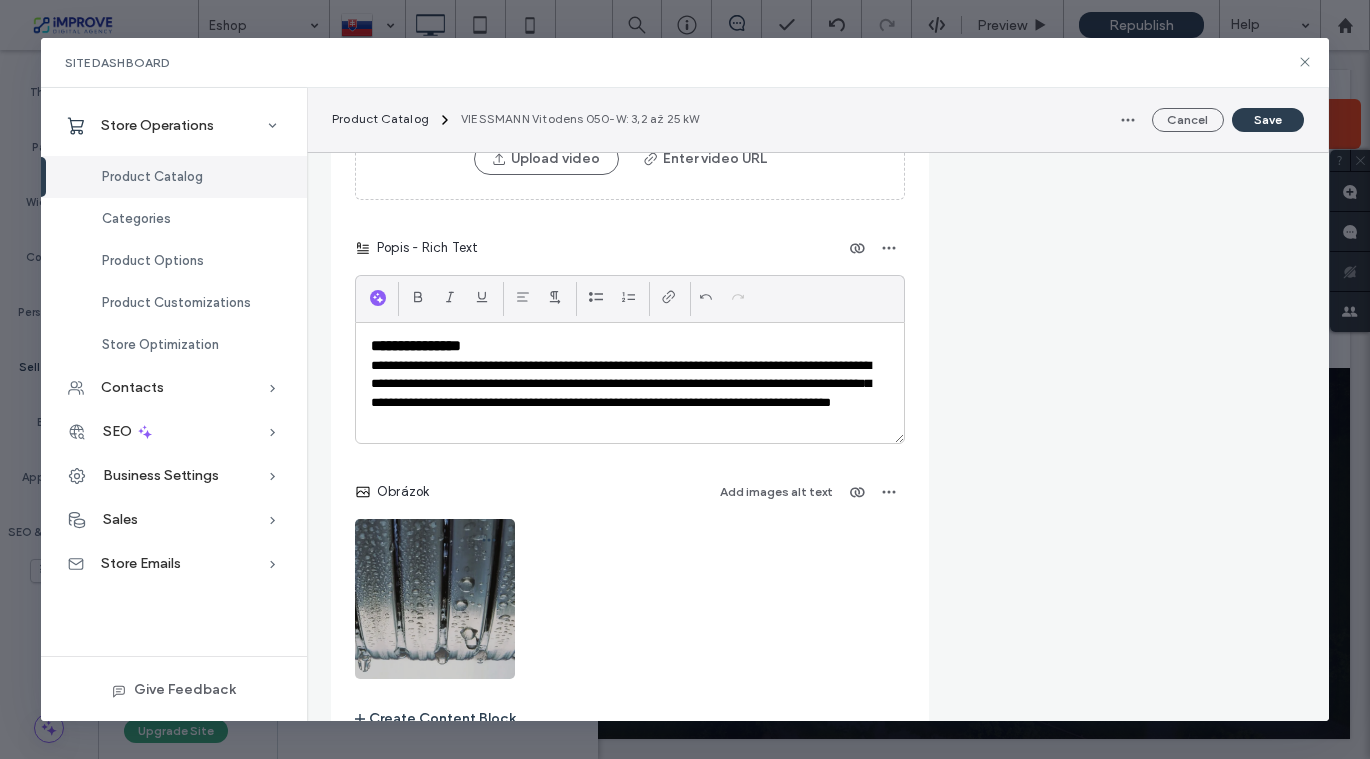 click 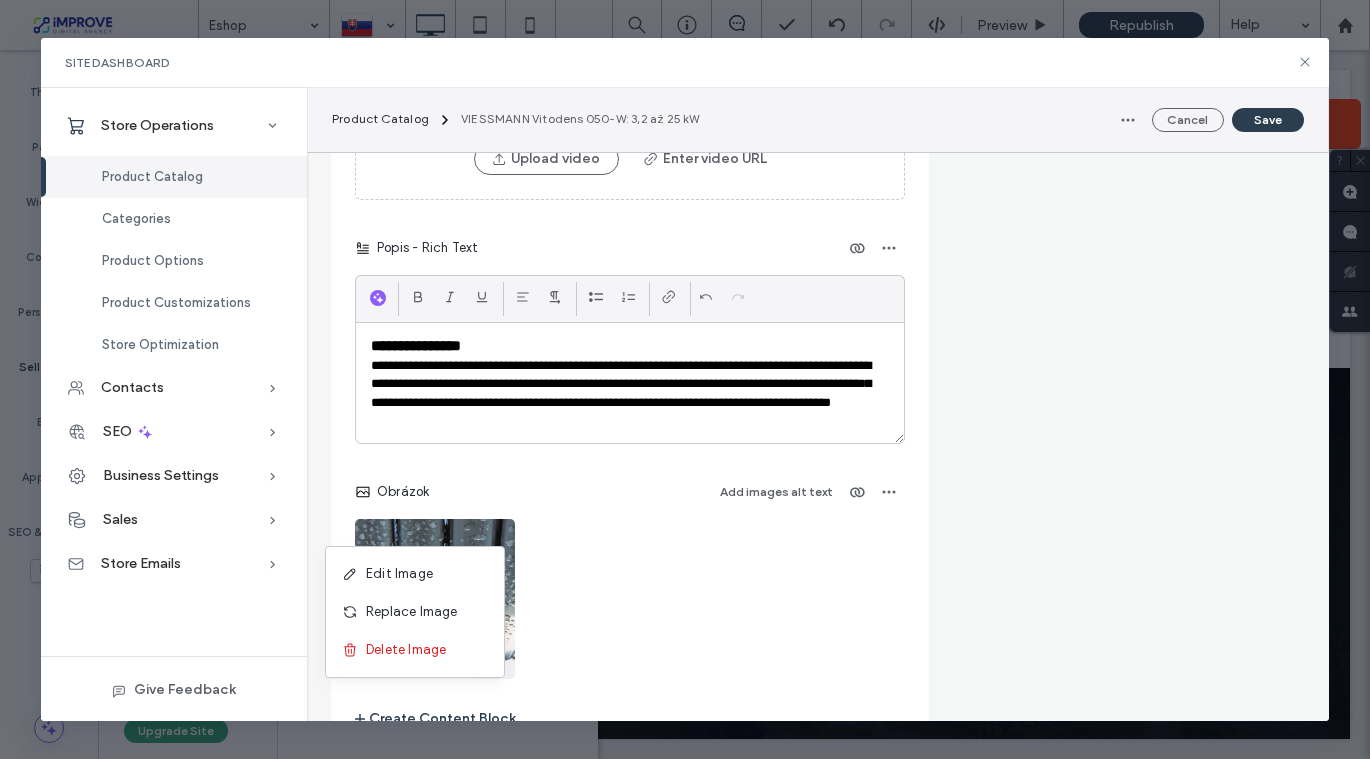 click on "Obrázok Add images alt text" at bounding box center [630, 577] 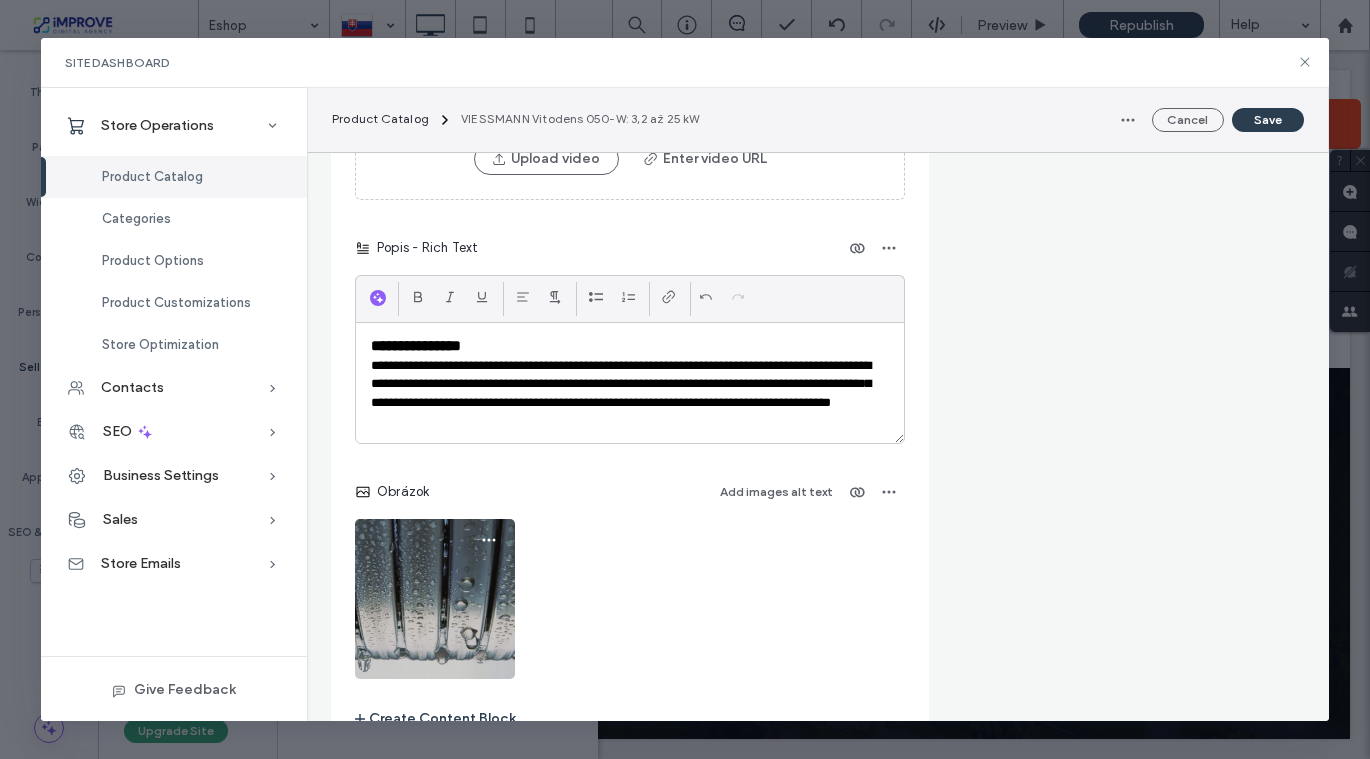 click at bounding box center [435, 599] 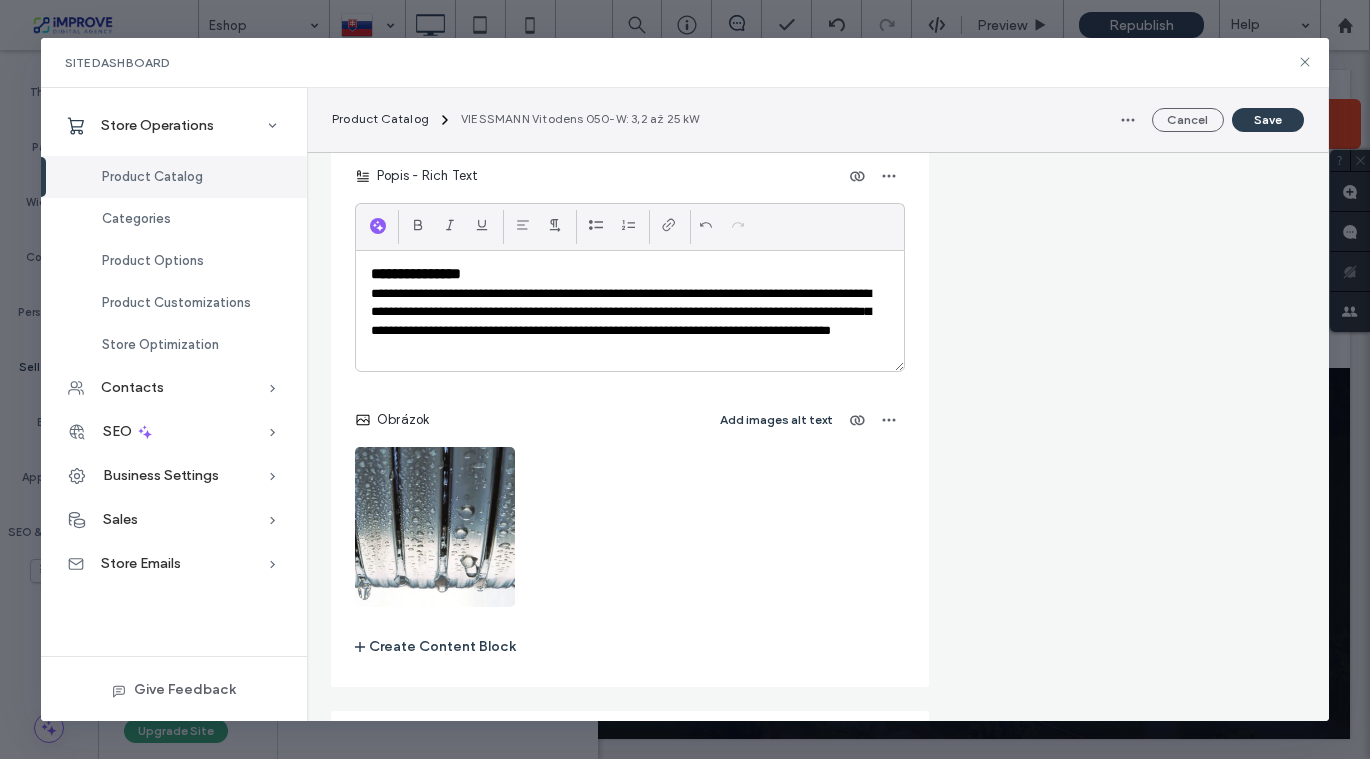 click on "Add images alt text" at bounding box center (776, 420) 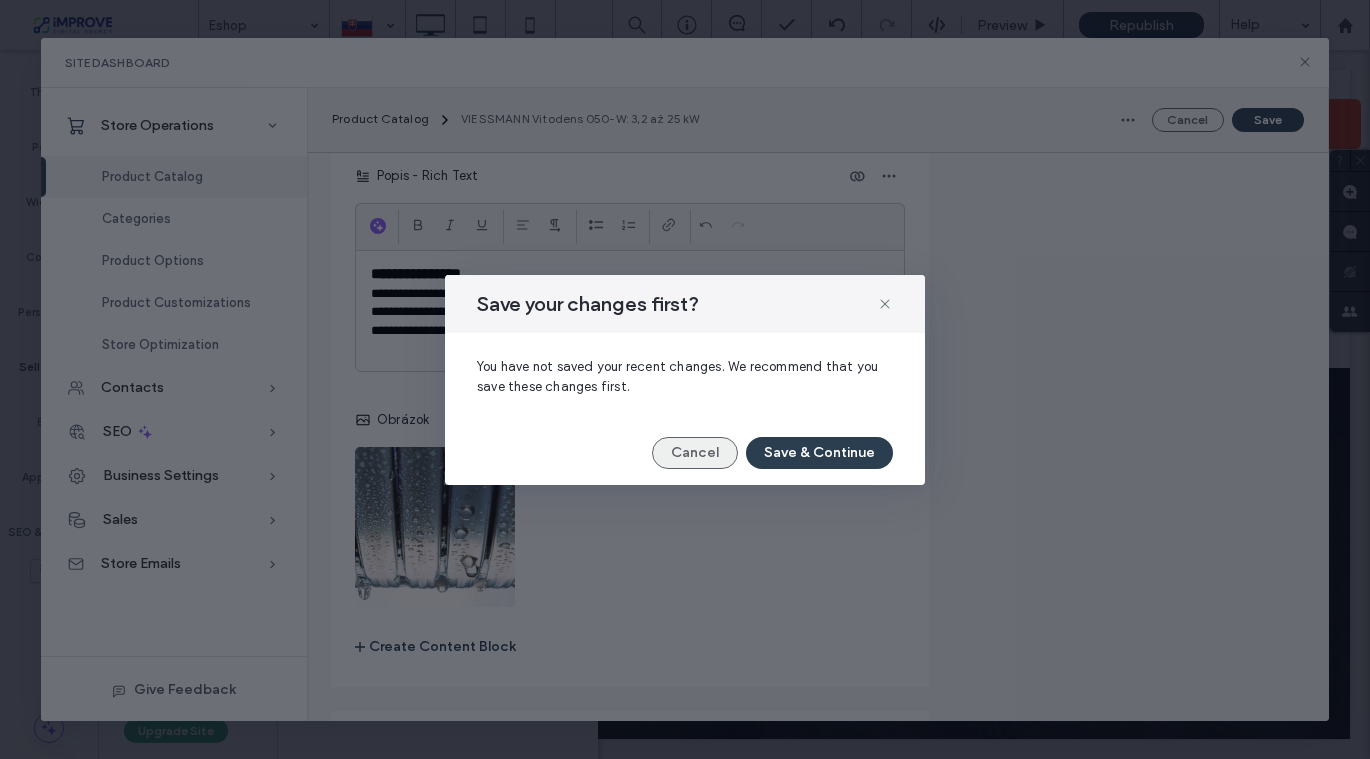 click on "Cancel" at bounding box center (695, 453) 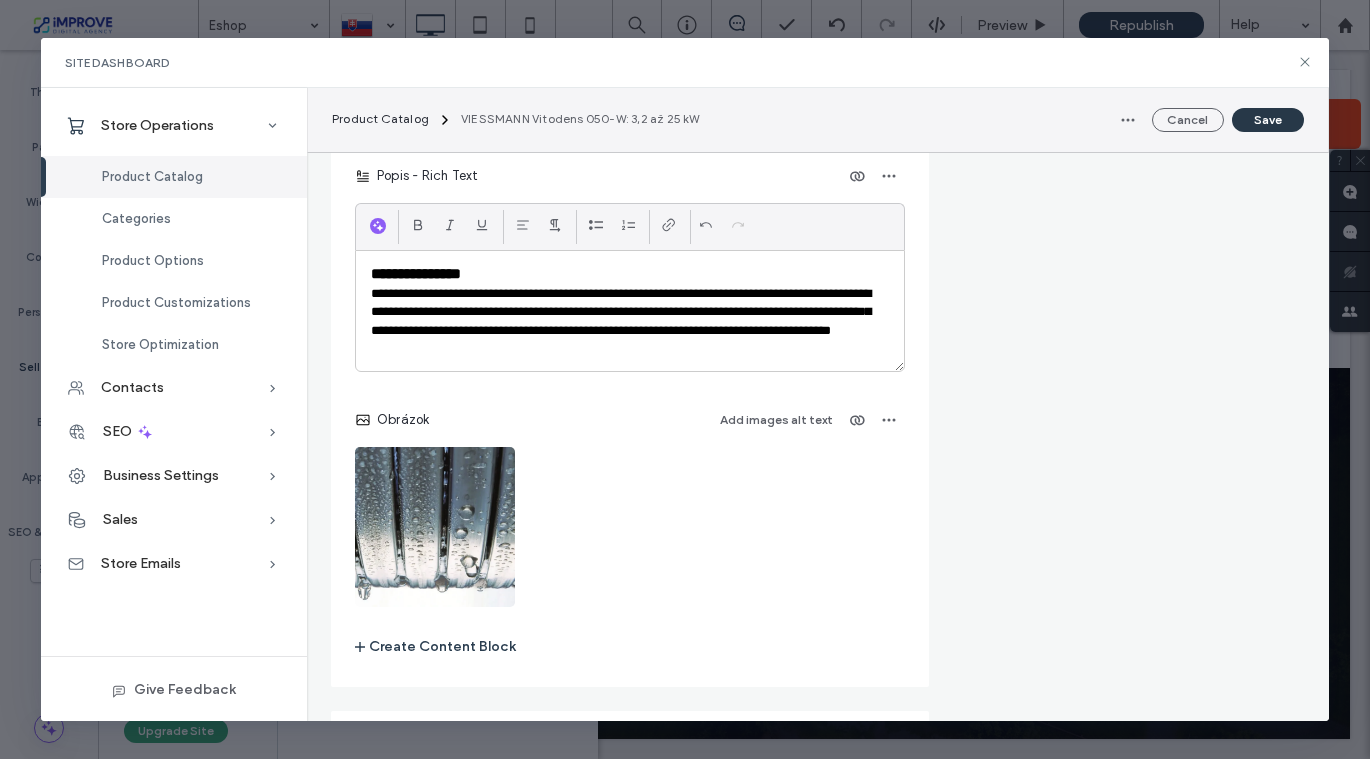 click on "Save" at bounding box center (1268, 120) 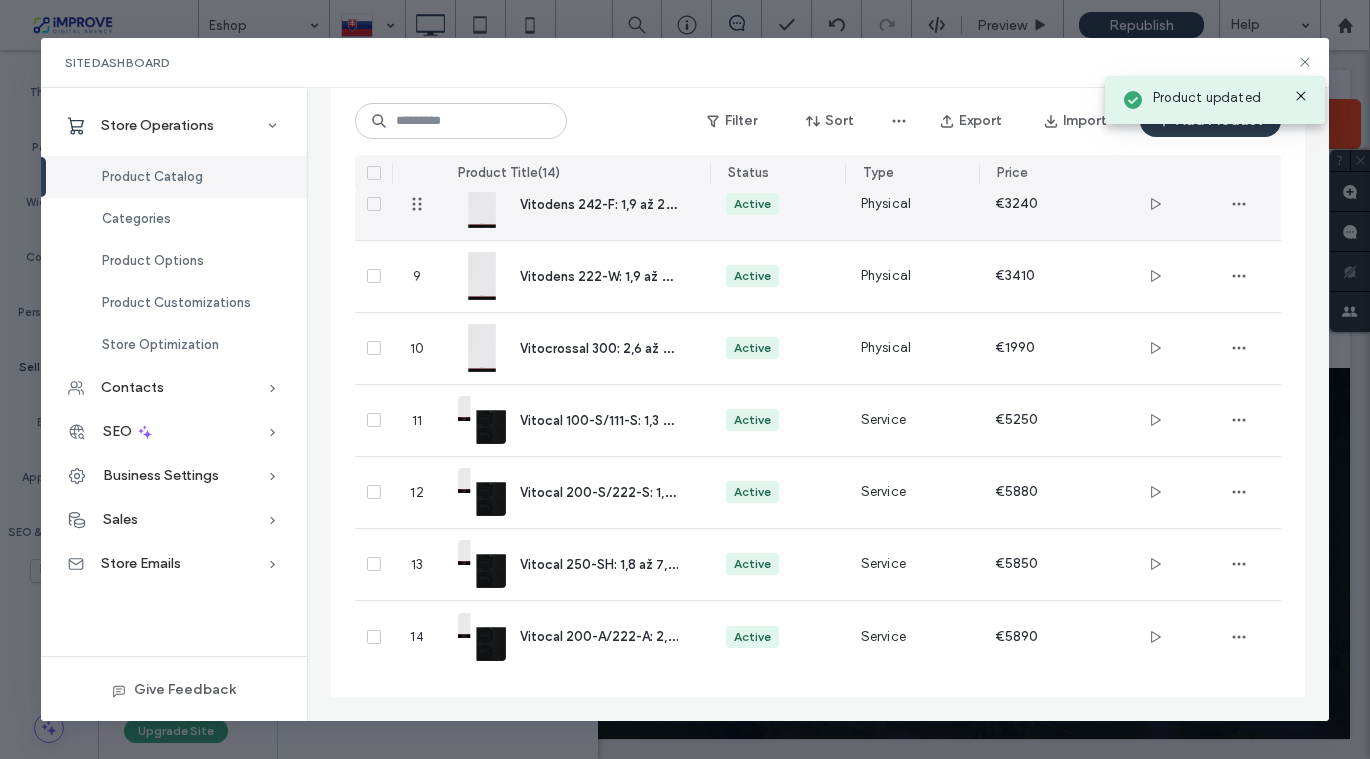 scroll, scrollTop: 0, scrollLeft: 0, axis: both 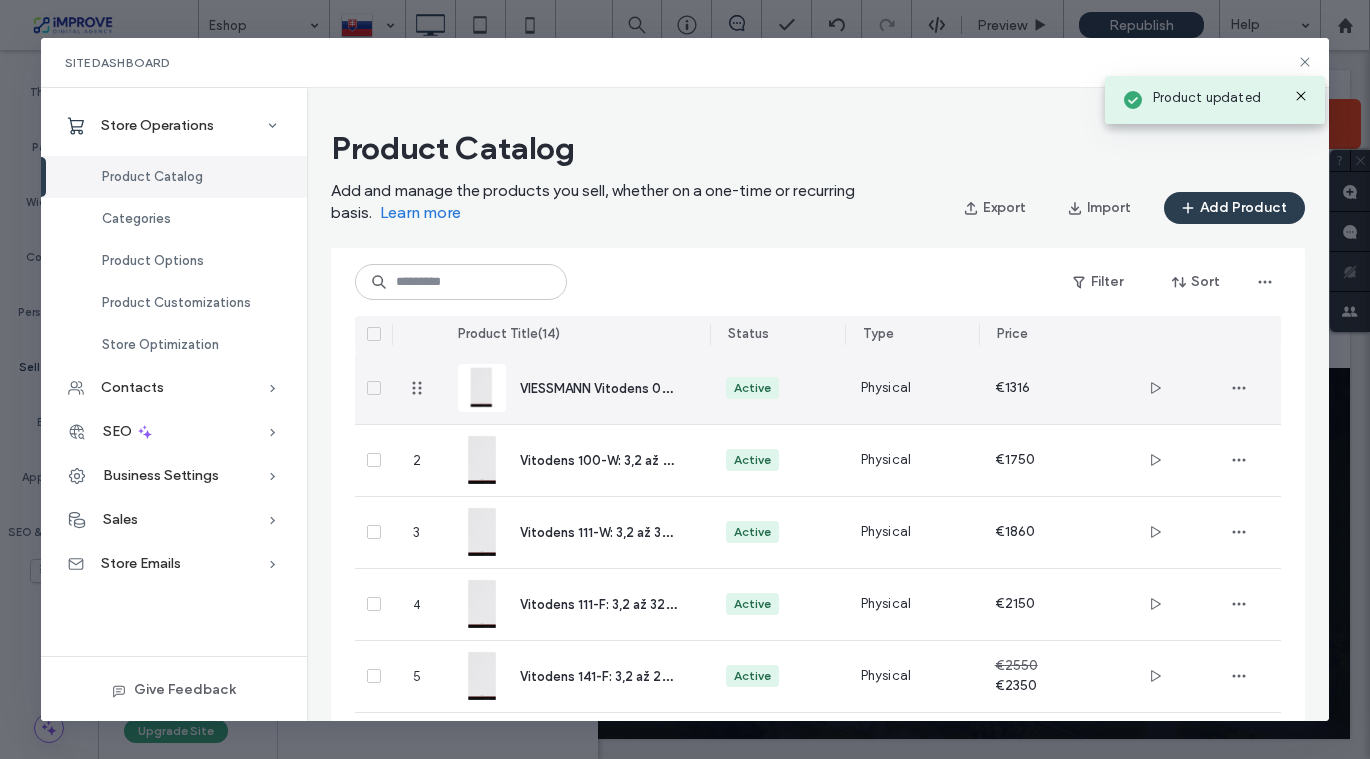 click on "VIESSMANN Vitodens 050-W: 3,2 až 25 kW" at bounding box center [647, 387] 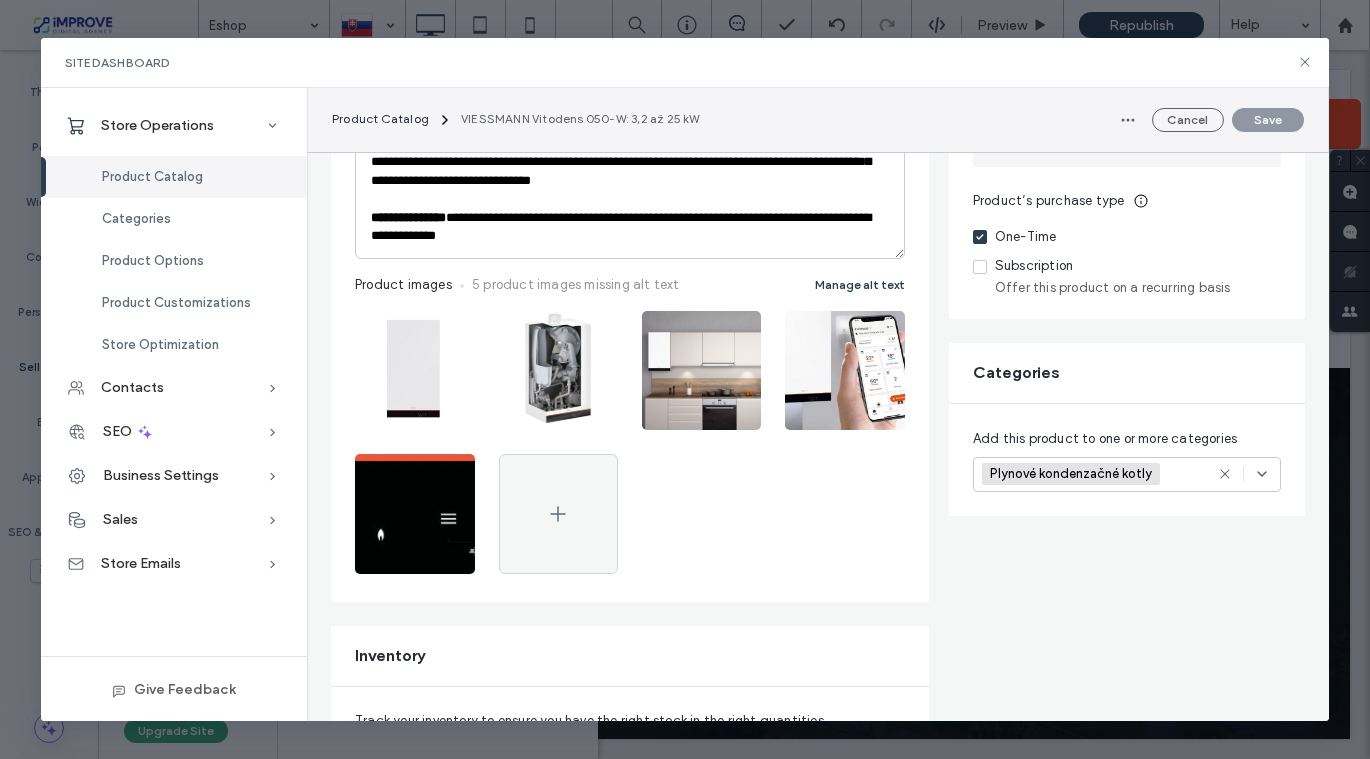 scroll, scrollTop: 477, scrollLeft: 0, axis: vertical 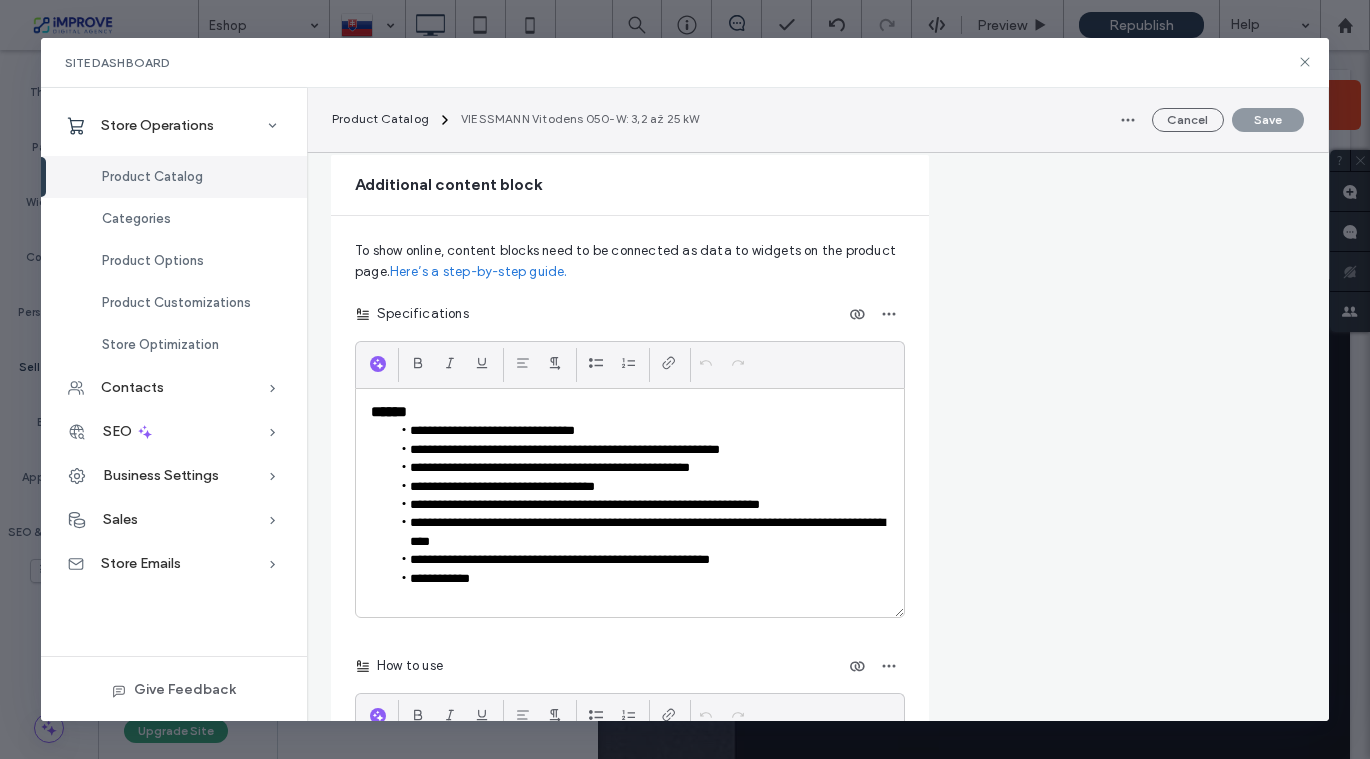 drag, startPoint x: 900, startPoint y: 571, endPoint x: 963, endPoint y: 587, distance: 65 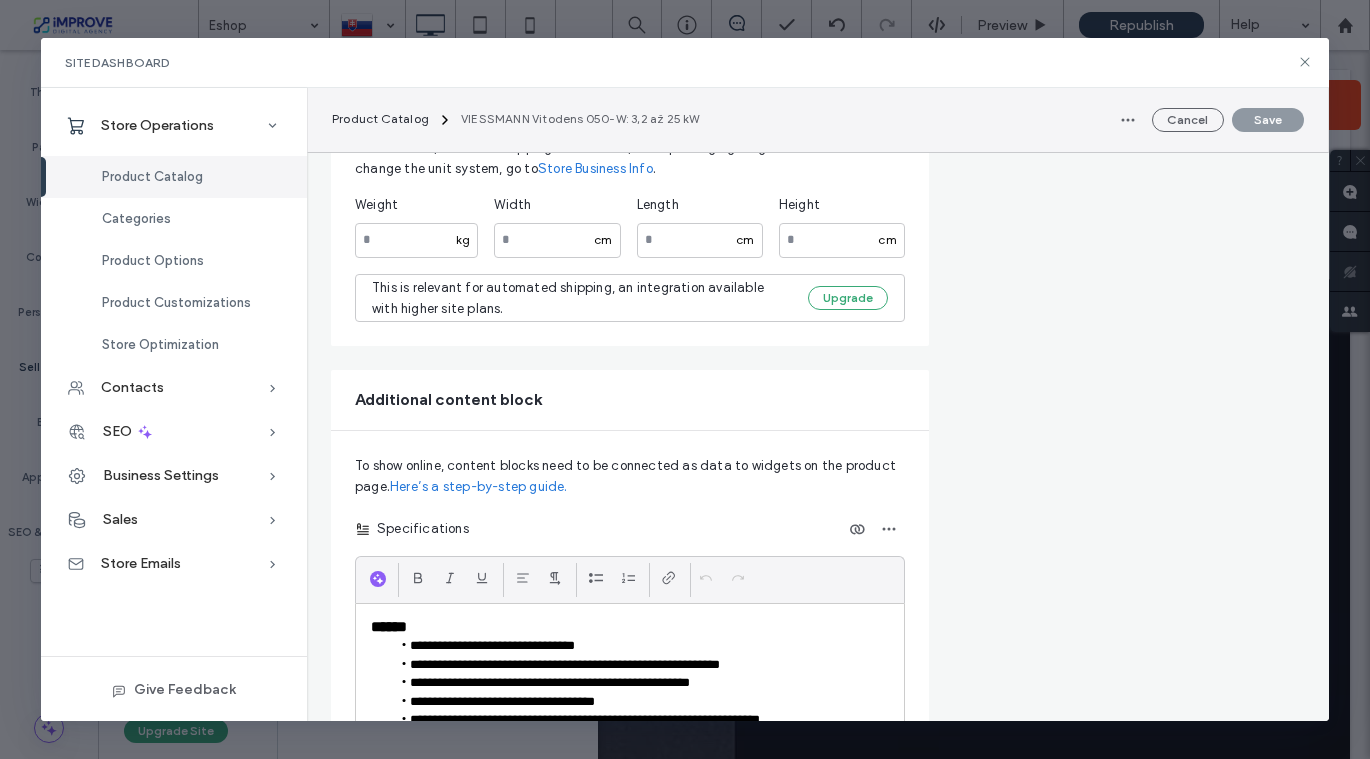 scroll, scrollTop: 1866, scrollLeft: 0, axis: vertical 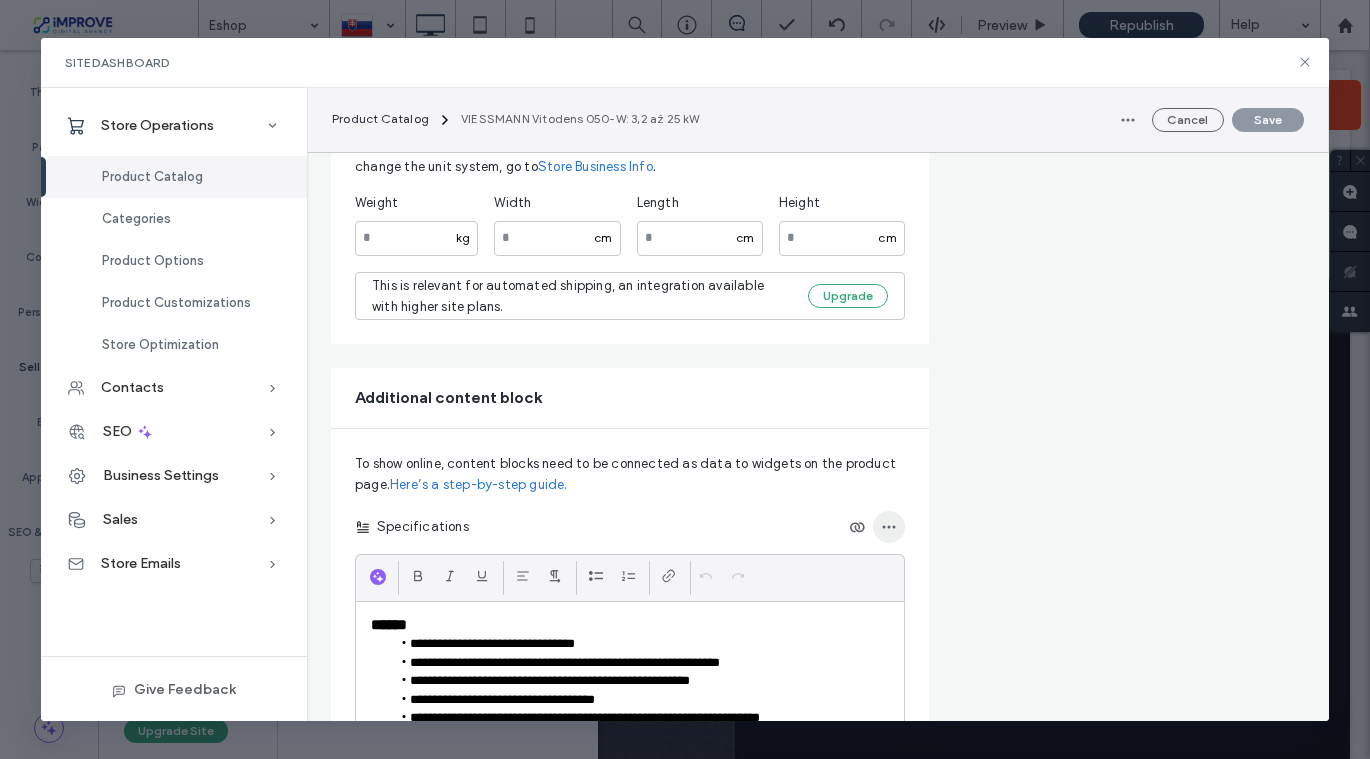 click 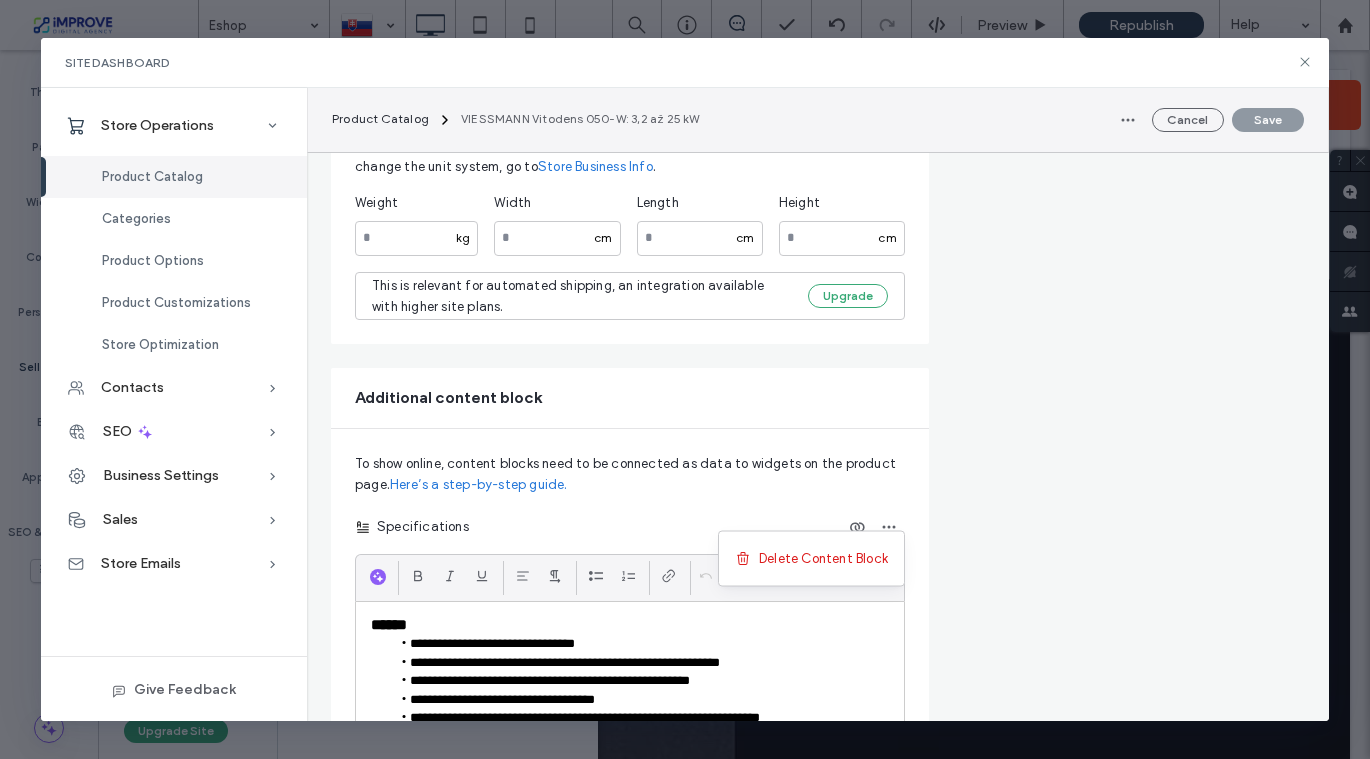 click on "Pricing Regular price On sale **** € Customers will see the price including 23% [COUNTRY] tax (€1618.68) on the product page and at checkout. Change tax settings Product’s purchase type One-Time Subscription Offer this product on a recurring basis Categories Add this product to one or more categories  Plynové kondenzačné kotly +0  Plynové kondenzačné kotly +0" at bounding box center [1127, 389] 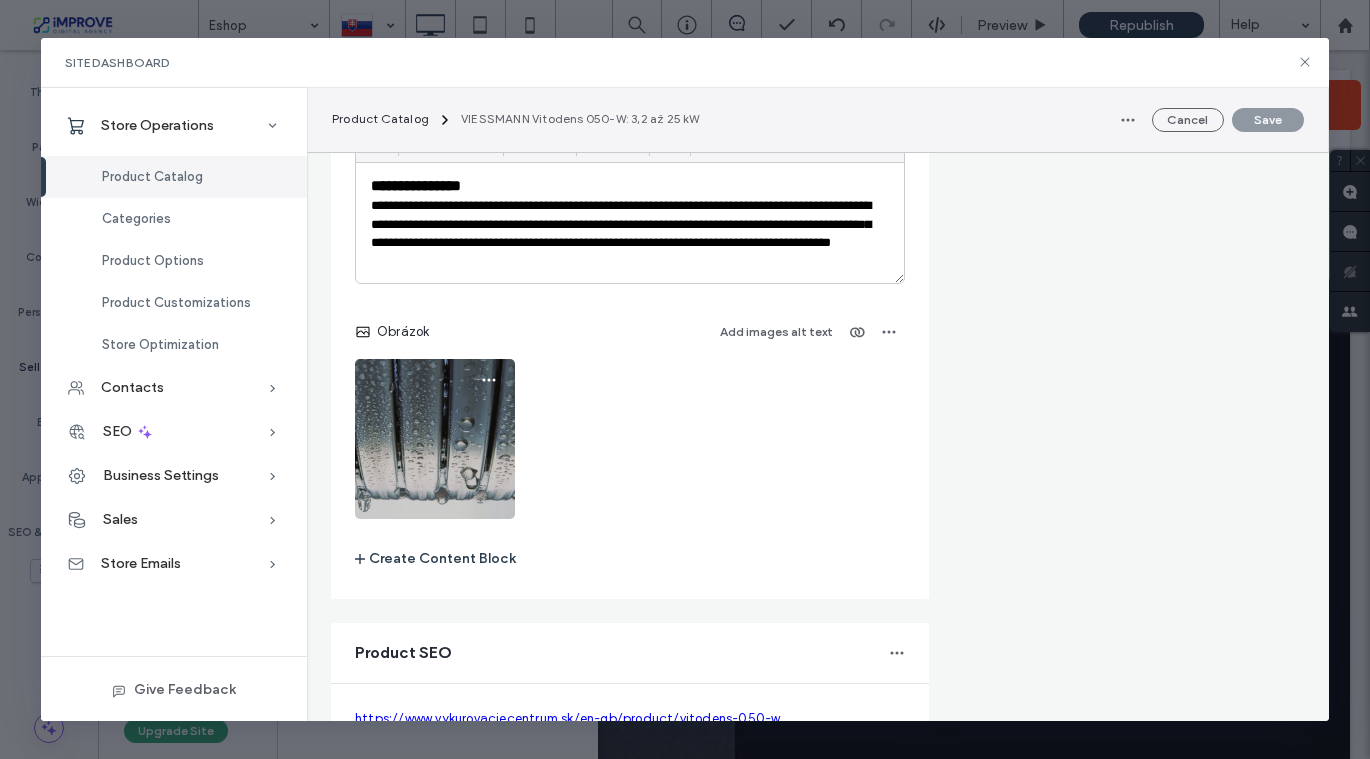 scroll, scrollTop: 3308, scrollLeft: 0, axis: vertical 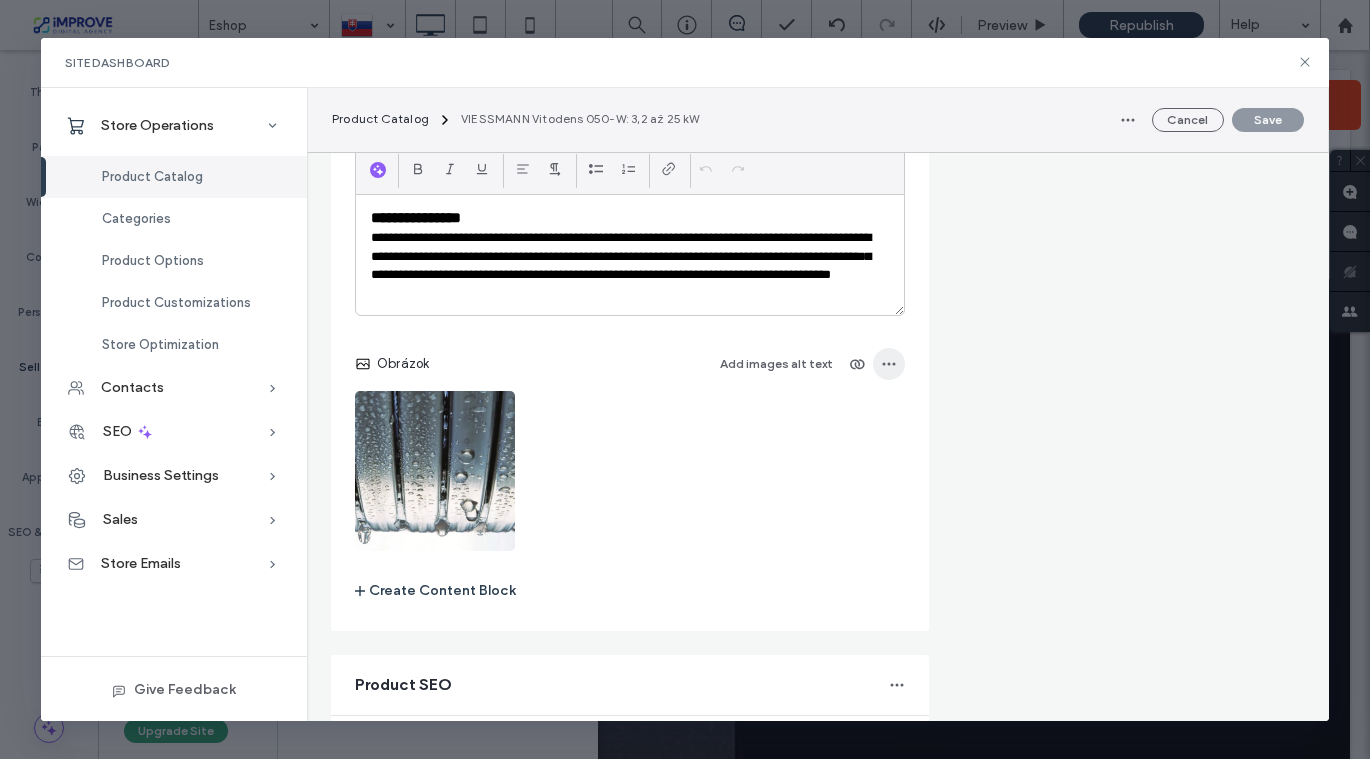 click 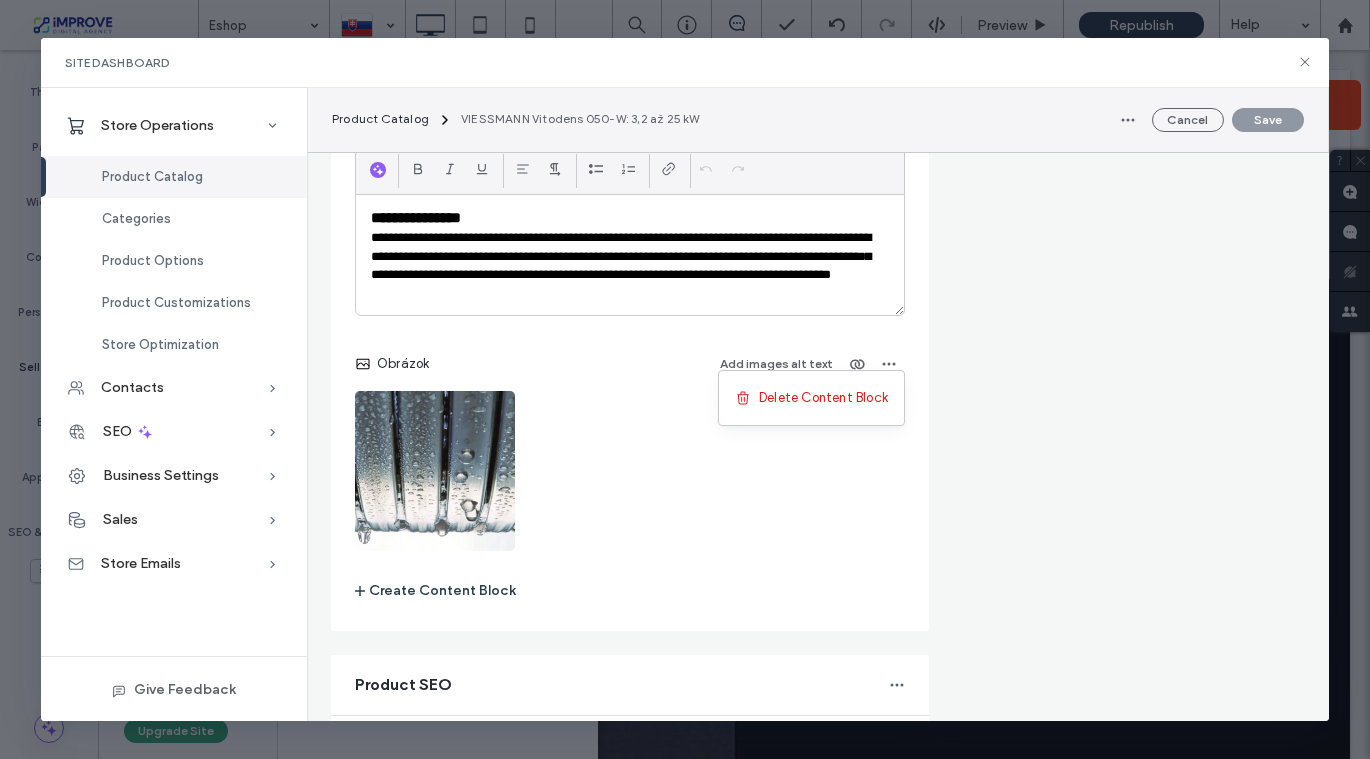 click on "Pricing Regular price On sale **** € Customers will see the price including 23% [COUNTRY] tax (€1618.68) on the product page and at checkout. Change tax settings Product’s purchase type One-Time Subscription Offer this product on a recurring basis Categories Add this product to one or more categories  Plynové kondenzačné kotly +0  Plynové kondenzačné kotly +0" at bounding box center (1127, -1053) 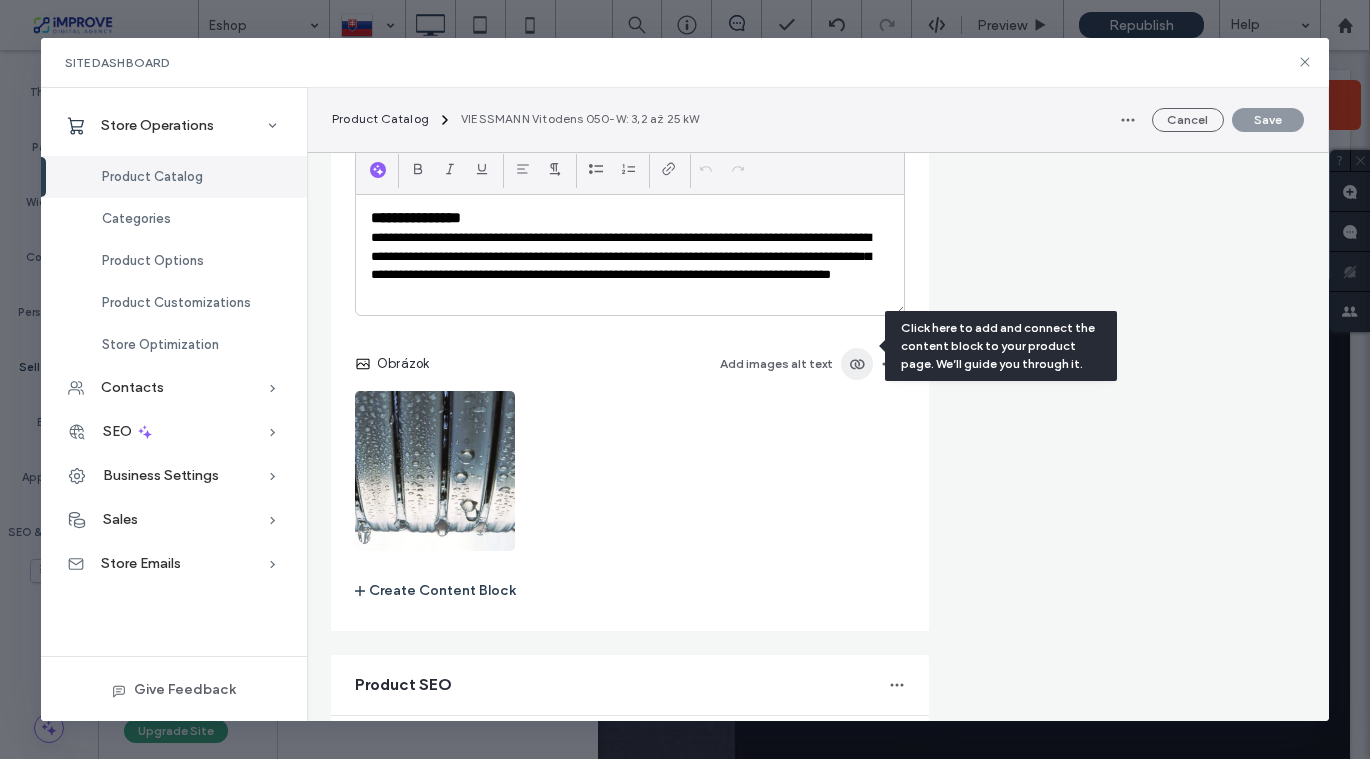 click 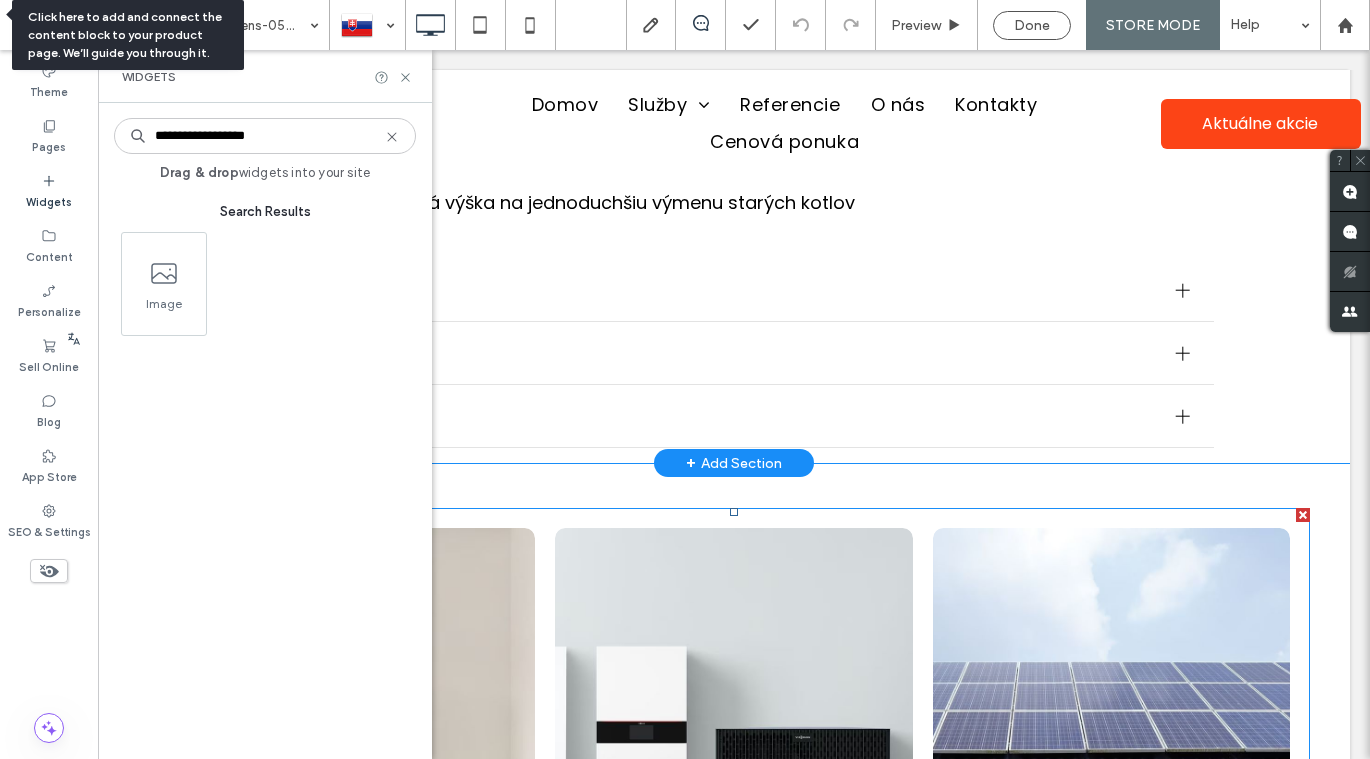 scroll, scrollTop: 1367, scrollLeft: 0, axis: vertical 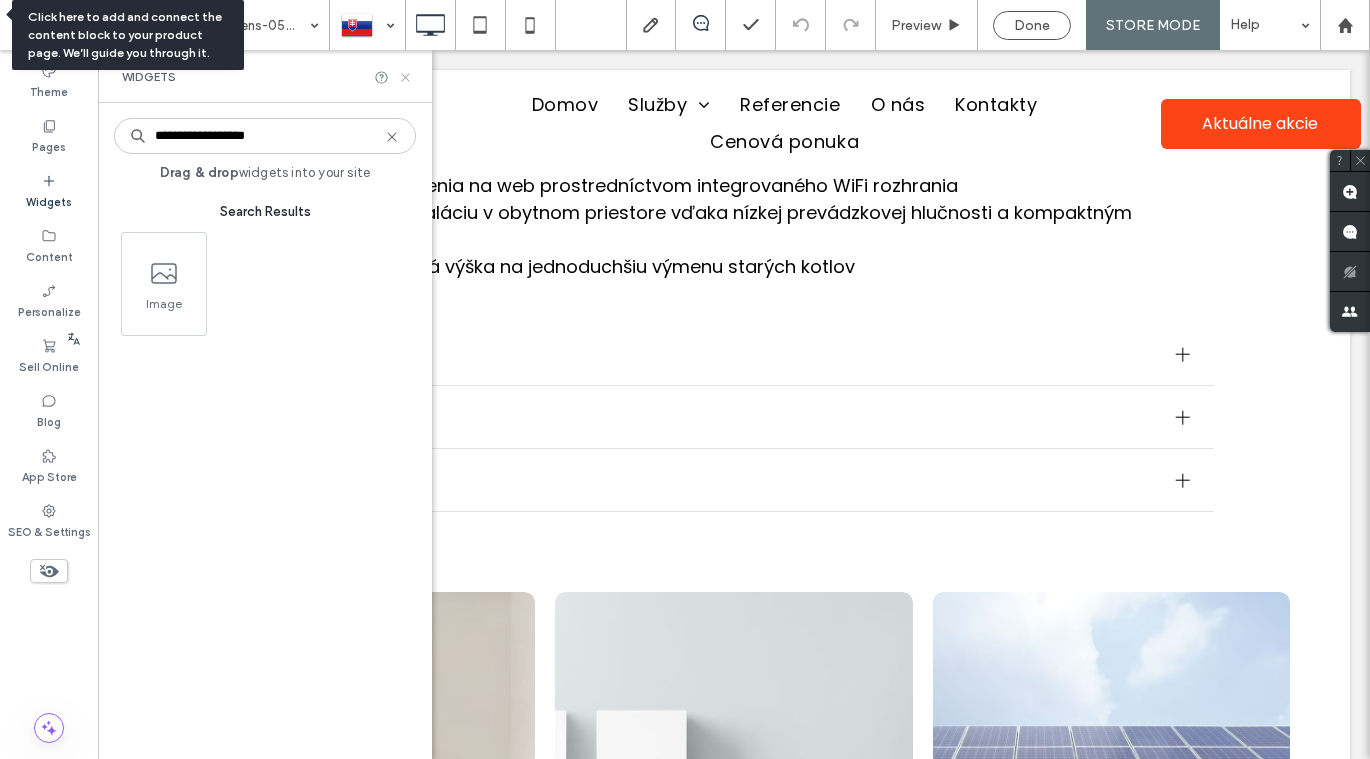 click 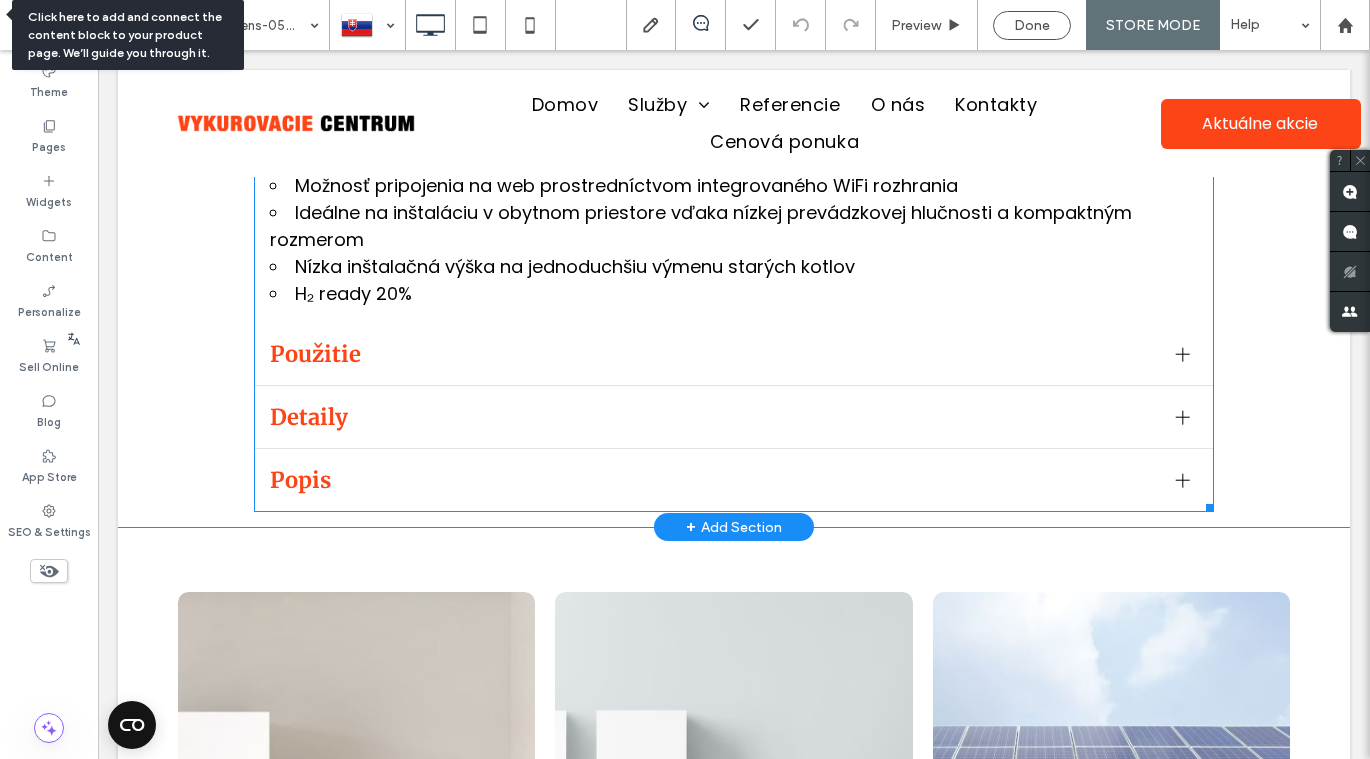 click on "Detaily" at bounding box center (715, 417) 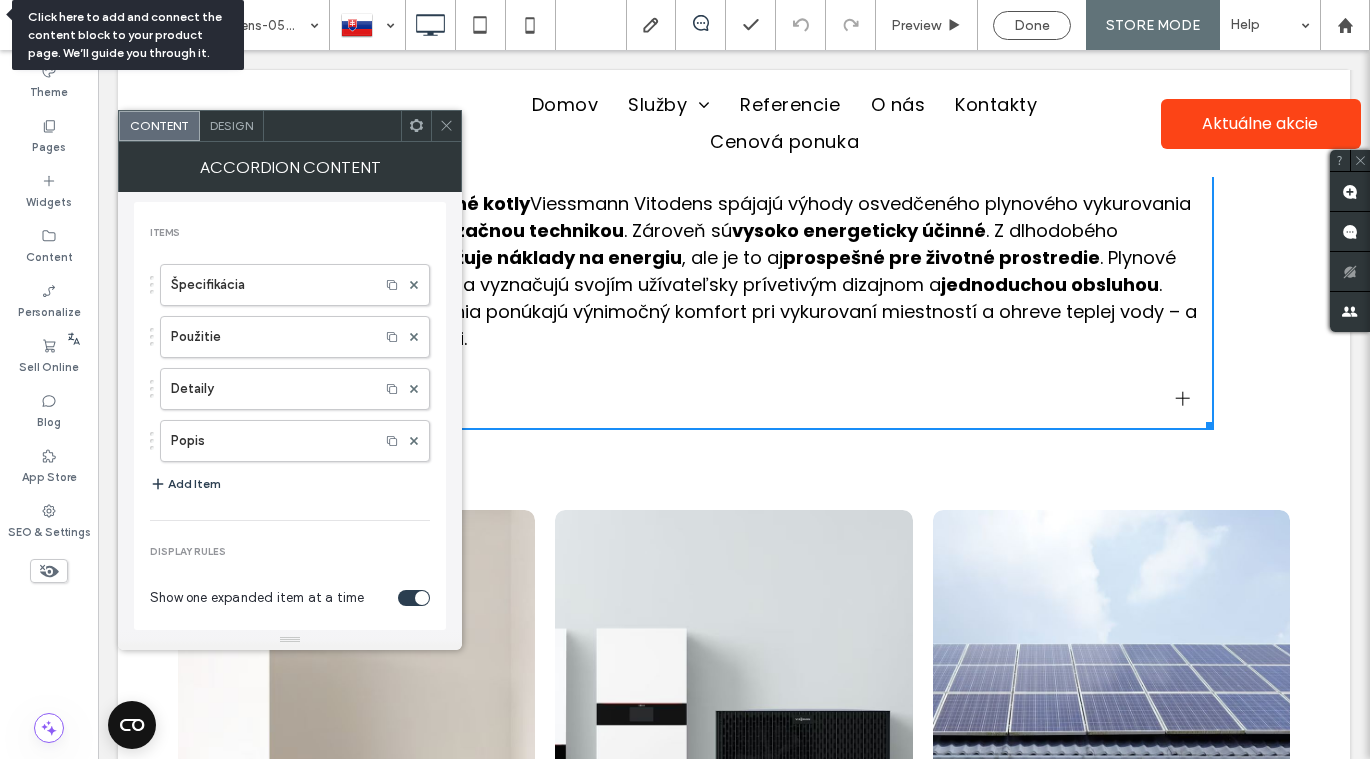 scroll, scrollTop: 1288, scrollLeft: 0, axis: vertical 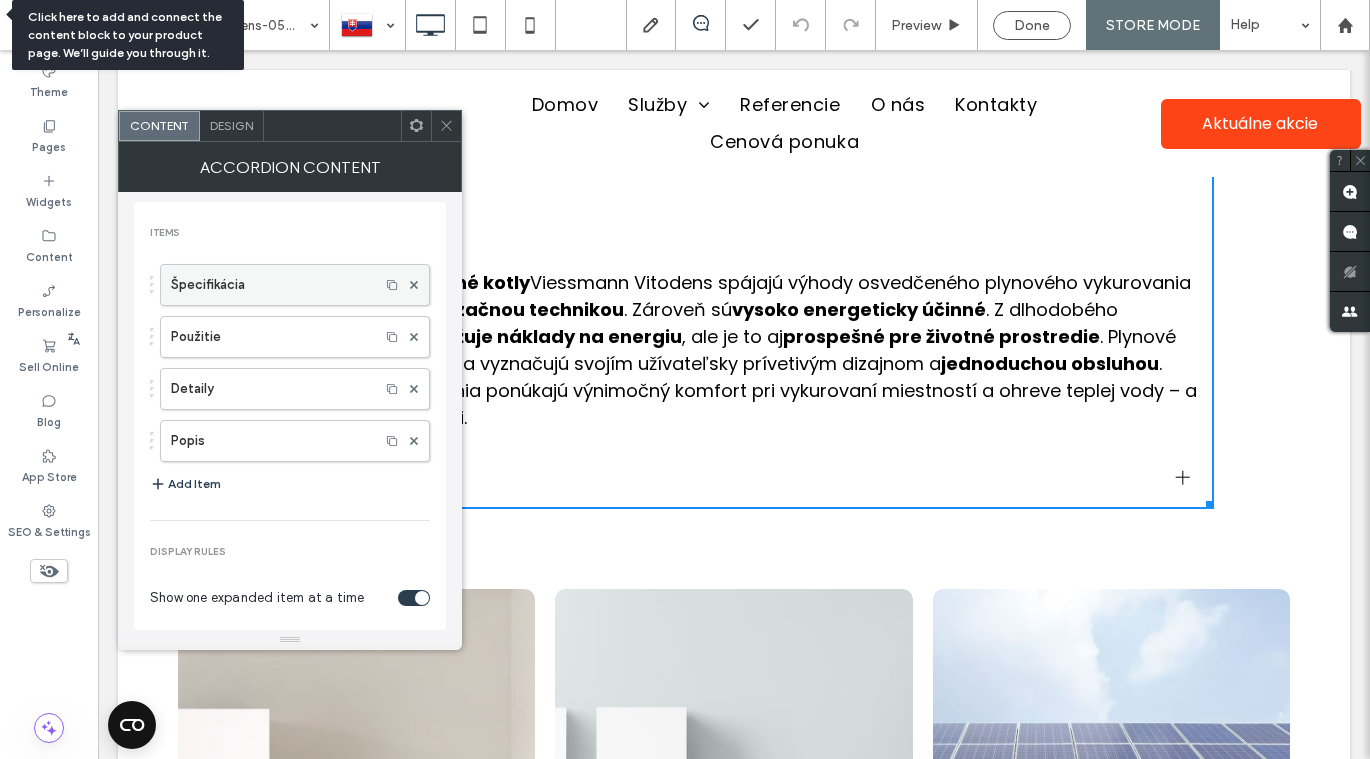 click on "Špecifikácia" at bounding box center (270, 285) 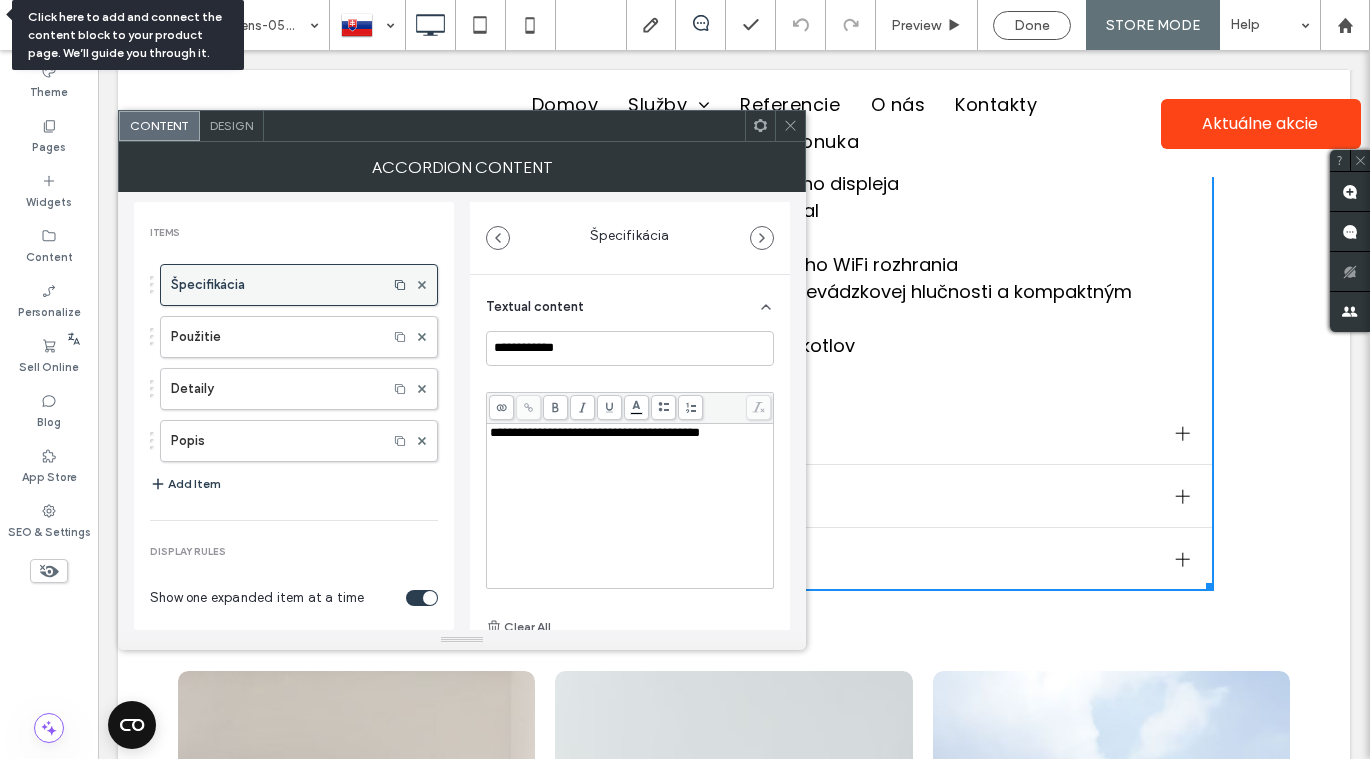 scroll, scrollTop: 1672, scrollLeft: 0, axis: vertical 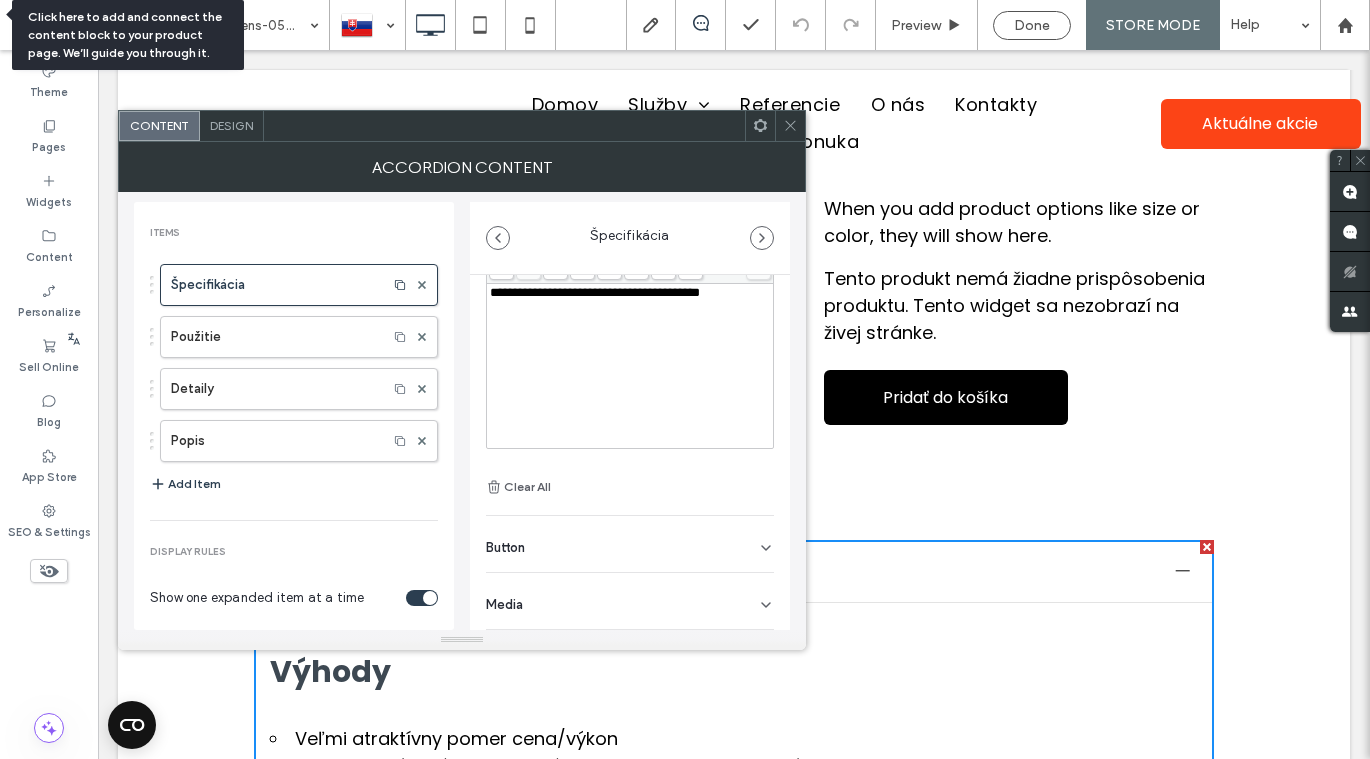 click on "Button" at bounding box center (630, 544) 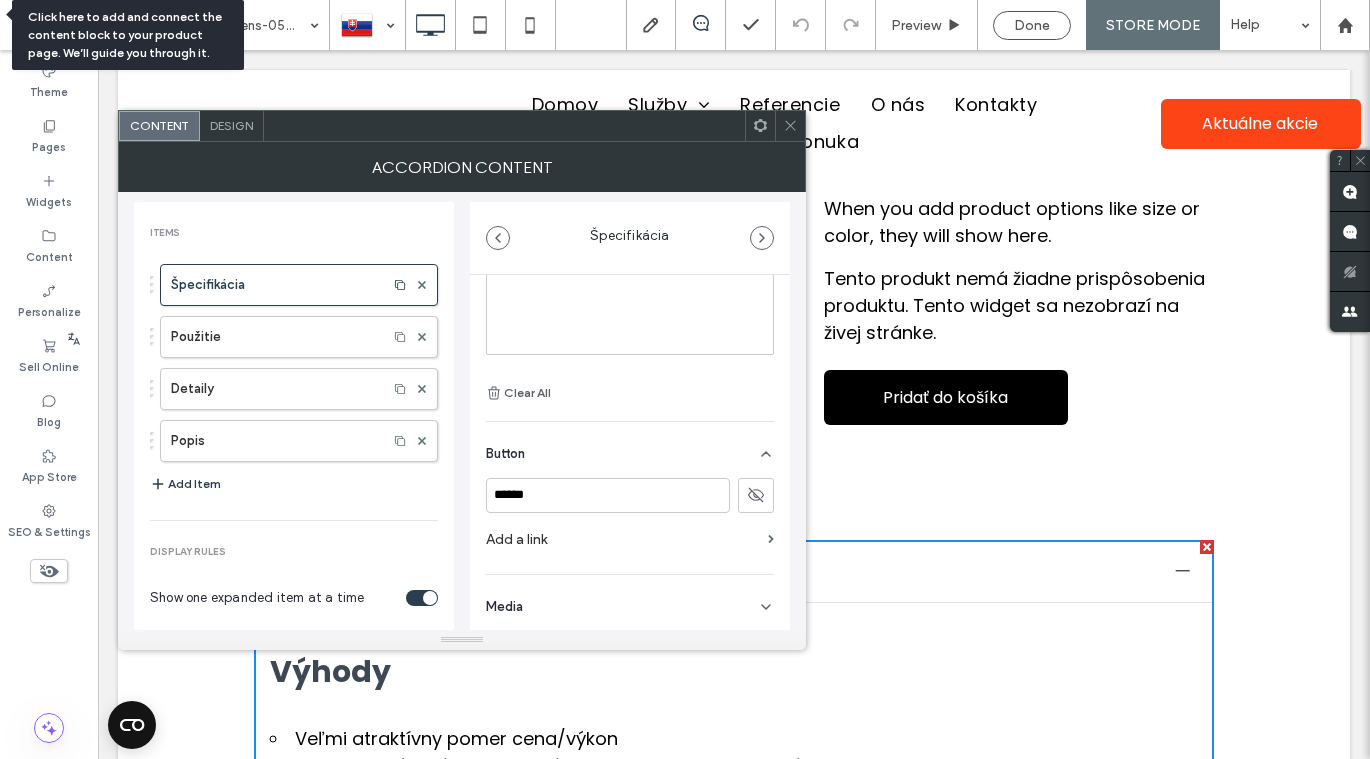 scroll, scrollTop: 237, scrollLeft: 0, axis: vertical 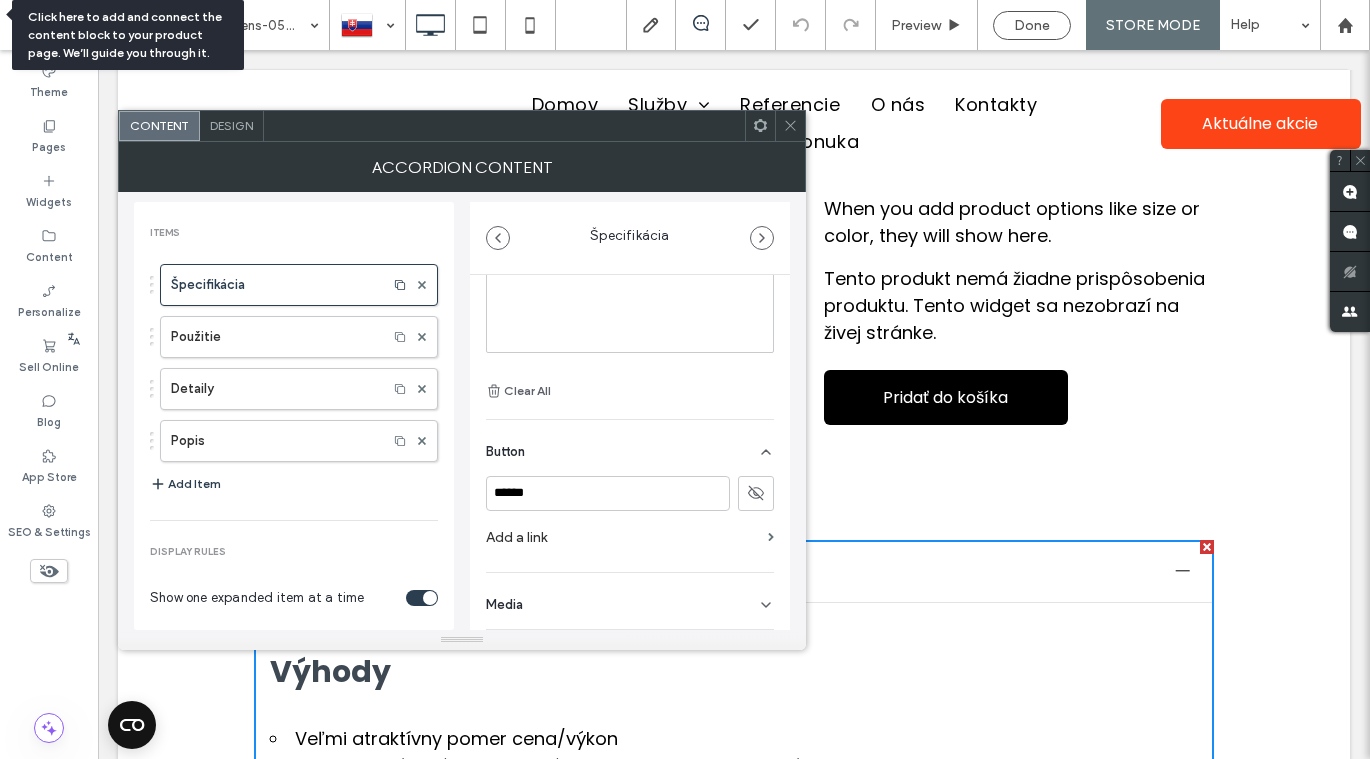 click at bounding box center [756, 493] 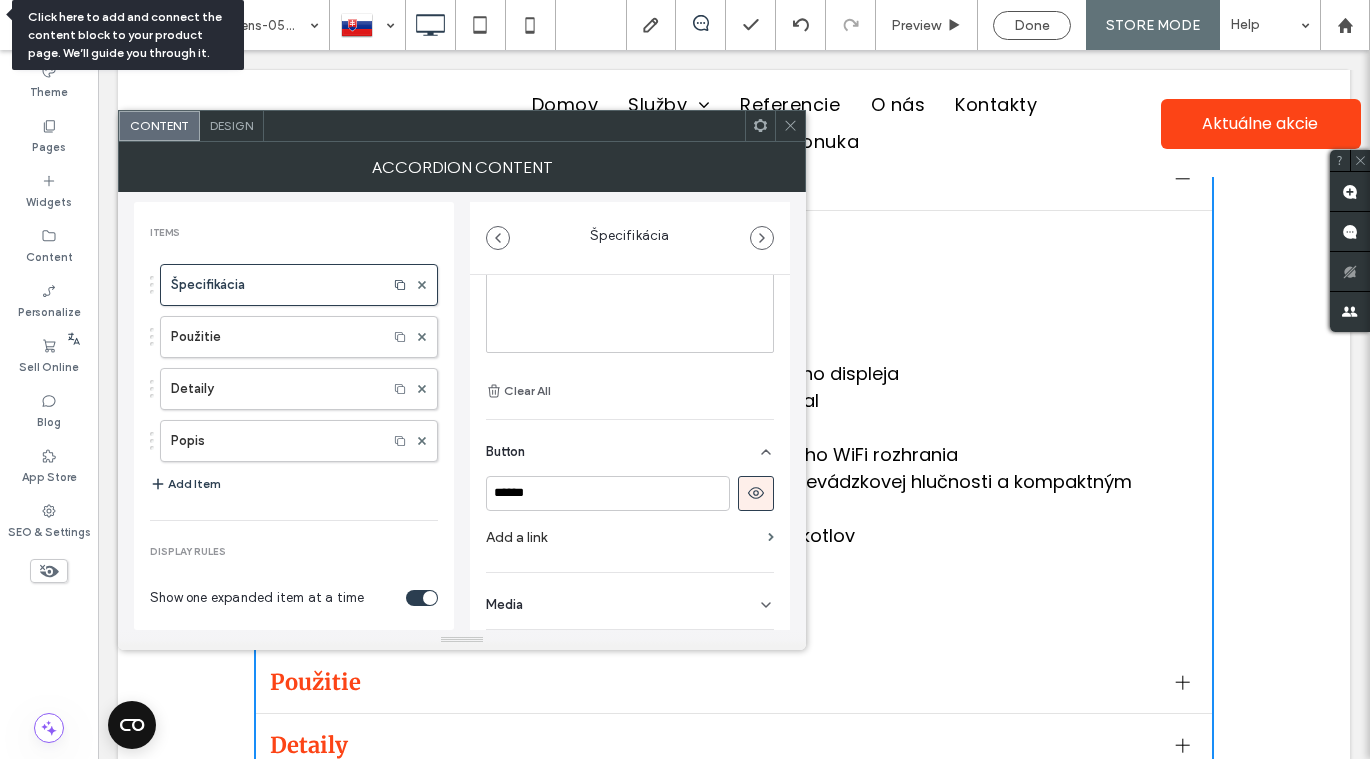 scroll, scrollTop: 1097, scrollLeft: 0, axis: vertical 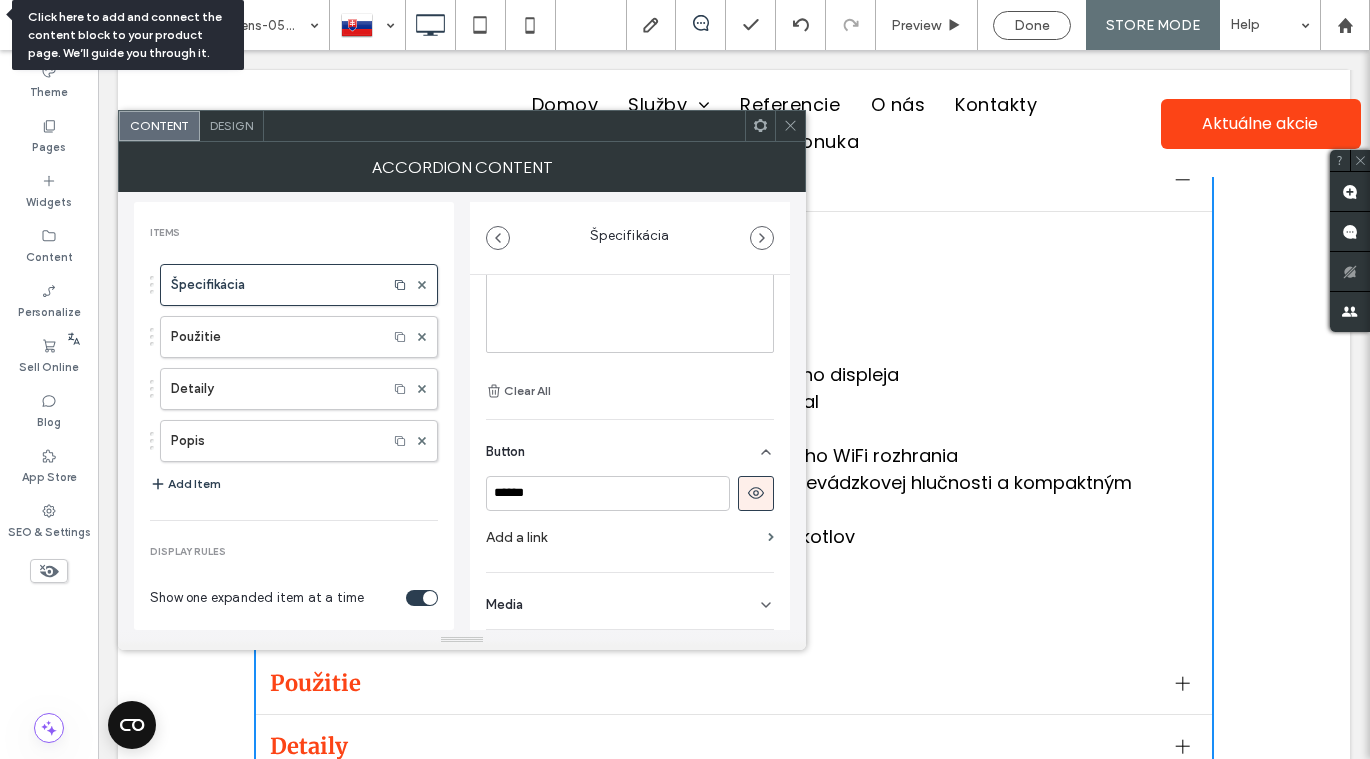 click 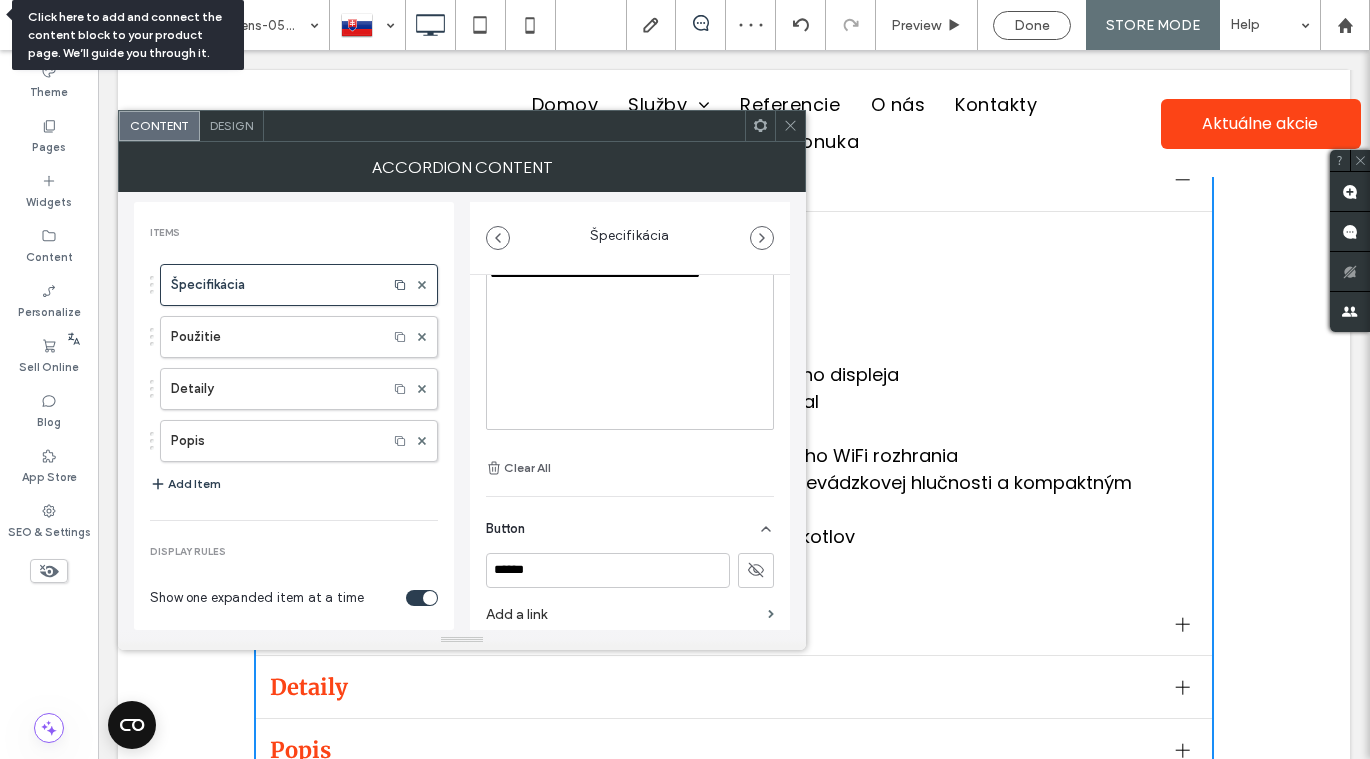 scroll, scrollTop: 201, scrollLeft: 0, axis: vertical 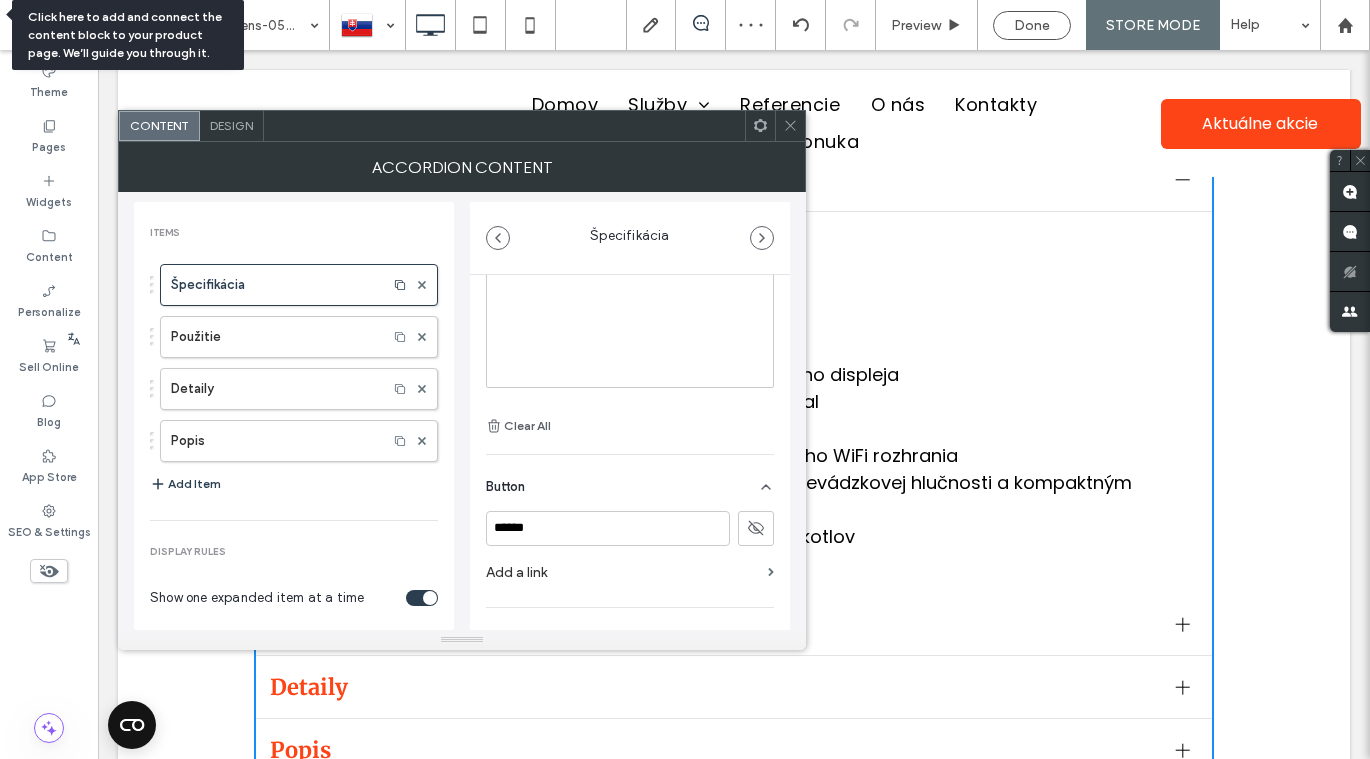 click on "Button" at bounding box center [630, 483] 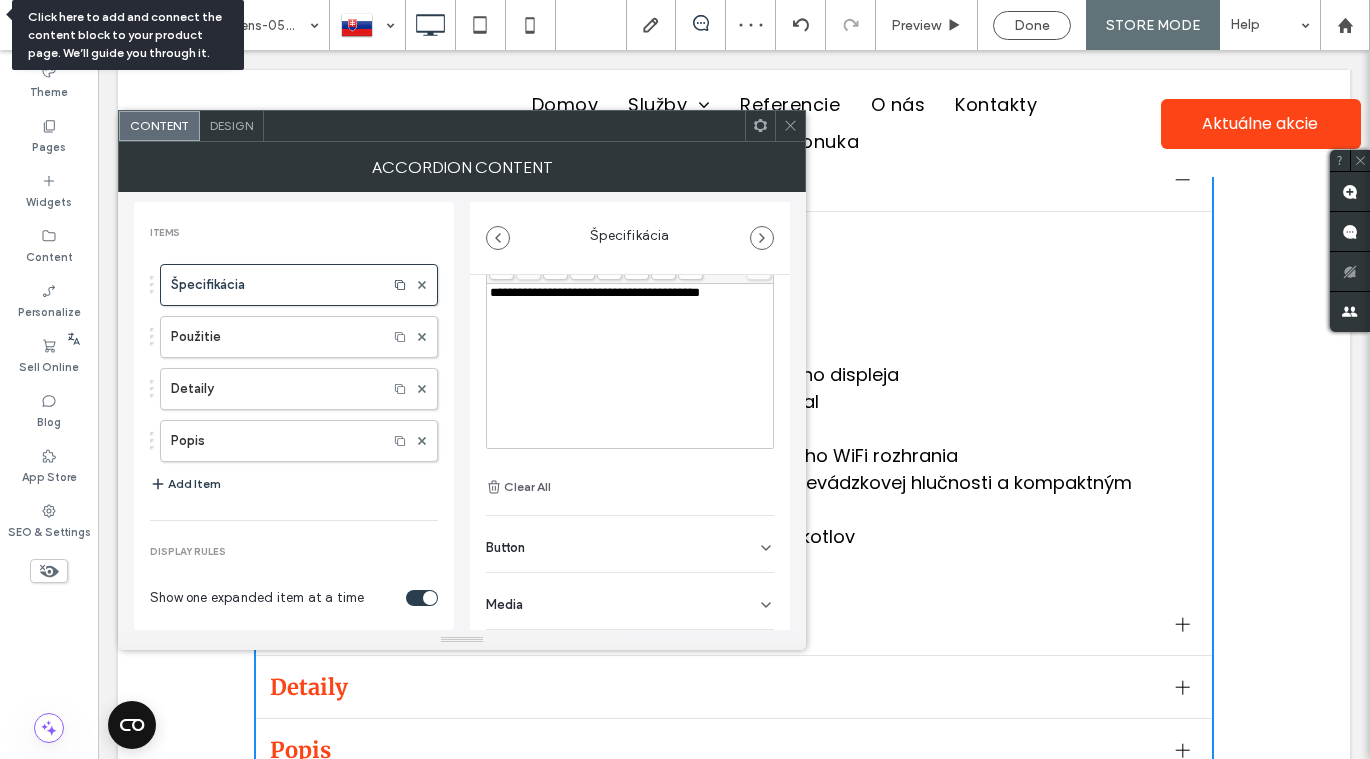 scroll, scrollTop: 140, scrollLeft: 0, axis: vertical 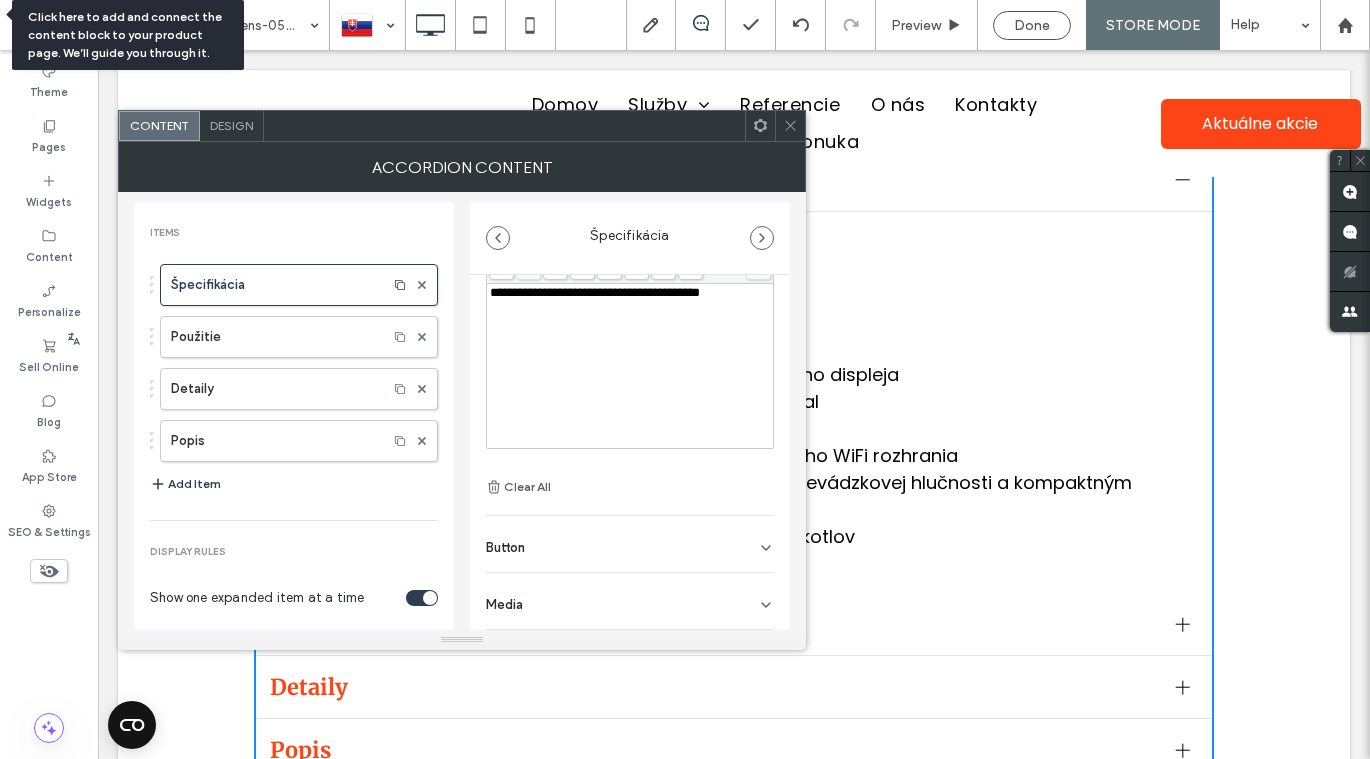 click on "Media" at bounding box center [630, 601] 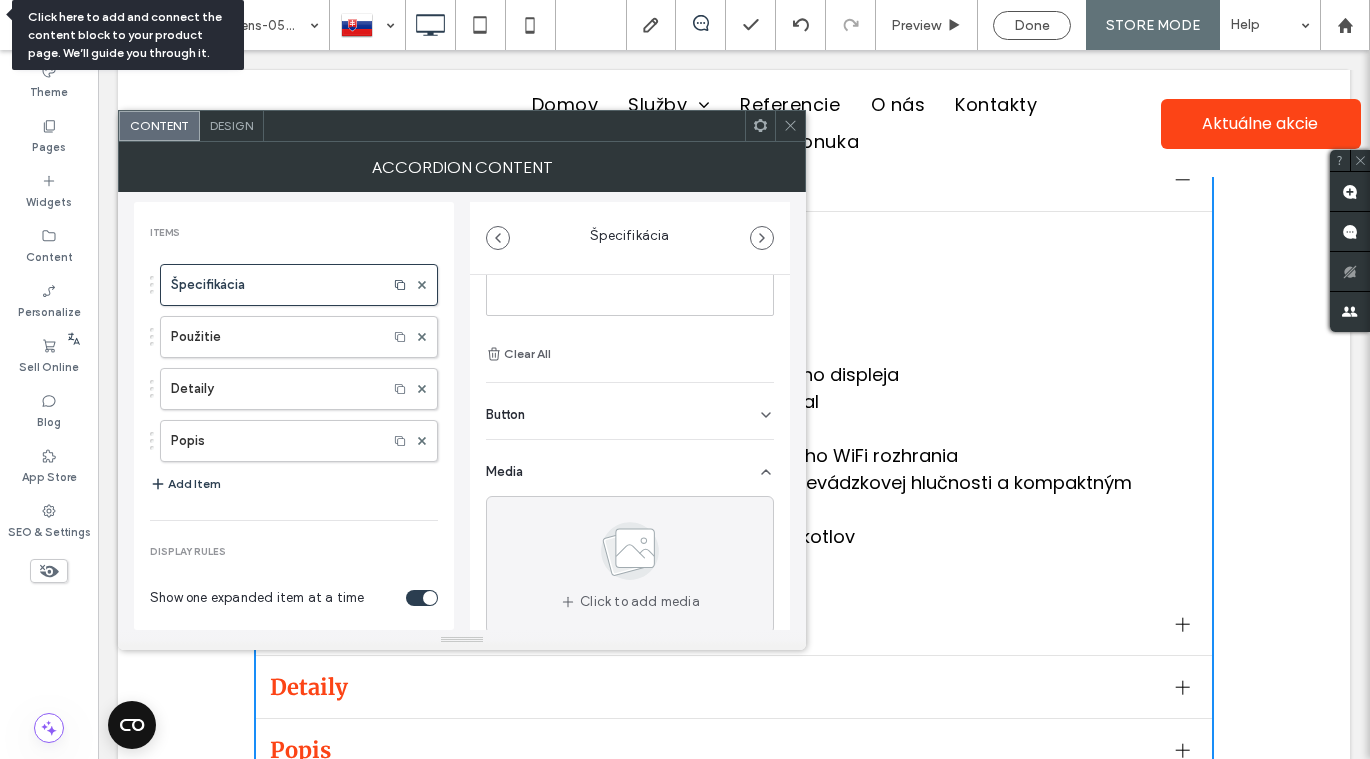 scroll, scrollTop: 293, scrollLeft: 0, axis: vertical 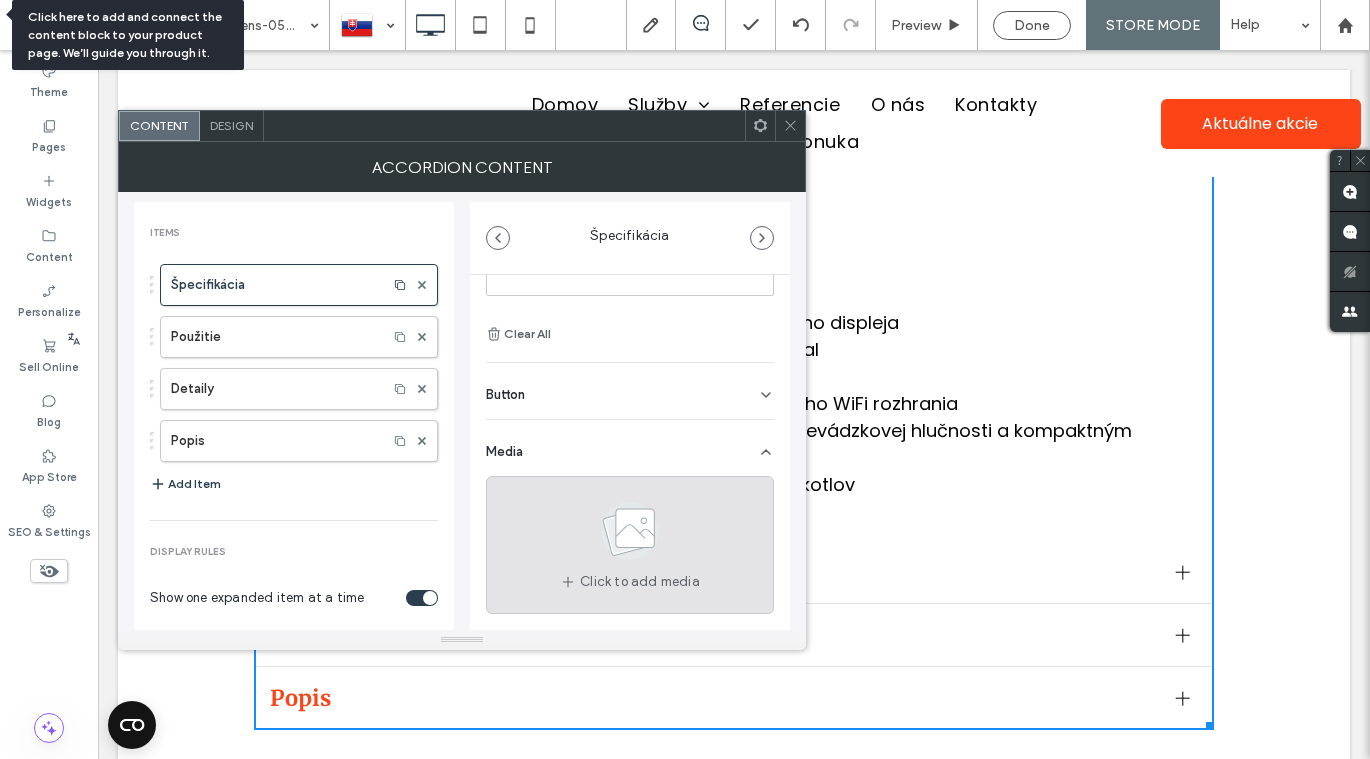 click 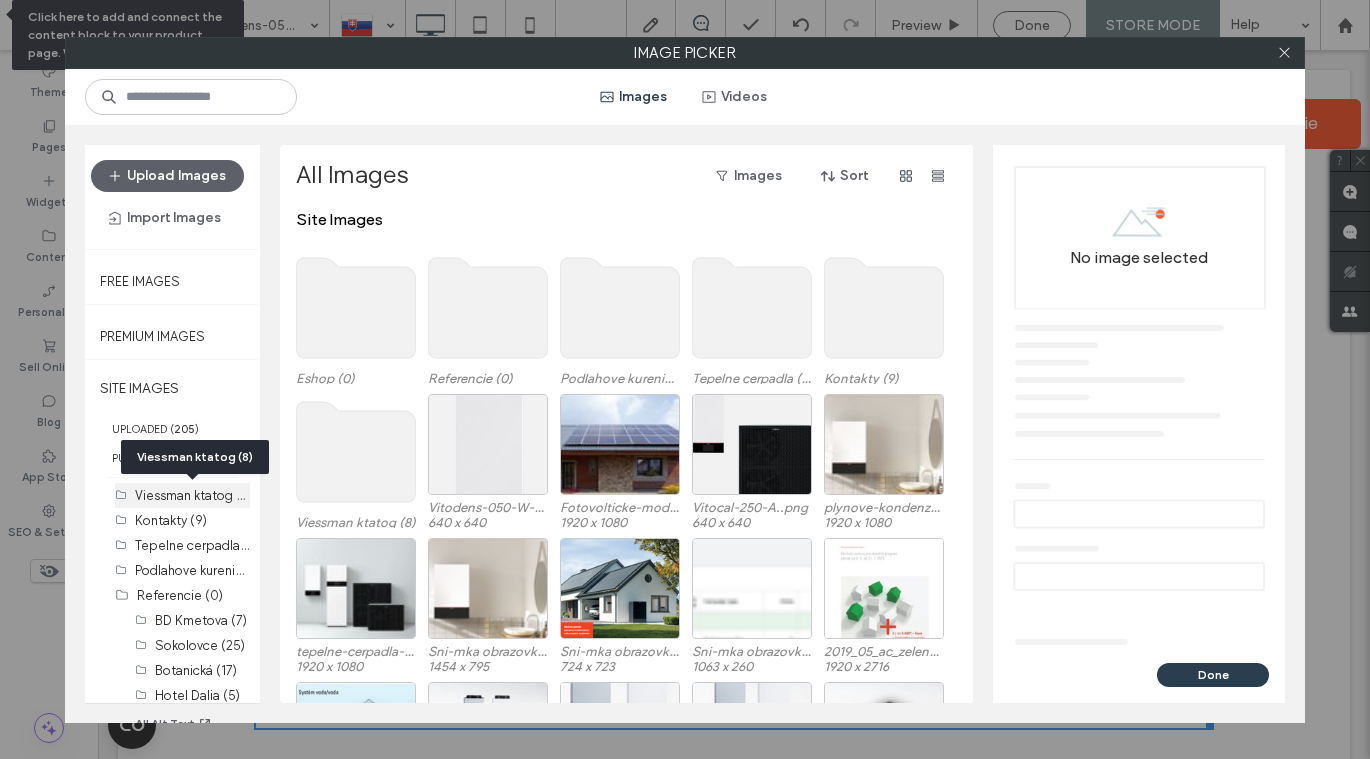 click on "Viessman ktatog (8)" at bounding box center [194, 494] 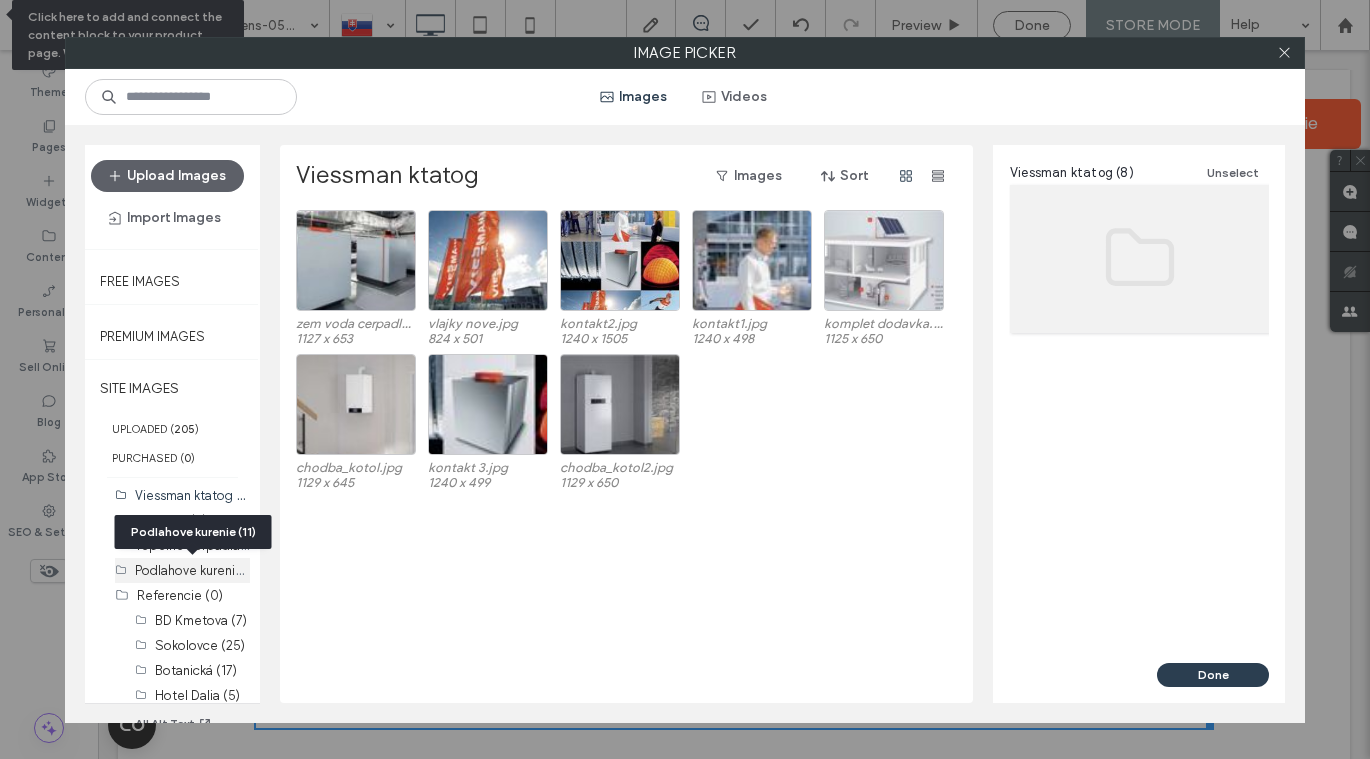 click on "Podlahove kurenie (11)" at bounding box center [200, 569] 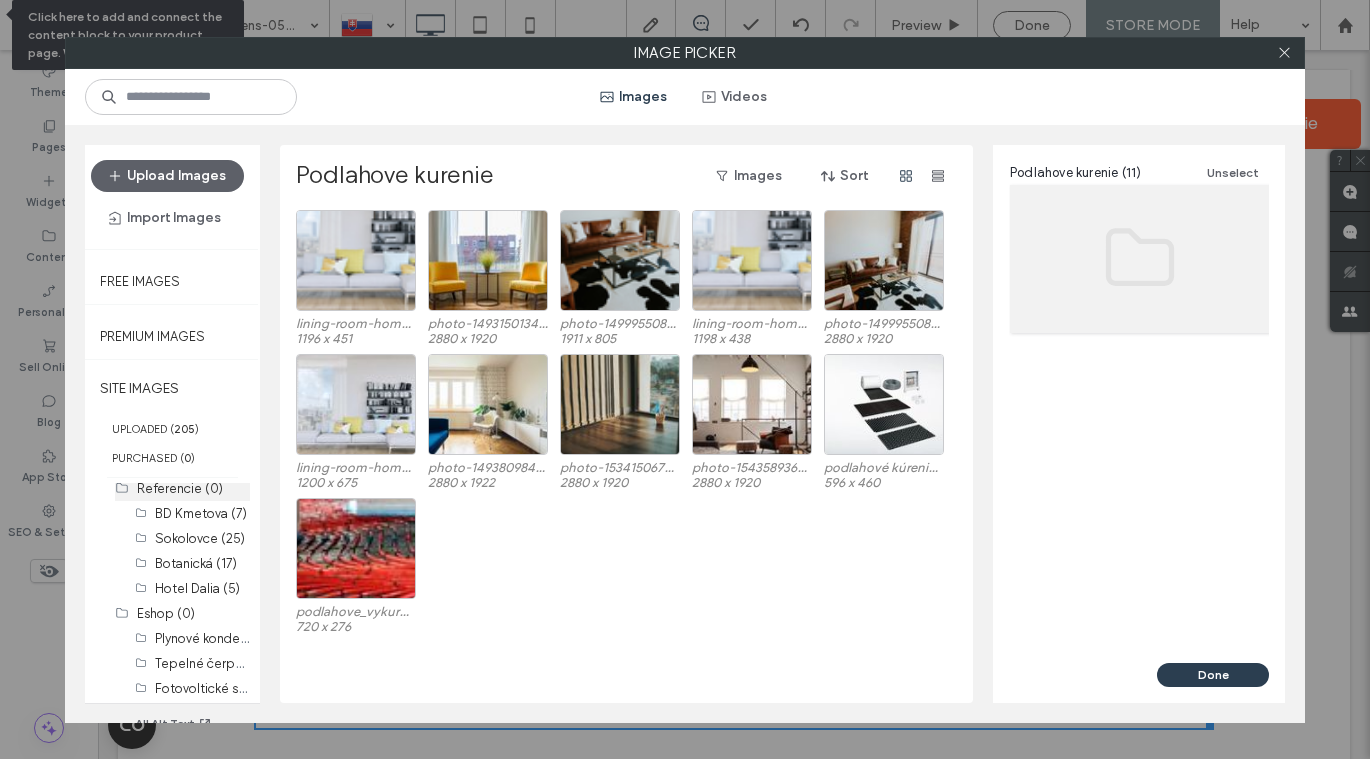 scroll, scrollTop: 157, scrollLeft: 0, axis: vertical 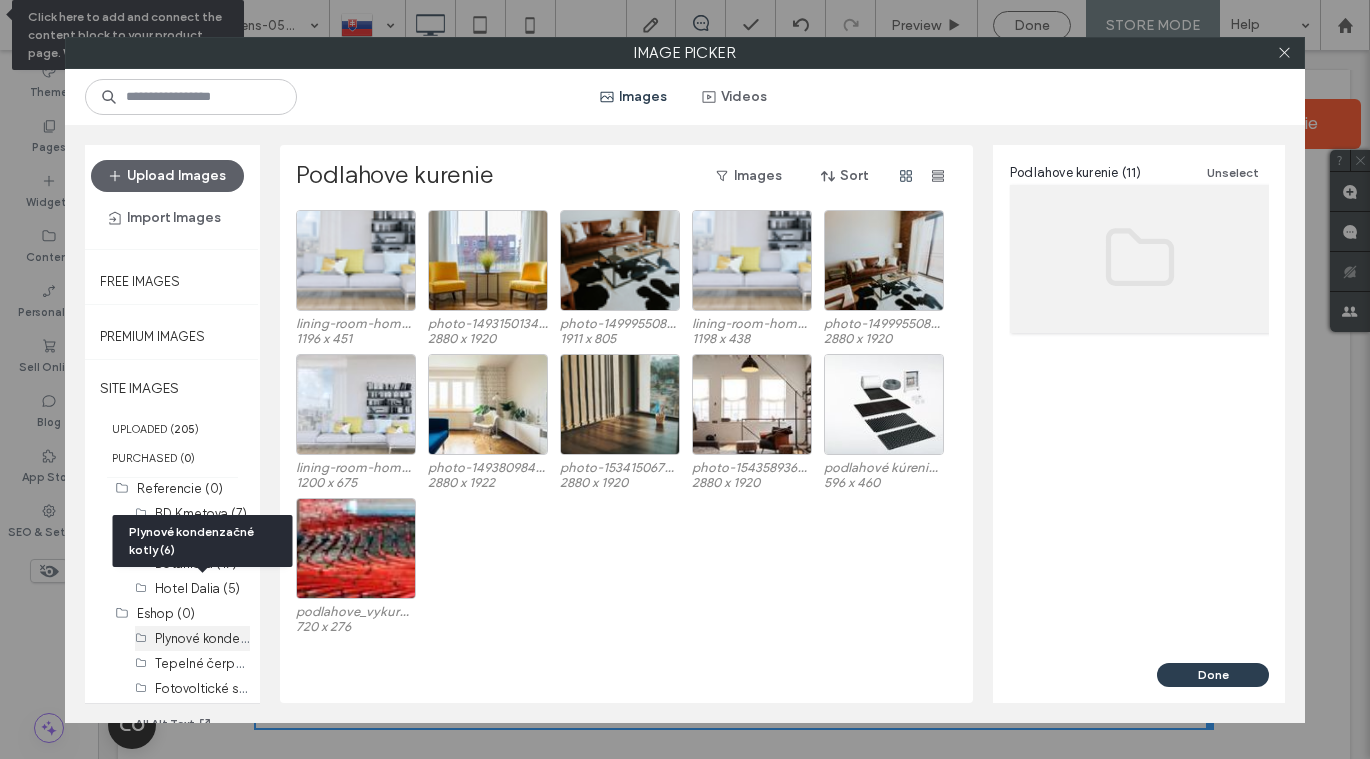 click on "Plynové kondenzačné kotly (6)" at bounding box center (244, 637) 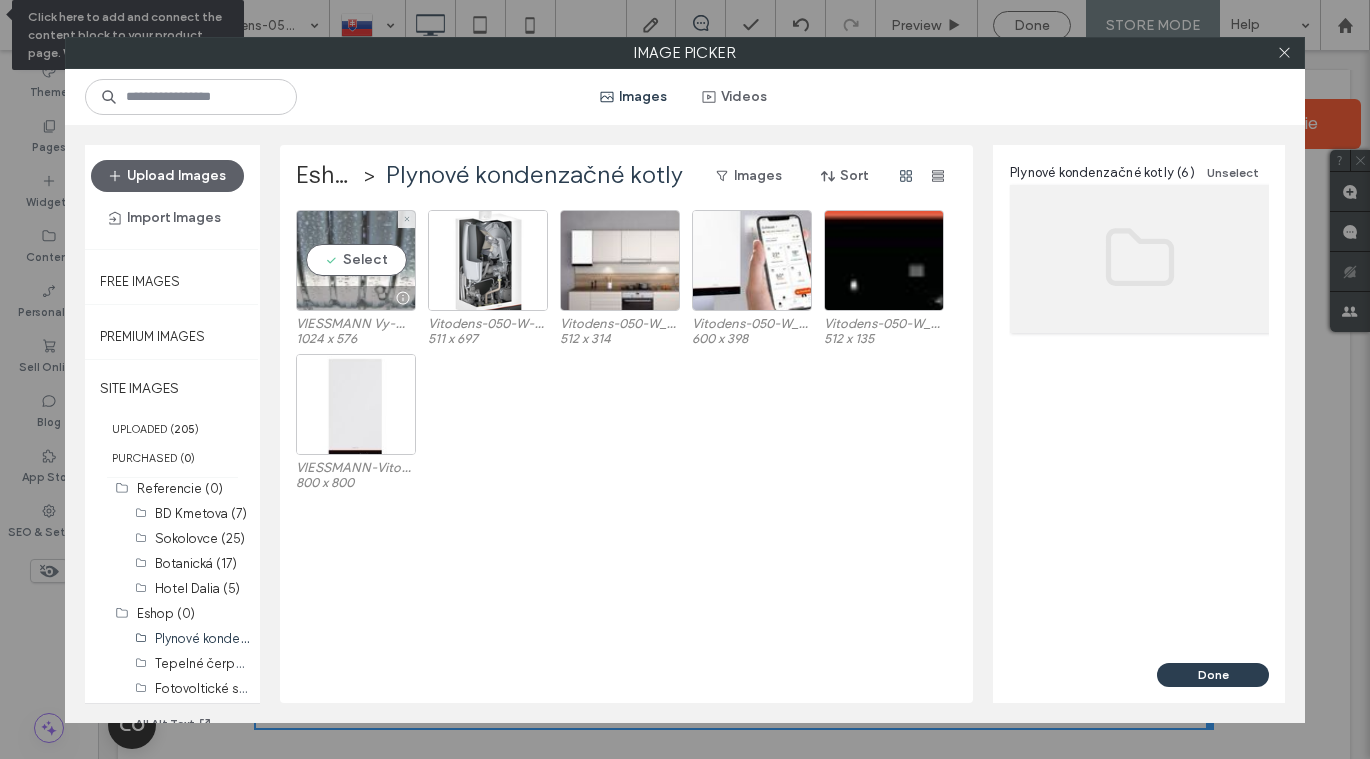 click on "Select" at bounding box center (356, 260) 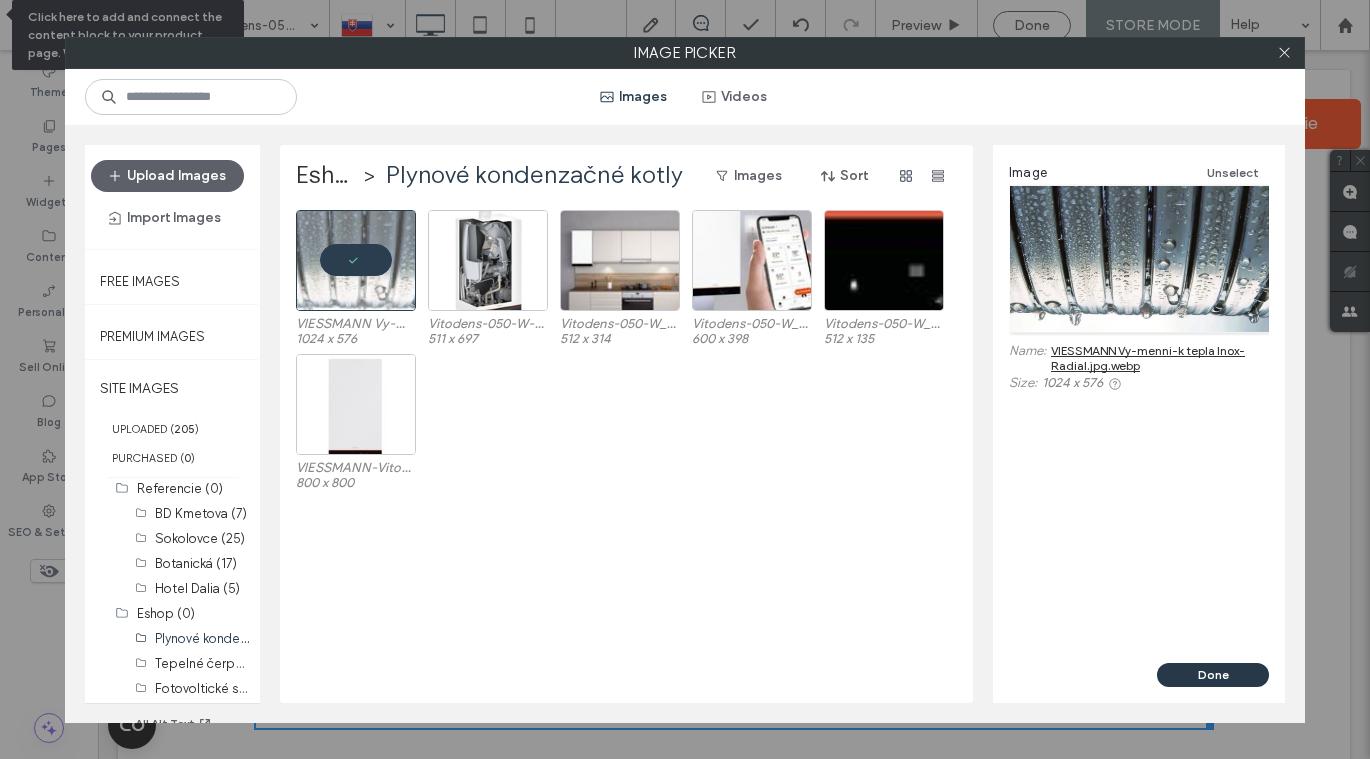 click on "Done" at bounding box center [1213, 675] 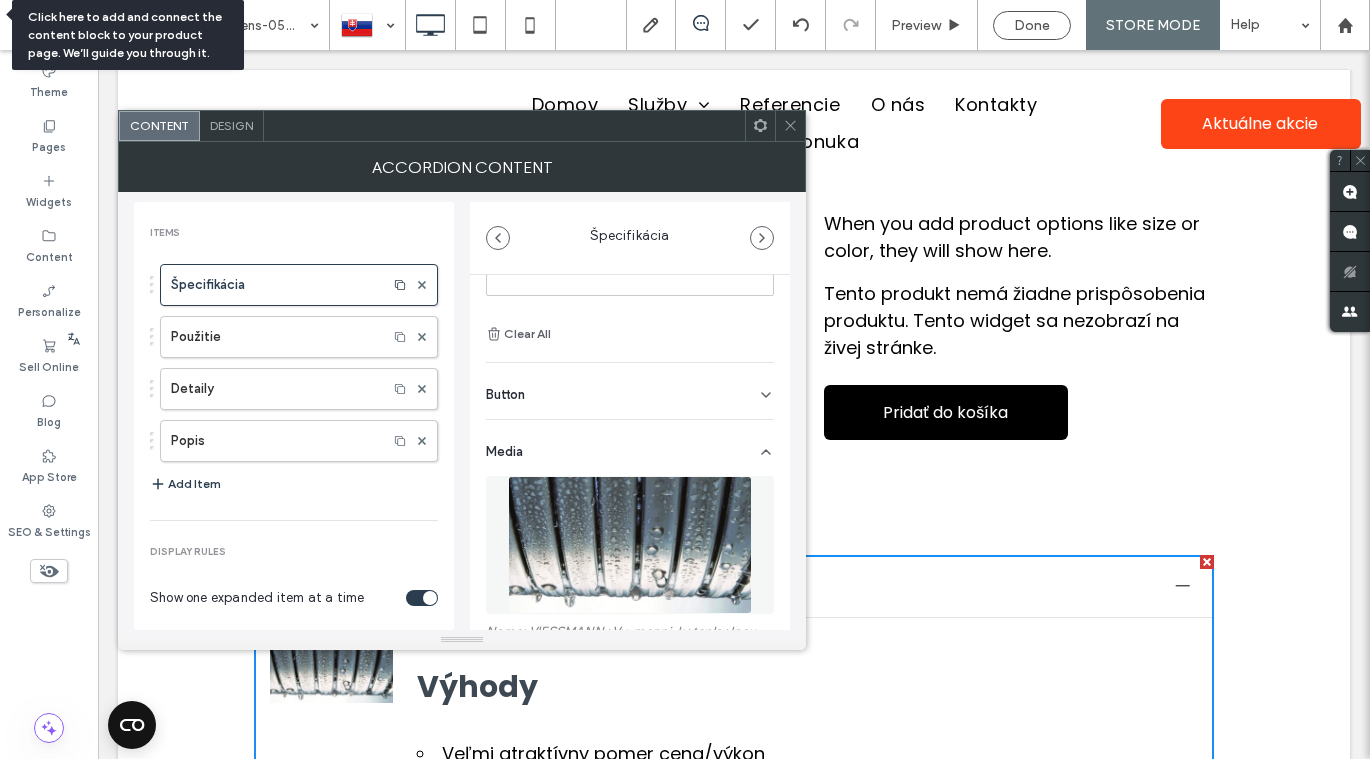 scroll, scrollTop: 707, scrollLeft: 0, axis: vertical 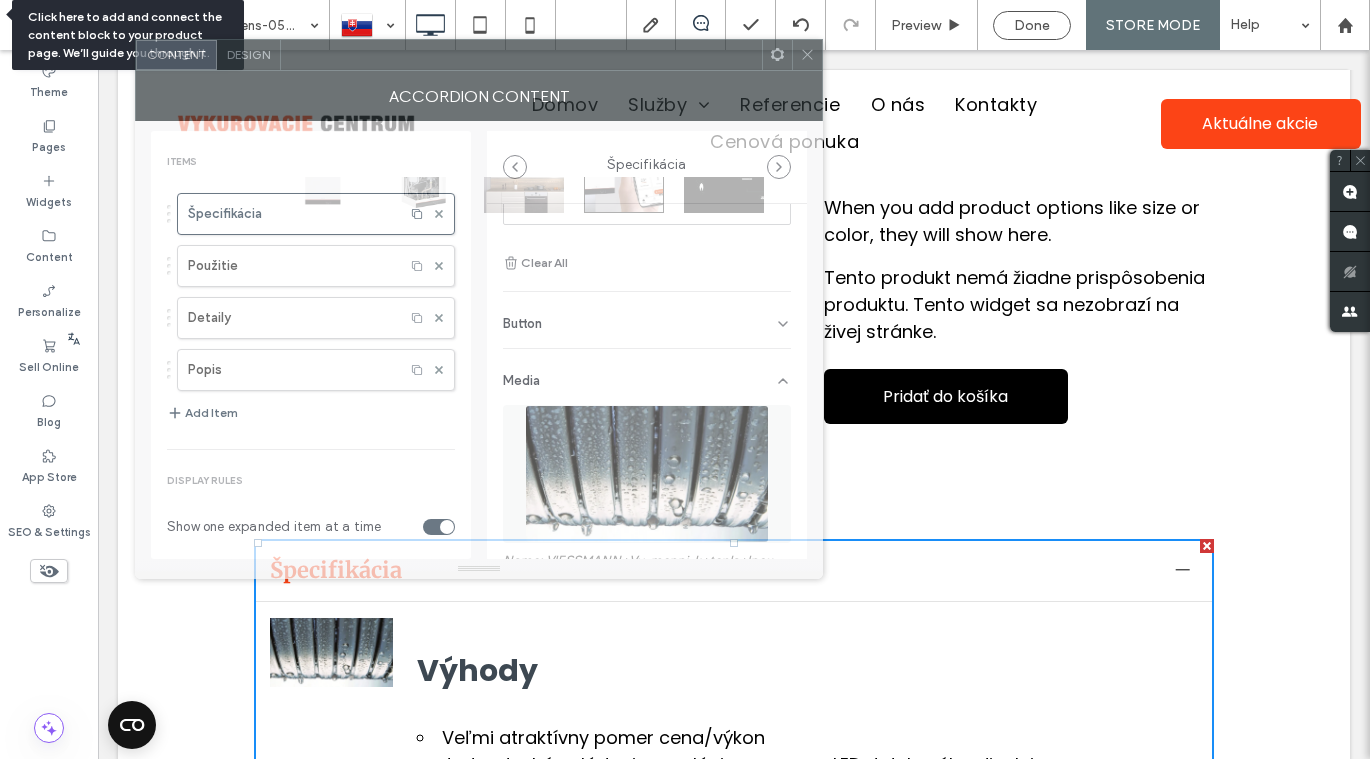 drag, startPoint x: 589, startPoint y: 132, endPoint x: 606, endPoint y: 61, distance: 73.00685 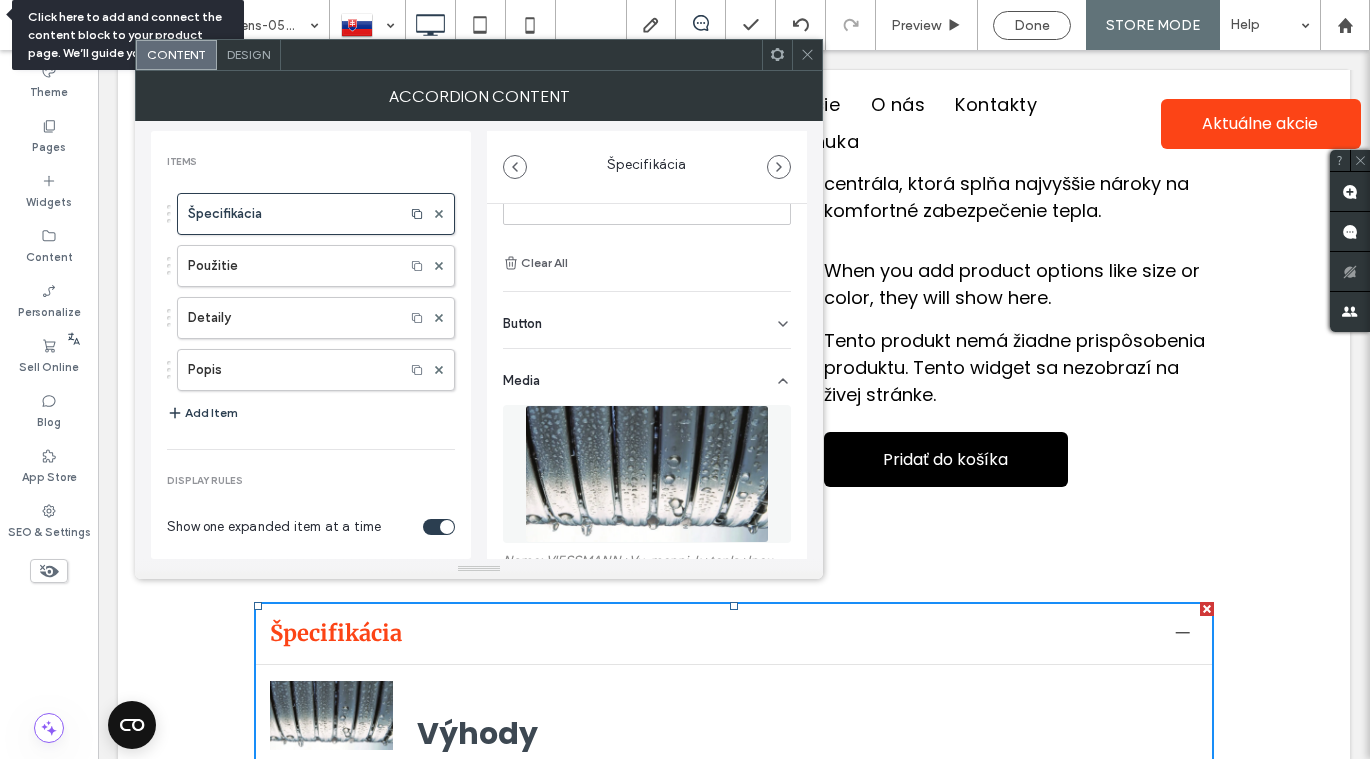 scroll, scrollTop: 642, scrollLeft: 0, axis: vertical 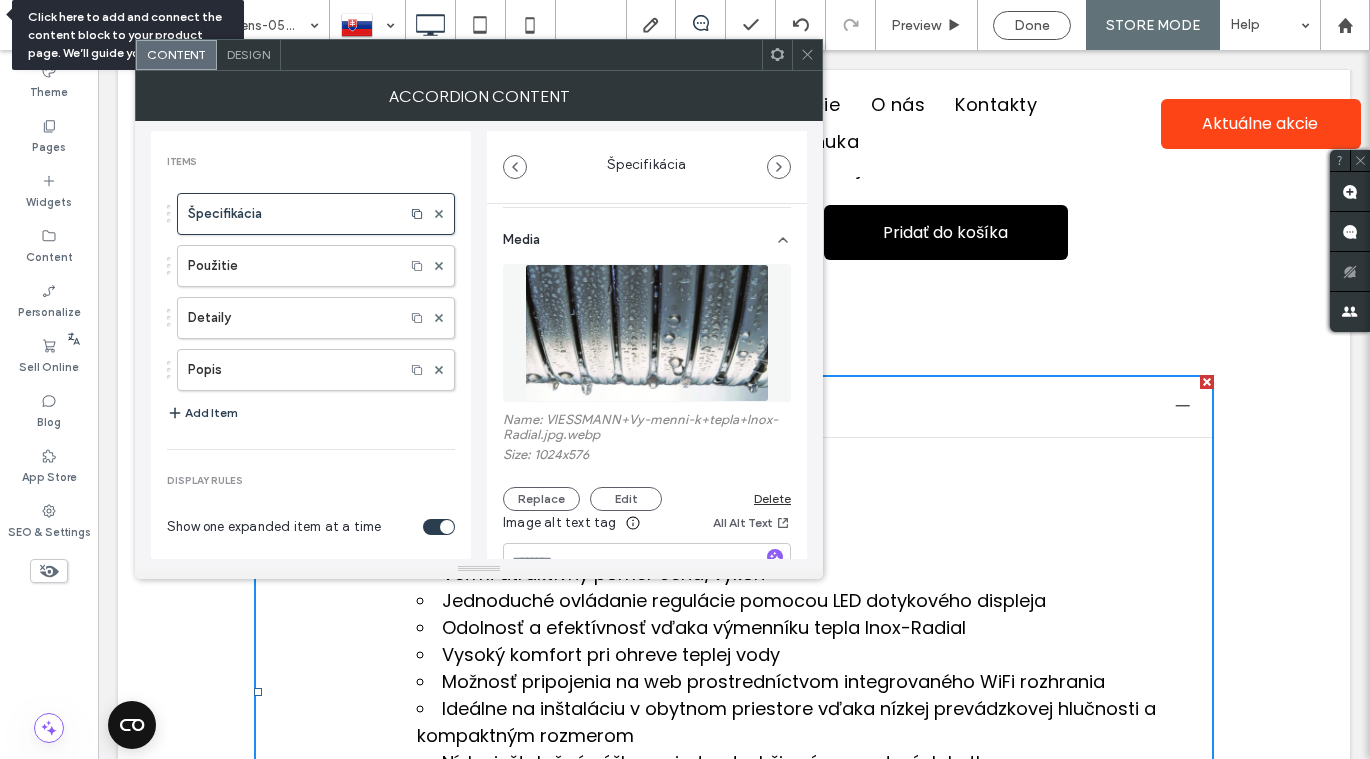 click on "Delete" at bounding box center (772, 498) 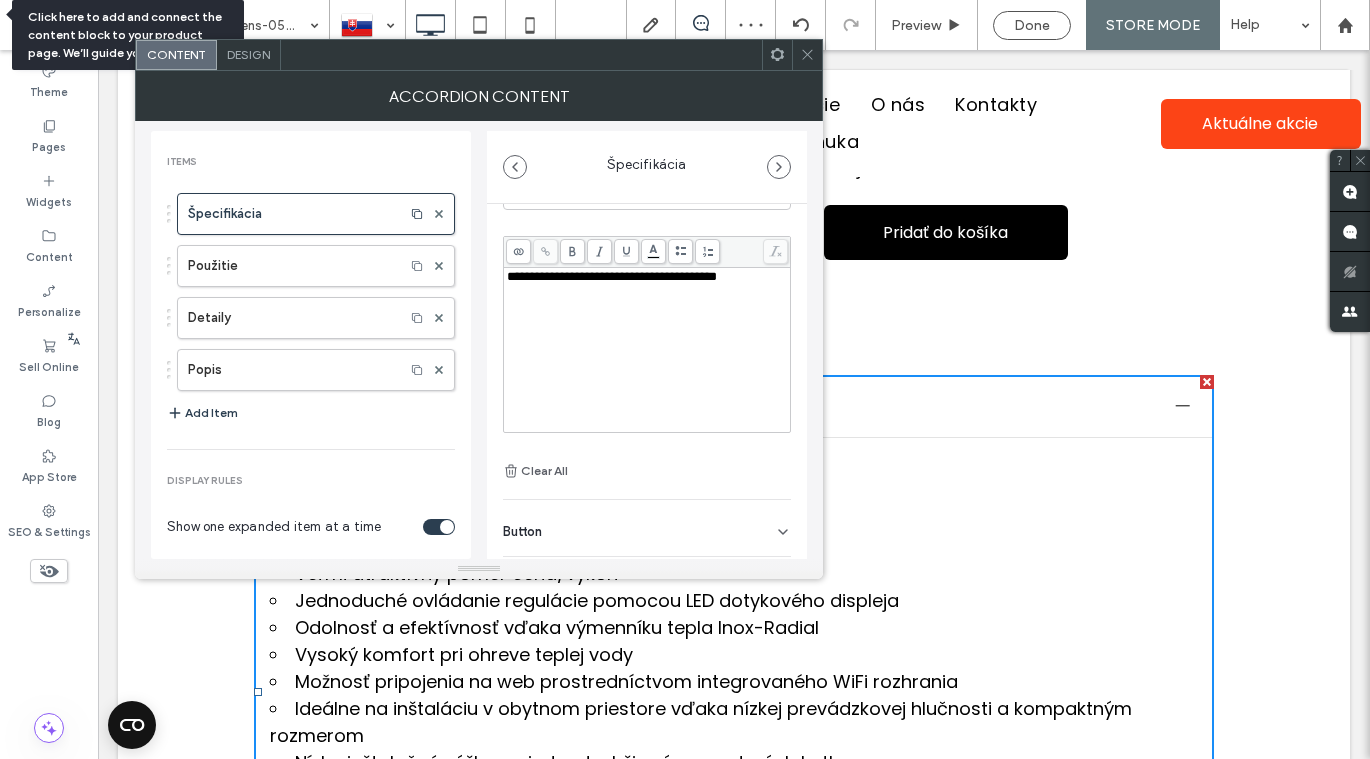 scroll, scrollTop: 80, scrollLeft: 0, axis: vertical 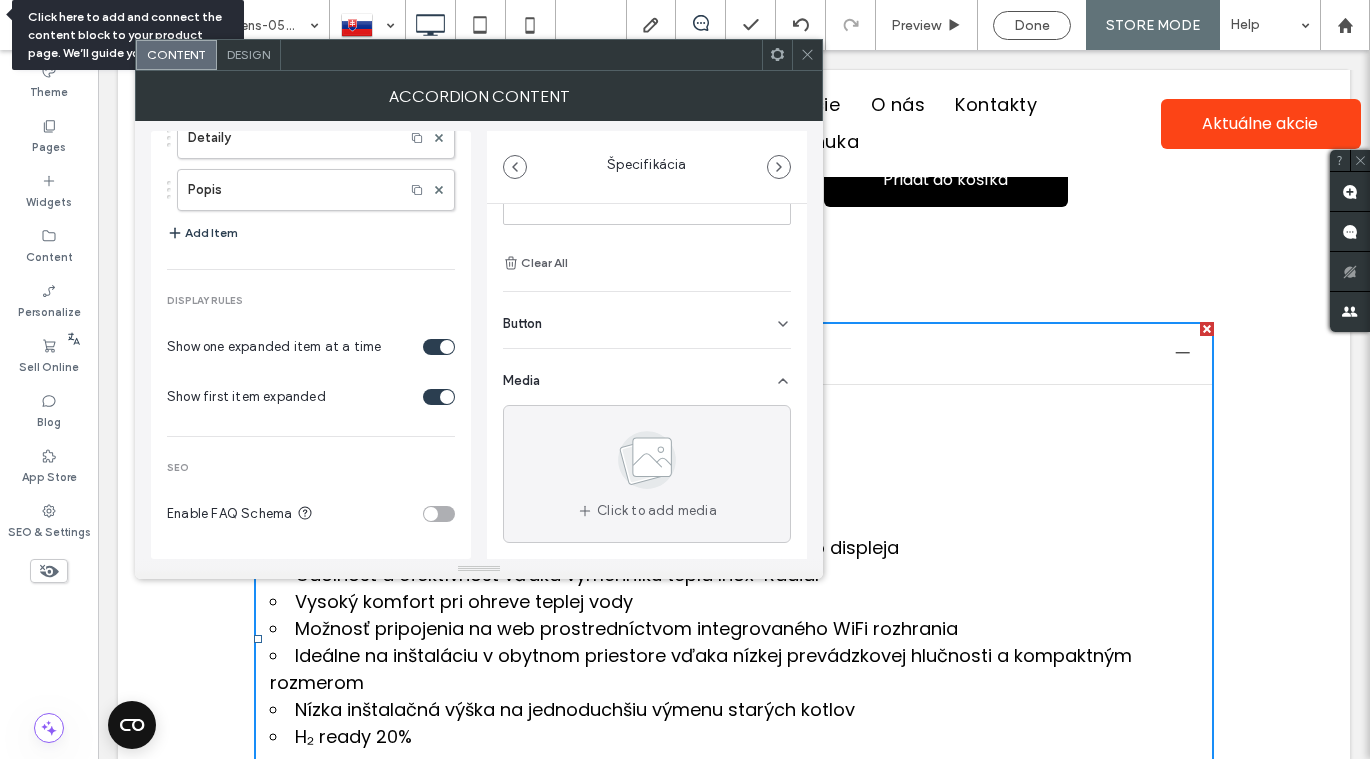 click 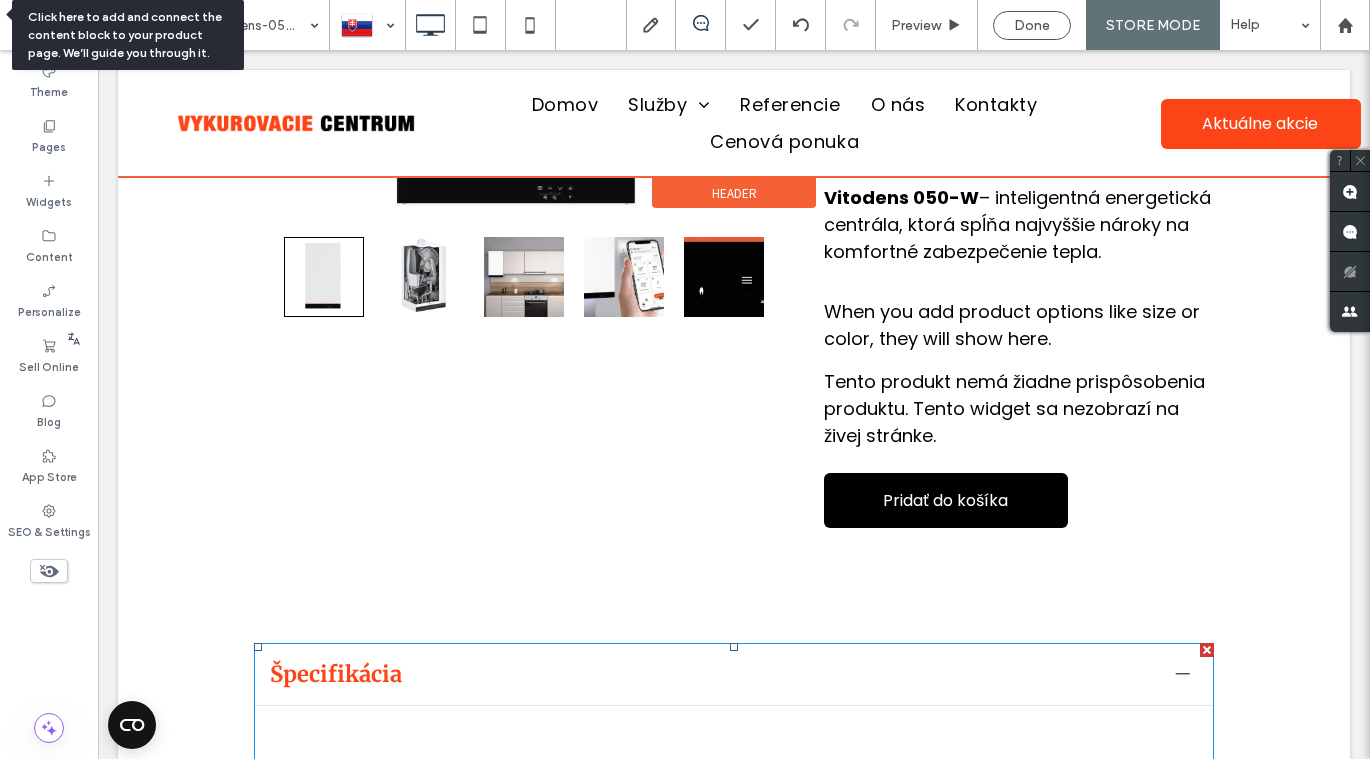 scroll, scrollTop: 301, scrollLeft: 0, axis: vertical 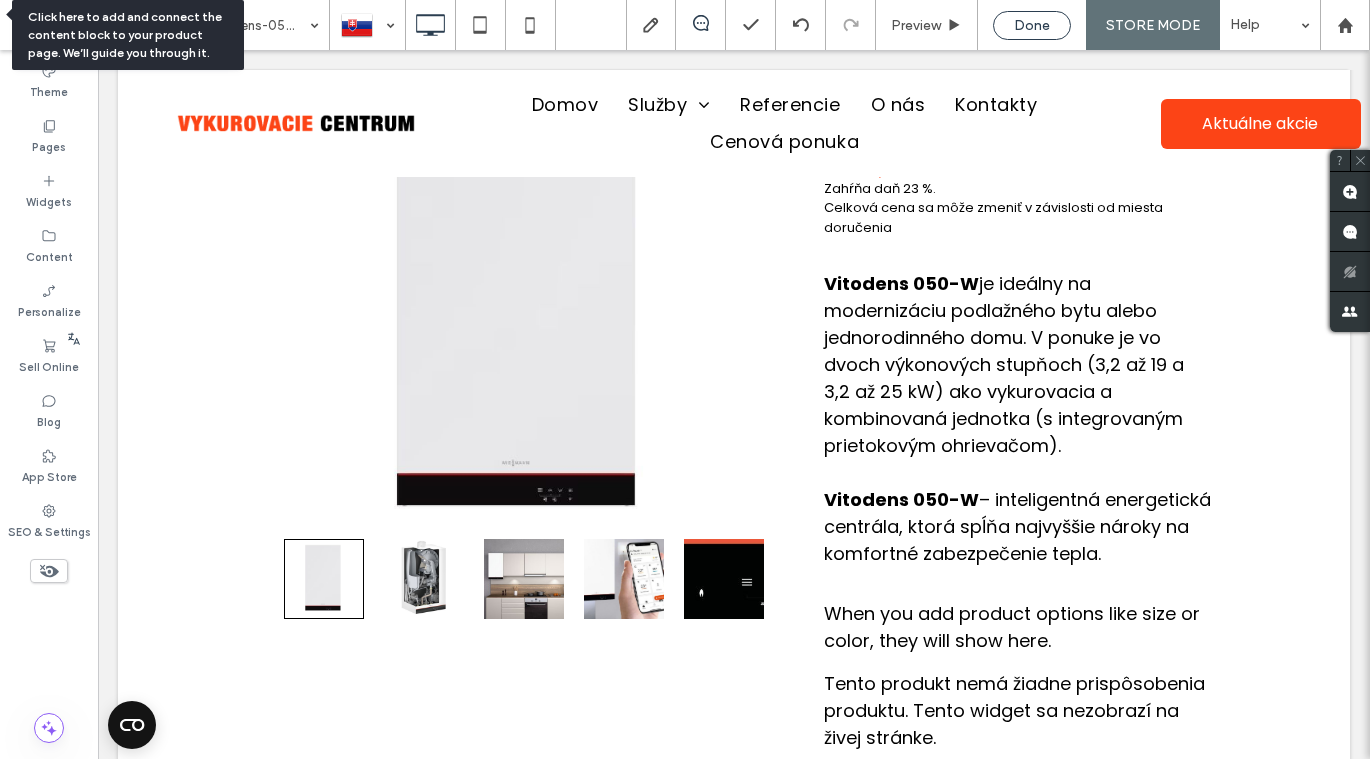 click on "Done" at bounding box center [1032, 25] 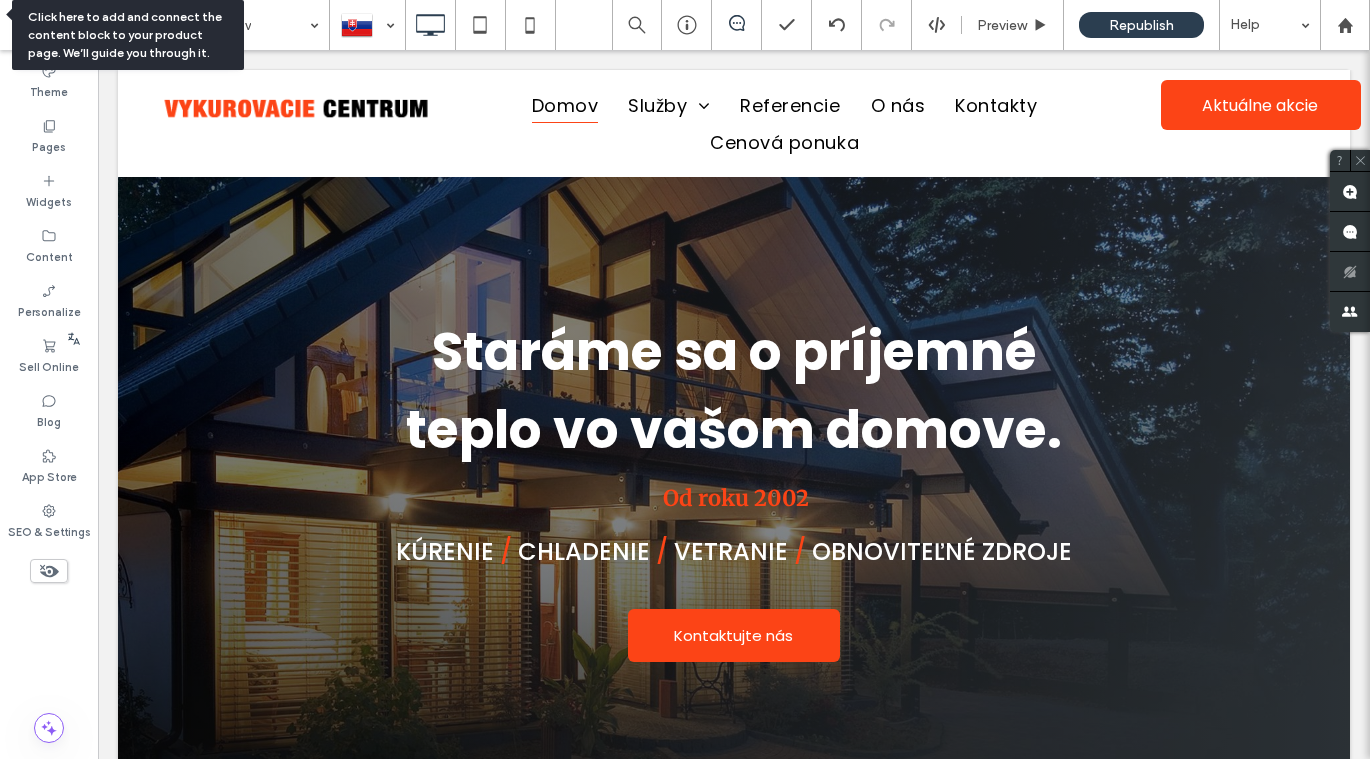 scroll, scrollTop: 0, scrollLeft: 0, axis: both 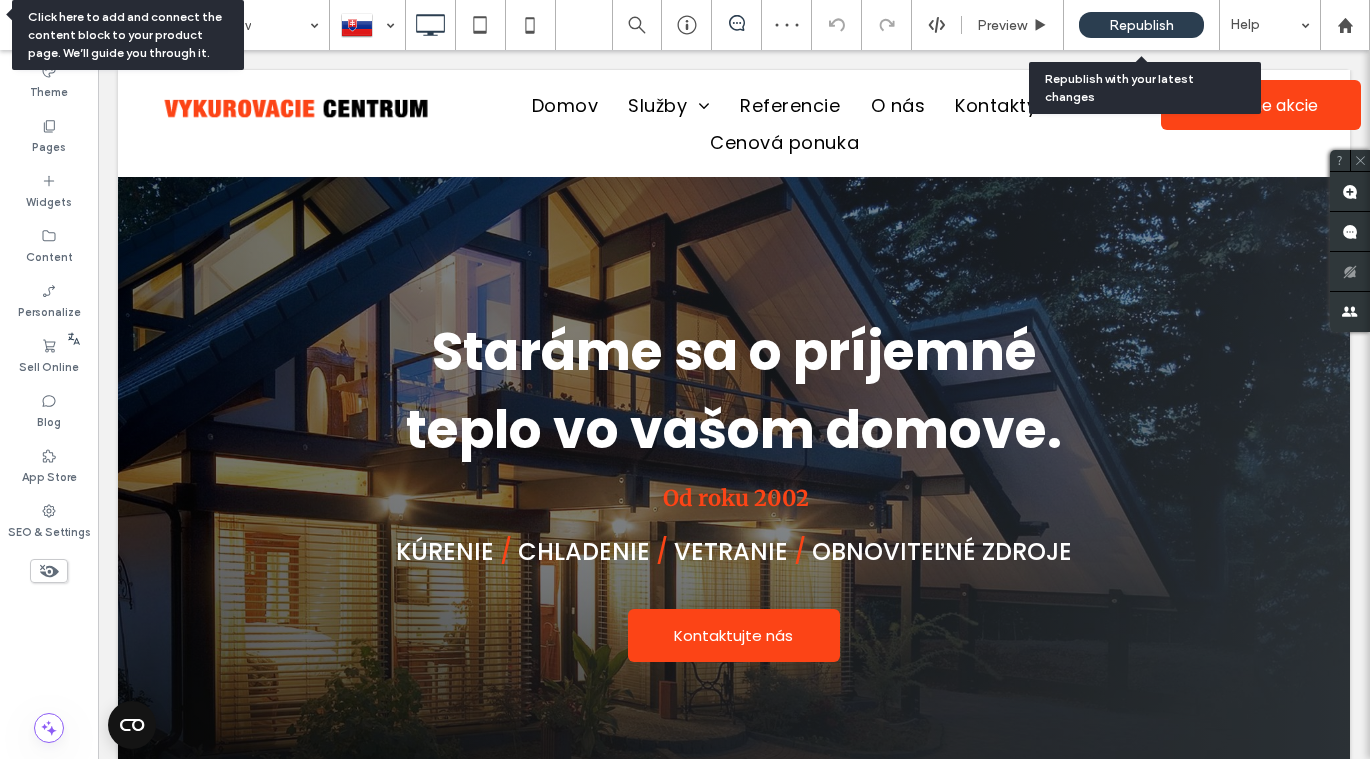 click on "Republish" at bounding box center (1141, 25) 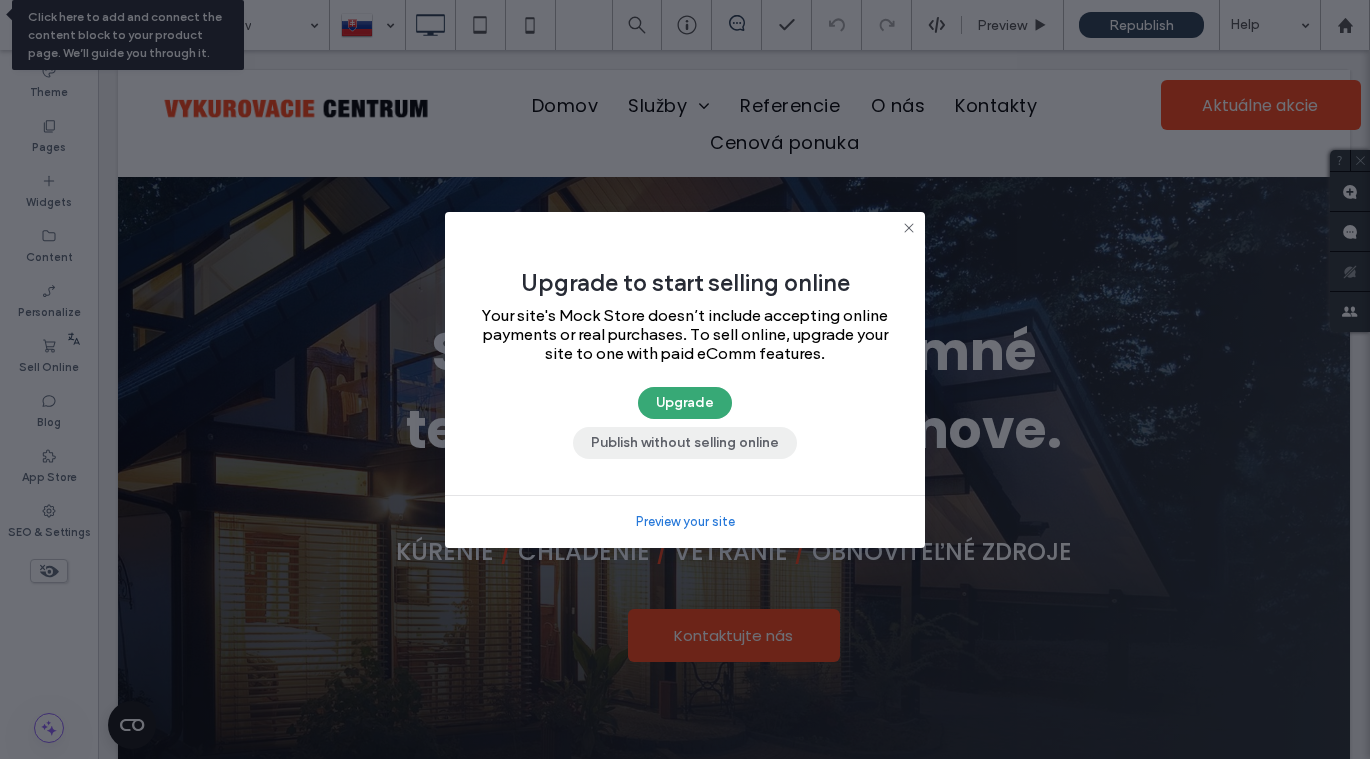 click on "Publish without selling online" at bounding box center (685, 443) 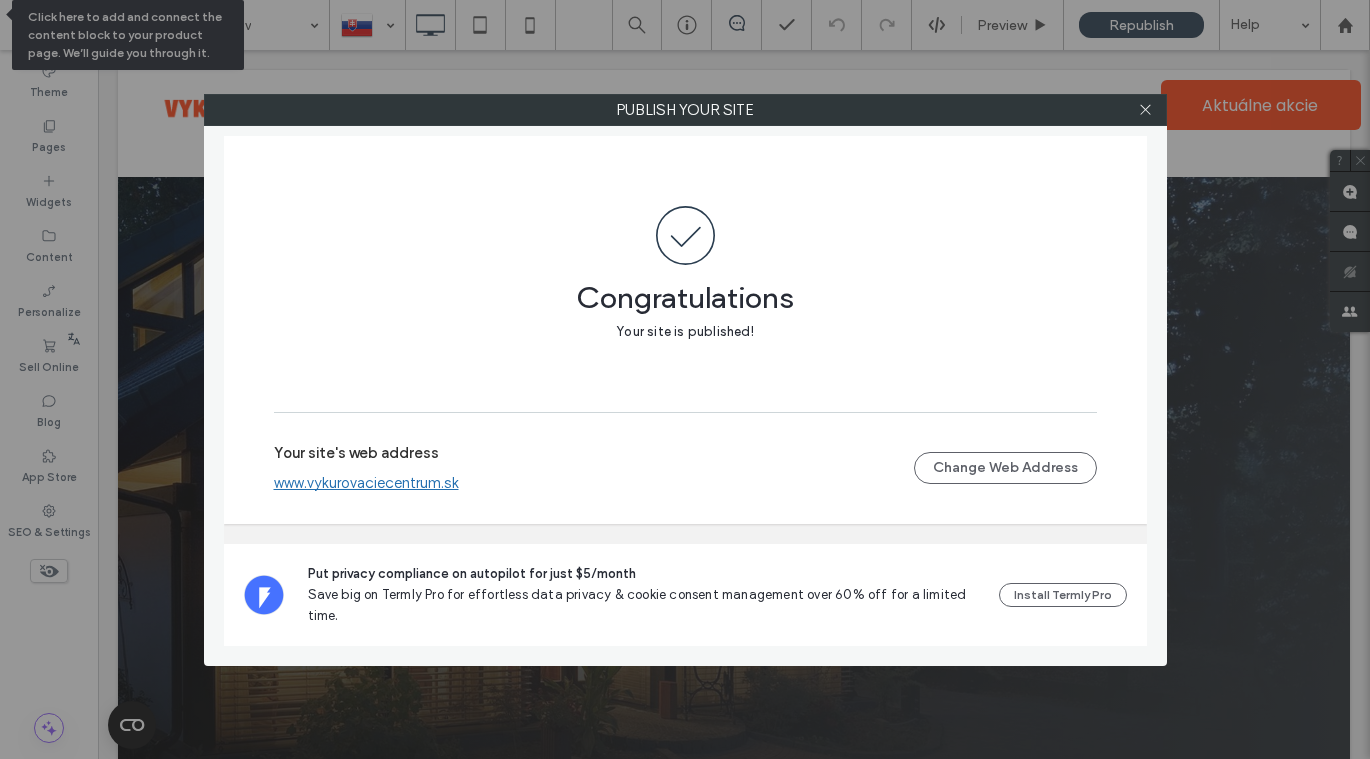 click on "www.vykurovaciecentrum.sk" at bounding box center (366, 483) 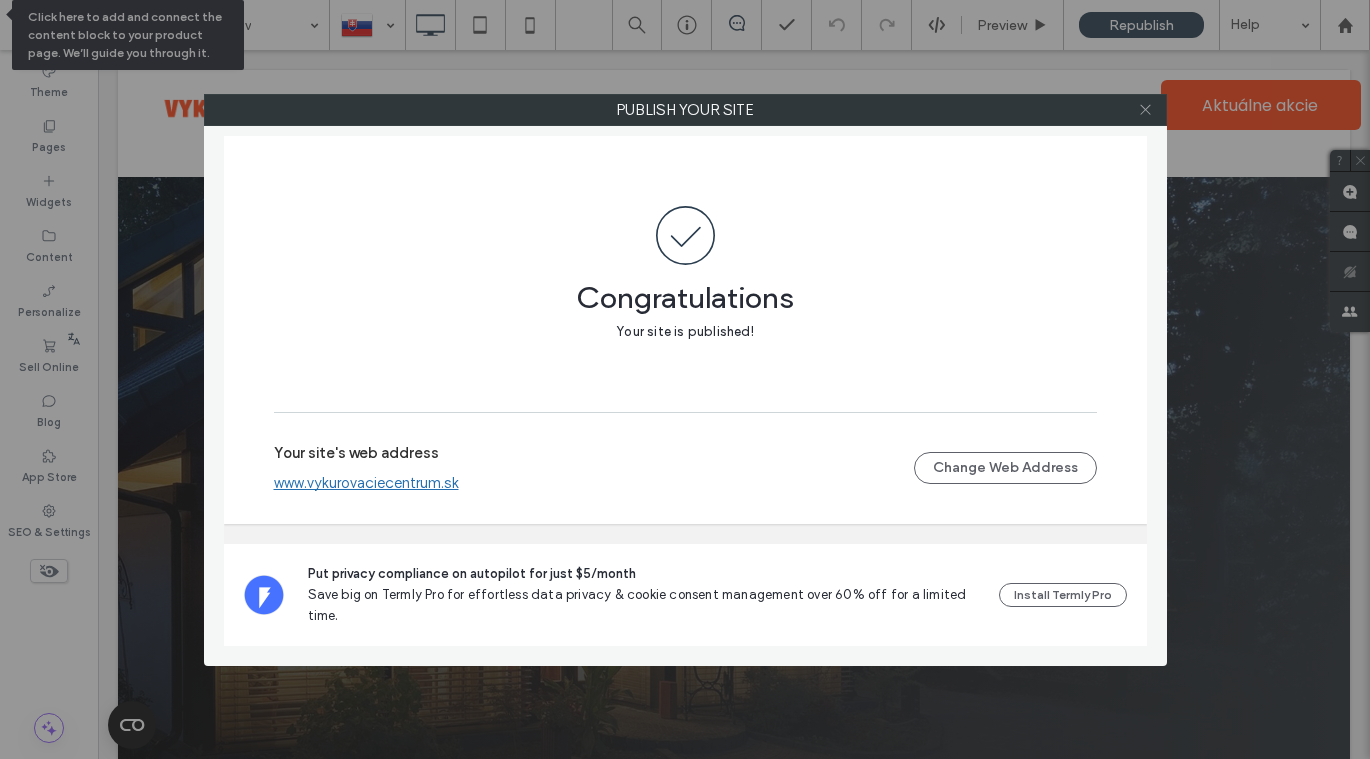 click at bounding box center (1145, 110) 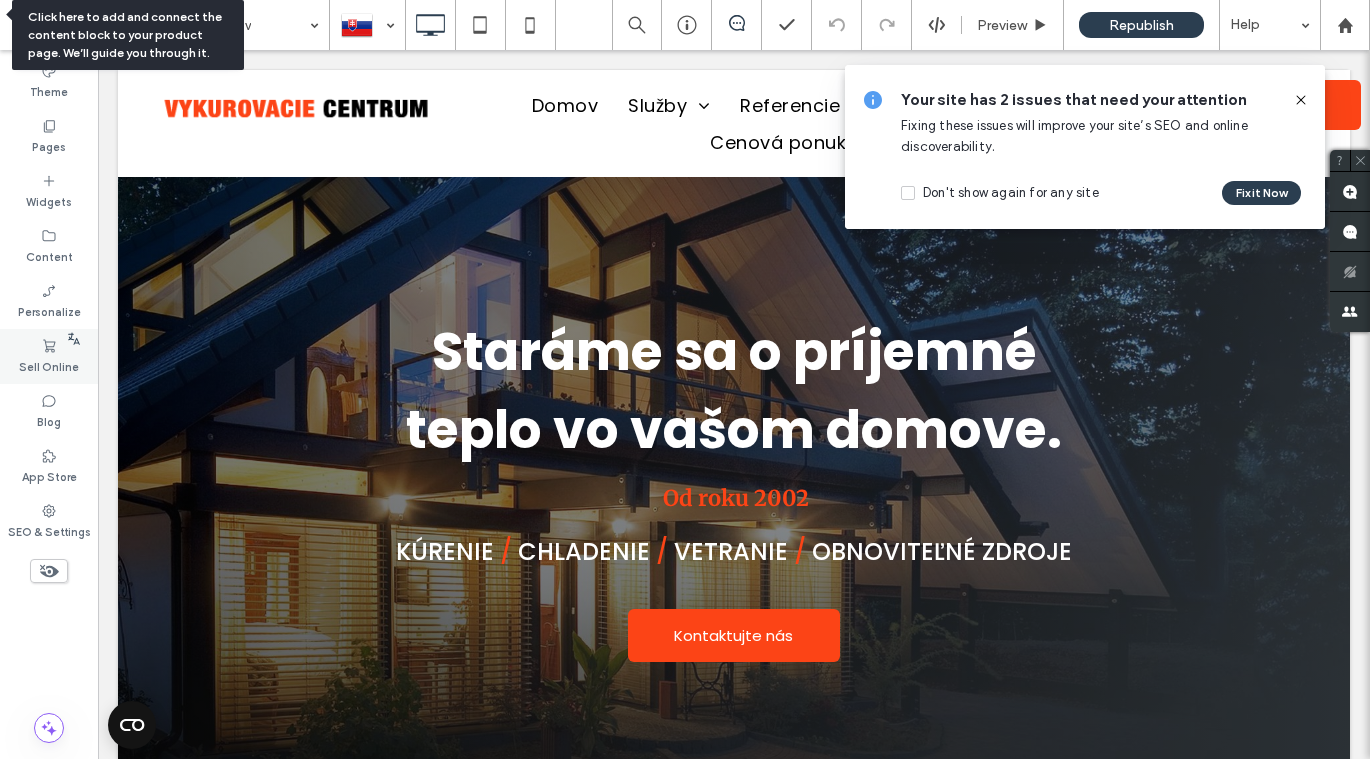 click on "Sell Online" at bounding box center [49, 365] 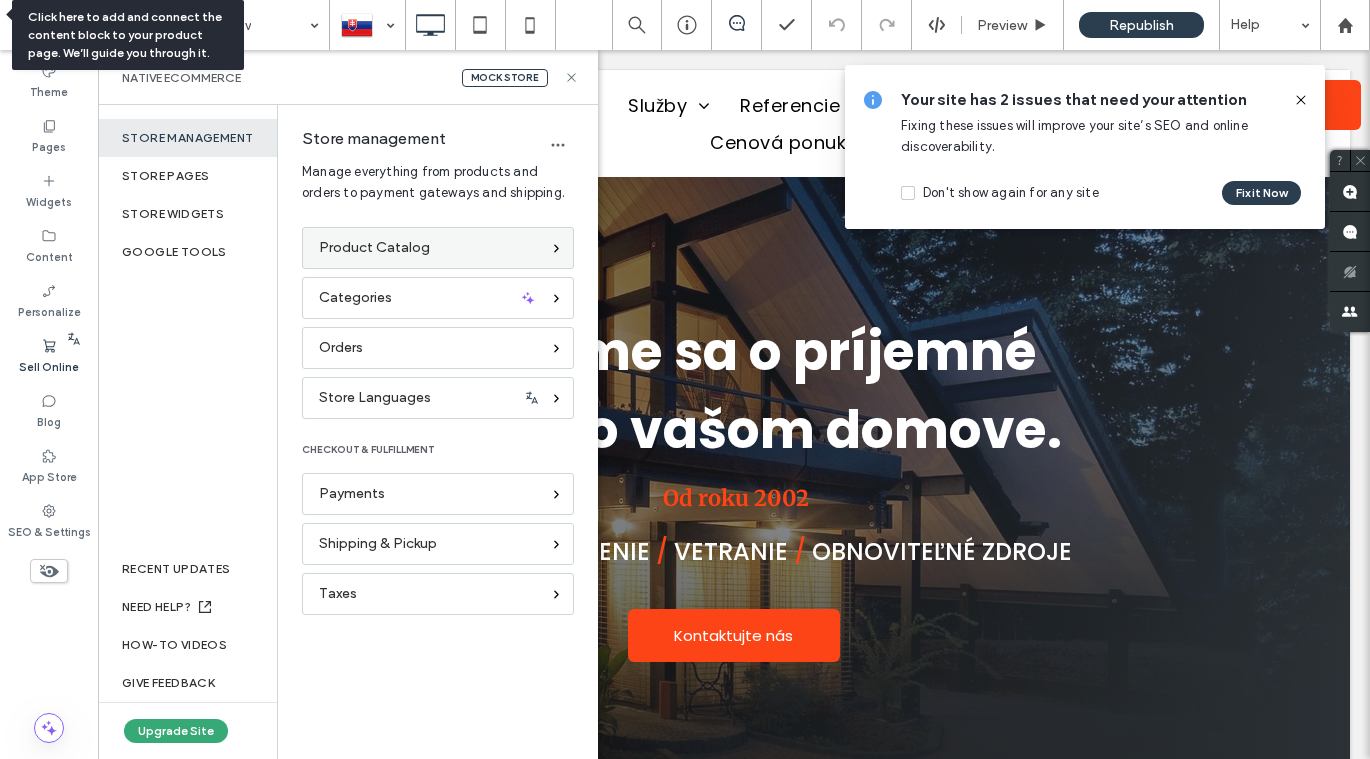 click on "Product Catalog" at bounding box center [374, 248] 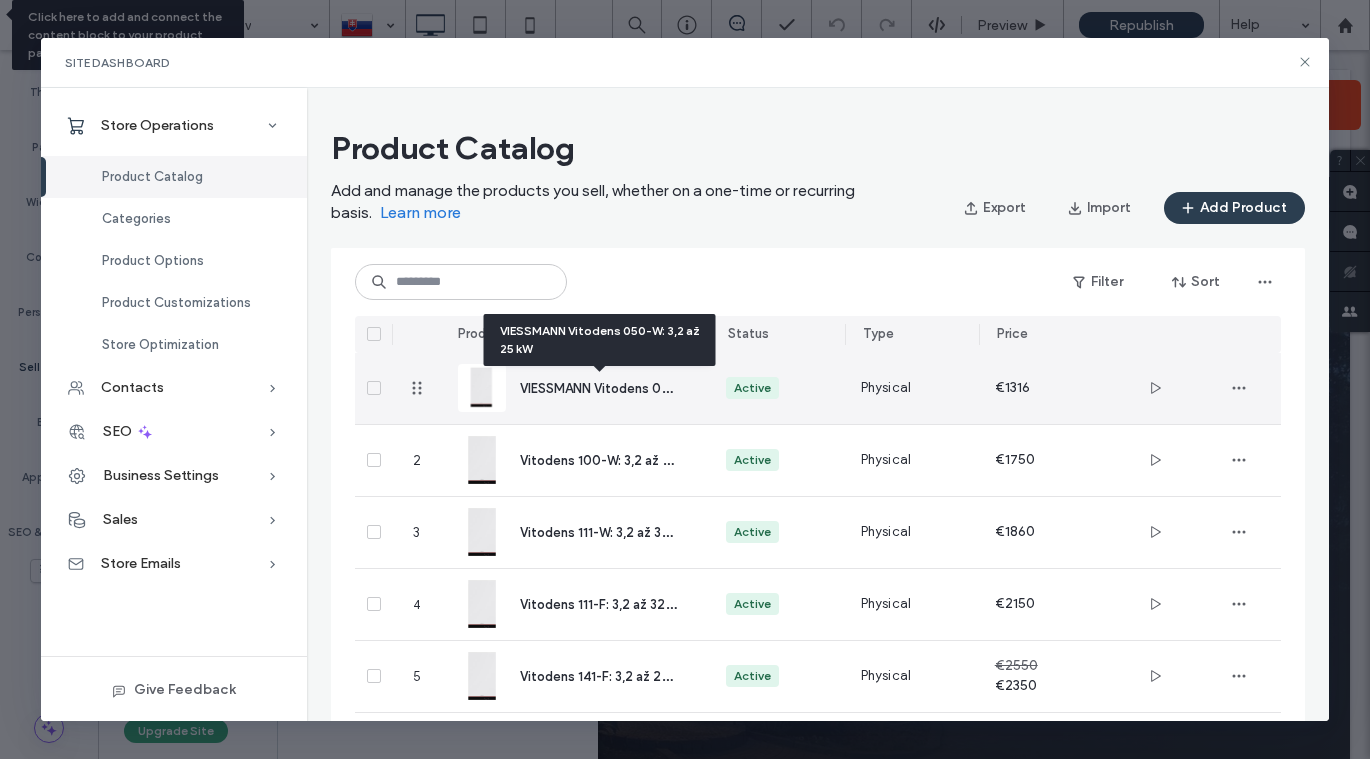 click on "VIESSMANN Vitodens 050-W: 3,2 až 25 kW" at bounding box center (647, 387) 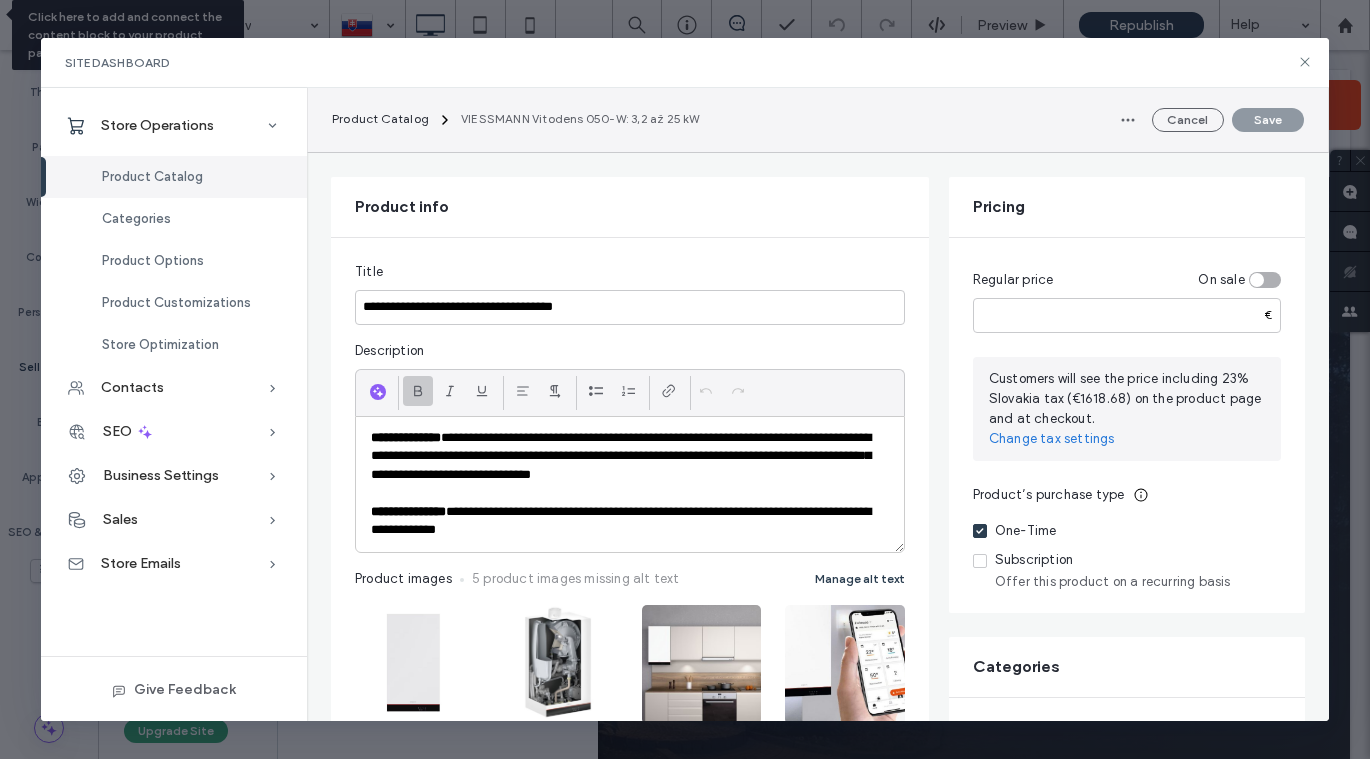 scroll, scrollTop: 147, scrollLeft: 0, axis: vertical 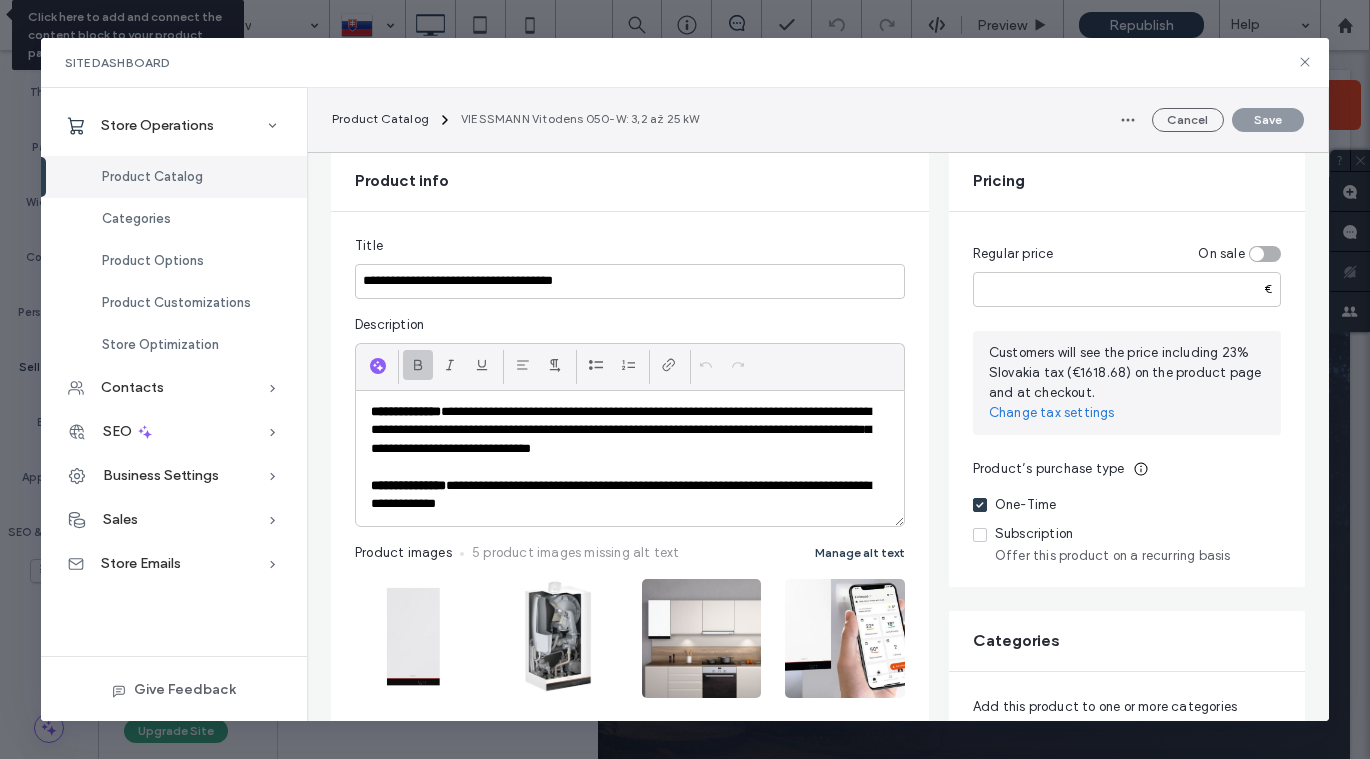 click on "**********" at bounding box center (630, 430) 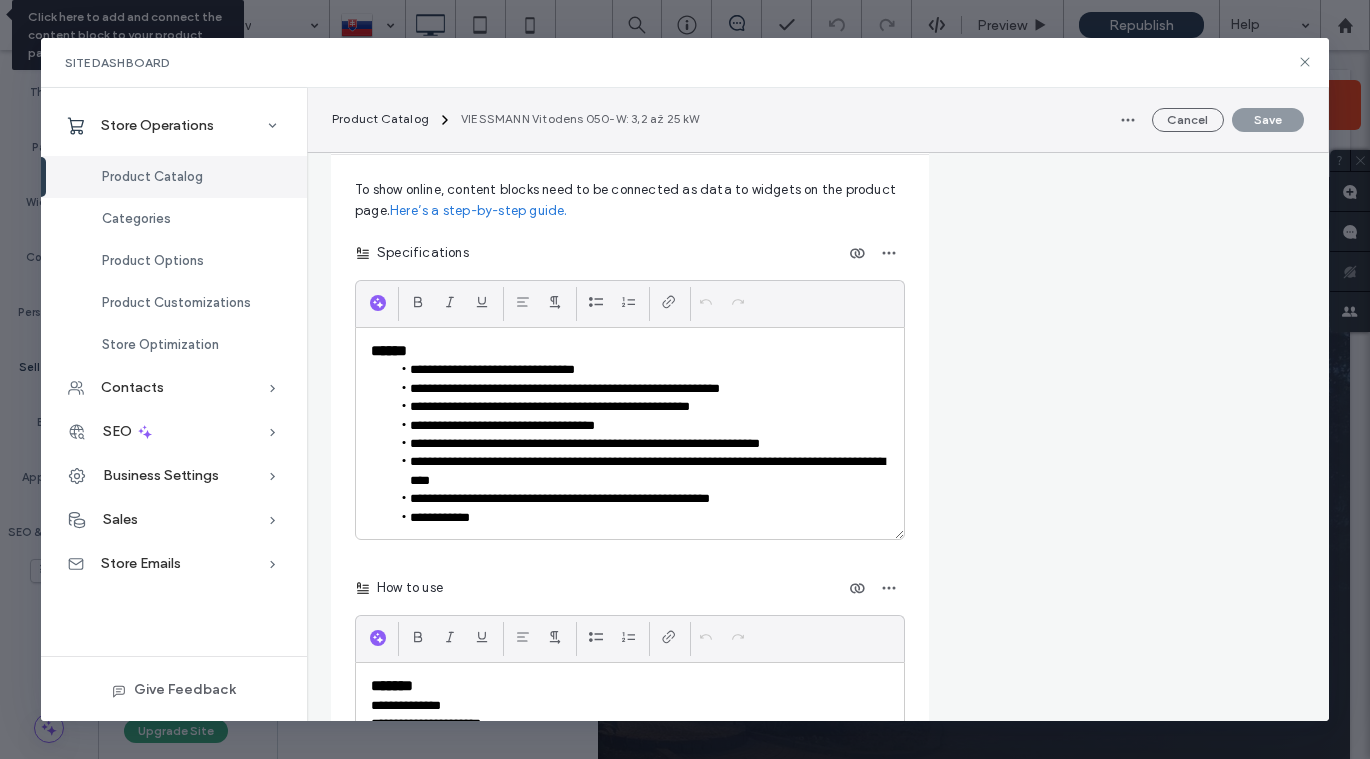 scroll, scrollTop: 2112, scrollLeft: 0, axis: vertical 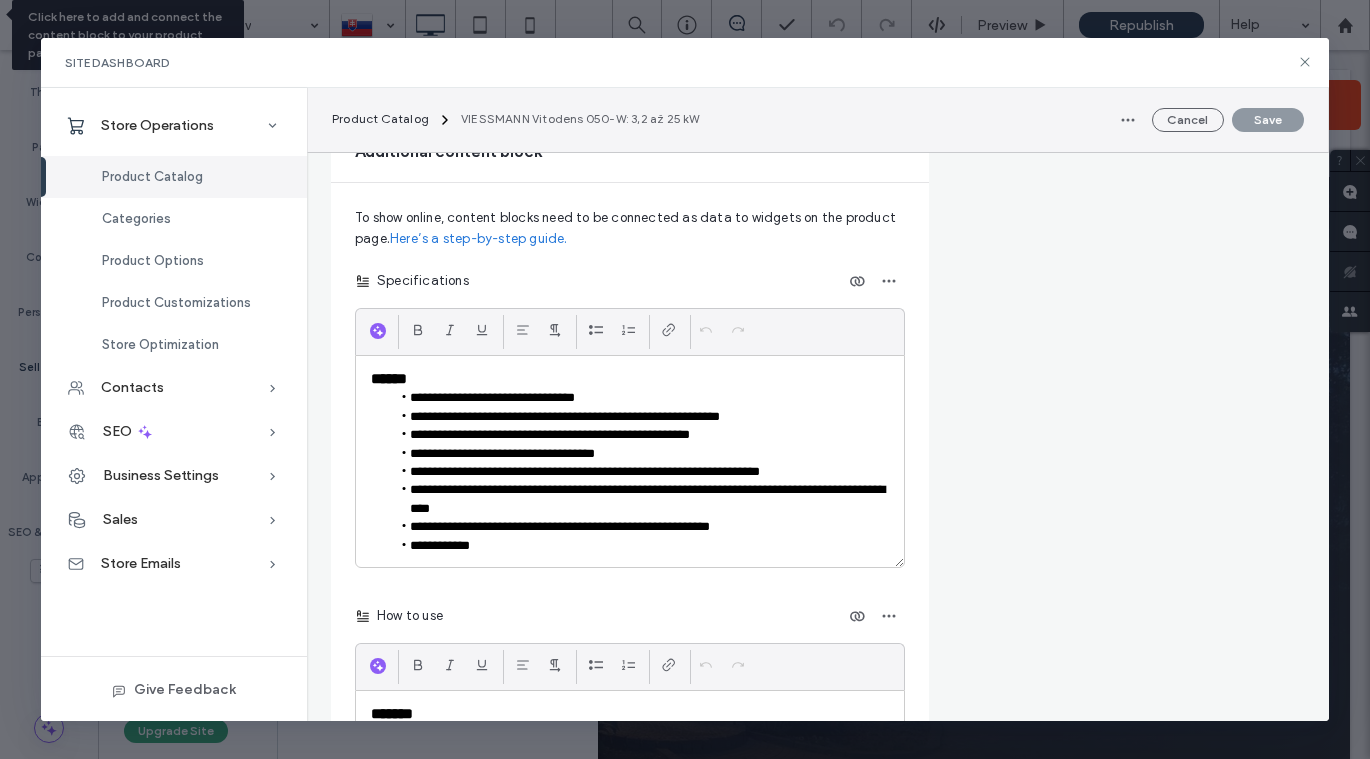 click on "**********" at bounding box center [640, 546] 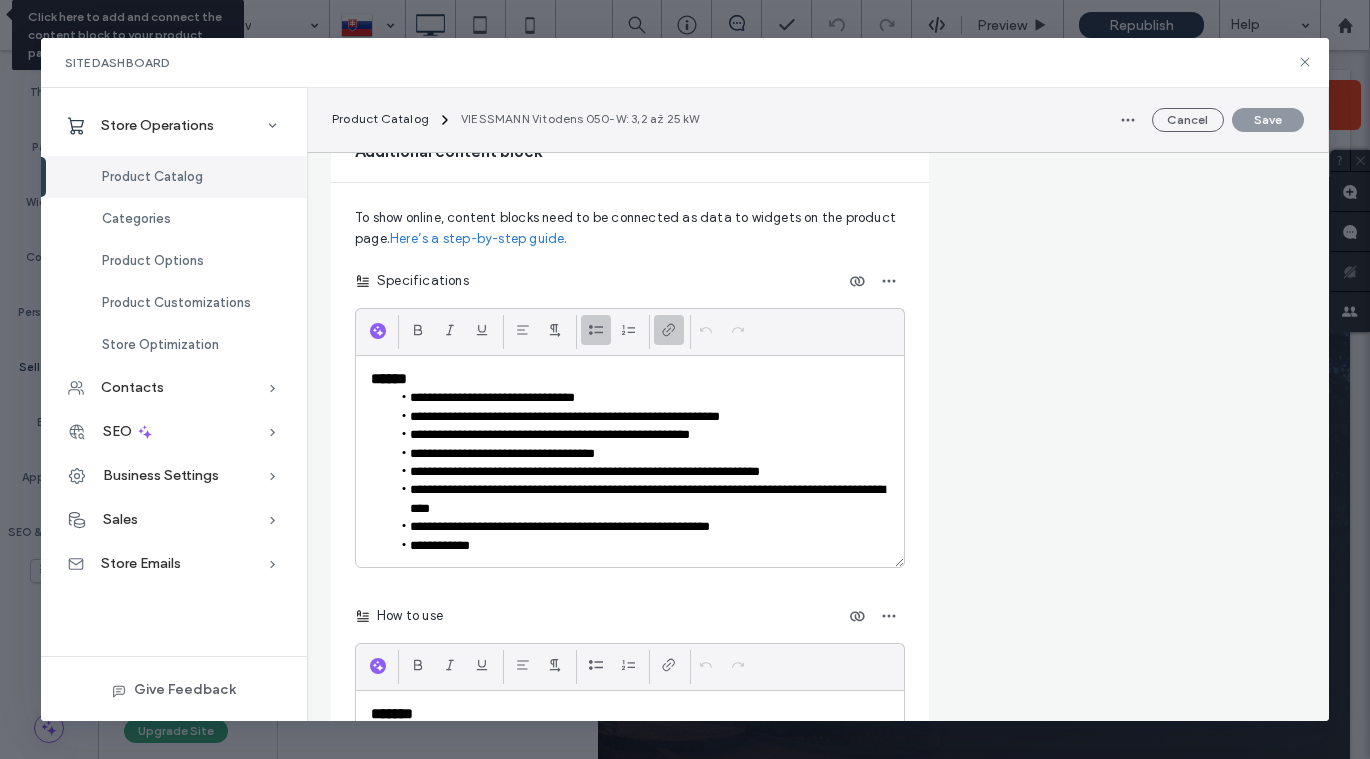 click at bounding box center (669, 330) 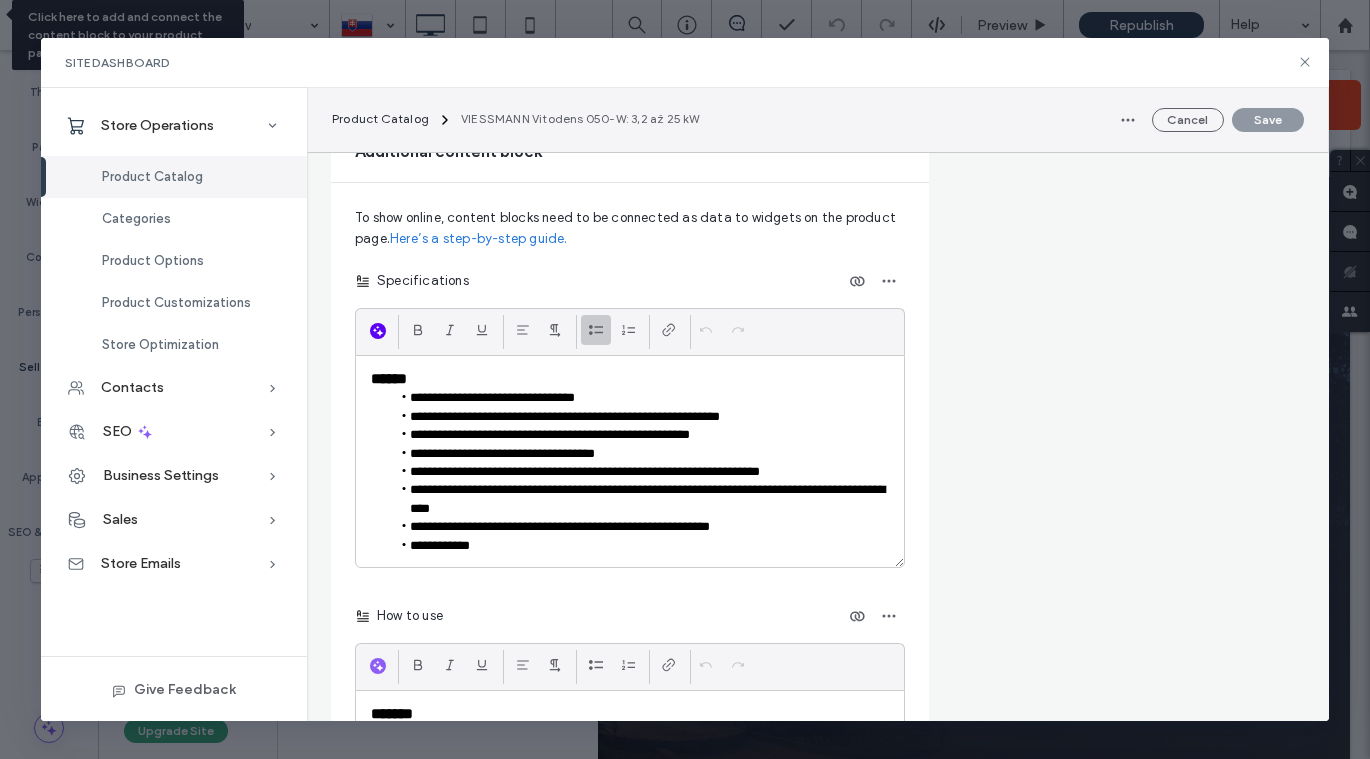 click 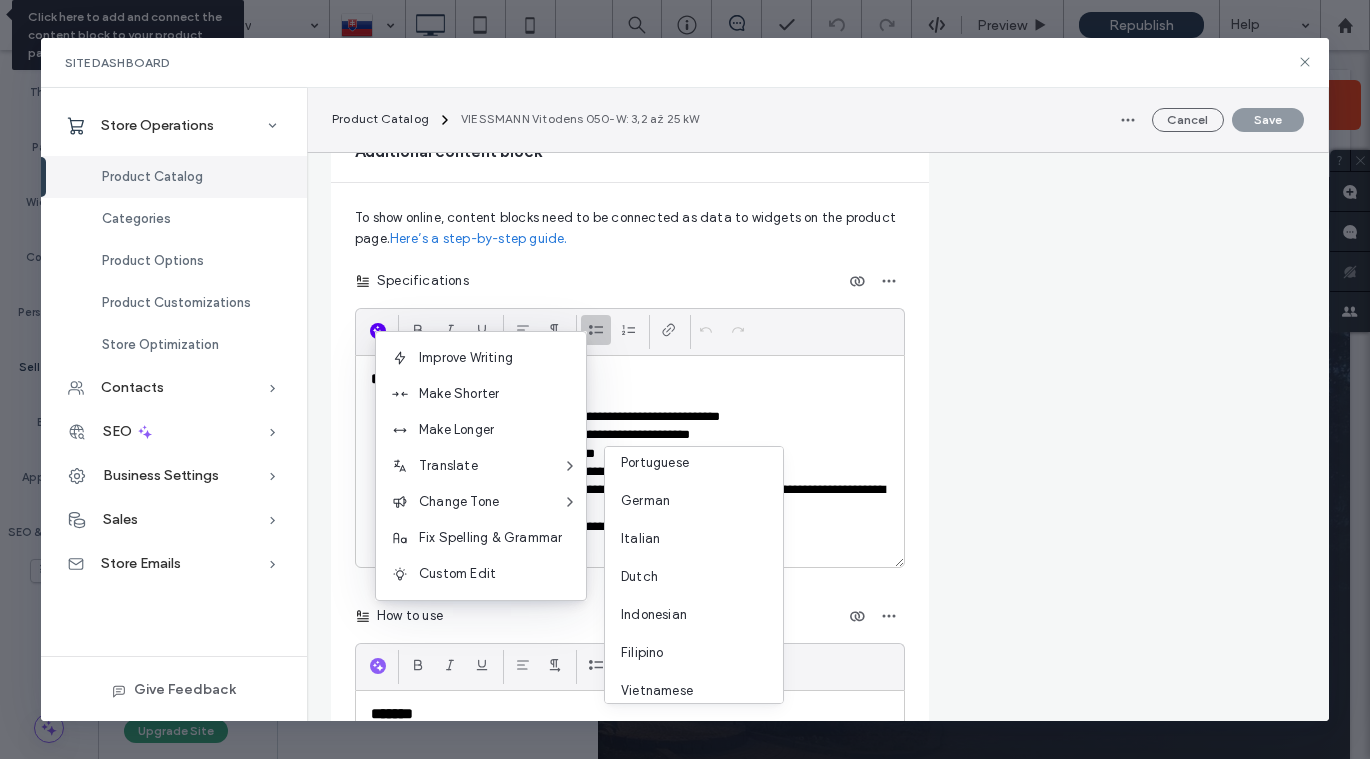 scroll, scrollTop: 292, scrollLeft: 0, axis: vertical 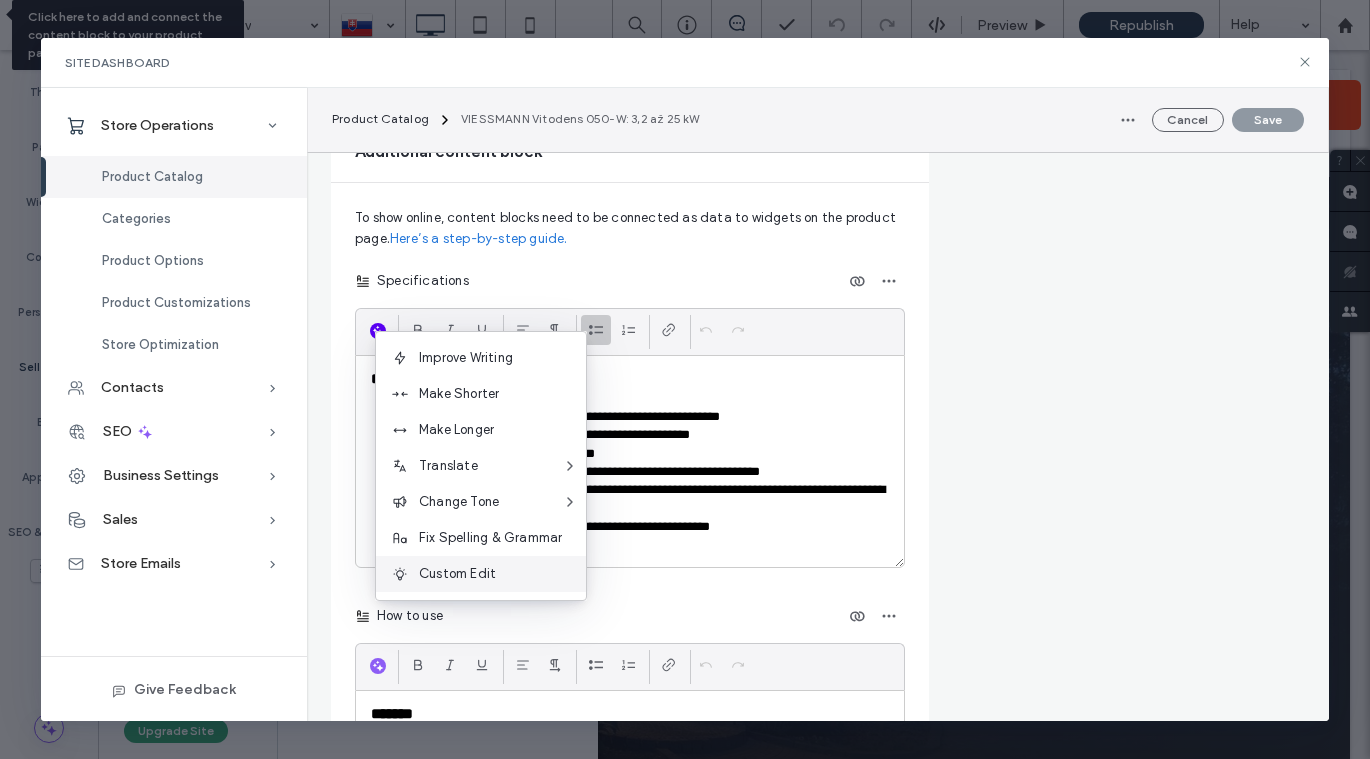 click on "Custom Edit" at bounding box center (502, 574) 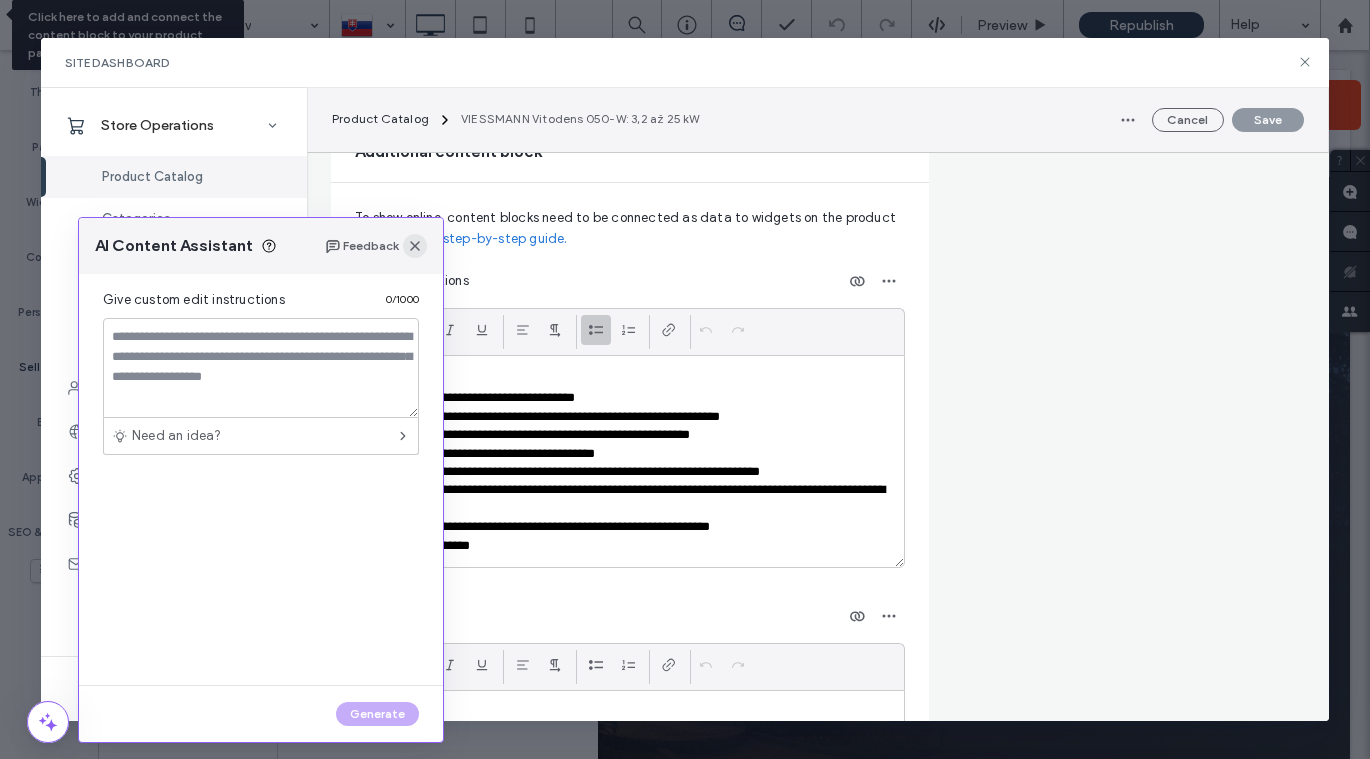 click 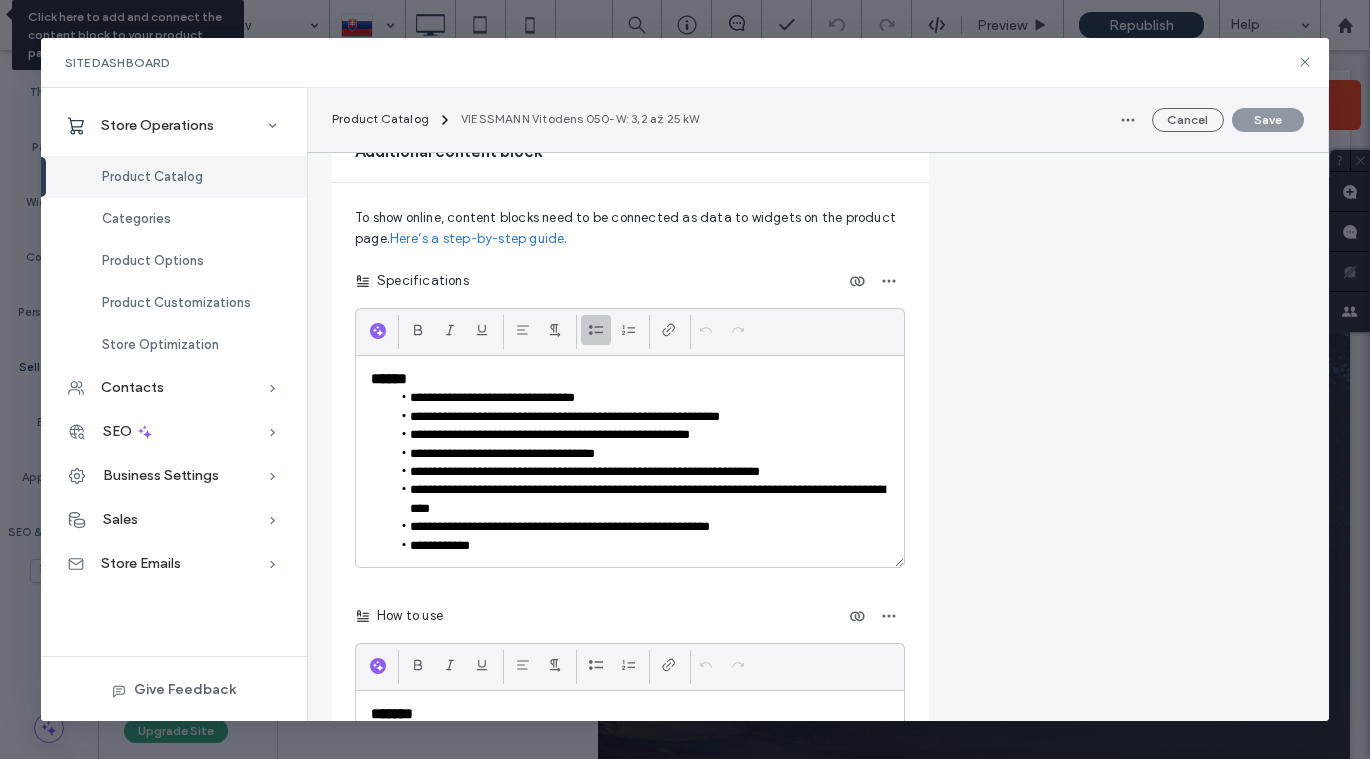 click on "**********" at bounding box center [640, 499] 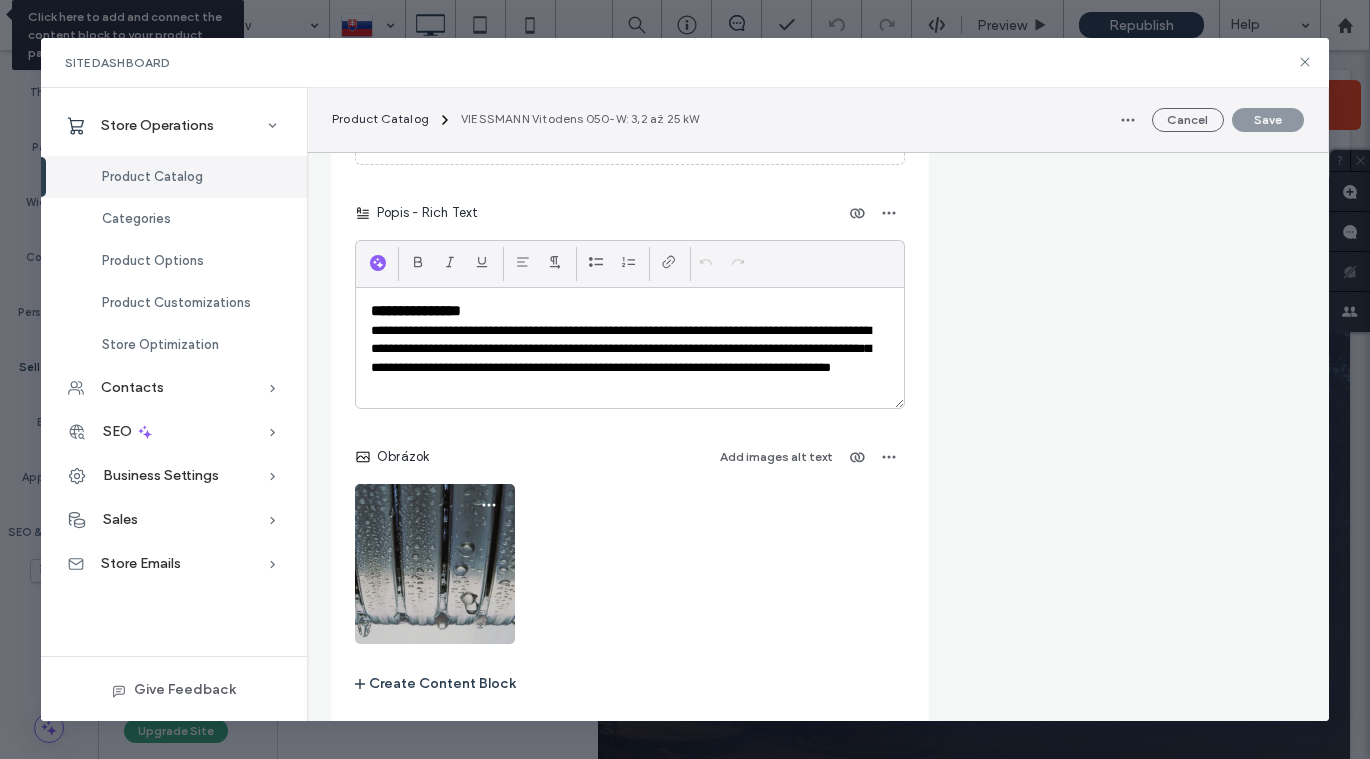 scroll, scrollTop: 3249, scrollLeft: 0, axis: vertical 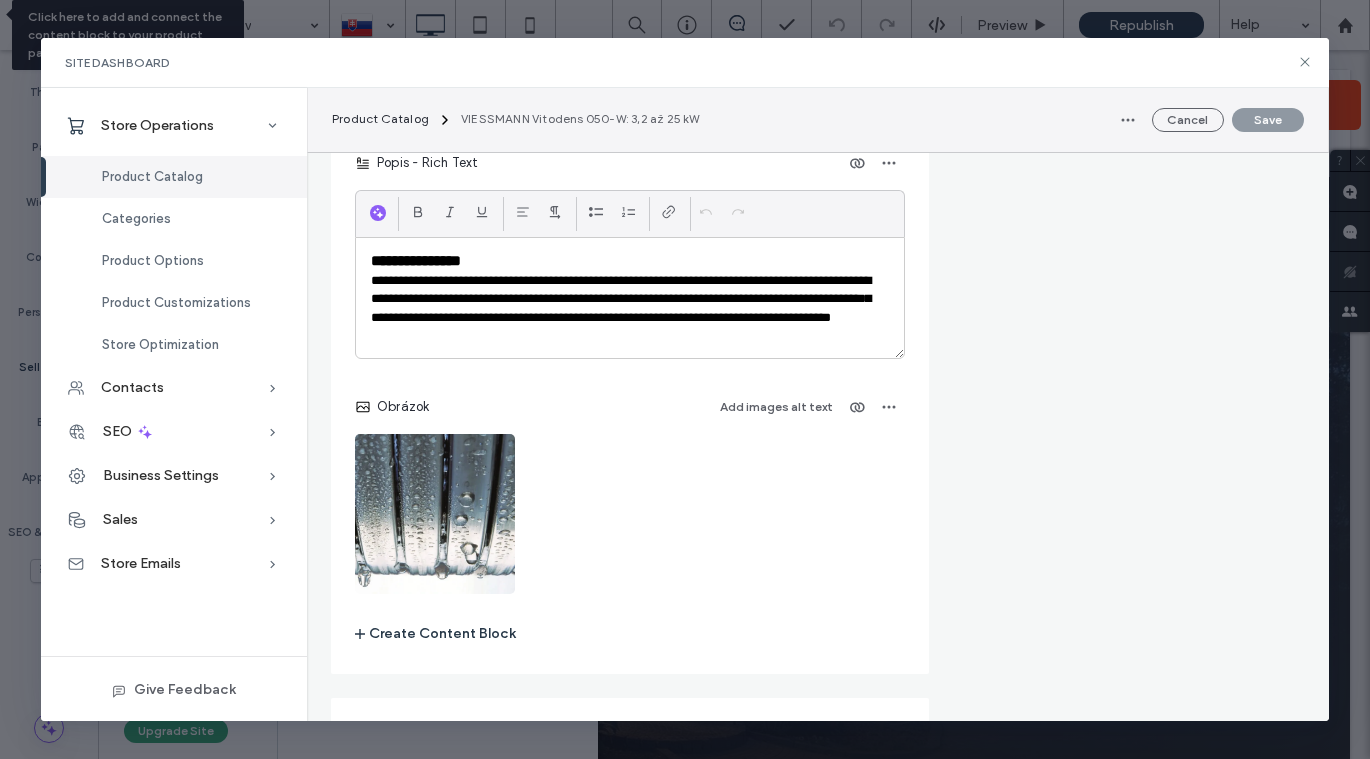 click on "Create Content Block" at bounding box center (435, 634) 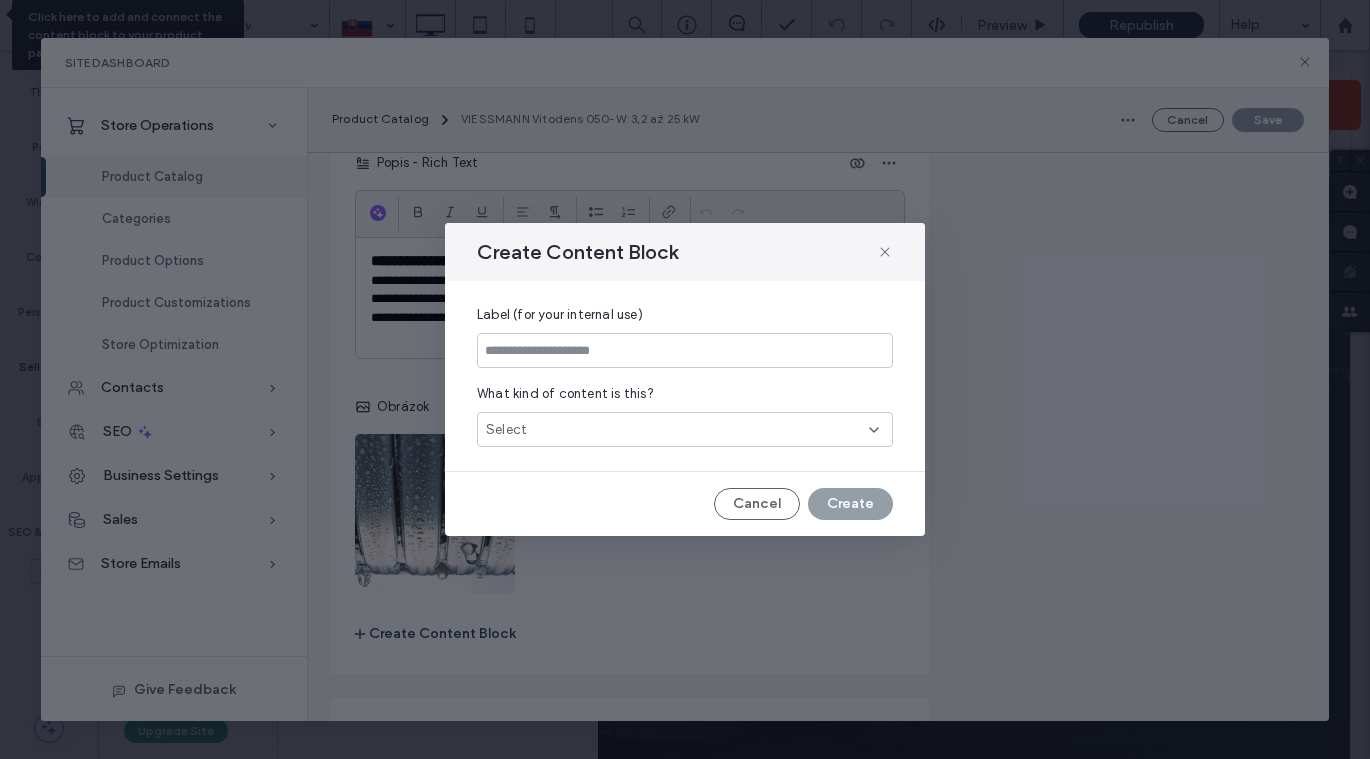 click on "Select" at bounding box center [685, 429] 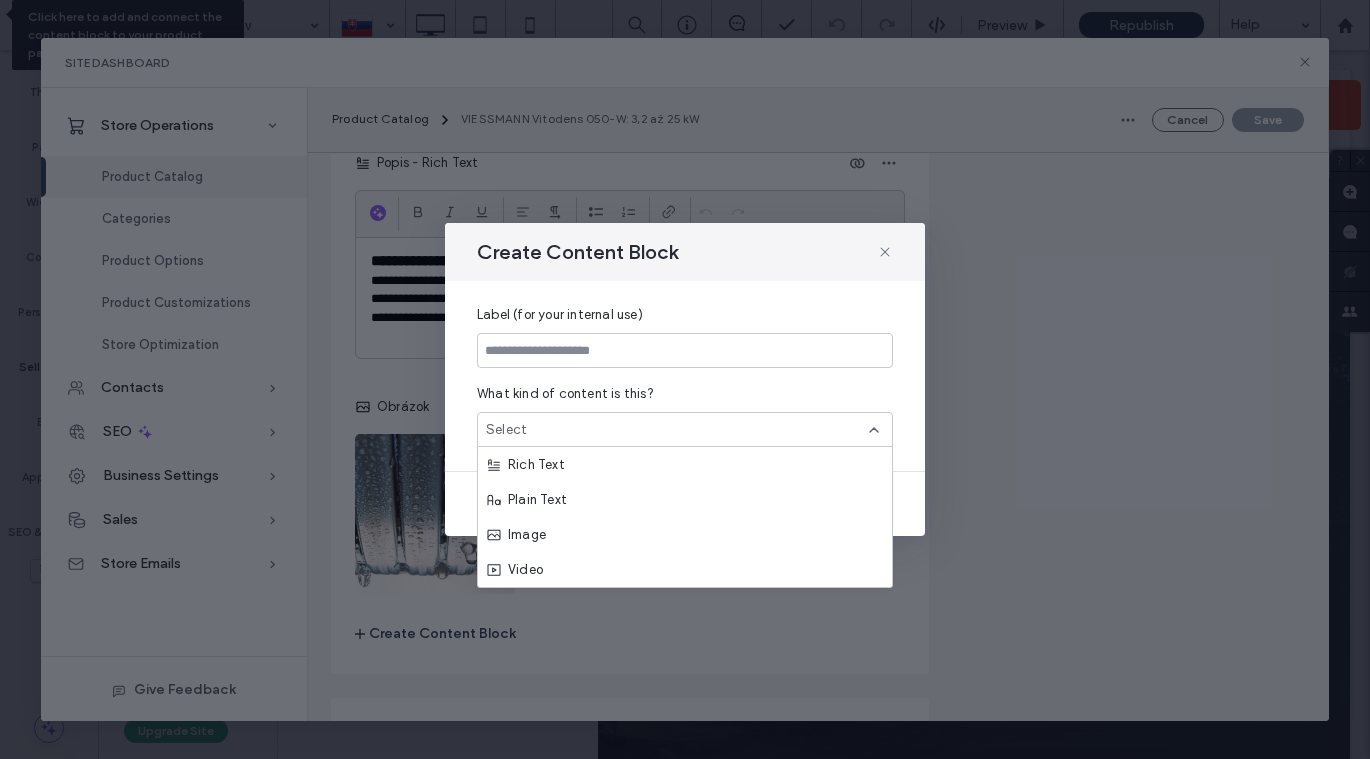 click on "Create Content Block" at bounding box center [577, 252] 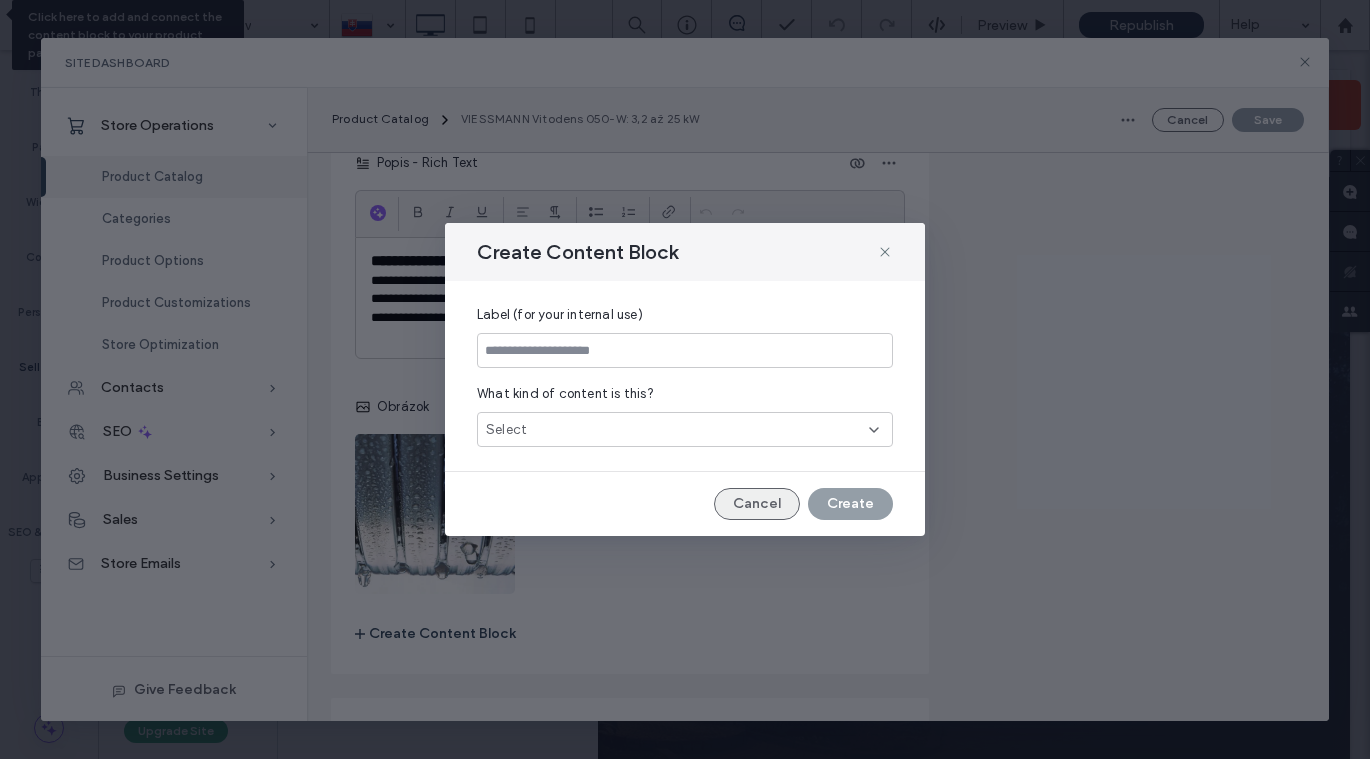 click on "Cancel" at bounding box center (757, 504) 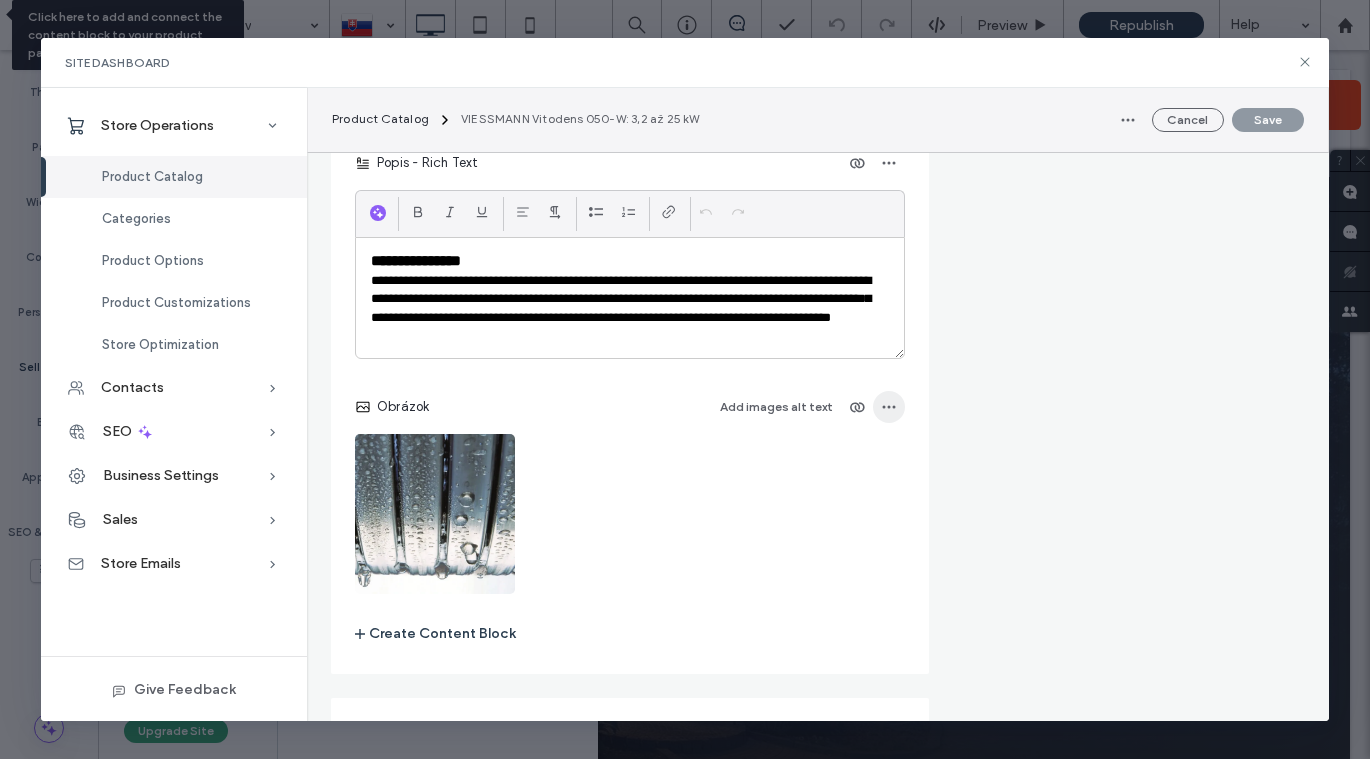 click 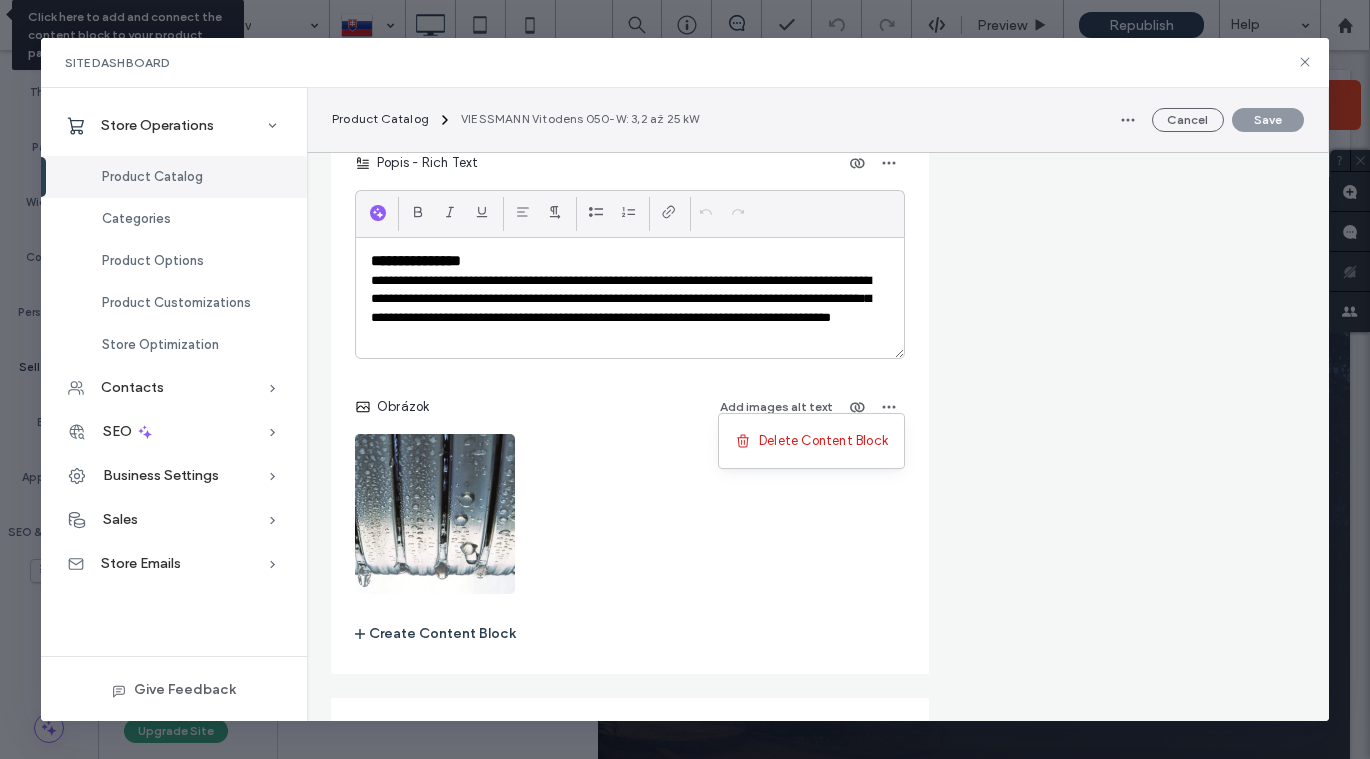 click on "Pricing Regular price On sale **** € Customers will see the price including 23% Slovakia tax (€1618.68) on the product page and at checkout. Change tax settings Product’s purchase type One-Time Subscription Offer this product on a recurring basis Categories Add this product to one or more categories  Plynové kondenzačné kotly +0  Plynové kondenzačné kotly +0" at bounding box center (1127, -1002) 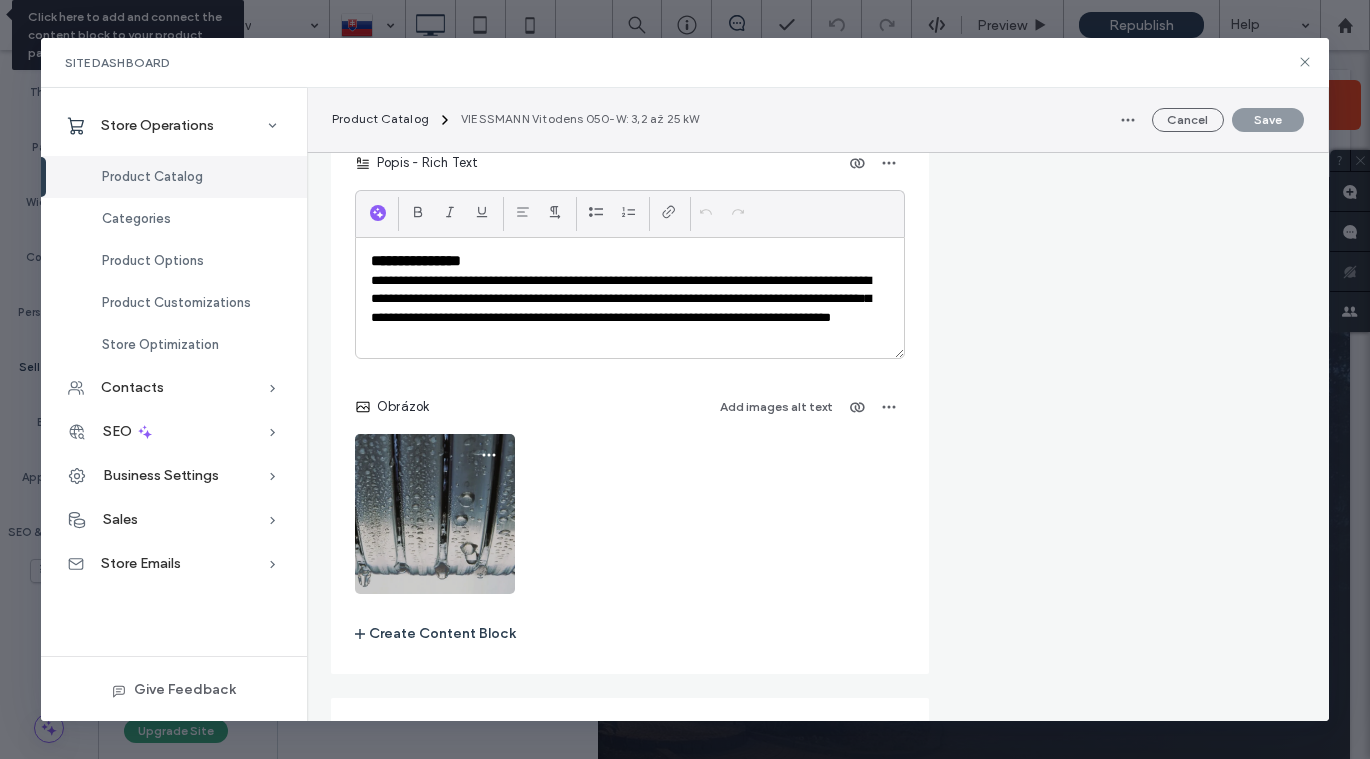 click at bounding box center (435, 514) 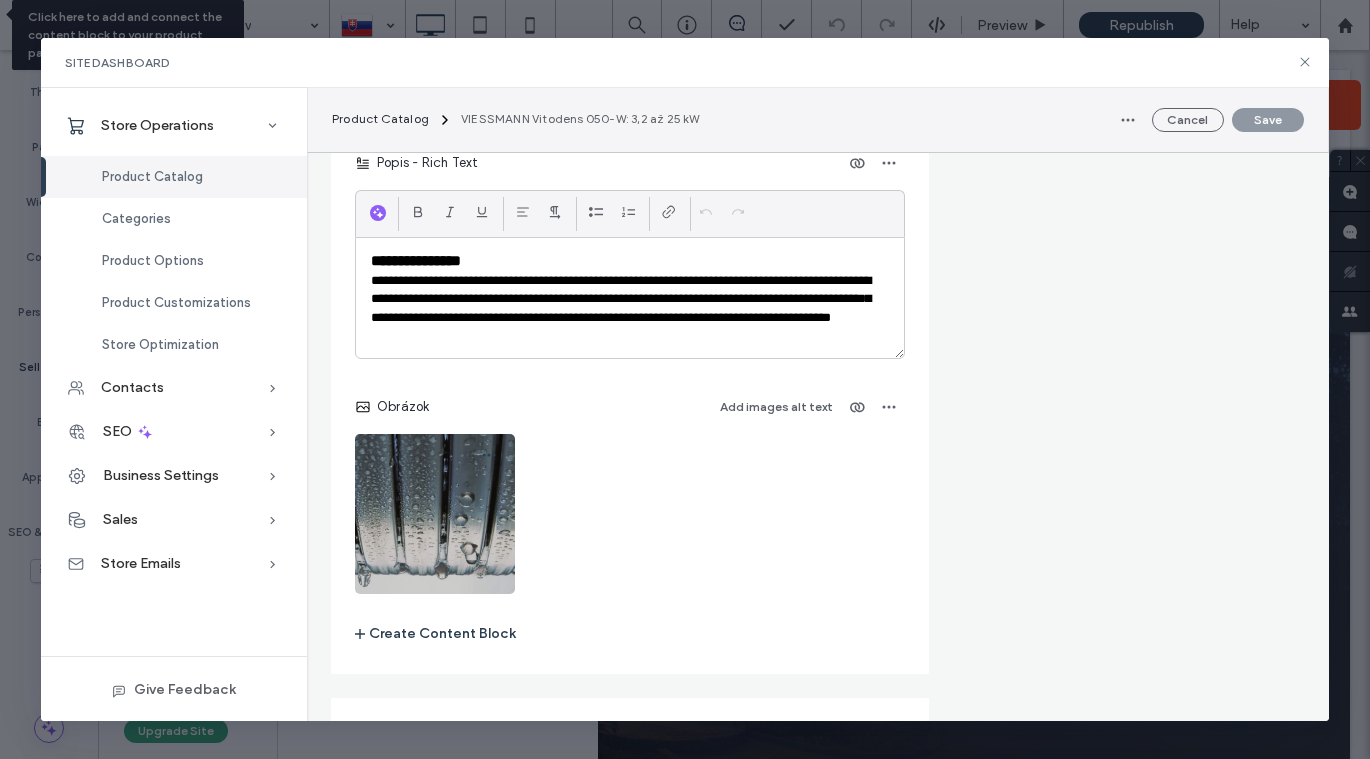 click 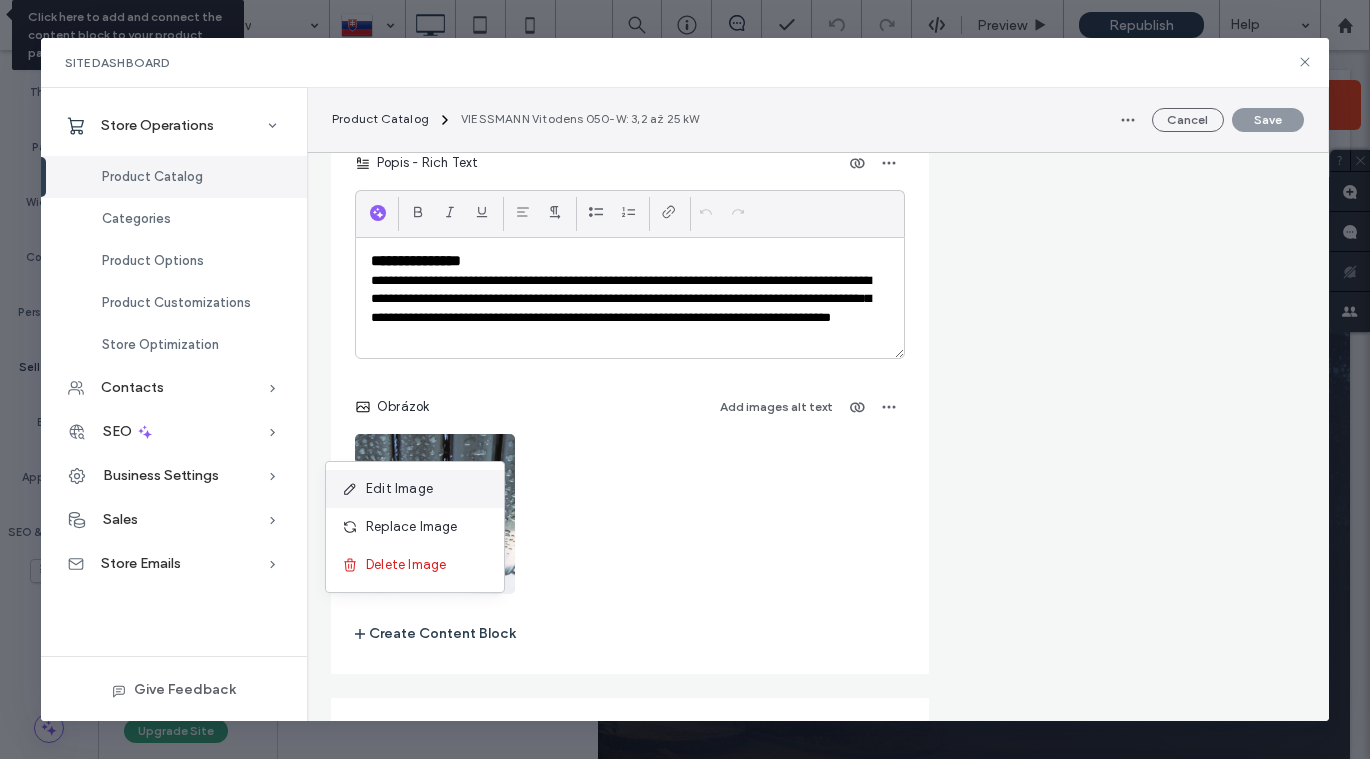 click on "Edit Image" at bounding box center (415, 489) 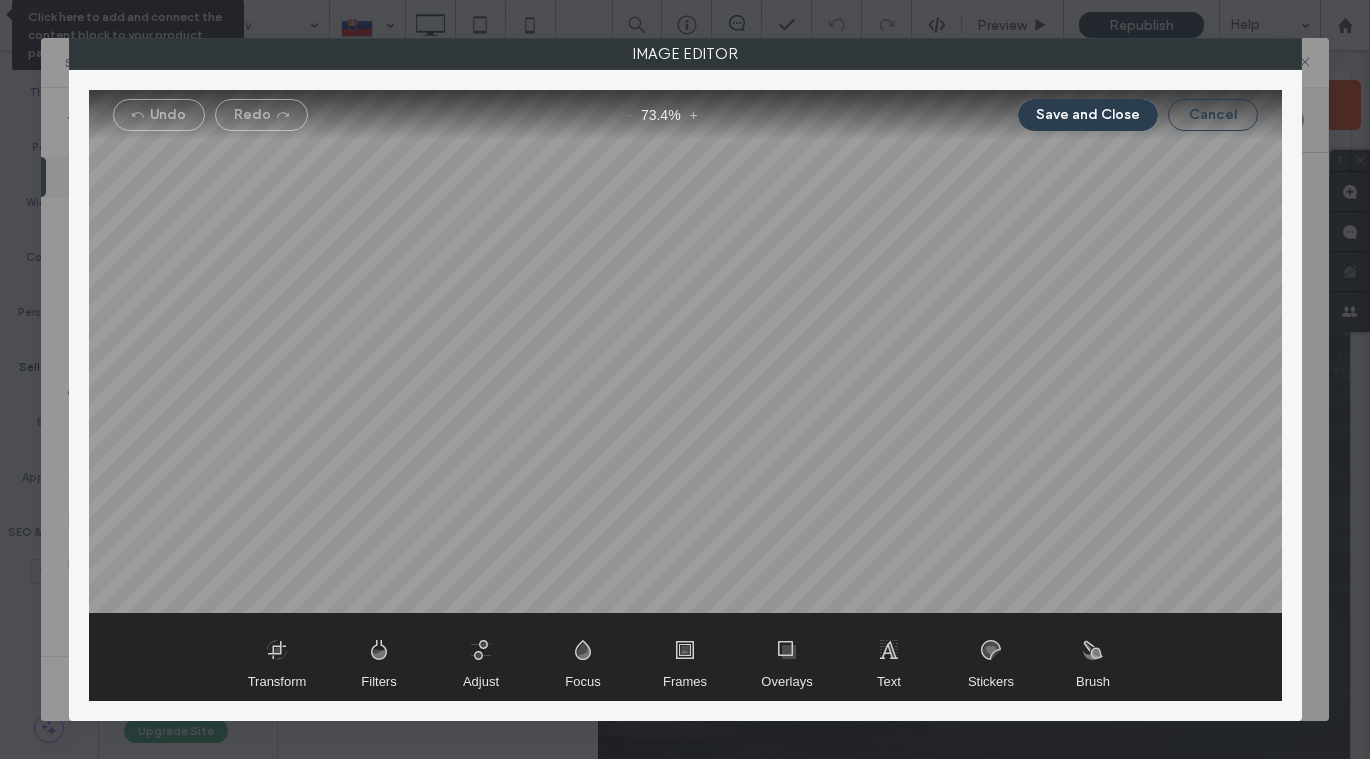click on "Cancel" at bounding box center (1213, 115) 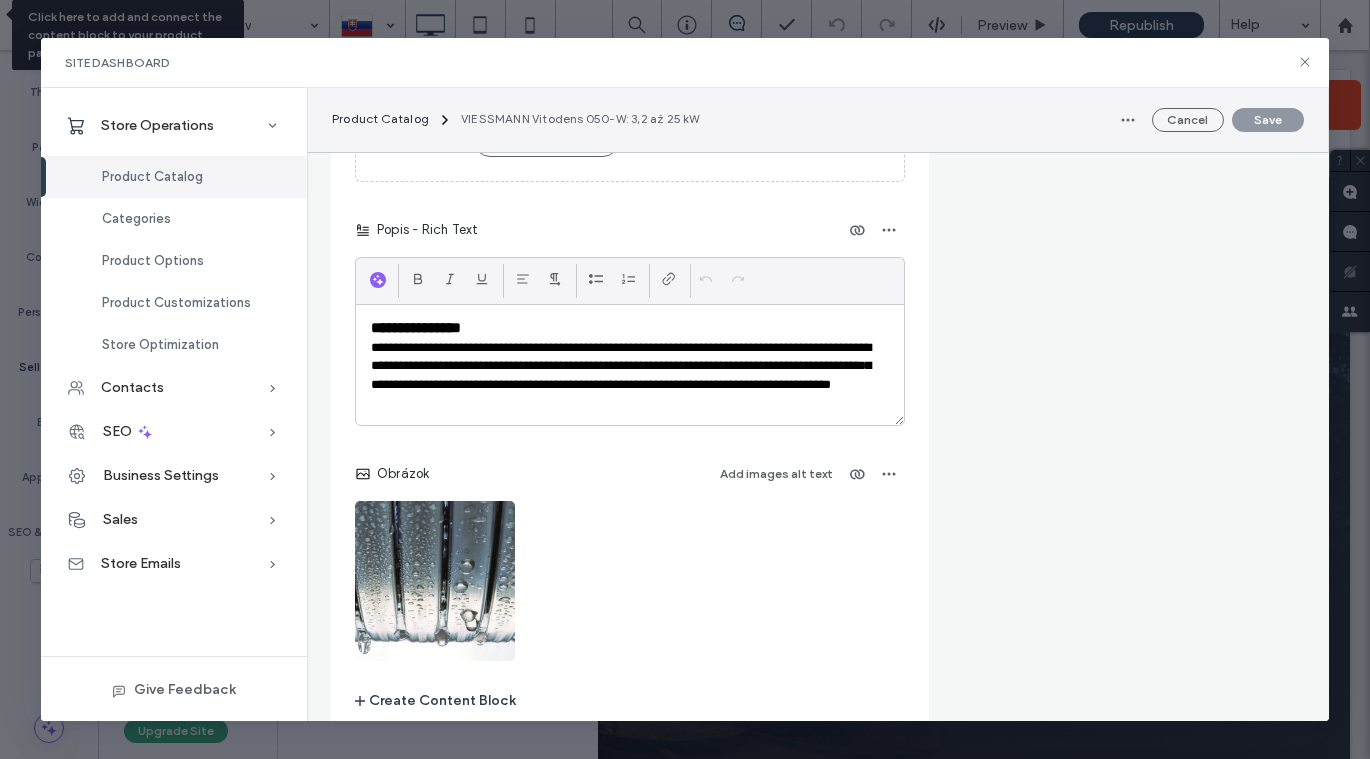 scroll, scrollTop: 3189, scrollLeft: 0, axis: vertical 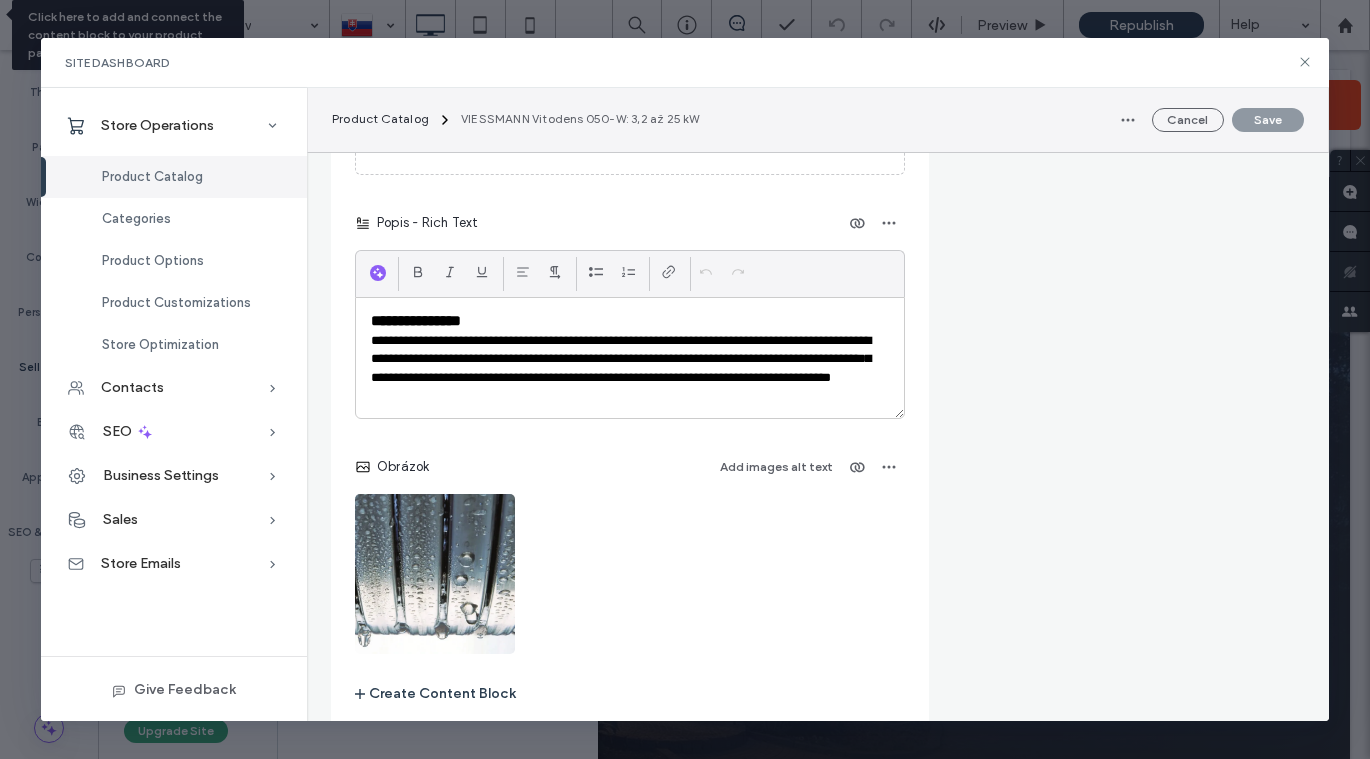 click on "Obrázok" at bounding box center [400, 467] 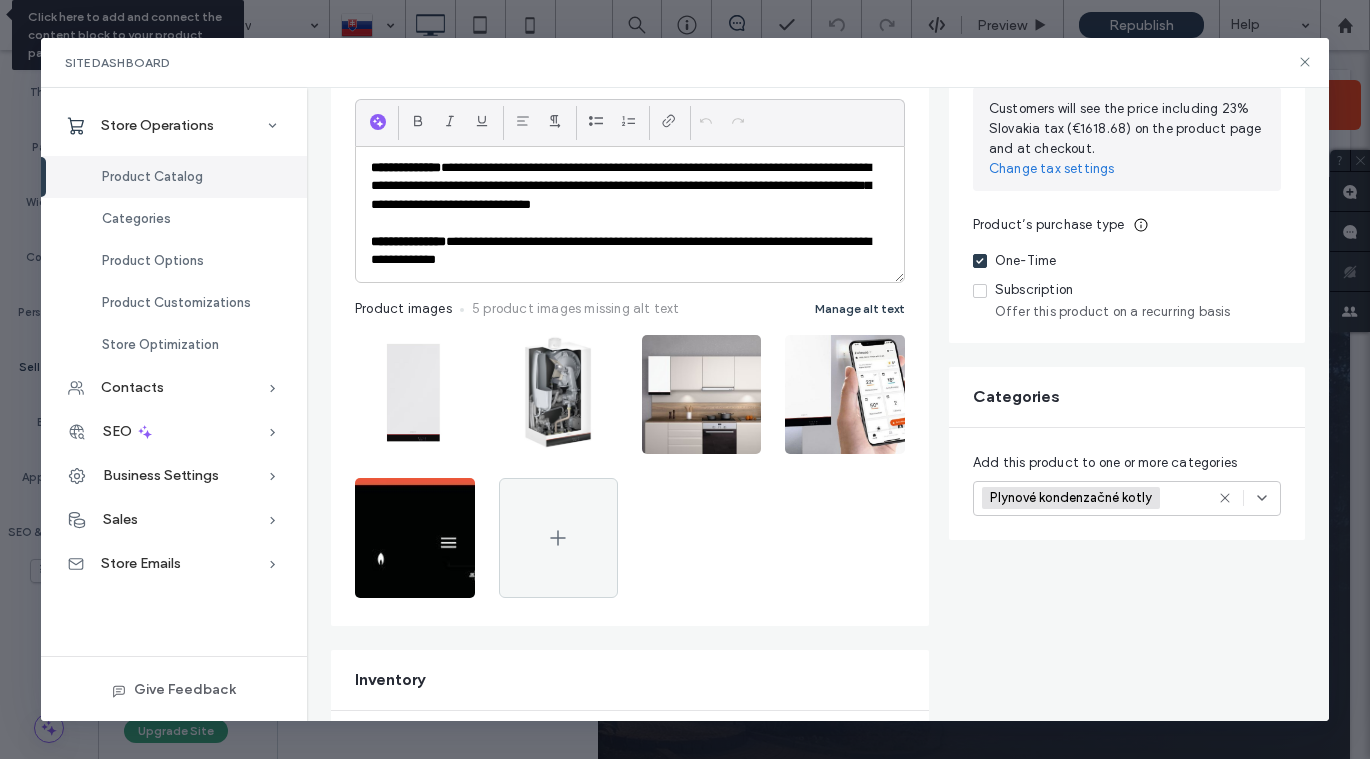 scroll, scrollTop: 0, scrollLeft: 0, axis: both 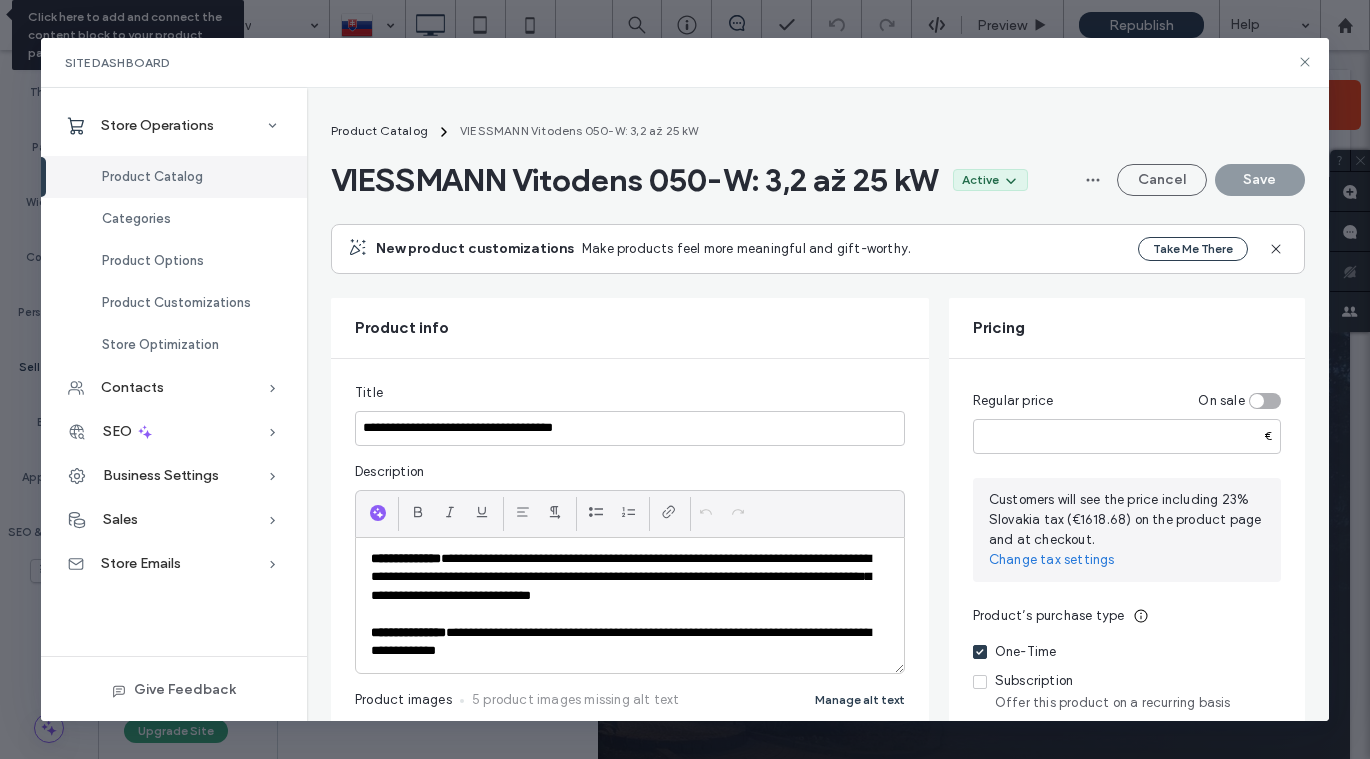 click on "Cancel Save" at bounding box center [1191, 180] 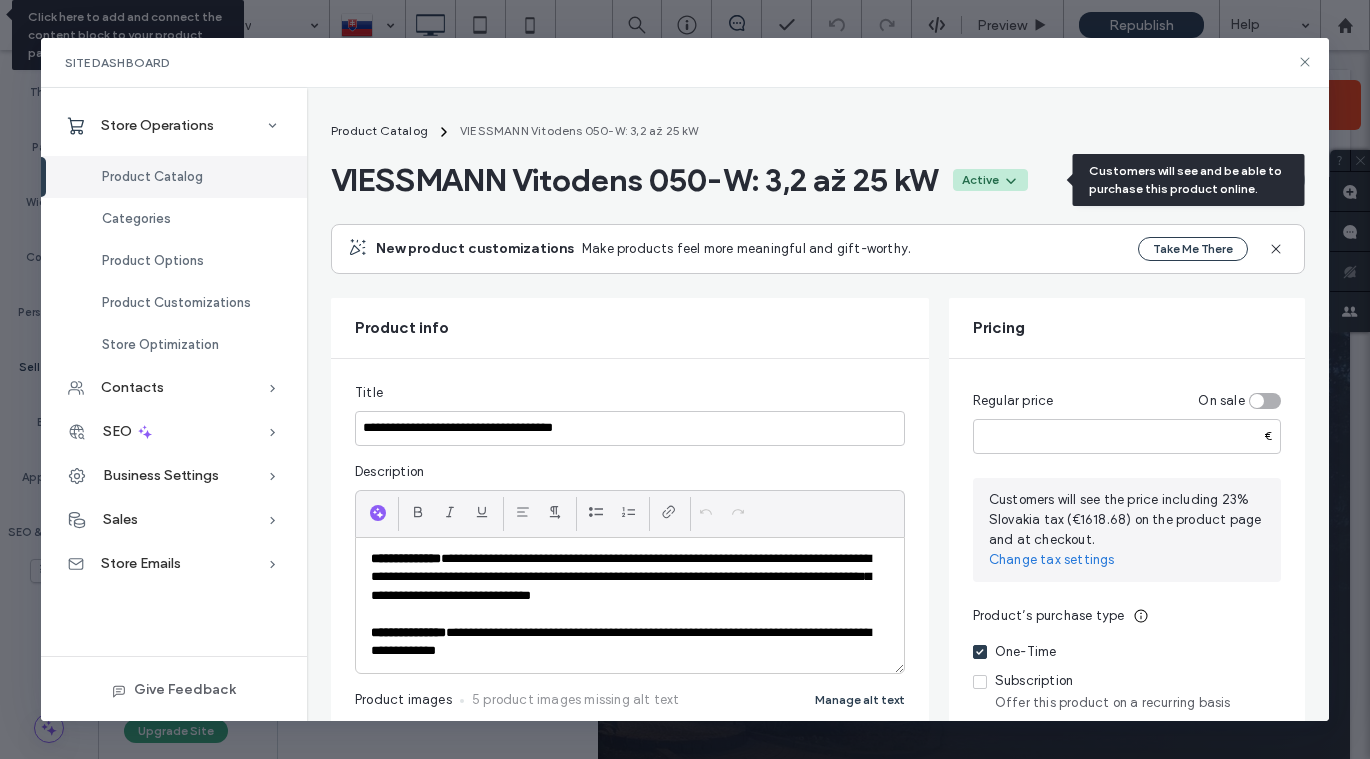click on "Active" at bounding box center [980, 180] 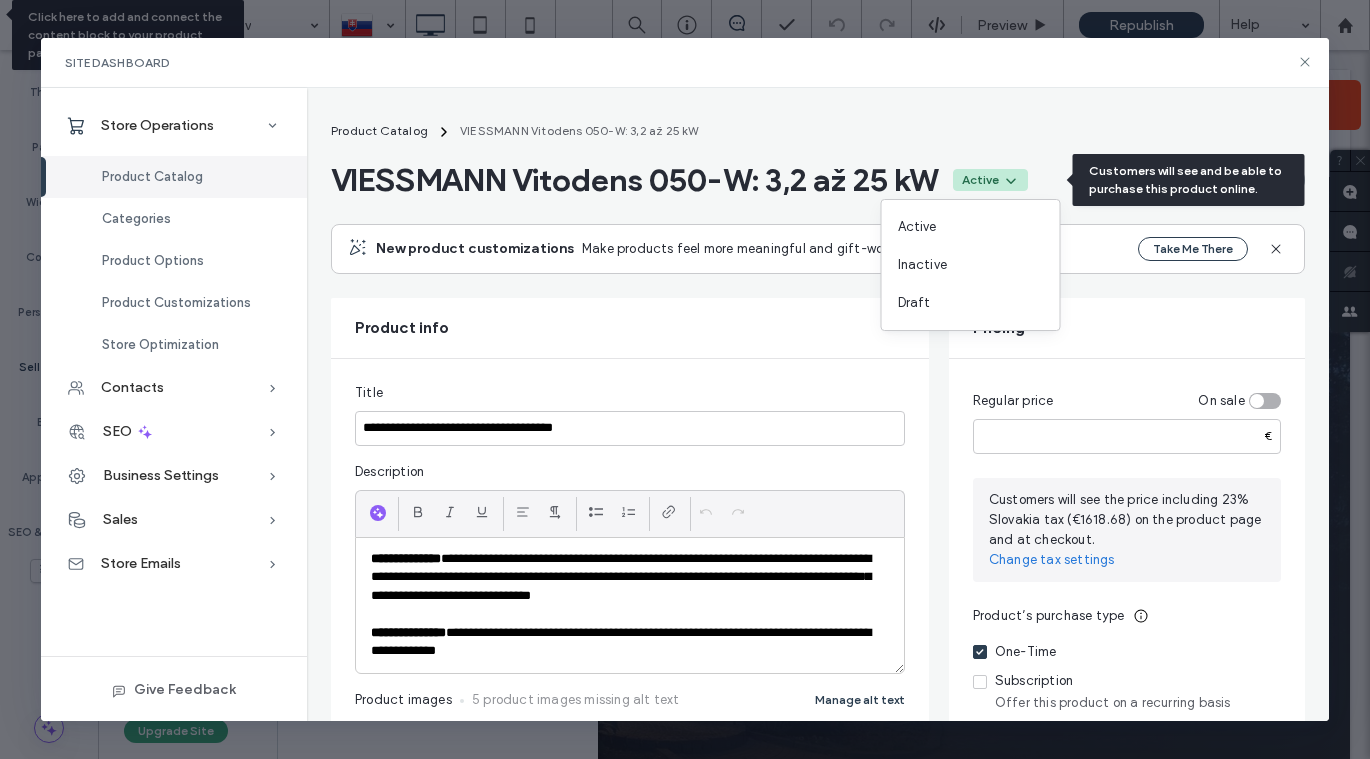 click on "Active" at bounding box center (980, 180) 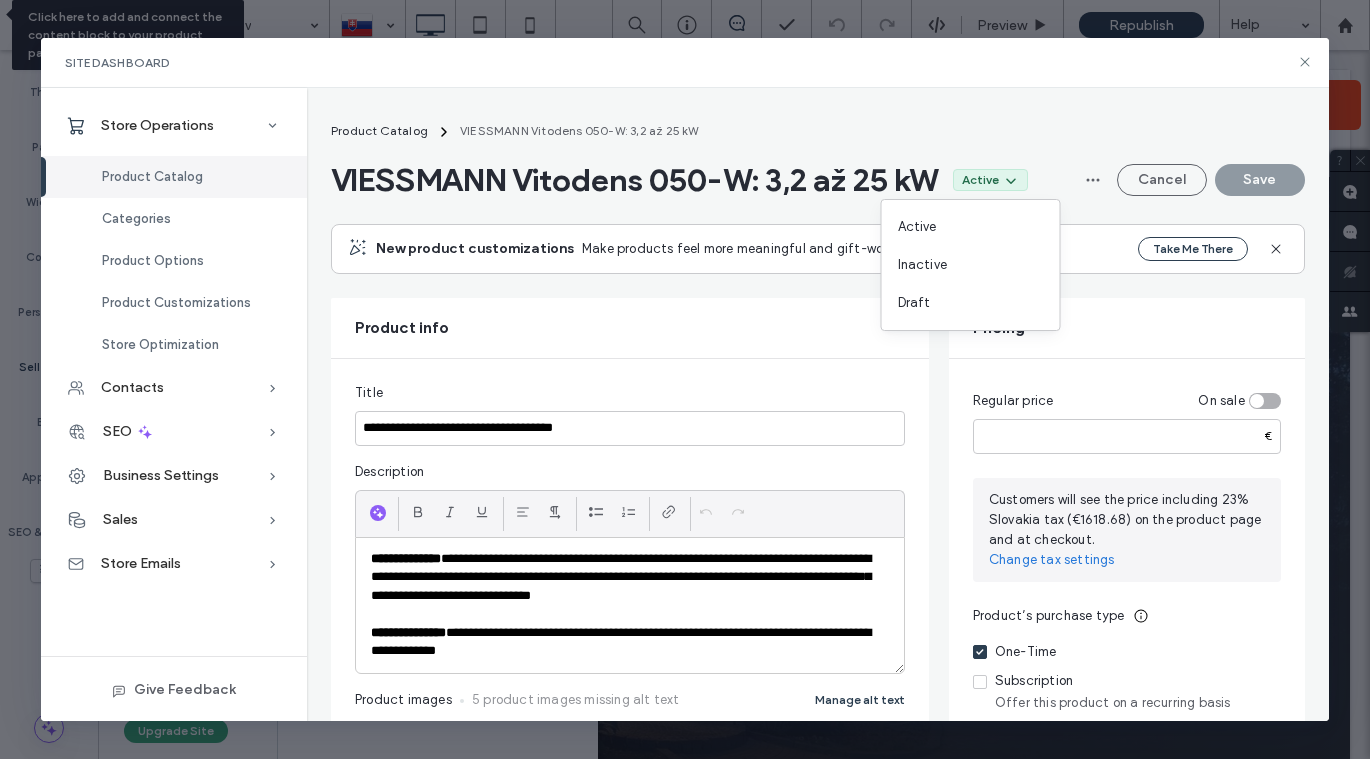 click on "**********" at bounding box center [818, 404] 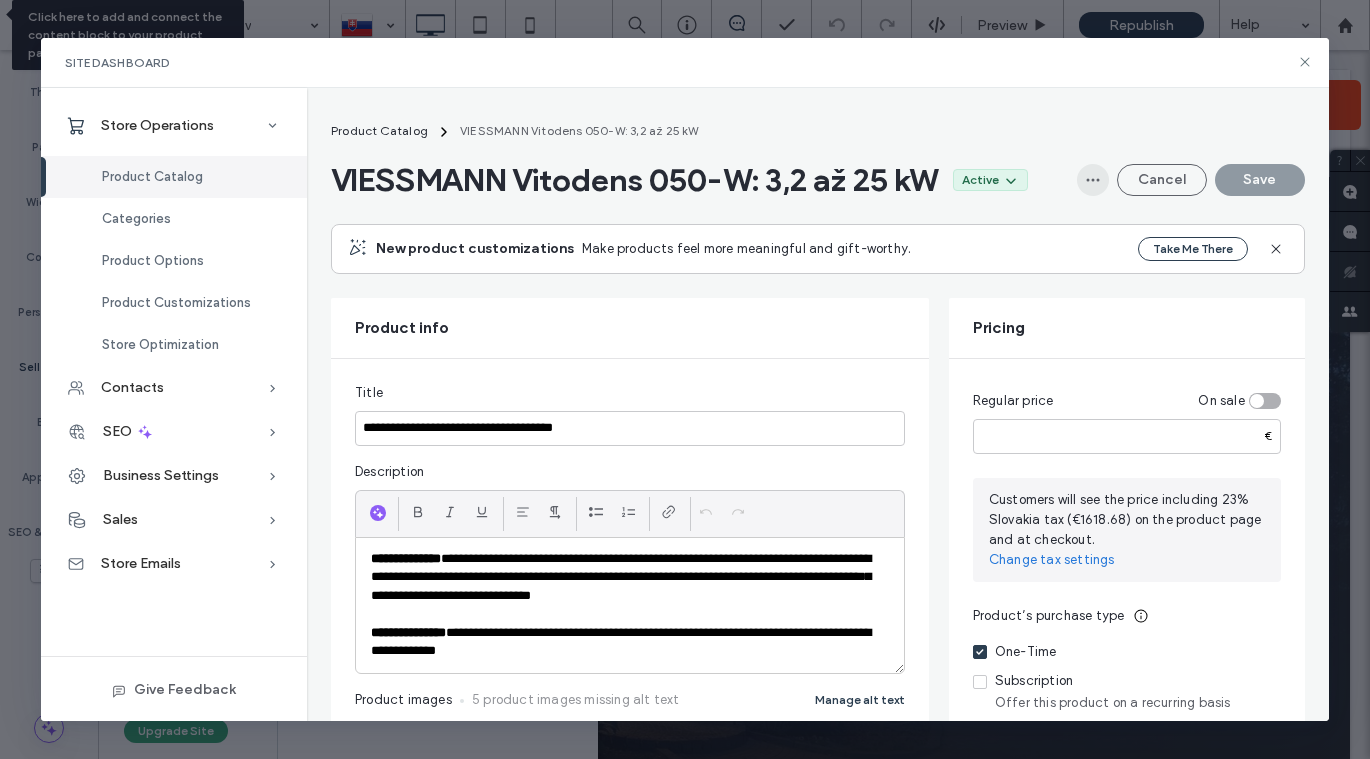 click 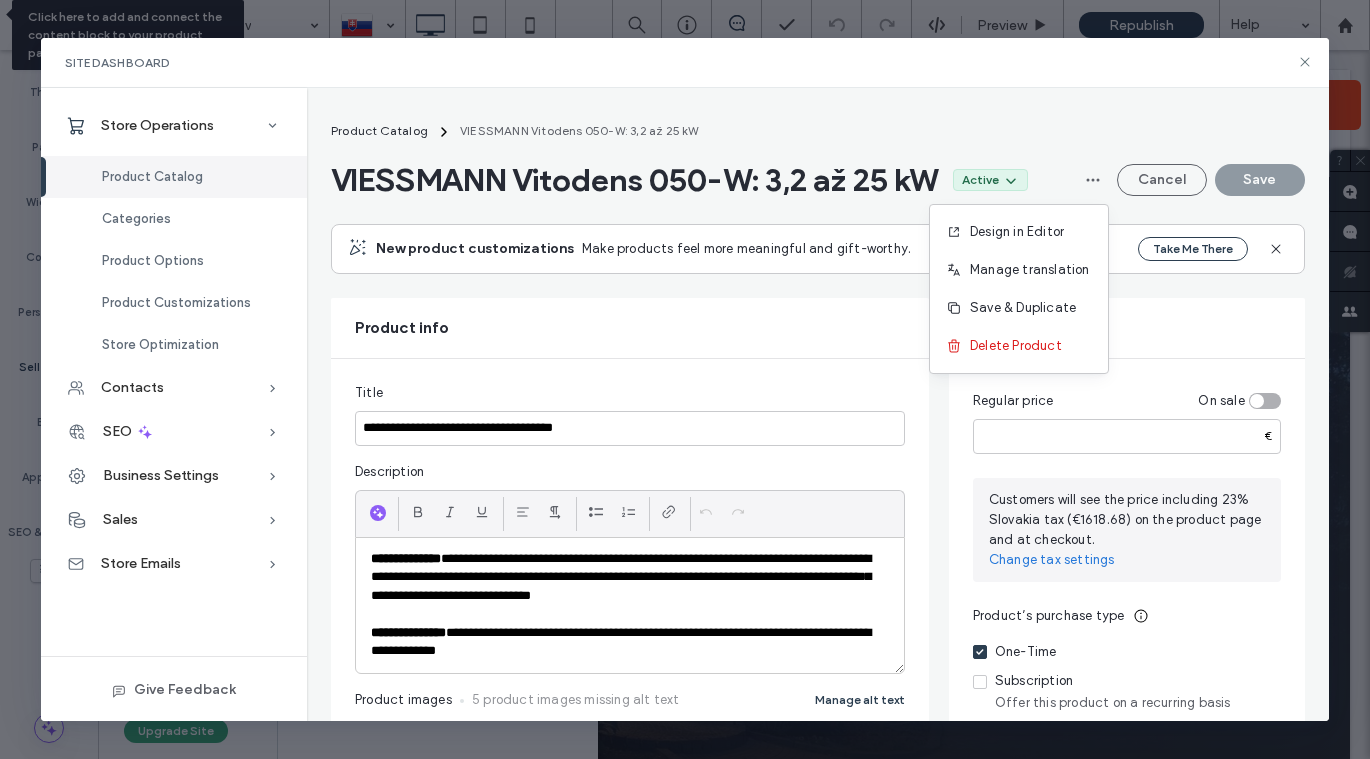 click on "Pricing" at bounding box center [1127, 328] 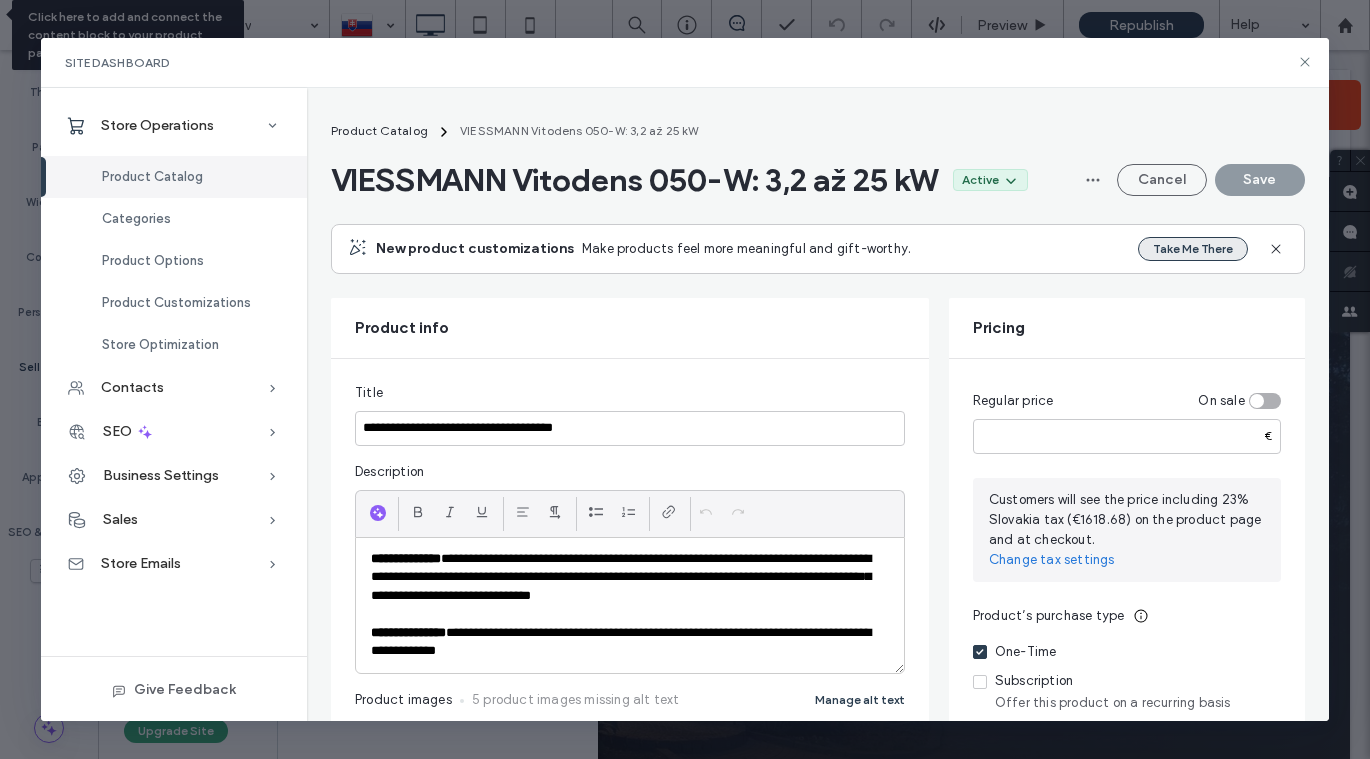 click on "Take Me There" at bounding box center (1193, 249) 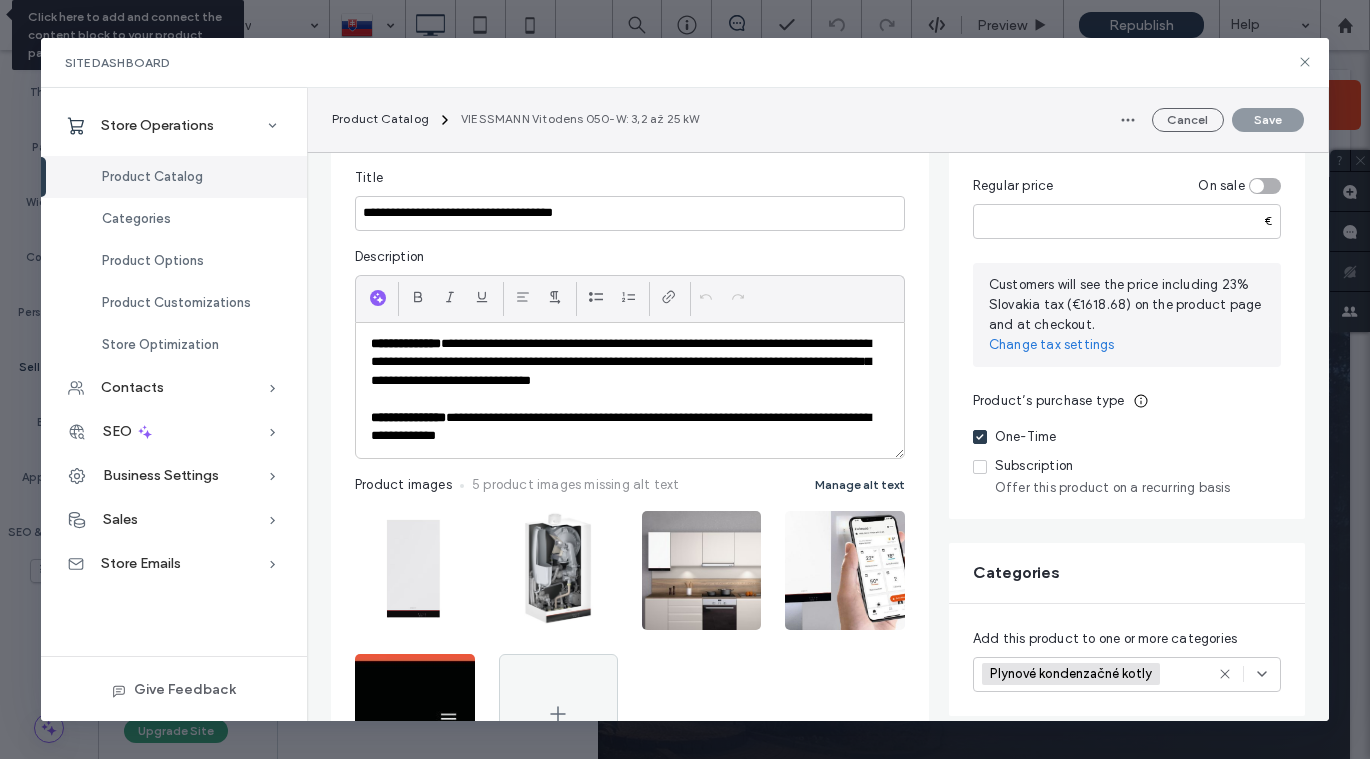 scroll, scrollTop: 0, scrollLeft: 0, axis: both 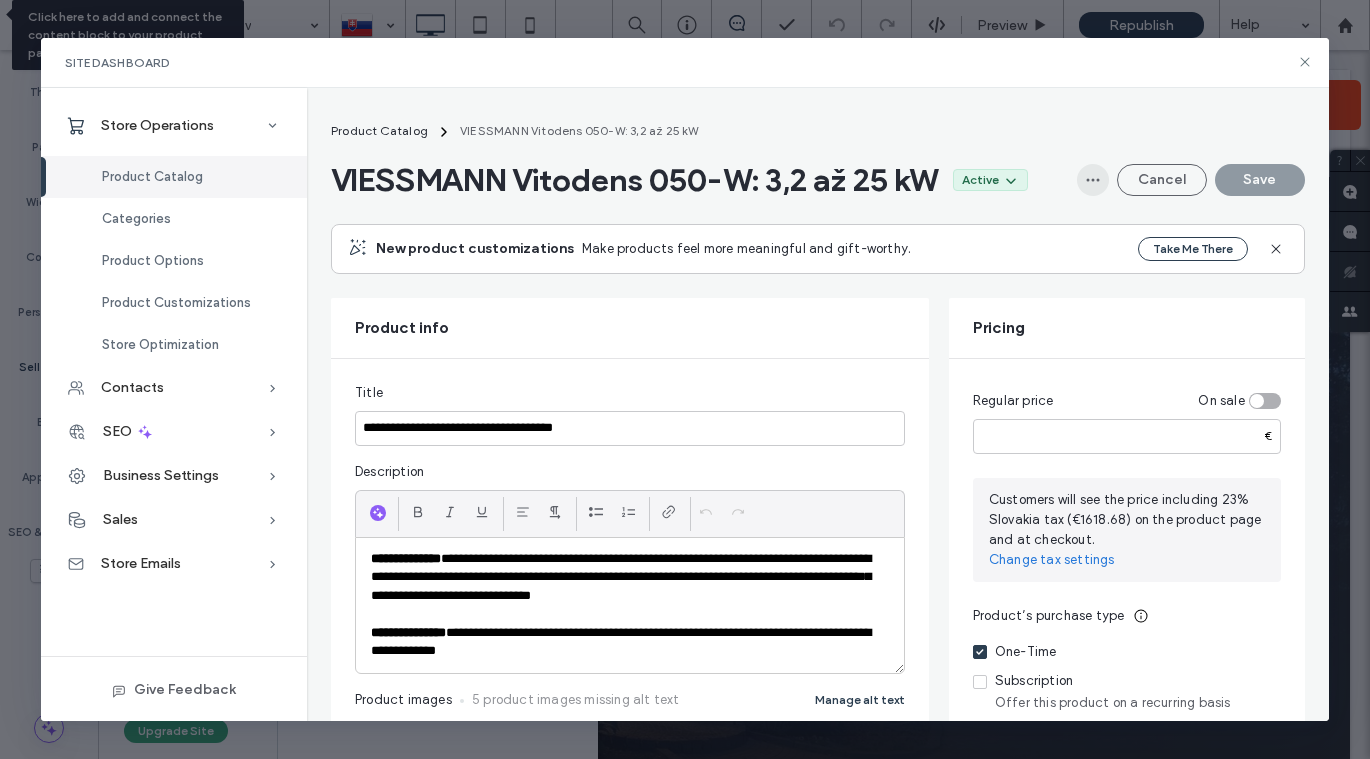 click 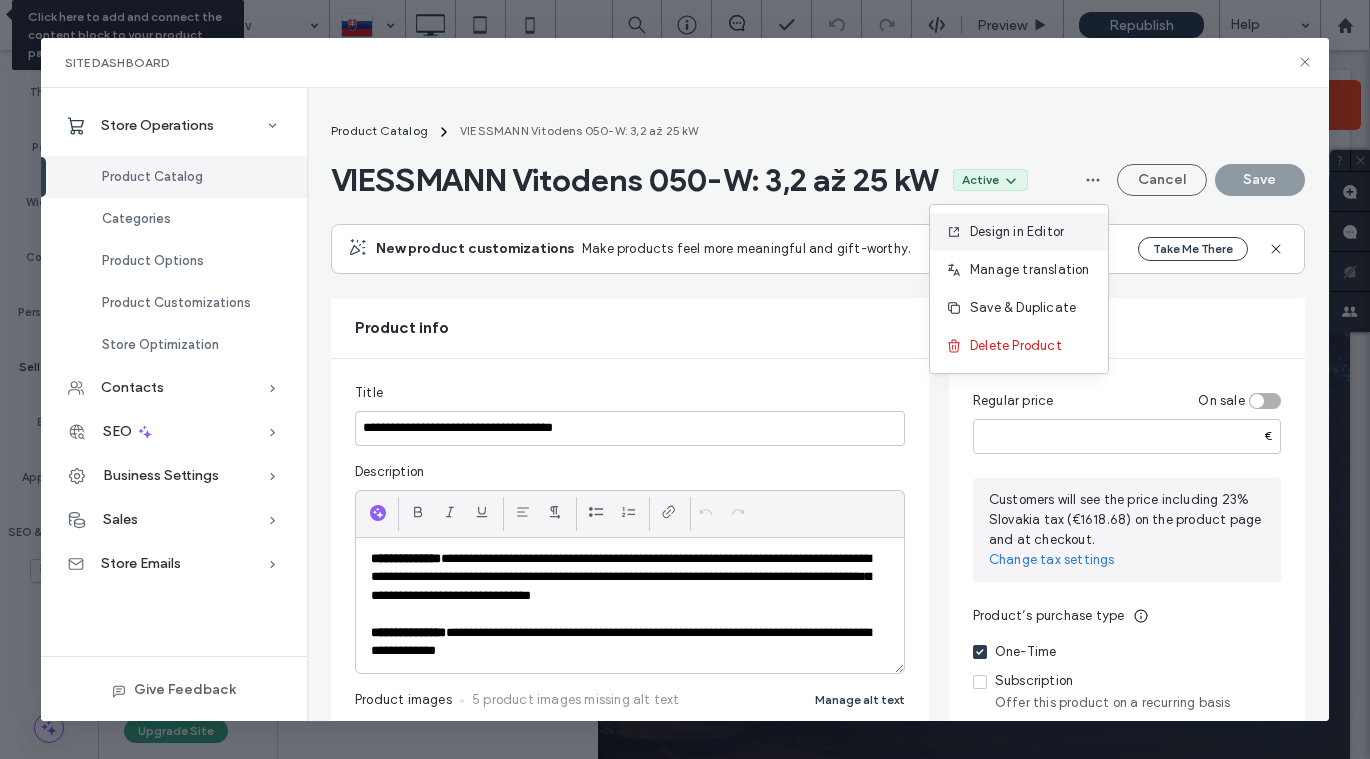 click on "Design in Editor" at bounding box center (1017, 232) 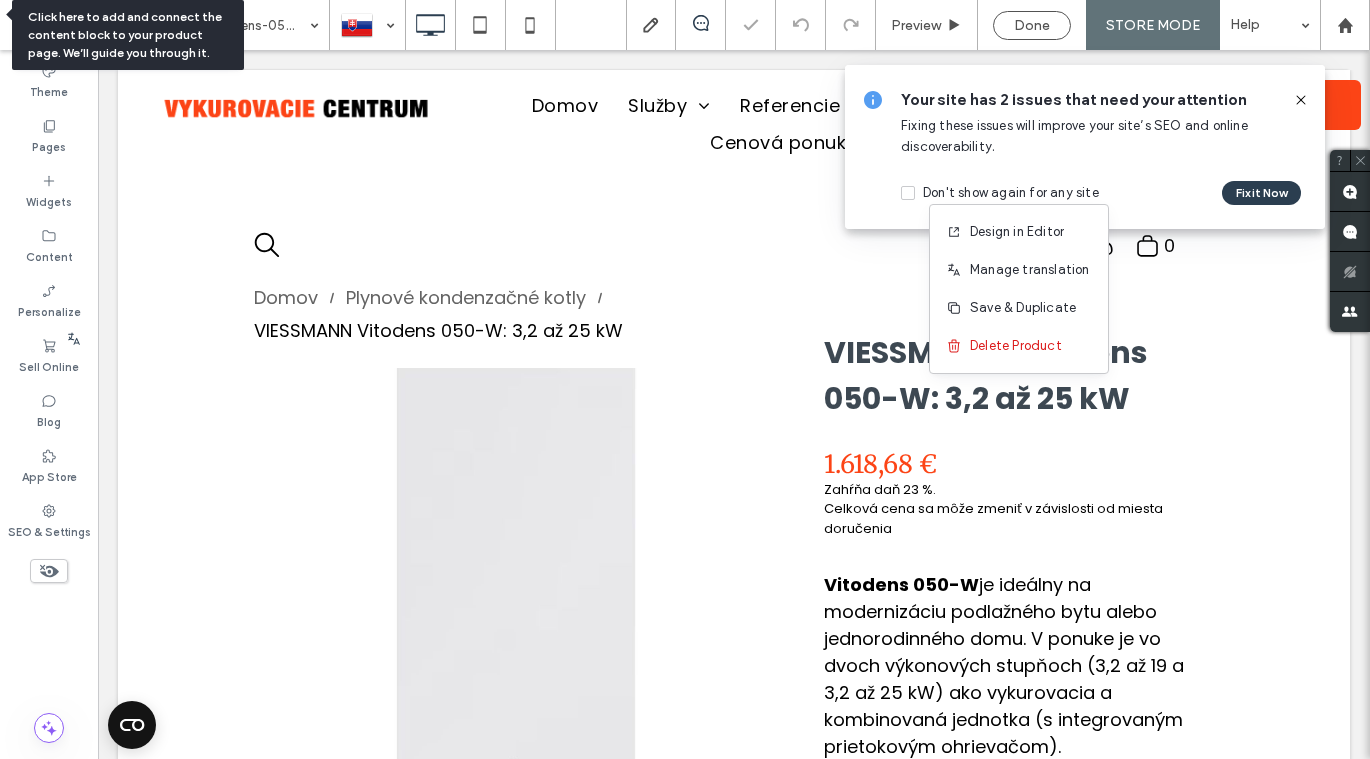 scroll, scrollTop: 0, scrollLeft: 0, axis: both 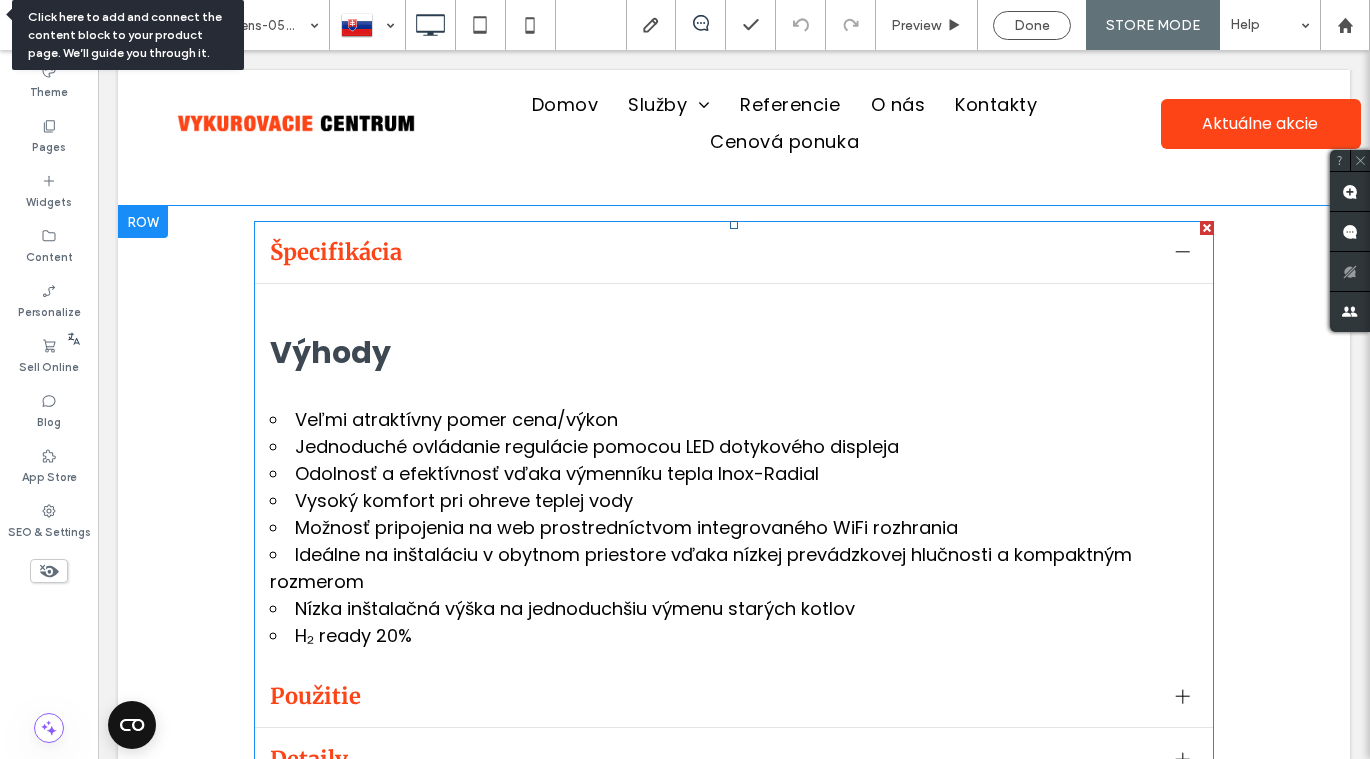 click on "Veľmi atraktívny pomer cena/výkon" at bounding box center (734, 419) 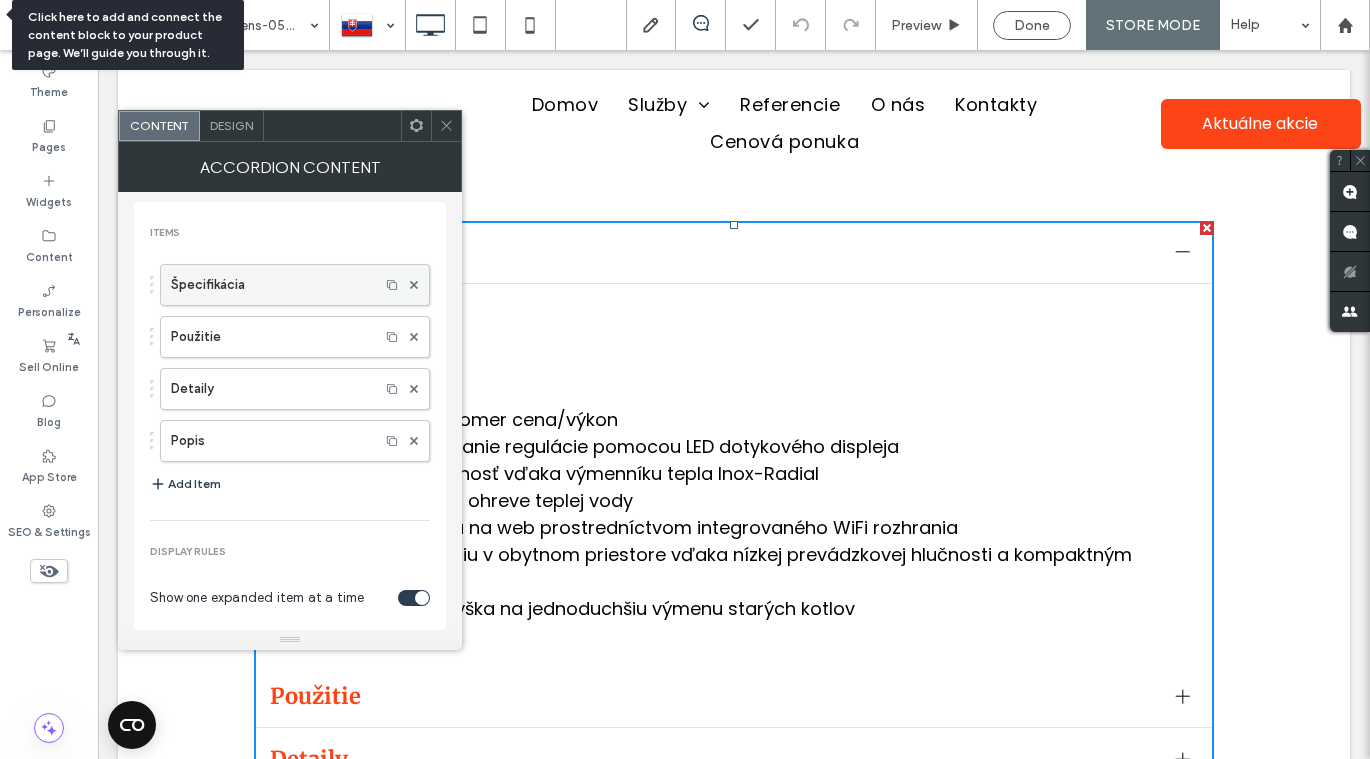 click on "Špecifikácia" at bounding box center [270, 285] 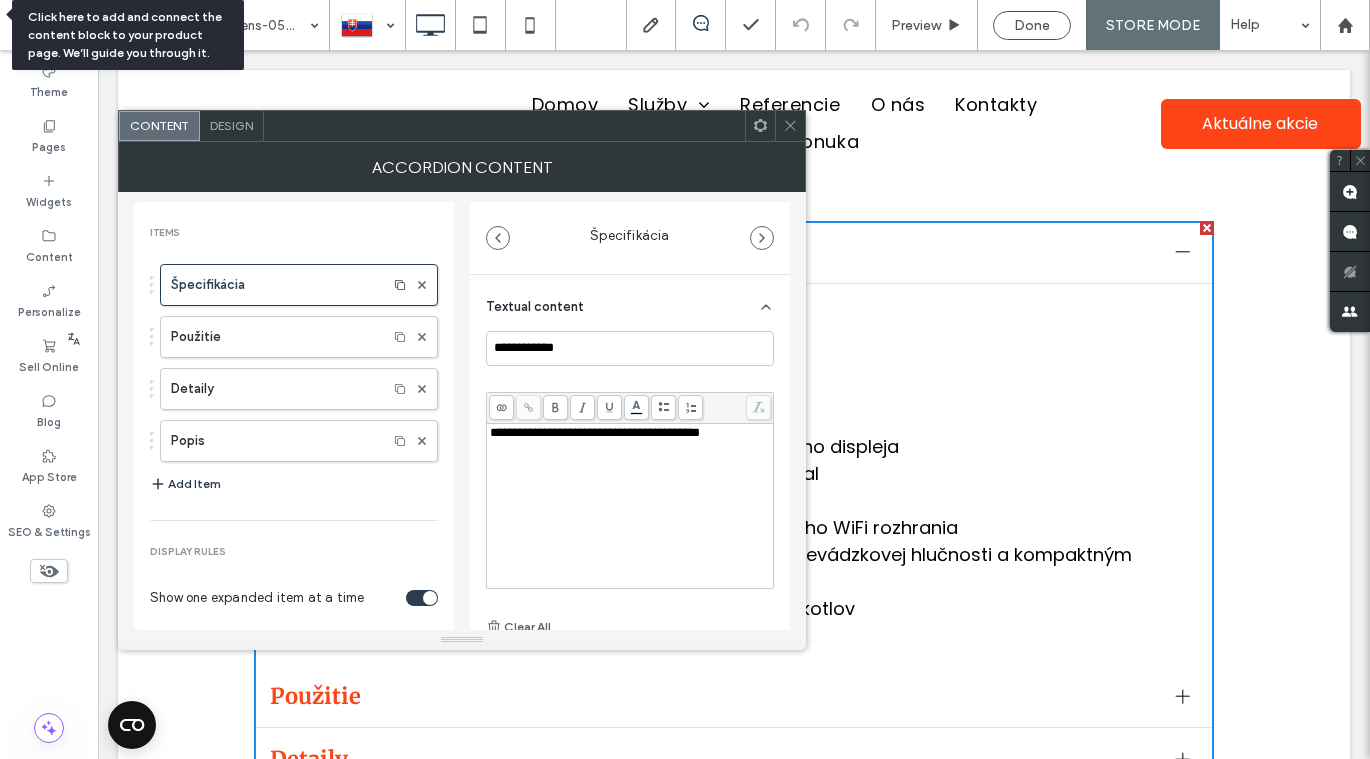 click on "**********" at bounding box center (595, 432) 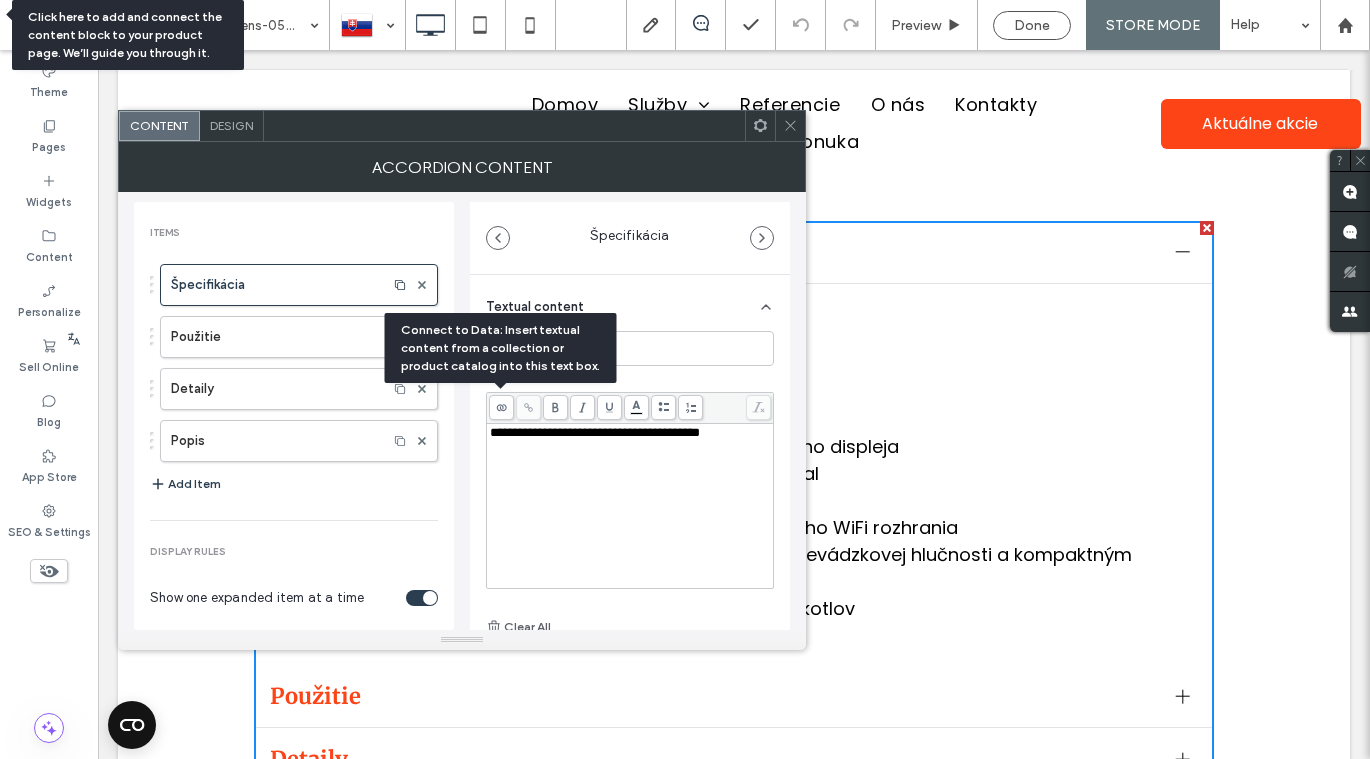 click 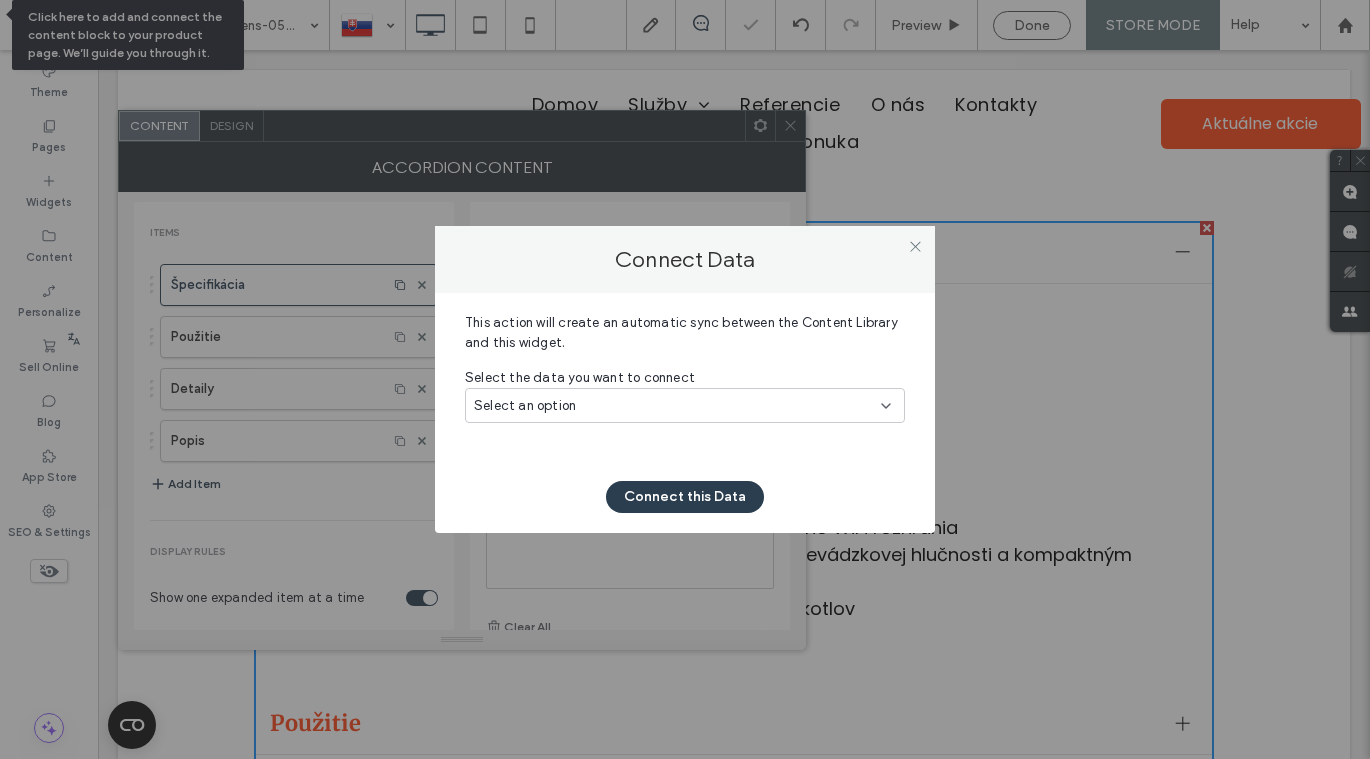 click on "Select an option" at bounding box center [525, 406] 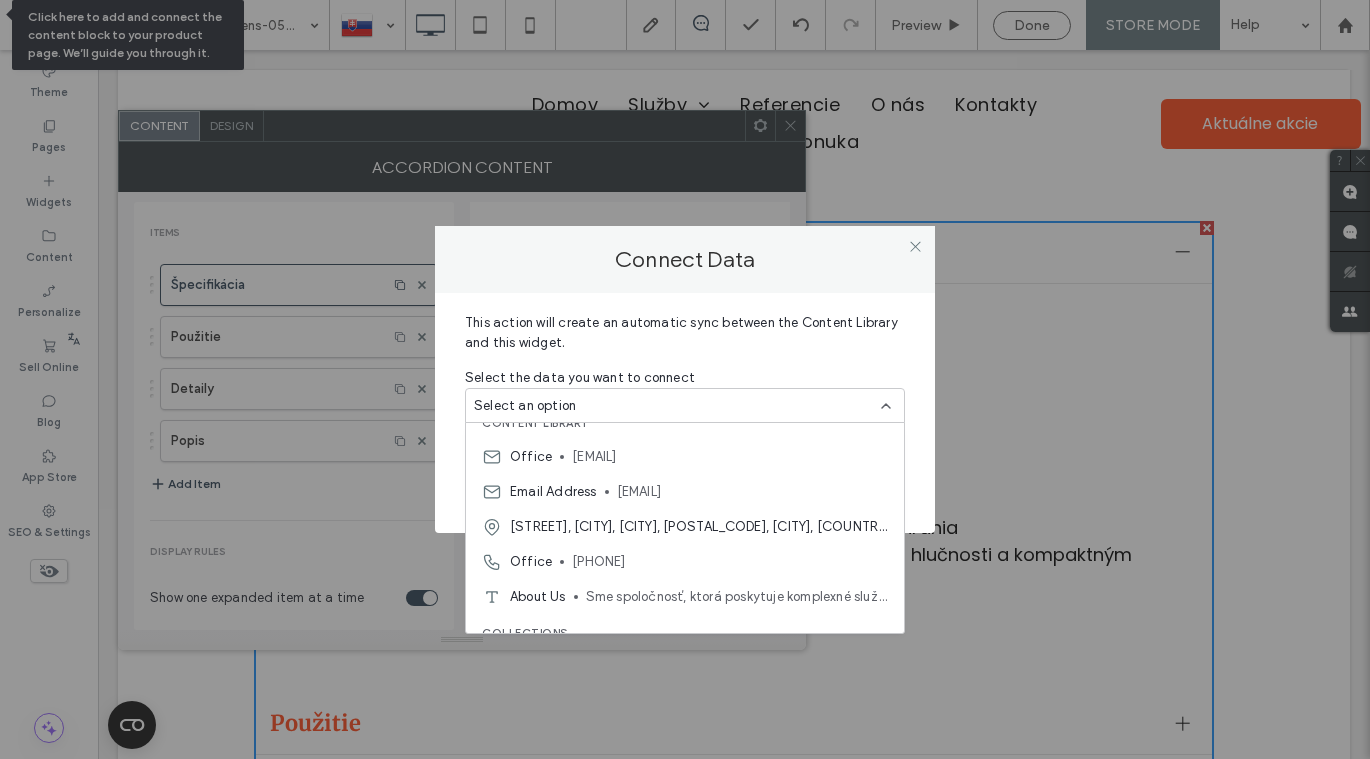 scroll, scrollTop: 0, scrollLeft: 0, axis: both 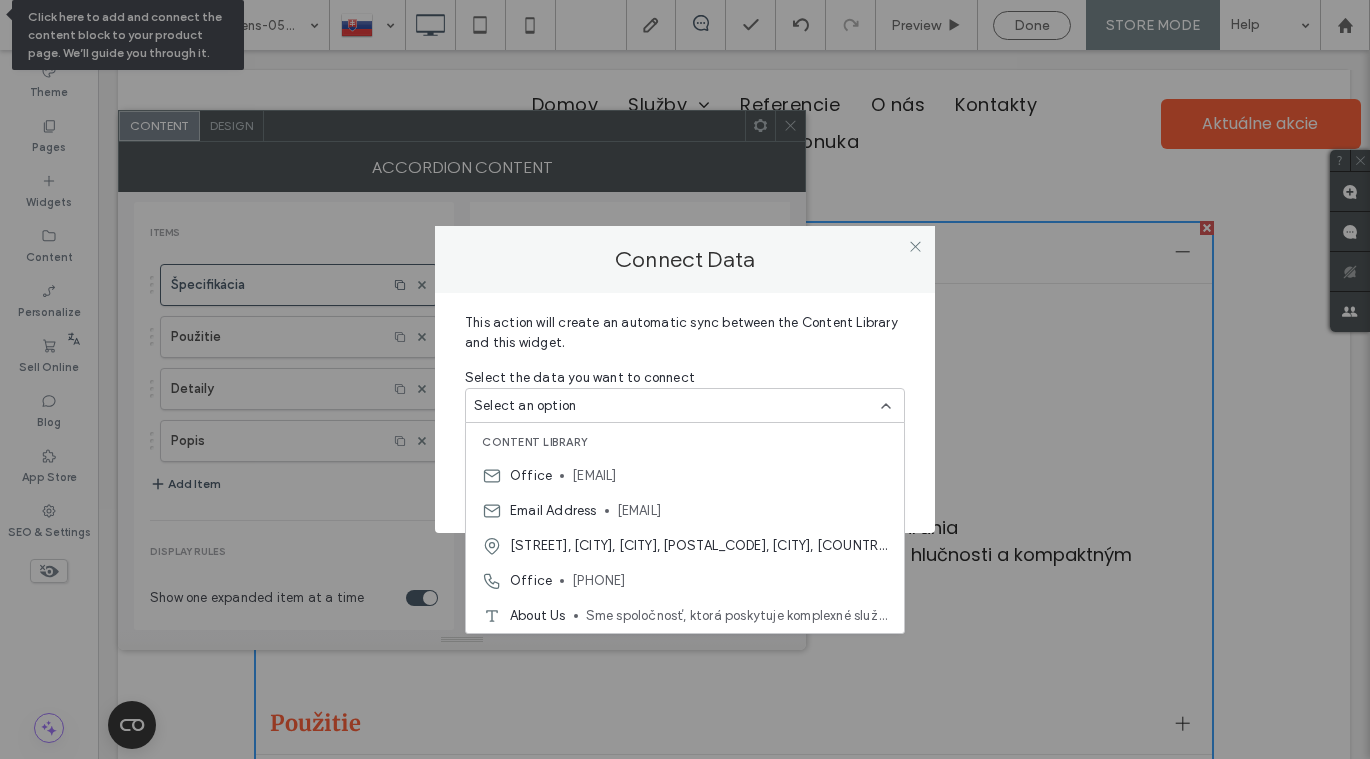 click on "This action will create an automatic sync between the Content Library and this widget." at bounding box center [685, 340] 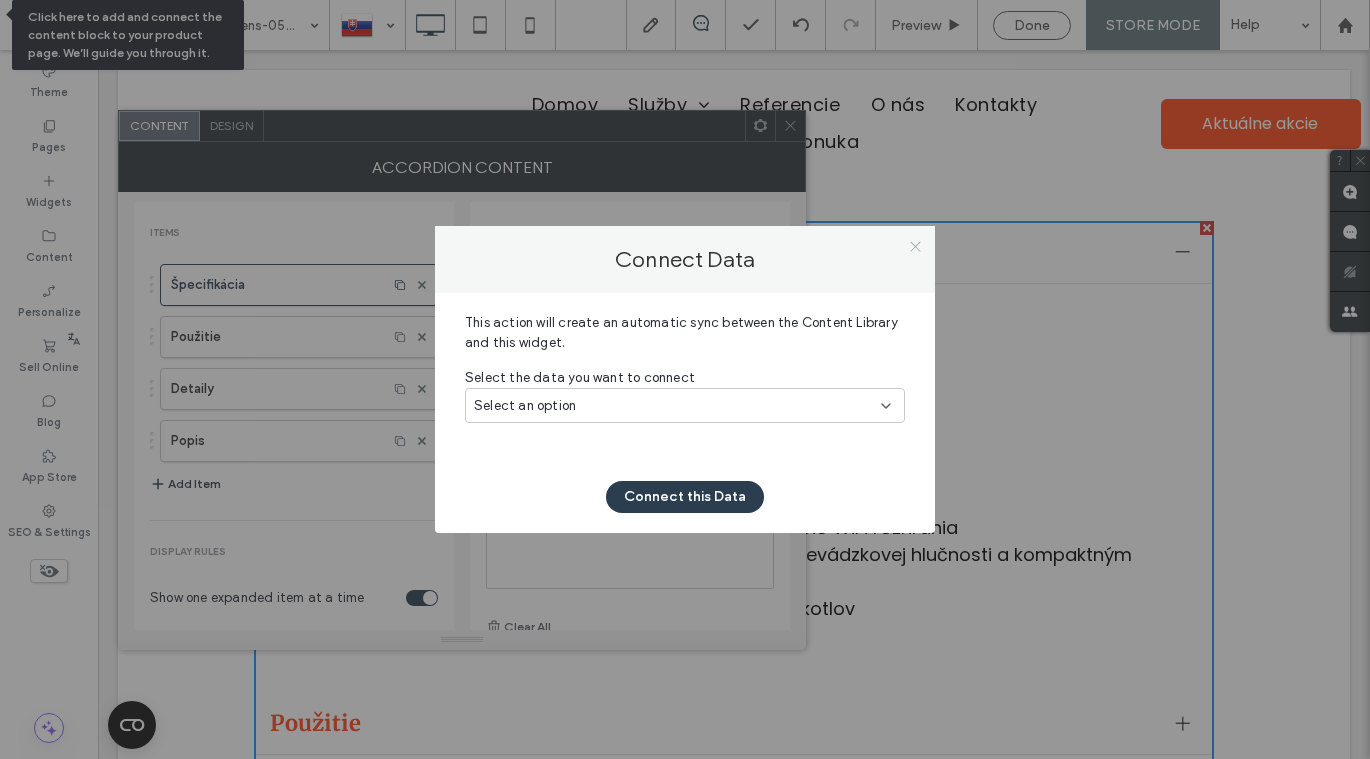 click 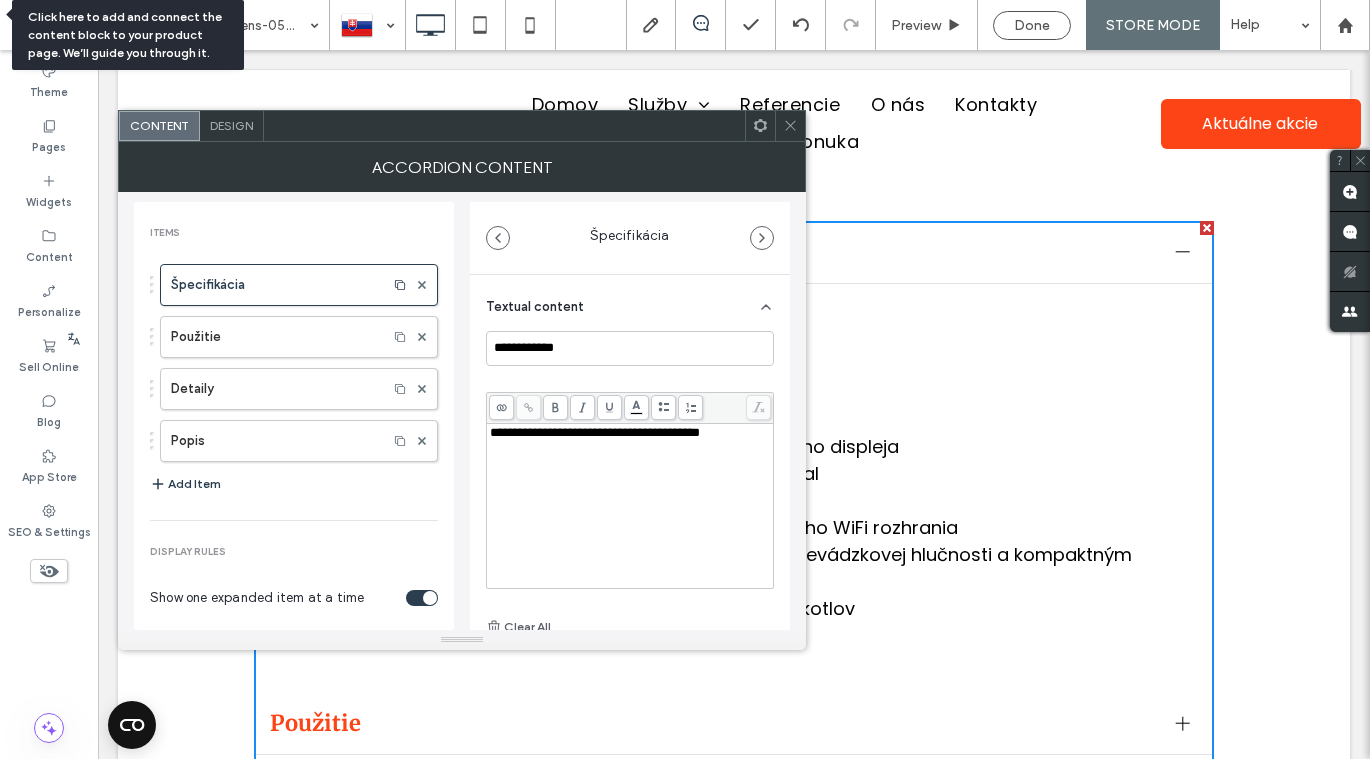 click on "**********" at bounding box center (630, 506) 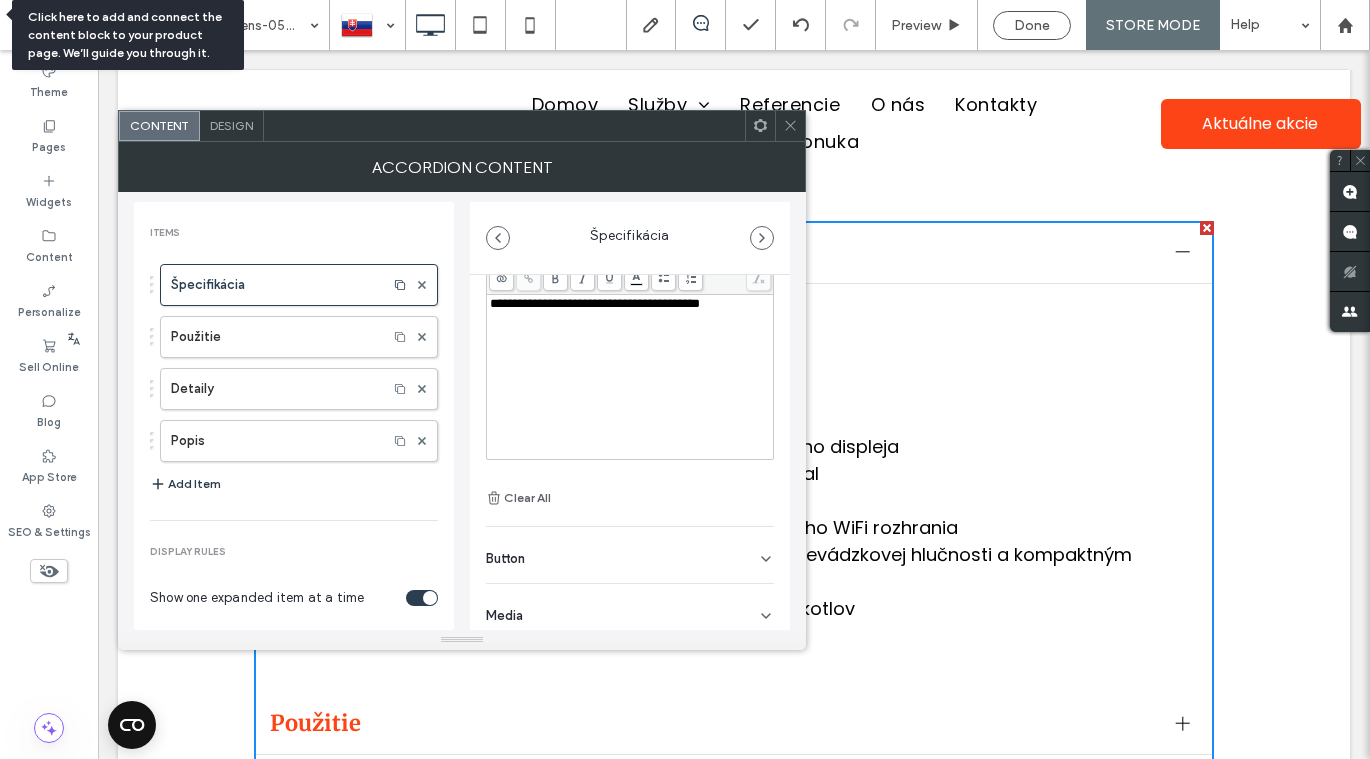 scroll, scrollTop: 140, scrollLeft: 0, axis: vertical 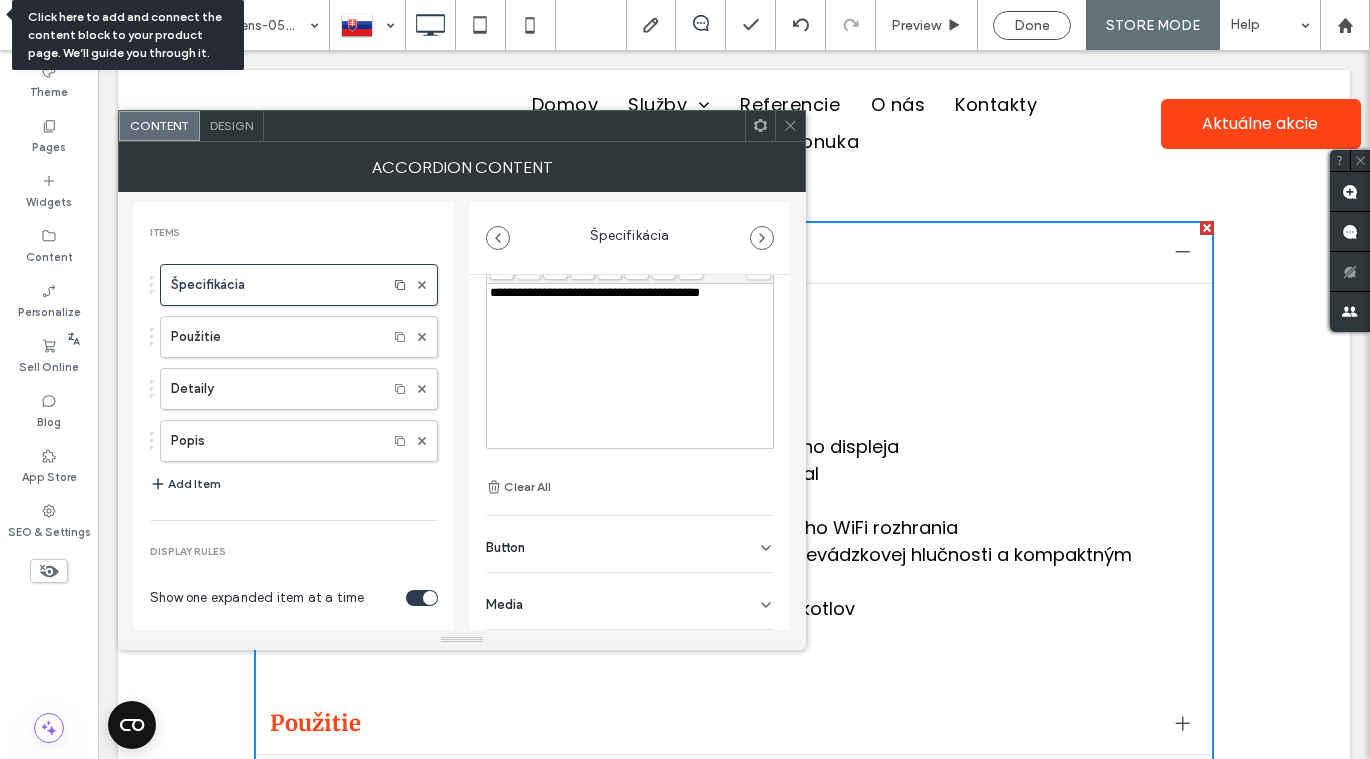 click on "Media" at bounding box center (630, 601) 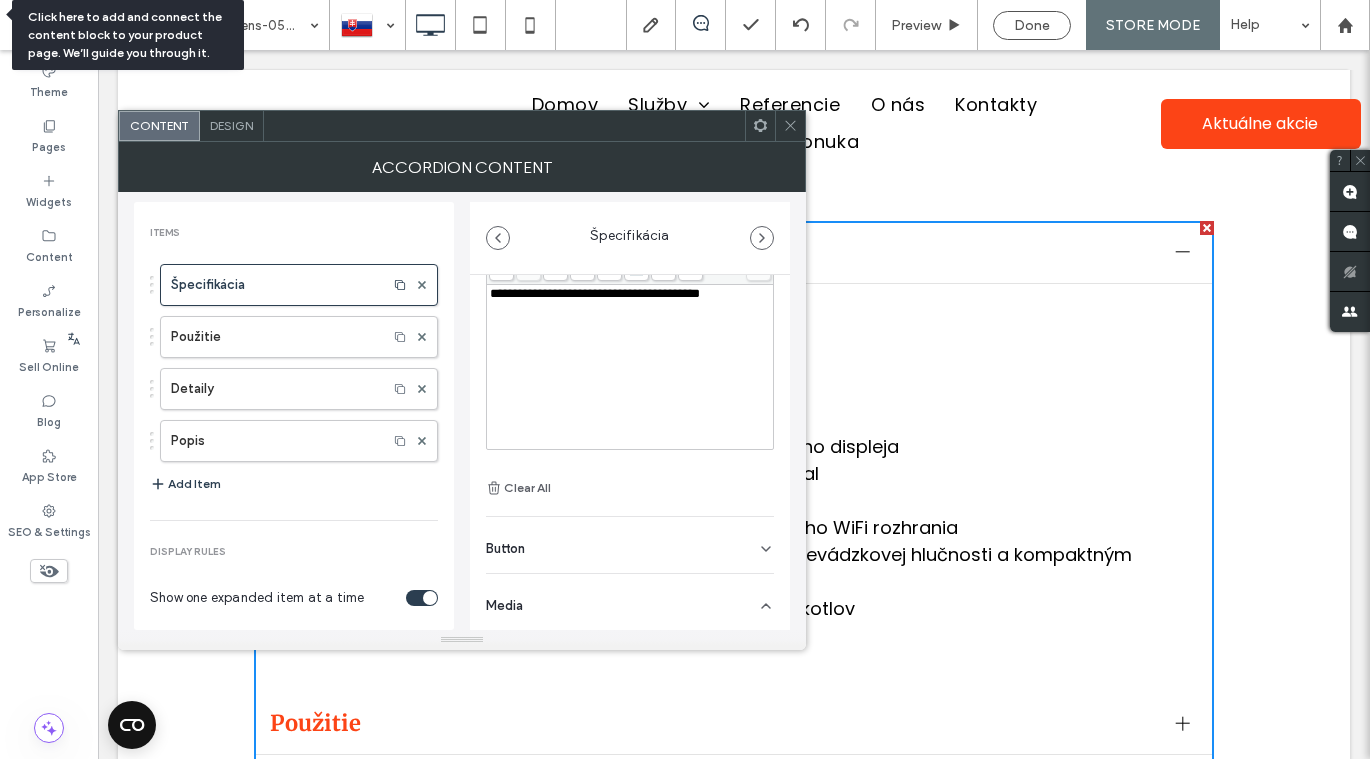 scroll, scrollTop: 293, scrollLeft: 0, axis: vertical 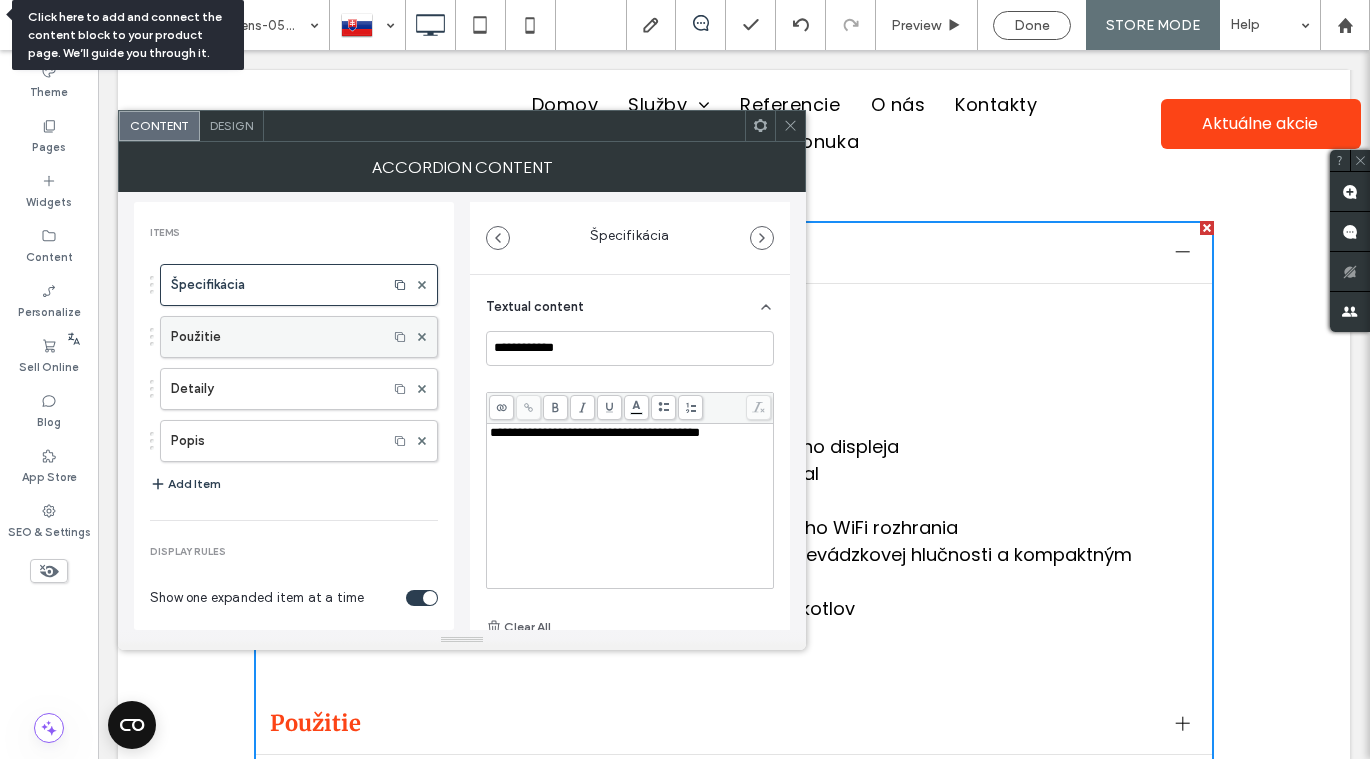 click on "Použitie" at bounding box center (274, 337) 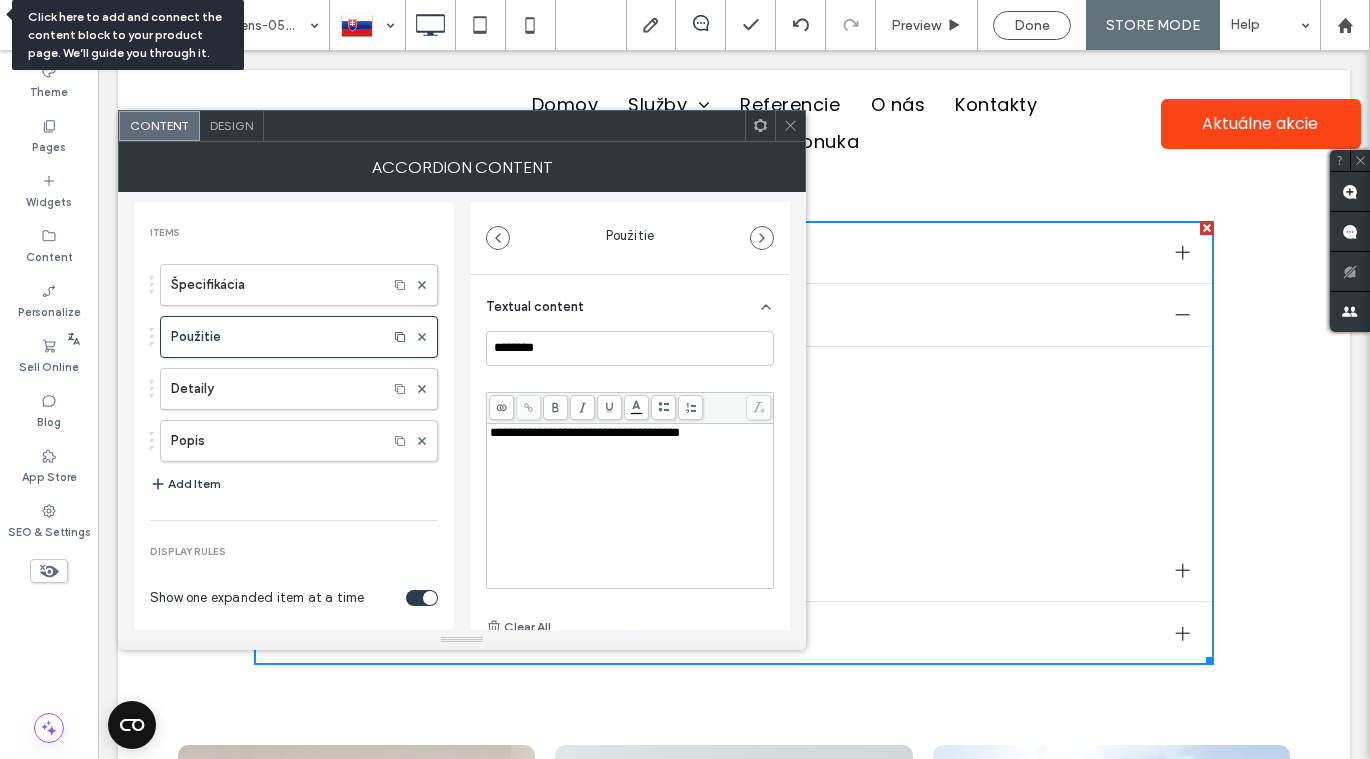 scroll, scrollTop: 12, scrollLeft: 0, axis: vertical 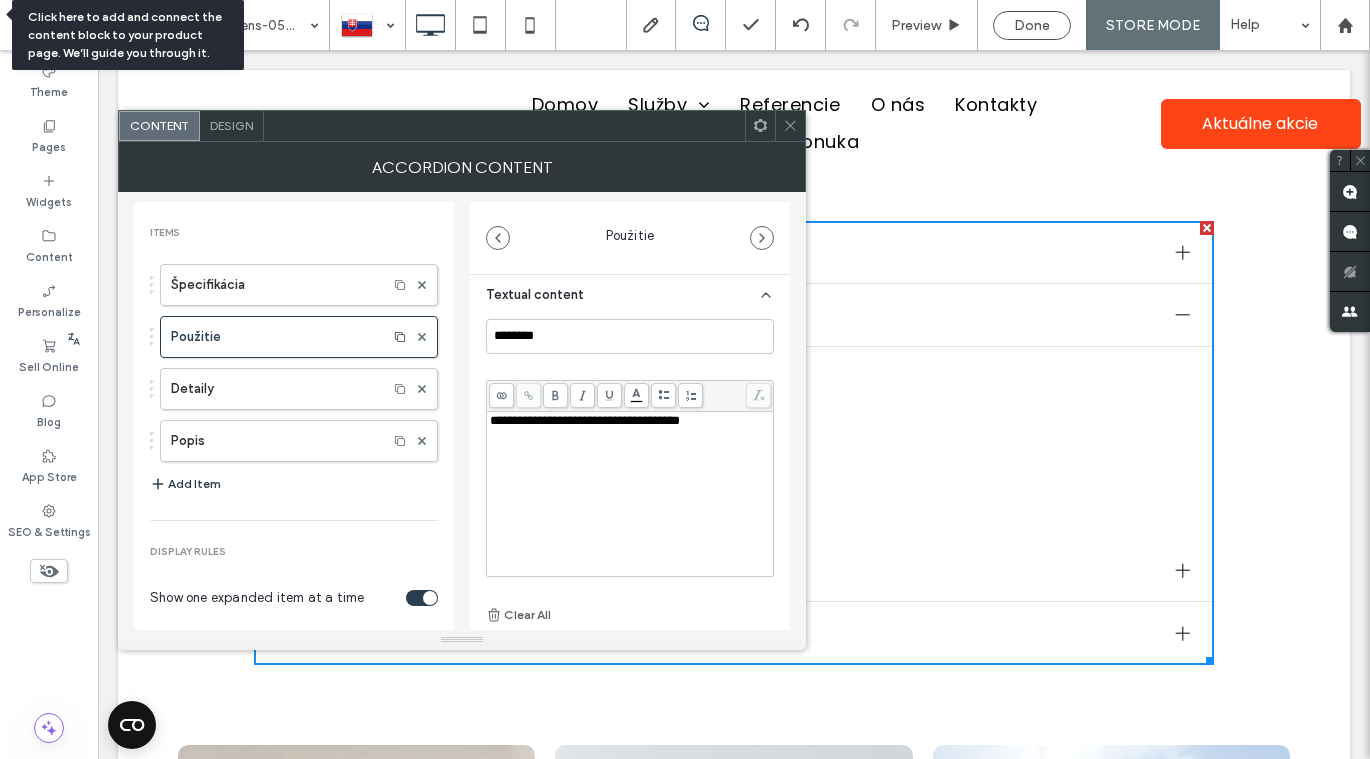 click on "**********" at bounding box center [630, 494] 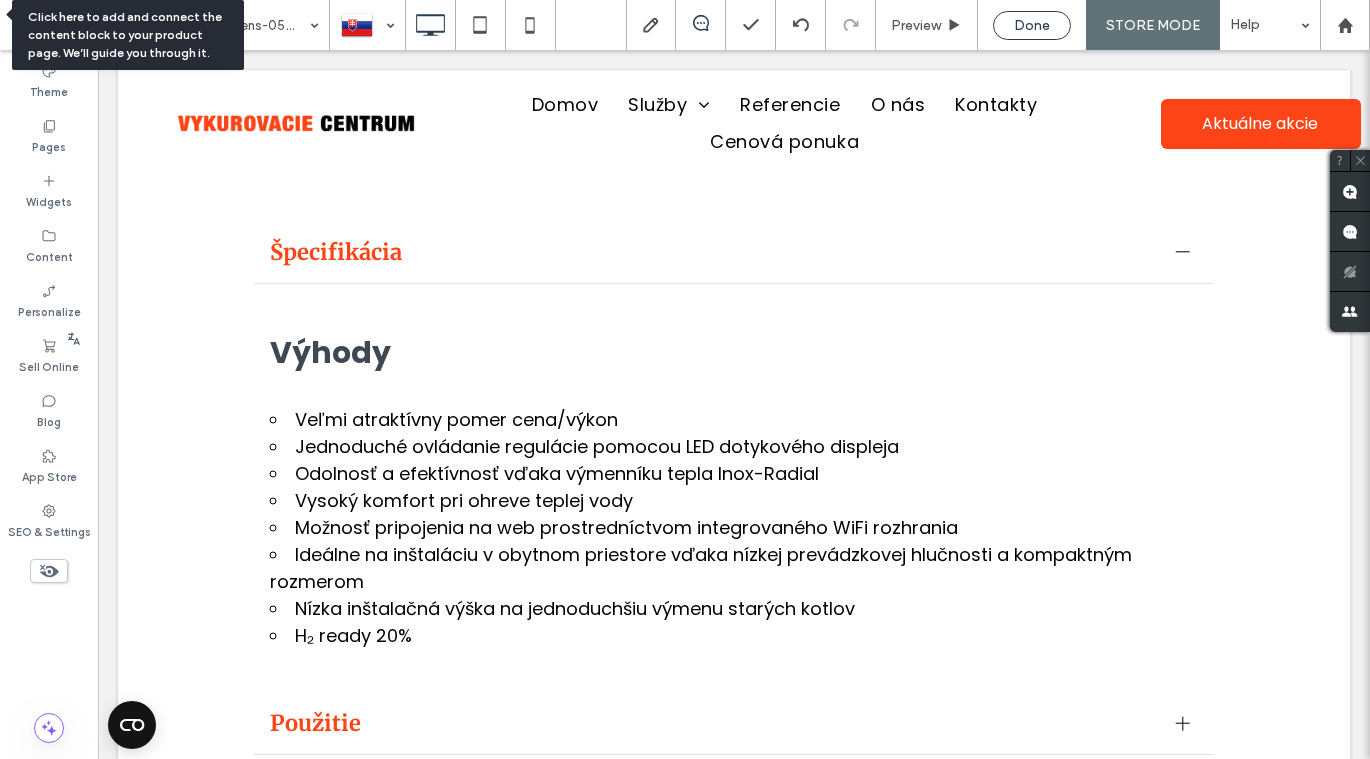 click on "Done" at bounding box center (1032, 25) 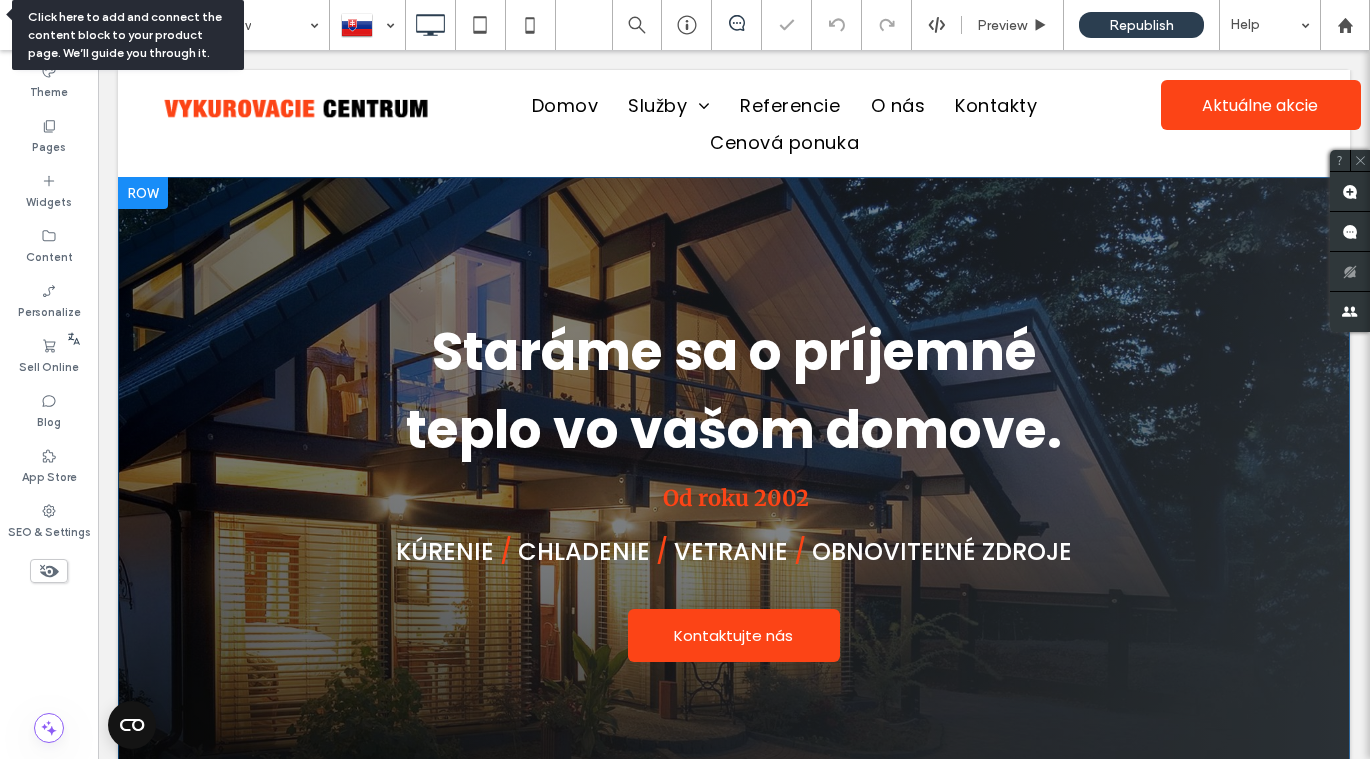 scroll, scrollTop: 0, scrollLeft: 0, axis: both 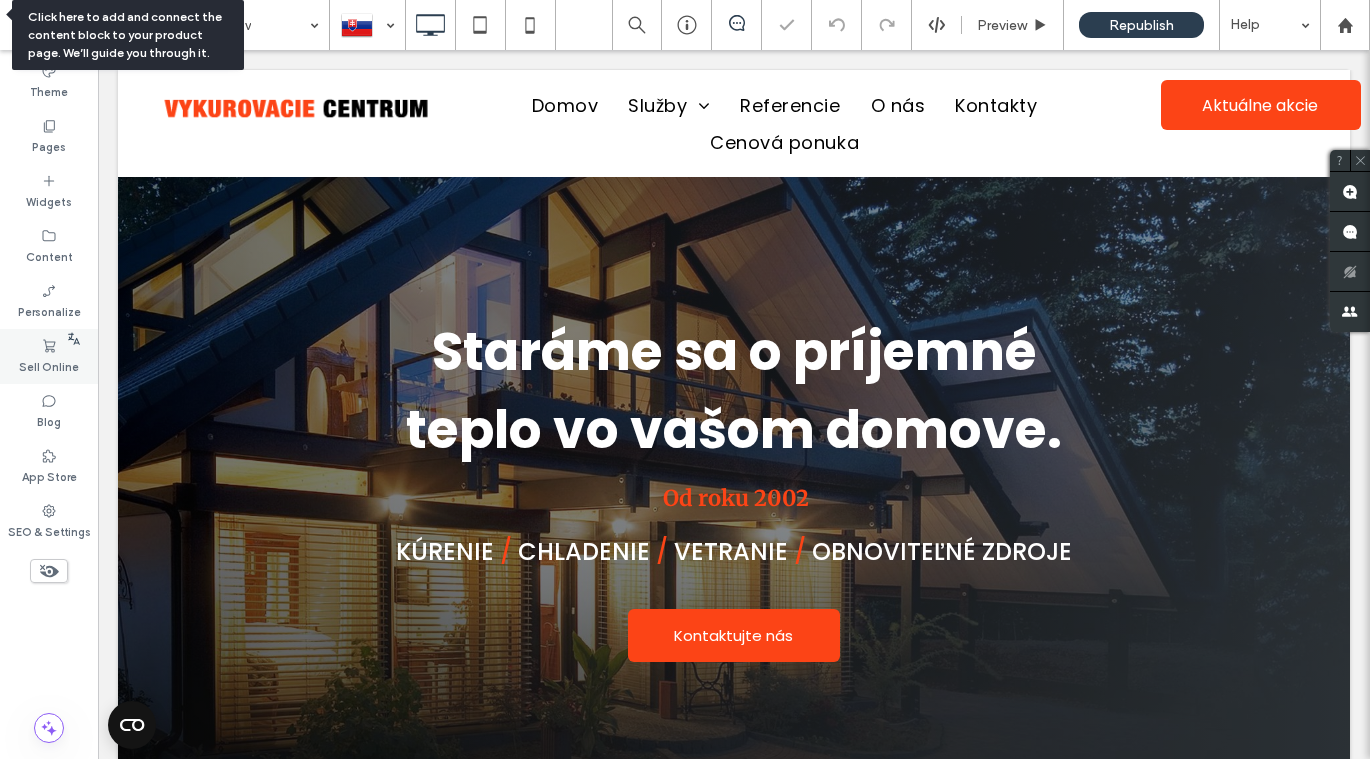 click 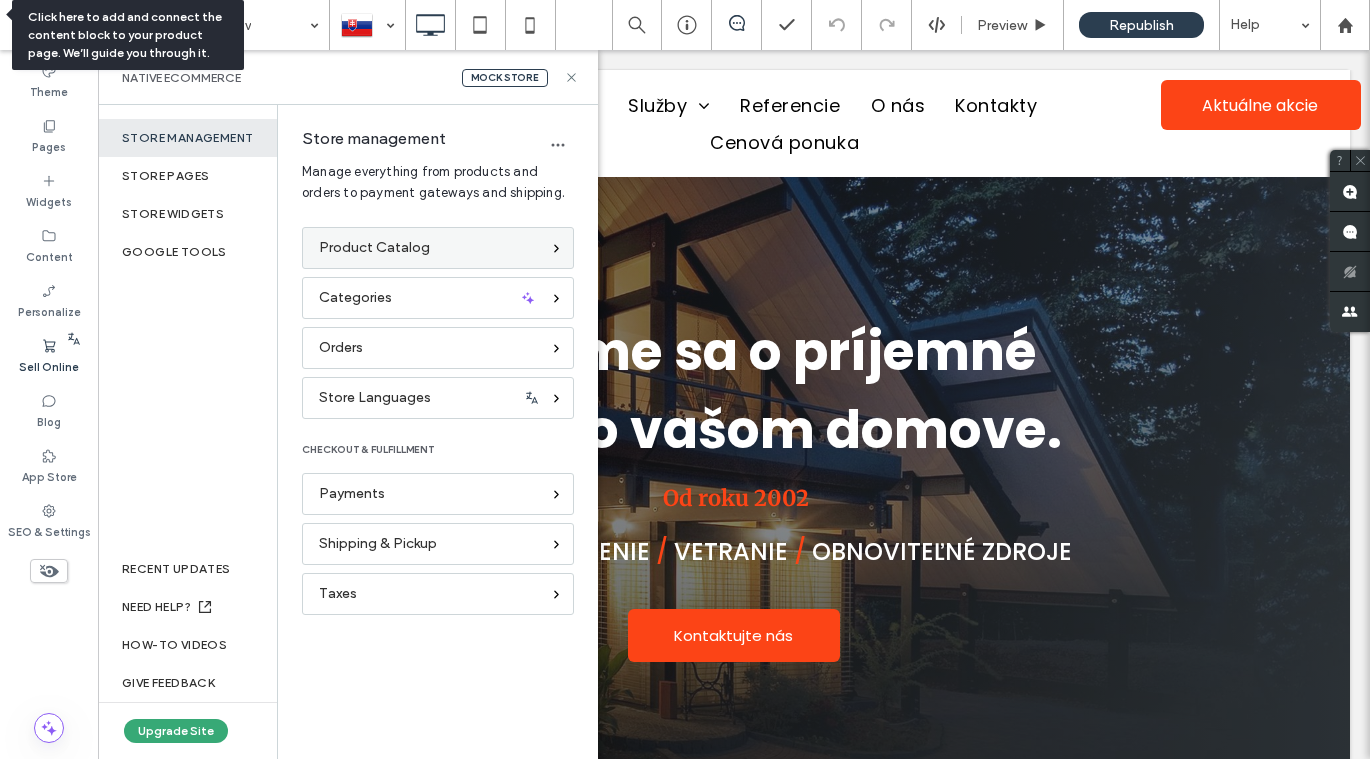 click on "Product Catalog" at bounding box center [374, 248] 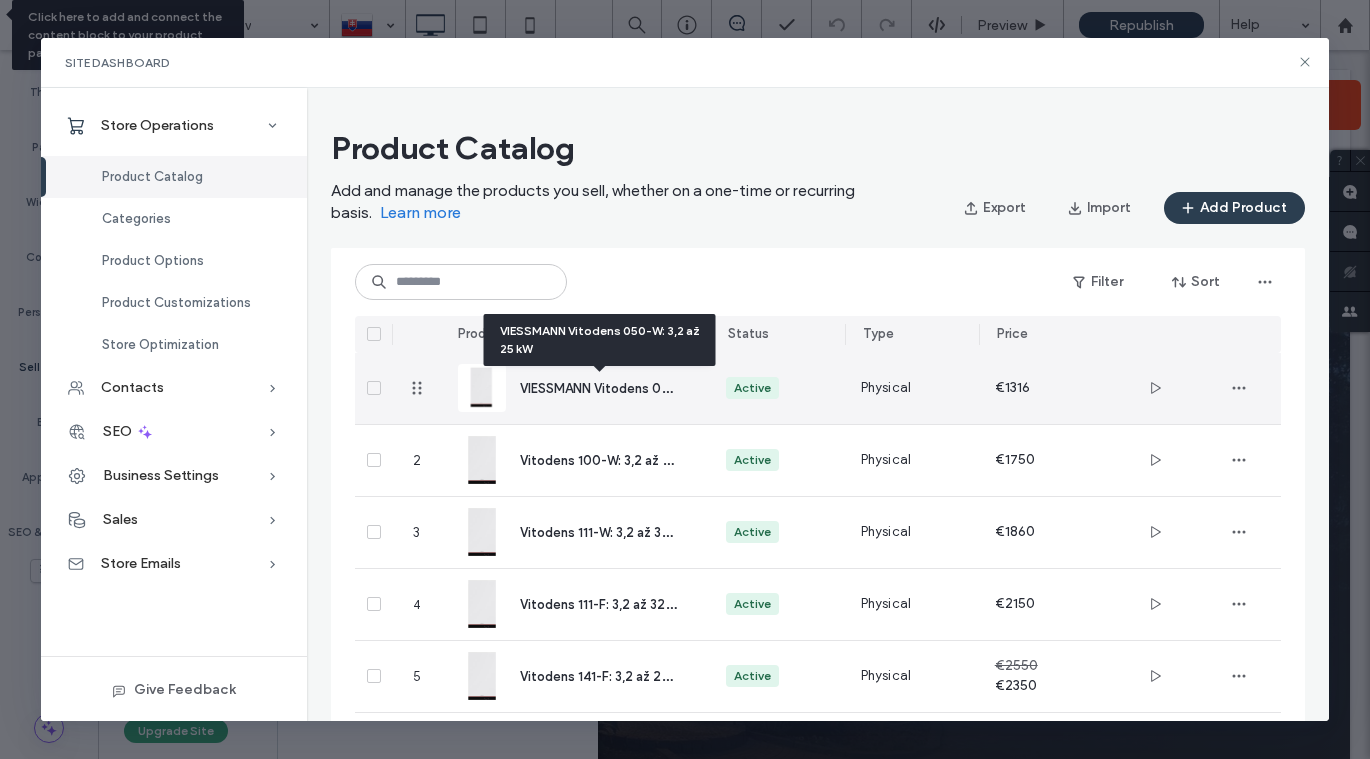 click on "VIESSMANN Vitodens 050-W: 3,2 až 25 kW" at bounding box center [647, 387] 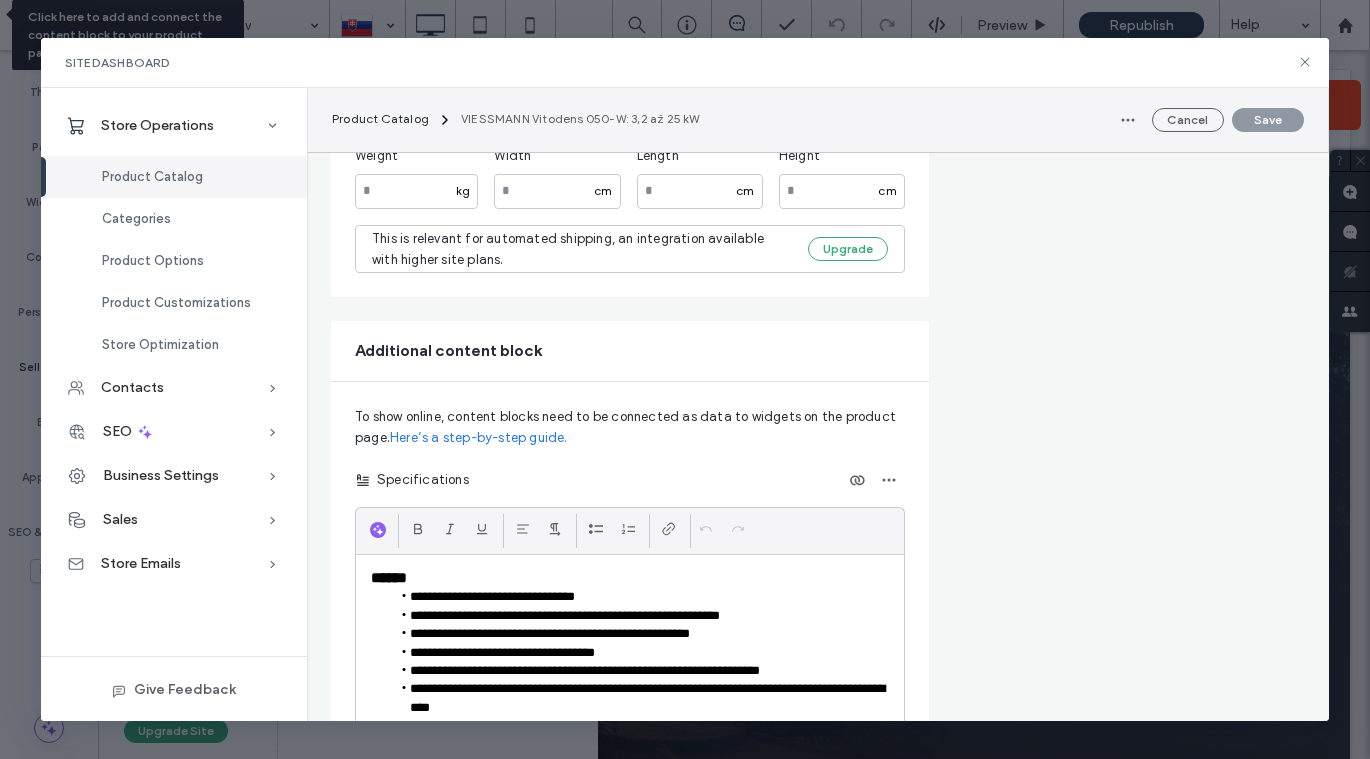 scroll, scrollTop: 1914, scrollLeft: 0, axis: vertical 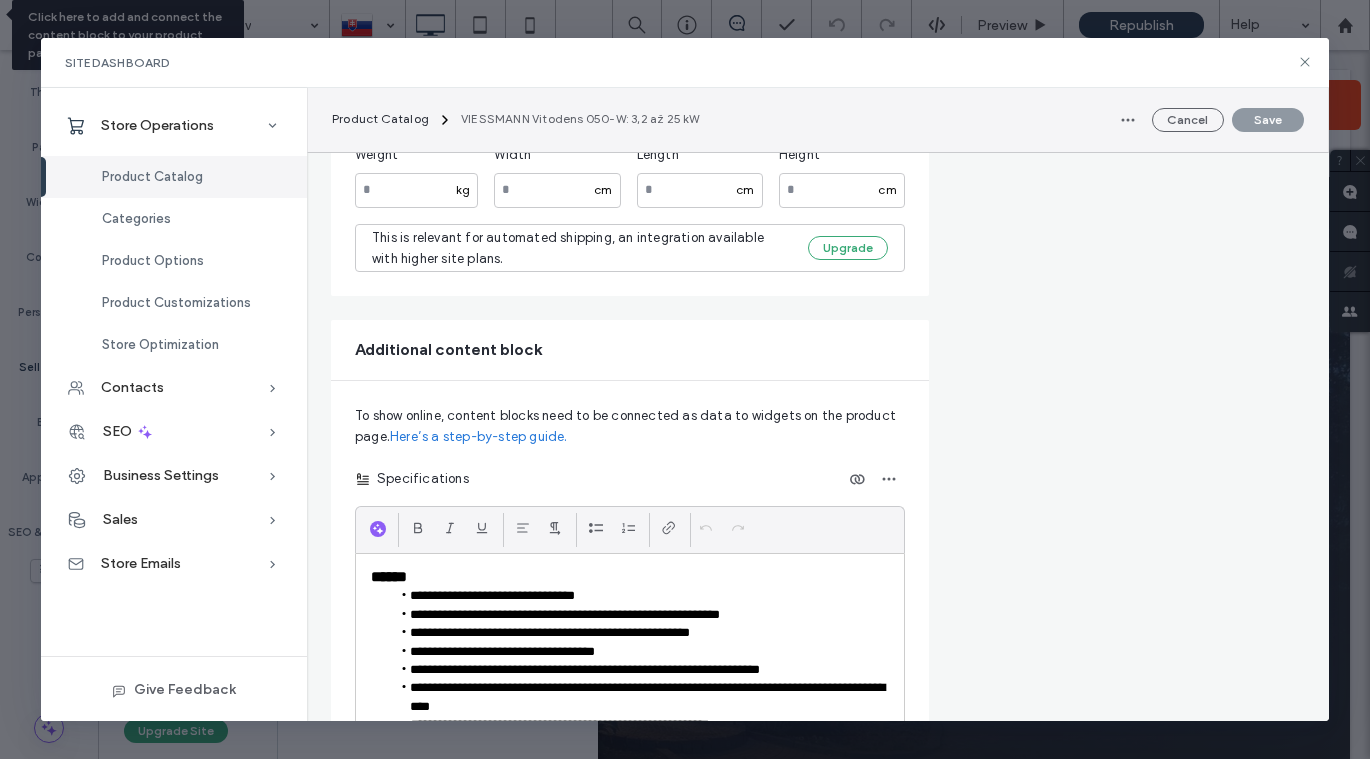click on "Specifications" at bounding box center [420, 479] 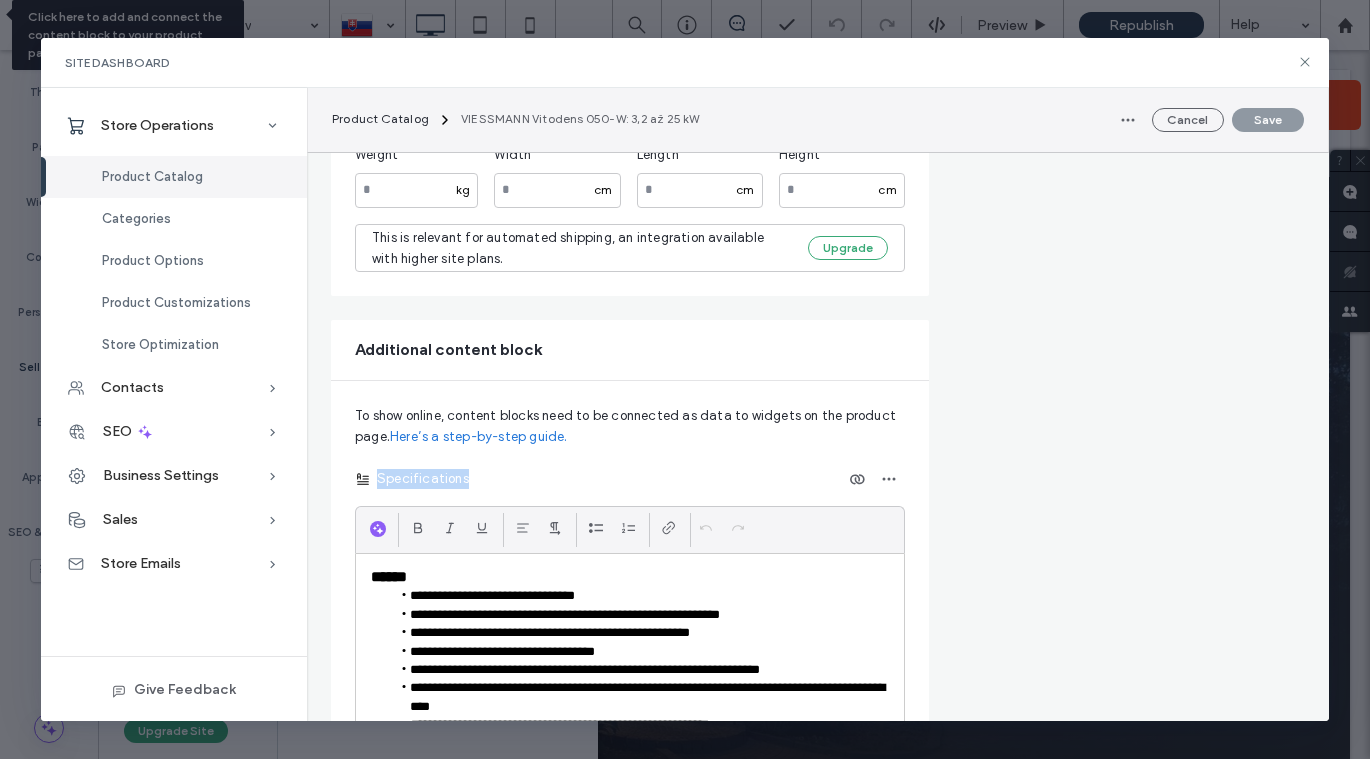 click on "Specifications" at bounding box center (420, 479) 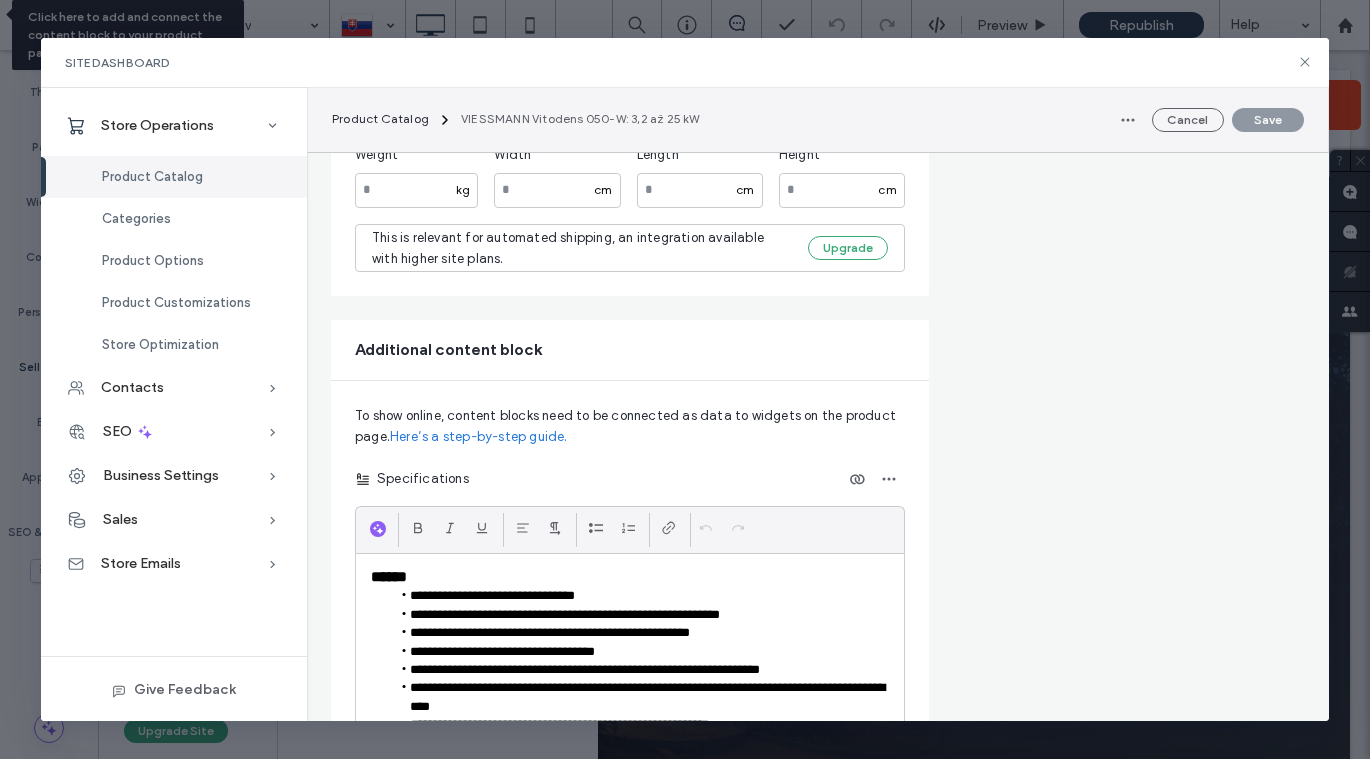 click on "Specifications" at bounding box center (630, 479) 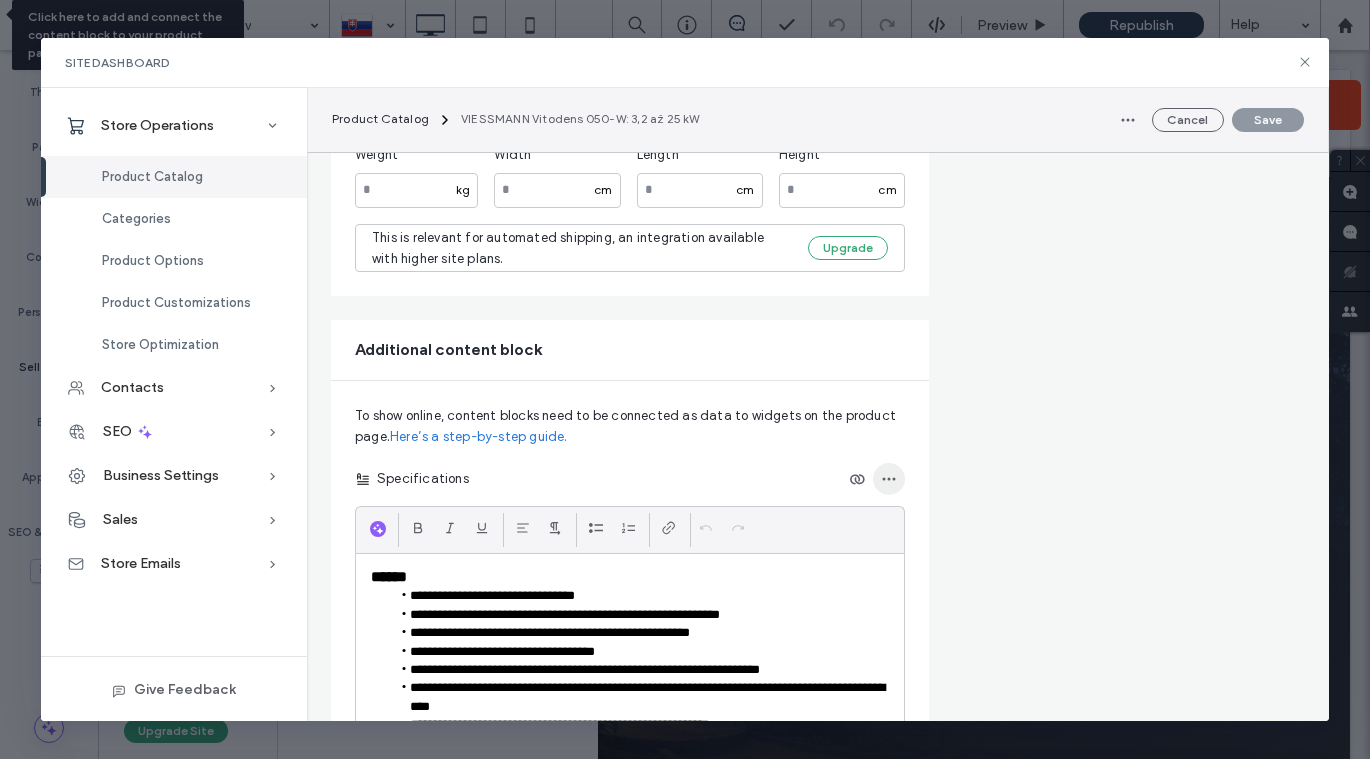 click 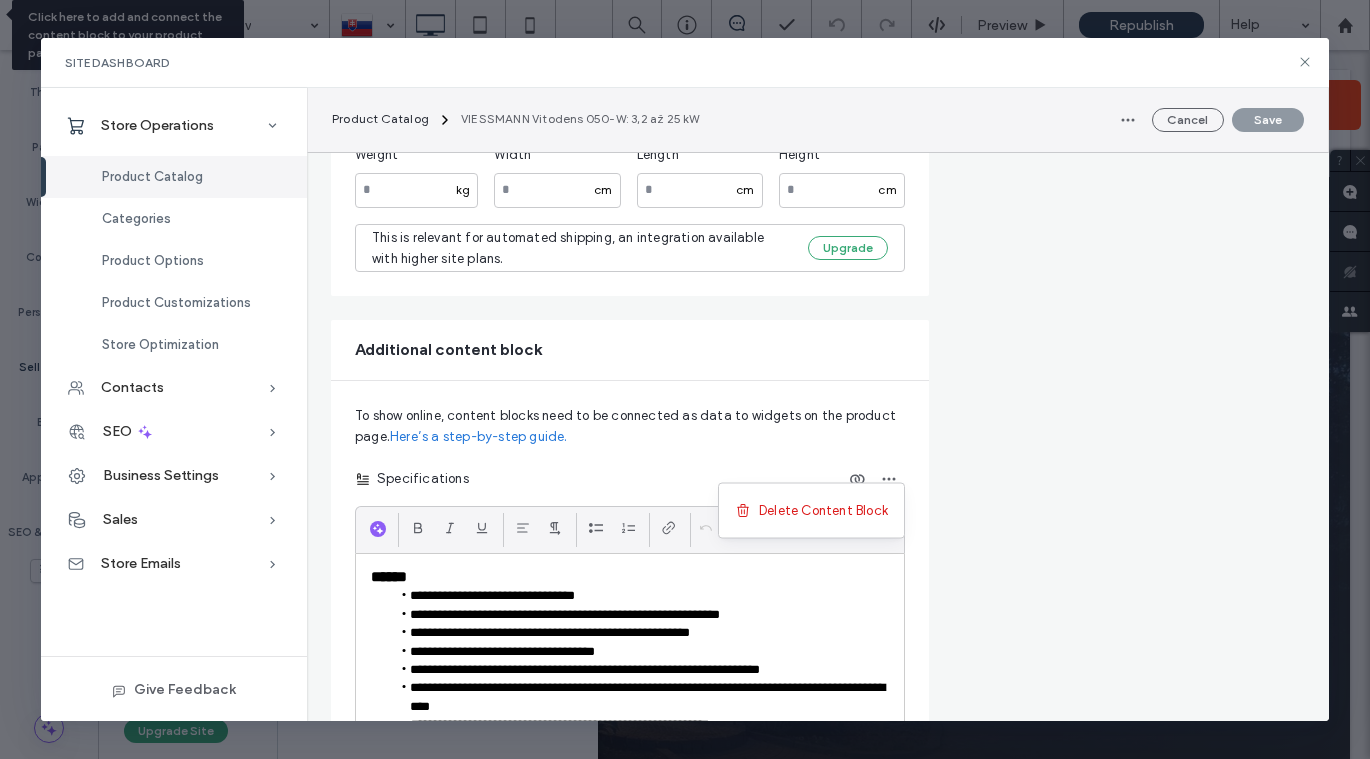 click on "Pricing Regular price On sale **** € Customers will see the price including 23% Slovakia tax (€1618.68) on the product page and at checkout. Change tax settings Product’s purchase type One-Time Subscription Offer this product on a recurring basis Categories Add this product to one or more categories  Plynové kondenzačné kotly +0  Plynové kondenzačné kotly +0" at bounding box center (1127, 333) 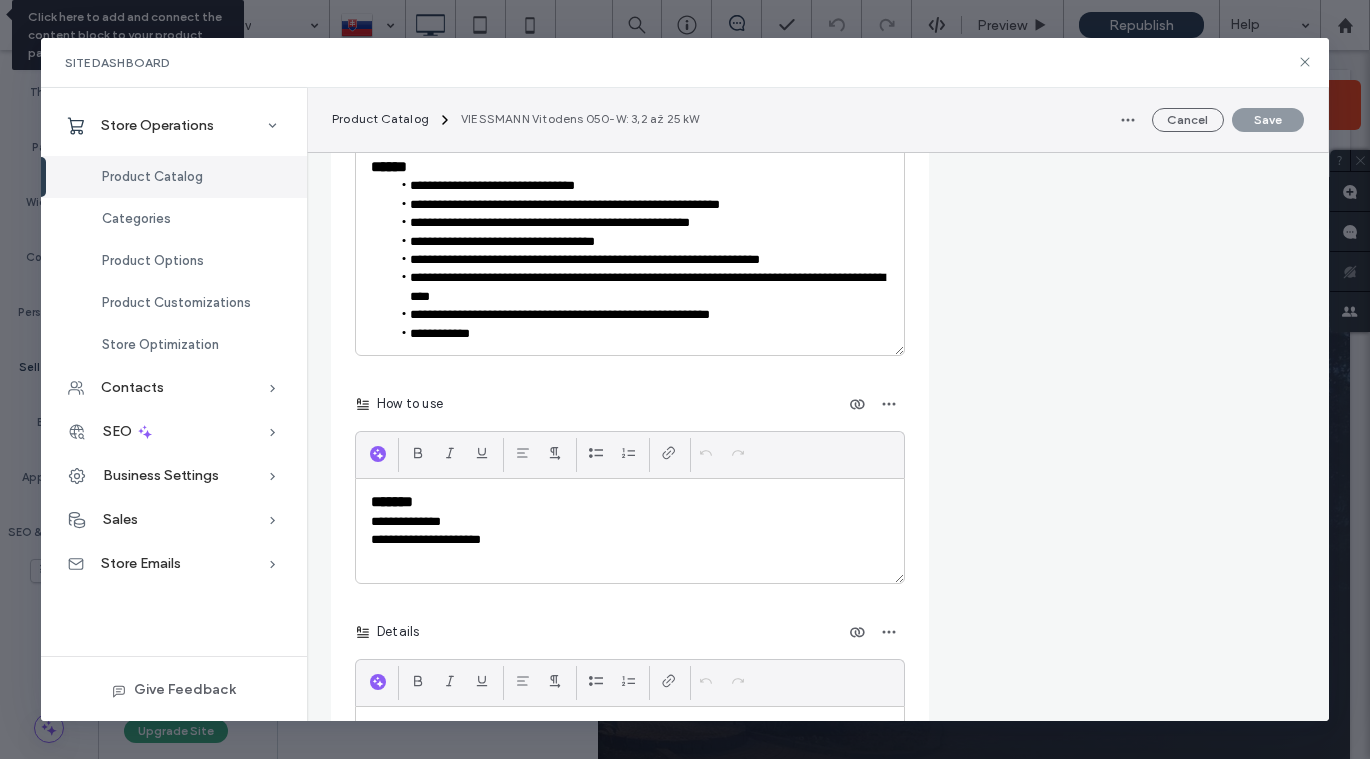 scroll, scrollTop: 2307, scrollLeft: 0, axis: vertical 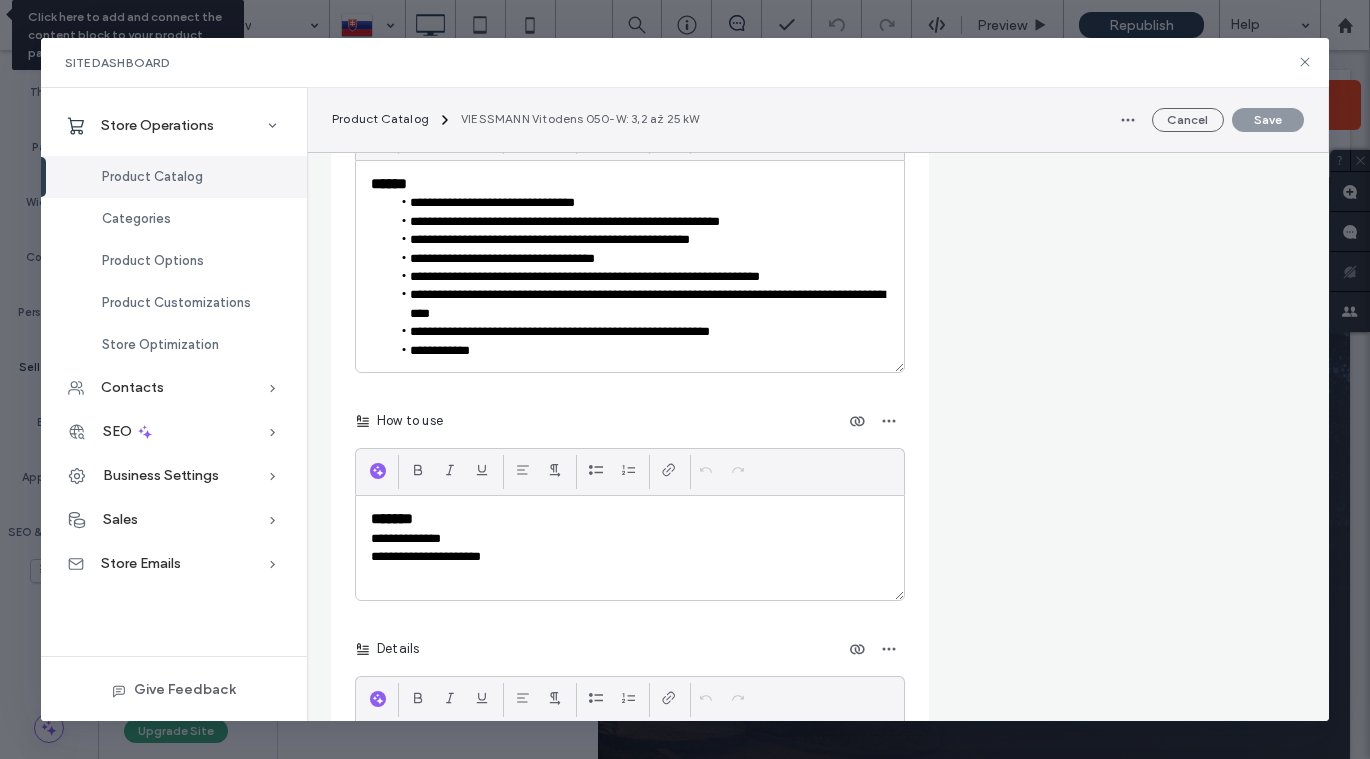 click on "*******" at bounding box center (630, 519) 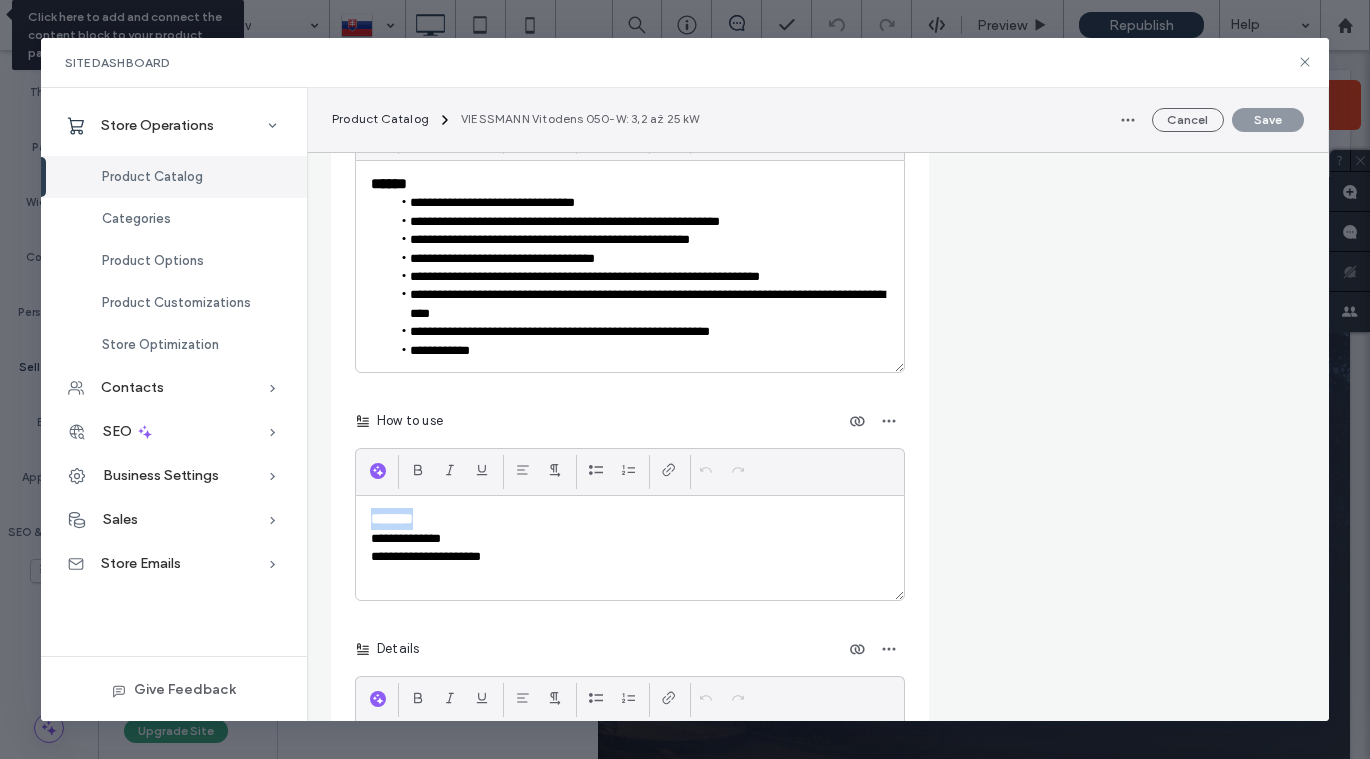 click on "*******" at bounding box center [630, 519] 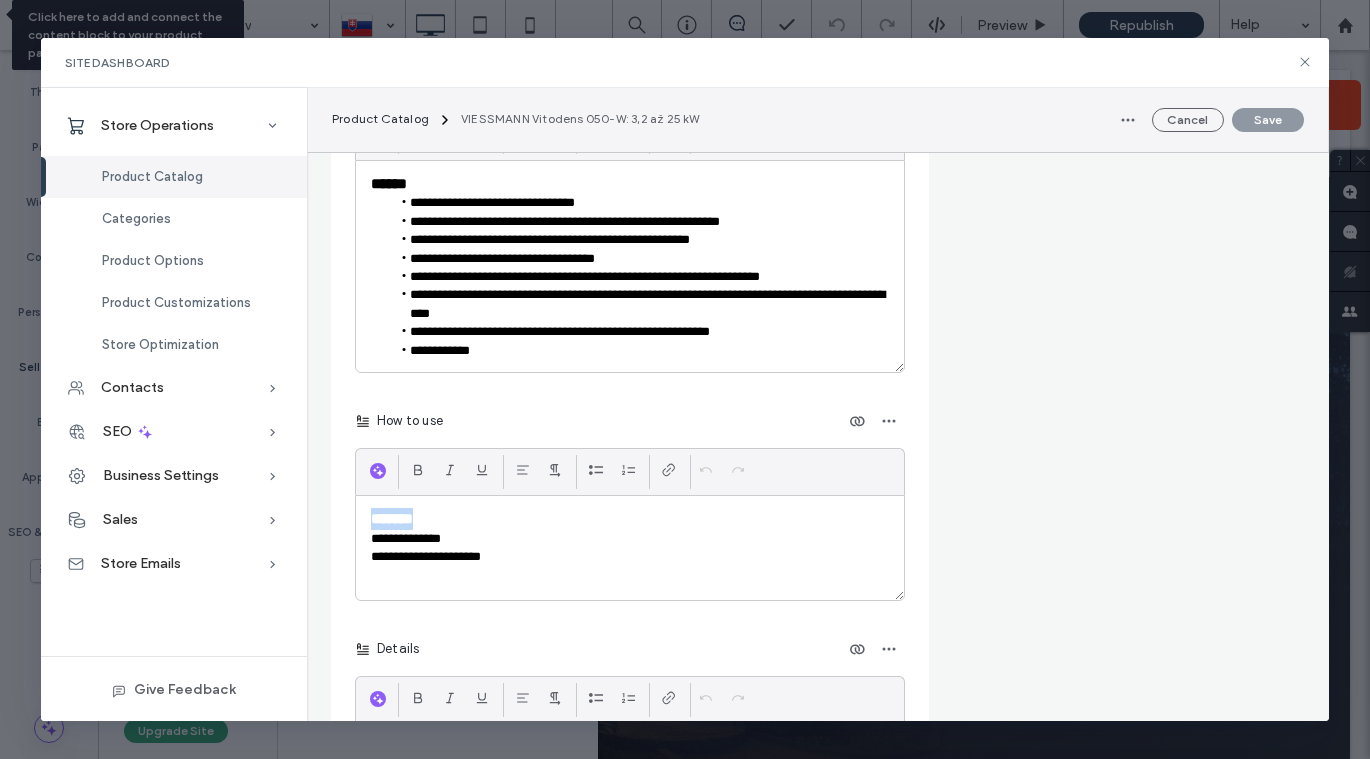 type 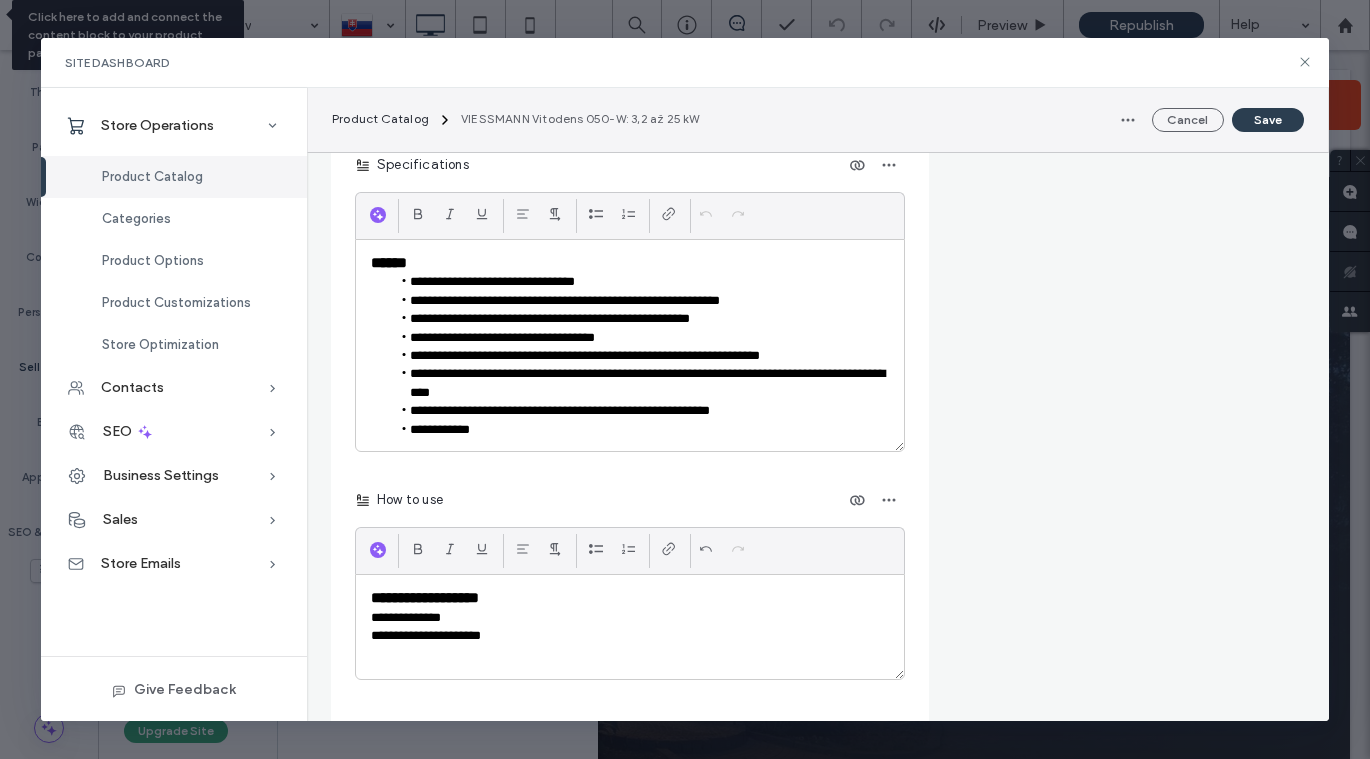 scroll, scrollTop: 2221, scrollLeft: 0, axis: vertical 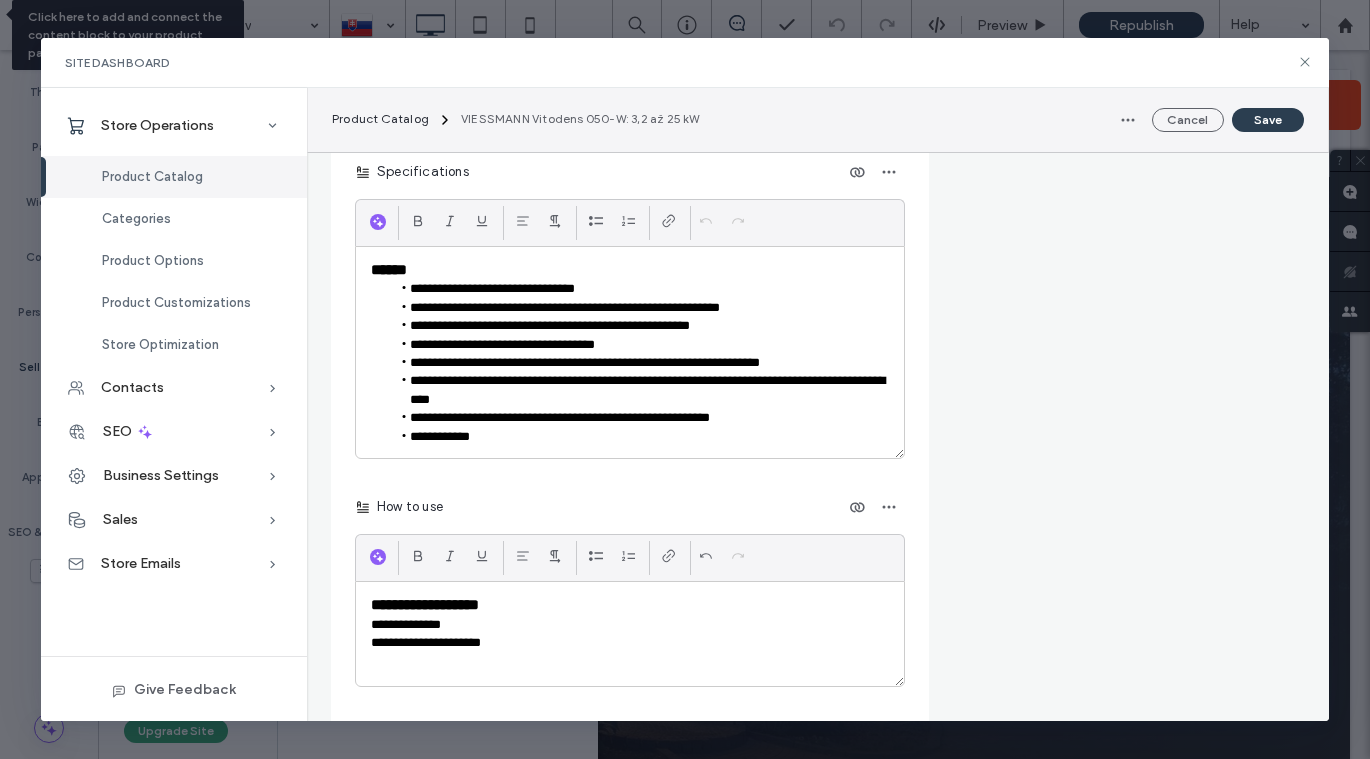 click on "**********" at bounding box center (640, 345) 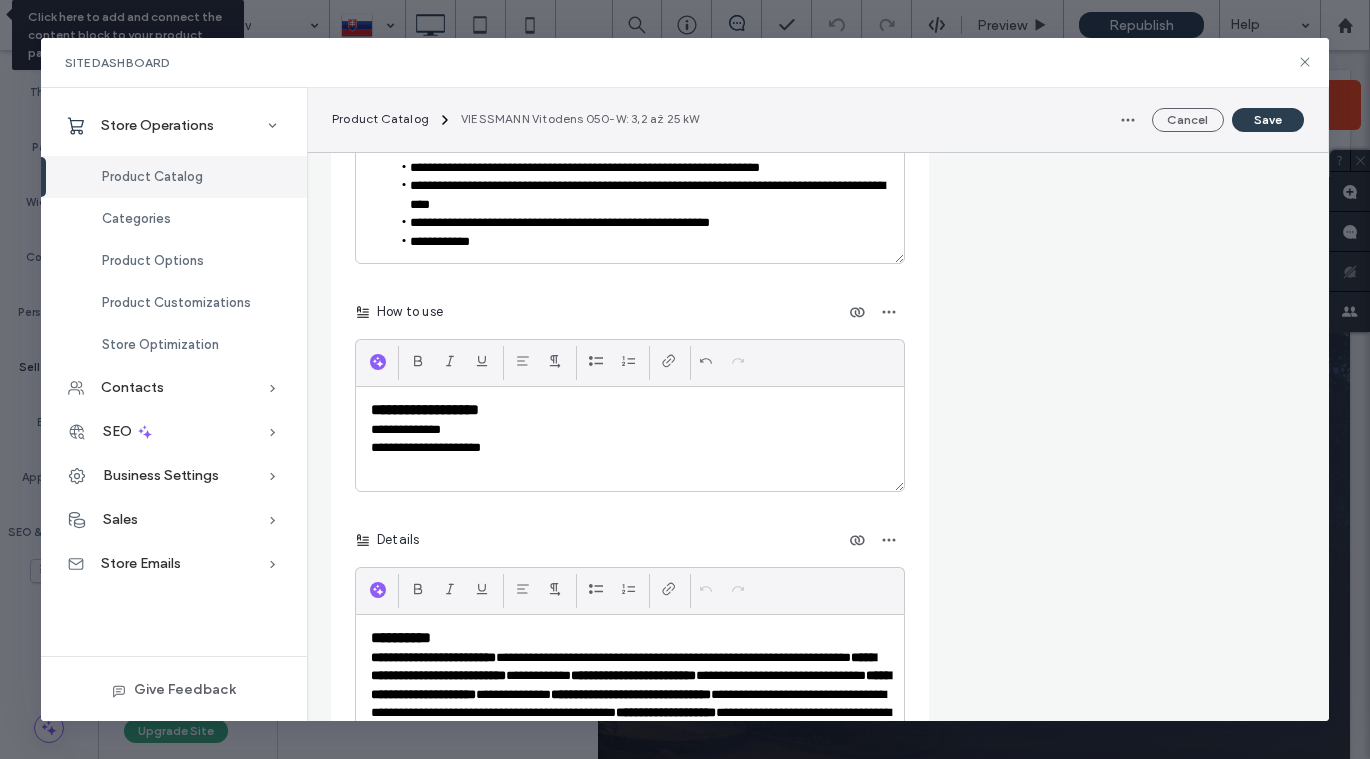 scroll, scrollTop: 2428, scrollLeft: 0, axis: vertical 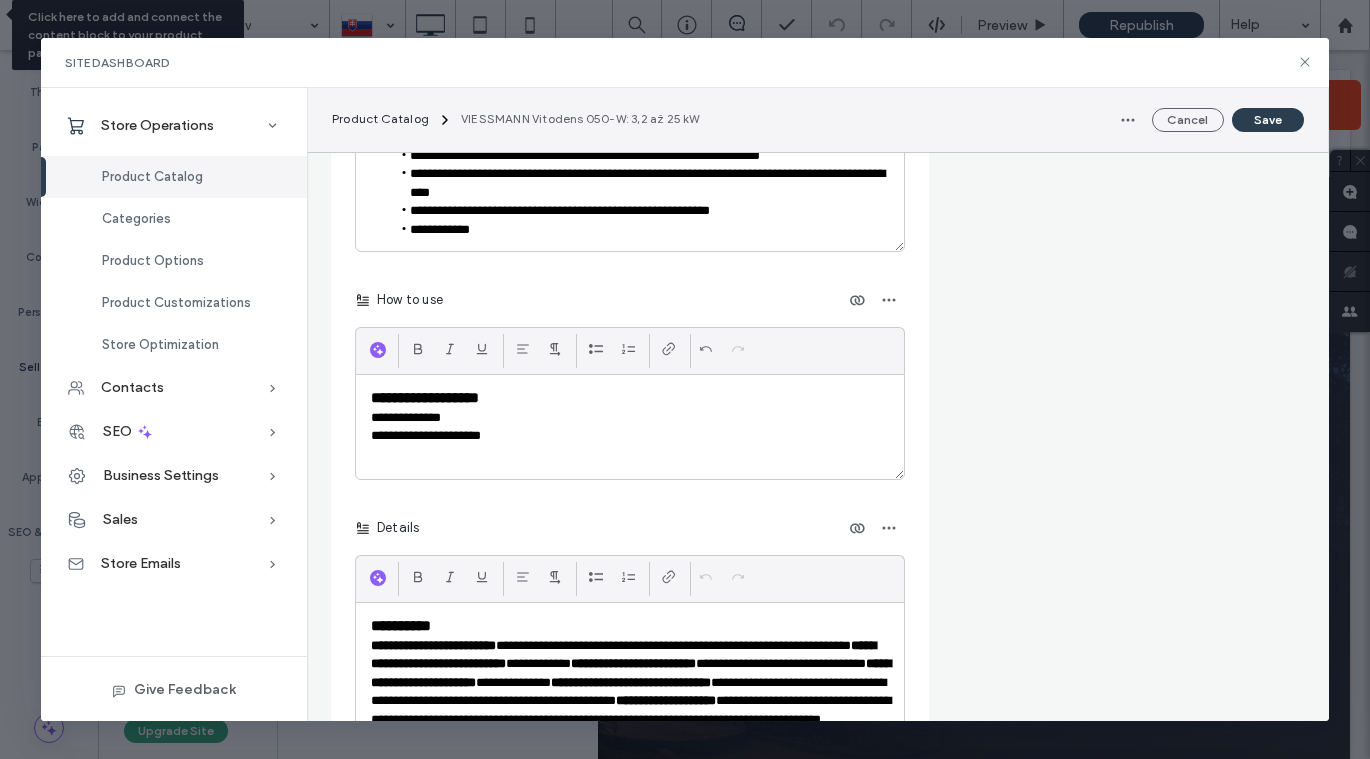 click on "**********" at bounding box center [630, 398] 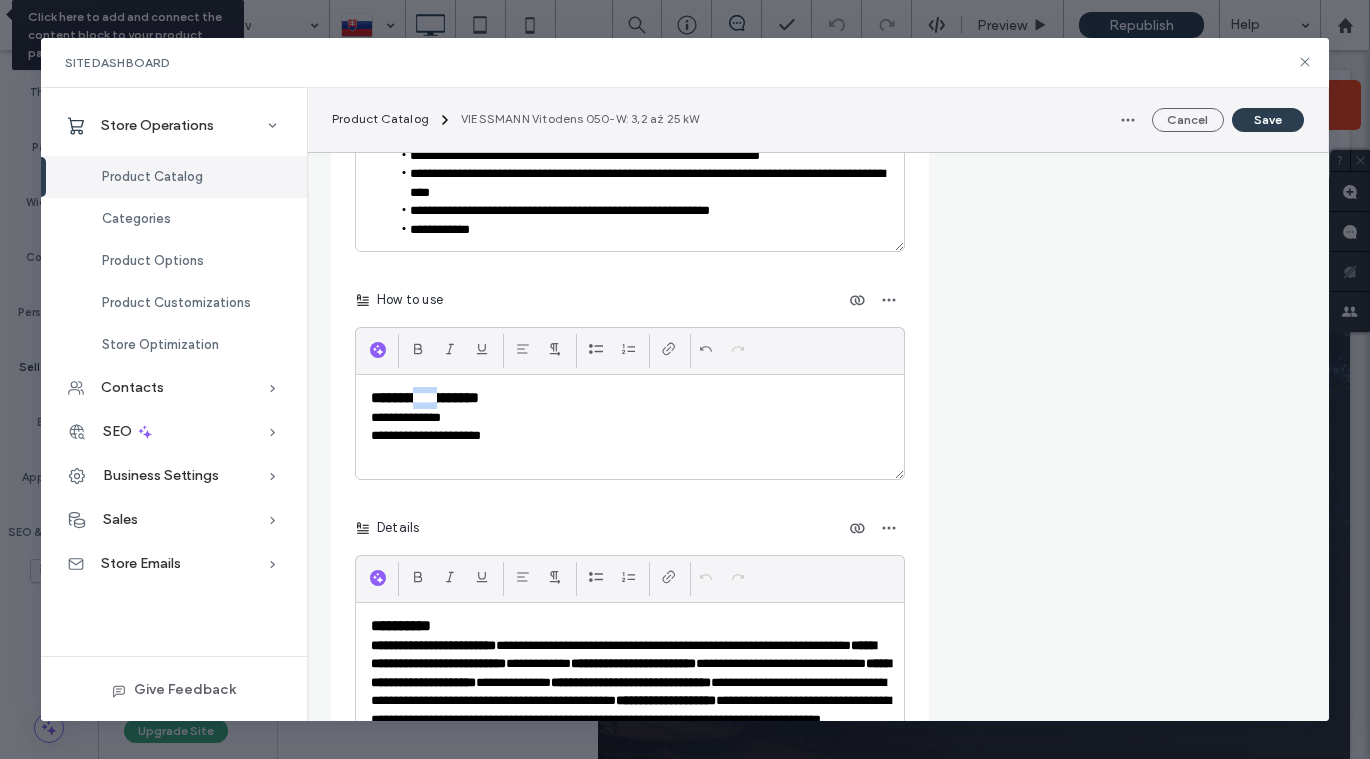 click on "**********" at bounding box center [630, 398] 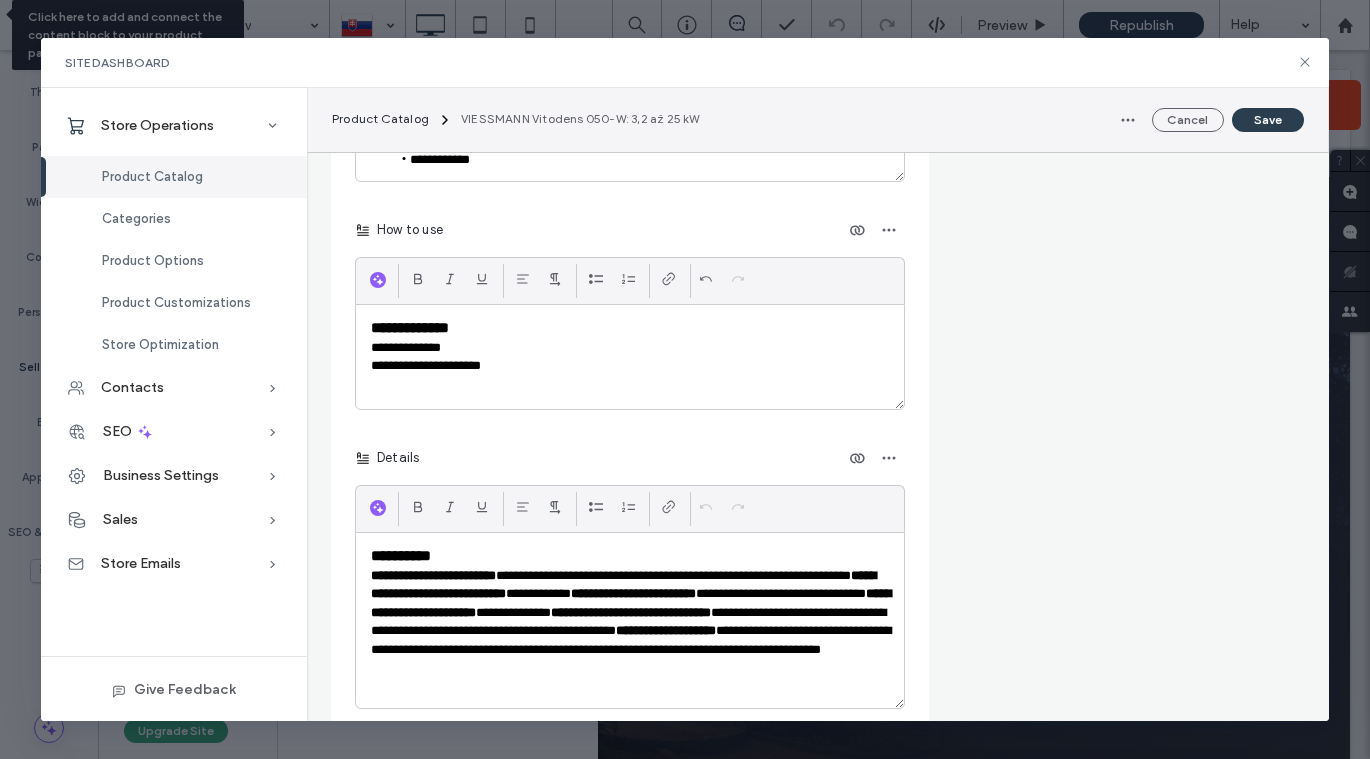 scroll, scrollTop: 2521, scrollLeft: 0, axis: vertical 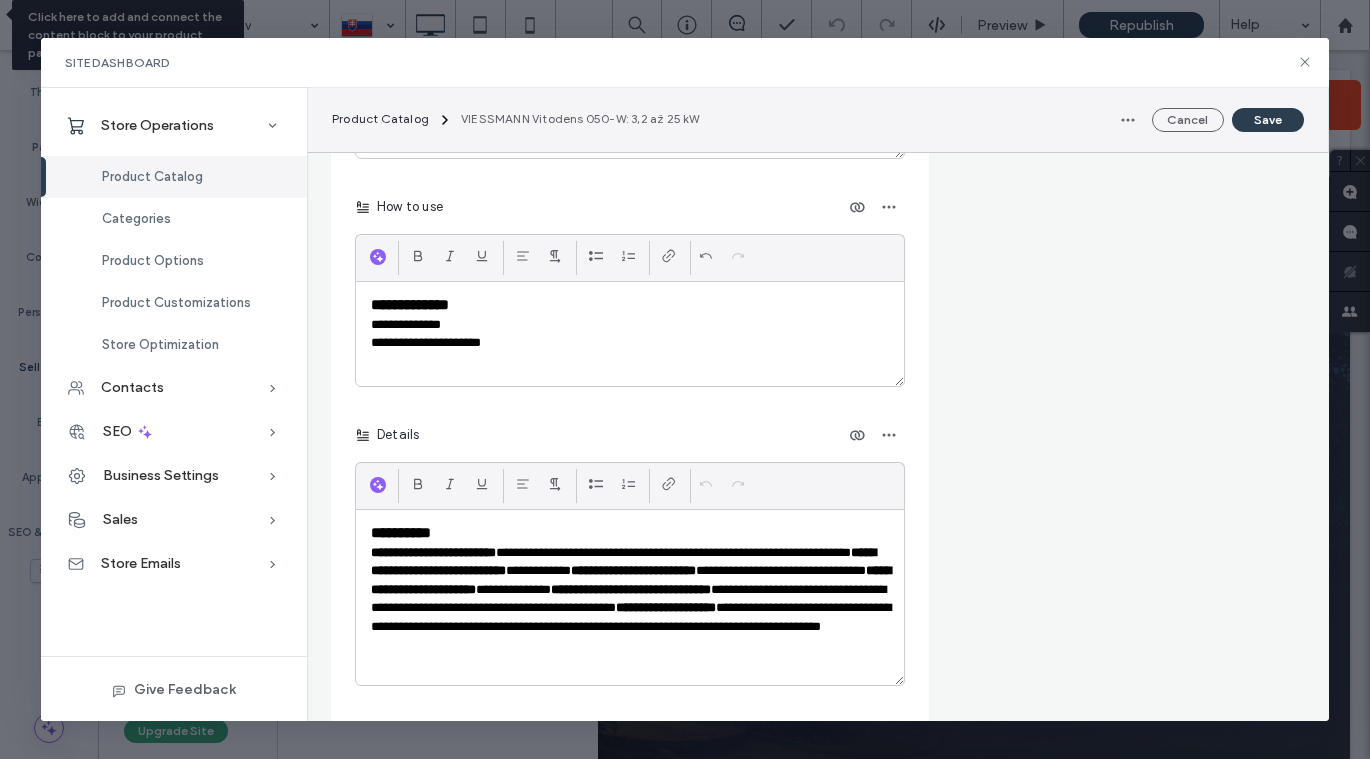 click on "**********" at bounding box center (630, 533) 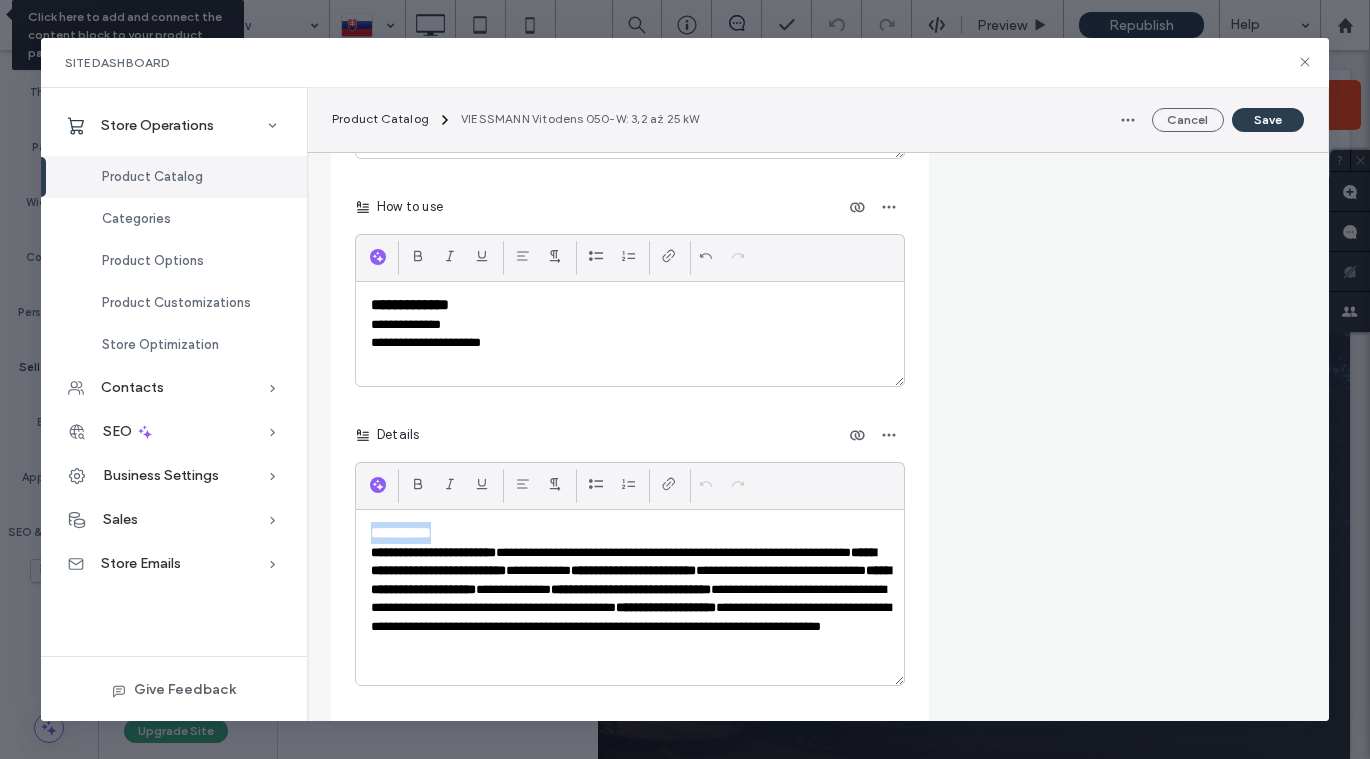 click on "**********" at bounding box center [630, 533] 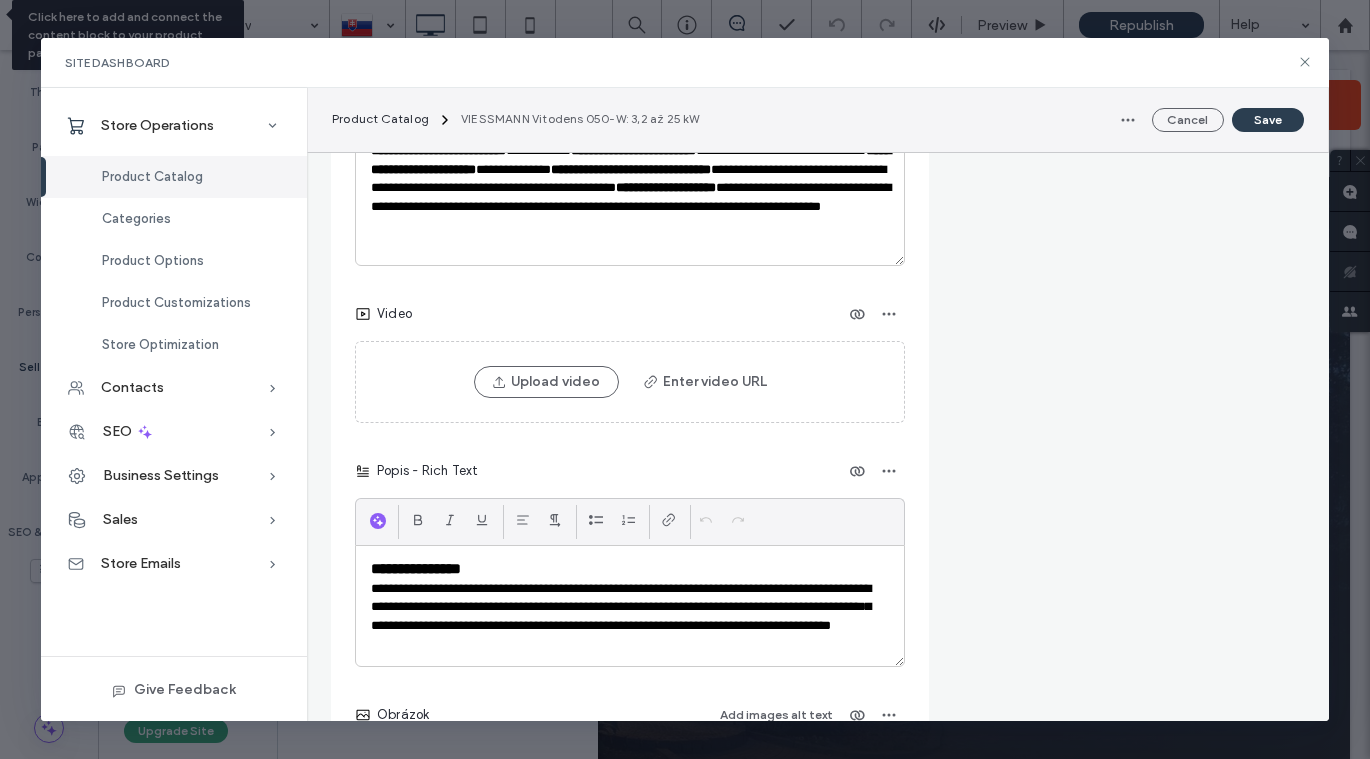 scroll, scrollTop: 2943, scrollLeft: 0, axis: vertical 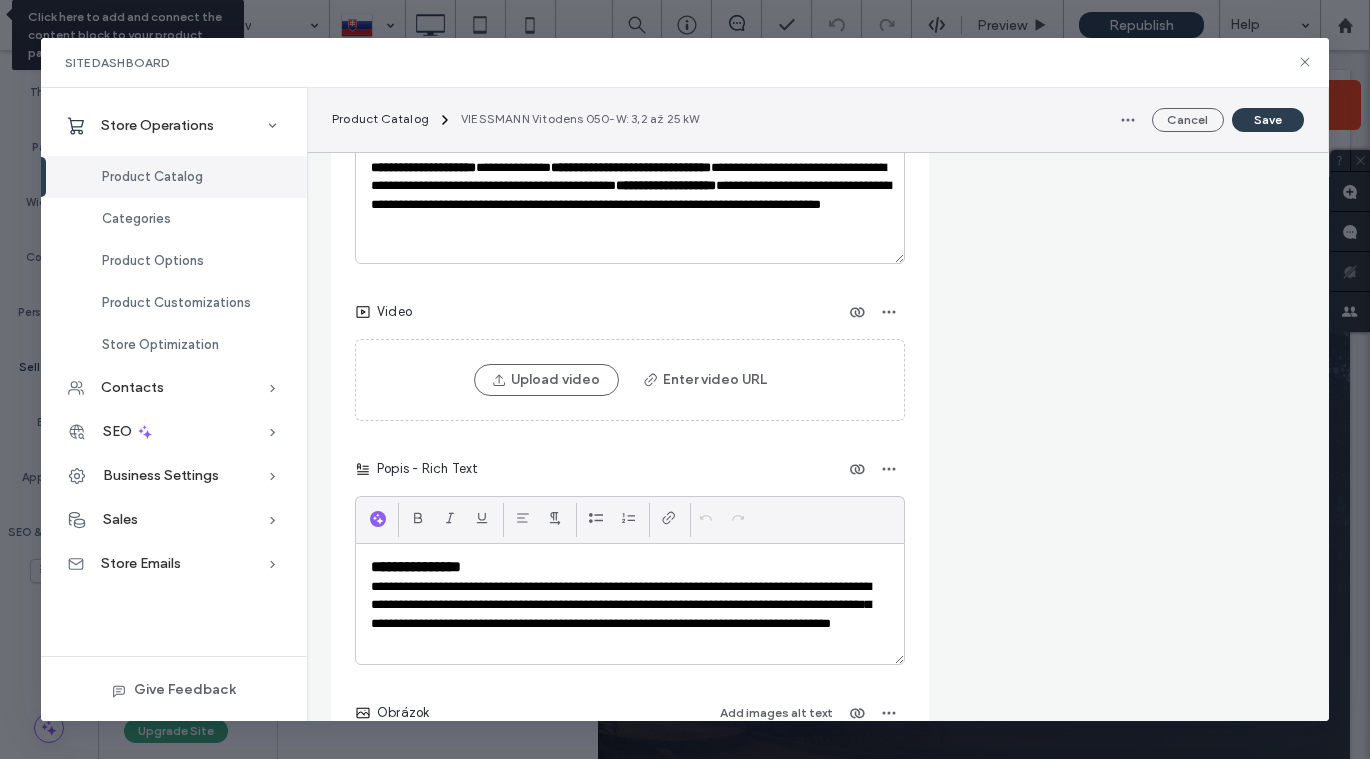 click on "Popis - Rich Text" at bounding box center [424, 469] 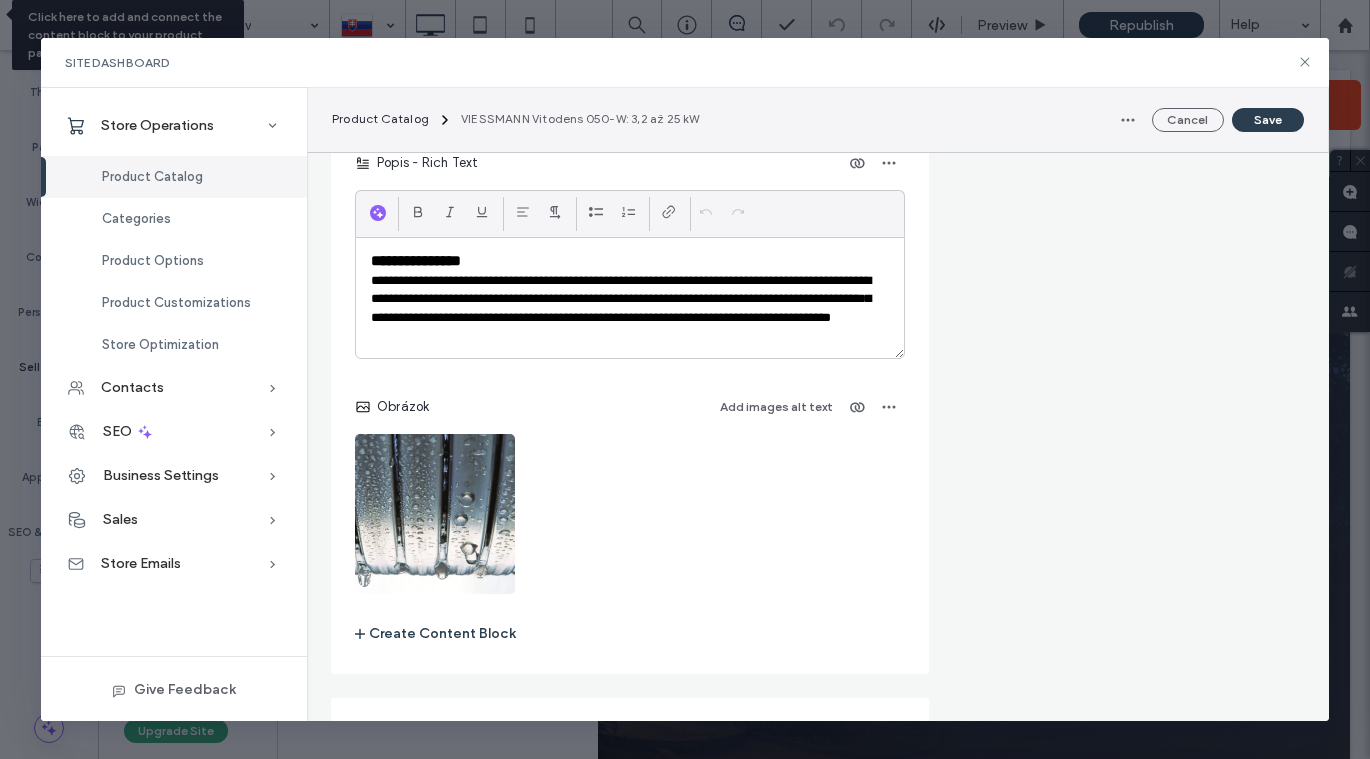scroll, scrollTop: 3253, scrollLeft: 0, axis: vertical 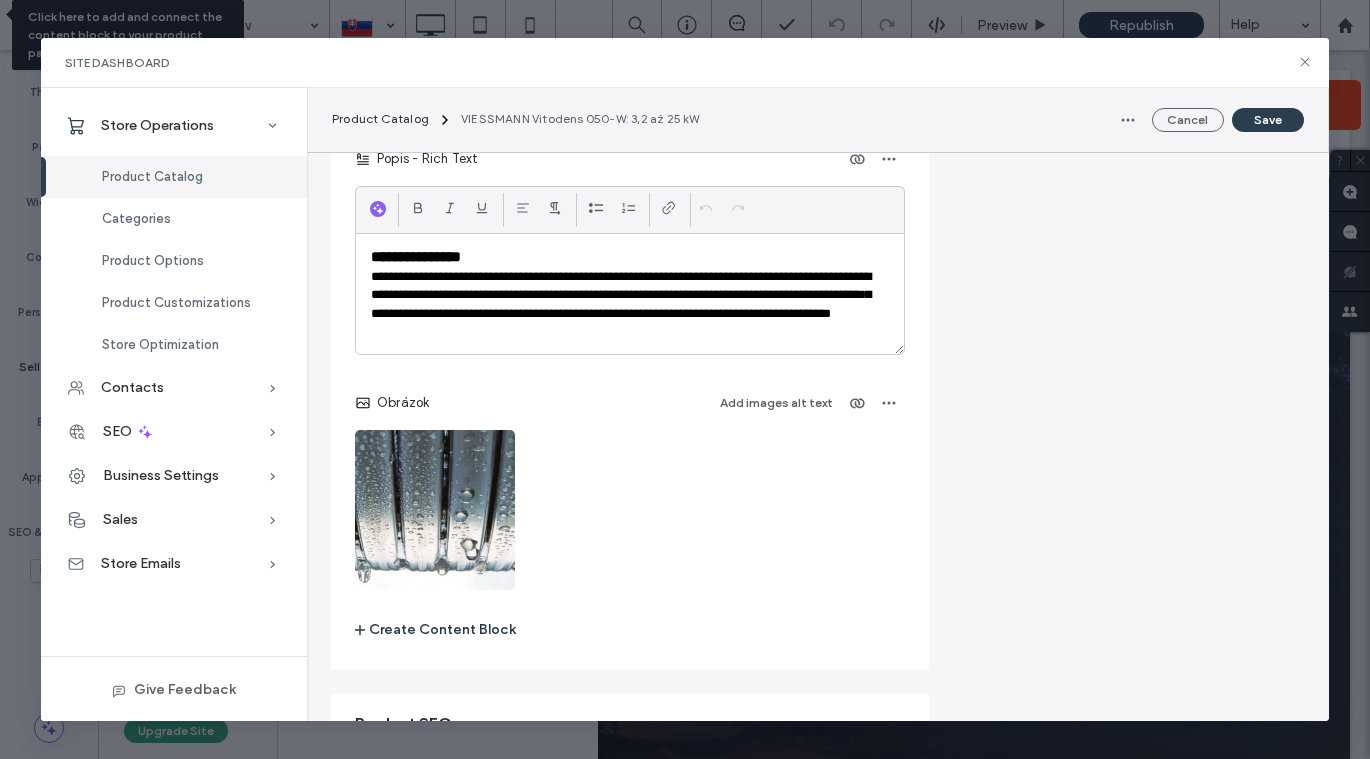 click on "Create Content Block" at bounding box center [435, 630] 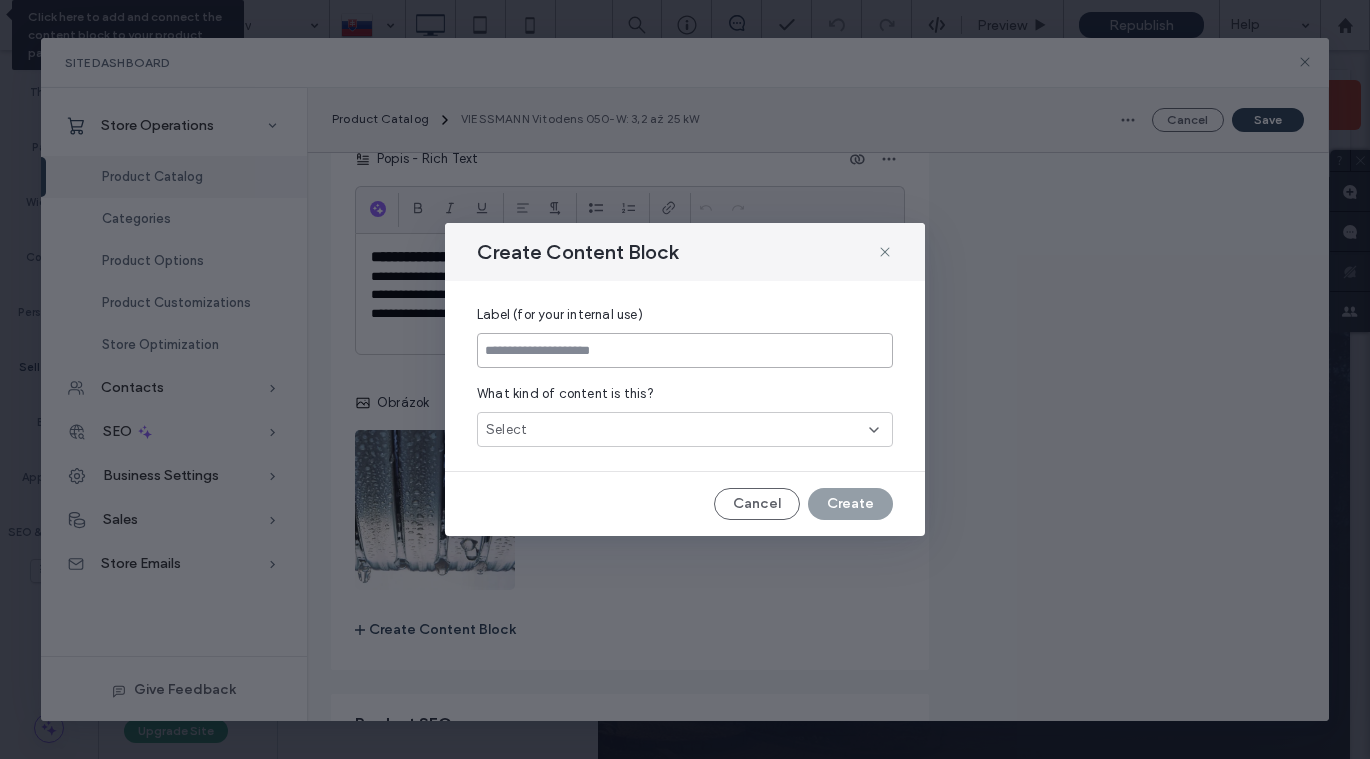 click at bounding box center (685, 350) 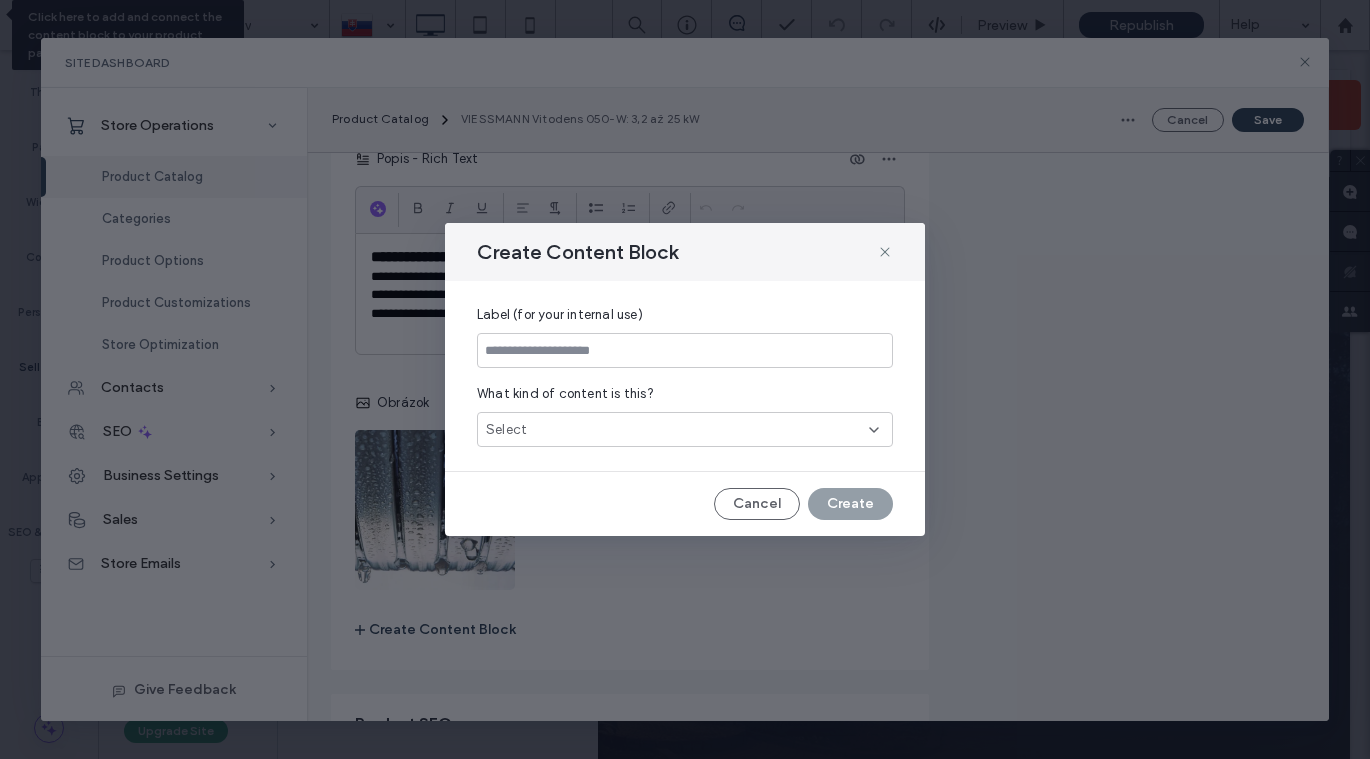click on "Select" at bounding box center [685, 429] 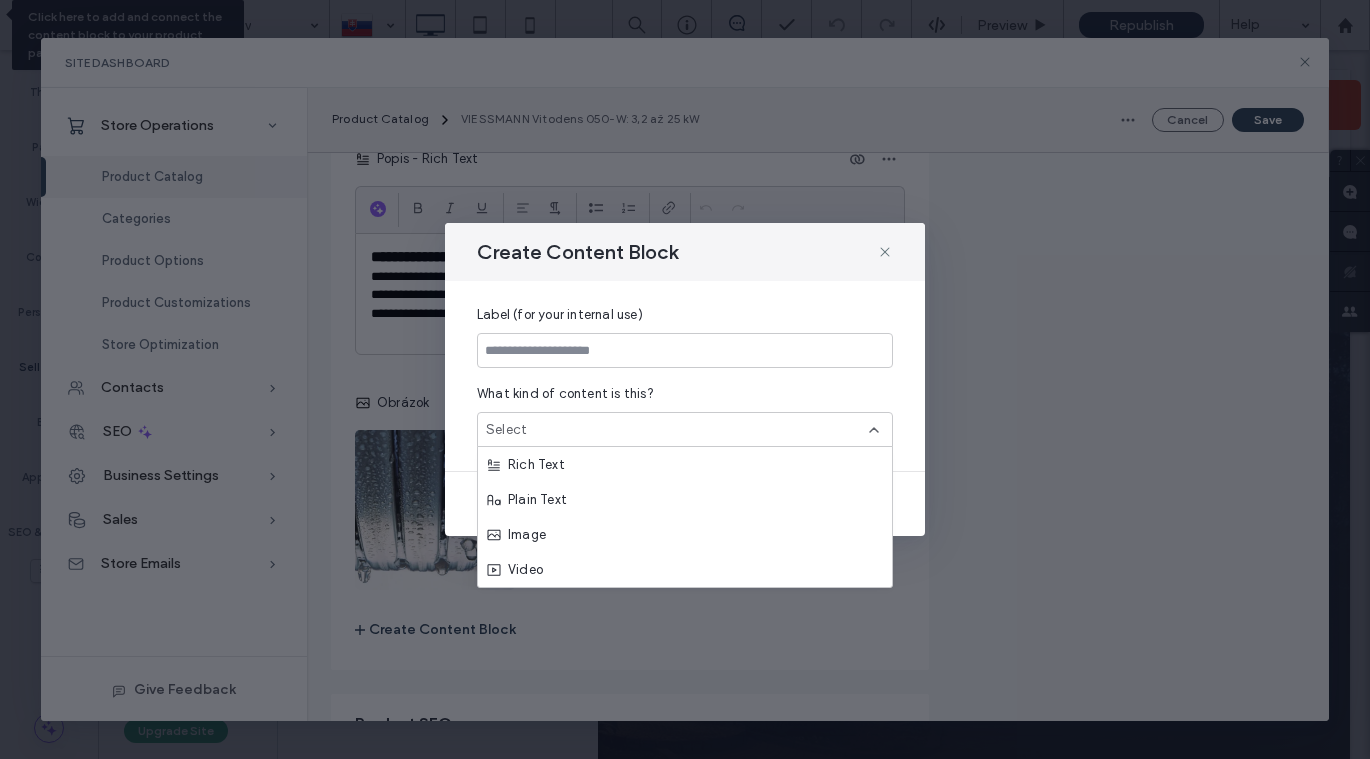 click on "Create Content Block" at bounding box center [685, 252] 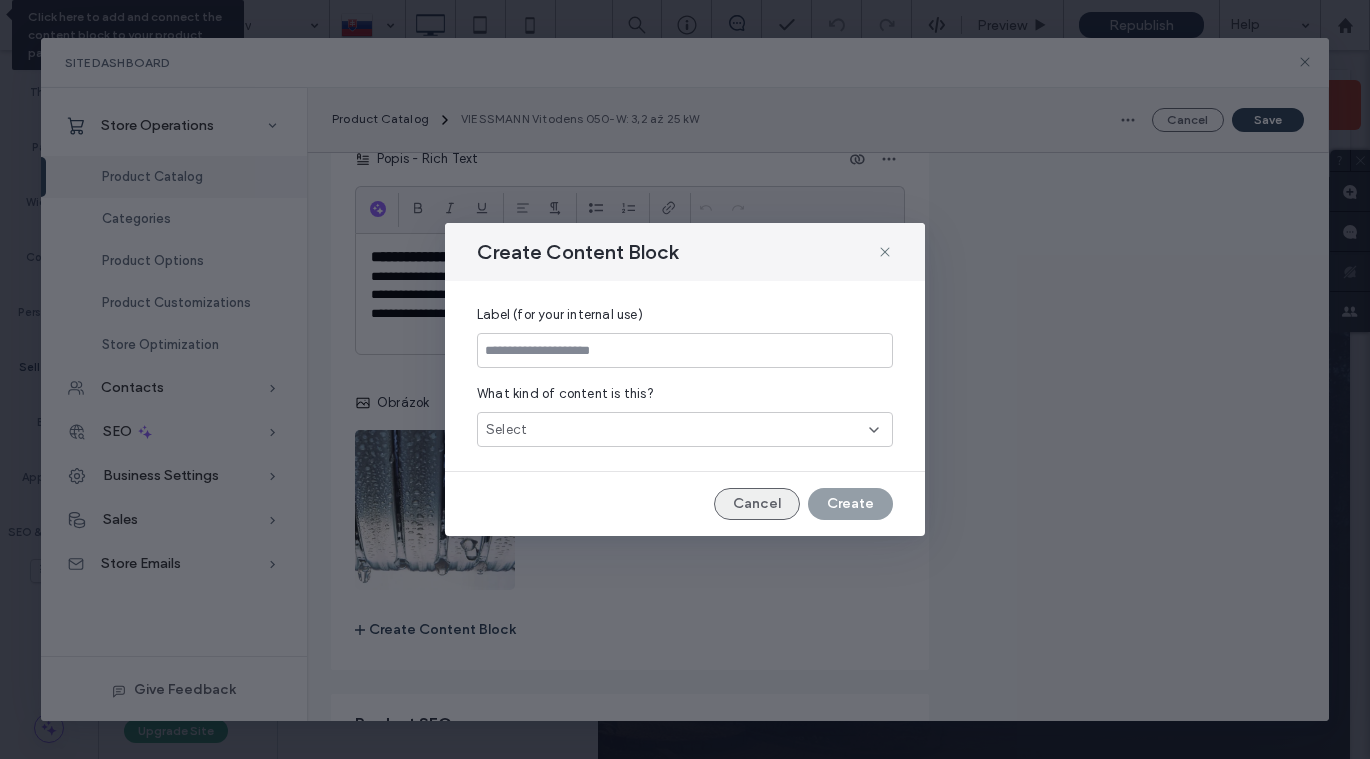 click on "Cancel" at bounding box center [757, 504] 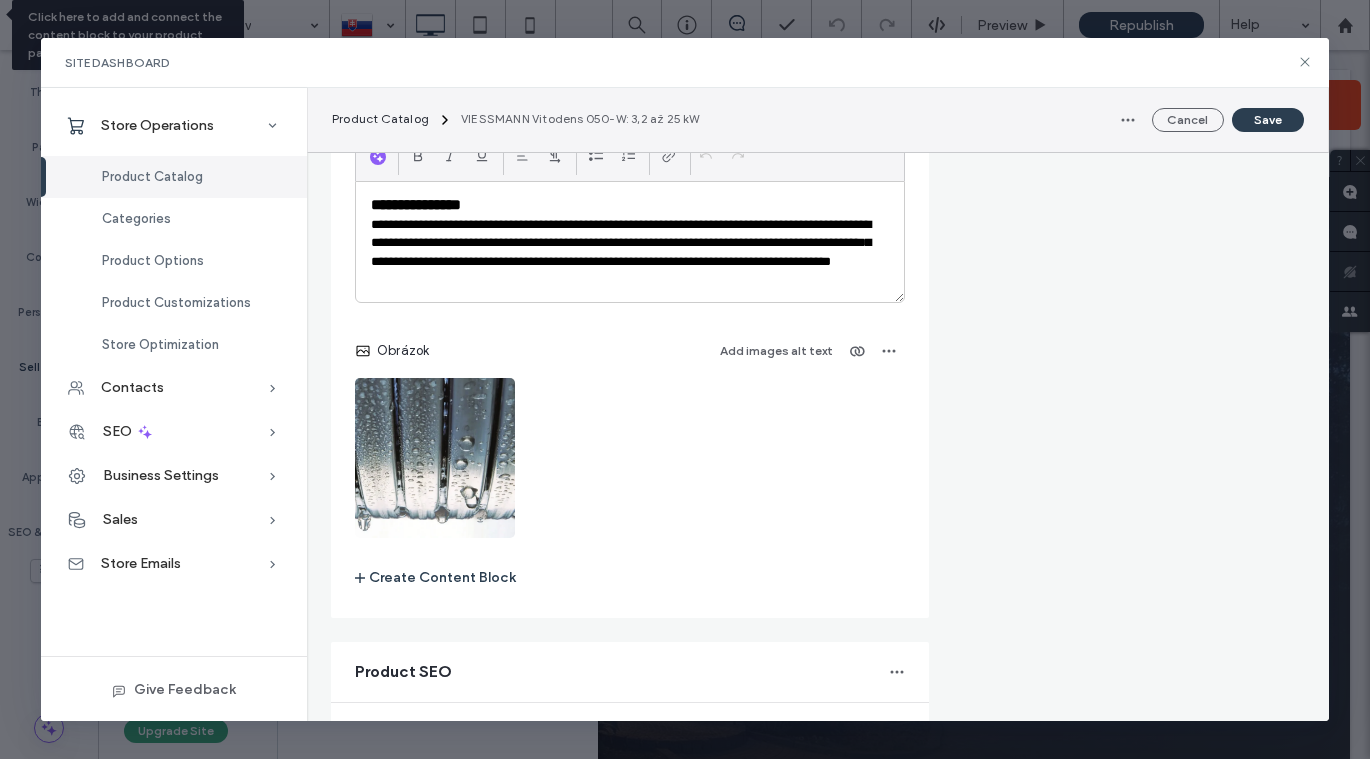 scroll, scrollTop: 3317, scrollLeft: 0, axis: vertical 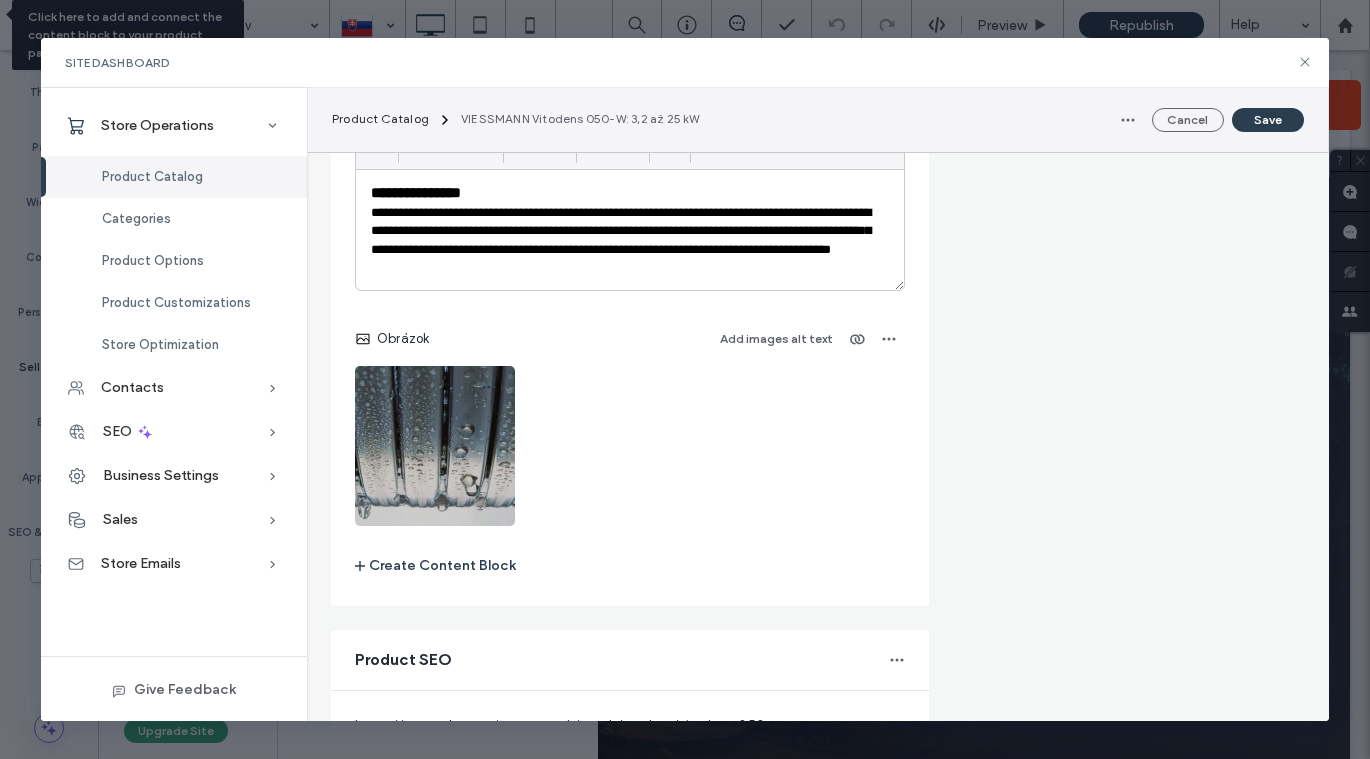 click 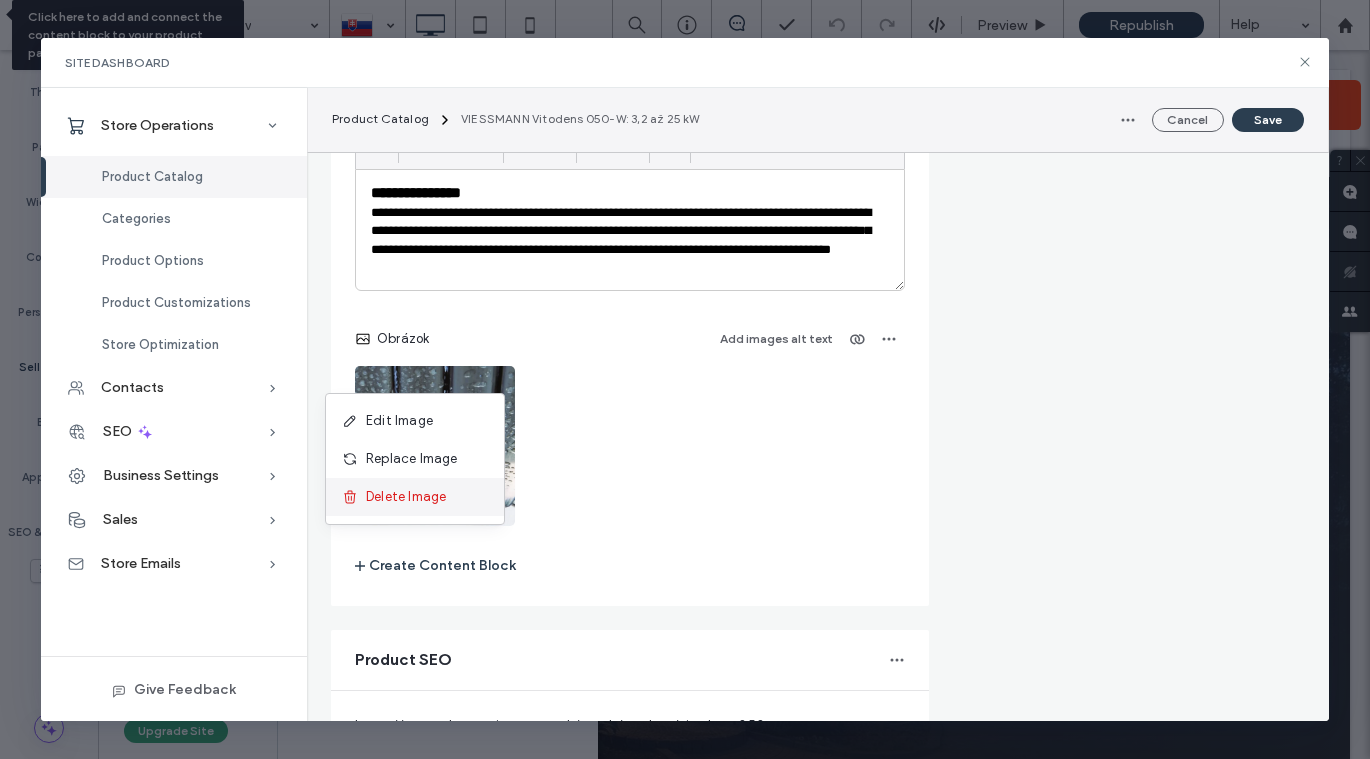 click on "Delete Image" at bounding box center (406, 497) 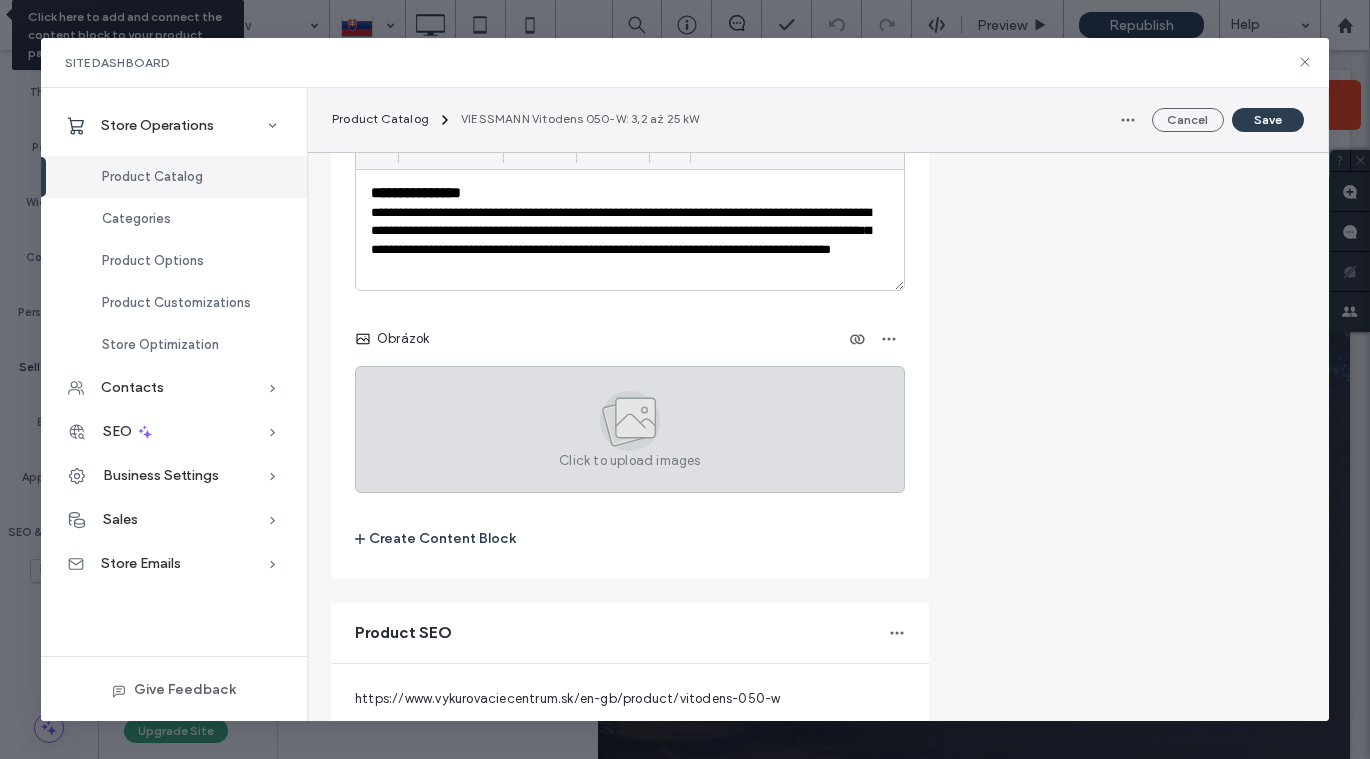 click 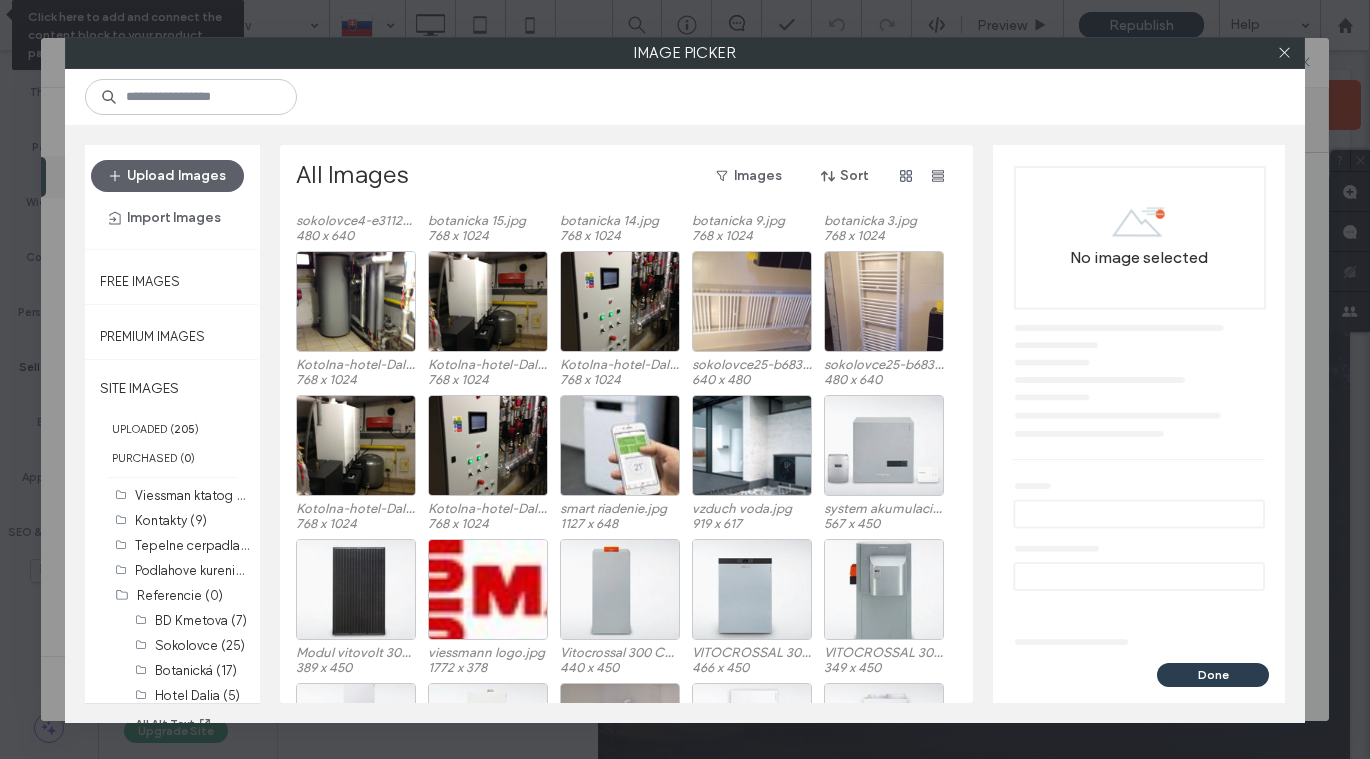 scroll, scrollTop: 1584, scrollLeft: 0, axis: vertical 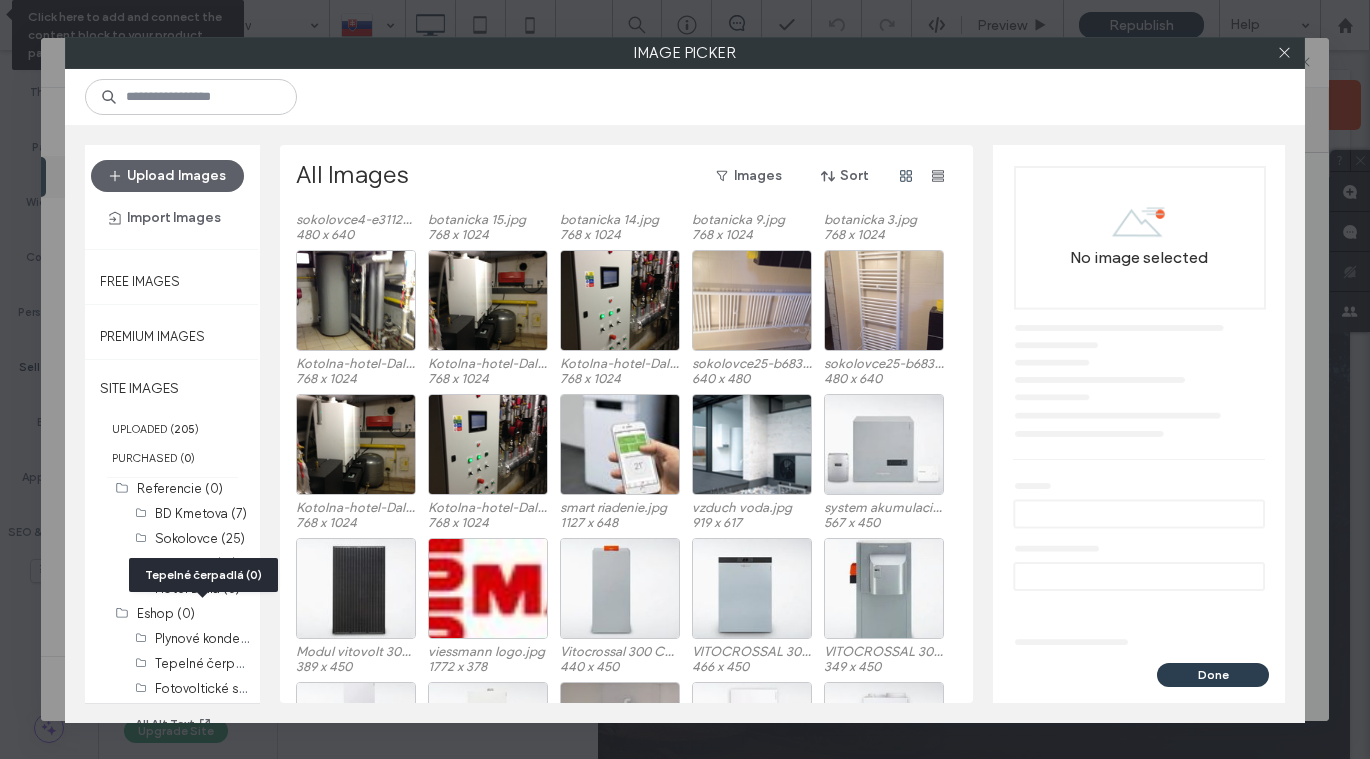 click on "Tepelné čerpadlá (0)" at bounding box center (203, 575) 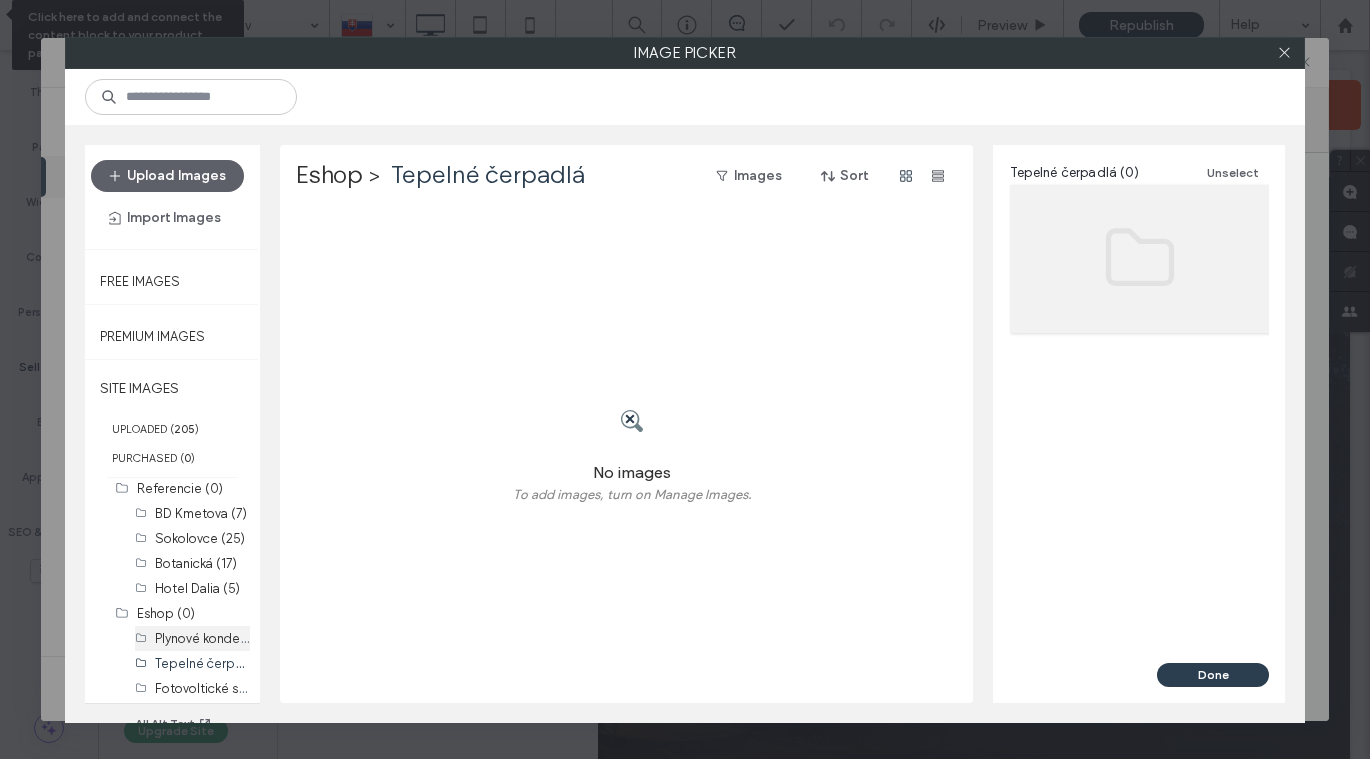click on "Plynové kondenzačné kotly (6)" at bounding box center [244, 637] 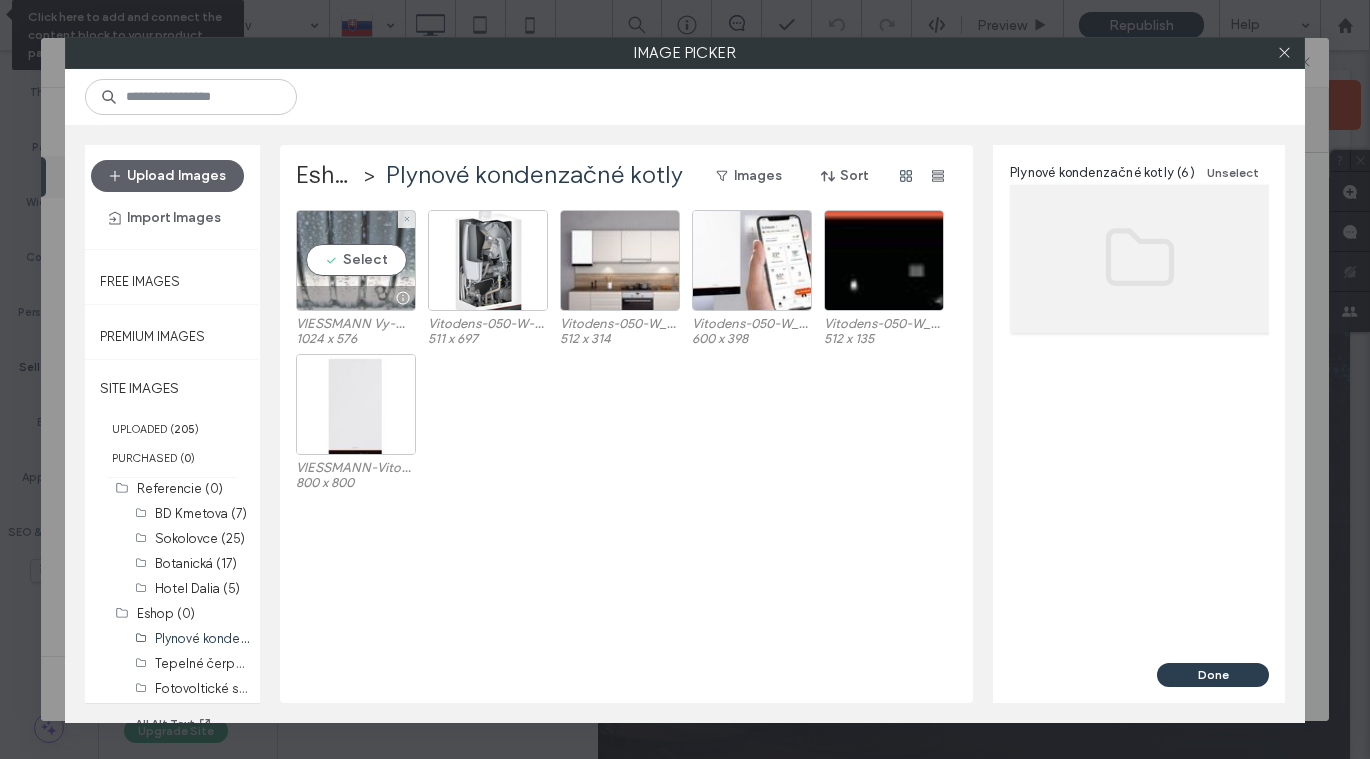 click on "Select" at bounding box center (356, 260) 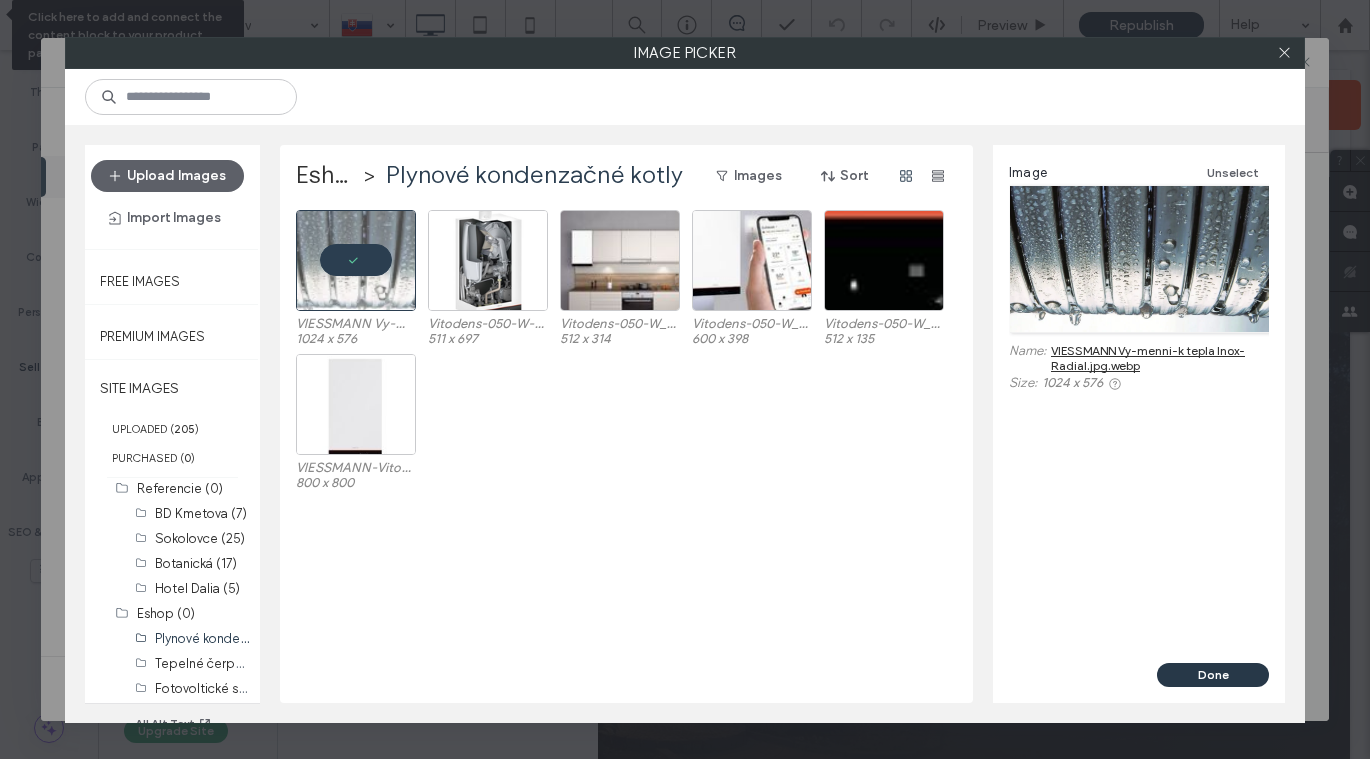 click on "Done" at bounding box center (1213, 675) 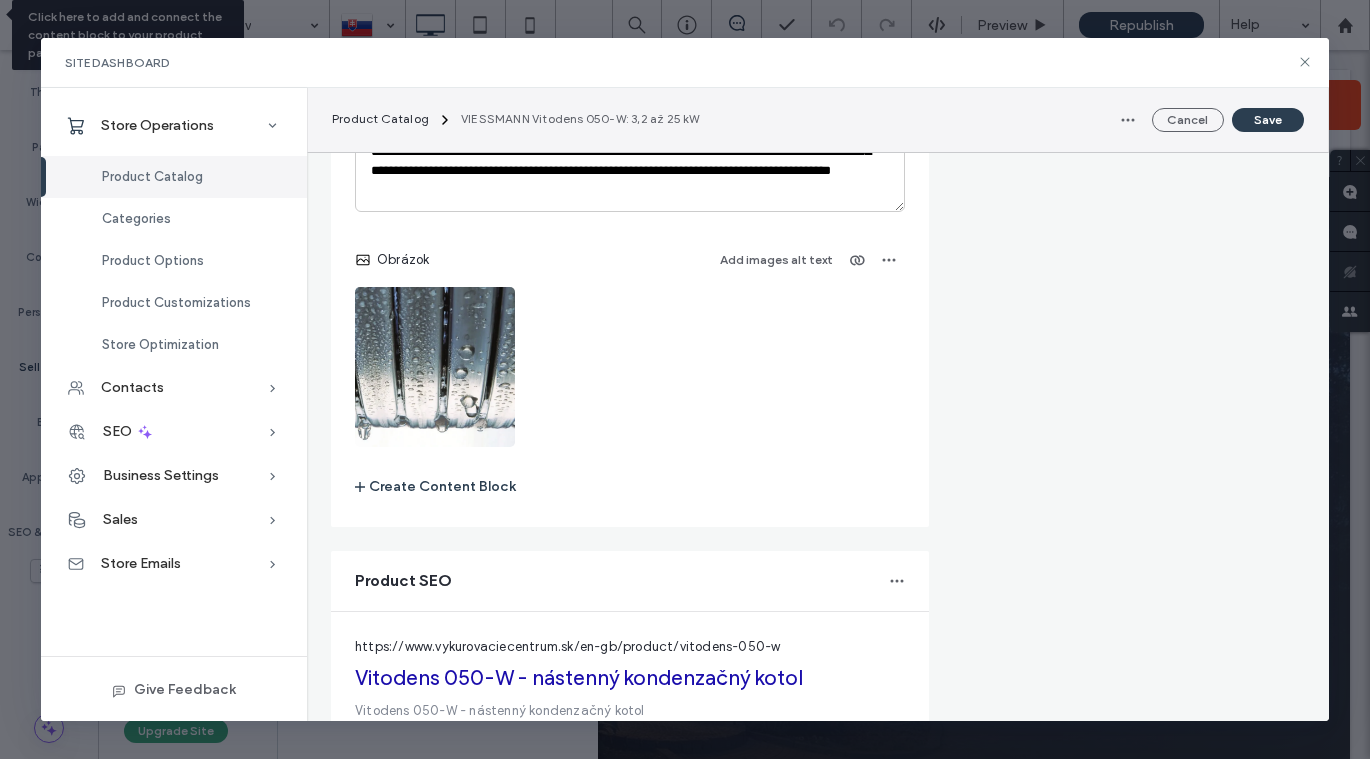 scroll, scrollTop: 3498, scrollLeft: 0, axis: vertical 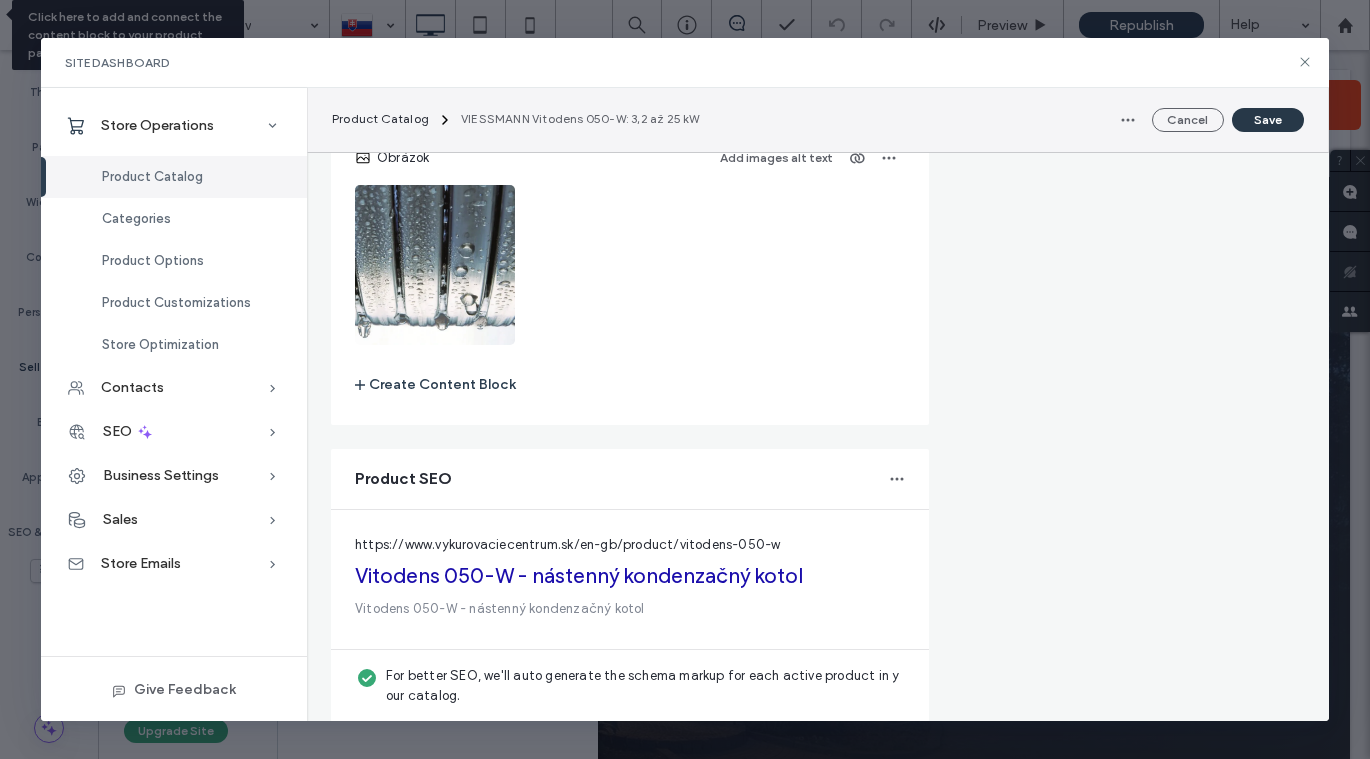 click on "Save" at bounding box center [1268, 120] 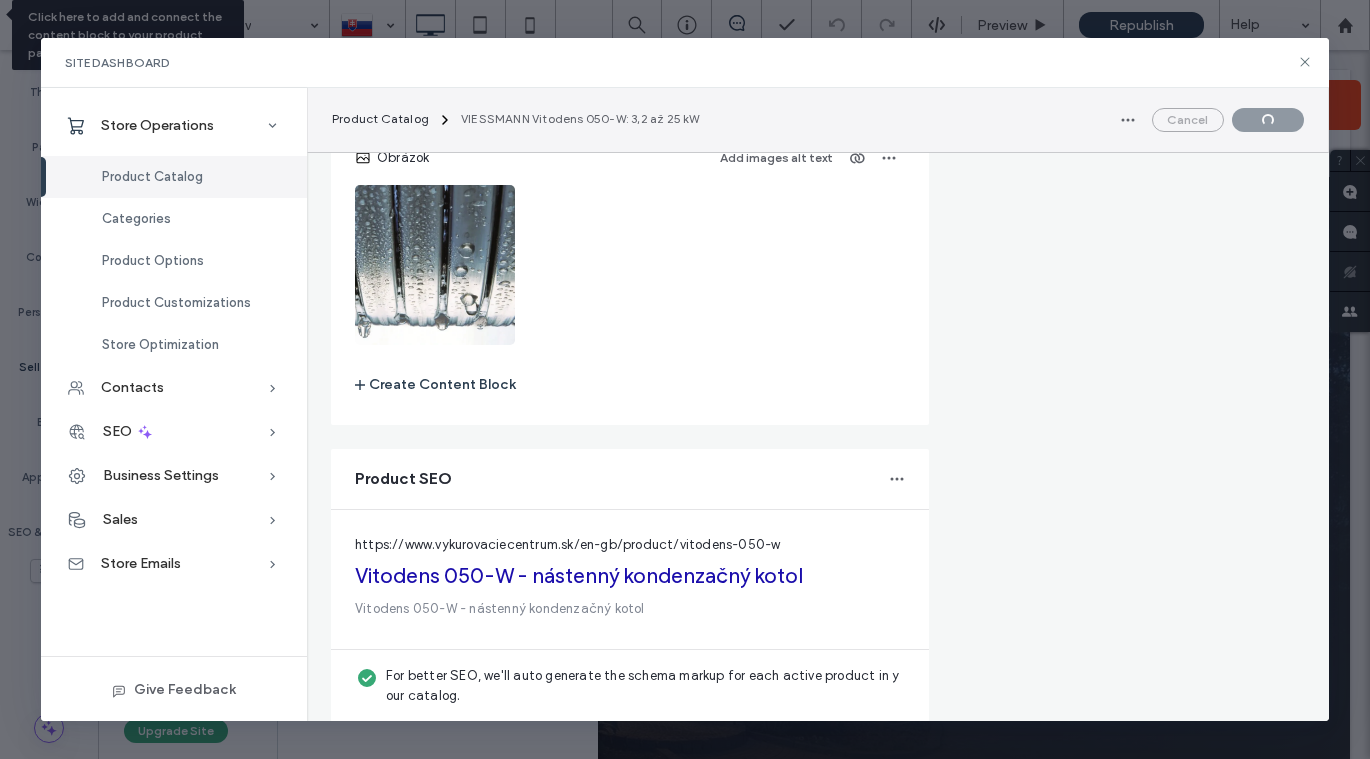 scroll, scrollTop: 667, scrollLeft: 0, axis: vertical 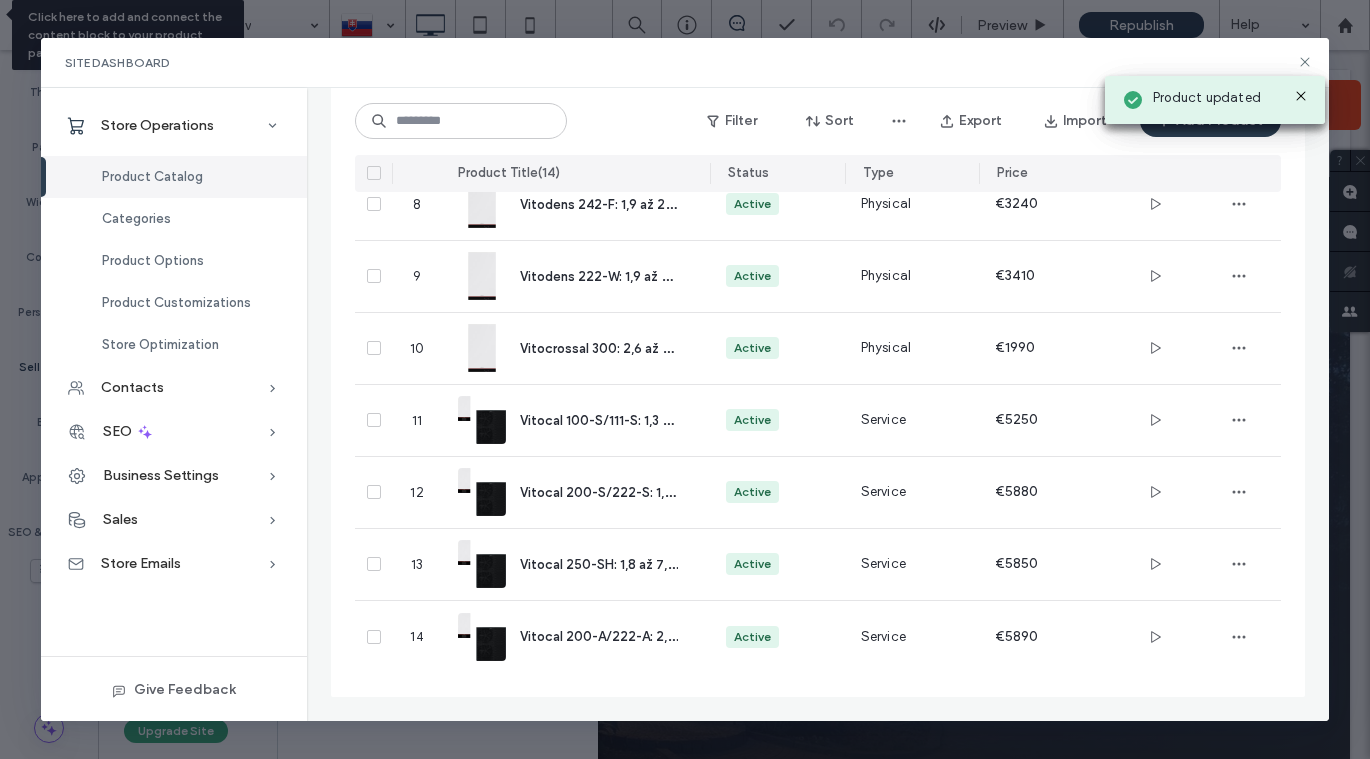 click on "Product updated" at bounding box center (1215, 94) 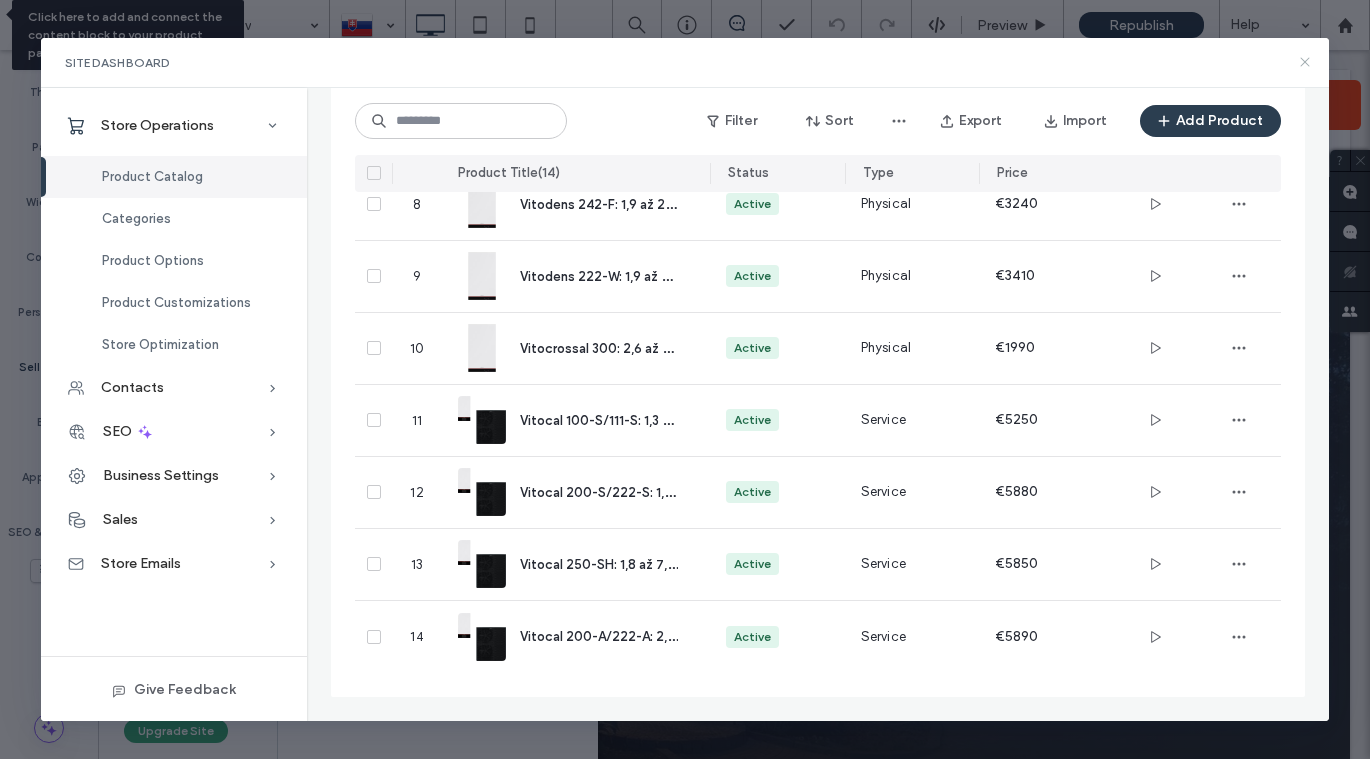 click 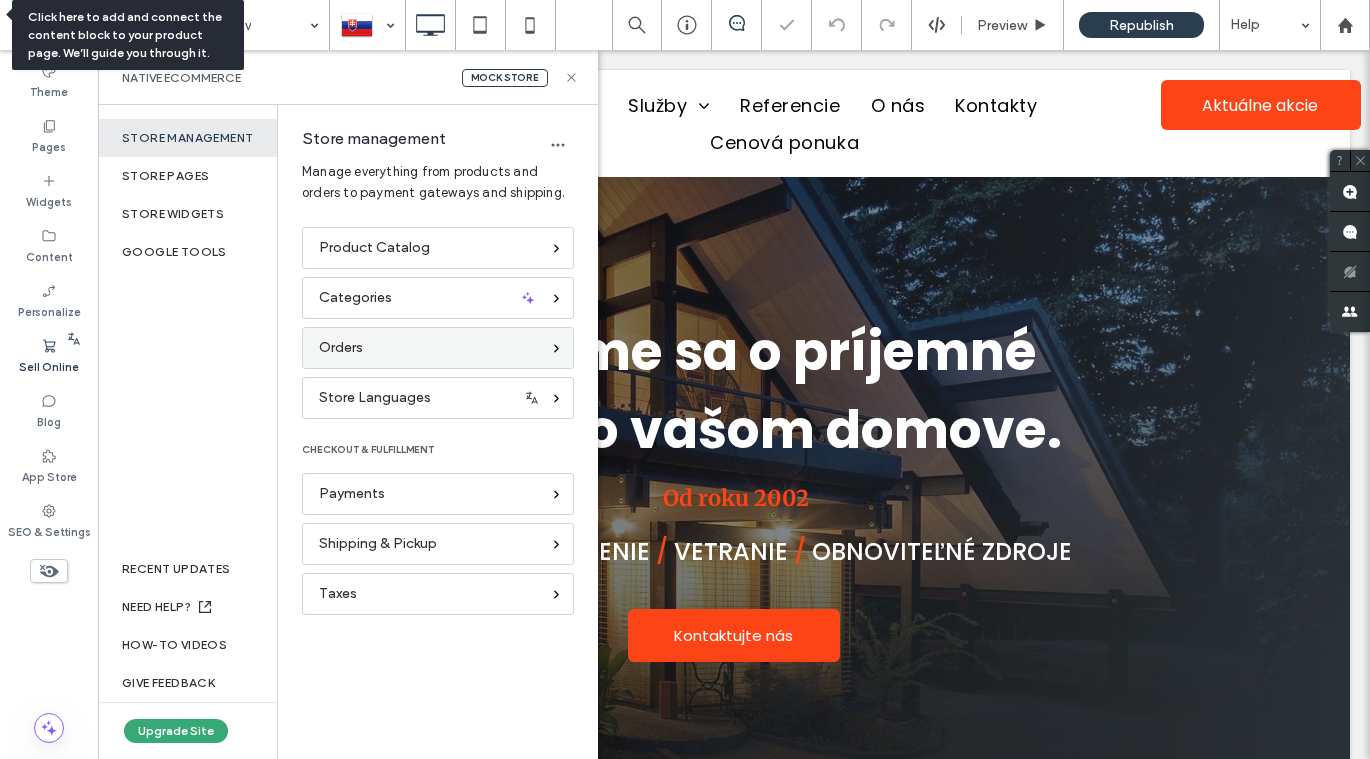 scroll, scrollTop: 0, scrollLeft: 0, axis: both 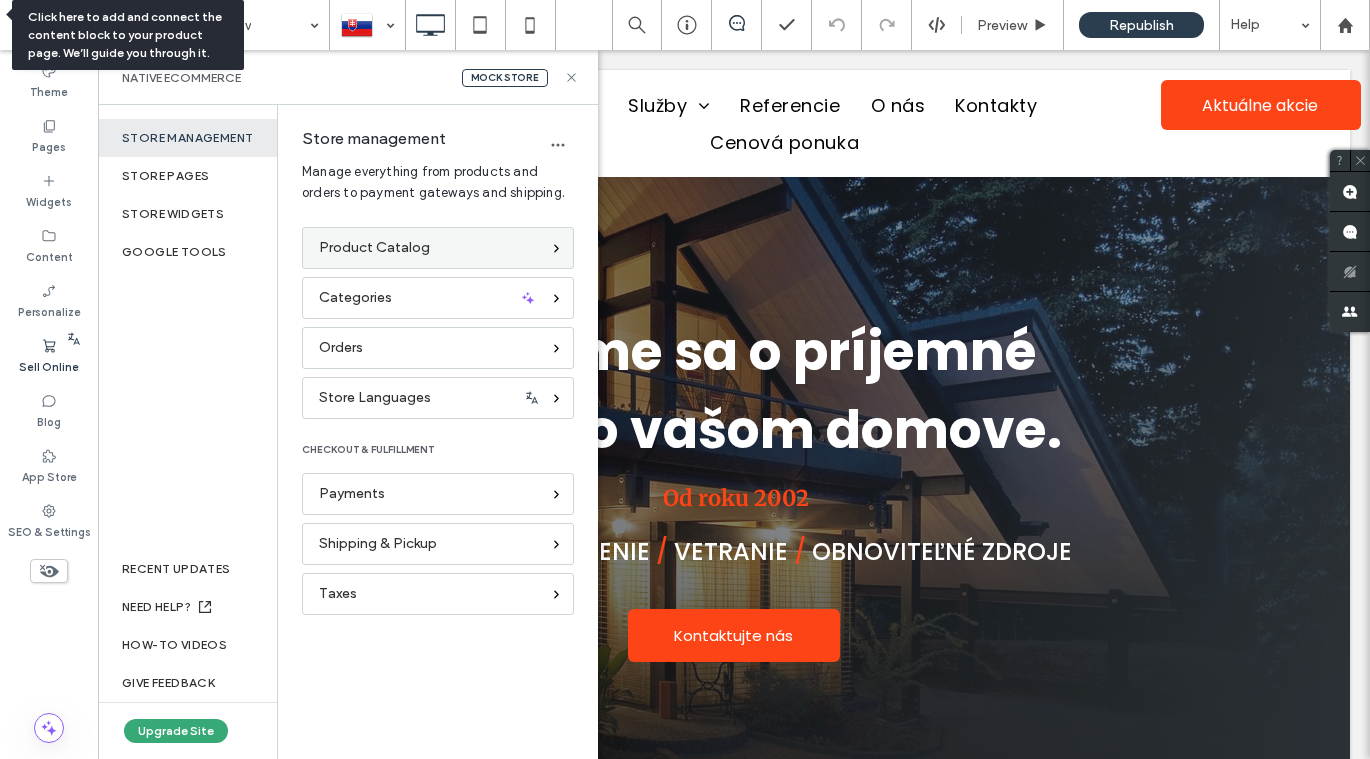 click on "Product Catalog" at bounding box center [374, 248] 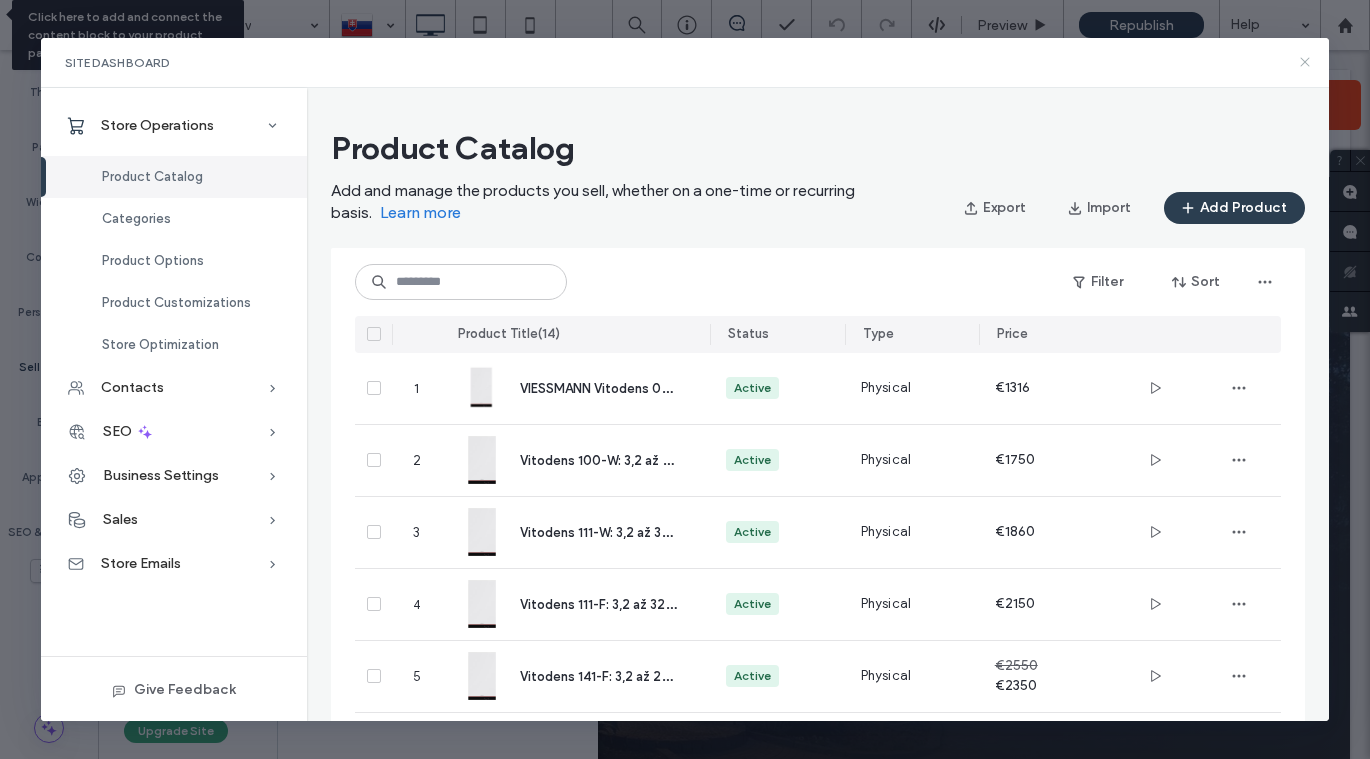 click 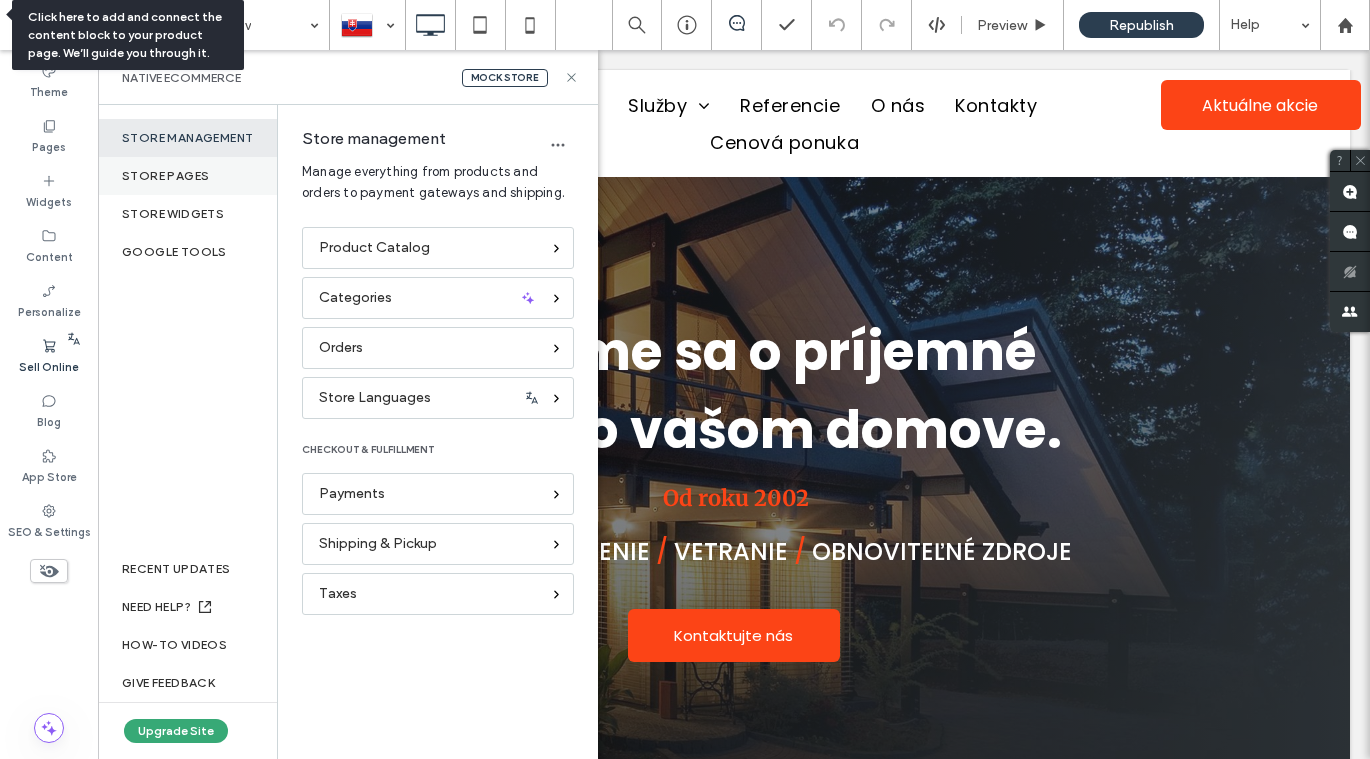 scroll, scrollTop: 0, scrollLeft: 0, axis: both 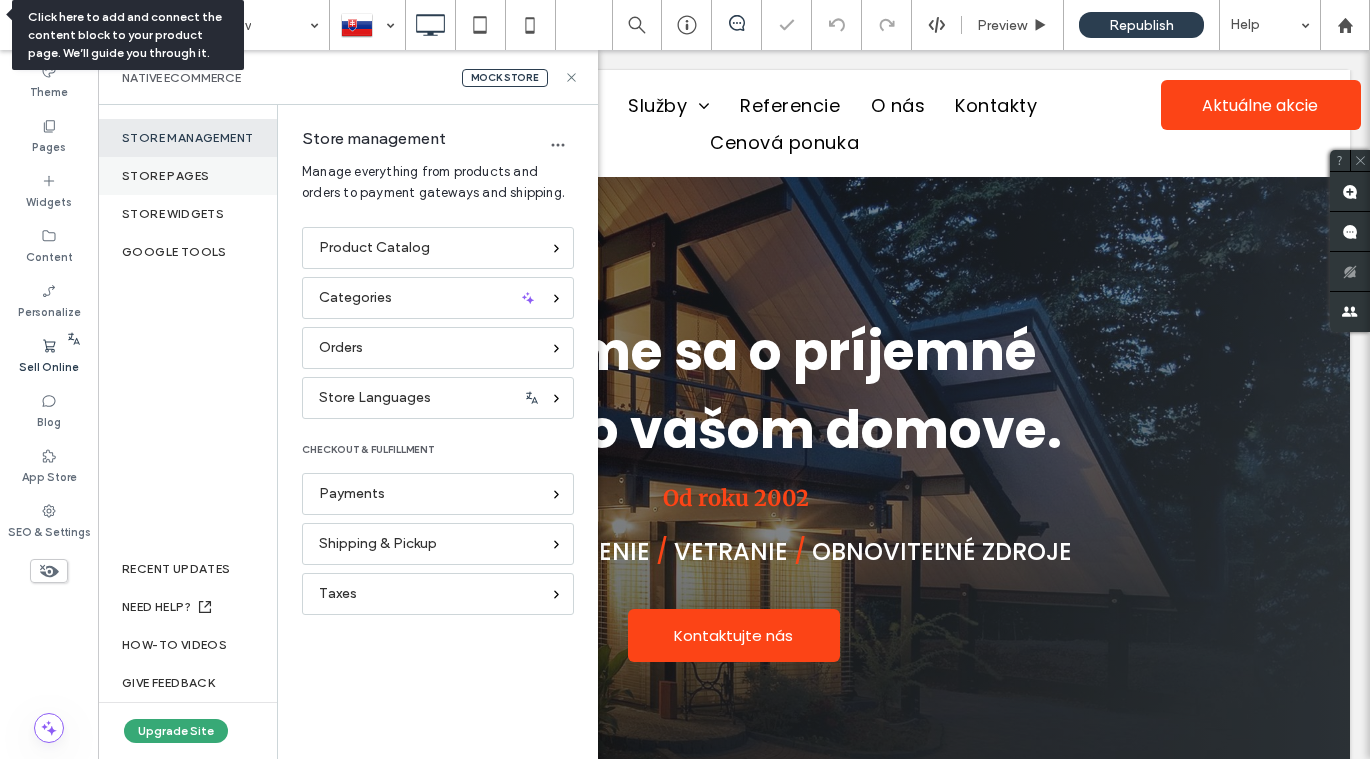 click on "Store pages" at bounding box center (187, 176) 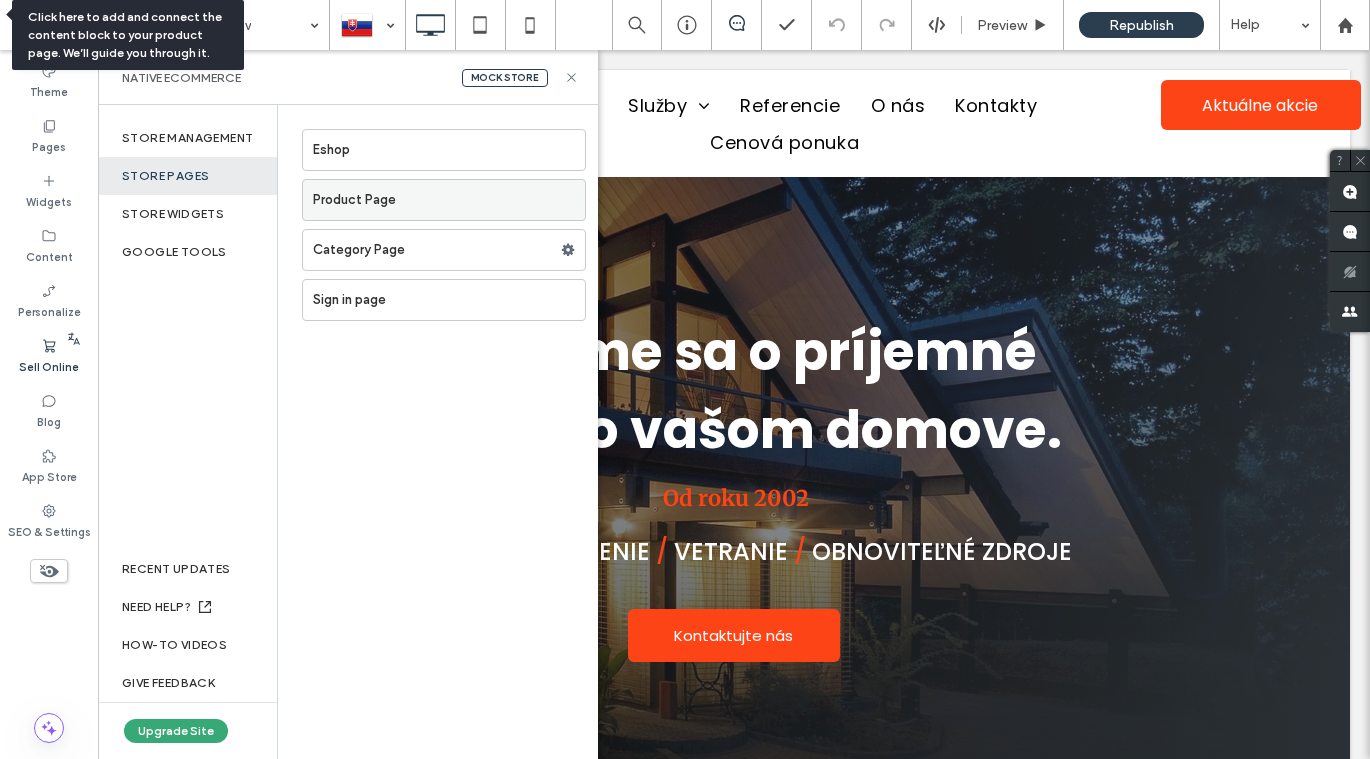 click on "Product Page" at bounding box center (449, 200) 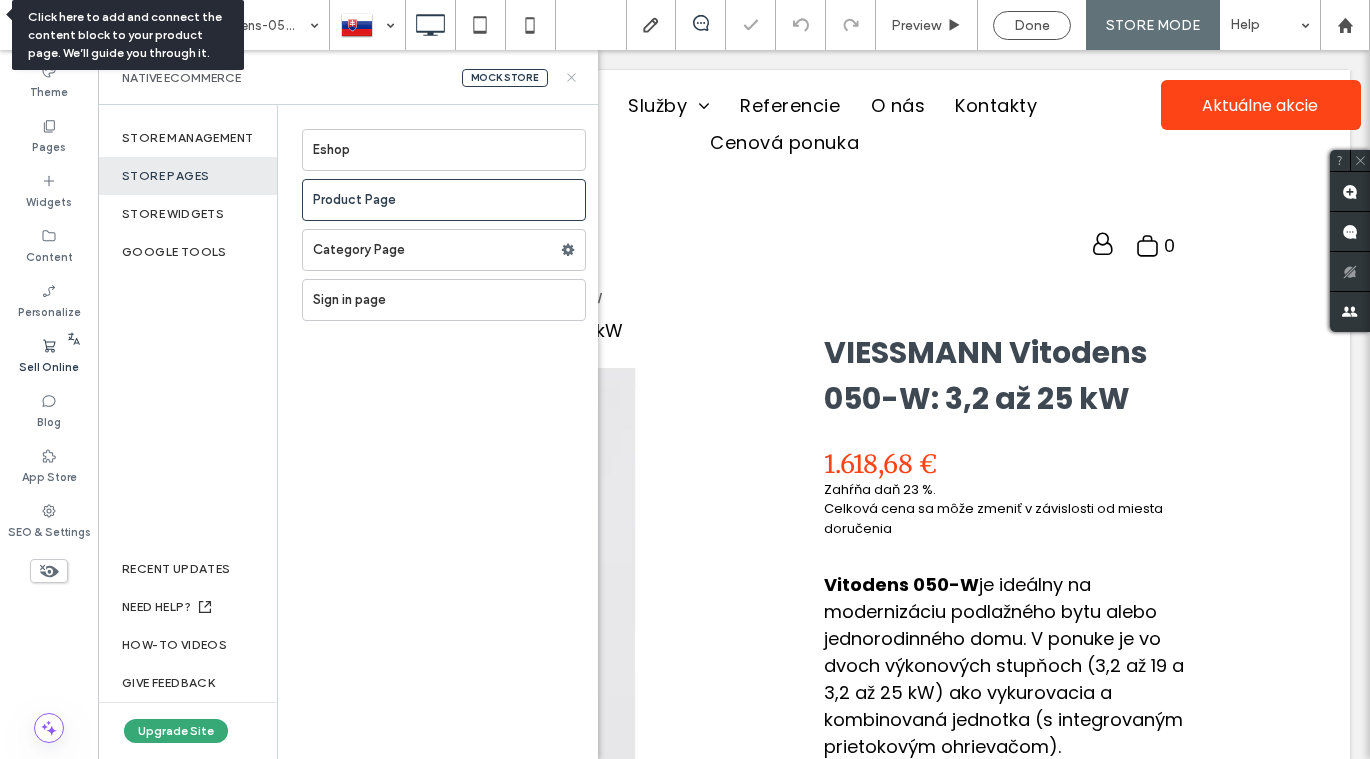 scroll, scrollTop: 0, scrollLeft: 0, axis: both 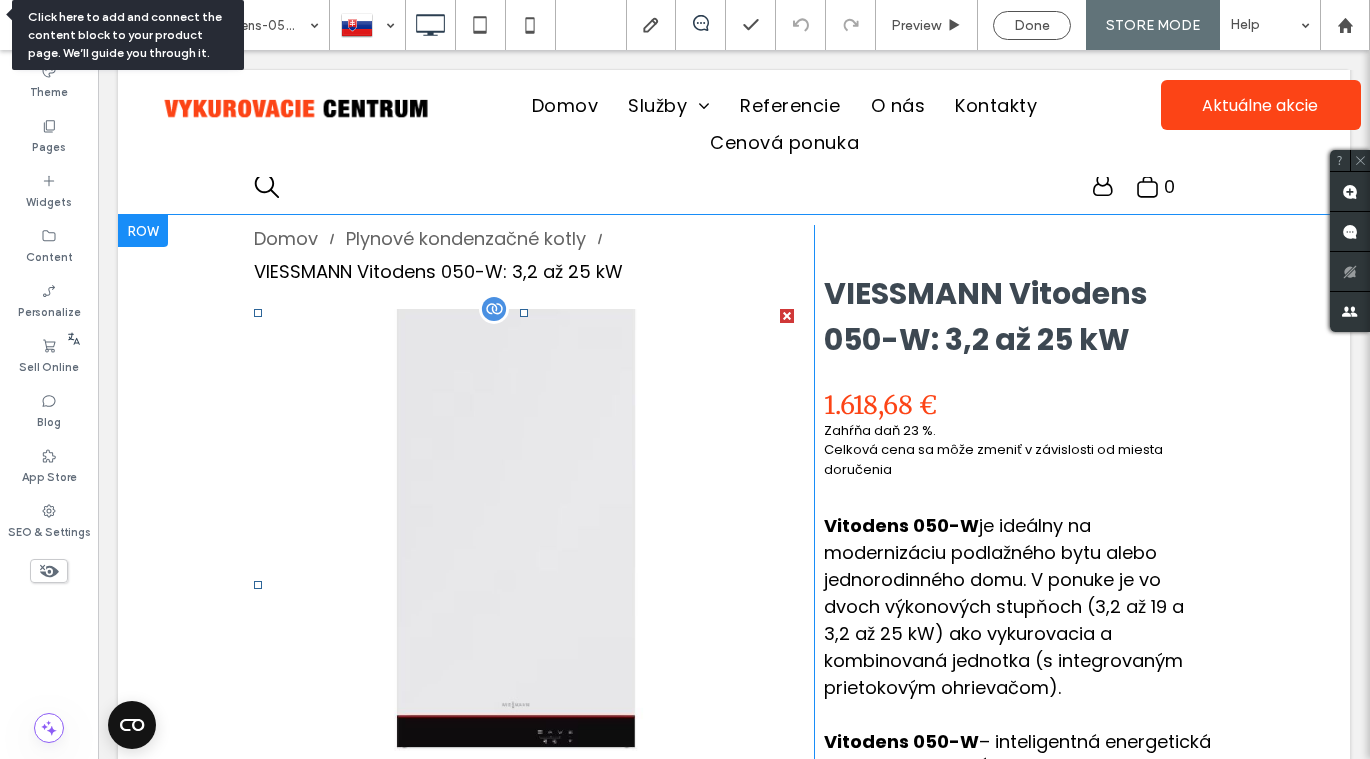 click at bounding box center [494, 309] 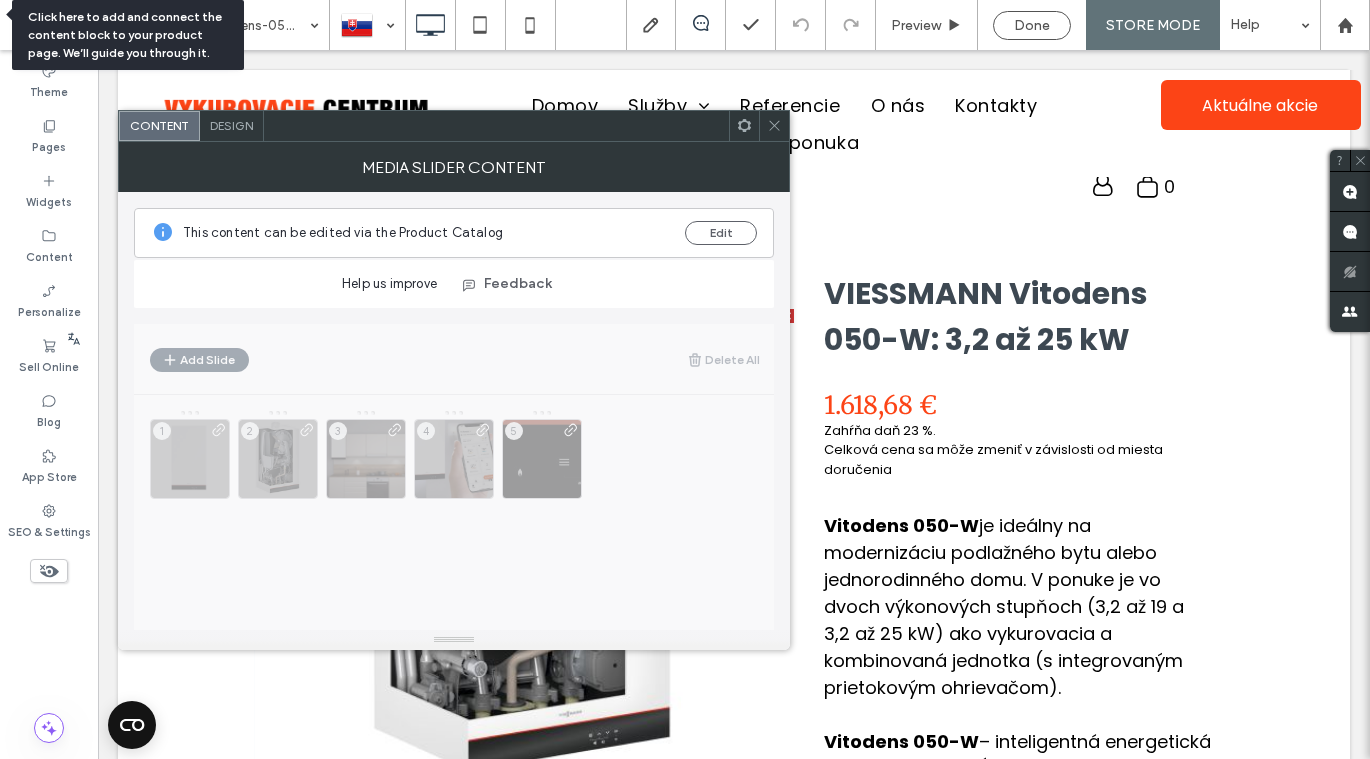 click at bounding box center [774, 126] 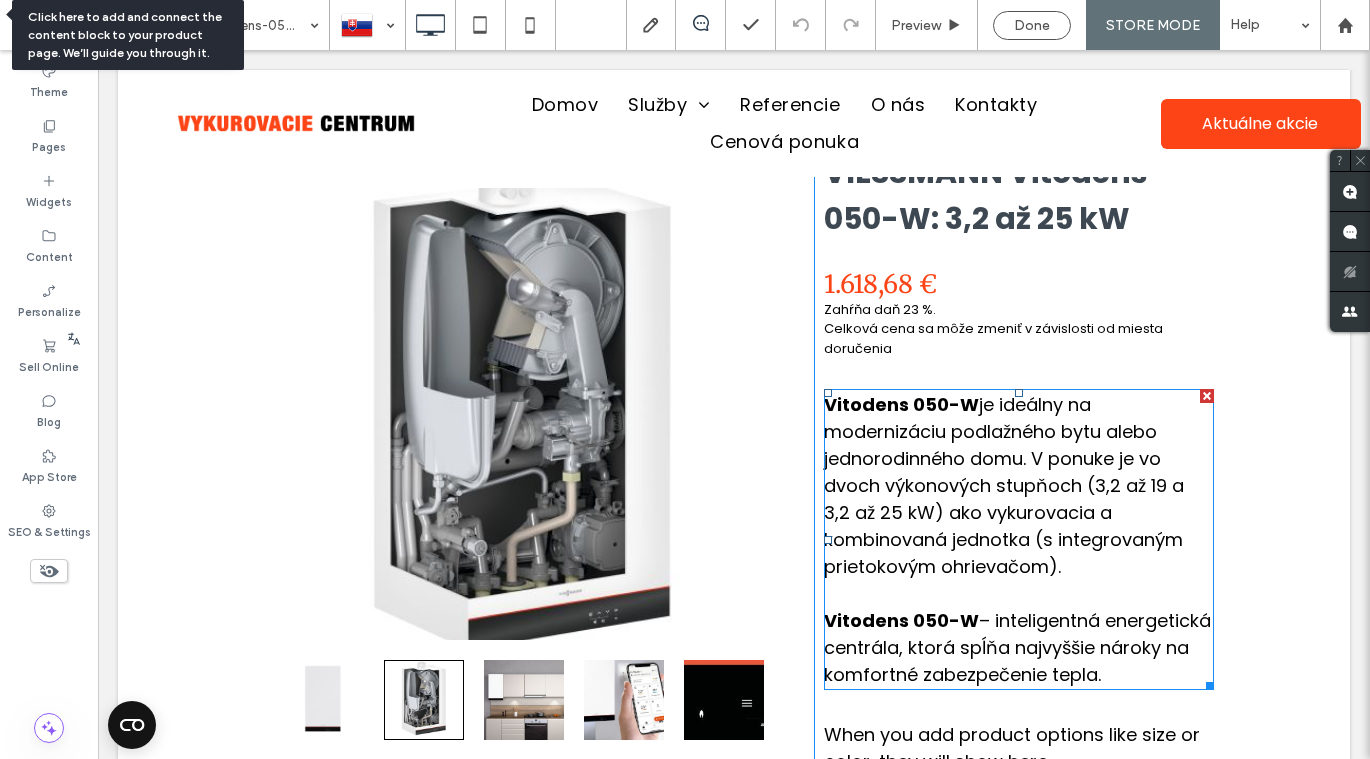 scroll, scrollTop: 183, scrollLeft: 0, axis: vertical 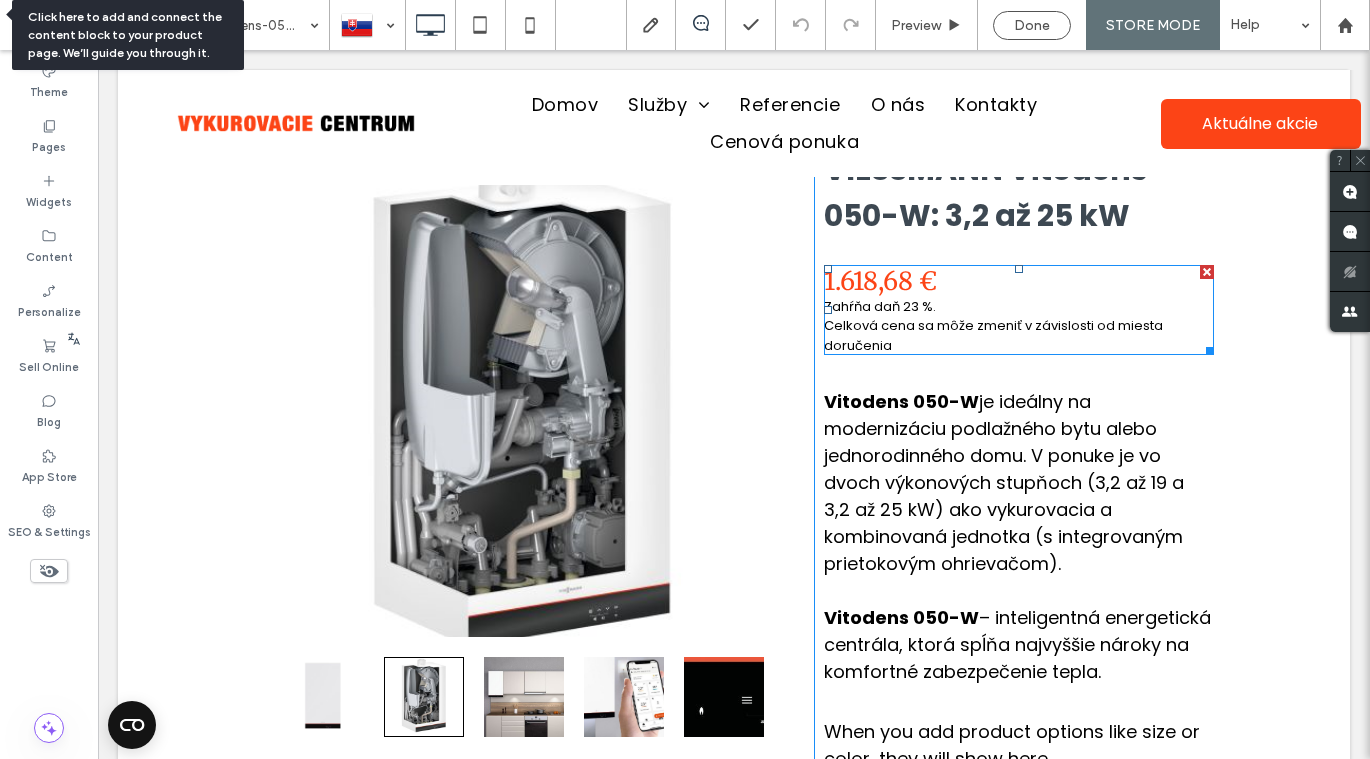 click on "Zahŕňa daň 23 %." at bounding box center [1019, 307] 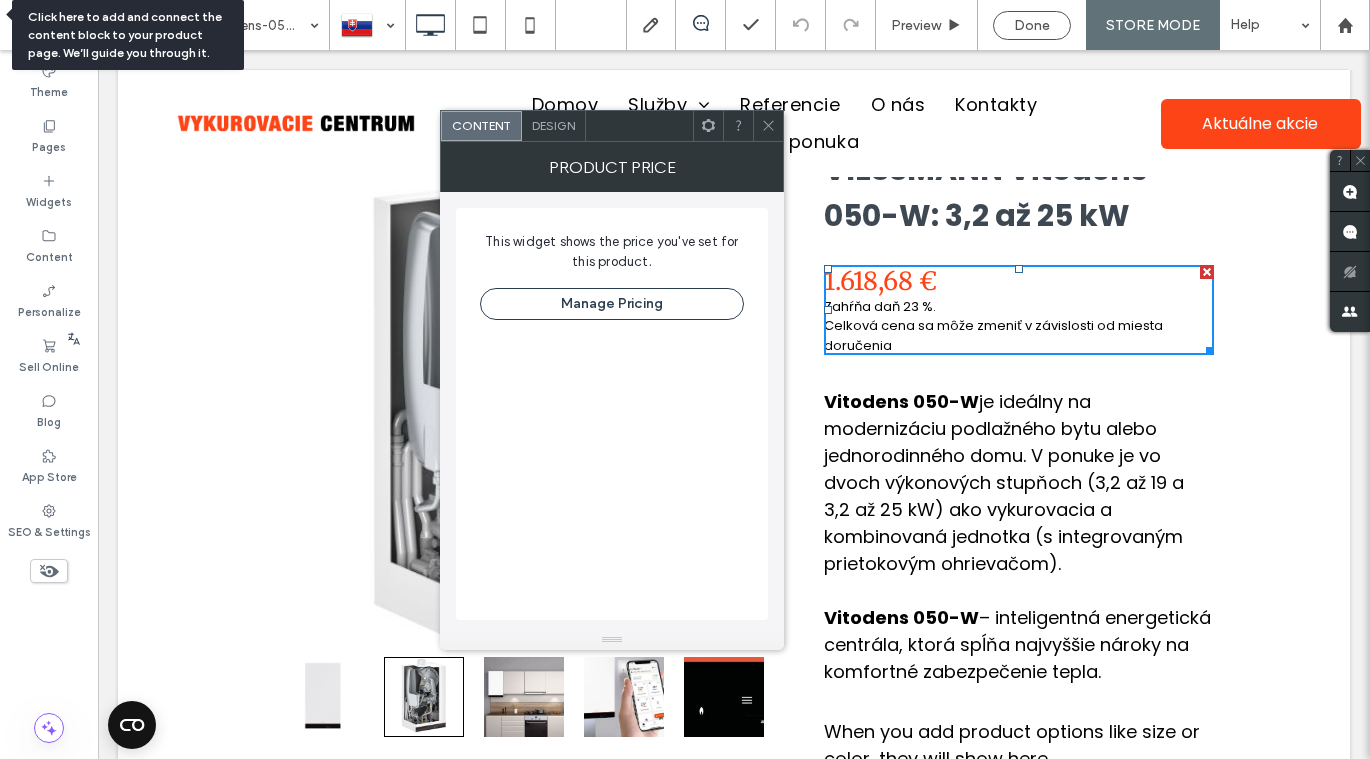 click 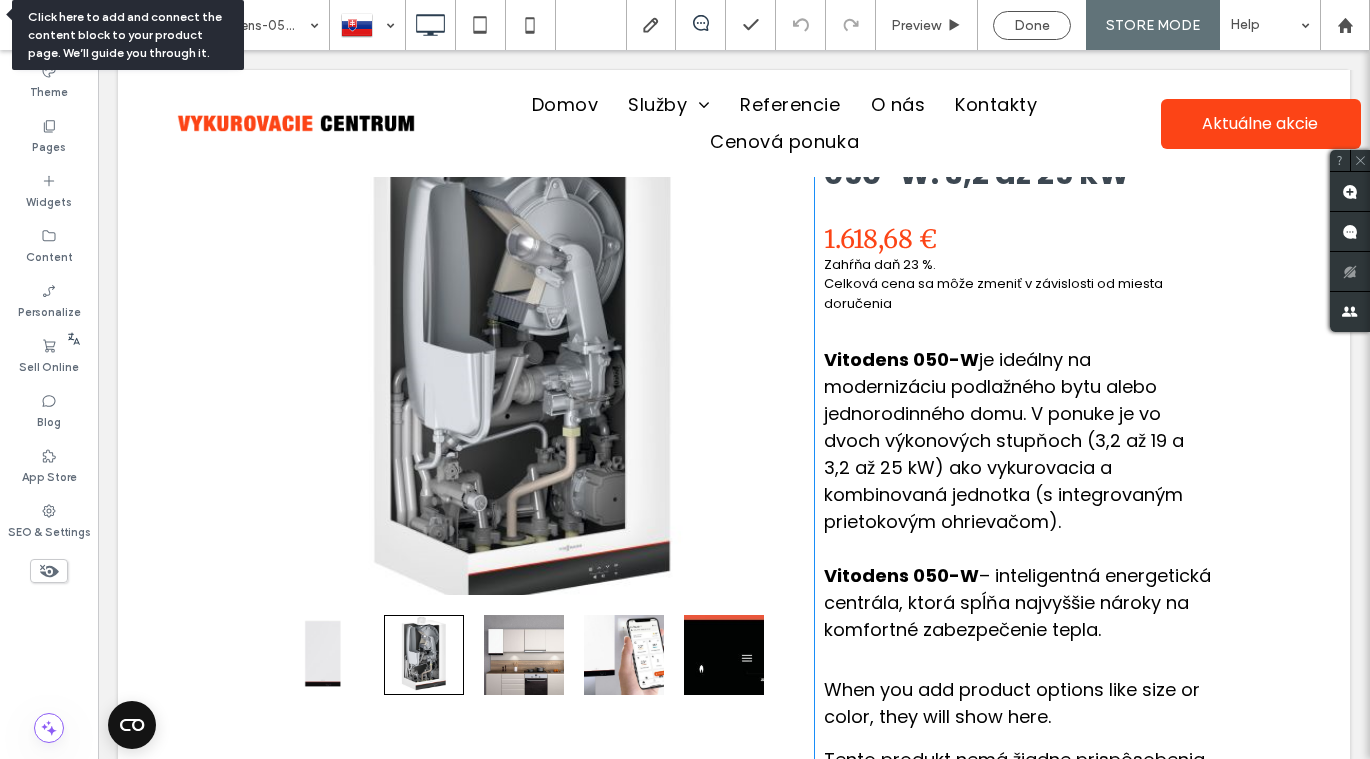 scroll, scrollTop: 229, scrollLeft: 0, axis: vertical 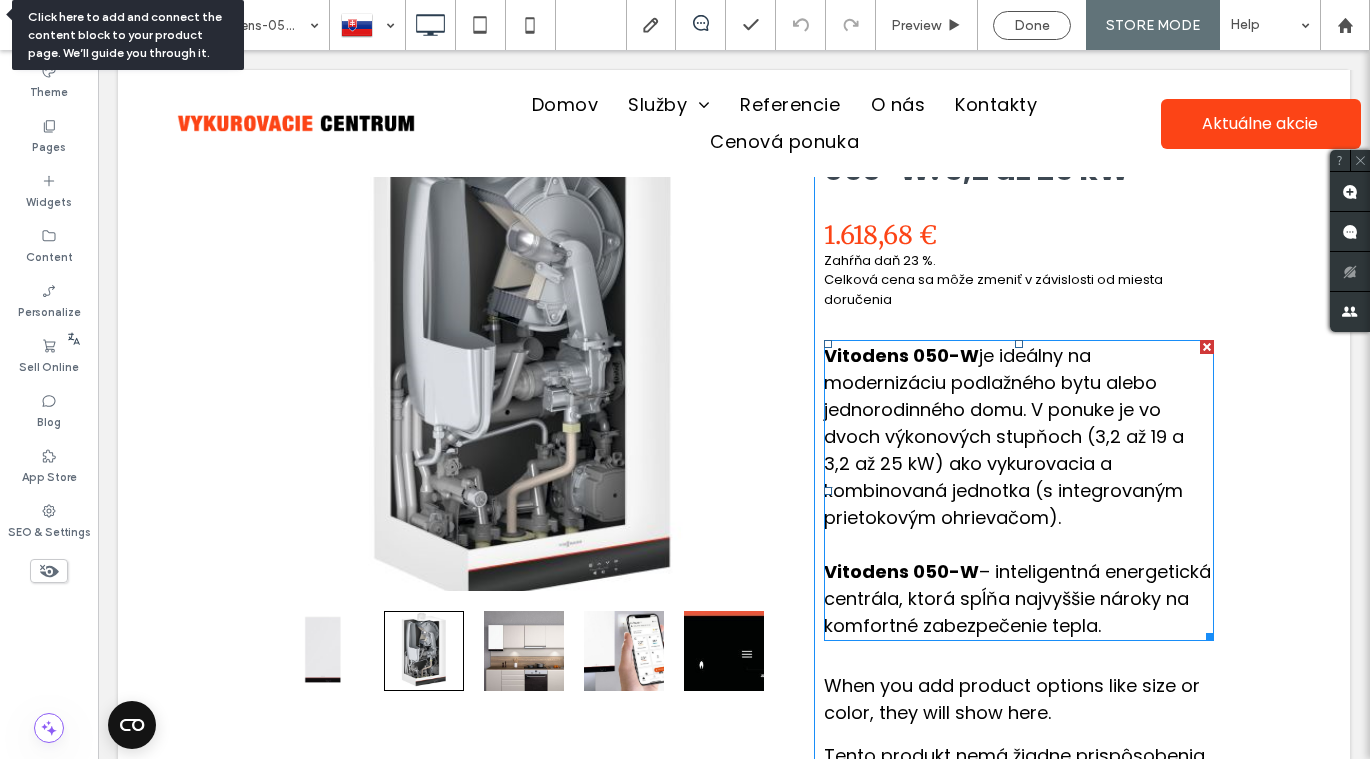 click on "Vitodens 050-W  je ideálny na modernizáciu podlažného bytu alebo jednorodinného domu. V ponuke je vo dvoch výkonových stupňoch (3,2 až 19 a 3,2 až 25 kW) ako vykurovacia a kombinovaná jednotka (s integrovaným prietokovým ohrievačom)." at bounding box center (1019, 436) 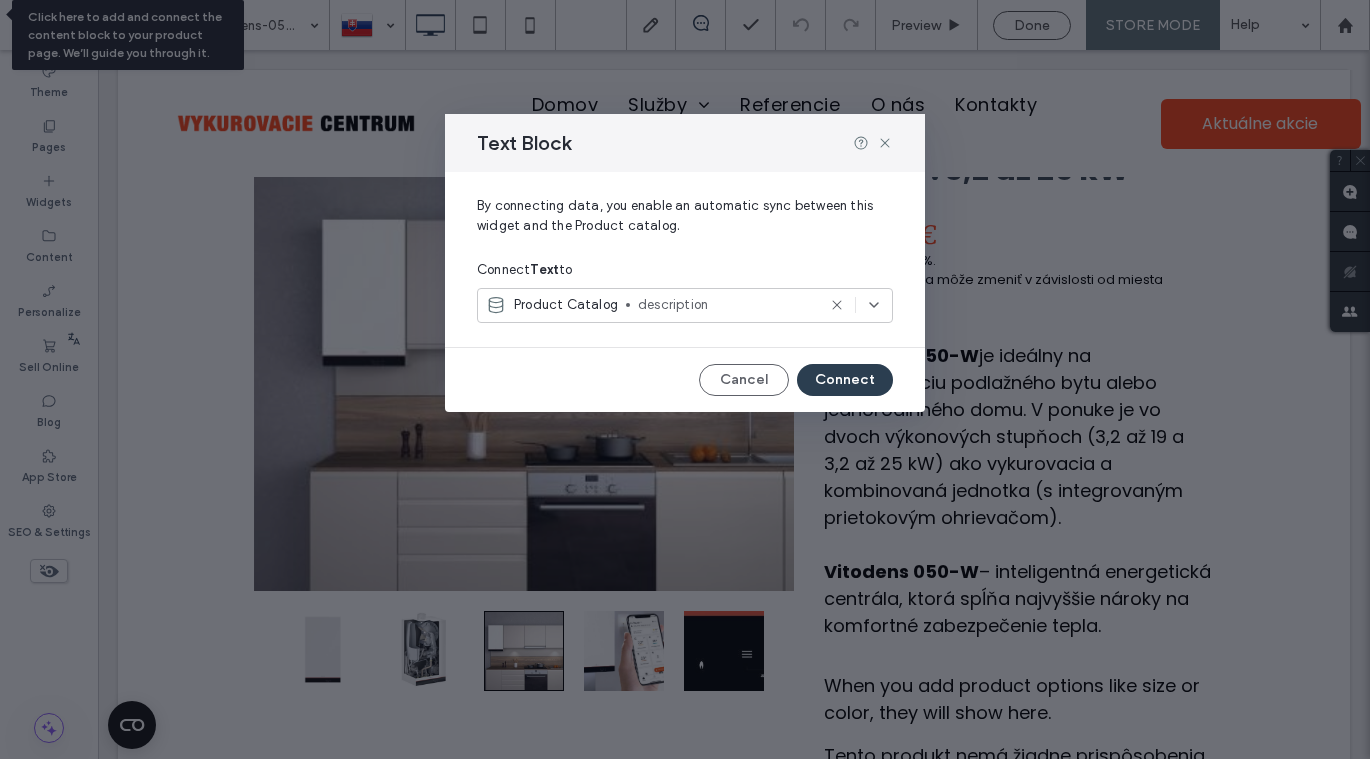 click on "description" at bounding box center (726, 305) 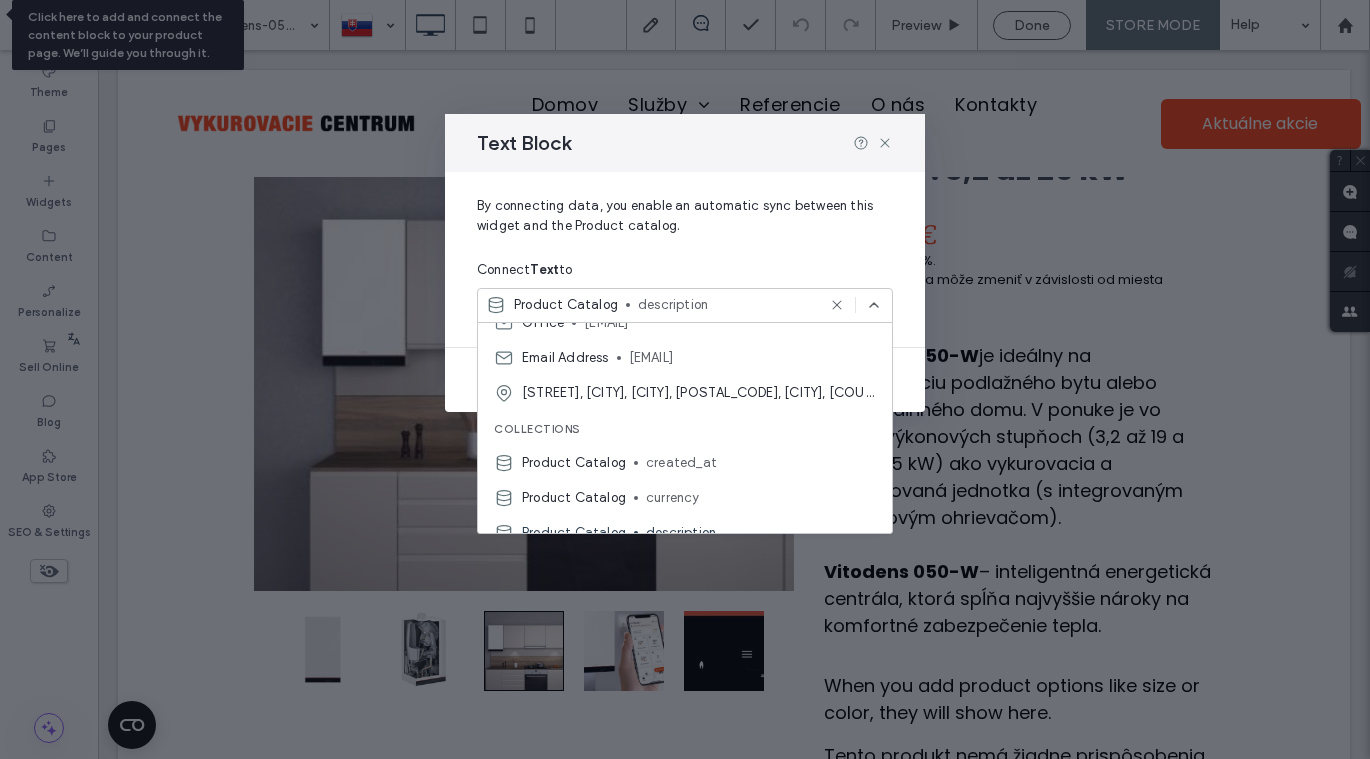 scroll, scrollTop: 178, scrollLeft: 0, axis: vertical 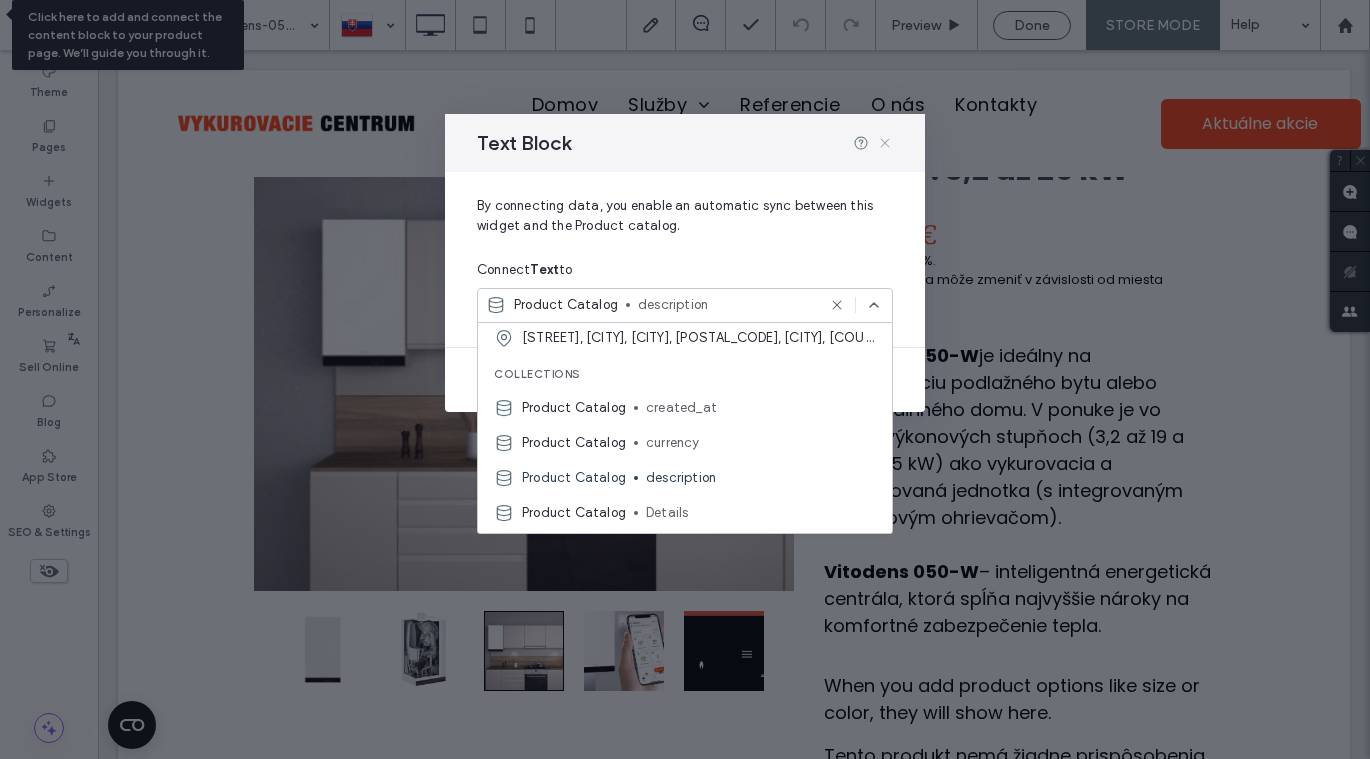click 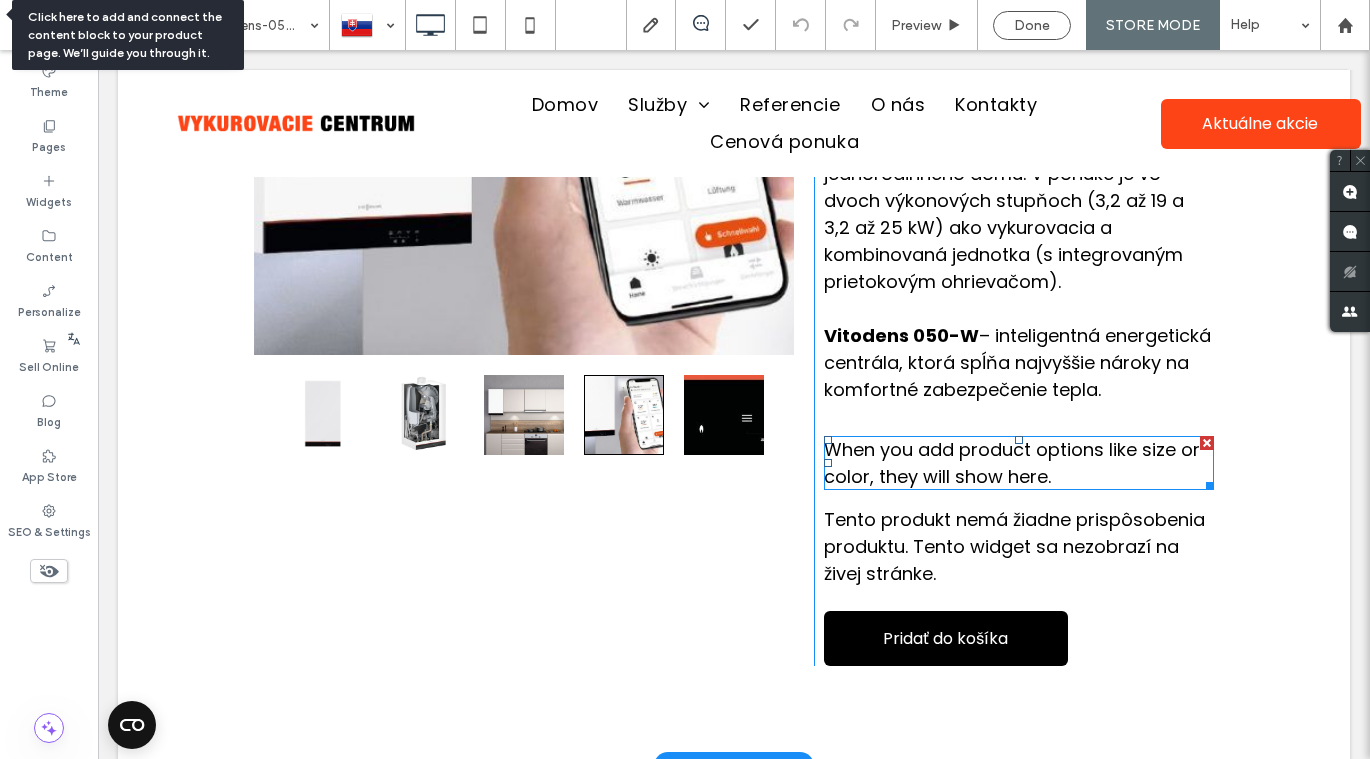 scroll, scrollTop: 478, scrollLeft: 0, axis: vertical 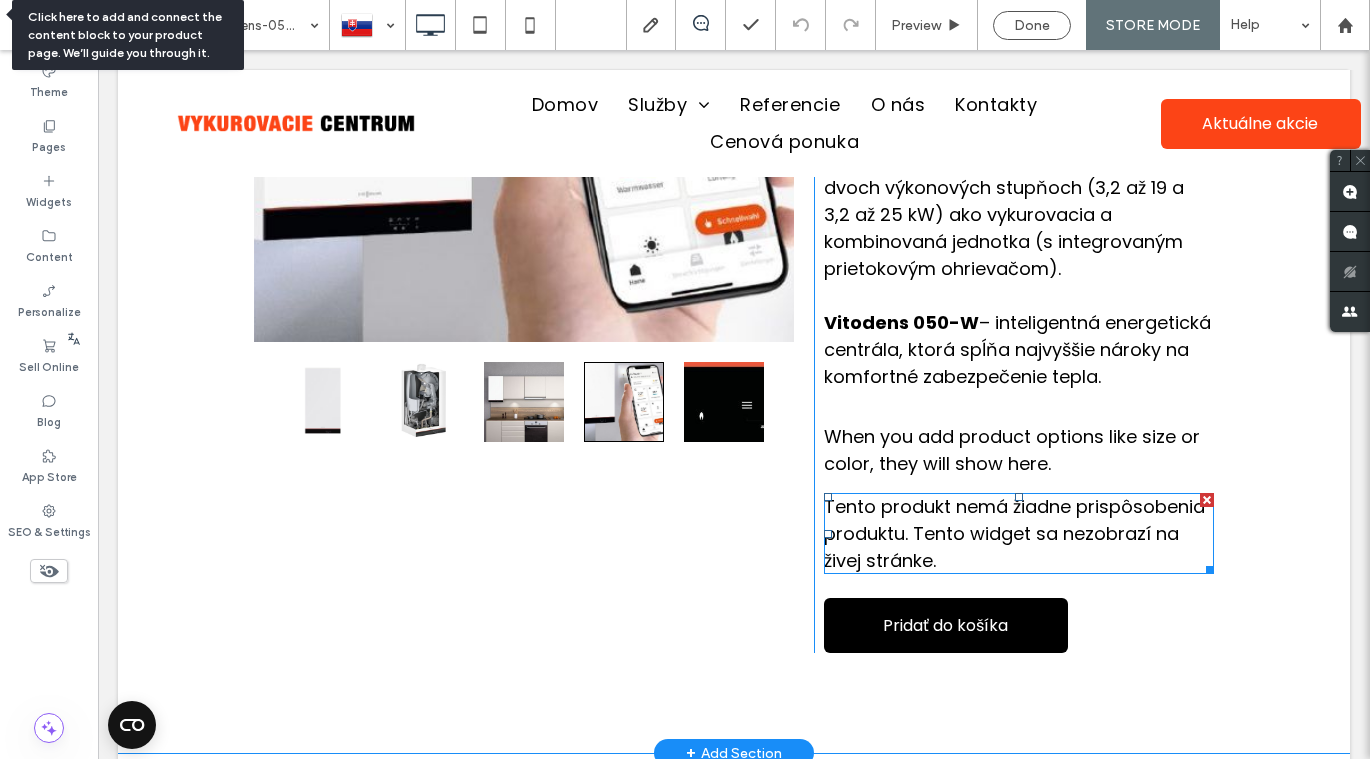 click on "Tento produkt nemá žiadne prispôsobenia produktu. Tento widget sa nezobrazí na živej stránke." at bounding box center (1019, 533) 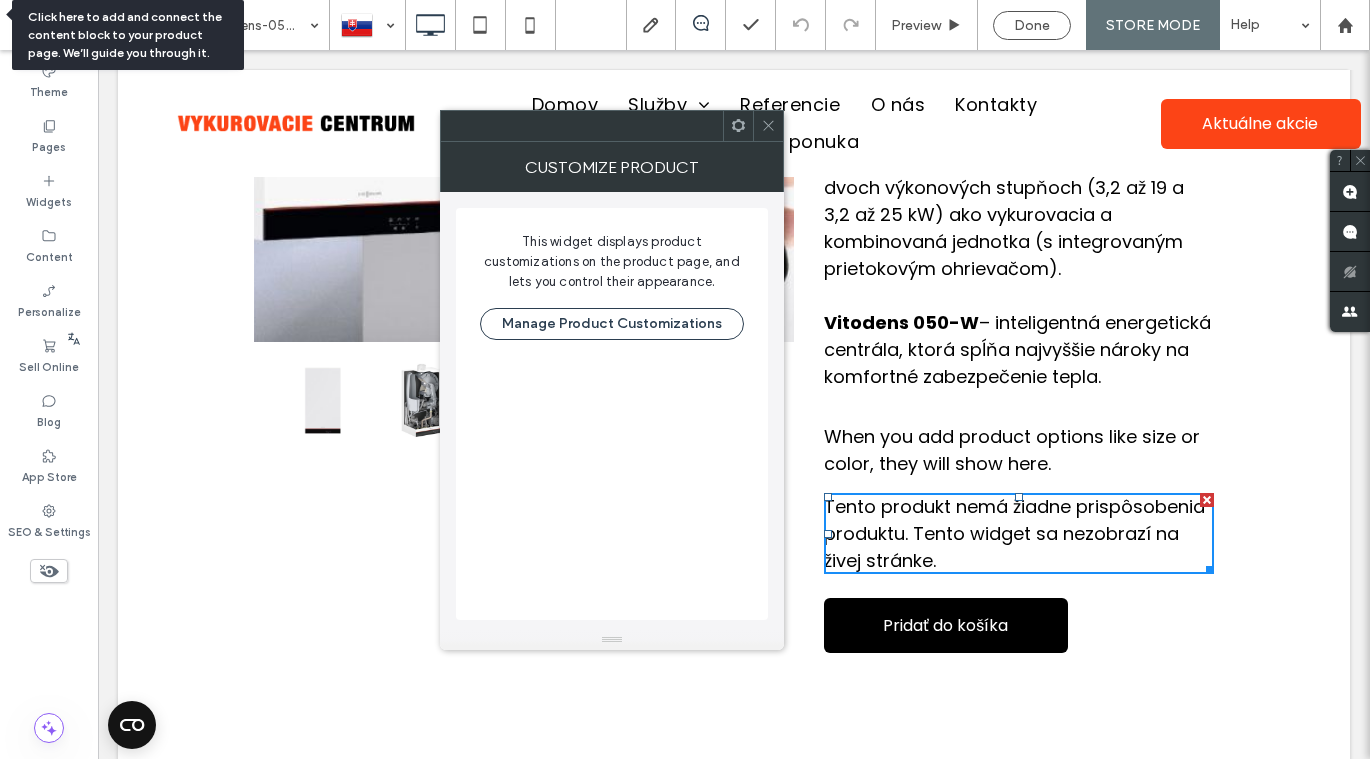 click at bounding box center [768, 126] 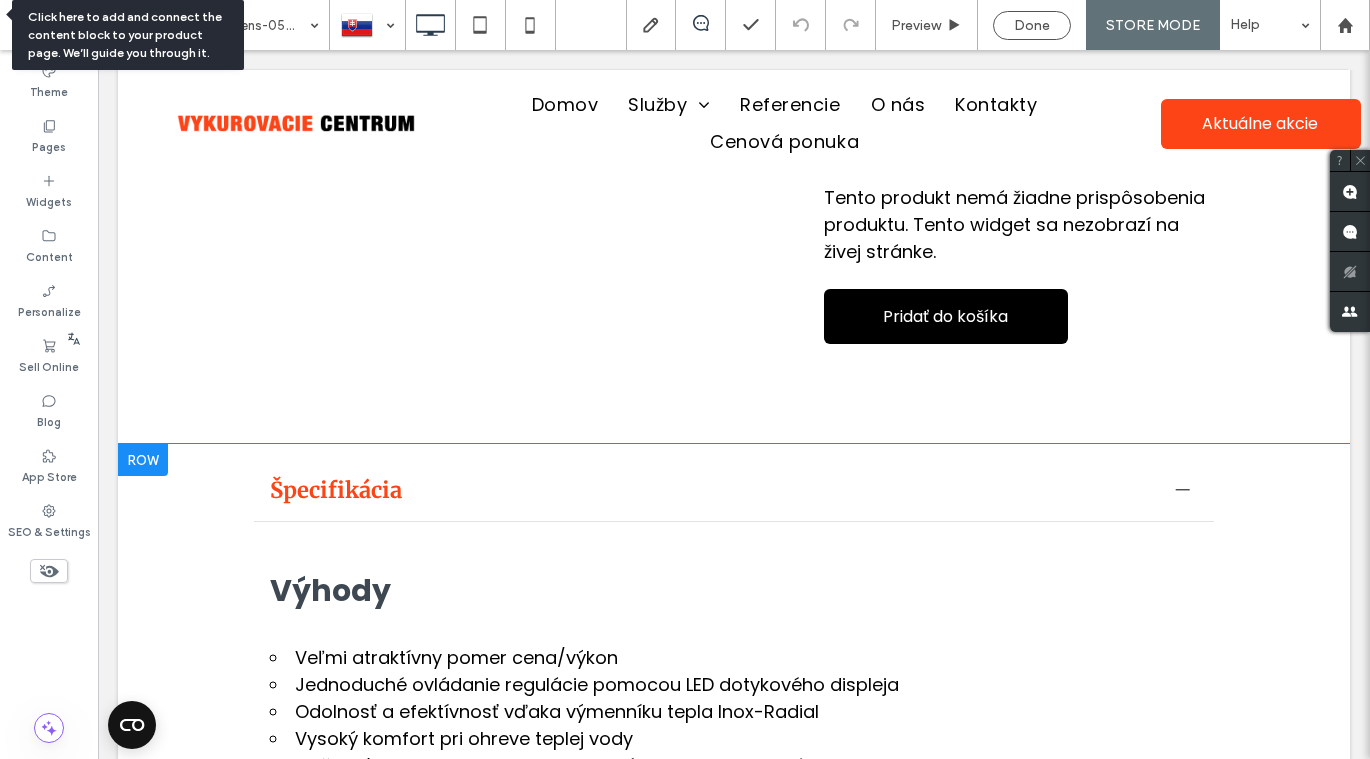 scroll, scrollTop: 863, scrollLeft: 0, axis: vertical 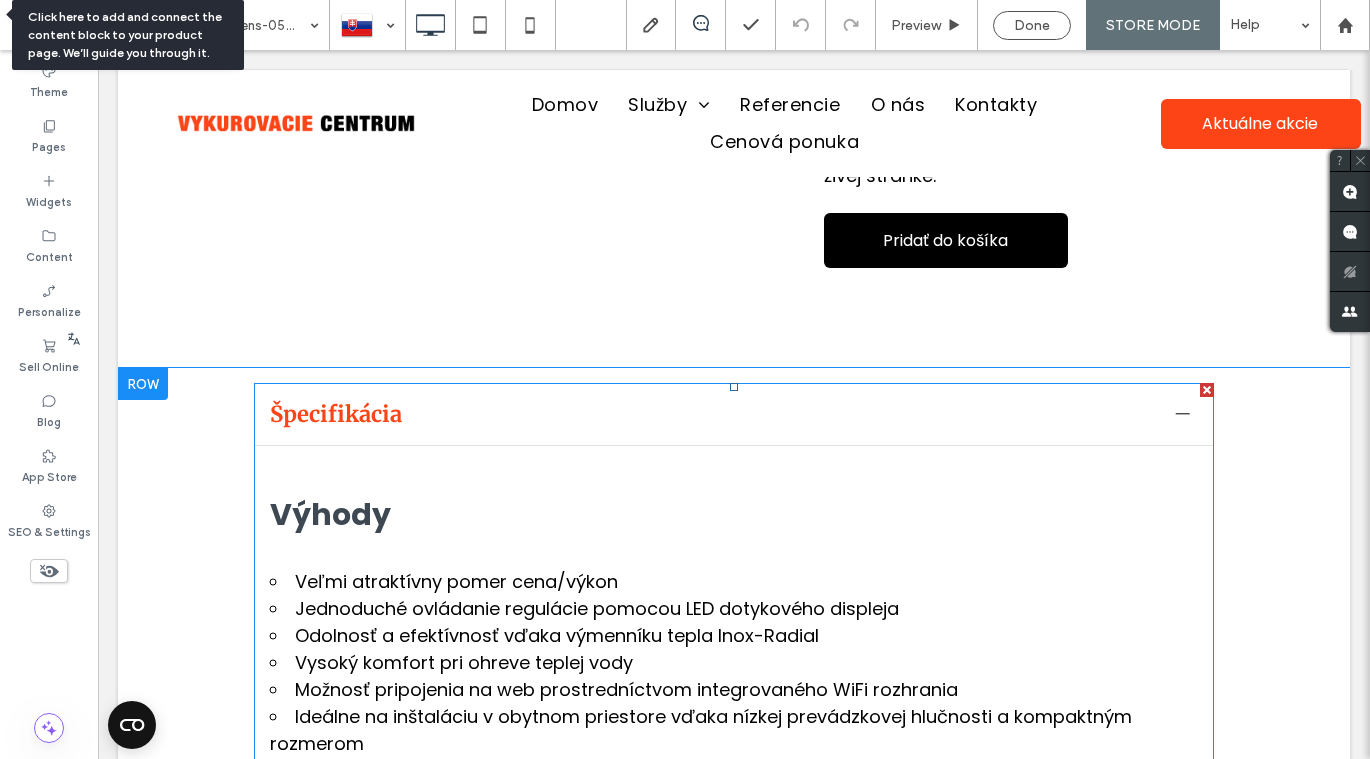 click on "Špecifikácia" at bounding box center (715, 414) 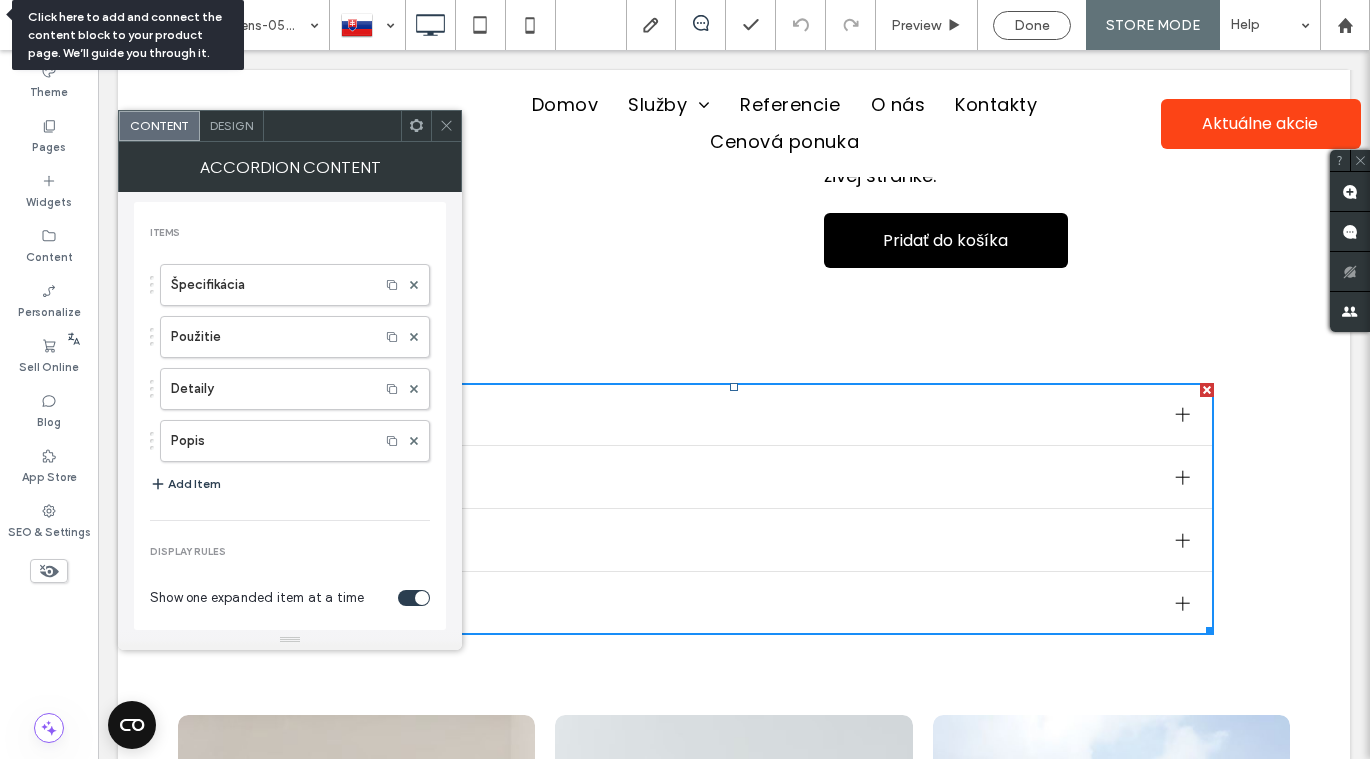 click 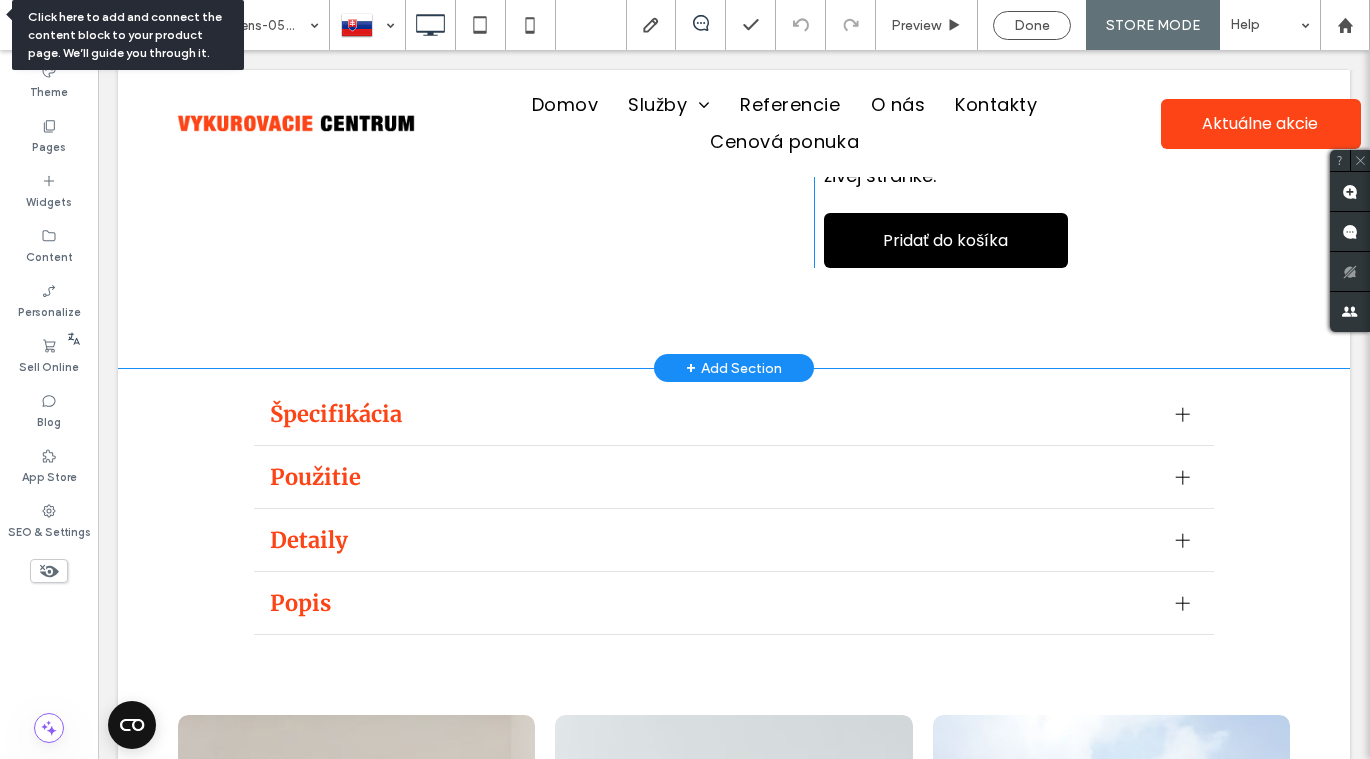 click on "+ Add Section" at bounding box center (734, 368) 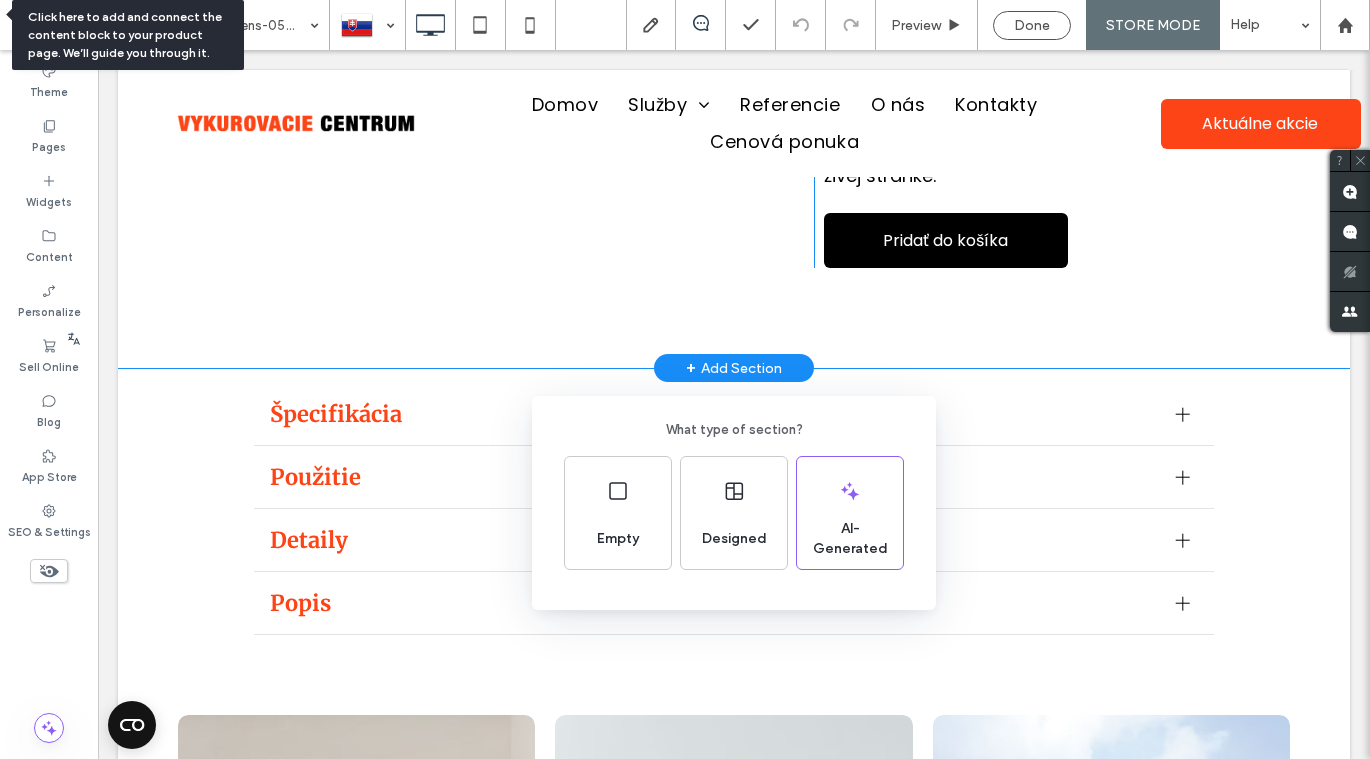 click on "What type of section? Empty Designed AI-Generated" at bounding box center [685, 428] 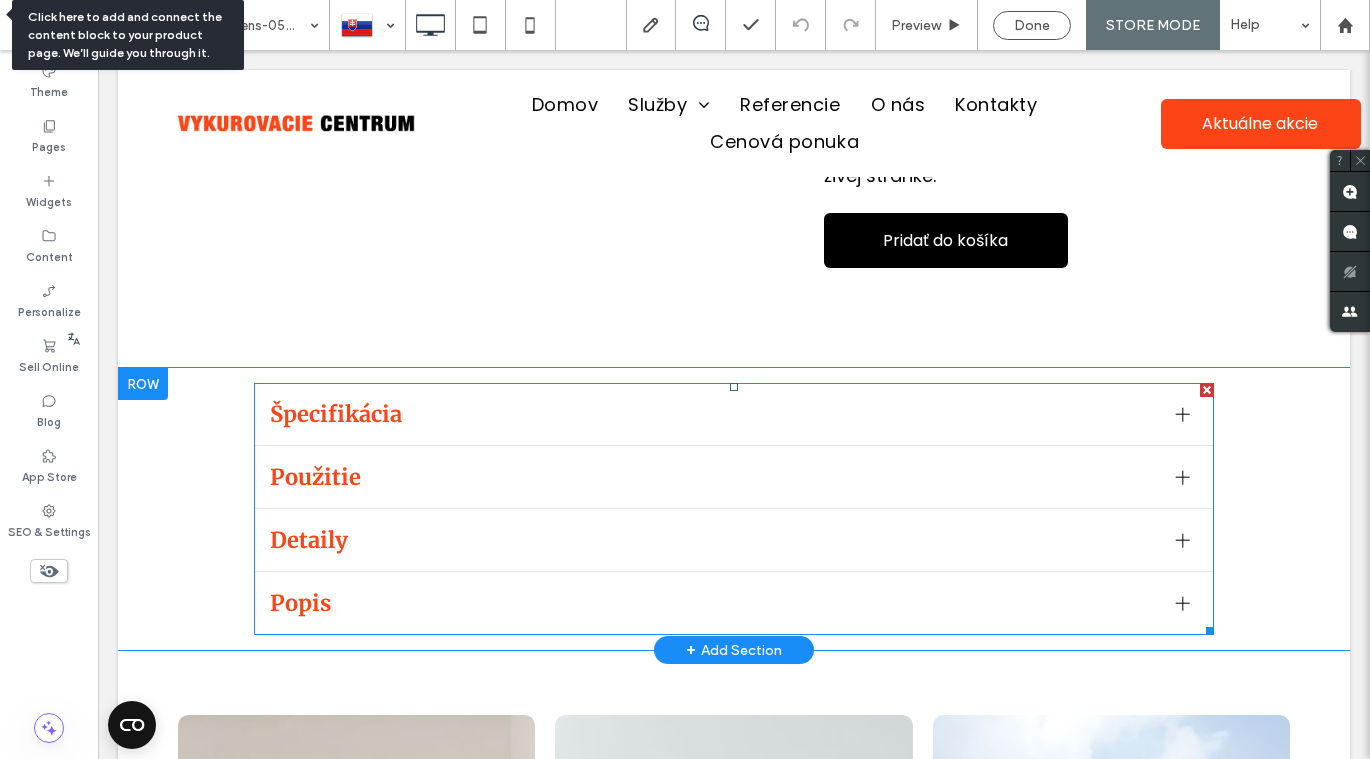 click on "Špecifikácia" at bounding box center [715, 414] 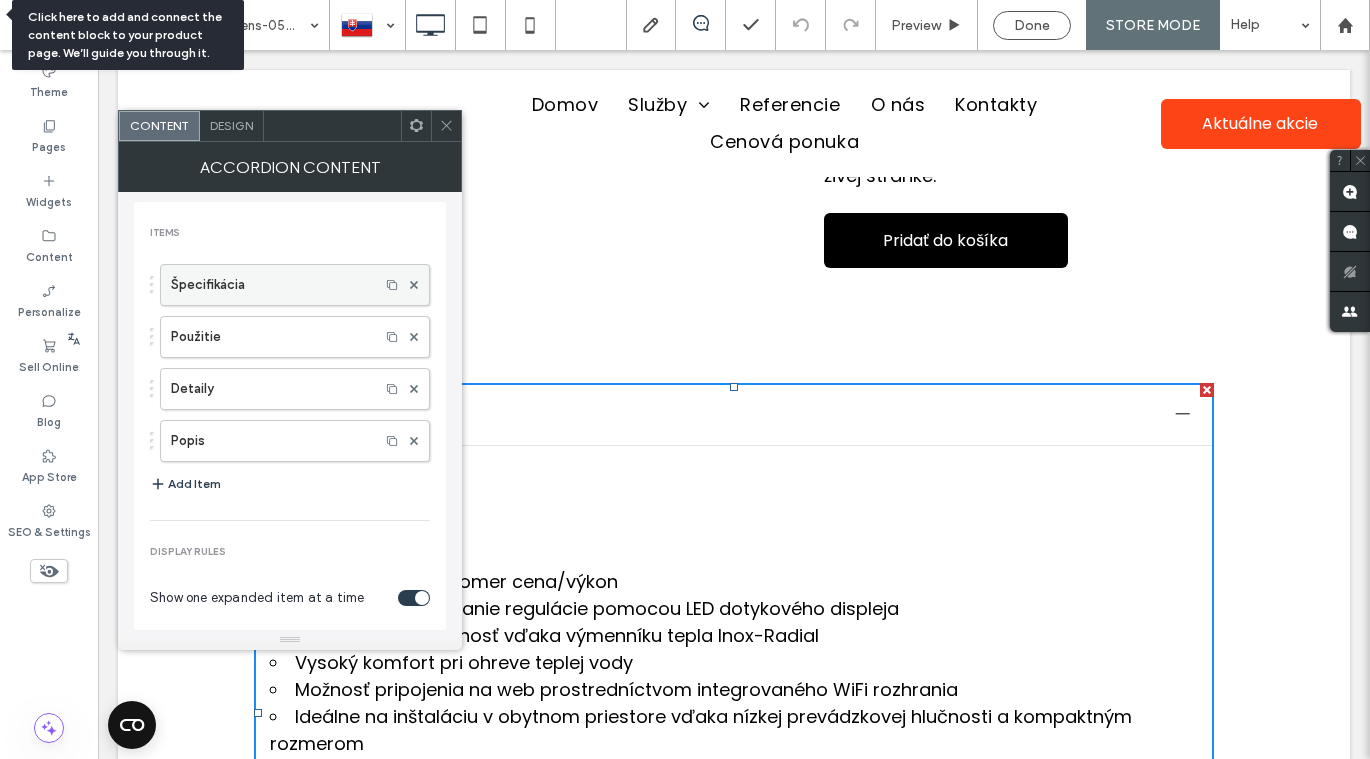 click on "Špecifikácia" at bounding box center [270, 285] 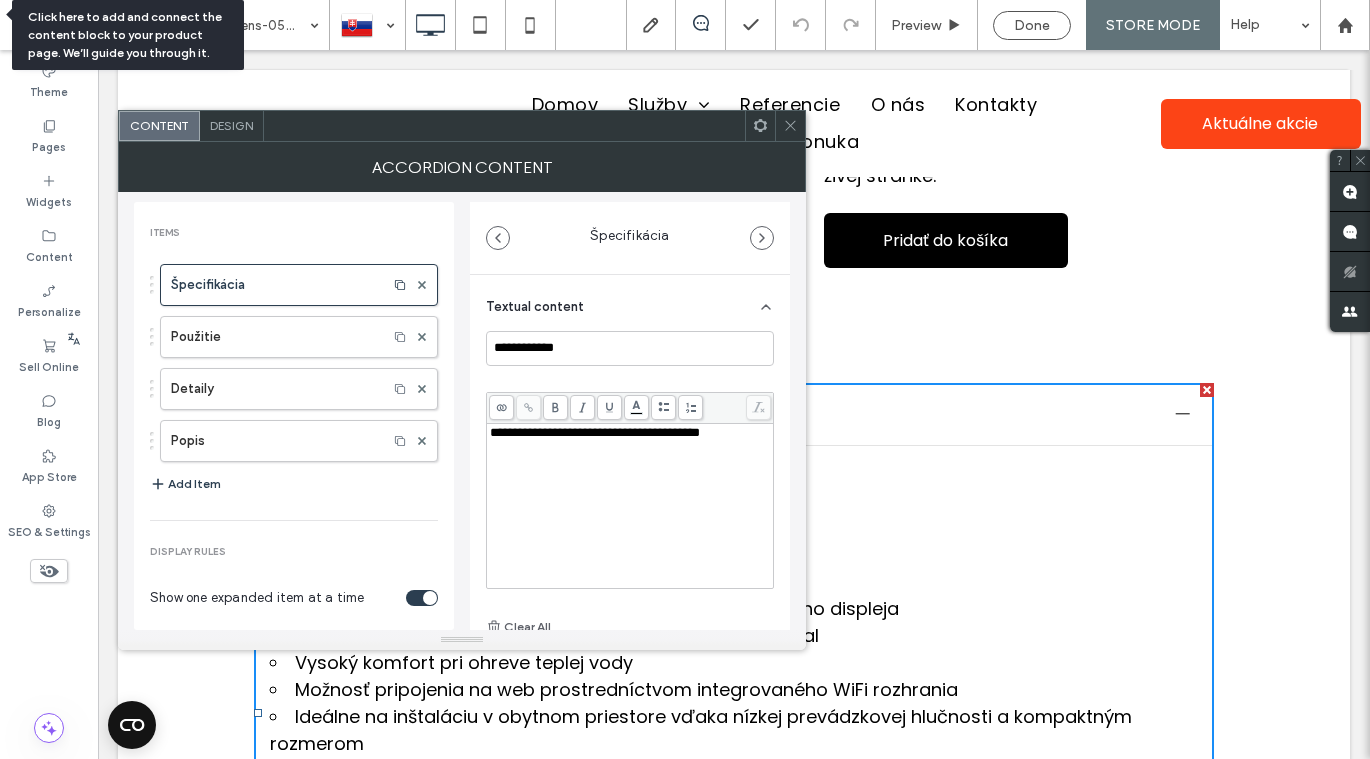 click on "**********" at bounding box center [595, 432] 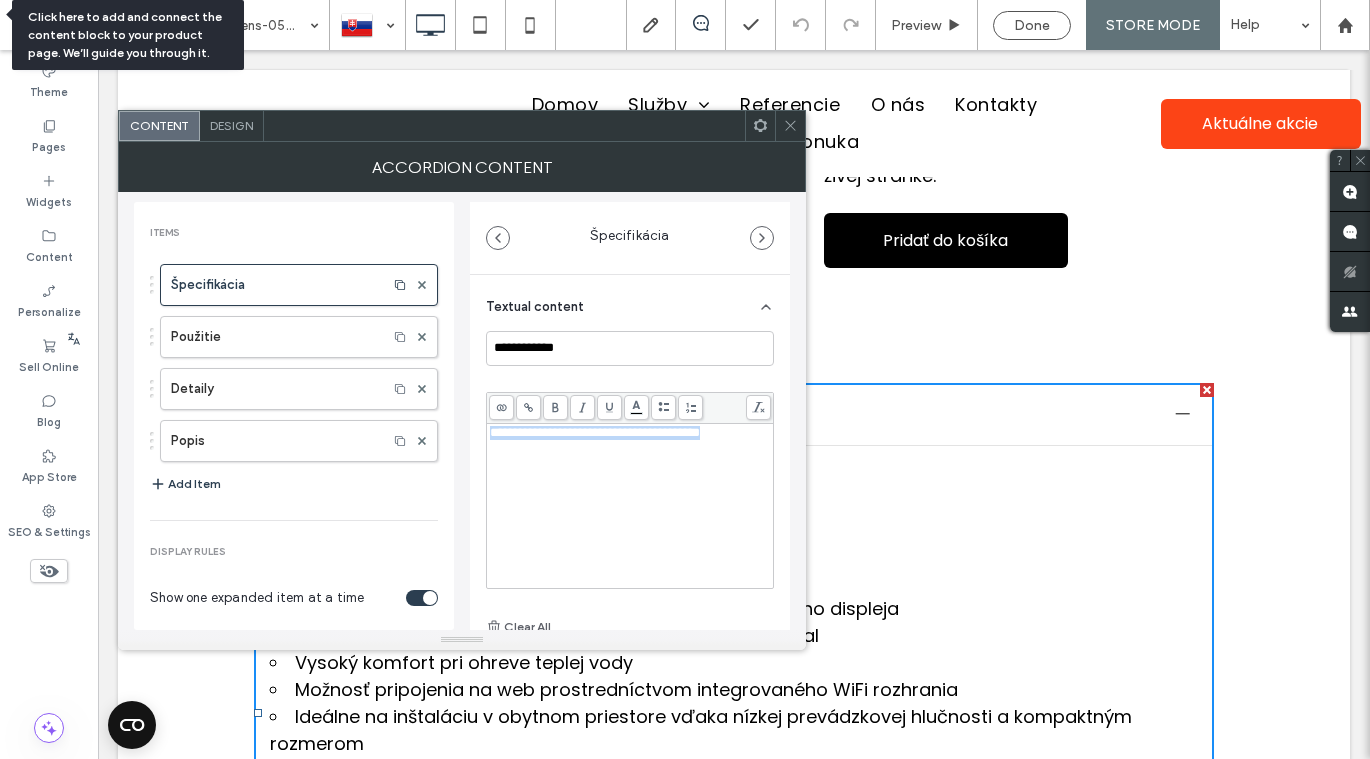 copy on "**********" 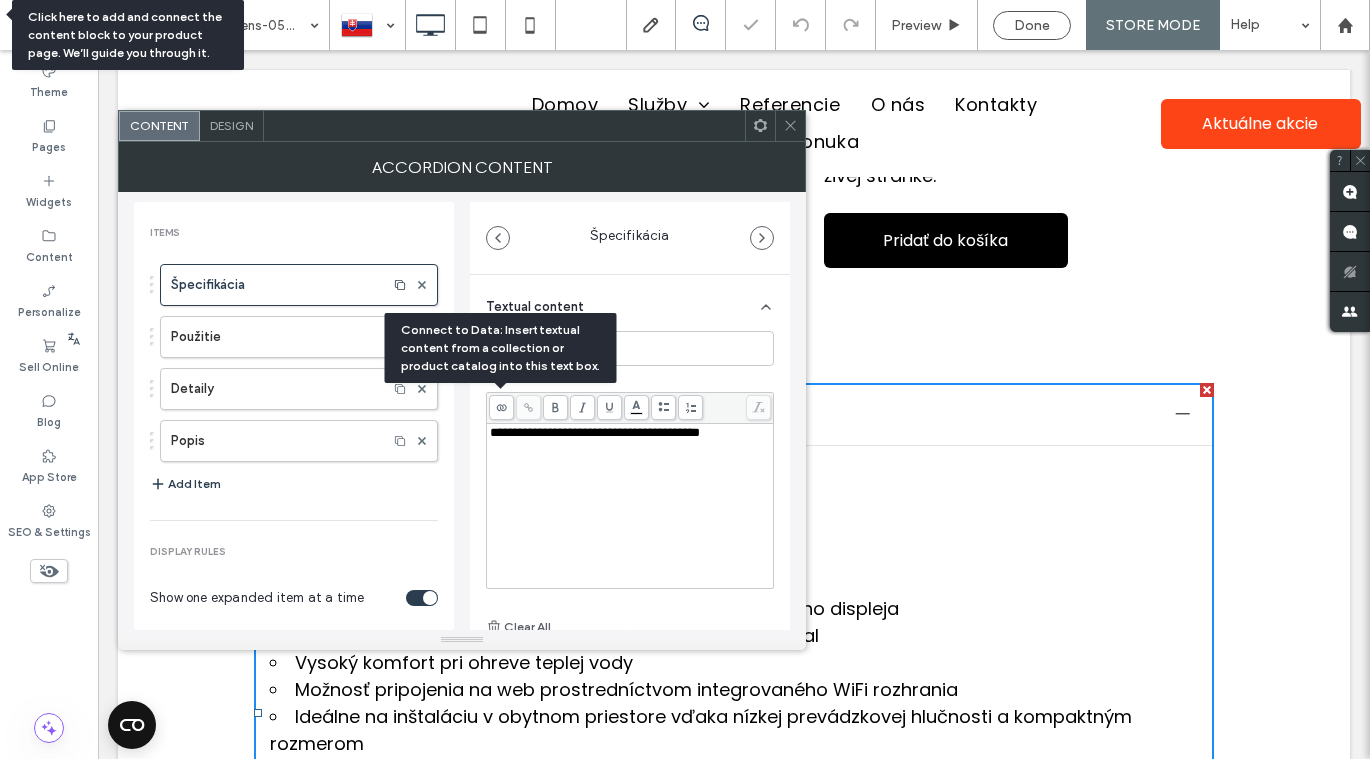 click 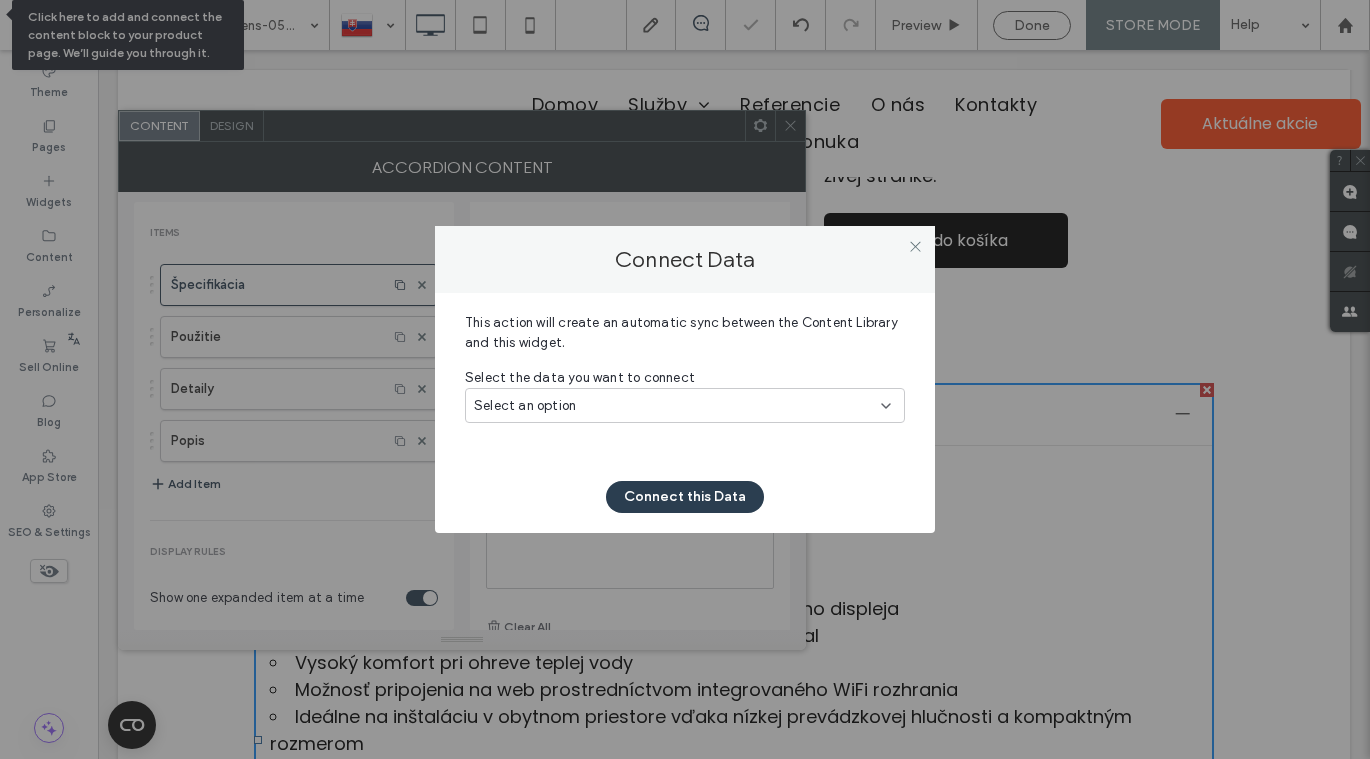 click on "Select an option" at bounding box center [525, 406] 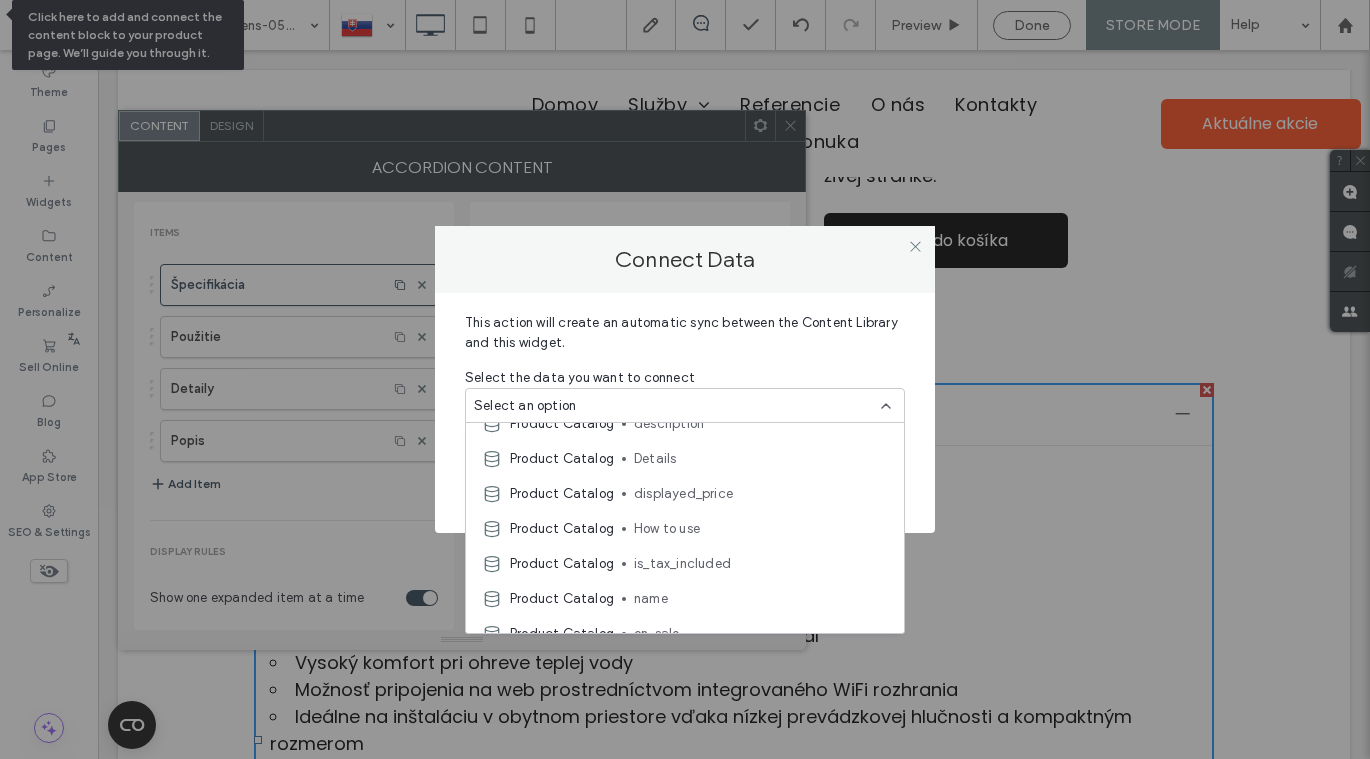 scroll, scrollTop: 334, scrollLeft: 0, axis: vertical 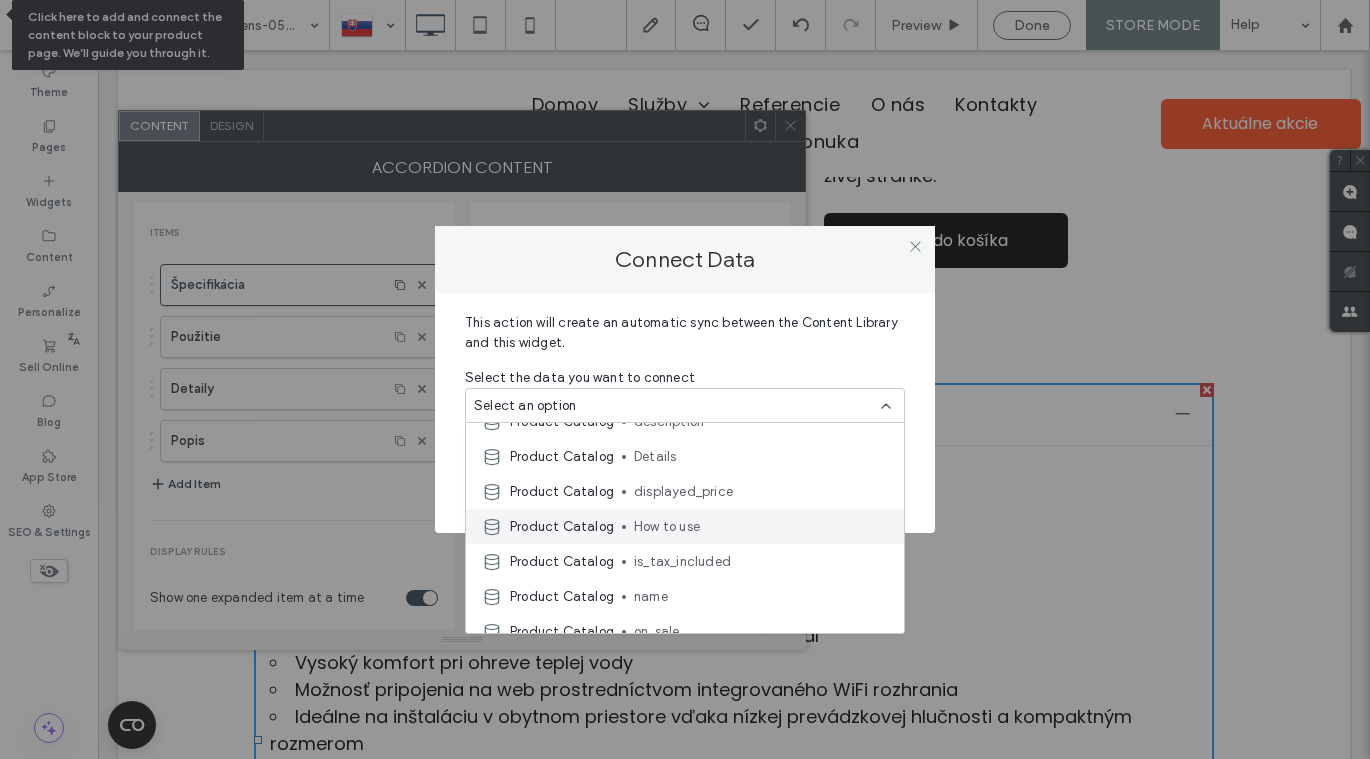 click on "How to use" at bounding box center (761, 527) 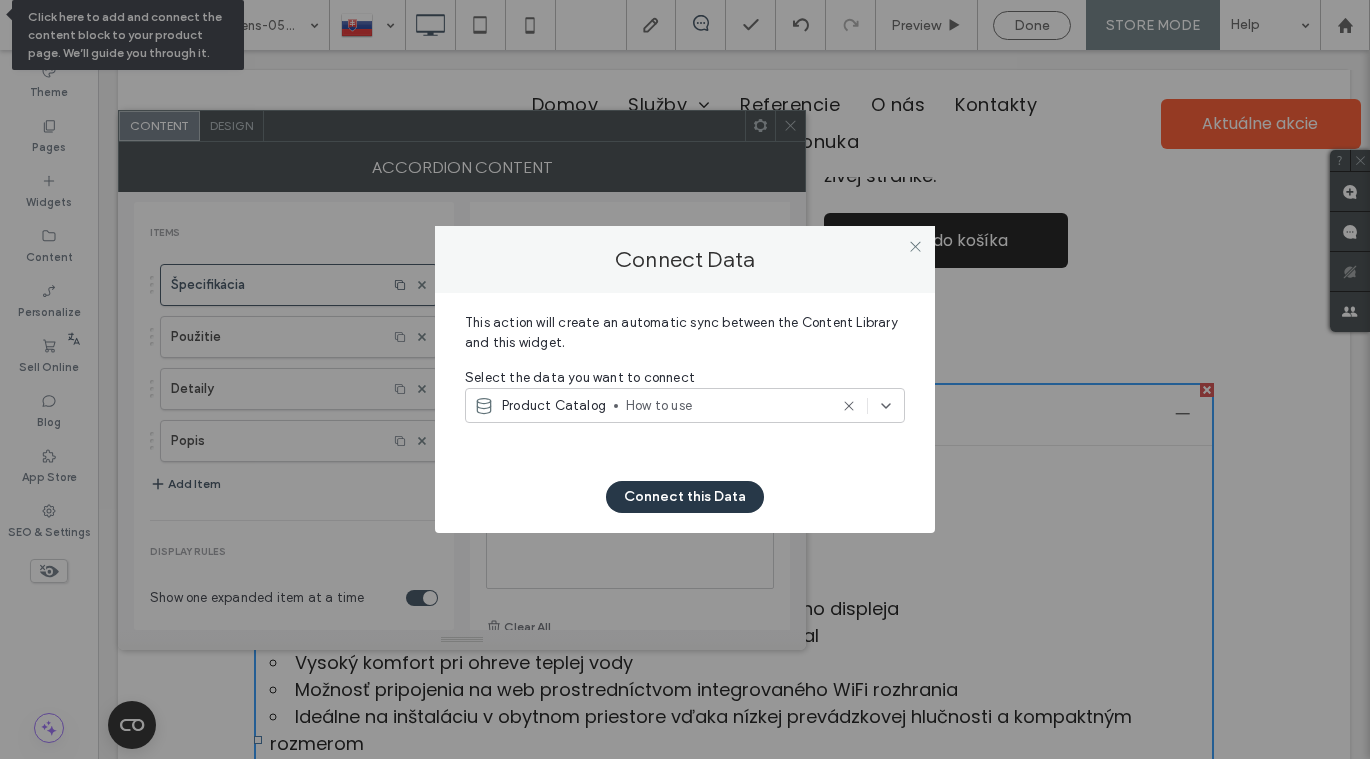 click on "Connect this Data" at bounding box center (685, 497) 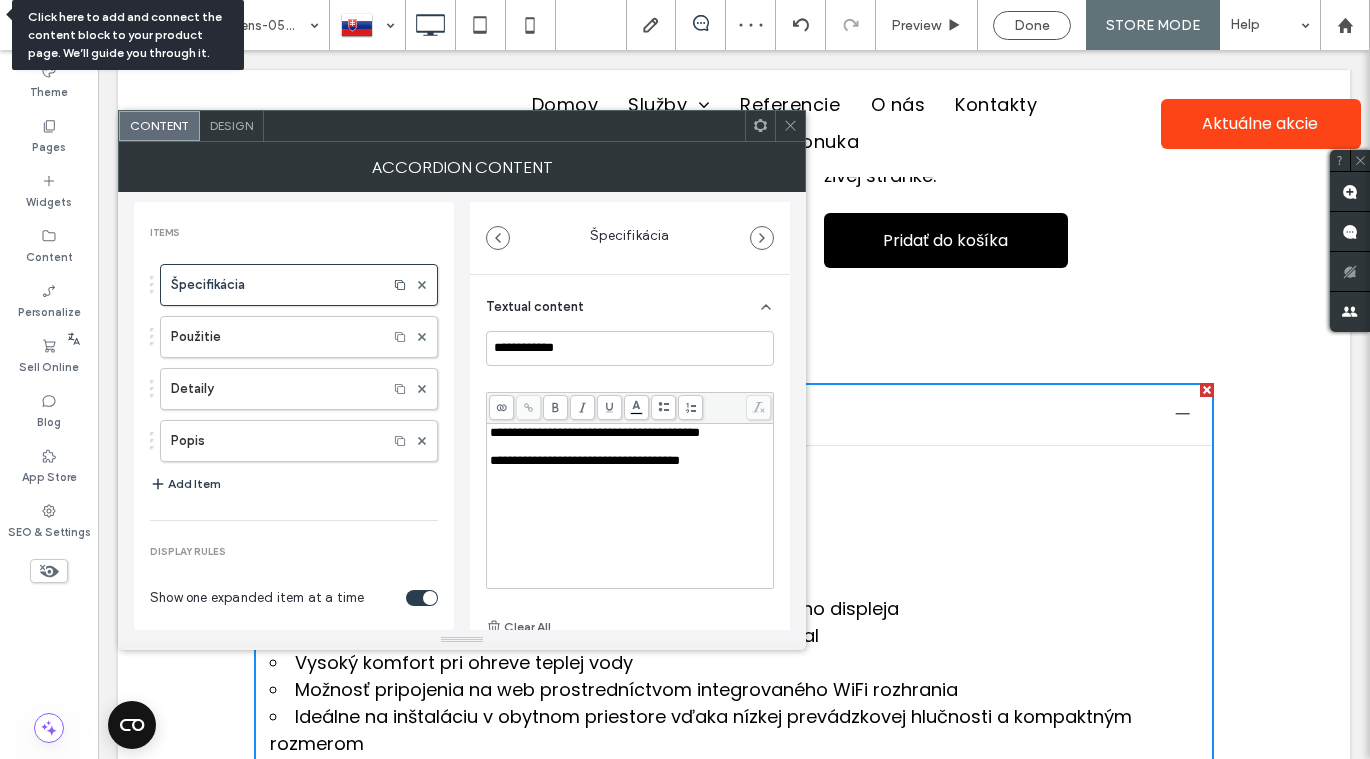 click on "**********" at bounding box center [585, 460] 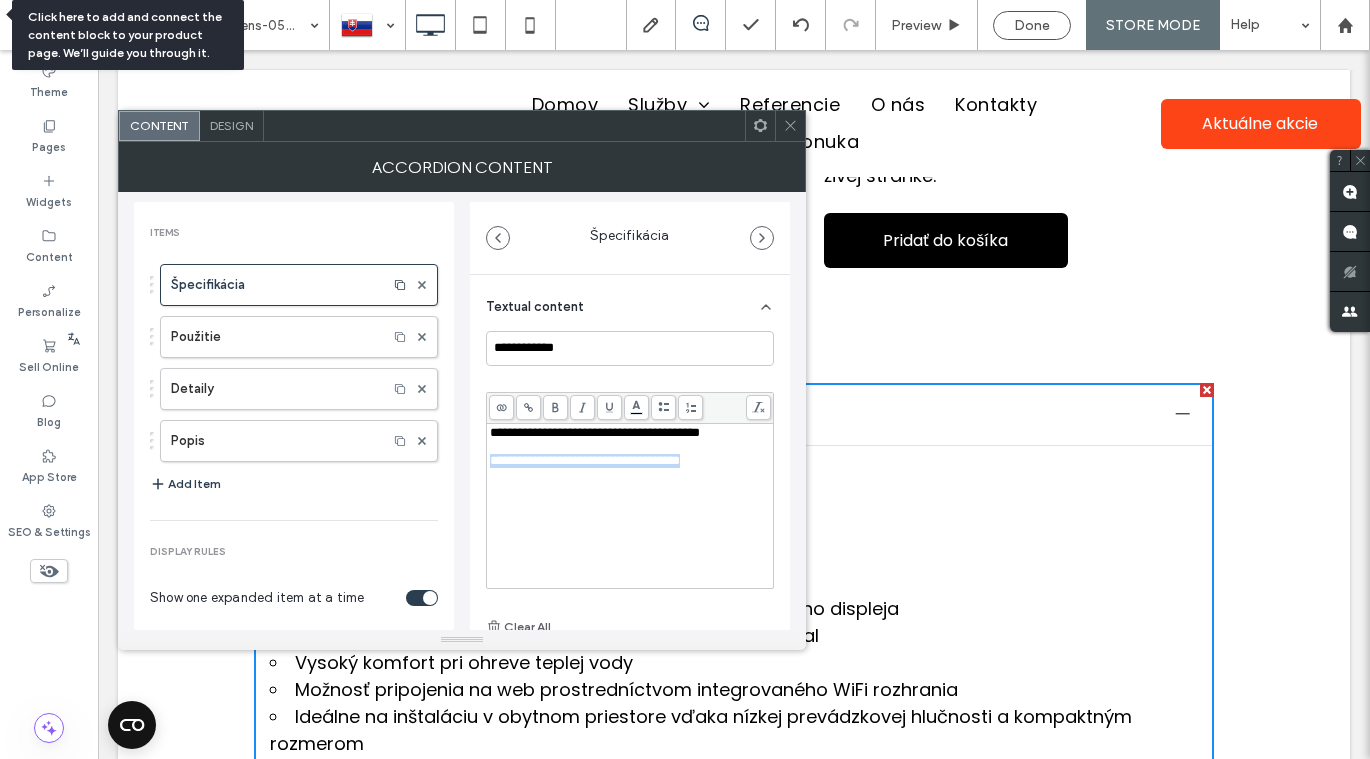 type 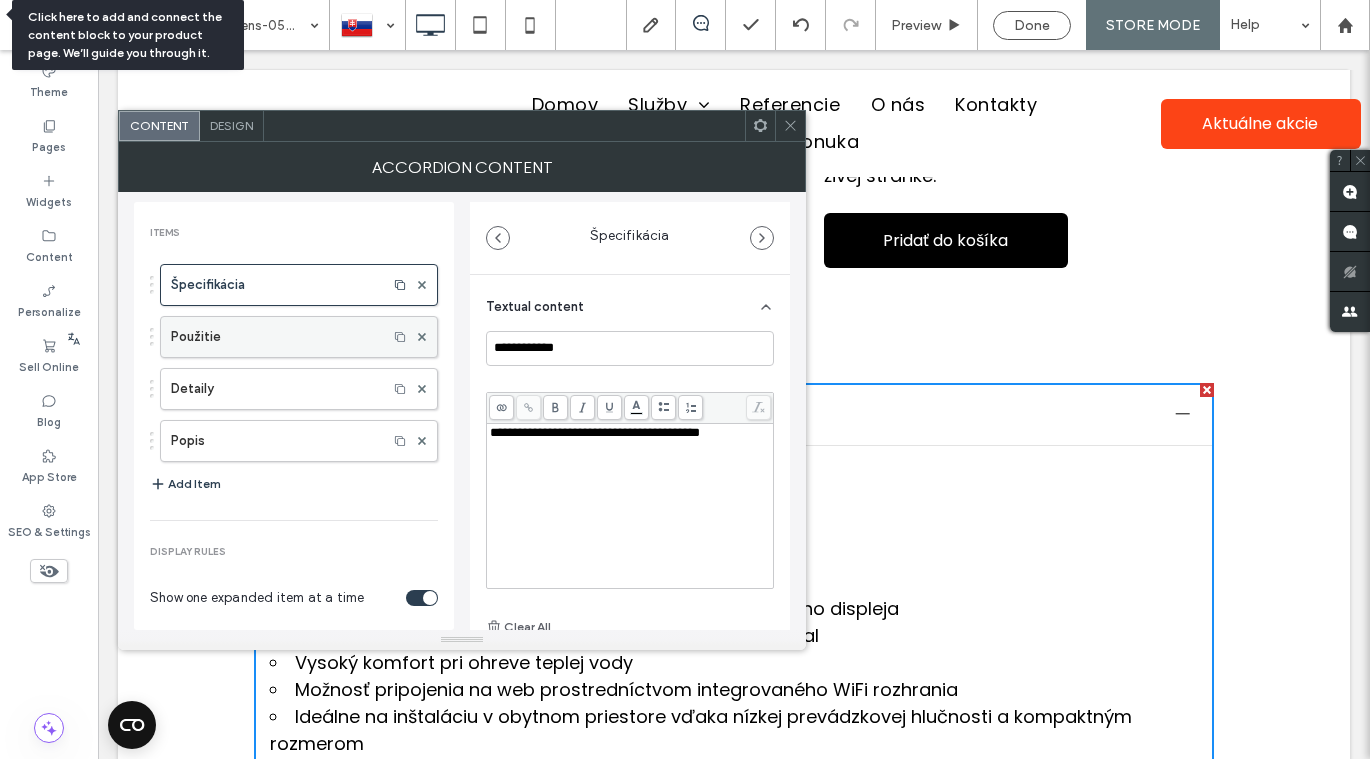 click on "Použitie" at bounding box center [274, 337] 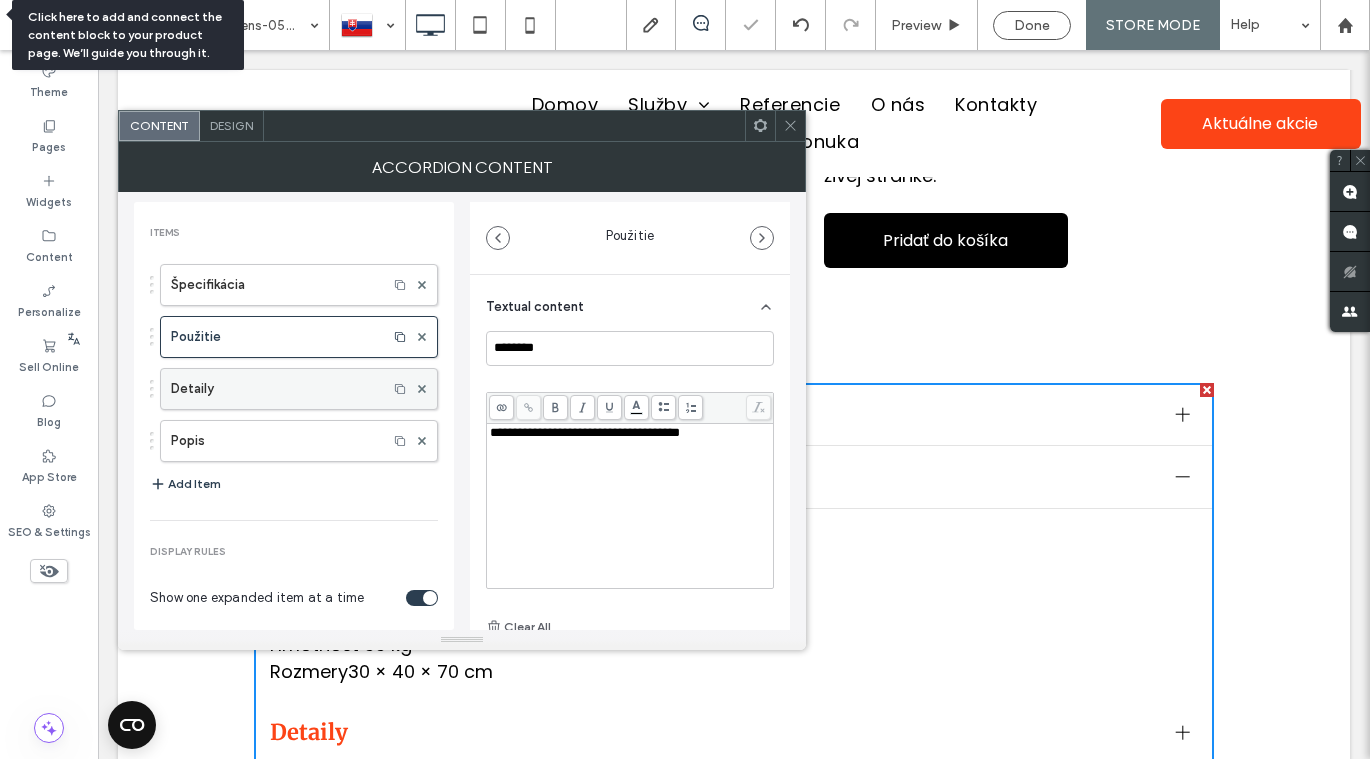 click on "Detaily" at bounding box center (274, 389) 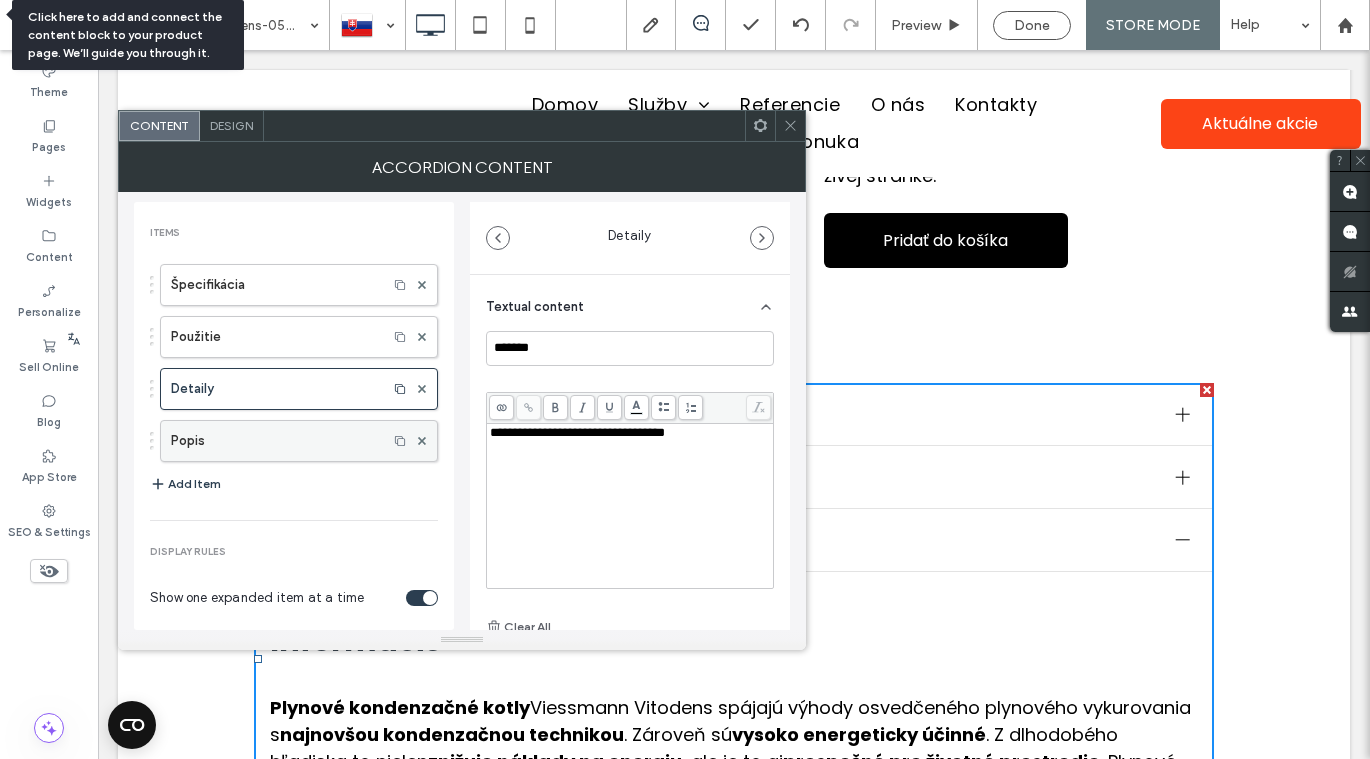 click on "Popis" at bounding box center (274, 441) 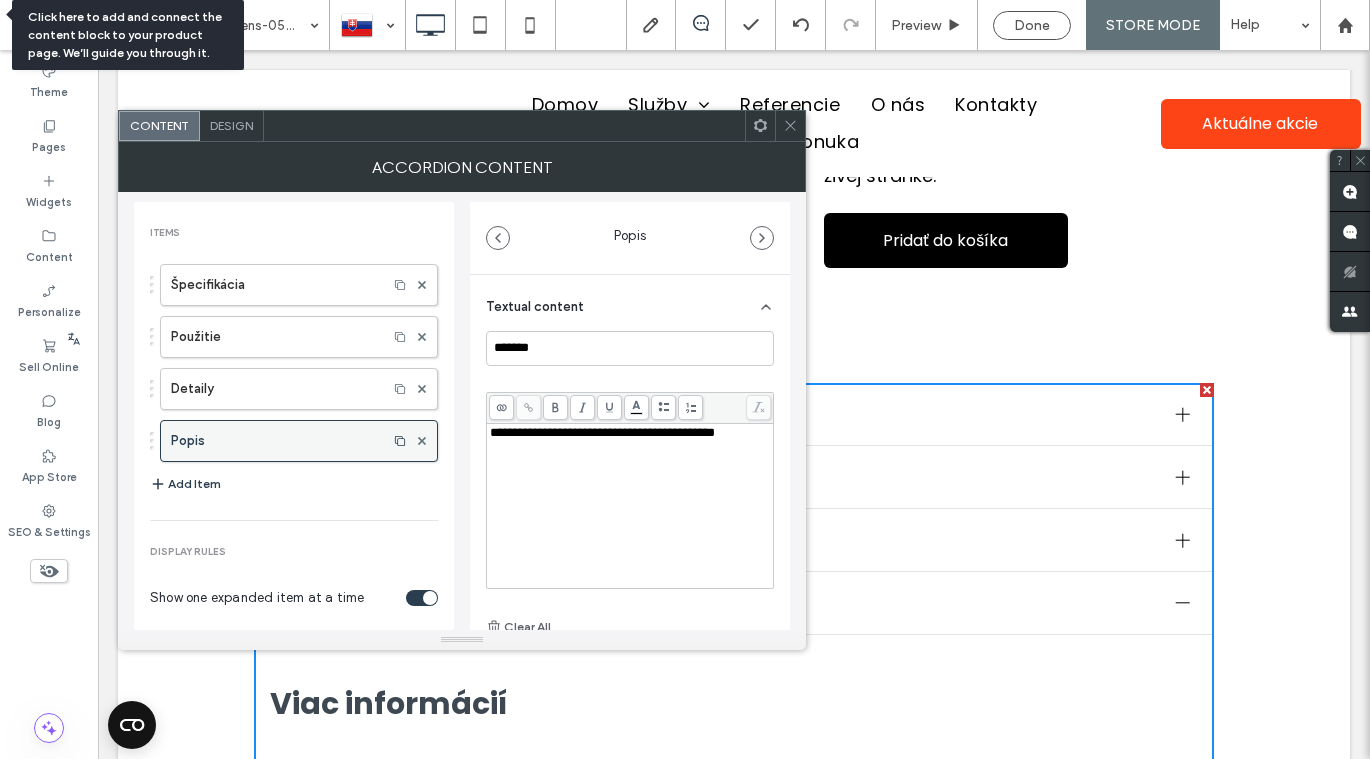 type on "*****" 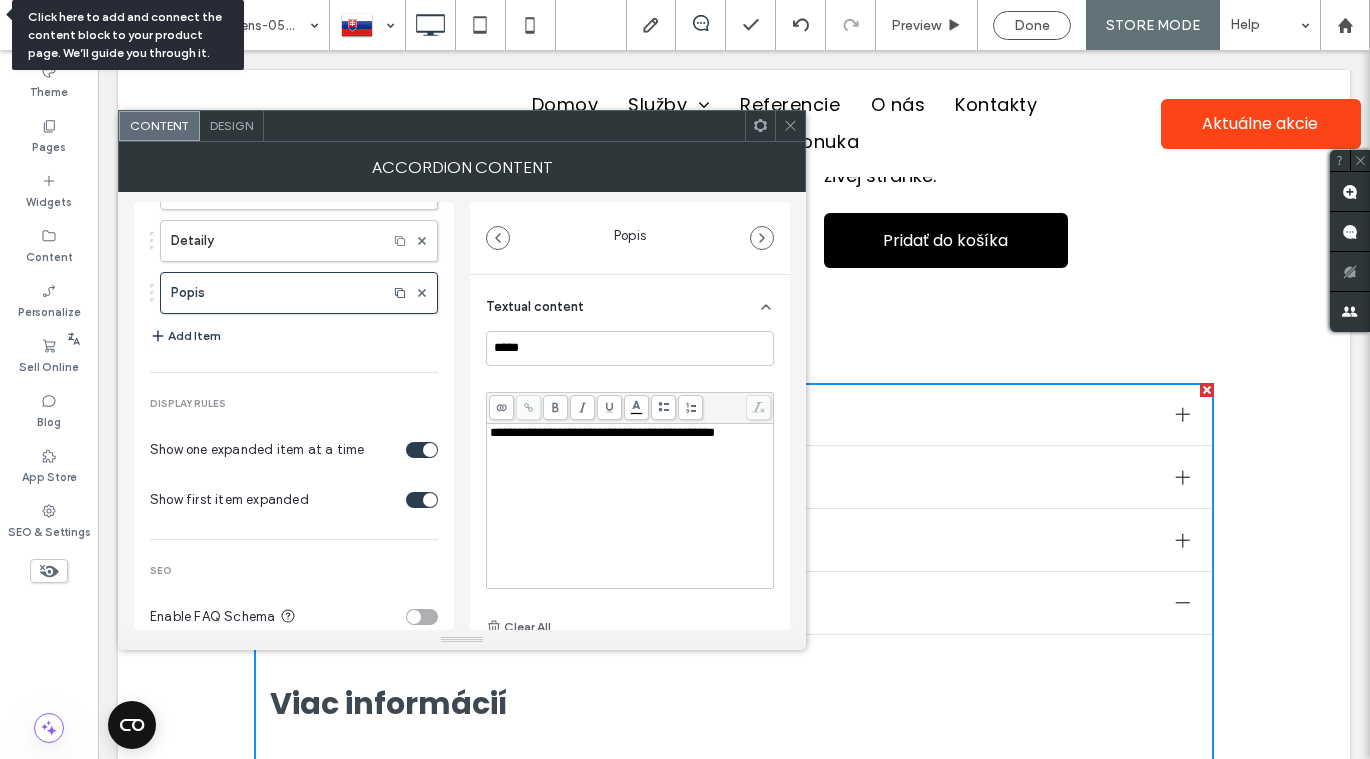 scroll, scrollTop: 175, scrollLeft: 0, axis: vertical 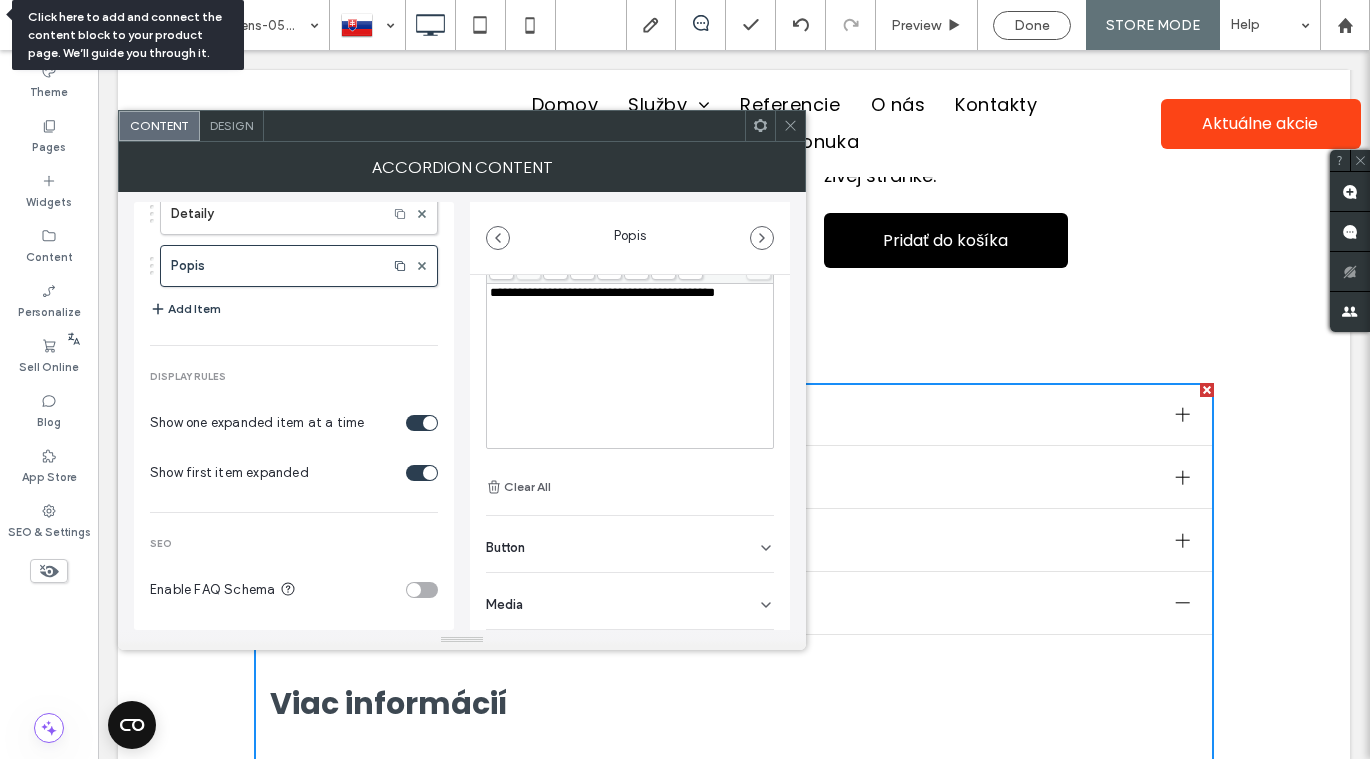 click on "Media" at bounding box center [630, 601] 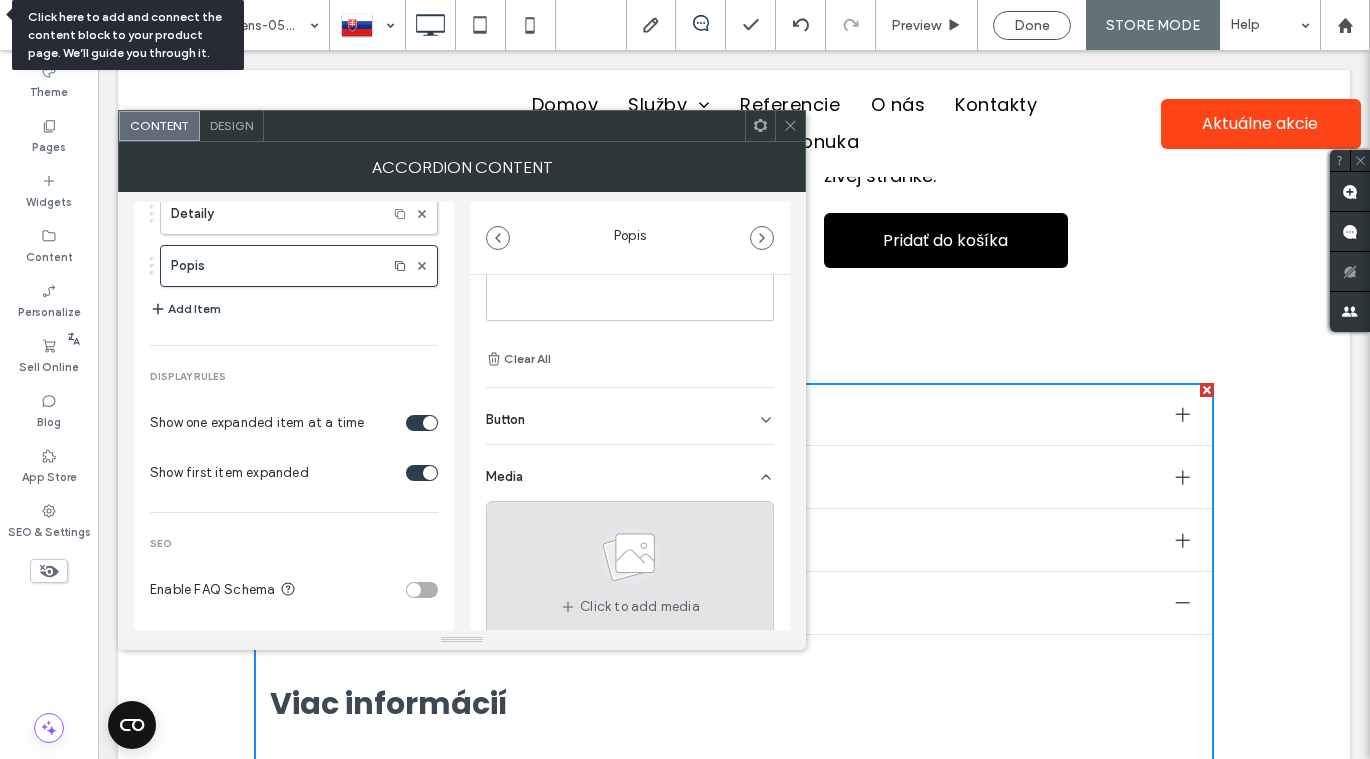 scroll, scrollTop: 293, scrollLeft: 0, axis: vertical 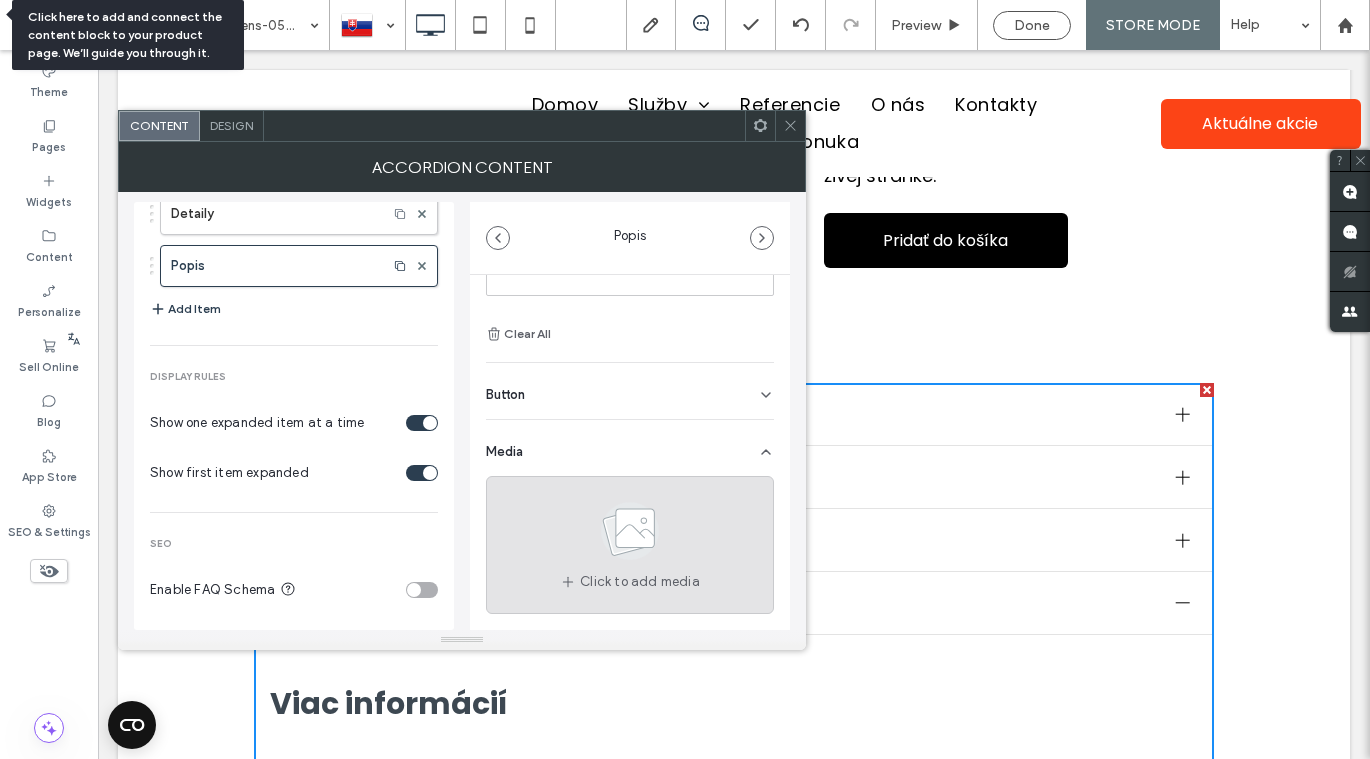 click 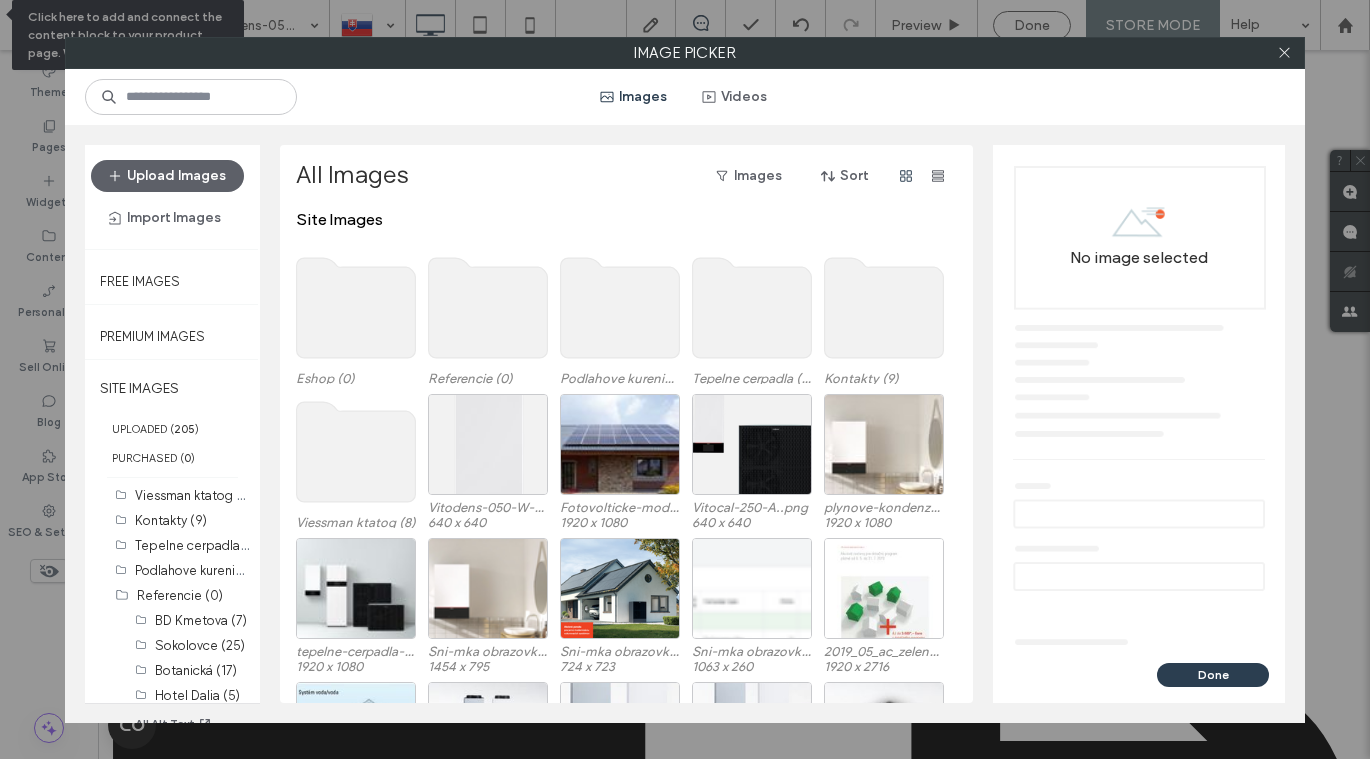 scroll, scrollTop: 863, scrollLeft: 0, axis: vertical 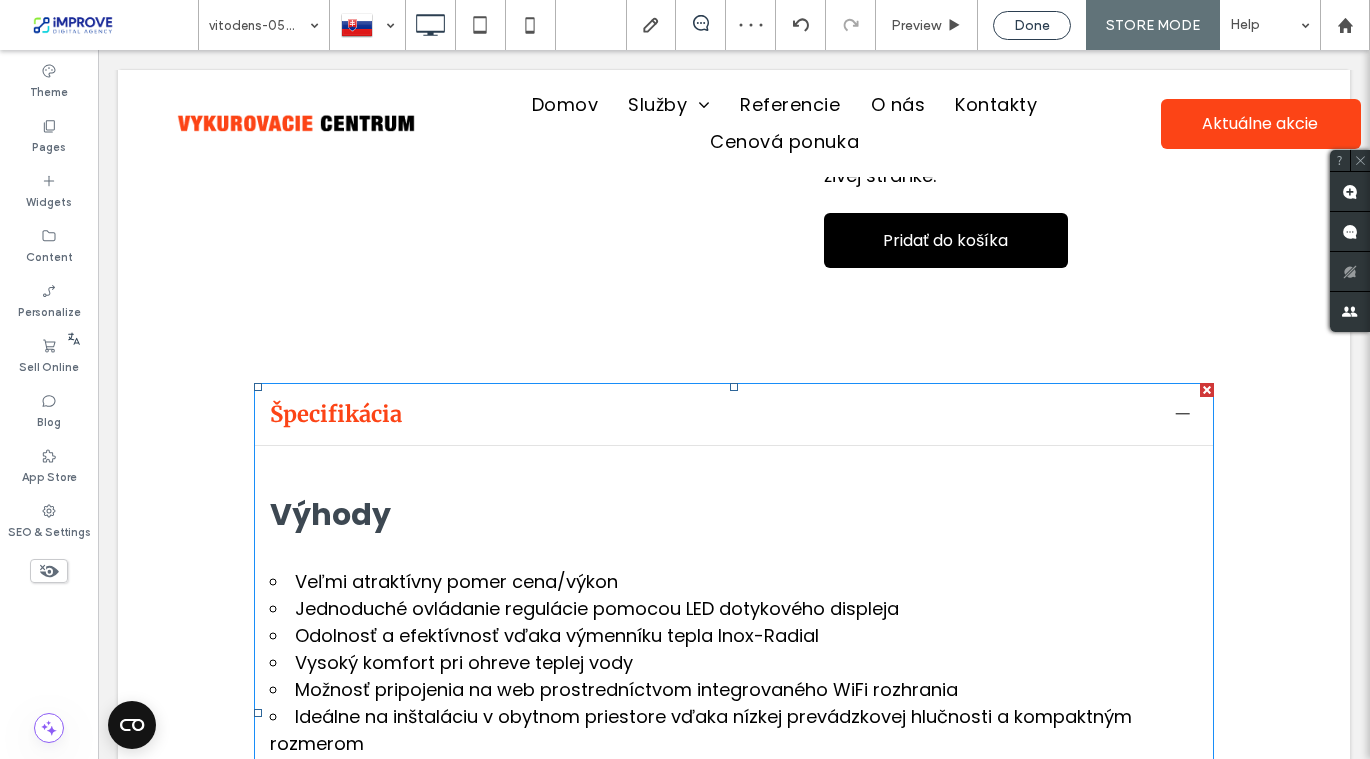 click on "Done" at bounding box center [1032, 25] 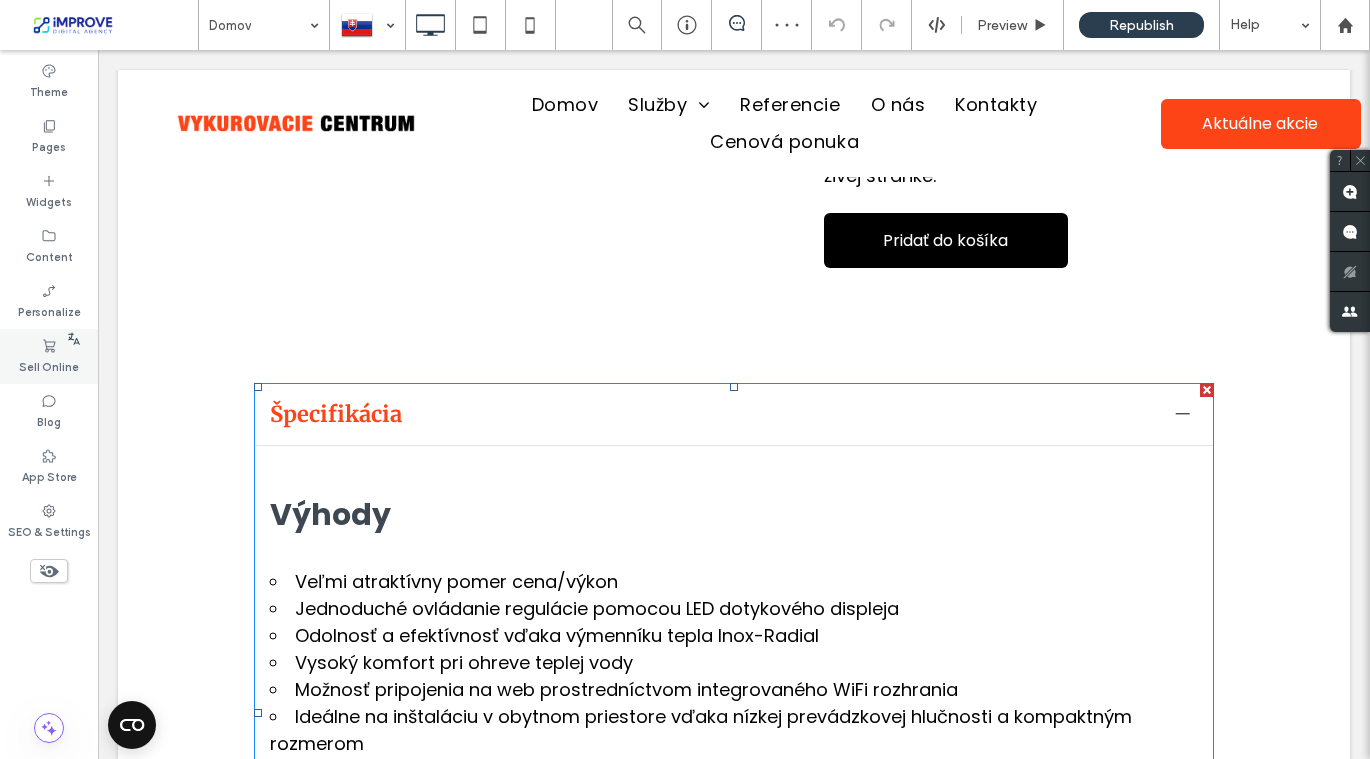 click 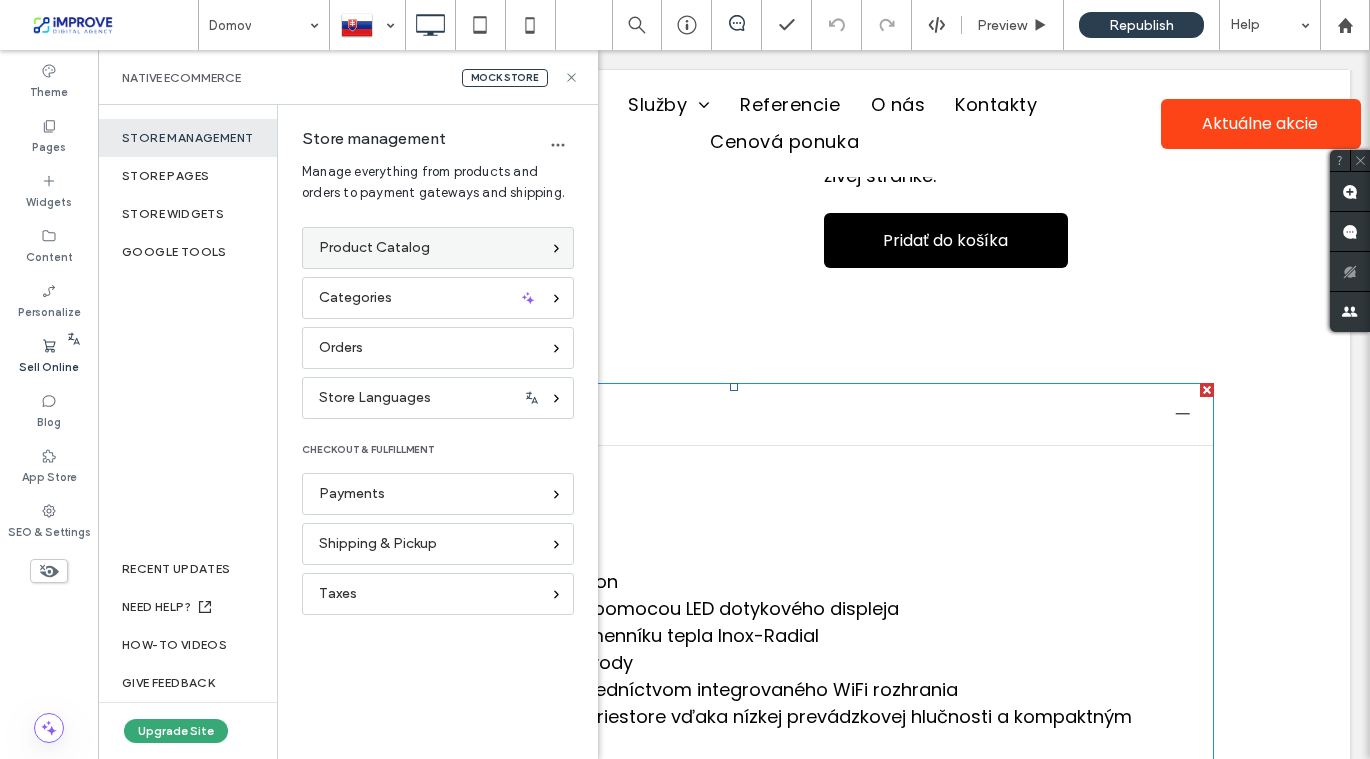 click on "Product Catalog" at bounding box center (374, 248) 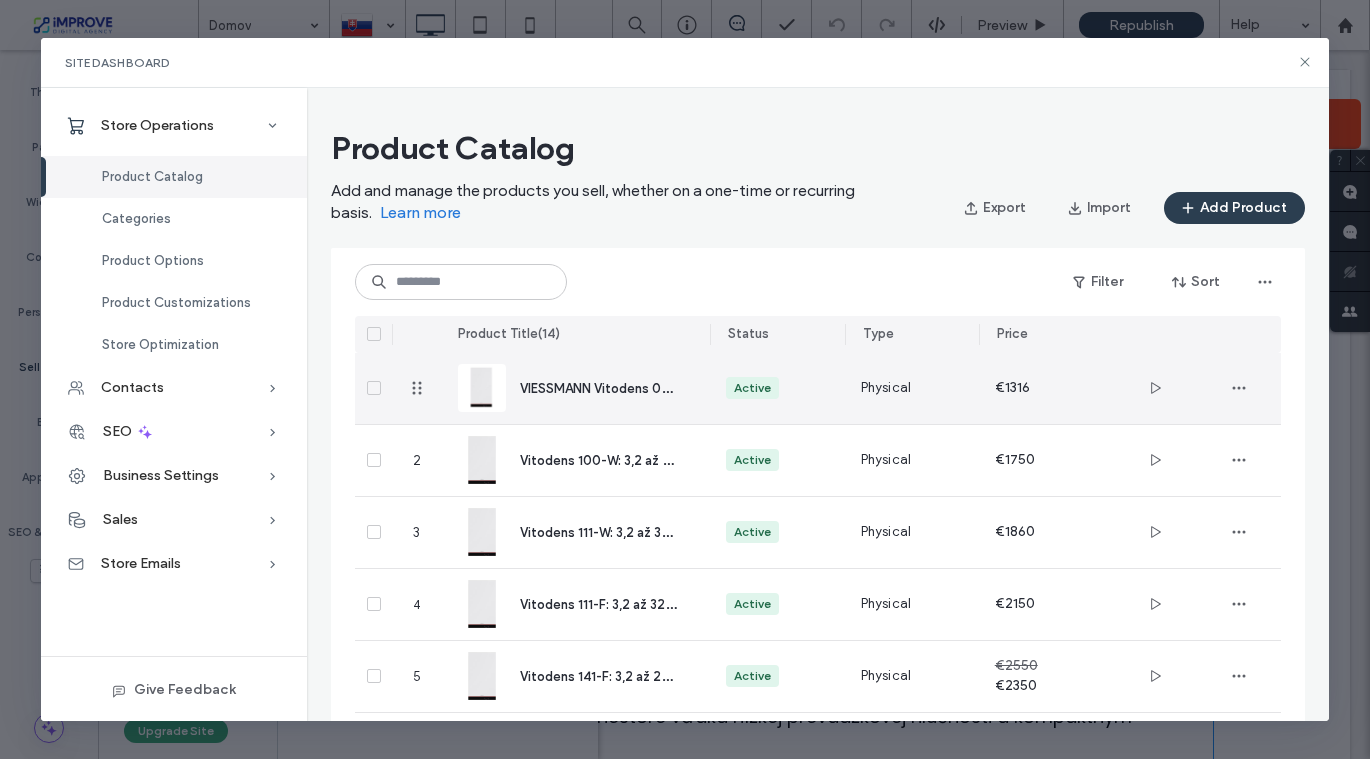 click on "VIESSMANN Vitodens 050-W: 3,2 až 25 kW" at bounding box center [647, 387] 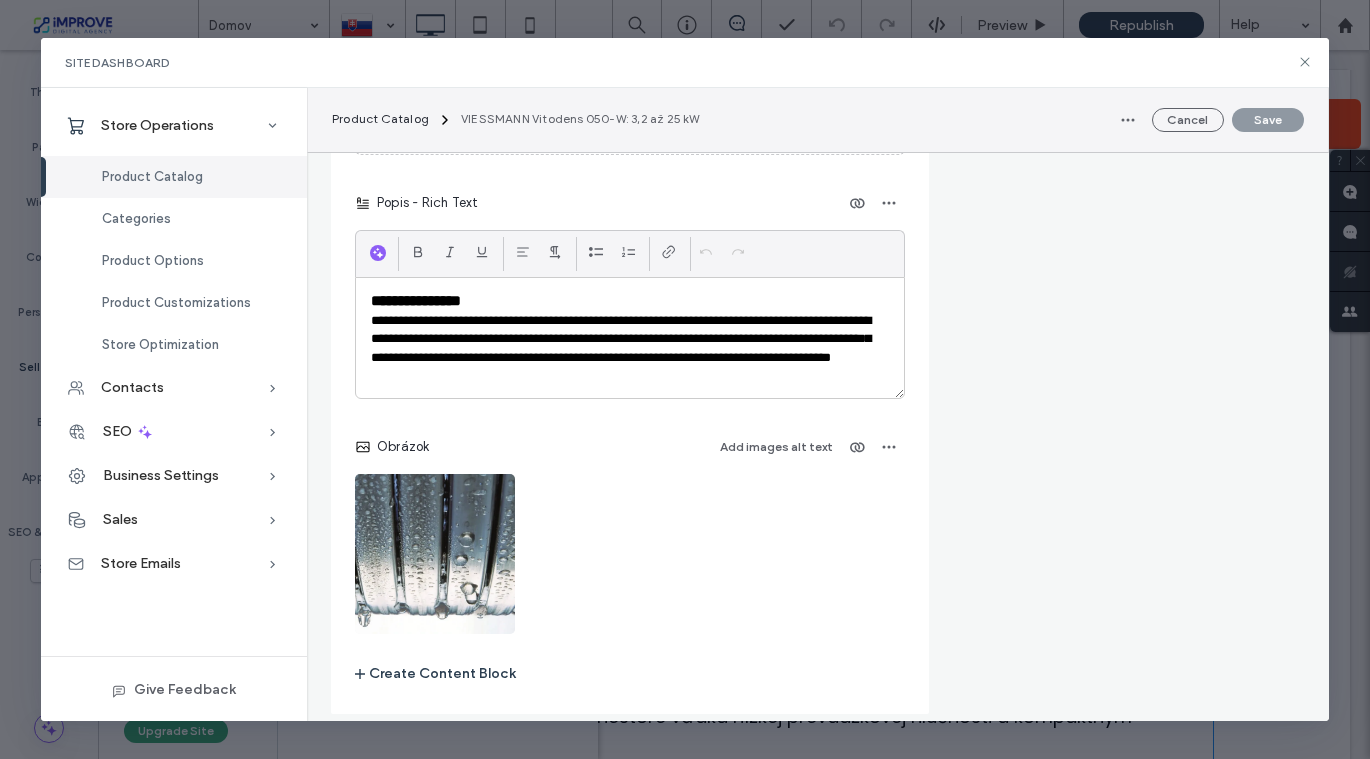 scroll, scrollTop: 3208, scrollLeft: 0, axis: vertical 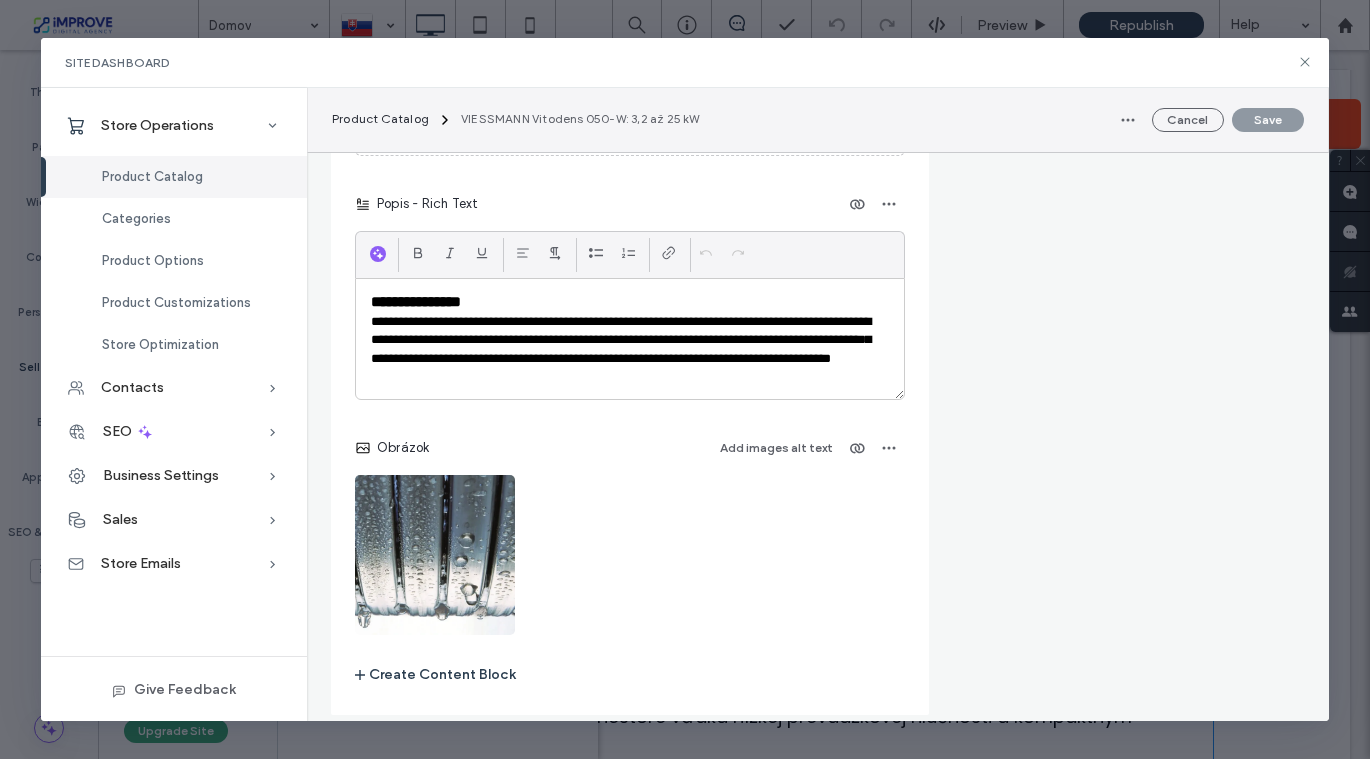 click on "Obrázok" at bounding box center (400, 448) 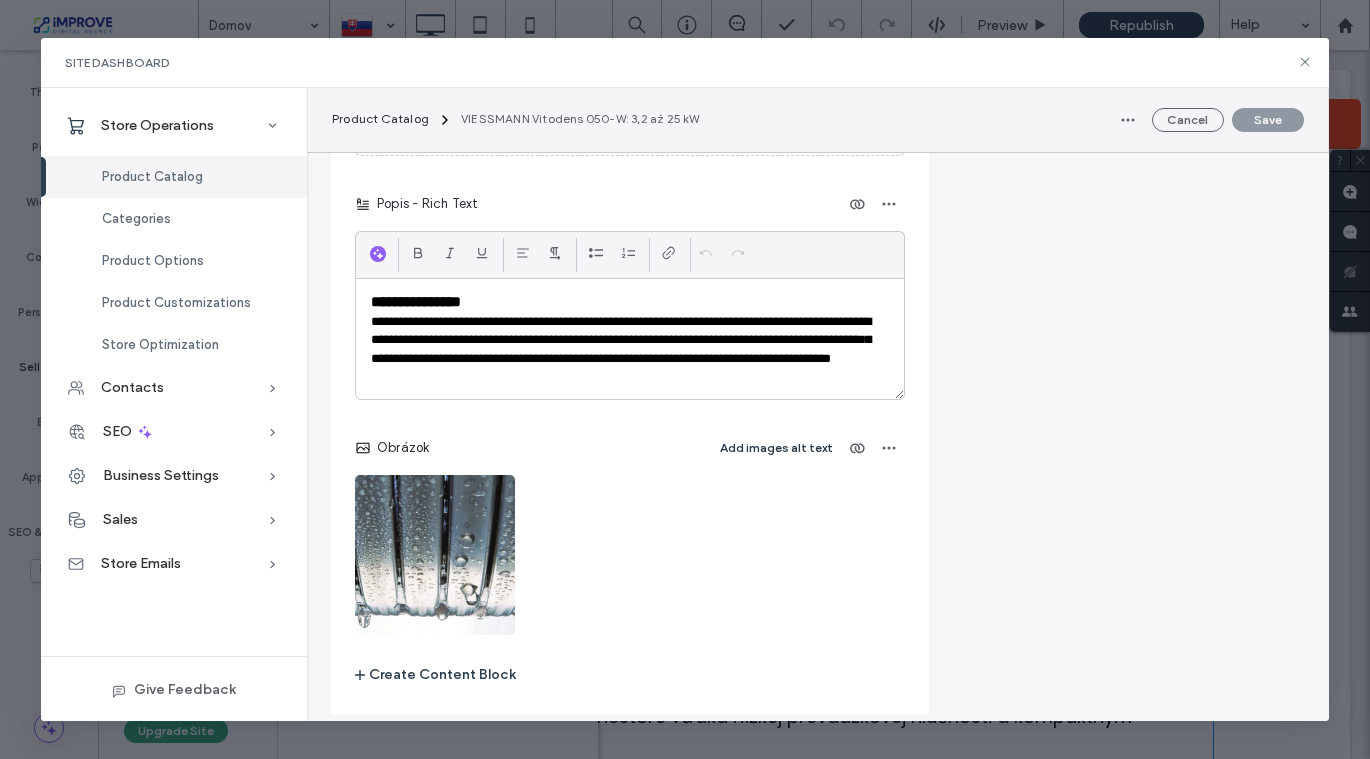 click on "Add images alt text" at bounding box center [776, 448] 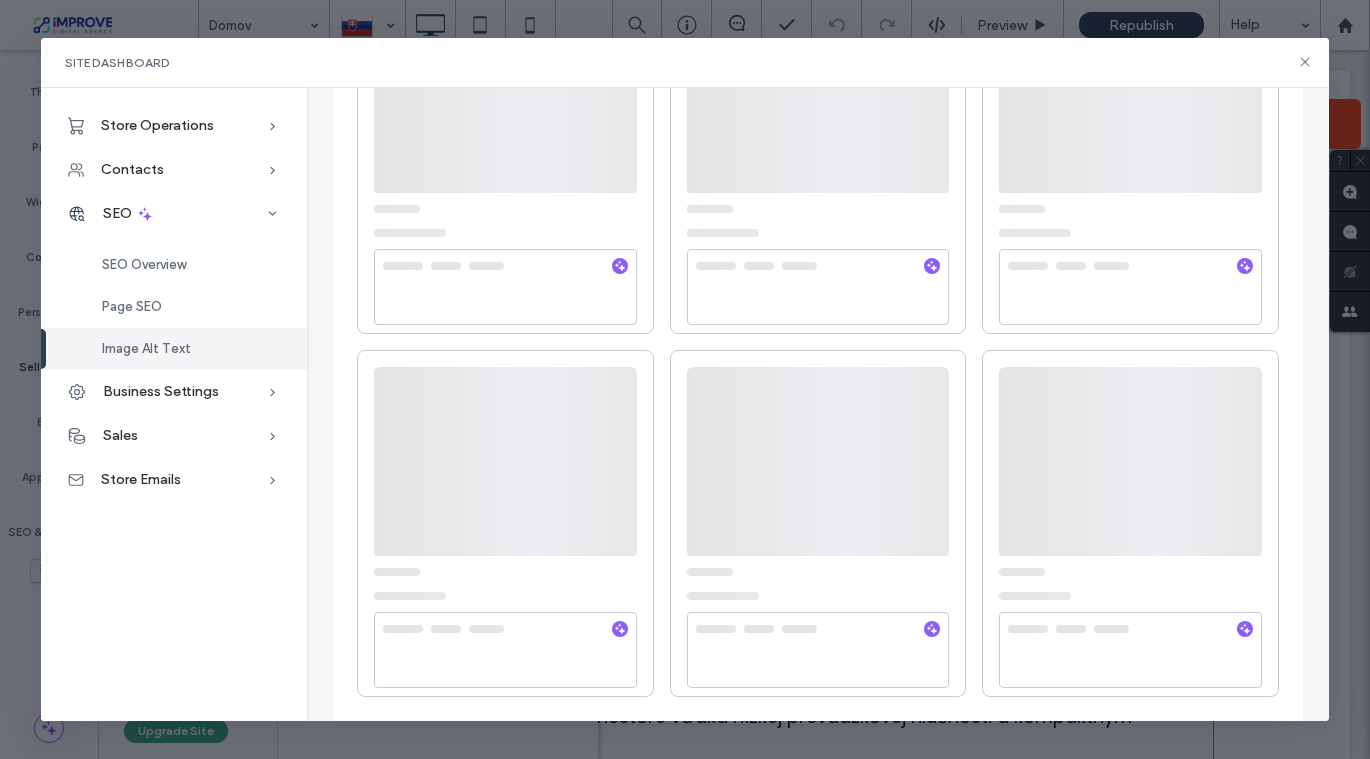 scroll, scrollTop: 0, scrollLeft: 0, axis: both 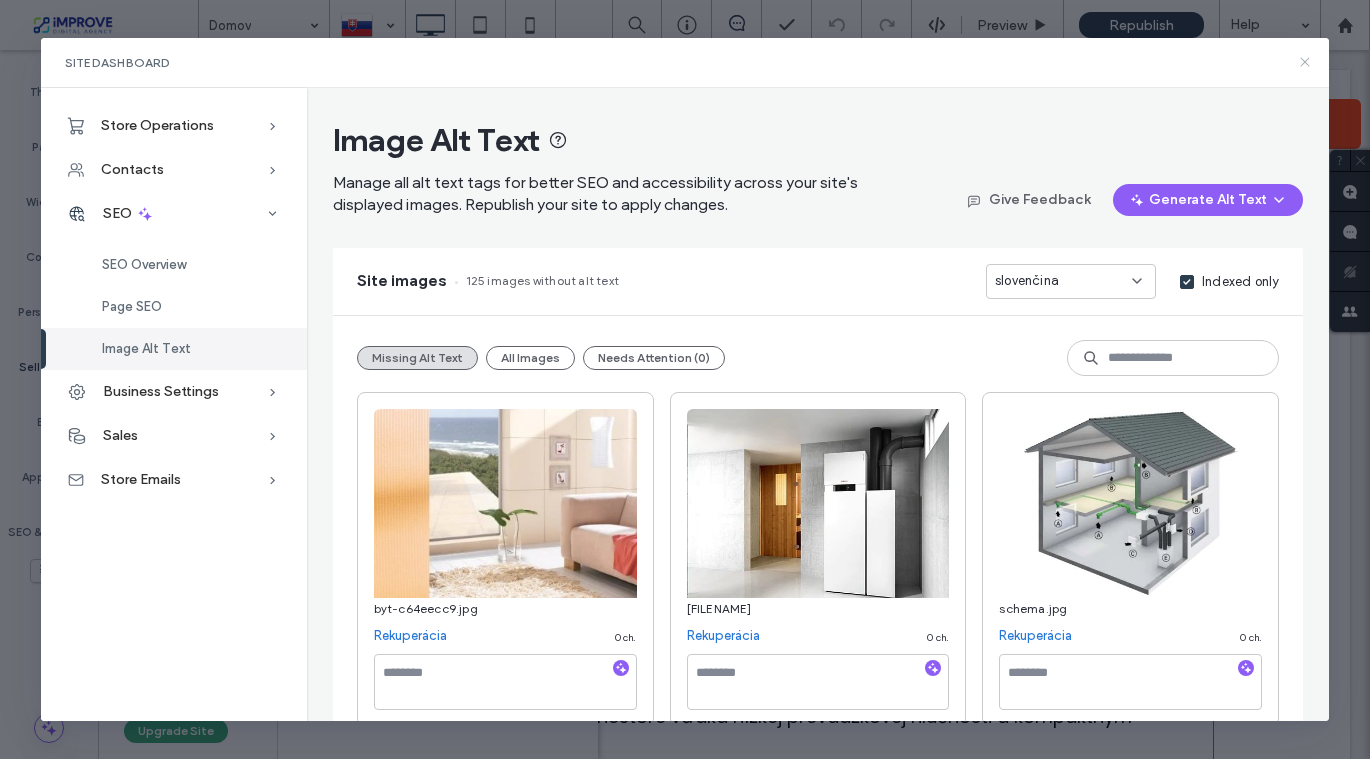 click 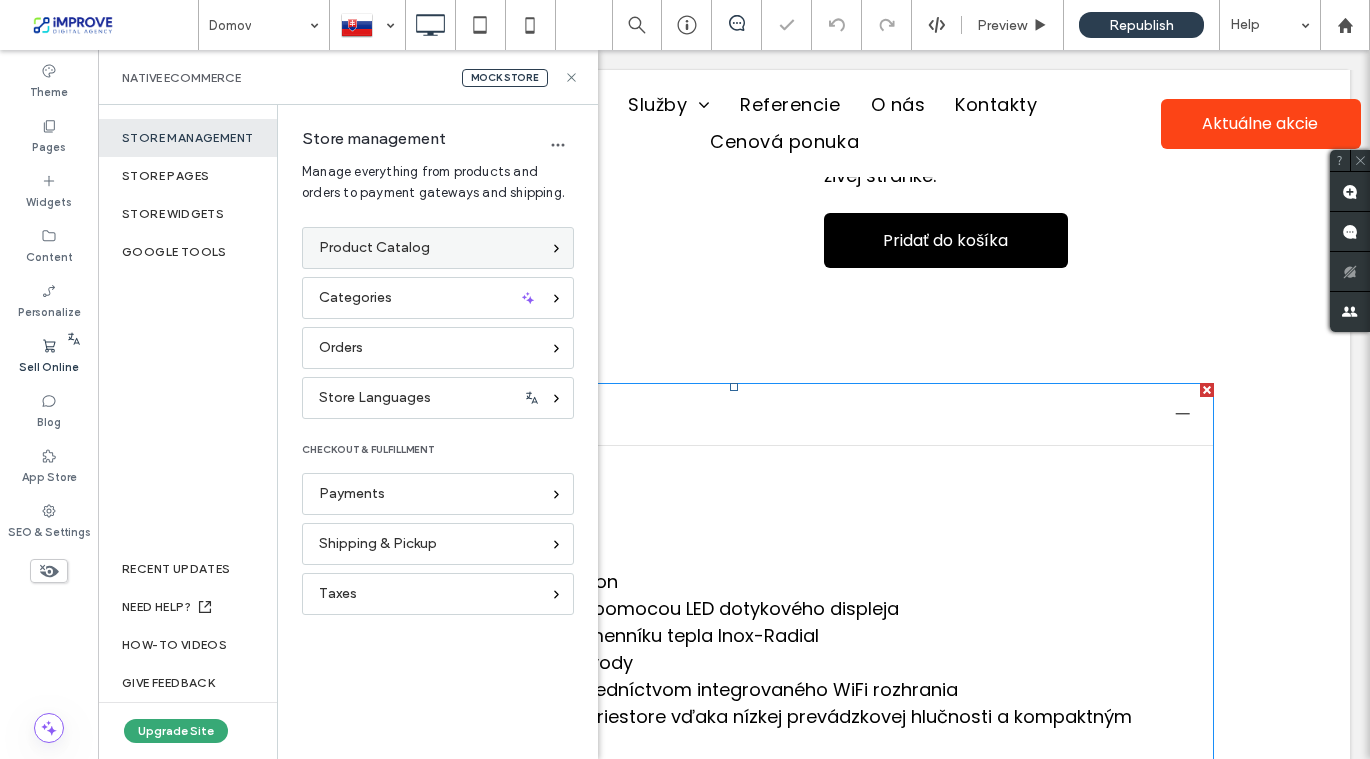 click on "Product Catalog" at bounding box center (374, 248) 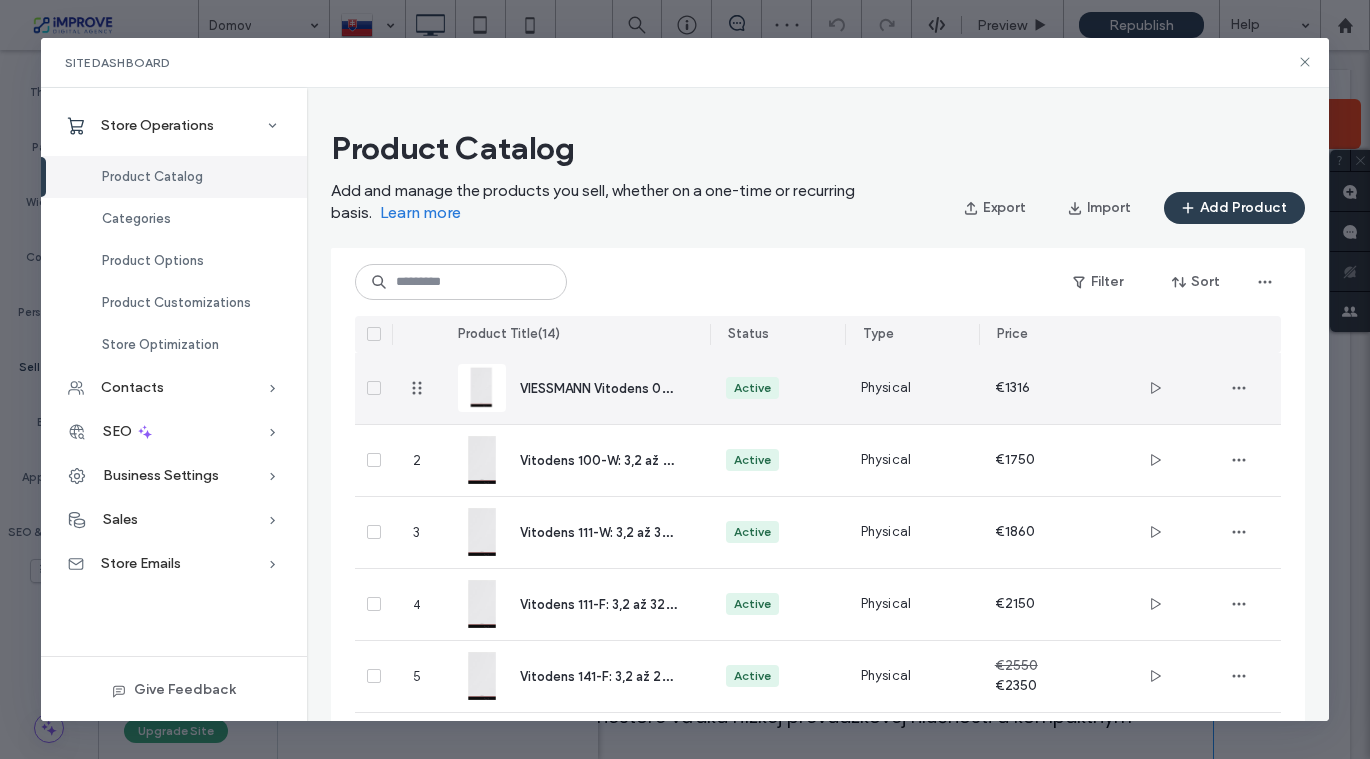 click on "VIESSMANN Vitodens 050-W: 3,2 až 25 kW" at bounding box center (599, 388) 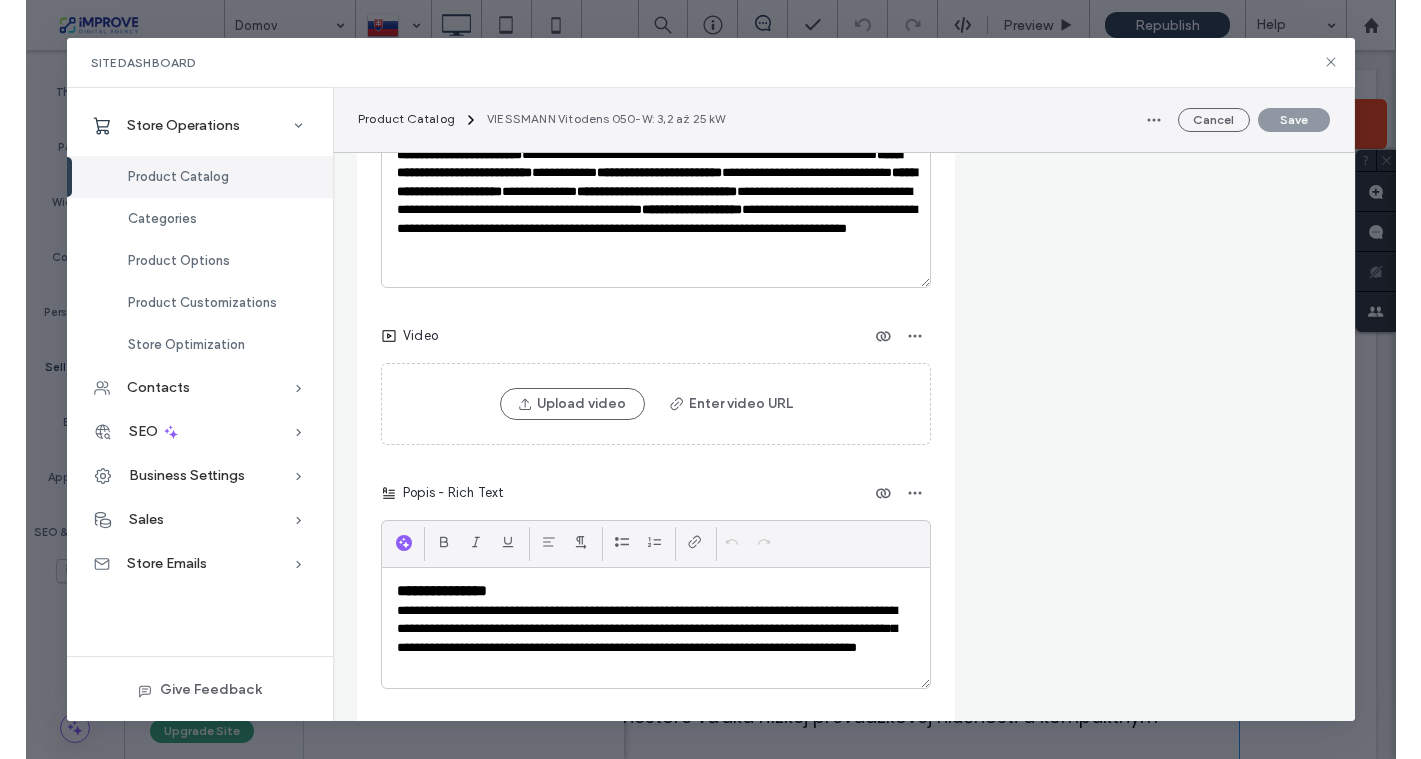 scroll, scrollTop: 3230, scrollLeft: 0, axis: vertical 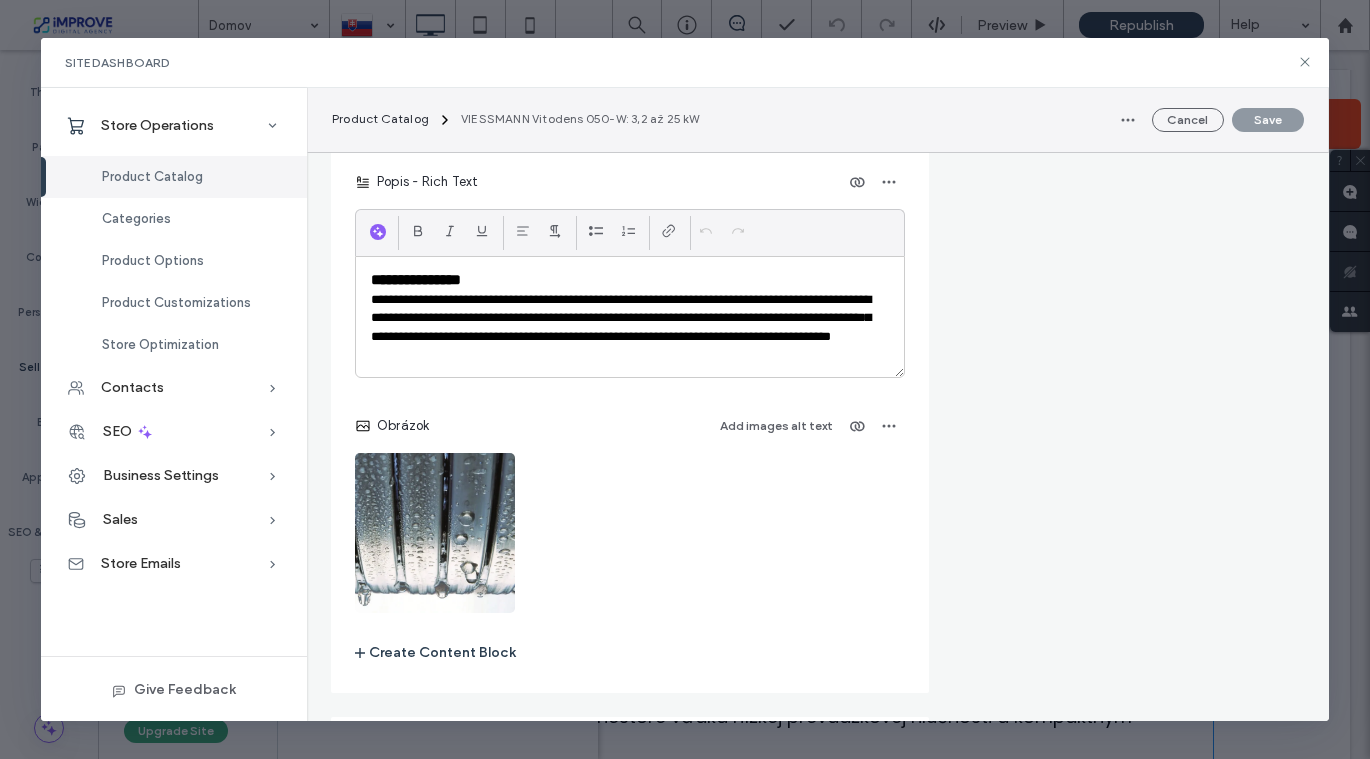click on "Obrázok Add images alt text" at bounding box center [630, 511] 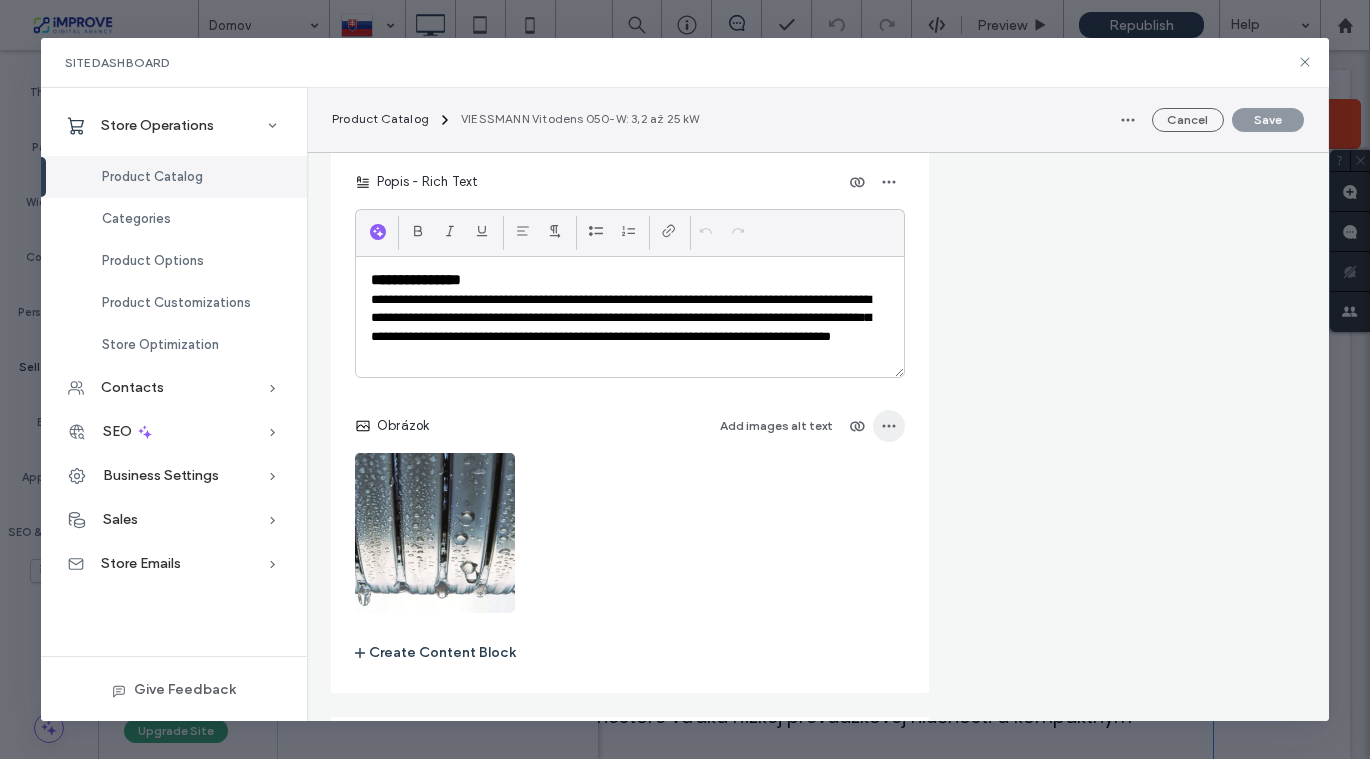 click 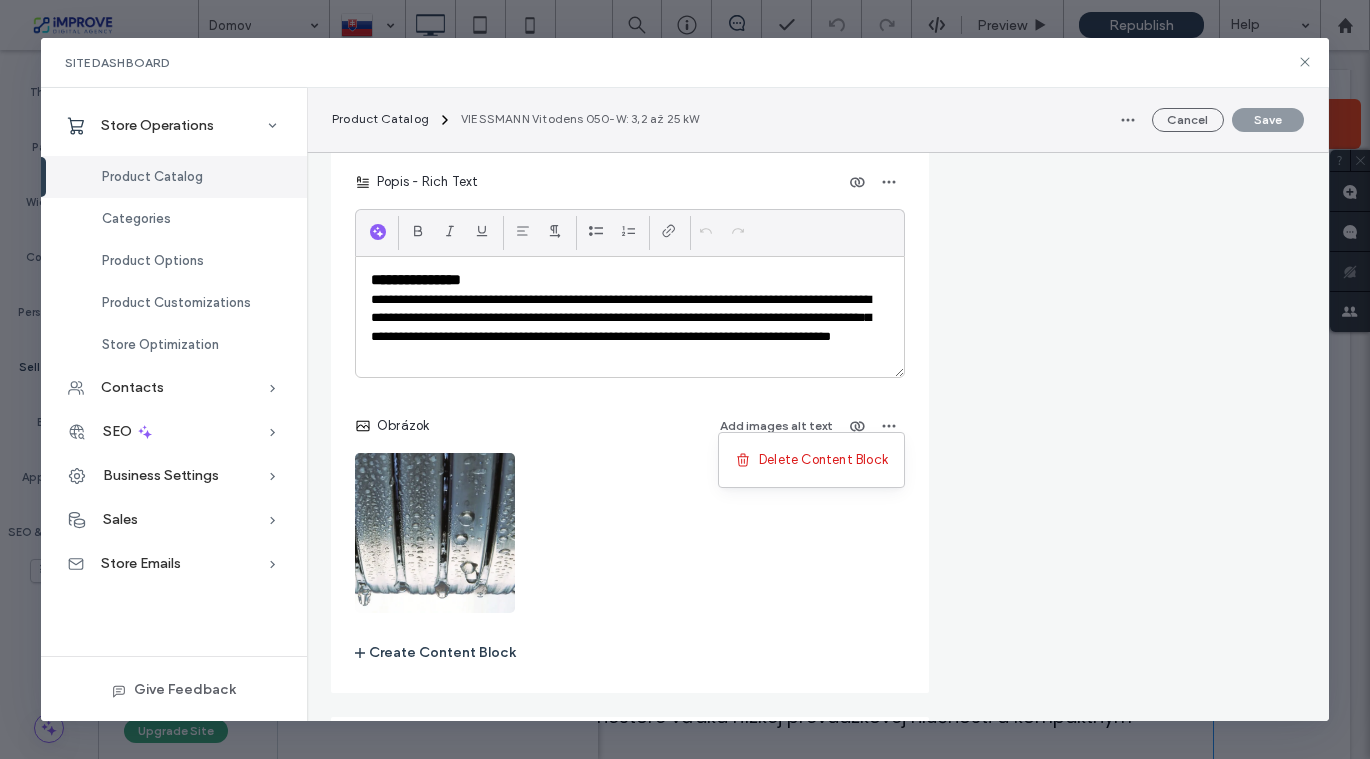 click on "Pricing Regular price On sale **** € Customers will see the price including 23% Slovakia tax (€1618.68) on the product page and at checkout. Change tax settings Product’s purchase type One-Time Subscription Offer this product on a recurring basis Categories Add this product to one or more categories  Plynové kondenzačné kotly +0  Plynové kondenzačné kotly +0" at bounding box center (1127, -983) 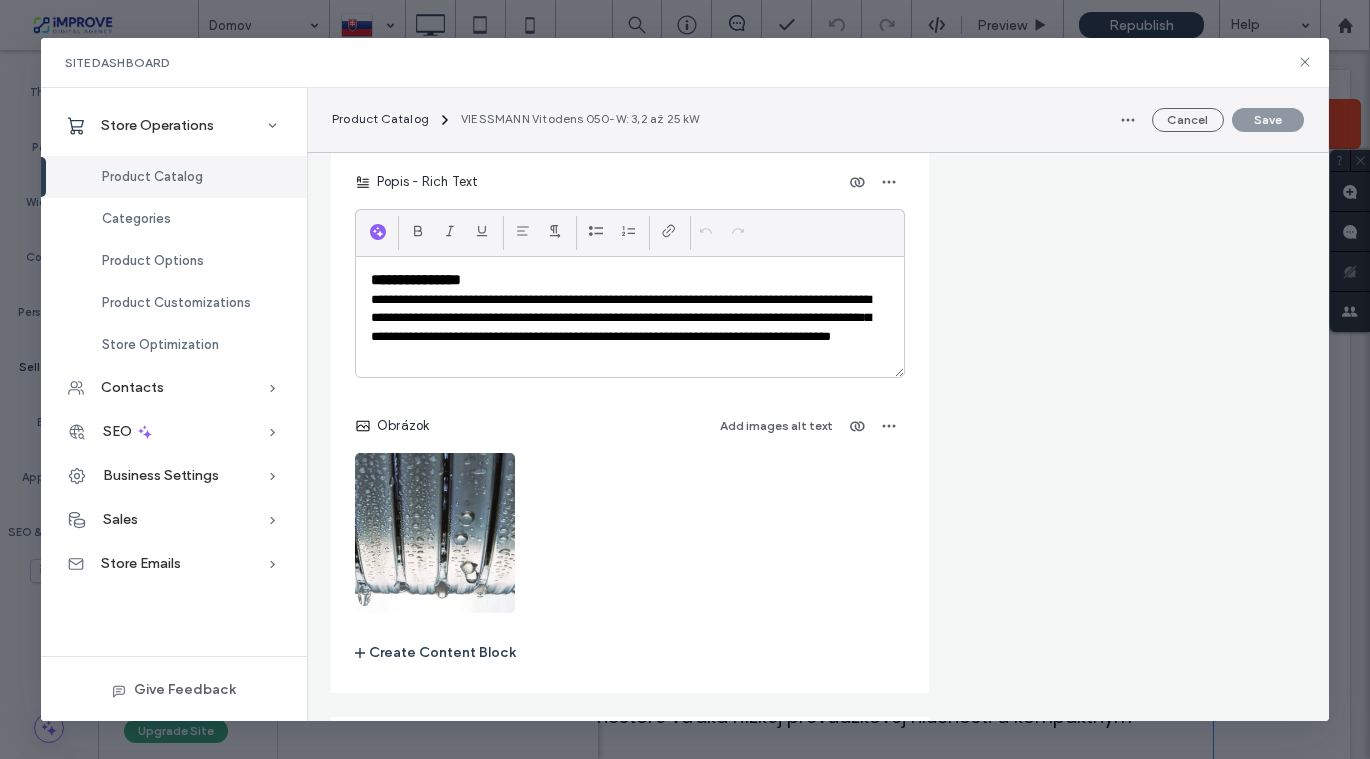 click on "Obrázok Add images alt text" at bounding box center [630, 511] 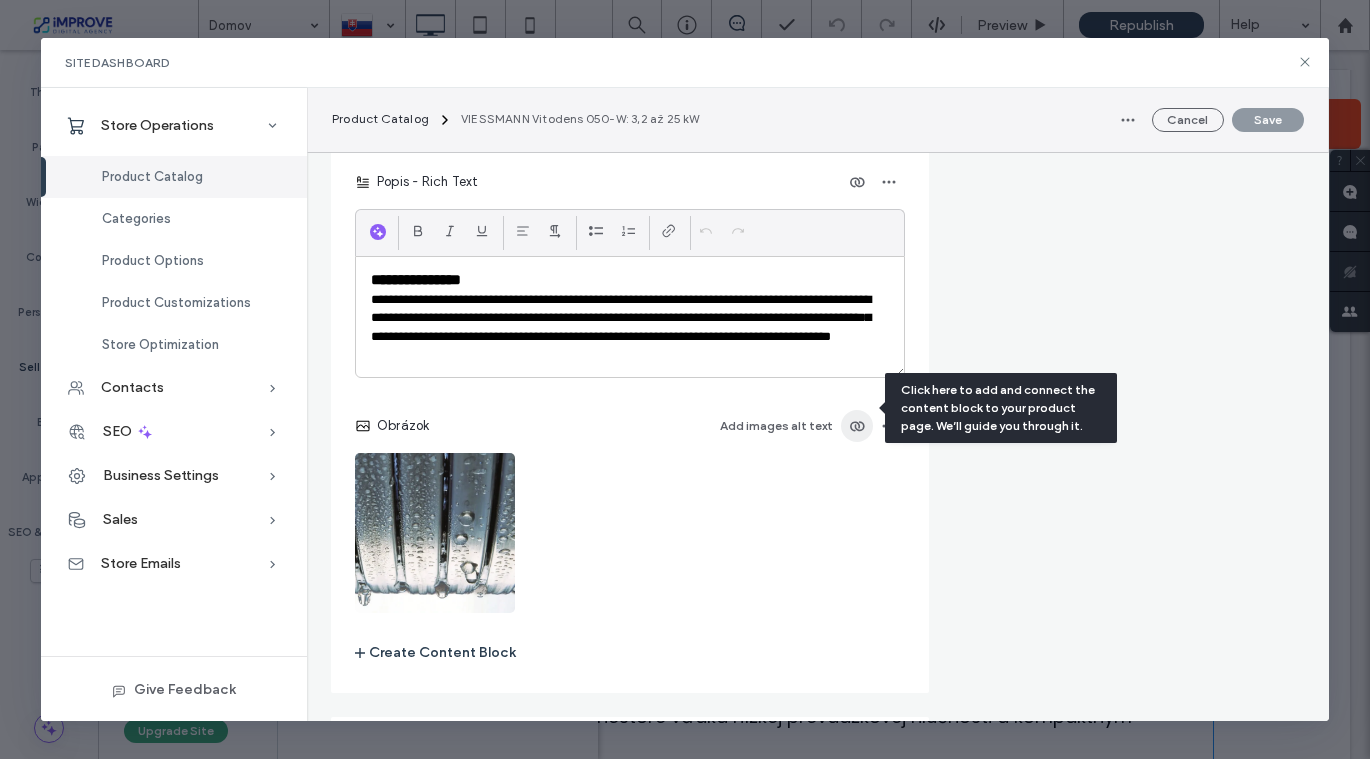 click 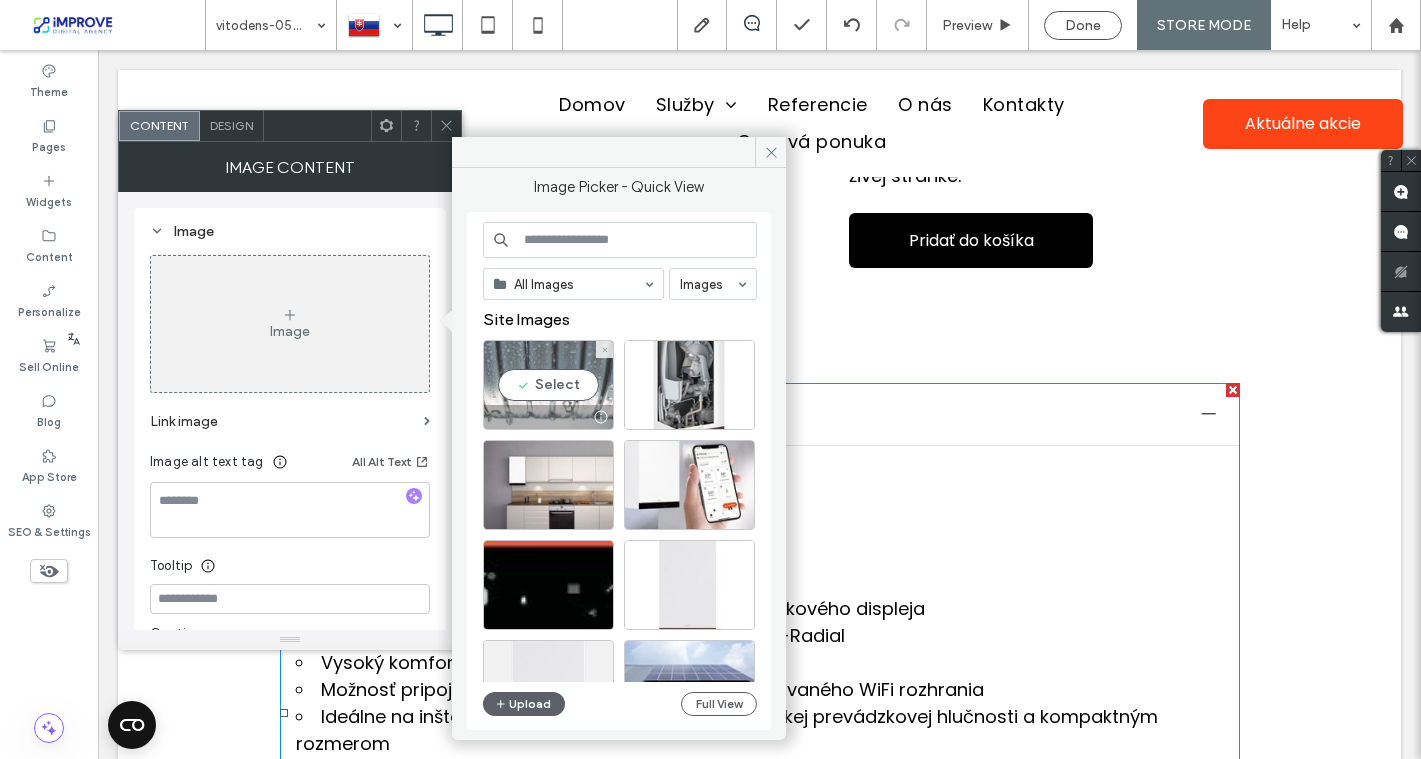 click on "Select" at bounding box center (548, 385) 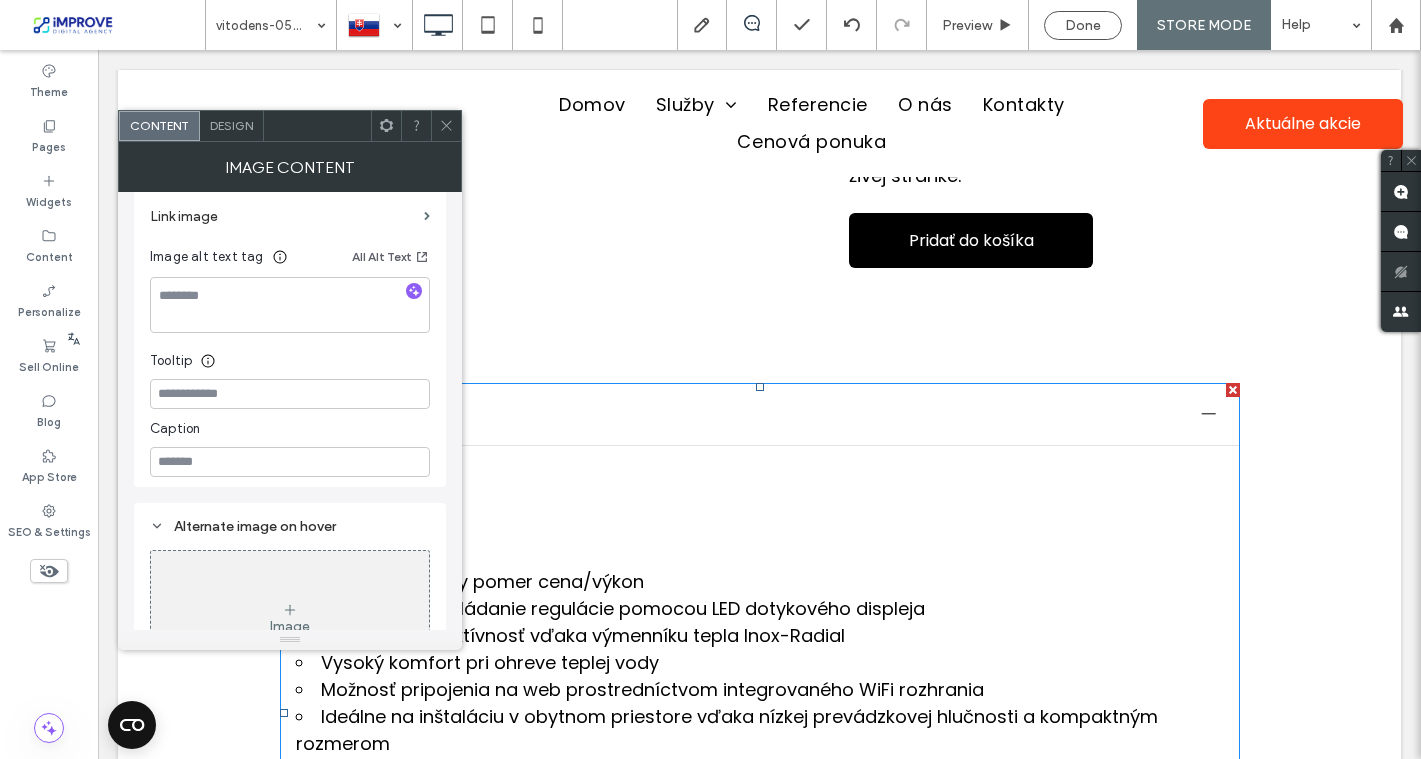 scroll, scrollTop: 572, scrollLeft: 0, axis: vertical 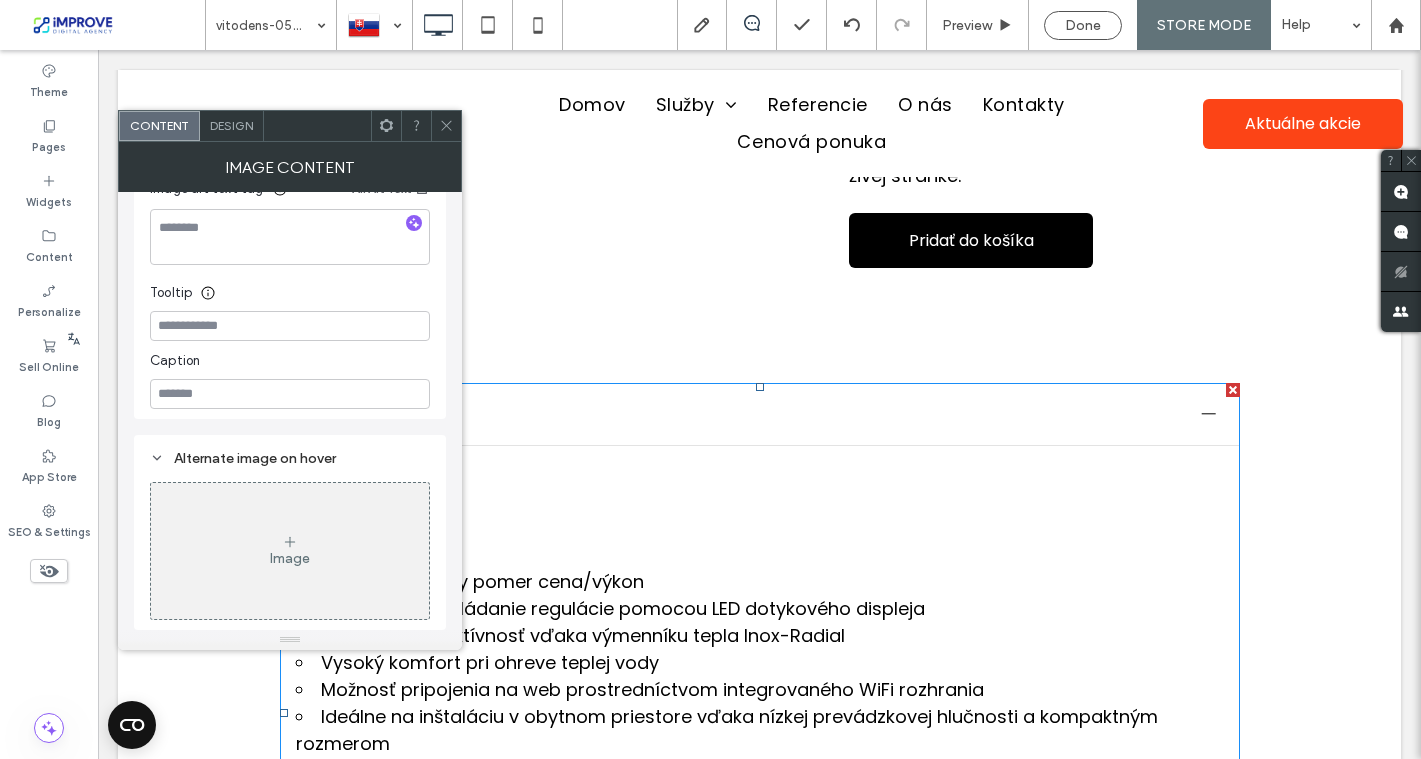 click 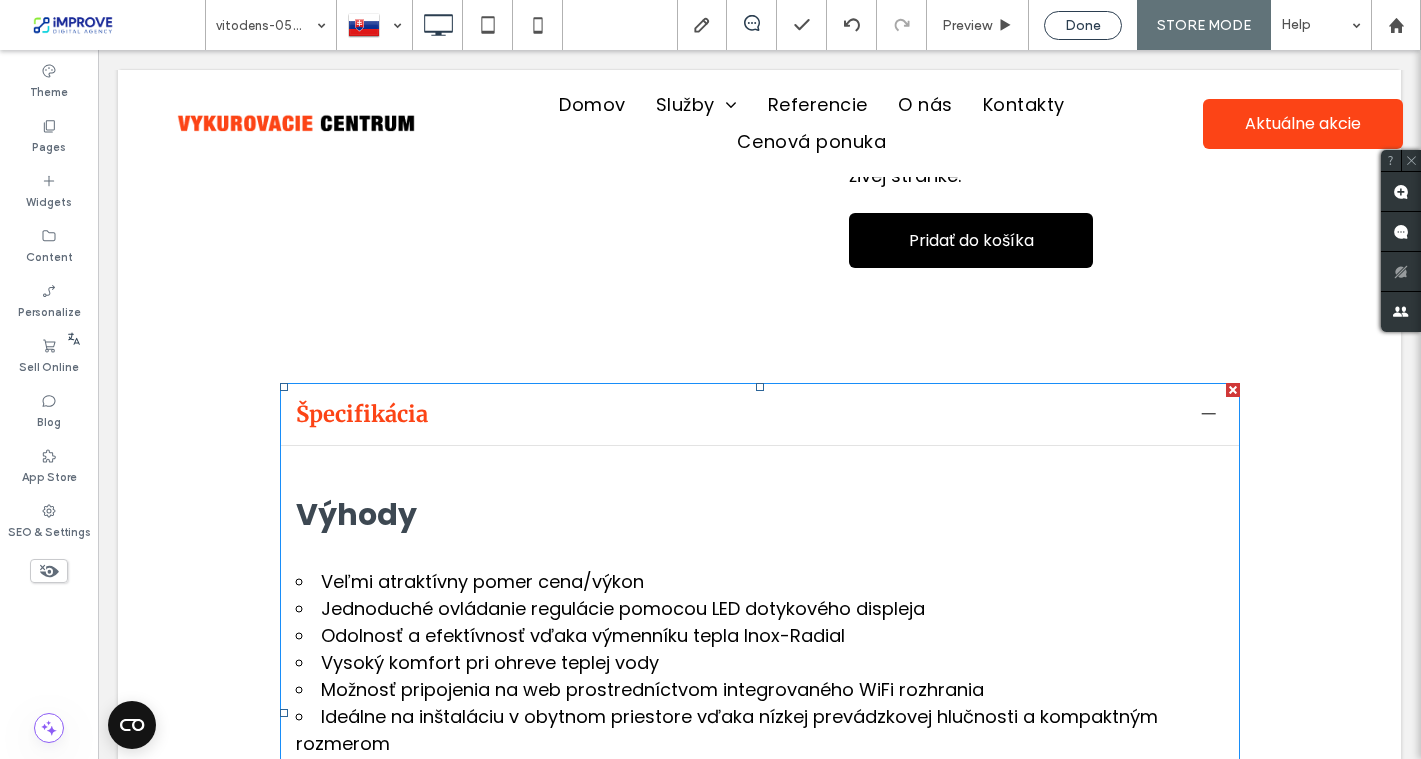 click on "Done" at bounding box center (1083, 25) 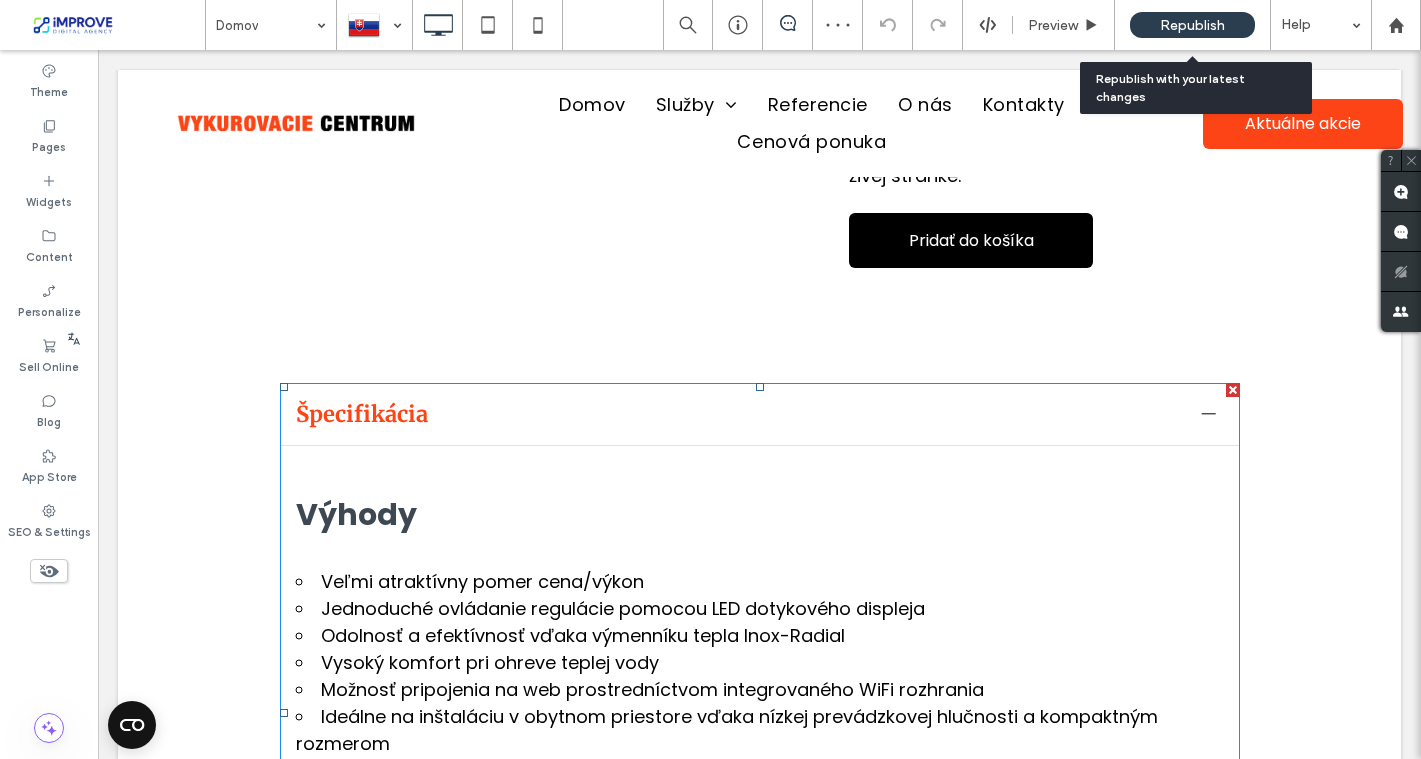 click on "Republish" at bounding box center [1192, 25] 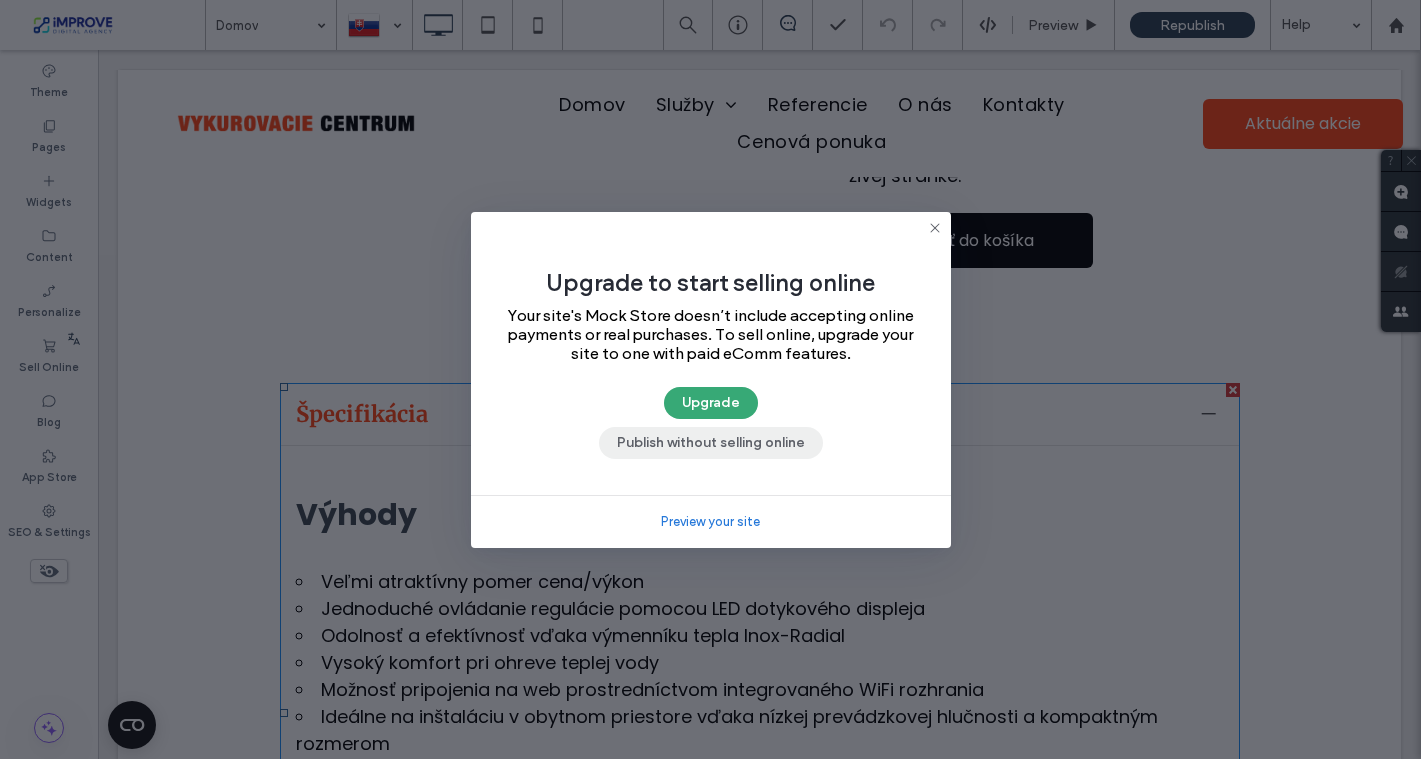 click on "Publish without selling online" at bounding box center (711, 443) 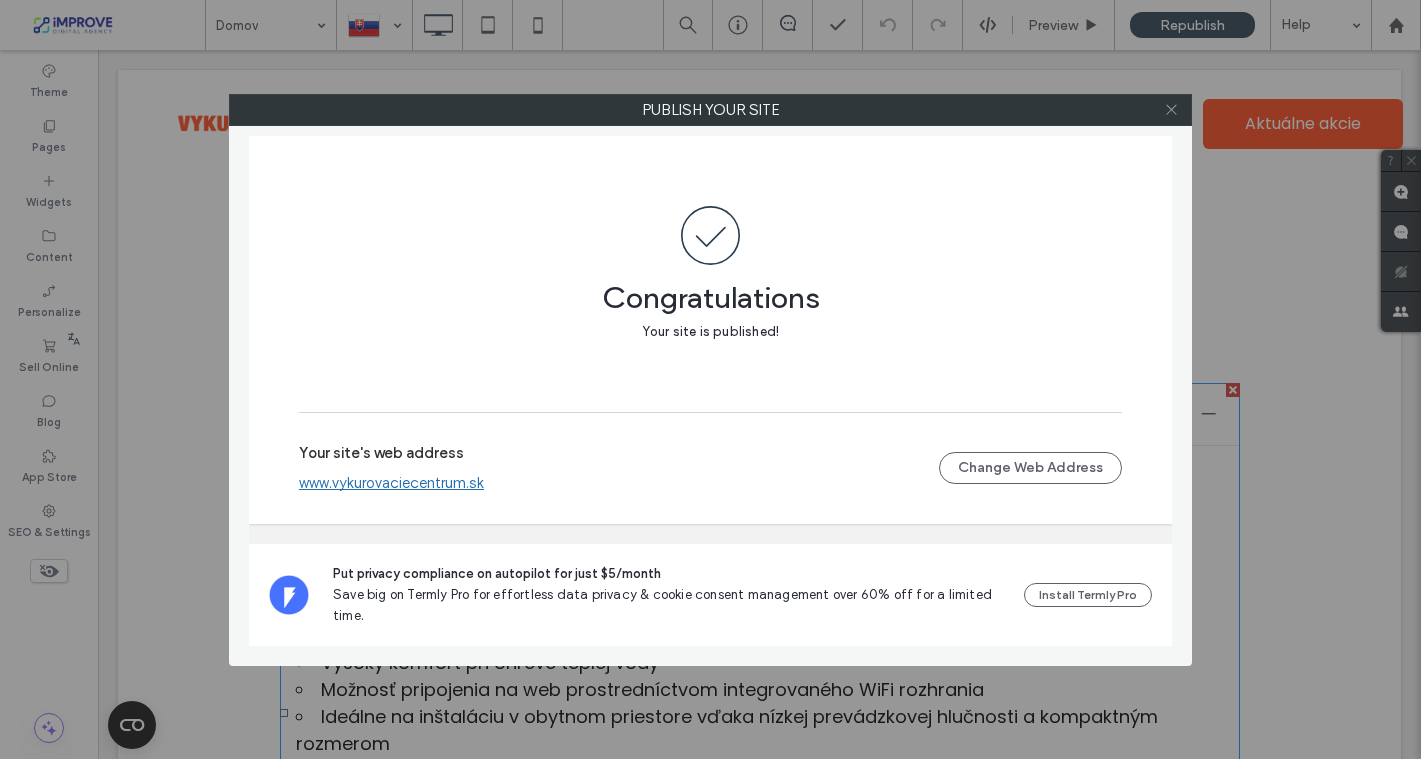 click 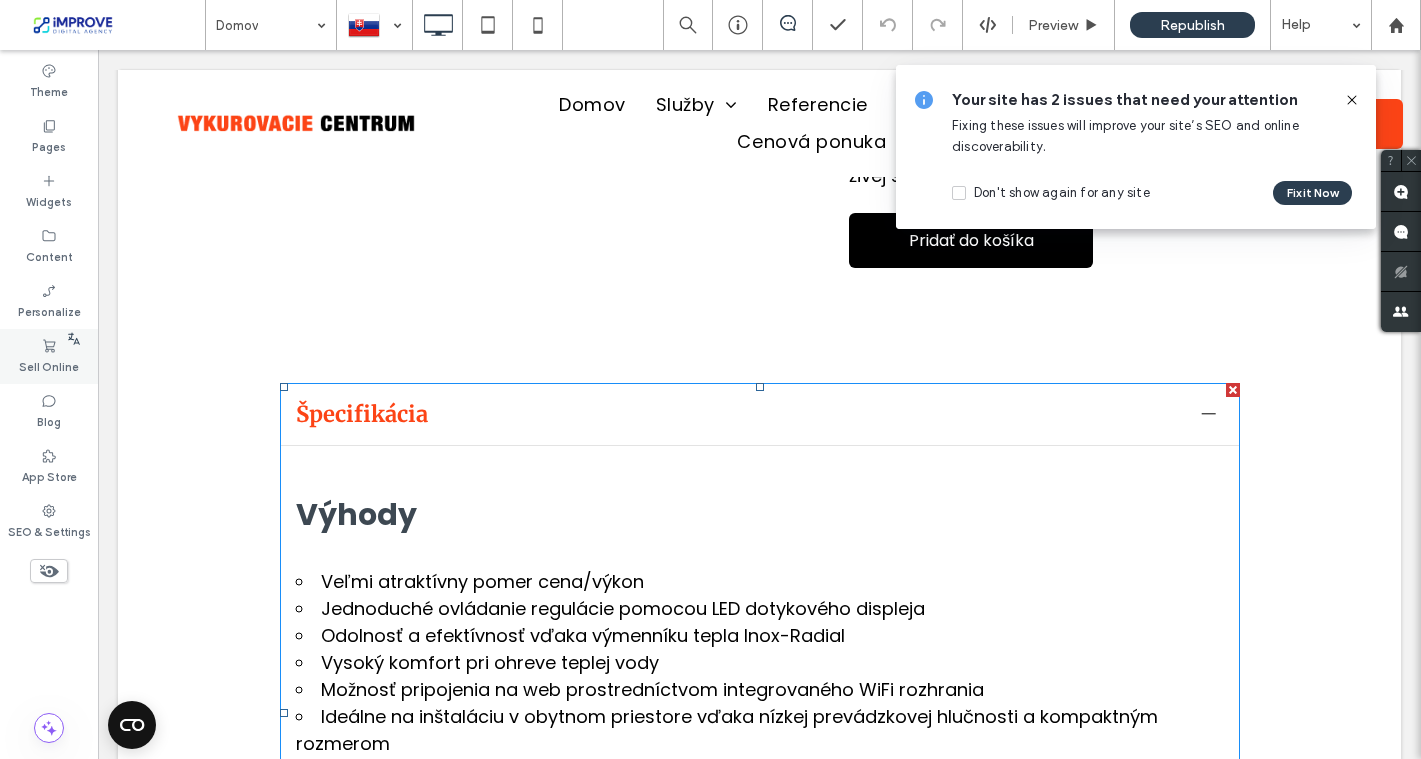click on "Sell Online" at bounding box center [49, 356] 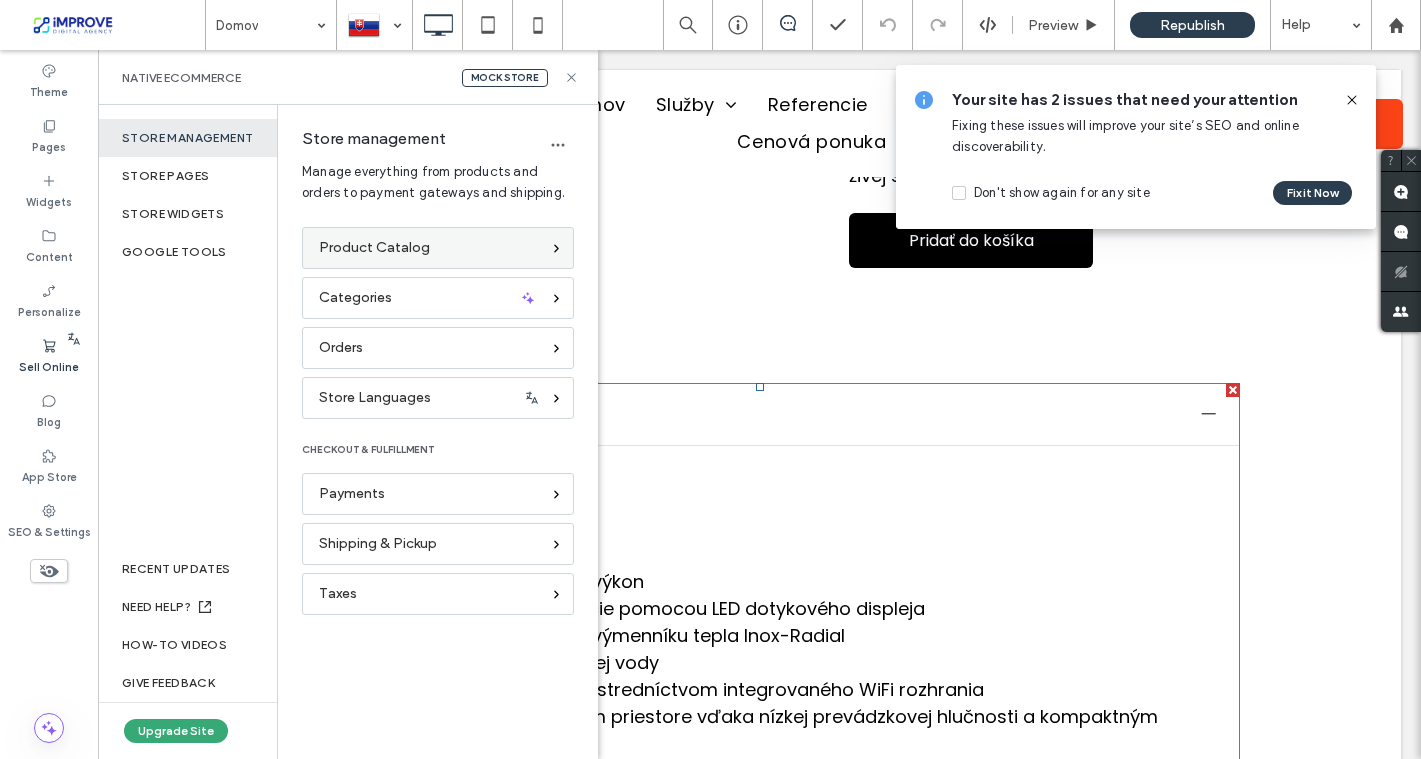 click on "Product Catalog" at bounding box center [374, 248] 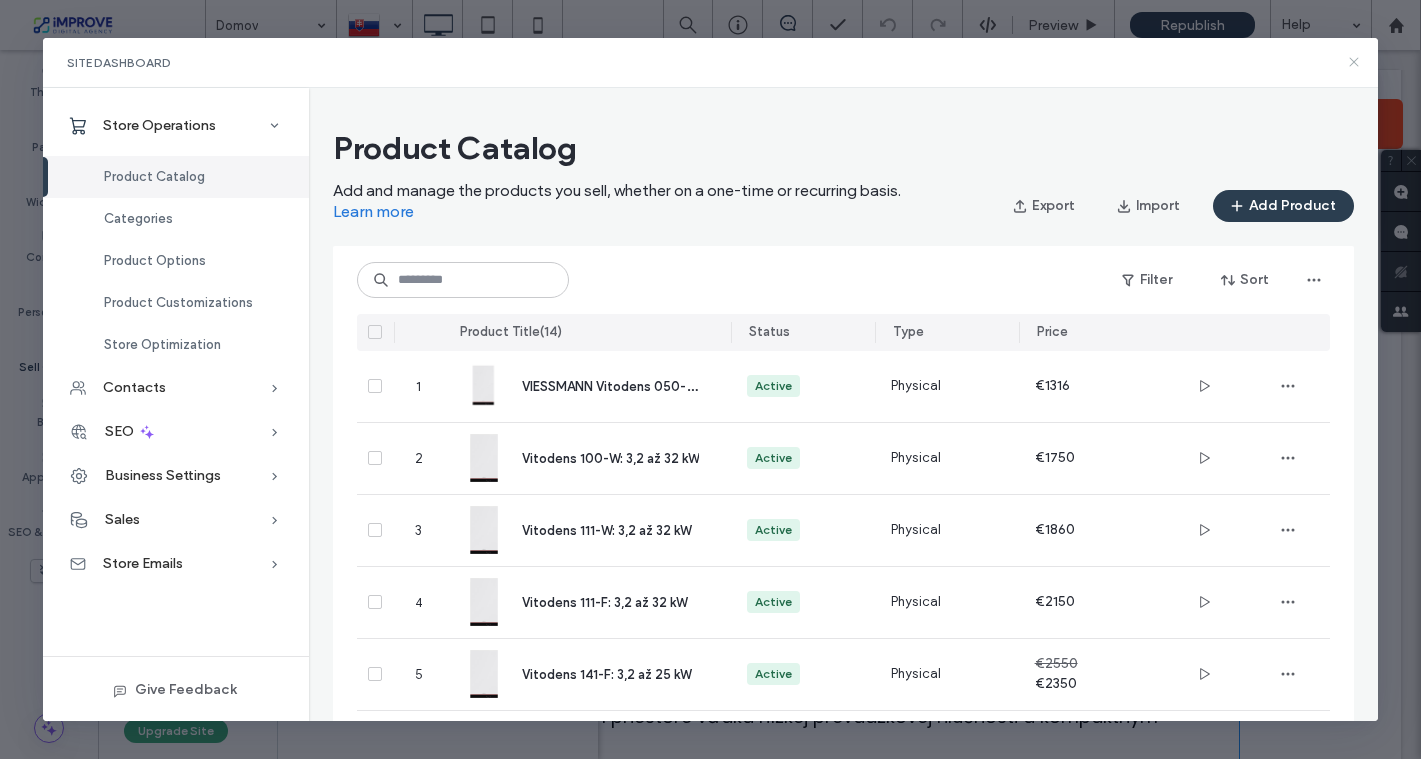 click 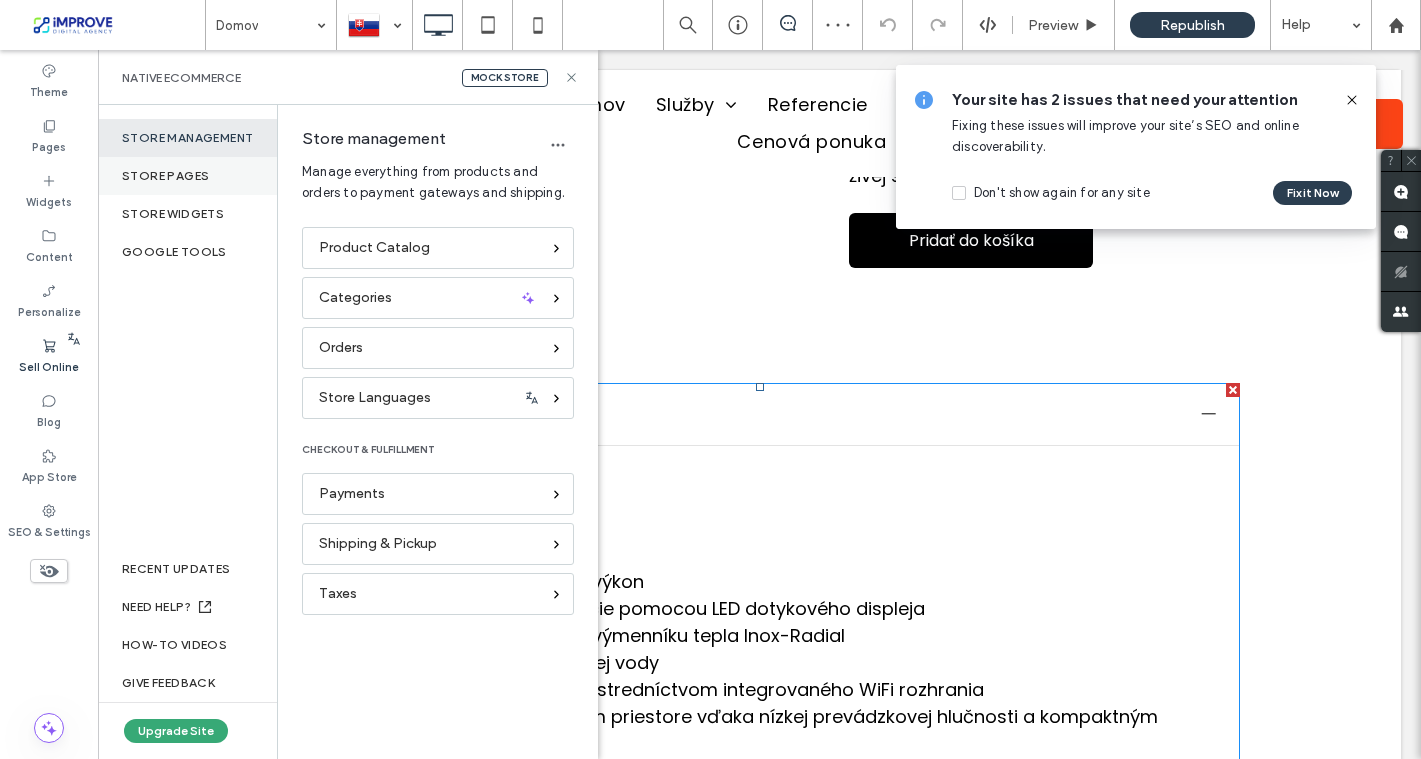 click on "Store pages" at bounding box center [187, 176] 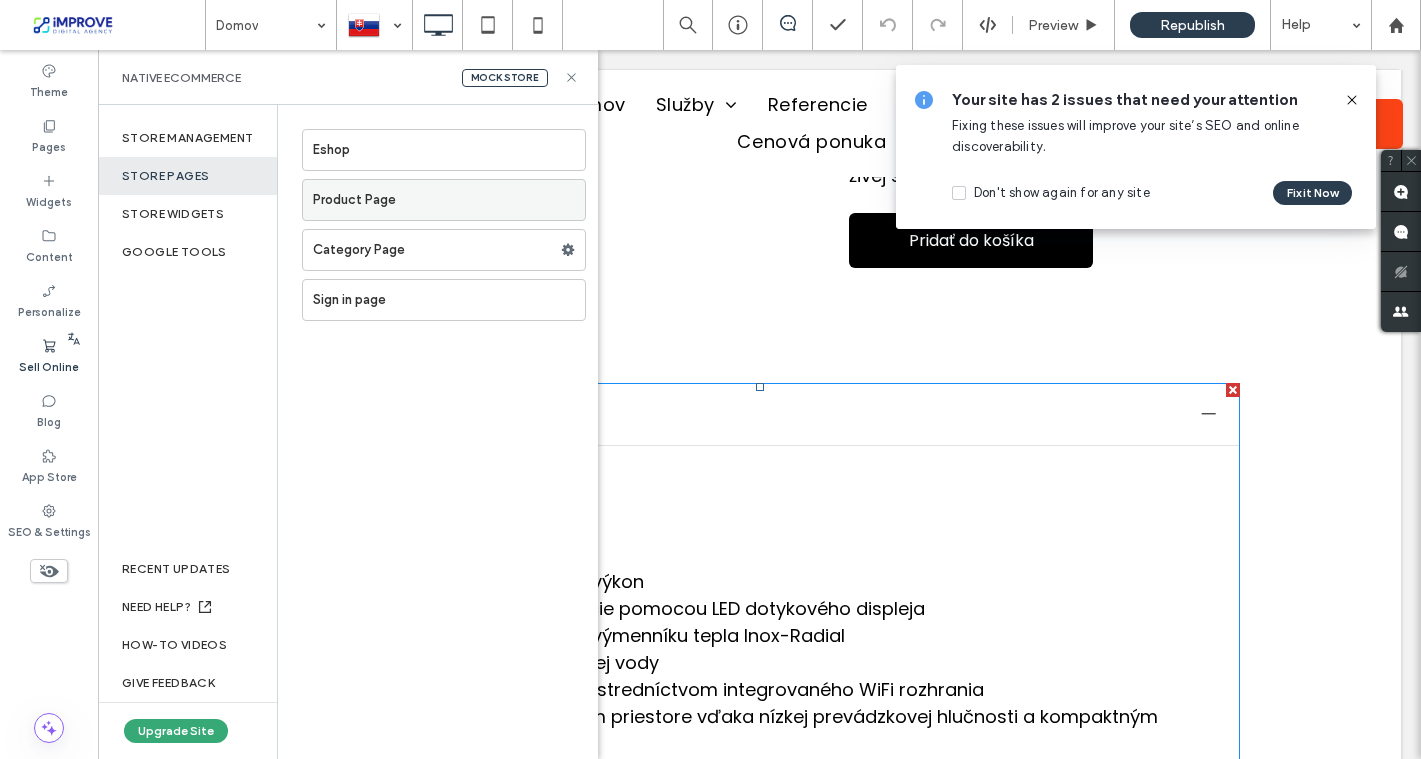 click on "Product Page" at bounding box center [449, 200] 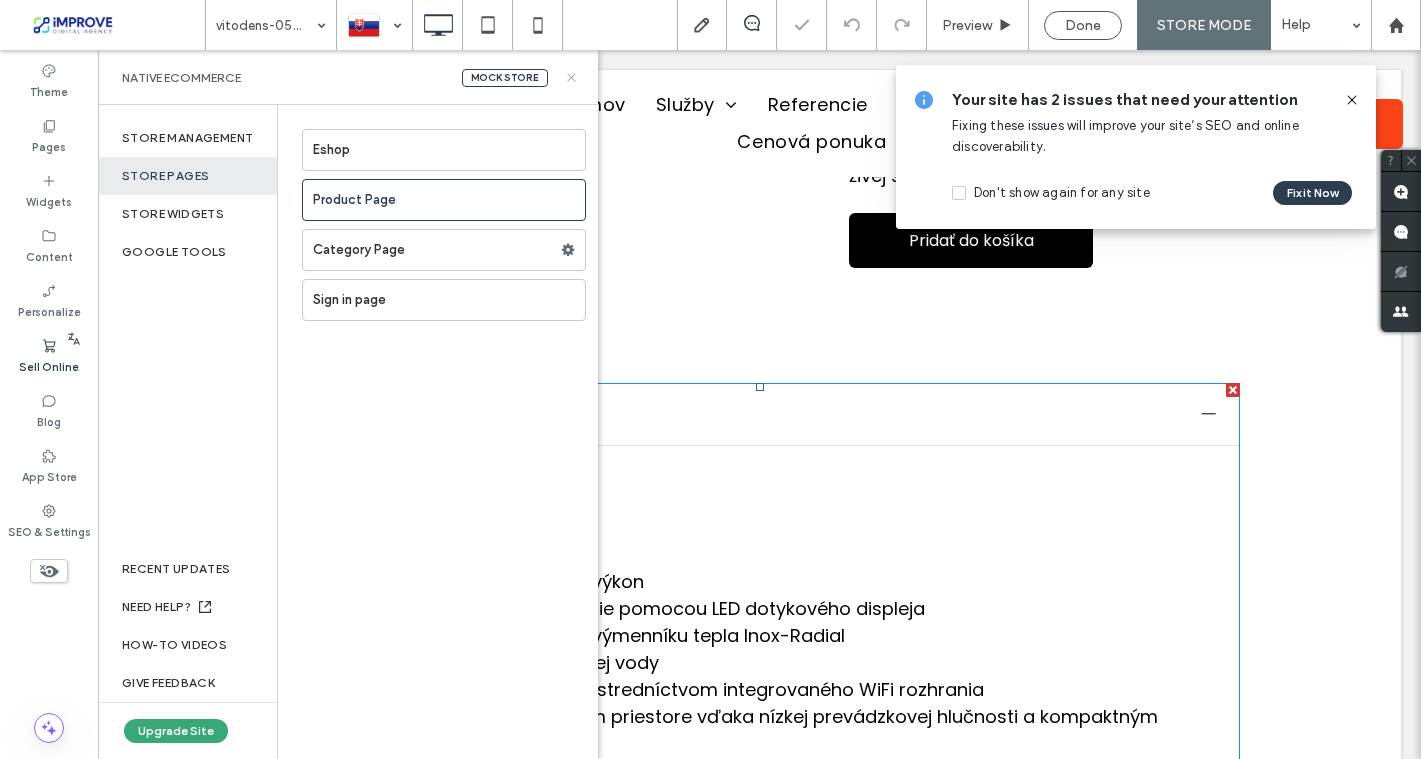 click 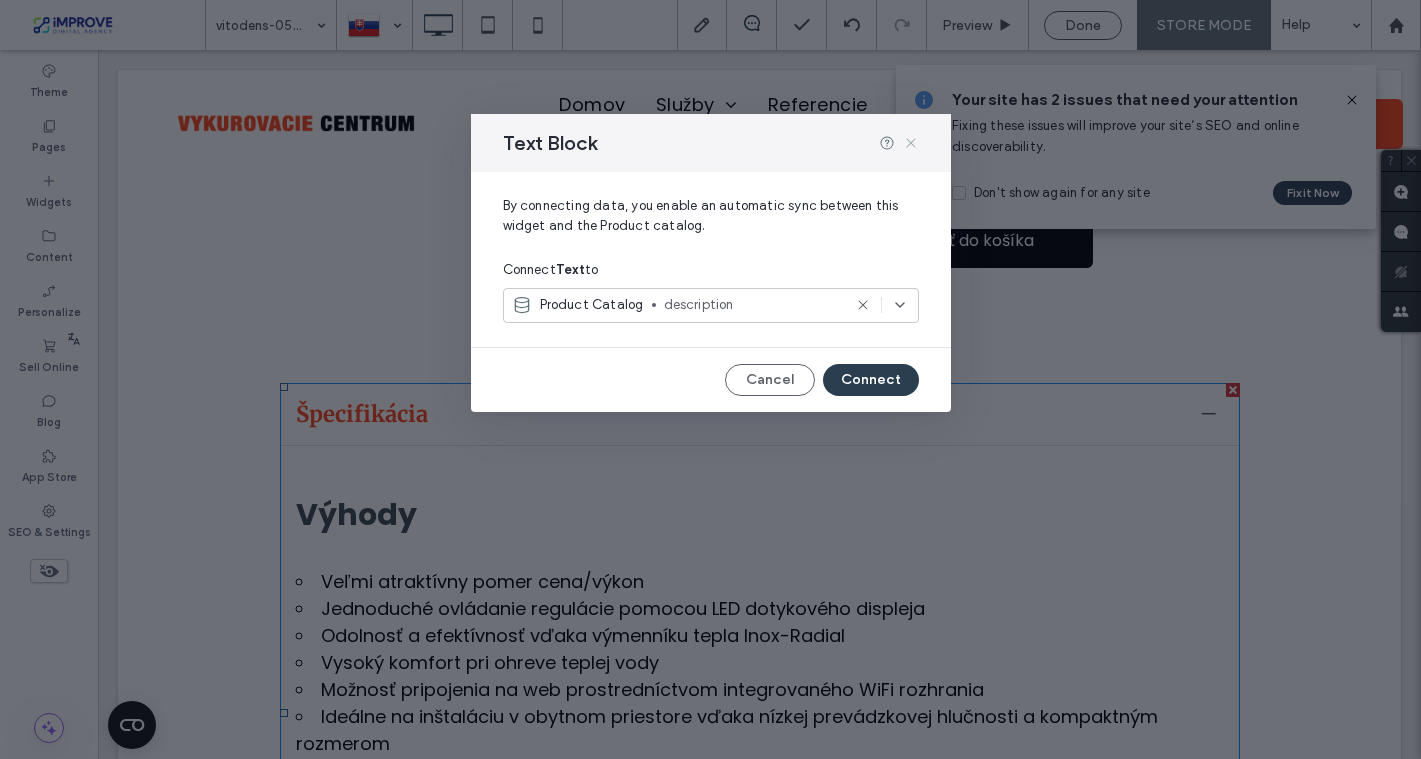 click 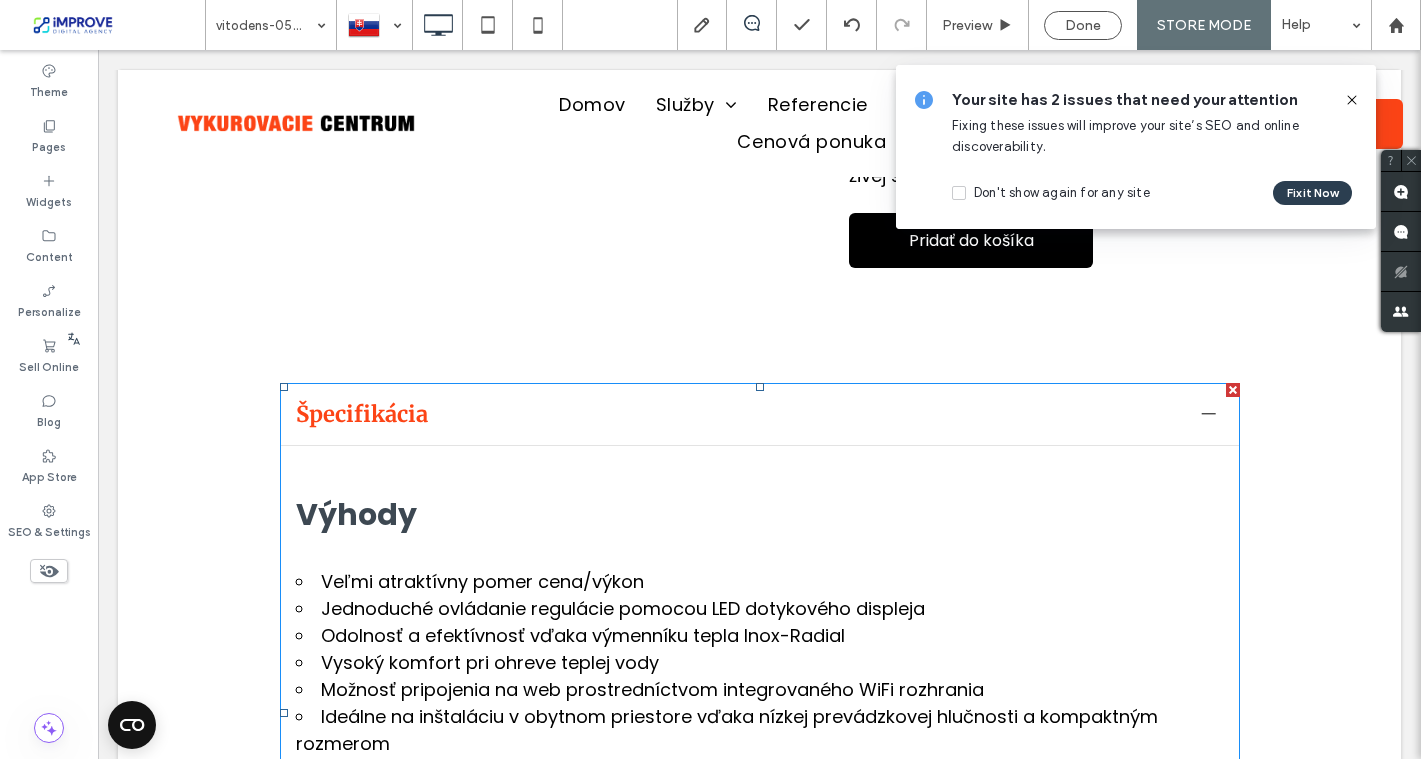 click 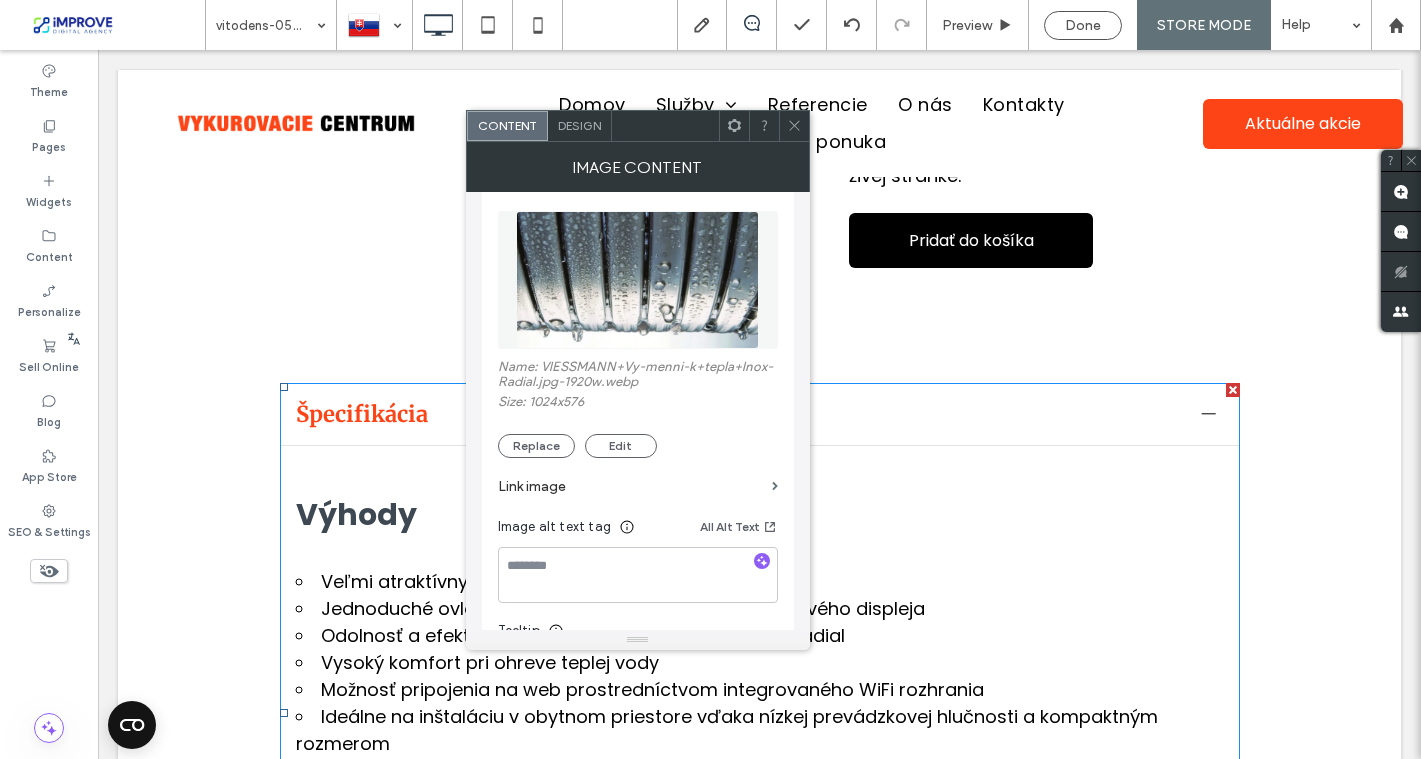 scroll, scrollTop: 290, scrollLeft: 0, axis: vertical 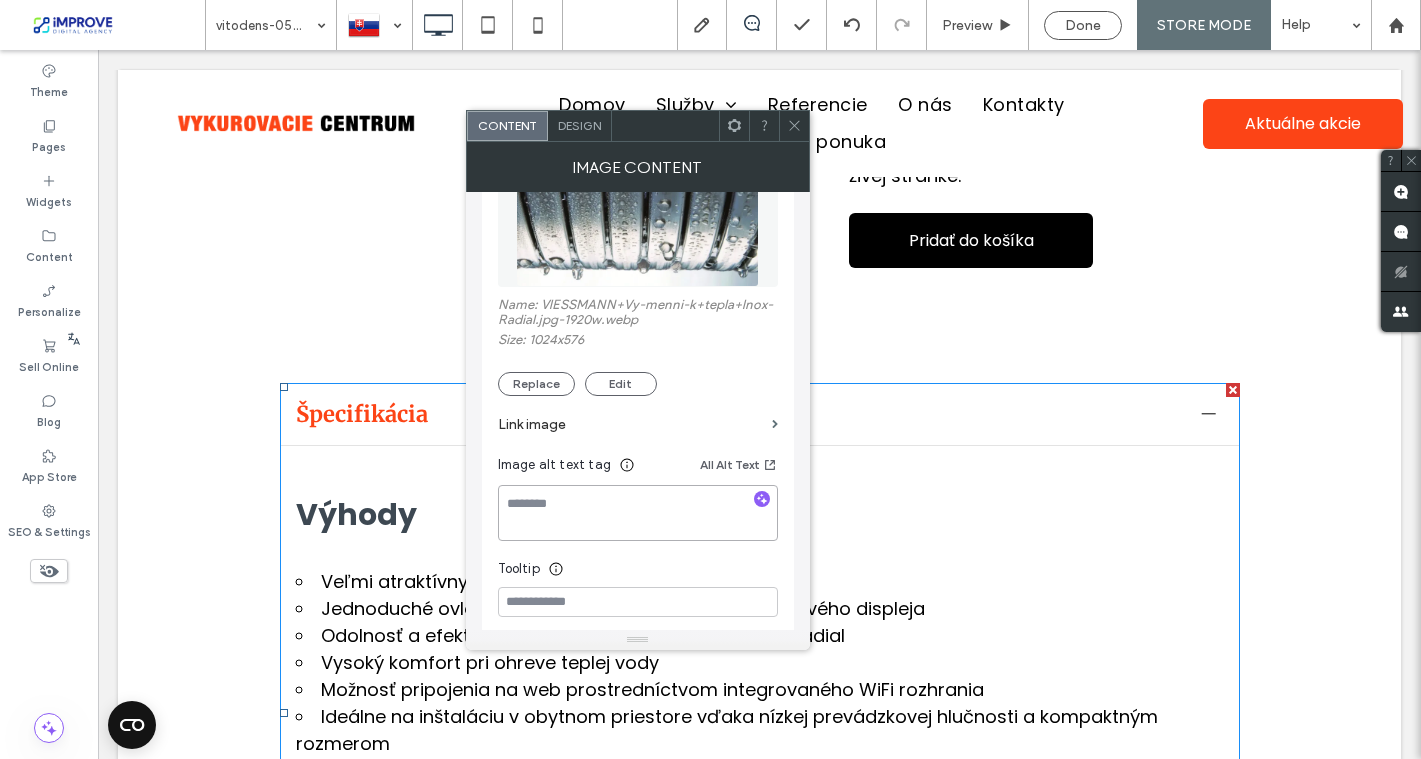 click at bounding box center [638, 513] 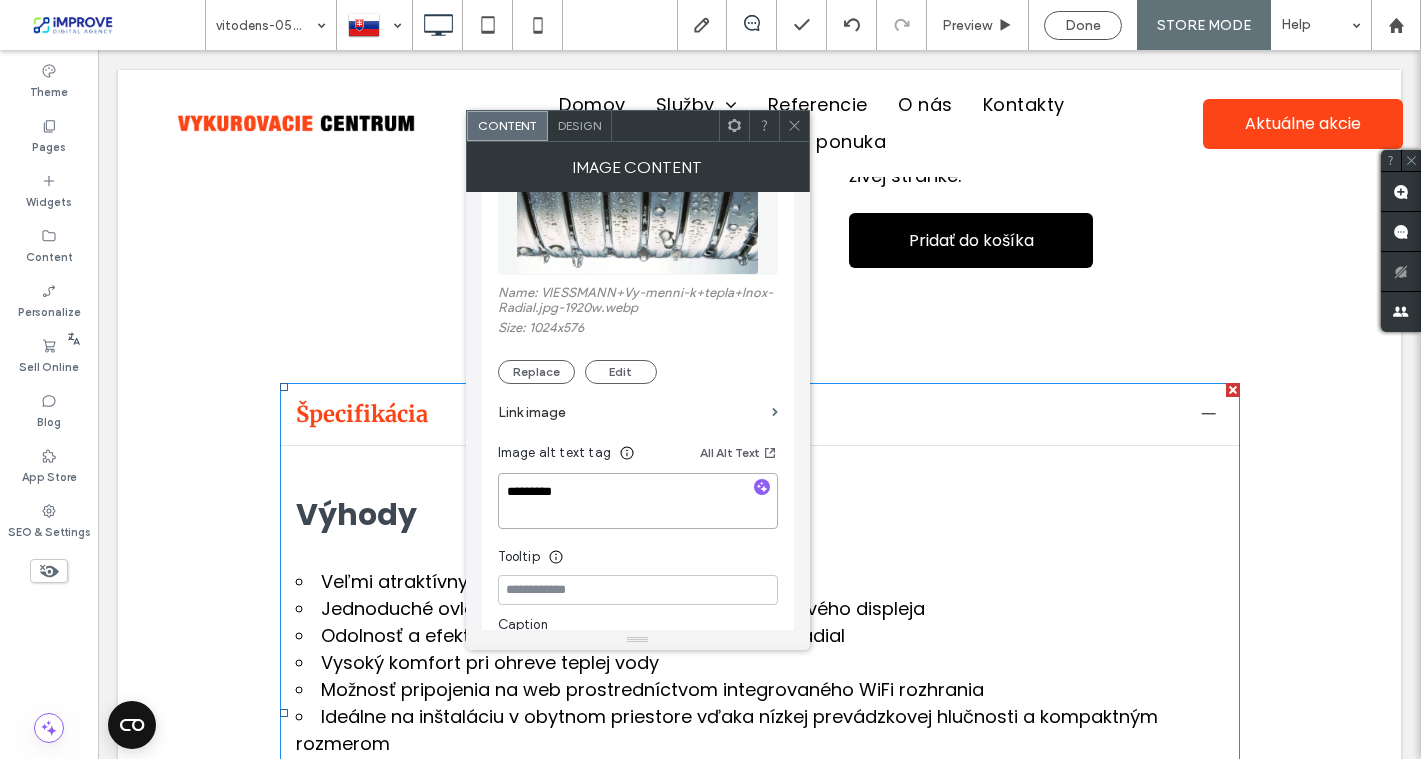 scroll, scrollTop: 215, scrollLeft: 0, axis: vertical 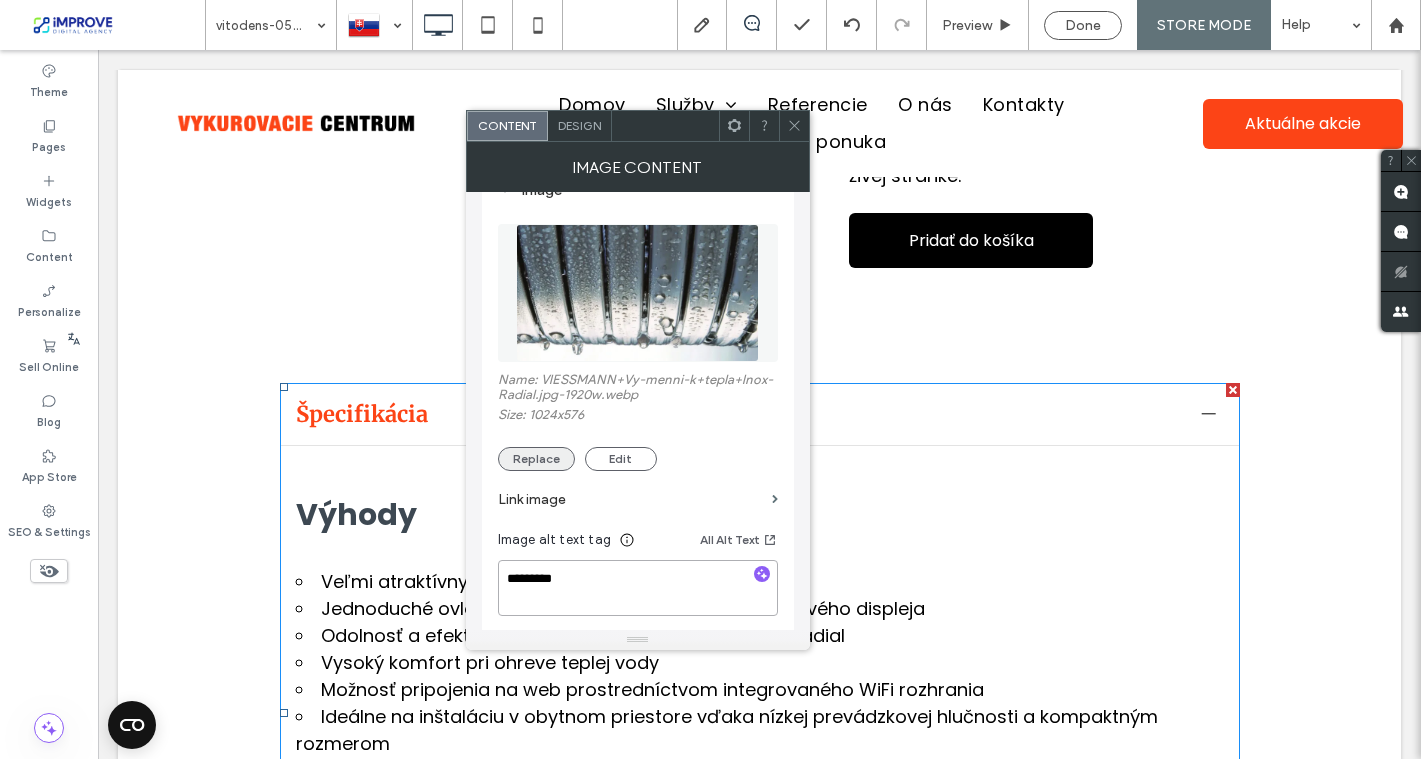 type on "*********" 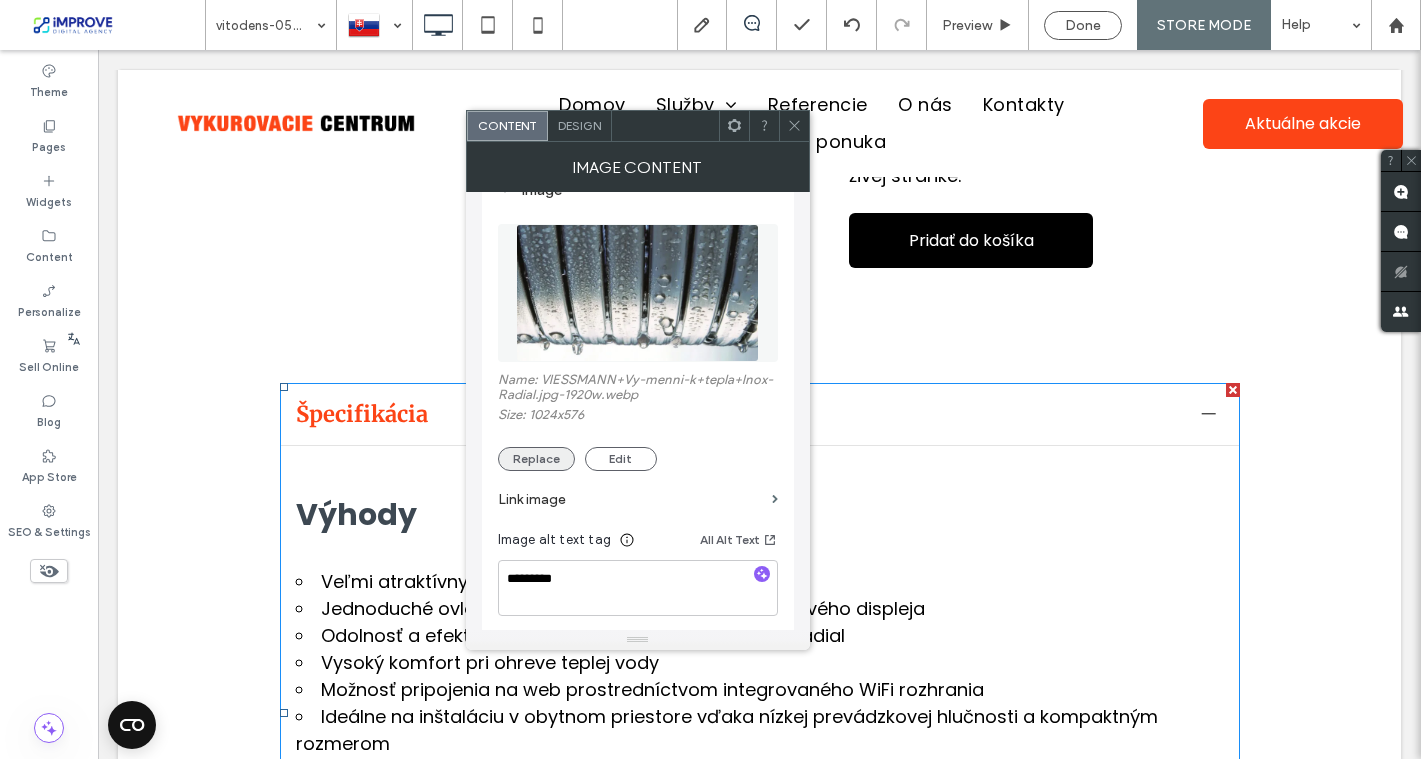 click on "Replace" at bounding box center (536, 459) 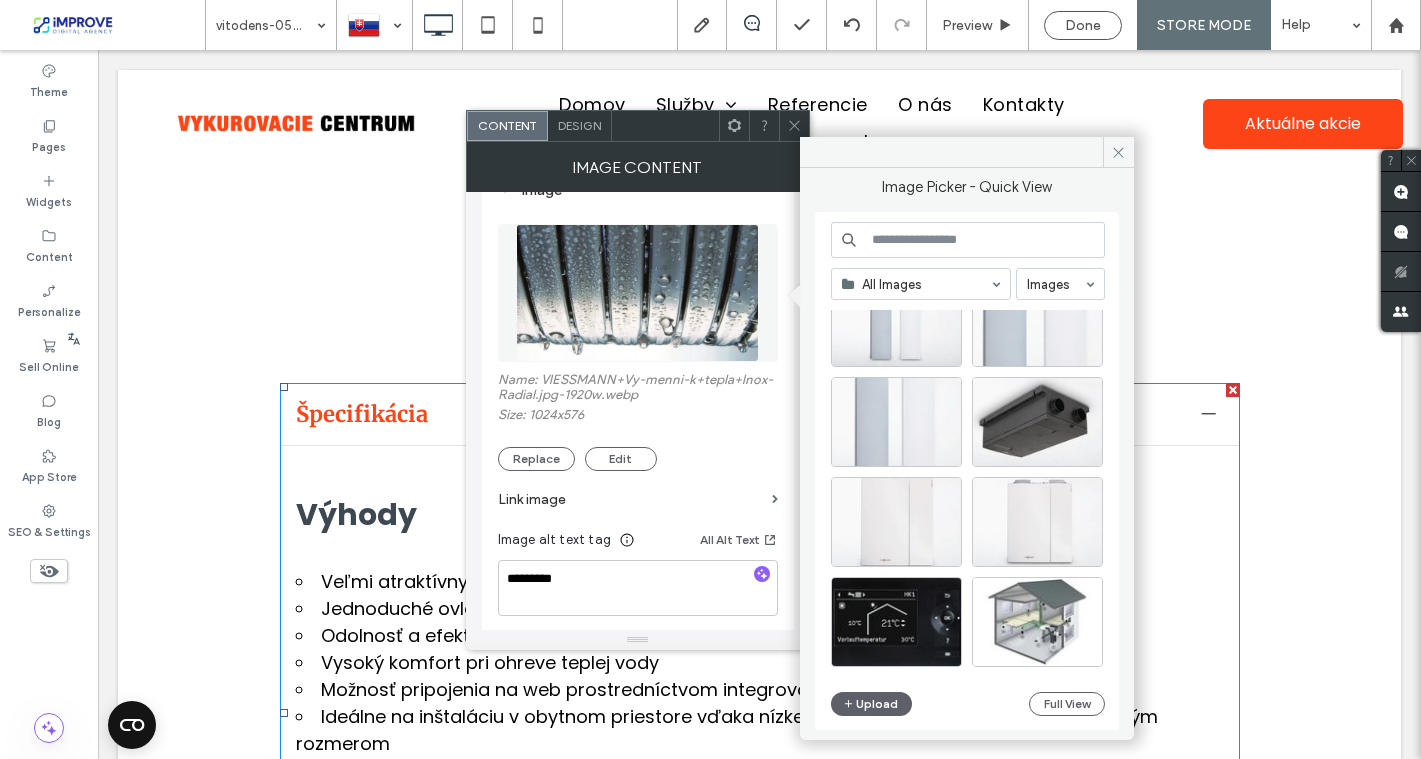 scroll, scrollTop: 858, scrollLeft: 0, axis: vertical 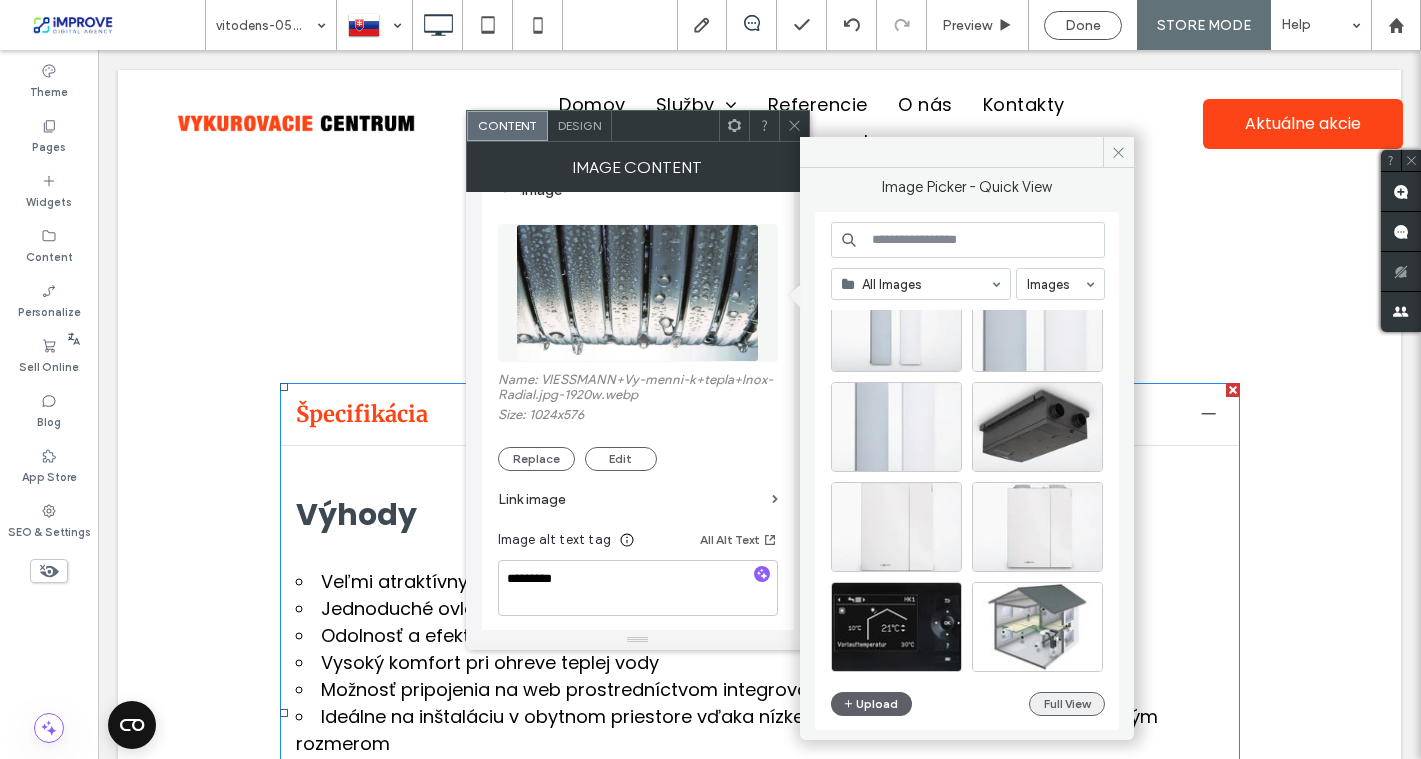 click on "Full View" at bounding box center [1067, 704] 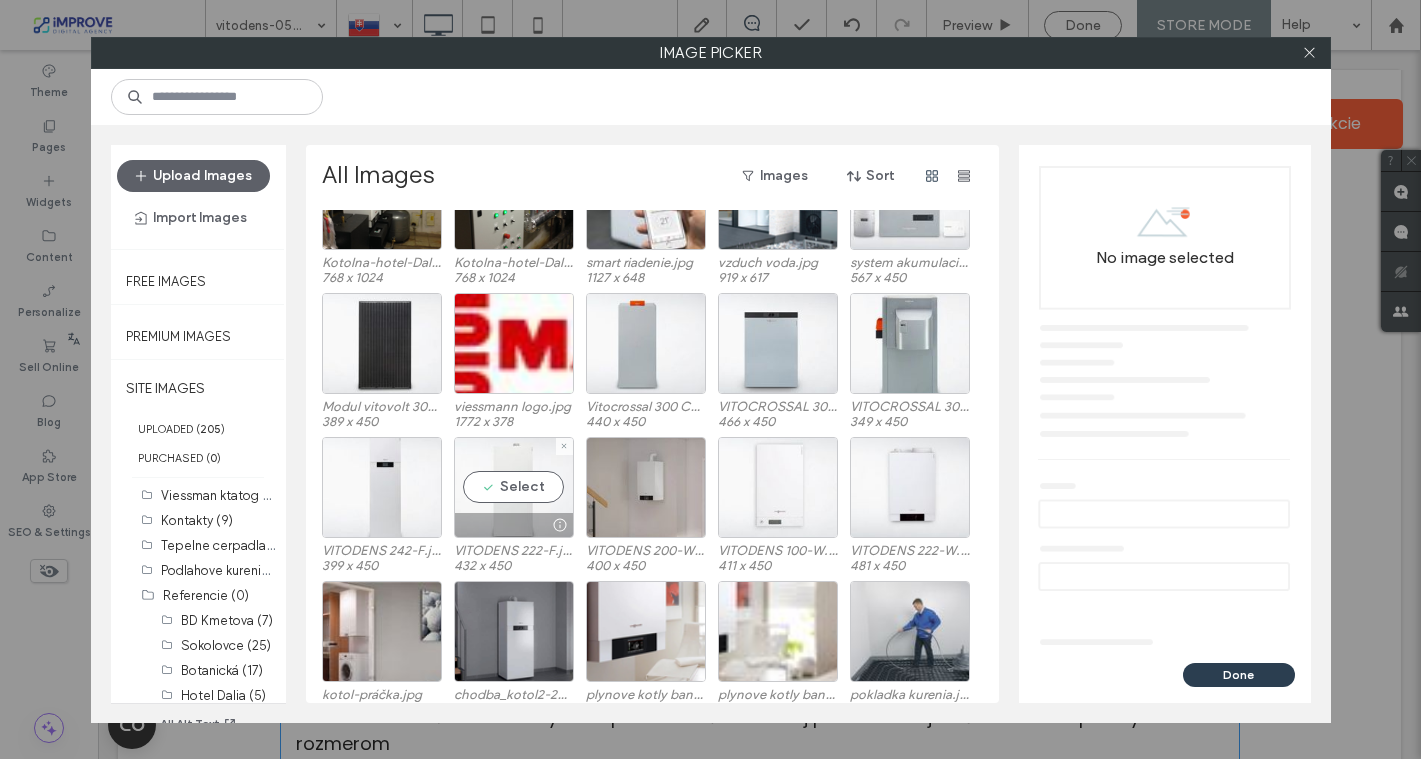 scroll, scrollTop: 1837, scrollLeft: 0, axis: vertical 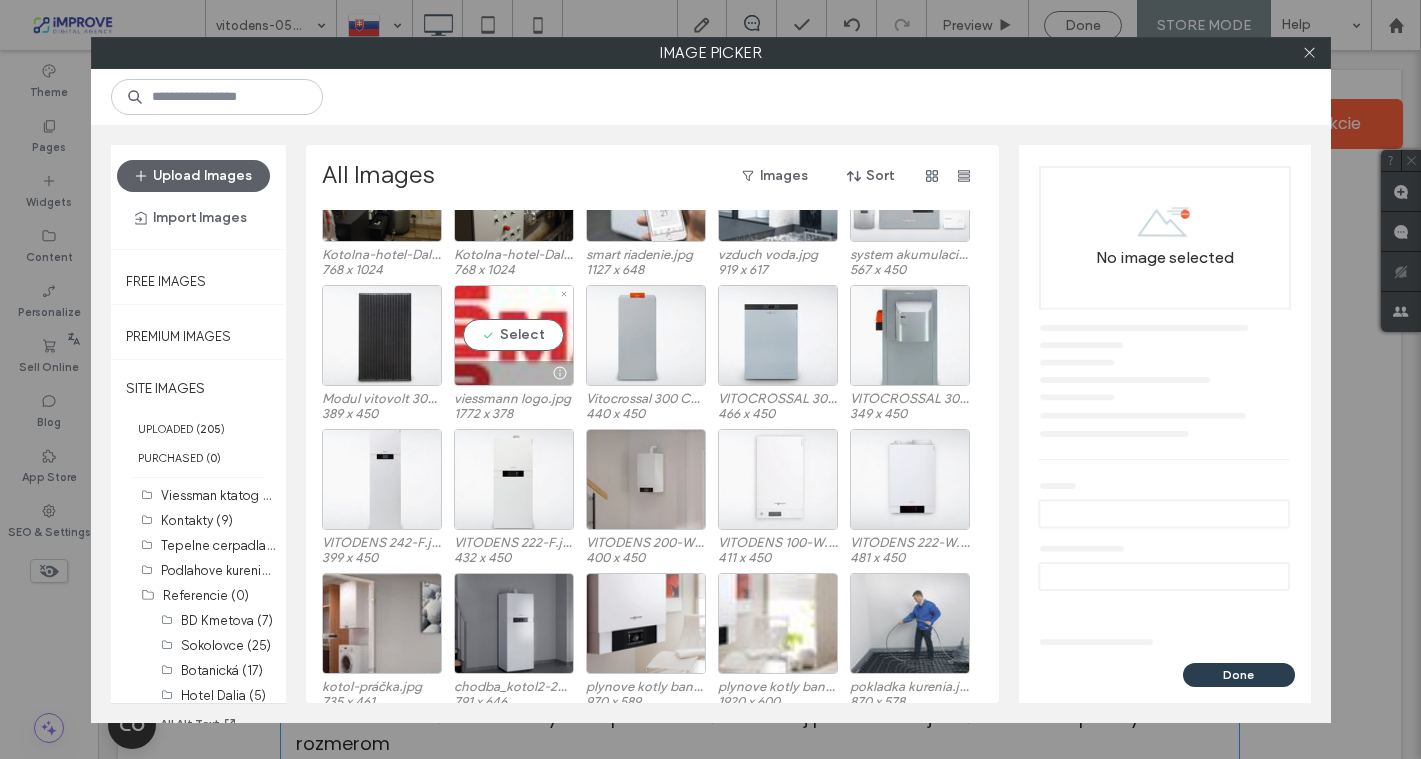 click on "Select" at bounding box center [514, 335] 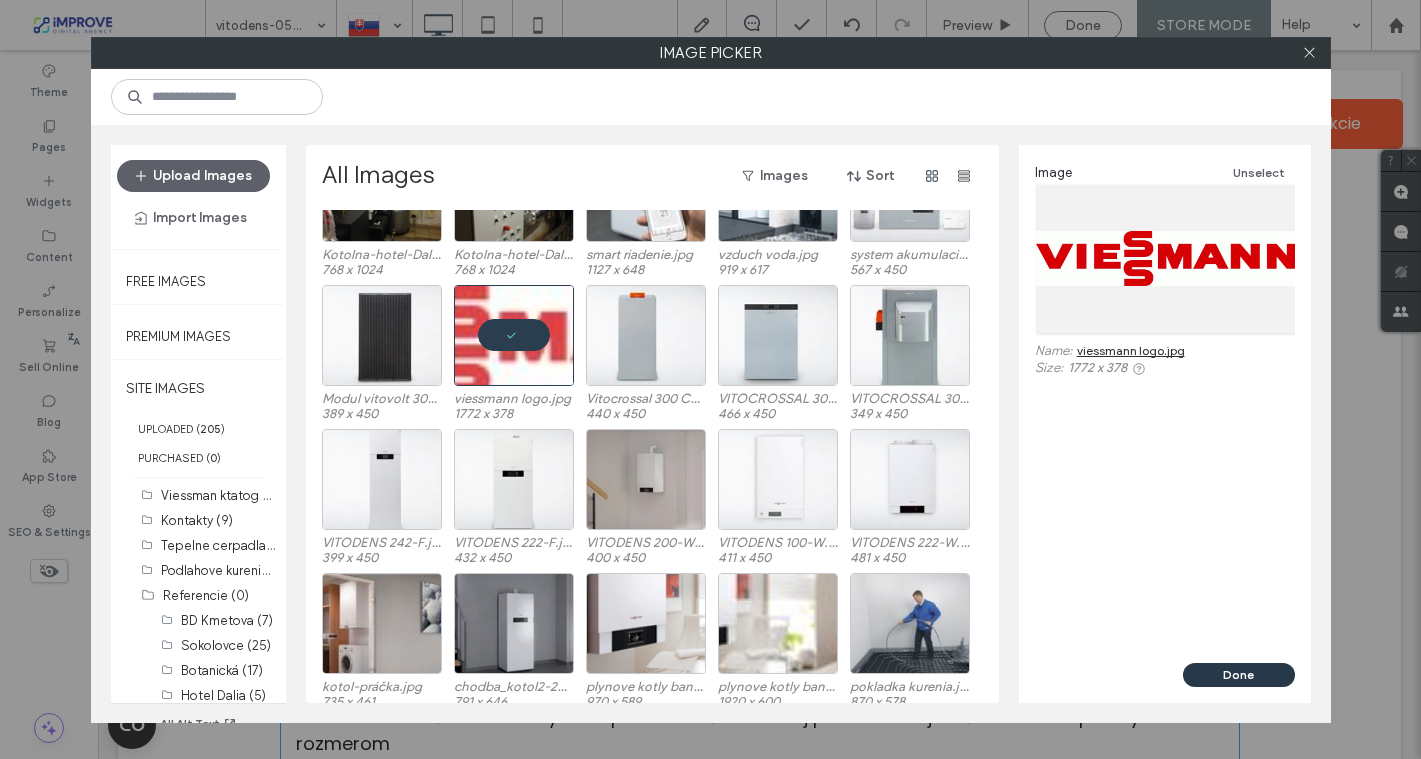 click on "Done" at bounding box center [1239, 675] 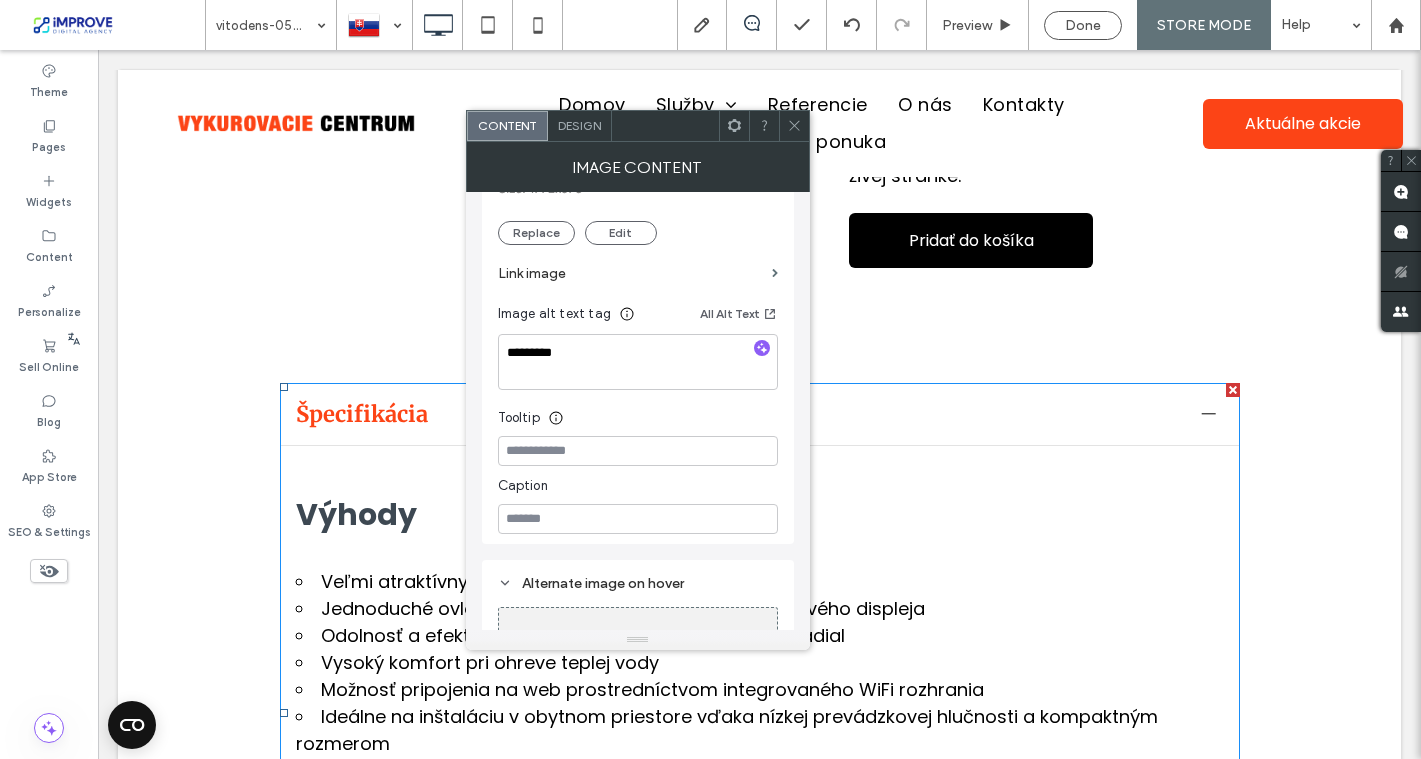 scroll, scrollTop: 556, scrollLeft: 0, axis: vertical 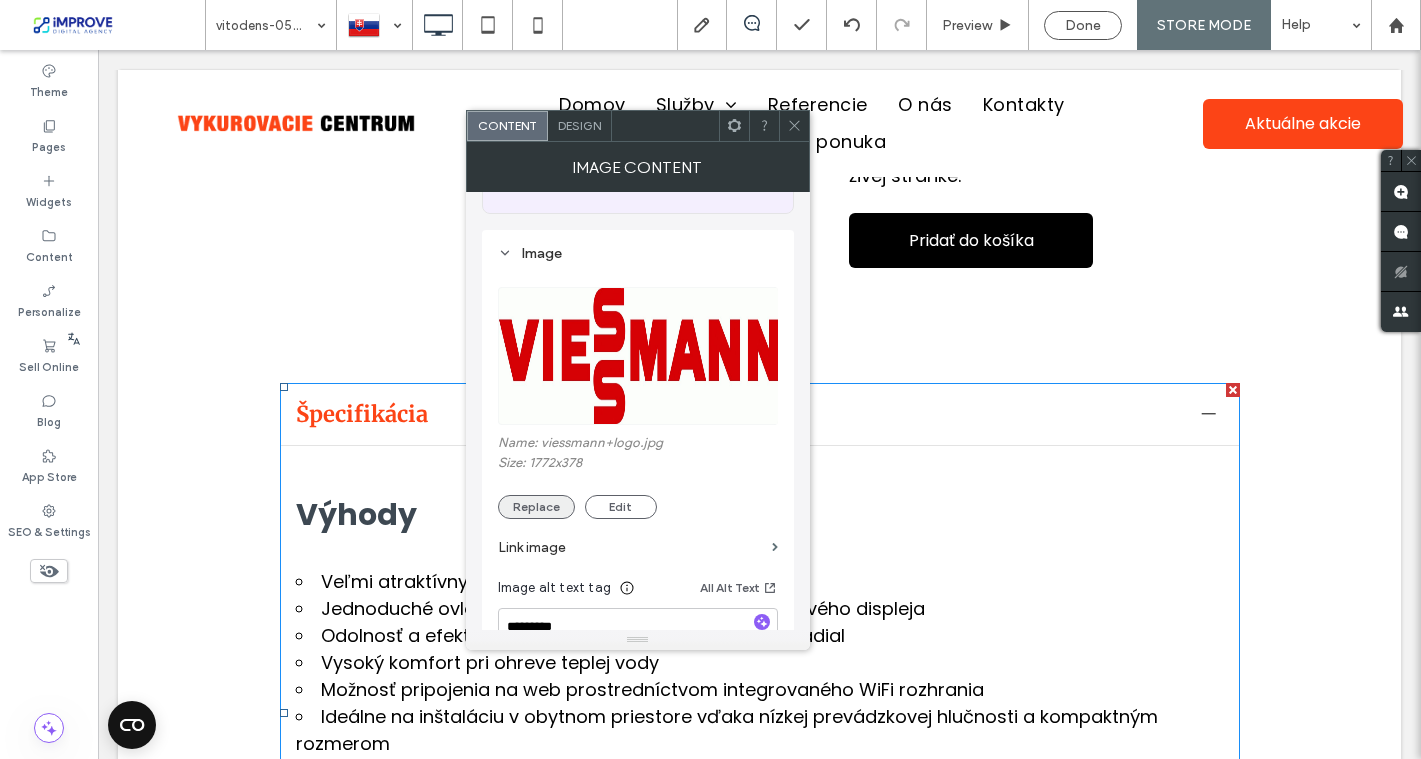 click on "Replace" at bounding box center (536, 507) 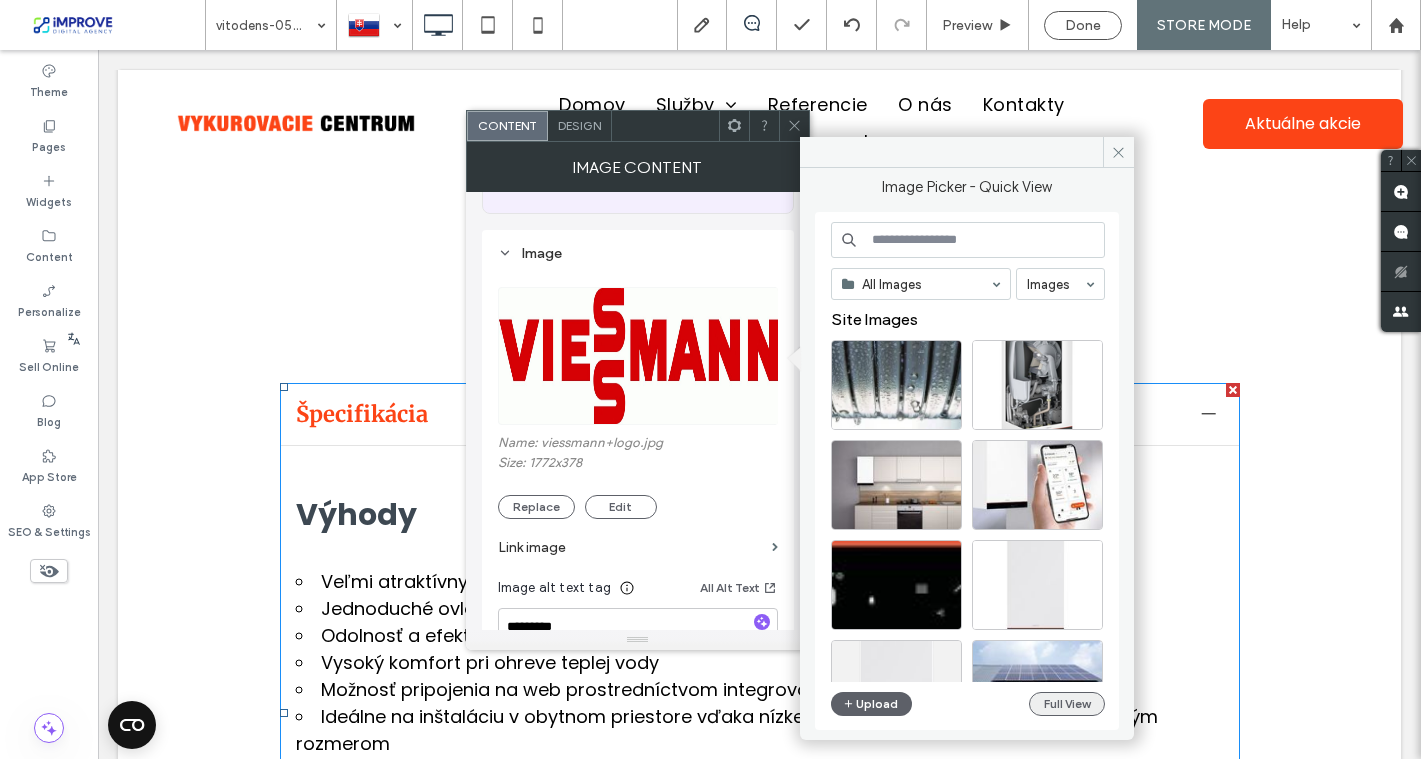 click on "Full View" at bounding box center [1067, 704] 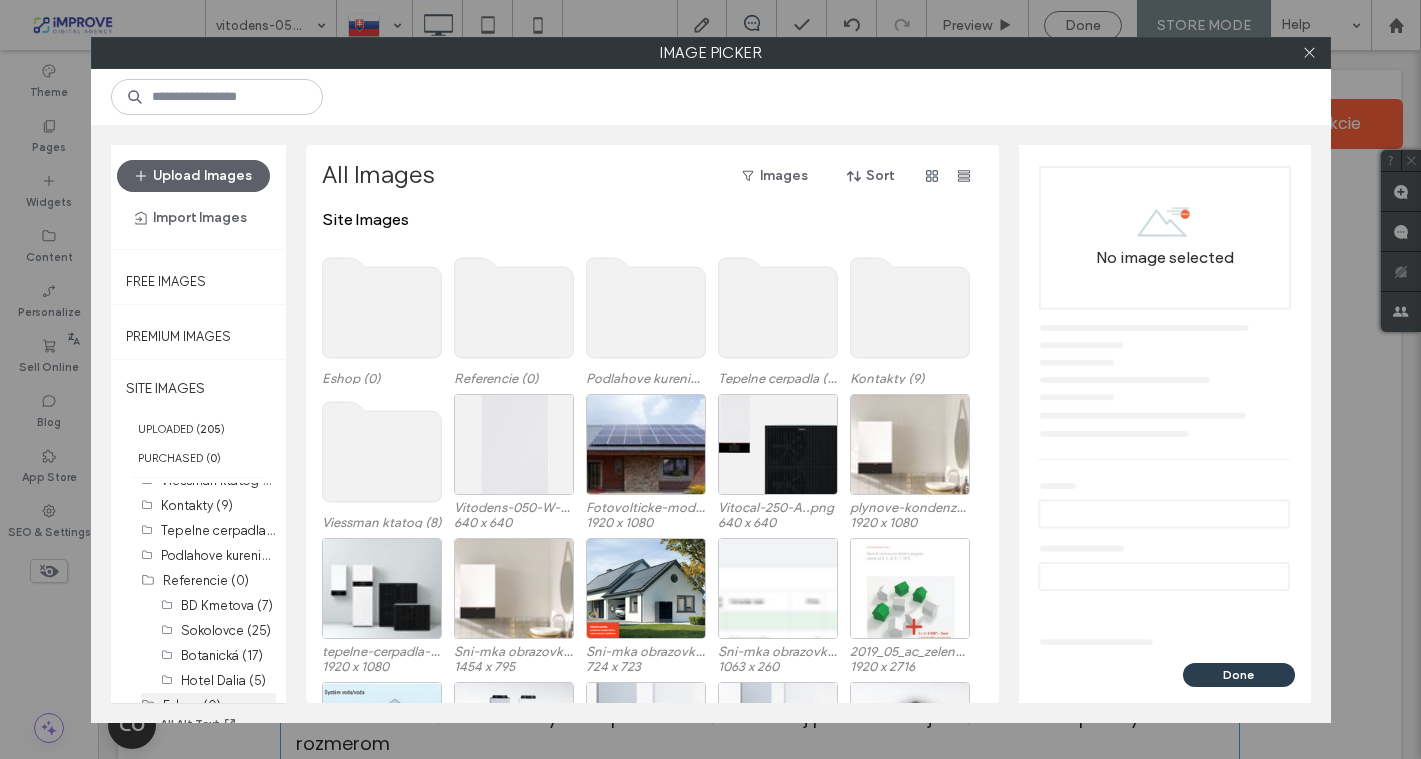 scroll, scrollTop: 0, scrollLeft: 0, axis: both 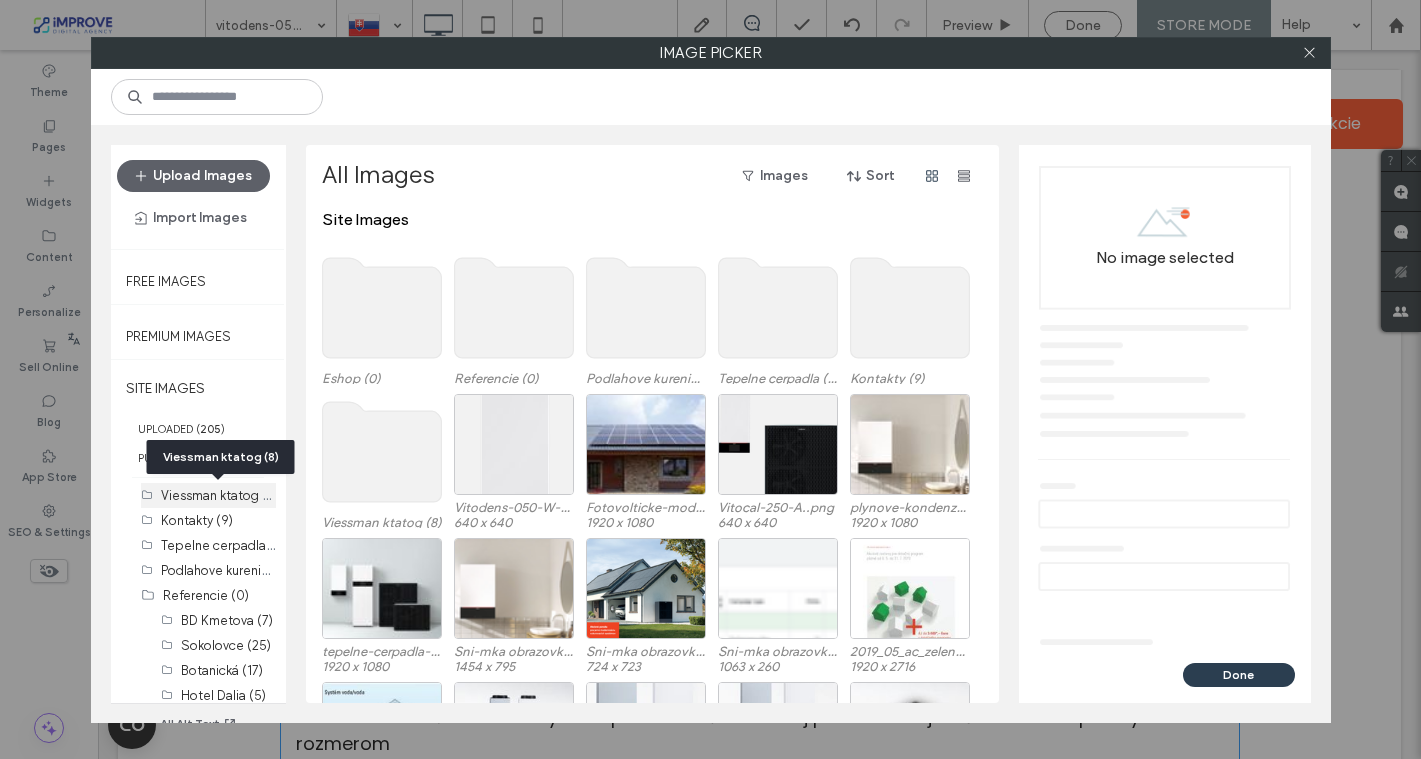 click on "Viessman ktatog (8)" at bounding box center [220, 494] 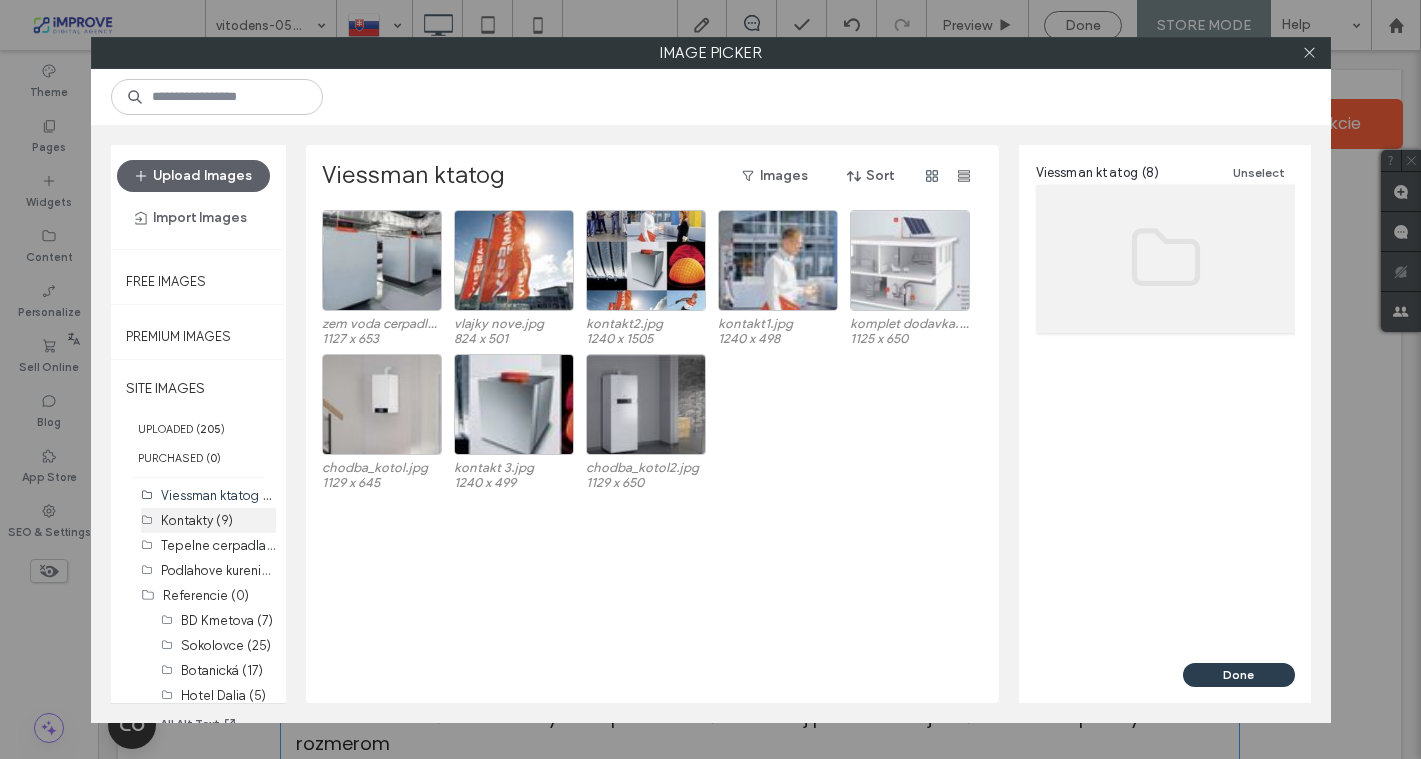 click on "Kontakty (9)" at bounding box center [197, 520] 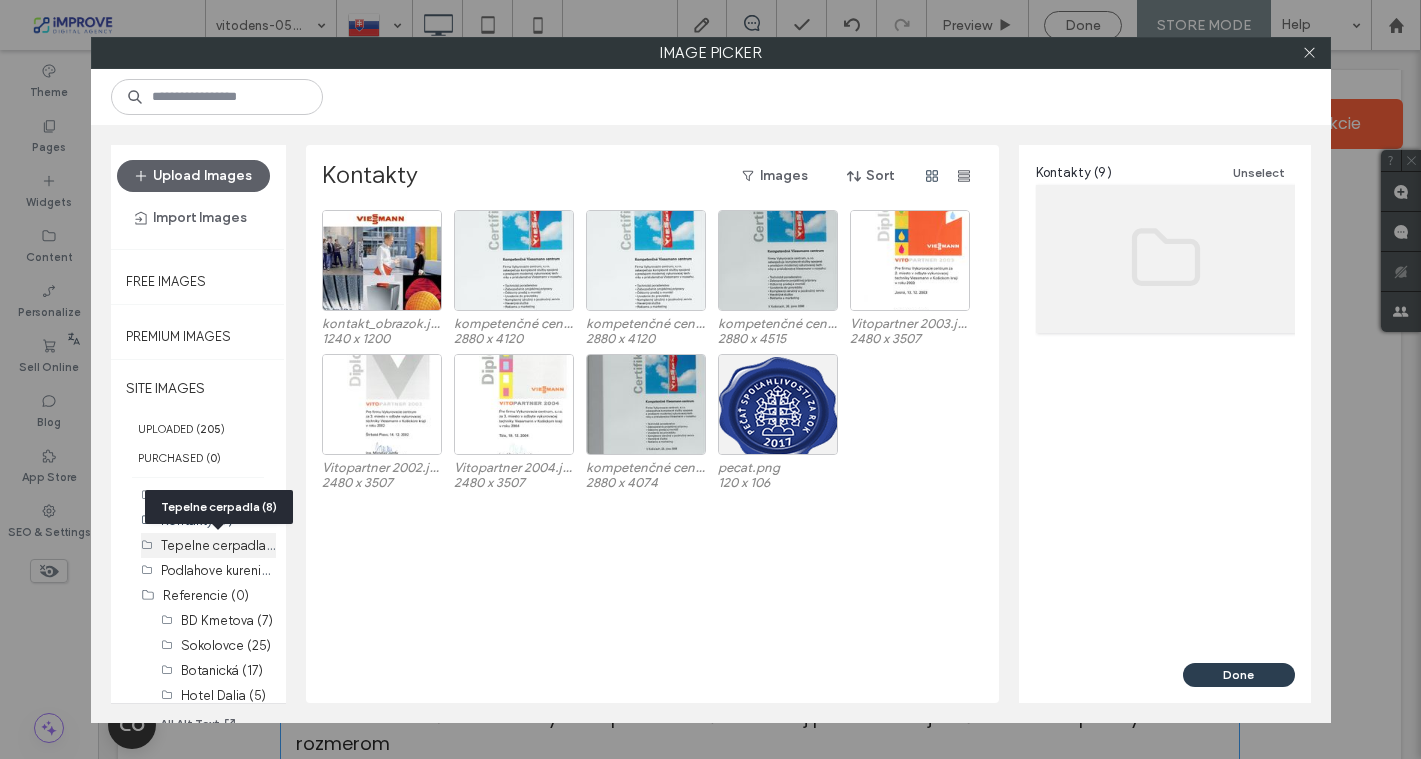 click on "Tepelne cerpadla (8)" at bounding box center [223, 544] 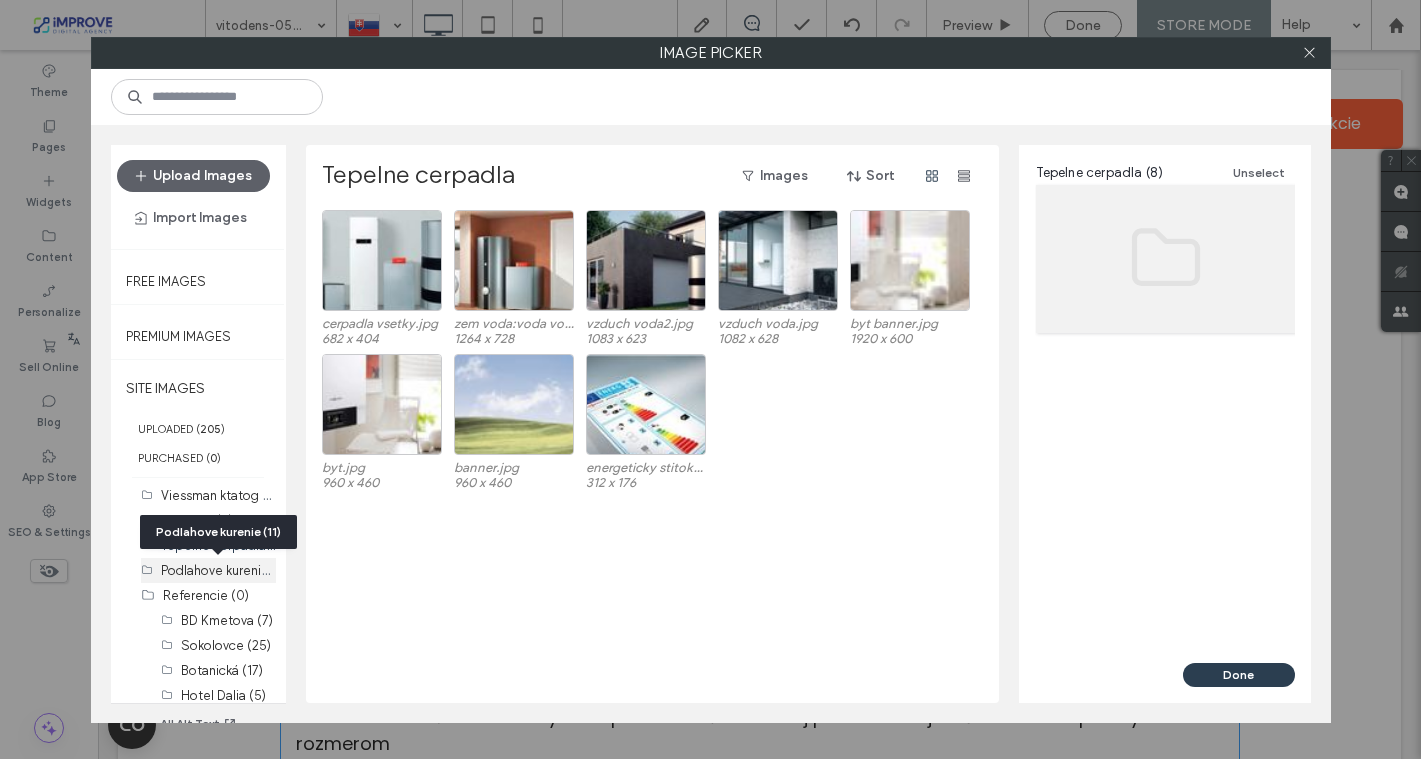 click on "Podlahove kurenie (11)" at bounding box center (226, 569) 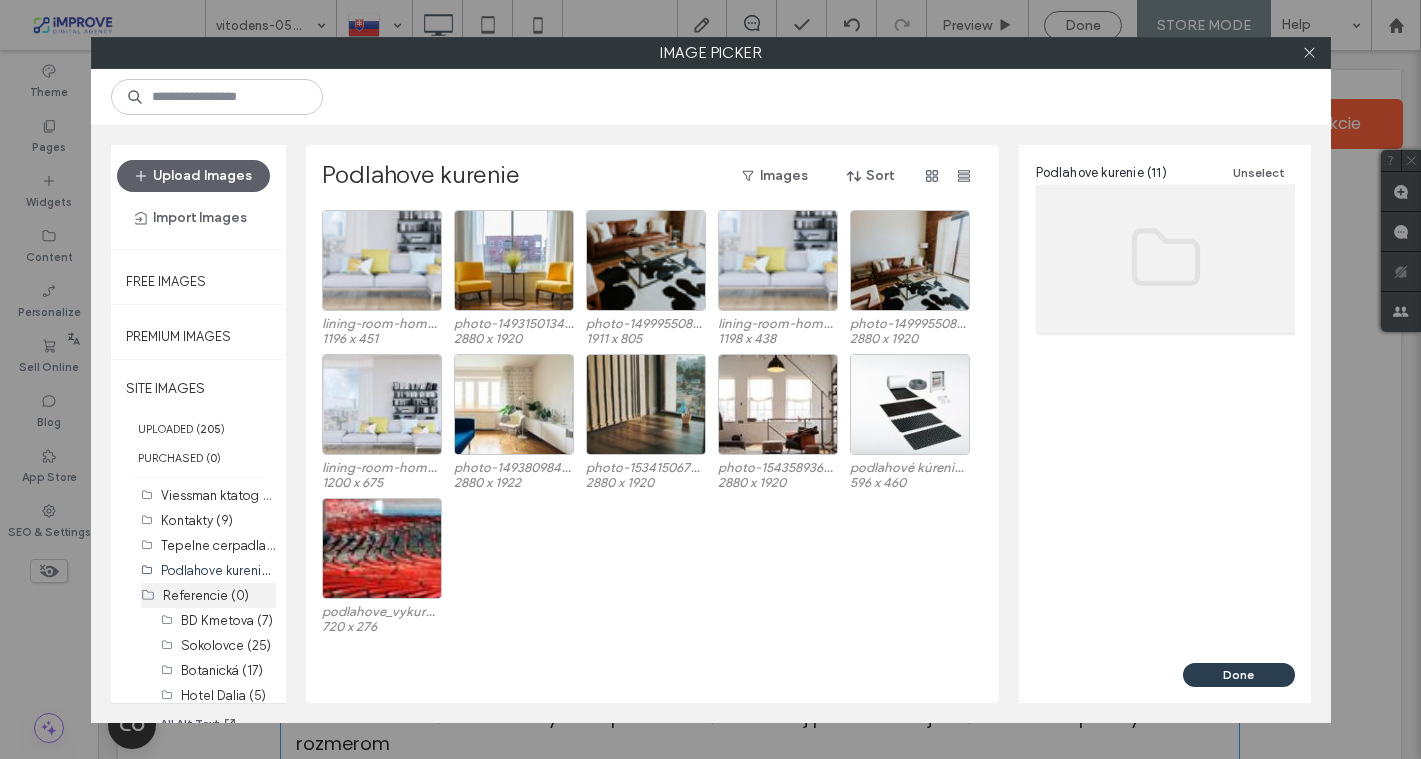 click on "Referencie (0)" at bounding box center (206, 595) 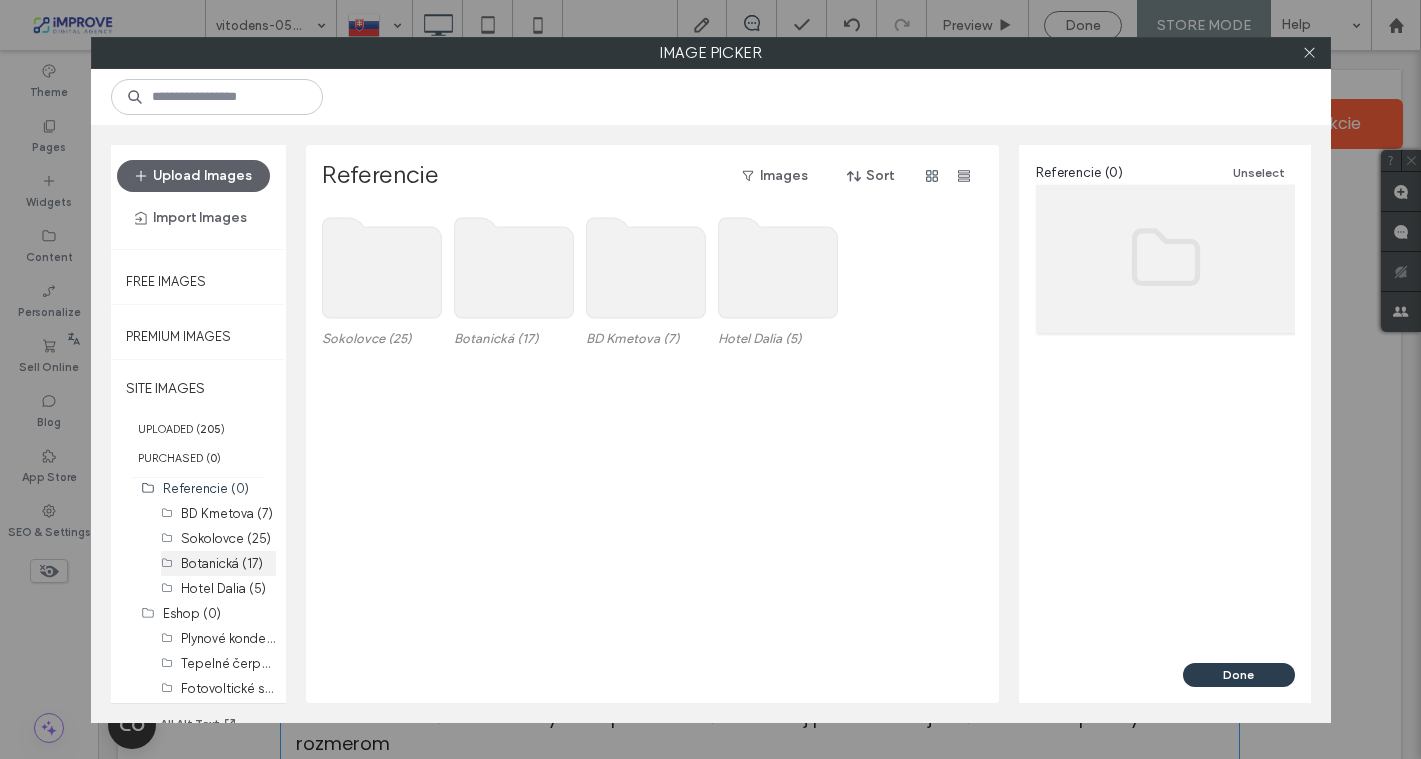 scroll, scrollTop: 157, scrollLeft: 0, axis: vertical 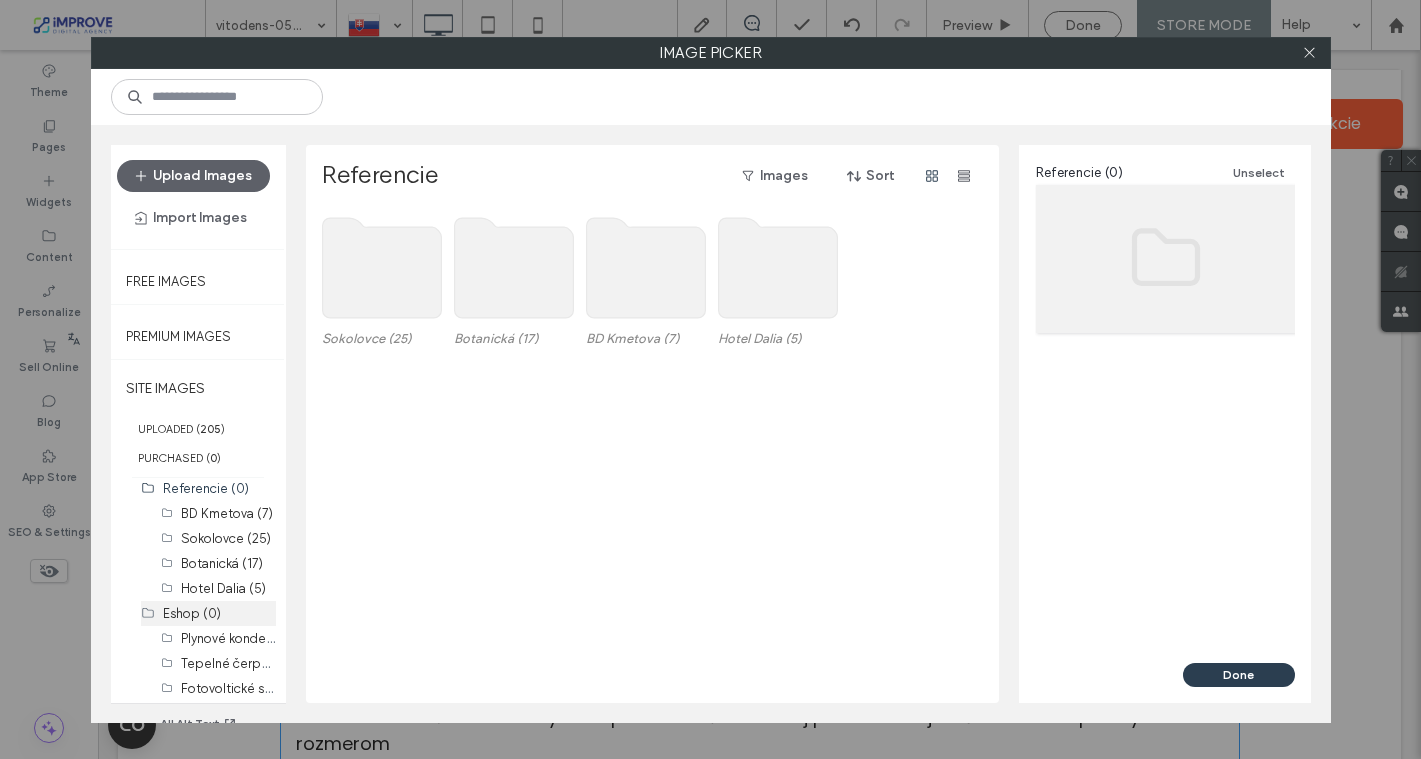 click on "Eshop (0)" at bounding box center [219, 613] 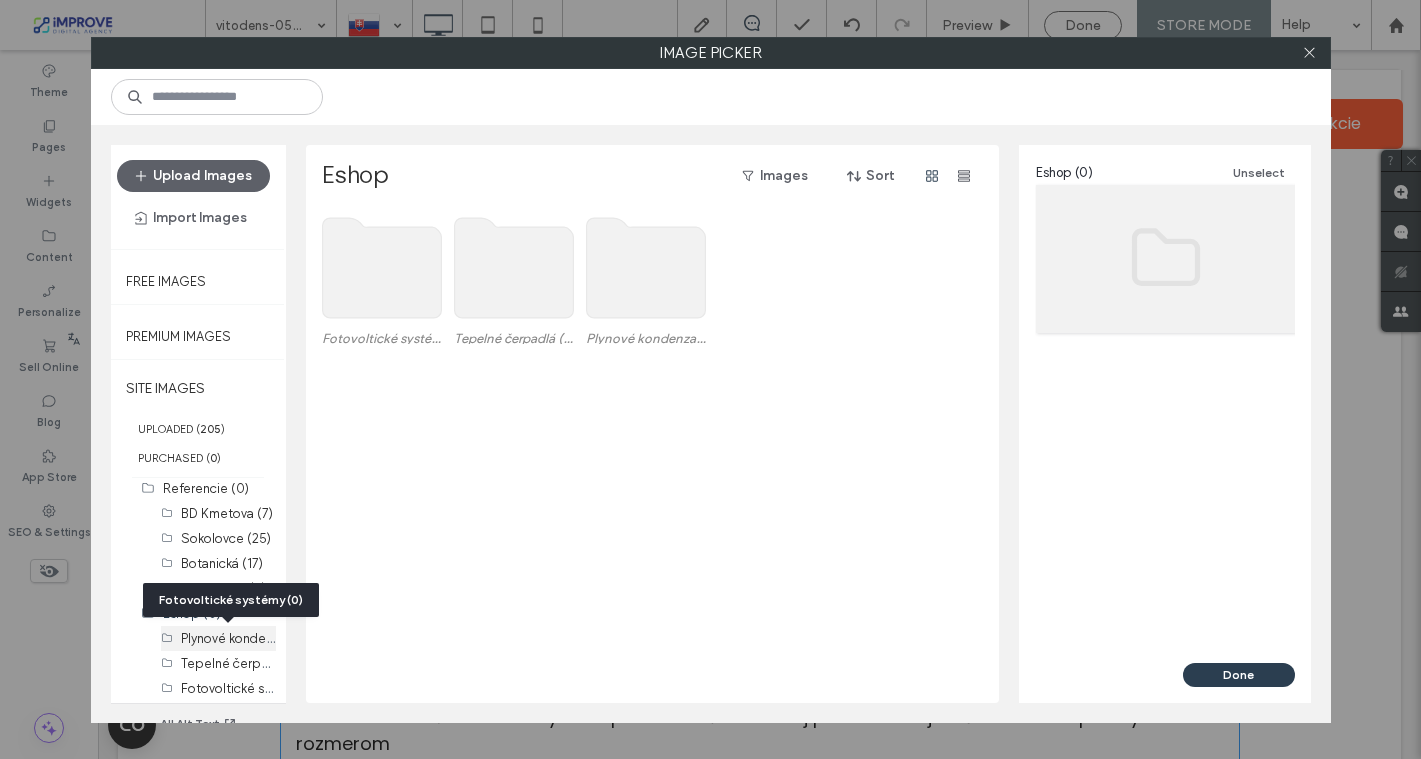 scroll, scrollTop: 0, scrollLeft: 0, axis: both 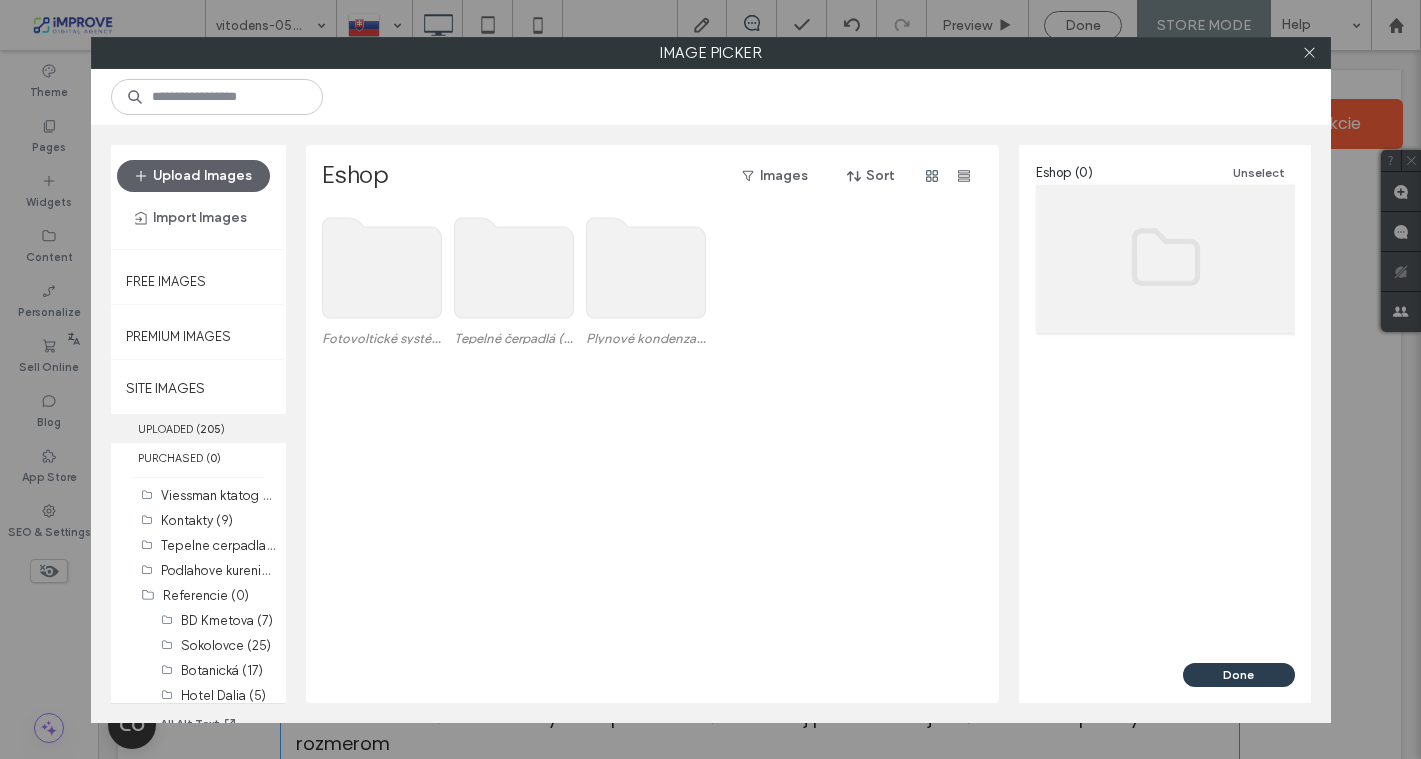 click on "UPLOADED ( 205 )" at bounding box center [198, 428] 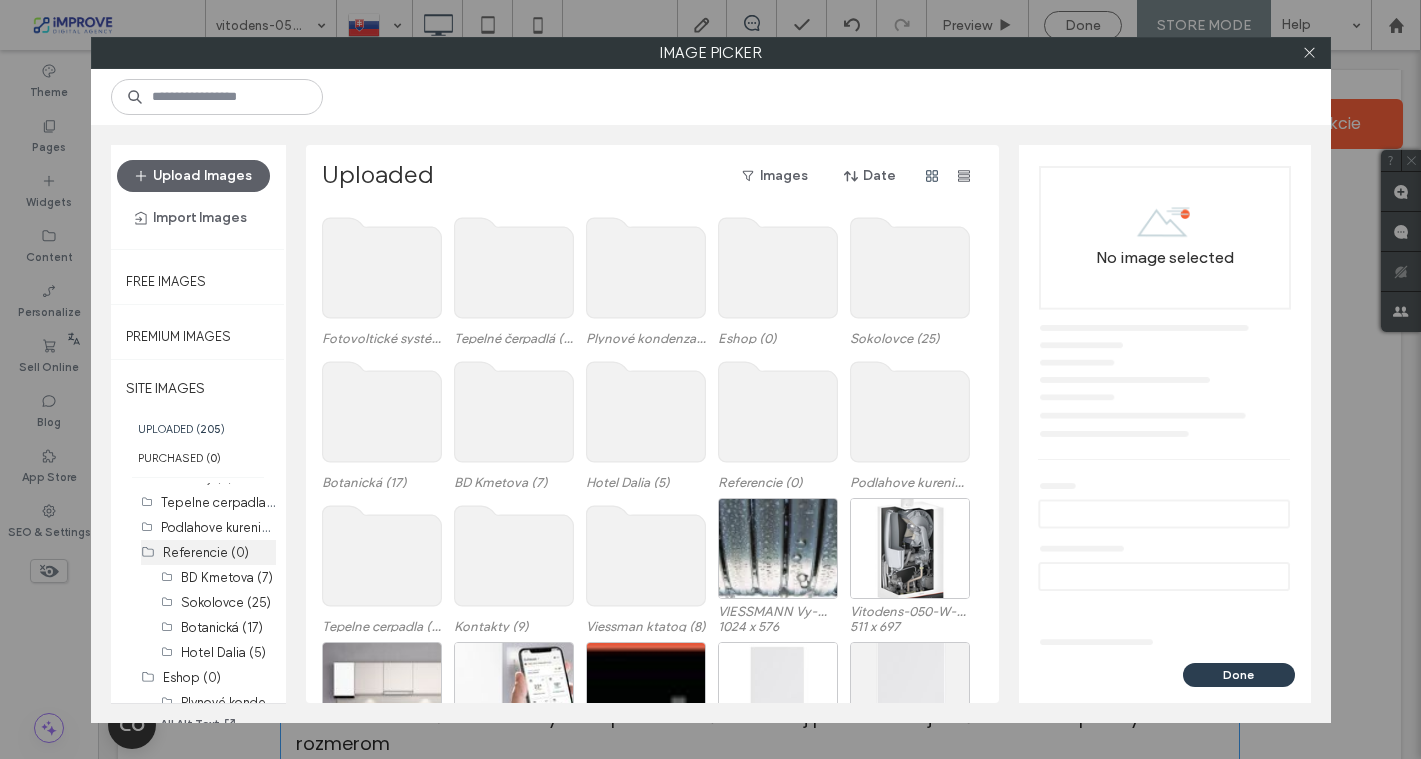 scroll, scrollTop: 0, scrollLeft: 0, axis: both 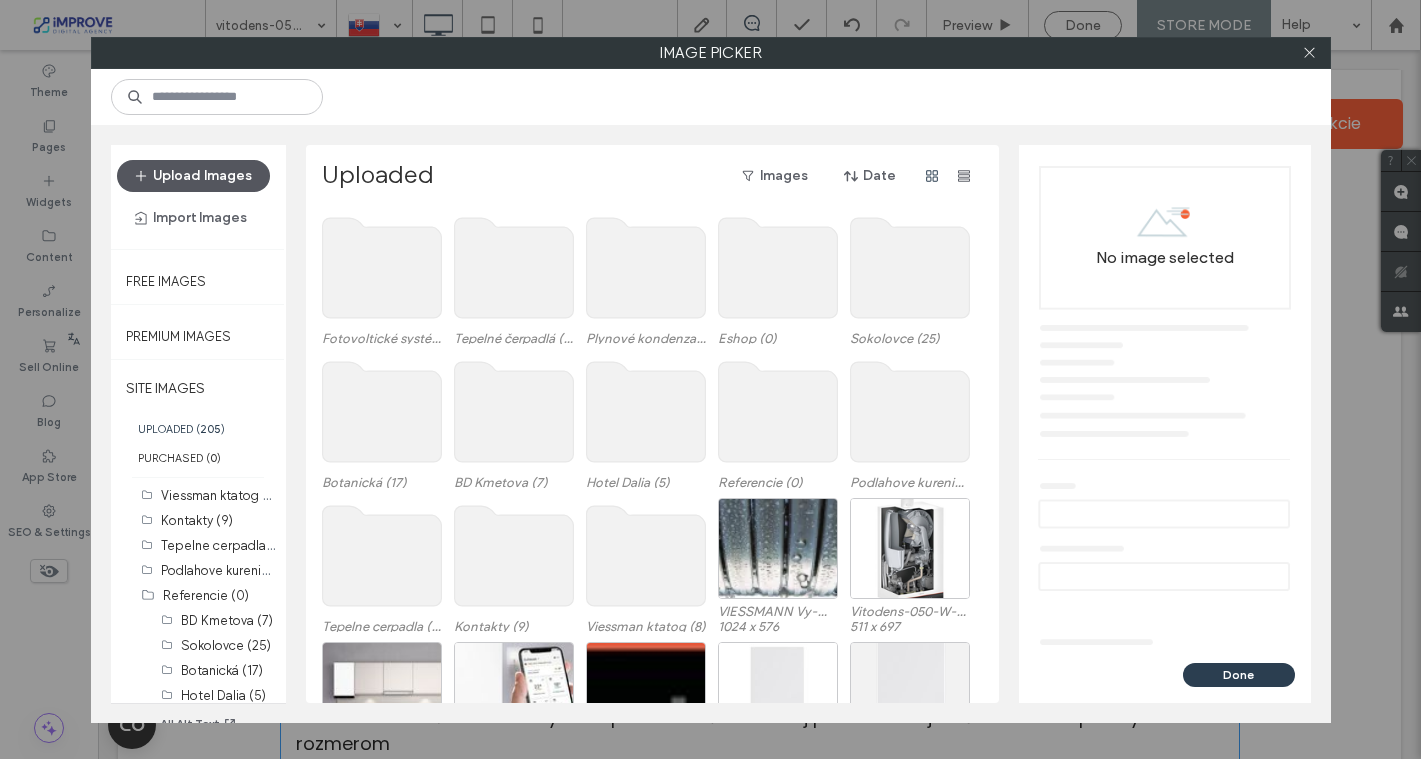 click on "Upload Images" at bounding box center (193, 176) 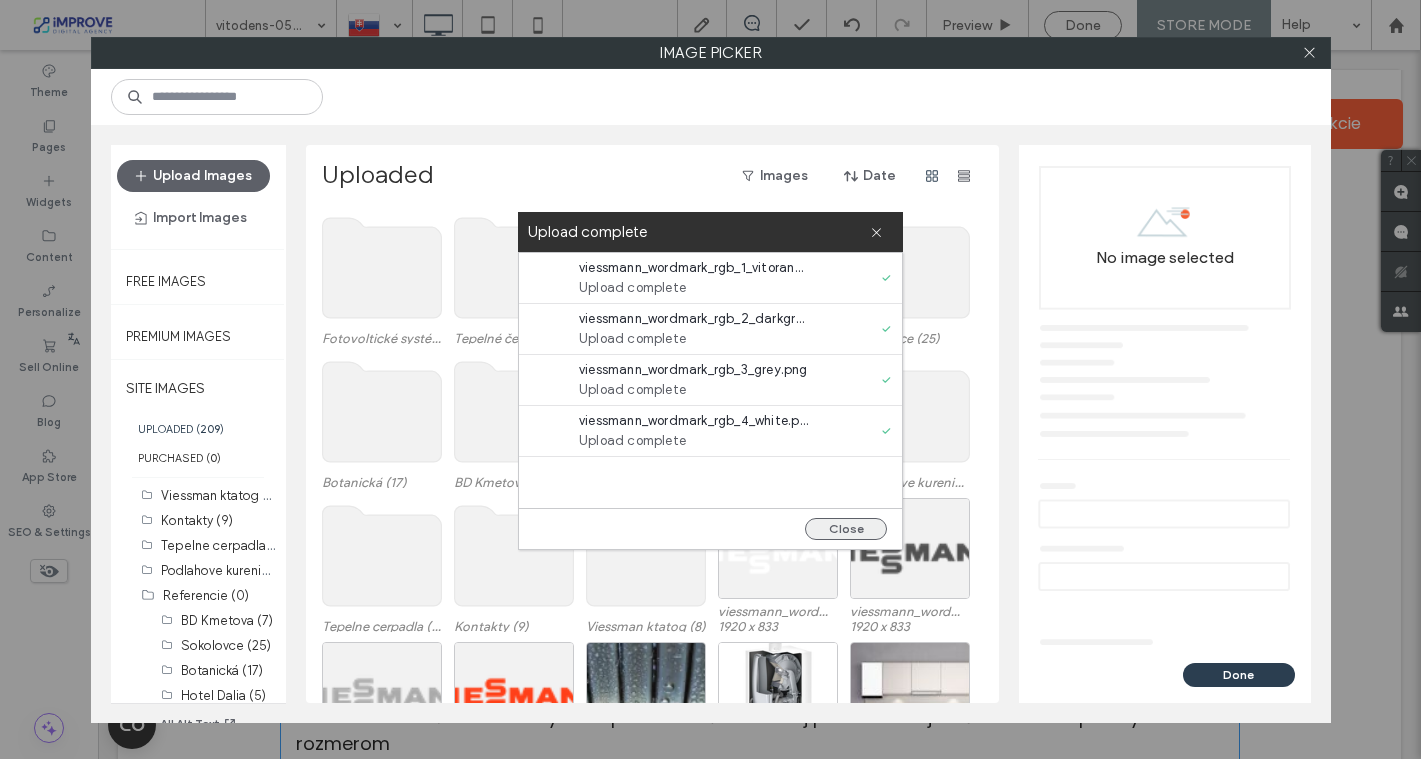 click on "Close" at bounding box center [846, 529] 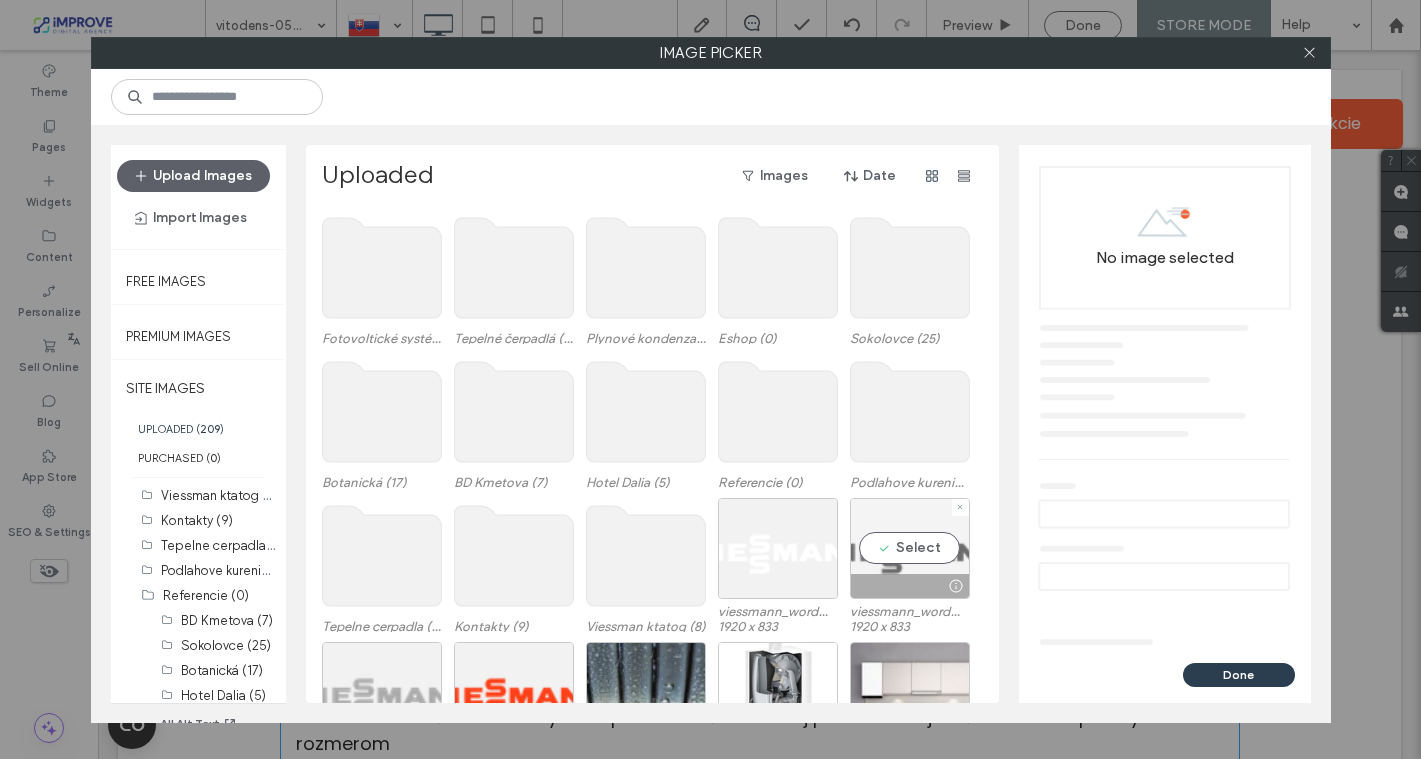 click on "Select" at bounding box center (910, 548) 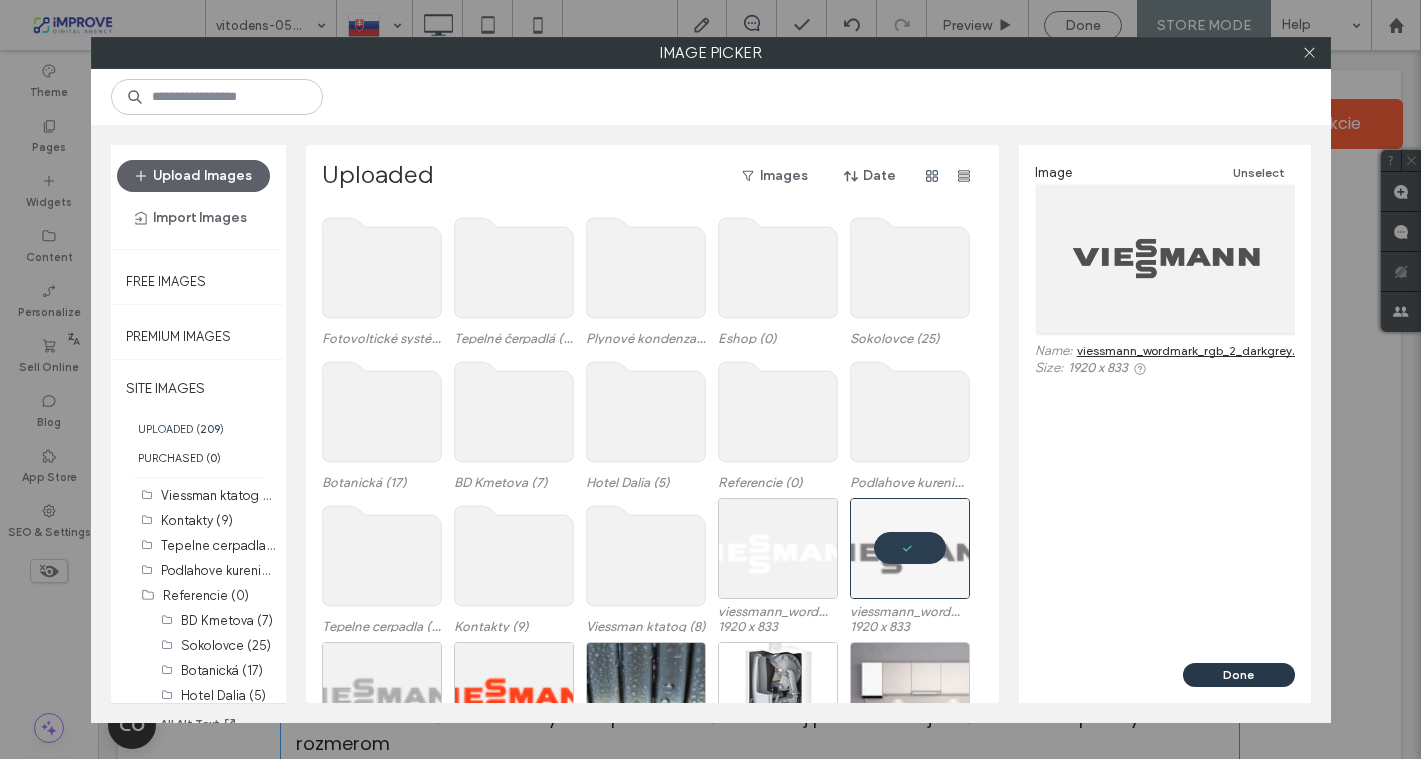 click on "Done" at bounding box center (1239, 675) 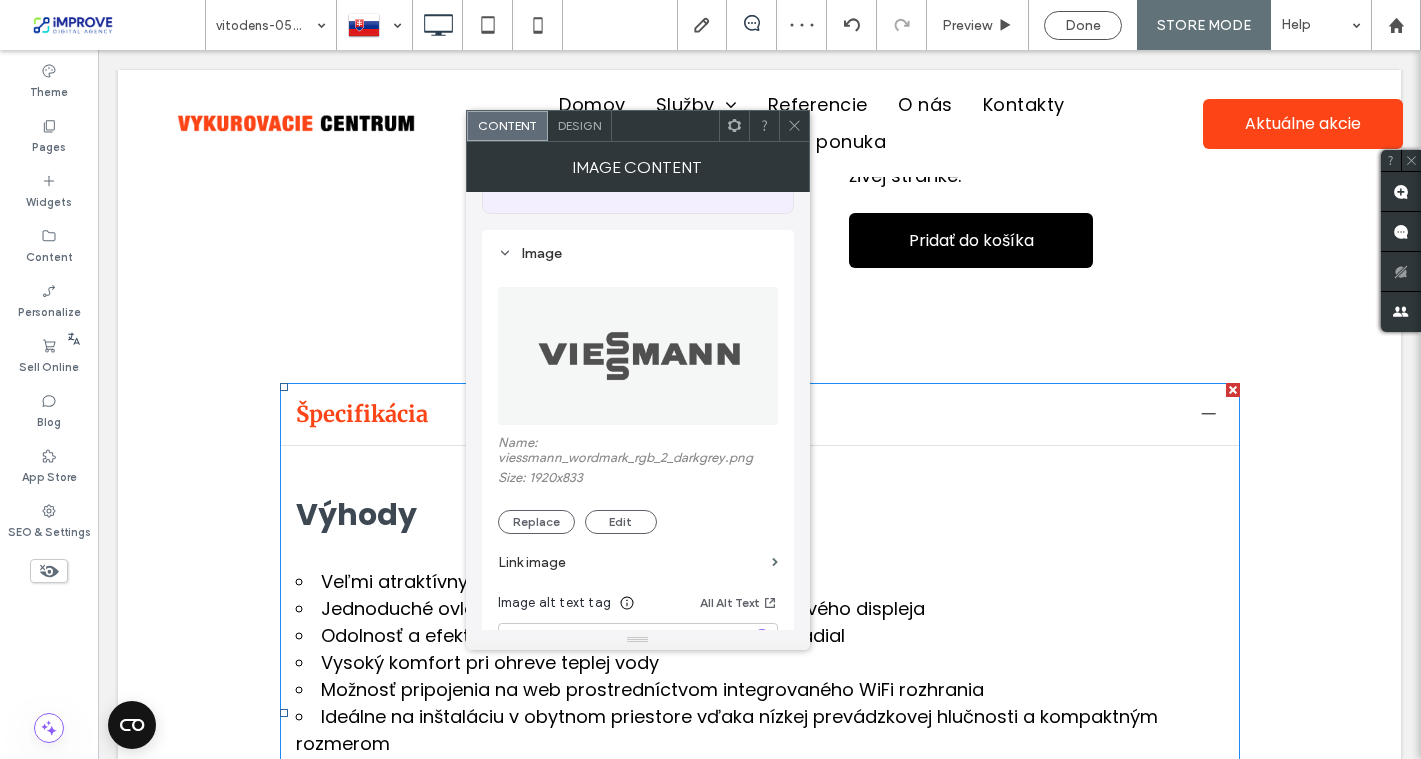 click at bounding box center [639, 356] 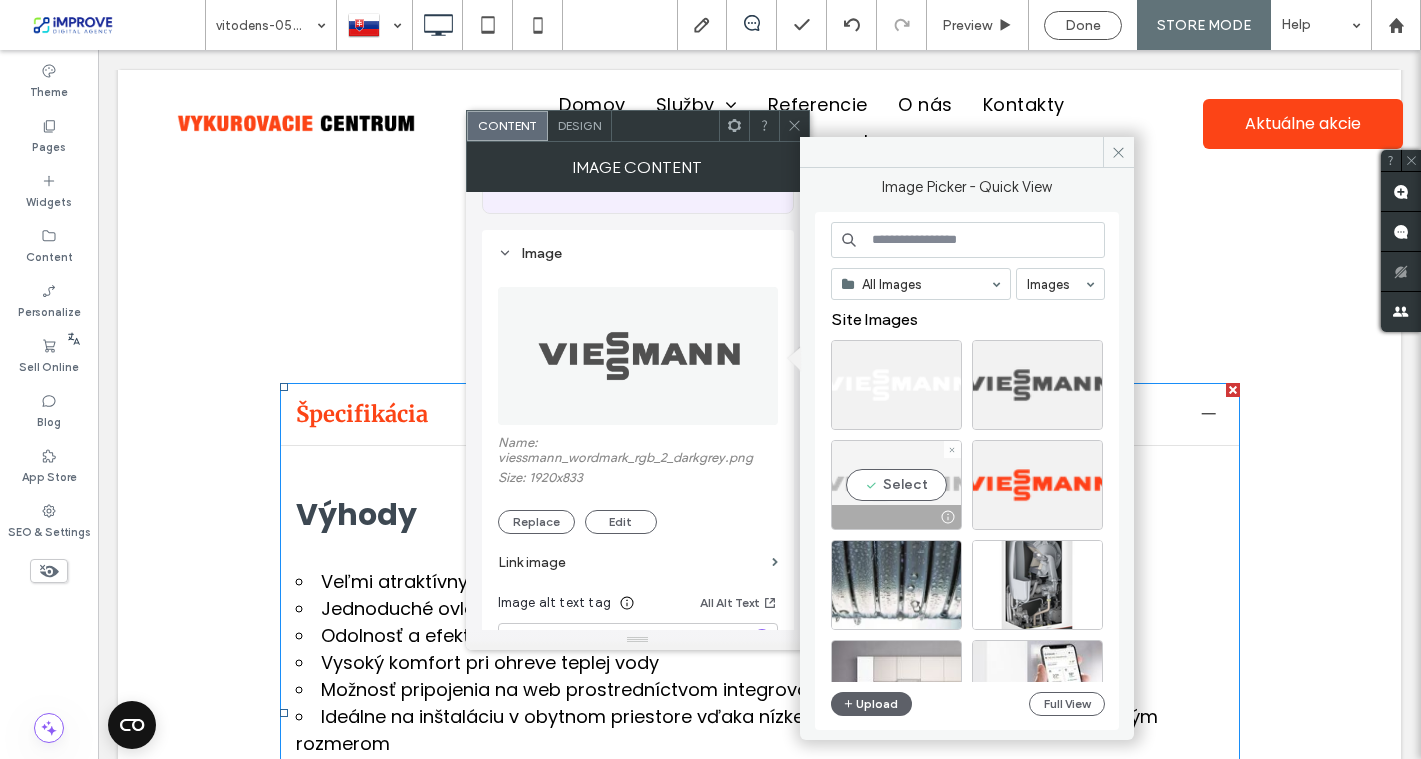 click on "Select" at bounding box center [896, 485] 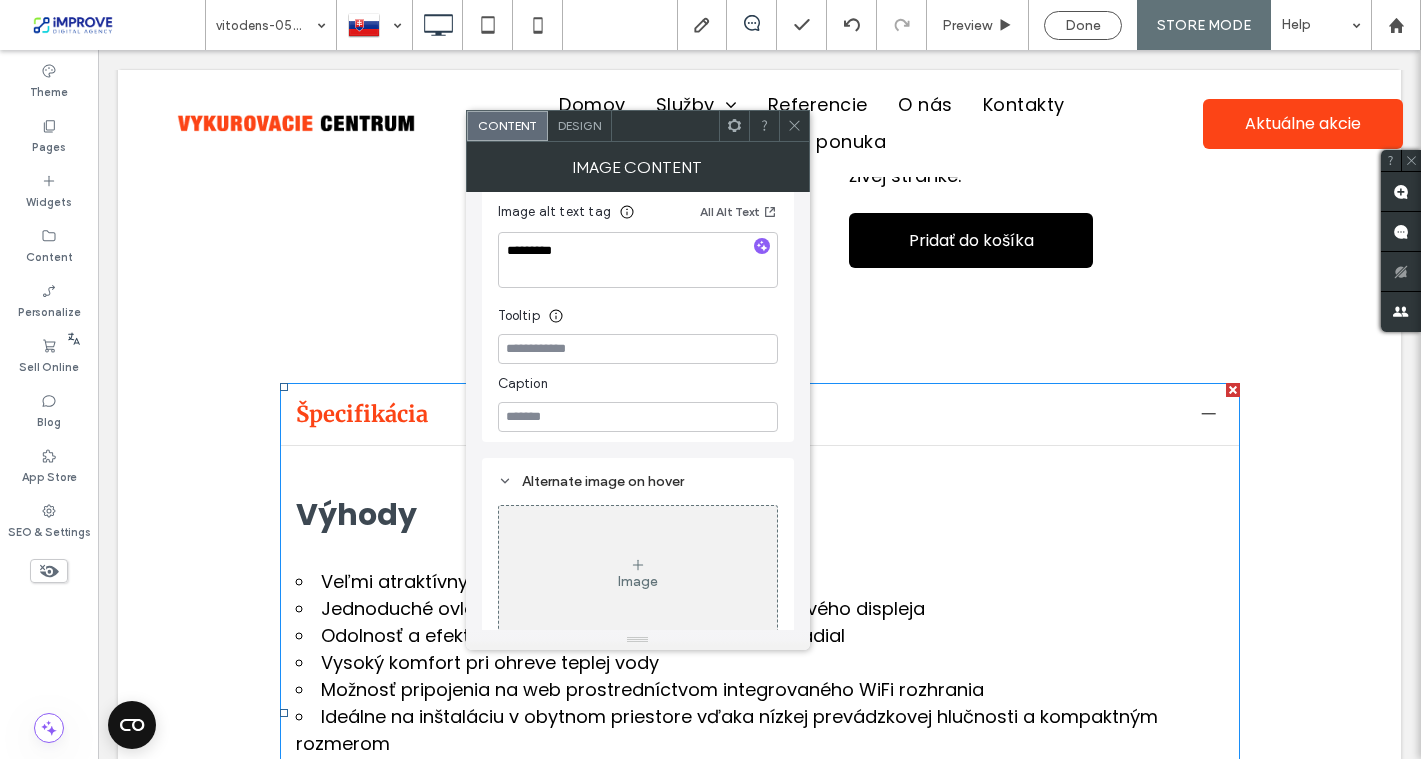 scroll, scrollTop: 556, scrollLeft: 0, axis: vertical 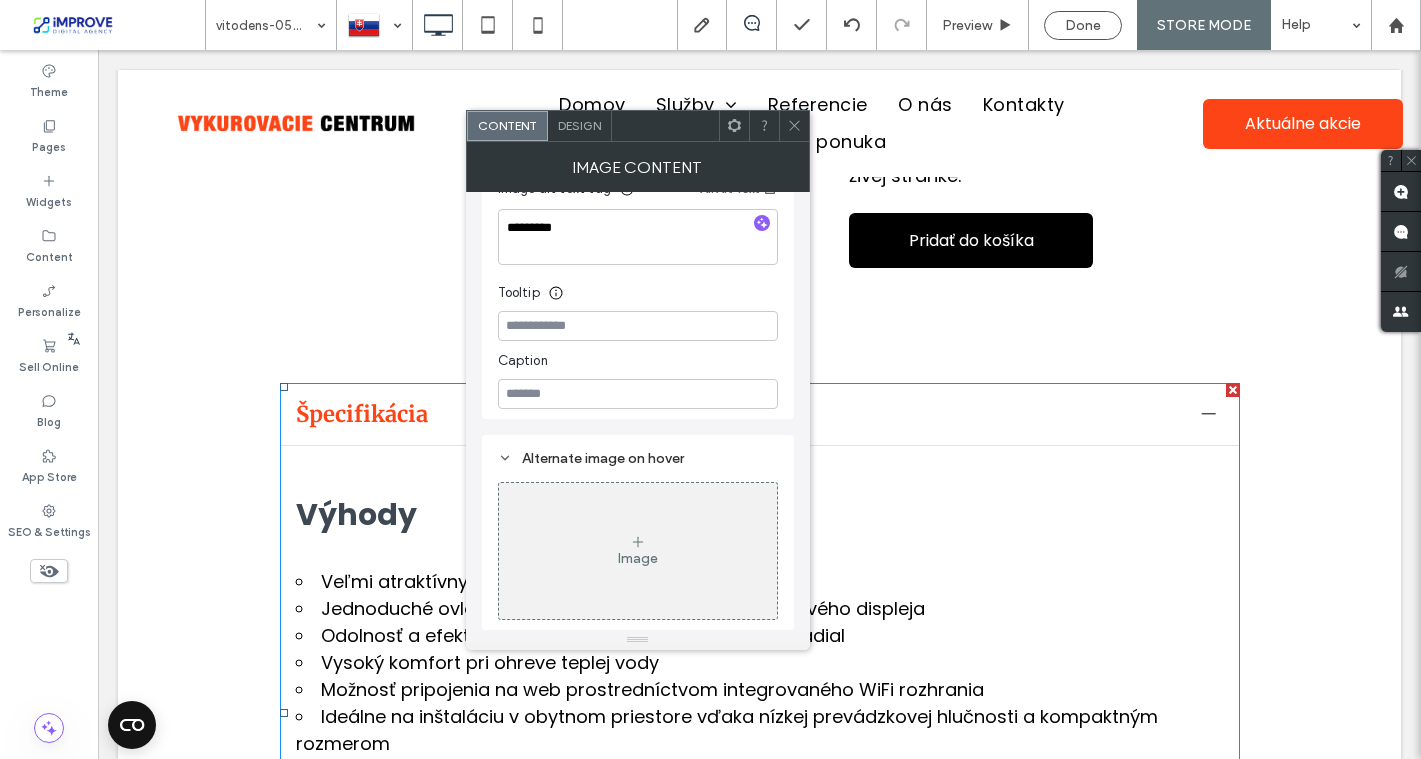 click on "Image" at bounding box center (638, 551) 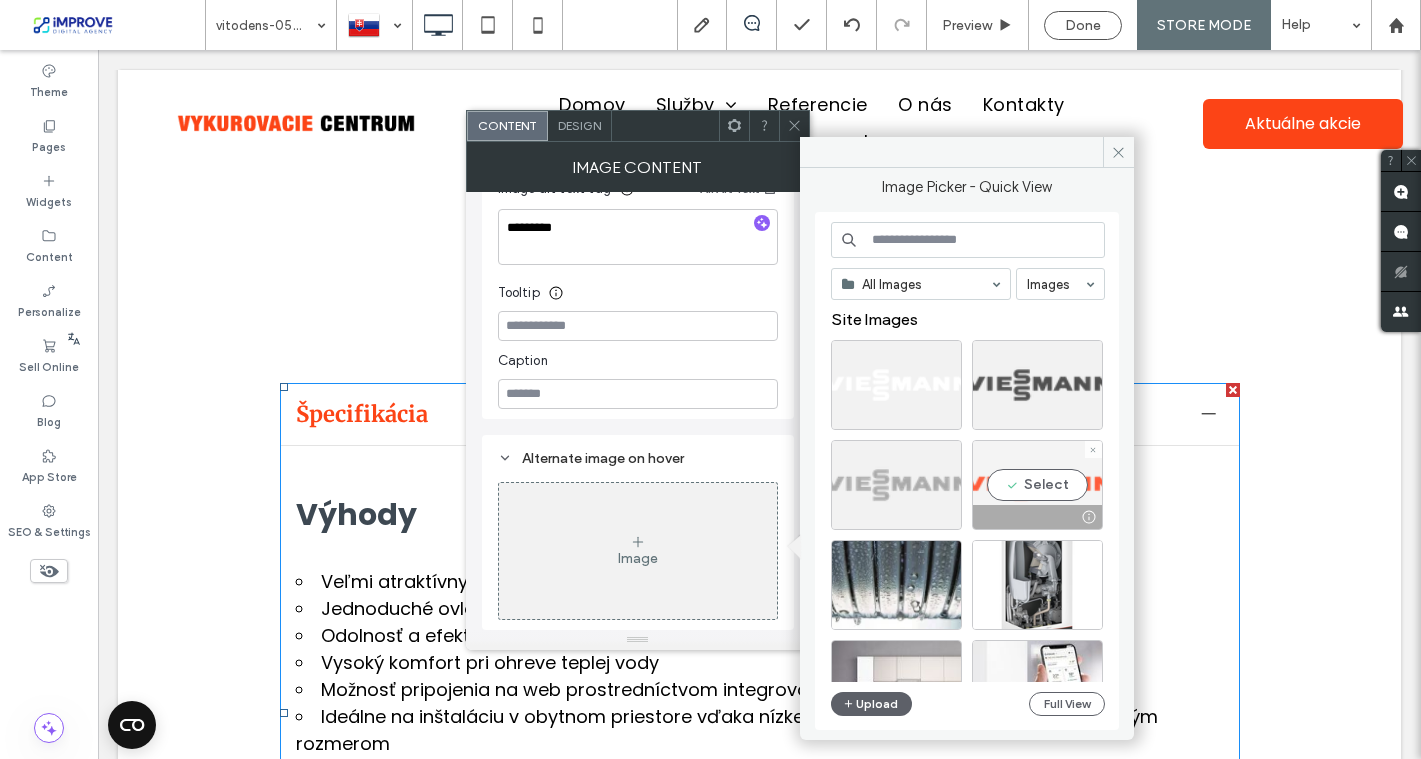 click on "Select" at bounding box center (1037, 485) 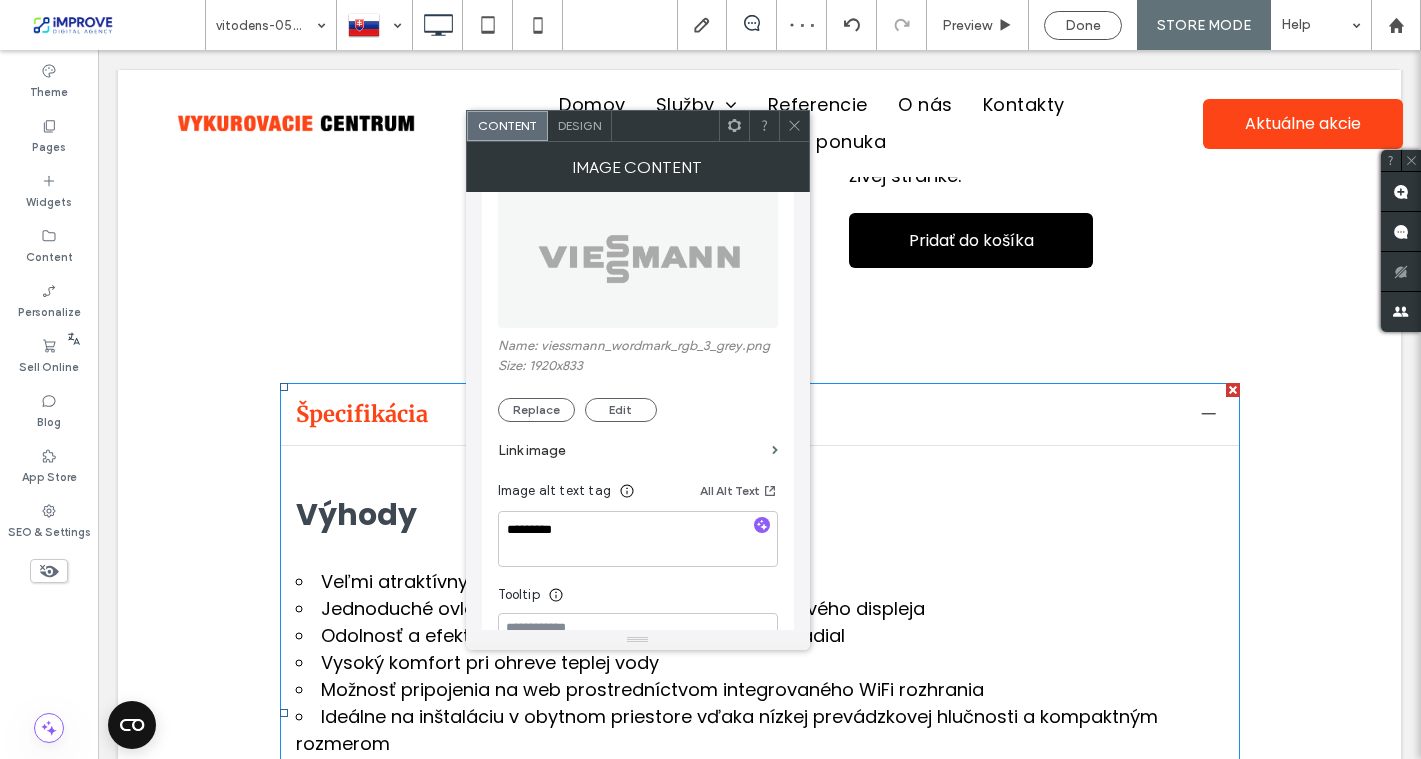 scroll, scrollTop: 247, scrollLeft: 0, axis: vertical 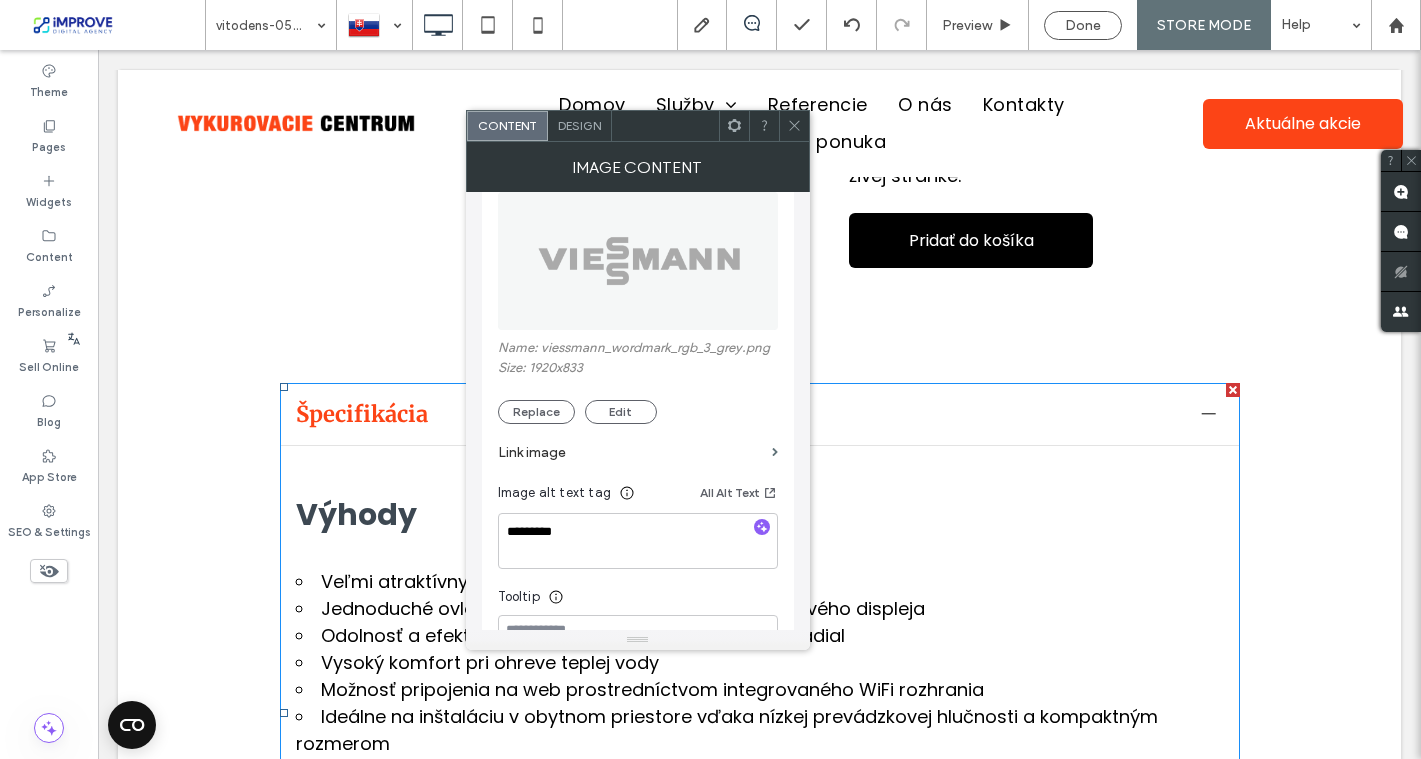 click on "Design" at bounding box center [579, 125] 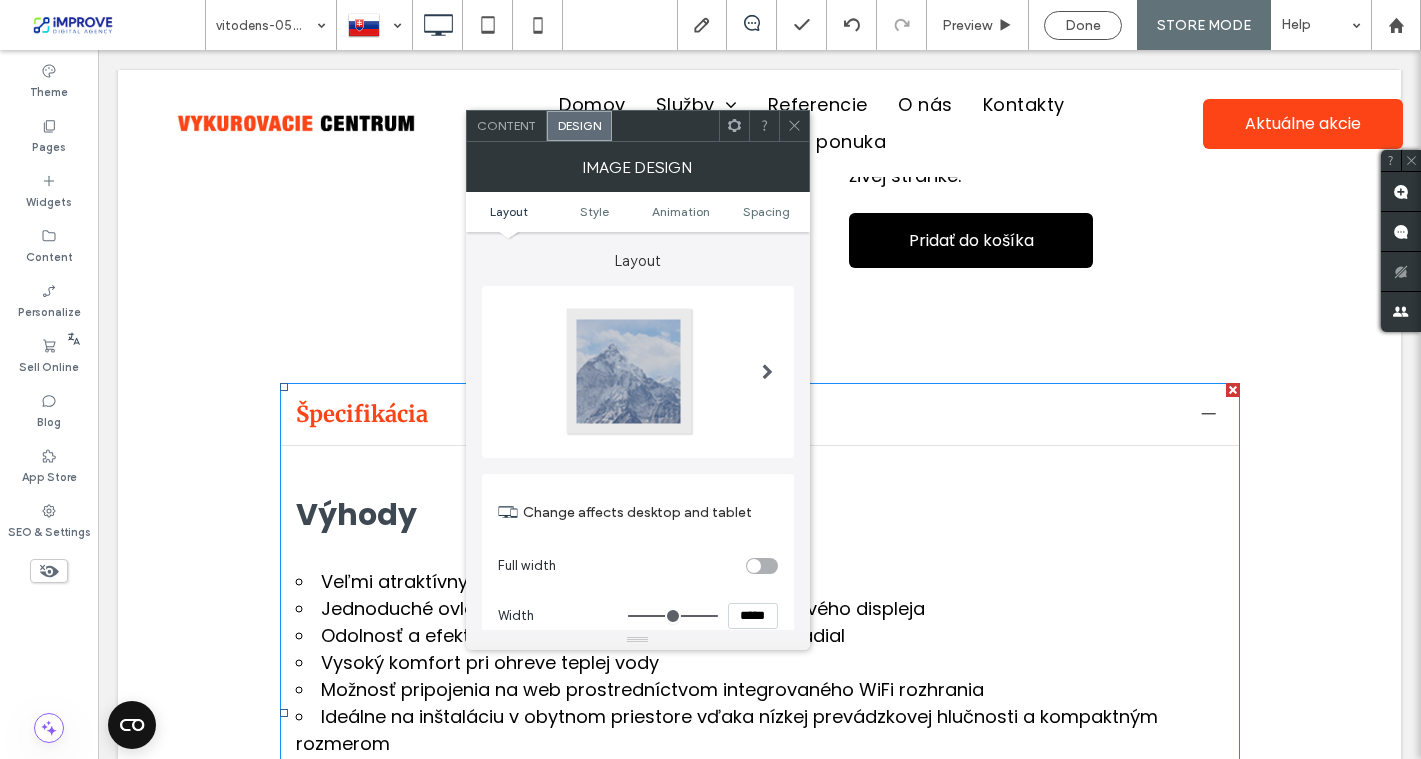 scroll, scrollTop: 54, scrollLeft: 0, axis: vertical 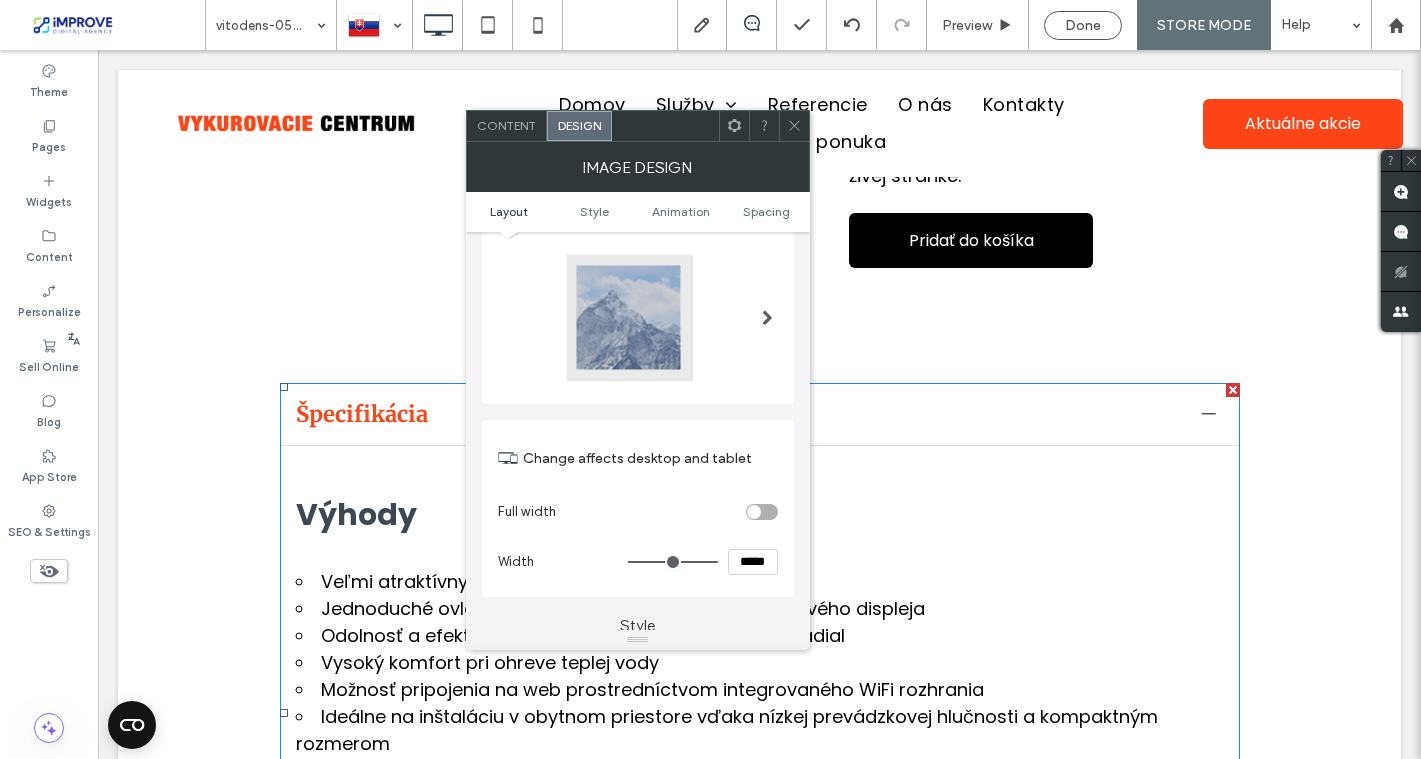 click at bounding box center [762, 512] 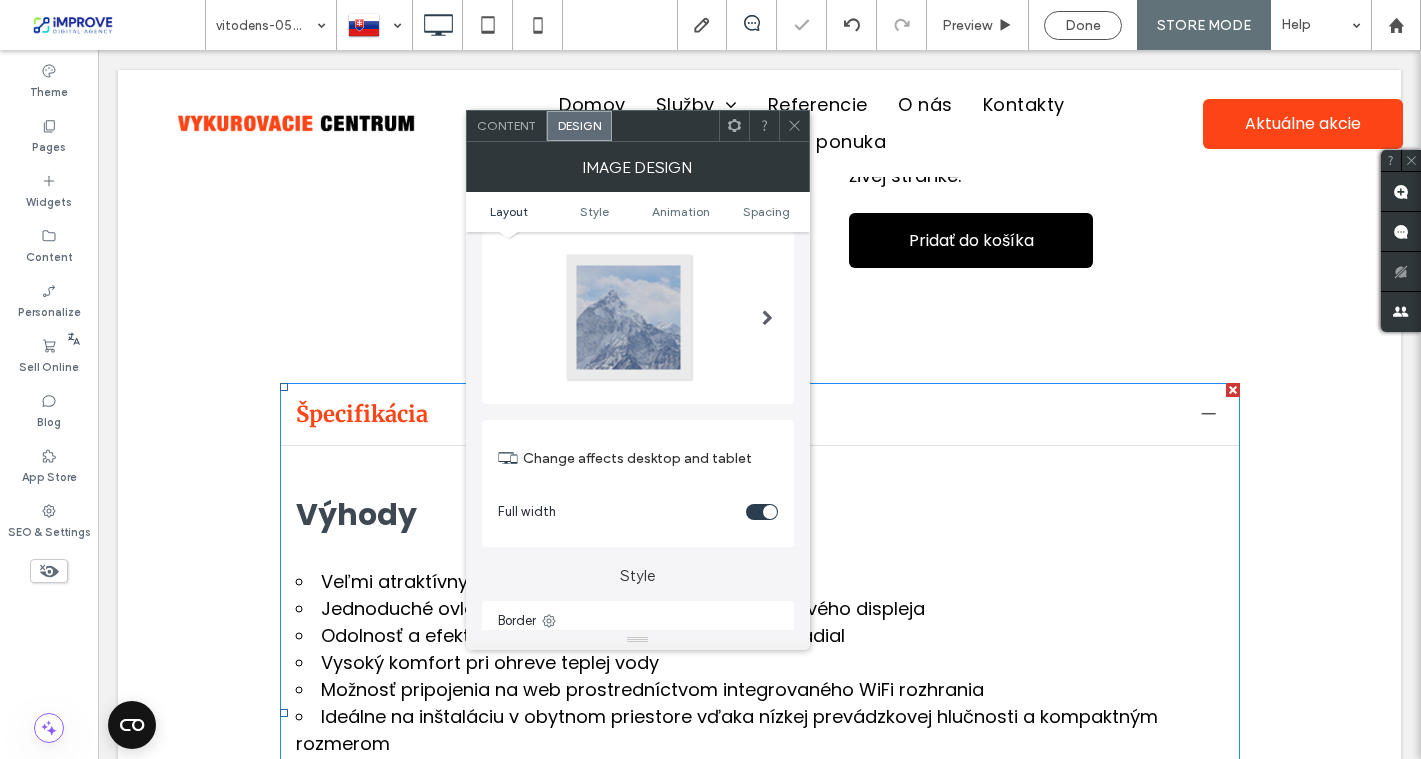 click at bounding box center (762, 512) 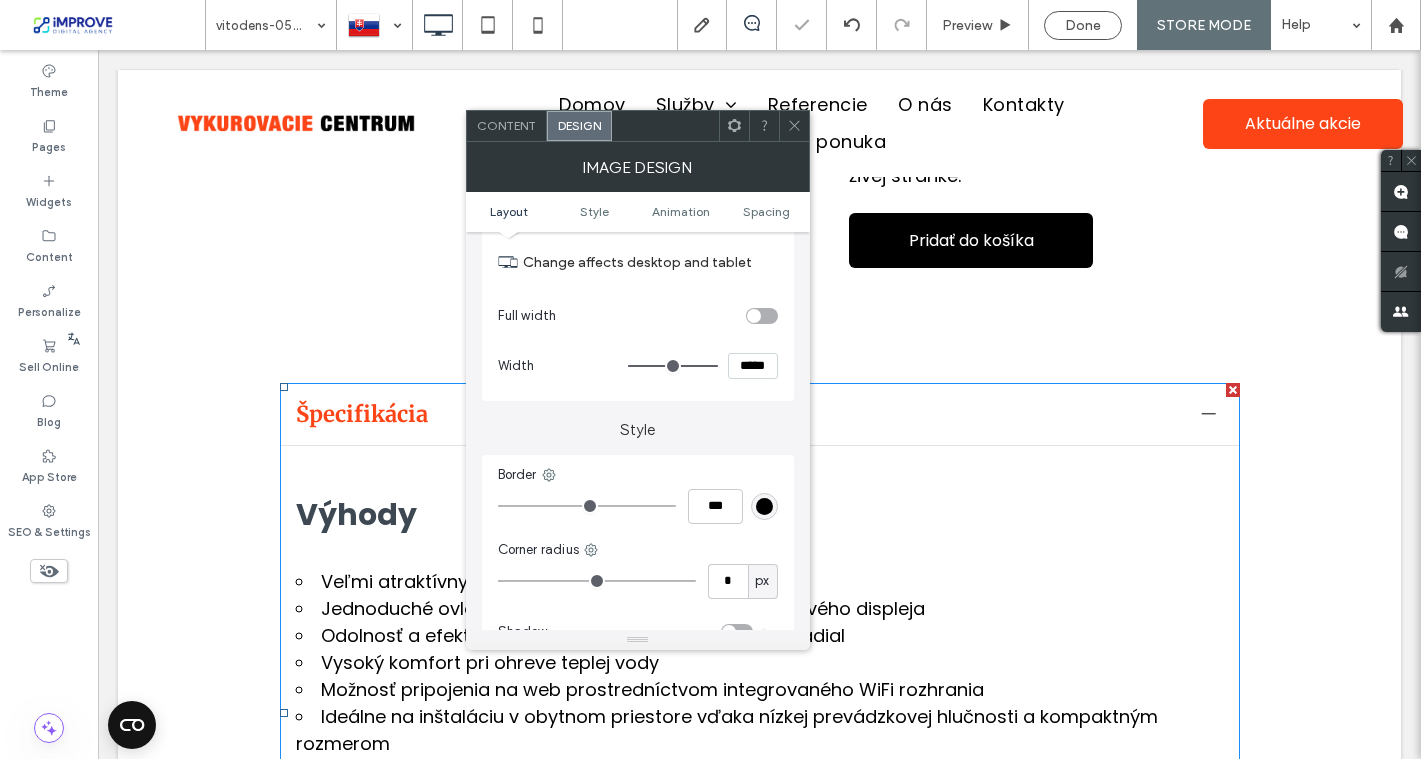 scroll, scrollTop: 251, scrollLeft: 0, axis: vertical 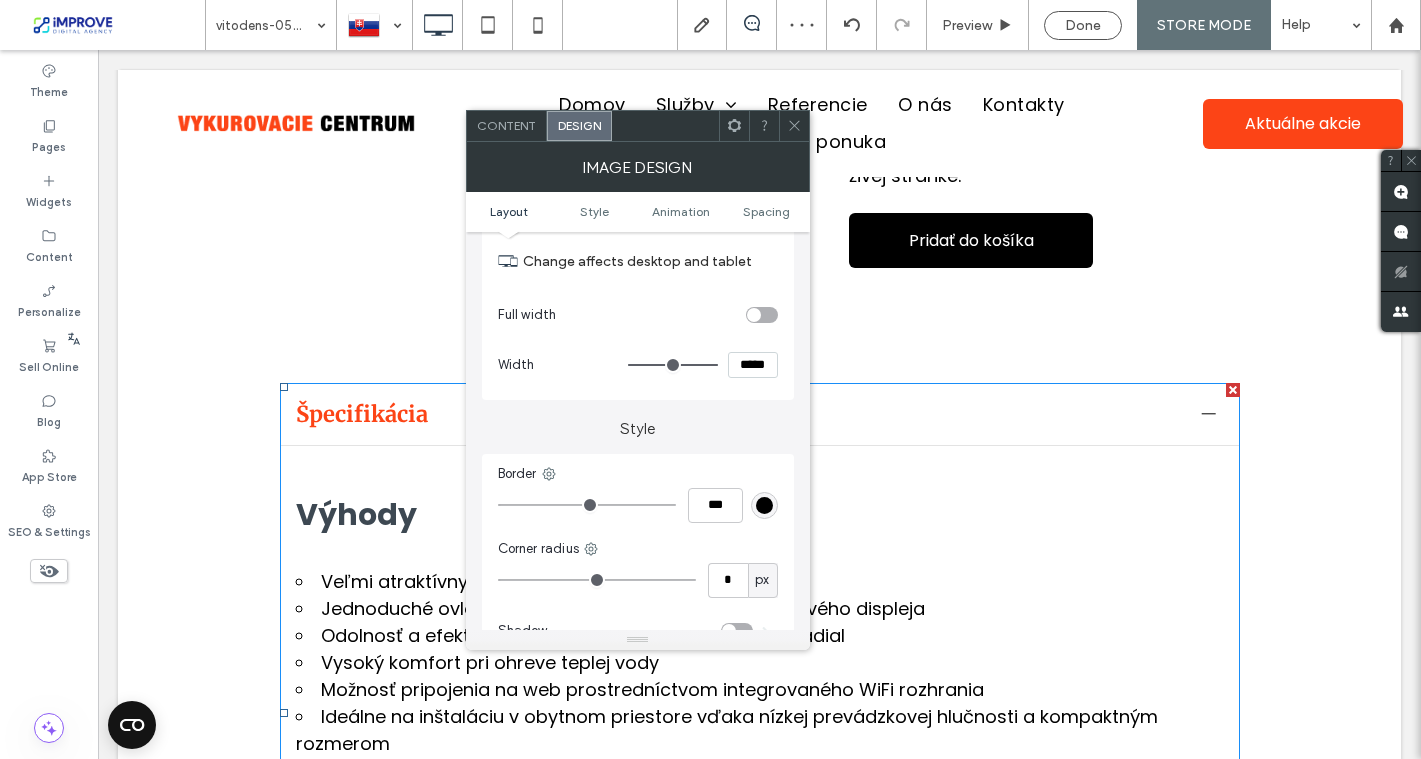 type on "***" 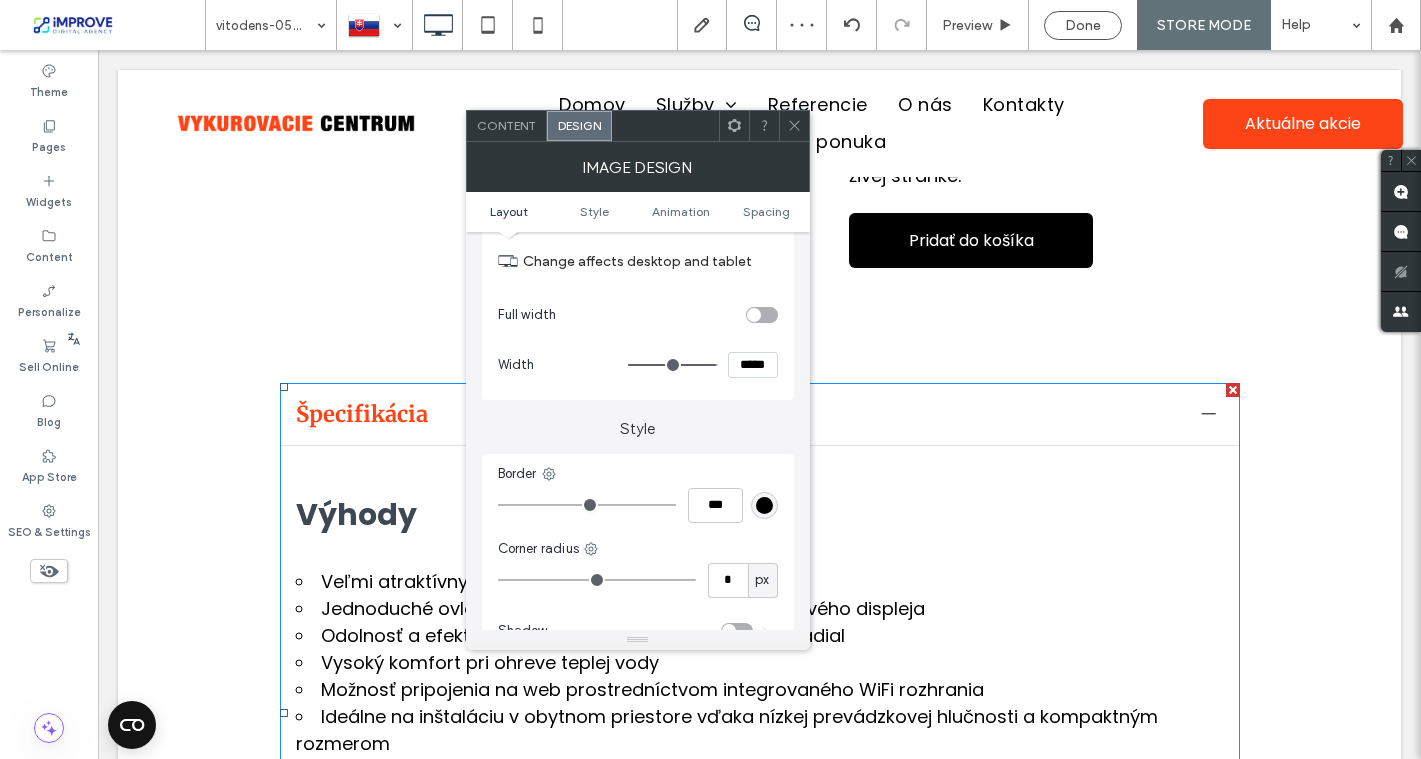 type on "***" 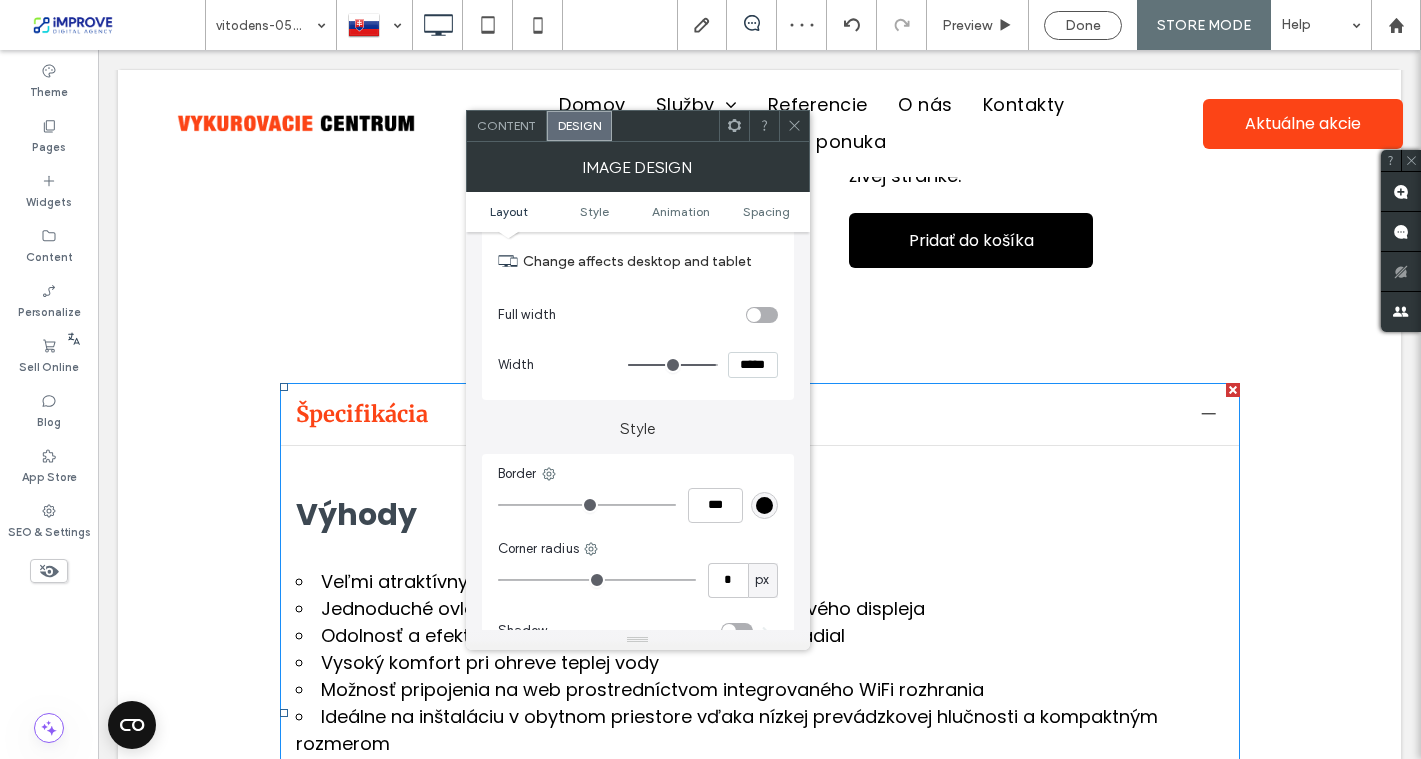 type on "*****" 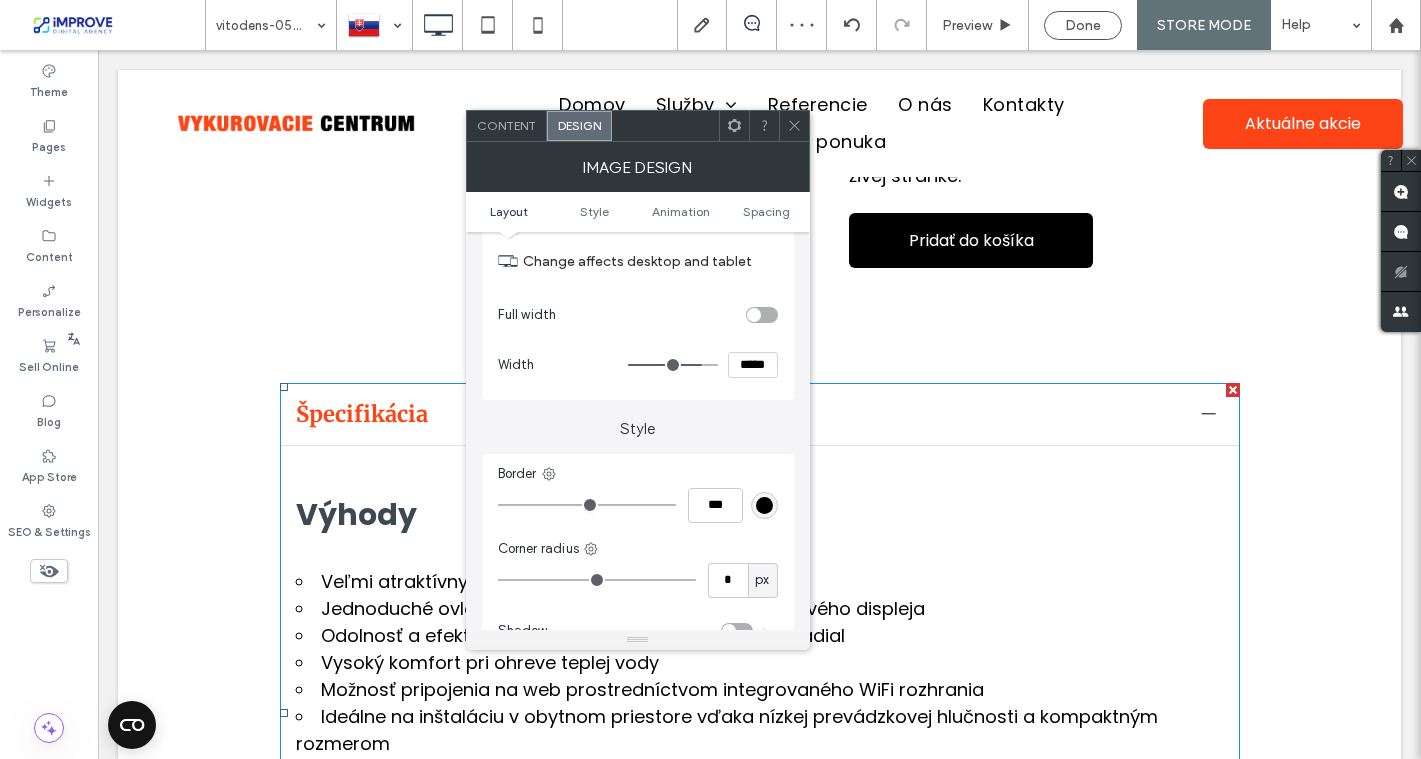 type on "***" 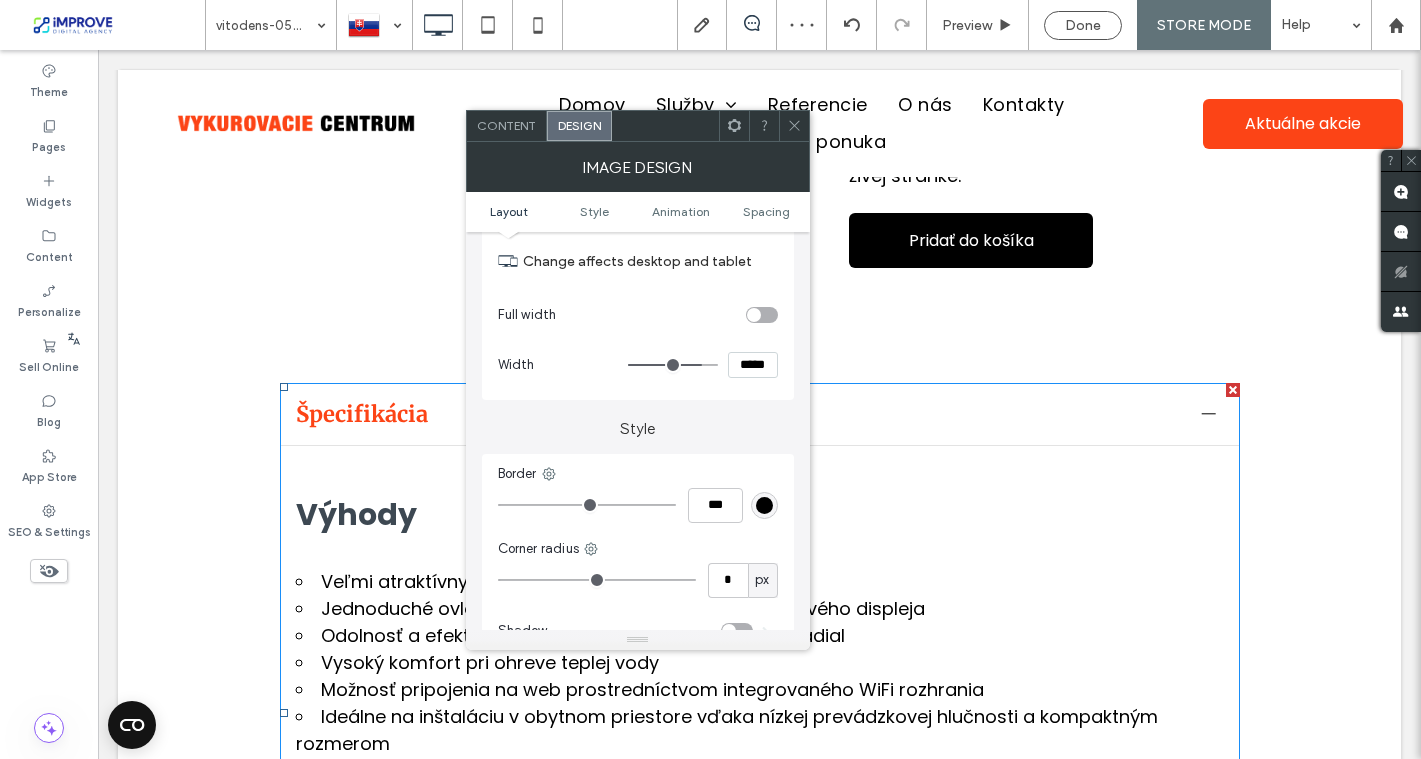 type on "*****" 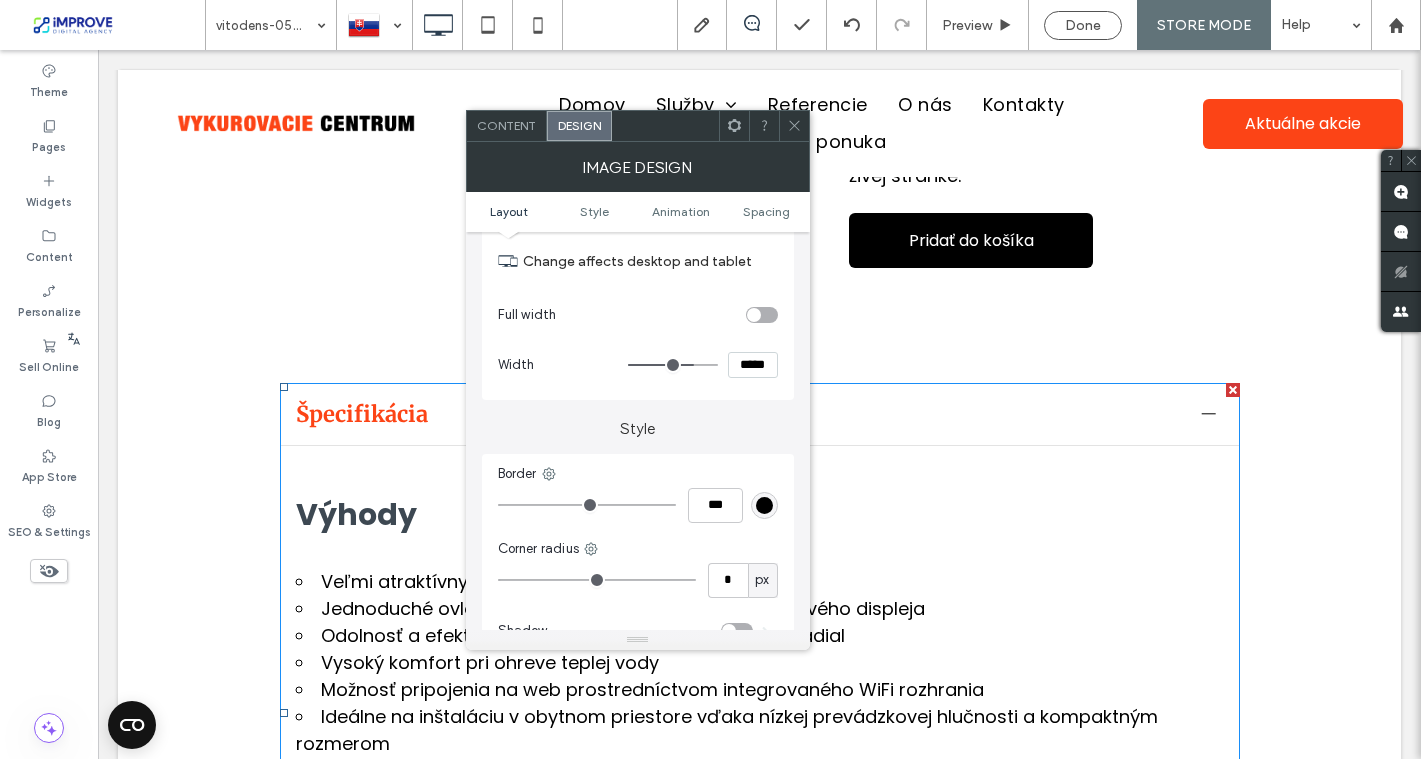 type on "***" 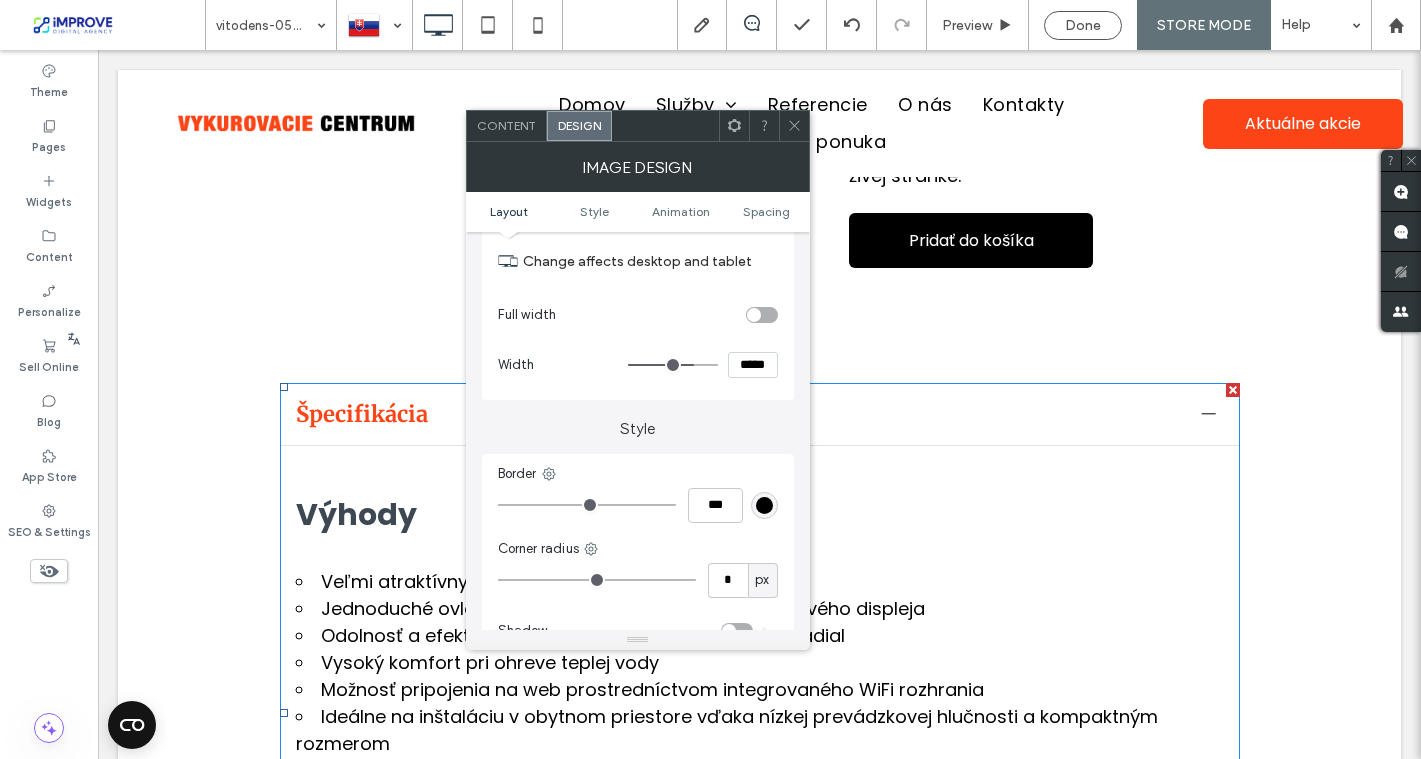 type on "***" 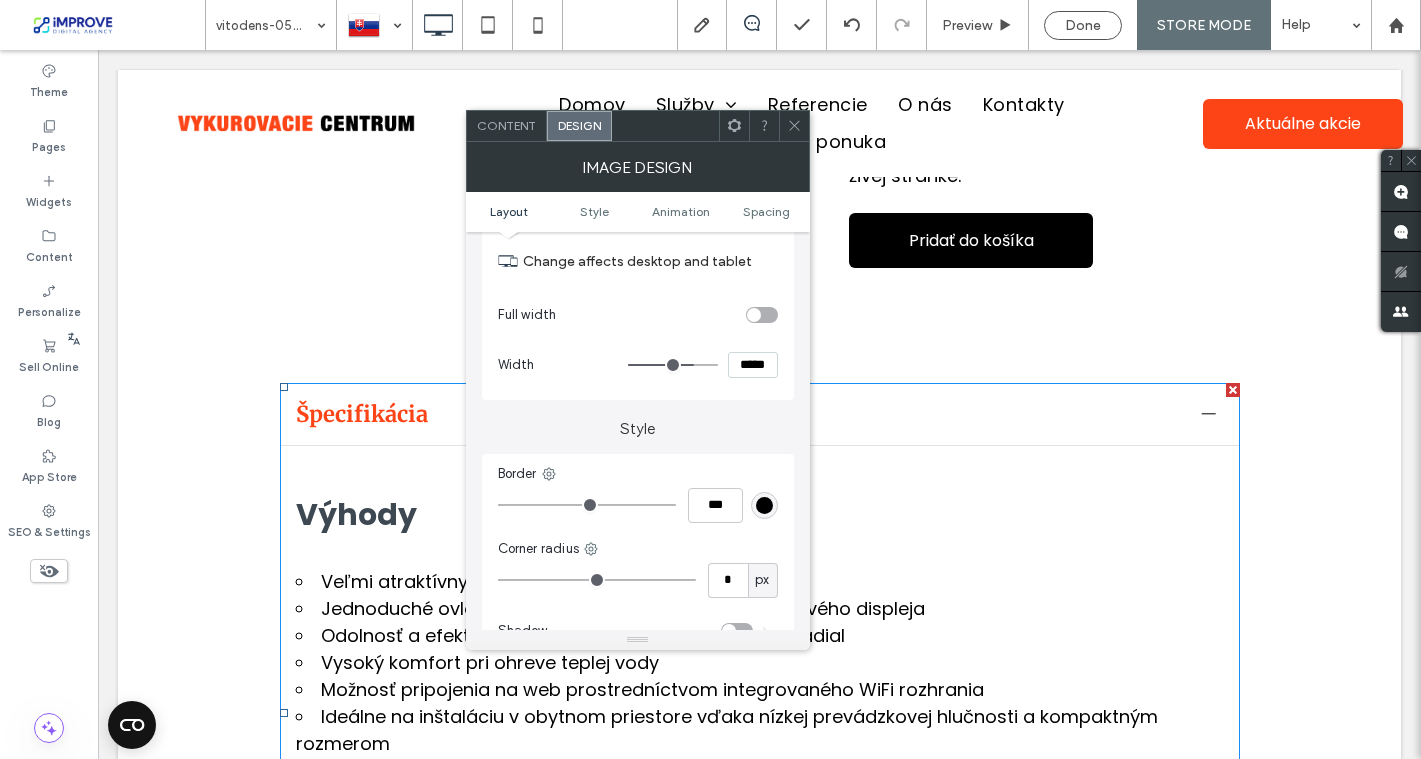 type on "*****" 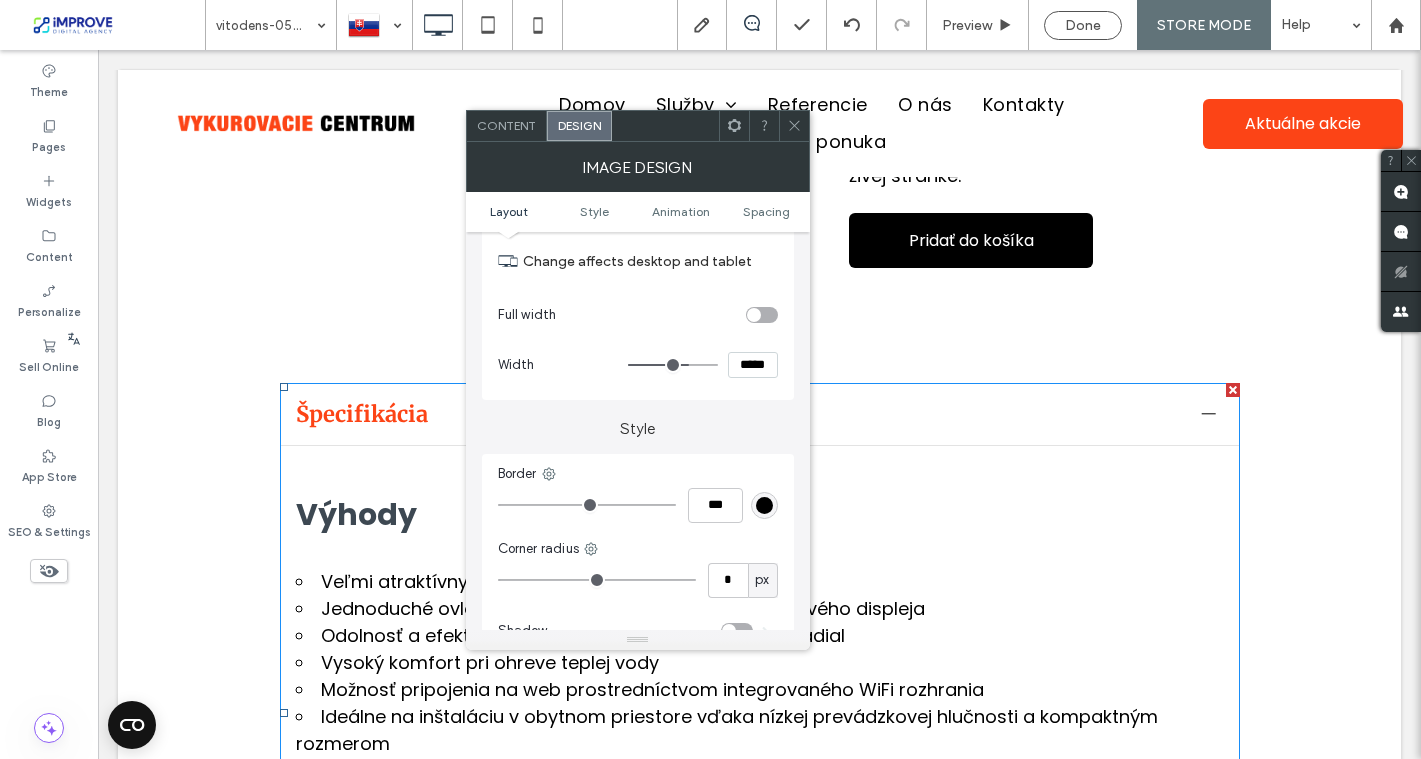 type on "***" 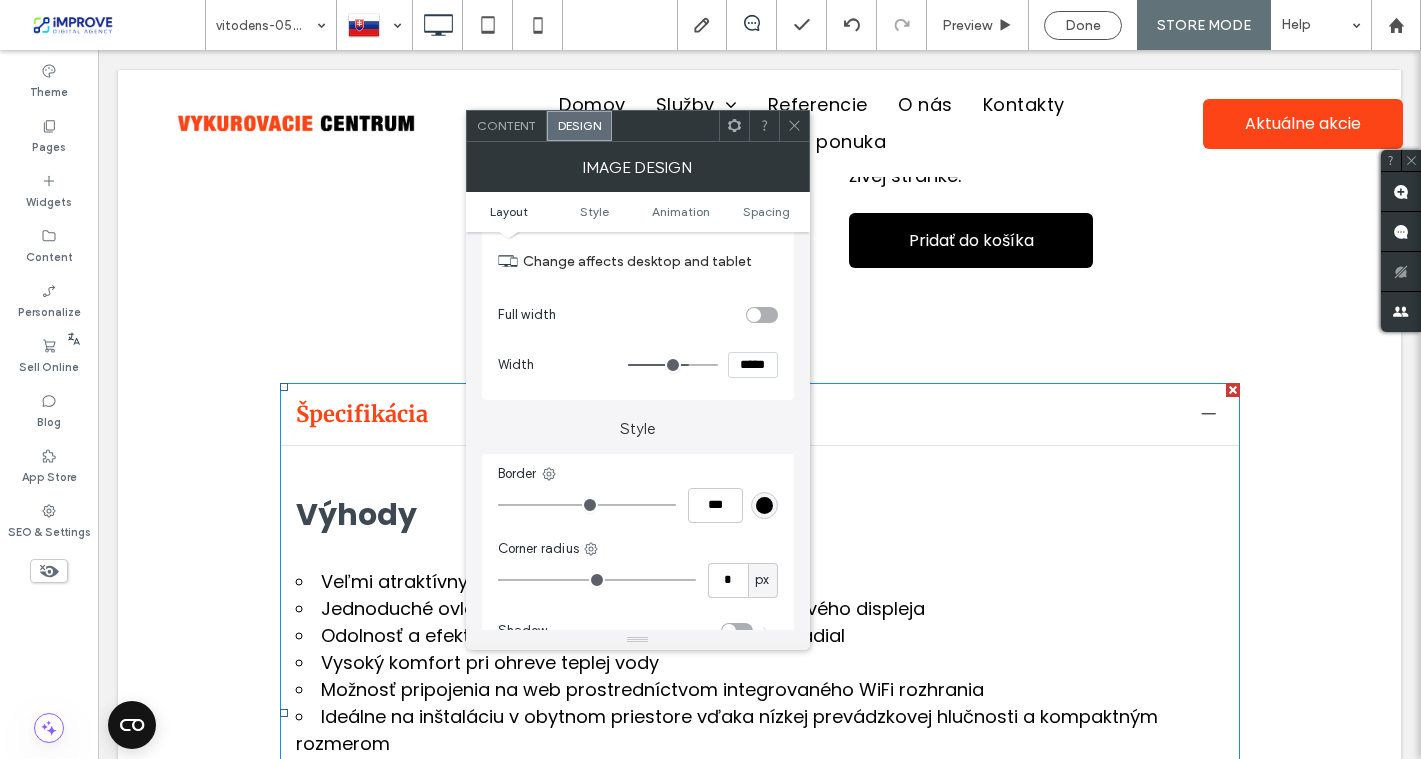 type on "*****" 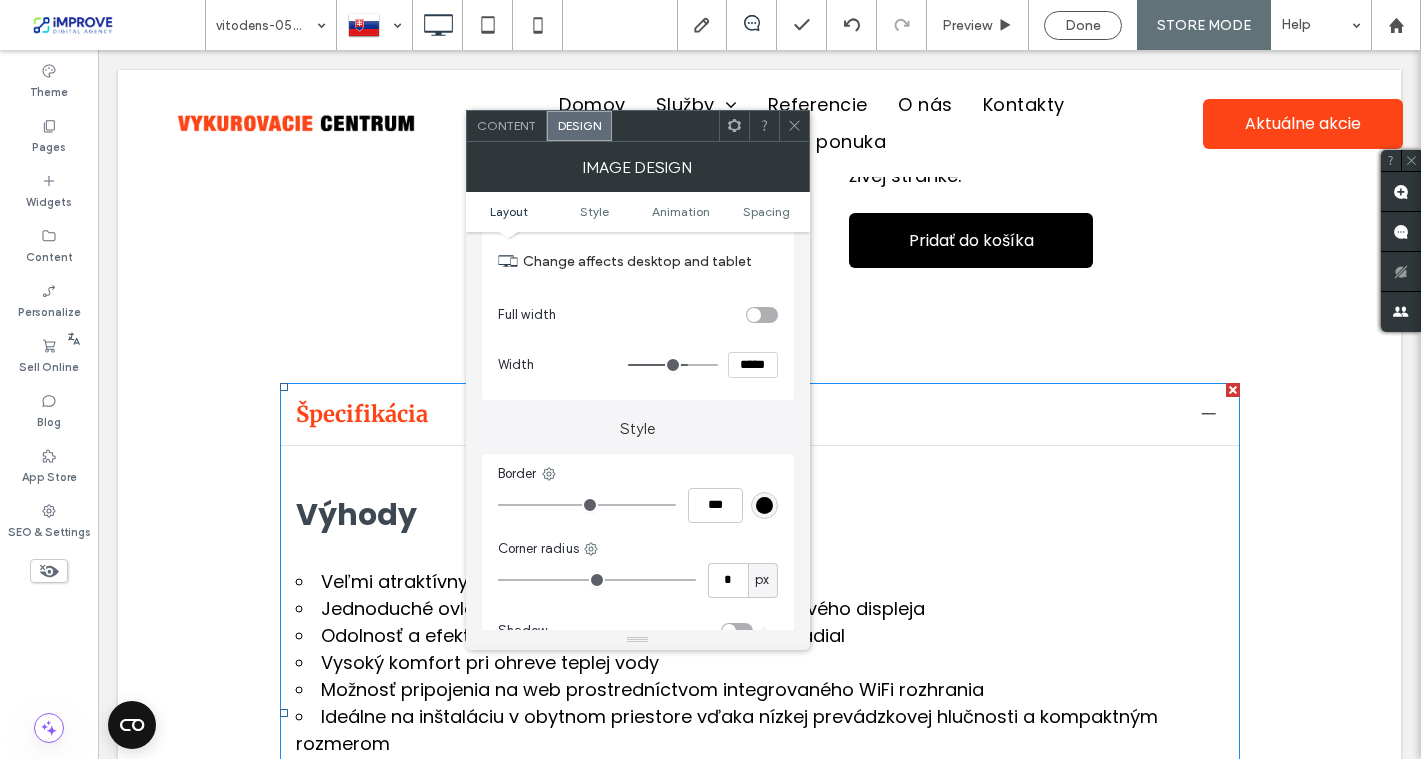 type on "***" 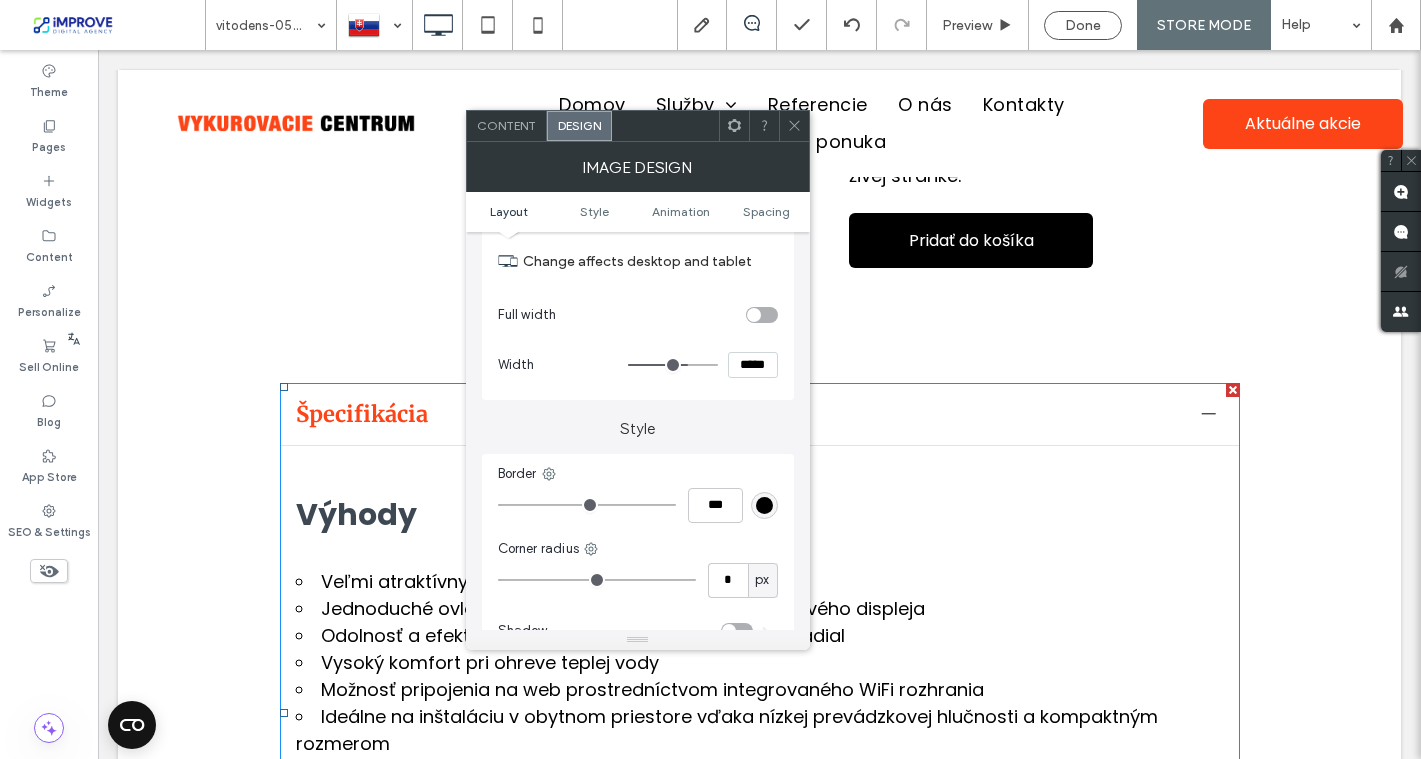 type on "*****" 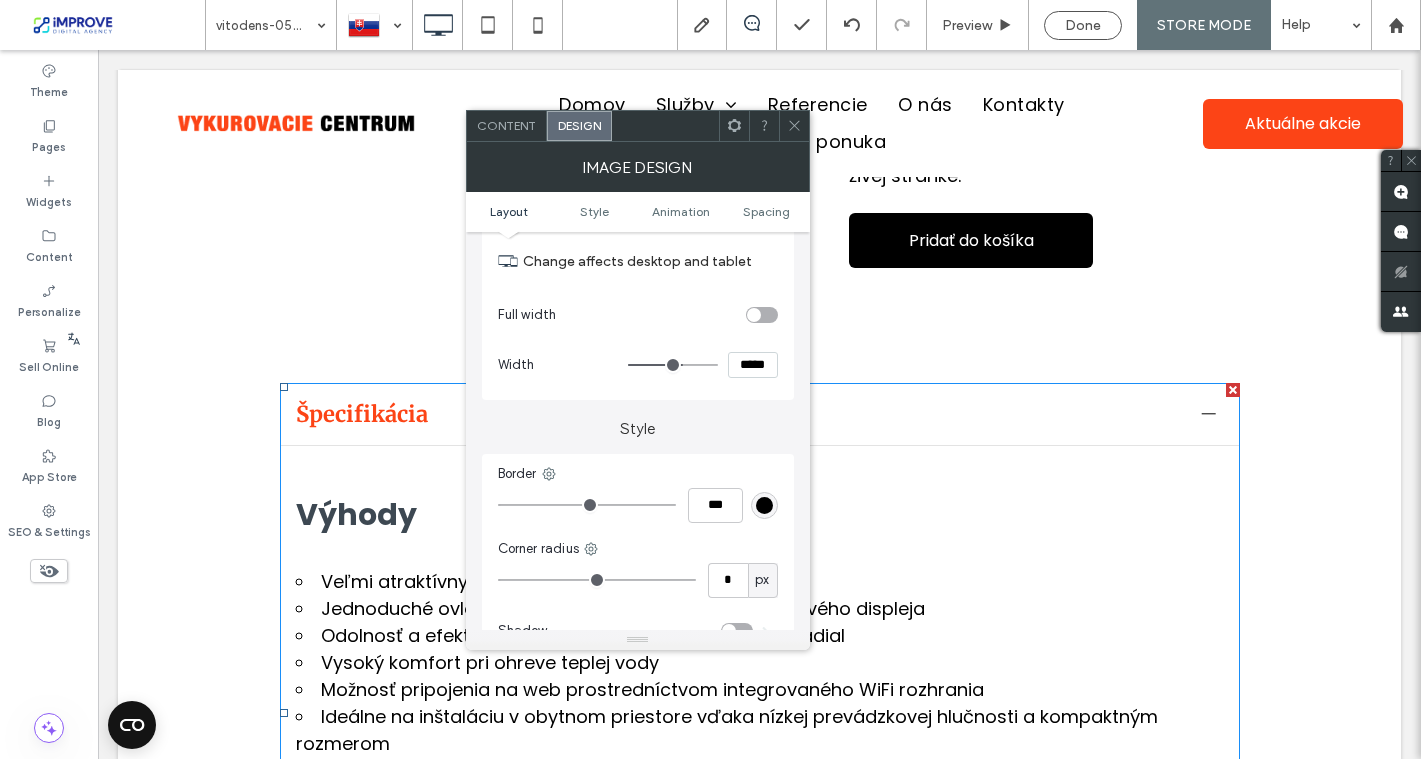type on "***" 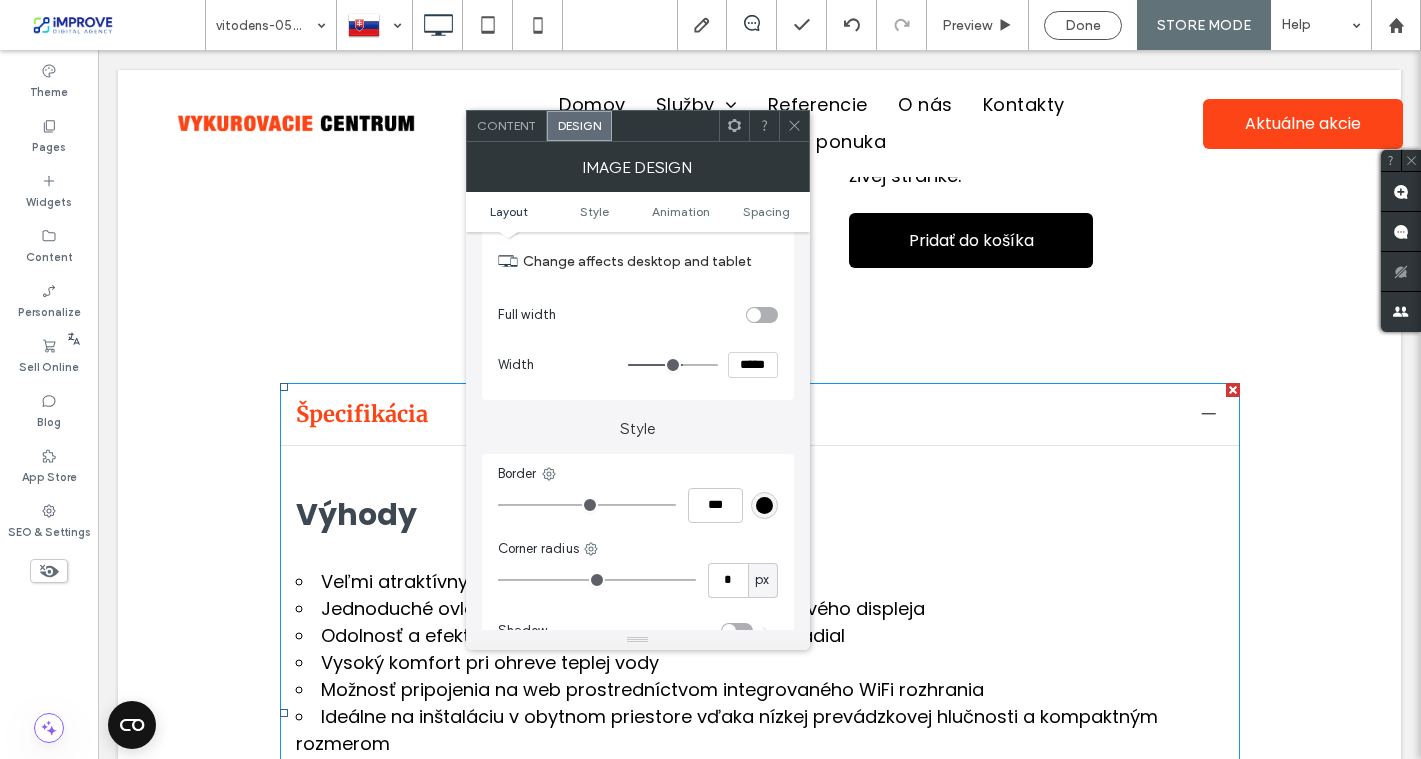 type on "***" 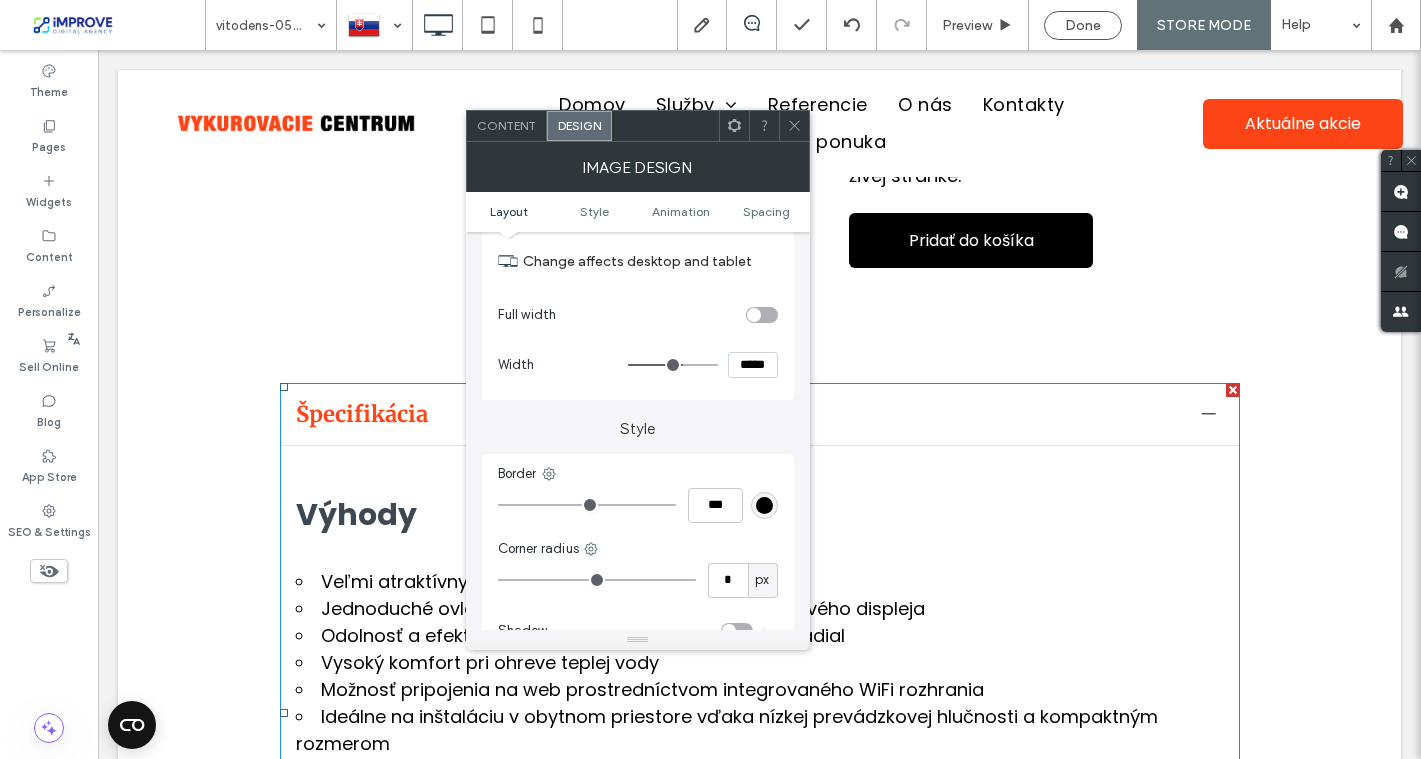type on "*****" 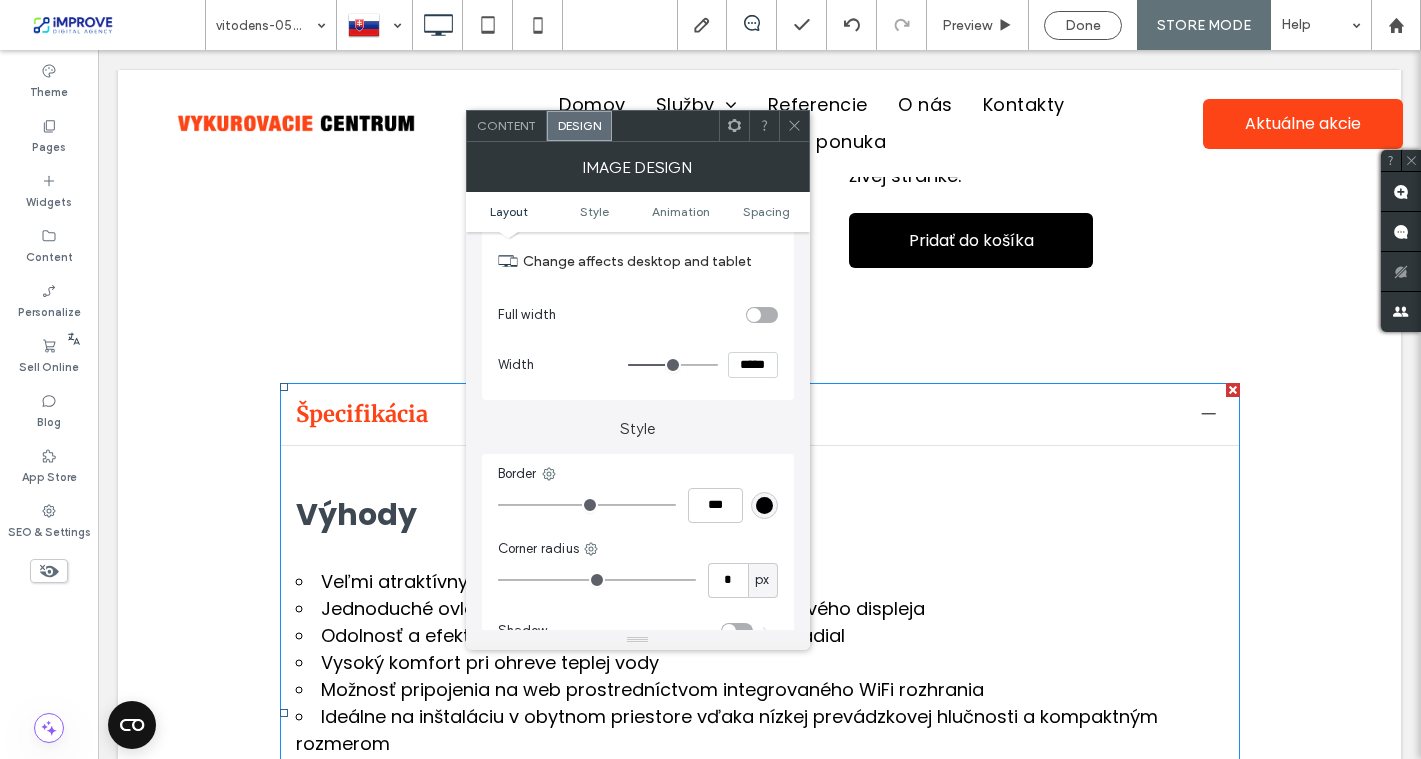 type on "***" 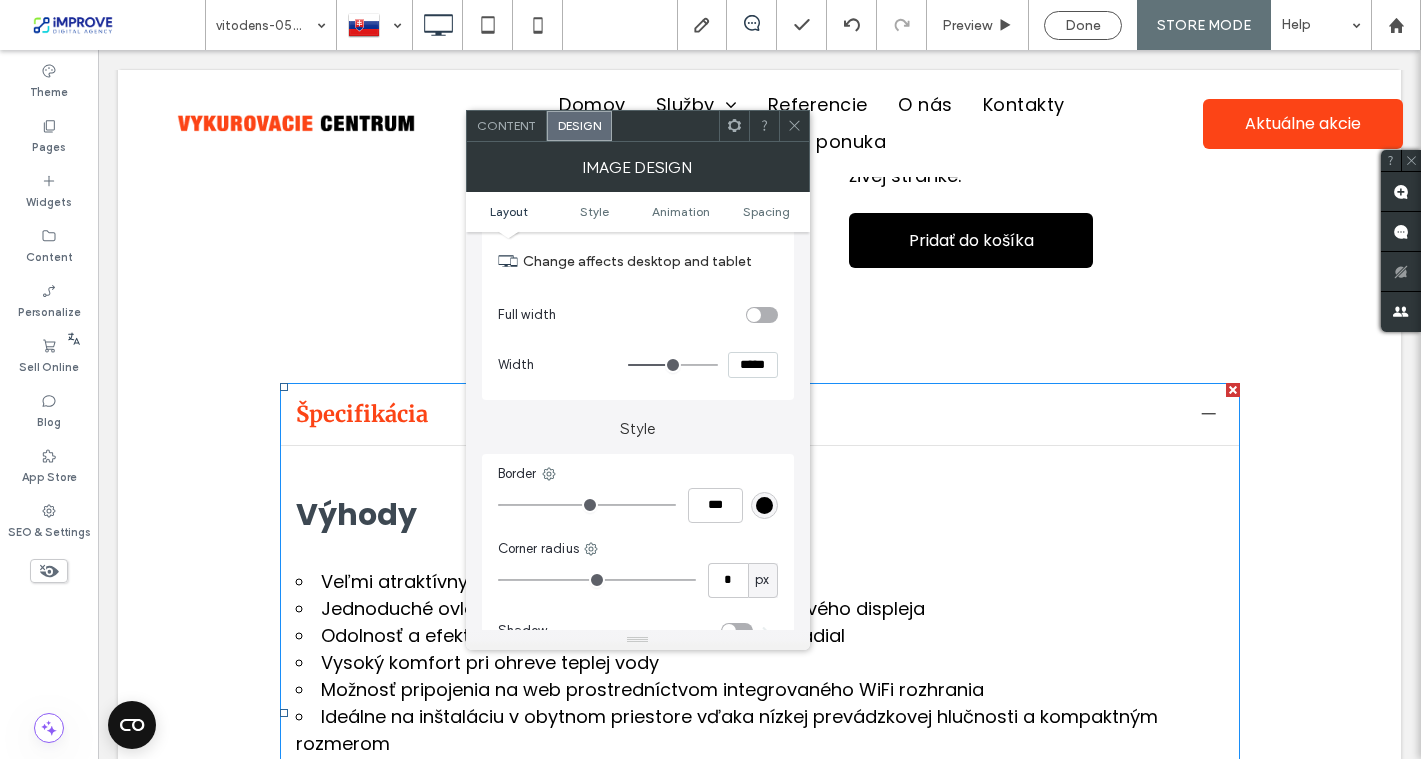type on "*****" 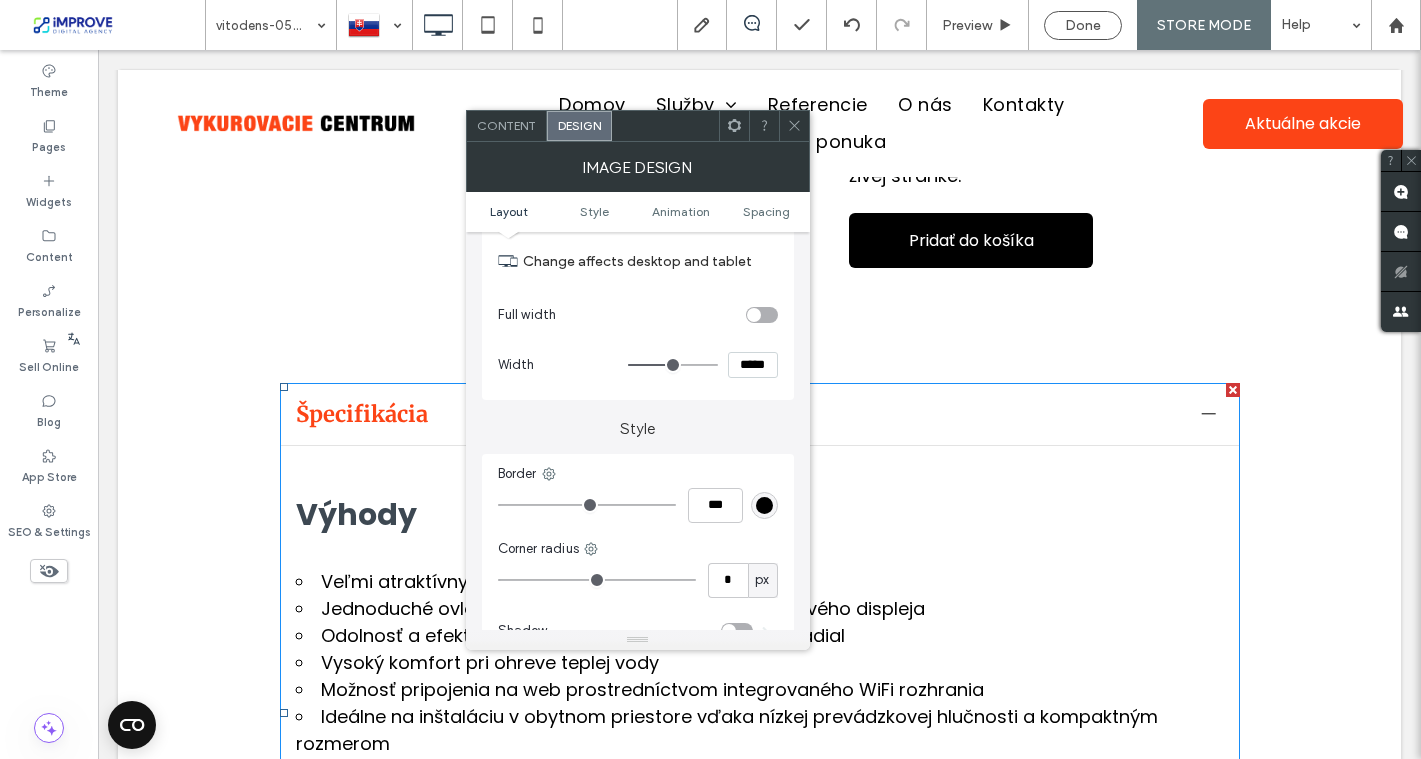 type on "***" 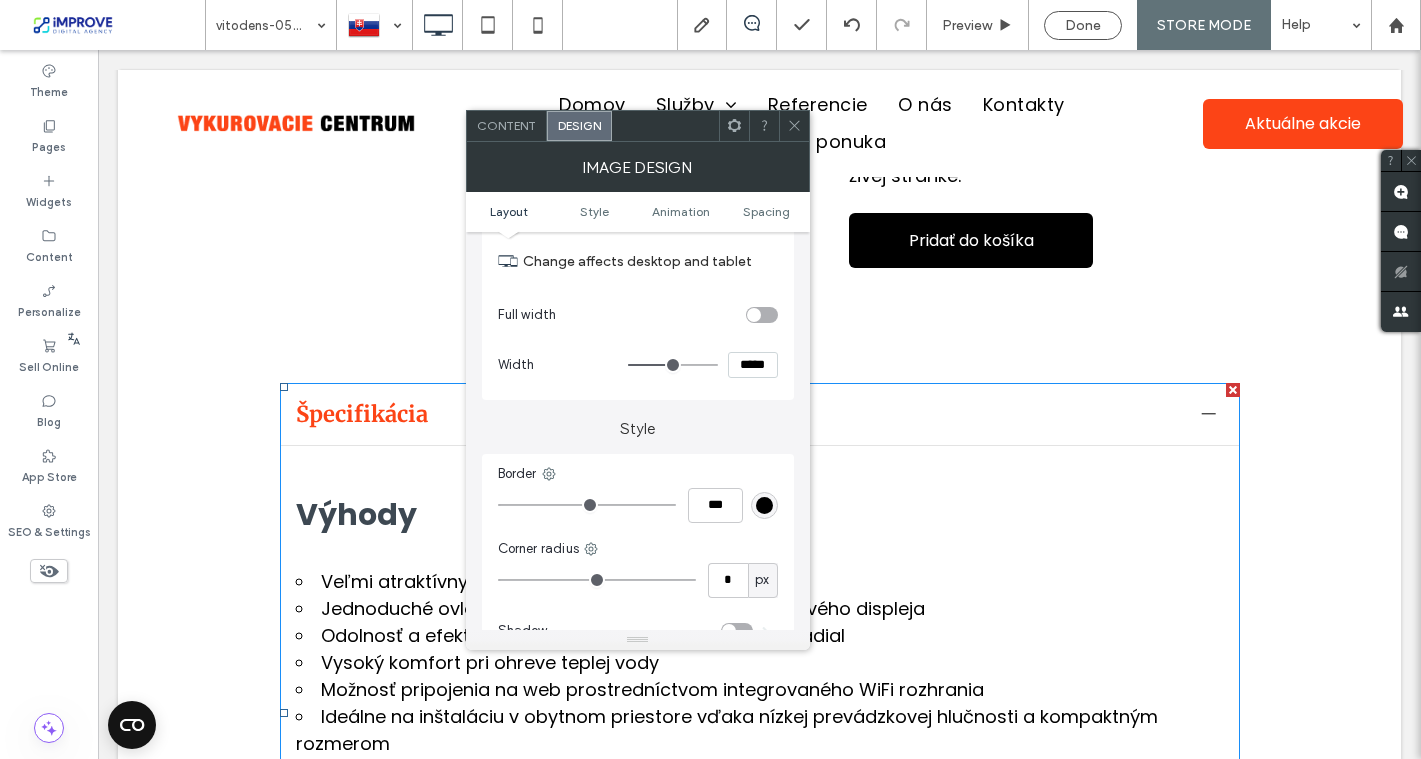 type on "*****" 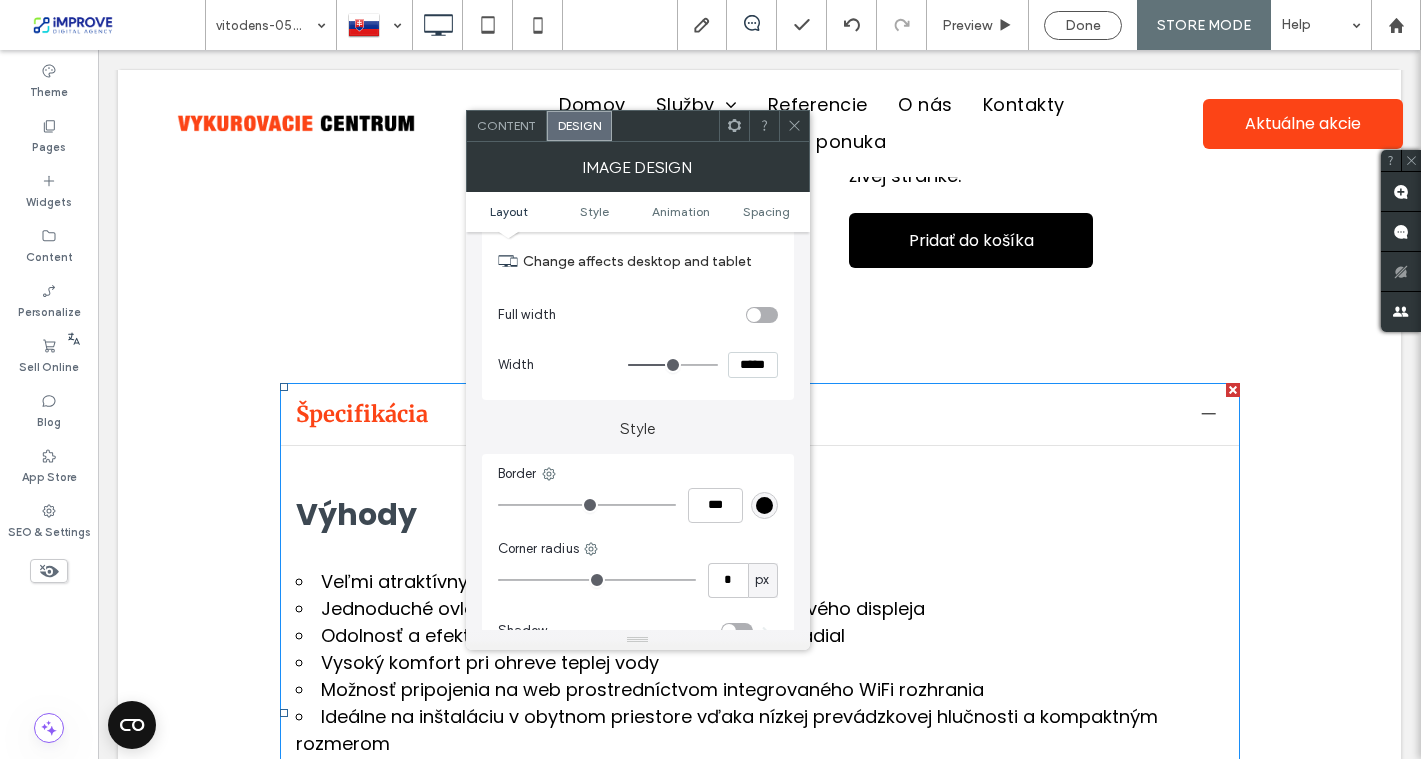 drag, startPoint x: 708, startPoint y: 366, endPoint x: 674, endPoint y: 367, distance: 34.0147 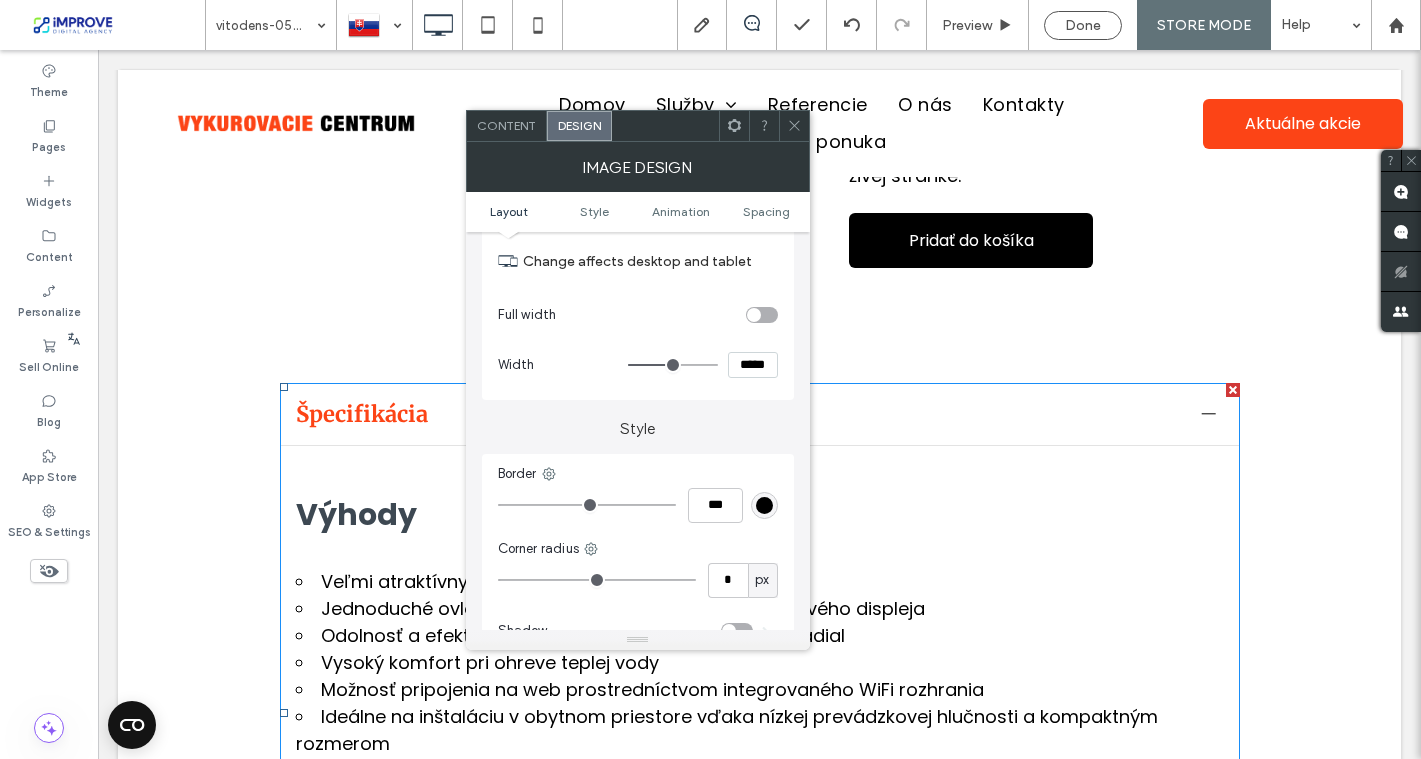 click at bounding box center [673, 365] 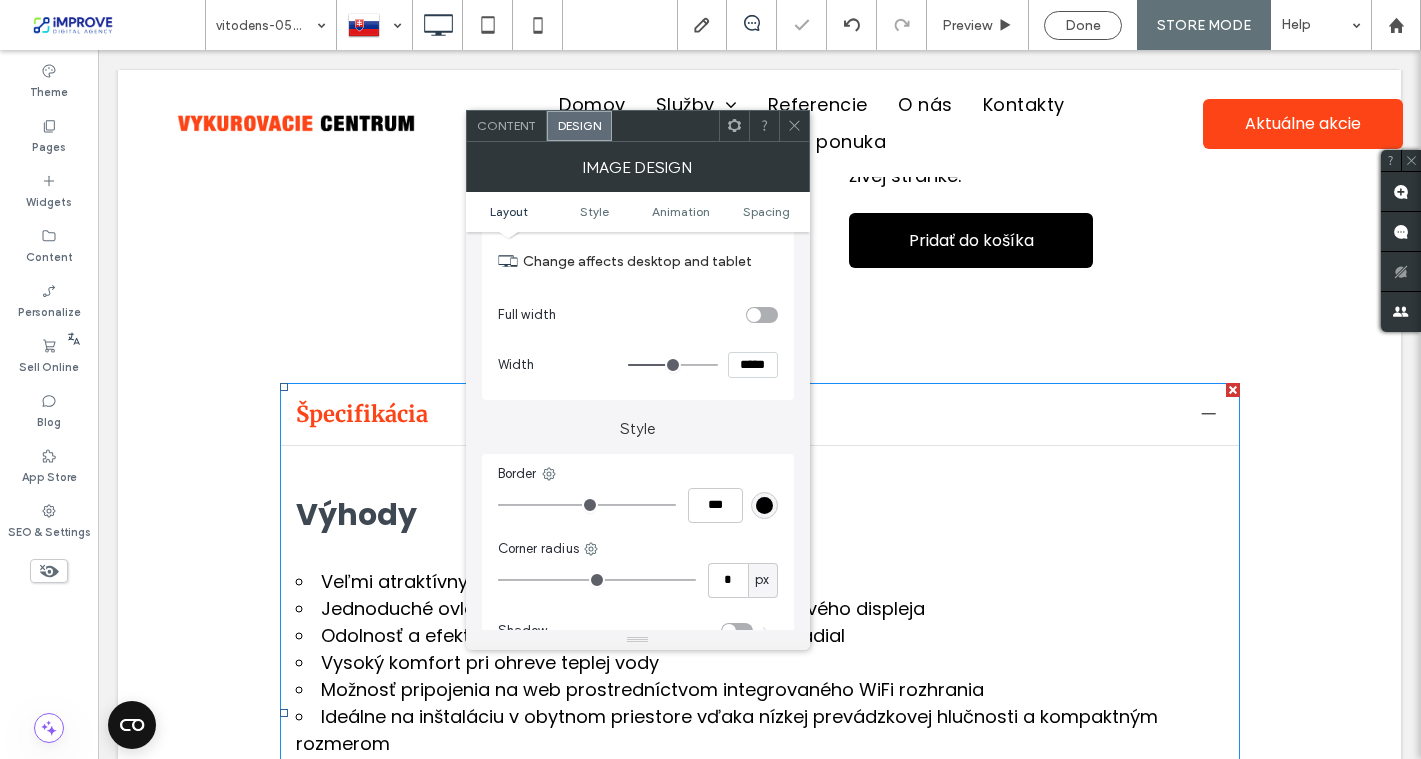 click on "*****" at bounding box center (753, 365) 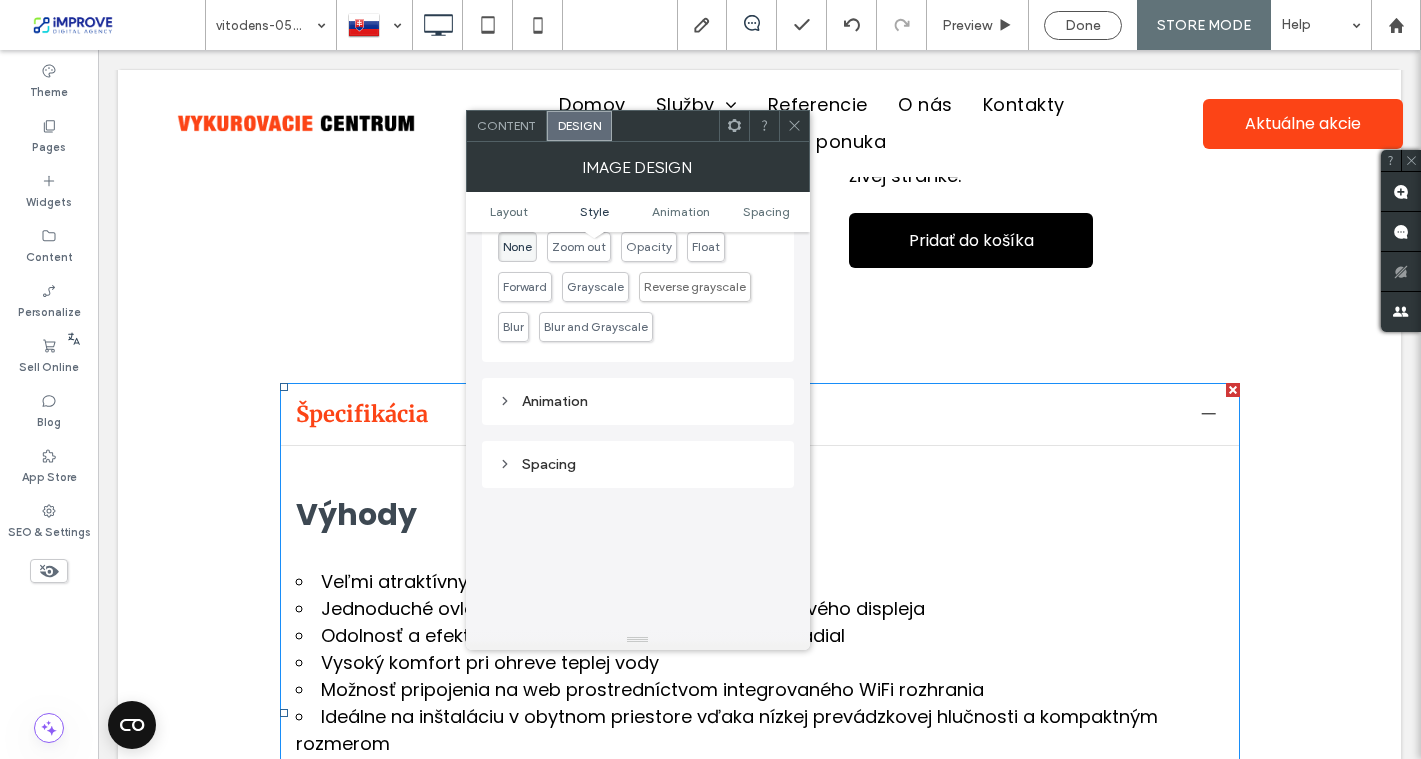 scroll, scrollTop: 806, scrollLeft: 0, axis: vertical 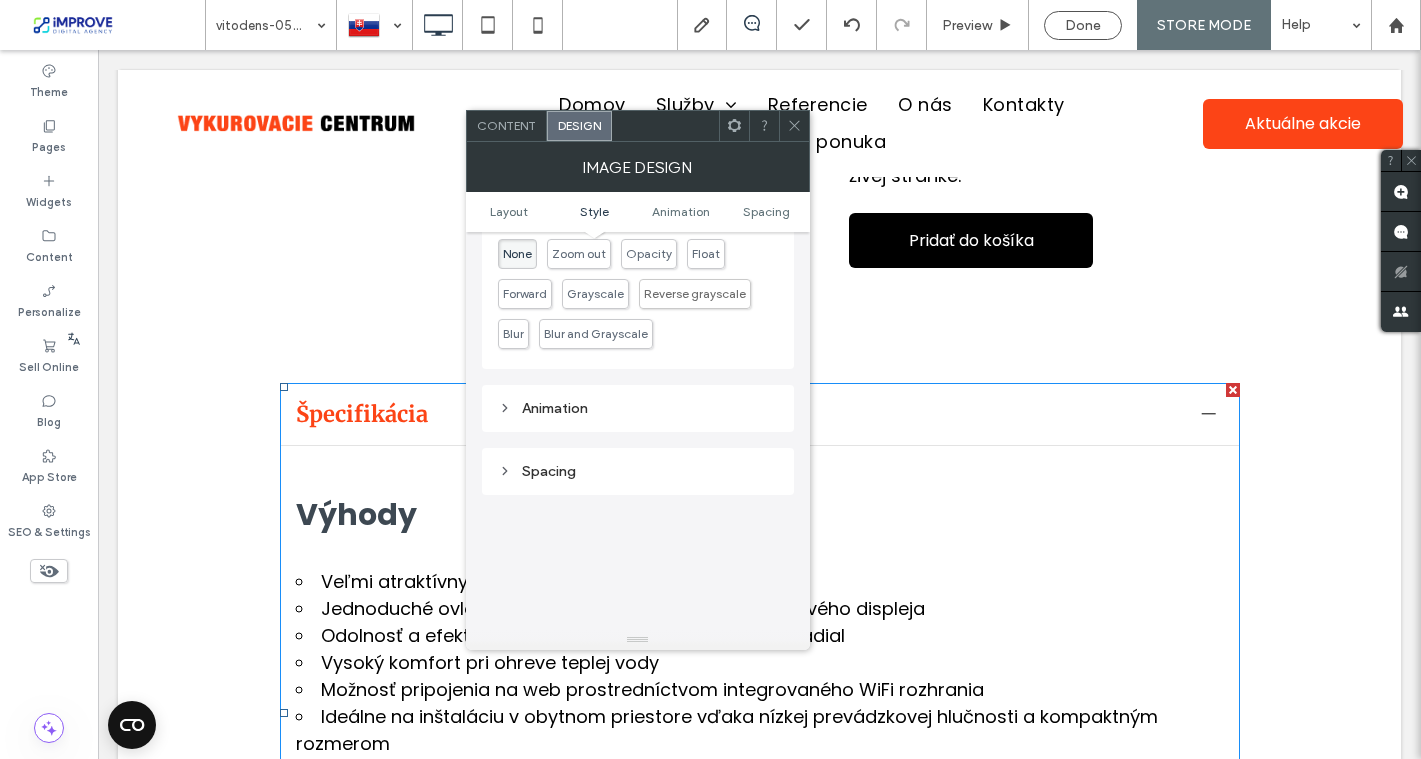 click on "Spacing" at bounding box center (638, 471) 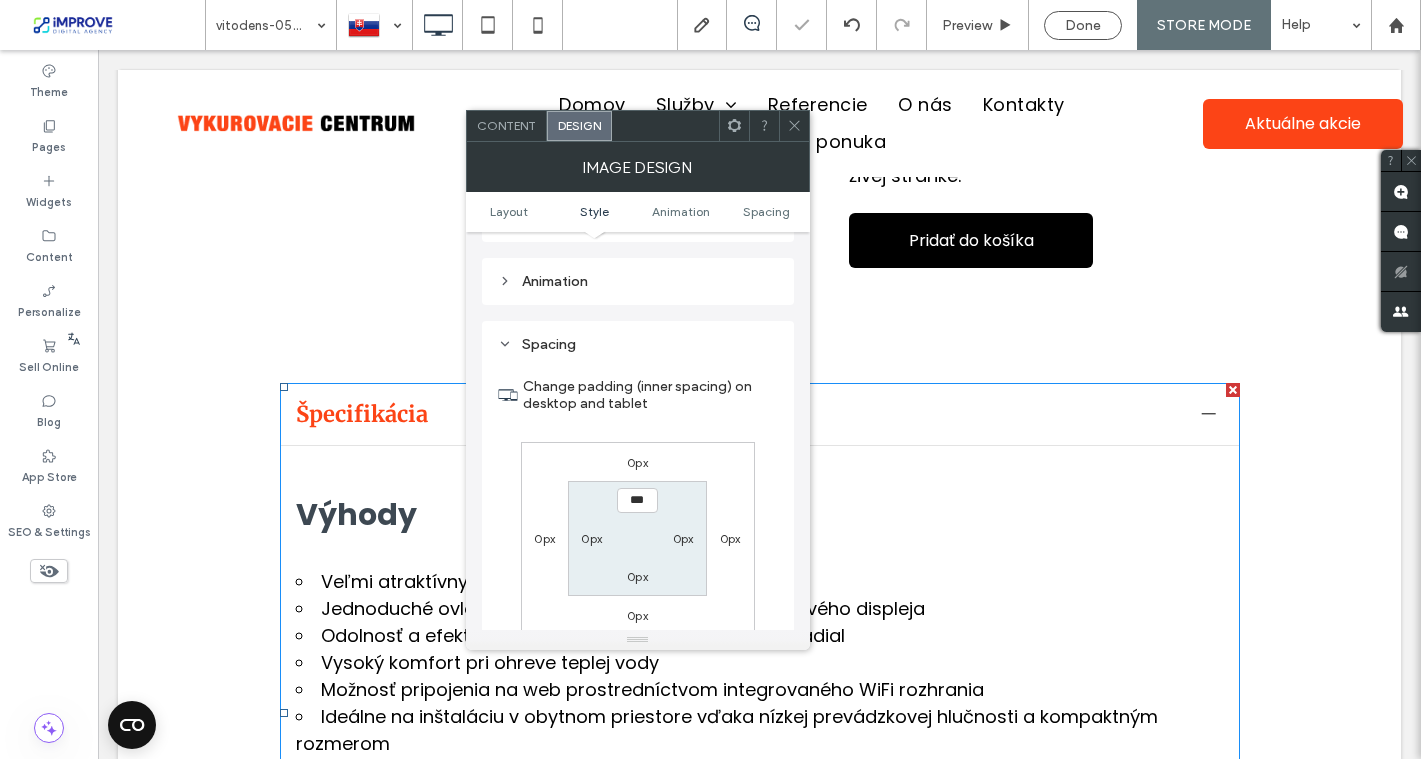 scroll, scrollTop: 952, scrollLeft: 0, axis: vertical 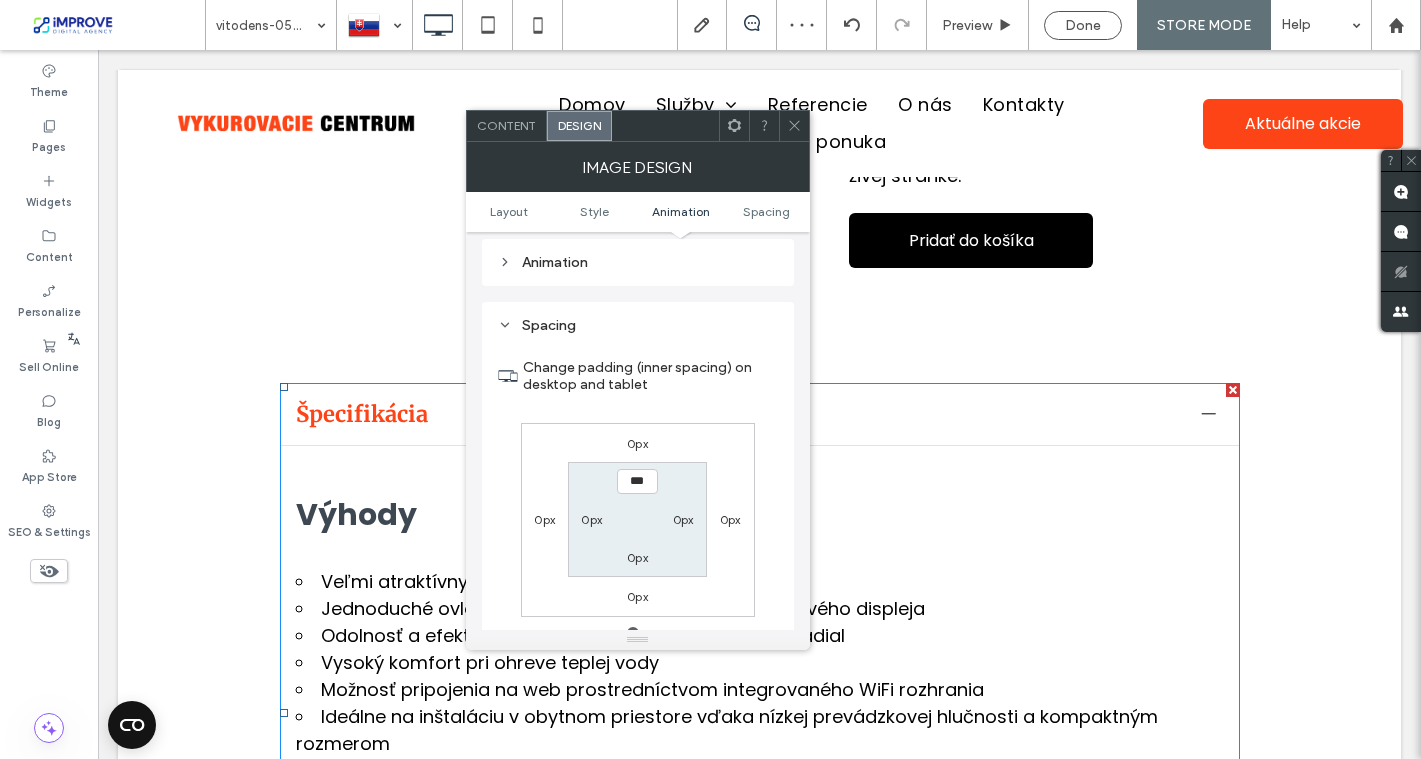 click on "Animation" at bounding box center (638, 262) 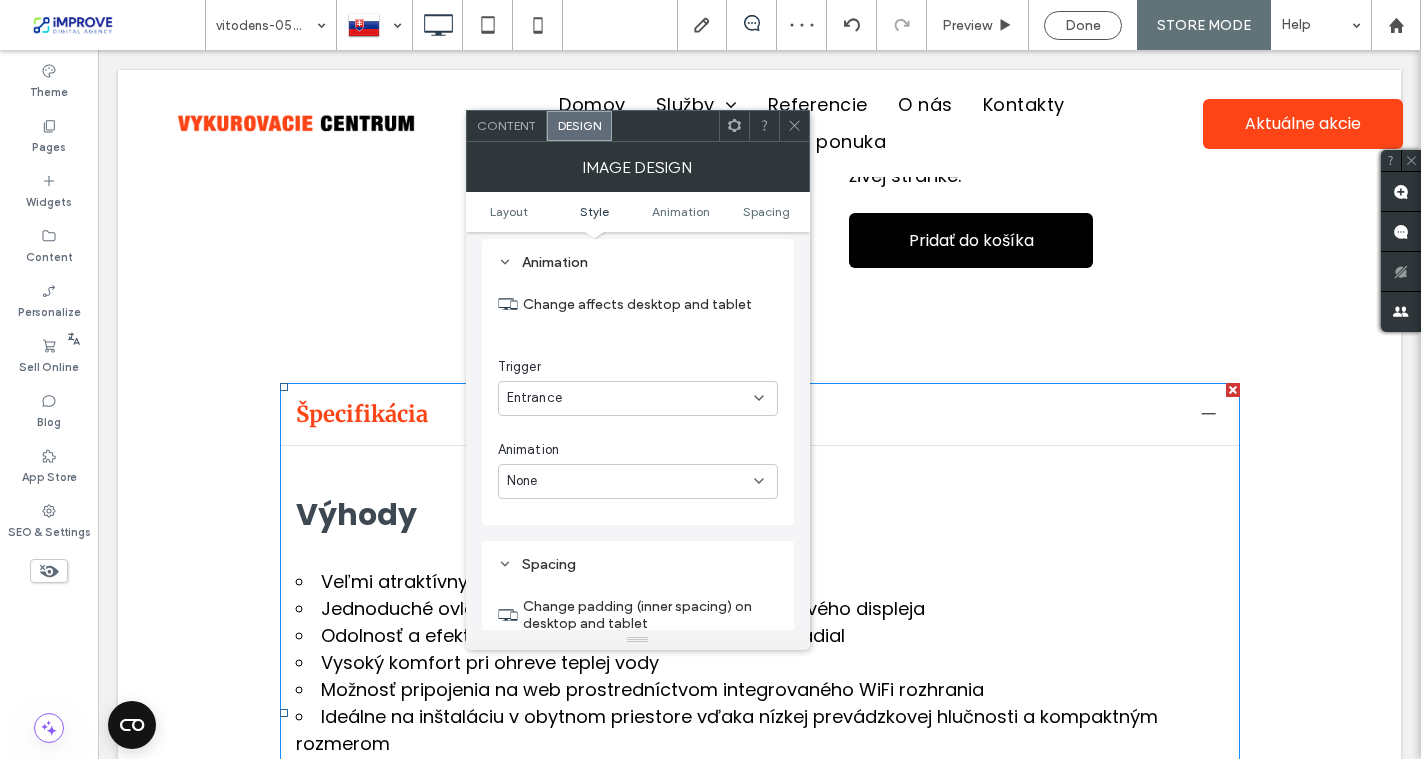 scroll, scrollTop: 905, scrollLeft: 0, axis: vertical 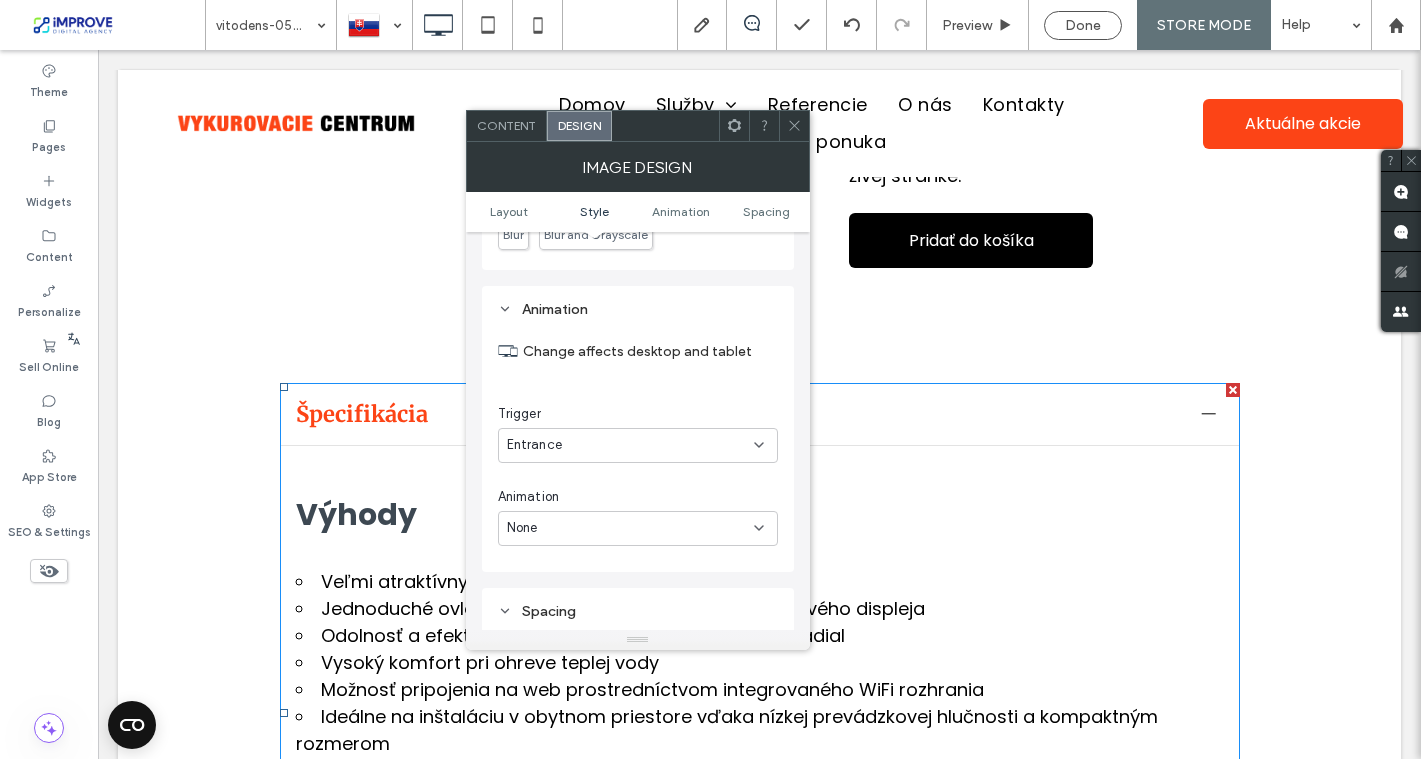 click on "None" at bounding box center [630, 528] 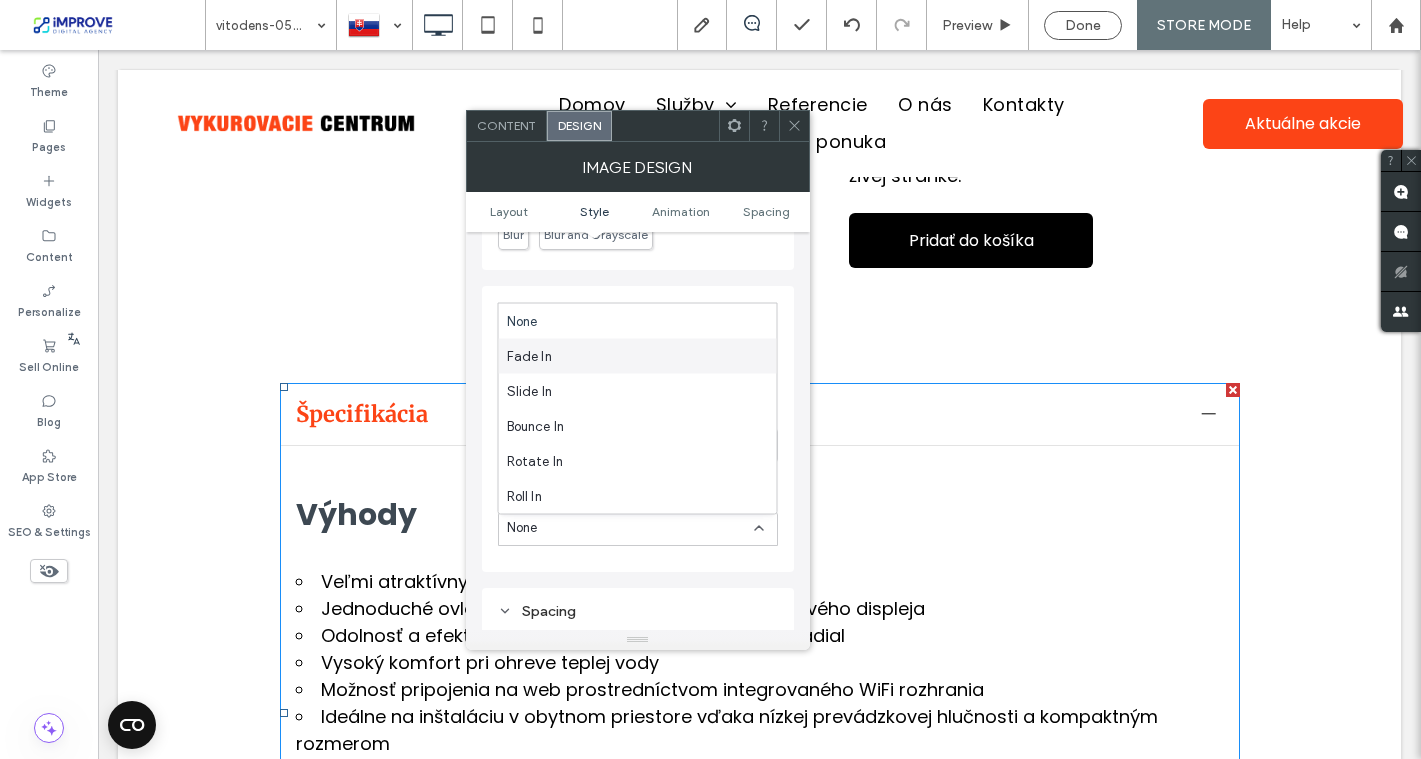 click on "Fade In" at bounding box center (529, 356) 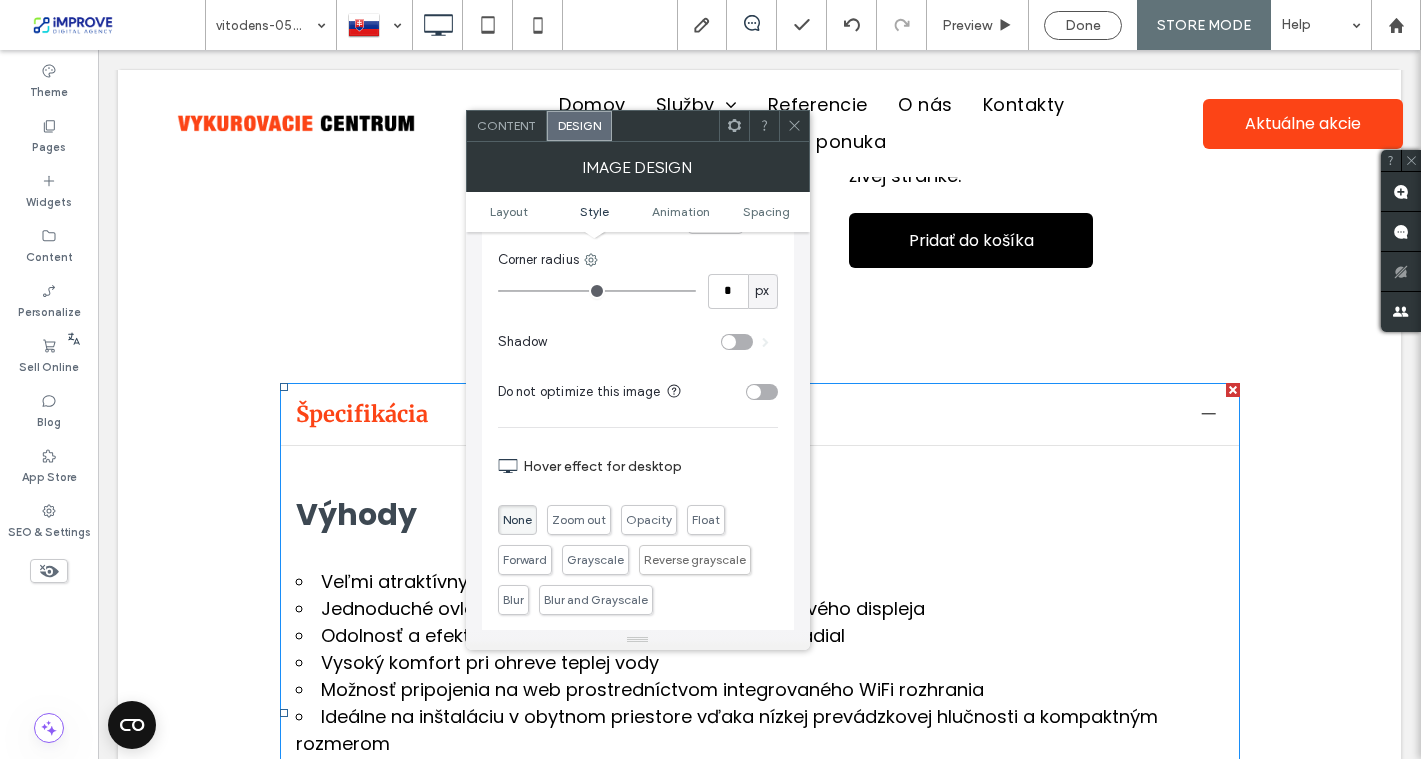scroll, scrollTop: 534, scrollLeft: 0, axis: vertical 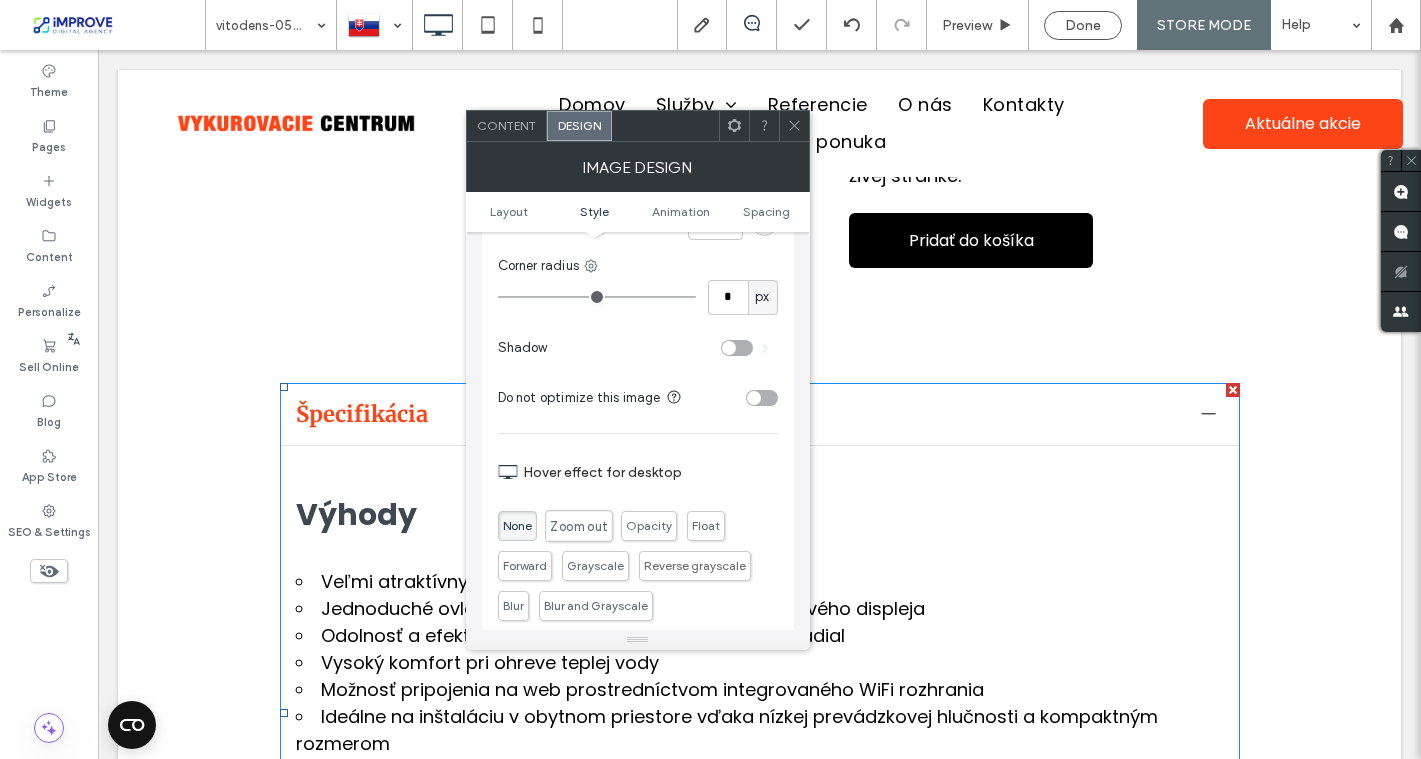 click on "Zoom out" at bounding box center [578, 526] 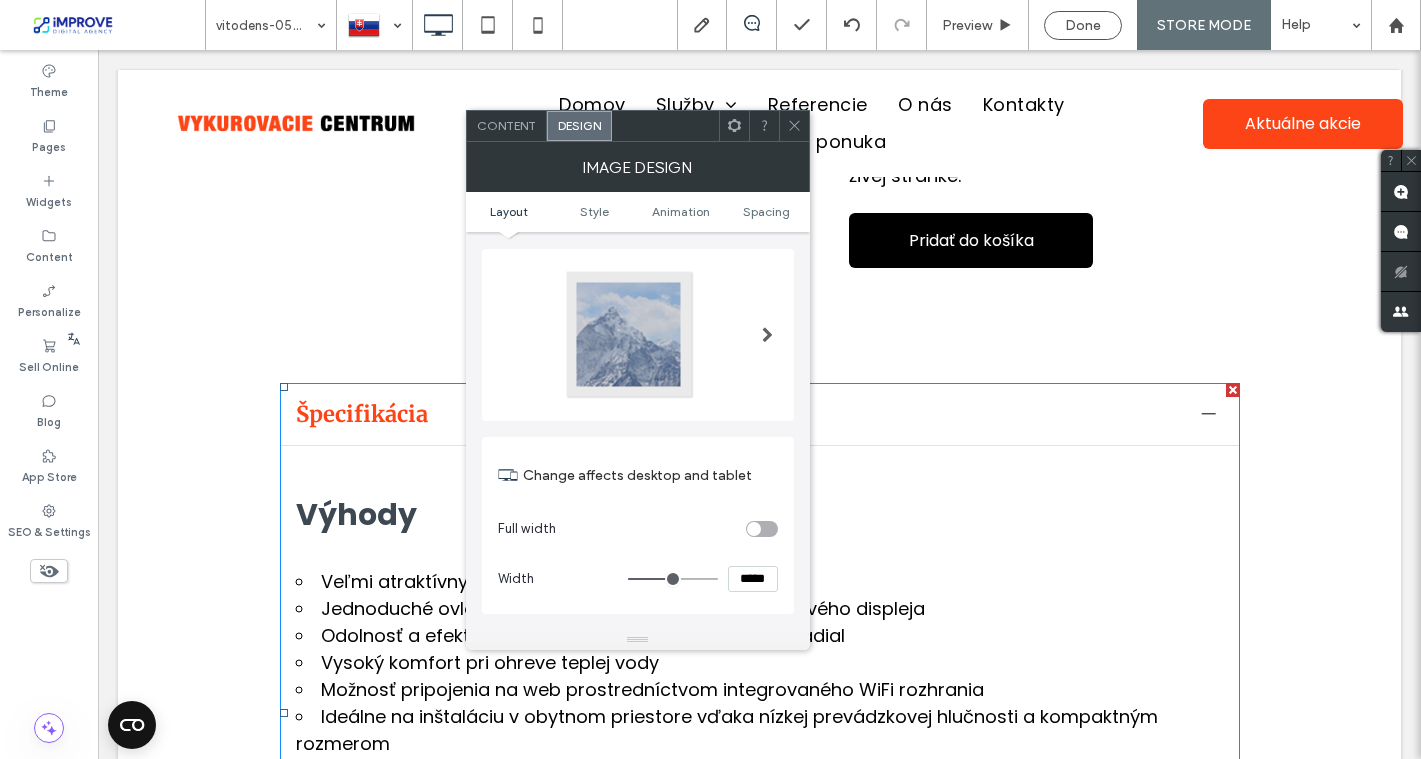 scroll, scrollTop: 0, scrollLeft: 0, axis: both 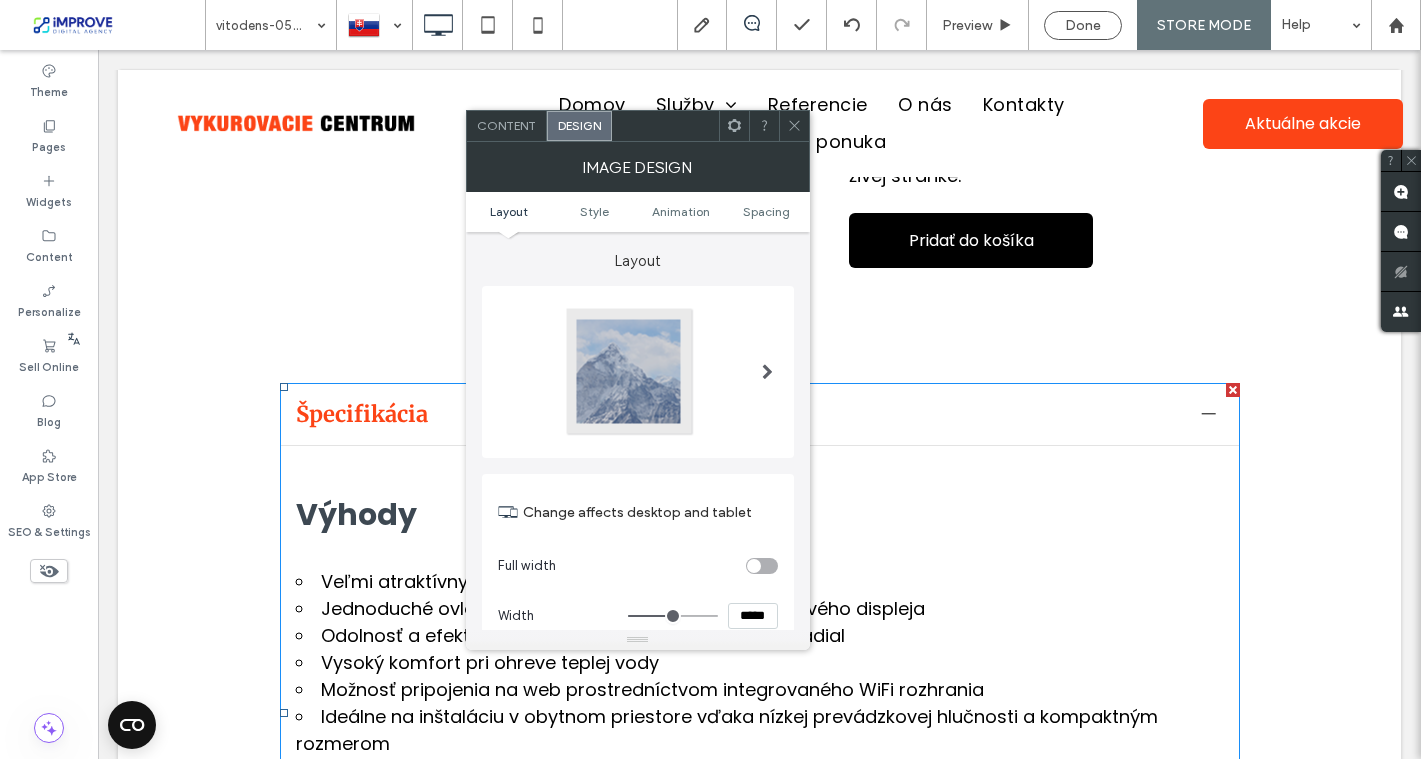 click 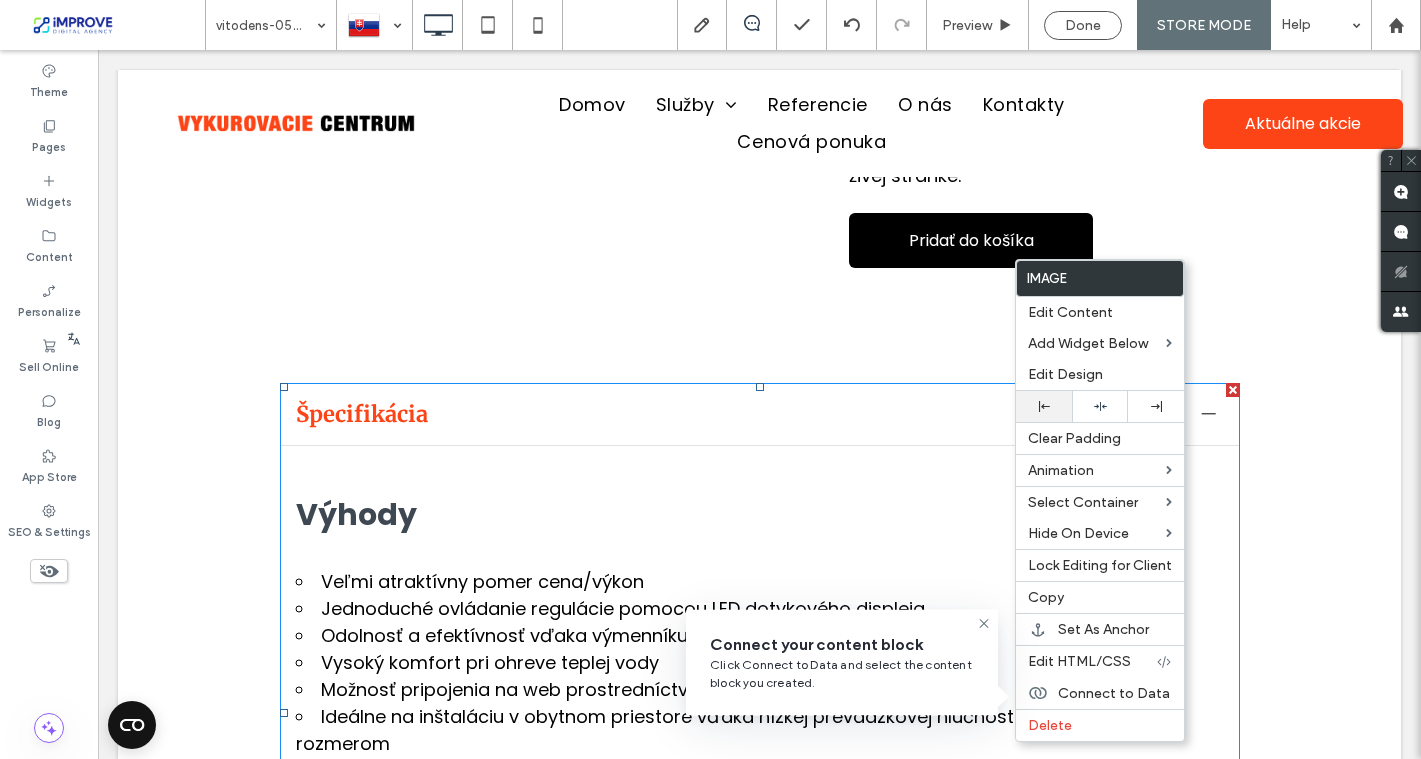 click 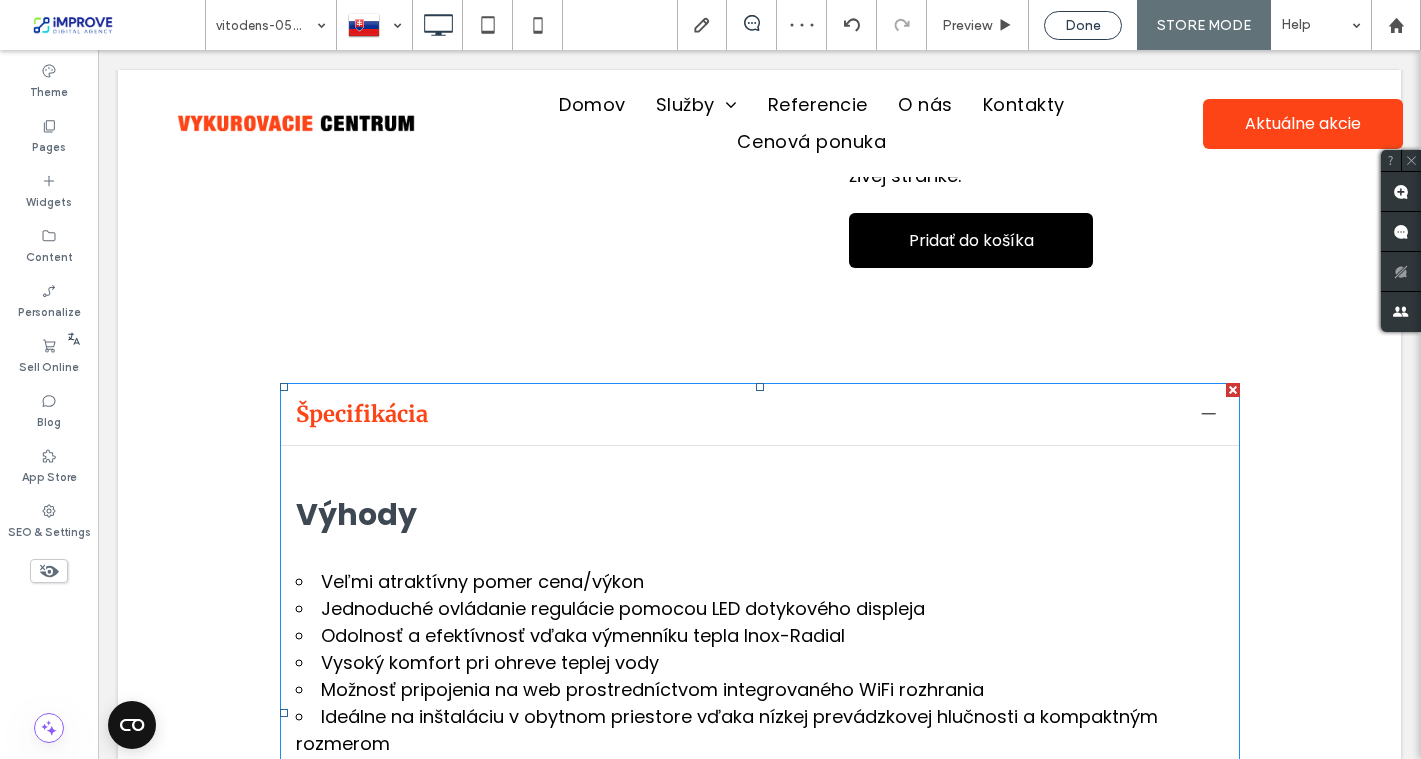 click on "Done" at bounding box center [1083, 25] 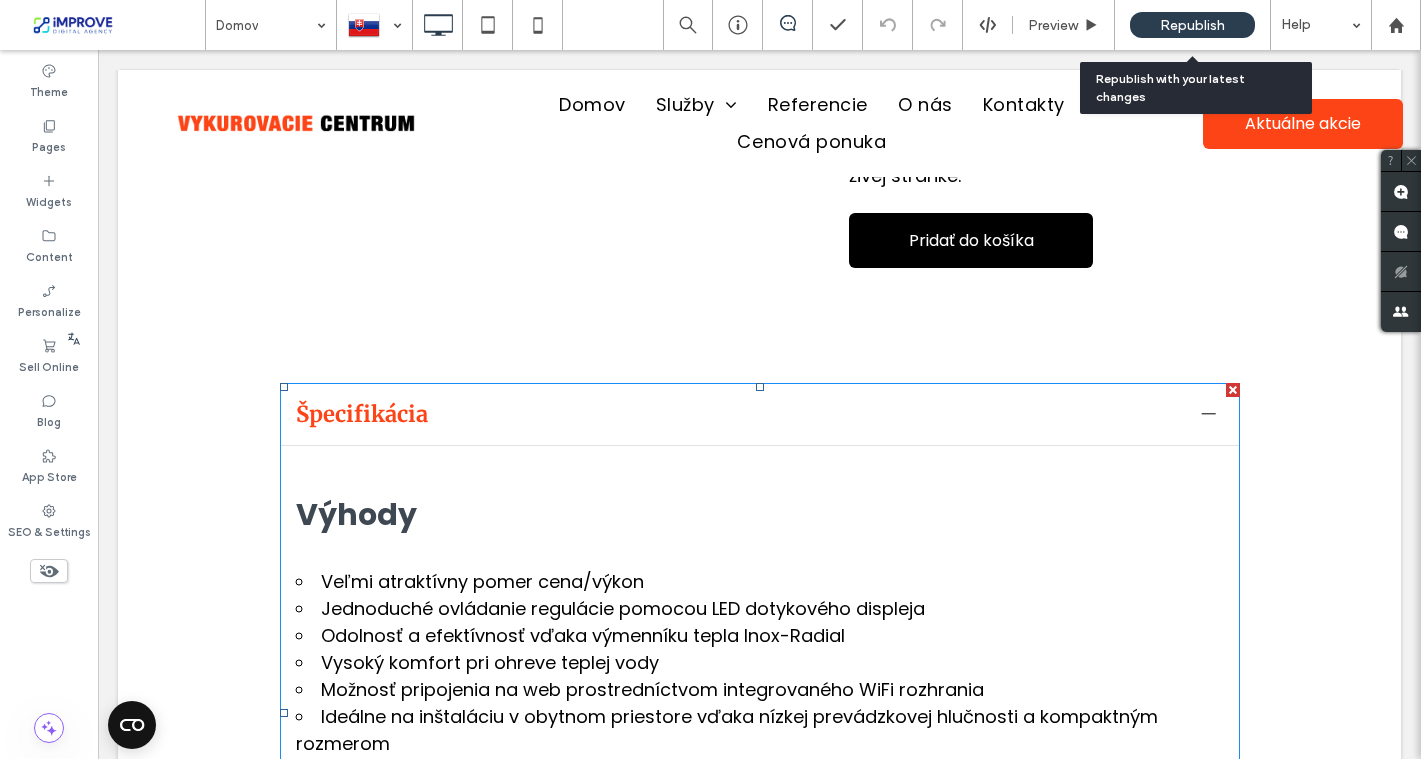 click on "Republish" at bounding box center [1192, 25] 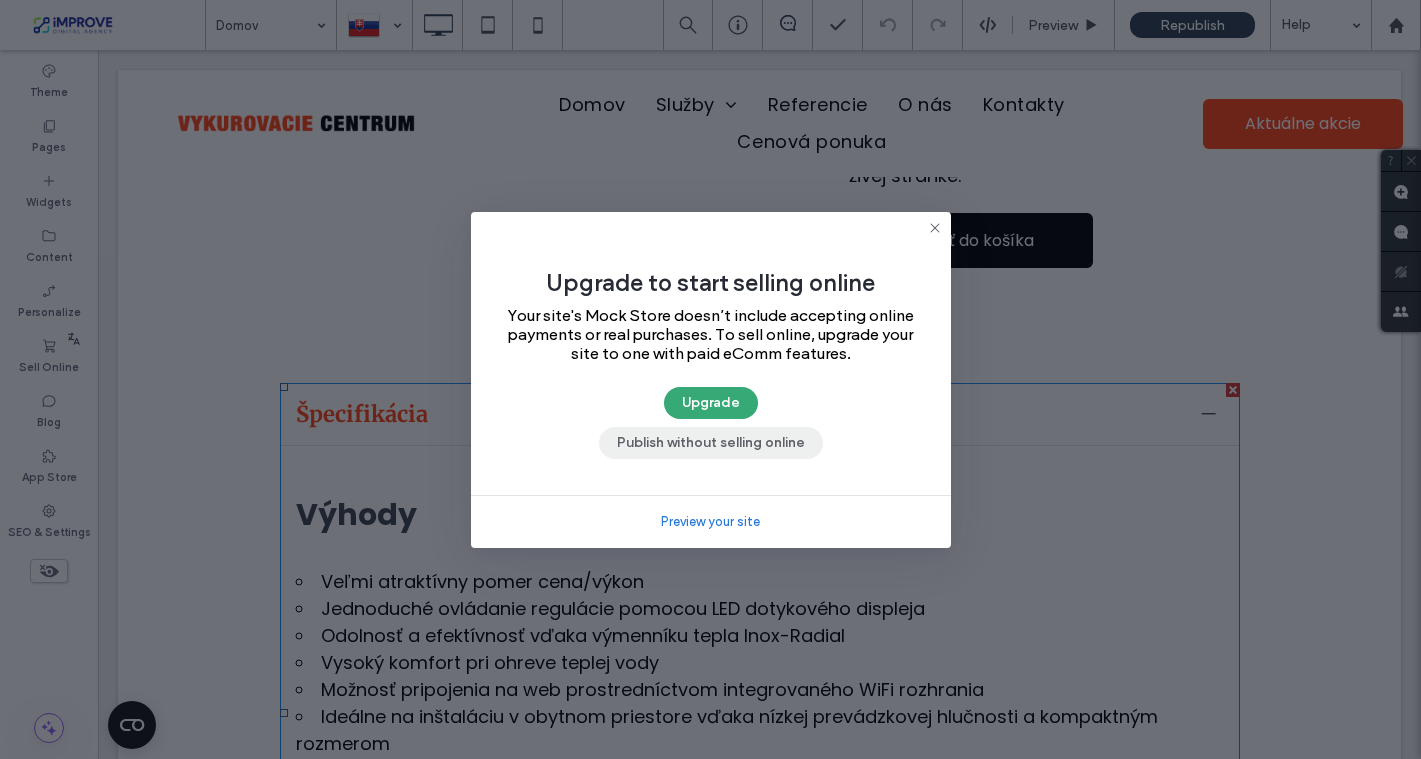 click on "Publish without selling online" at bounding box center [711, 443] 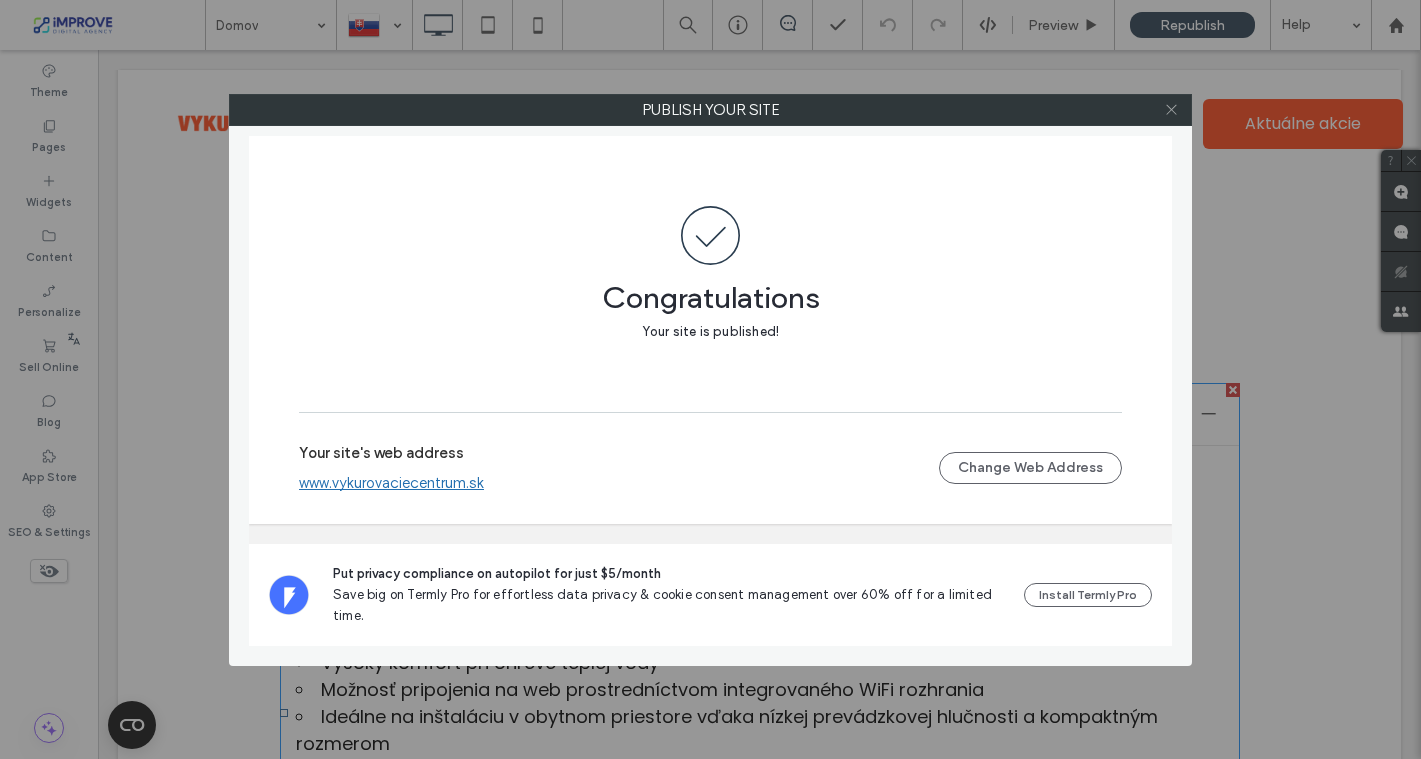click 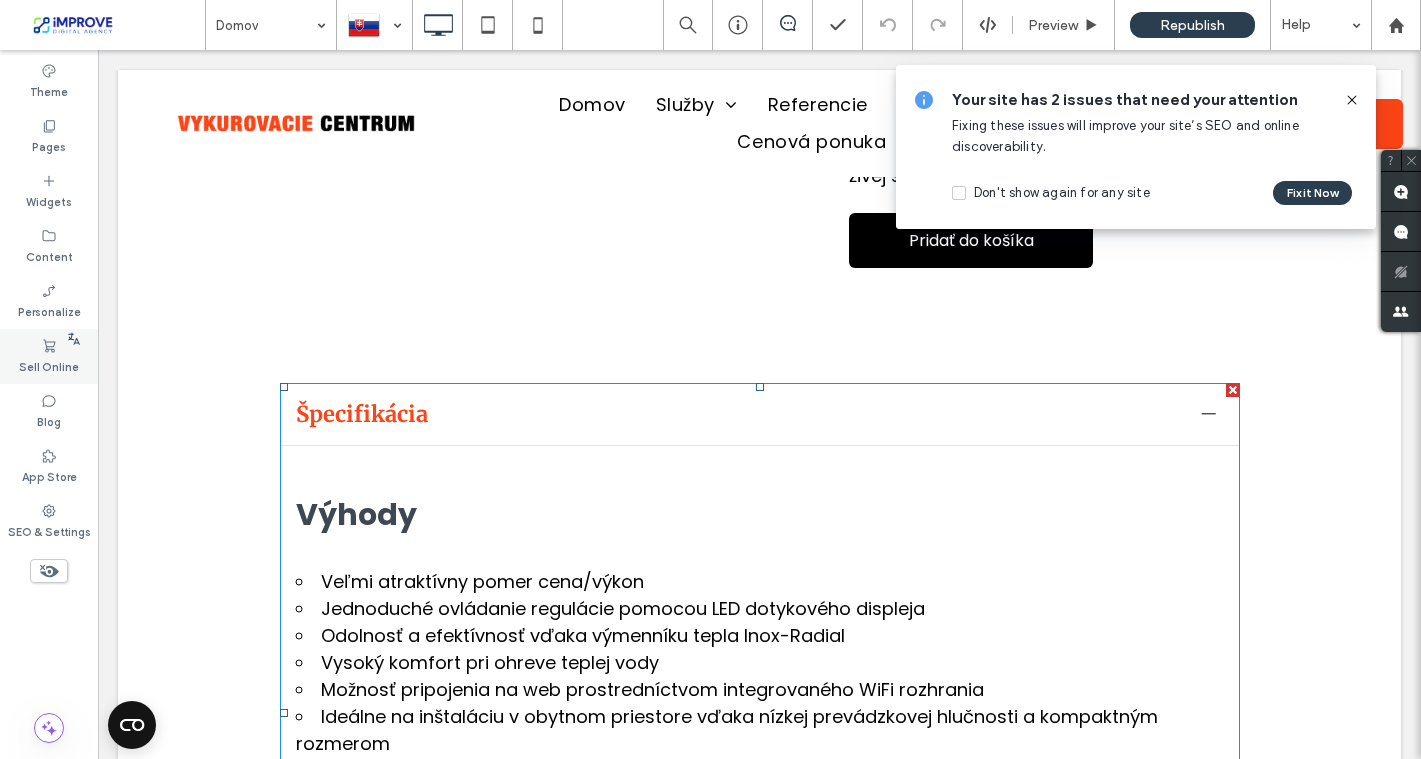 click on "Sell Online" at bounding box center [49, 365] 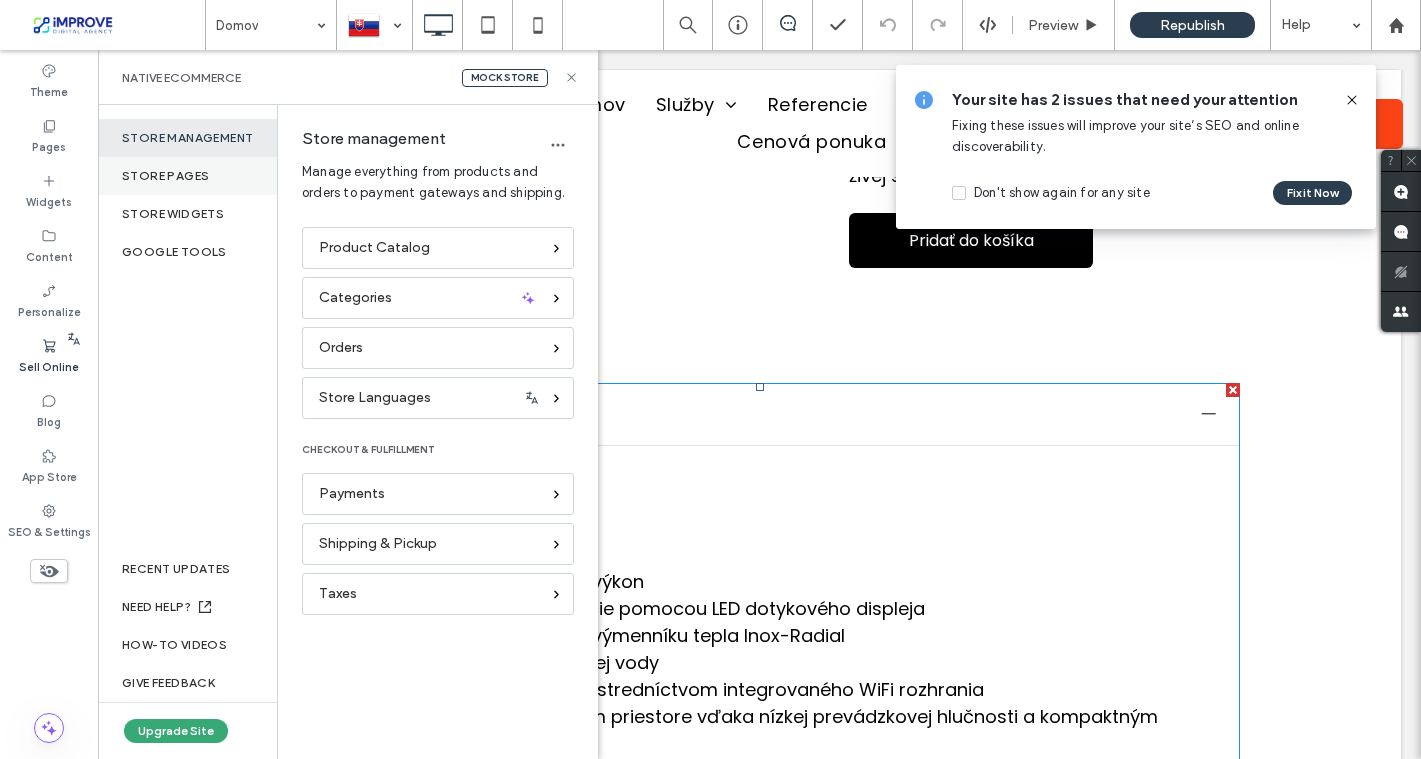 click on "Store pages" at bounding box center [187, 176] 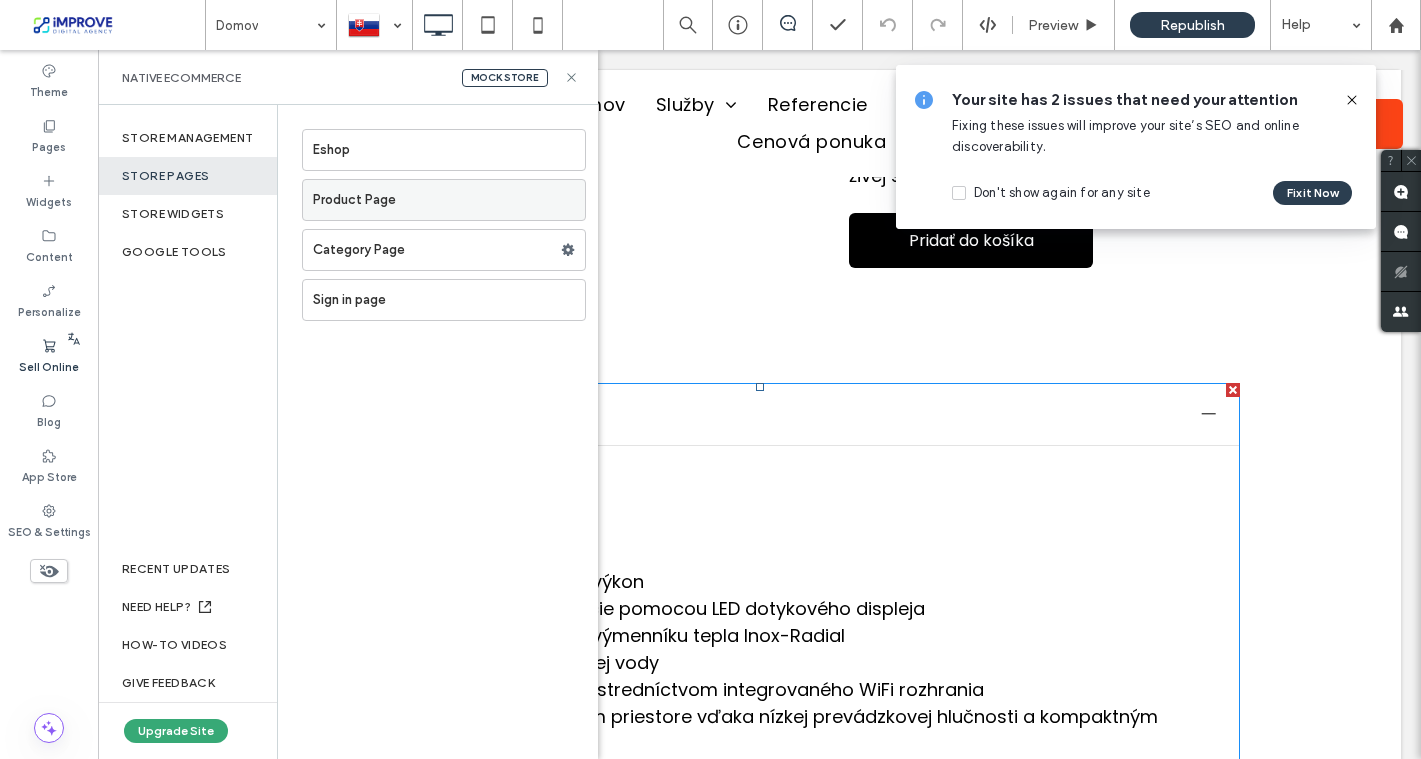 click on "Product Page" at bounding box center [449, 200] 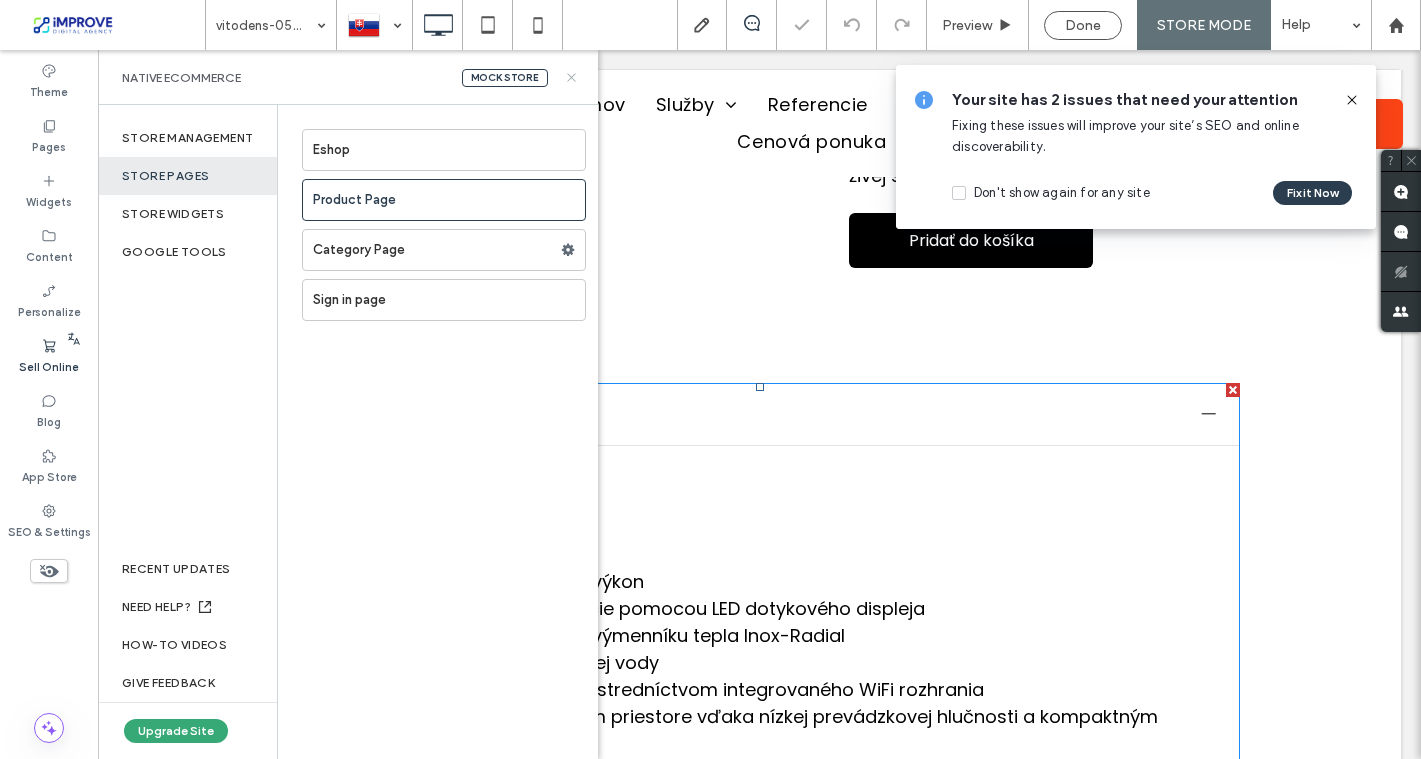 click 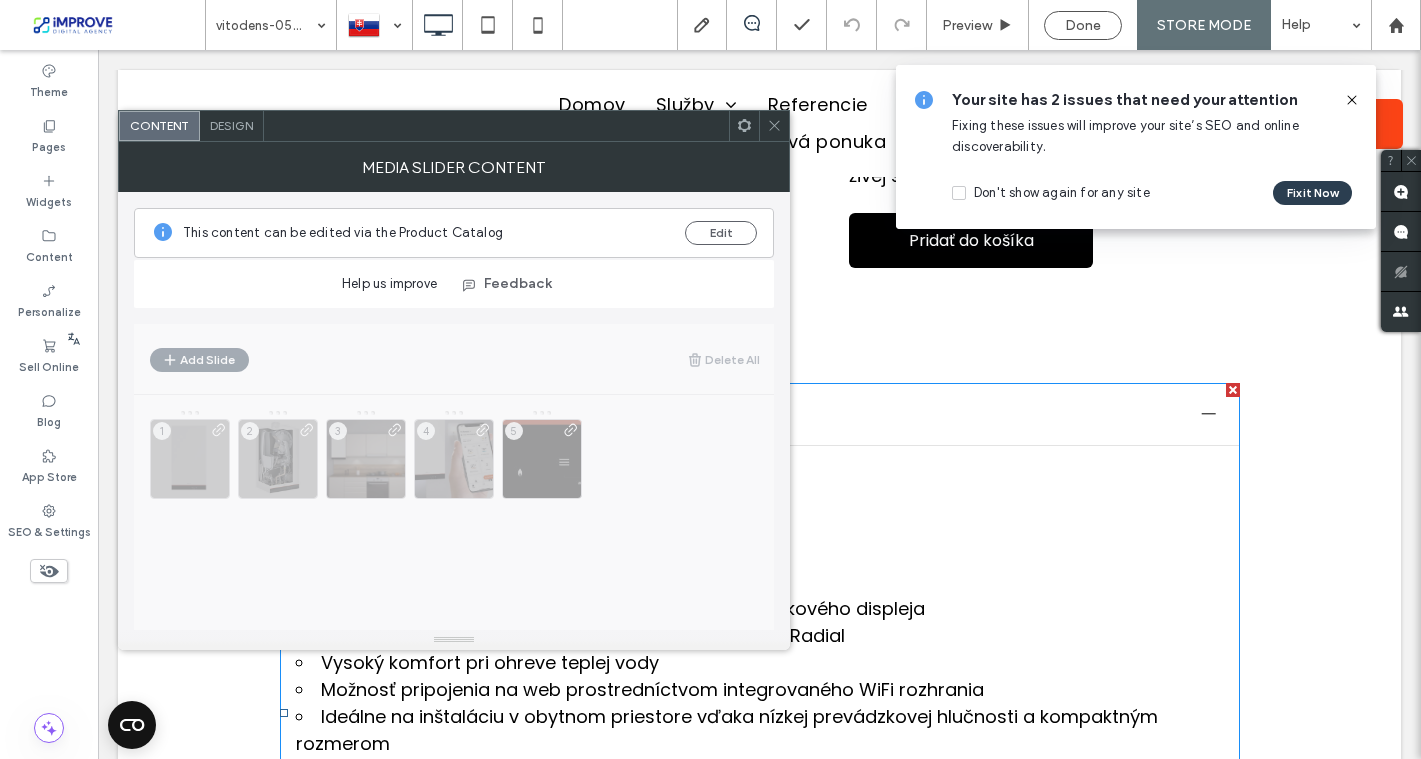 click on "Design" at bounding box center [231, 125] 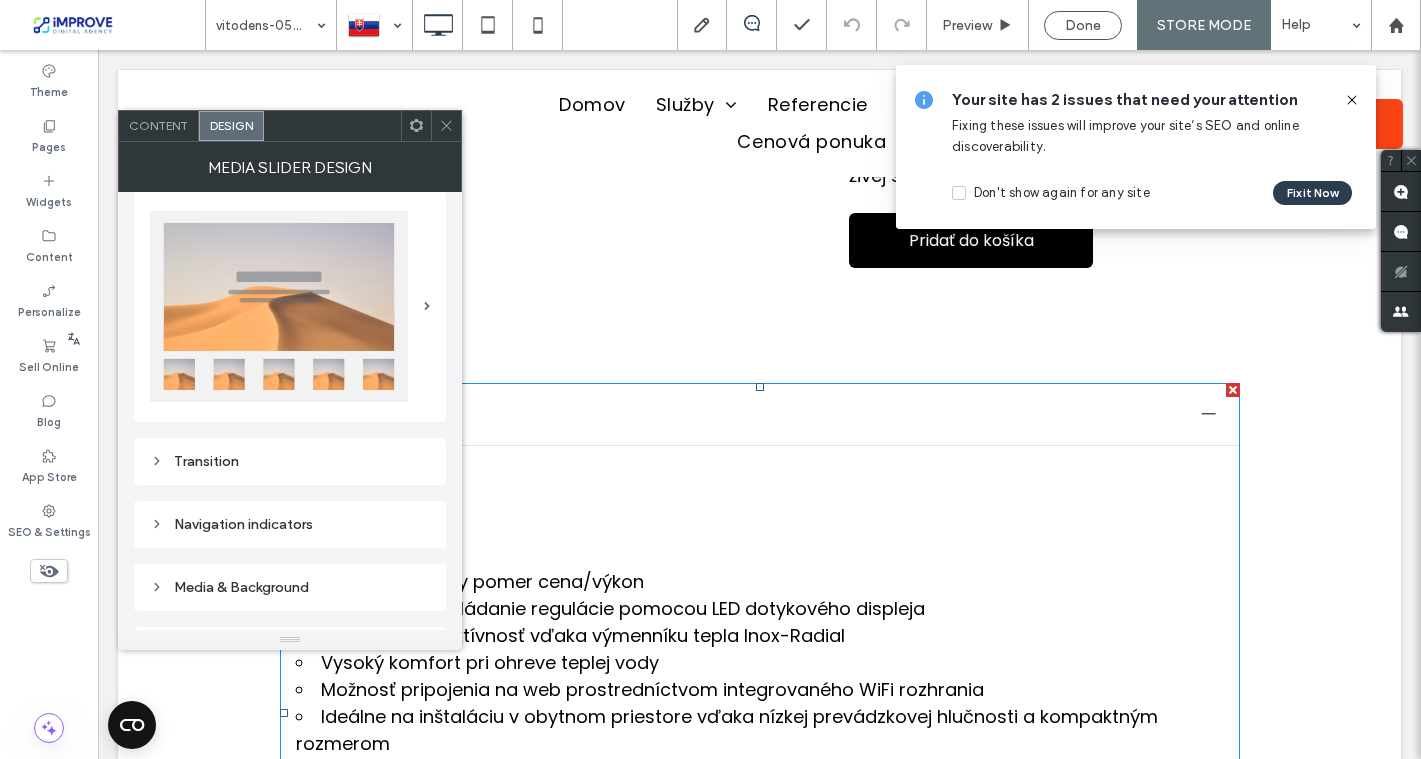 scroll, scrollTop: 0, scrollLeft: 0, axis: both 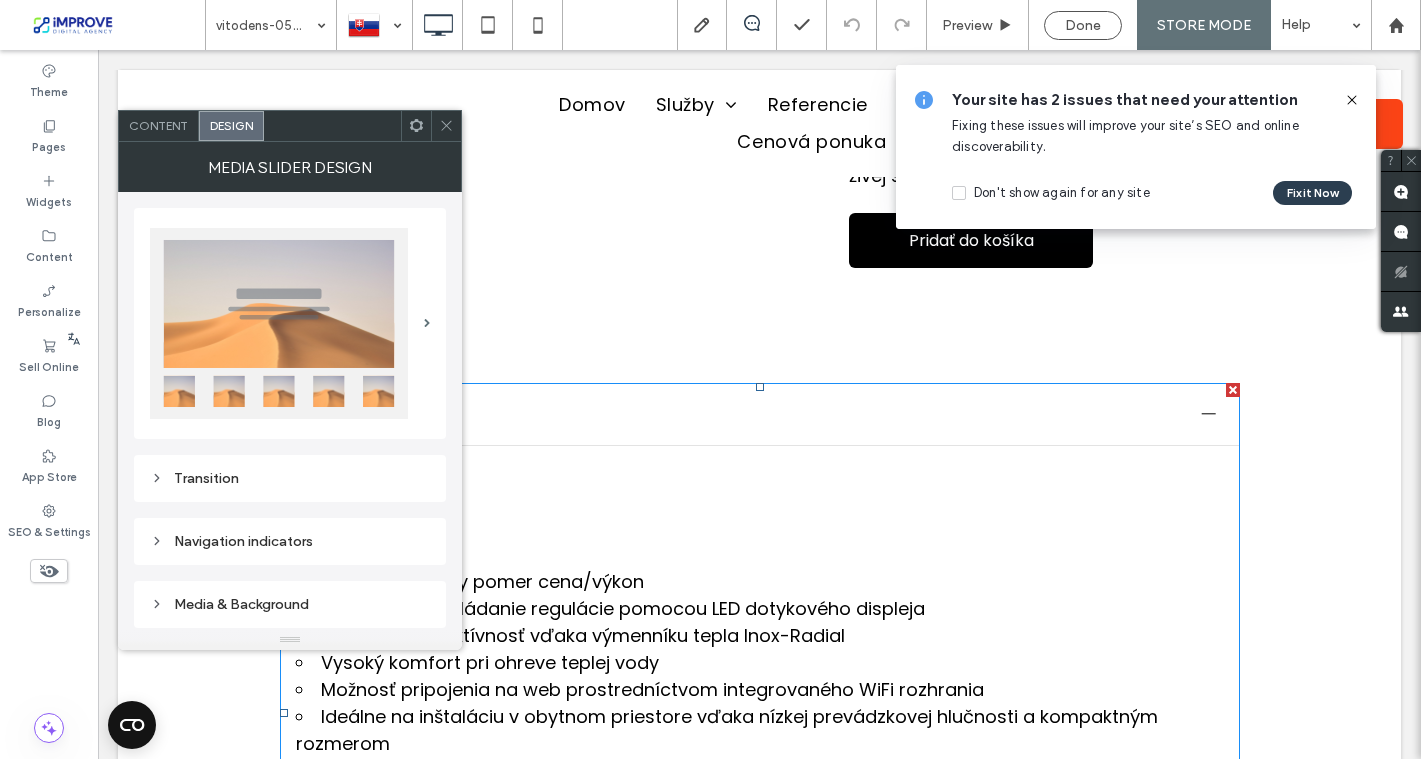 click at bounding box center [279, 323] 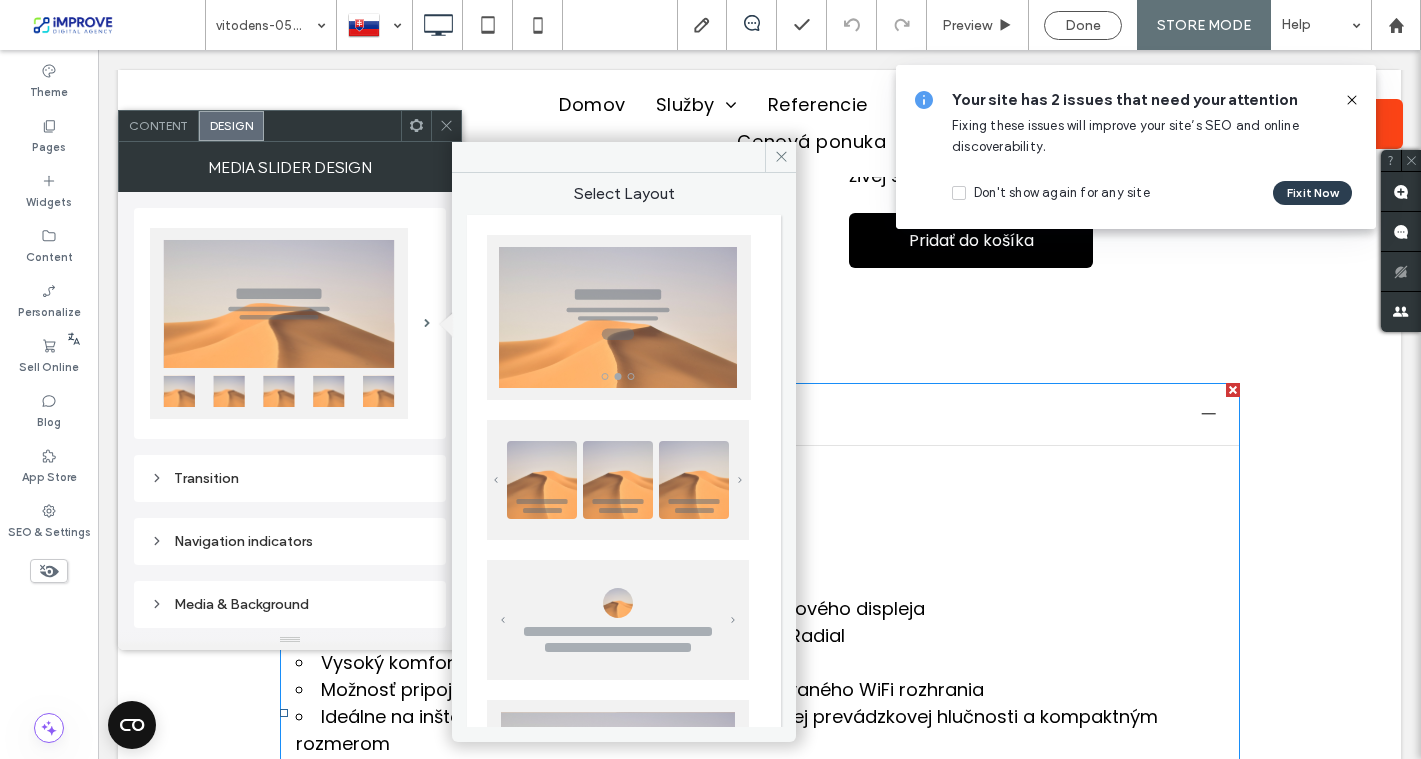 click at bounding box center (279, 323) 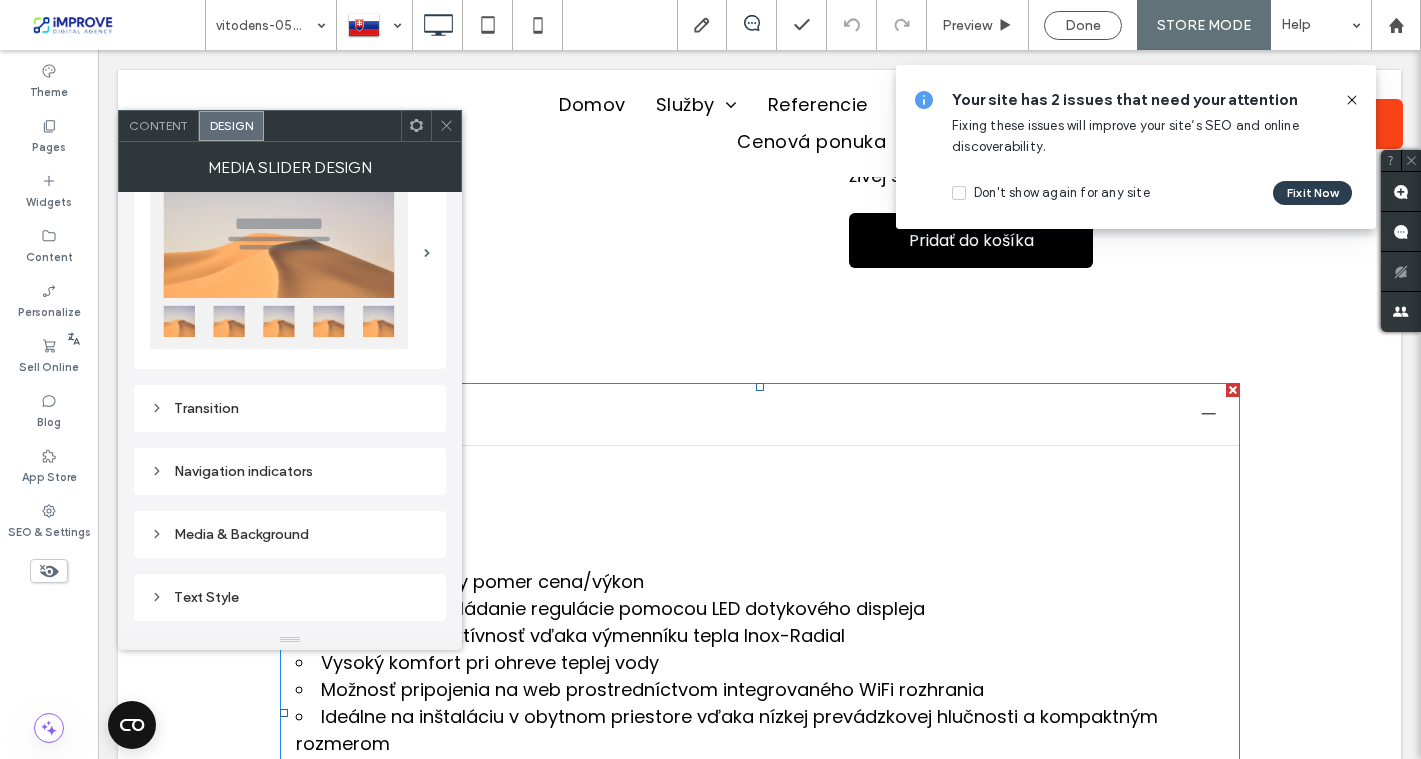 scroll, scrollTop: 80, scrollLeft: 0, axis: vertical 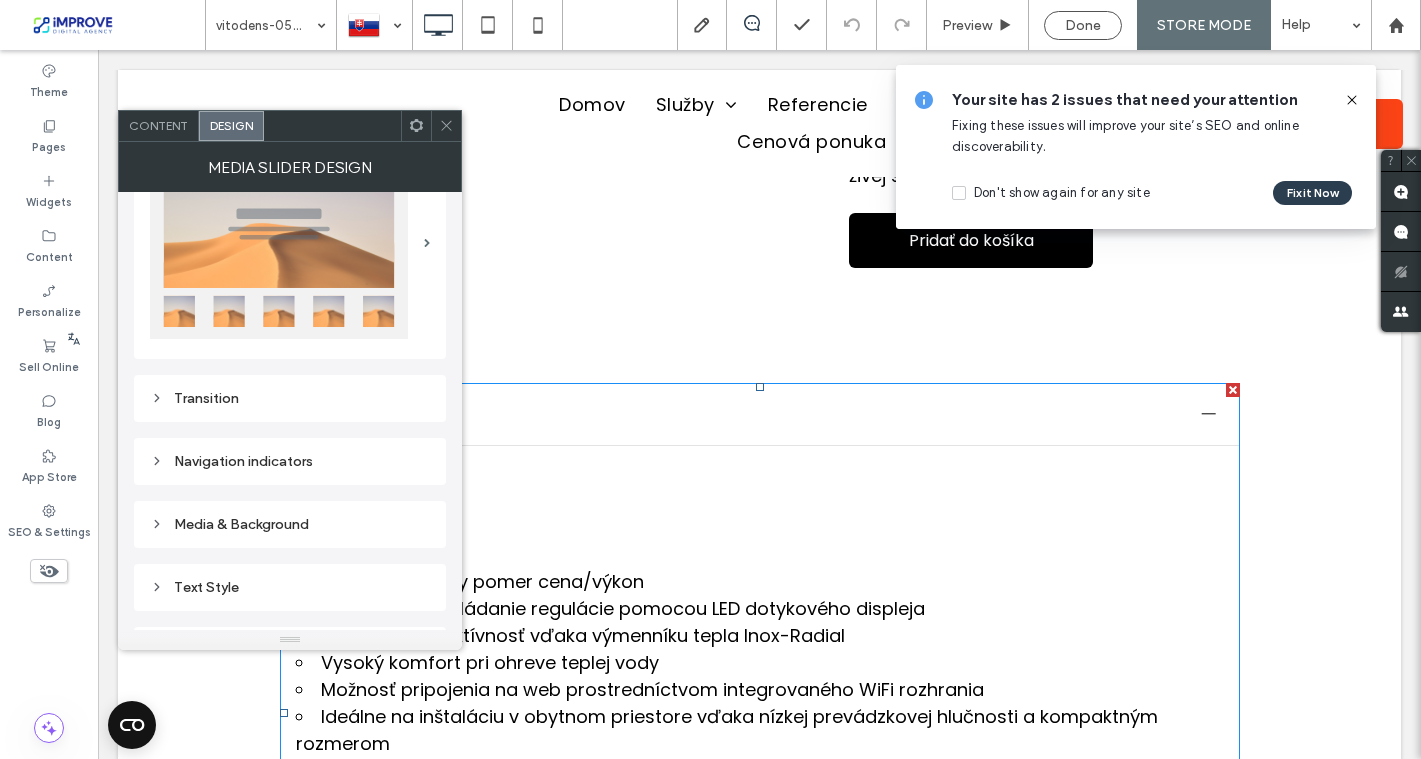 click on "Transition" at bounding box center [290, 398] 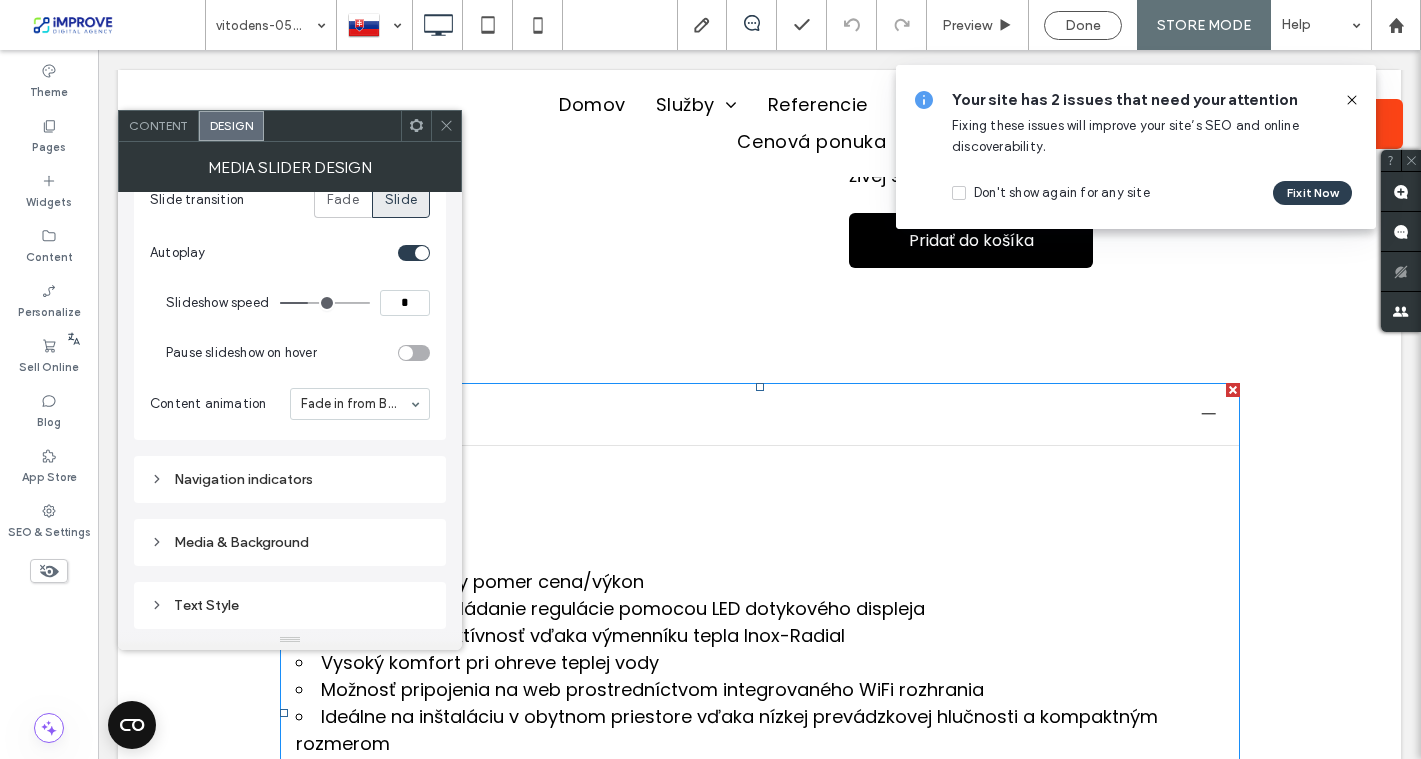 scroll, scrollTop: 321, scrollLeft: 0, axis: vertical 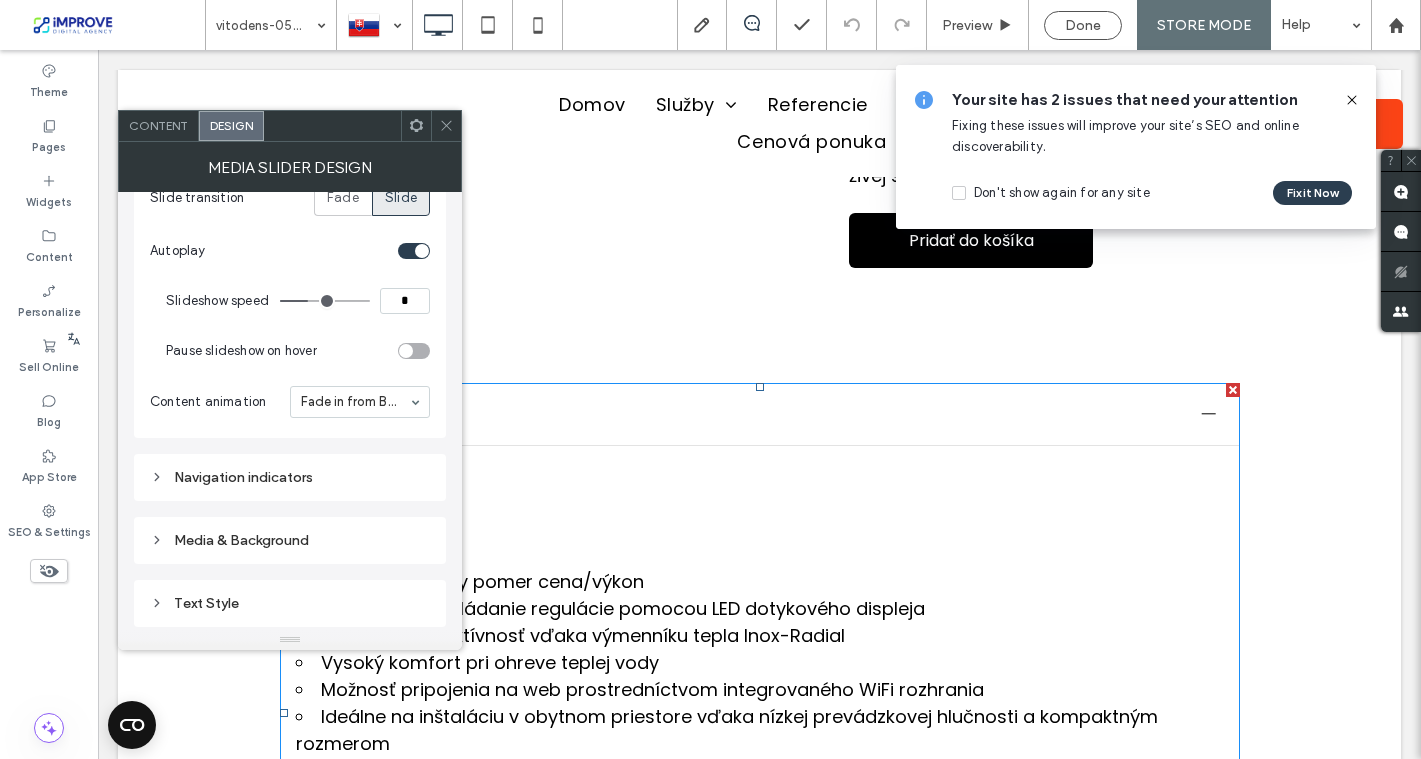 click at bounding box center [414, 351] 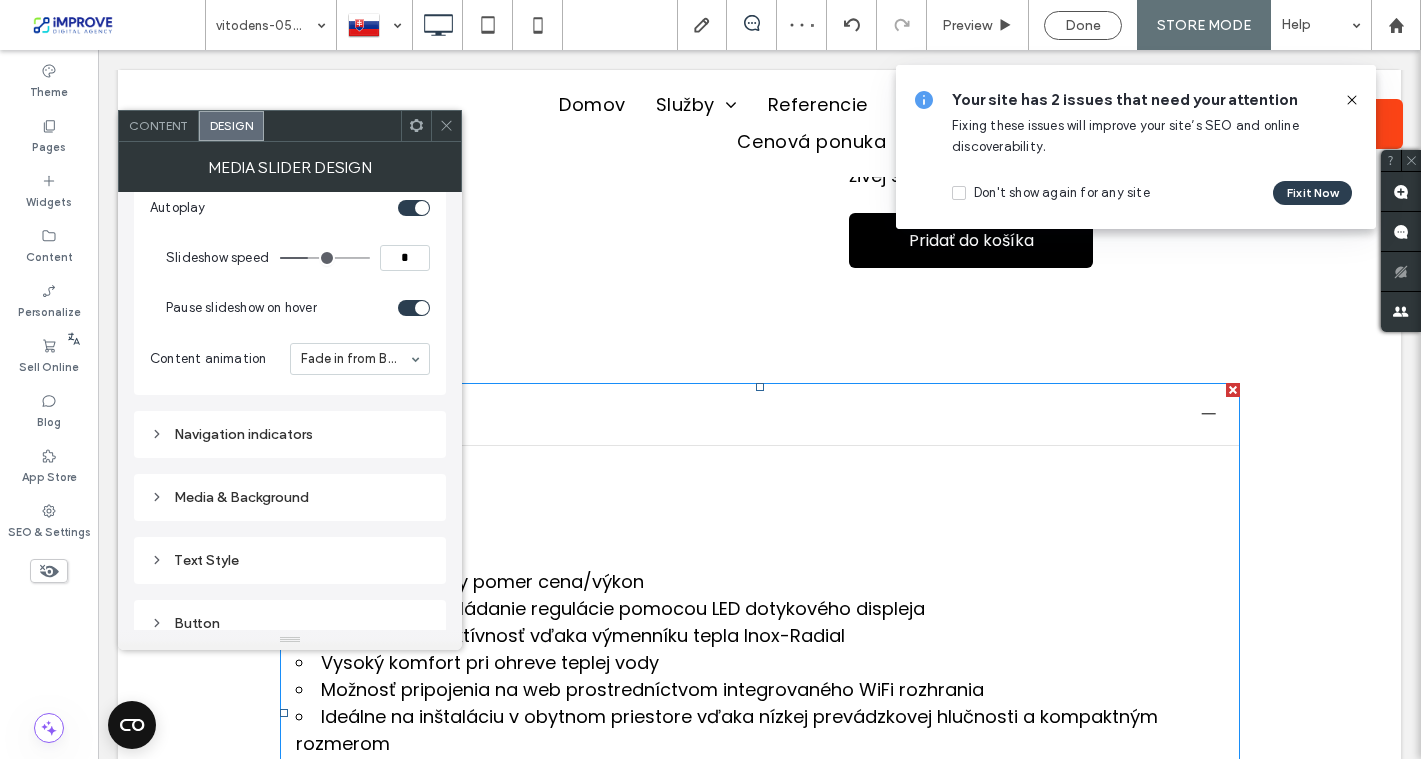 scroll, scrollTop: 366, scrollLeft: 0, axis: vertical 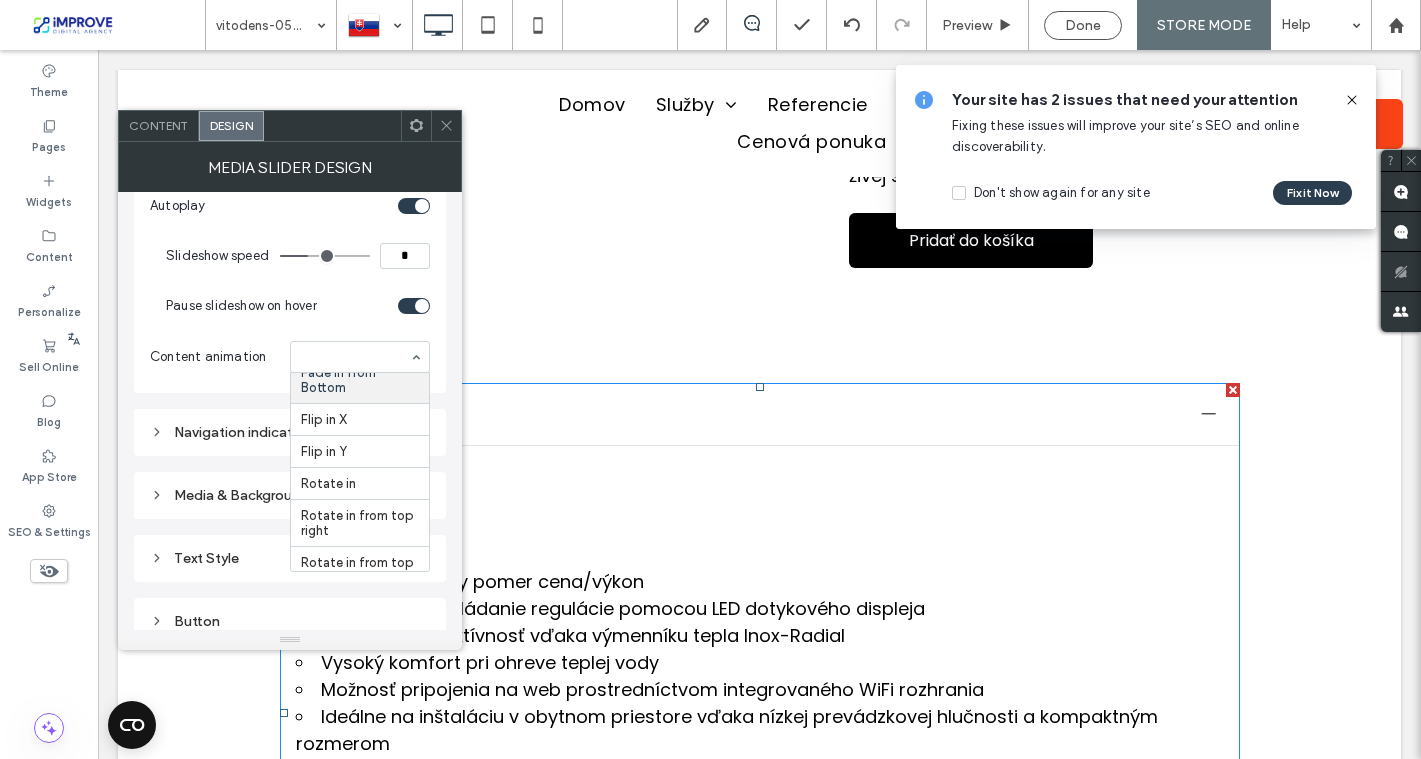 click on "Content animation" at bounding box center [216, 357] 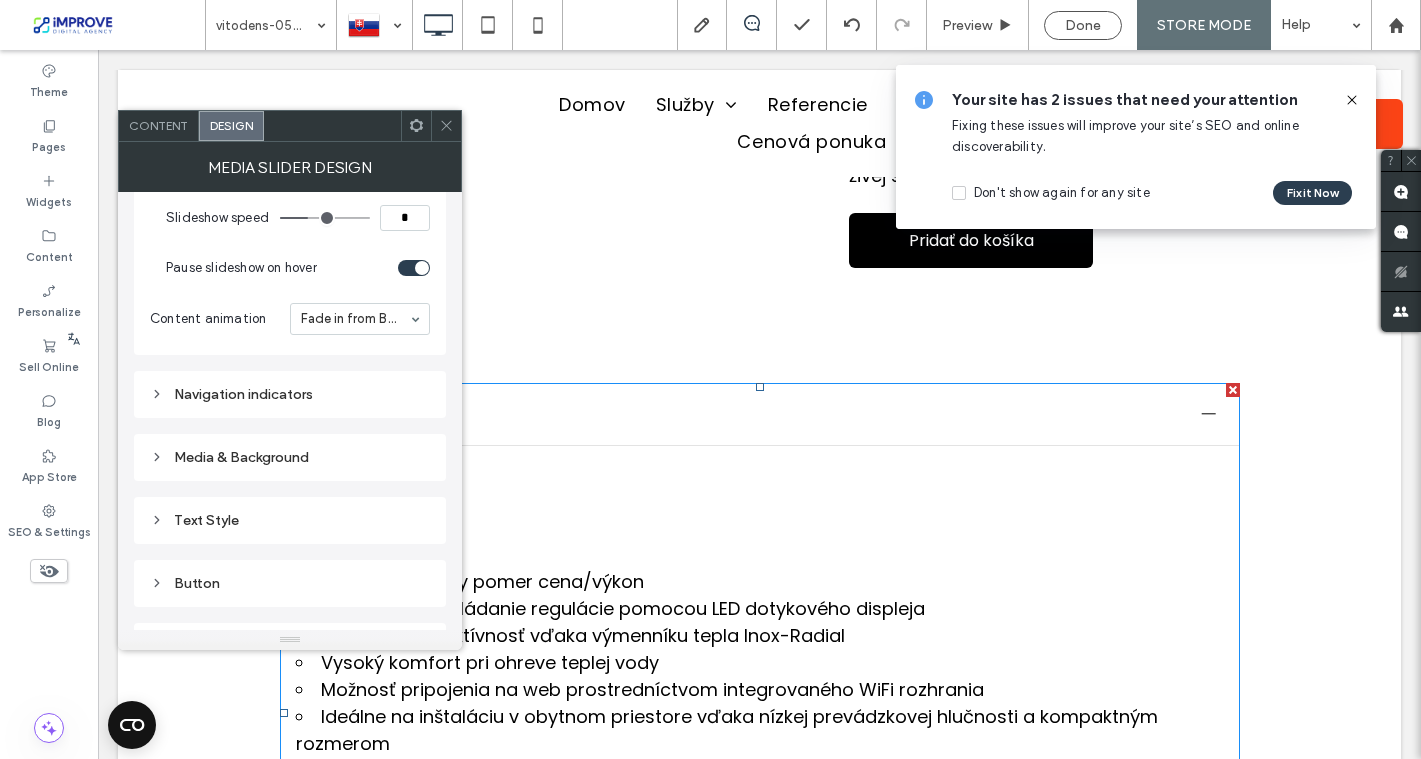 scroll, scrollTop: 423, scrollLeft: 0, axis: vertical 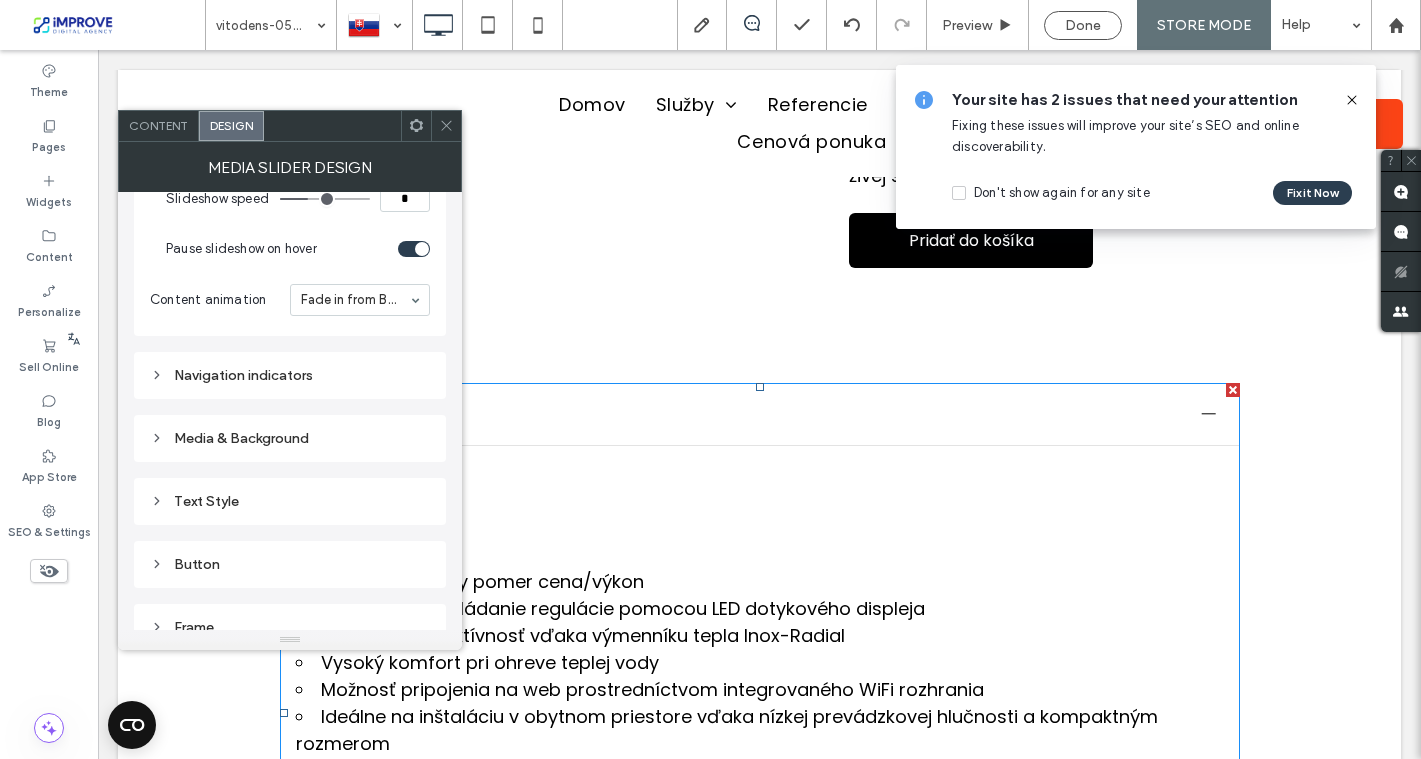 click on "Navigation indicators" at bounding box center [290, 375] 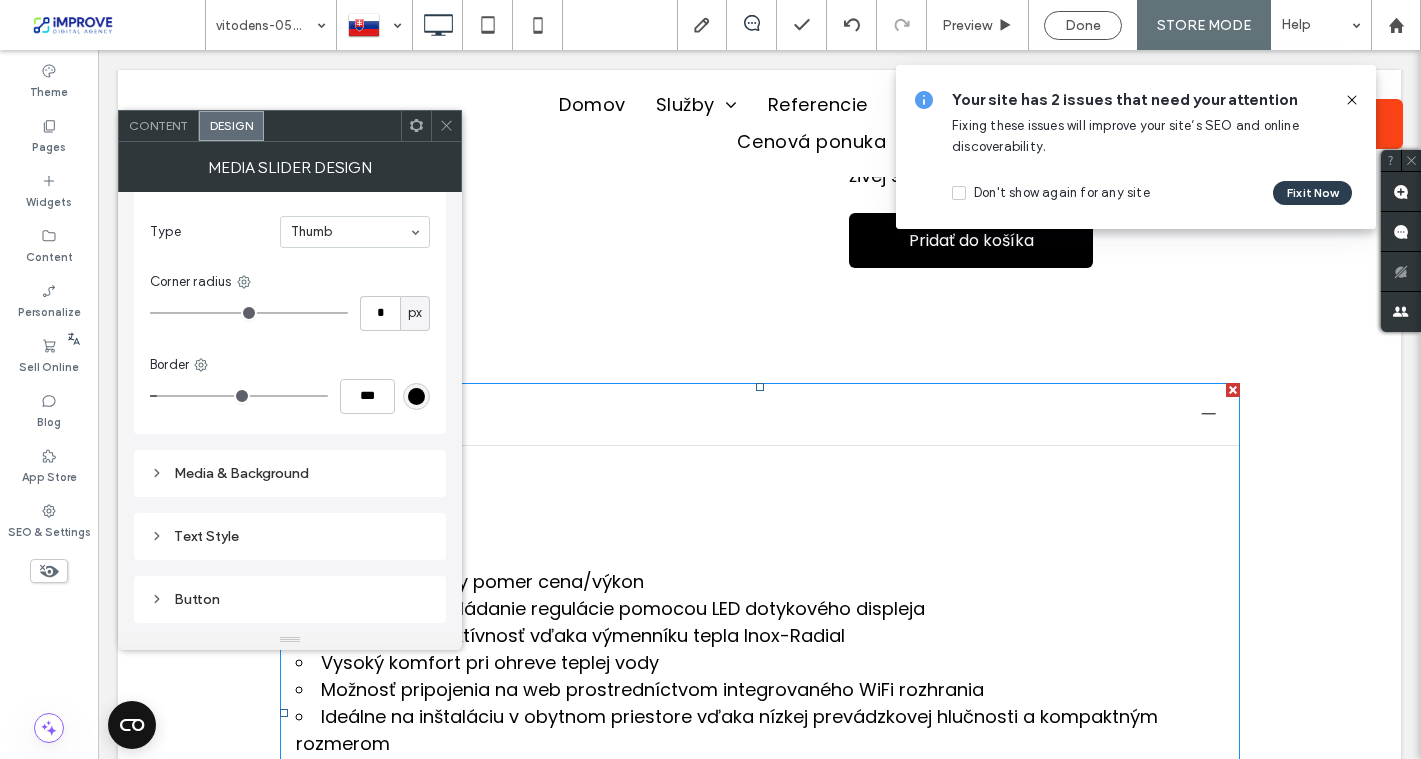 scroll, scrollTop: 628, scrollLeft: 0, axis: vertical 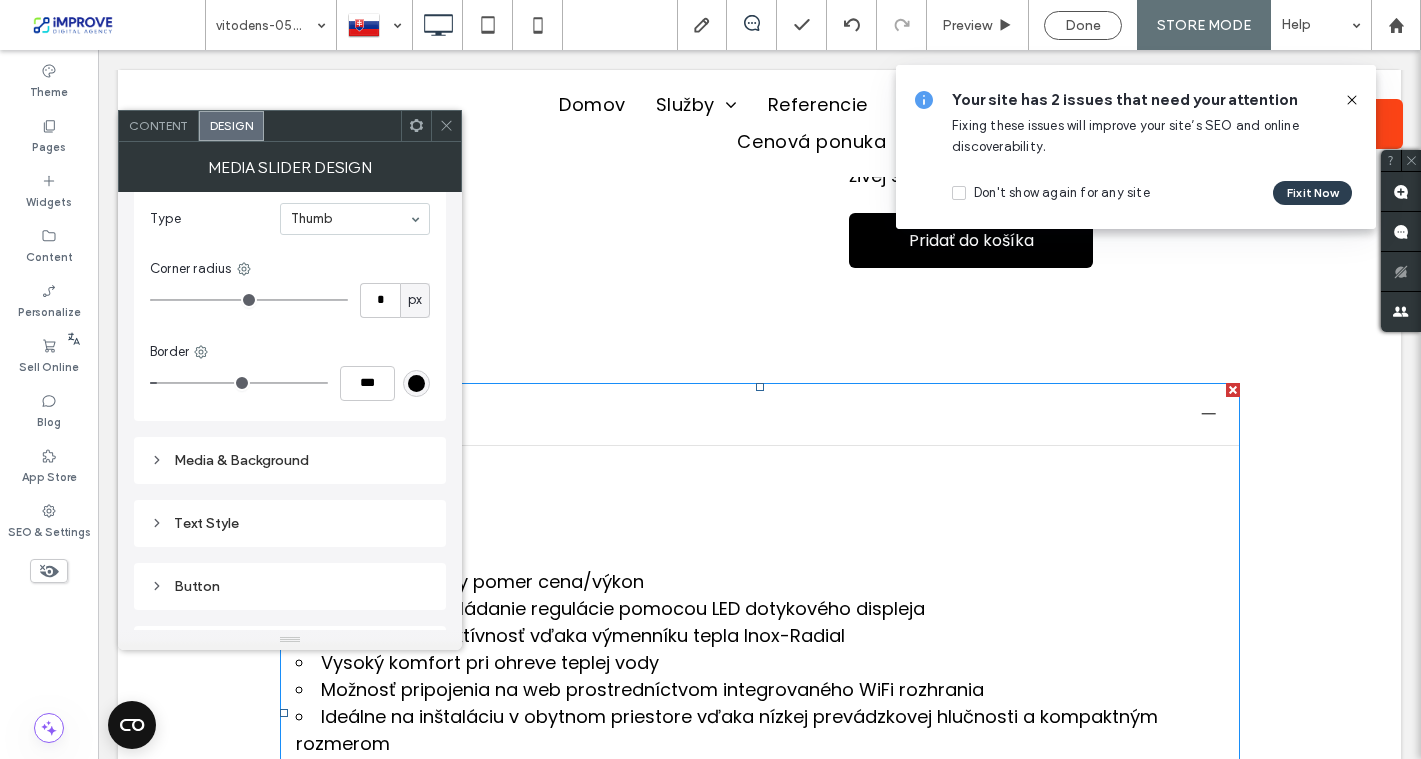 click on "Media & Background" at bounding box center [290, 460] 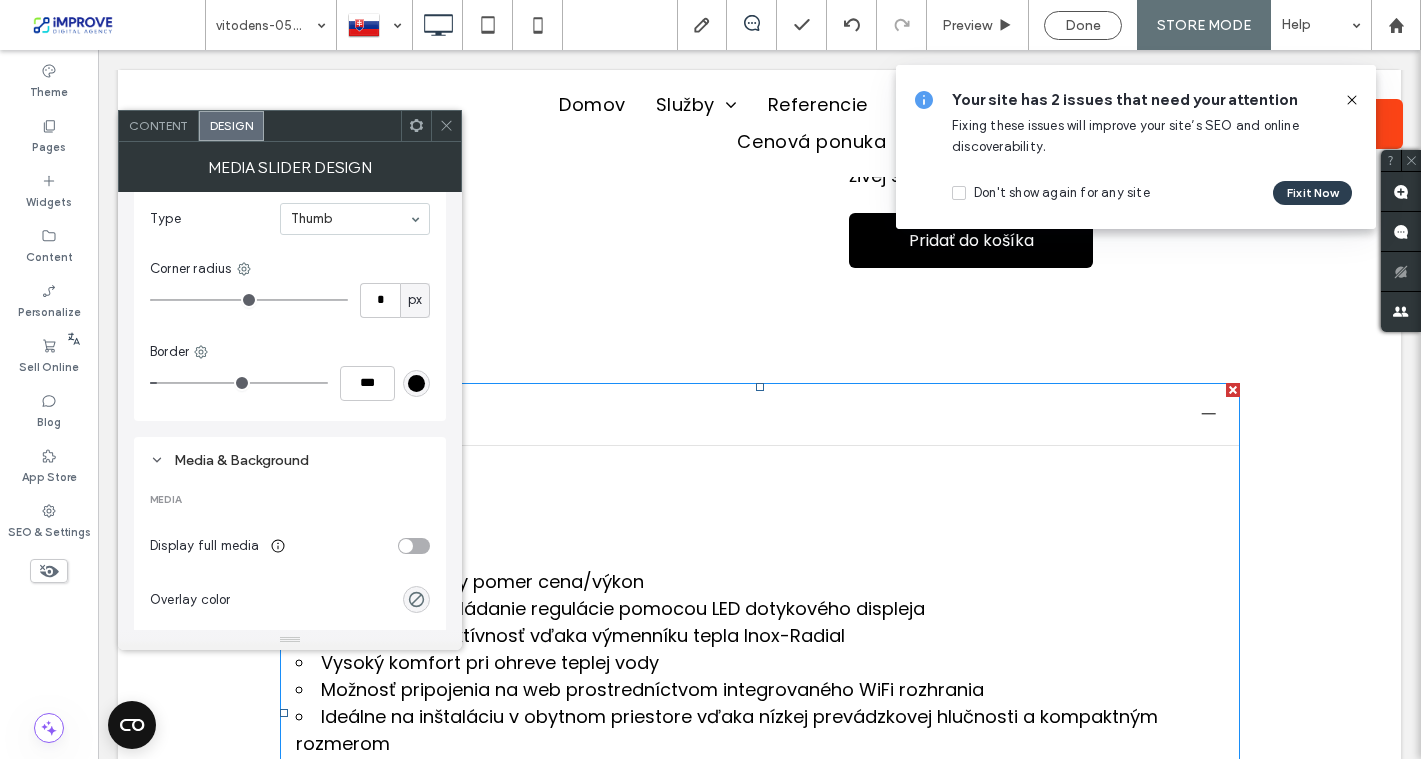 type on "**" 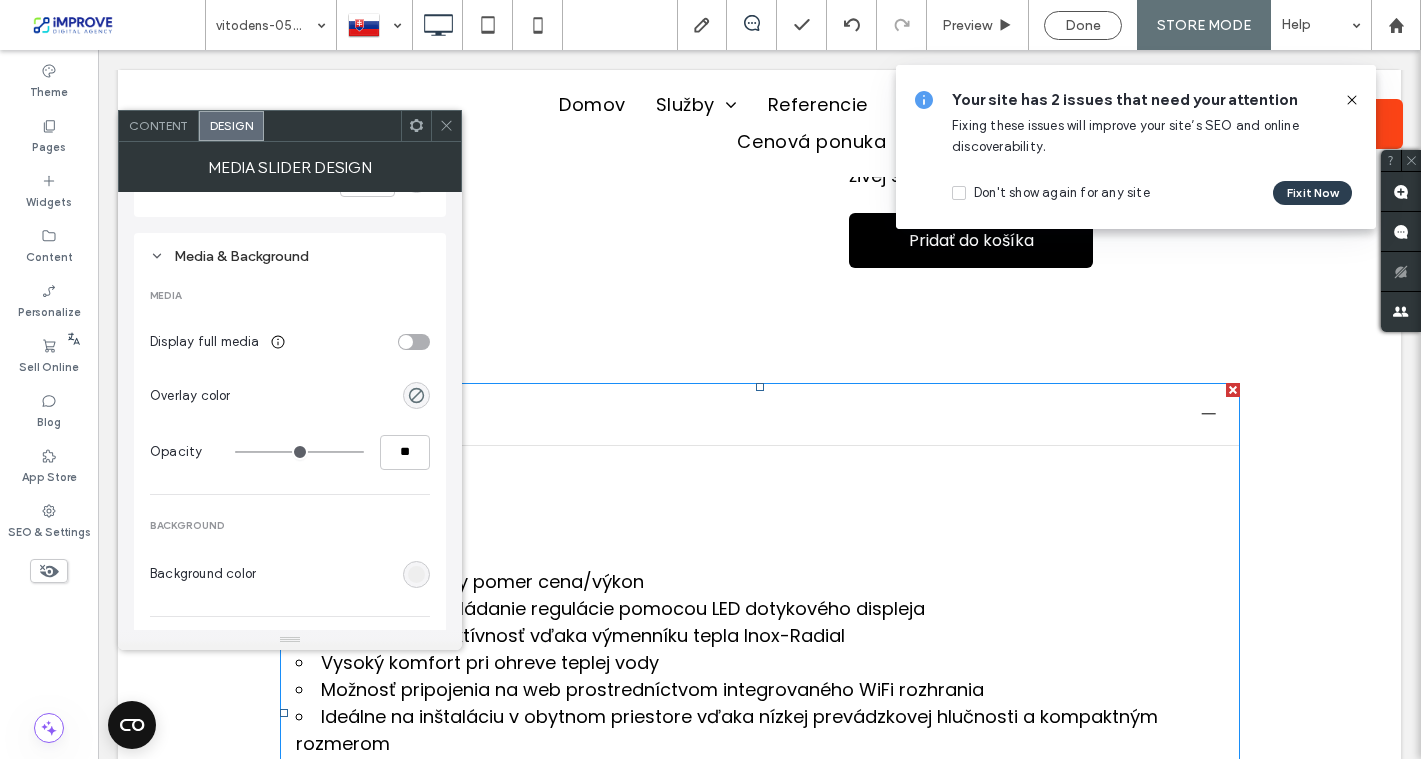 scroll, scrollTop: 781, scrollLeft: 0, axis: vertical 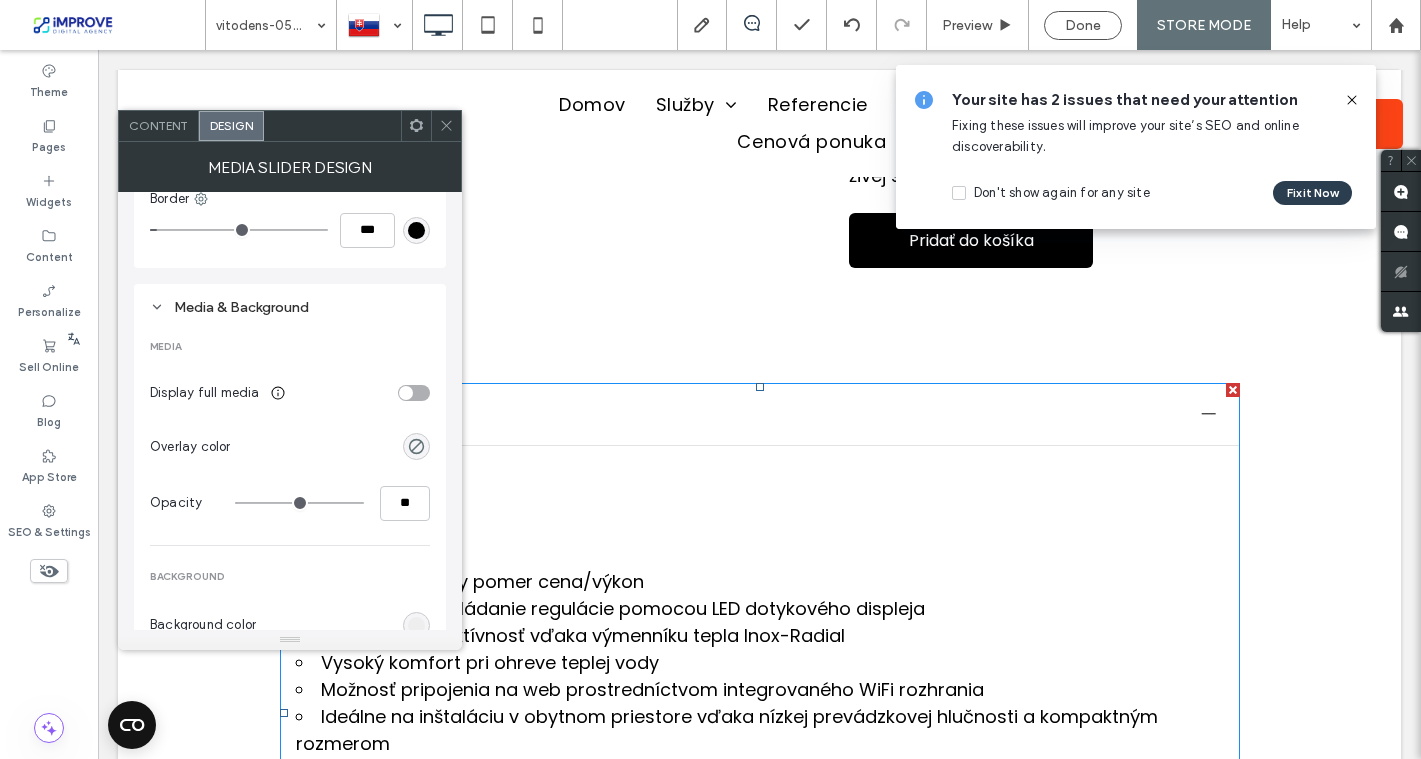 click at bounding box center (414, 393) 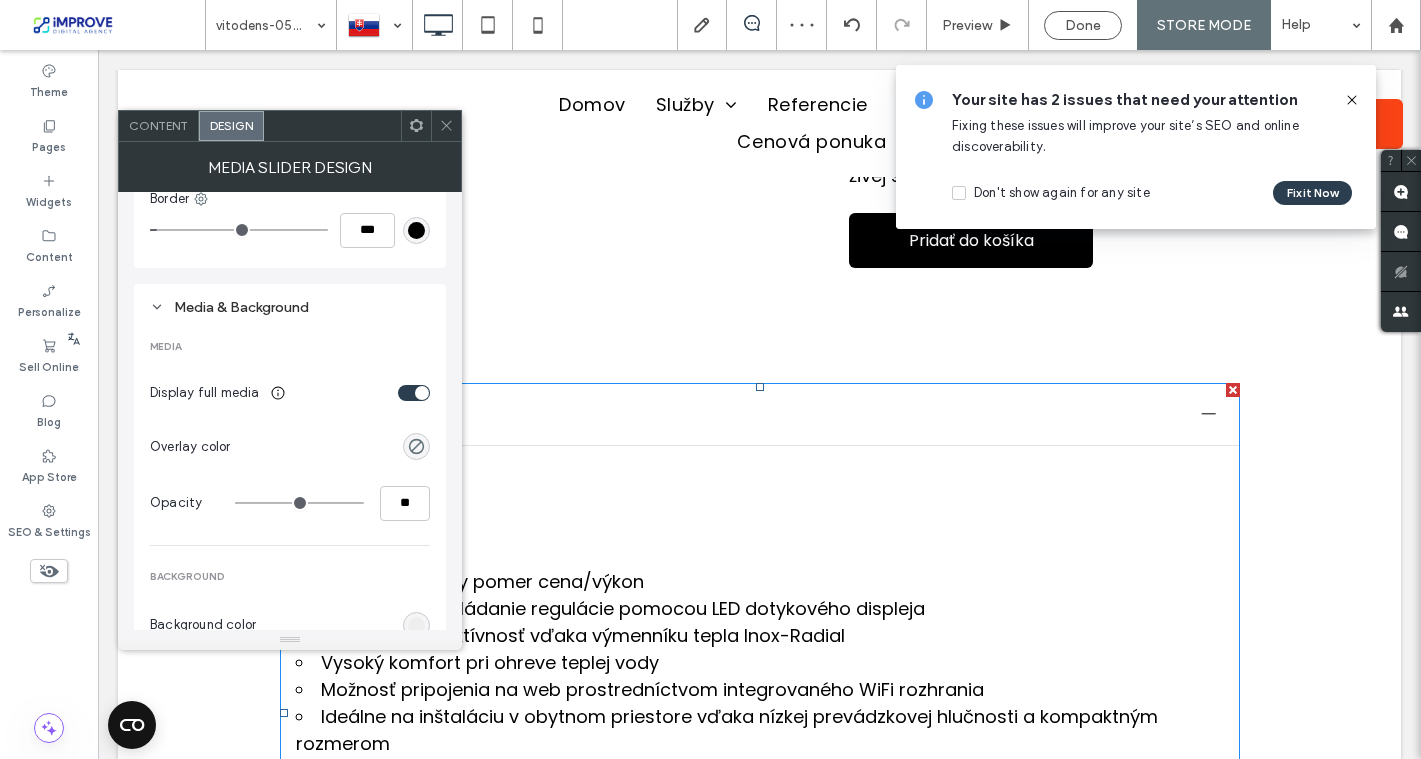 click at bounding box center [414, 393] 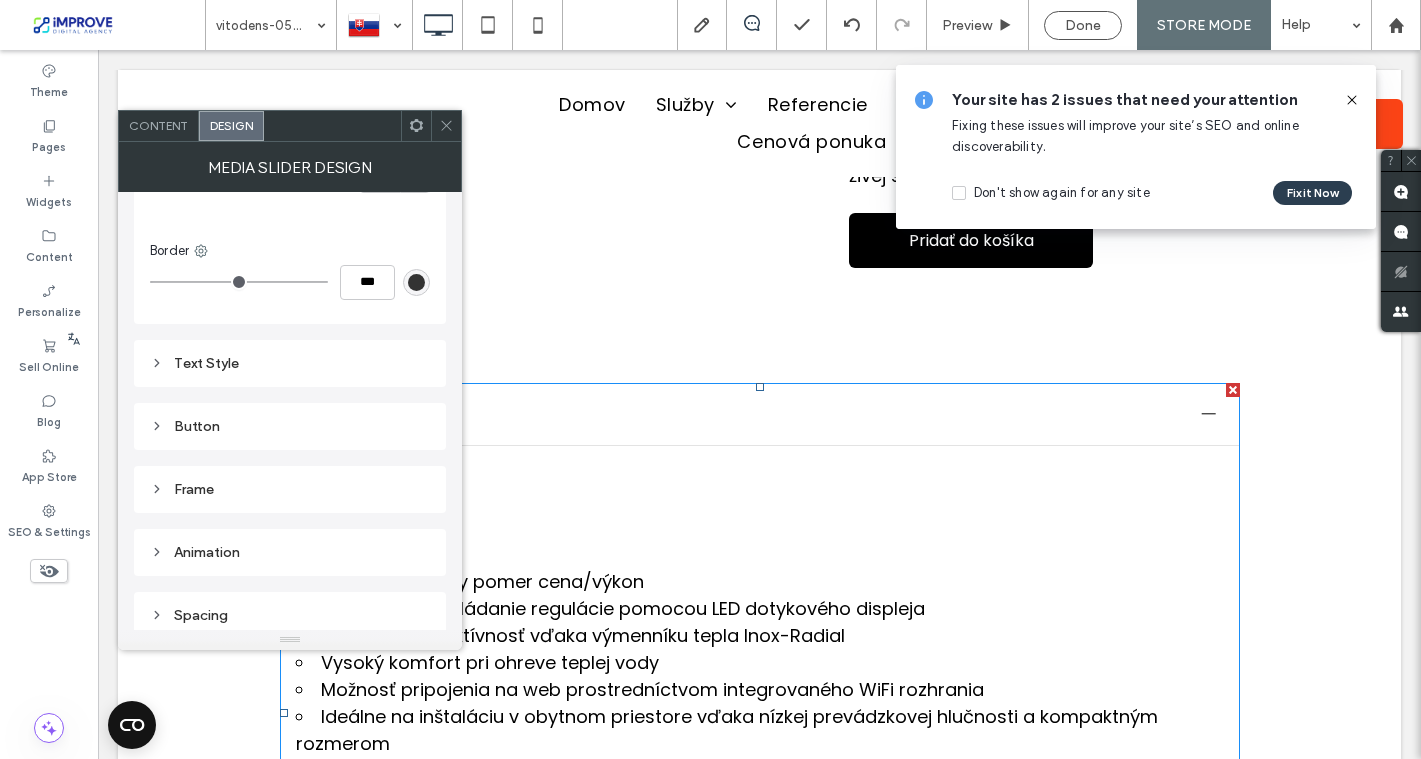 scroll, scrollTop: 1414, scrollLeft: 0, axis: vertical 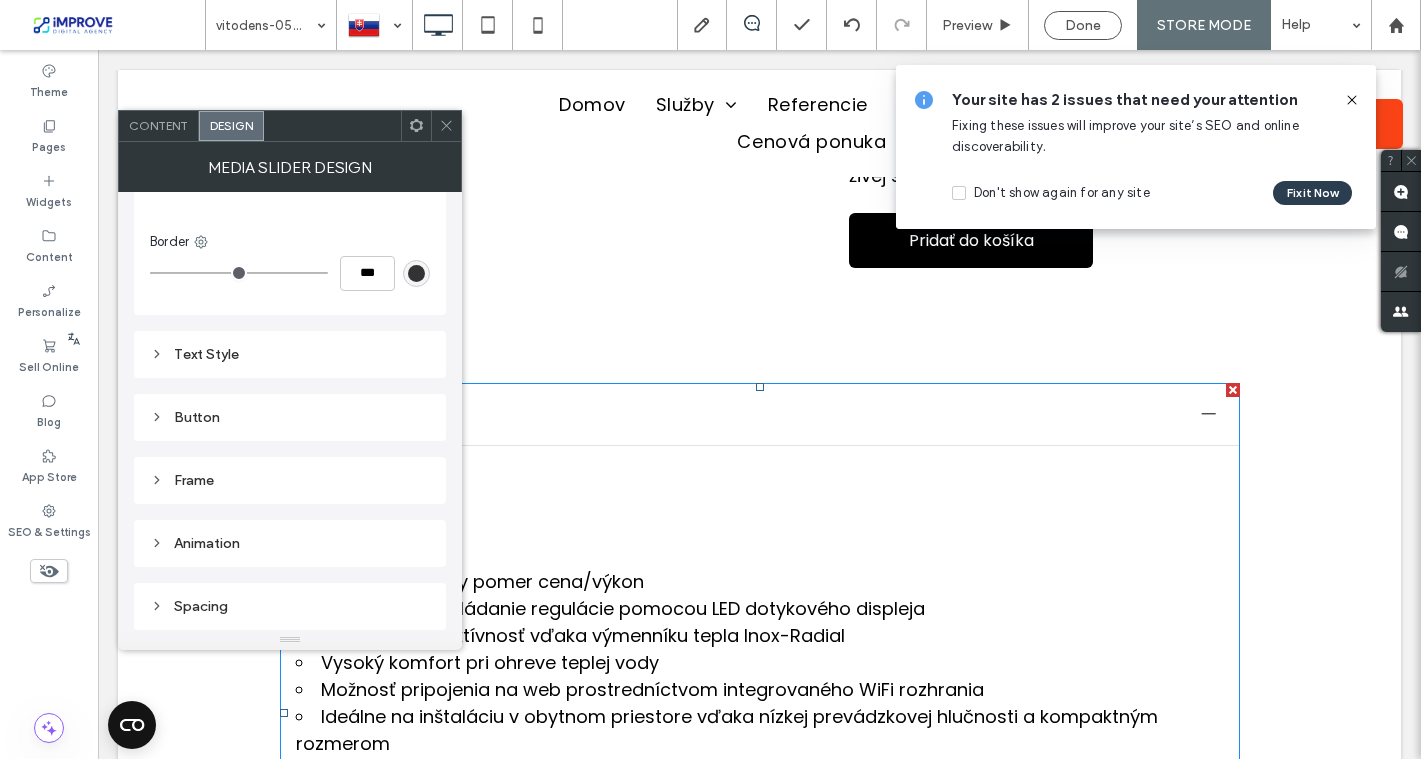 click on "Text Style" at bounding box center [290, 354] 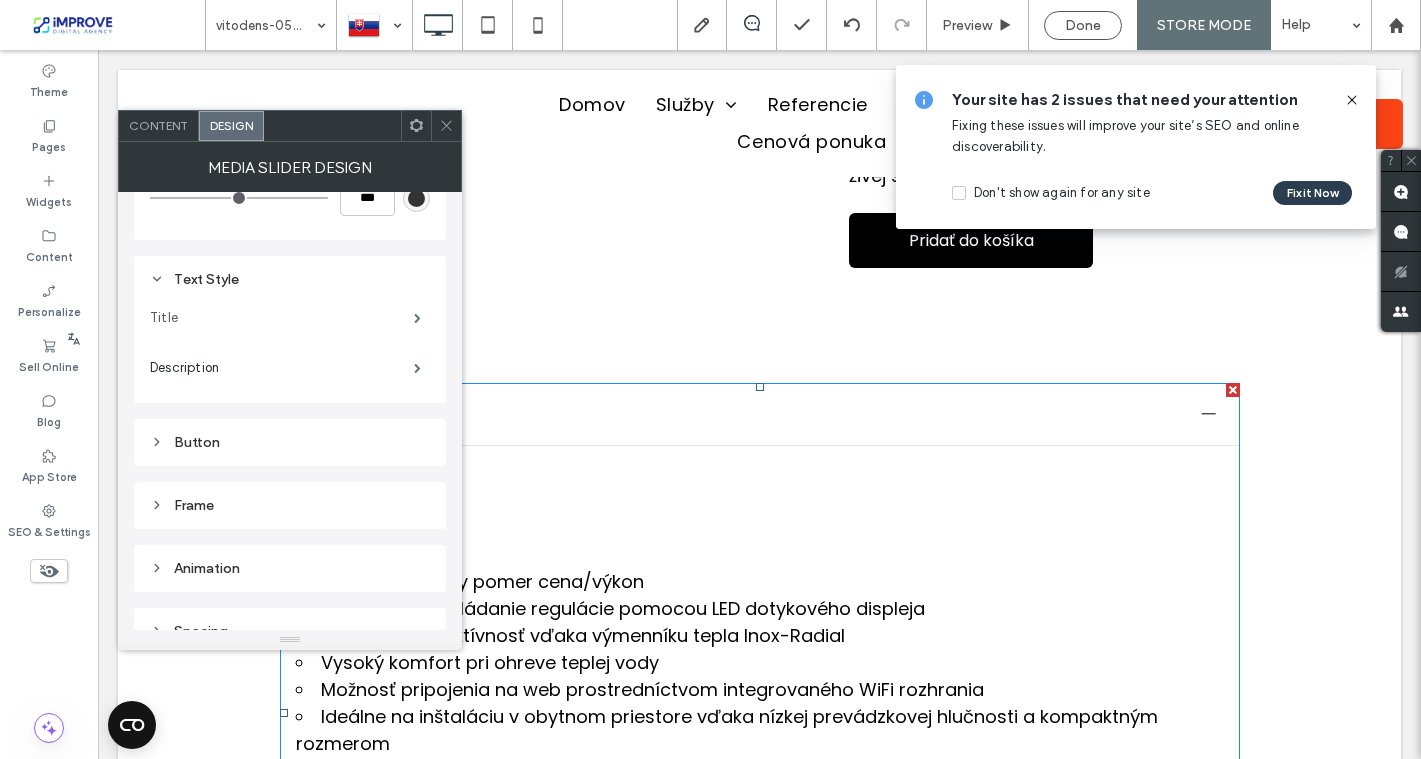 scroll, scrollTop: 1514, scrollLeft: 0, axis: vertical 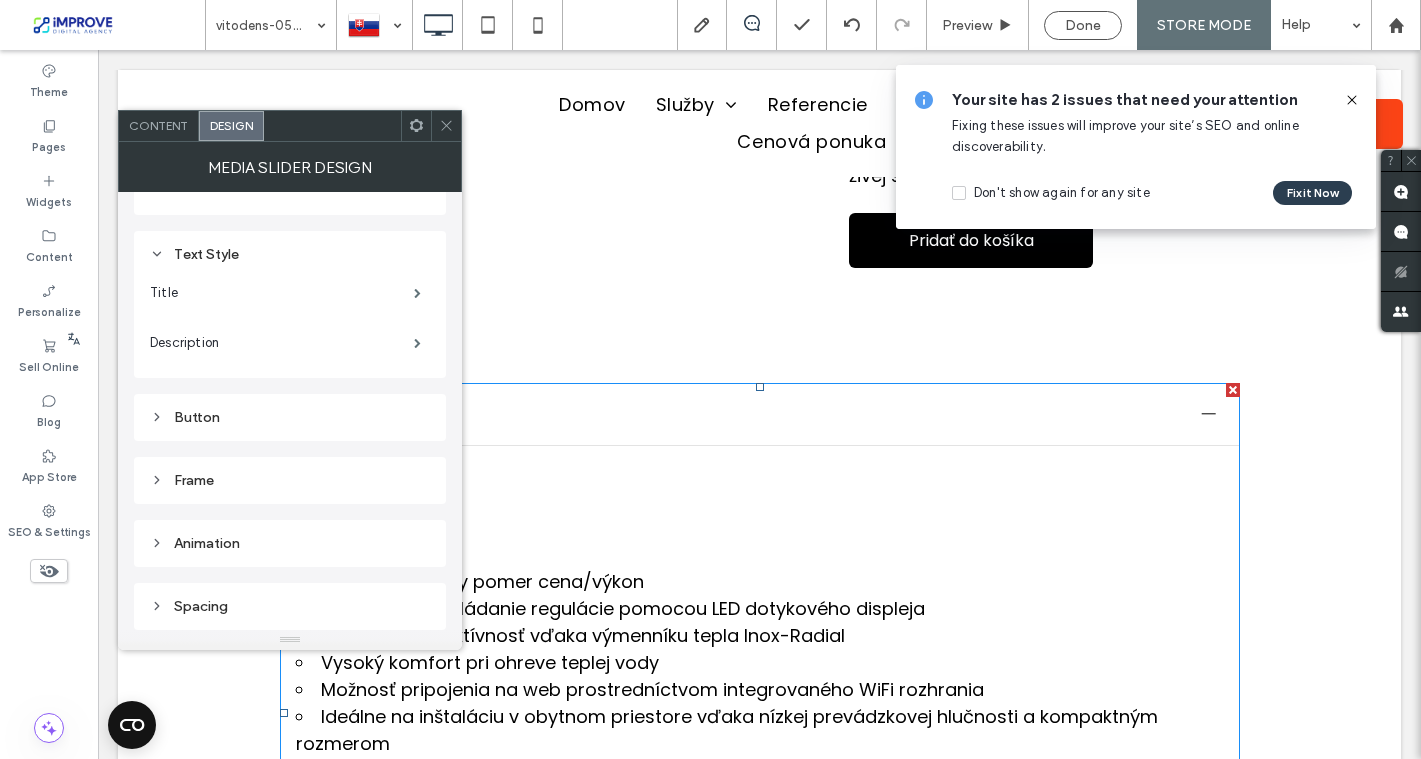 click on "Button" at bounding box center [290, 417] 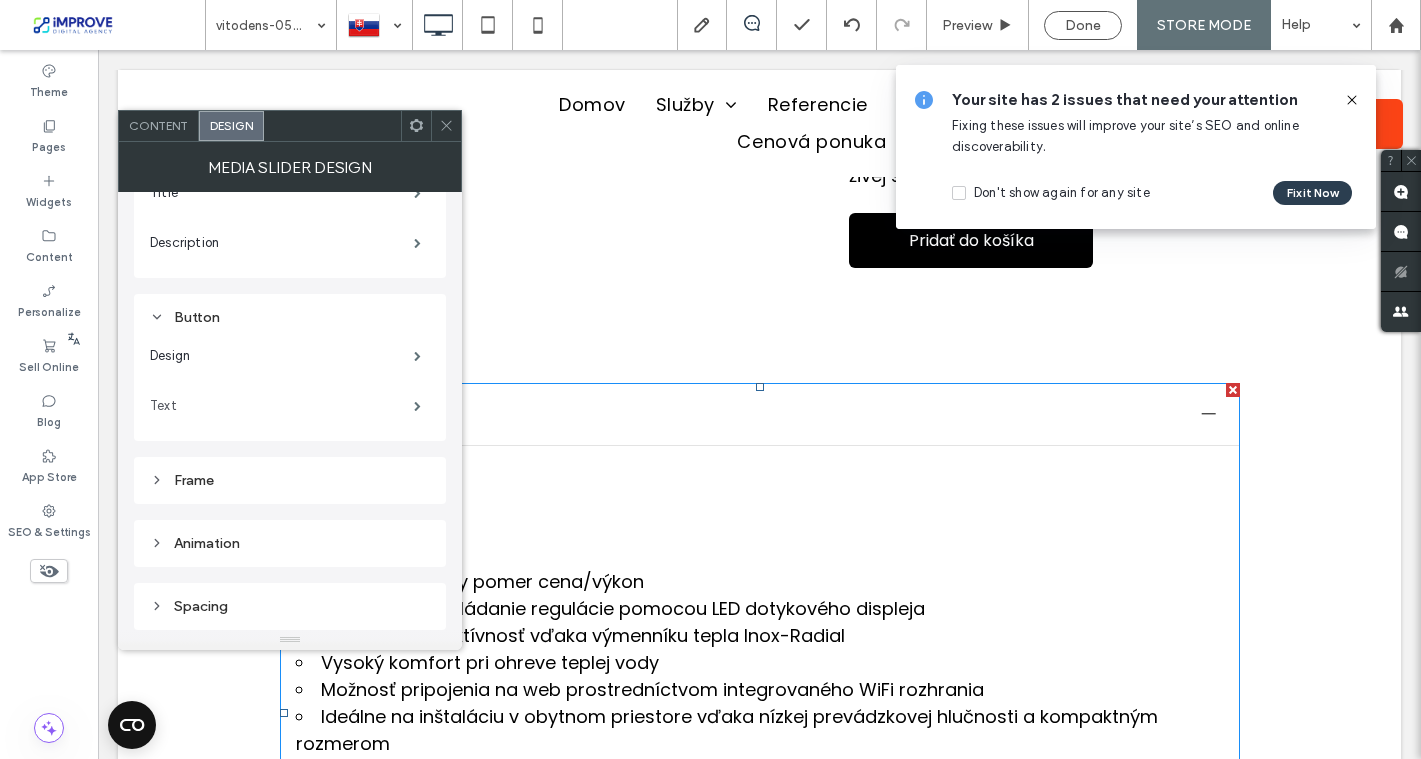 scroll, scrollTop: 1614, scrollLeft: 0, axis: vertical 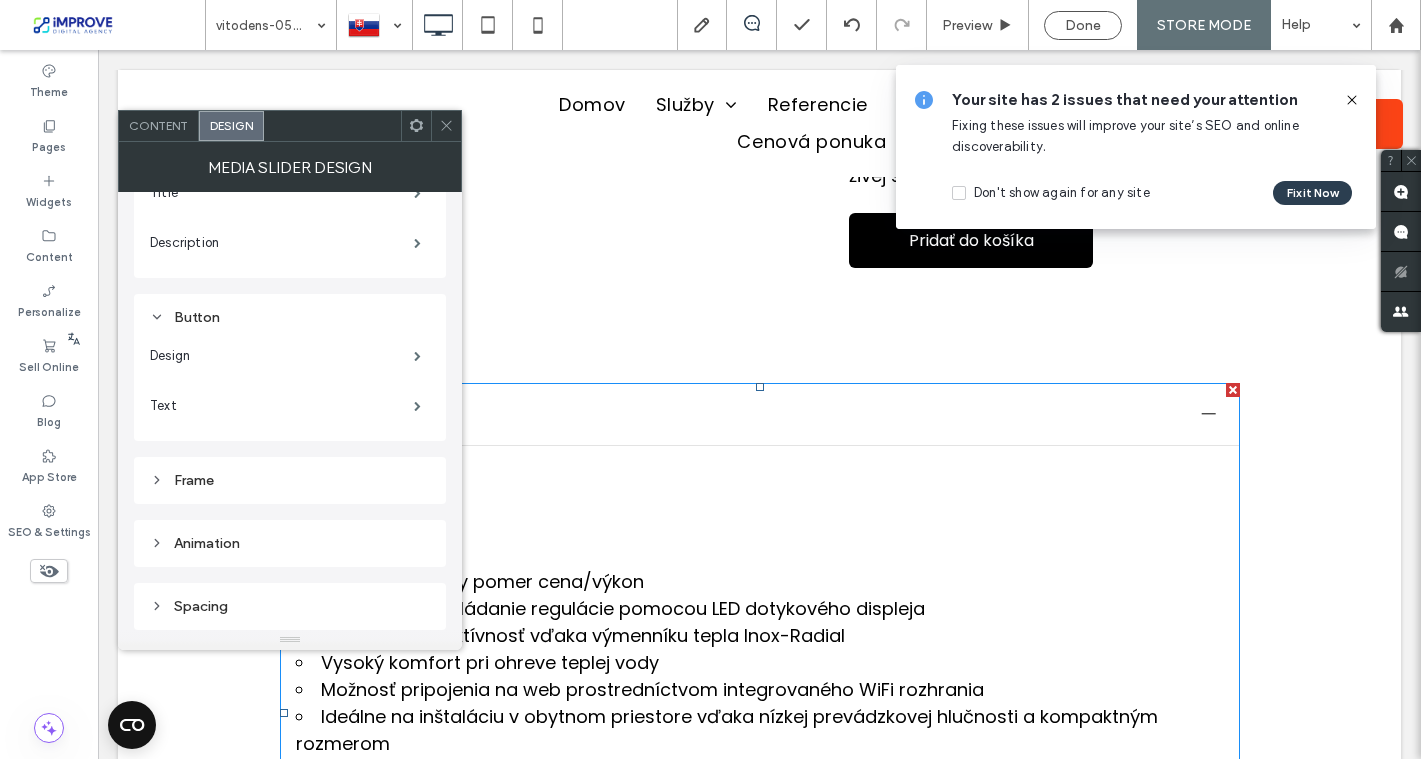 click on "Animation" at bounding box center (290, 543) 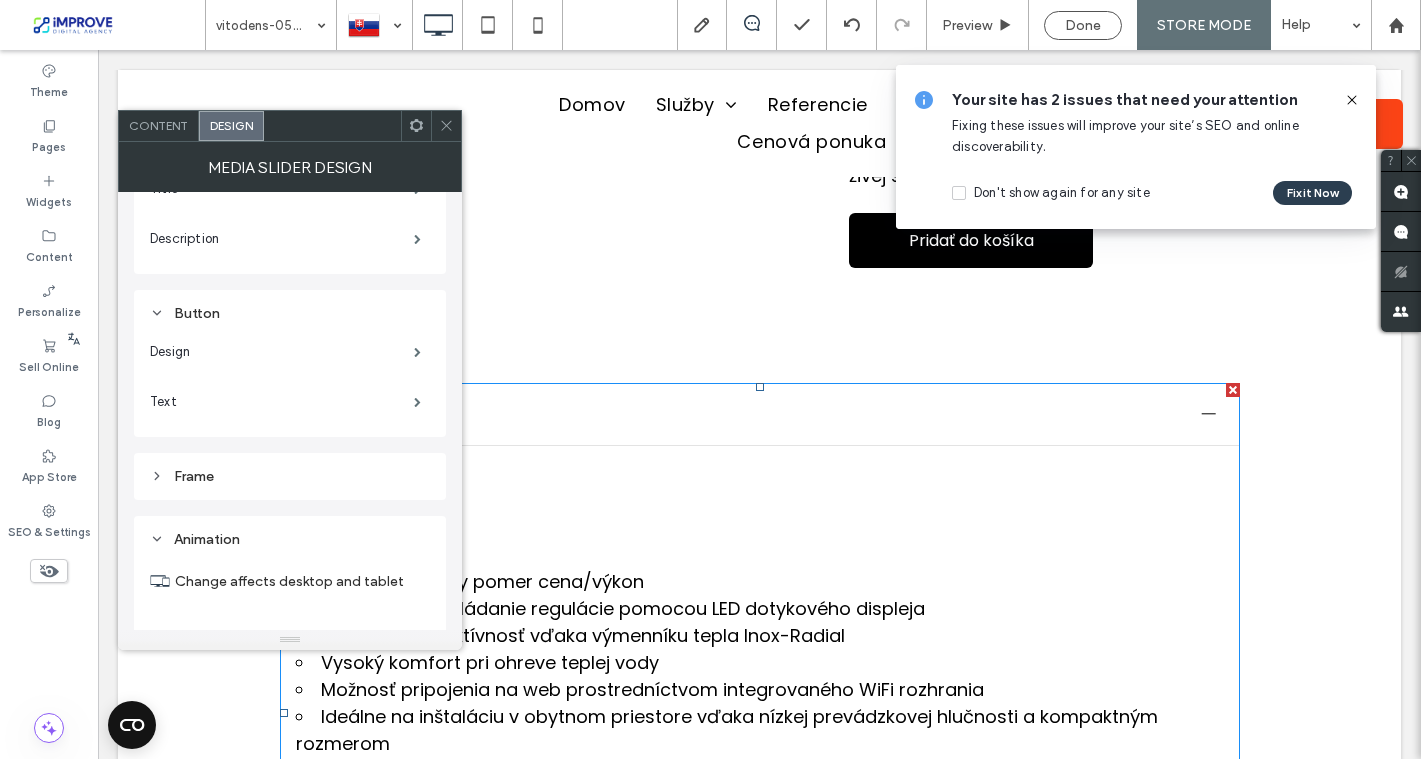 scroll, scrollTop: 1853, scrollLeft: 0, axis: vertical 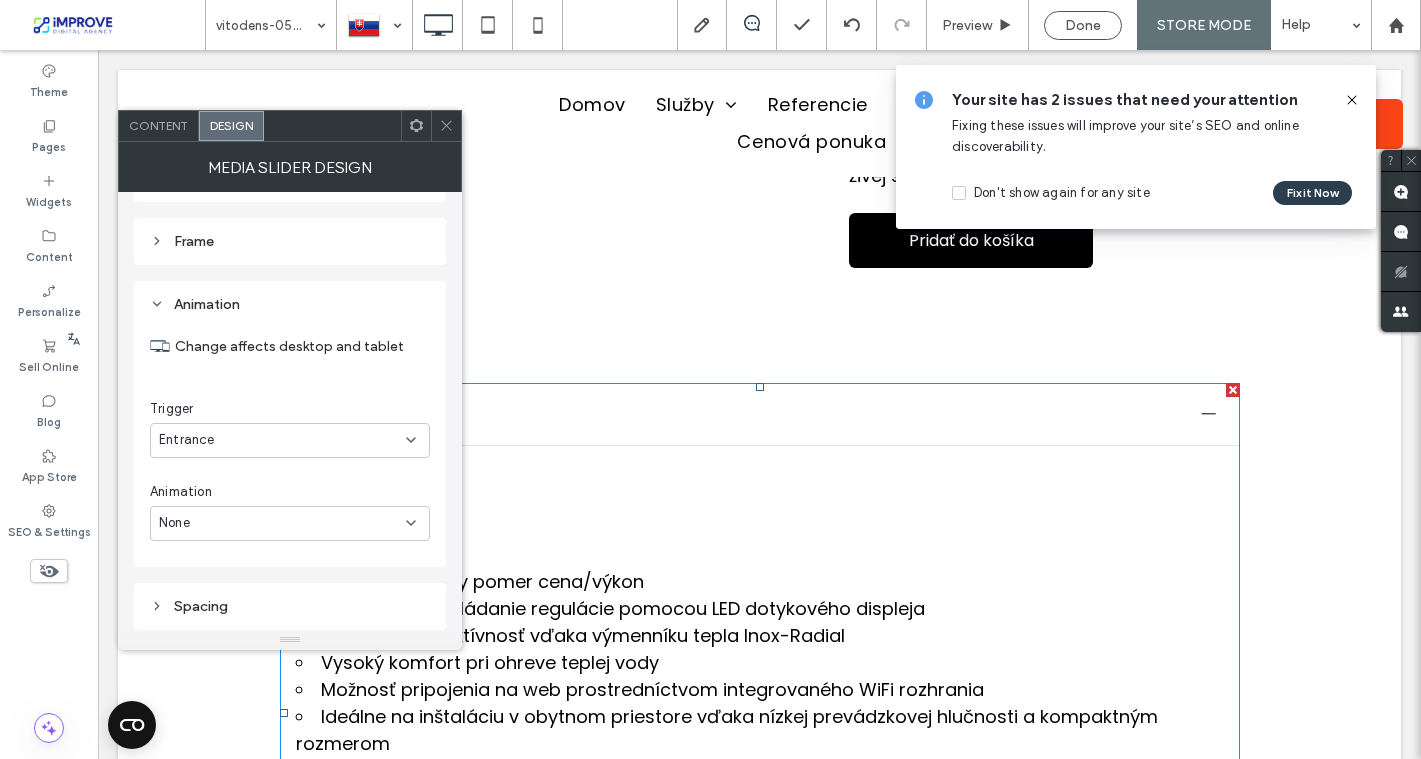 click on "Spacing" at bounding box center [290, 606] 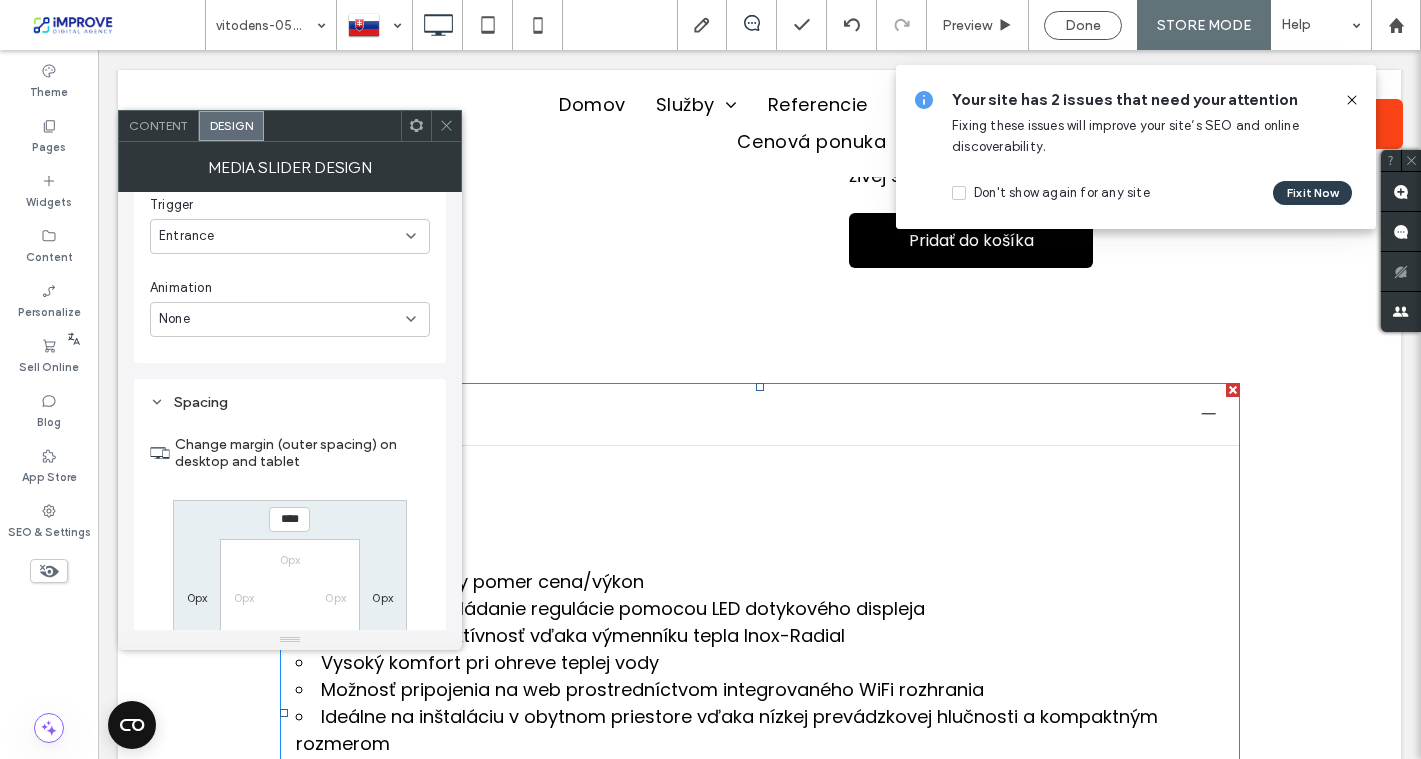 scroll, scrollTop: 2204, scrollLeft: 0, axis: vertical 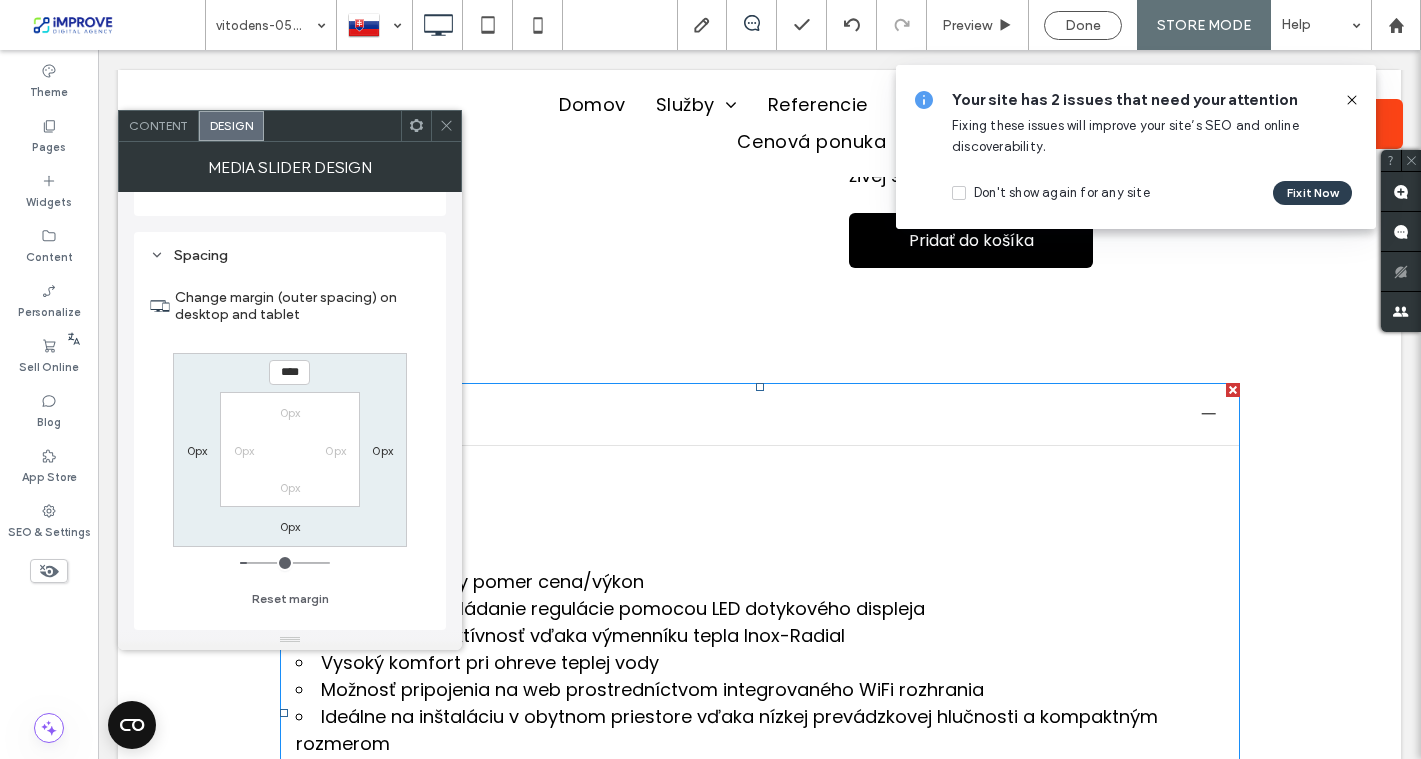click 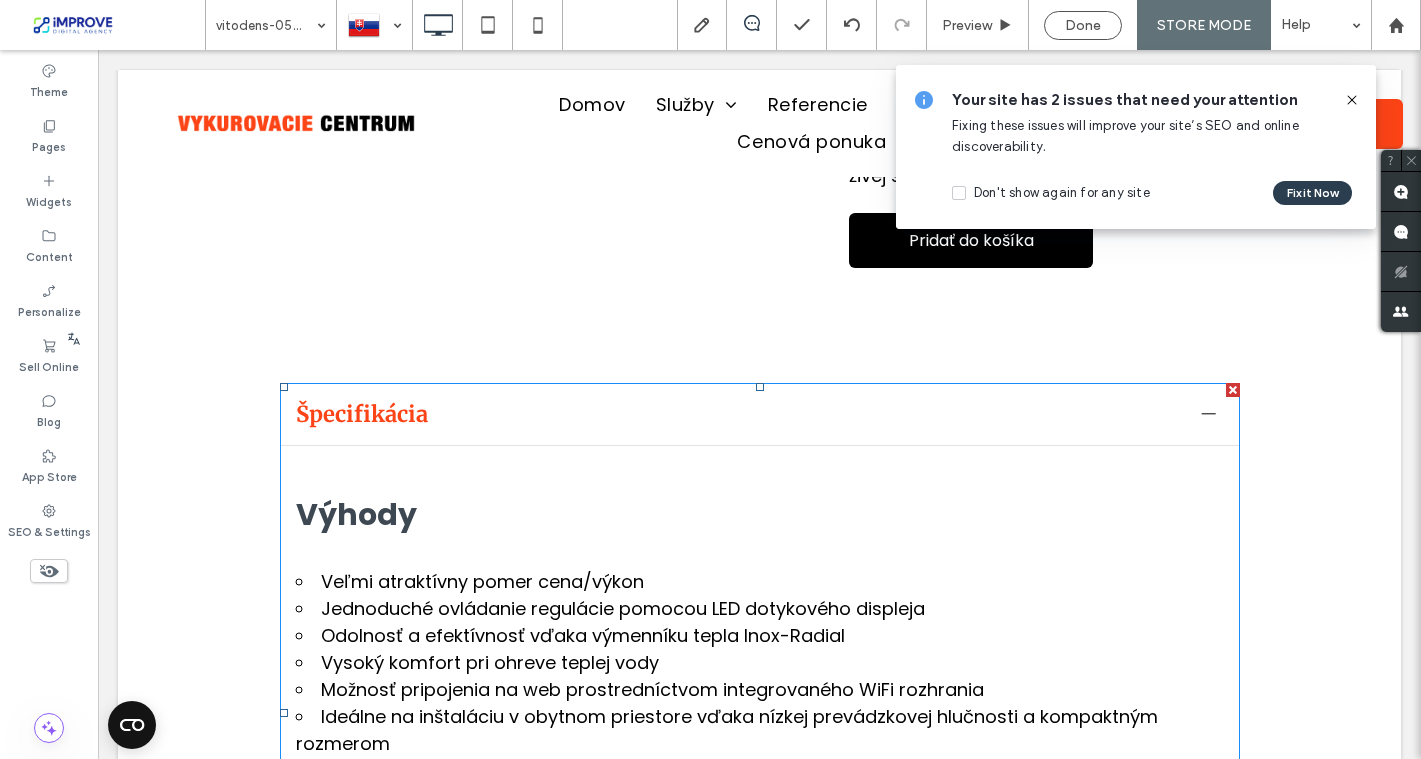 click 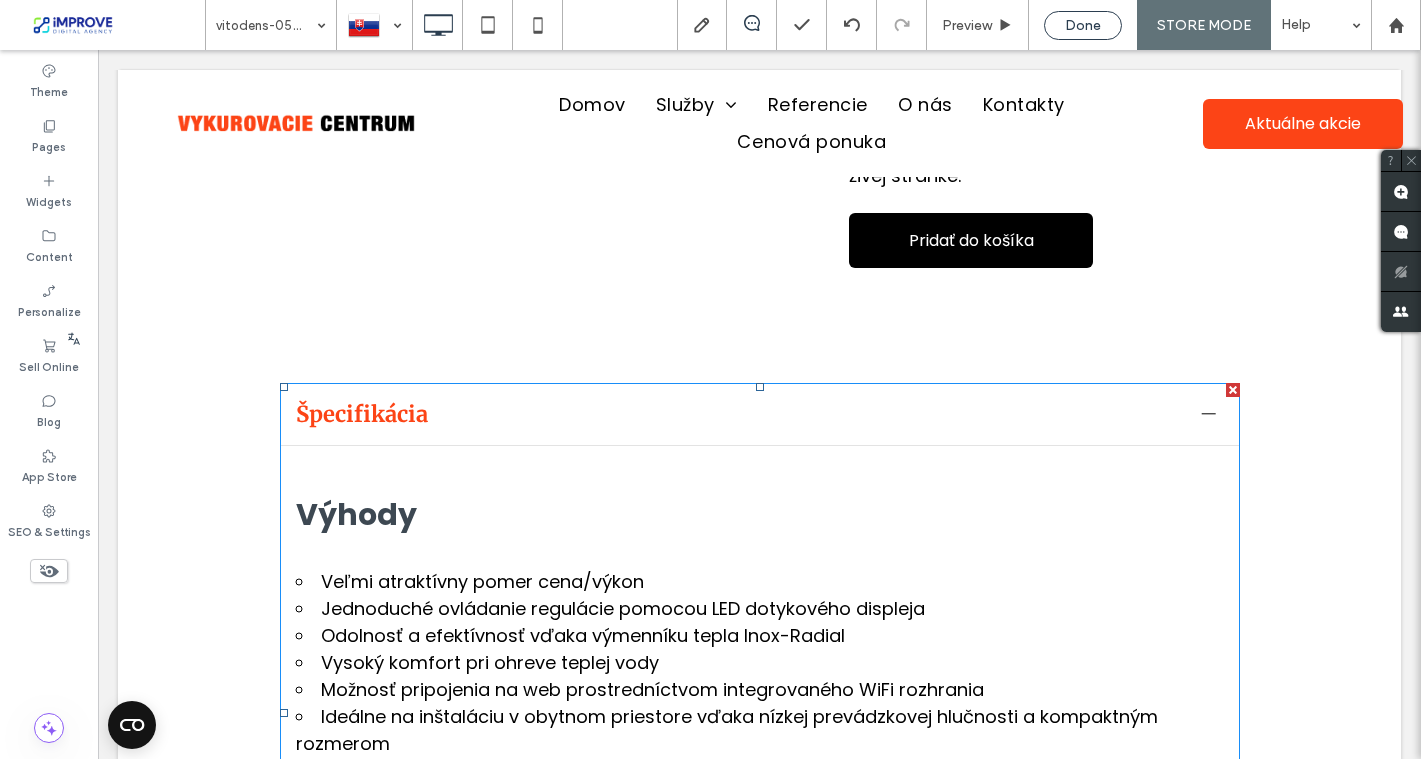 click on "Done" at bounding box center (1083, 25) 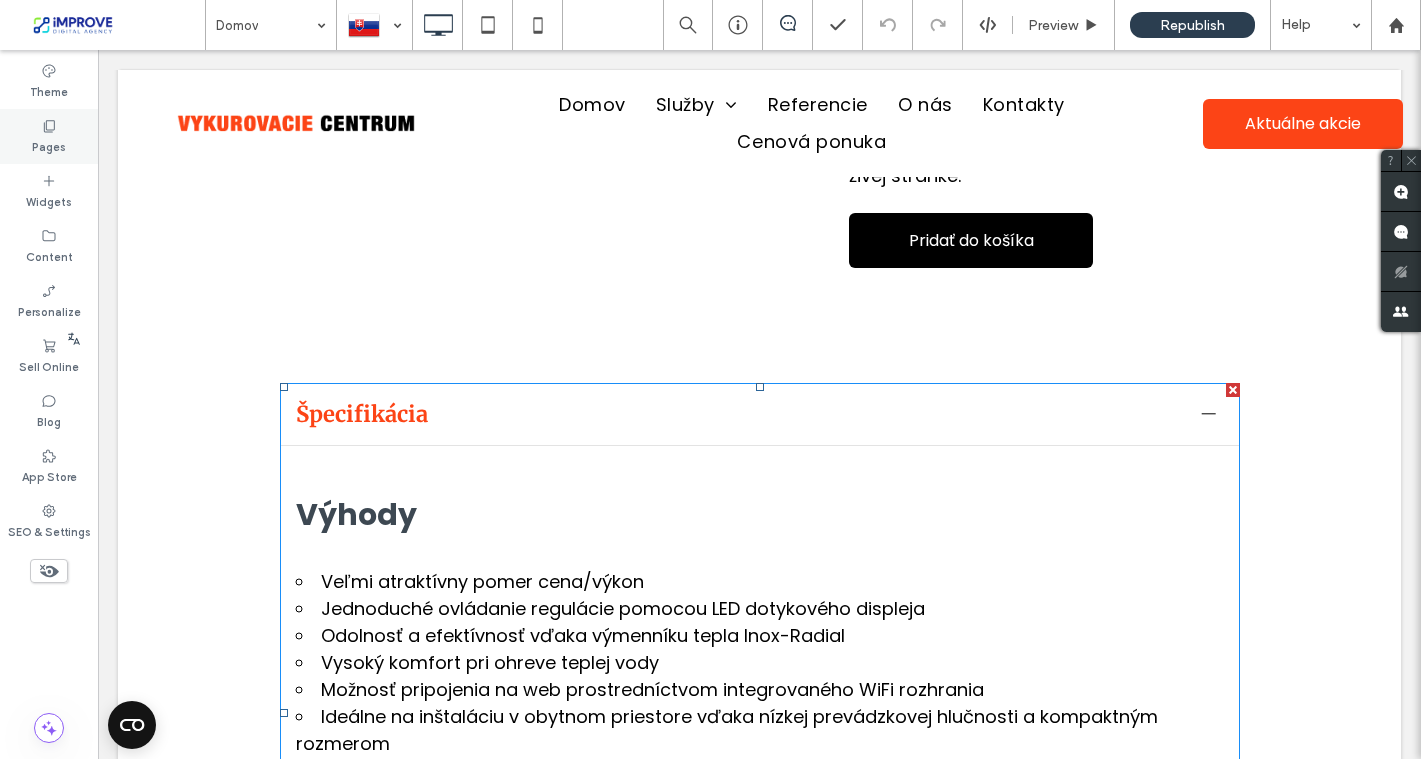 click 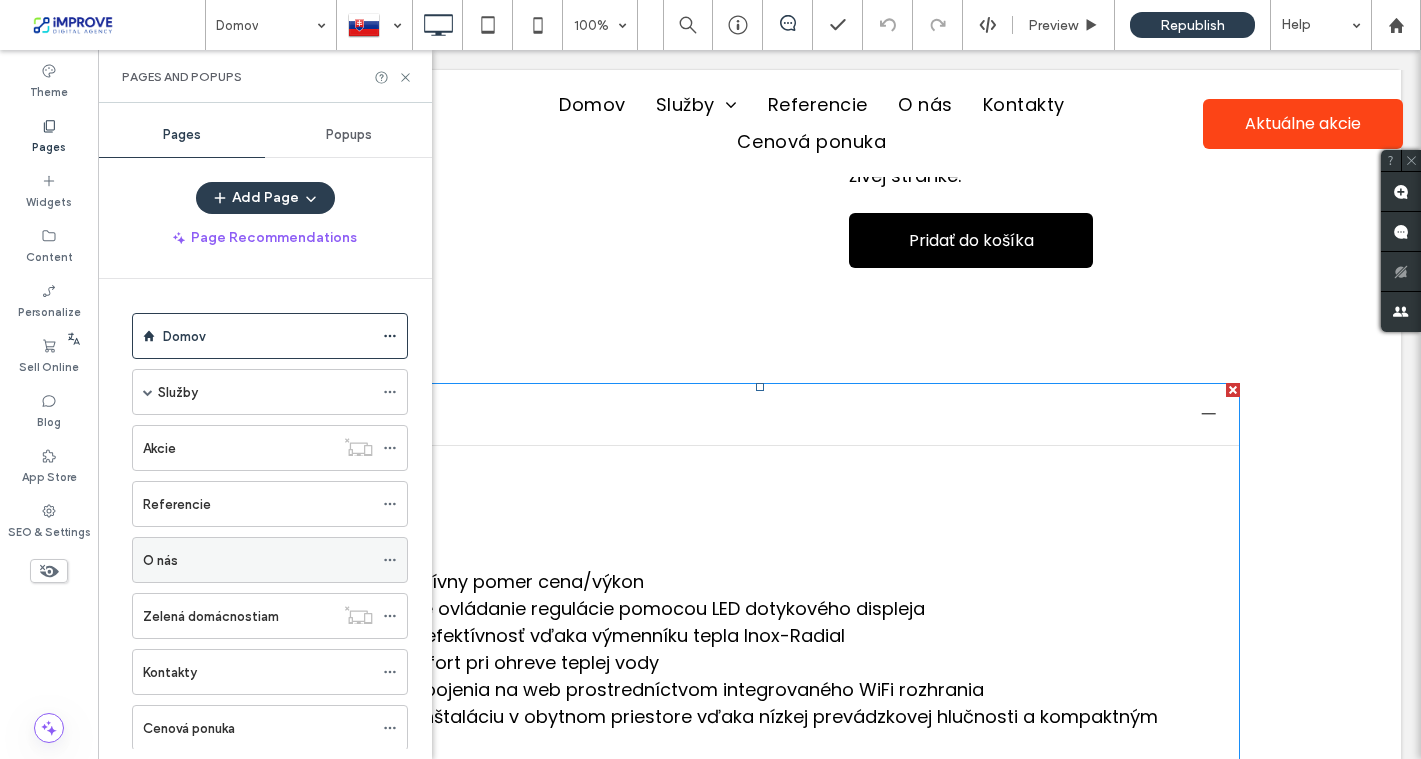 click on "O nás" at bounding box center [160, 560] 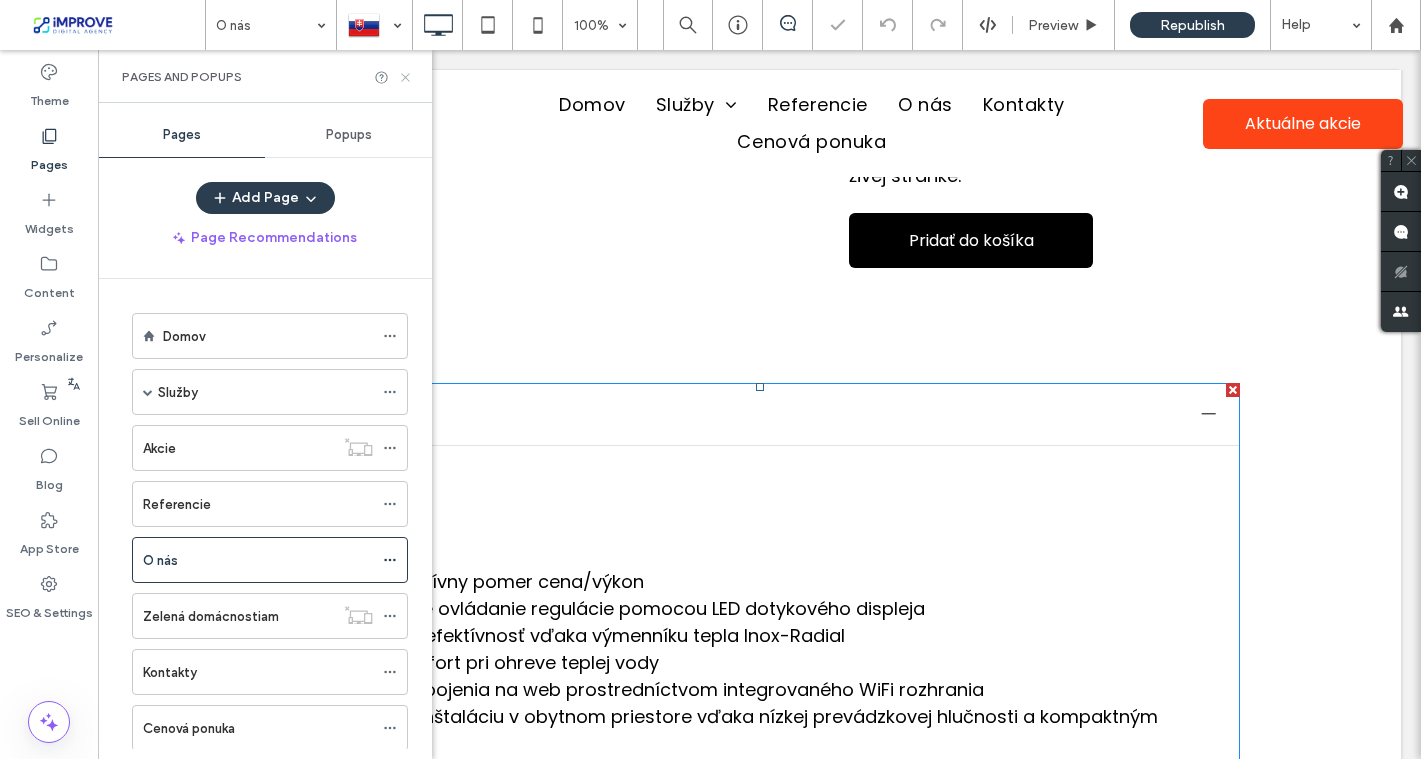 click 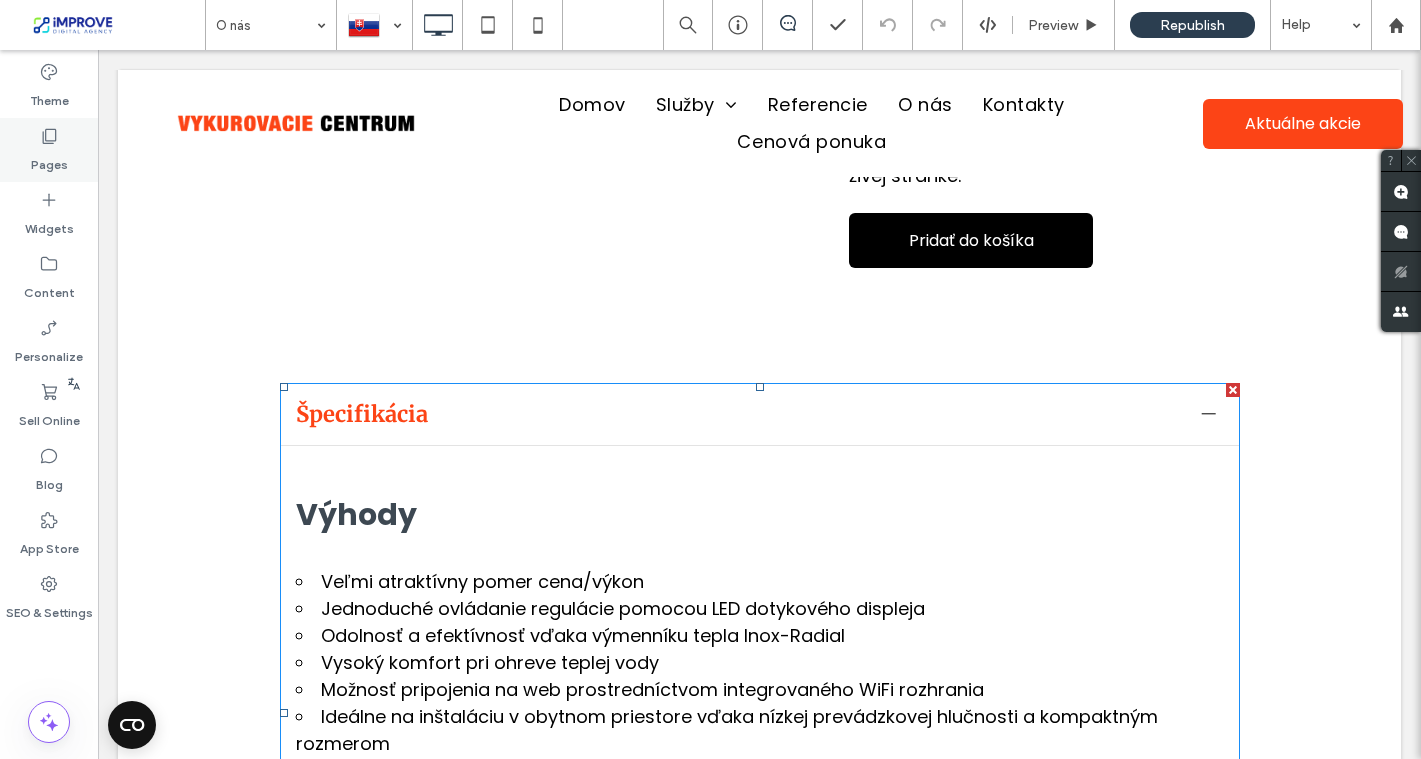 click on "Pages" at bounding box center (49, 160) 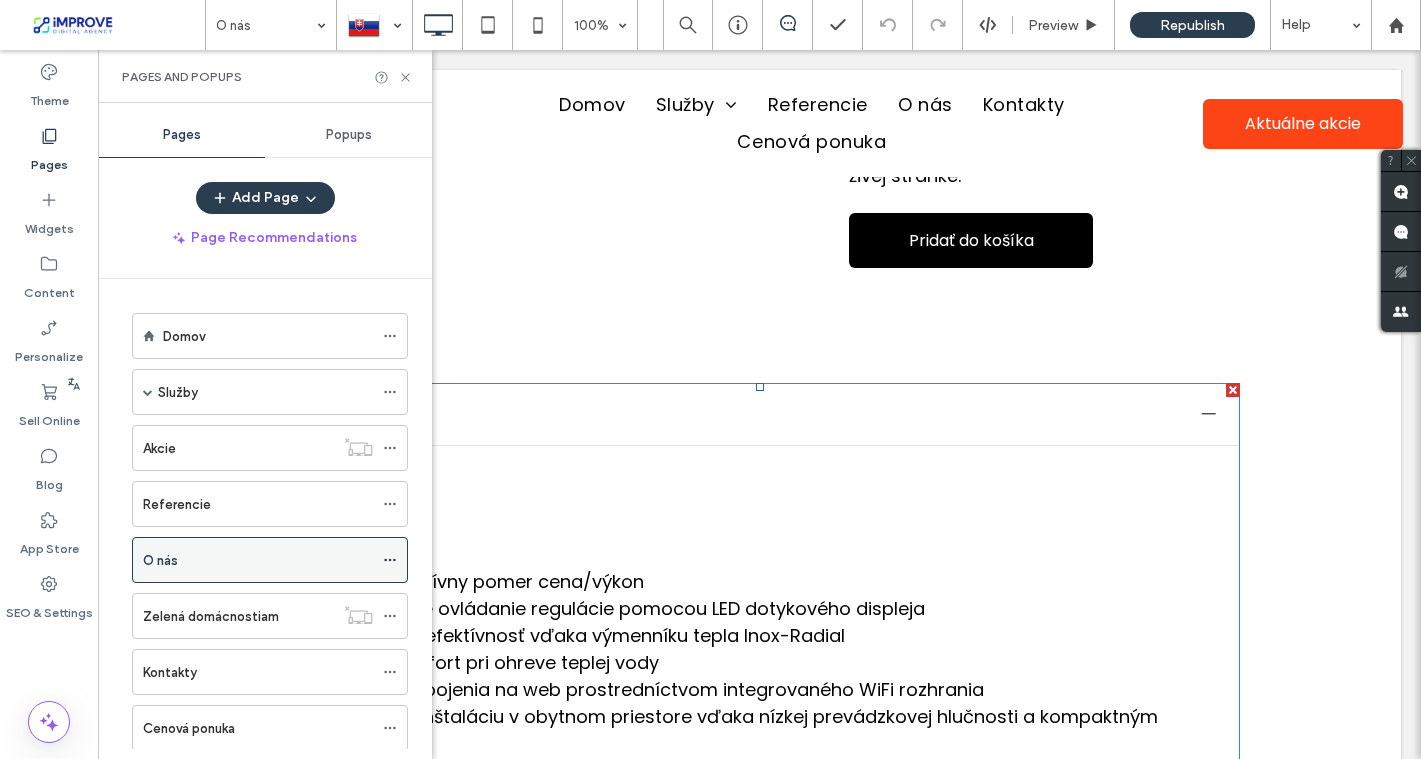 click at bounding box center [395, 560] 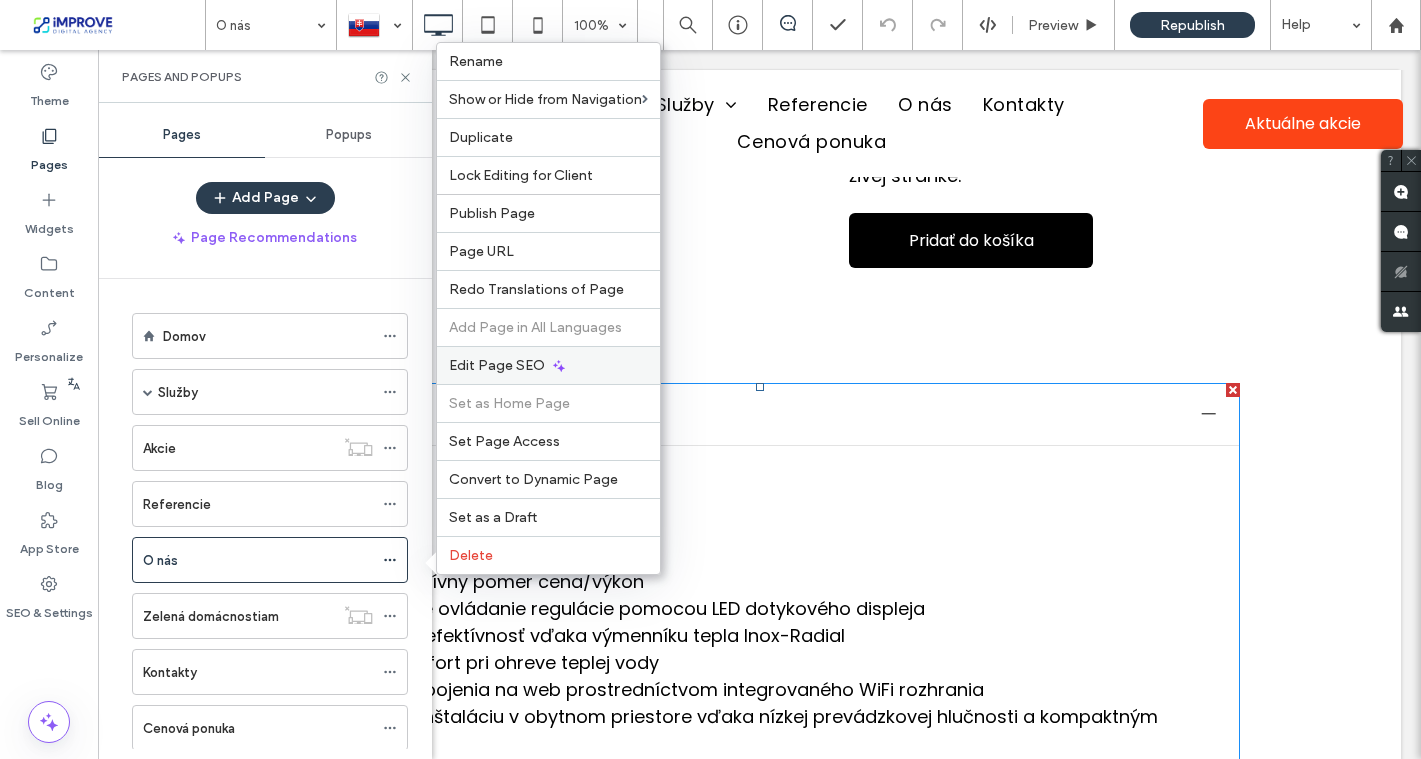 click on "Edit Page SEO" at bounding box center (497, 365) 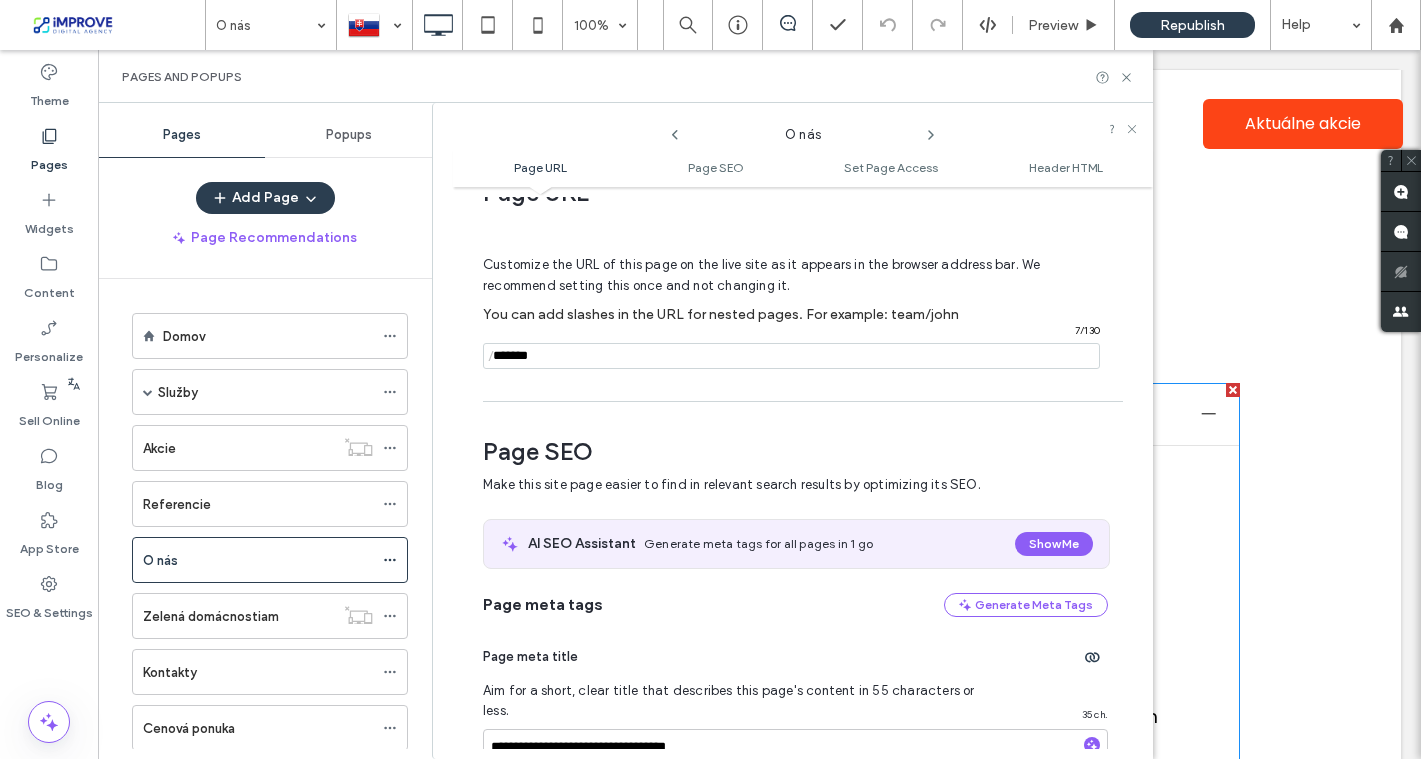 scroll, scrollTop: 26, scrollLeft: 0, axis: vertical 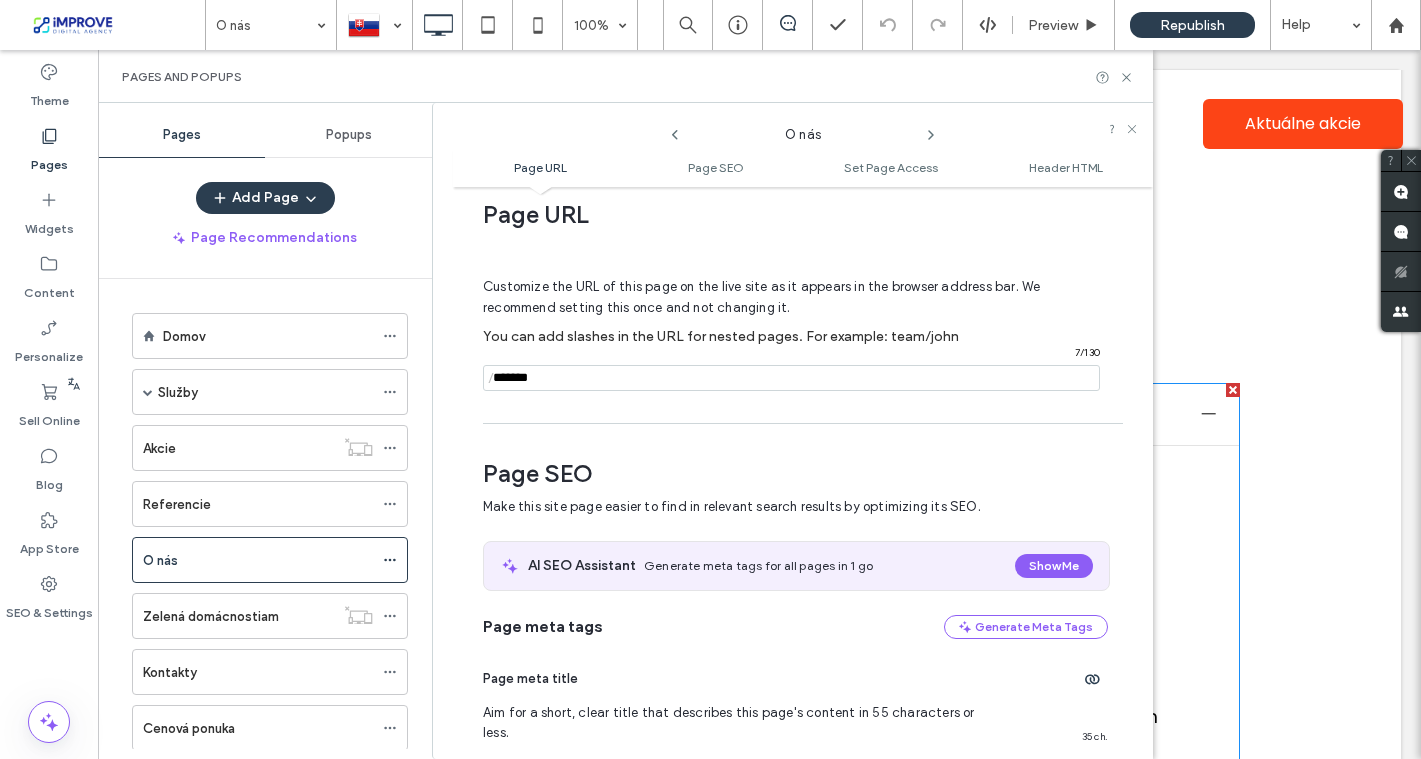 drag, startPoint x: 564, startPoint y: 383, endPoint x: 480, endPoint y: 381, distance: 84.0238 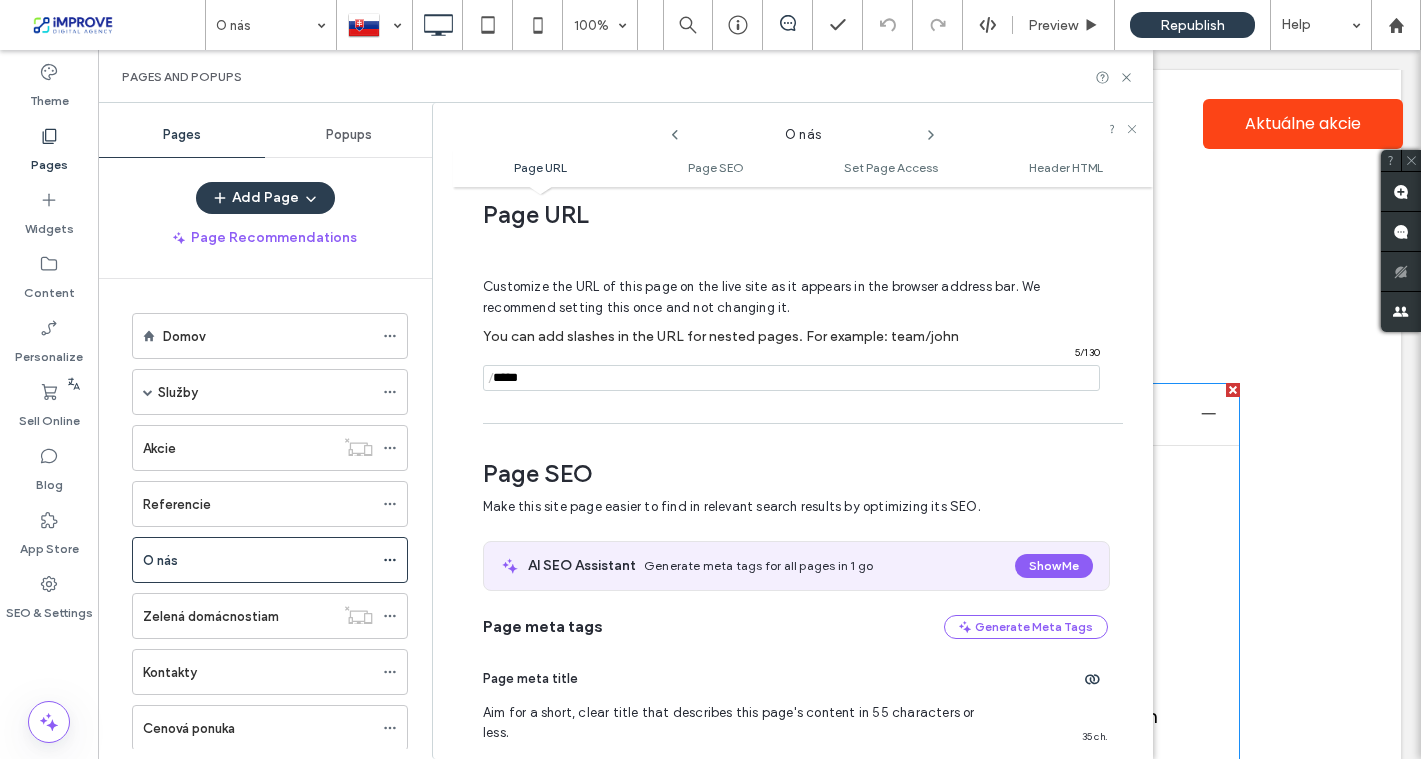 scroll, scrollTop: 79, scrollLeft: 0, axis: vertical 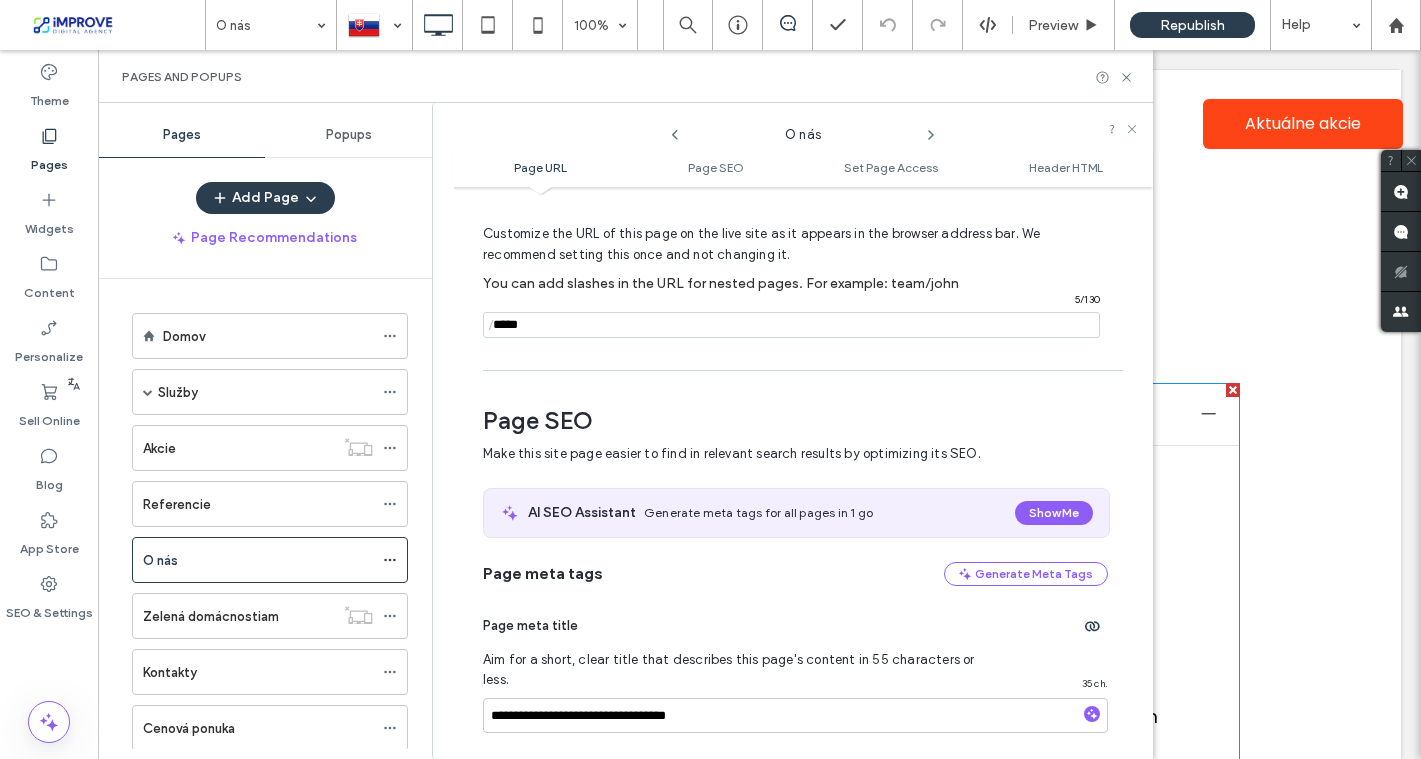 type on "*****" 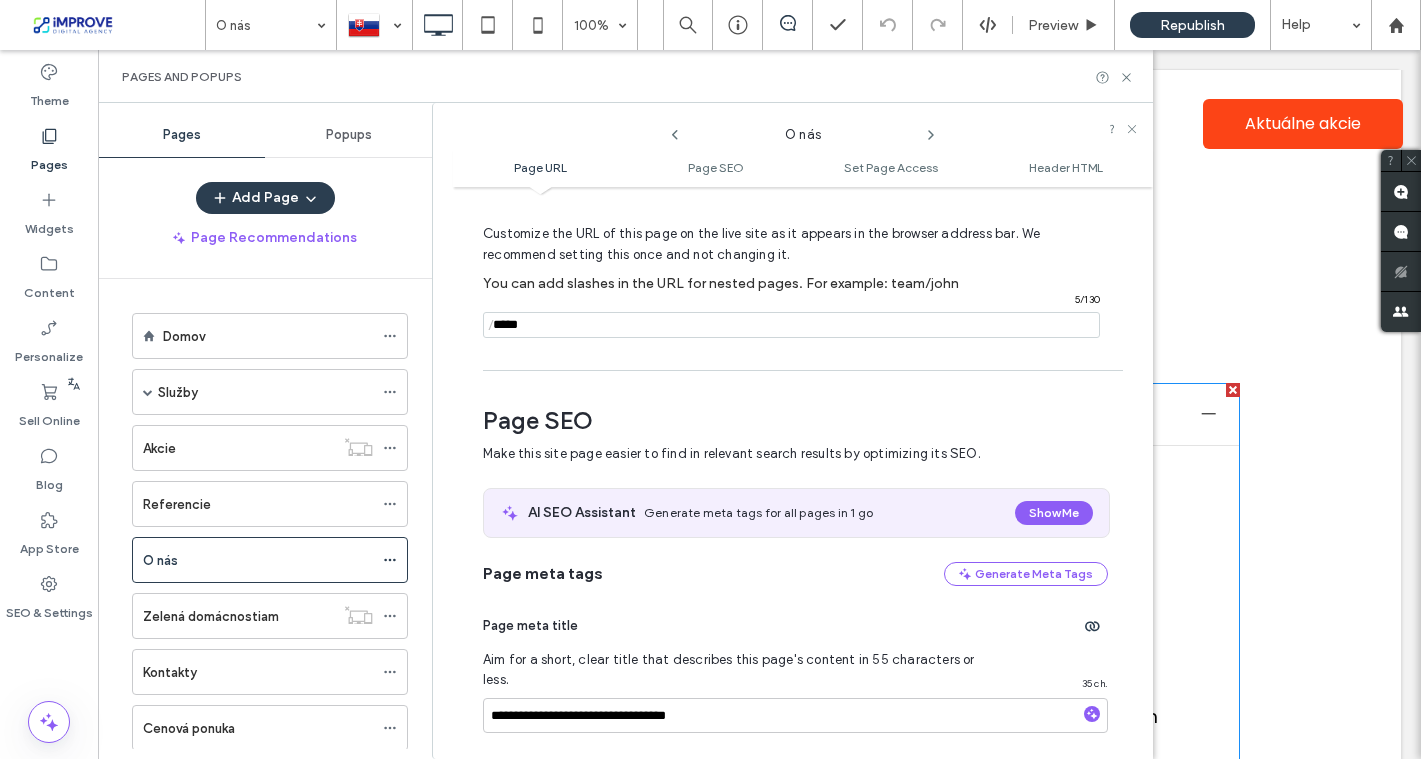 type 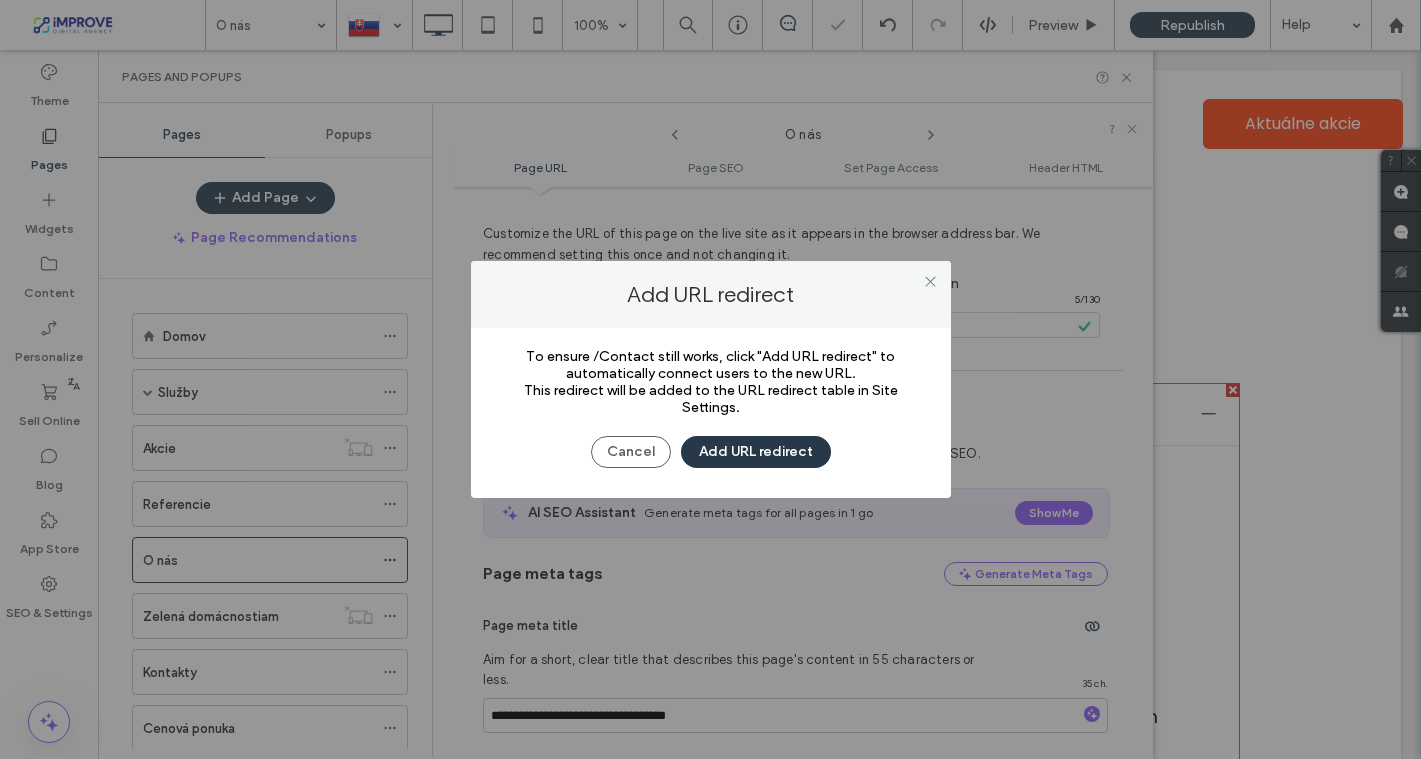 click on "Add URL redirect" at bounding box center [756, 452] 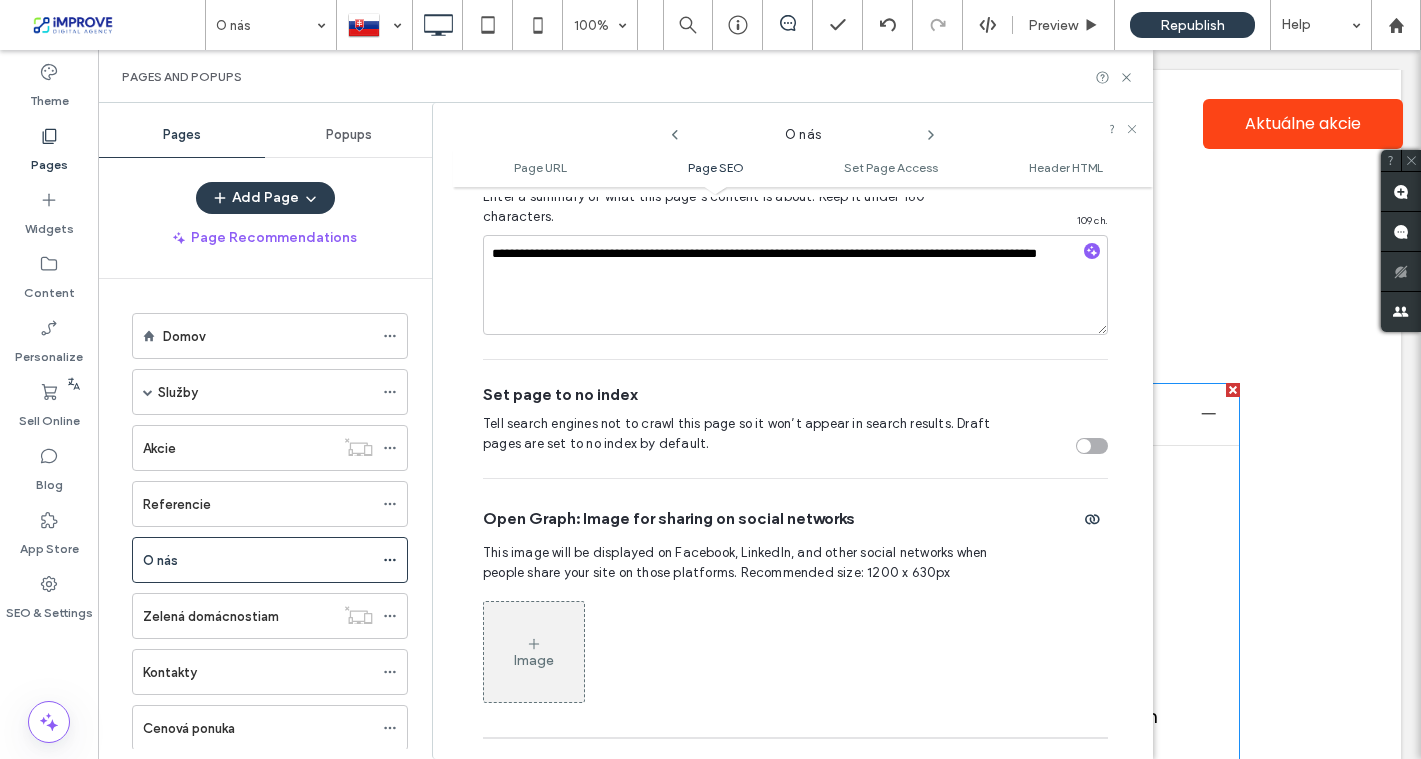 scroll, scrollTop: 760, scrollLeft: 0, axis: vertical 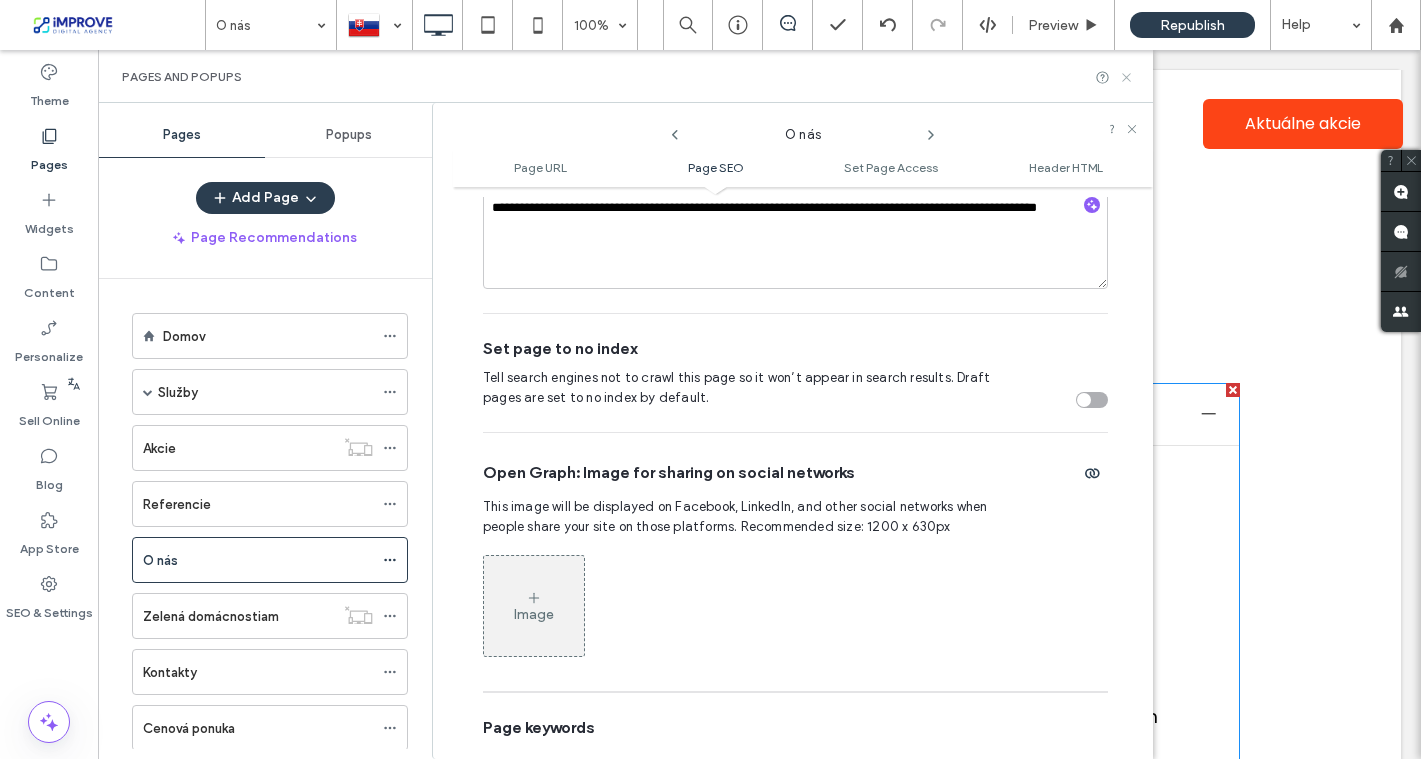 click 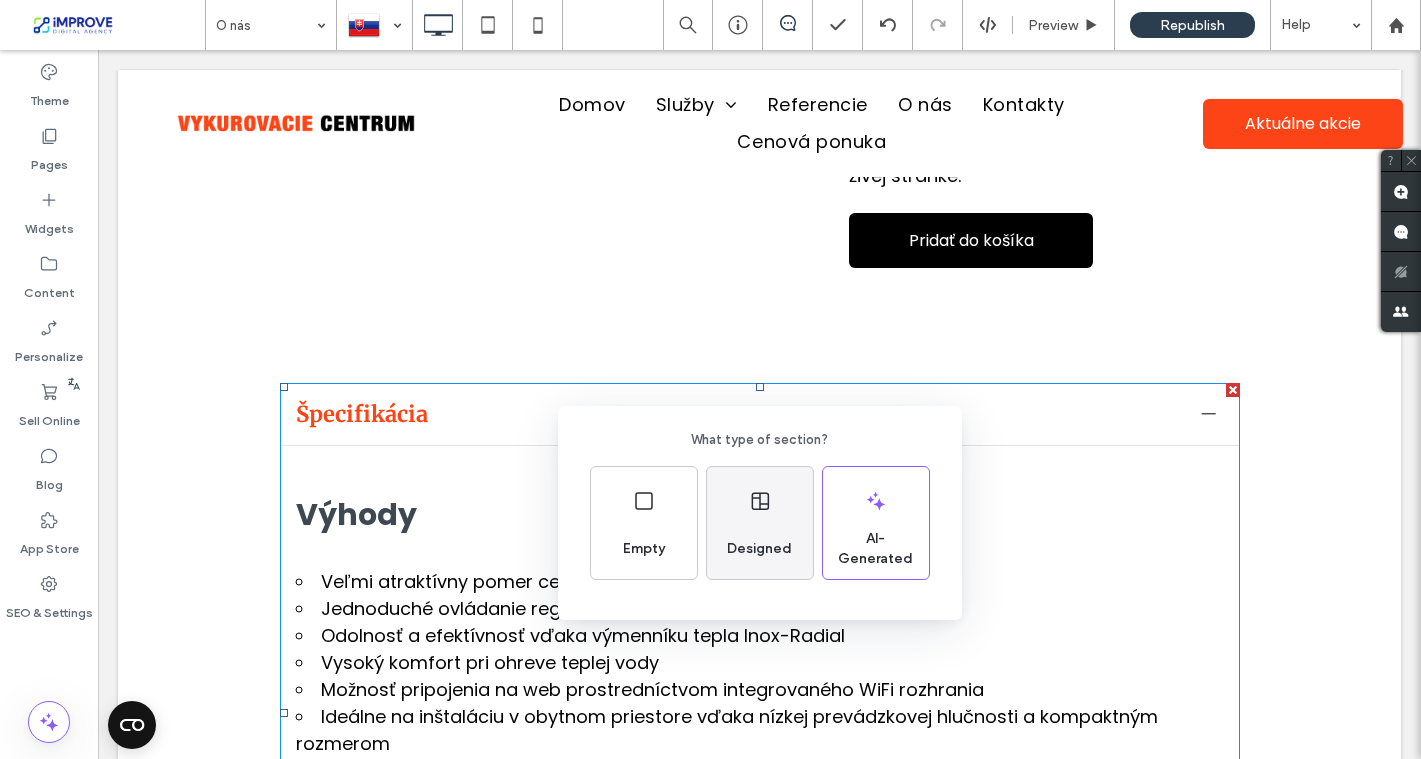 click 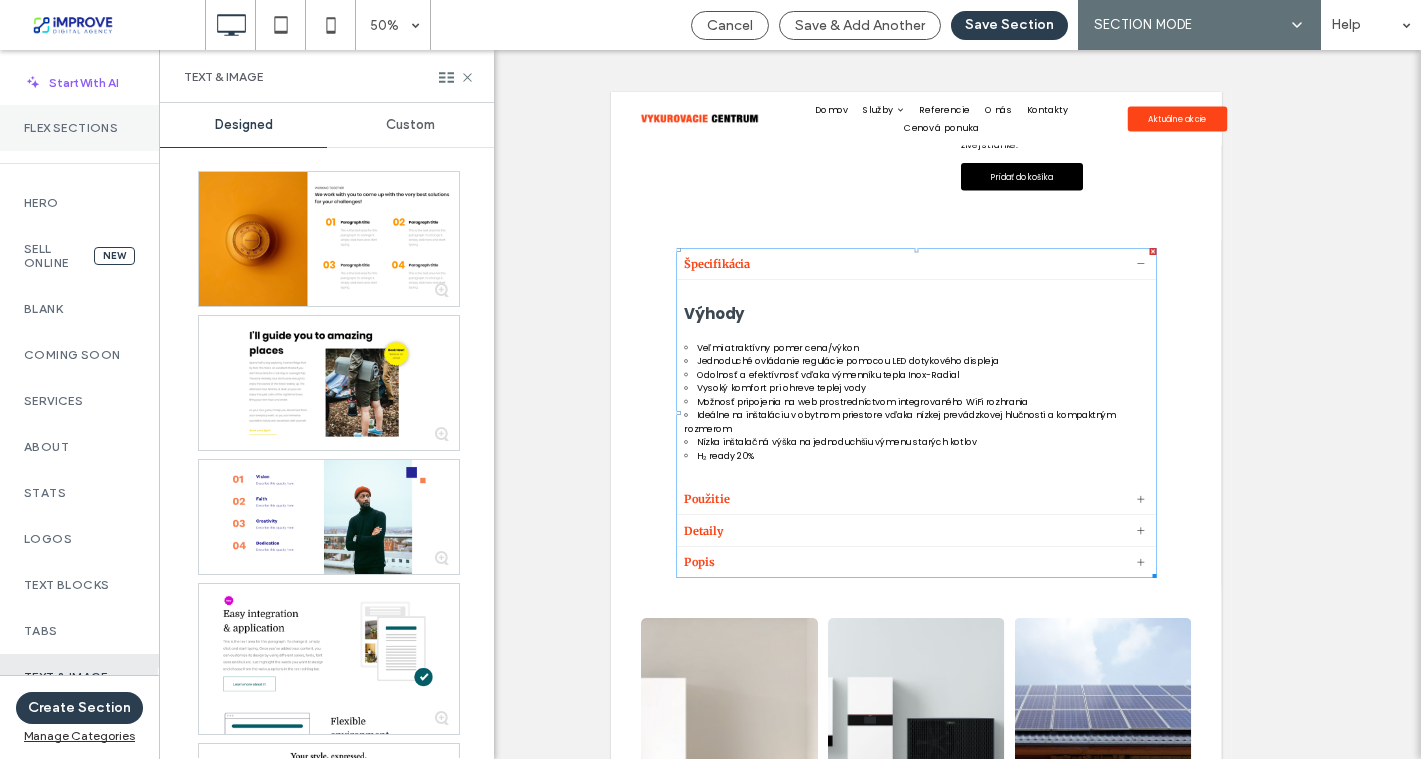 click on "Flex Sections" at bounding box center [79, 128] 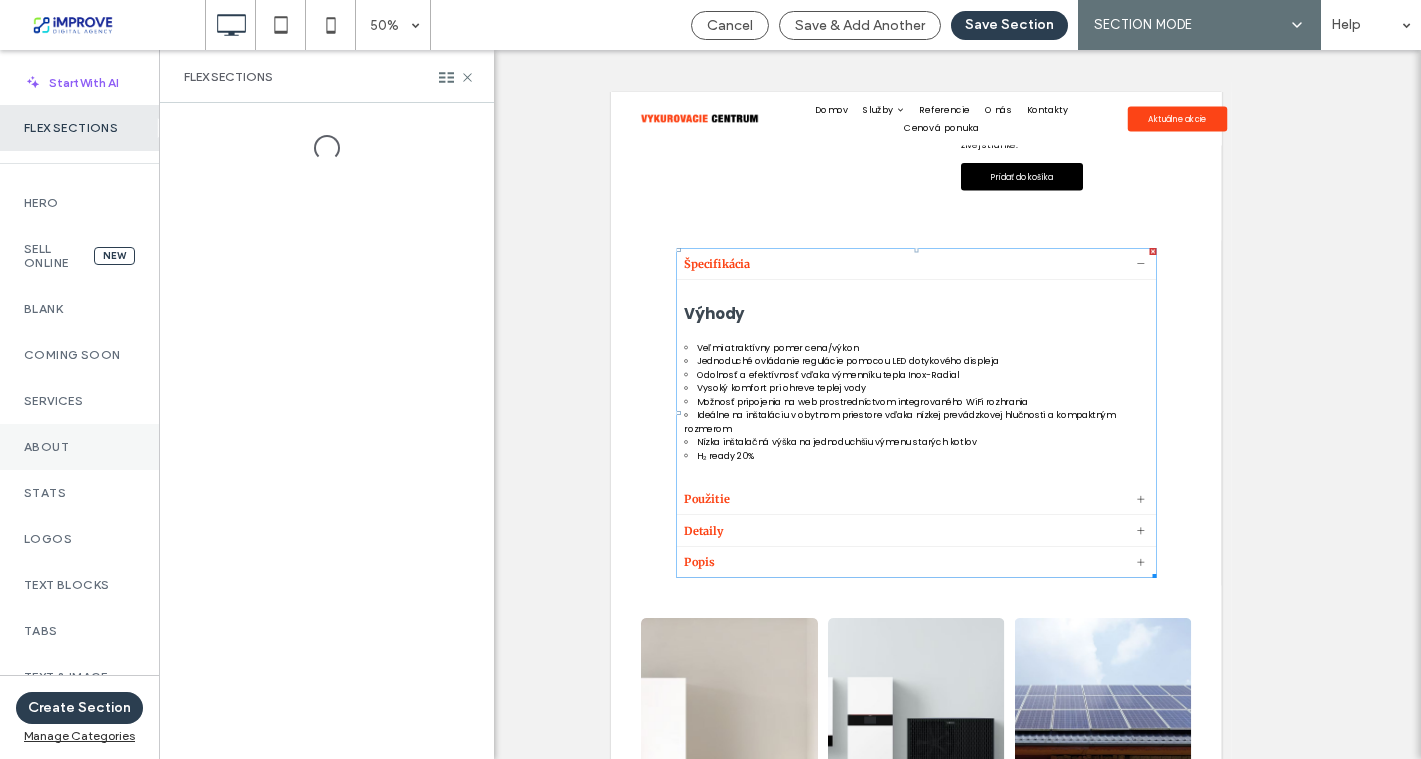 click on "About" at bounding box center [79, 447] 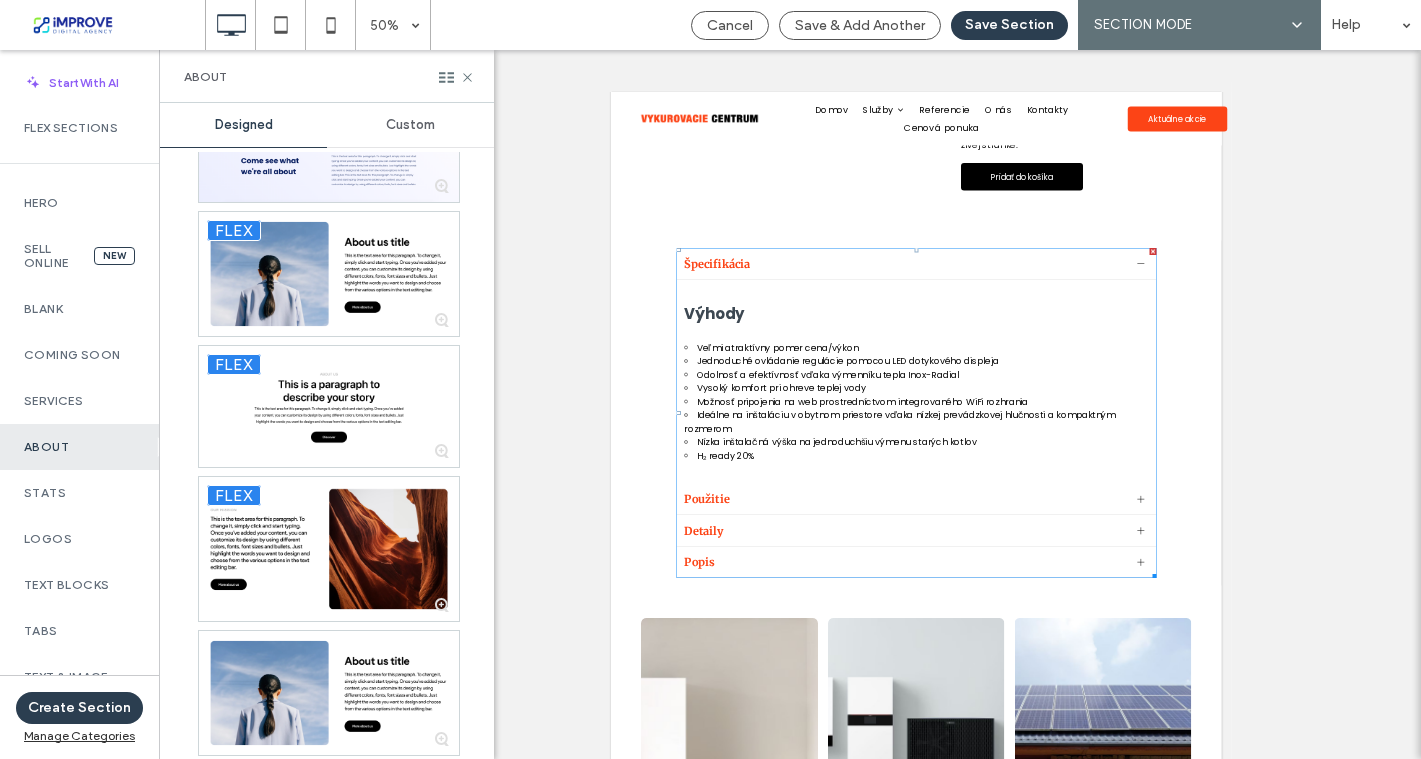 scroll, scrollTop: 0, scrollLeft: 0, axis: both 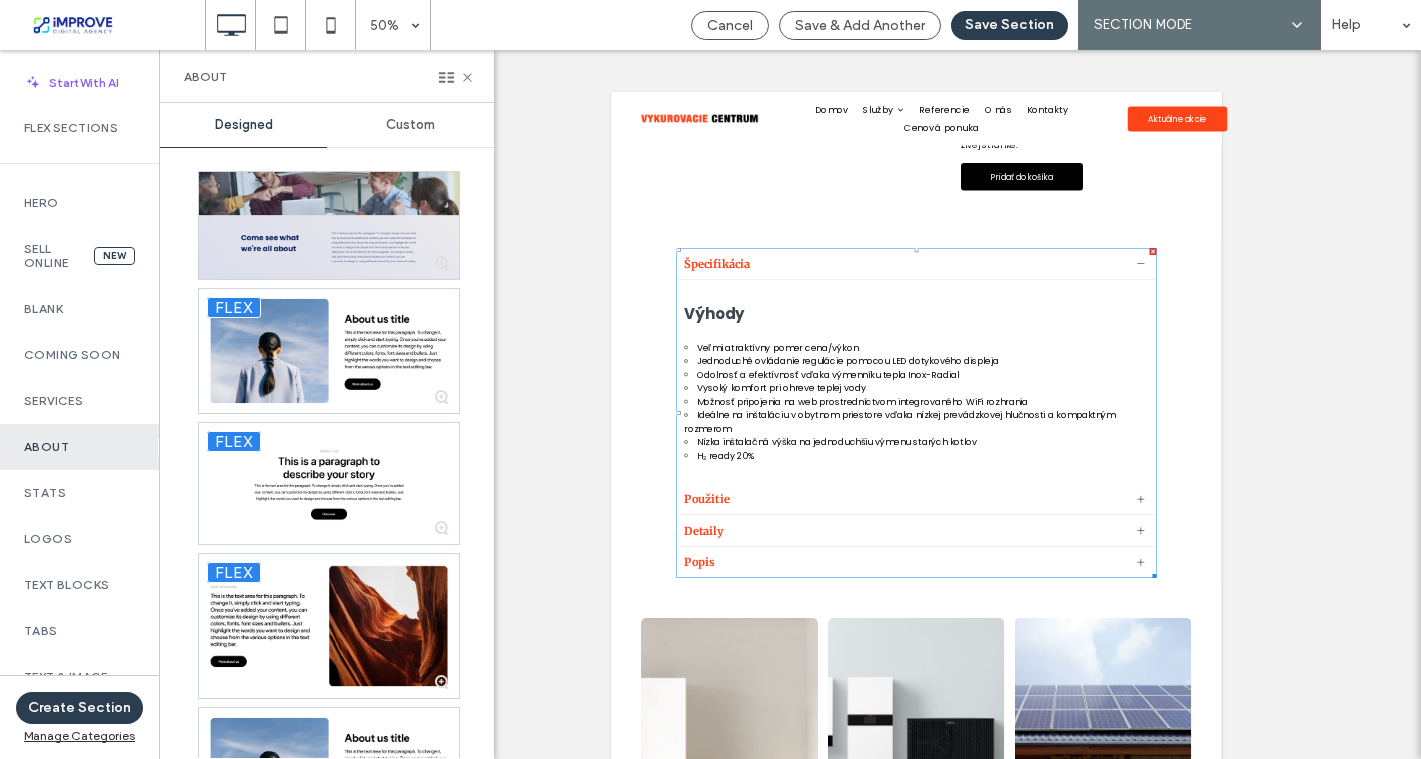 click at bounding box center (329, 225) 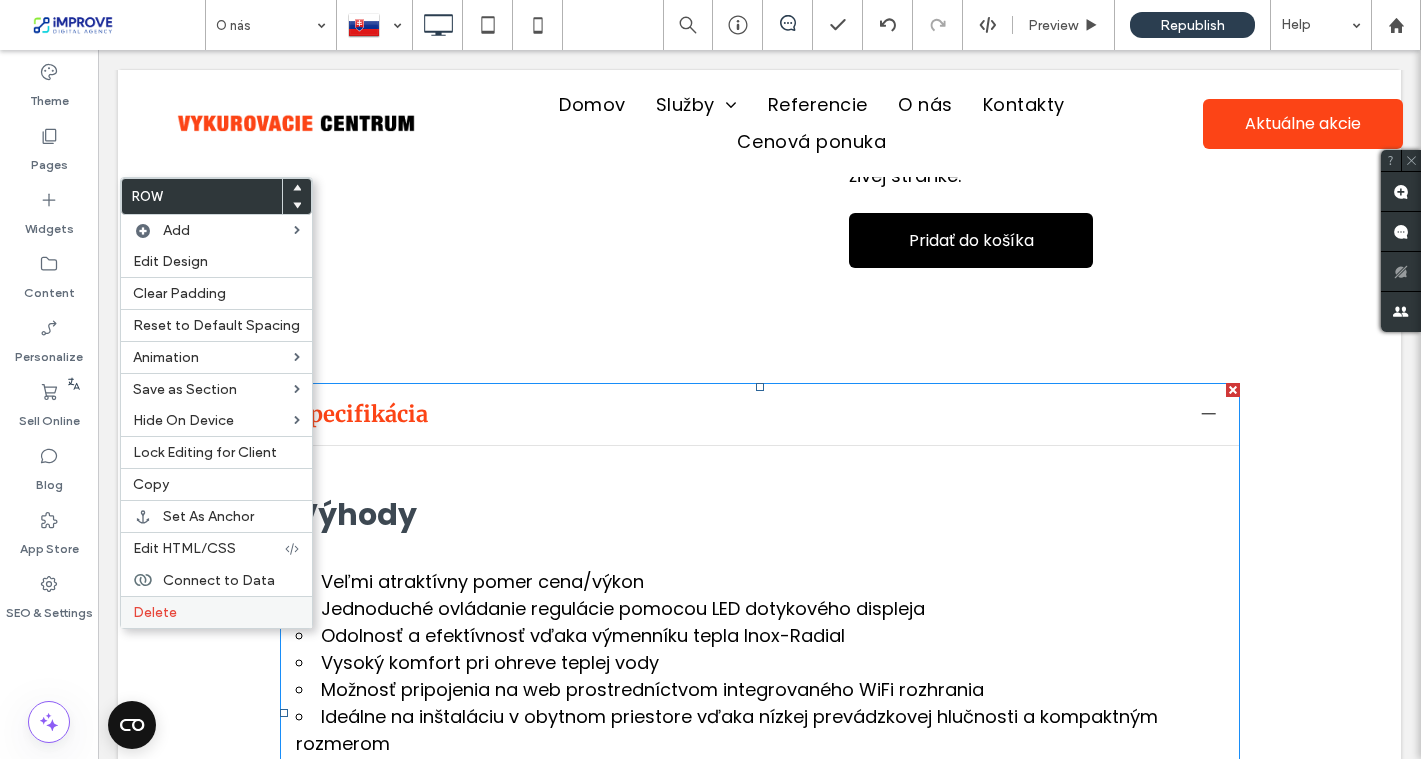 click on "Delete" at bounding box center (155, 612) 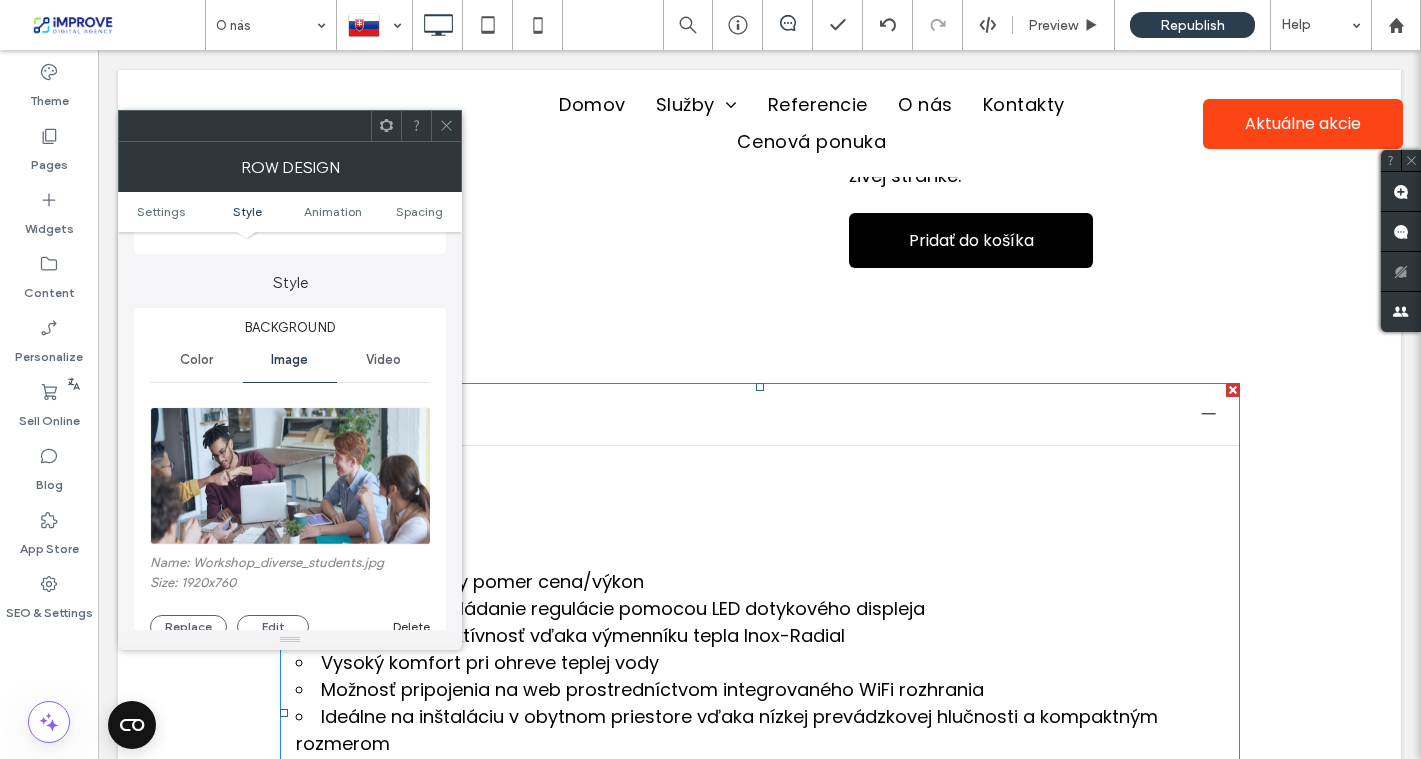 scroll, scrollTop: 231, scrollLeft: 0, axis: vertical 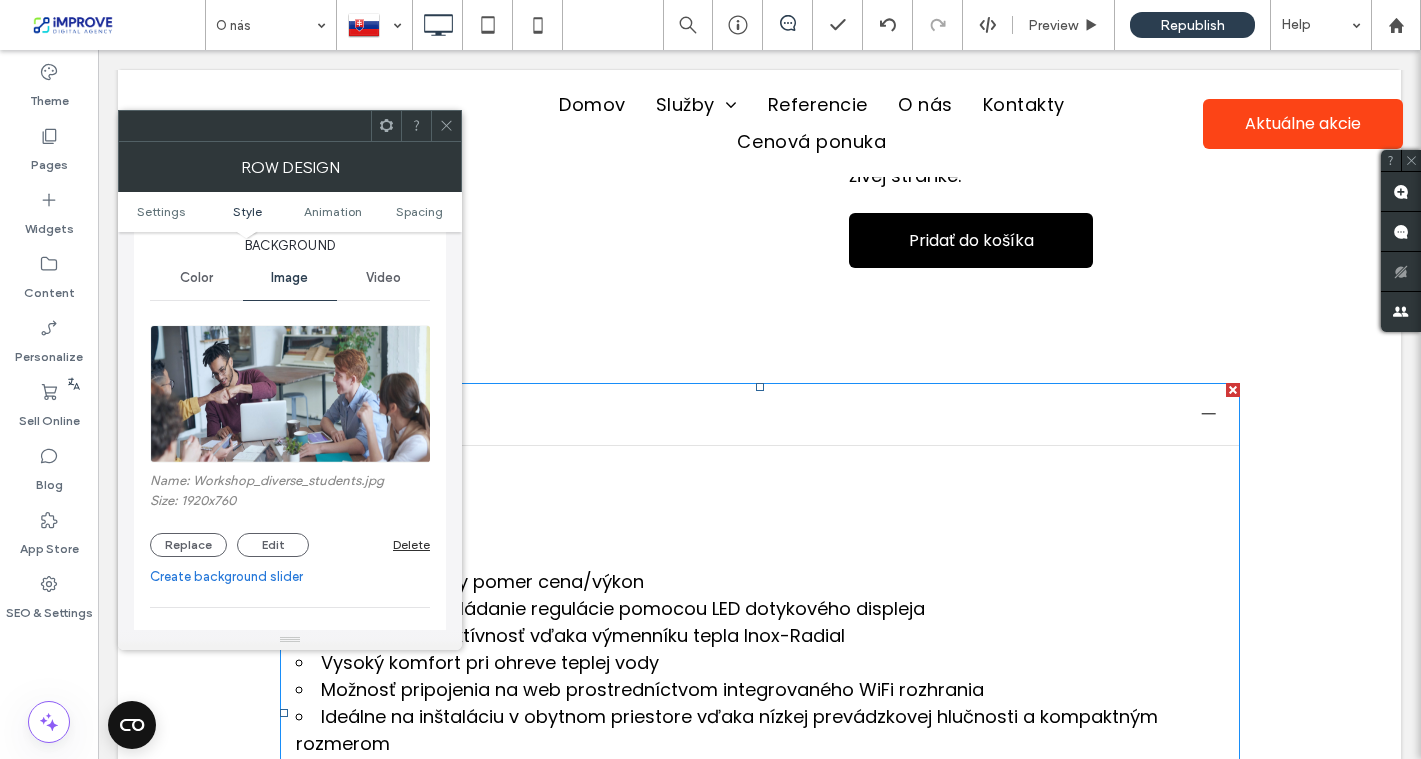 click at bounding box center (291, 394) 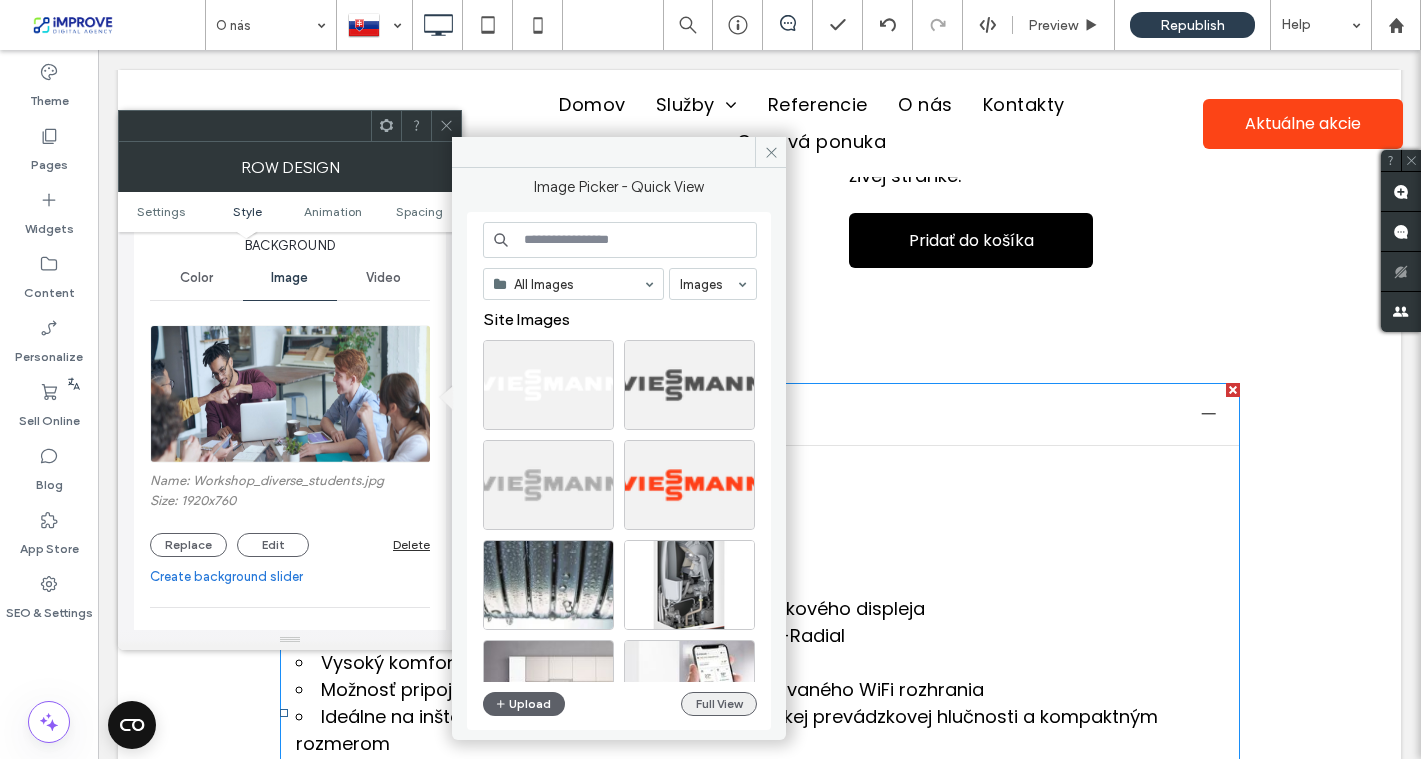 click on "Full View" at bounding box center [719, 704] 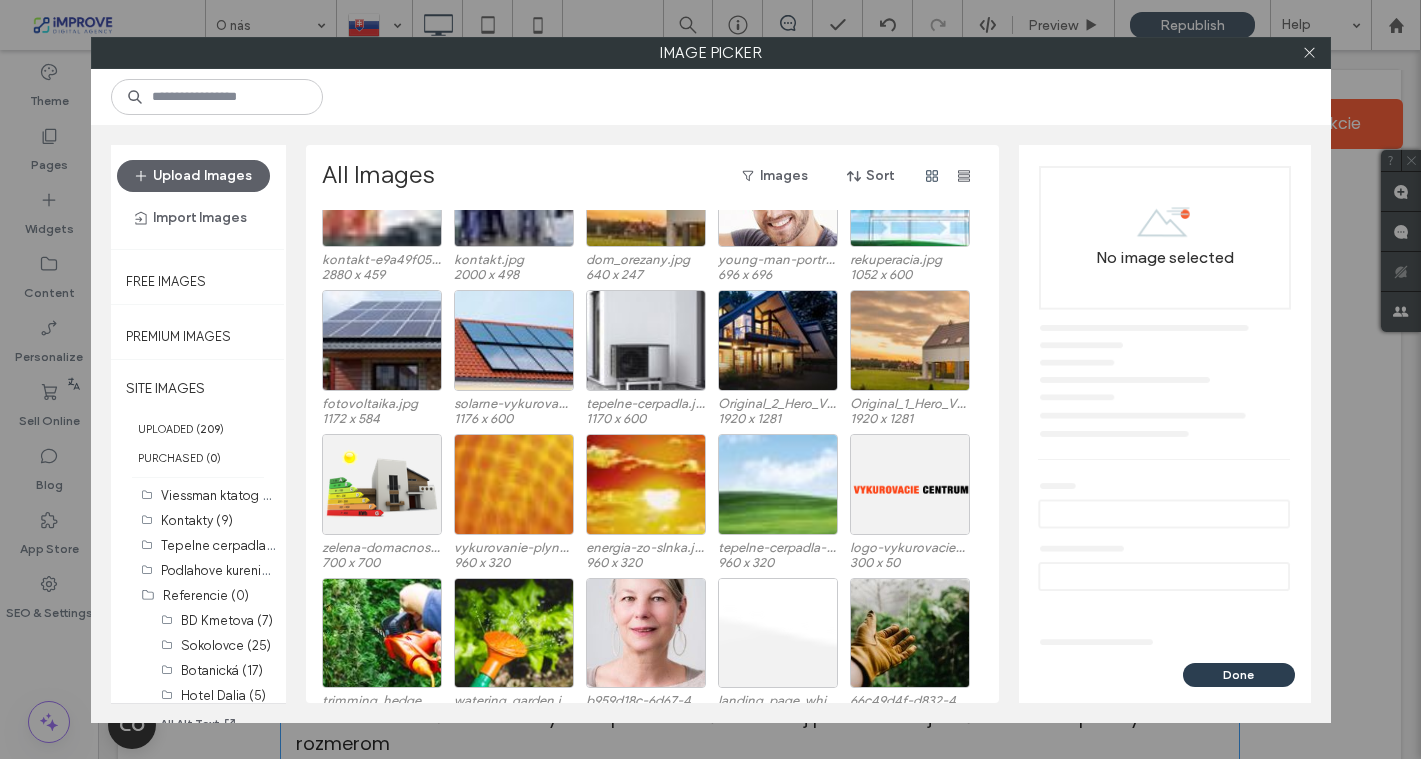 scroll, scrollTop: 3275, scrollLeft: 0, axis: vertical 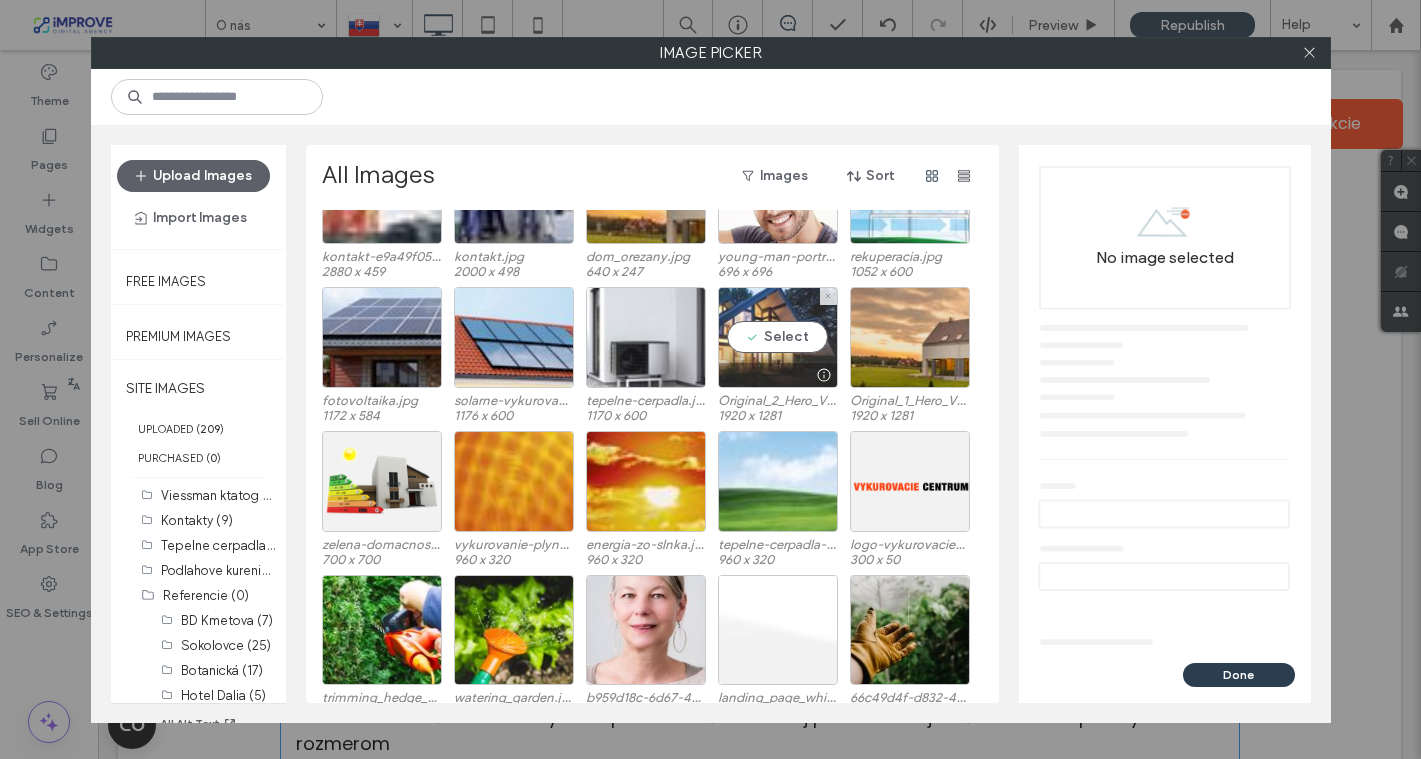 click on "Select" at bounding box center [778, 337] 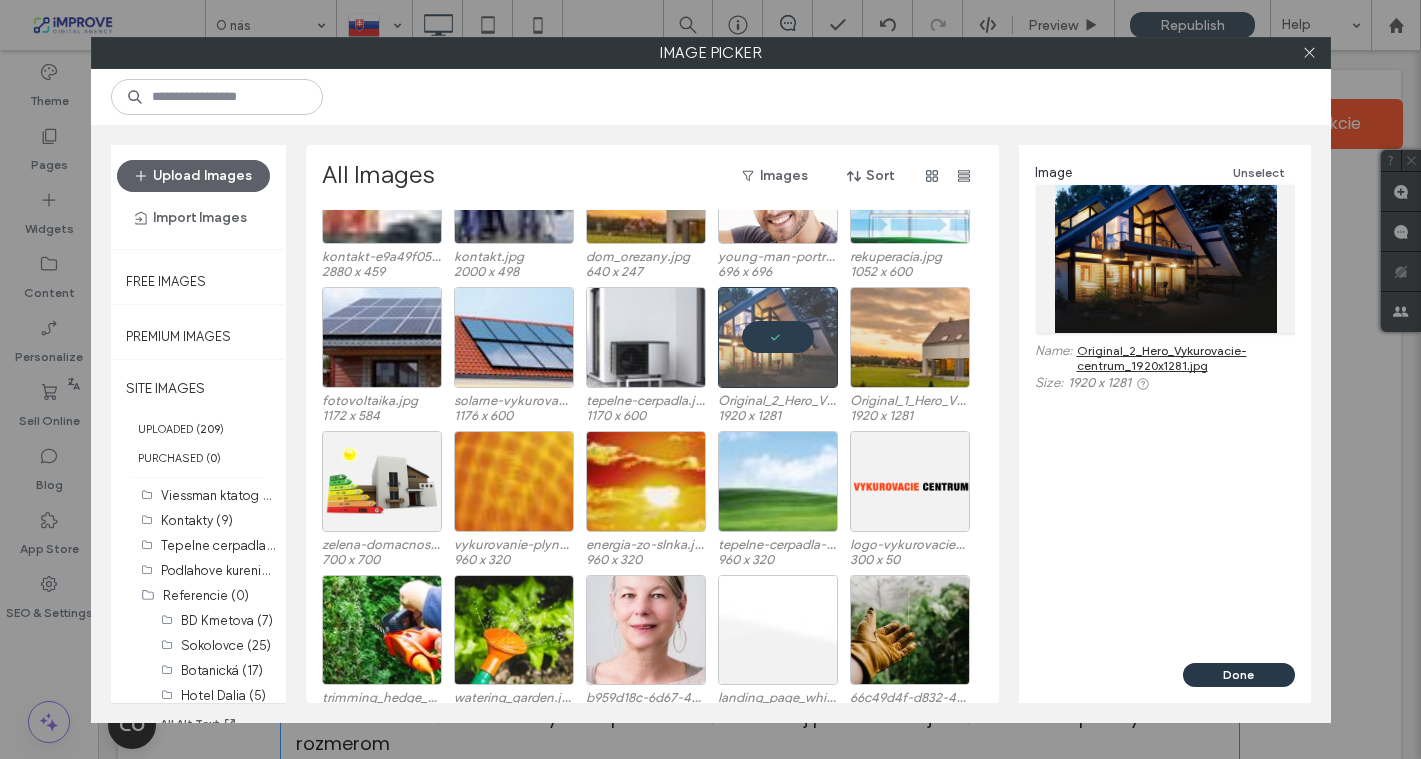 click on "Done" at bounding box center [1239, 675] 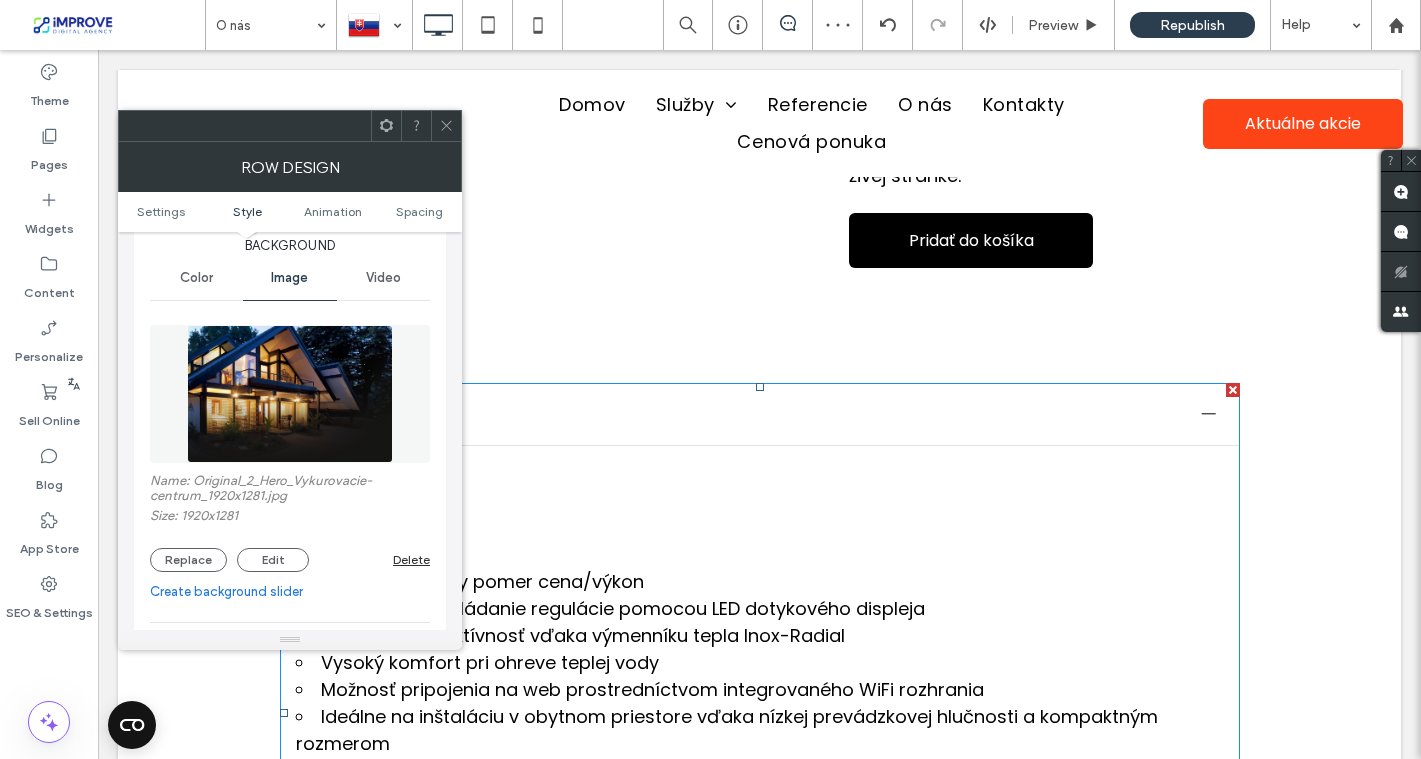 click at bounding box center (290, 394) 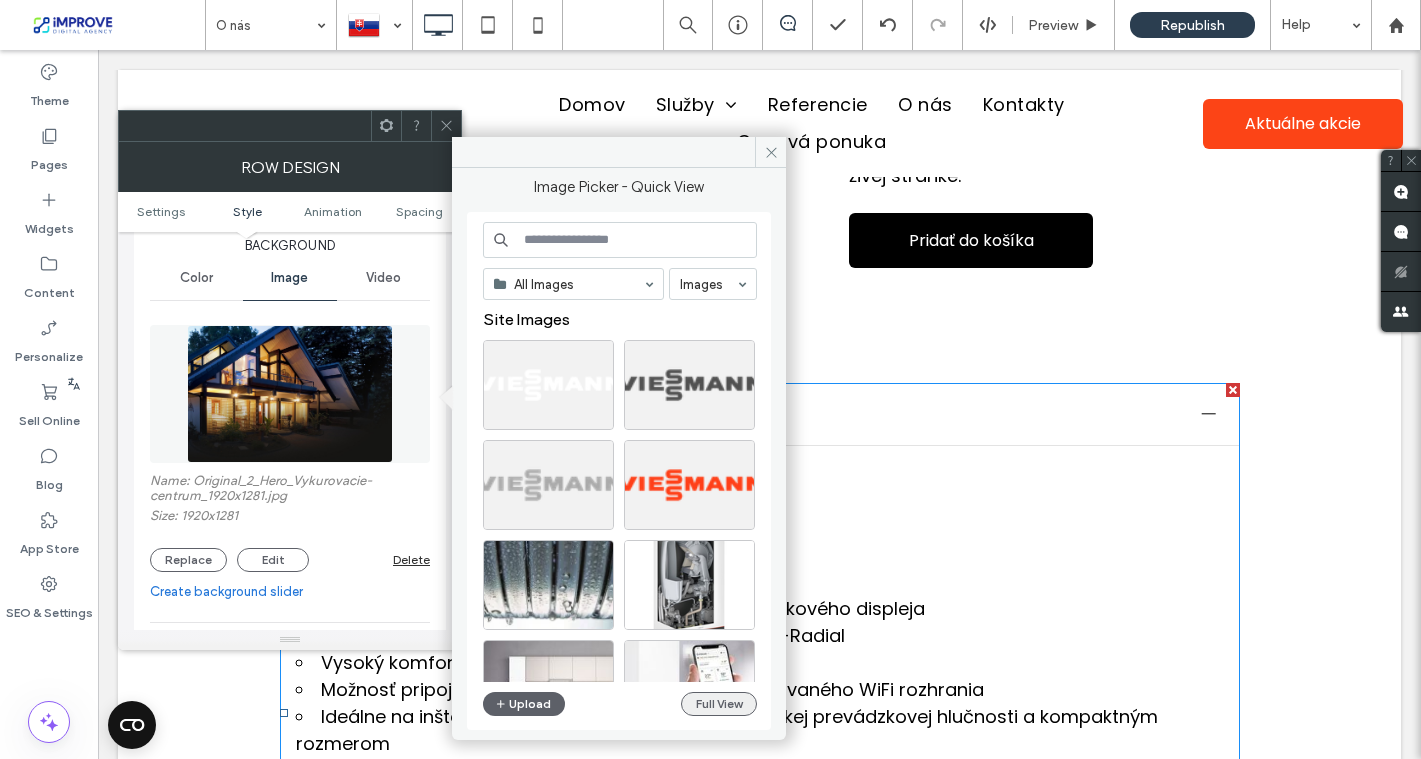 click on "Full View" at bounding box center (719, 704) 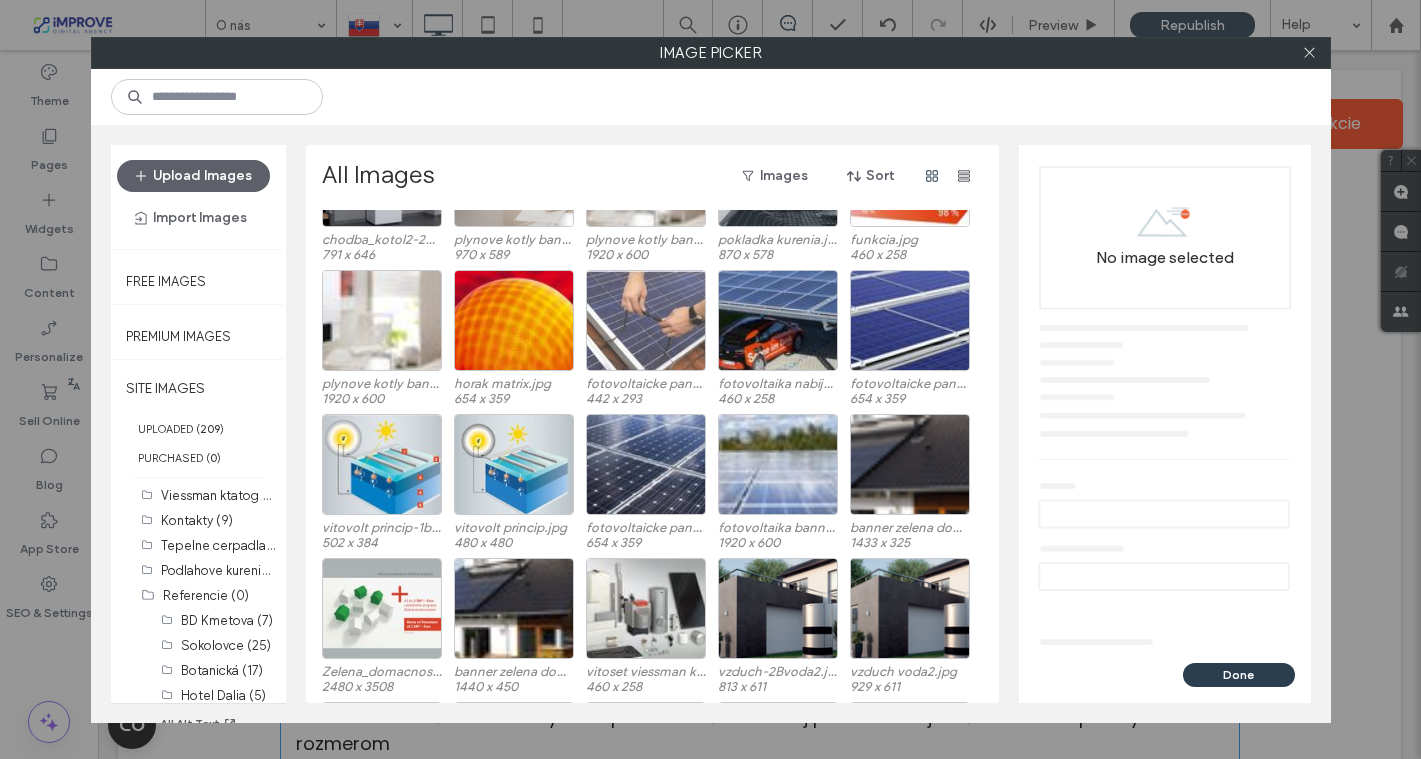 scroll, scrollTop: 2431, scrollLeft: 0, axis: vertical 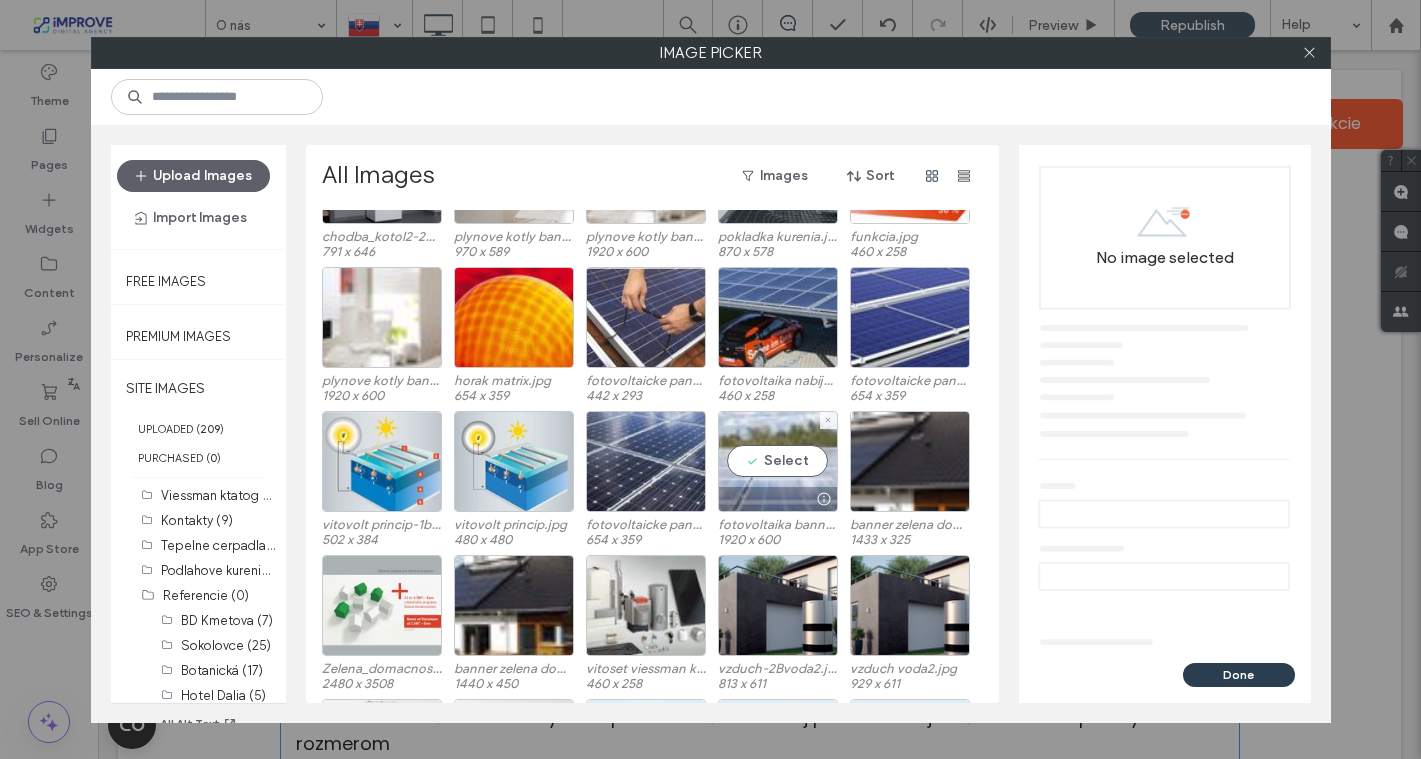 click on "Select" at bounding box center [778, 461] 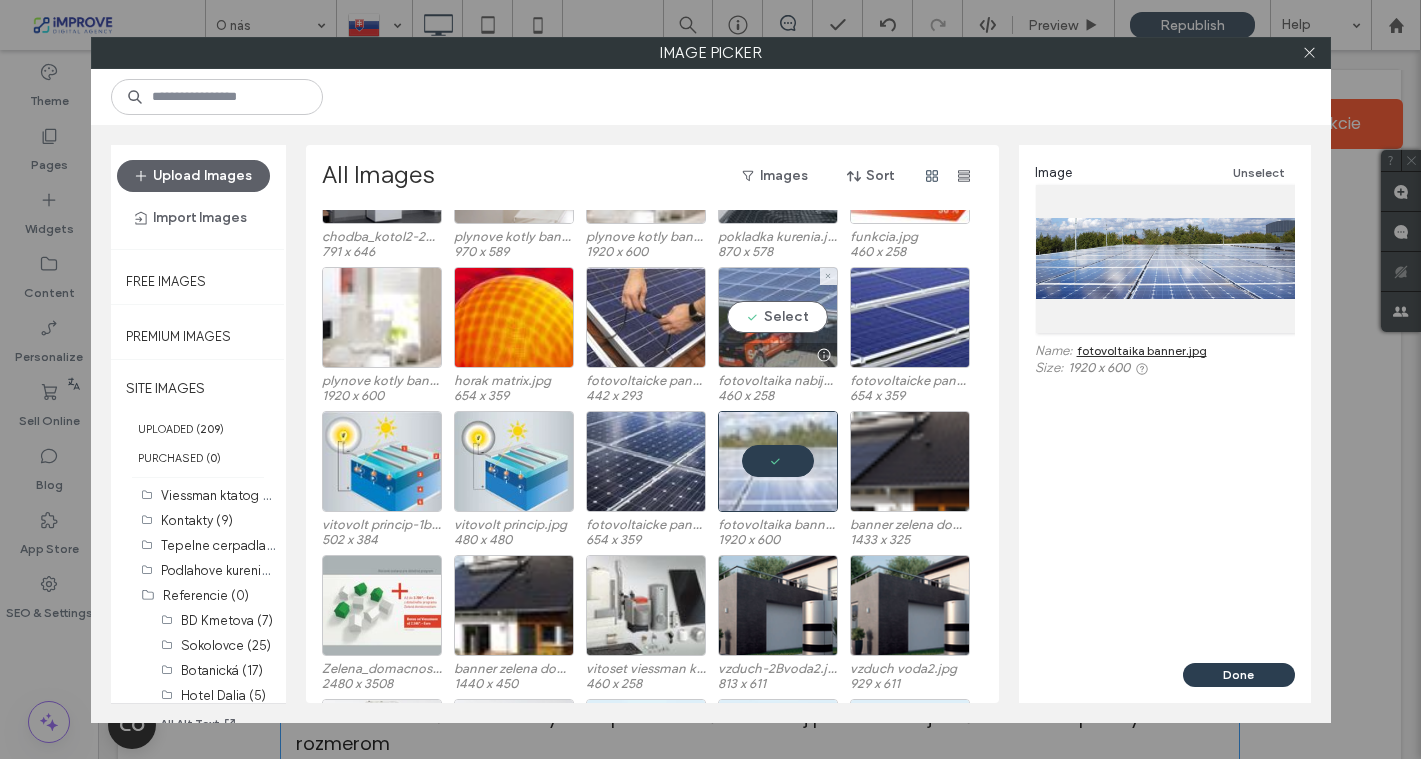 click on "Select" at bounding box center [778, 317] 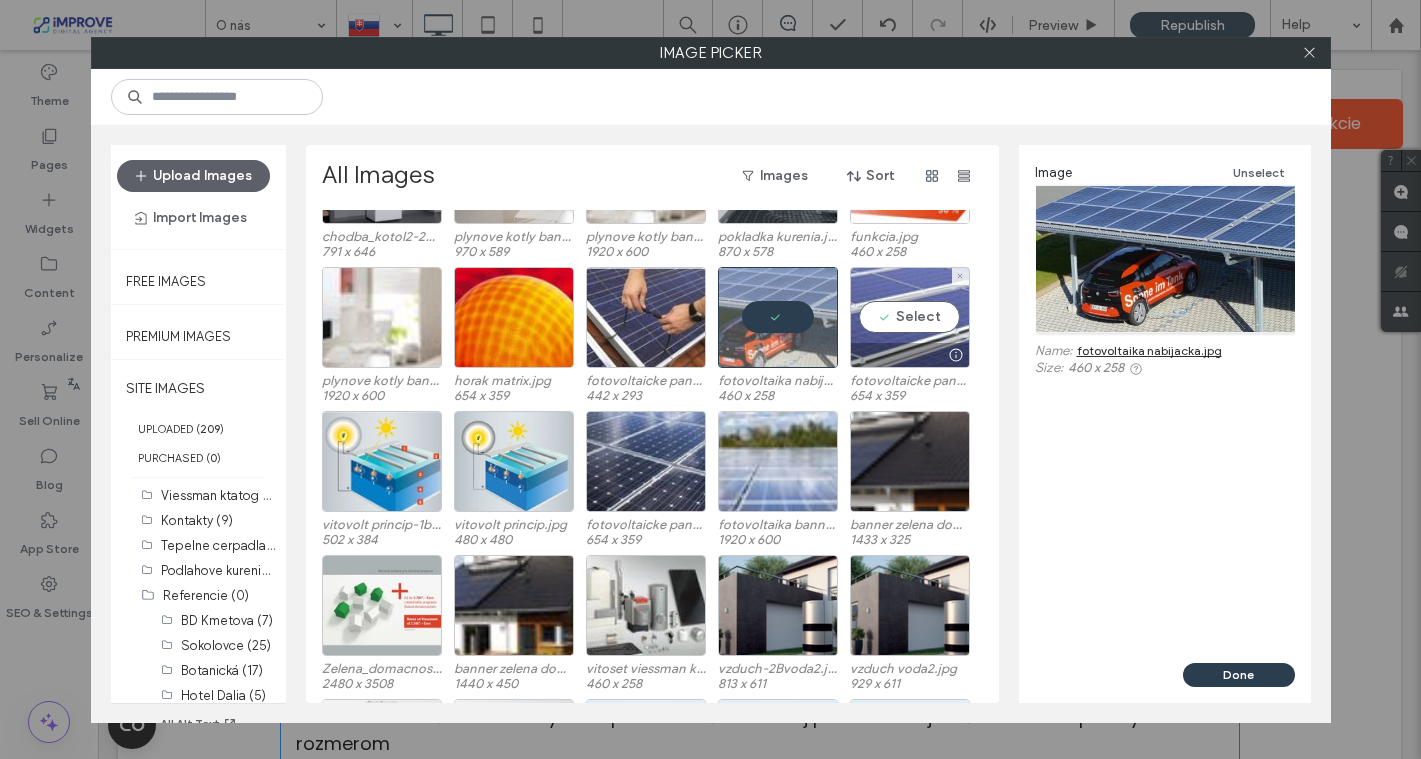 click on "Select" at bounding box center [910, 317] 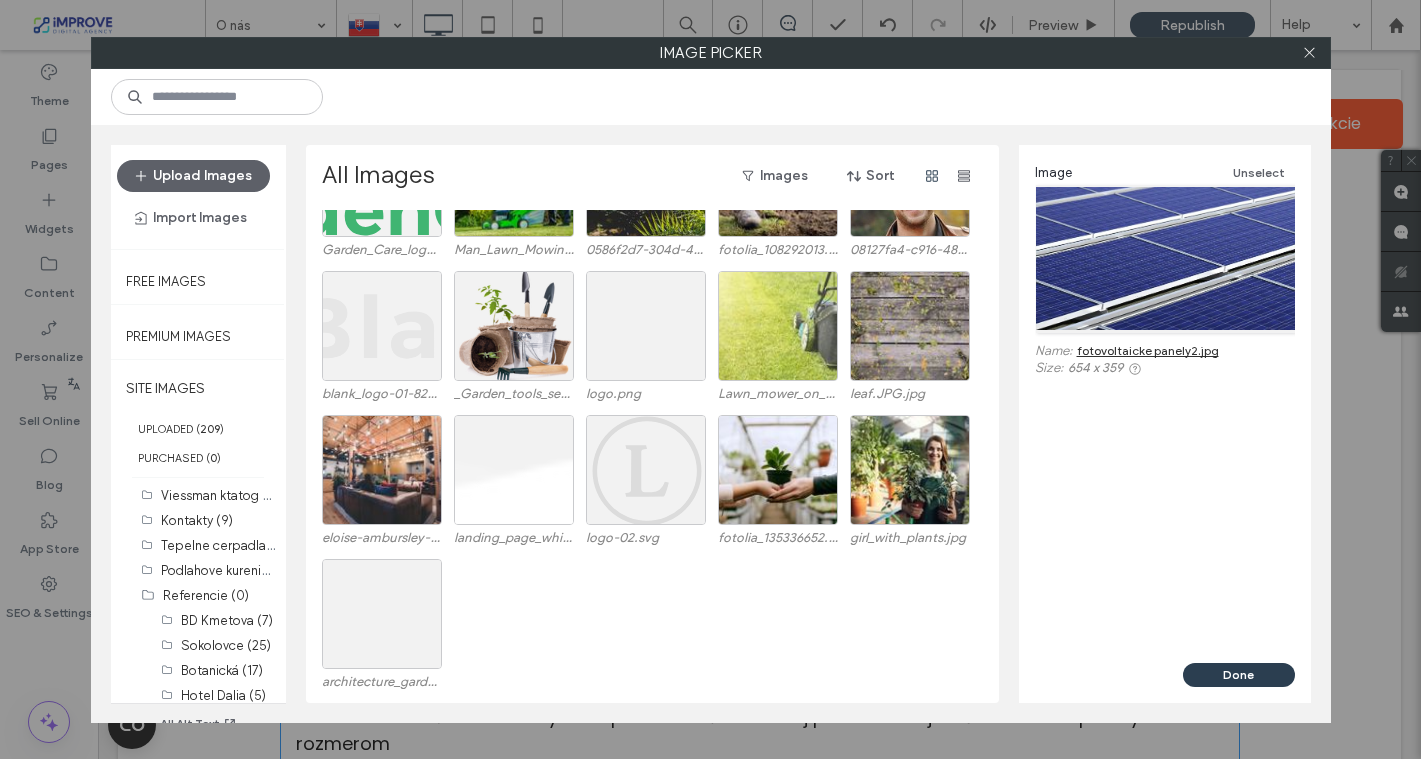 scroll, scrollTop: 3866, scrollLeft: 0, axis: vertical 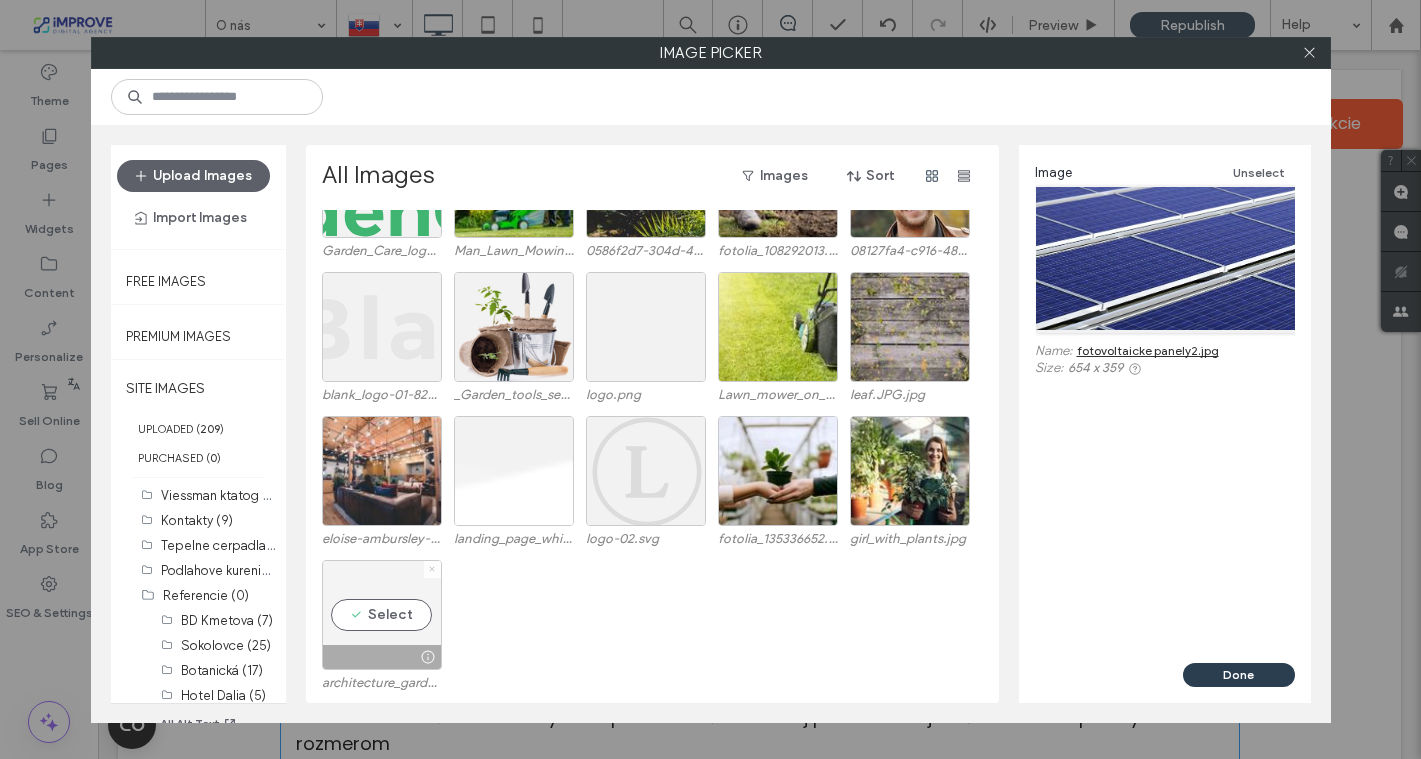 click at bounding box center (432, 569) 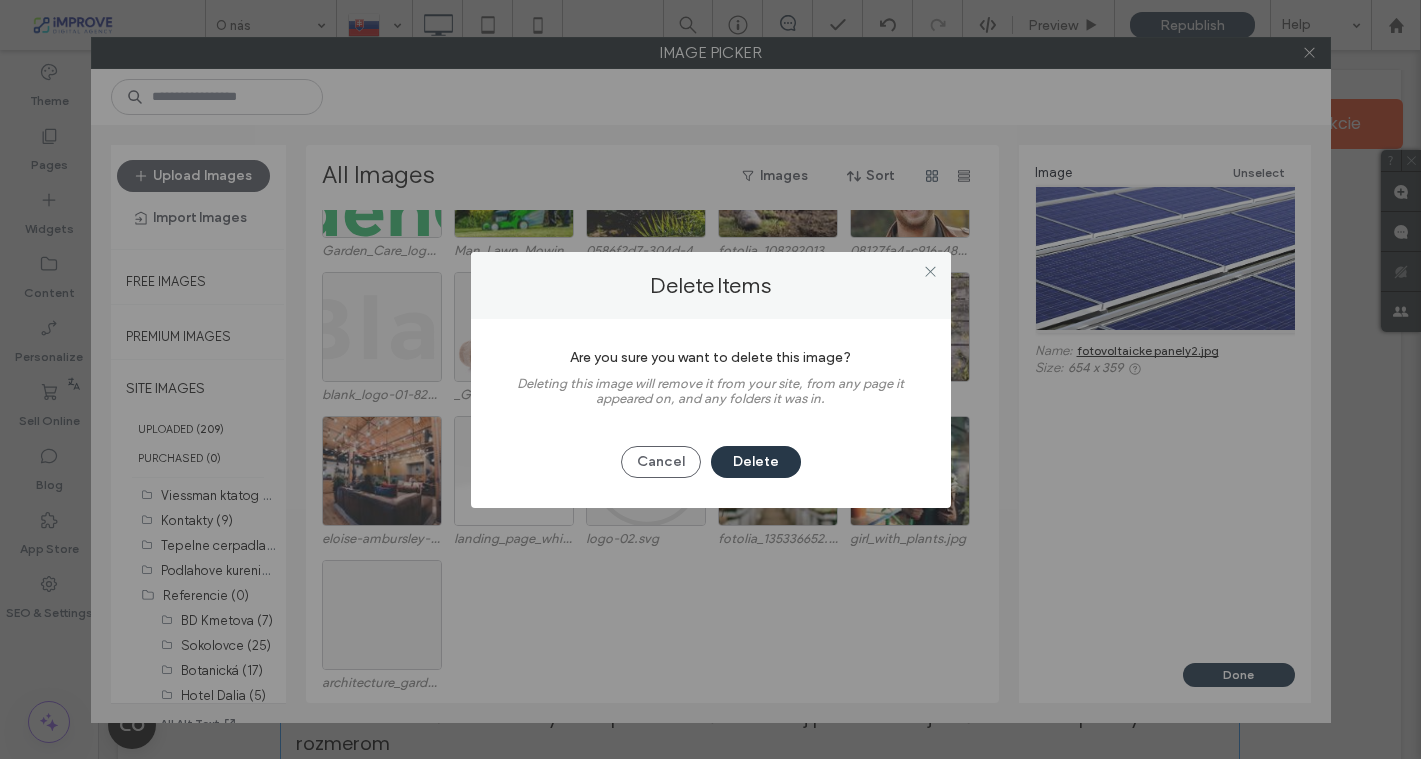 click on "Delete" at bounding box center (756, 462) 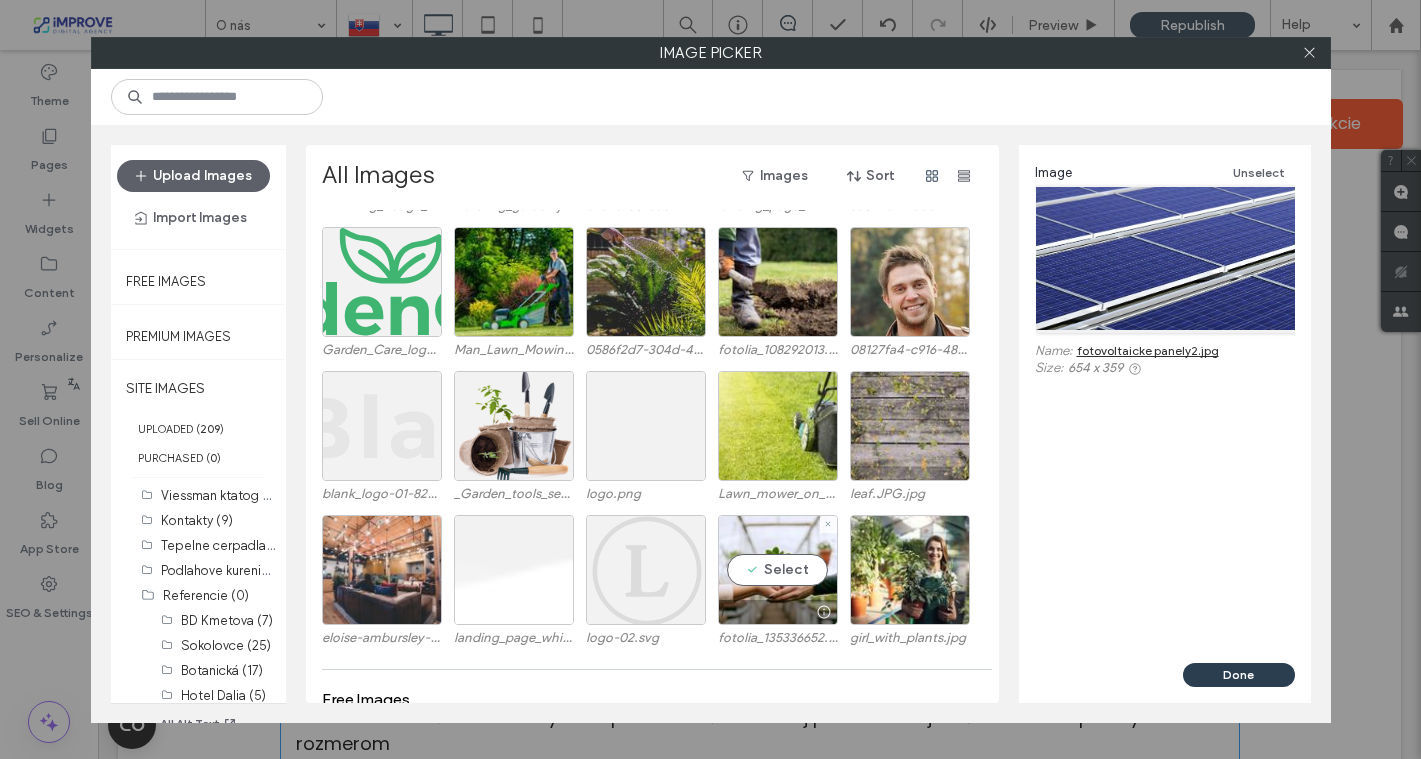 scroll, scrollTop: 3739, scrollLeft: 0, axis: vertical 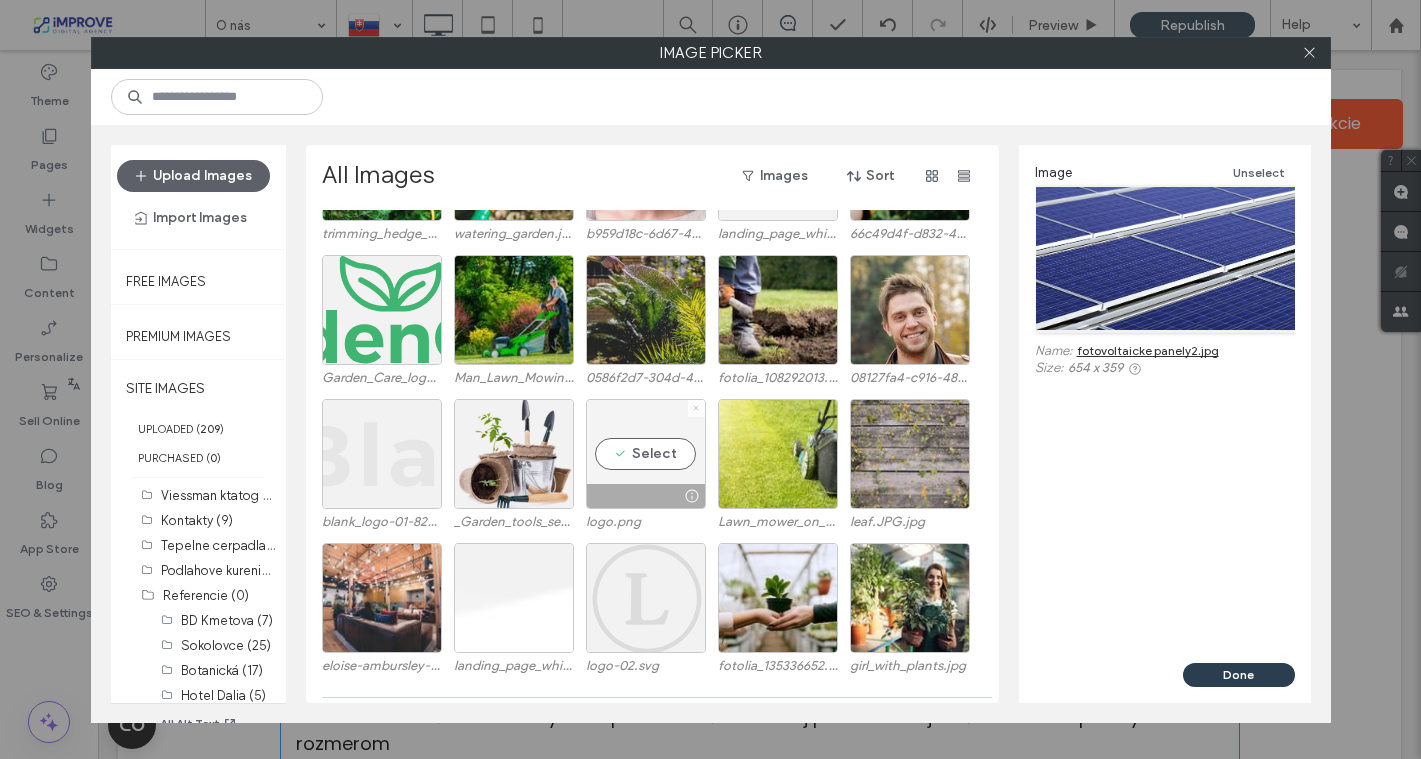 click 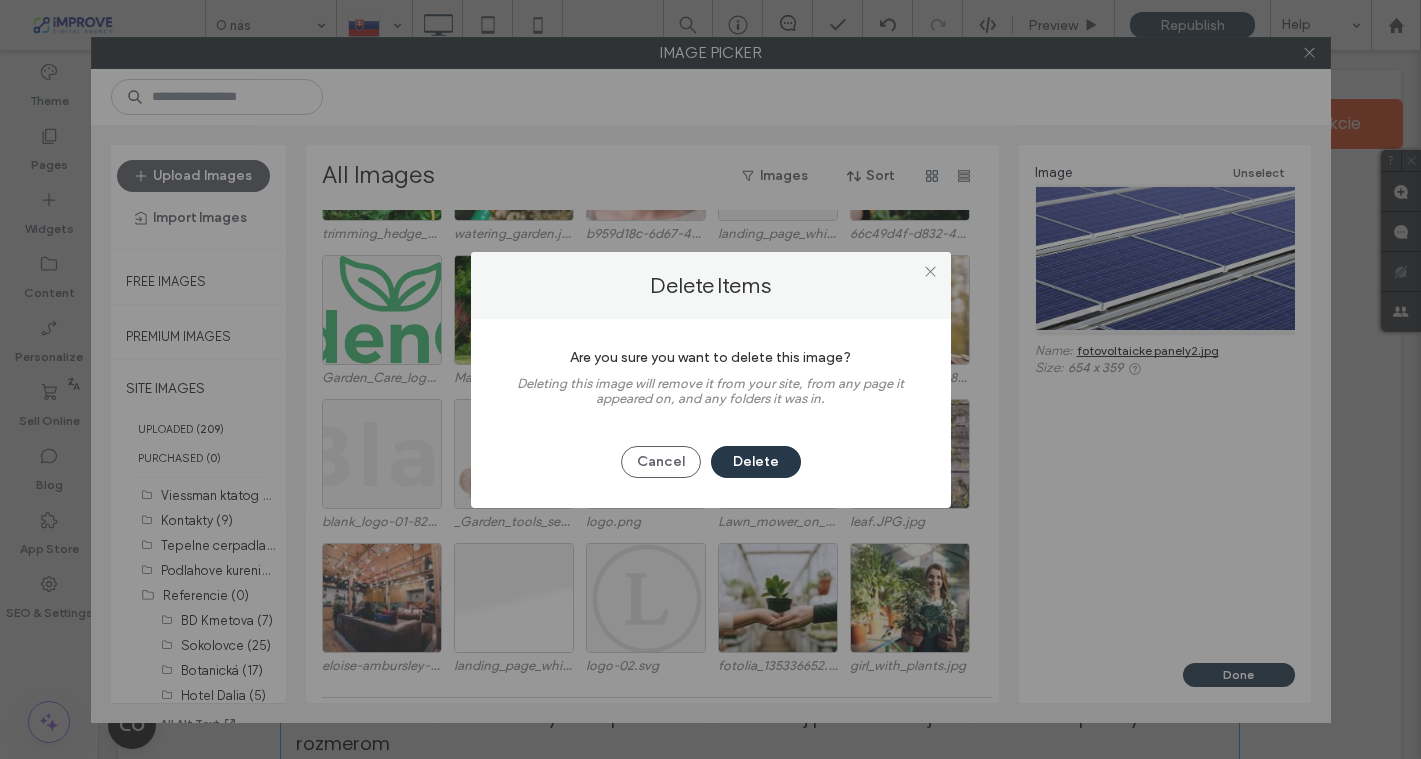 click on "Delete" at bounding box center [756, 462] 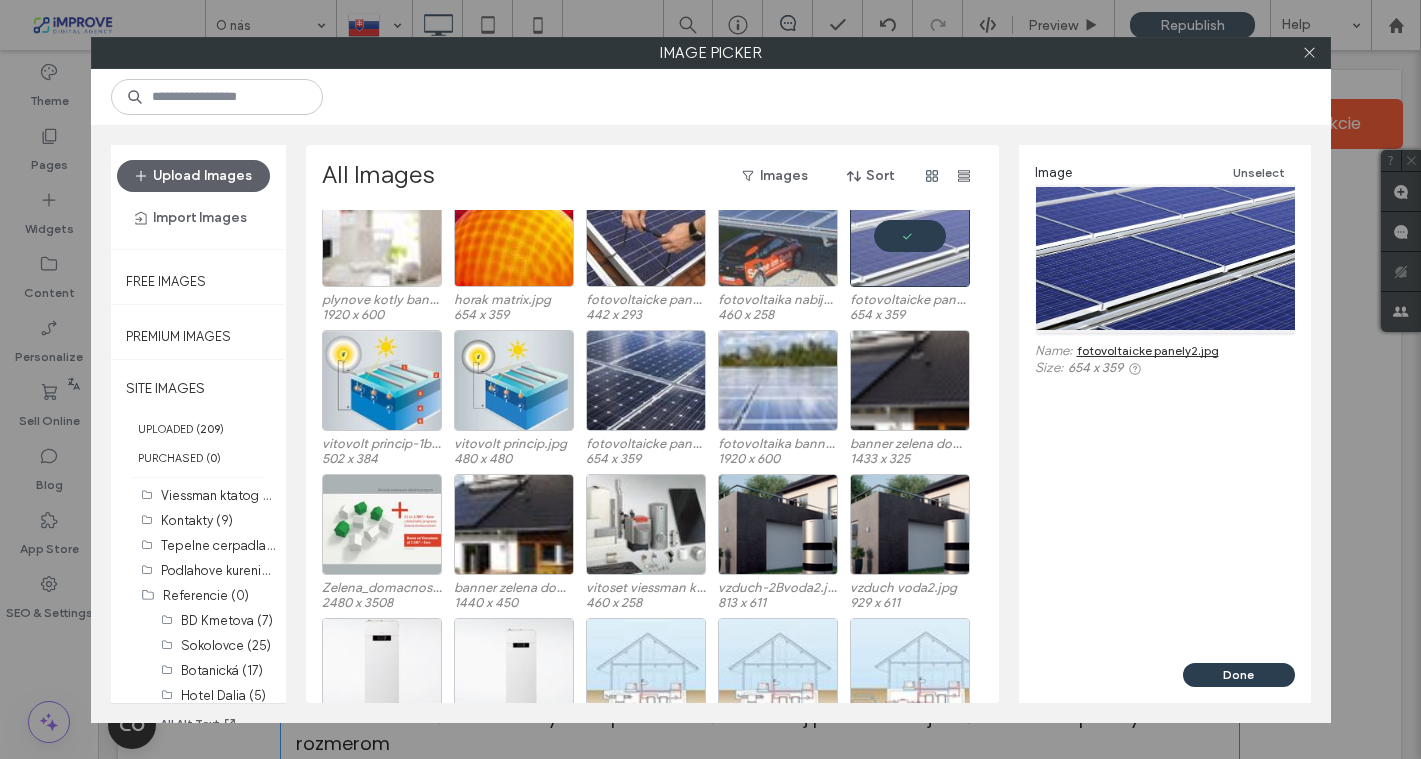 scroll, scrollTop: 2524, scrollLeft: 0, axis: vertical 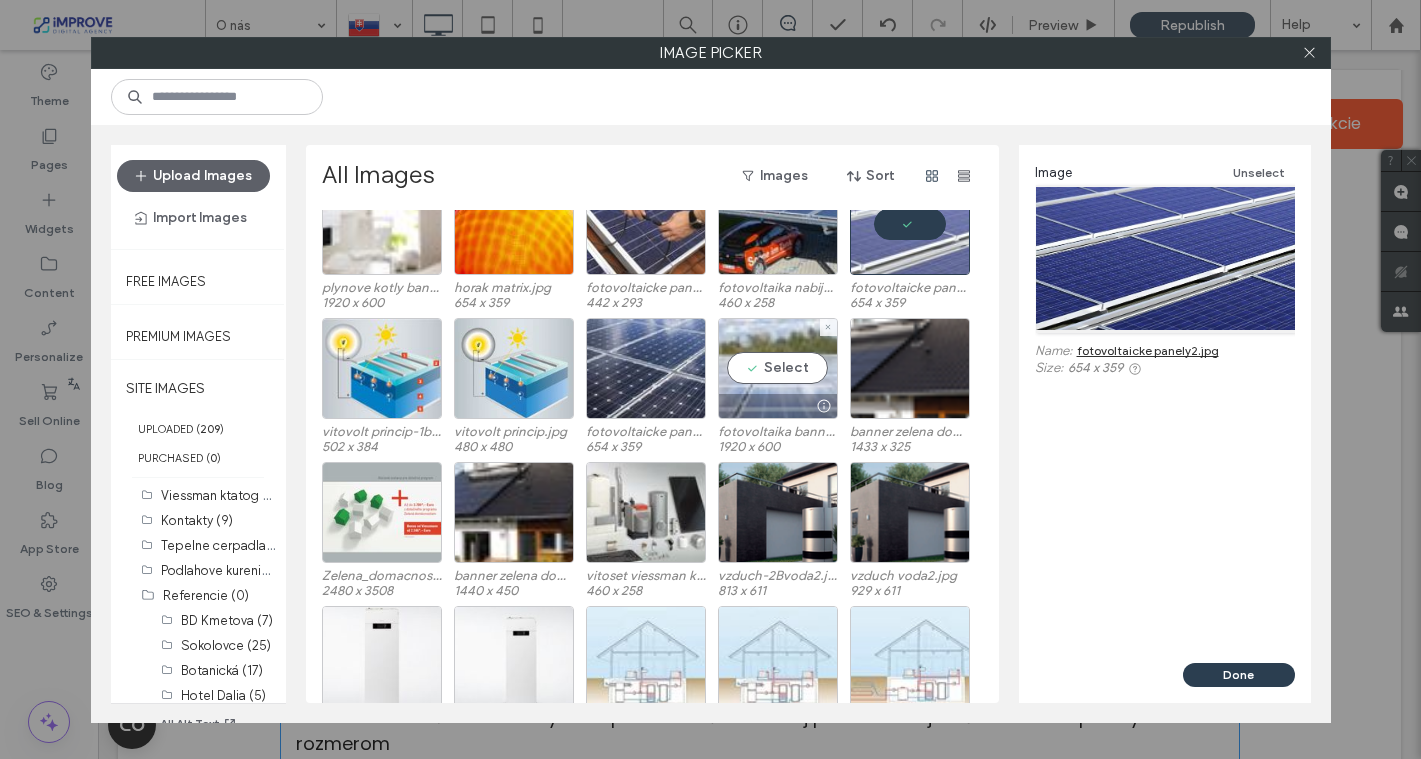 click on "Select" at bounding box center [778, 368] 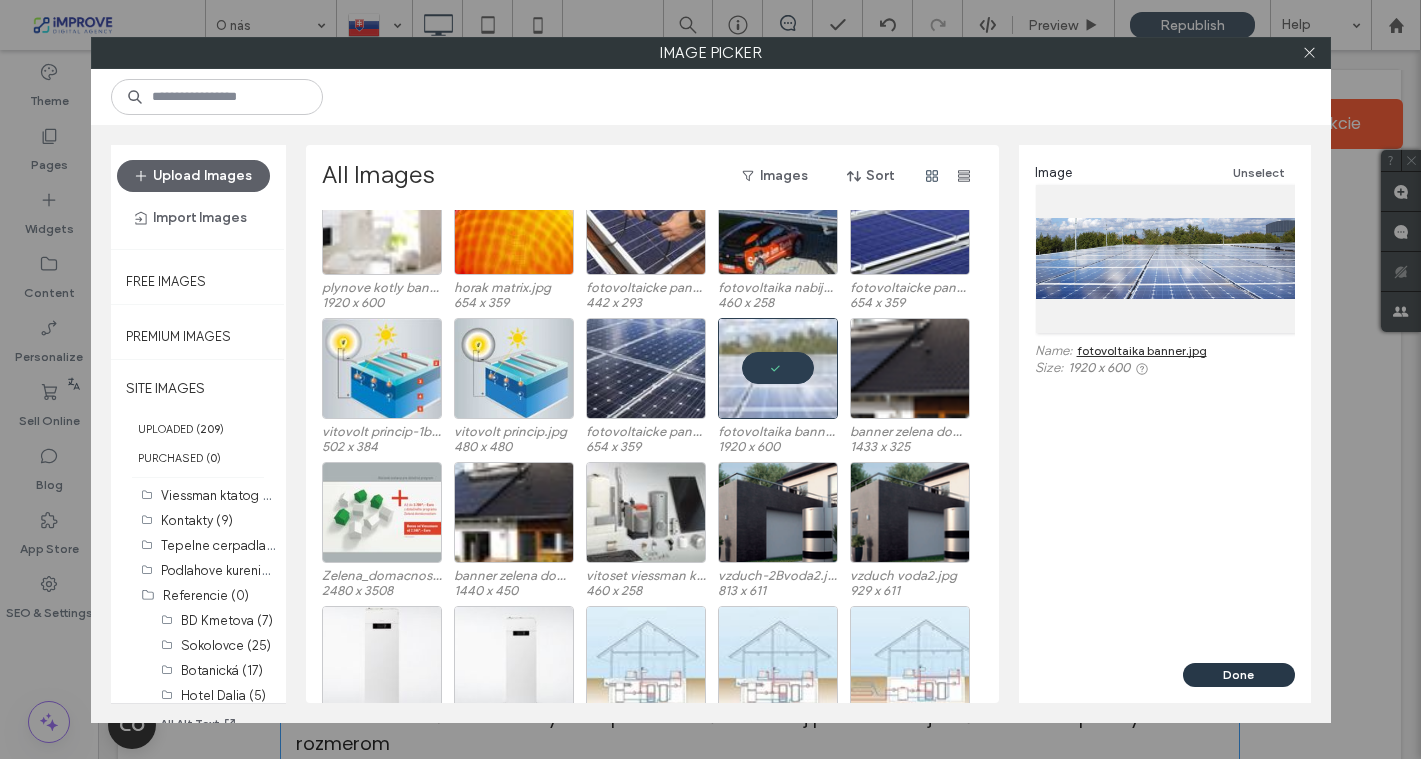 click on "Done" at bounding box center [1239, 675] 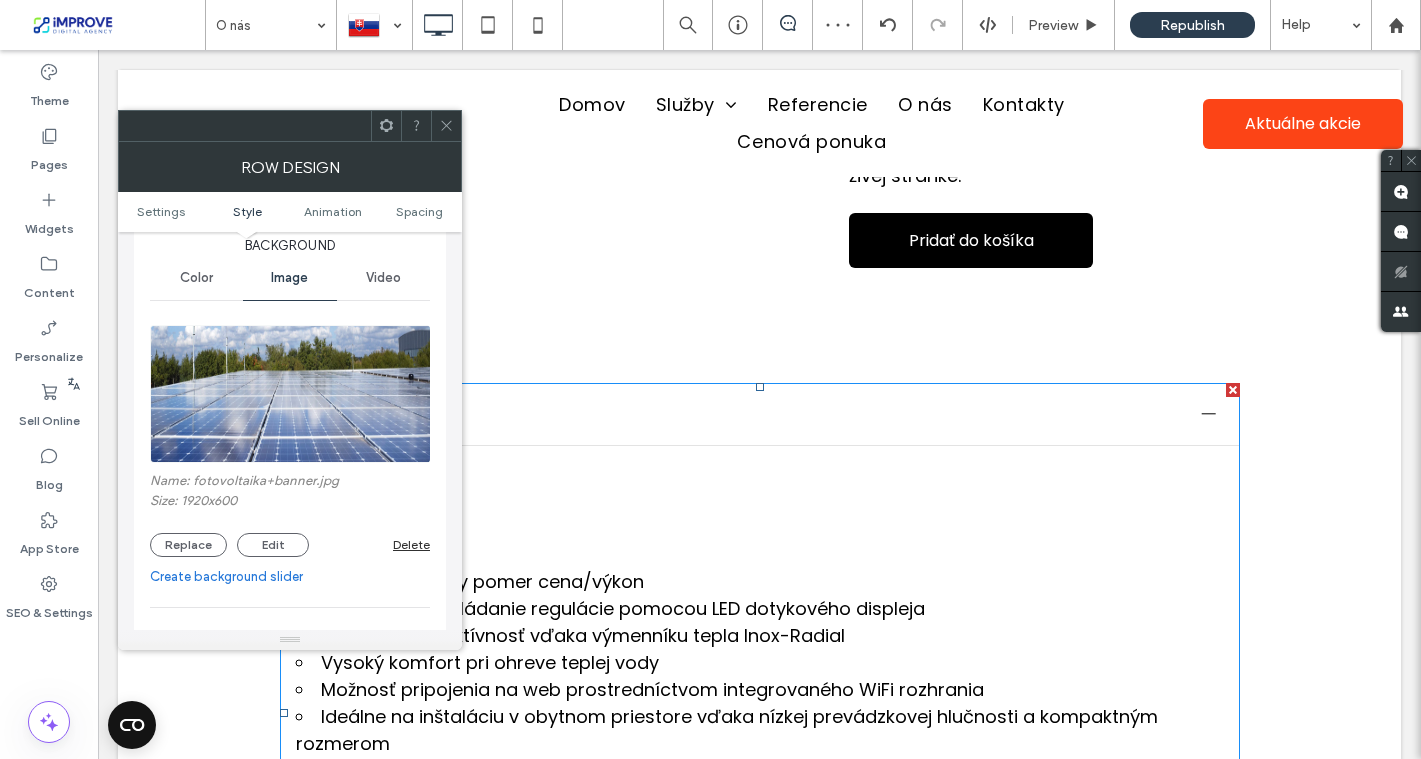 click 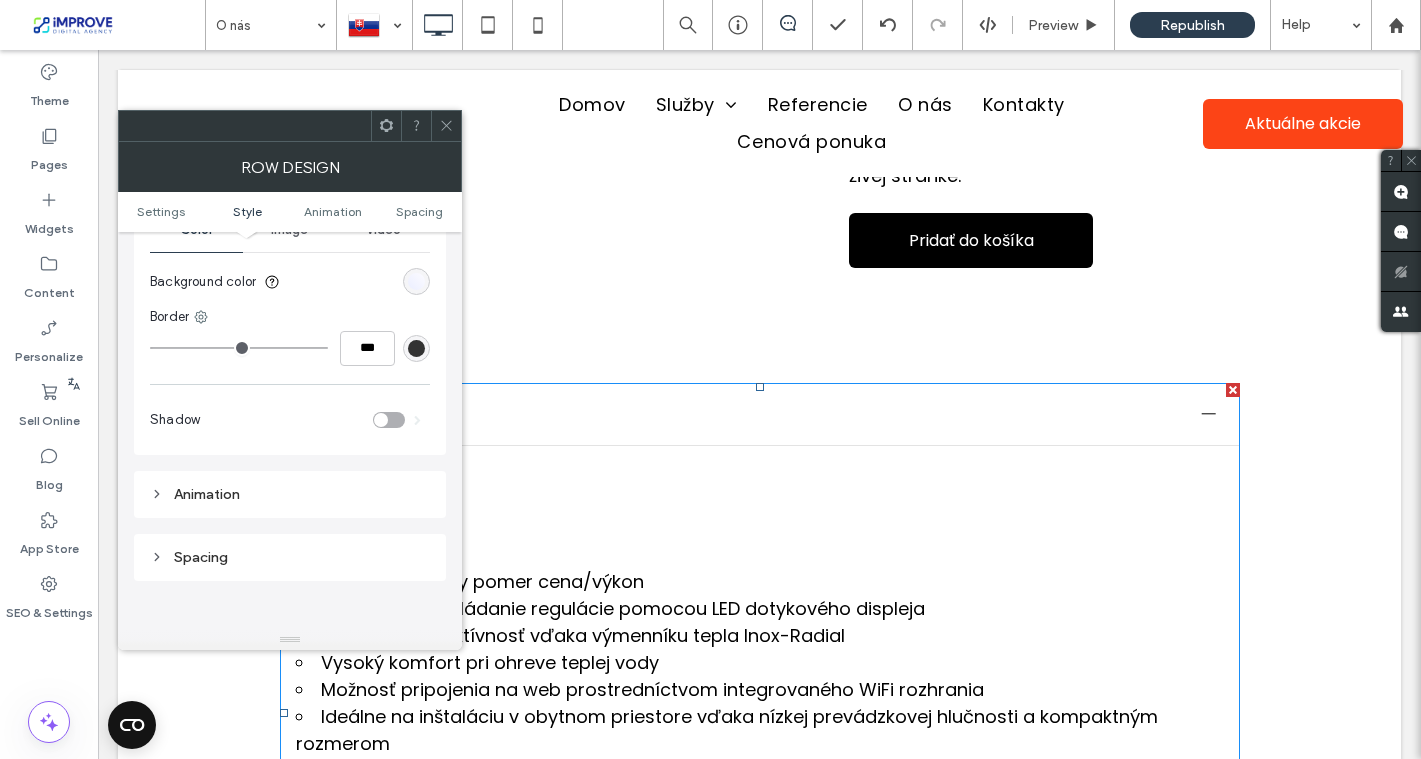 scroll, scrollTop: 282, scrollLeft: 0, axis: vertical 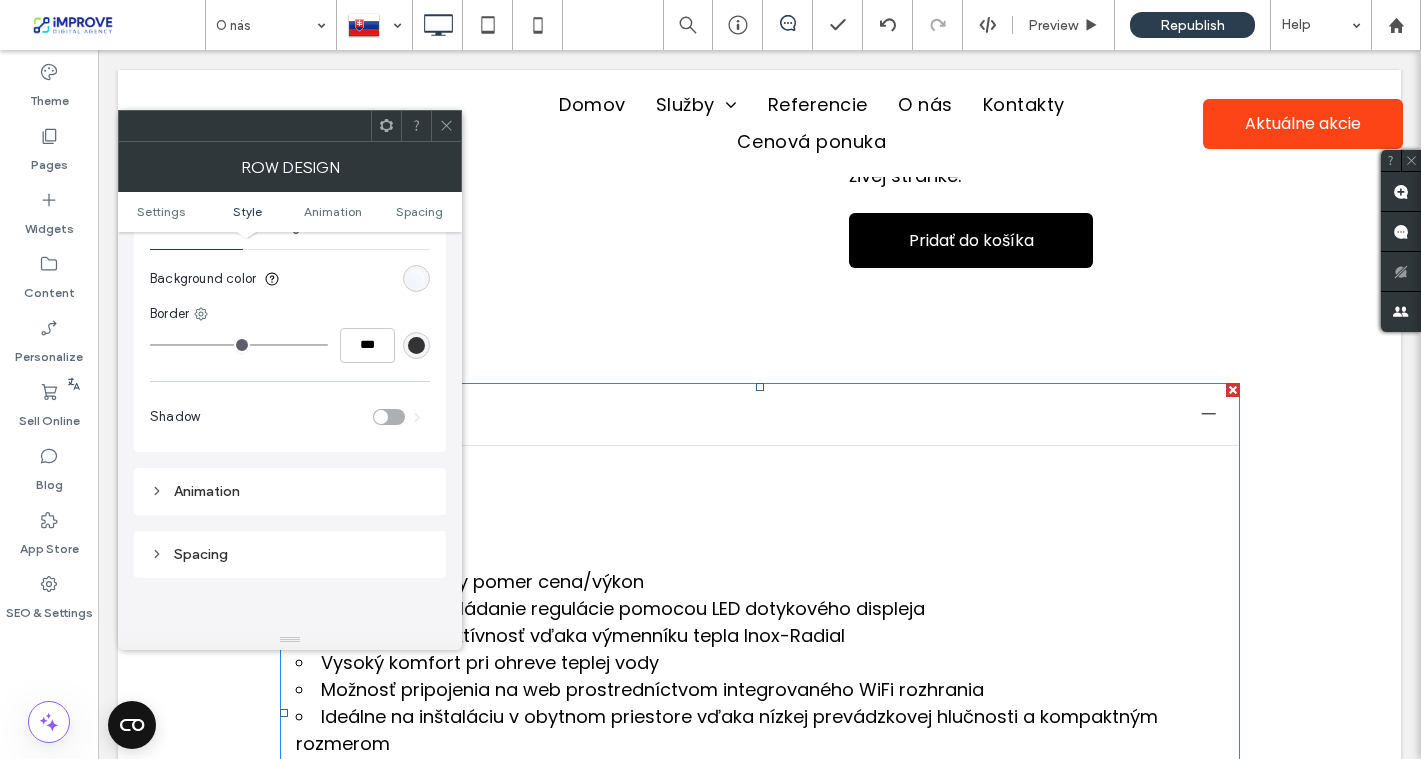 click at bounding box center [416, 278] 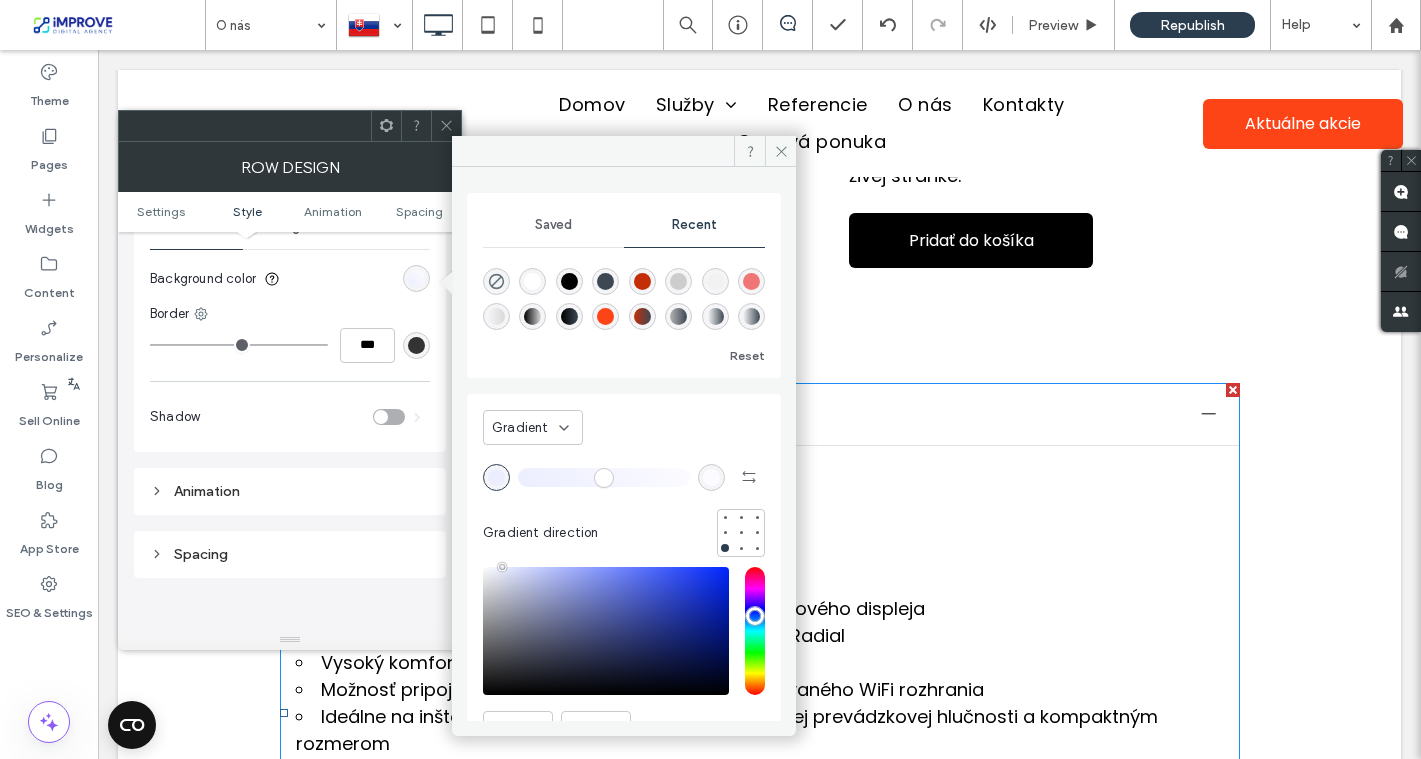 click at bounding box center [496, 477] 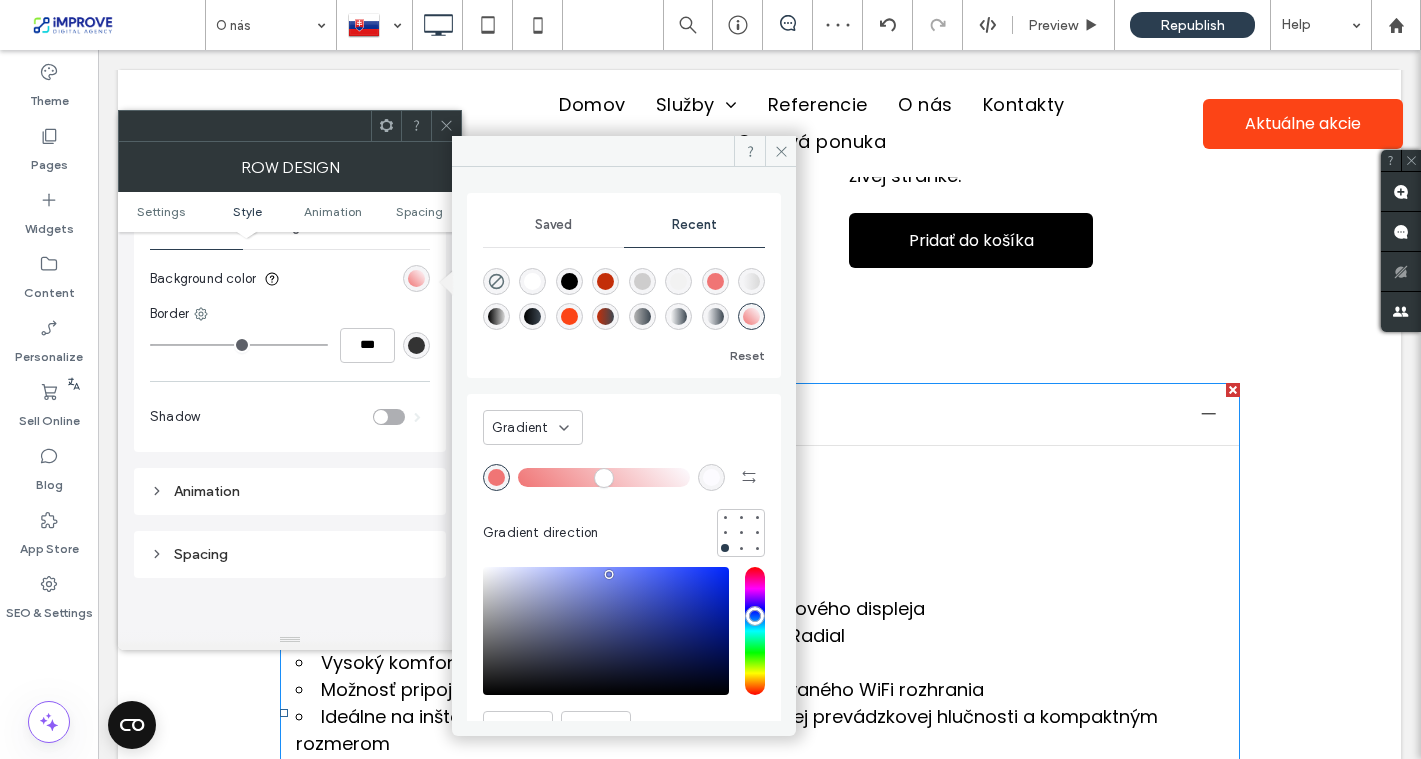 click at bounding box center [569, 281] 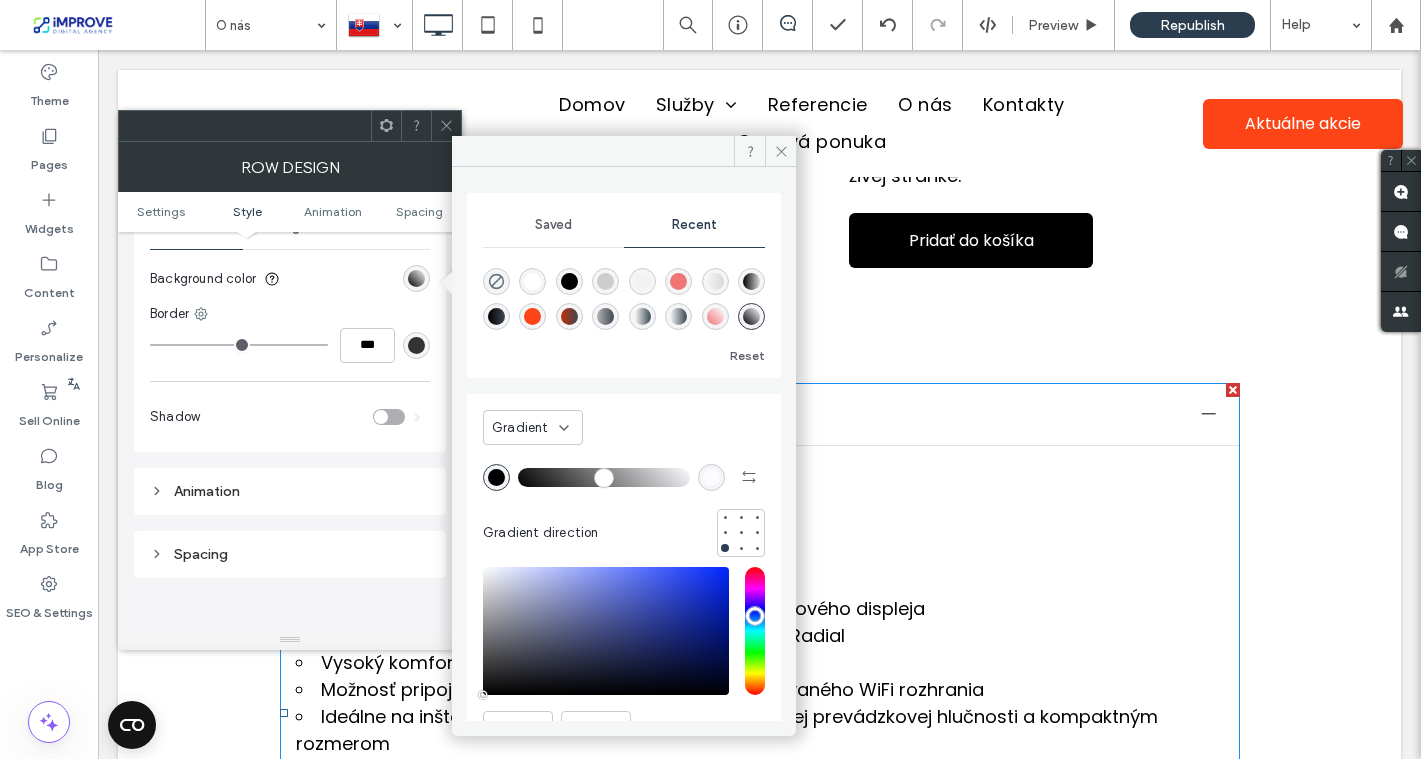 click at bounding box center [642, 281] 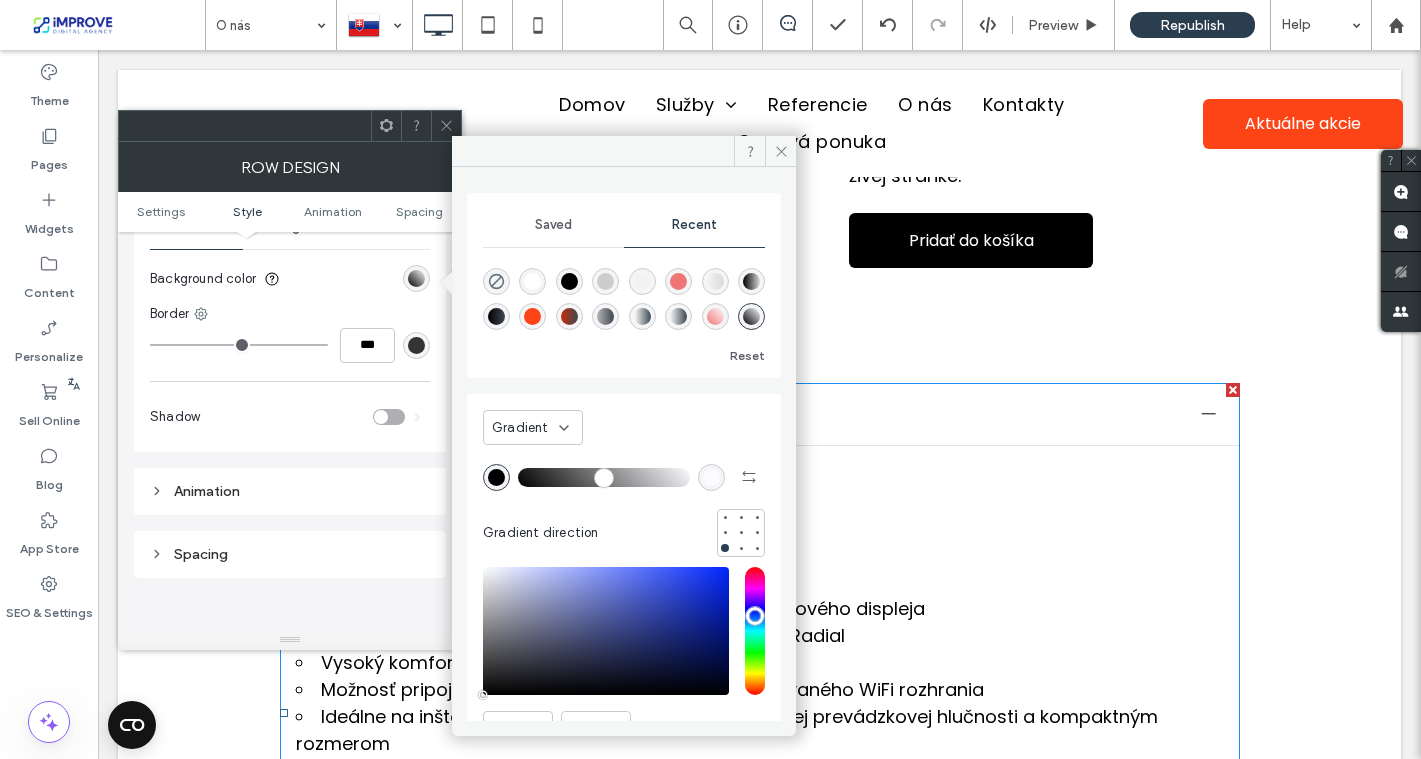 type on "*******" 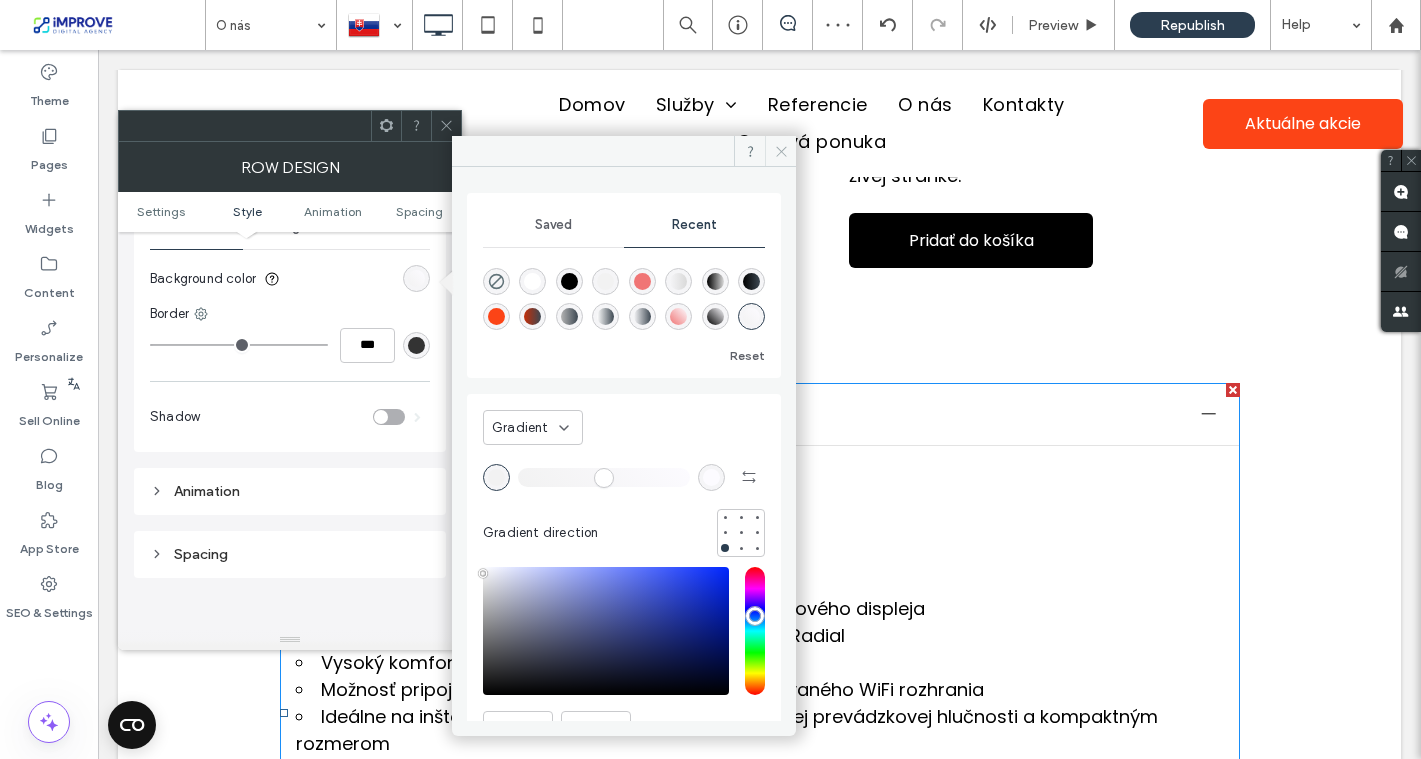 click 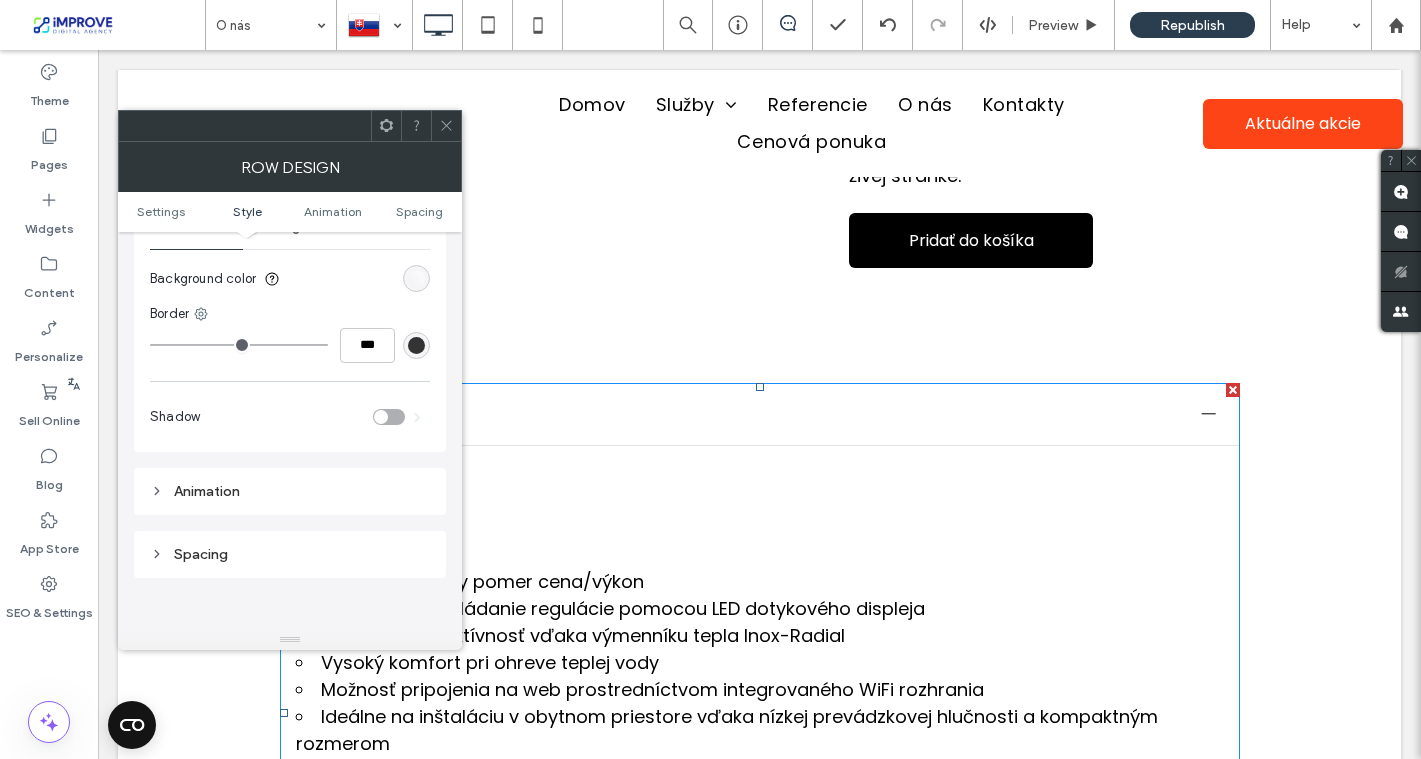 click 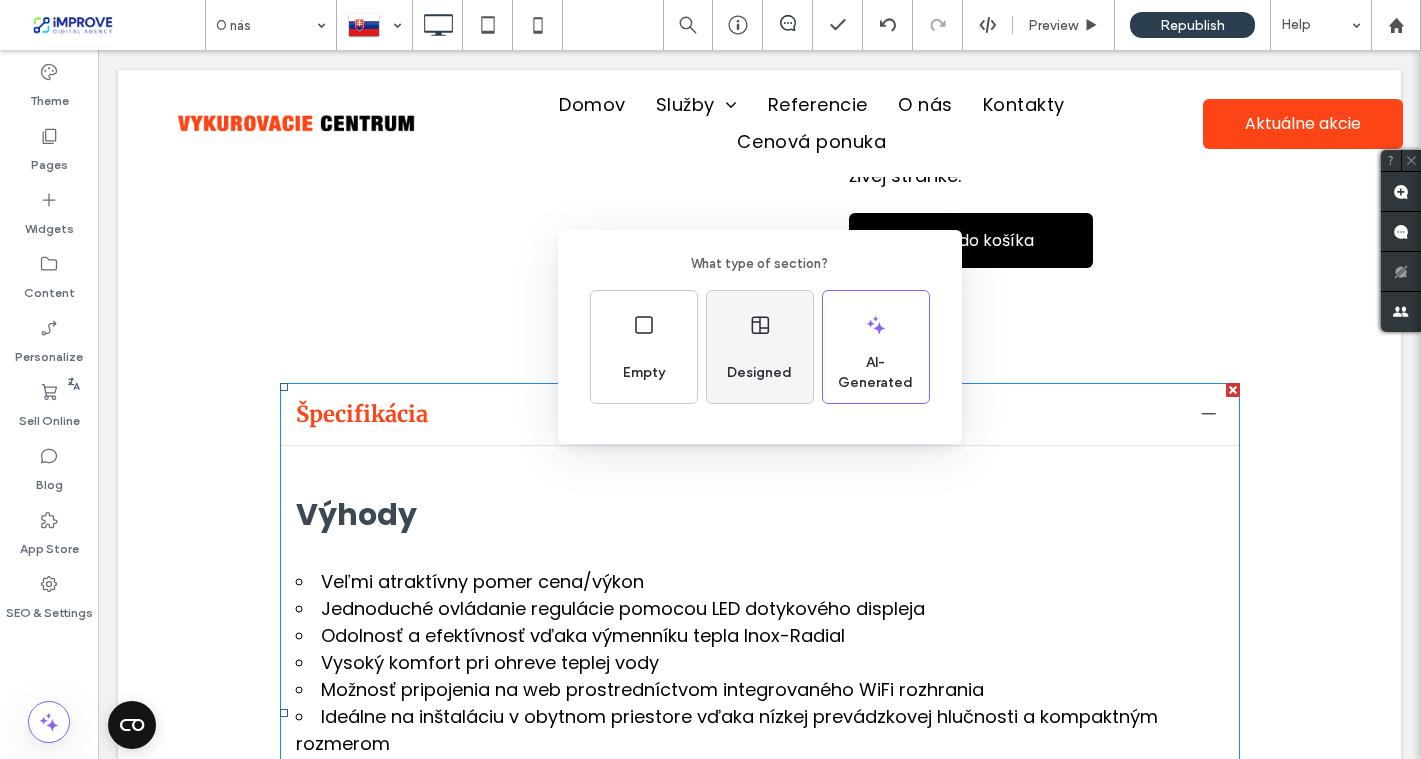 click on "Designed" at bounding box center [760, 347] 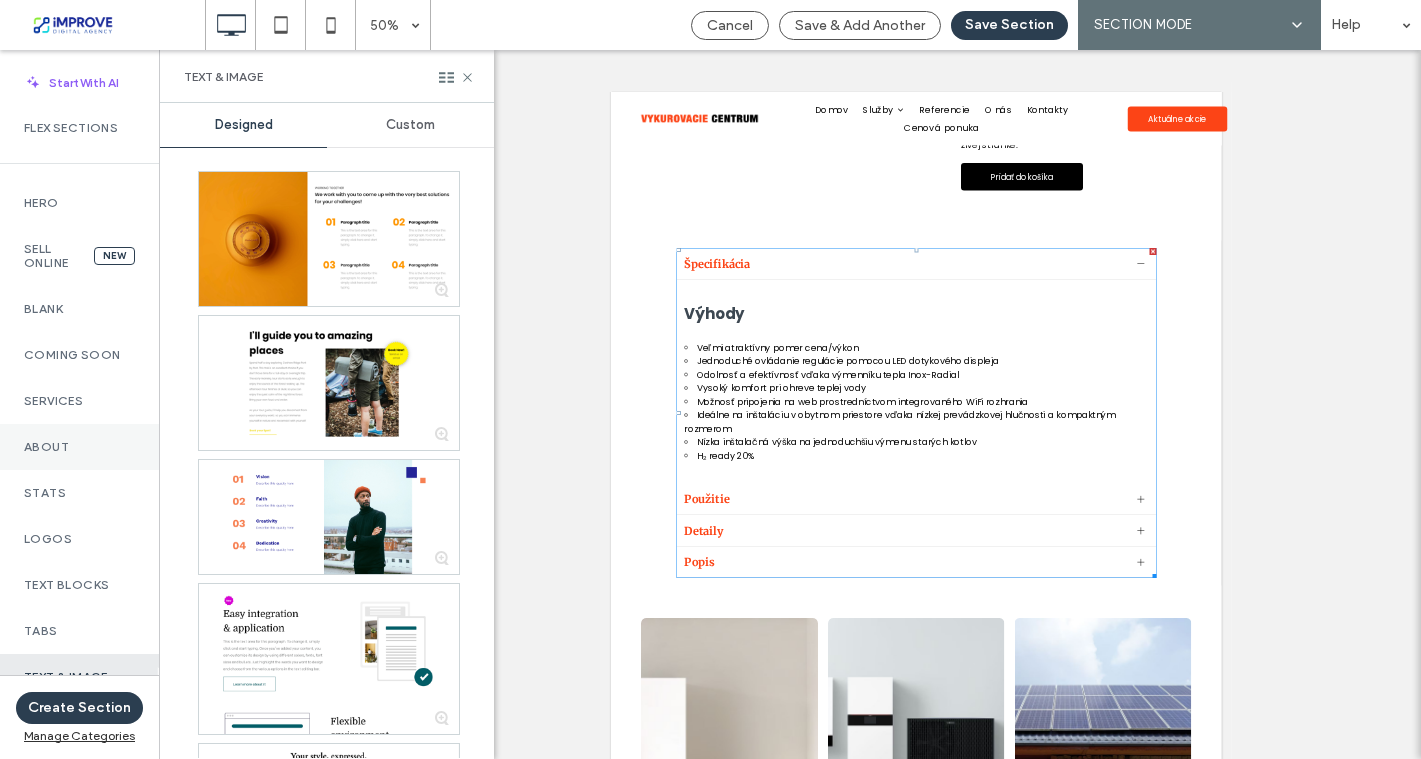 click on "About" at bounding box center [79, 447] 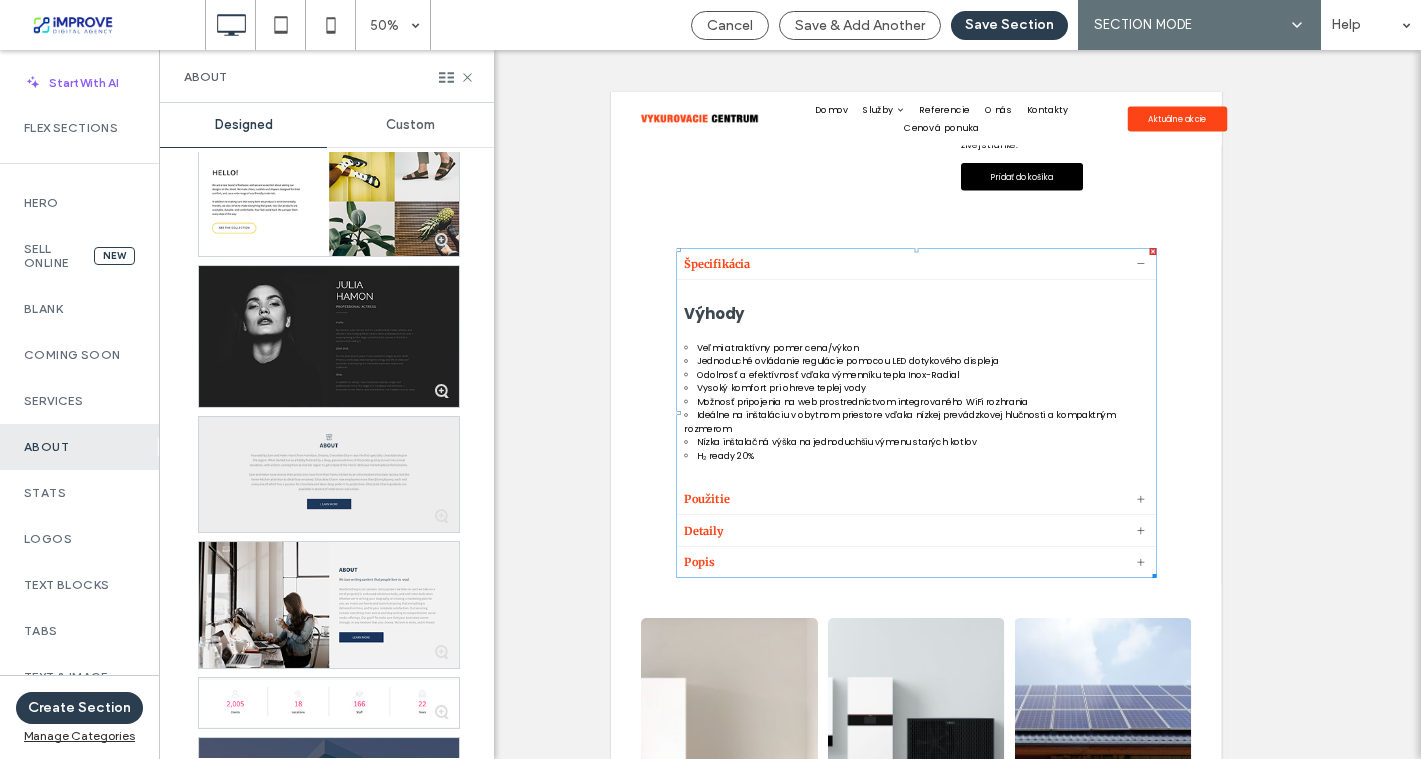 scroll, scrollTop: 2112, scrollLeft: 0, axis: vertical 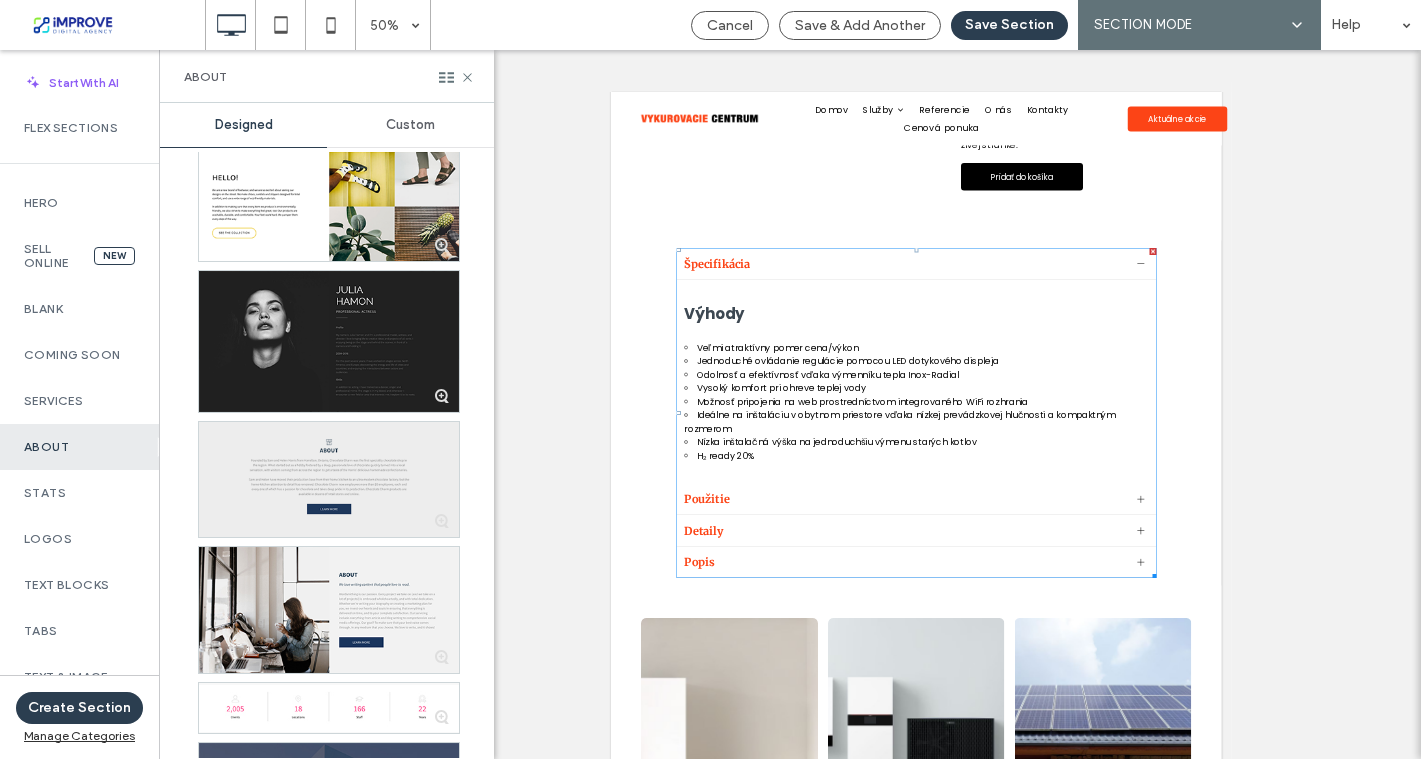 click at bounding box center [329, 479] 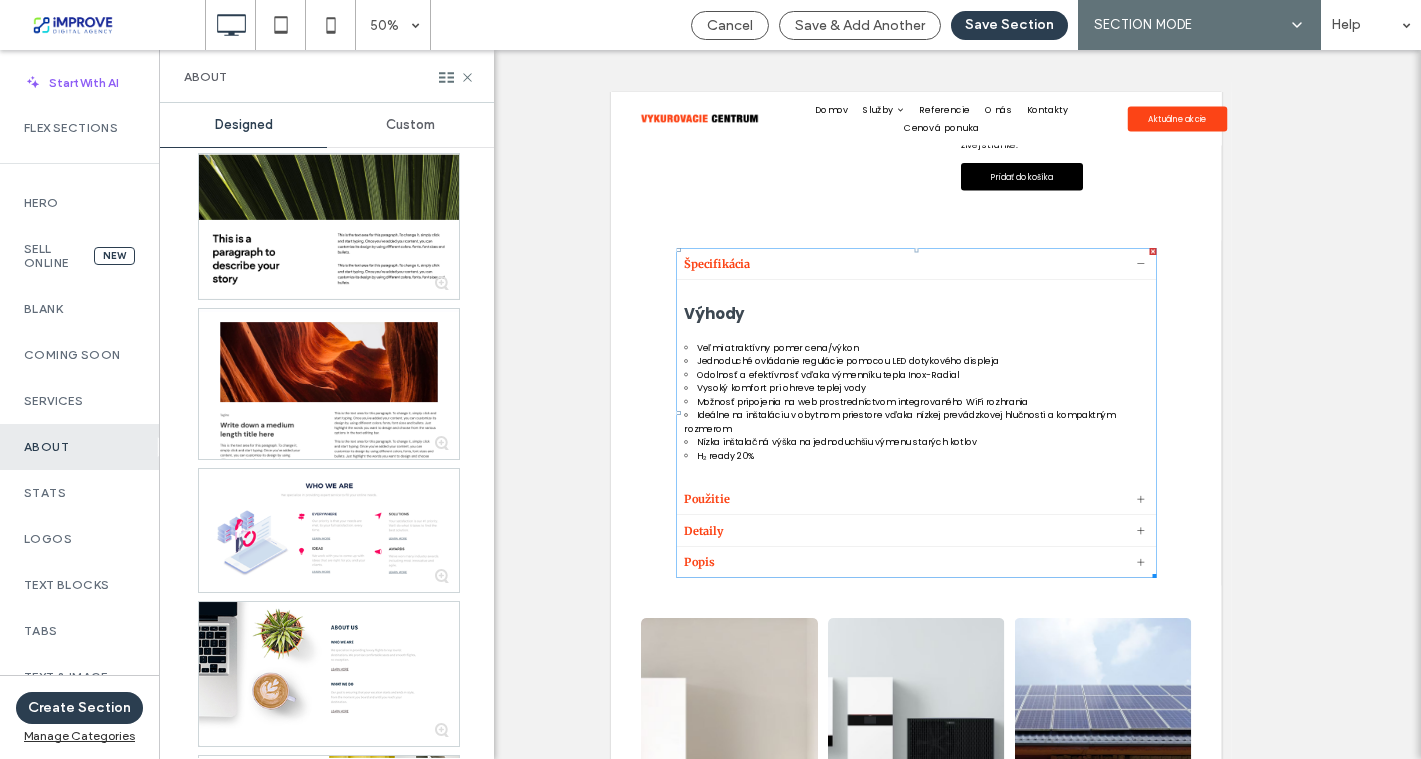 scroll, scrollTop: 1505, scrollLeft: 0, axis: vertical 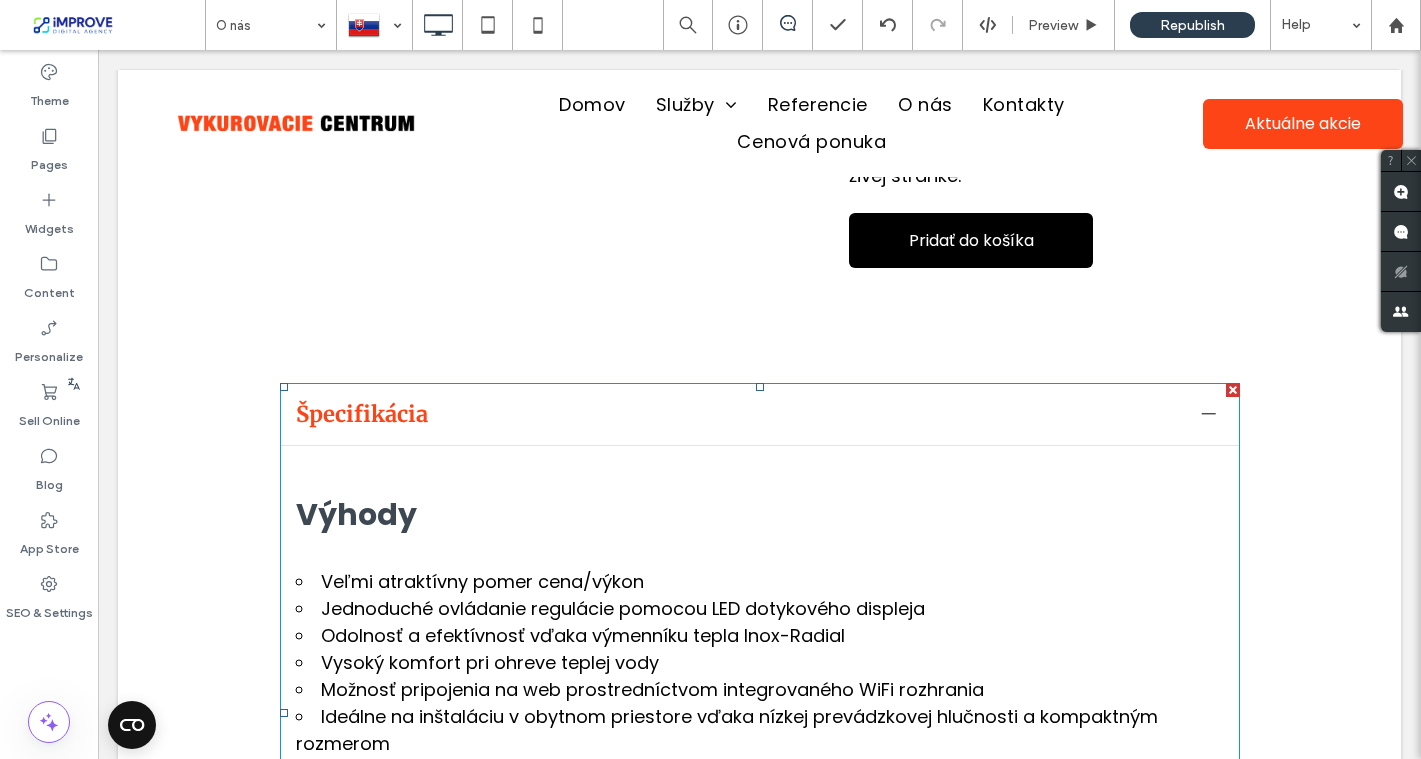 type on "*******" 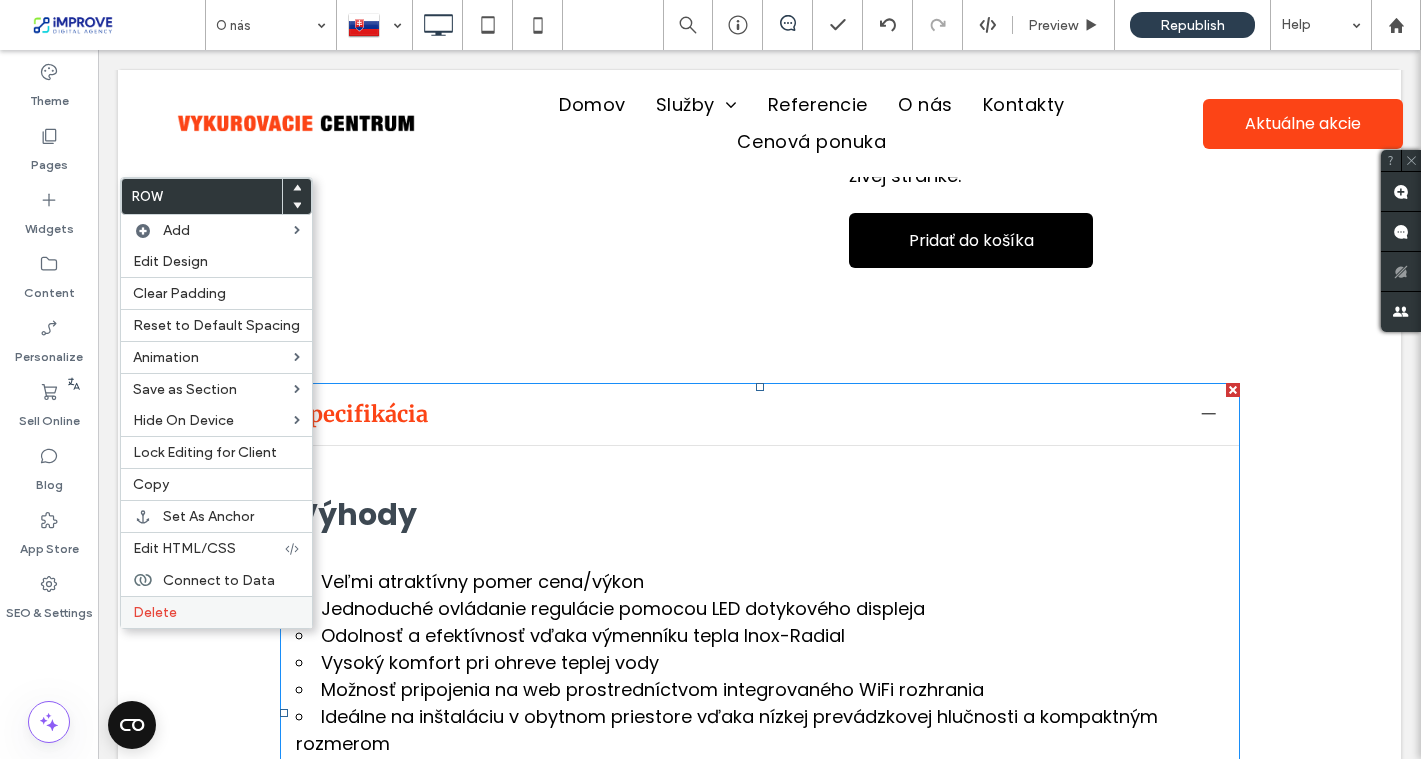 click on "Delete" at bounding box center [155, 612] 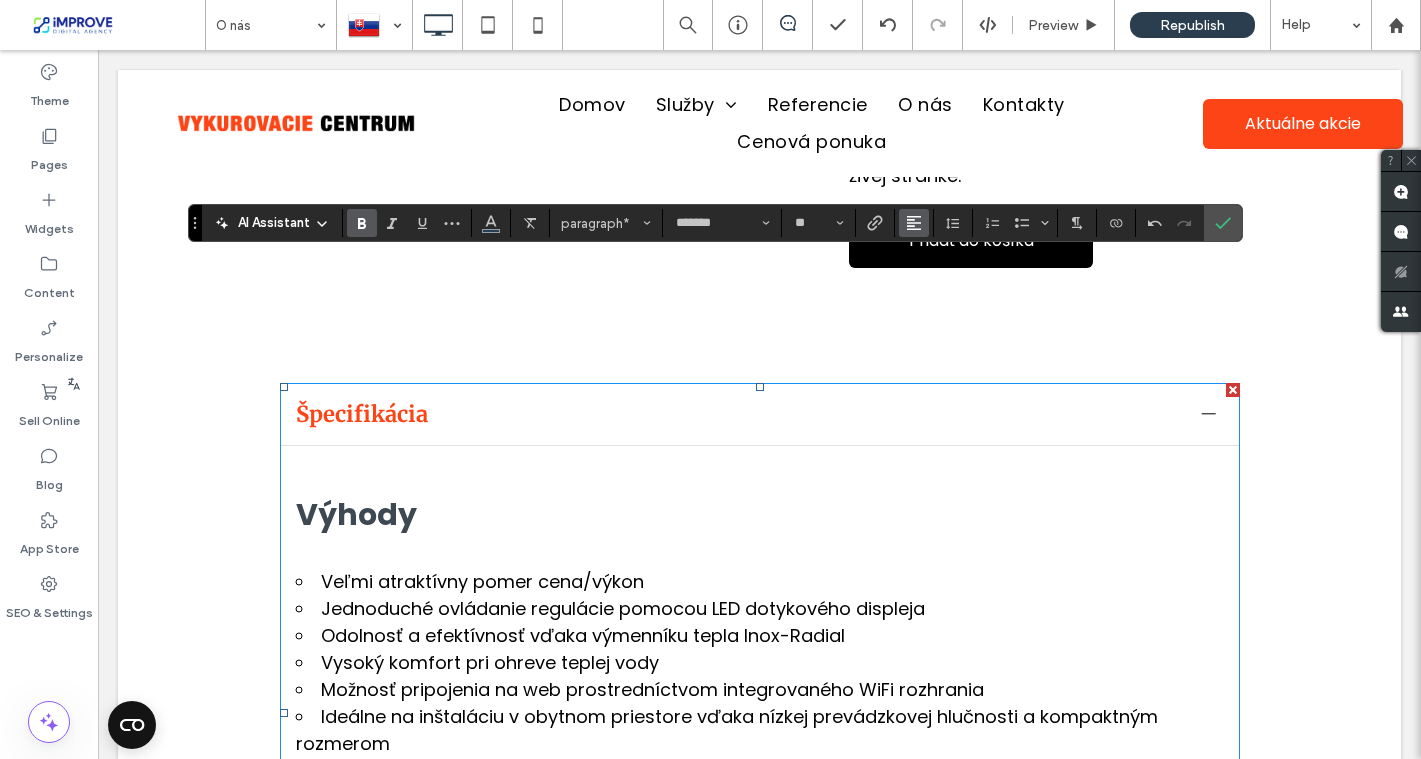 click at bounding box center [914, 223] 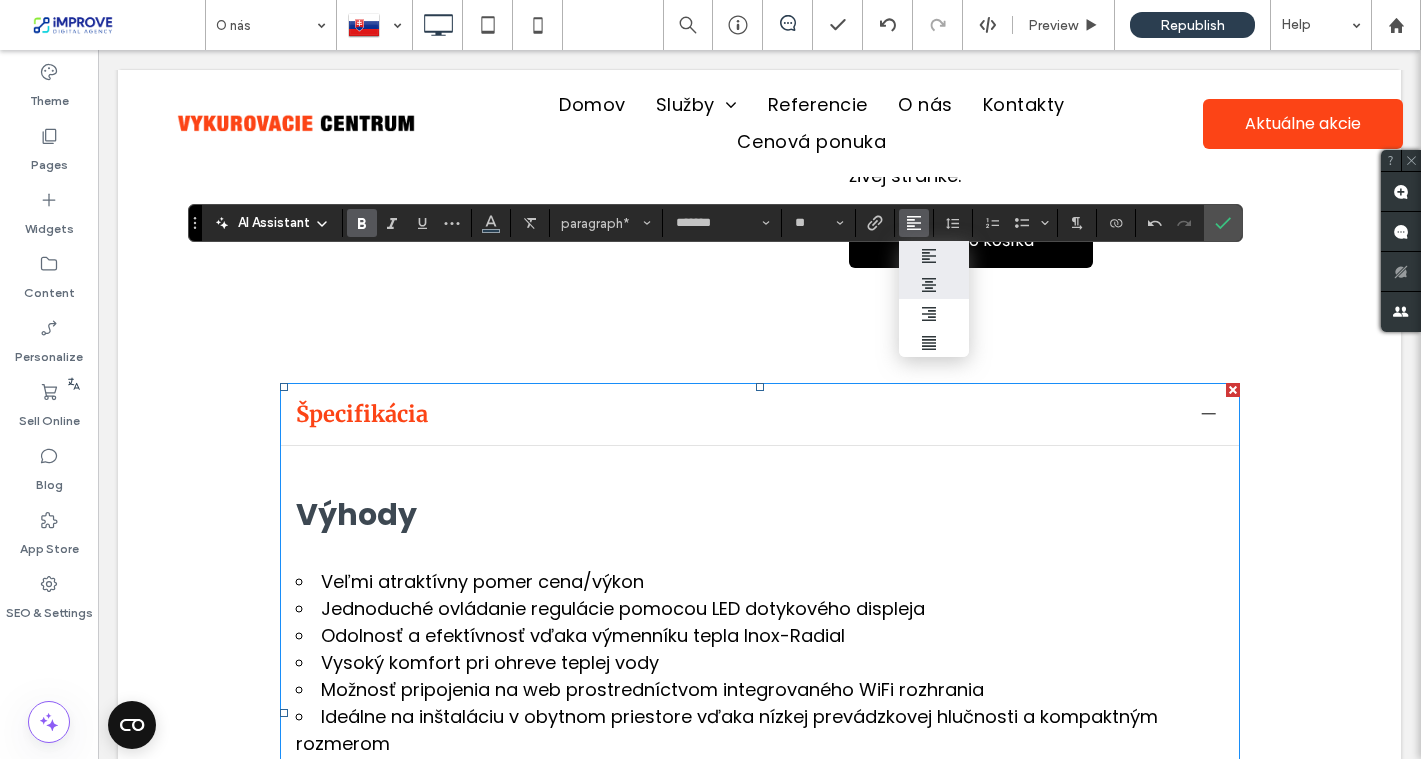 click at bounding box center (934, 284) 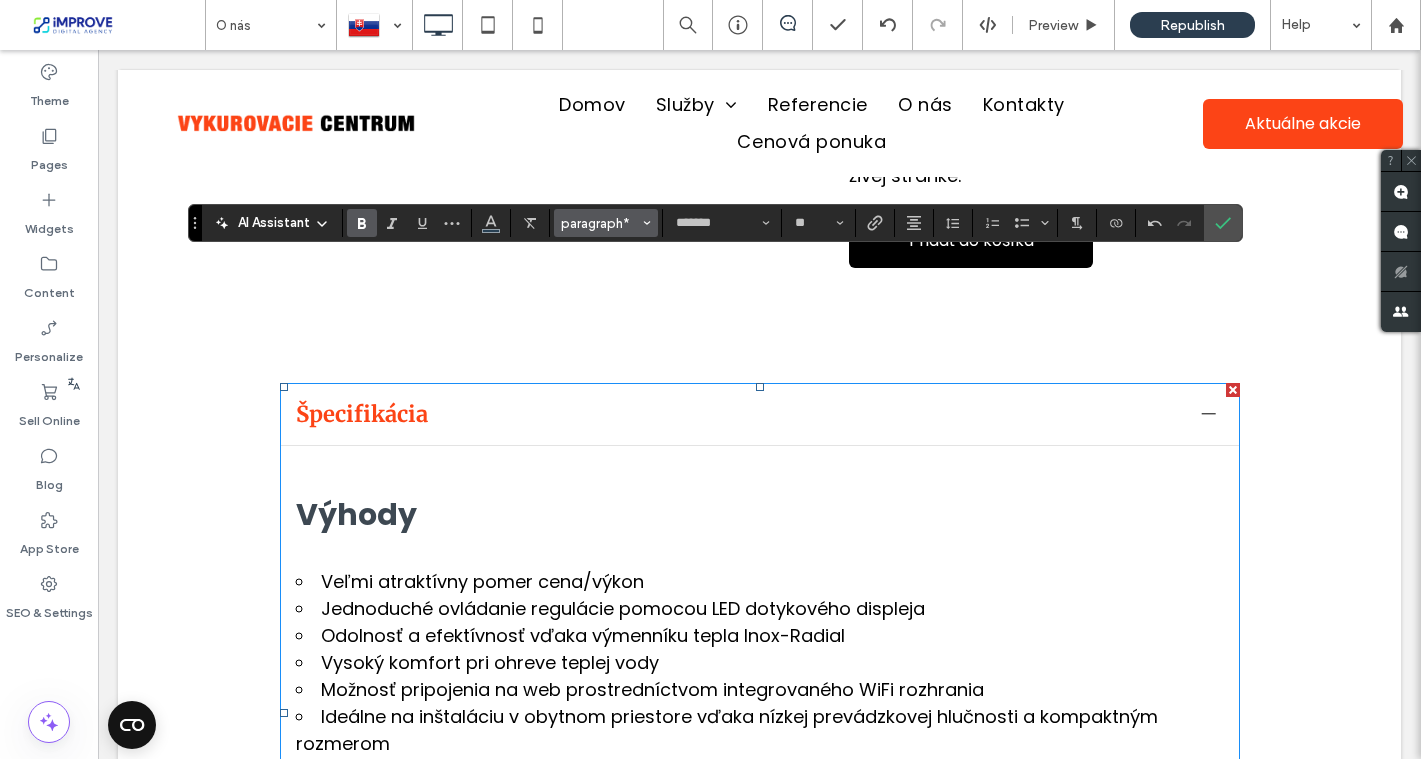 click 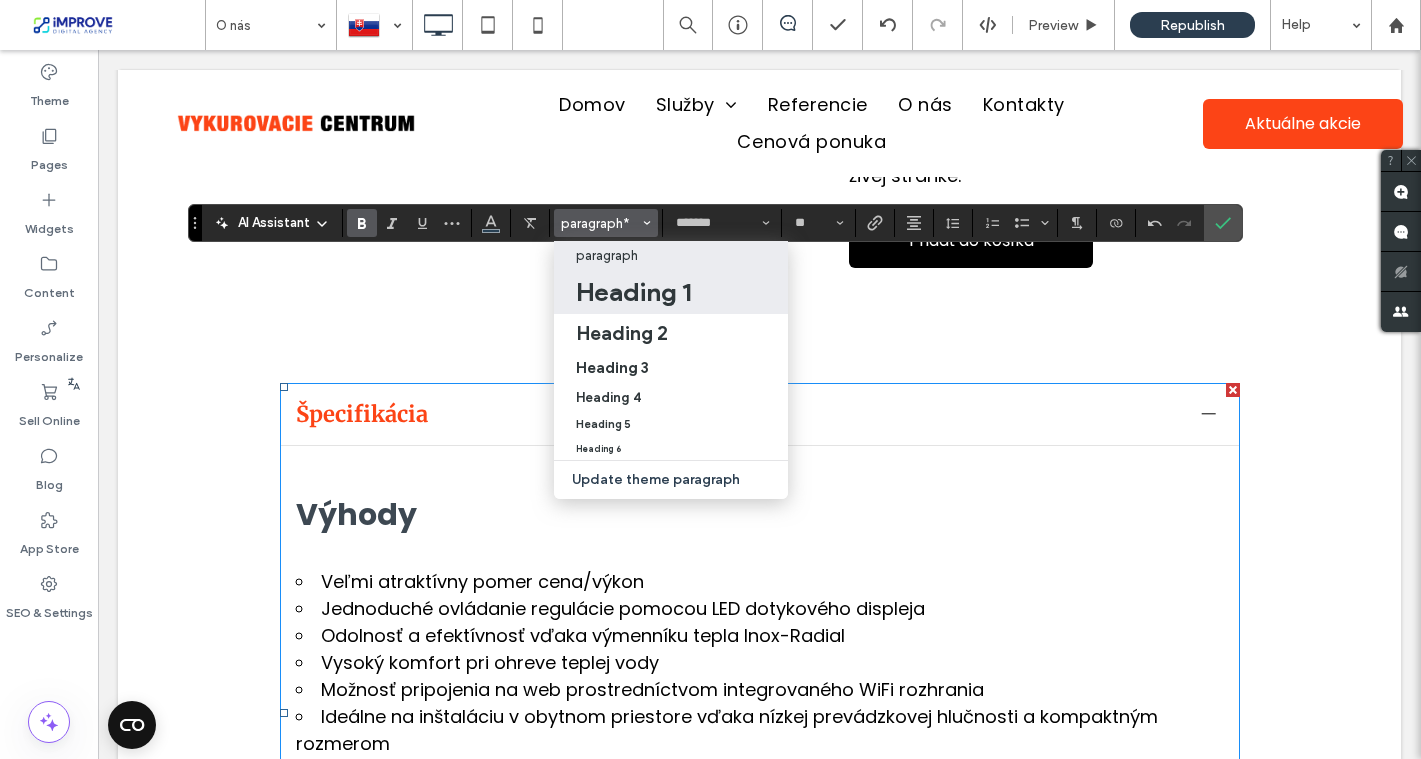 click on "Heading 1" at bounding box center [633, 292] 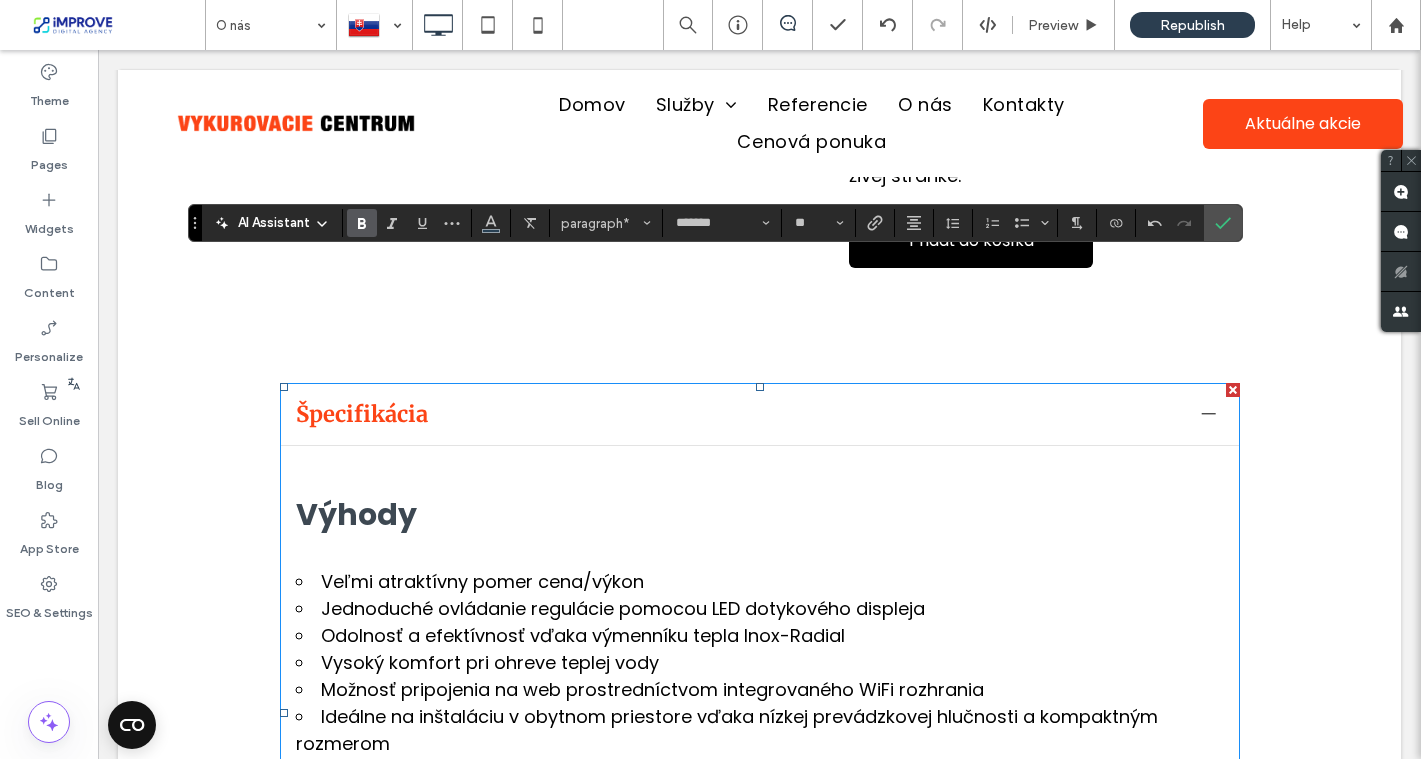 type on "**" 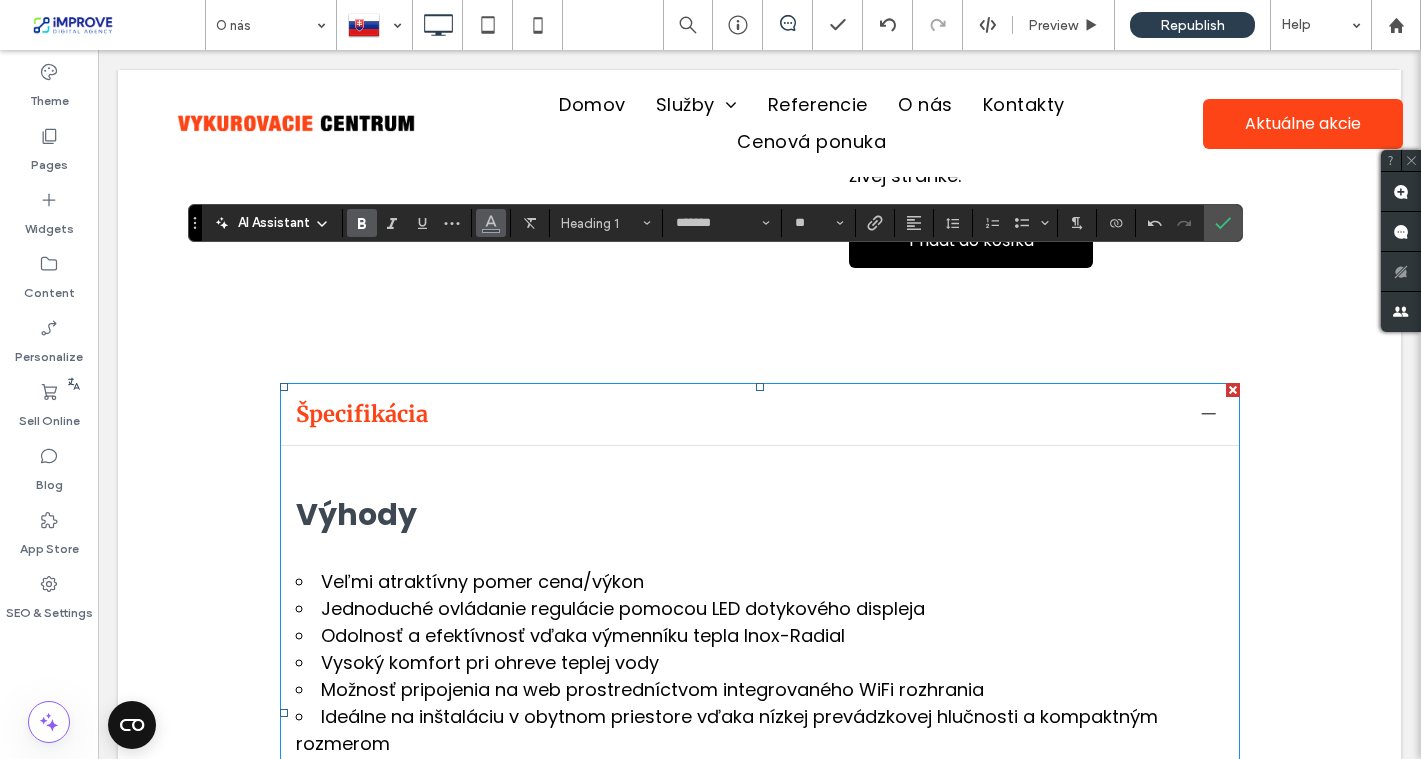 click 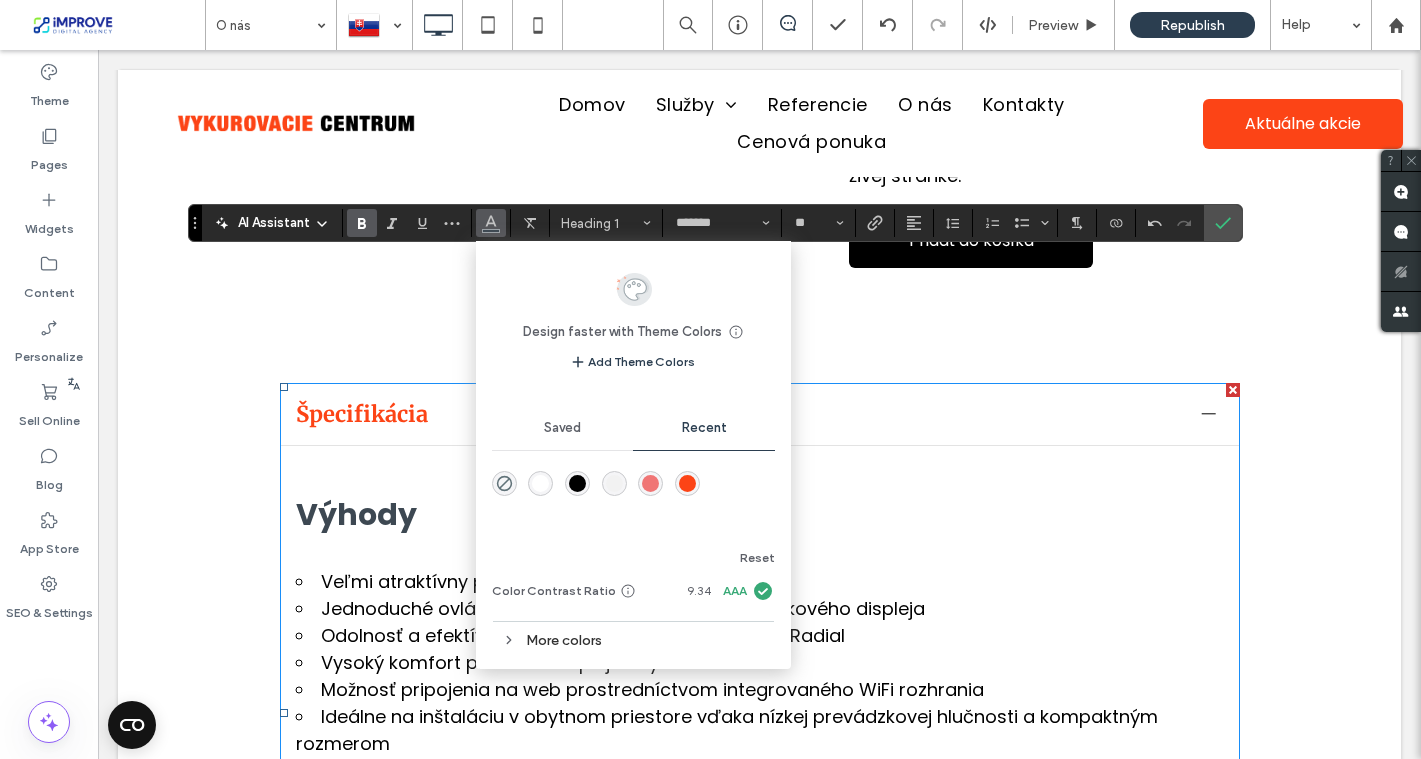 click at bounding box center (687, 483) 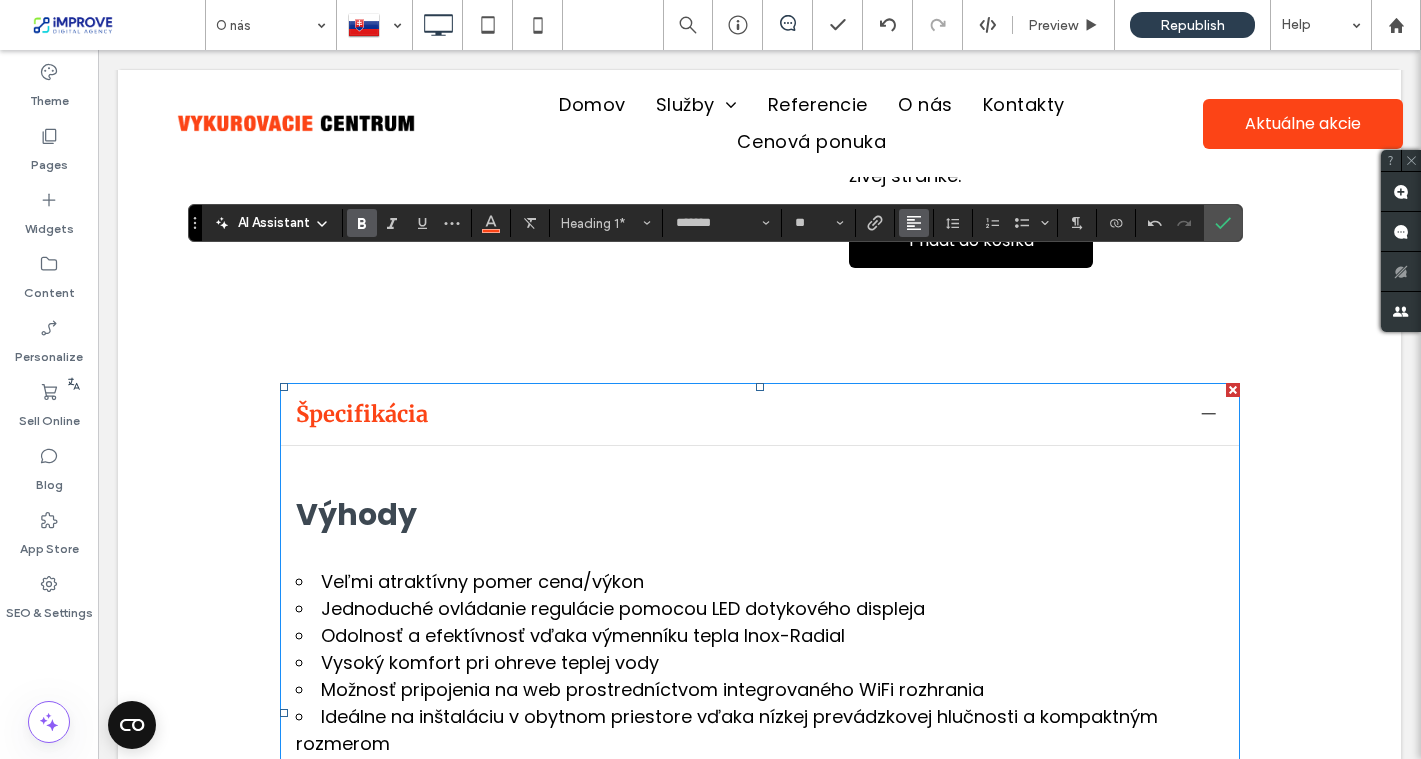 click 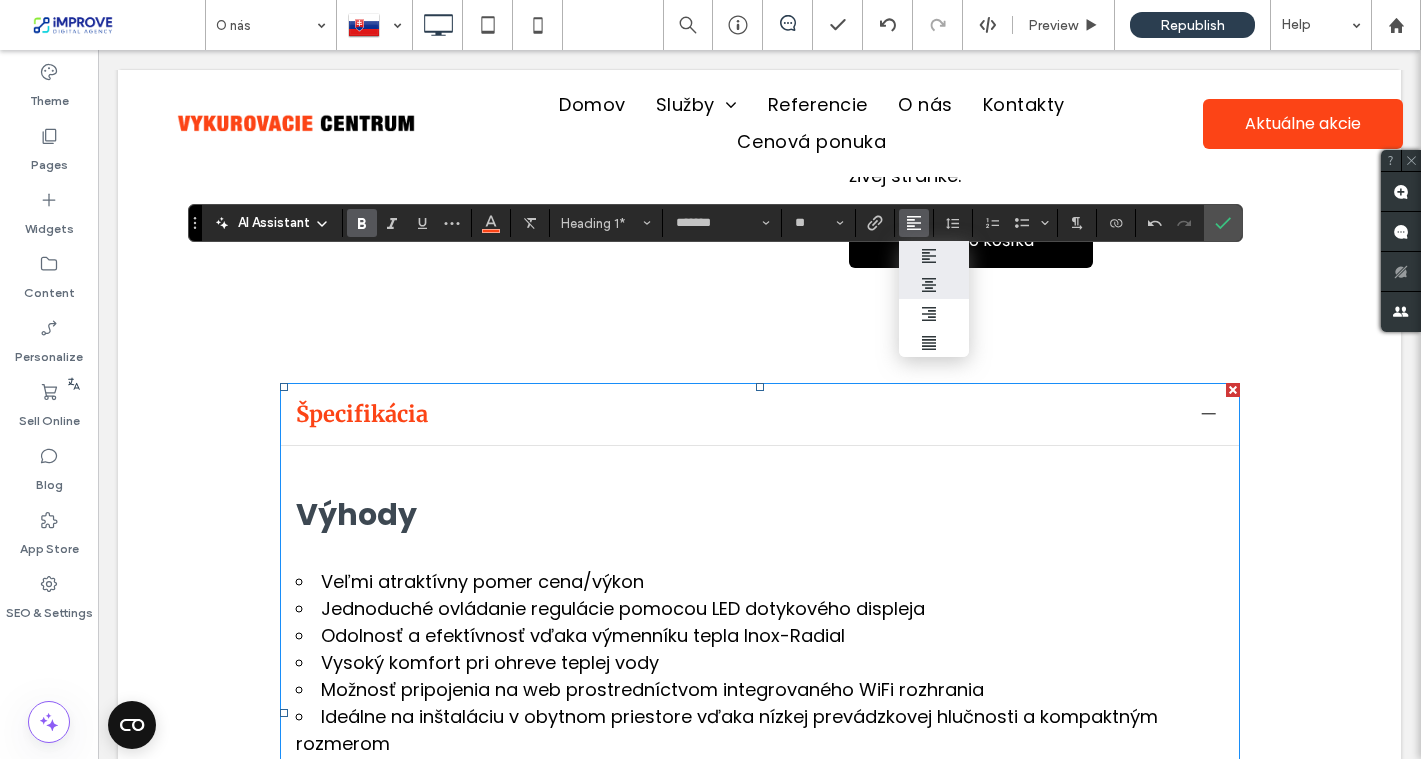 click 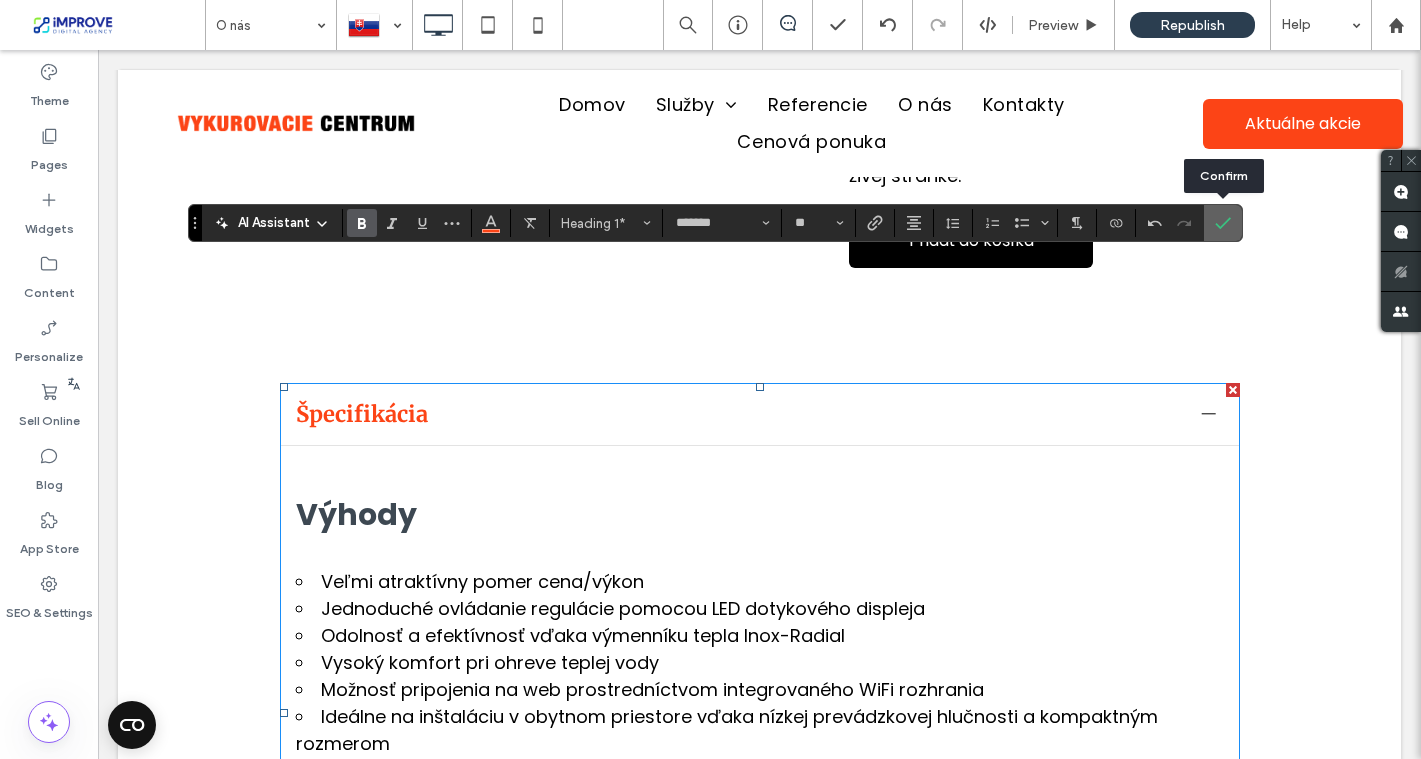 click at bounding box center [1223, 223] 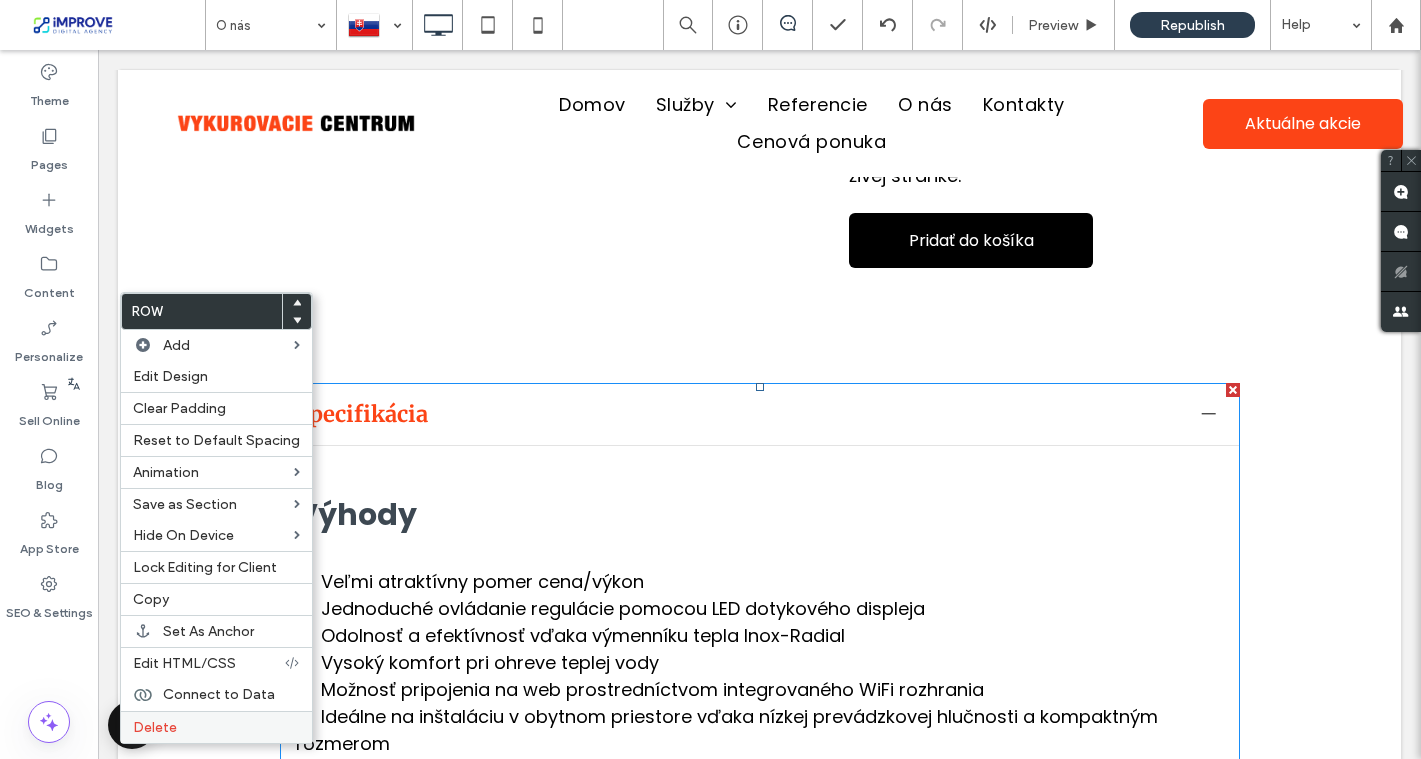 click on "Delete" at bounding box center (155, 727) 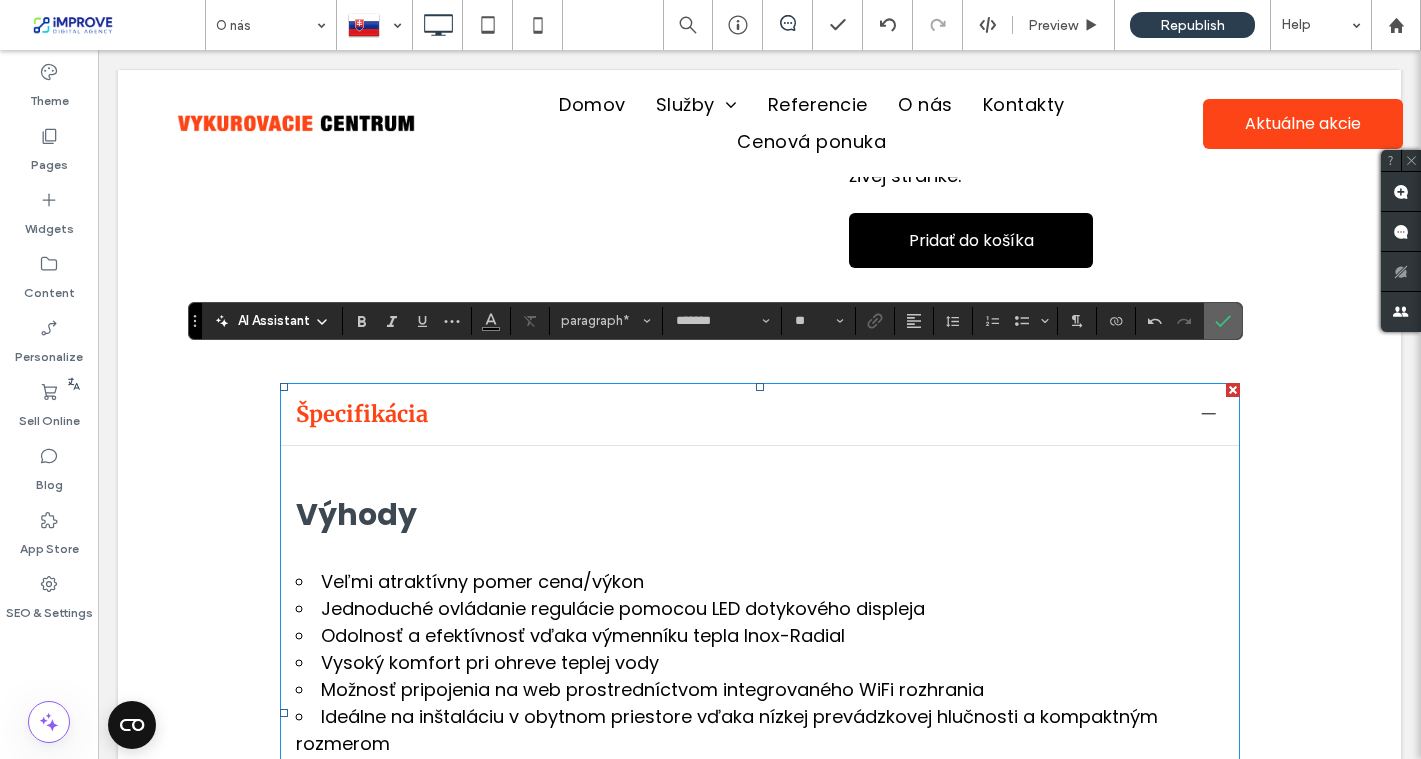 click at bounding box center [1223, 321] 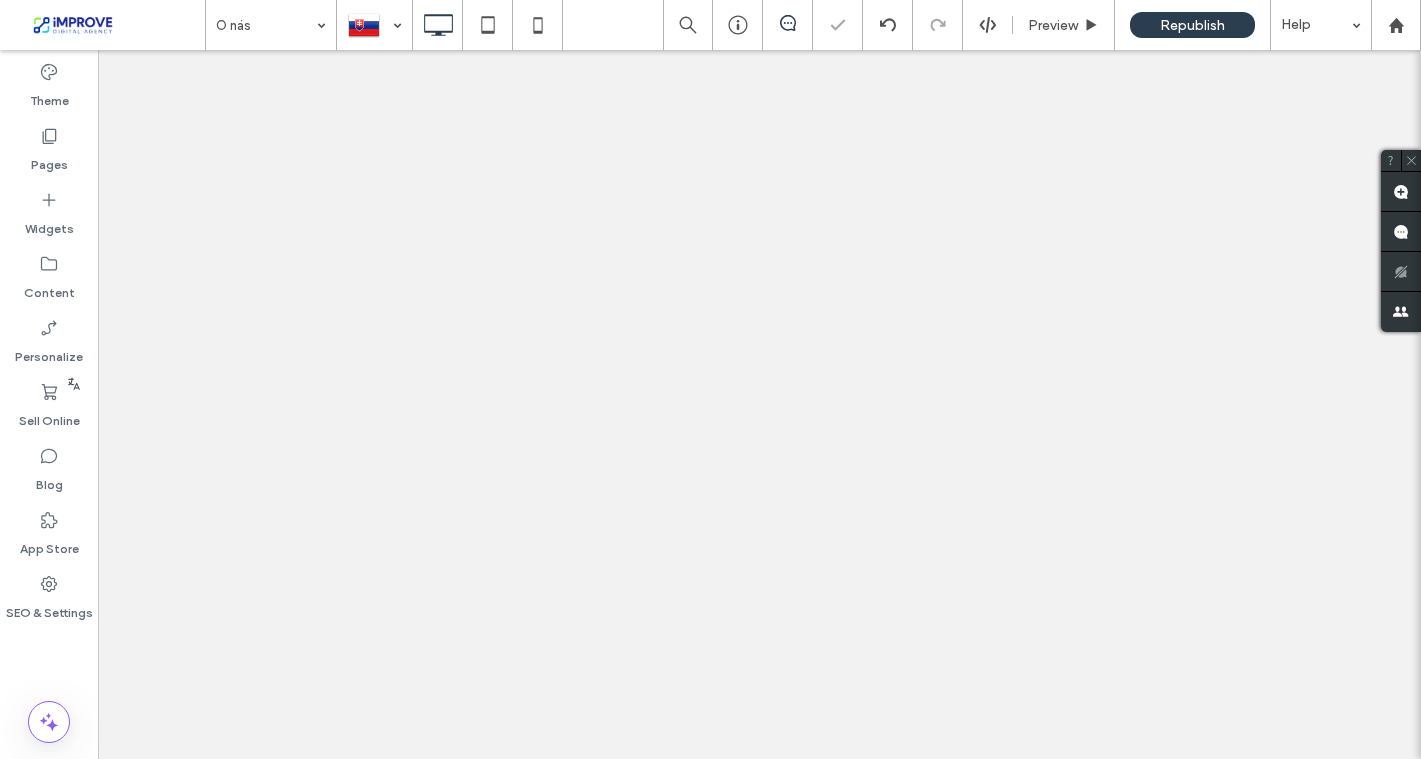 scroll, scrollTop: 0, scrollLeft: 0, axis: both 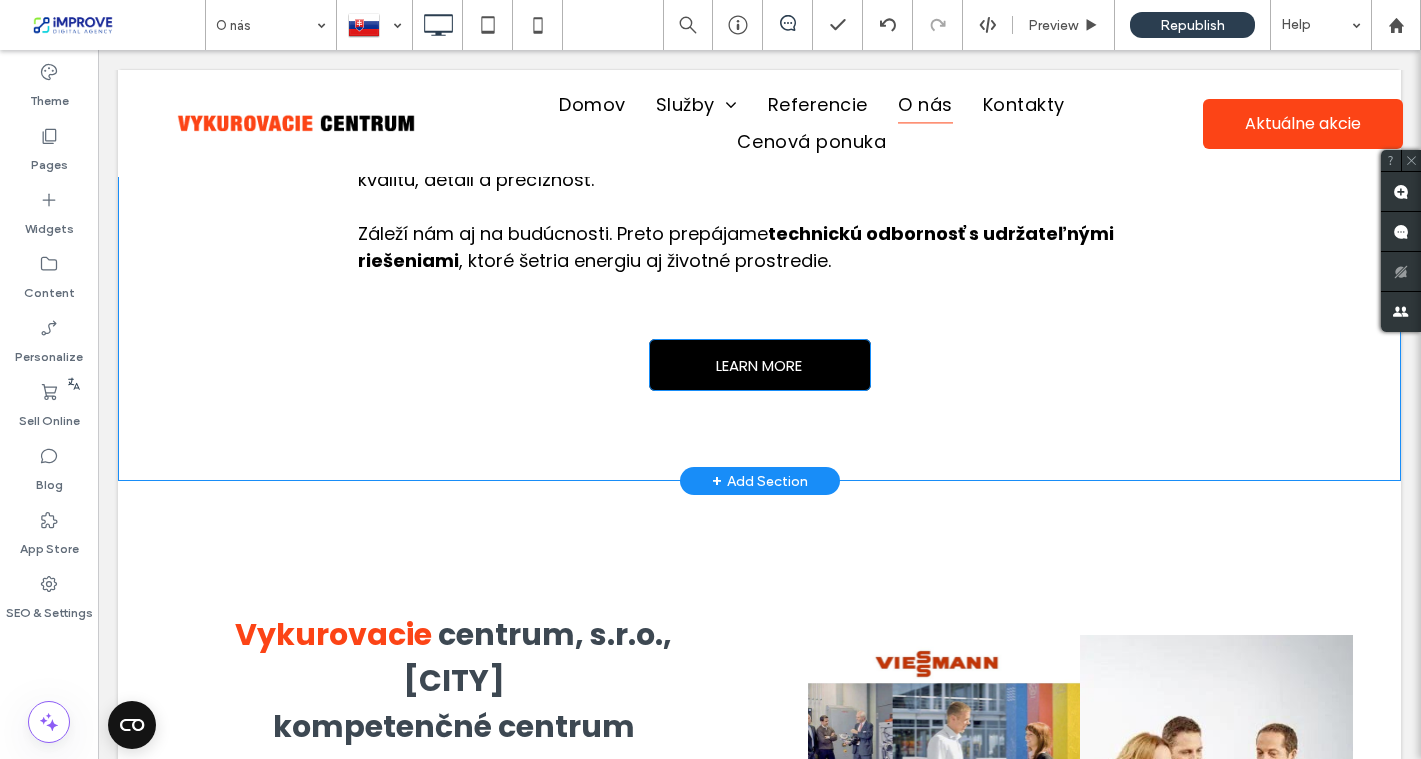 click on "LEARN MORE" at bounding box center (759, 365) 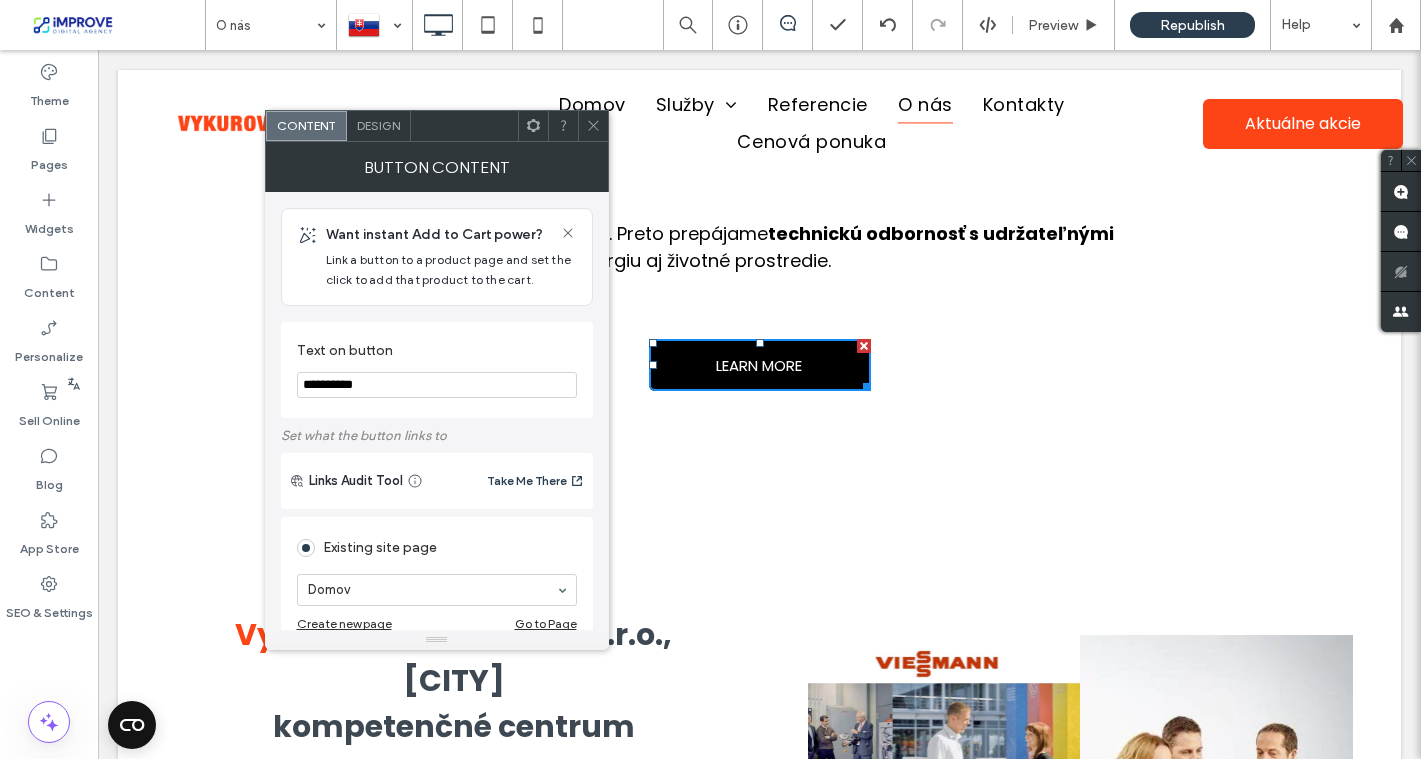 click at bounding box center (864, 346) 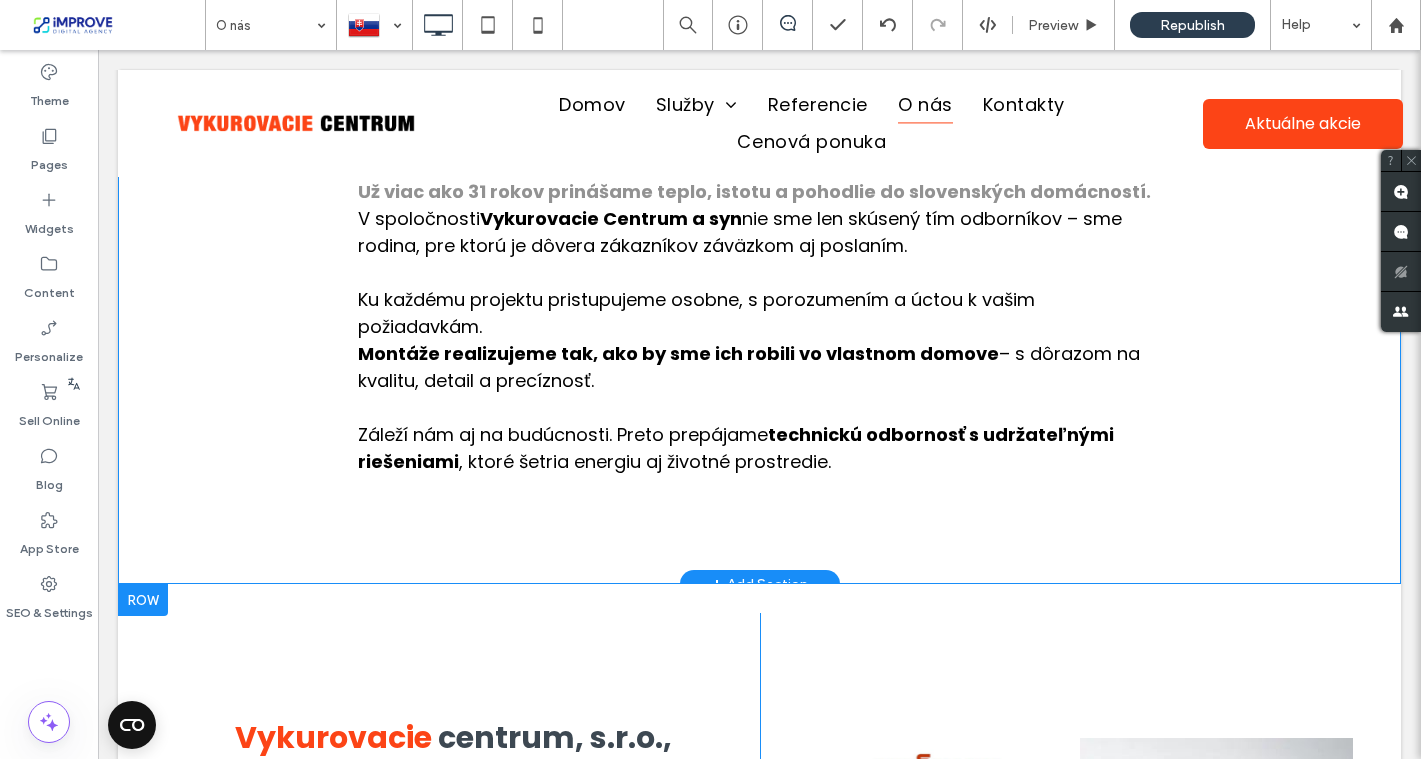 scroll, scrollTop: 0, scrollLeft: 0, axis: both 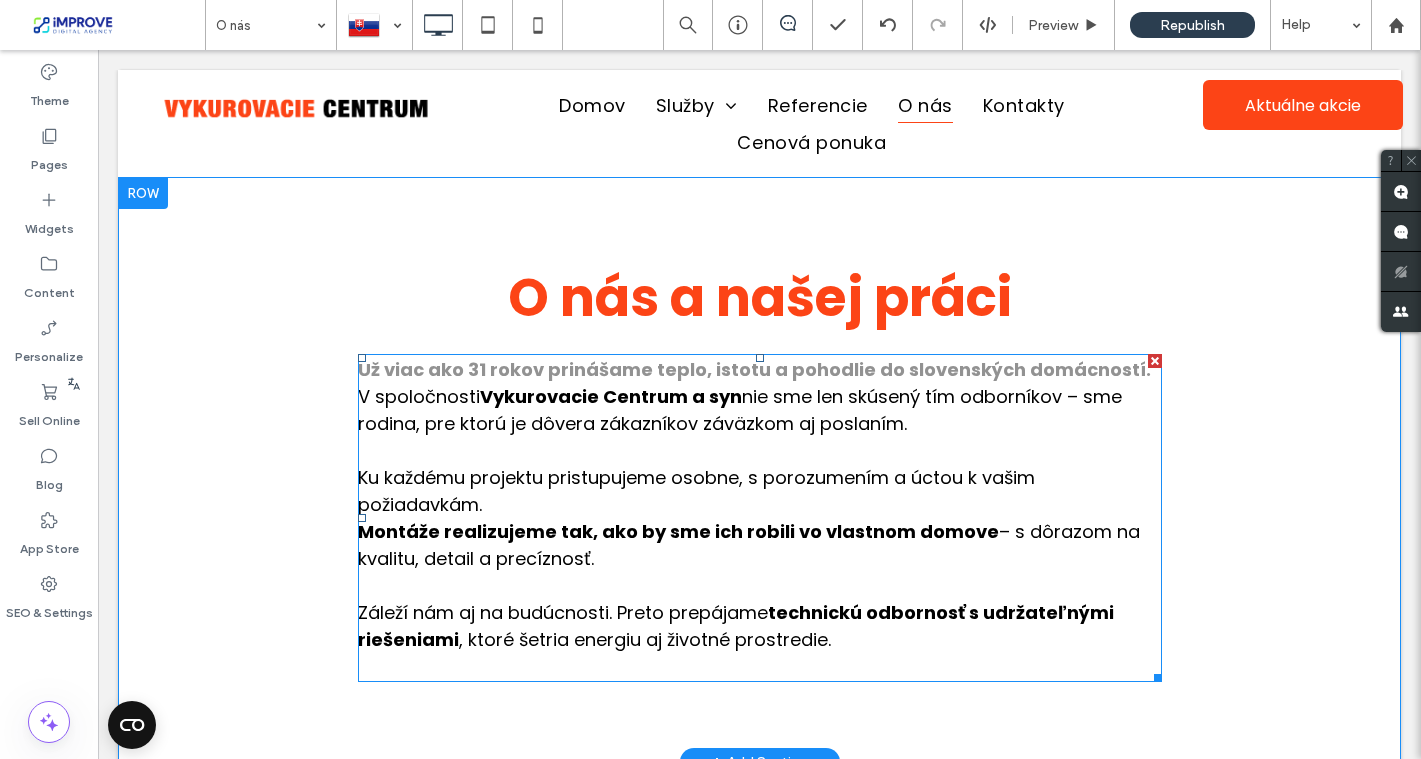 click on "Už viac ako 31 rokov prinášame teplo, istotu a pohodlie do slovenských domácností." at bounding box center [754, 369] 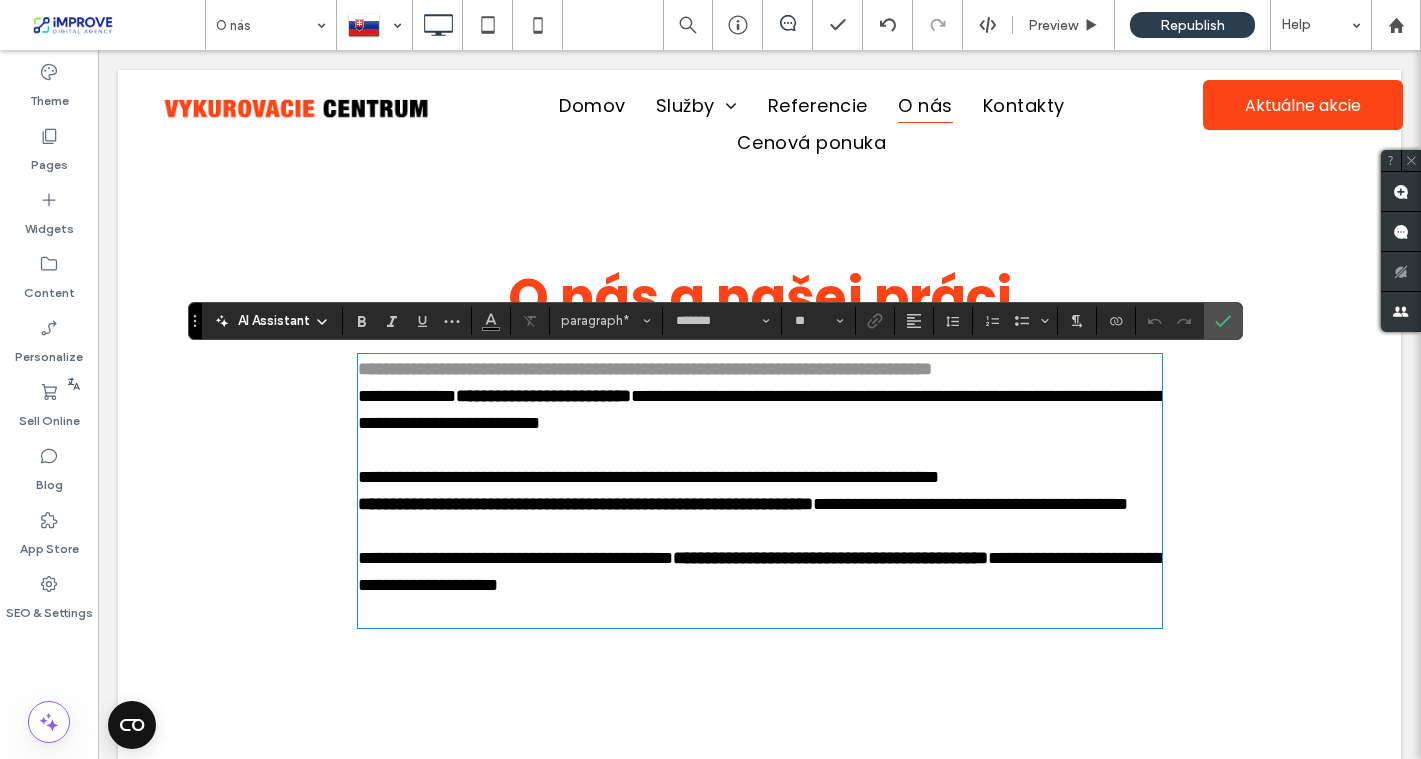click on "**********" at bounding box center (645, 369) 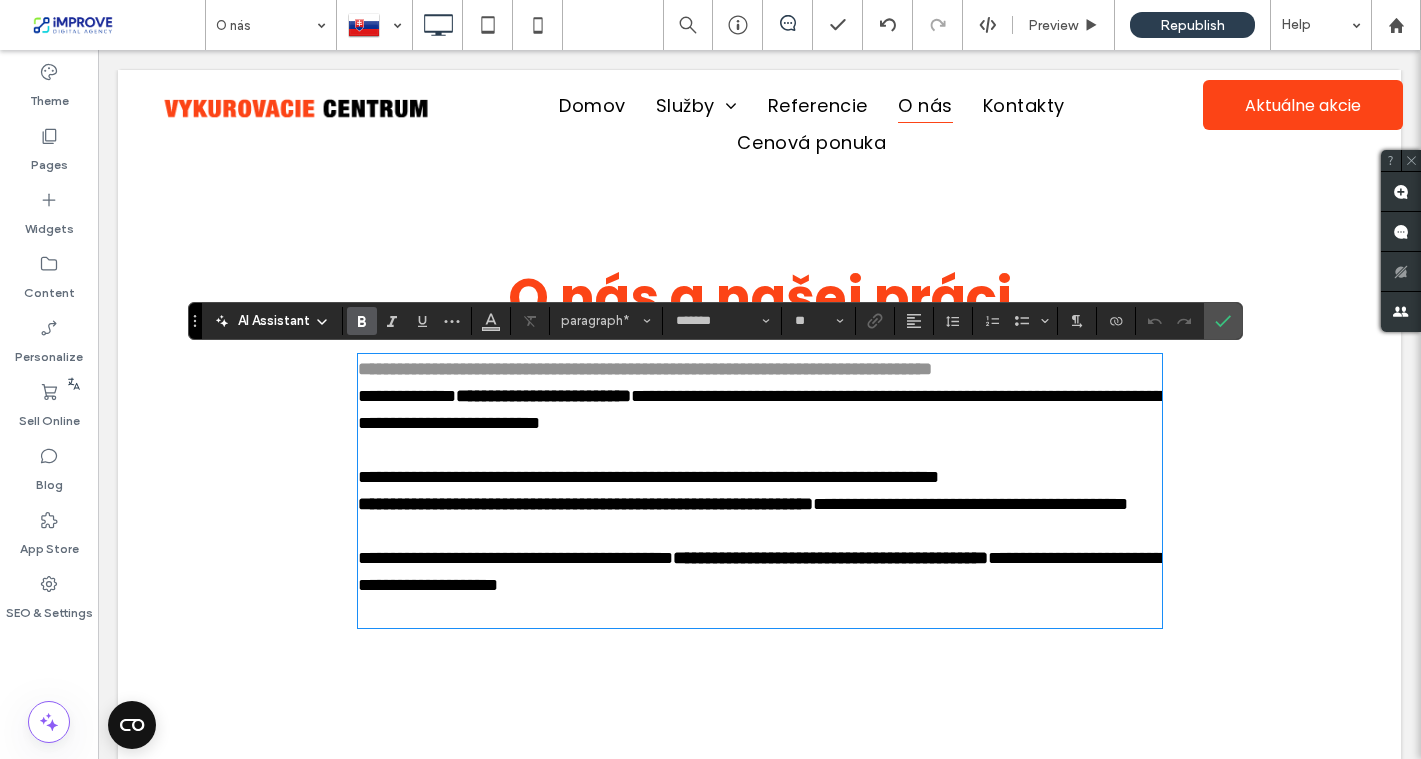 type 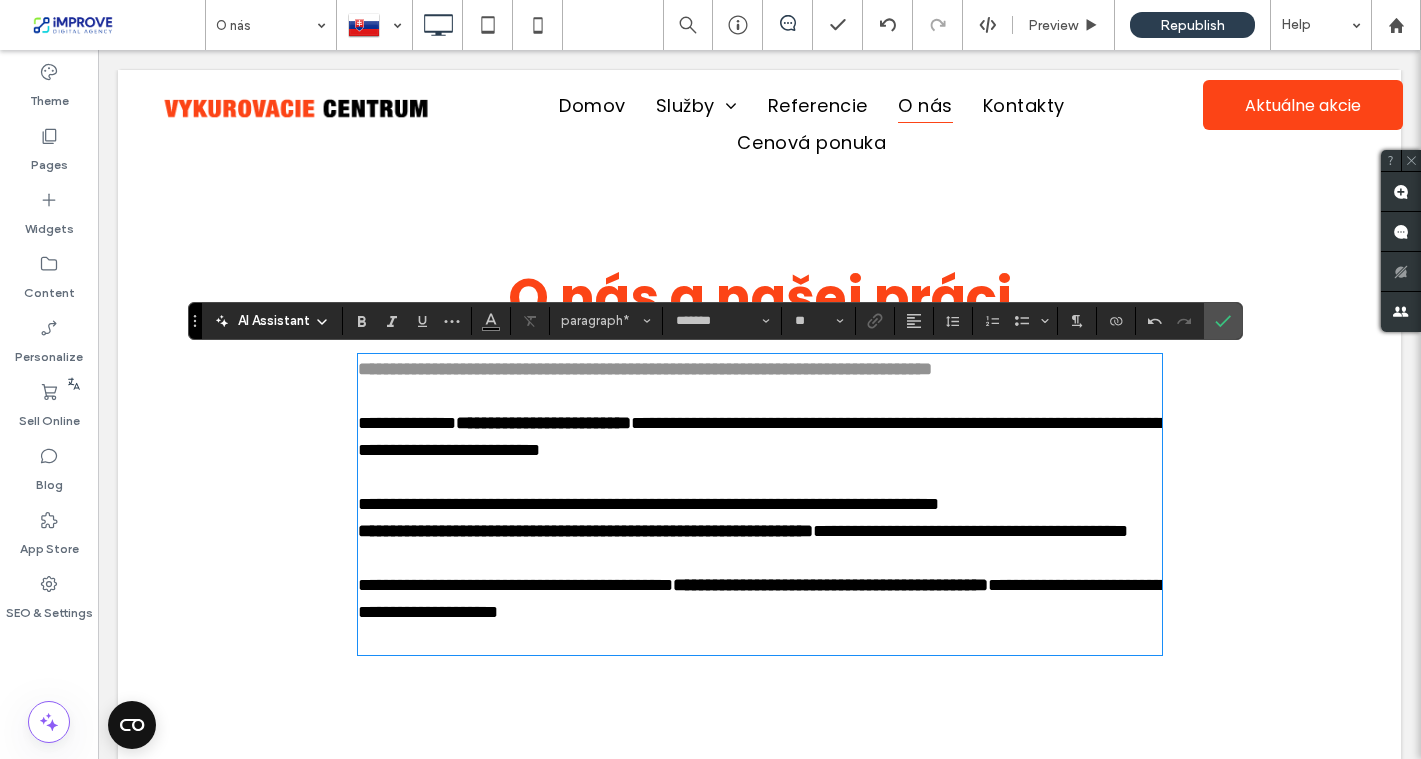 click on "**********" at bounding box center (543, 423) 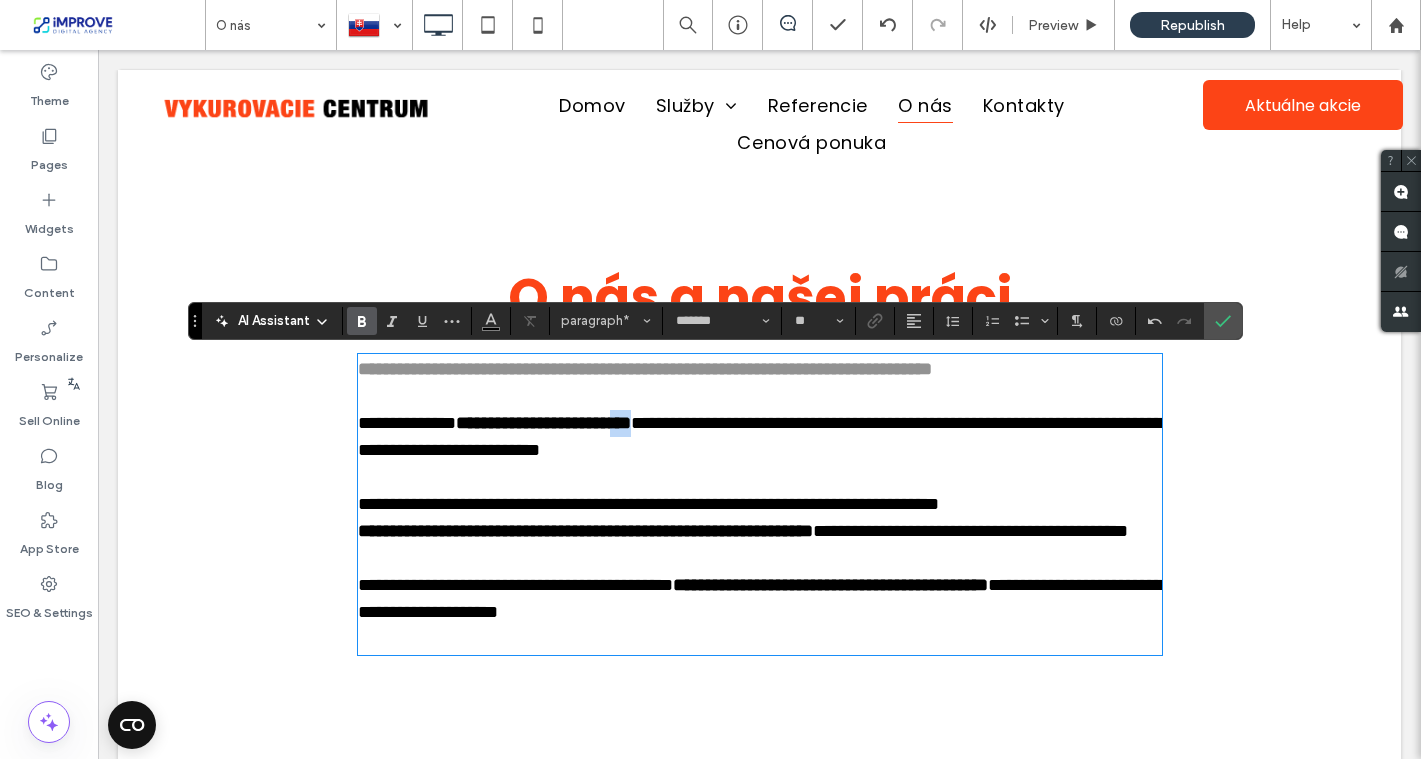 click on "**********" at bounding box center (543, 423) 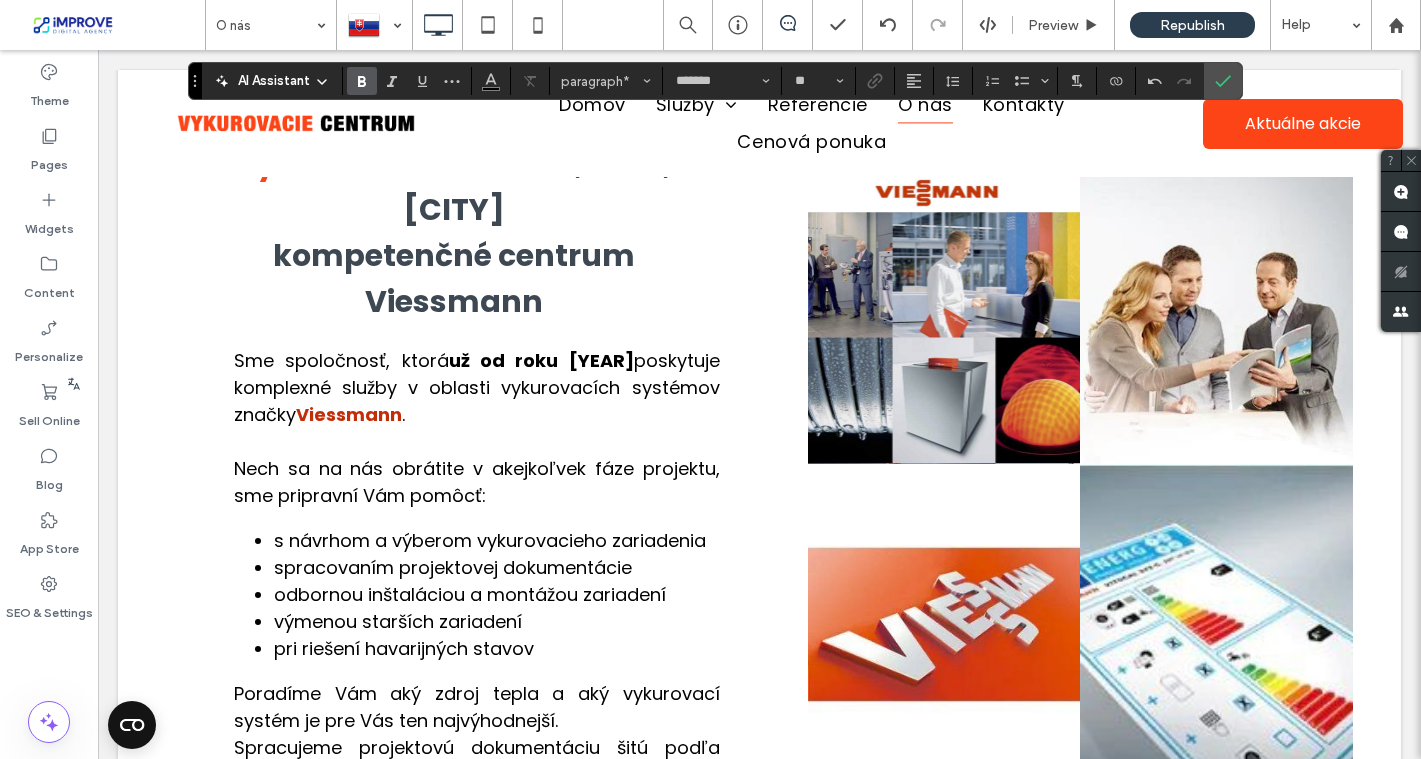scroll, scrollTop: 729, scrollLeft: 0, axis: vertical 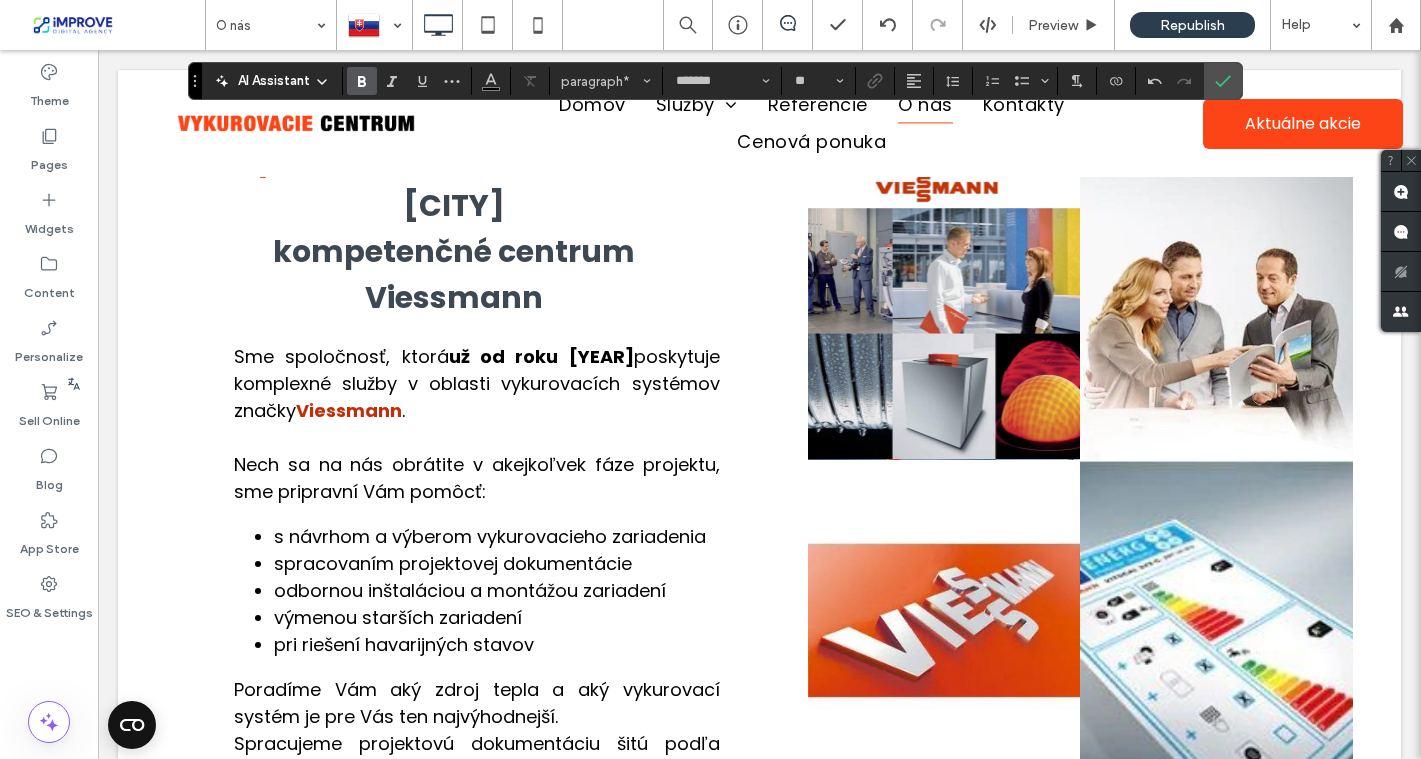 click on "Nech sa na nás obrátite v akejkoľvek fáze projektu, sme pripravní Vám pomôcť:" at bounding box center [477, 478] 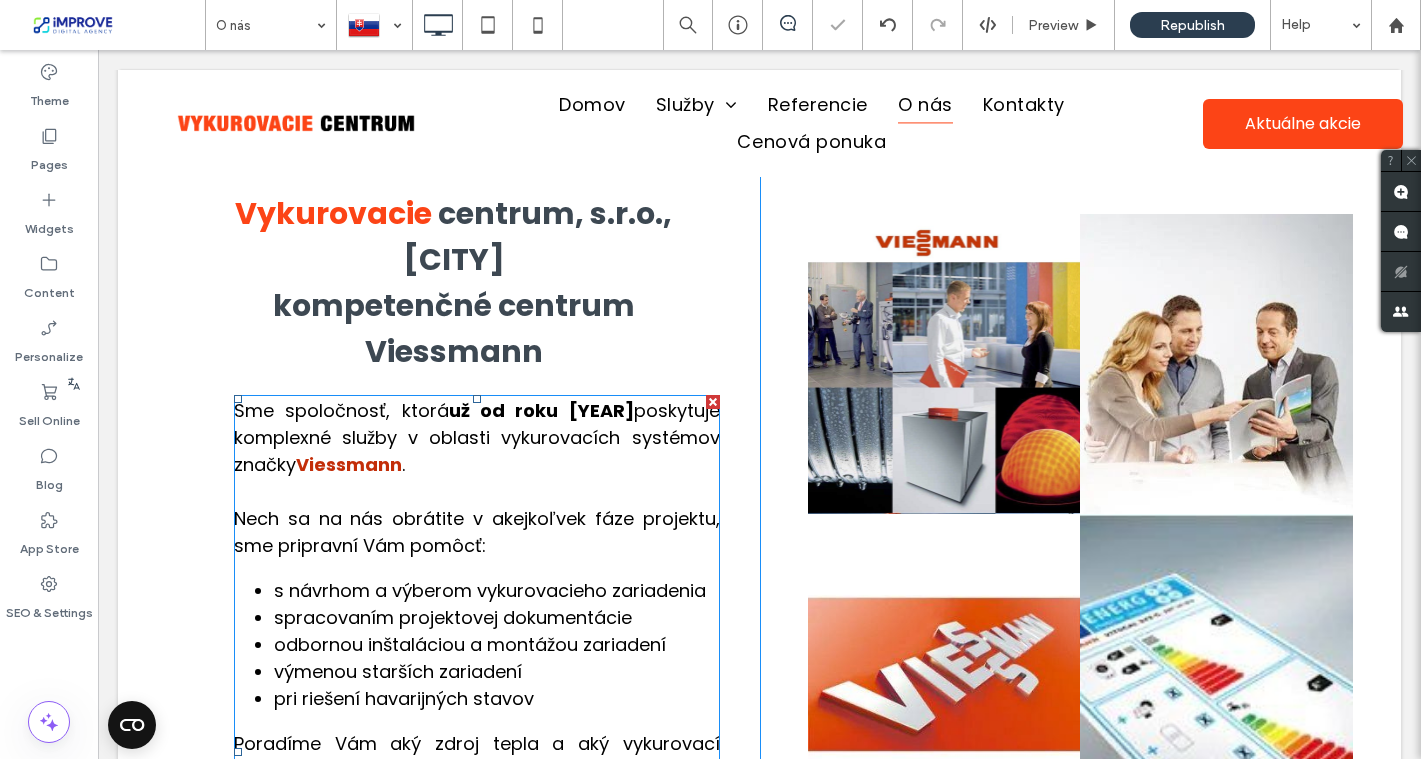 click on "Nech sa na nás obrátite v akejkoľvek fáze projektu, sme pripravní Vám pomôcť:" at bounding box center [477, 532] 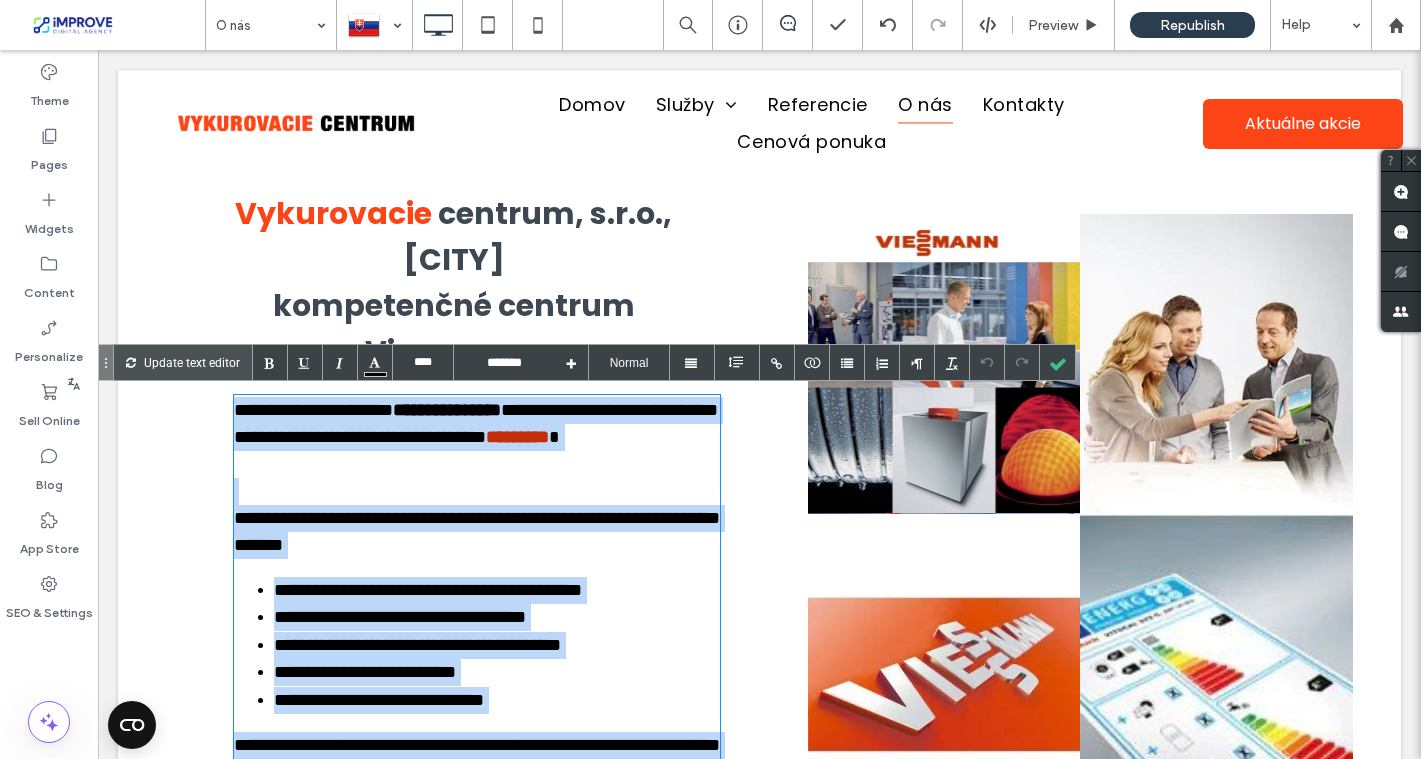 copy on "**********" 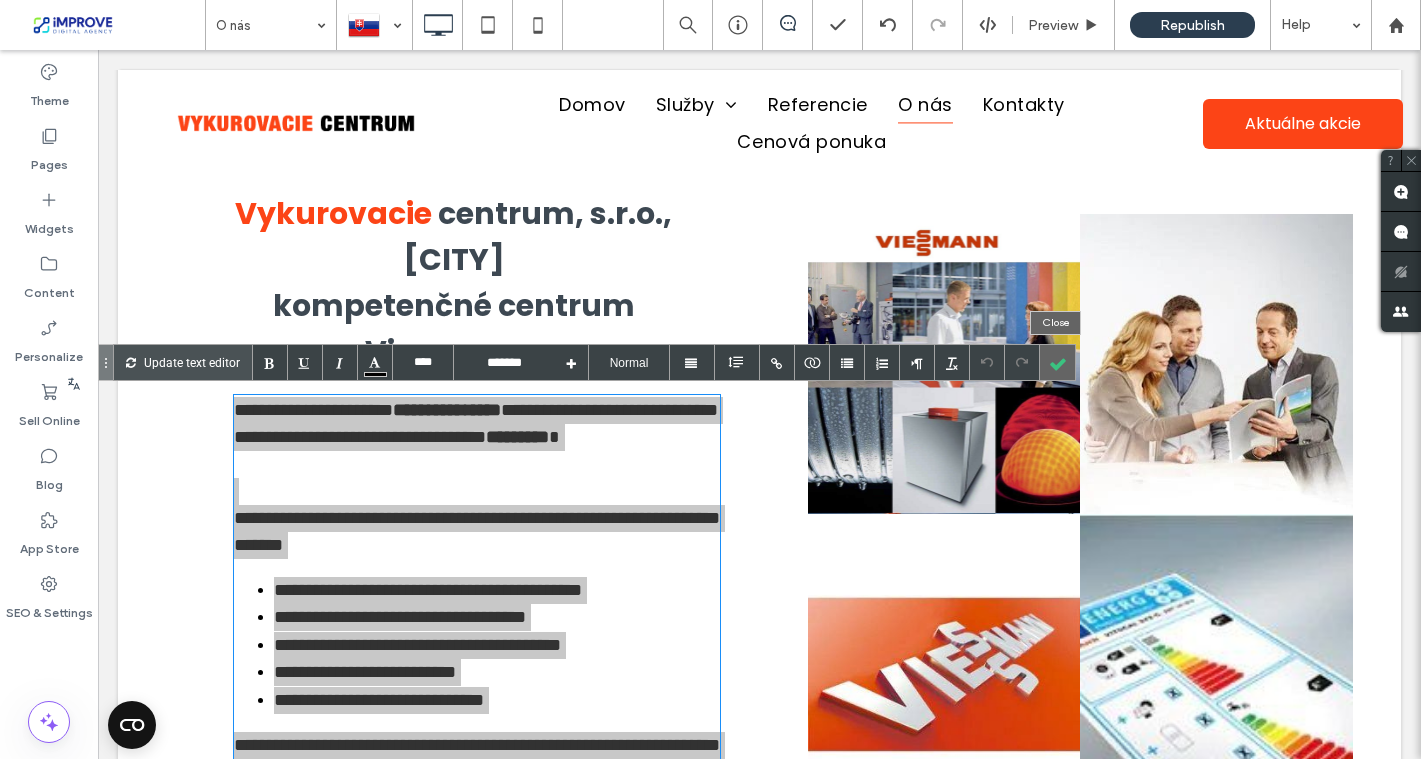 click at bounding box center (1057, 362) 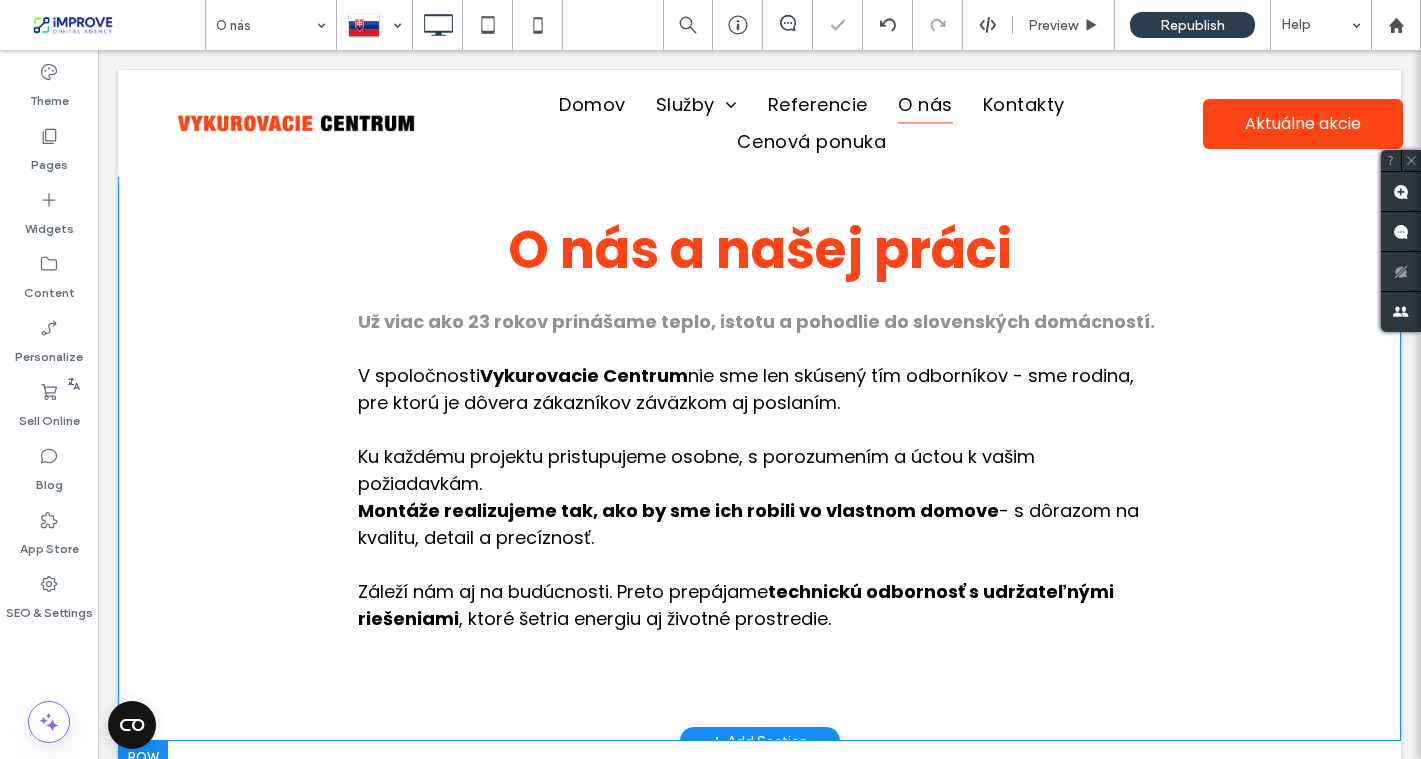 scroll, scrollTop: 0, scrollLeft: 0, axis: both 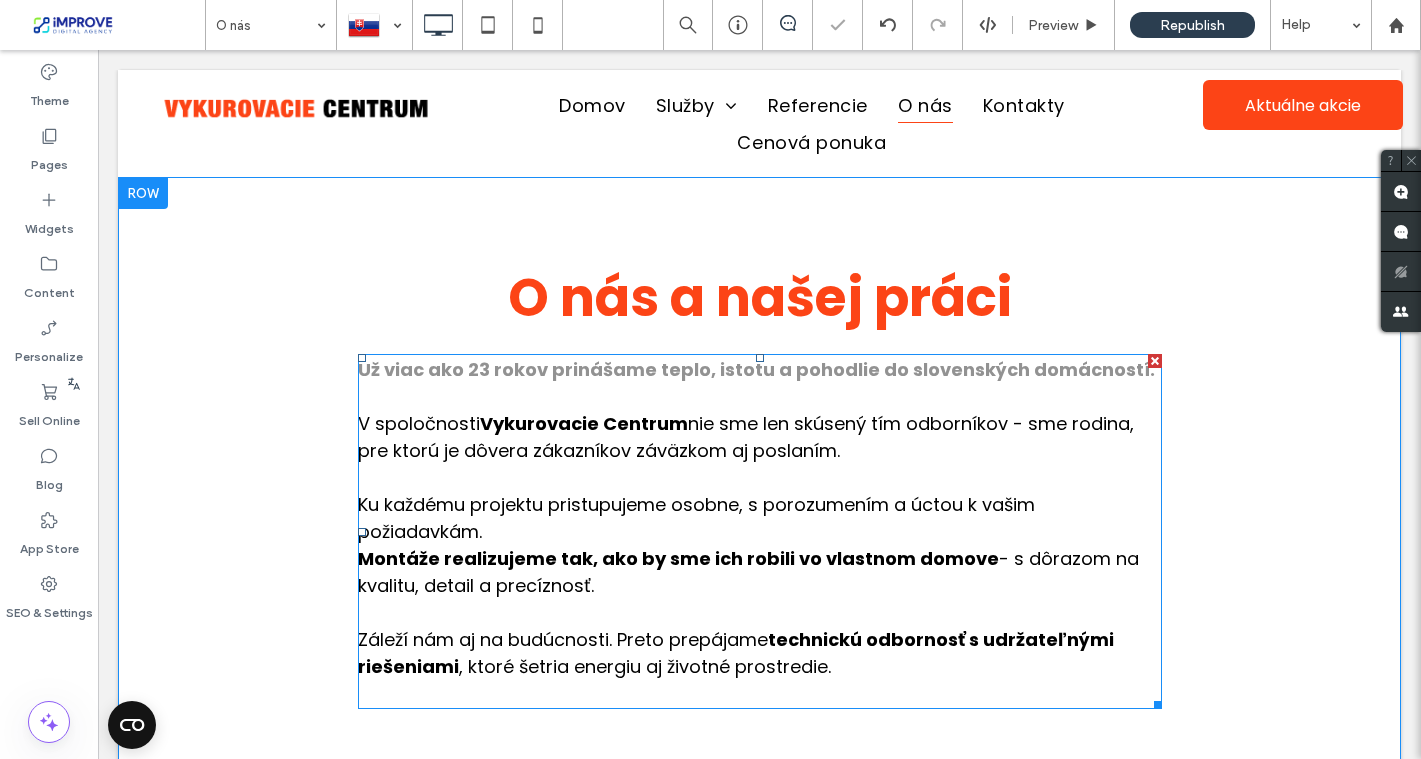 click on "Ku každému projektu pristupujeme osobne, s porozumením a úctou k vašim požiadavkám." at bounding box center (696, 518) 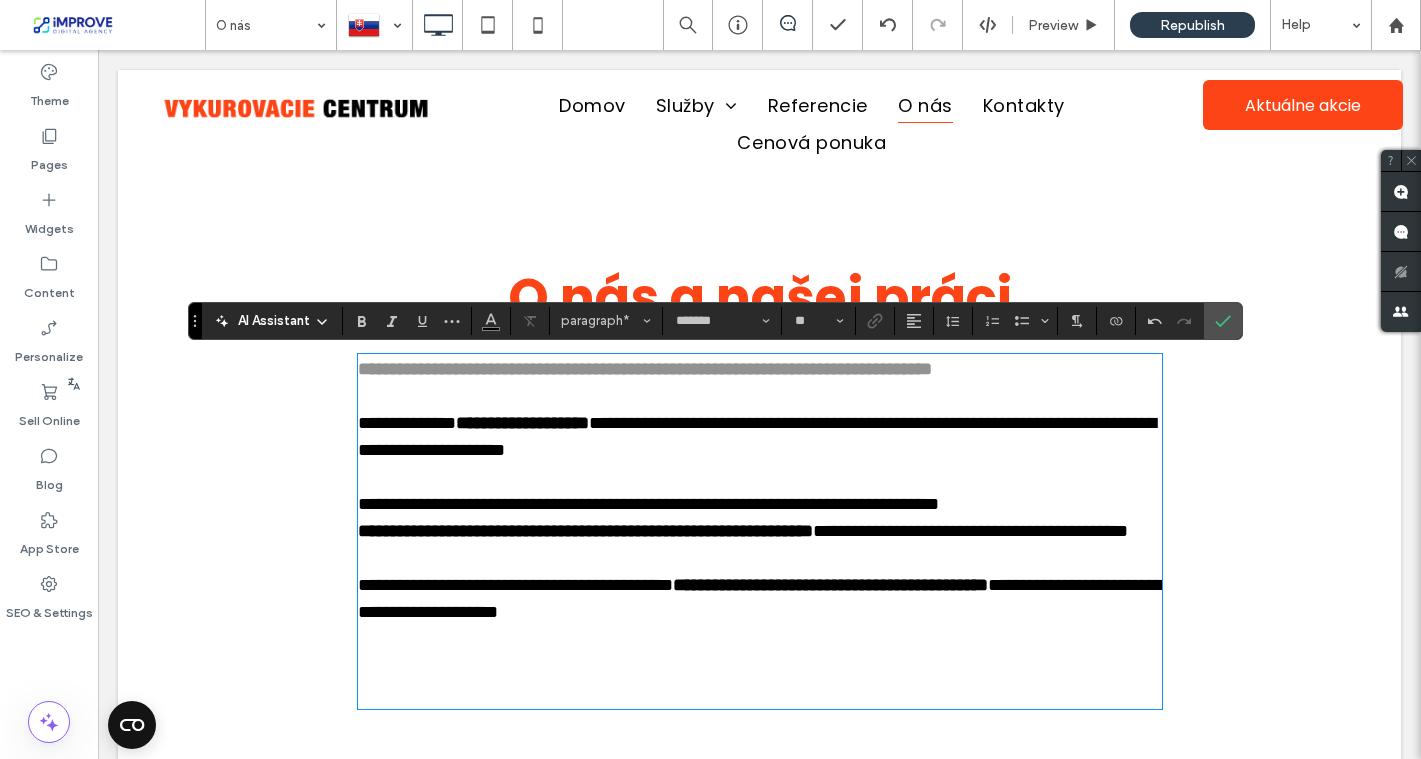 scroll, scrollTop: 0, scrollLeft: 0, axis: both 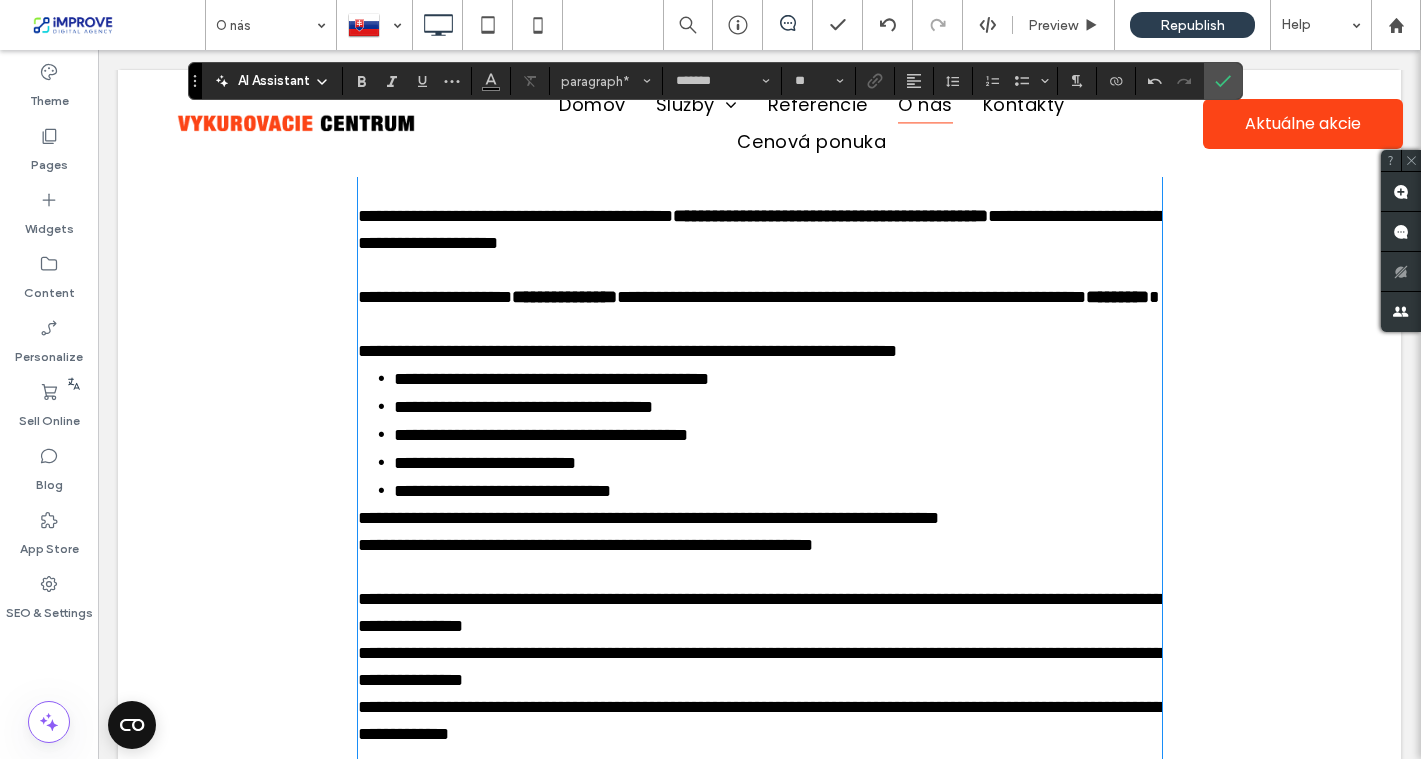 click on "**********" at bounding box center (627, 351) 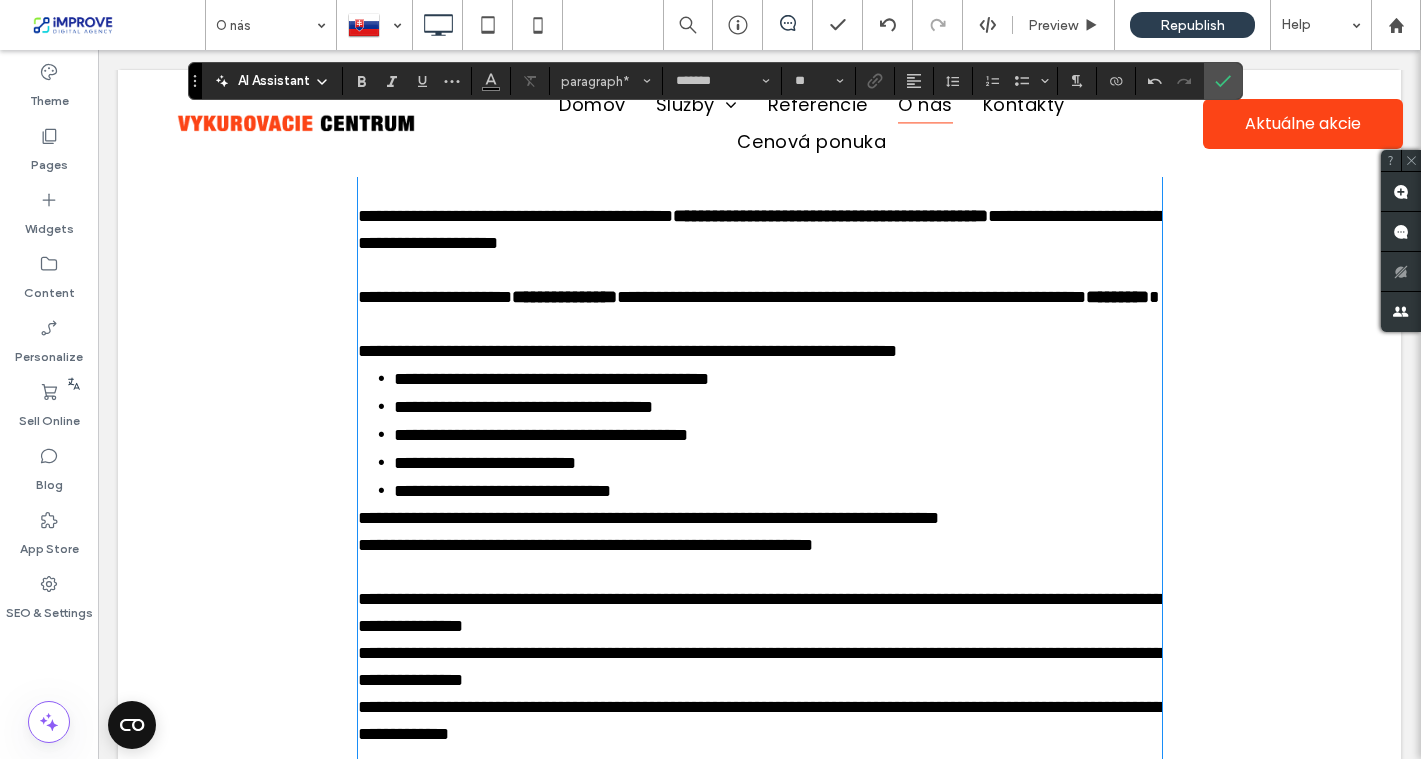 type 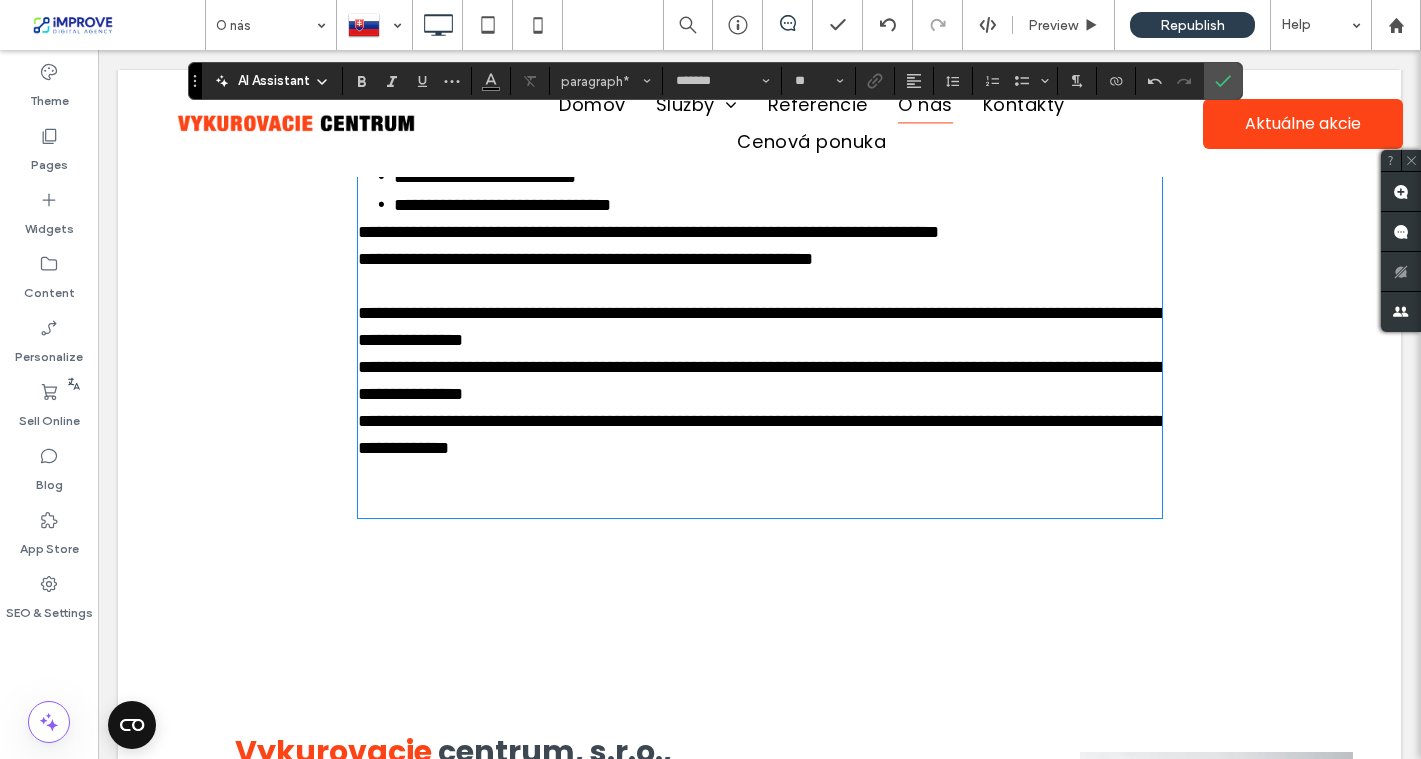 scroll, scrollTop: 680, scrollLeft: 0, axis: vertical 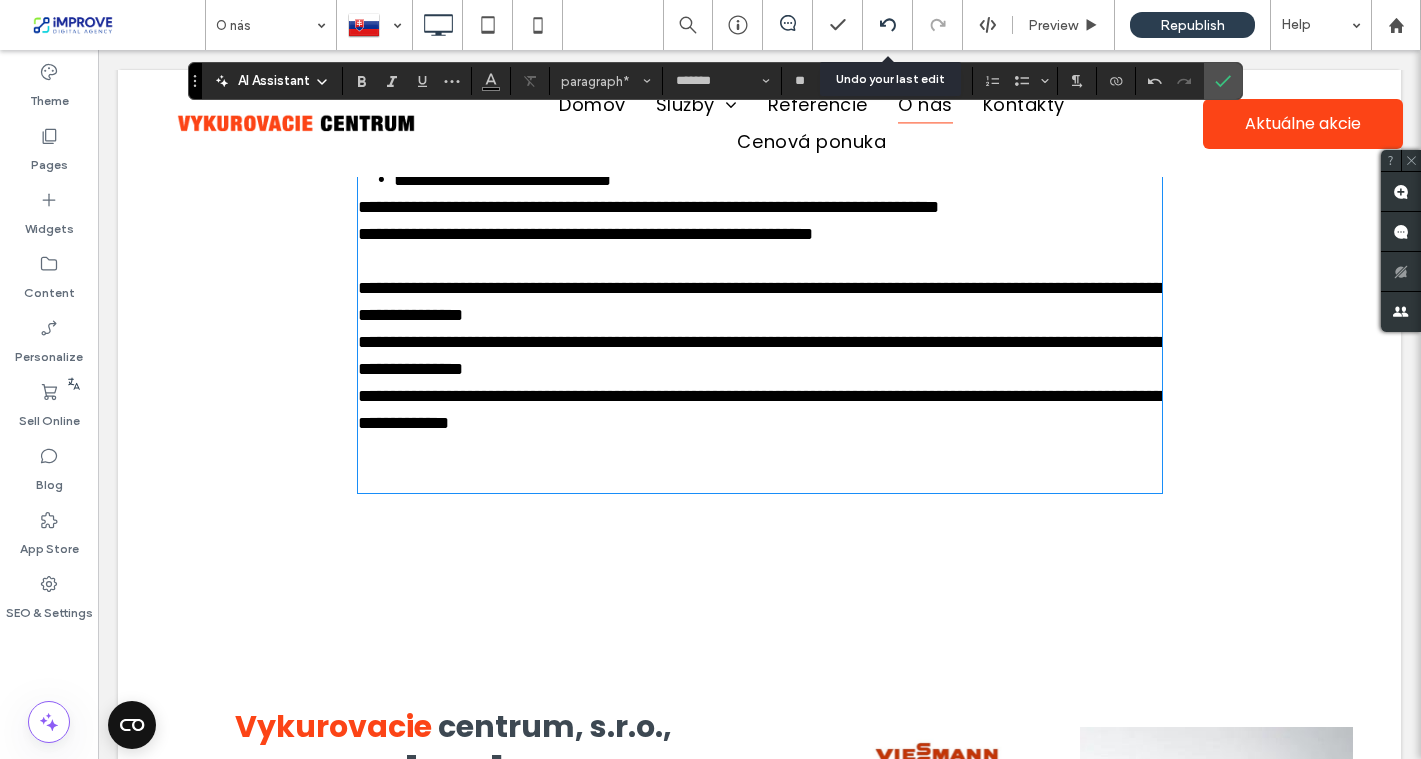 click 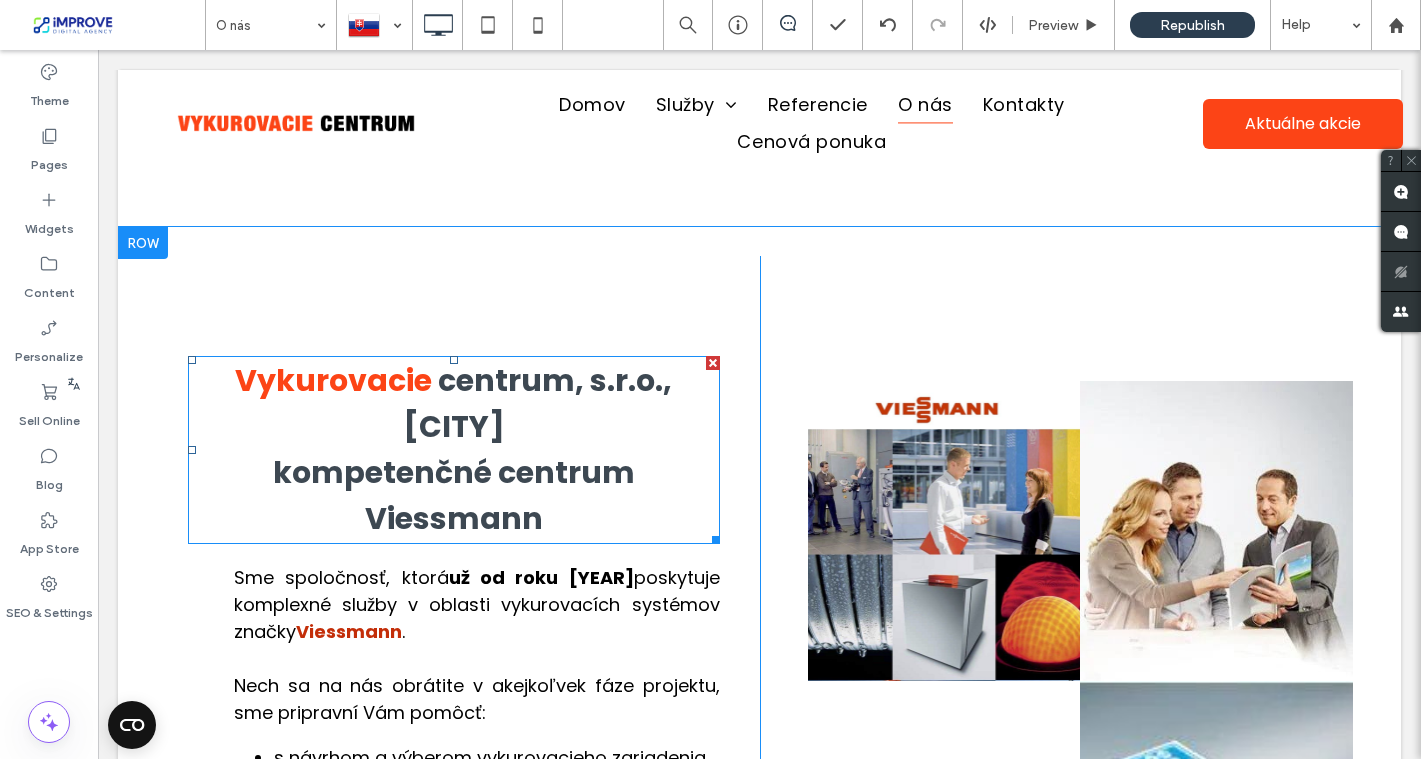 scroll, scrollTop: 1108, scrollLeft: 0, axis: vertical 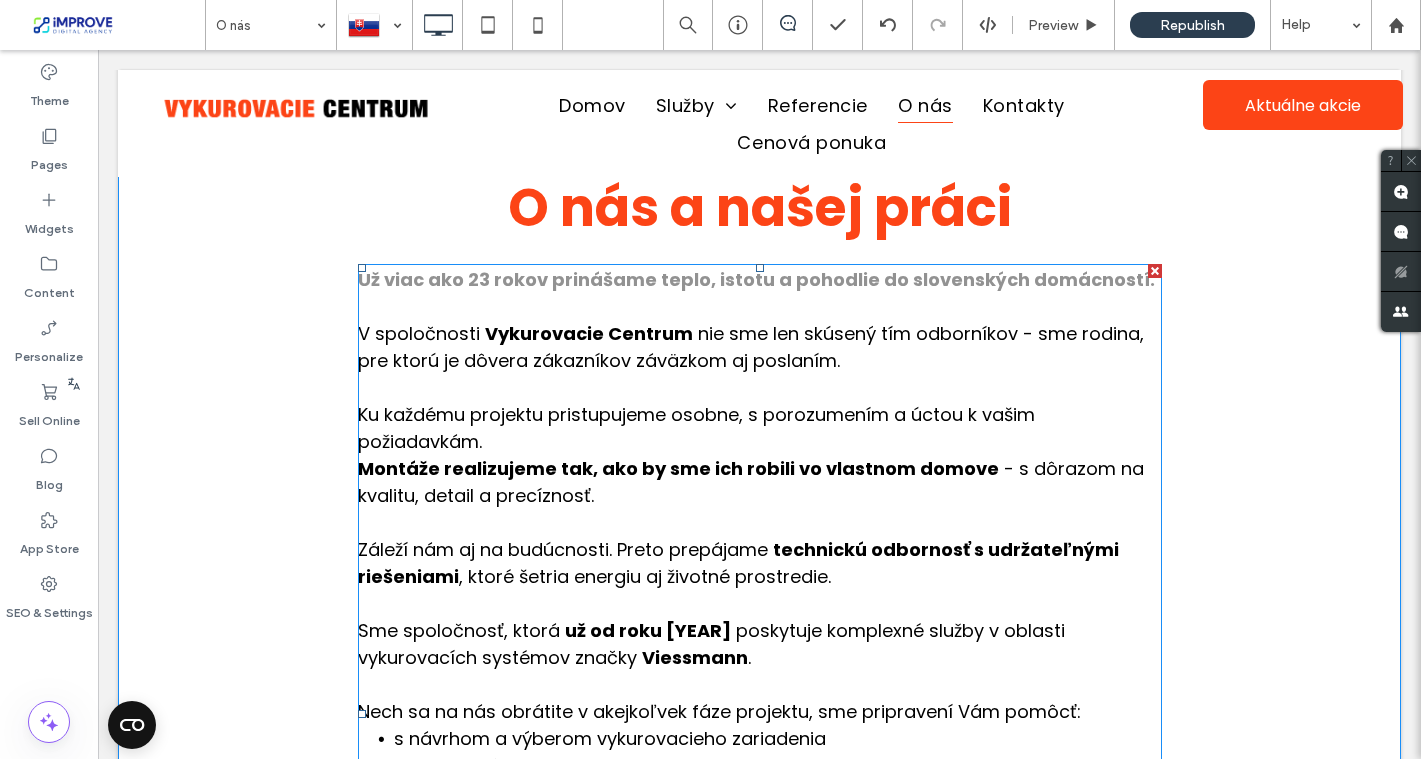 click on "Vykurovacie Centrum" at bounding box center (589, 333) 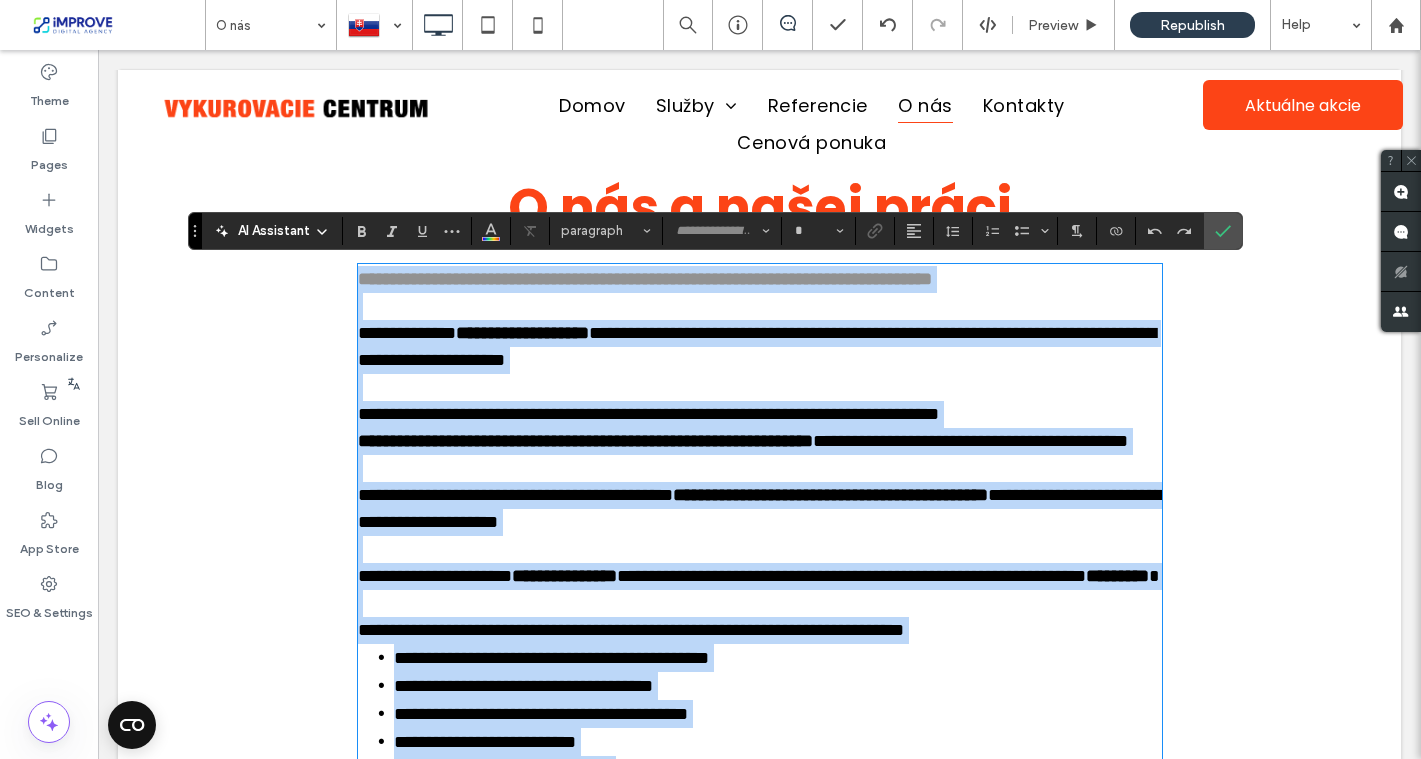 type on "*******" 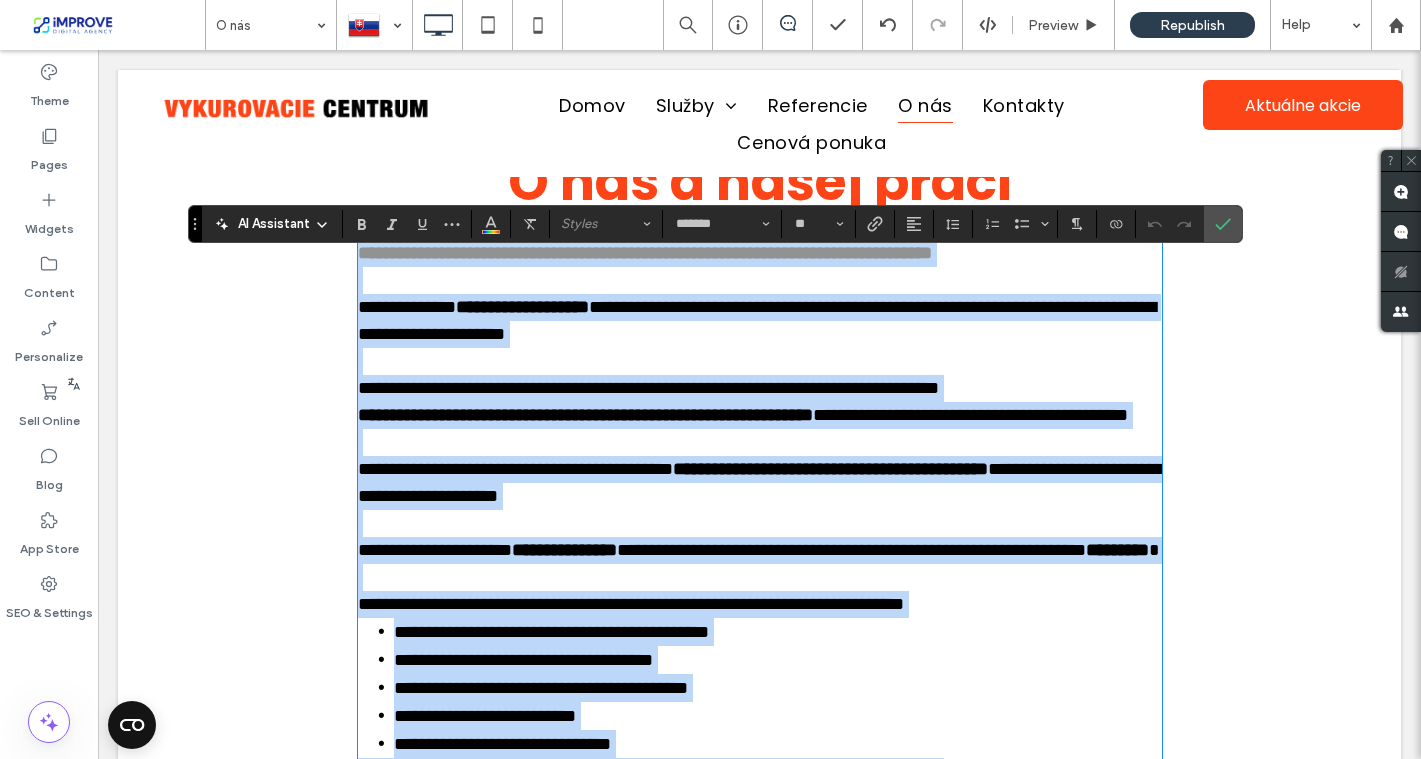 scroll, scrollTop: 124, scrollLeft: 0, axis: vertical 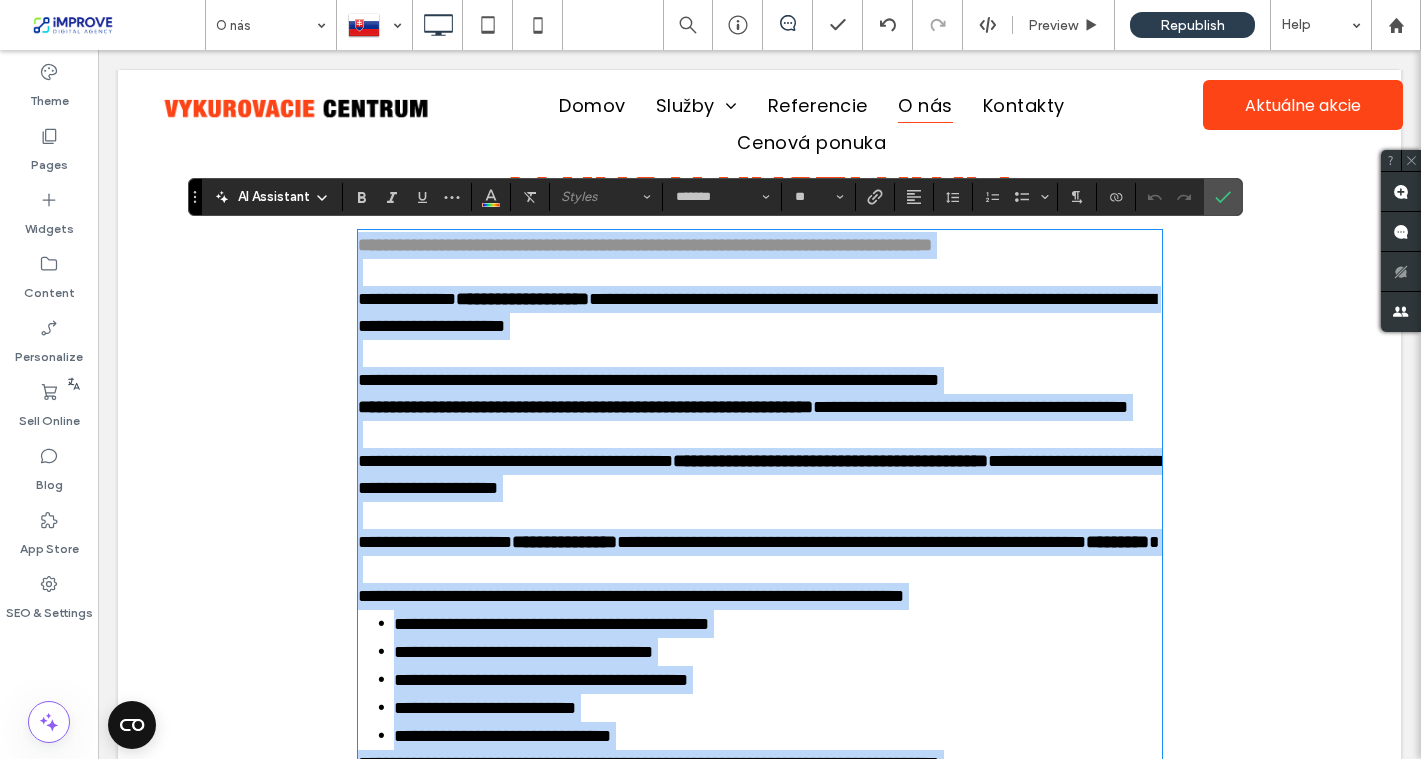 click on "**********" at bounding box center [564, 542] 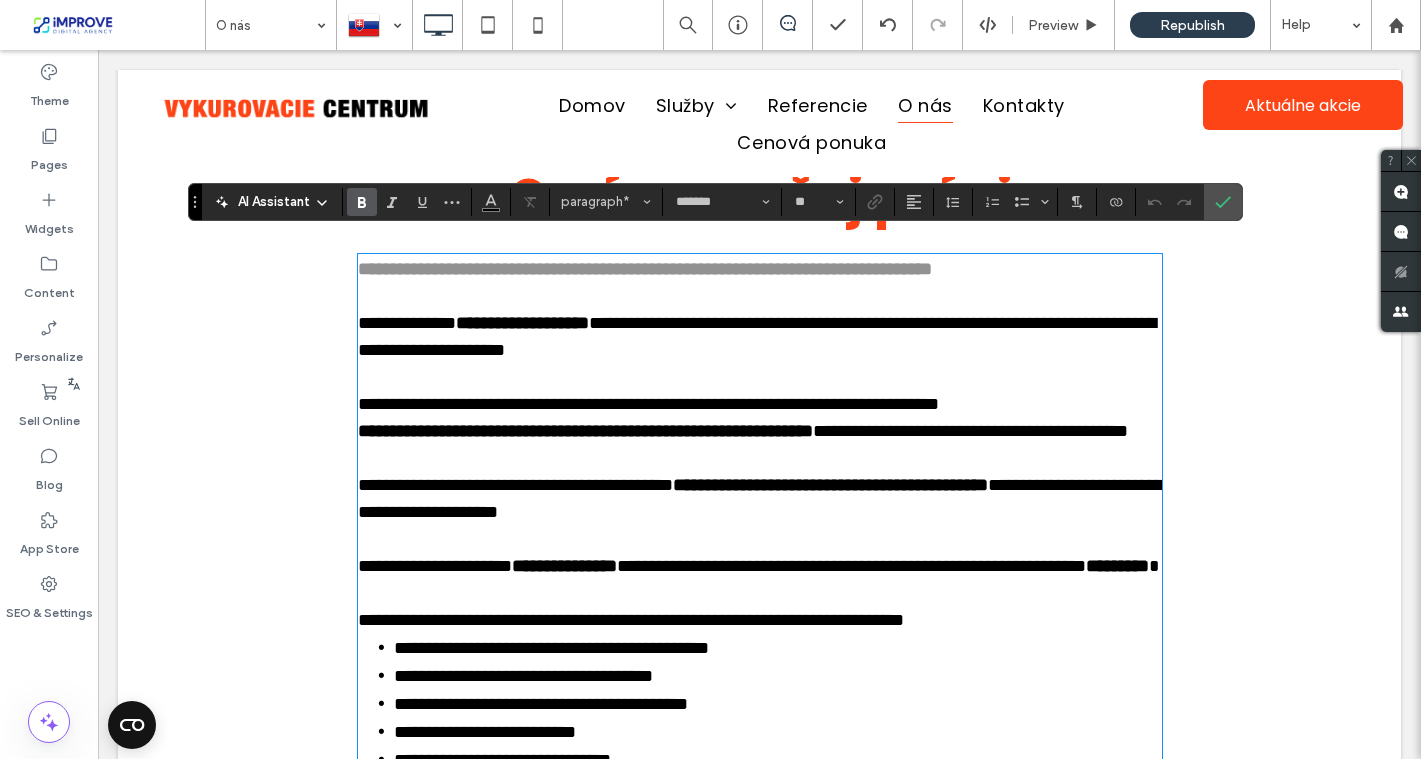 scroll, scrollTop: 92, scrollLeft: 0, axis: vertical 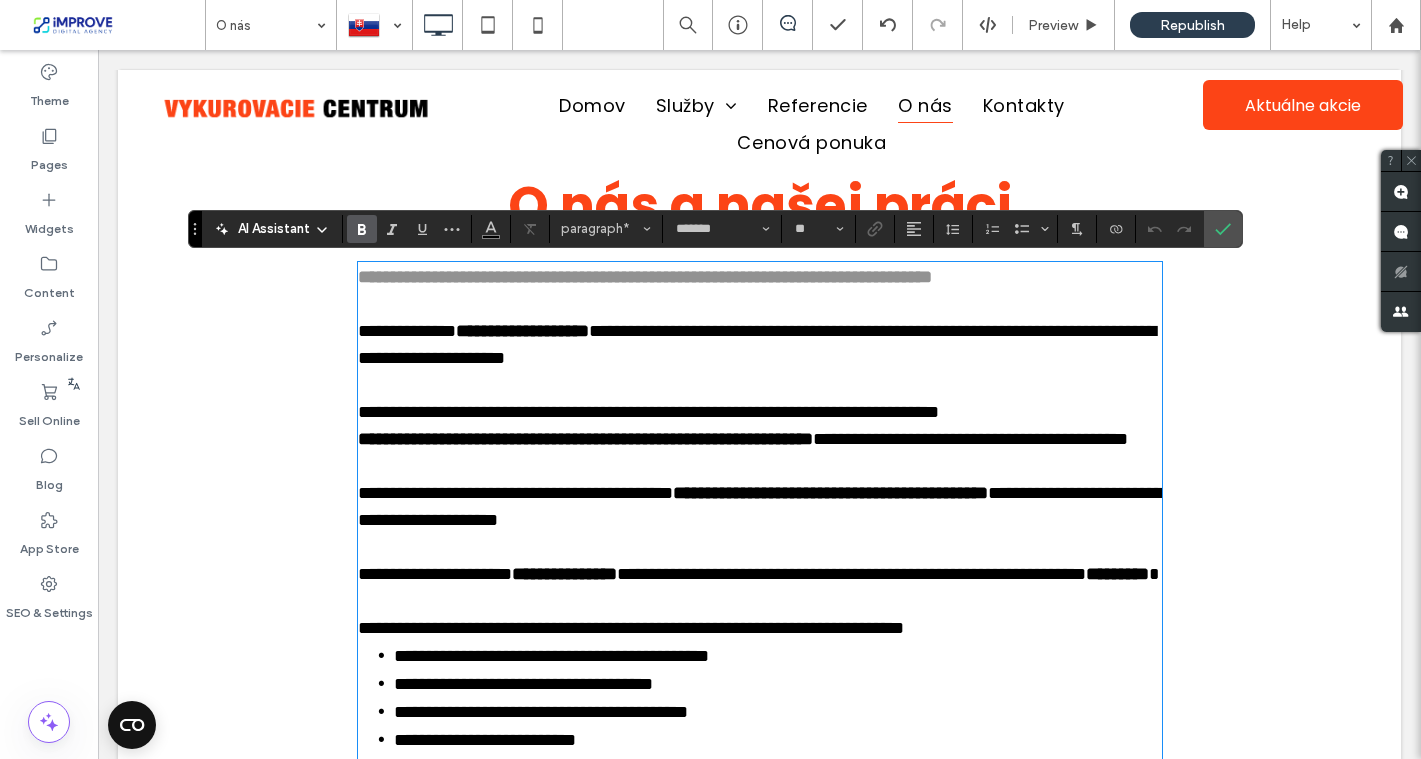 click on "**********" at bounding box center (522, 331) 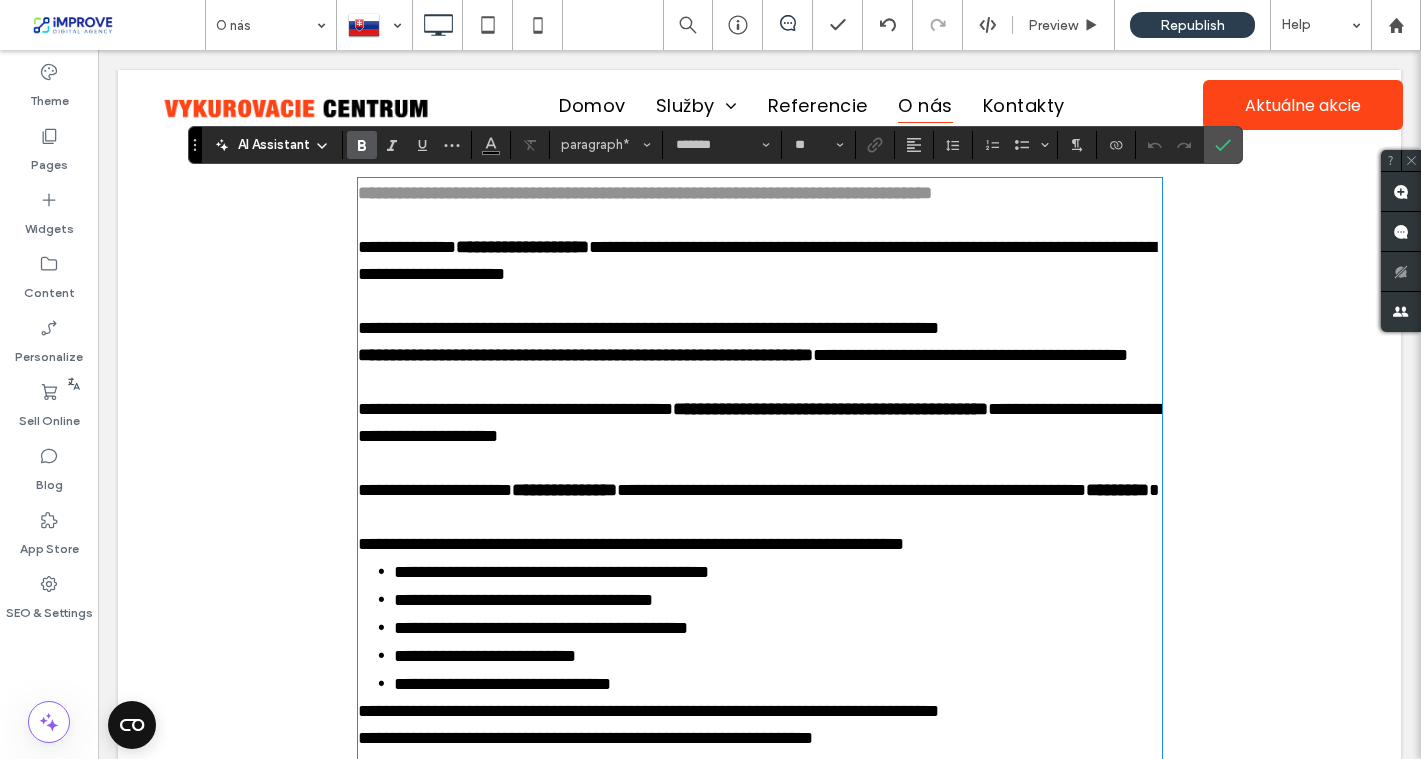 scroll, scrollTop: 106, scrollLeft: 0, axis: vertical 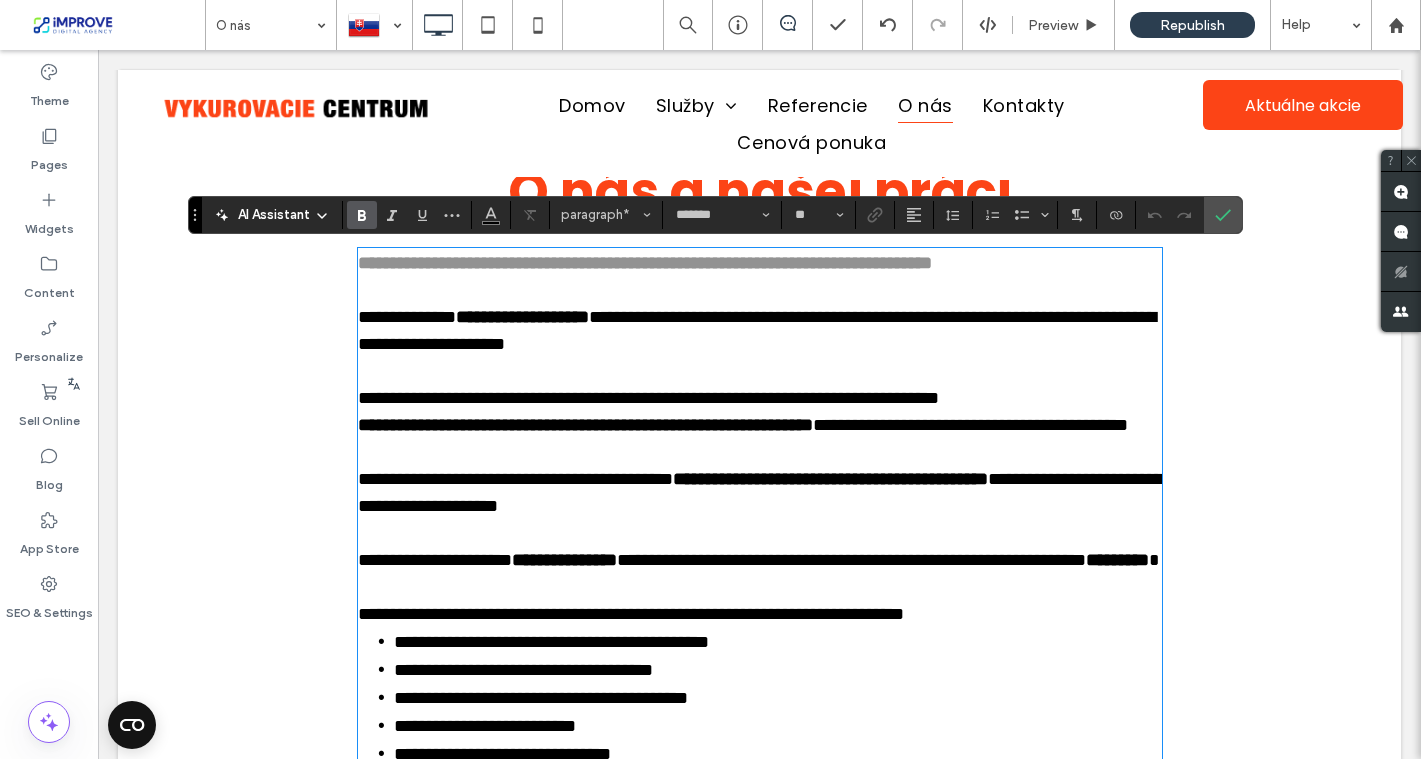 click on "**********" at bounding box center (522, 317) 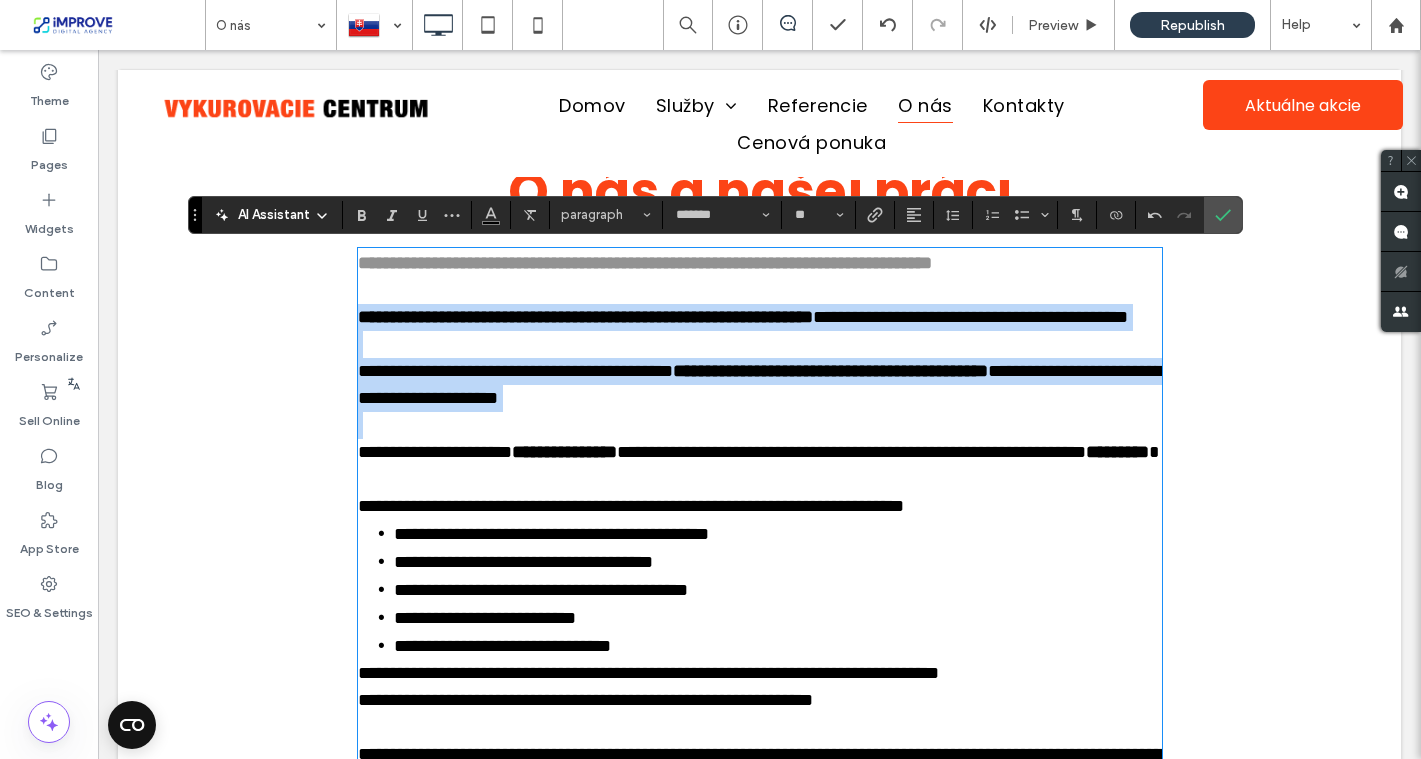 type 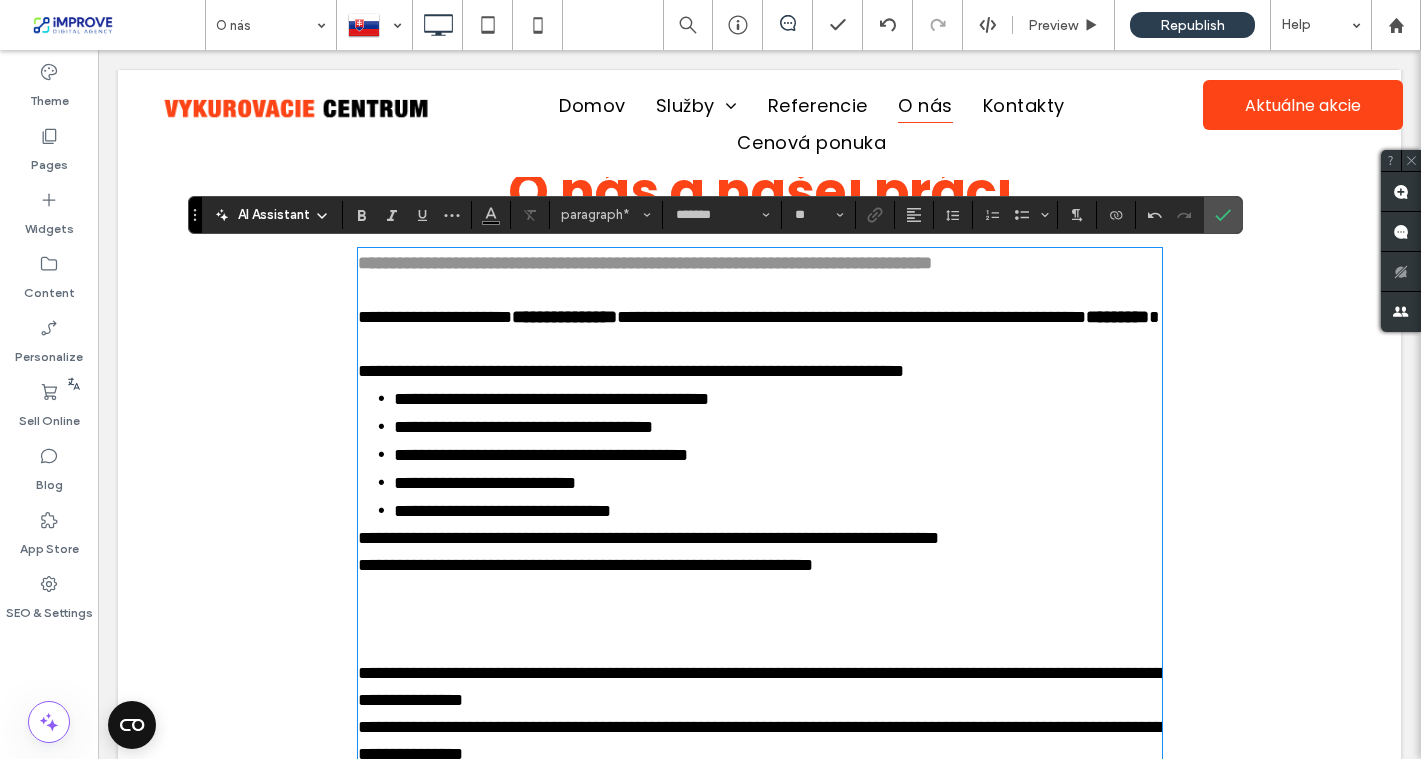 scroll, scrollTop: 0, scrollLeft: 0, axis: both 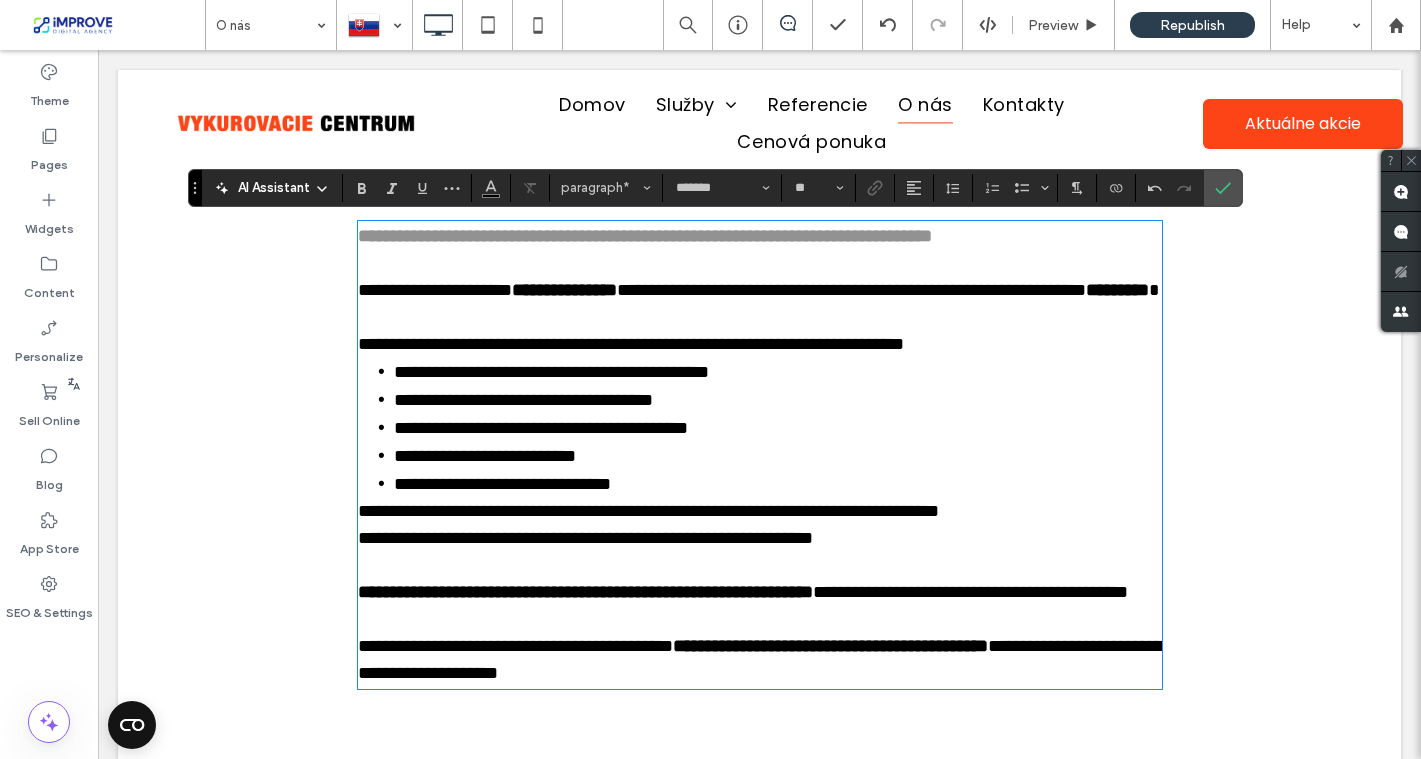 click on "**********" at bounding box center (648, 511) 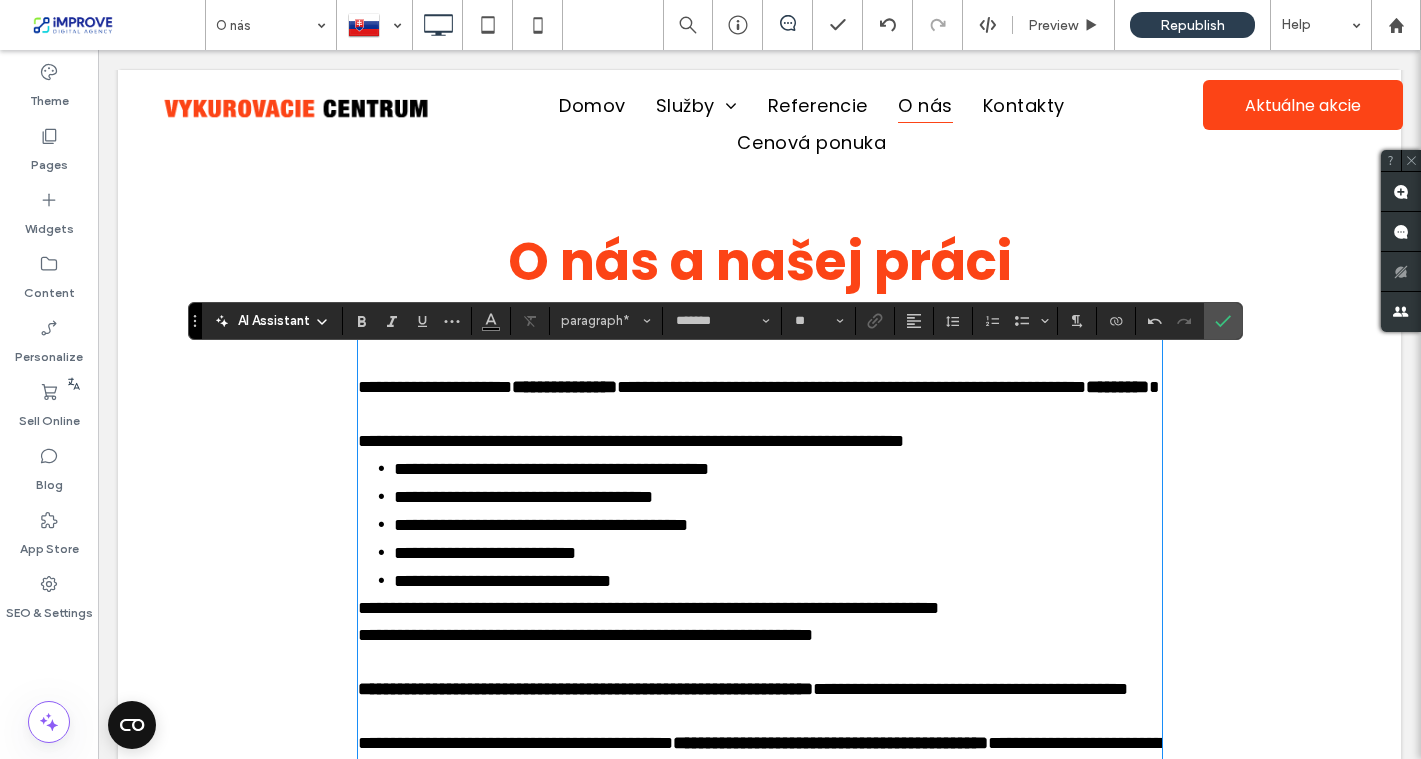 scroll, scrollTop: 0, scrollLeft: 0, axis: both 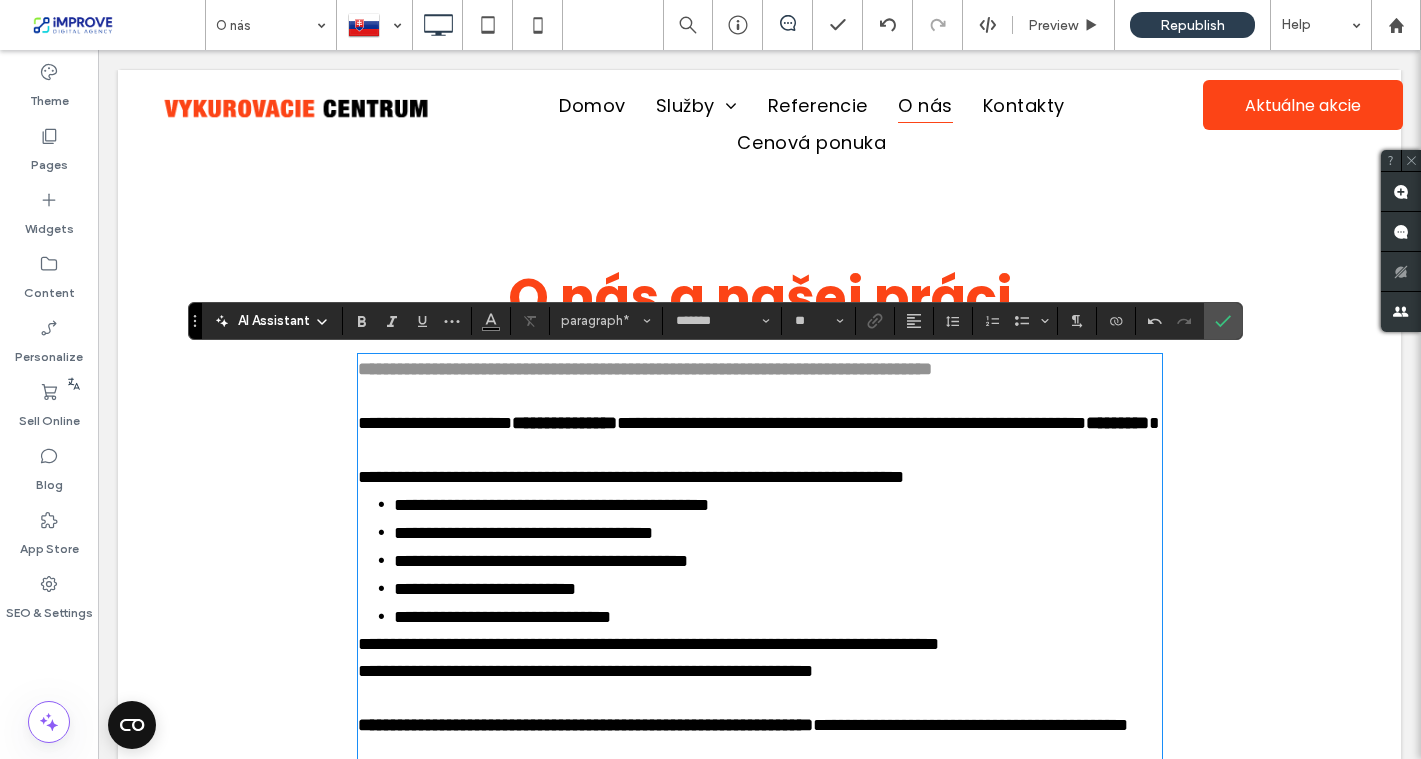 click on "**********" at bounding box center [645, 369] 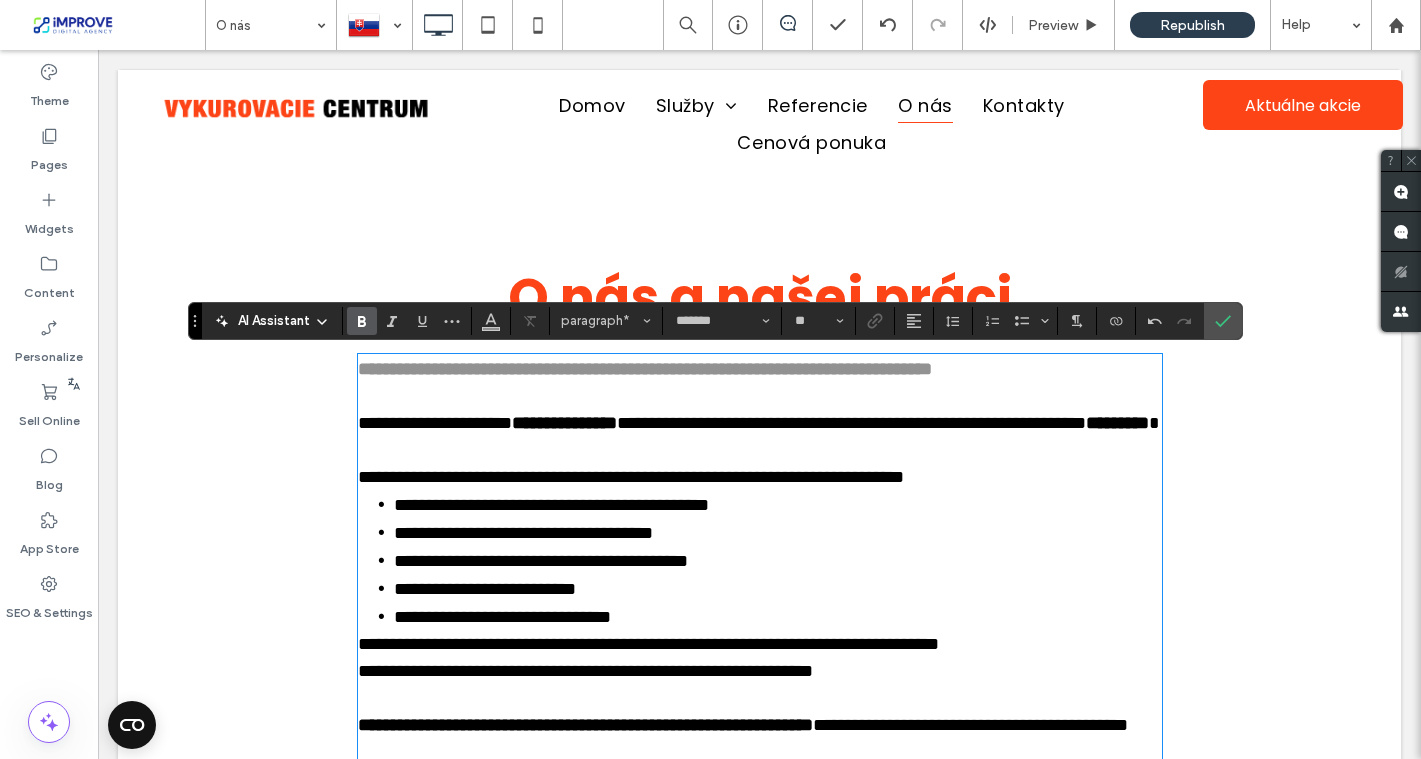 click on "**********" at bounding box center (851, 423) 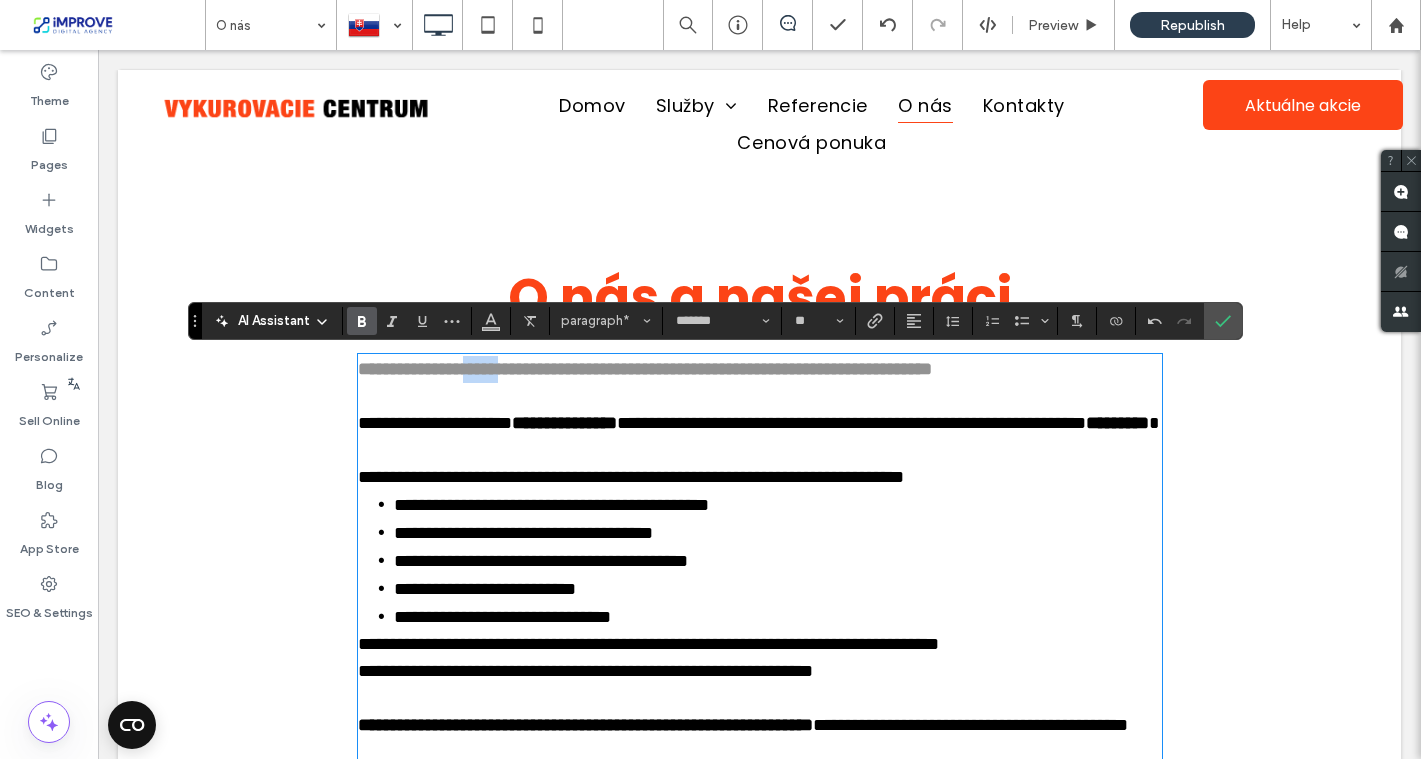 click on "**********" at bounding box center [645, 369] 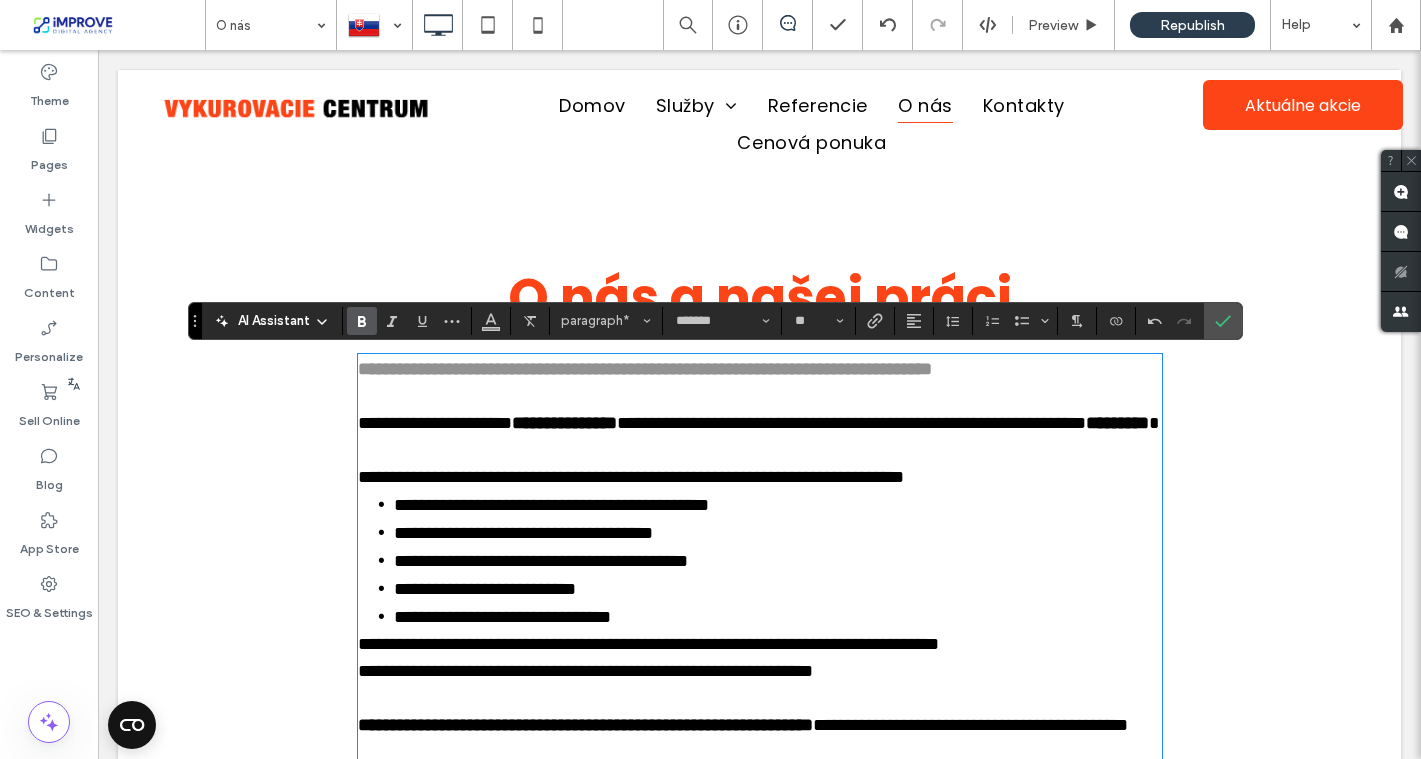 click on "**********" at bounding box center [645, 369] 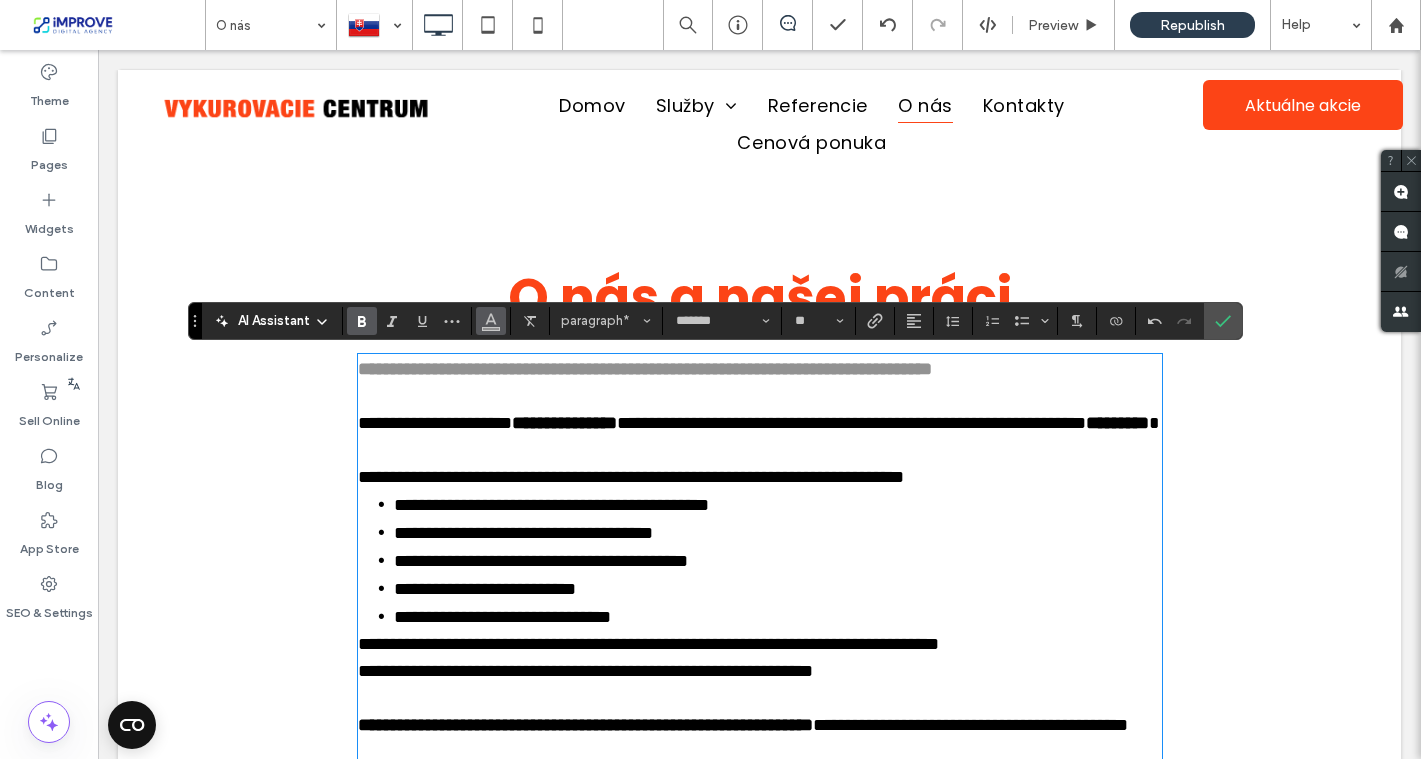 click at bounding box center (491, 321) 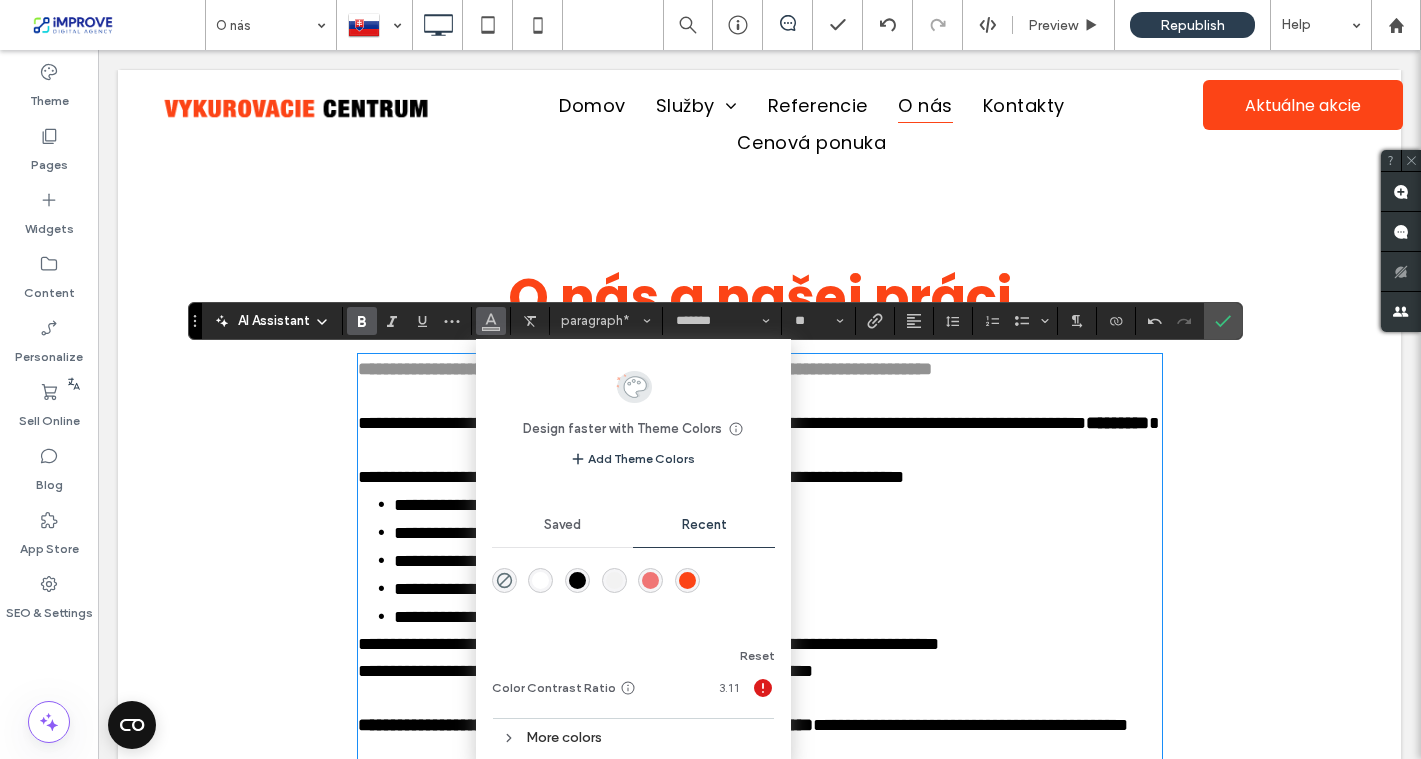 click at bounding box center (577, 580) 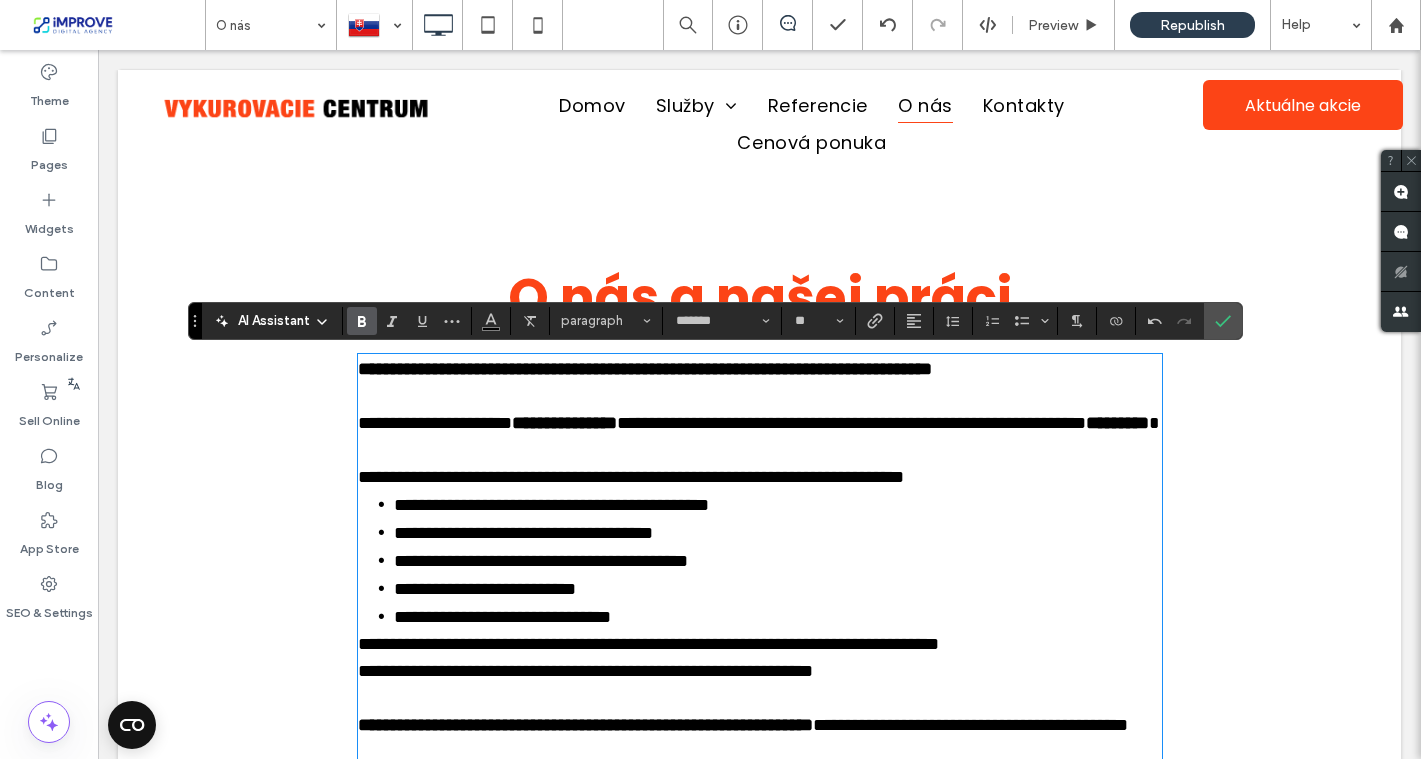click on "**********" at bounding box center [778, 505] 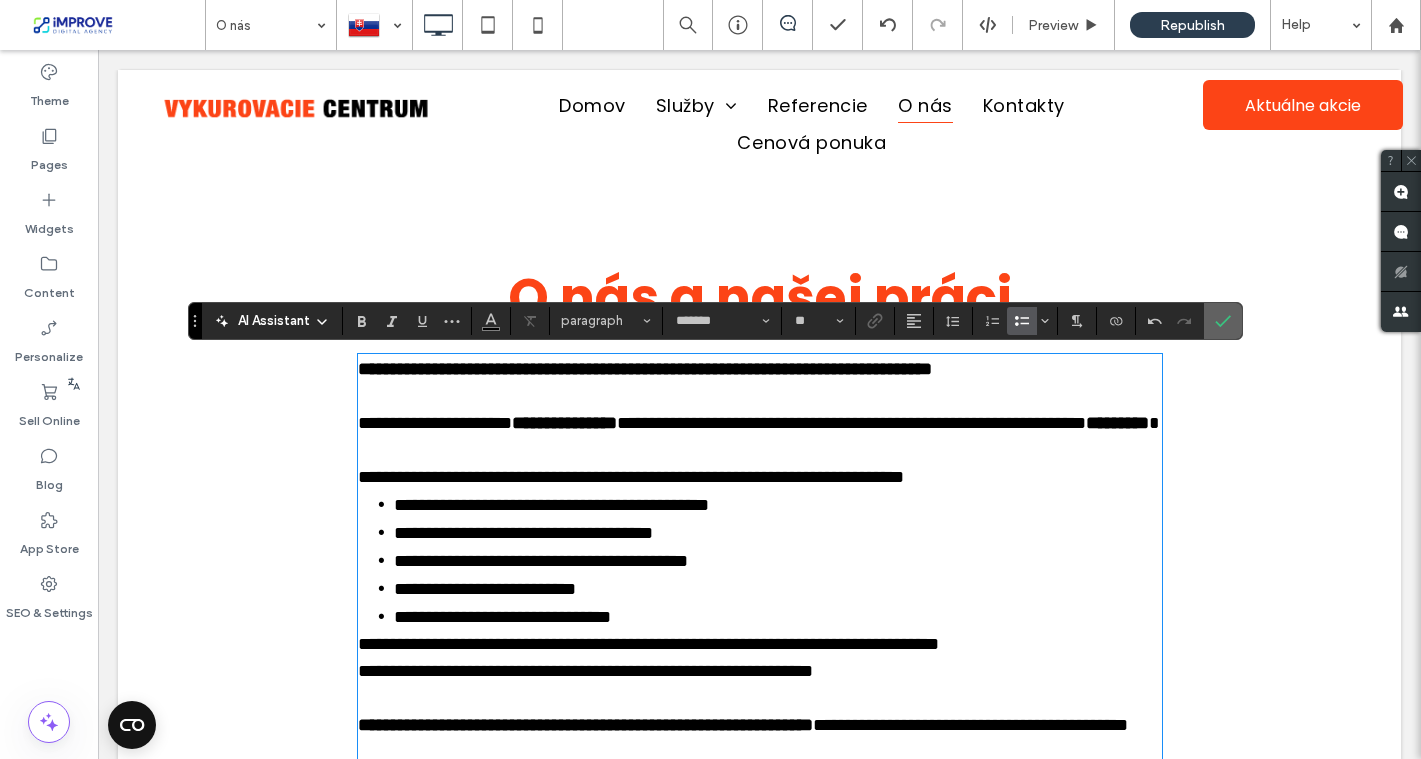 click at bounding box center [1223, 321] 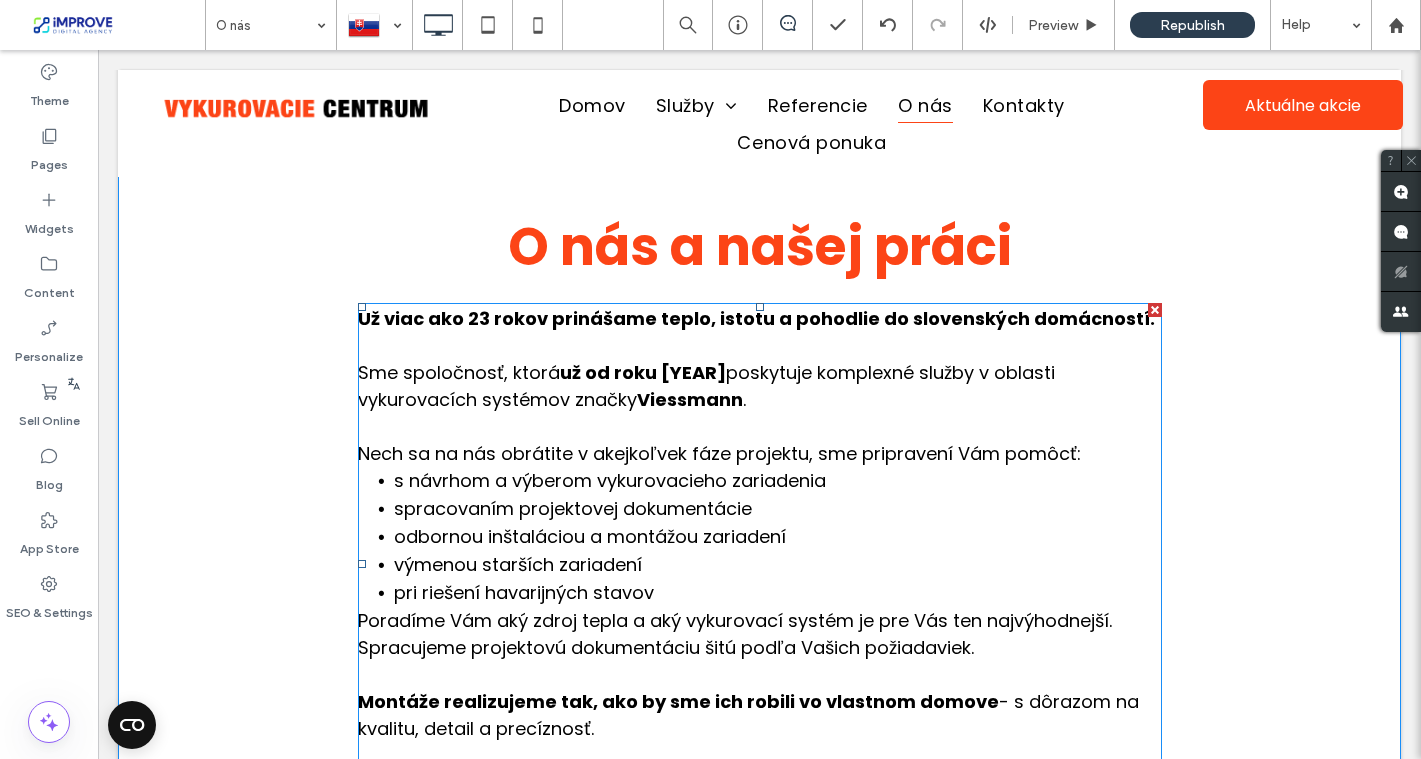 scroll, scrollTop: 76, scrollLeft: 0, axis: vertical 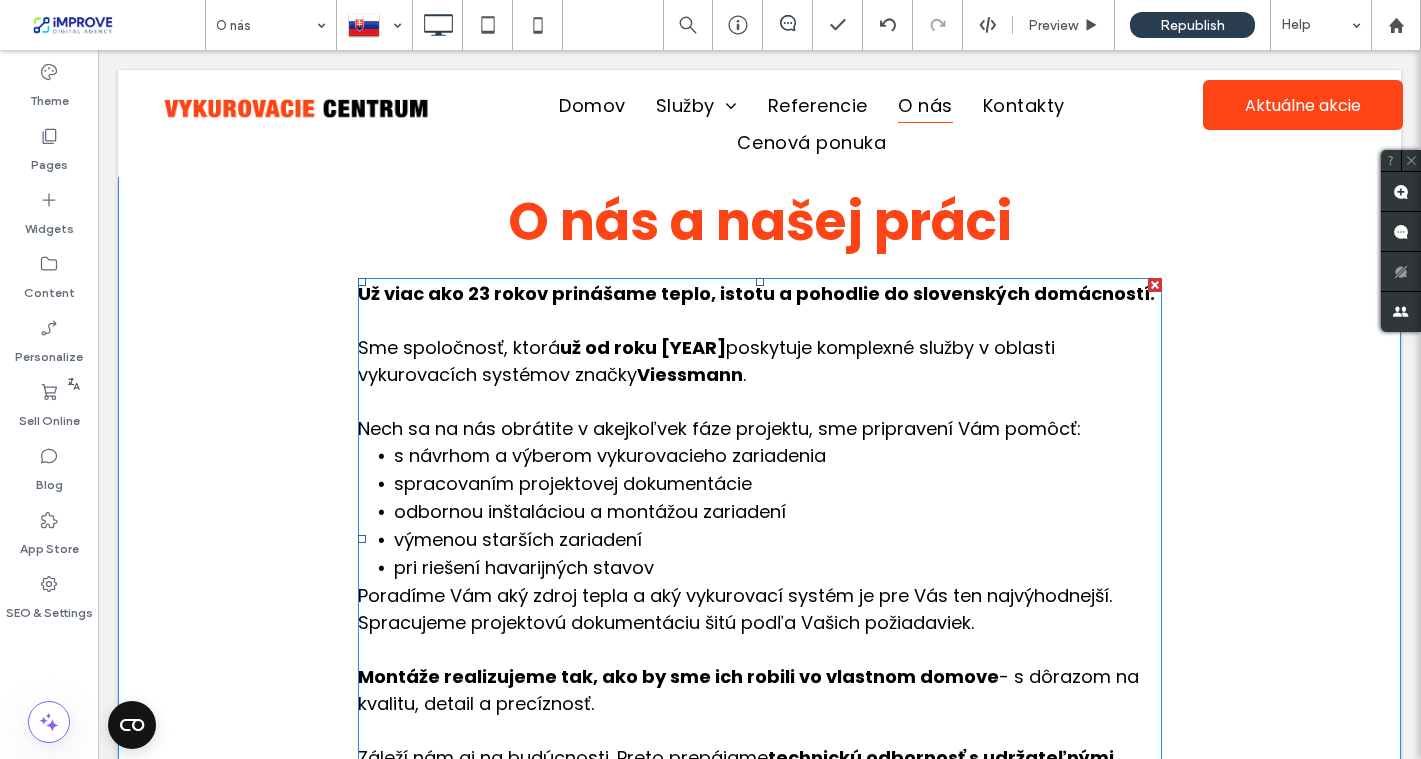 click on "s návrhom a výberom vykurovacieho zariadenia" at bounding box center (610, 455) 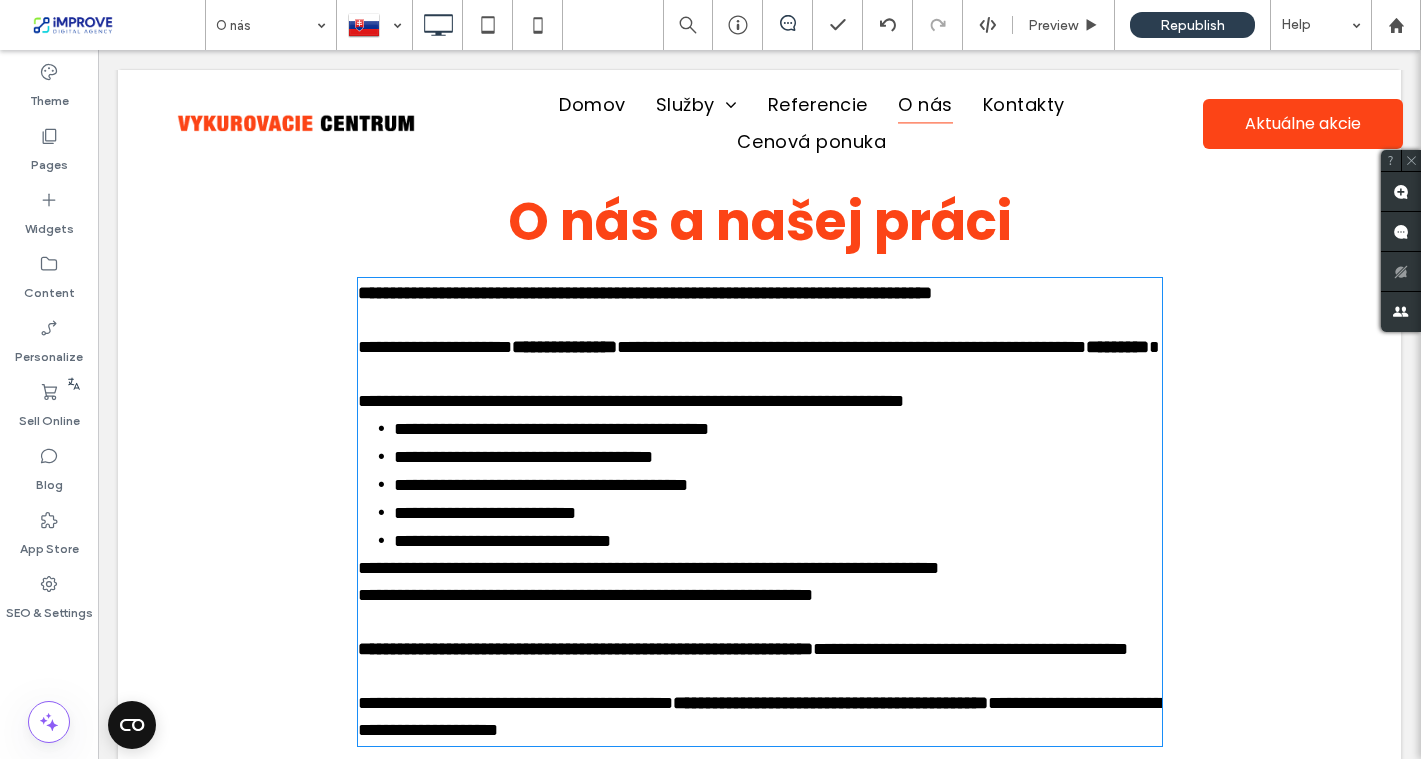 scroll, scrollTop: 209, scrollLeft: 0, axis: vertical 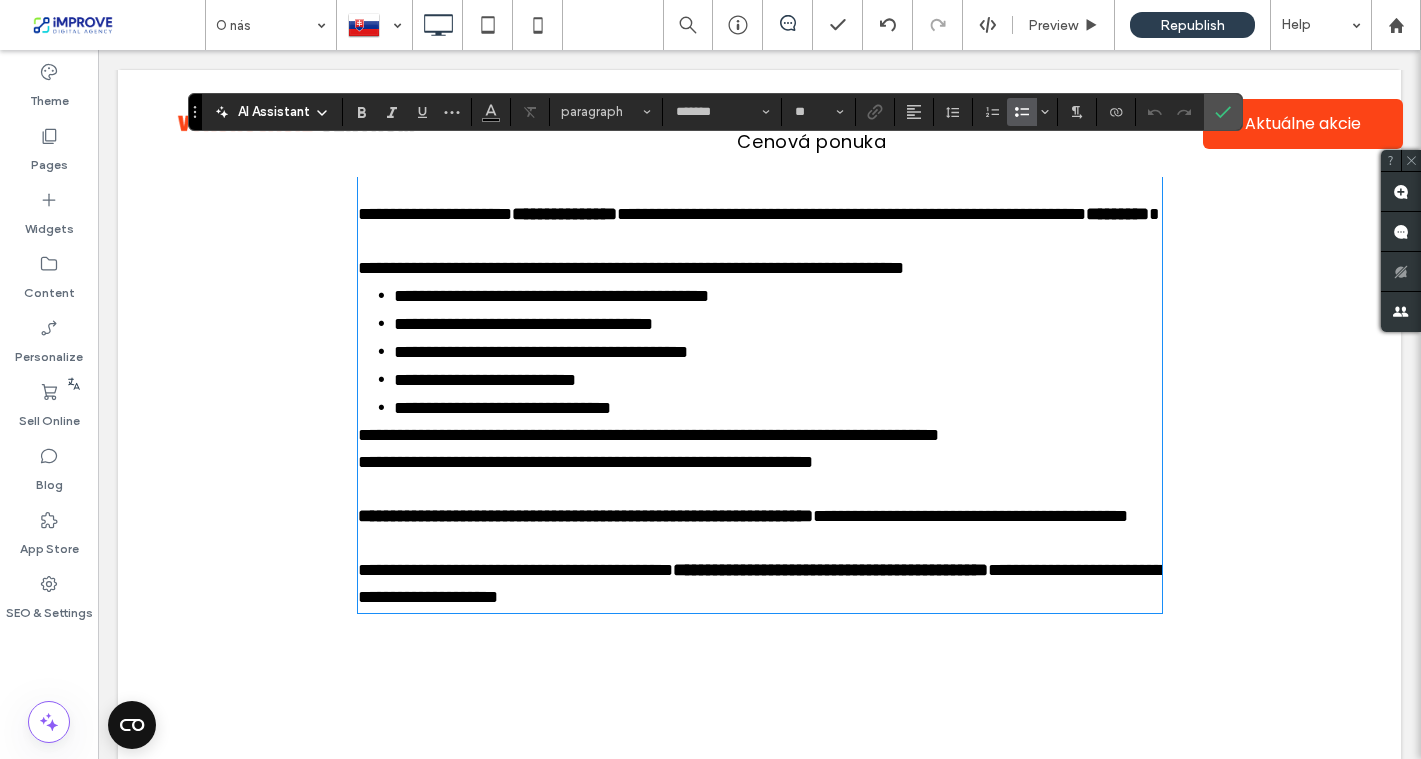 click on "**********" at bounding box center [631, 268] 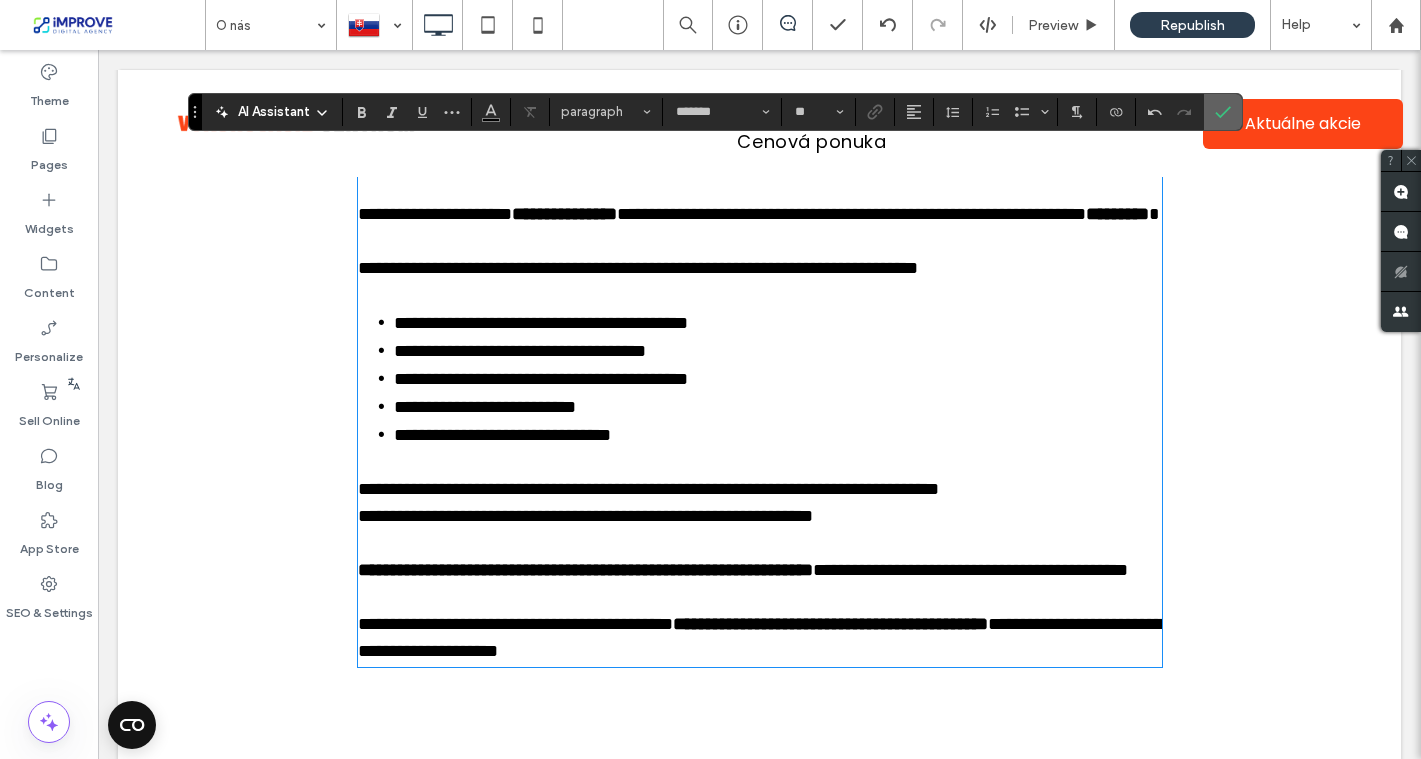 drag, startPoint x: 1223, startPoint y: 113, endPoint x: 1016, endPoint y: 116, distance: 207.02174 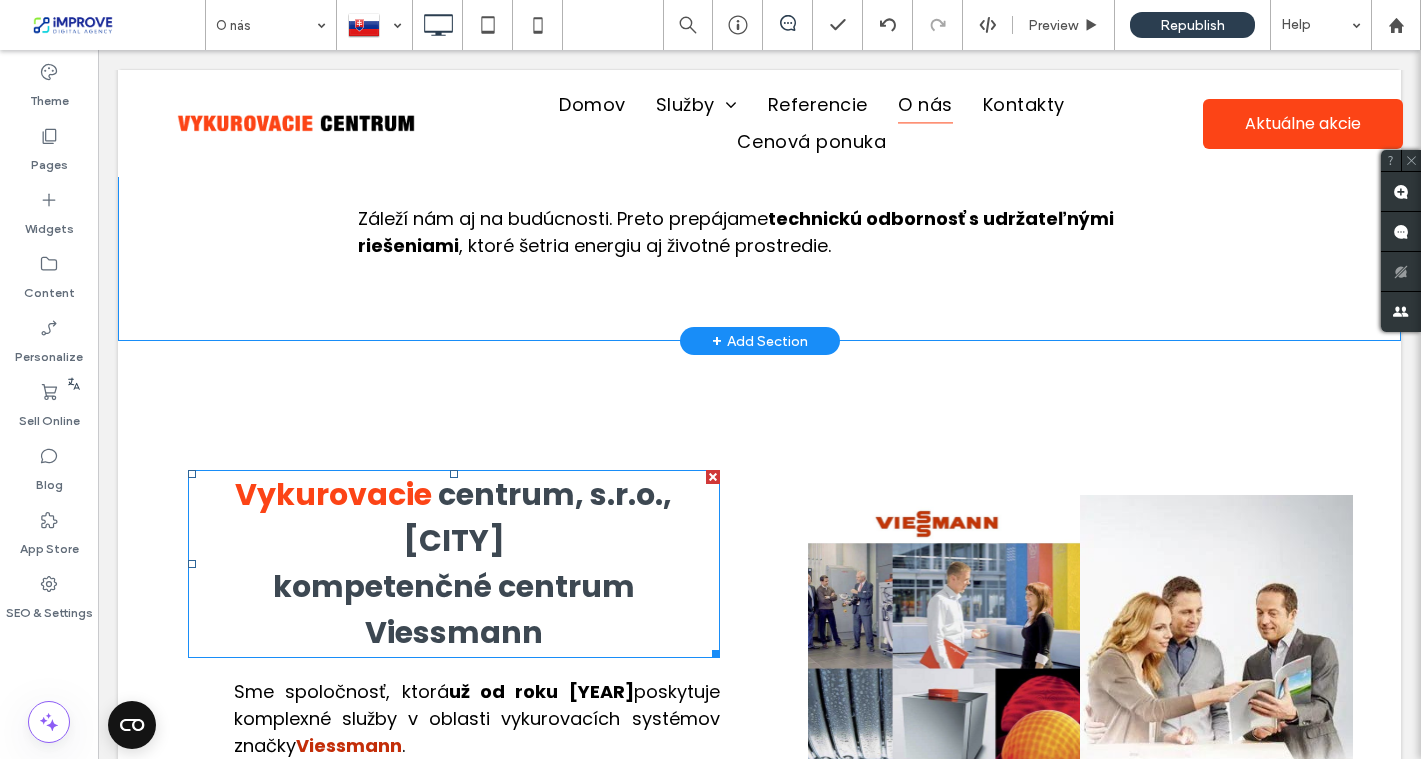 scroll, scrollTop: 705, scrollLeft: 0, axis: vertical 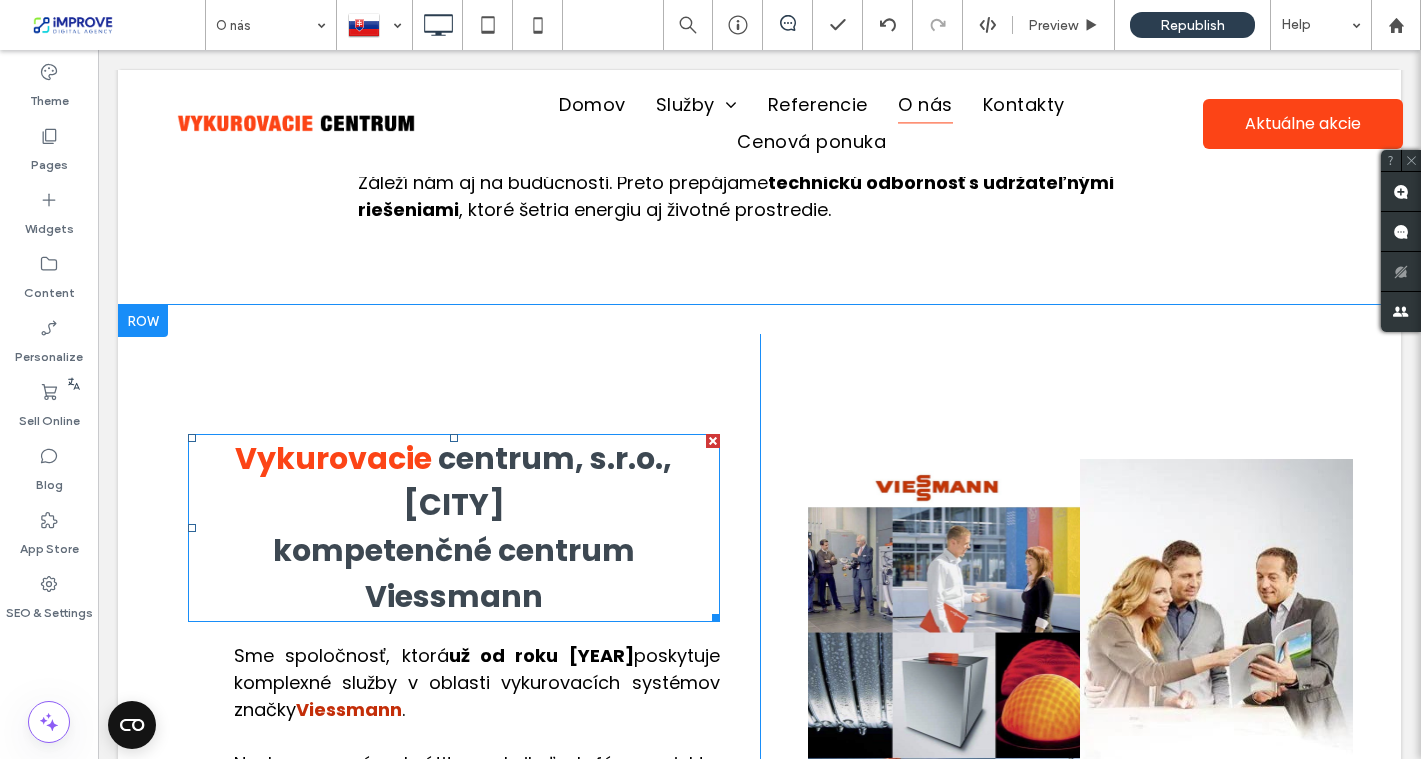 click at bounding box center (713, 441) 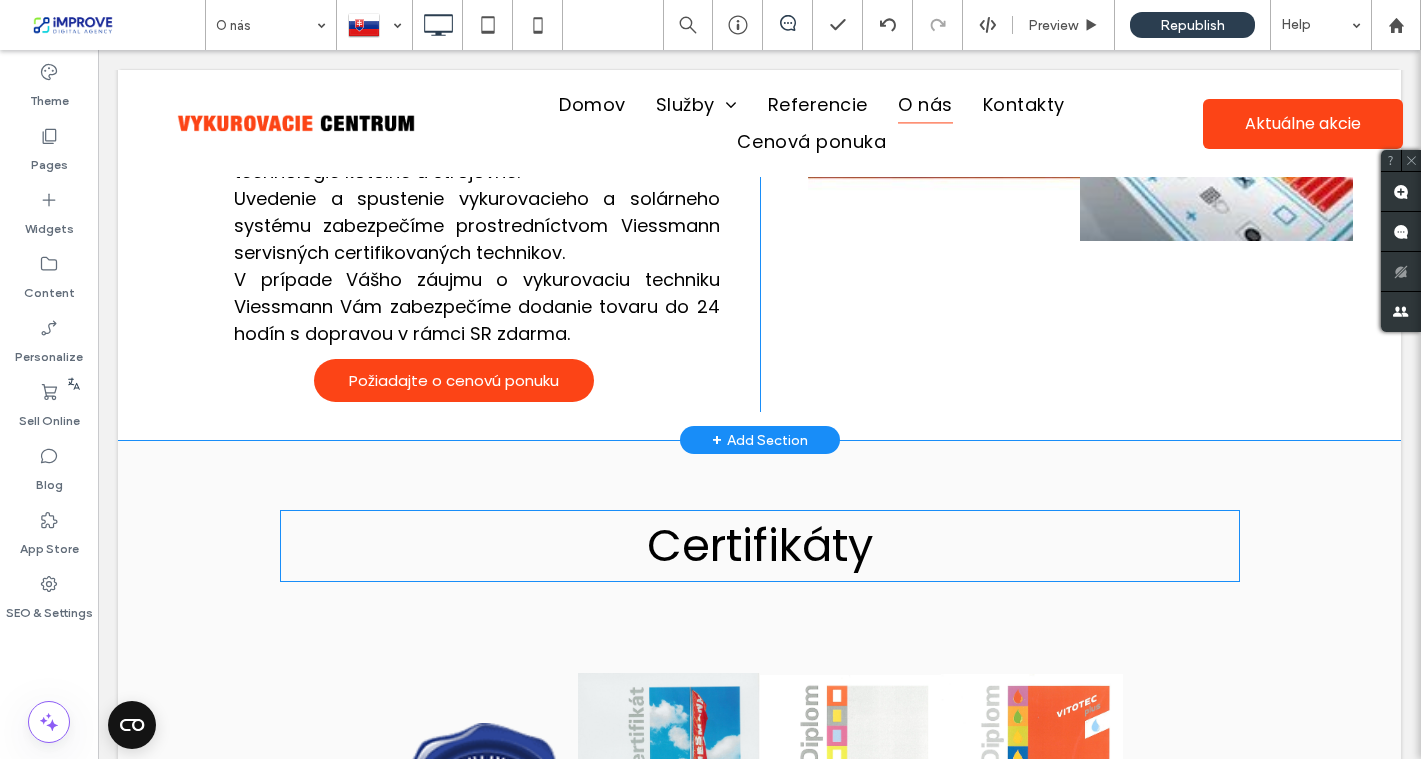 scroll, scrollTop: 1557, scrollLeft: 0, axis: vertical 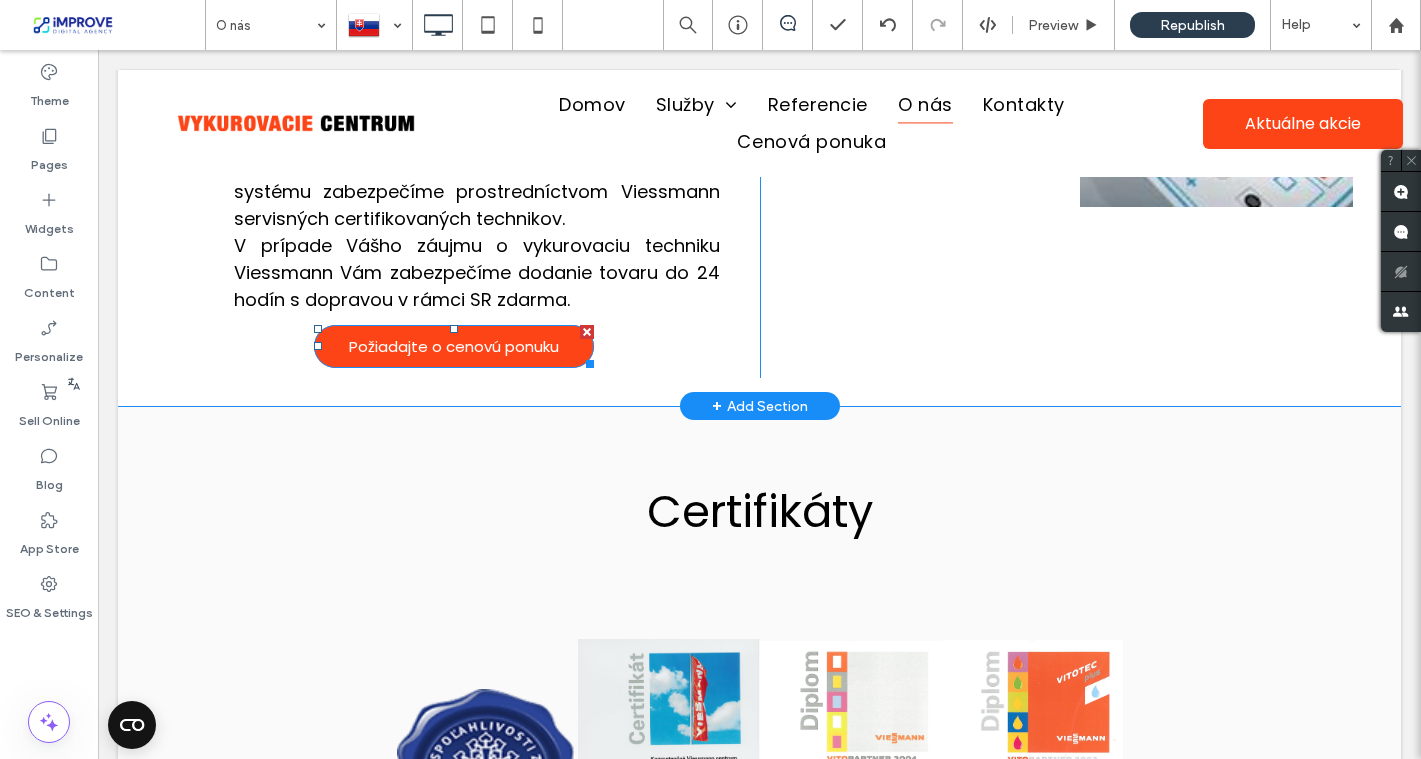 click at bounding box center [587, 332] 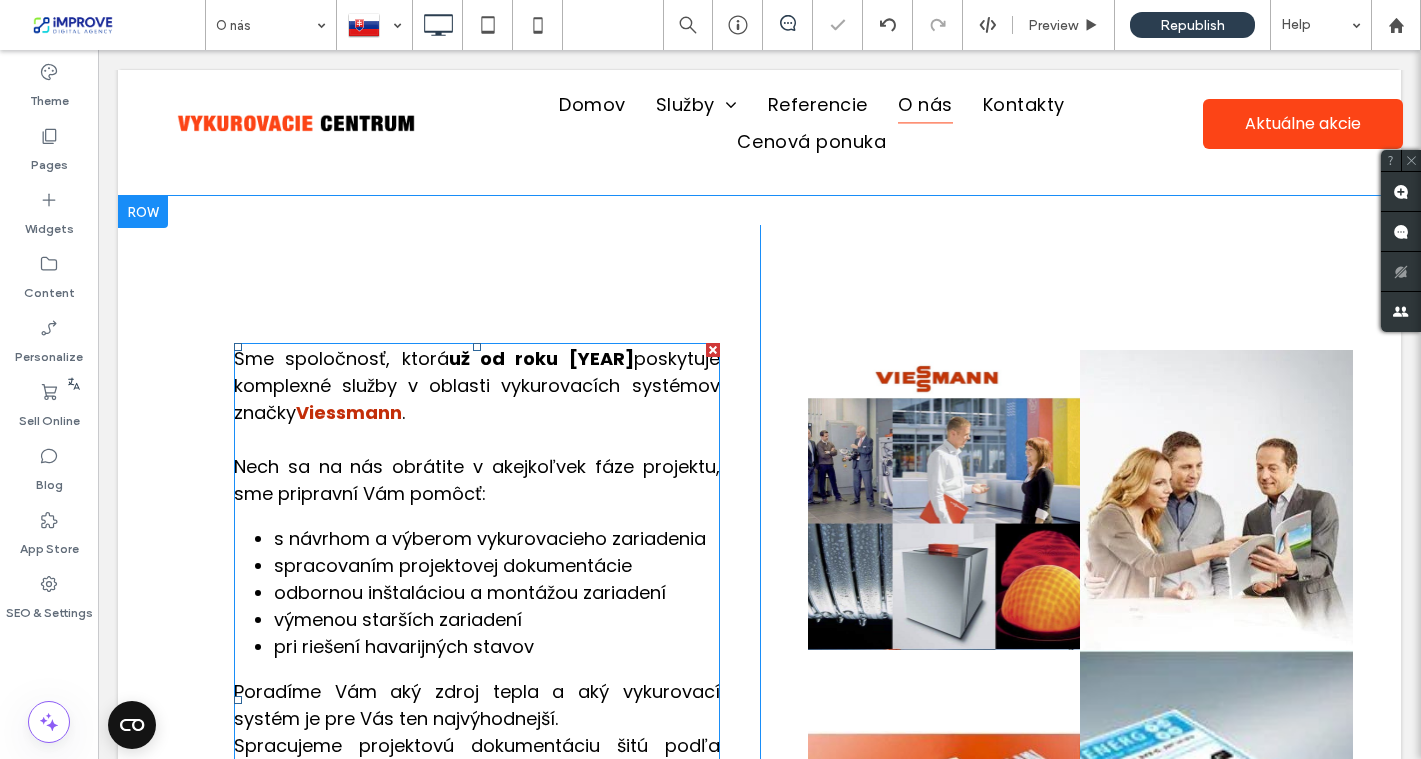scroll, scrollTop: 802, scrollLeft: 0, axis: vertical 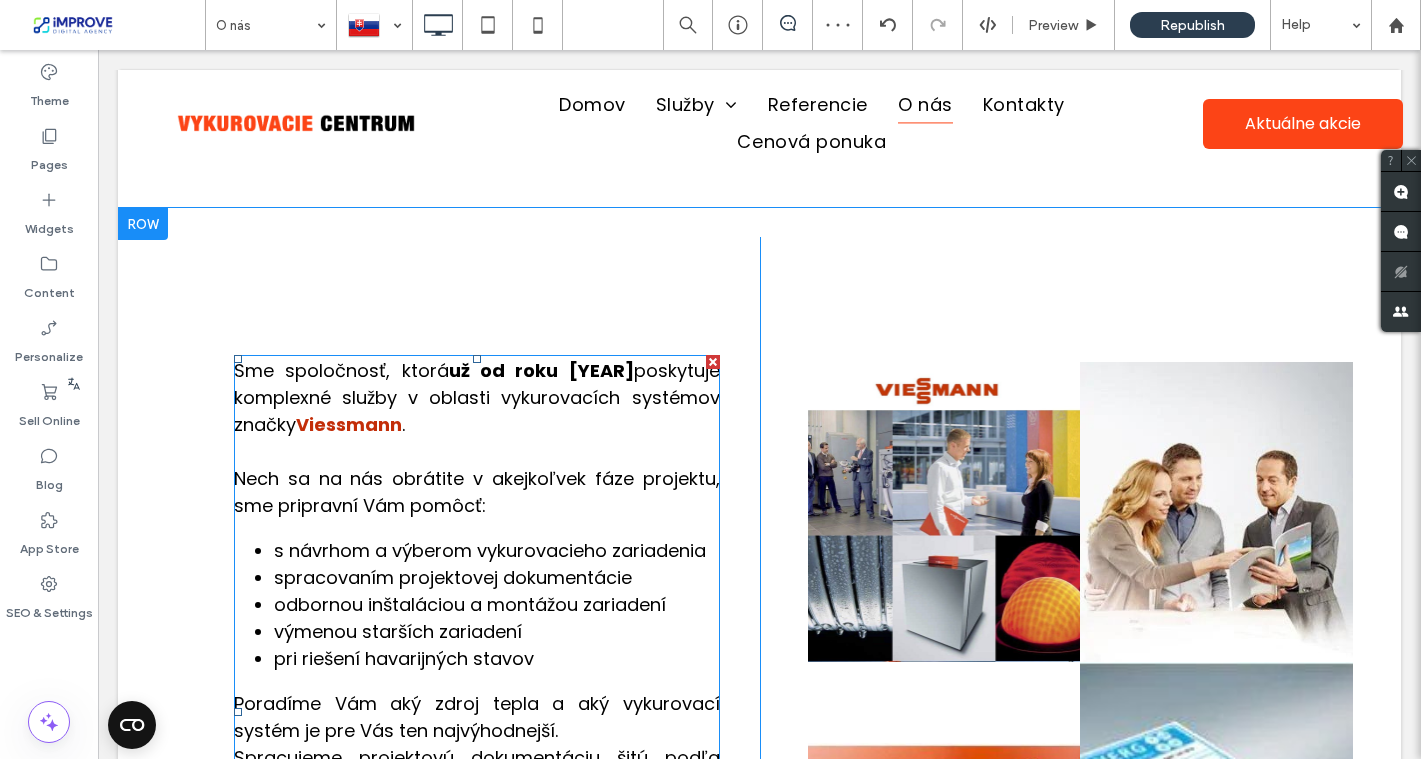 click at bounding box center [713, 362] 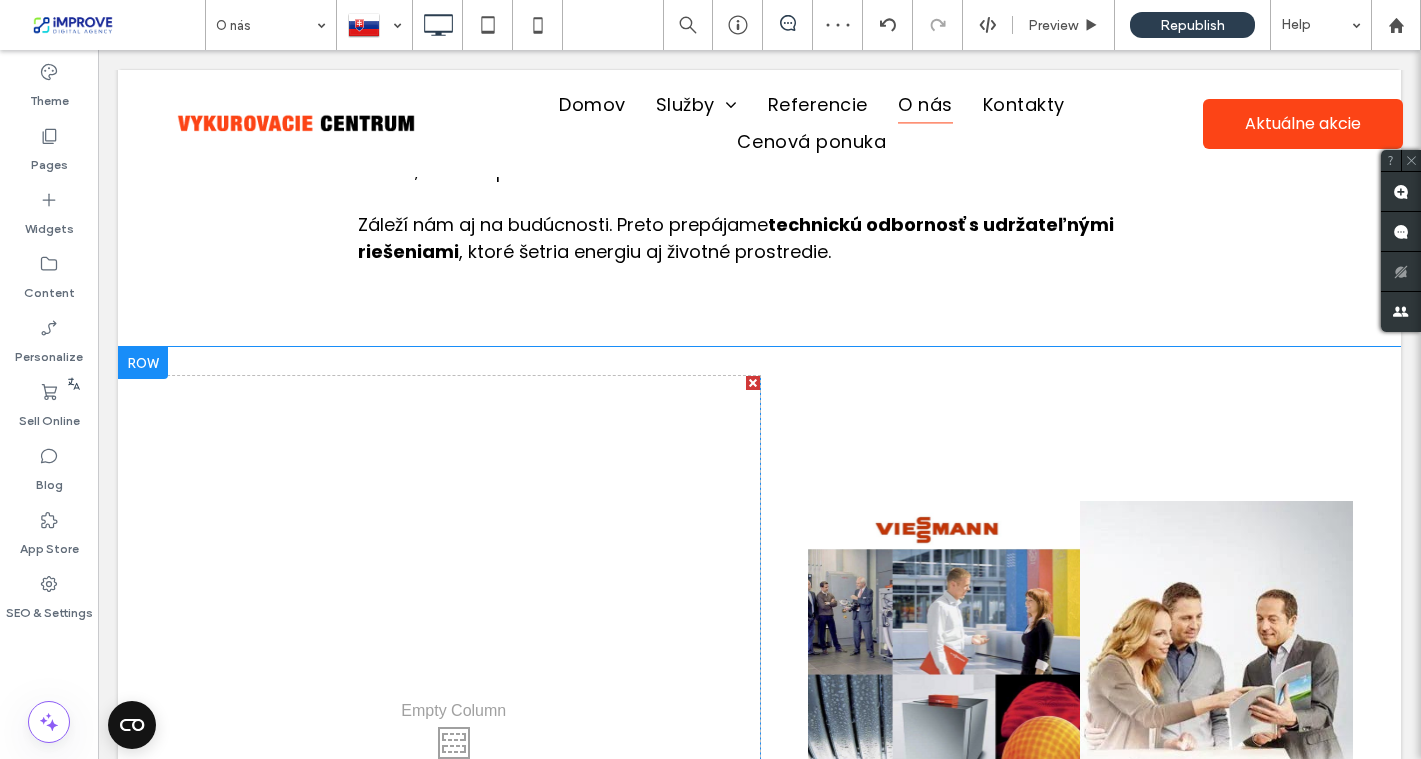 scroll, scrollTop: 640, scrollLeft: 0, axis: vertical 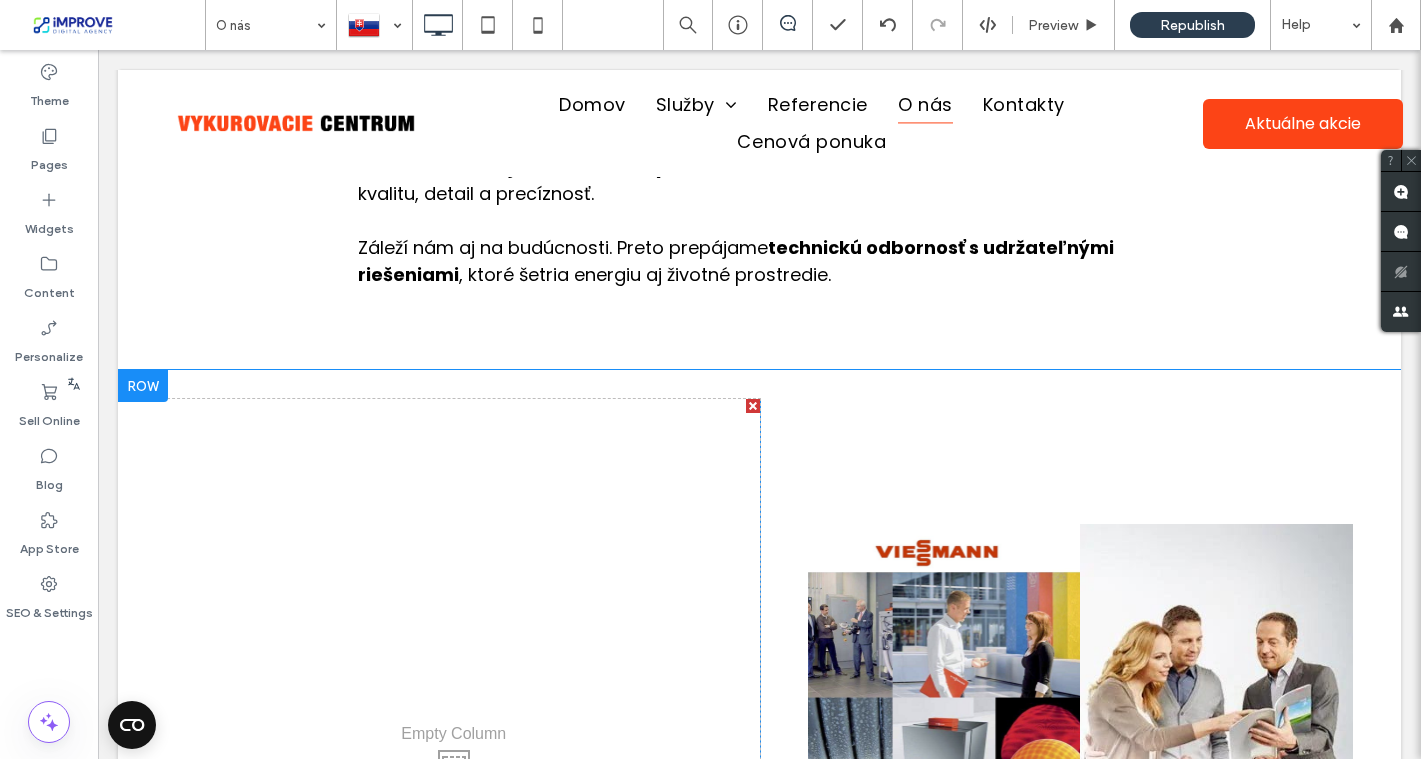 click at bounding box center (753, 406) 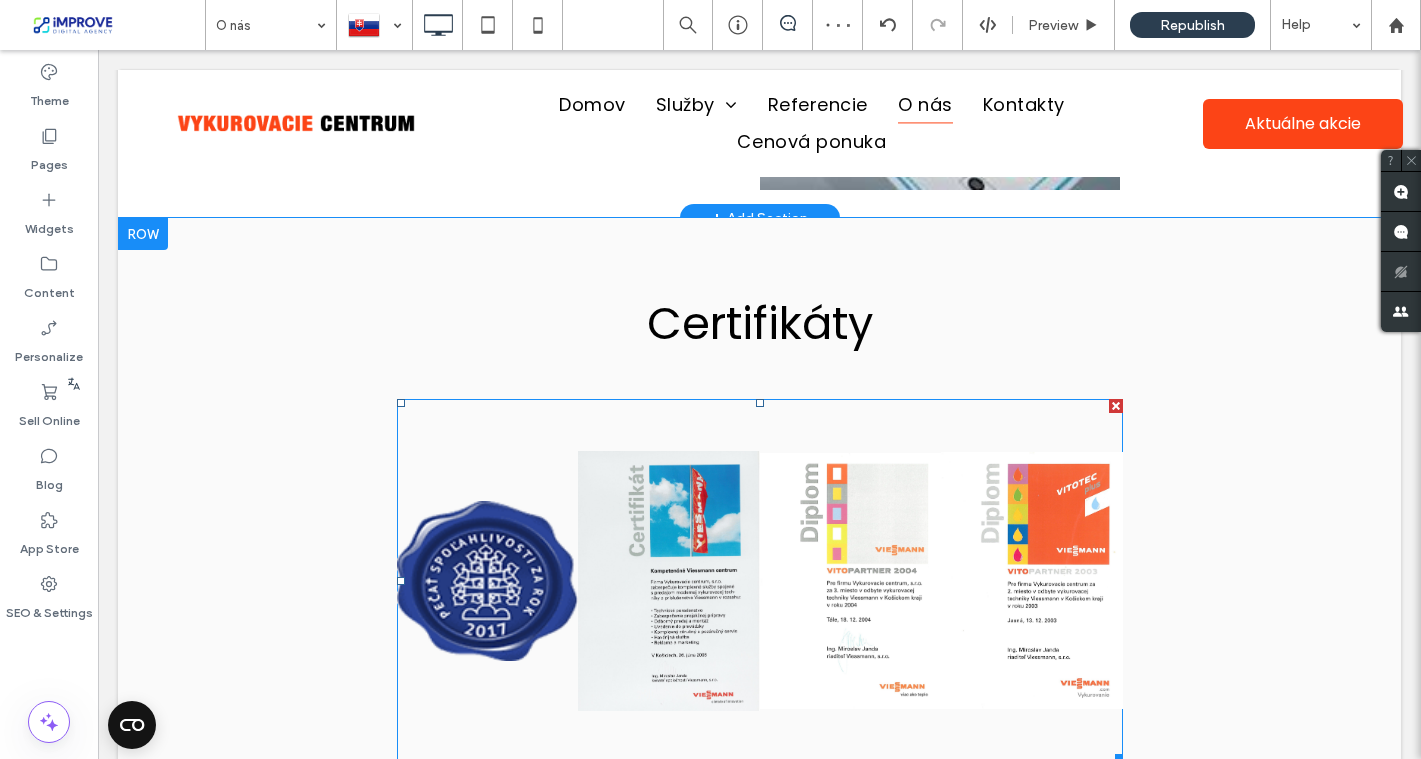 scroll, scrollTop: 1583, scrollLeft: 0, axis: vertical 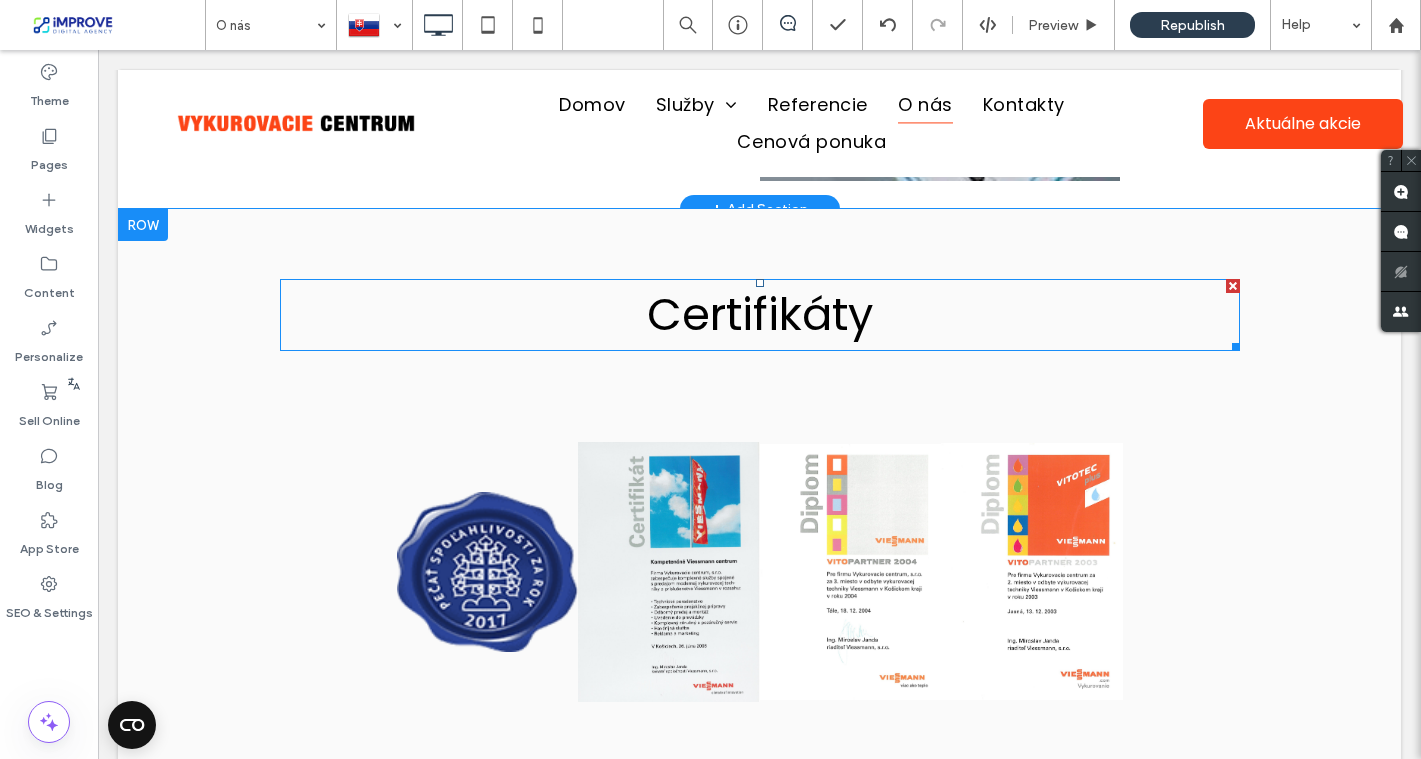 click on "Certifikáty" at bounding box center [760, 314] 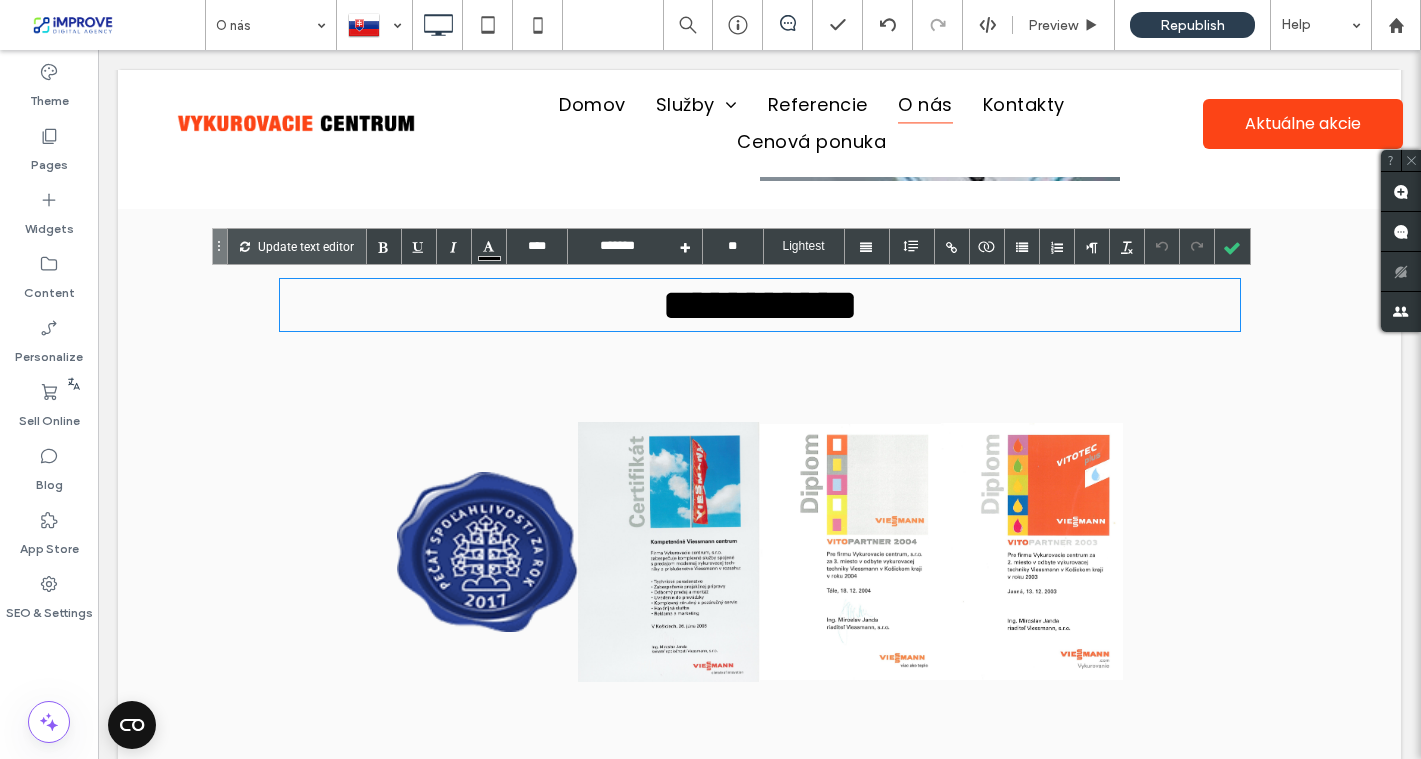 type on "****" 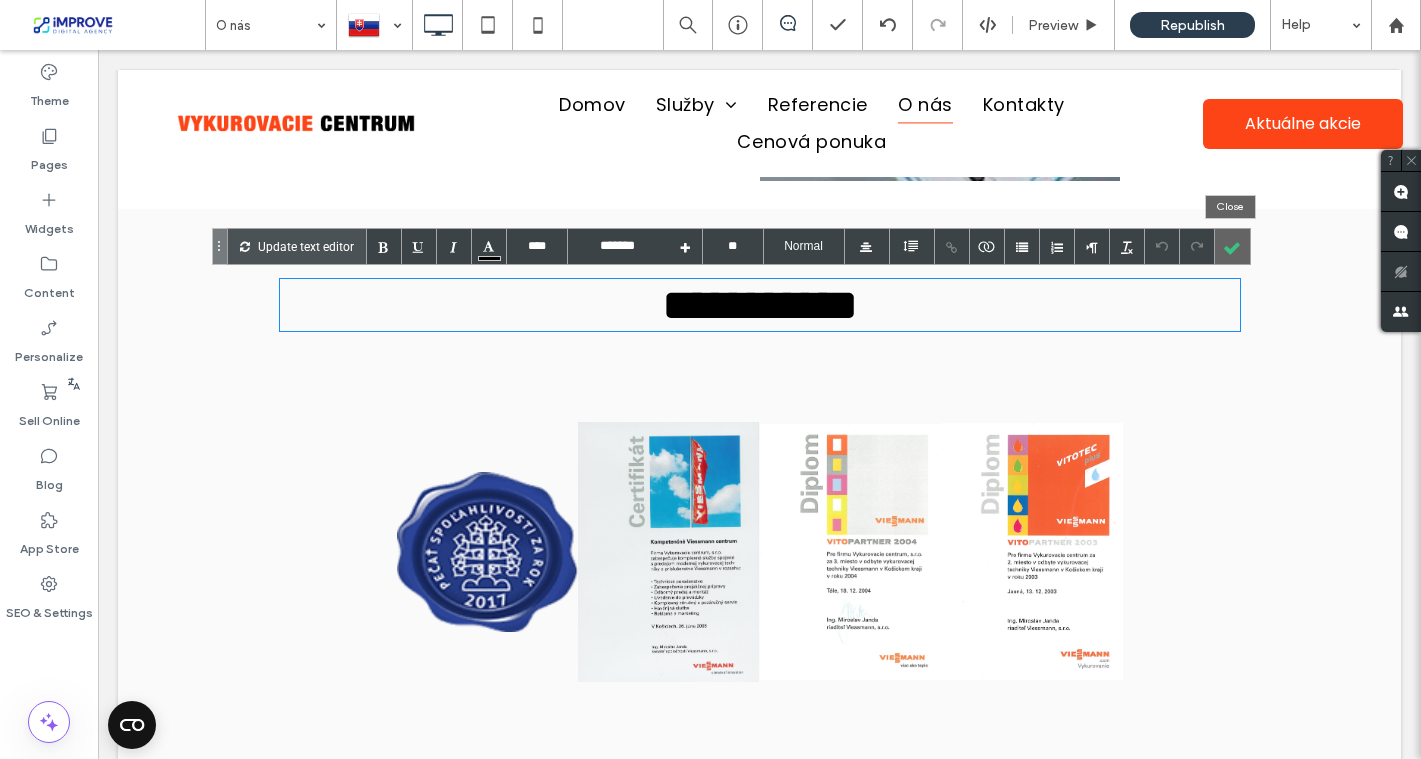 click at bounding box center [1232, 246] 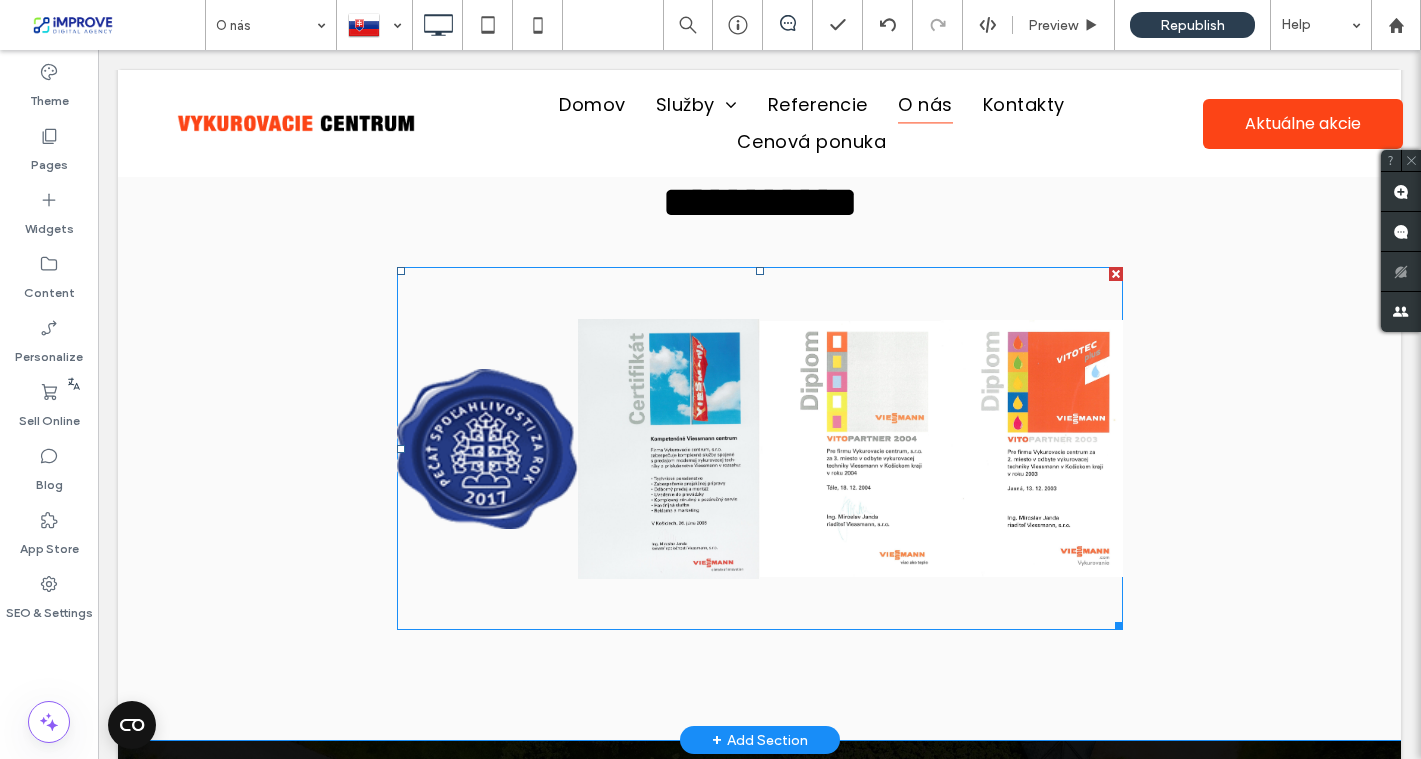 scroll, scrollTop: 1518, scrollLeft: 0, axis: vertical 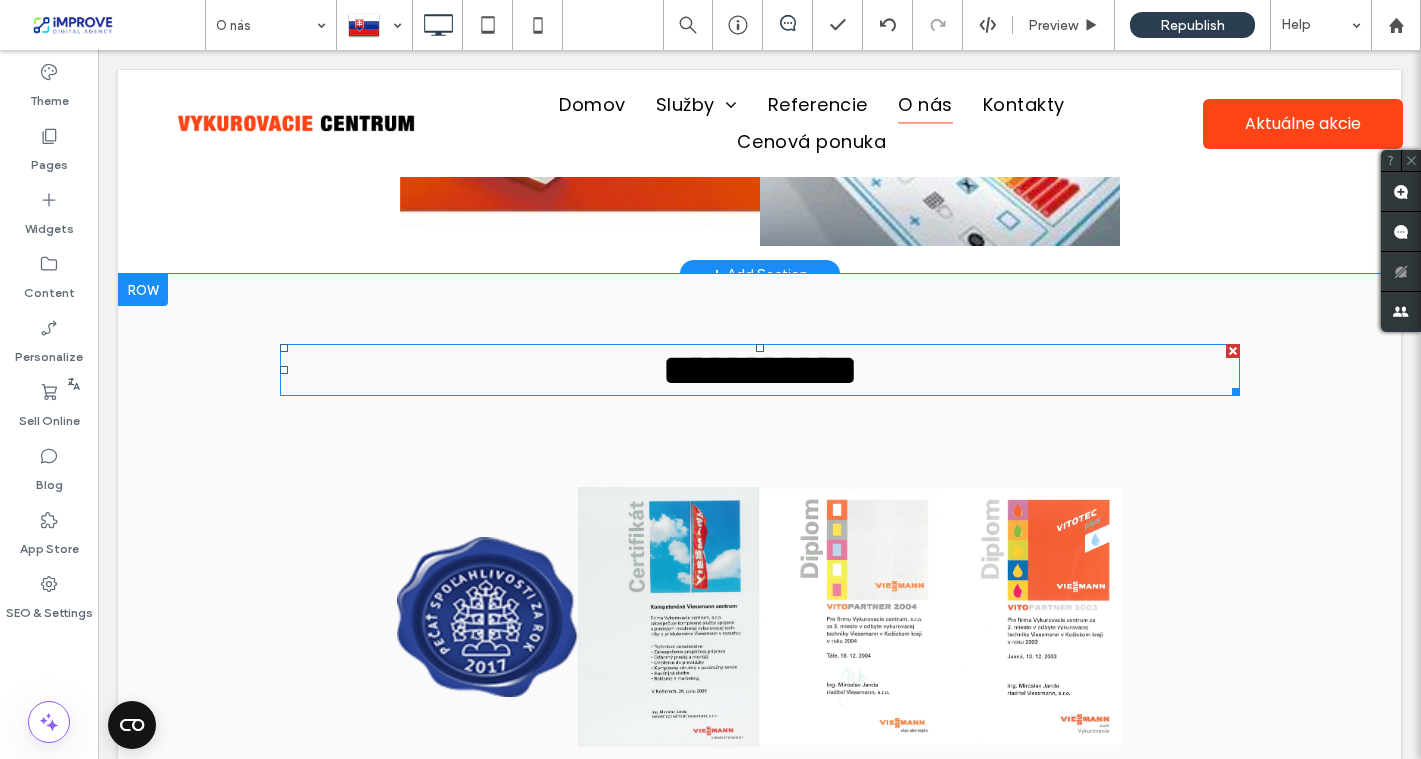 click on "**********" at bounding box center (760, 370) 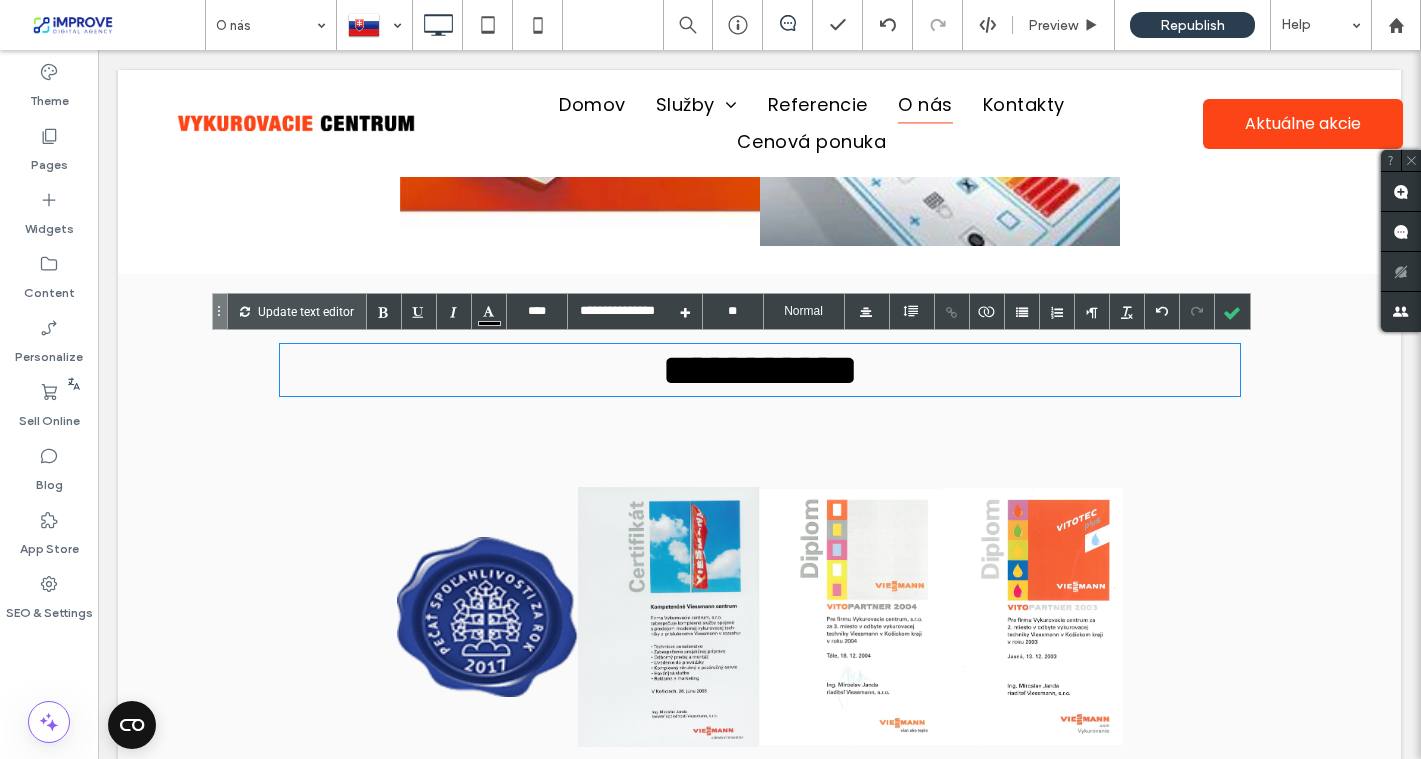 click on "**********" at bounding box center [760, 370] 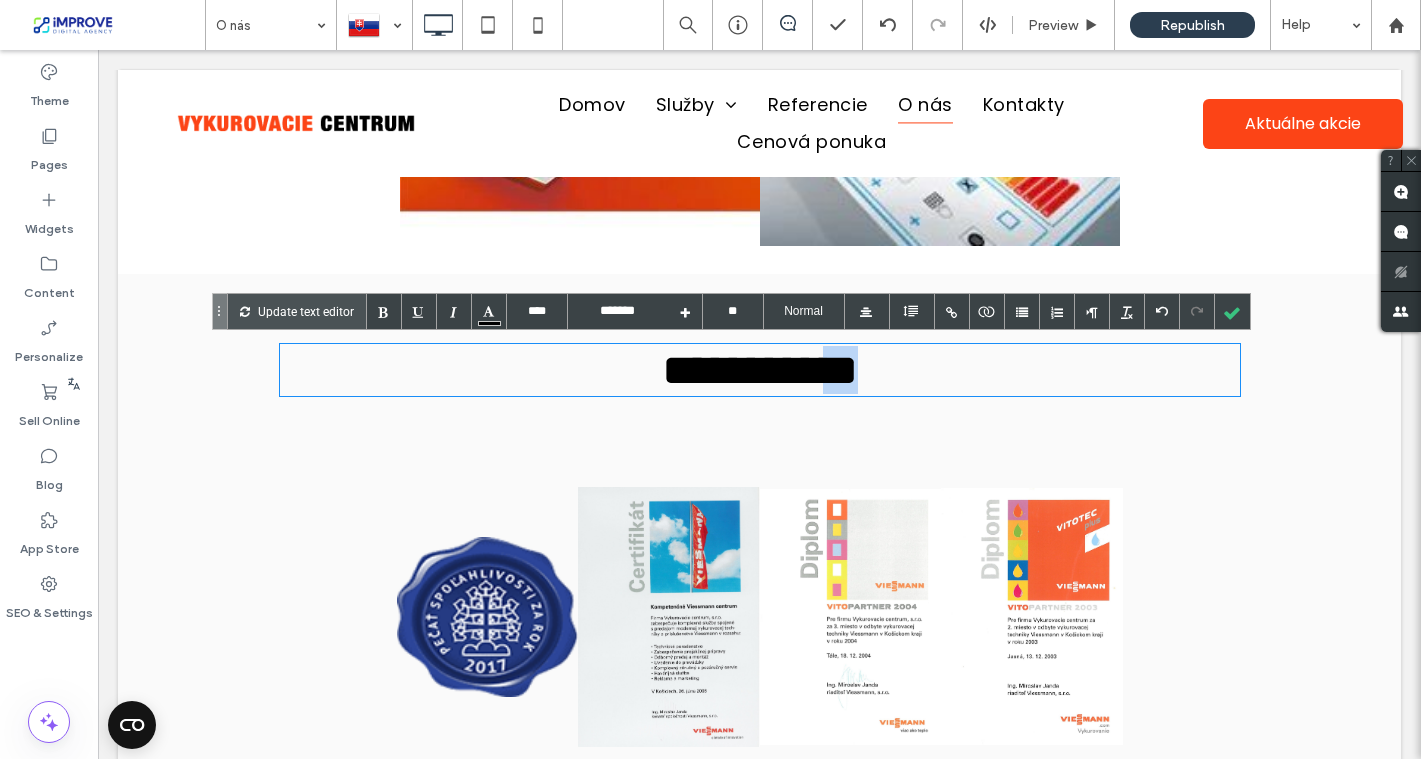 type 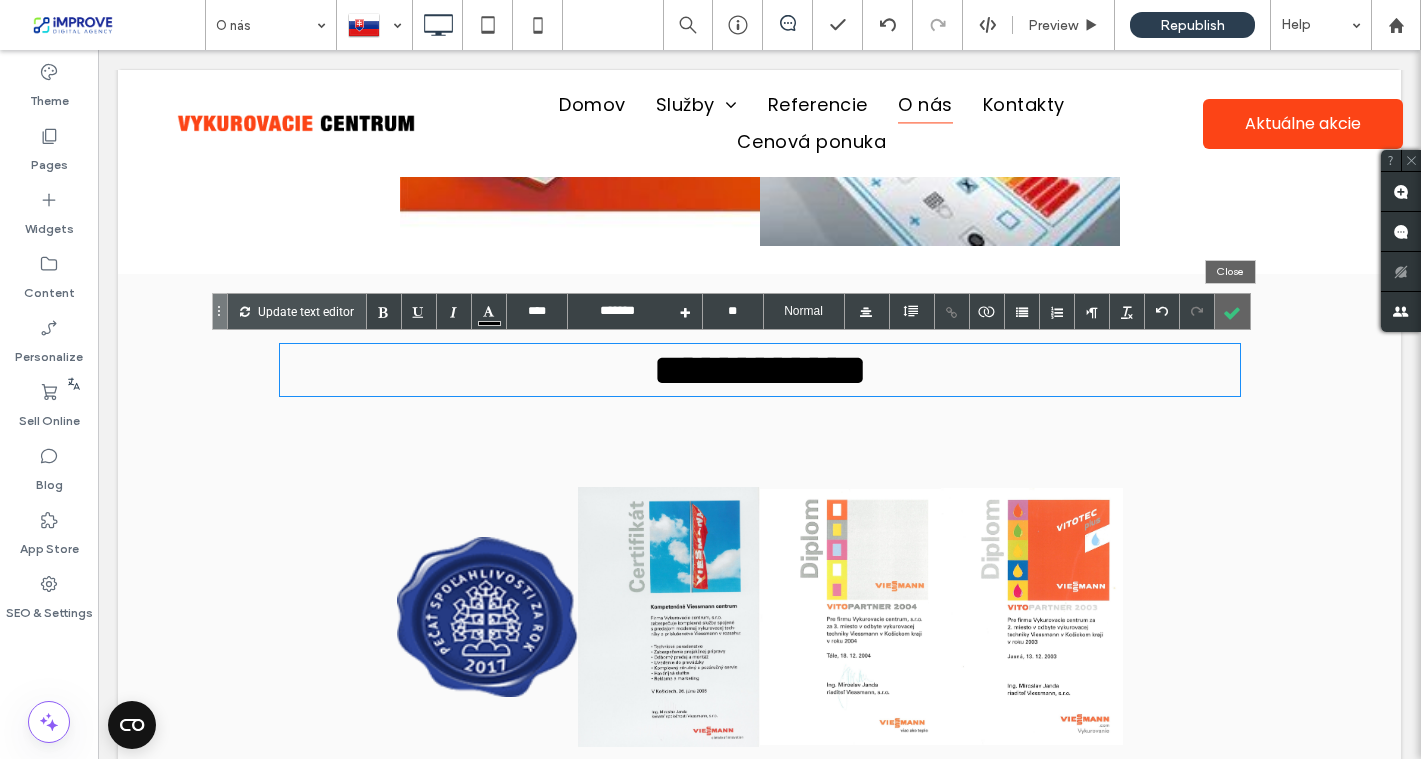 click at bounding box center (1232, 311) 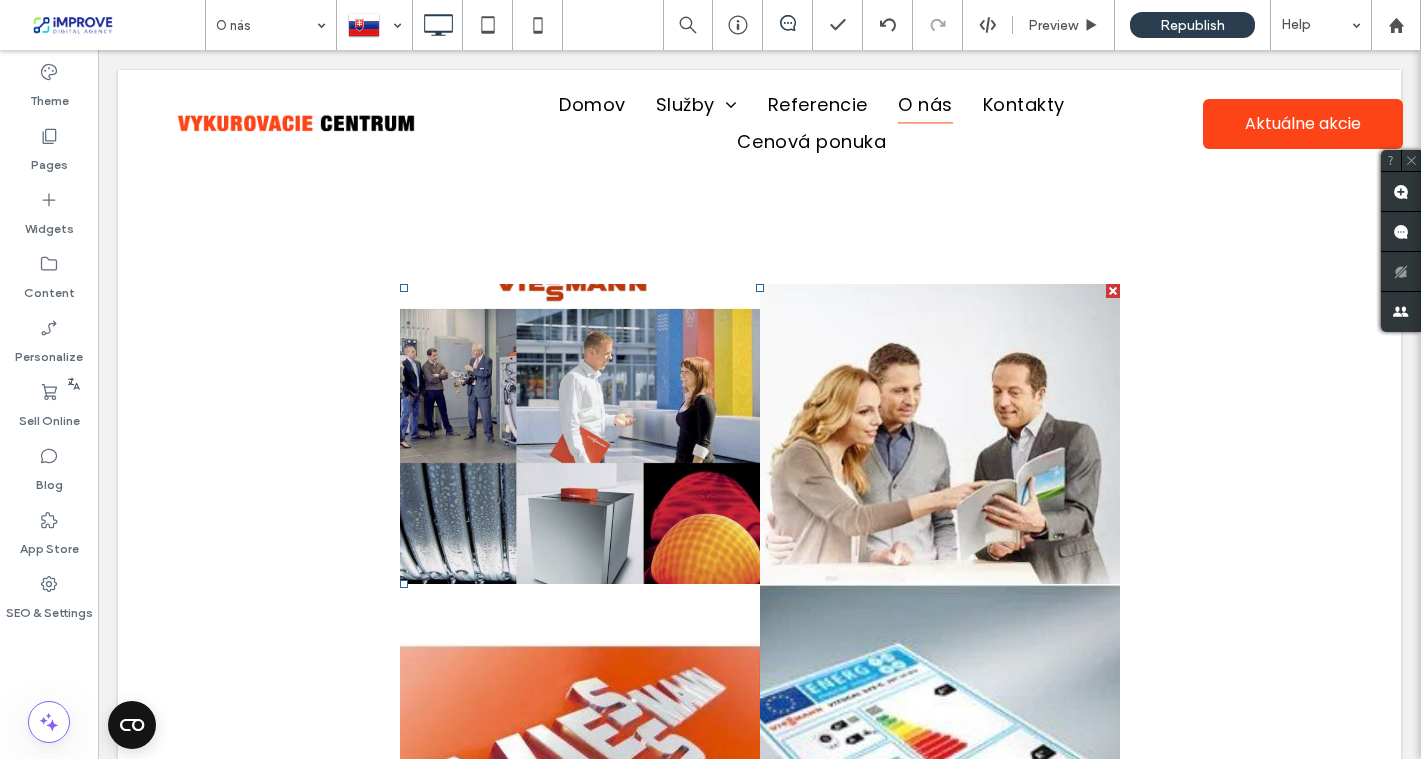 scroll, scrollTop: 952, scrollLeft: 0, axis: vertical 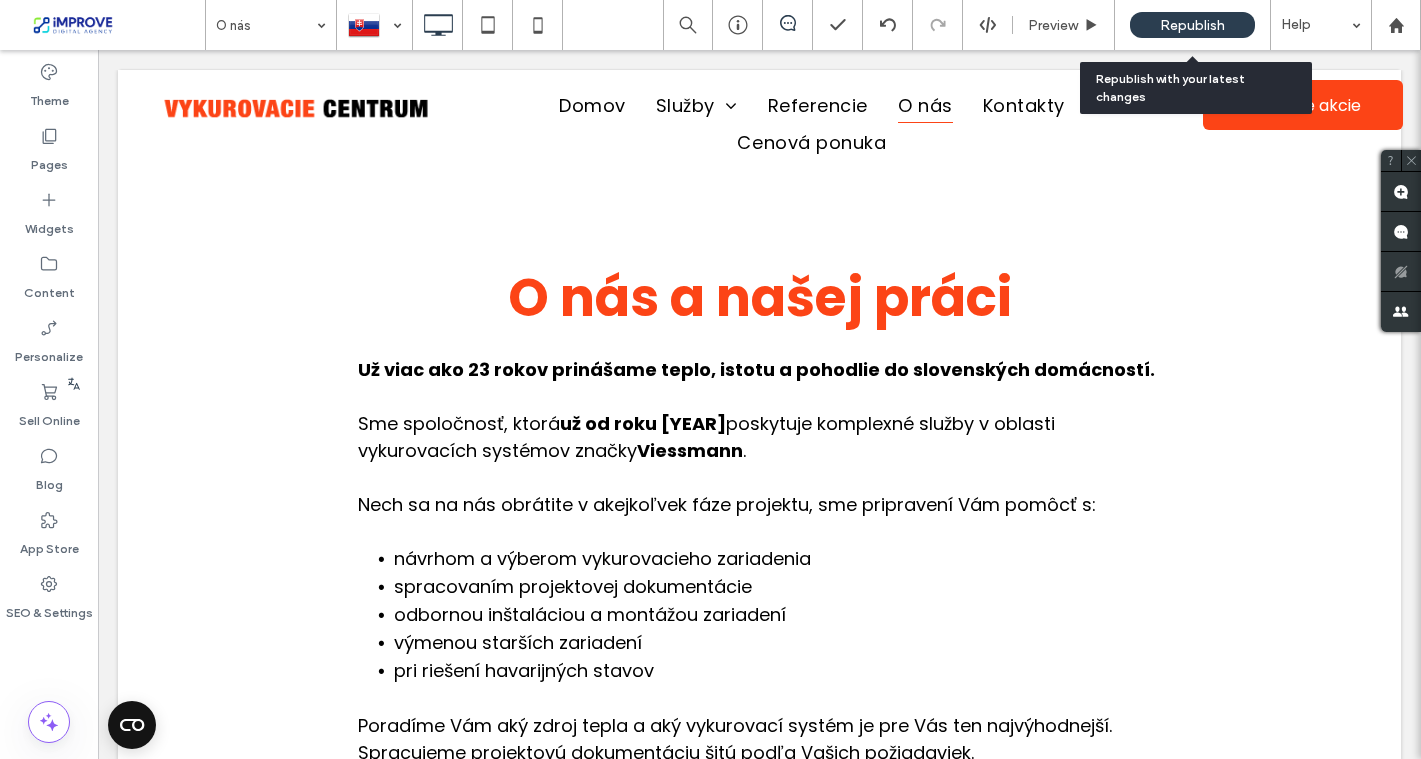 click on "Republish" at bounding box center (1192, 25) 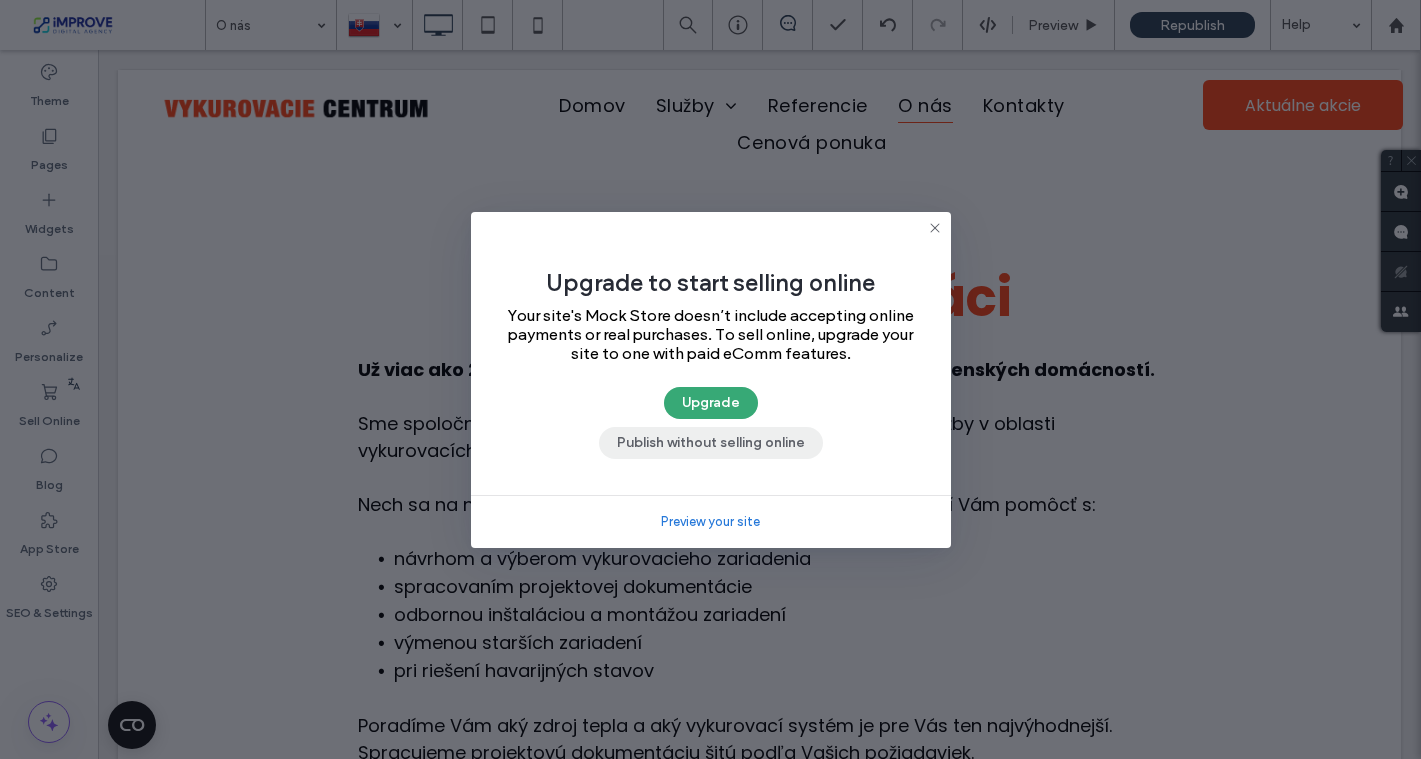click on "Publish without selling online" at bounding box center [711, 443] 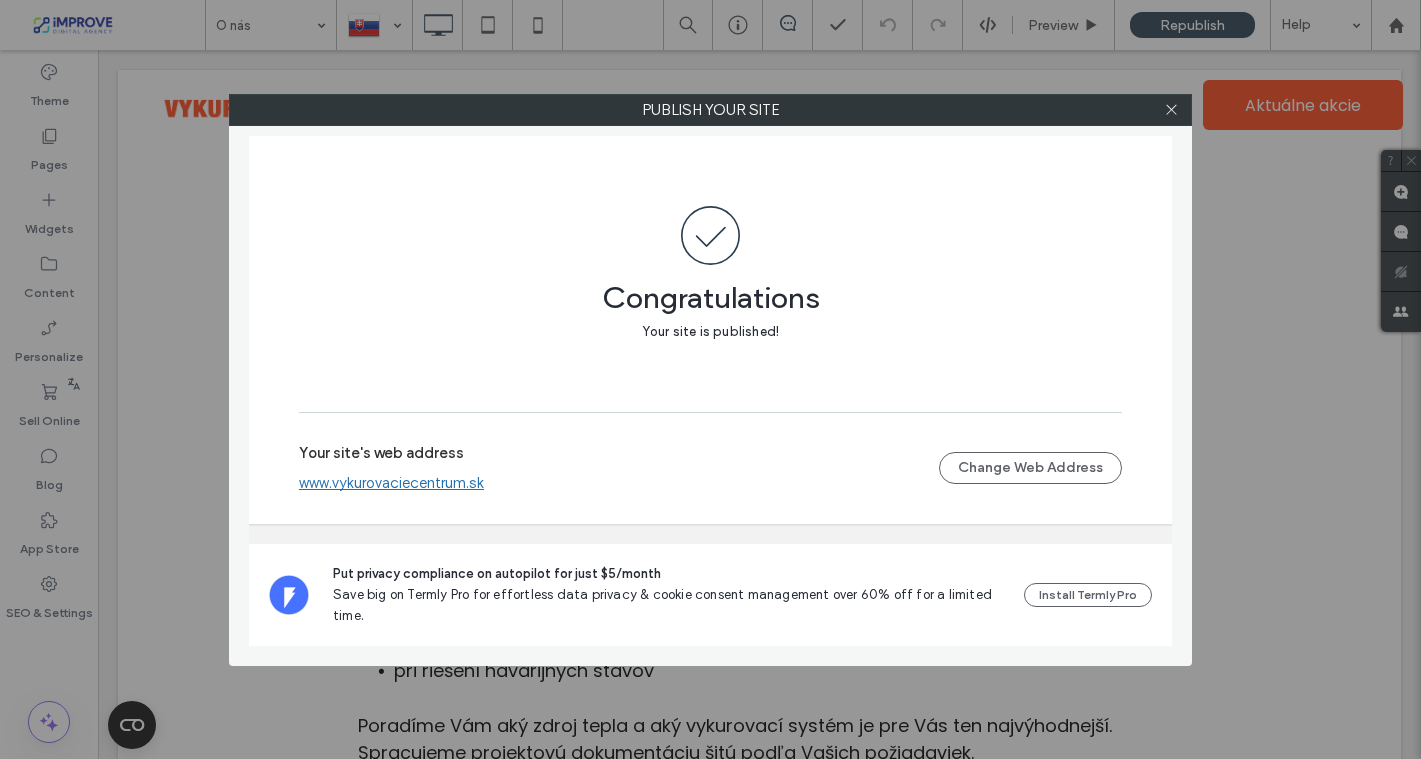 click on "www.vykurovaciecentrum.sk" at bounding box center (391, 483) 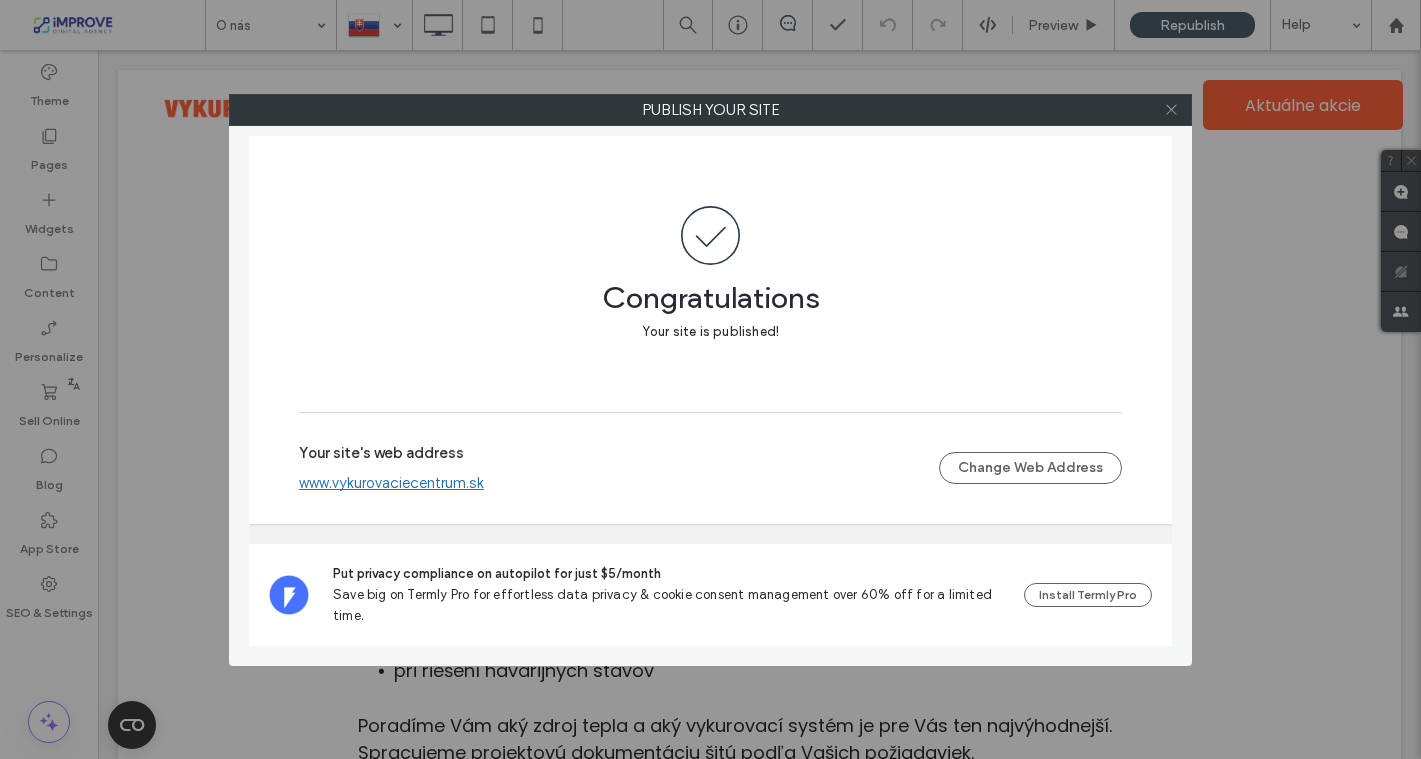 click 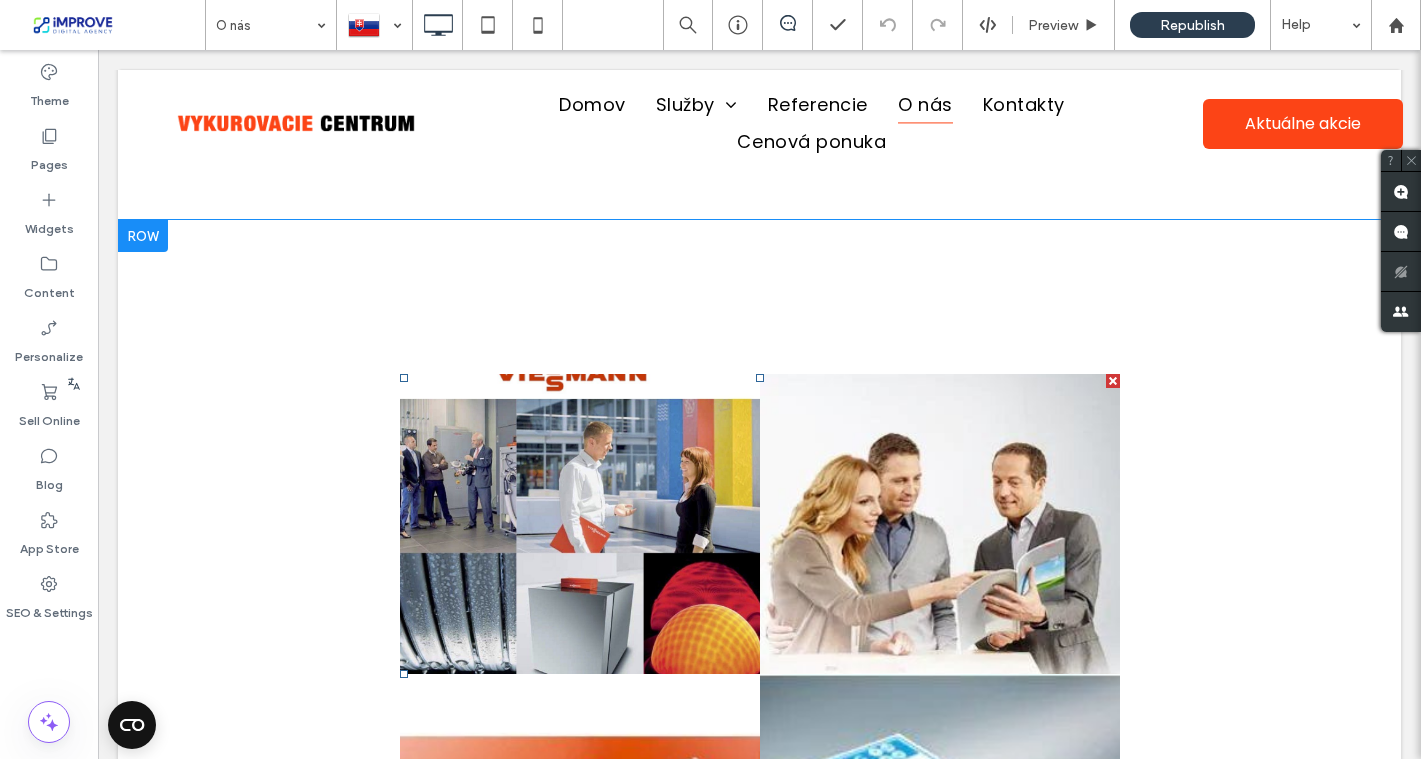 scroll, scrollTop: 783, scrollLeft: 0, axis: vertical 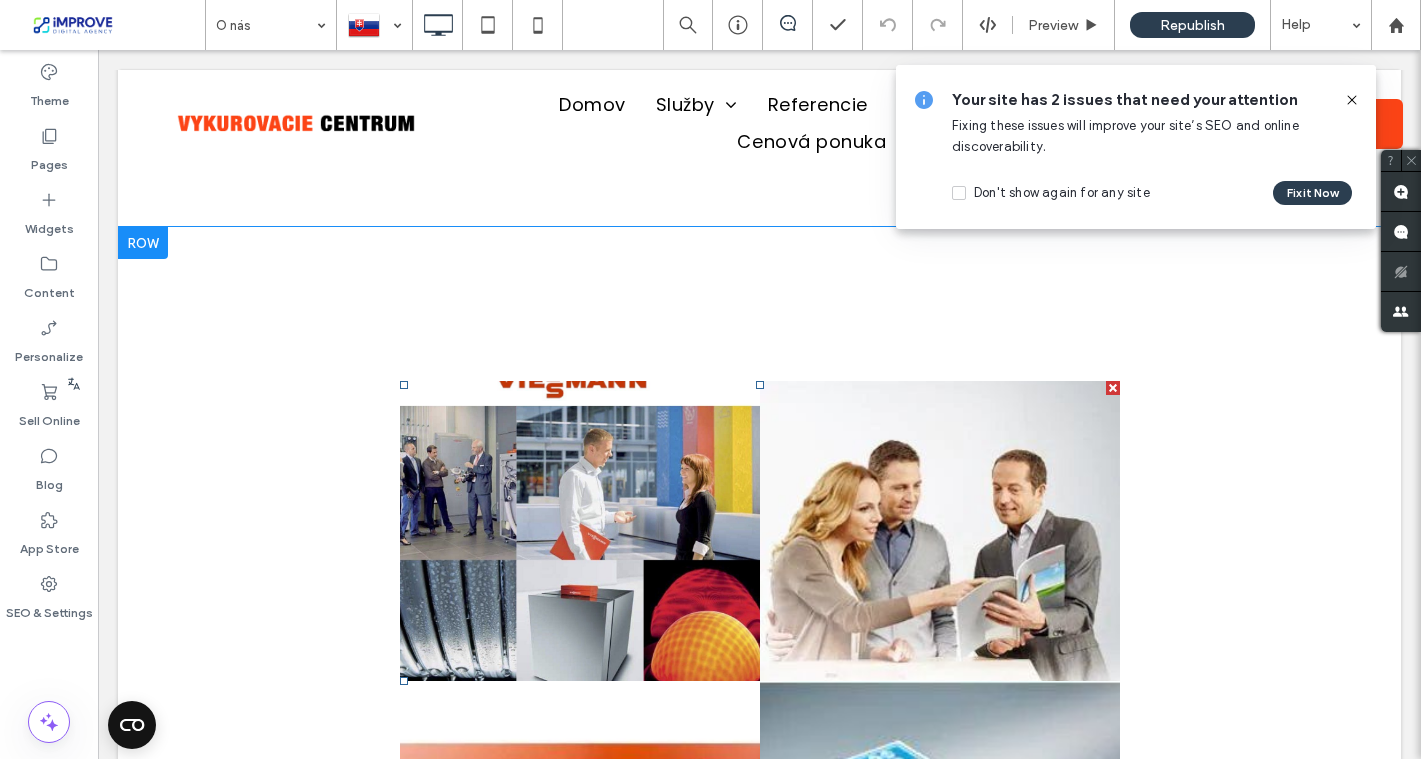 click at bounding box center [580, 531] 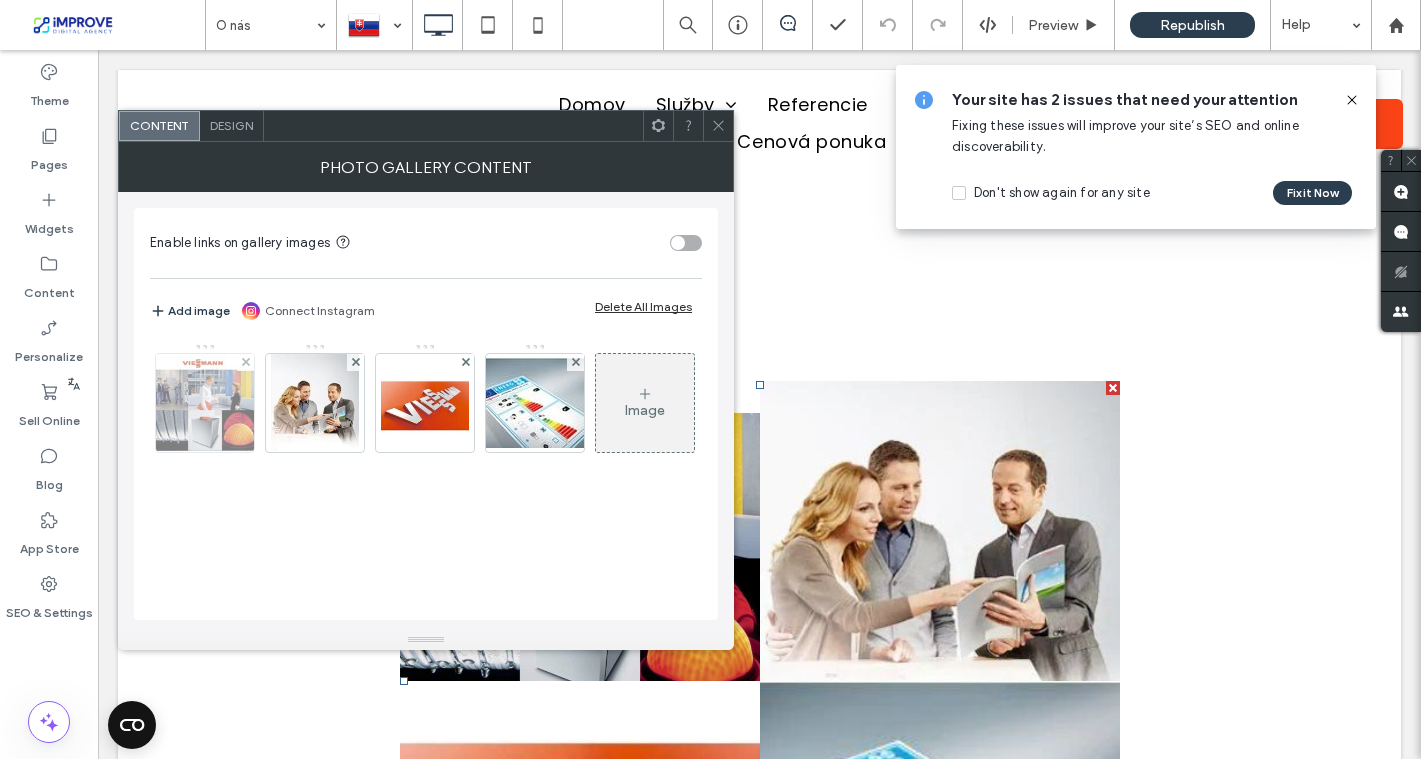click at bounding box center (204, 403) 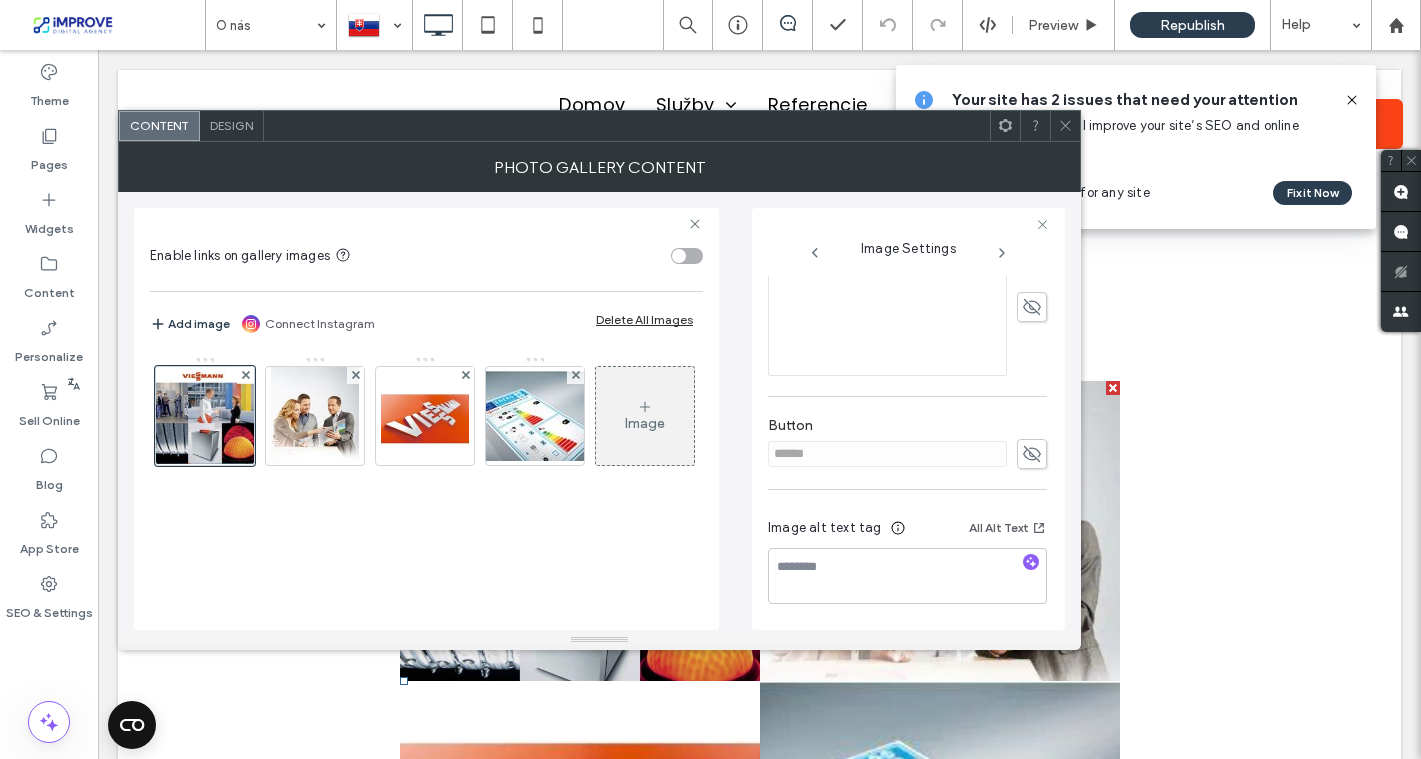 scroll, scrollTop: 0, scrollLeft: 0, axis: both 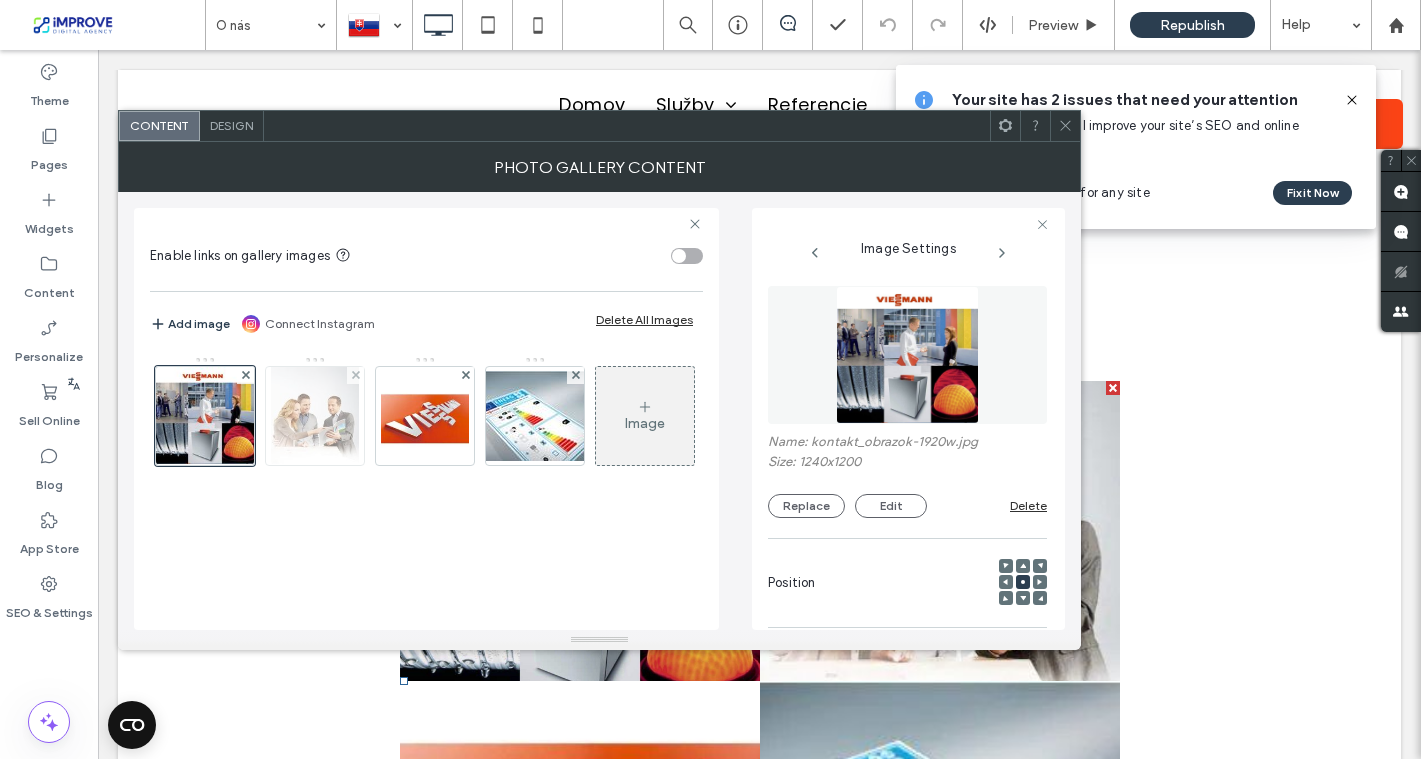 click at bounding box center (315, 416) 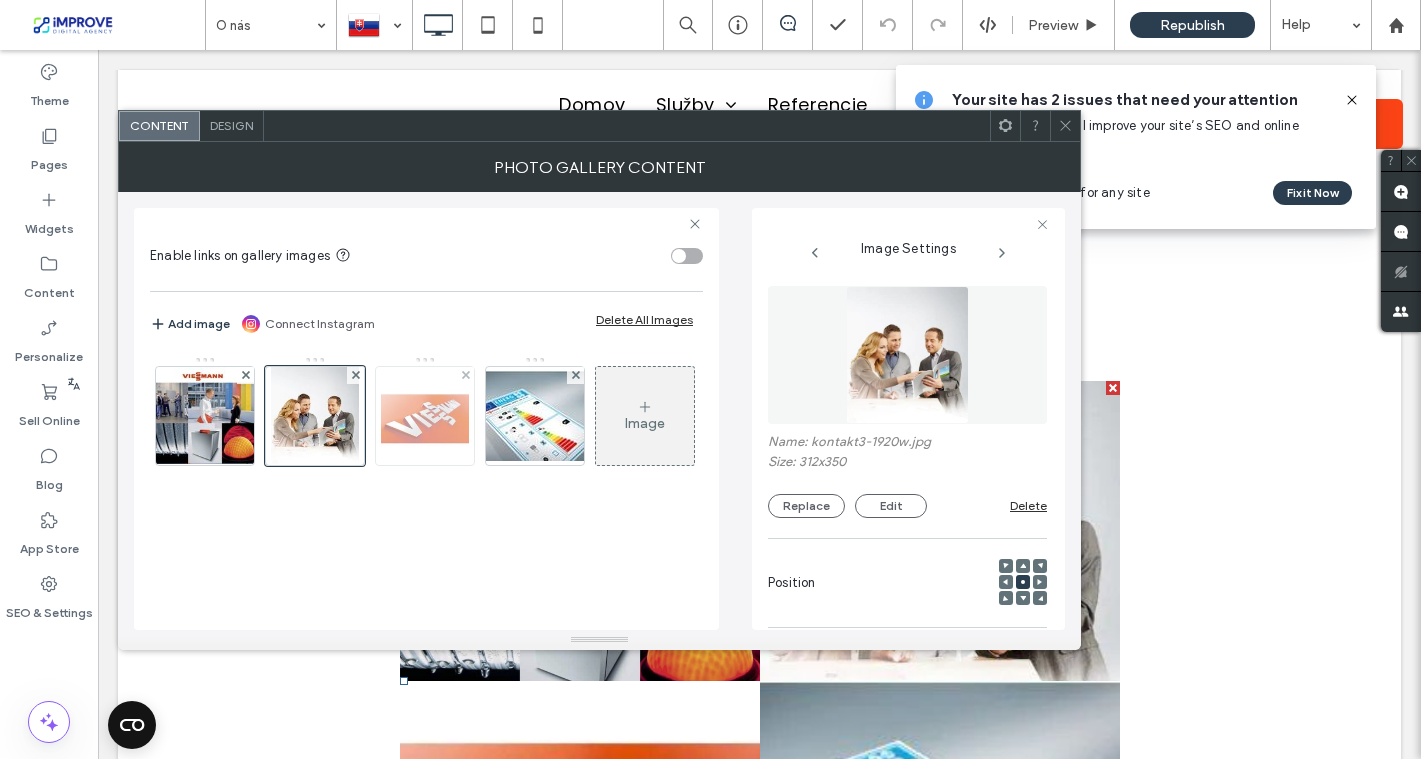 click at bounding box center [425, 416] 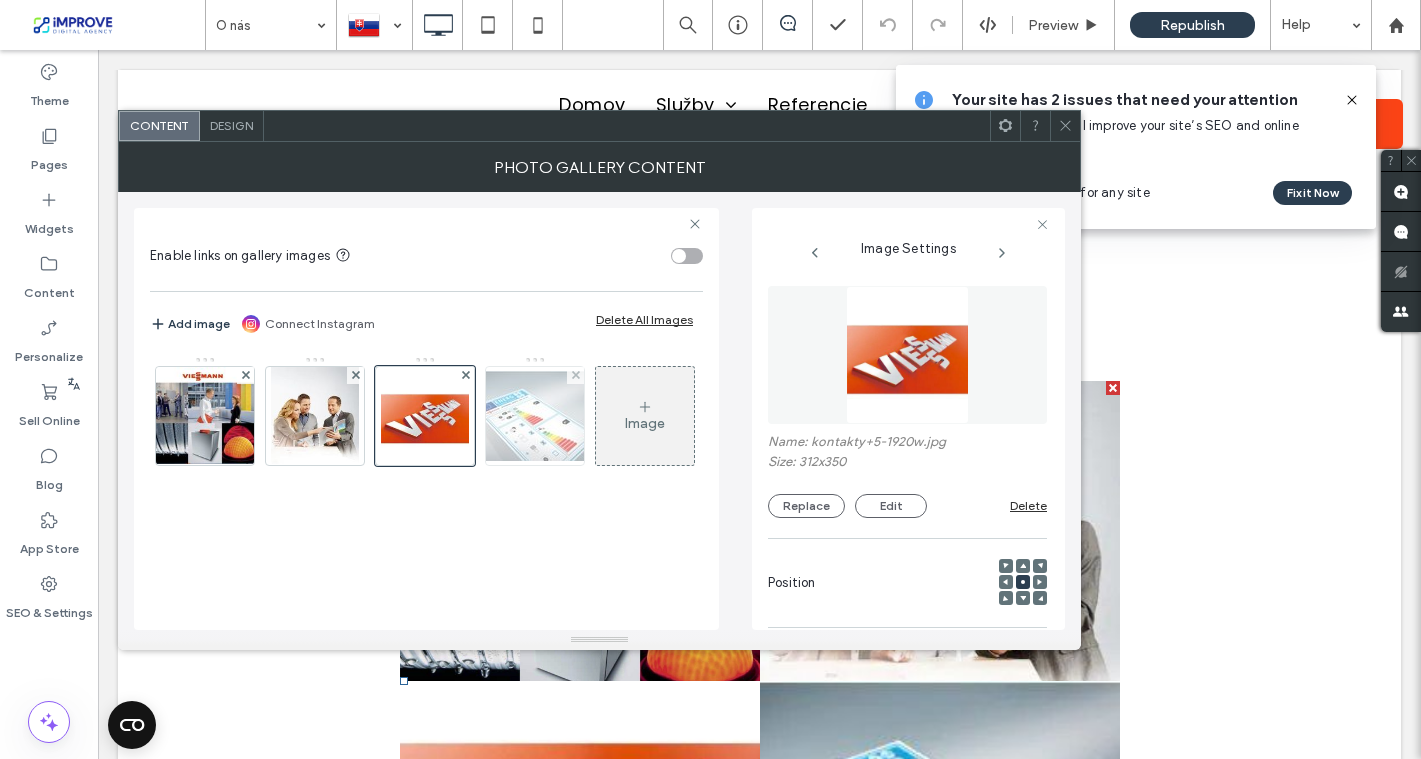 click at bounding box center [535, 416] 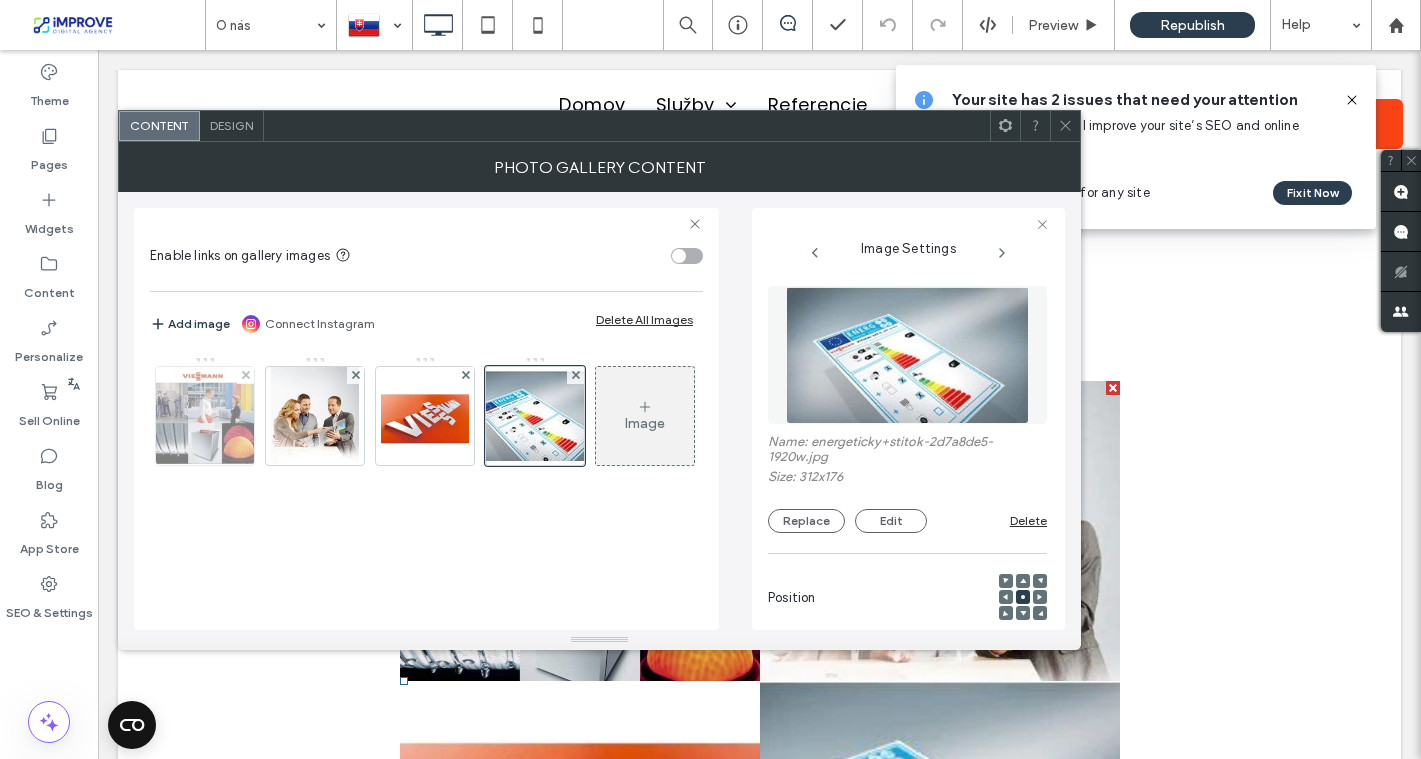 click at bounding box center (204, 416) 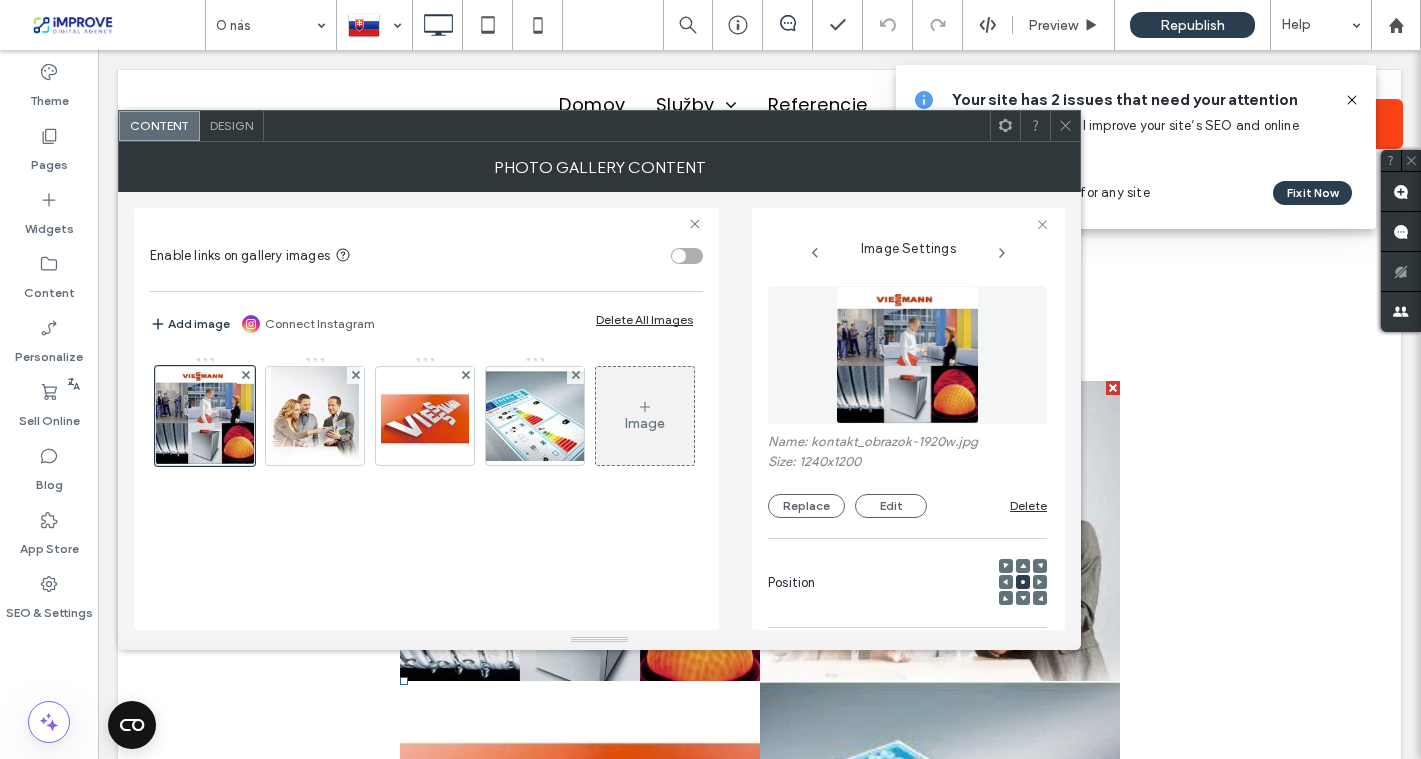 click 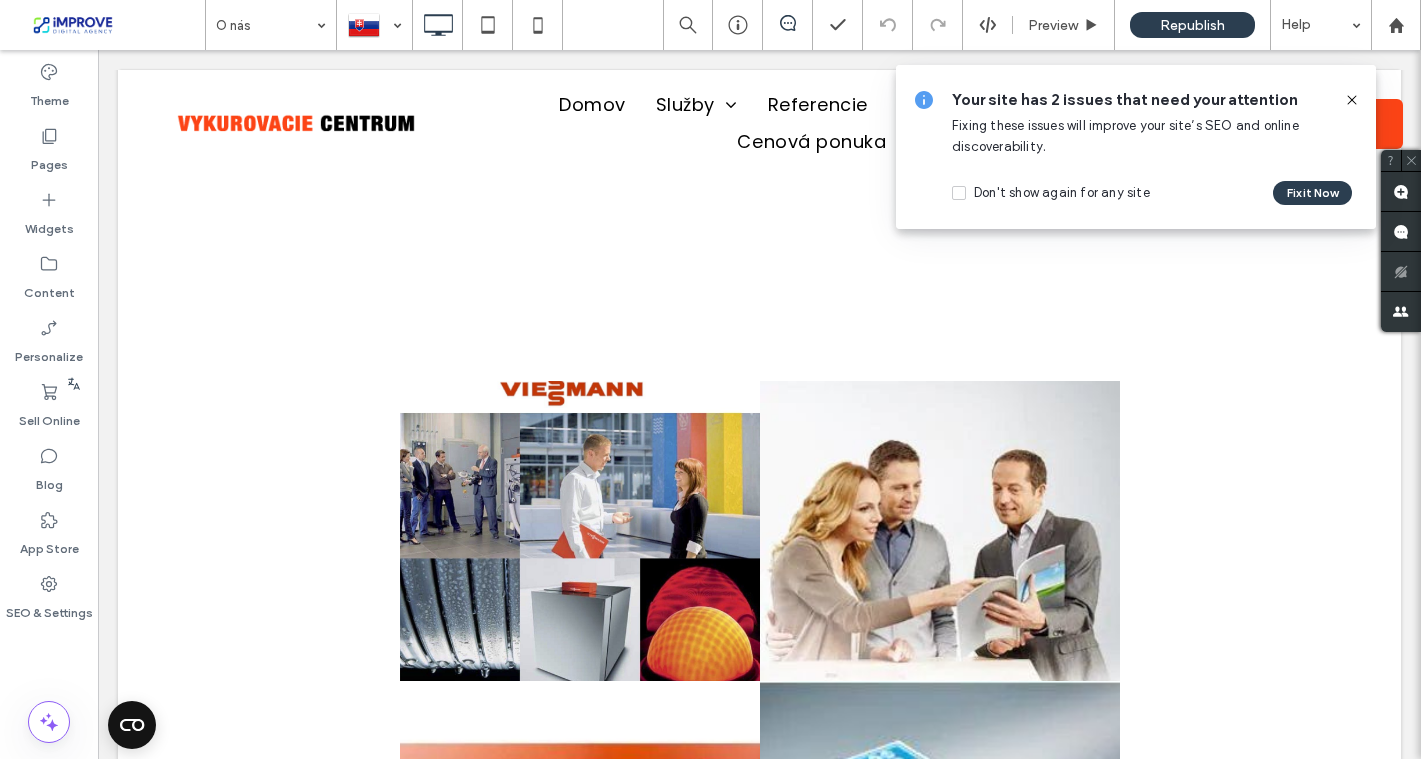 click 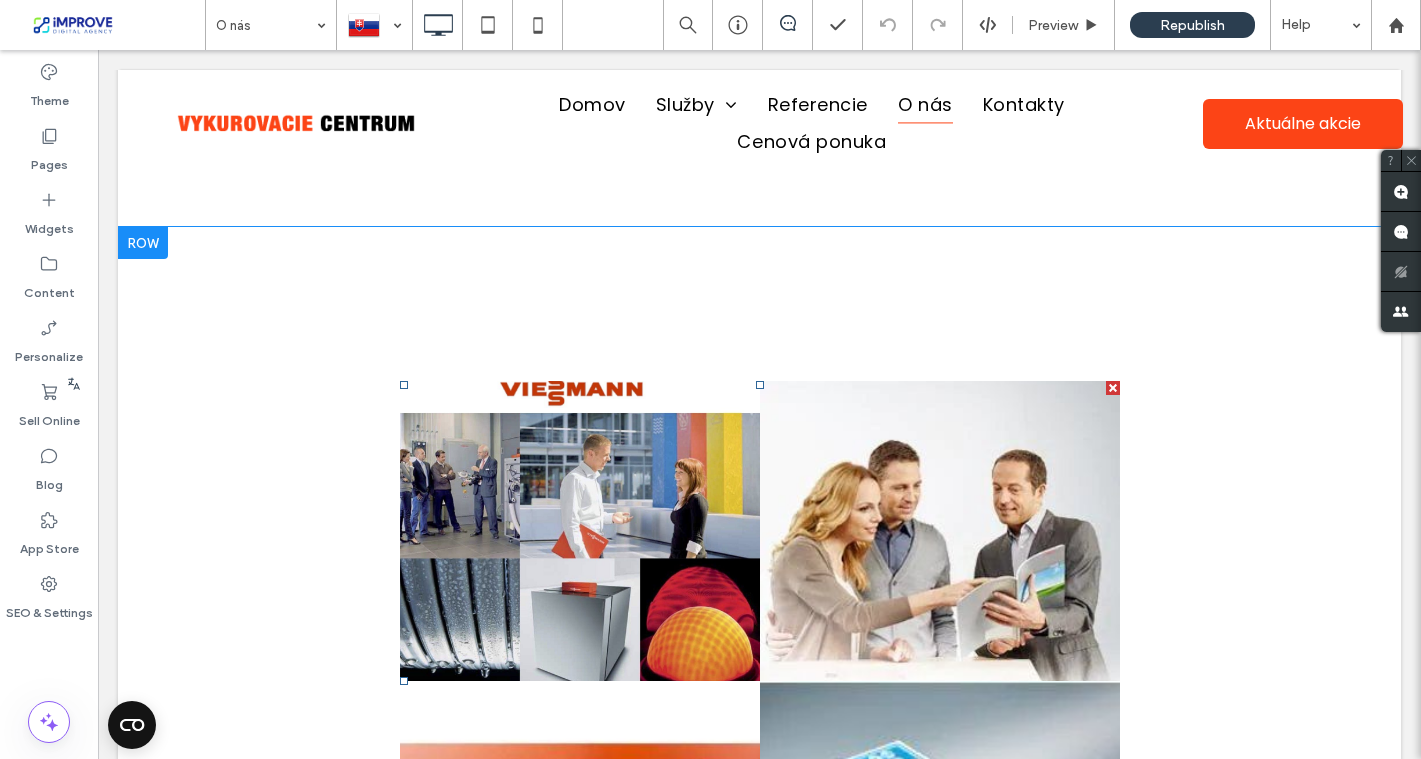 click at bounding box center (1113, 388) 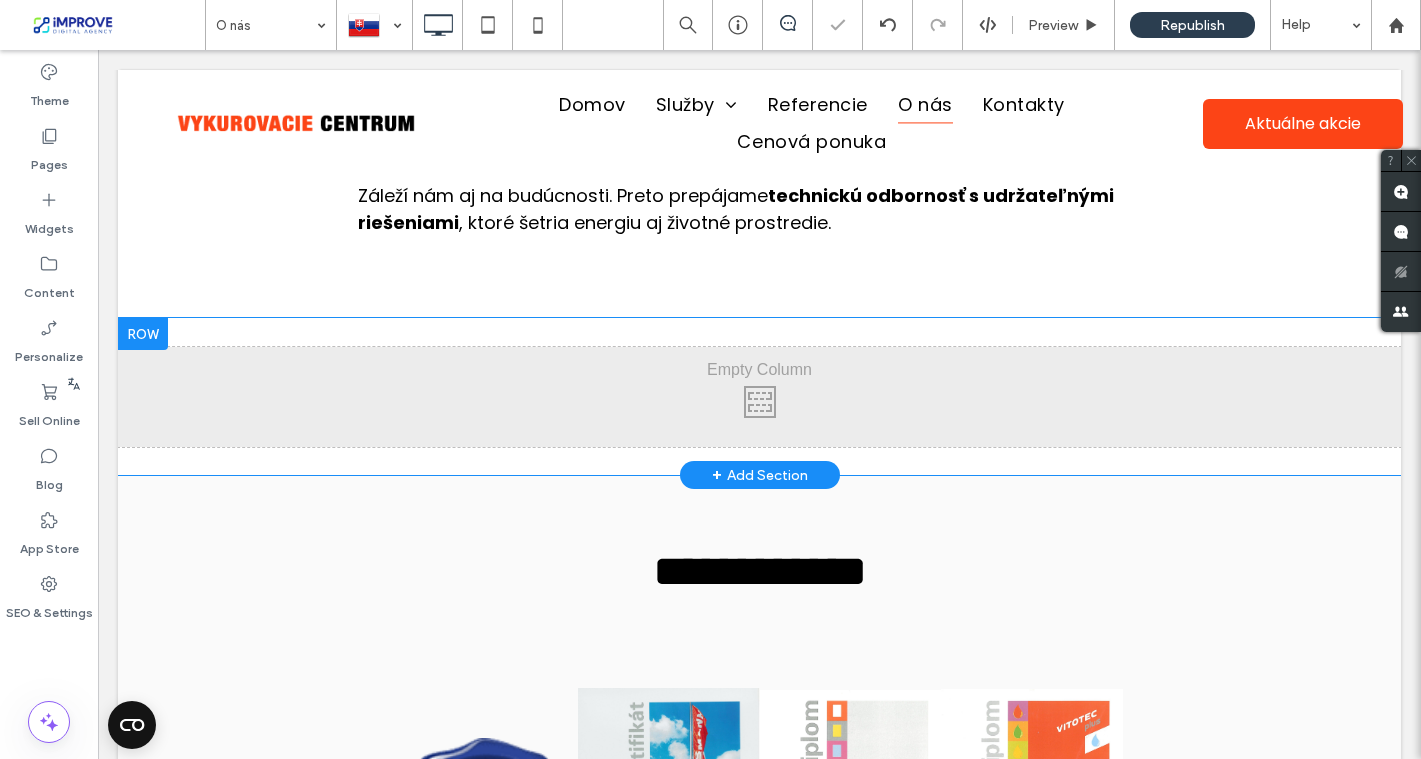 scroll, scrollTop: 676, scrollLeft: 0, axis: vertical 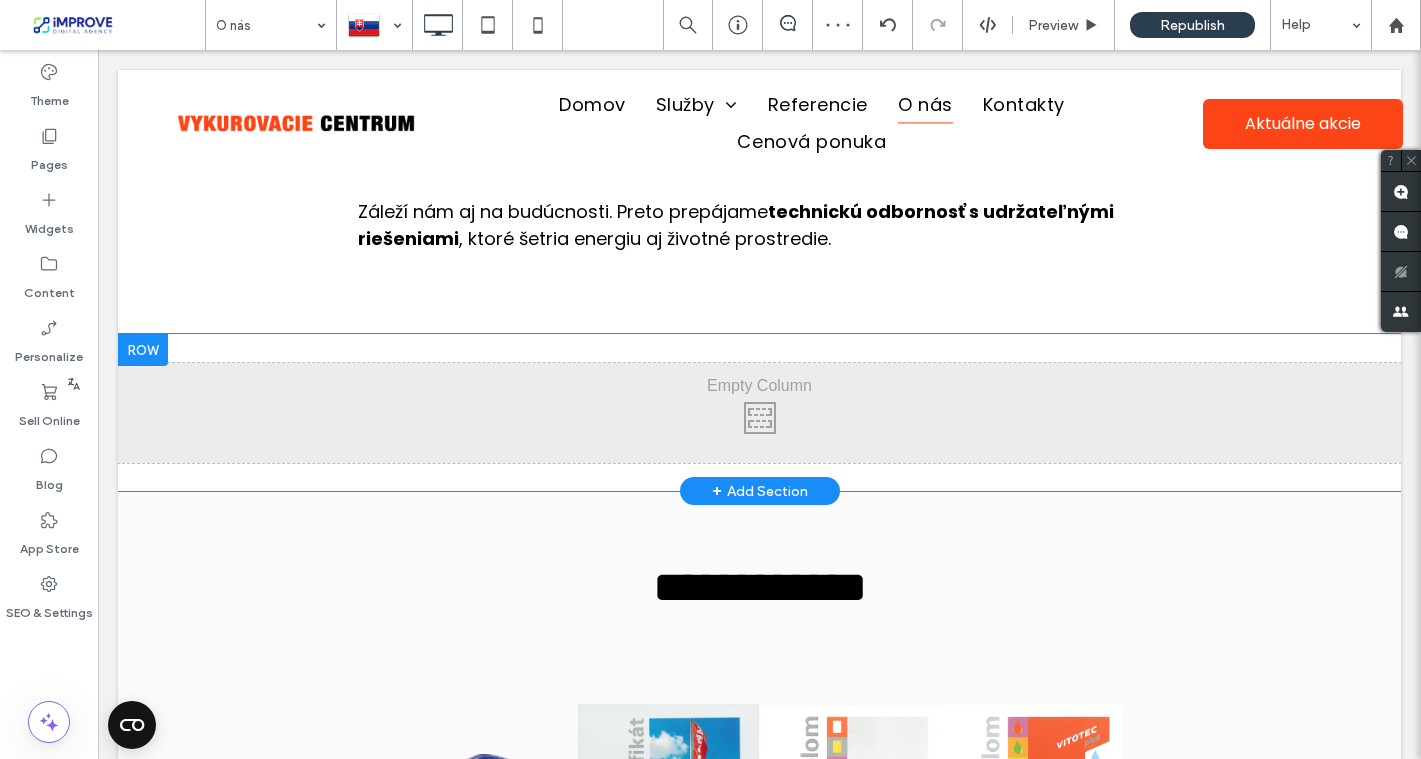 click at bounding box center [143, 350] 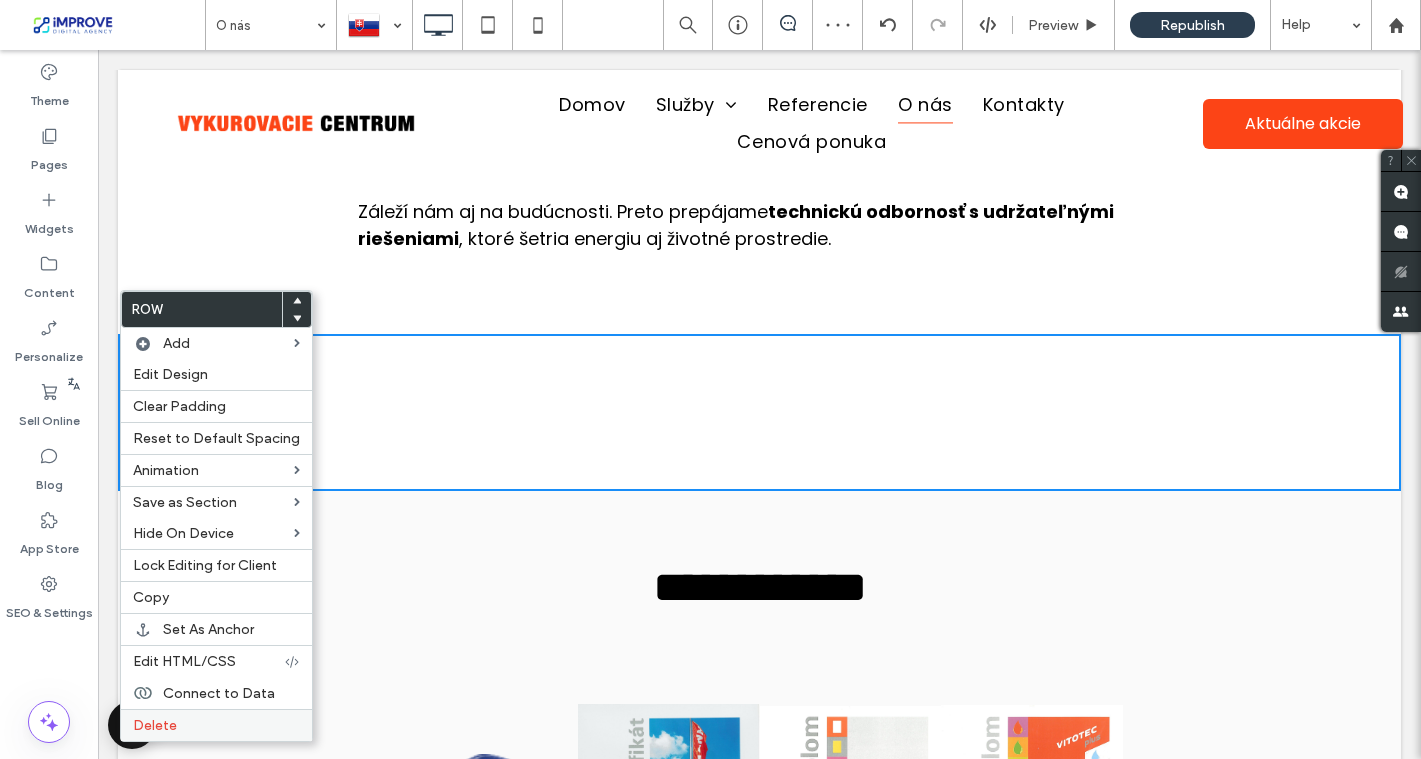 click on "Delete" at bounding box center [216, 725] 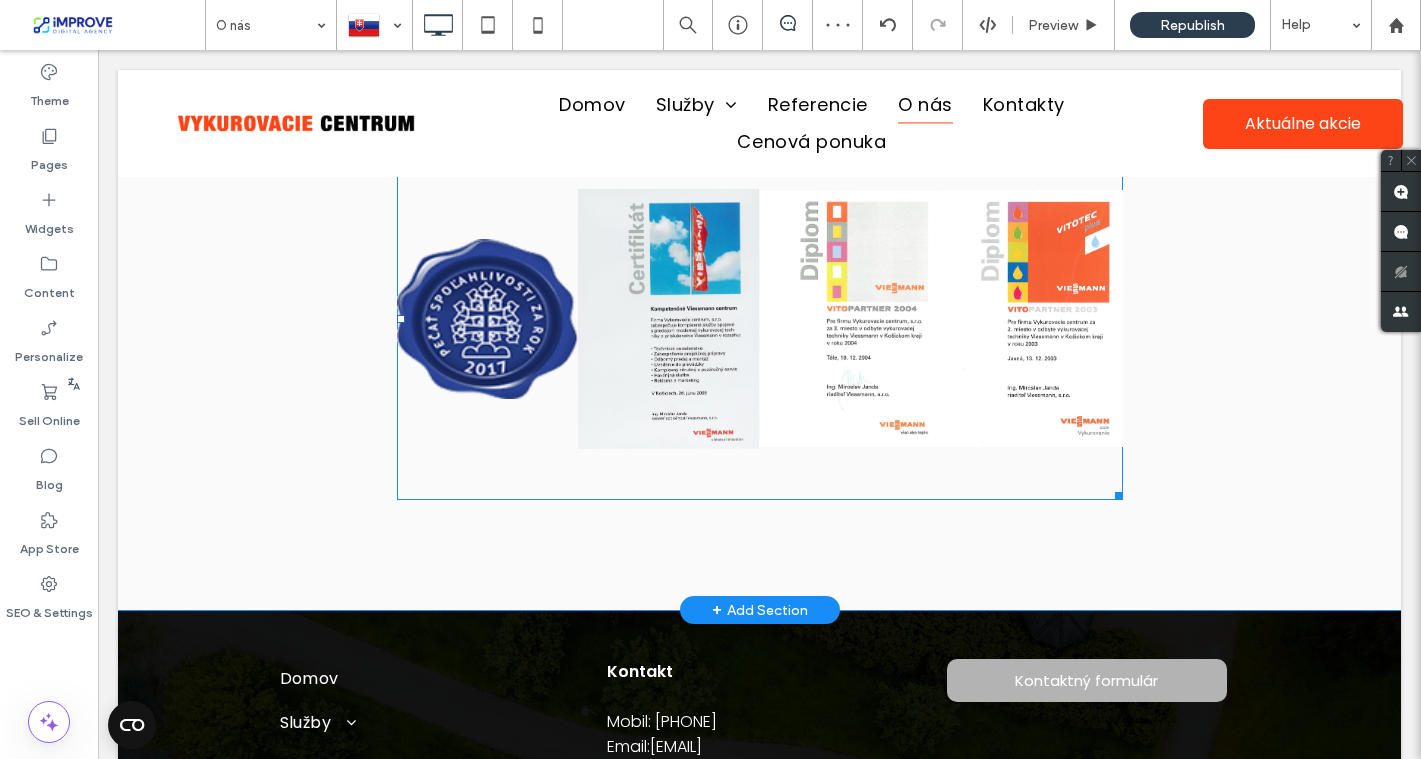 scroll, scrollTop: 1098, scrollLeft: 0, axis: vertical 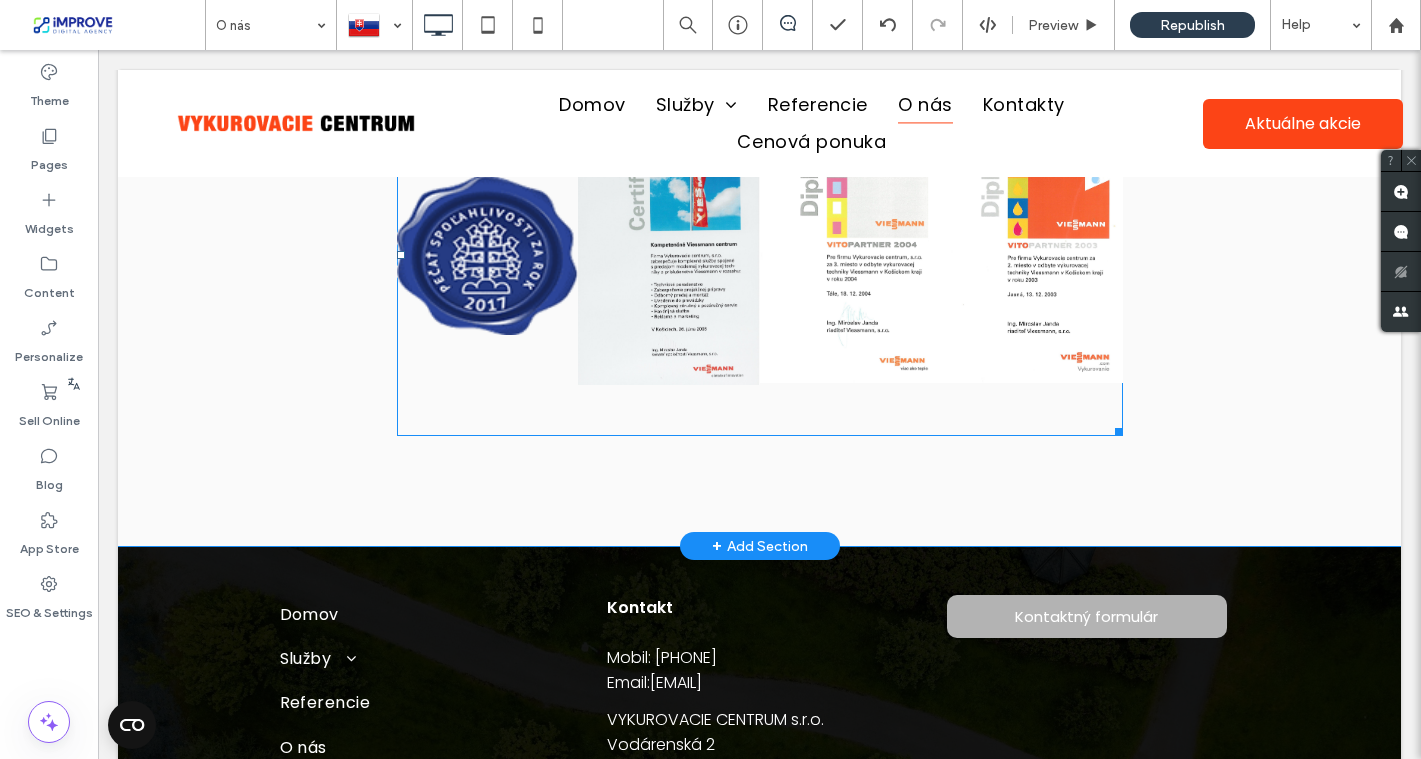 click at bounding box center [669, 254] 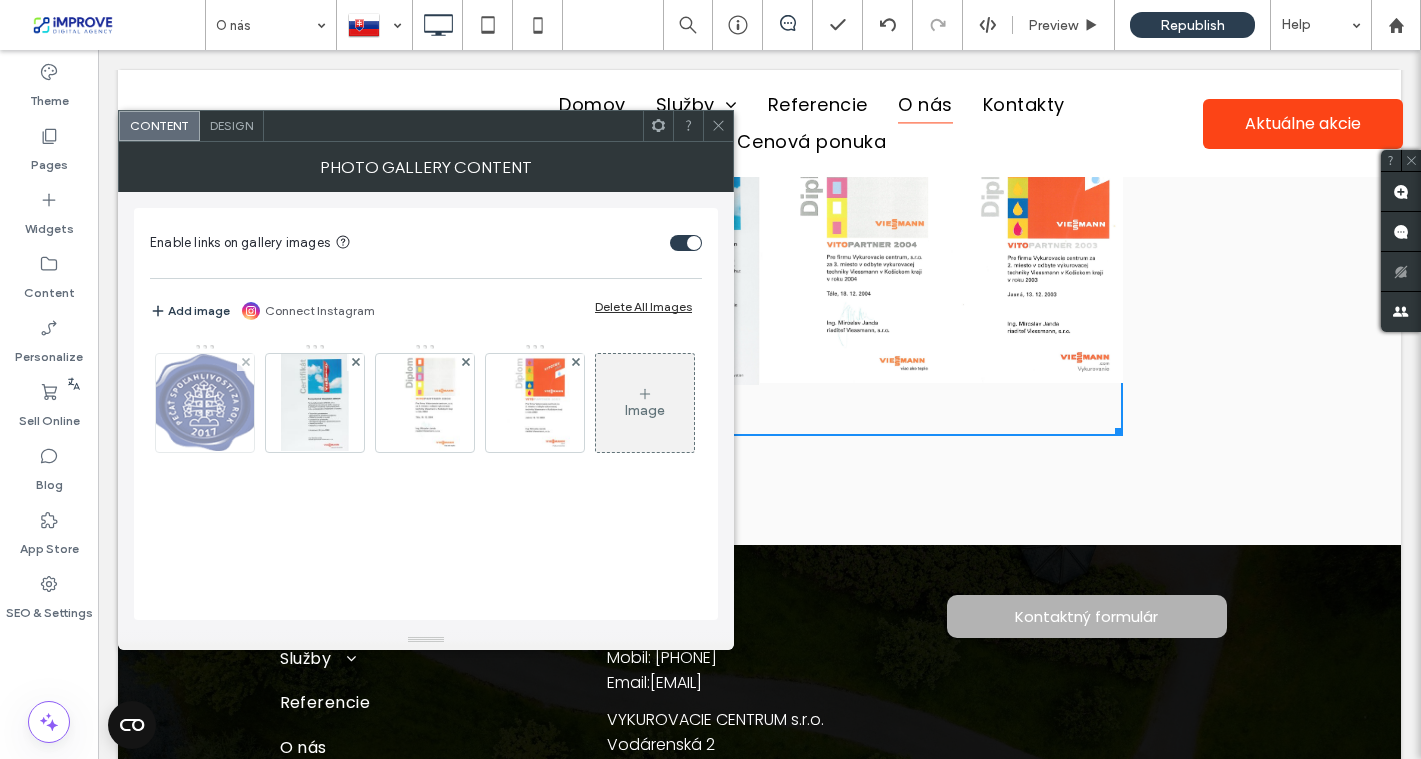 click at bounding box center [205, 403] 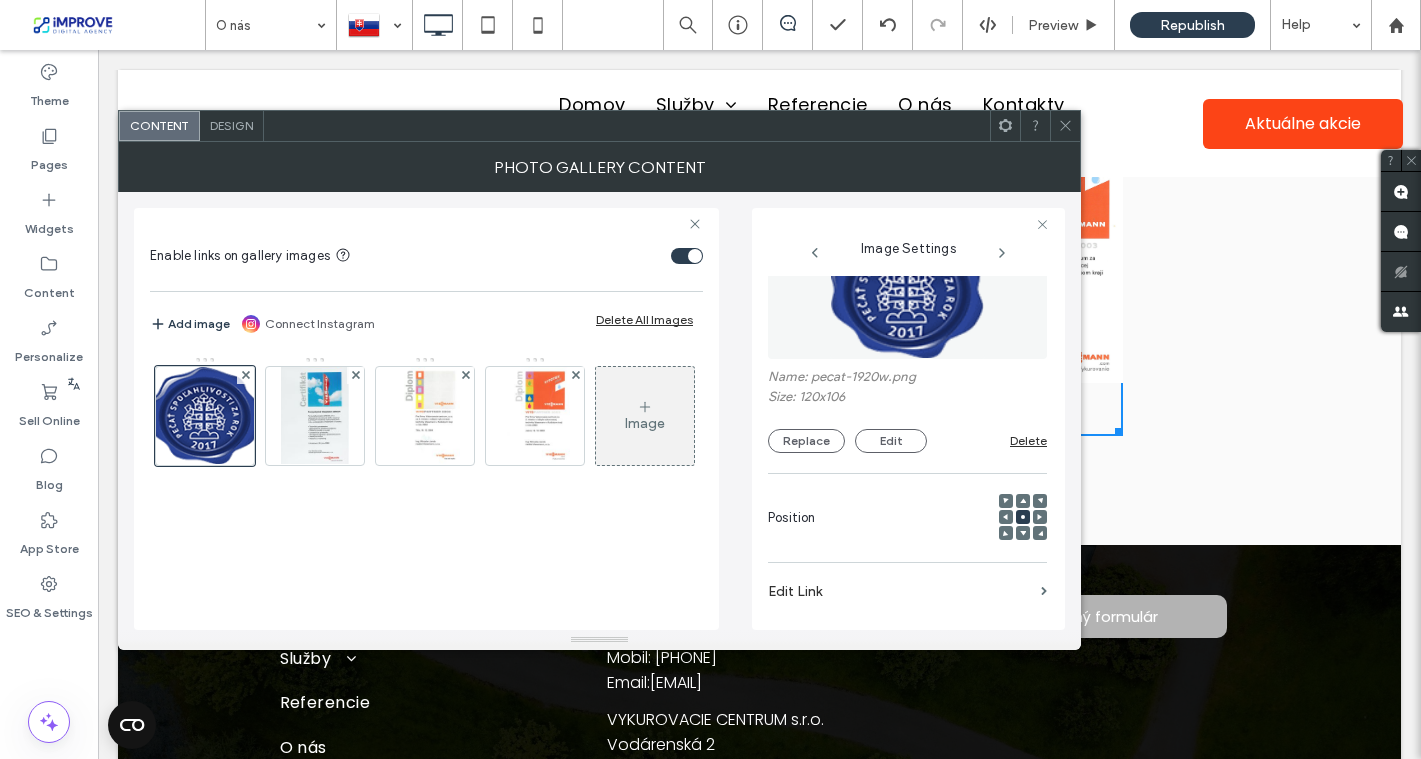 scroll, scrollTop: 0, scrollLeft: 0, axis: both 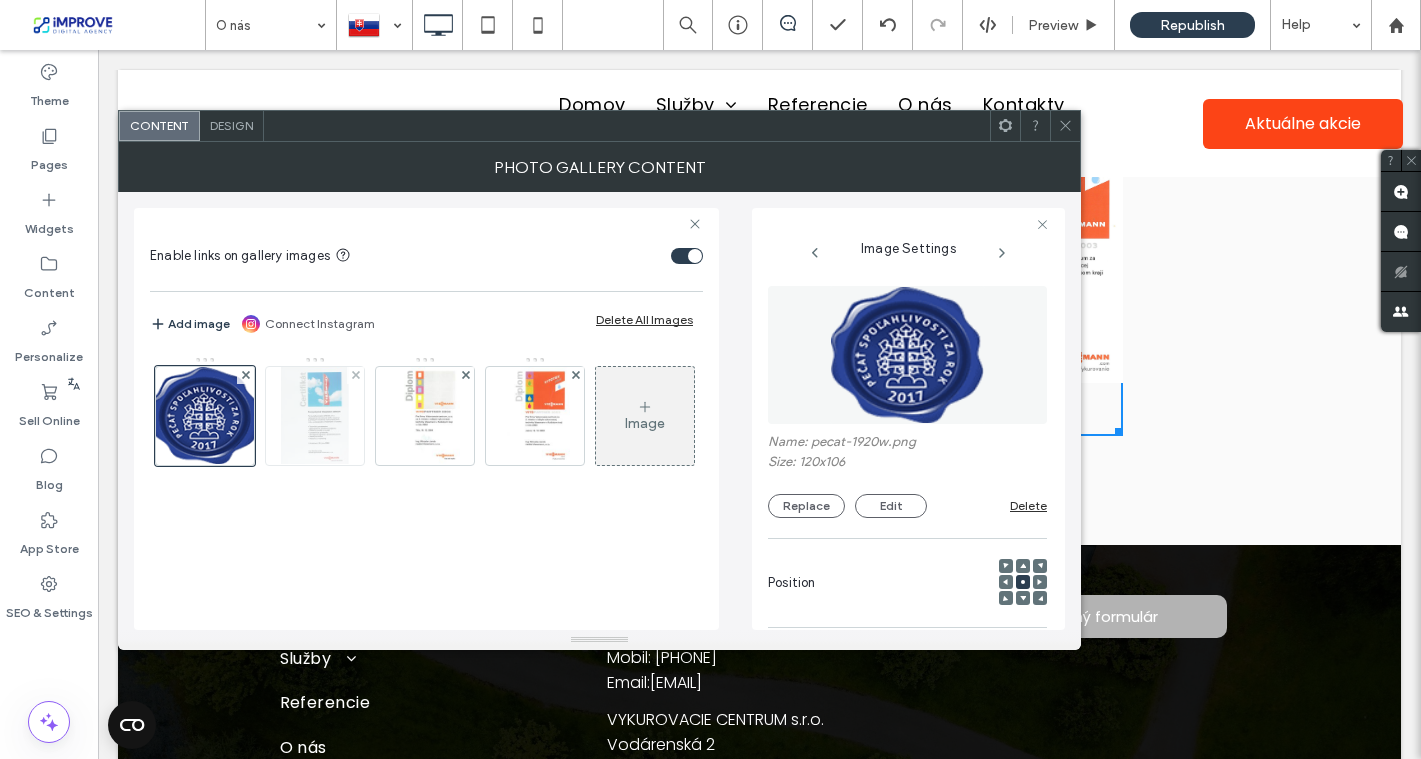 click at bounding box center (315, 416) 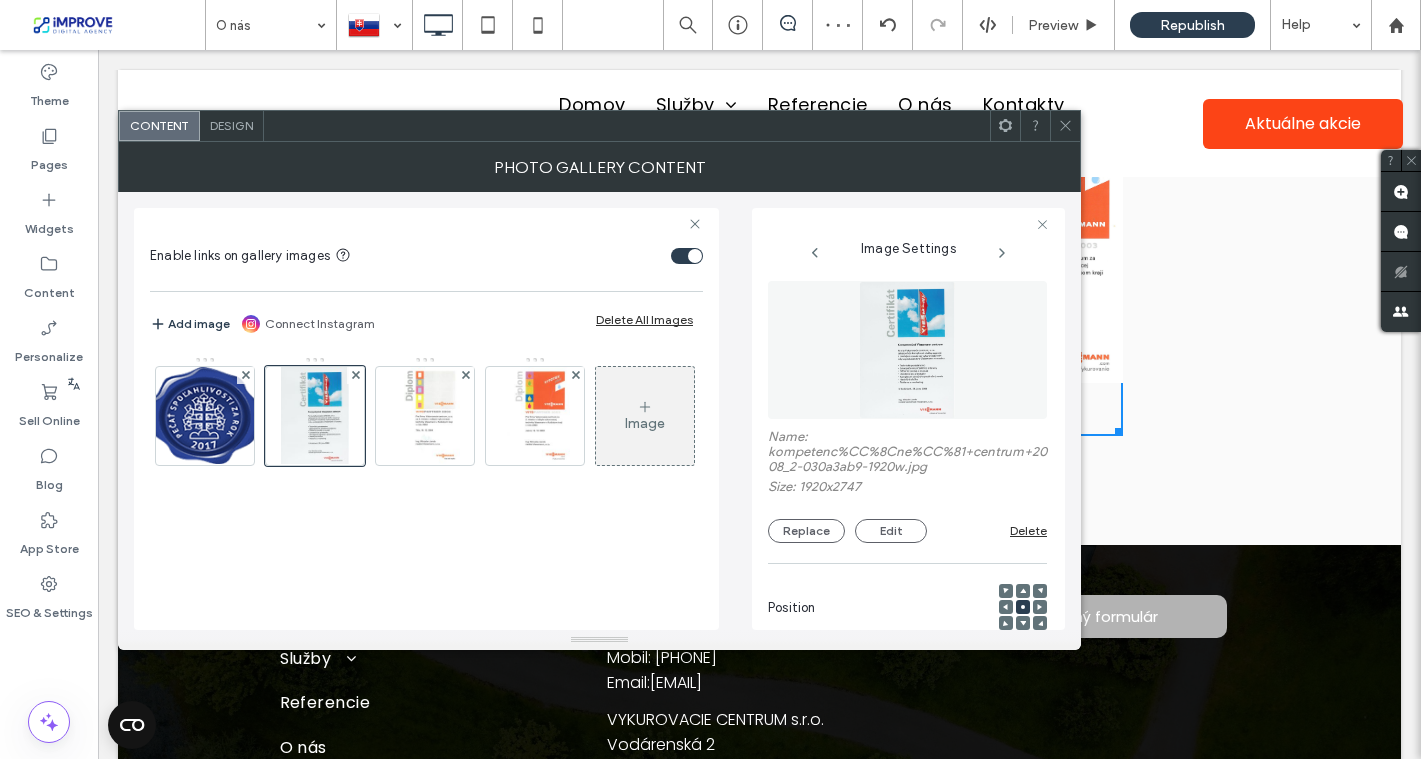 scroll, scrollTop: 7, scrollLeft: 0, axis: vertical 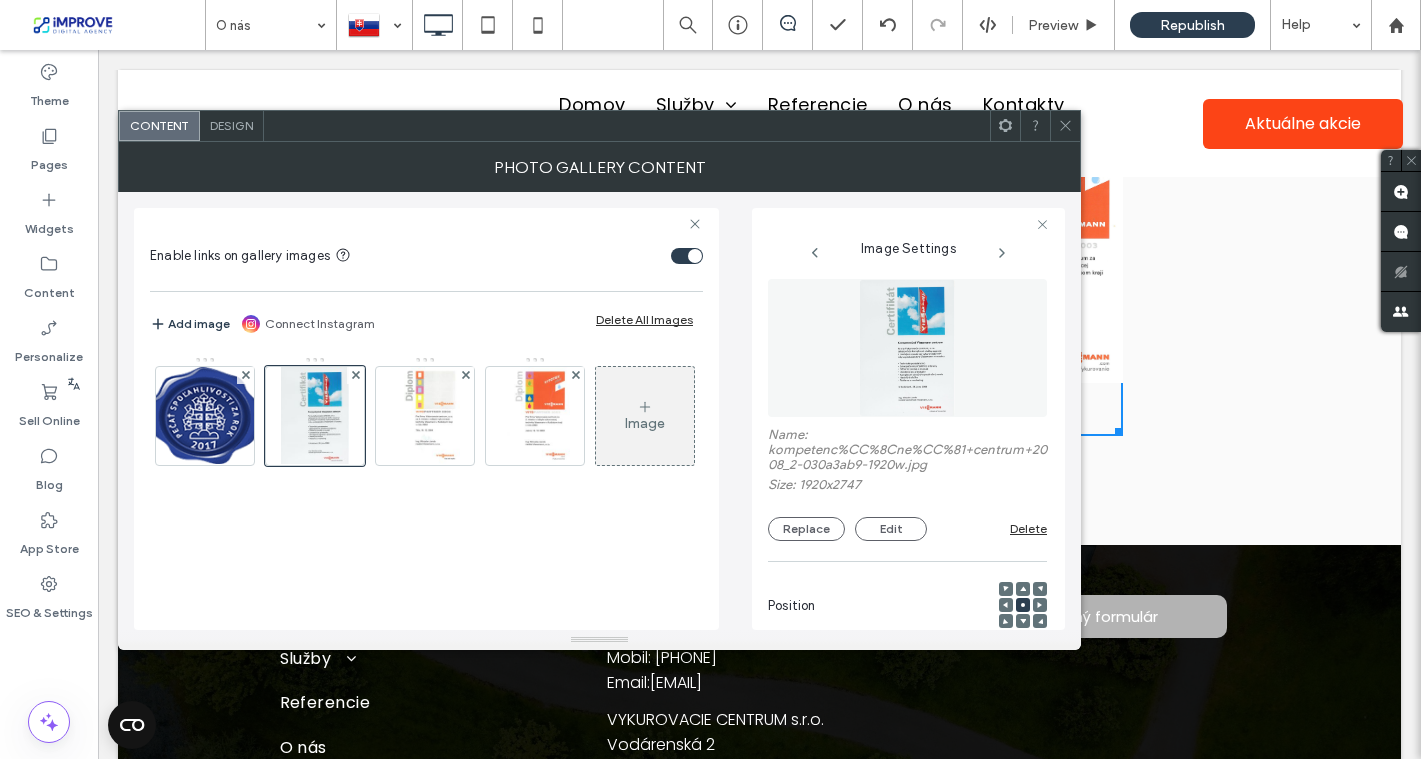 click at bounding box center [1065, 126] 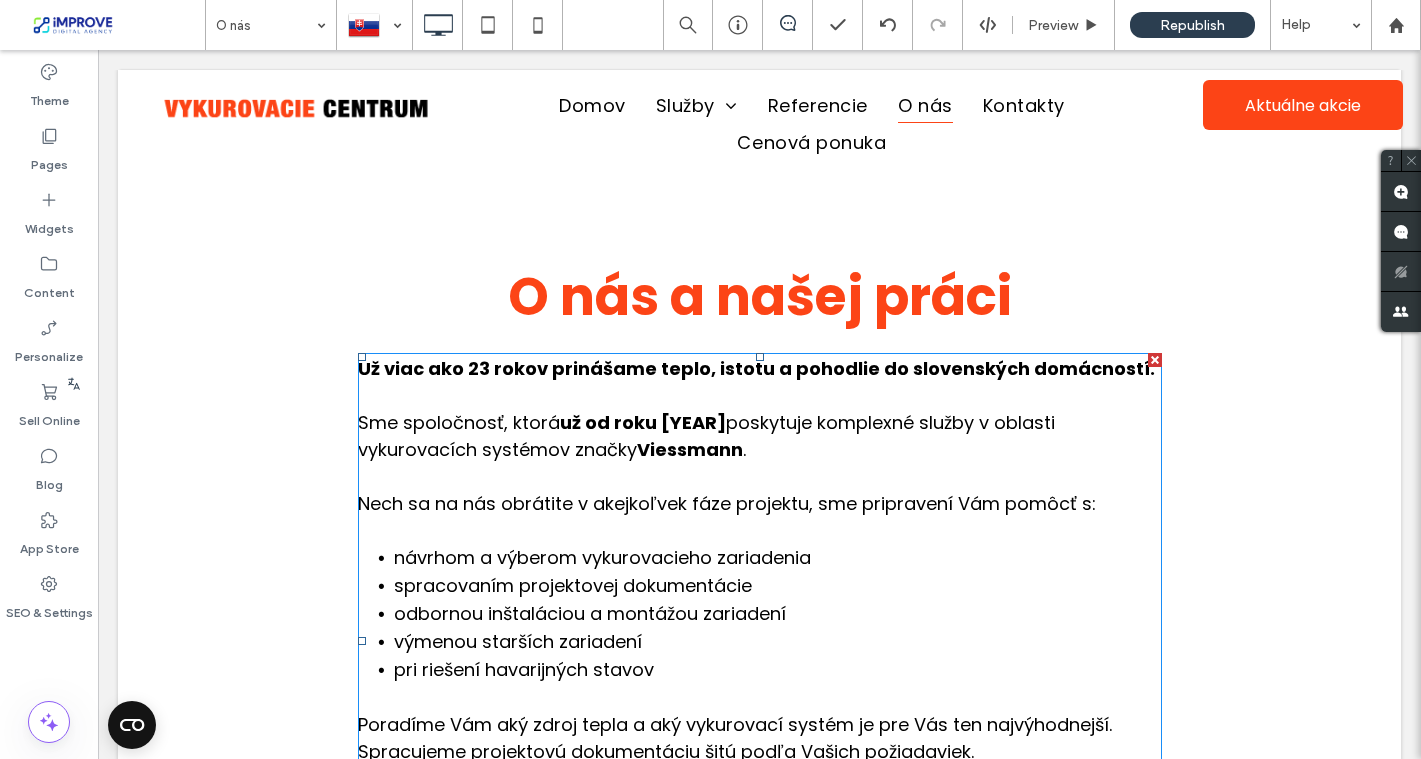 scroll, scrollTop: 0, scrollLeft: 0, axis: both 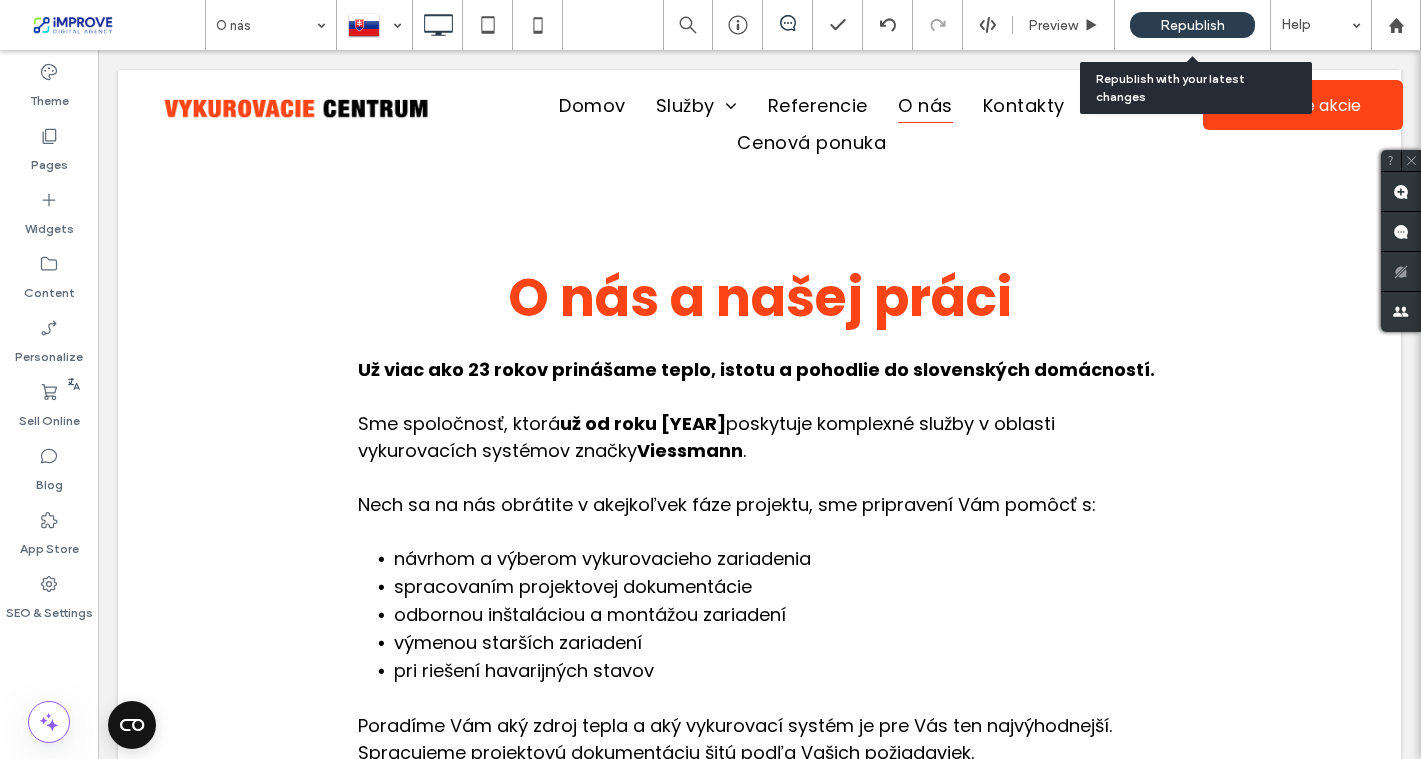 click on "Republish" at bounding box center (1192, 25) 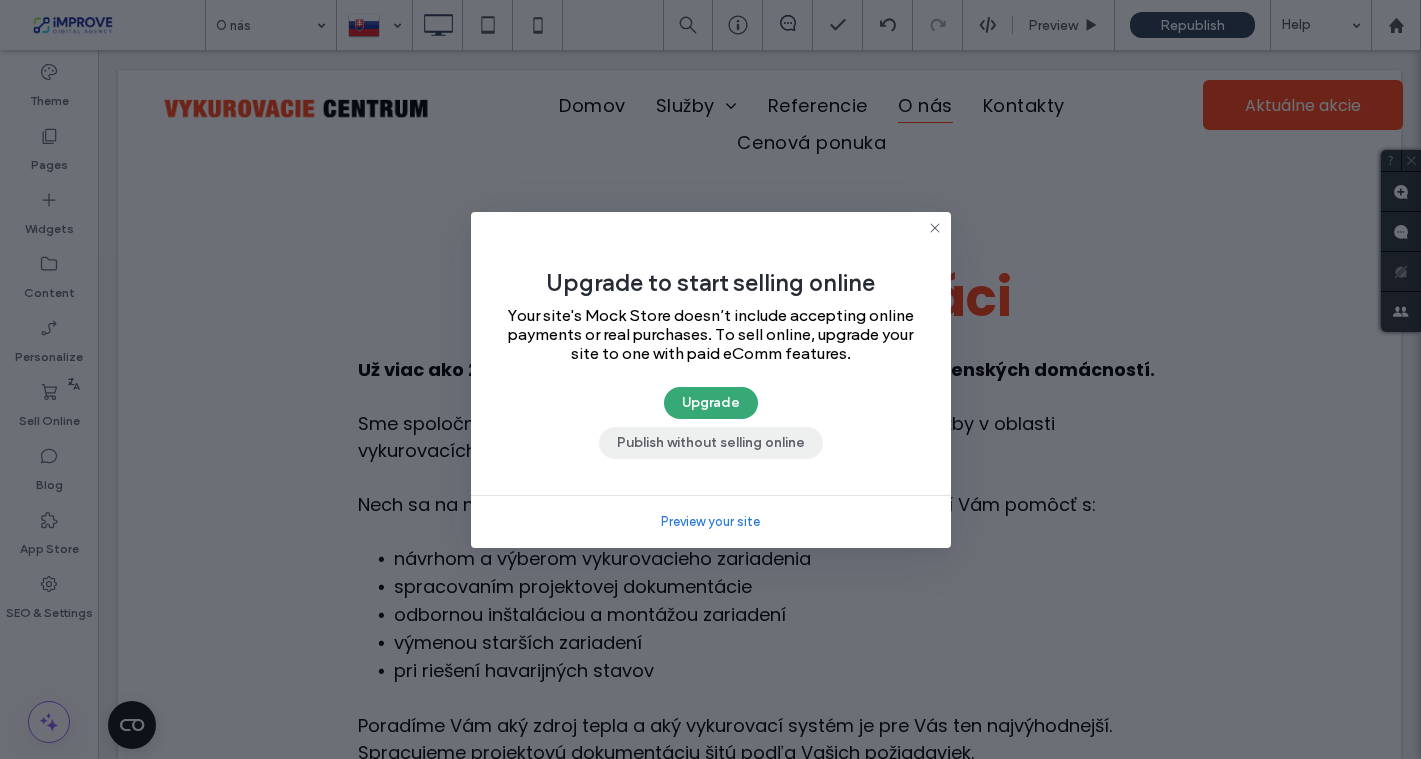 click on "Publish without selling online" at bounding box center (711, 443) 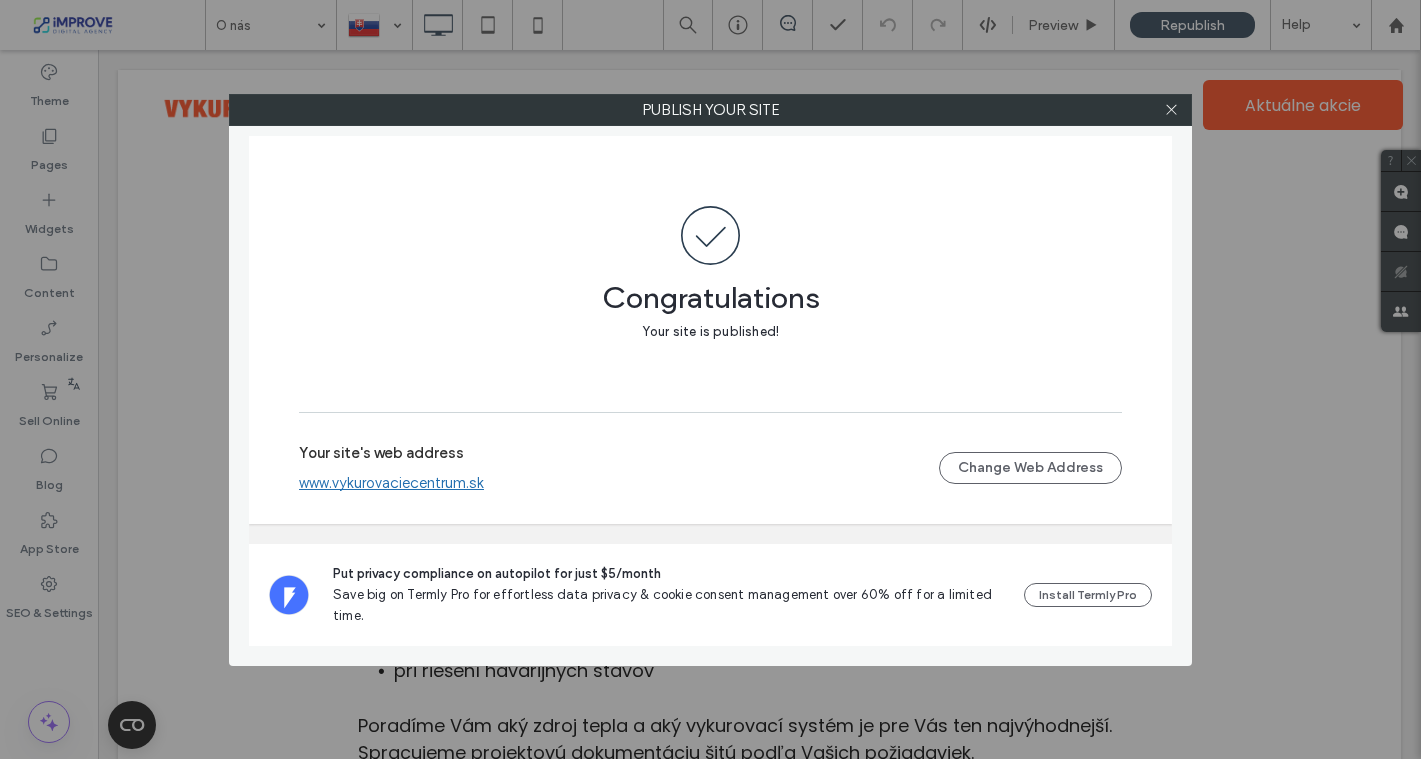 click on "www.vykurovaciecentrum.sk" at bounding box center [391, 483] 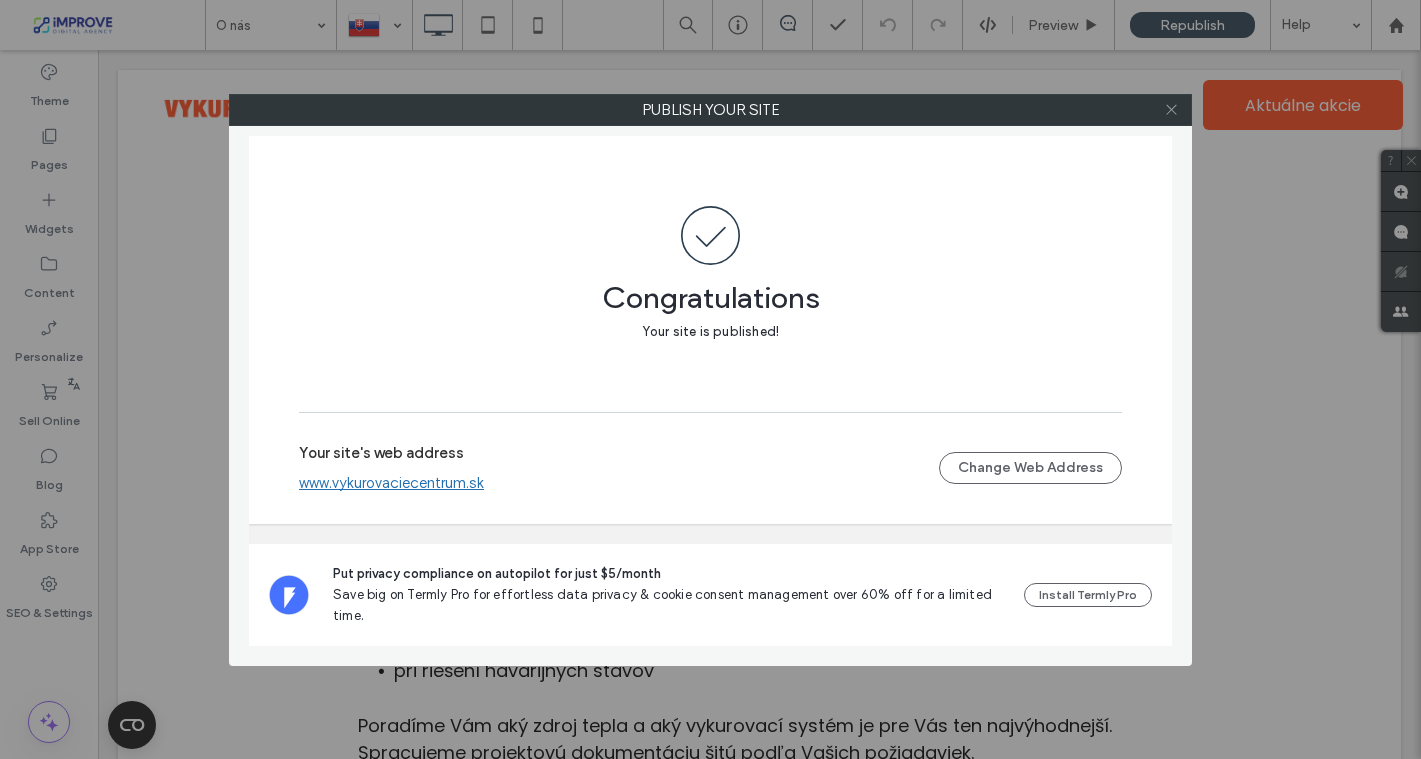 click 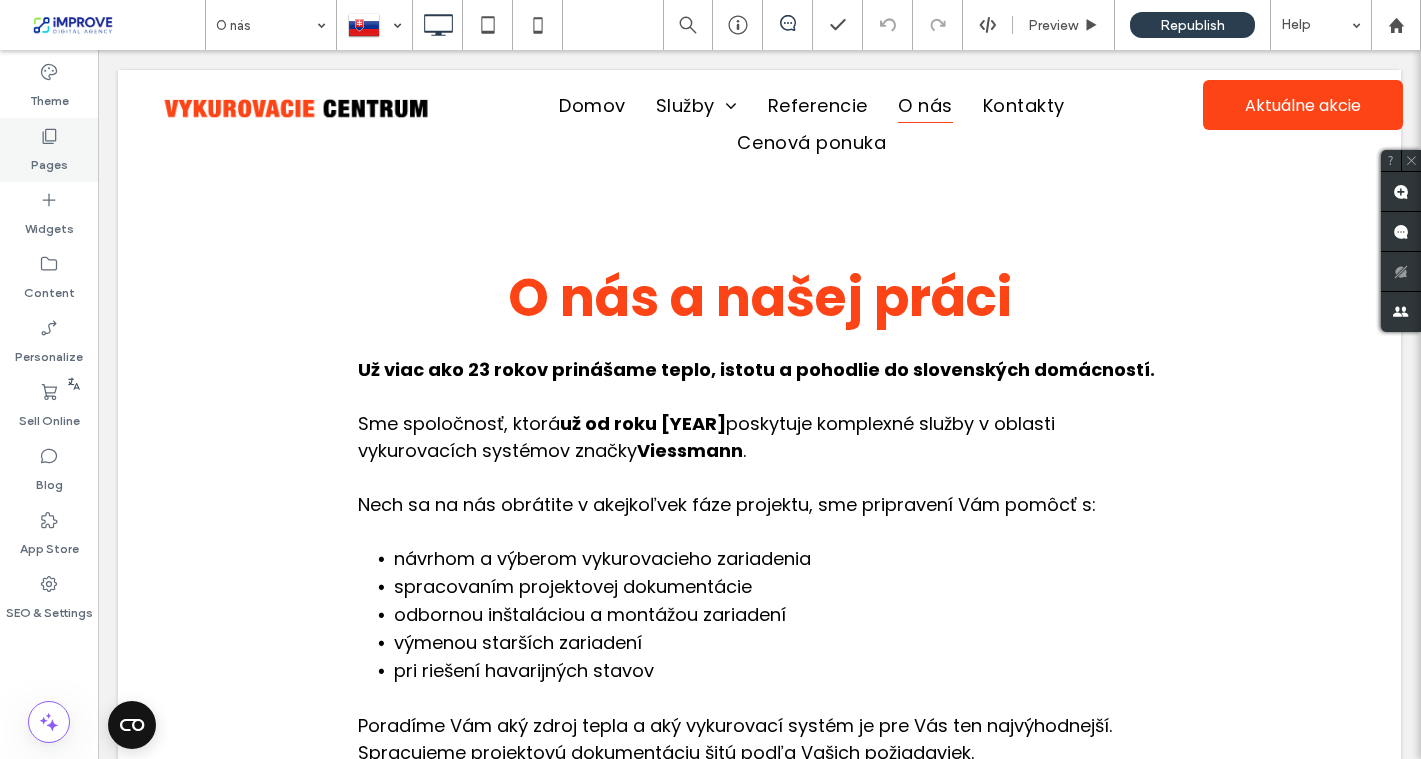 click 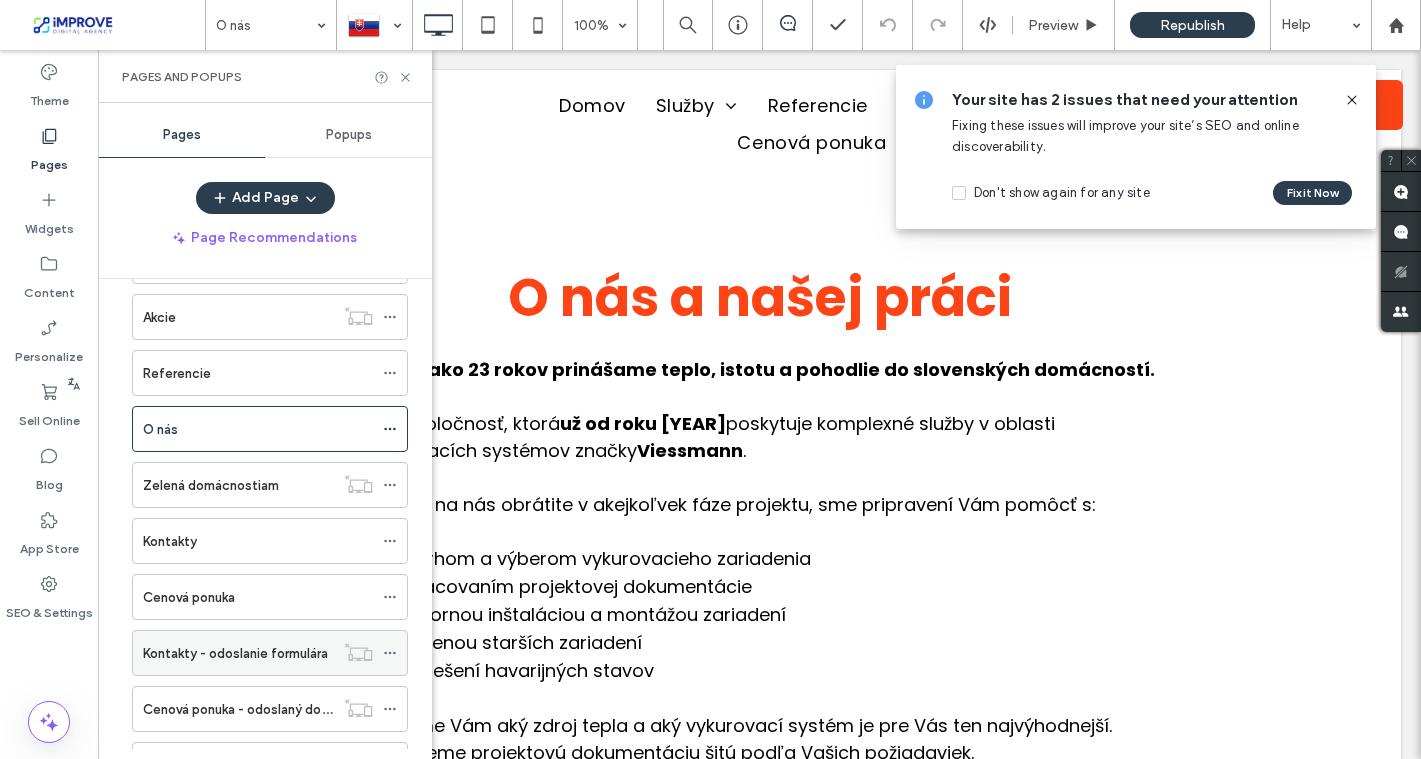 scroll, scrollTop: 145, scrollLeft: 0, axis: vertical 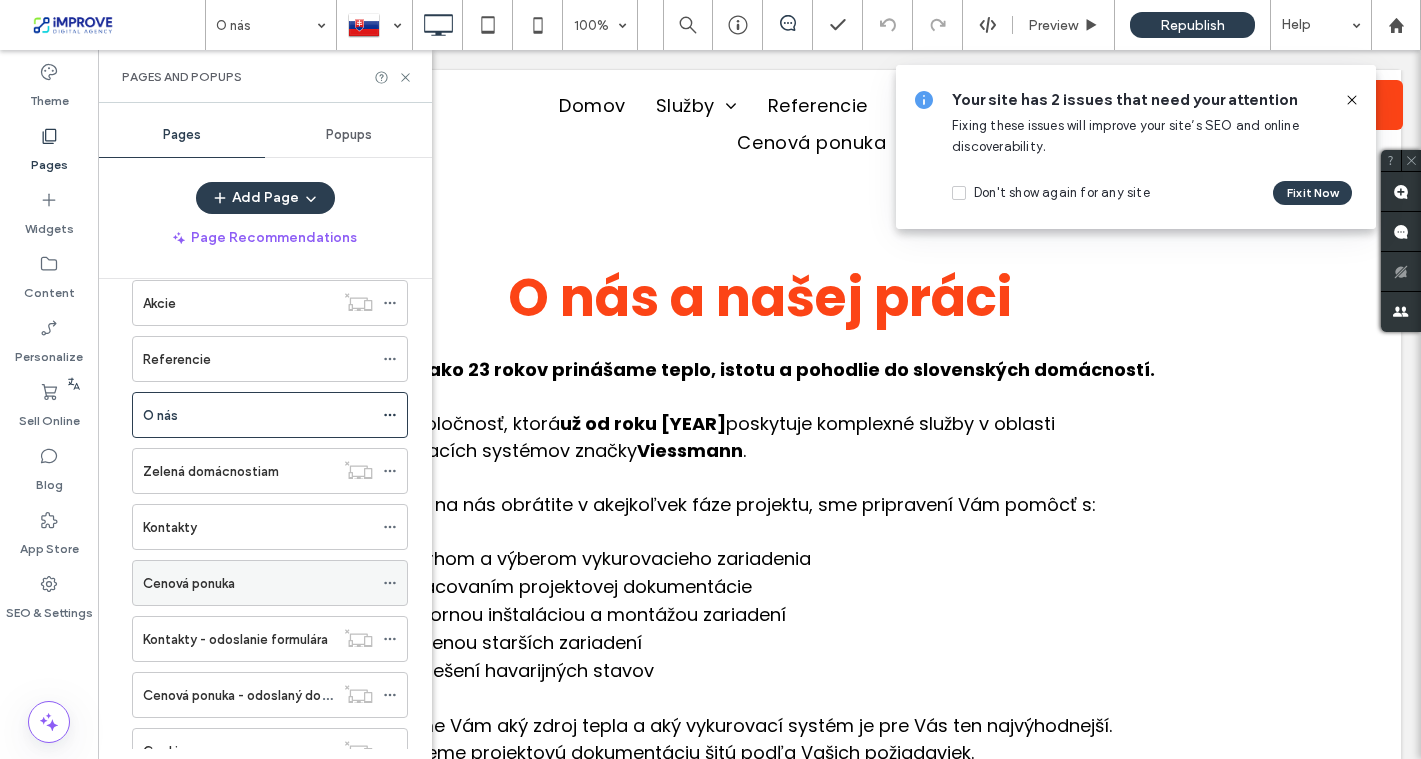 click on "Cenová ponuka" at bounding box center (189, 583) 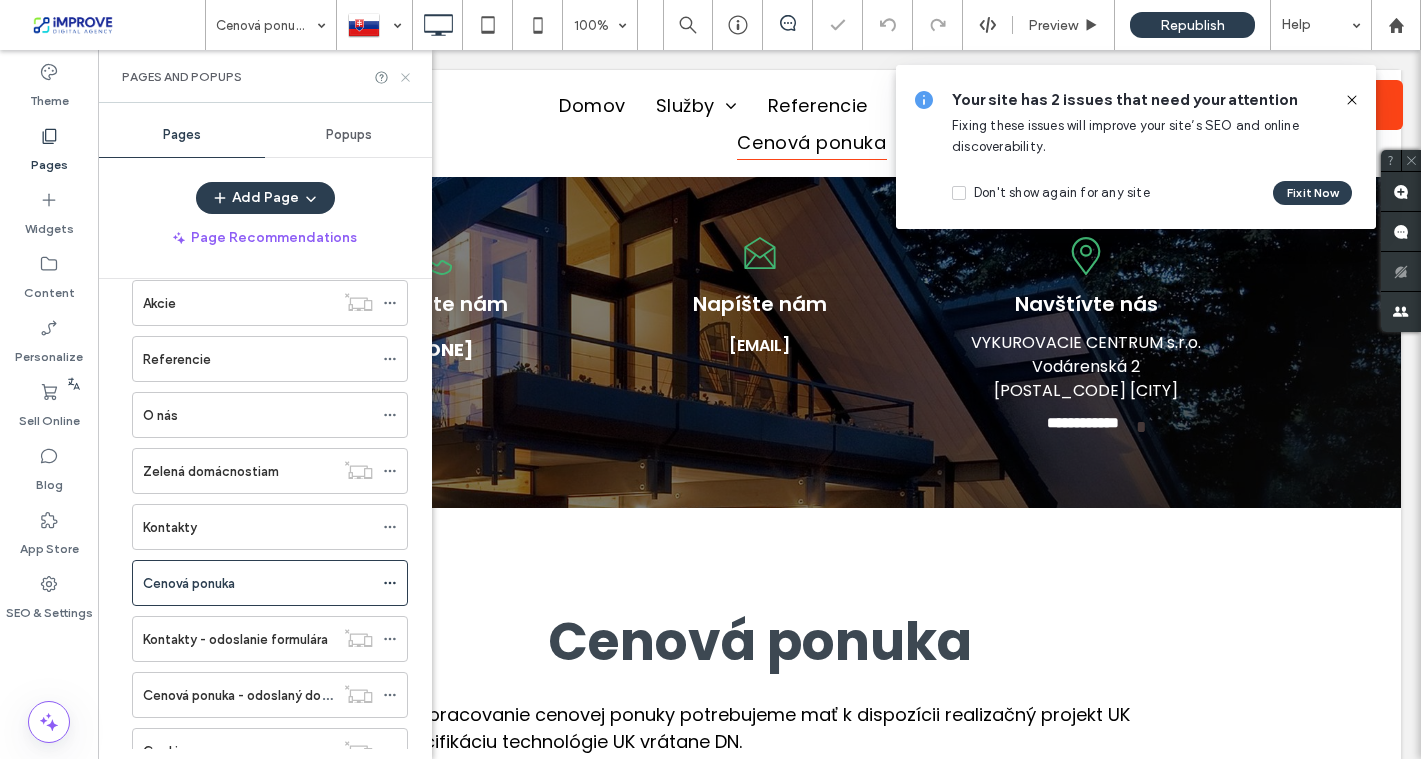 scroll, scrollTop: 0, scrollLeft: 0, axis: both 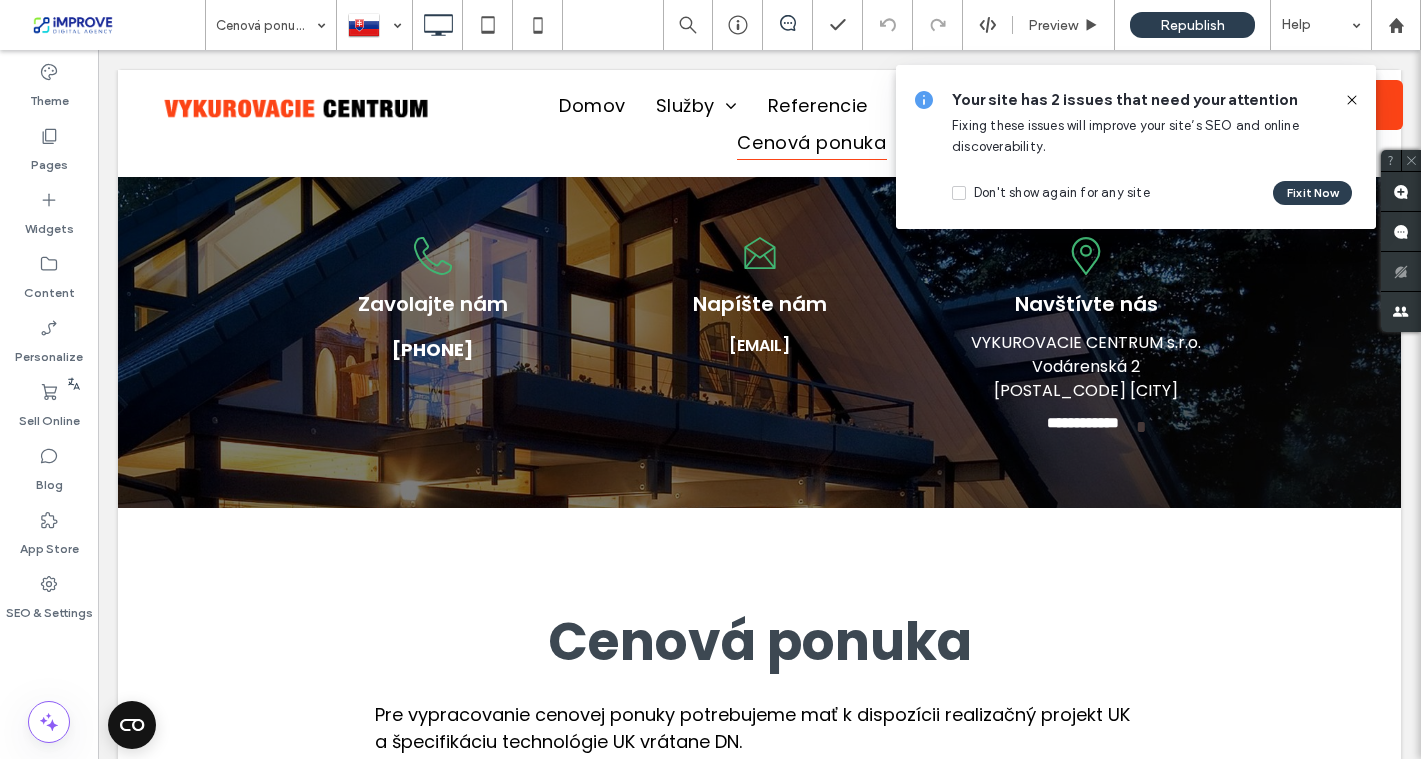 click 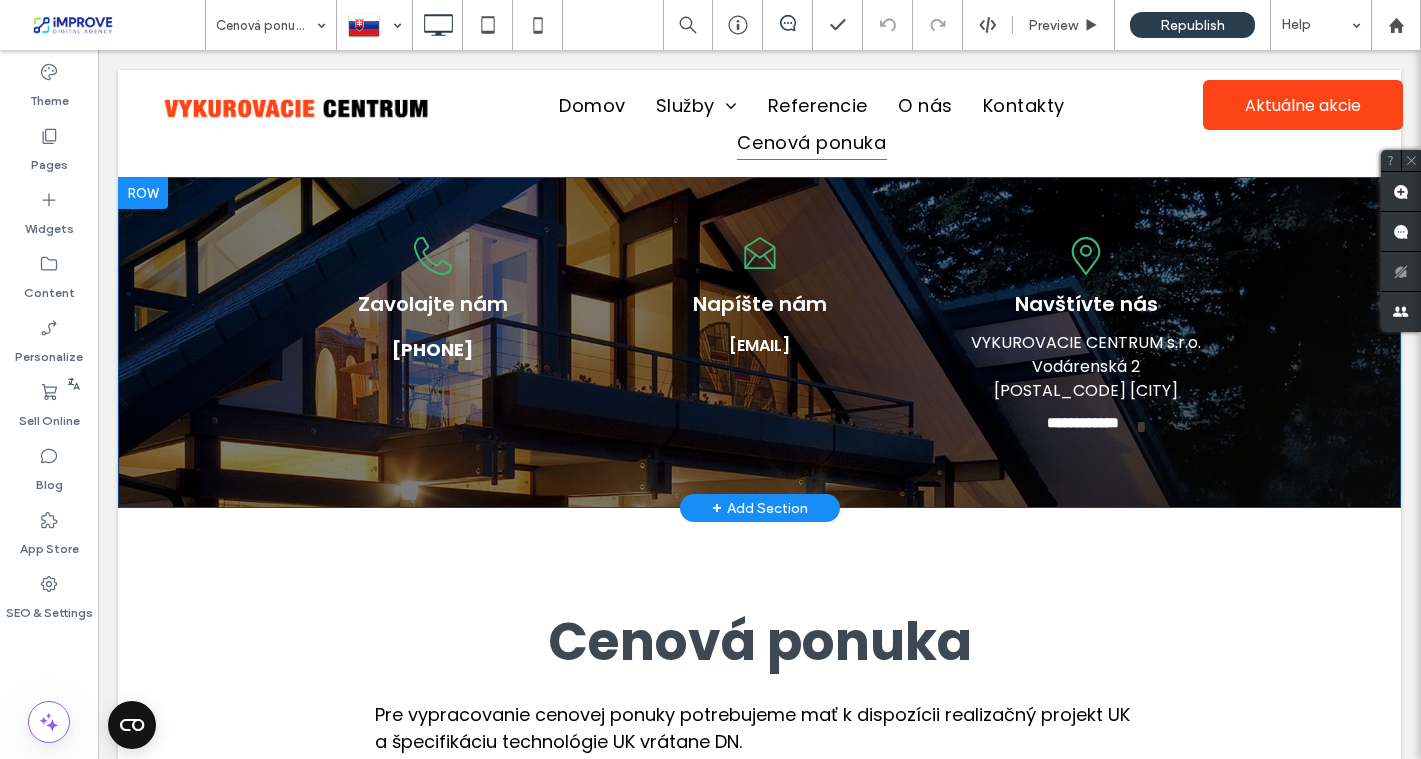click at bounding box center (143, 193) 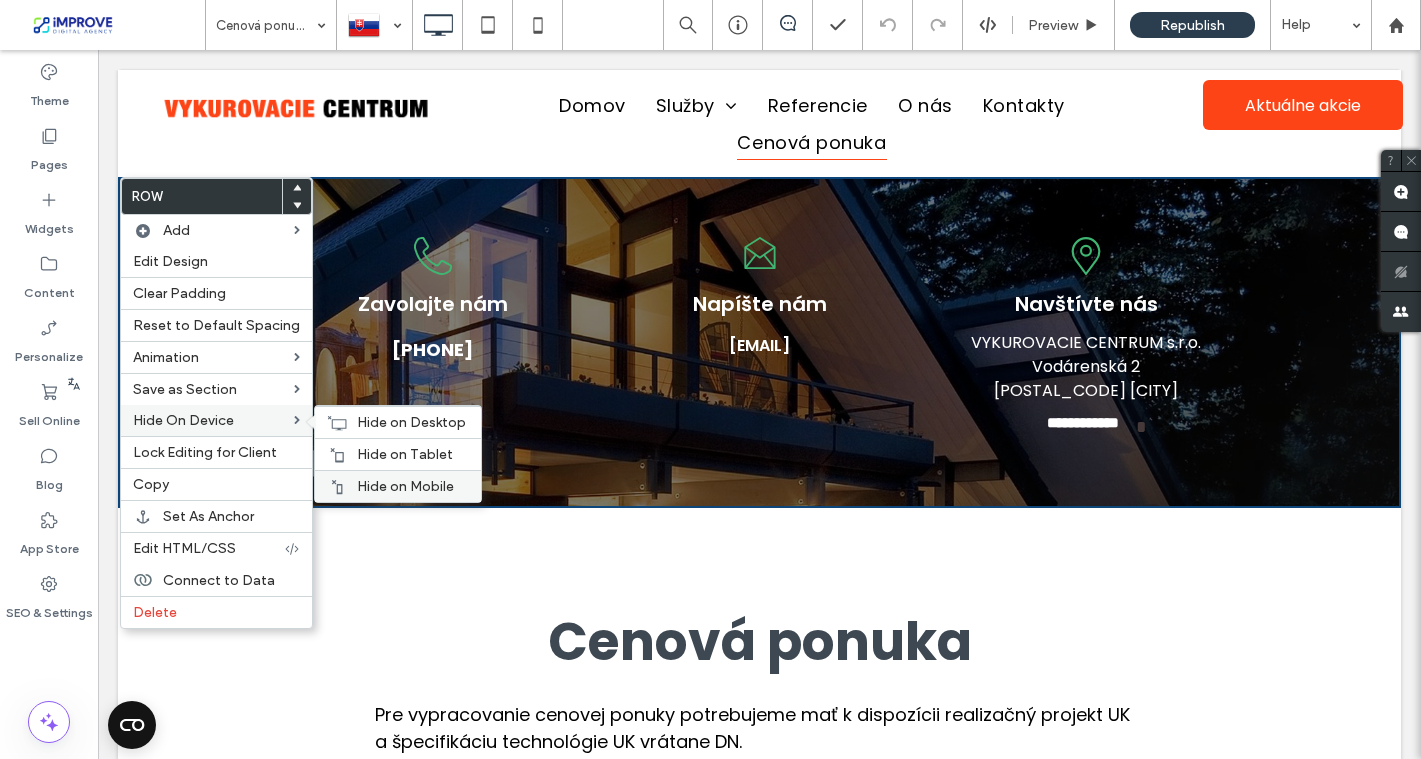click on "Hide on Mobile" at bounding box center (405, 486) 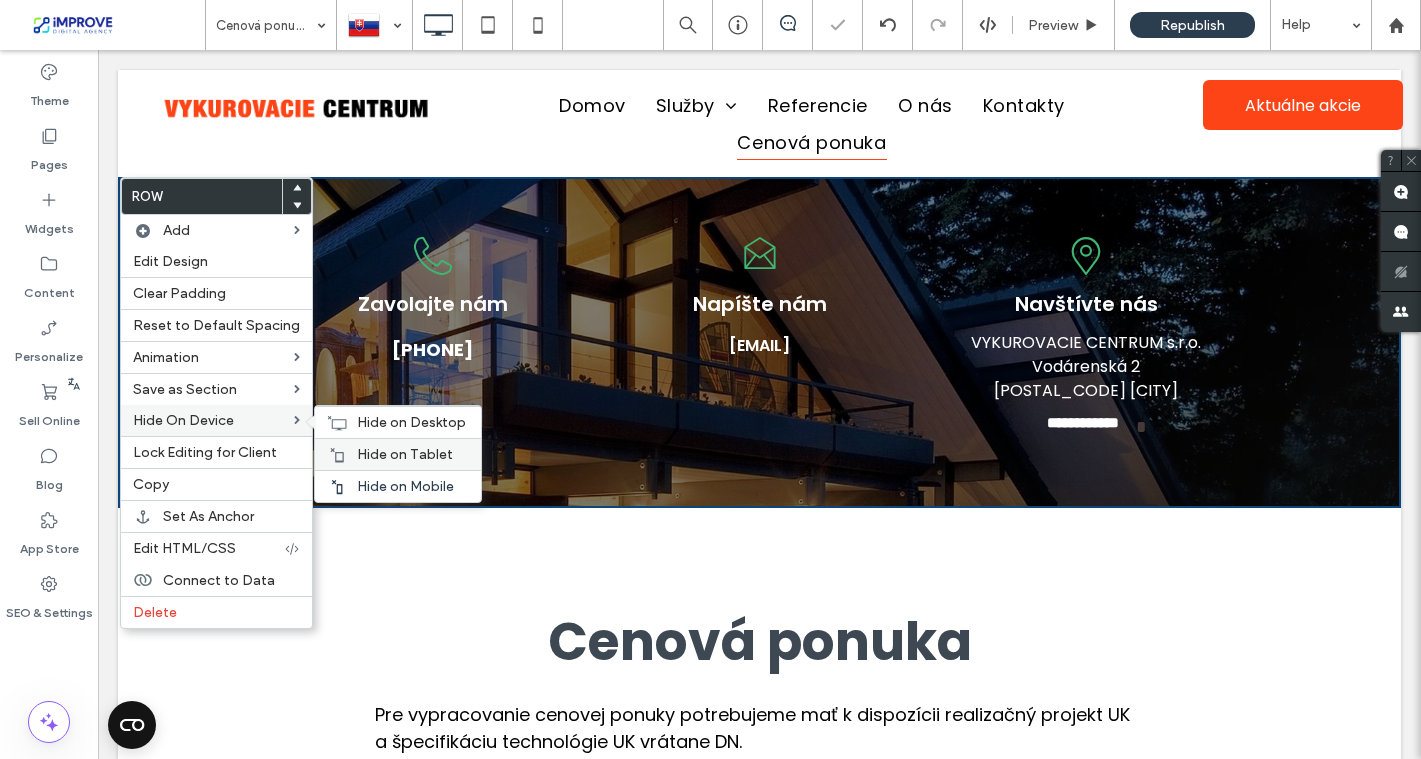 click on "Hide on Tablet" at bounding box center (405, 454) 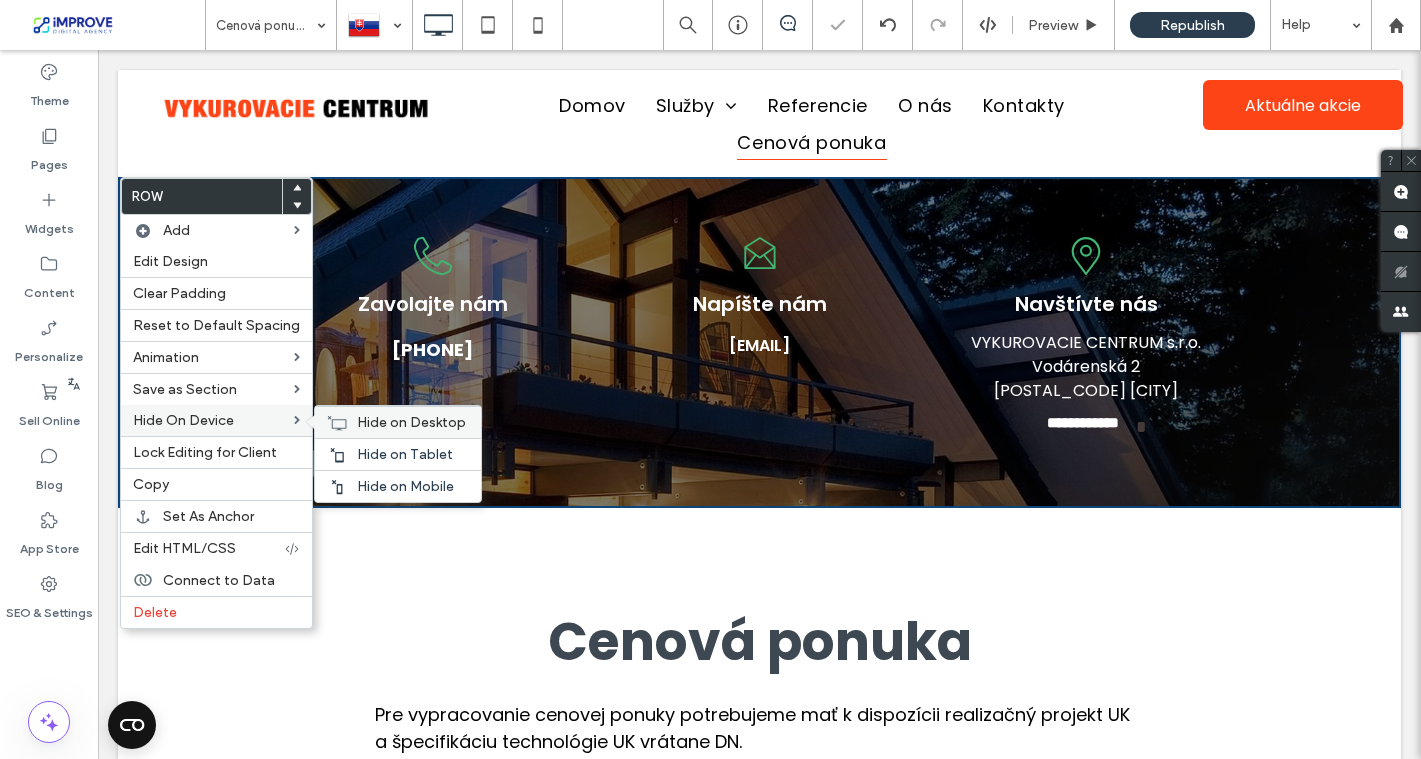 click on "Hide on Desktop" at bounding box center [411, 422] 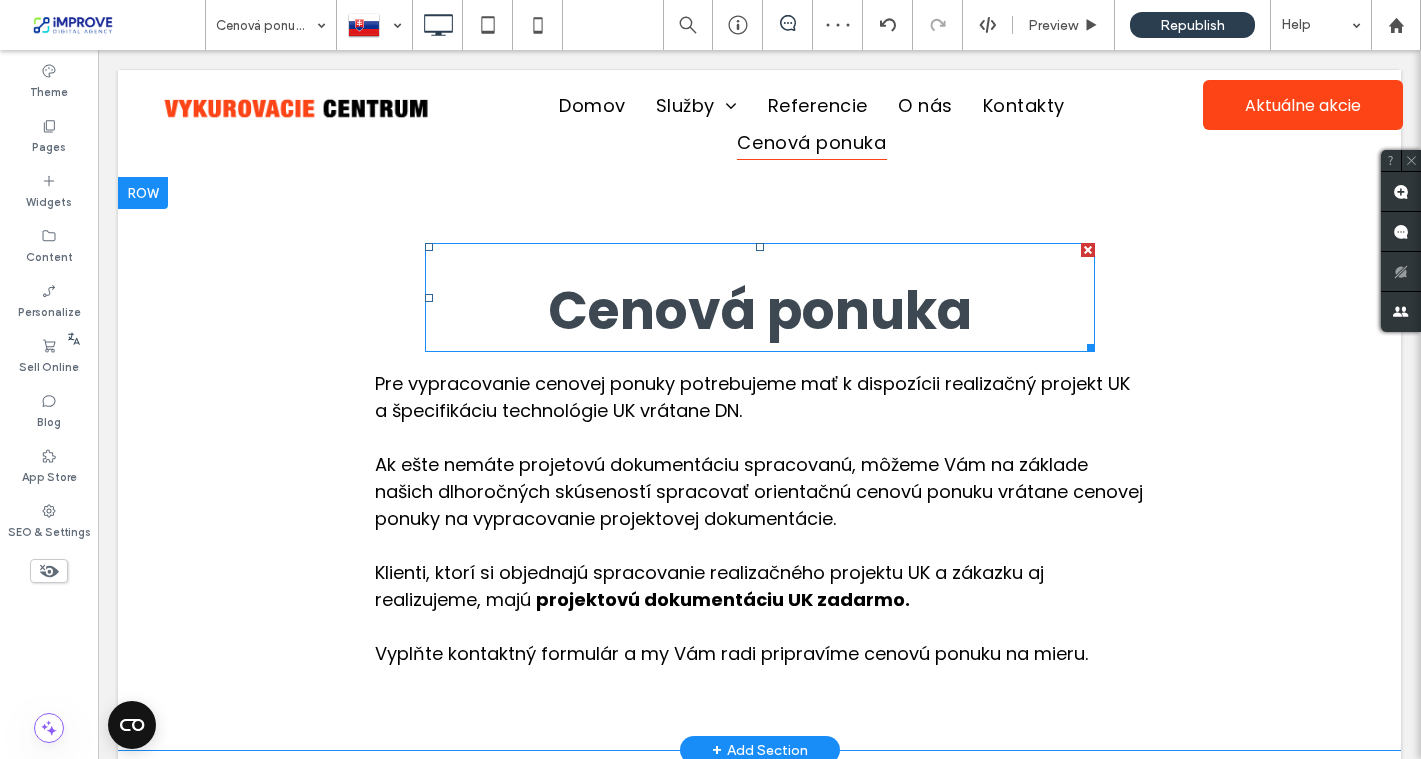 click on "Cenová ponuka" at bounding box center [760, 311] 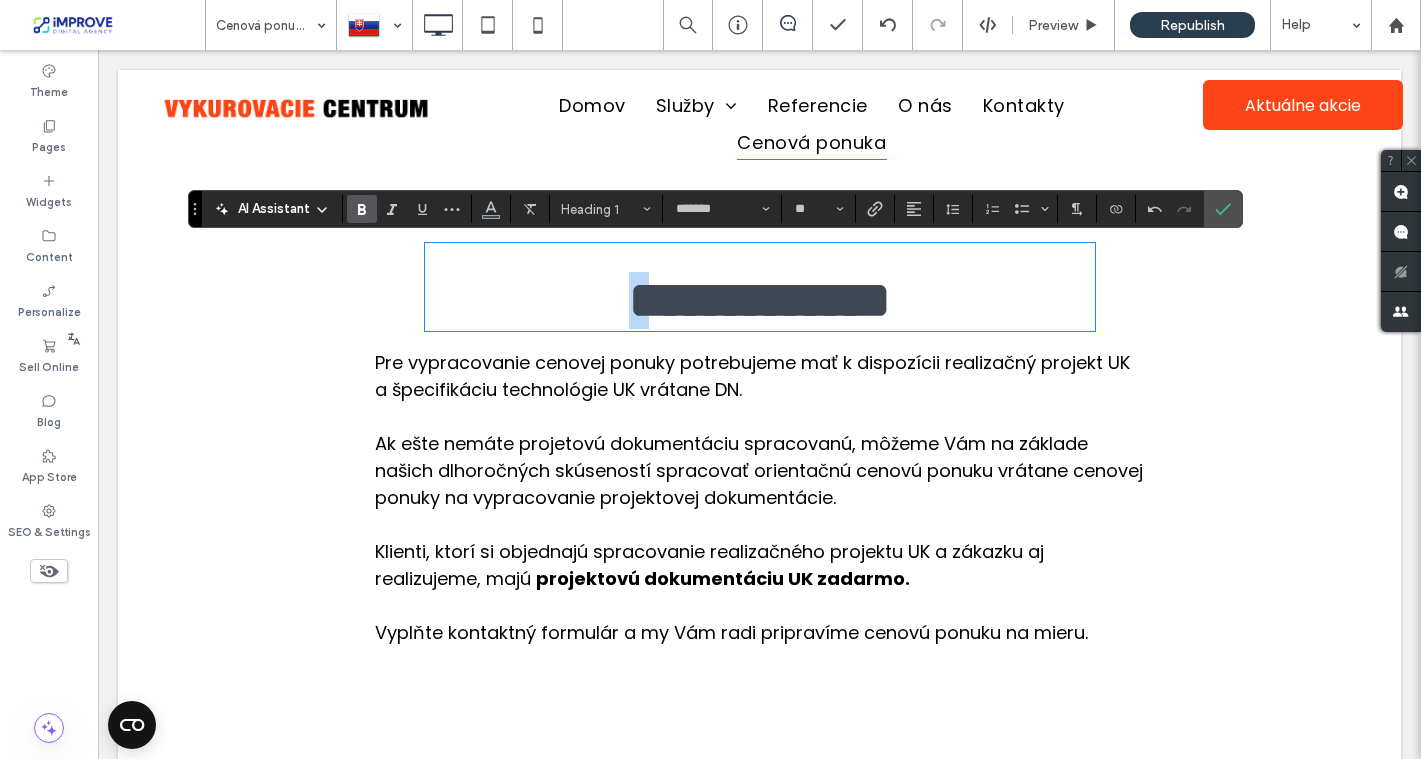type 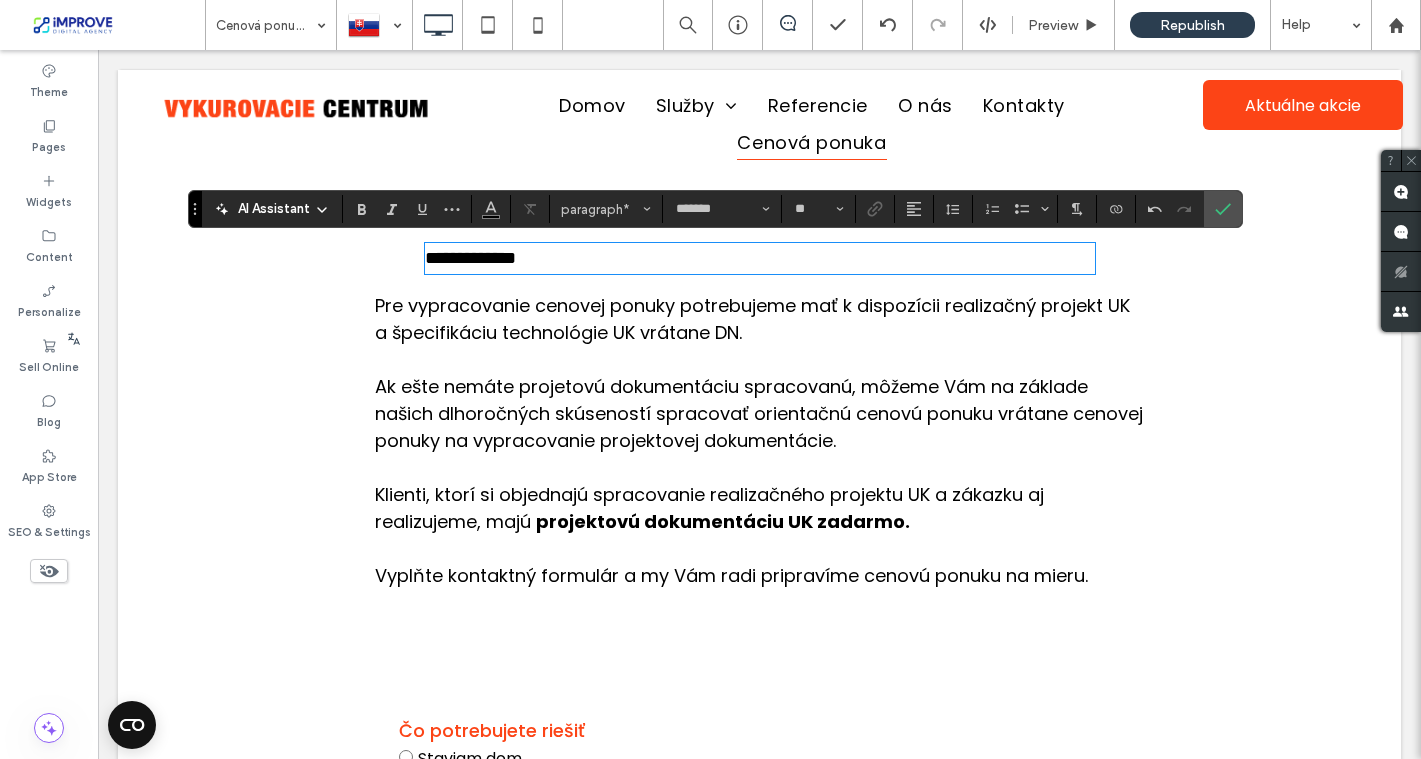 type on "**" 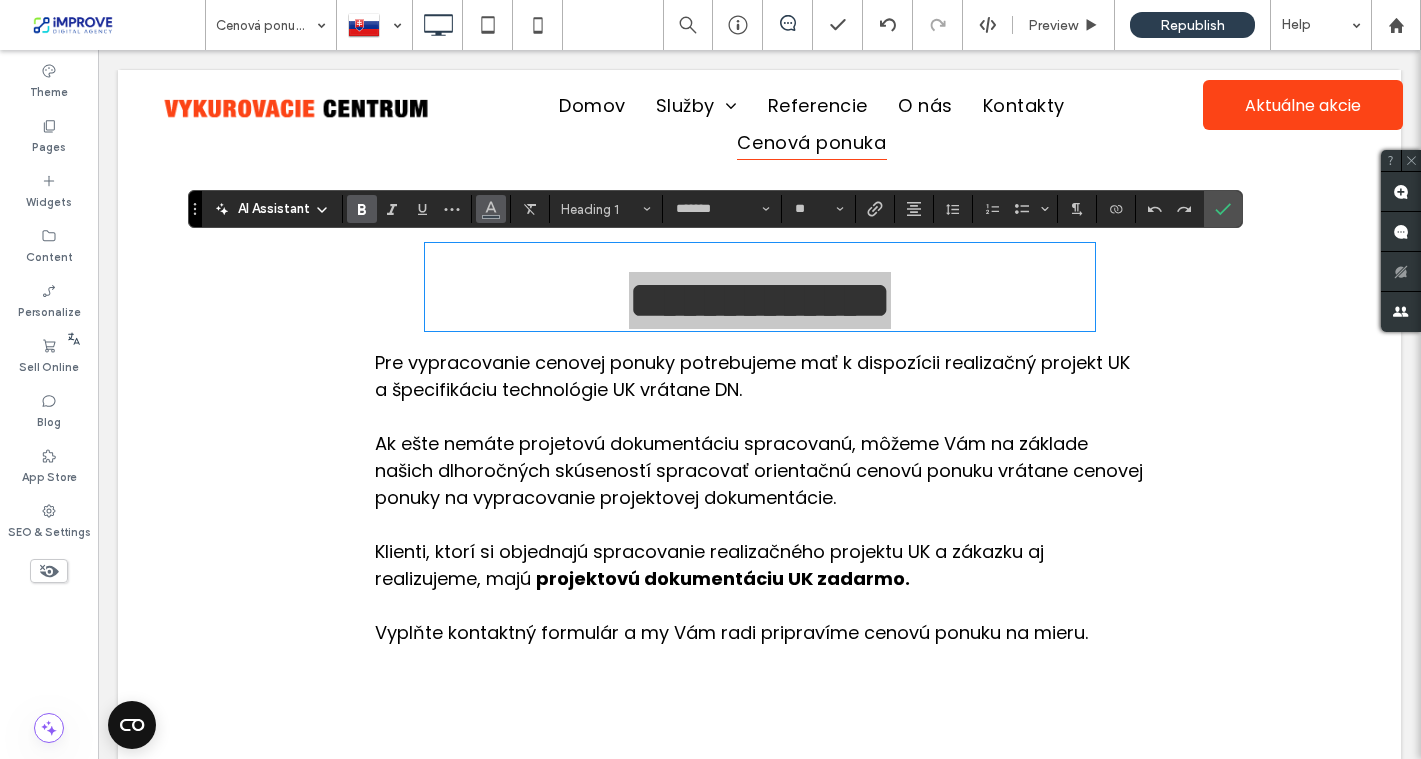 click 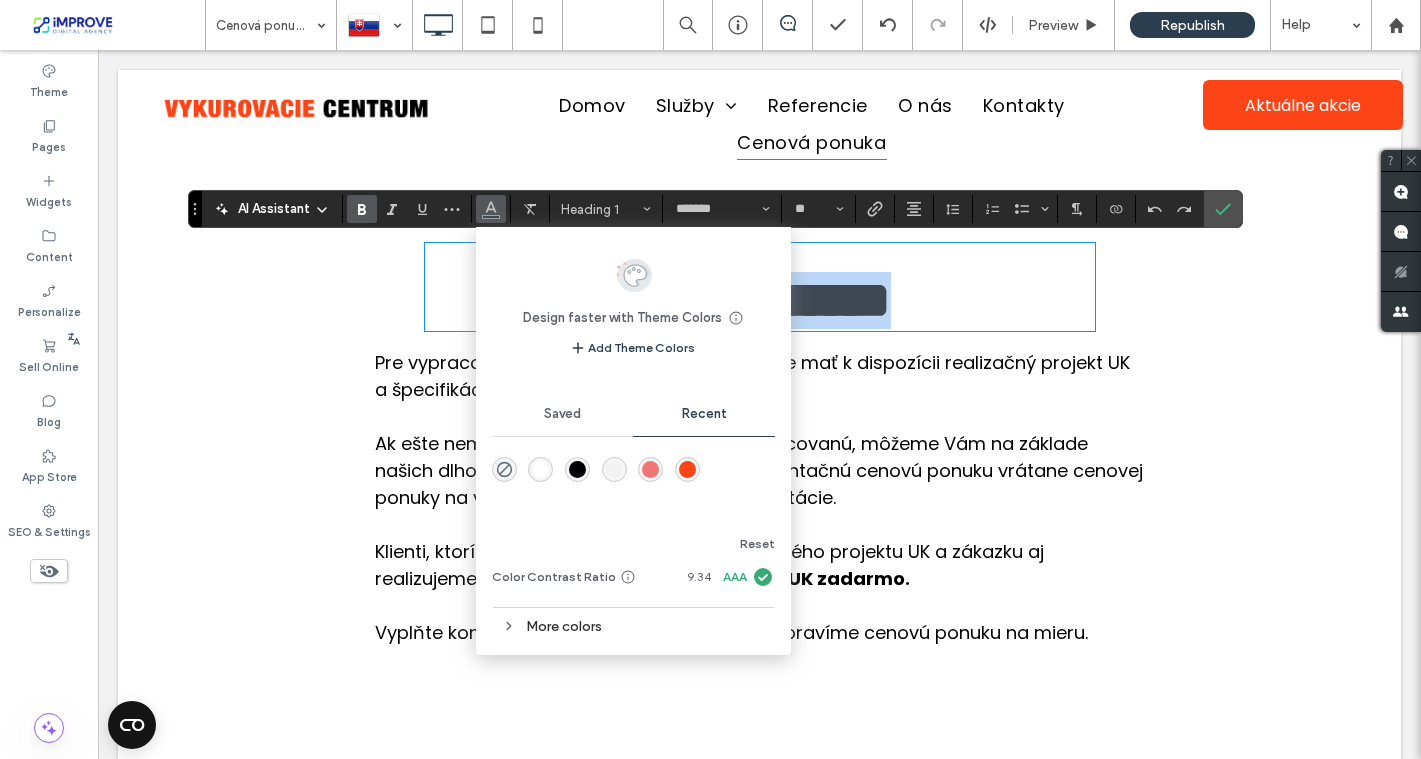 click on "**********" at bounding box center (760, 300) 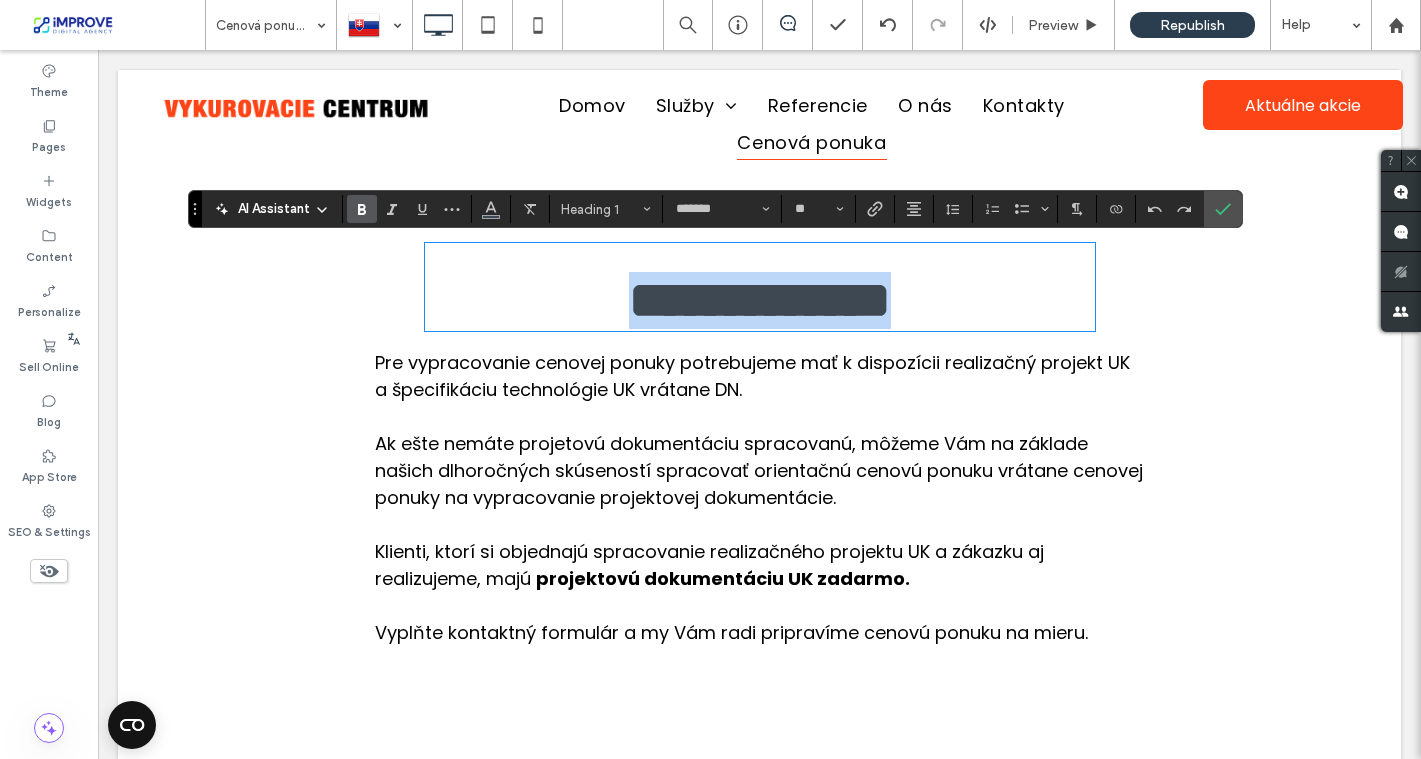 click on "**********" at bounding box center [760, 300] 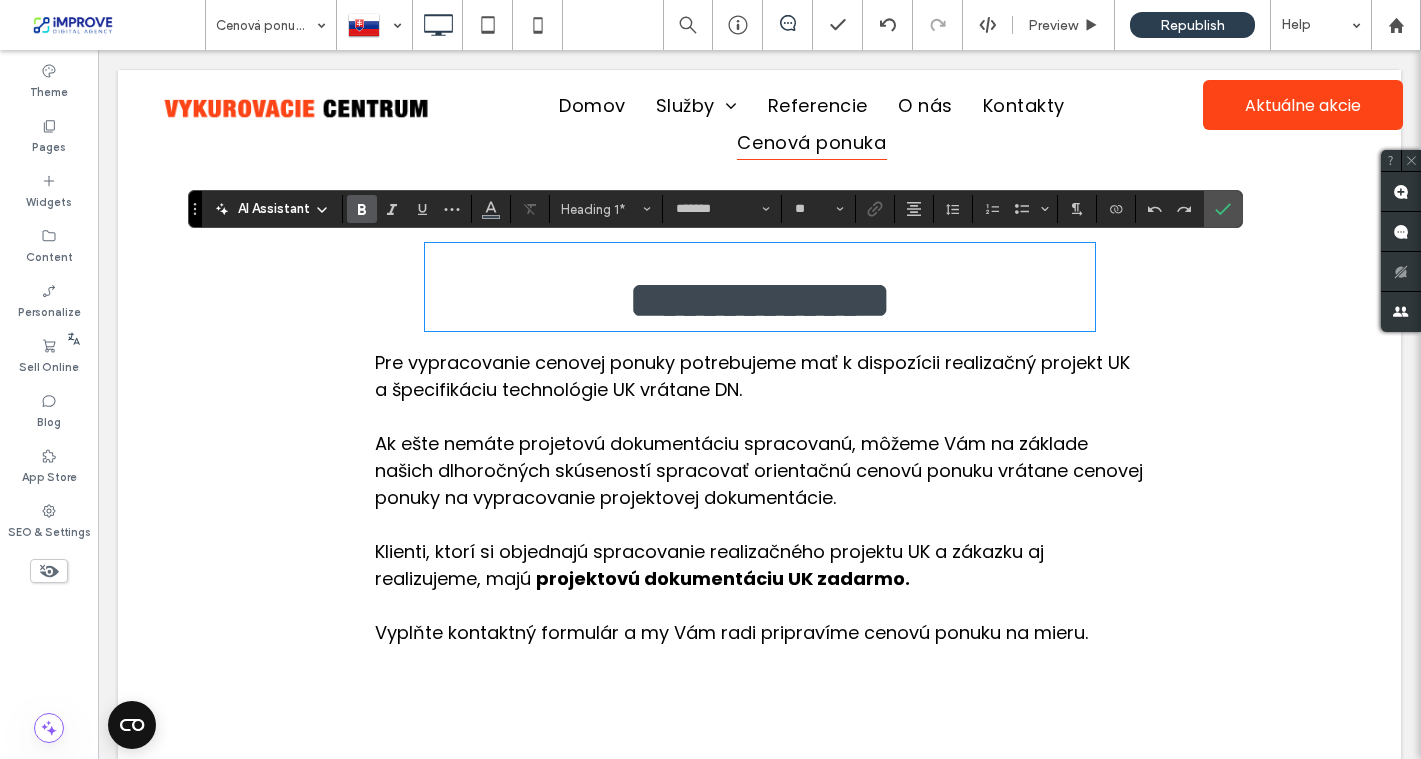 click on "**********" at bounding box center (760, 300) 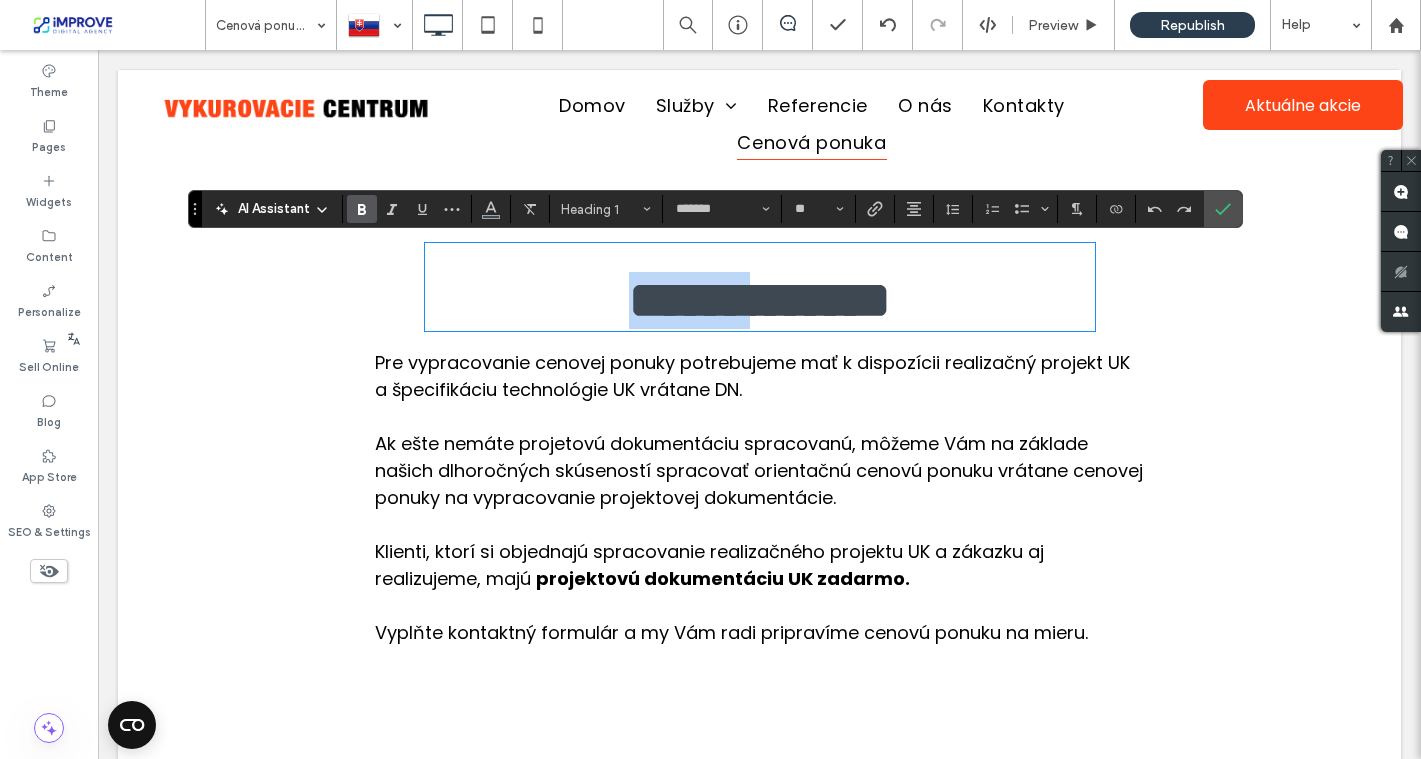 click on "**********" at bounding box center [760, 300] 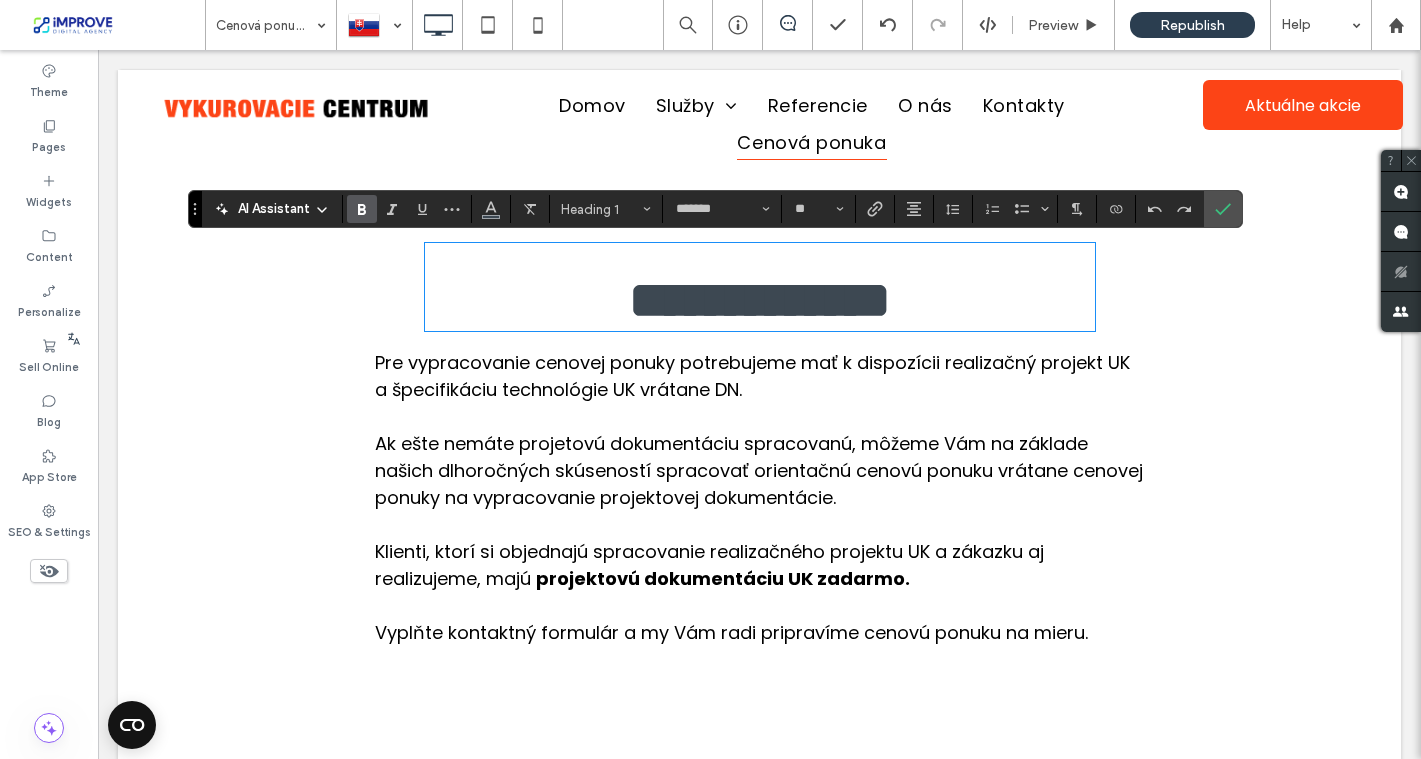 click on "**********" at bounding box center [760, 300] 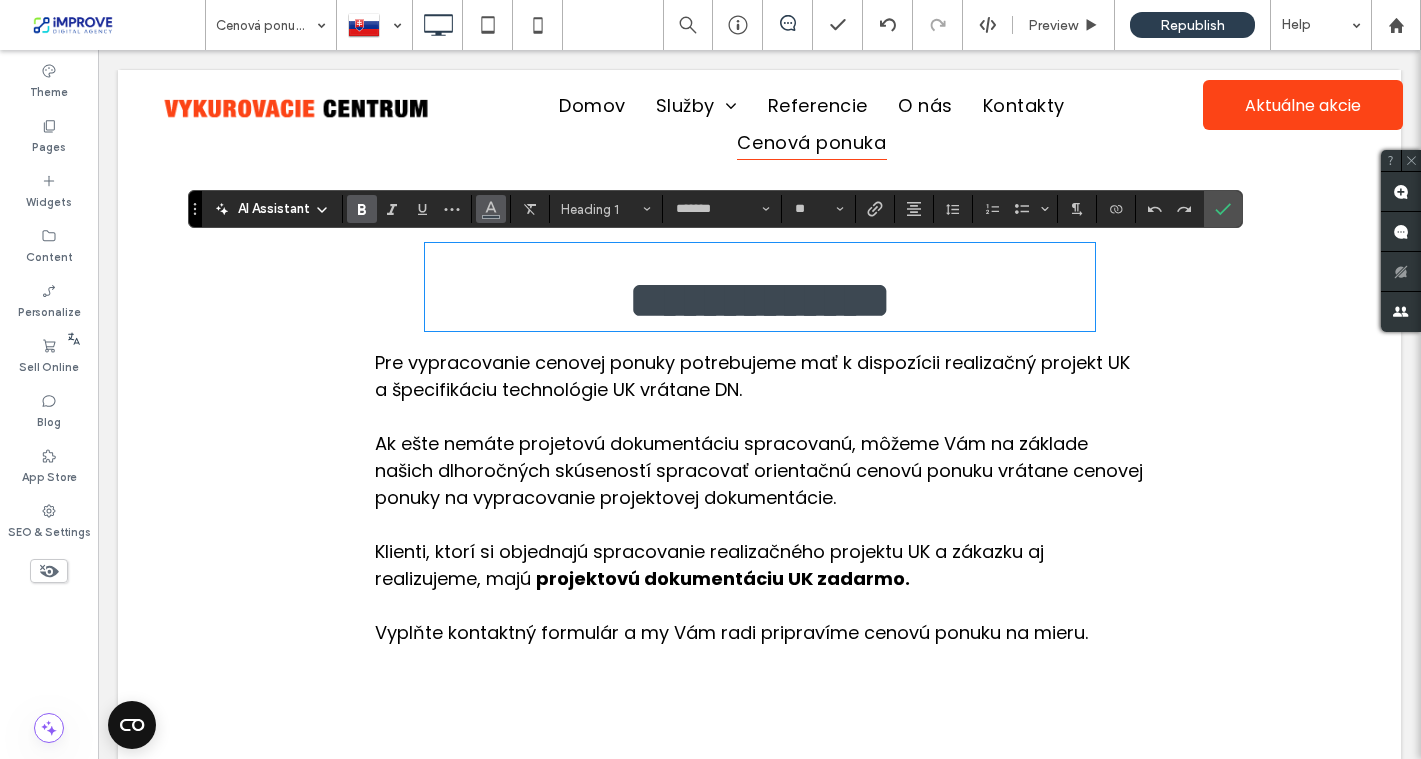 click 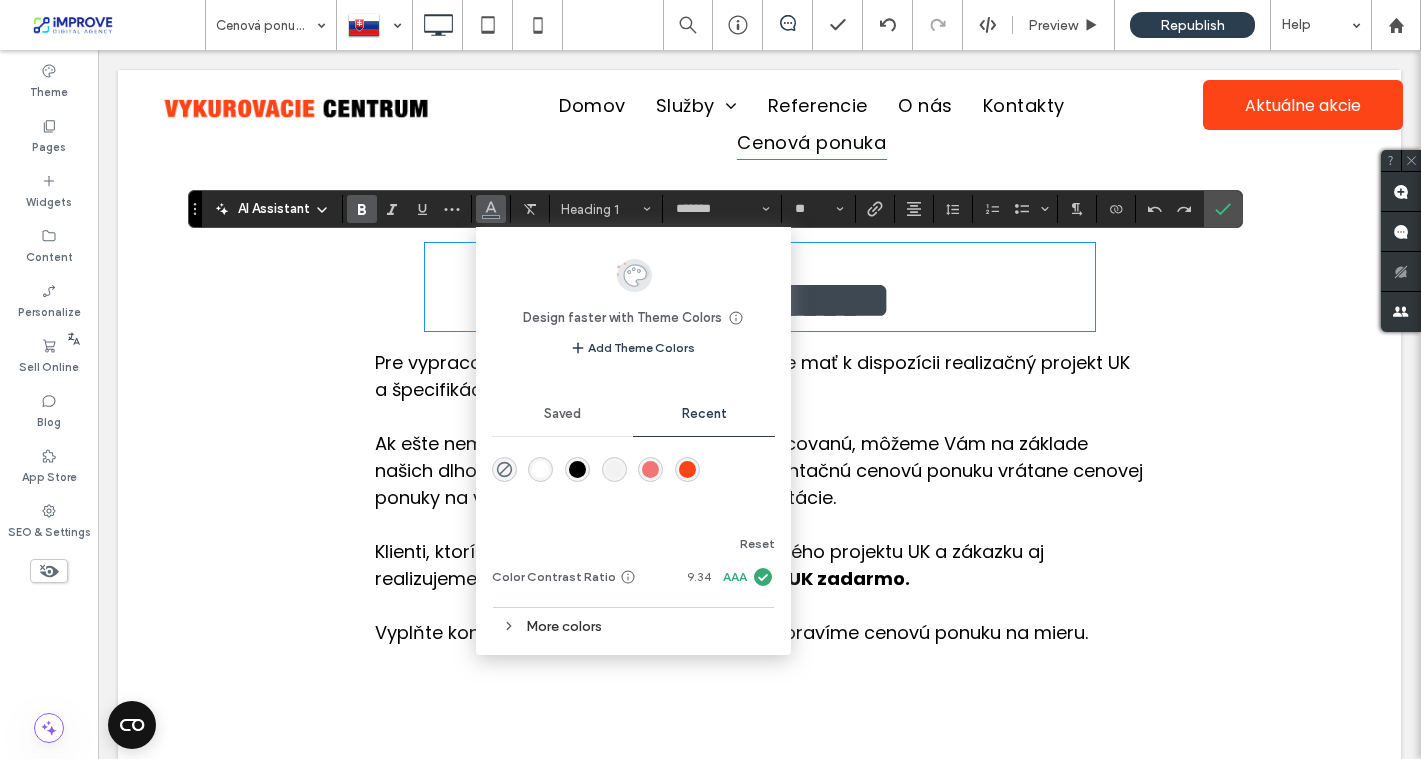 click at bounding box center (577, 469) 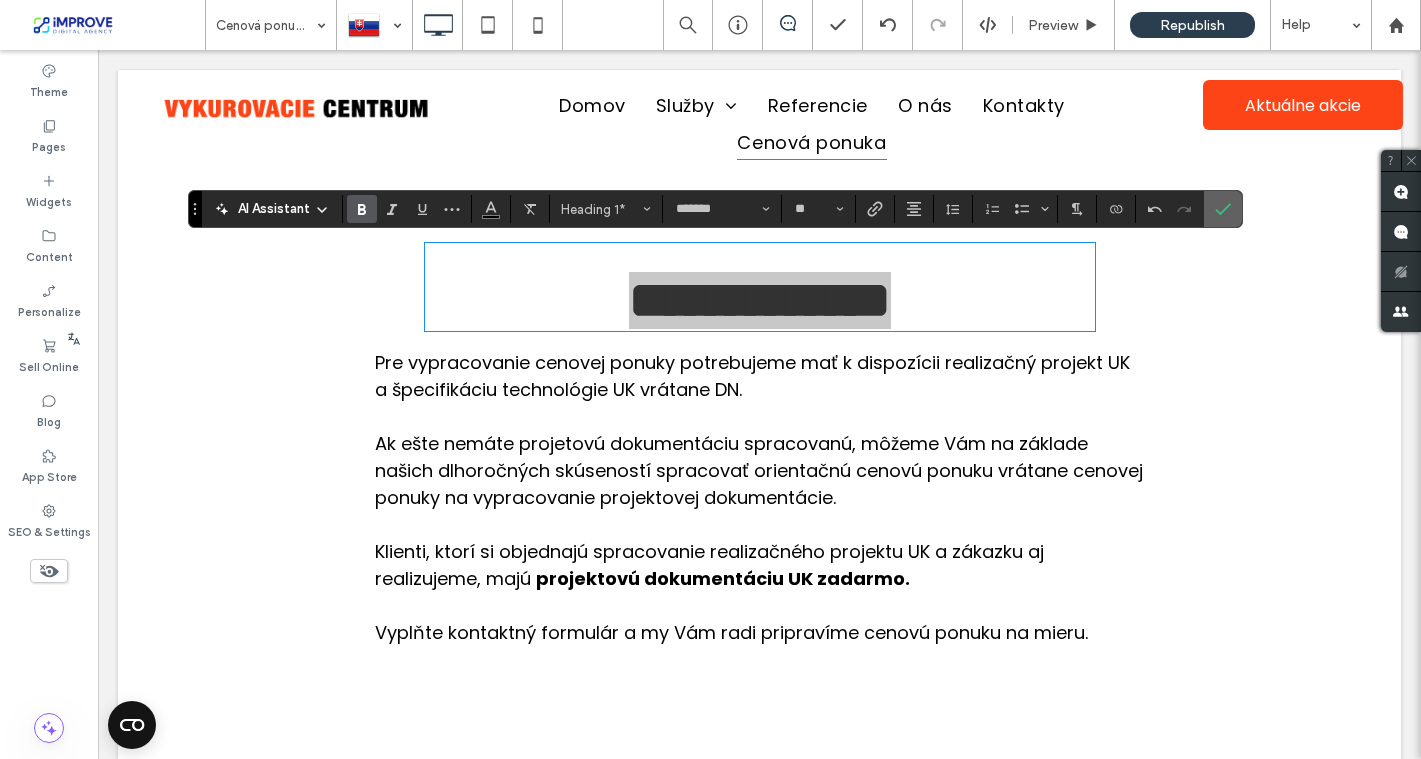 click at bounding box center (1219, 209) 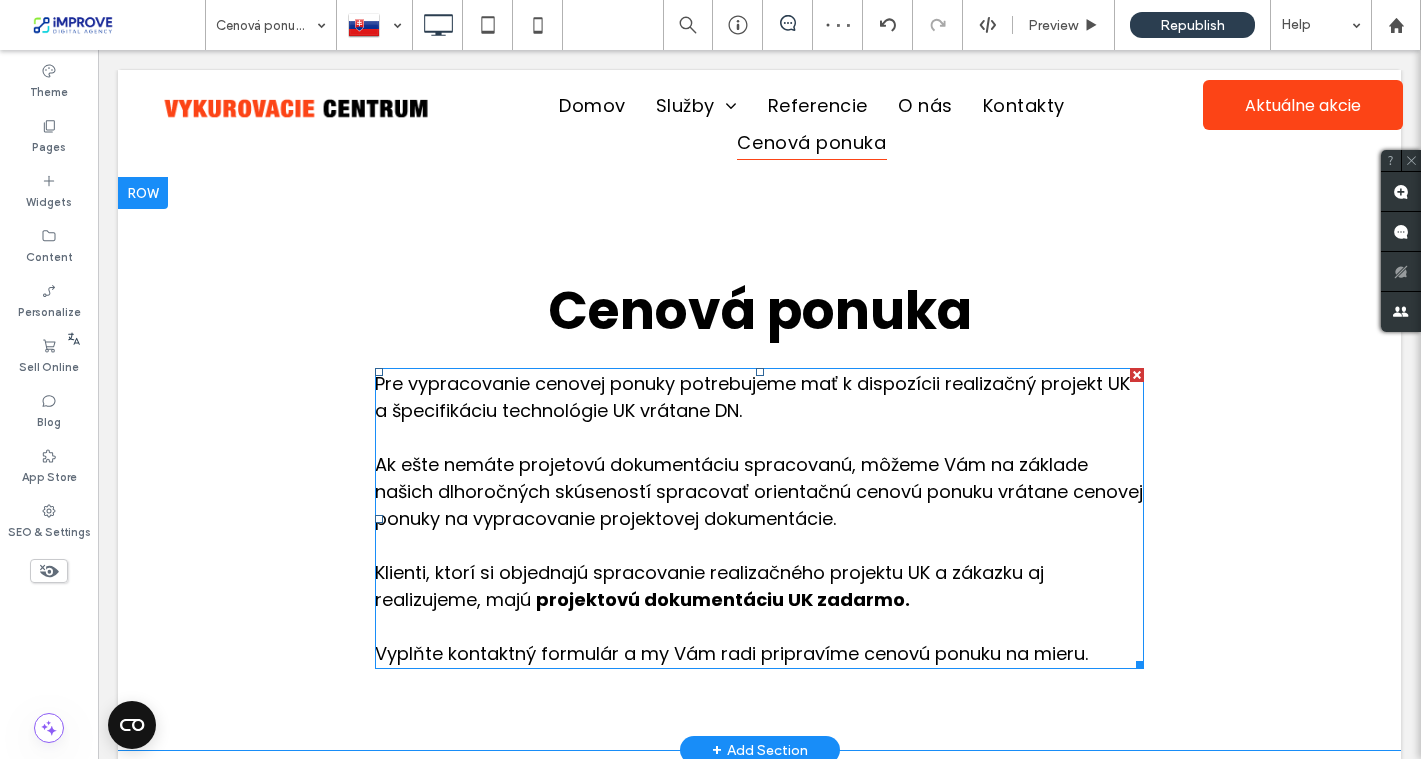 scroll, scrollTop: 13, scrollLeft: 0, axis: vertical 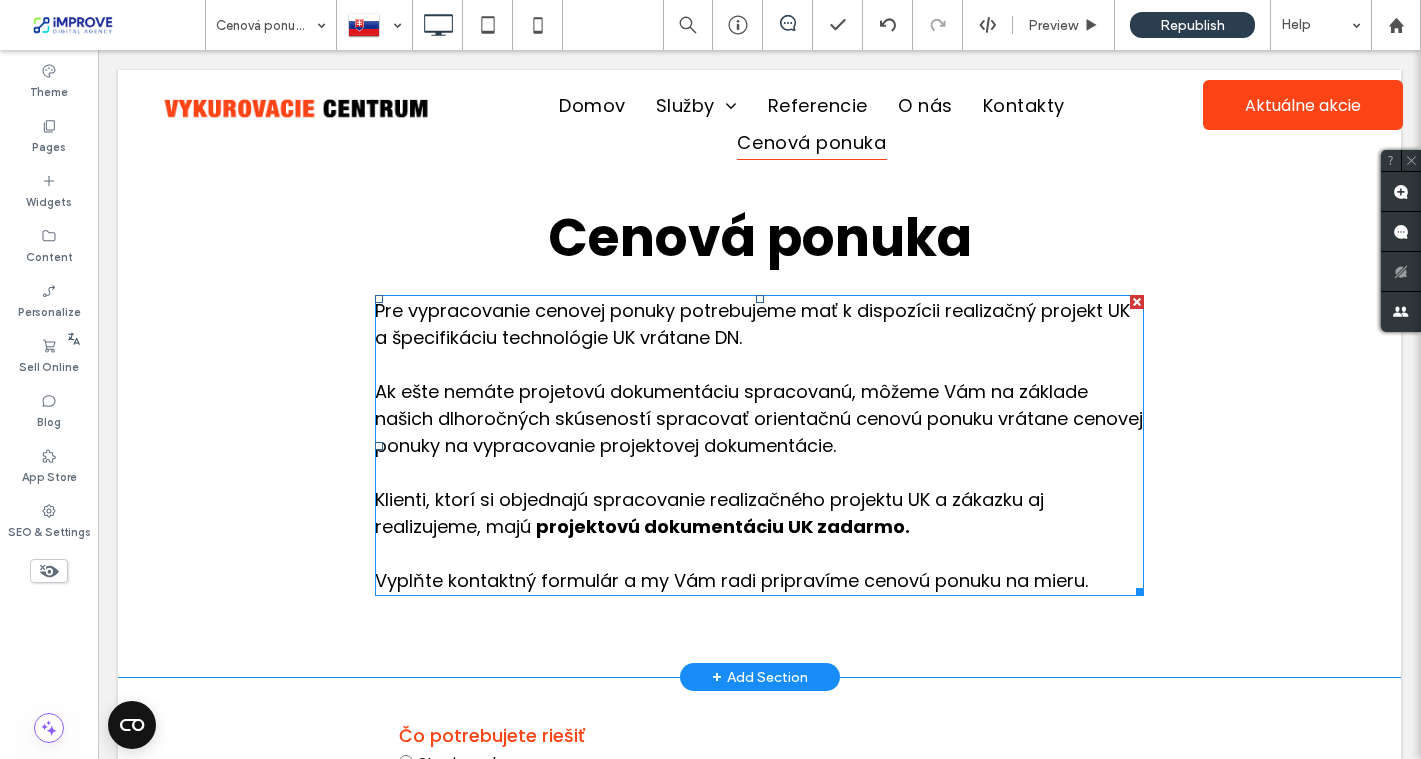 click on "Pre vypracovanie cenovej ponuky potrebujeme mať k dispozícii
realizačný projekt UK   a
špecifikáciu technológie UK vrátane DN ." at bounding box center (759, 324) 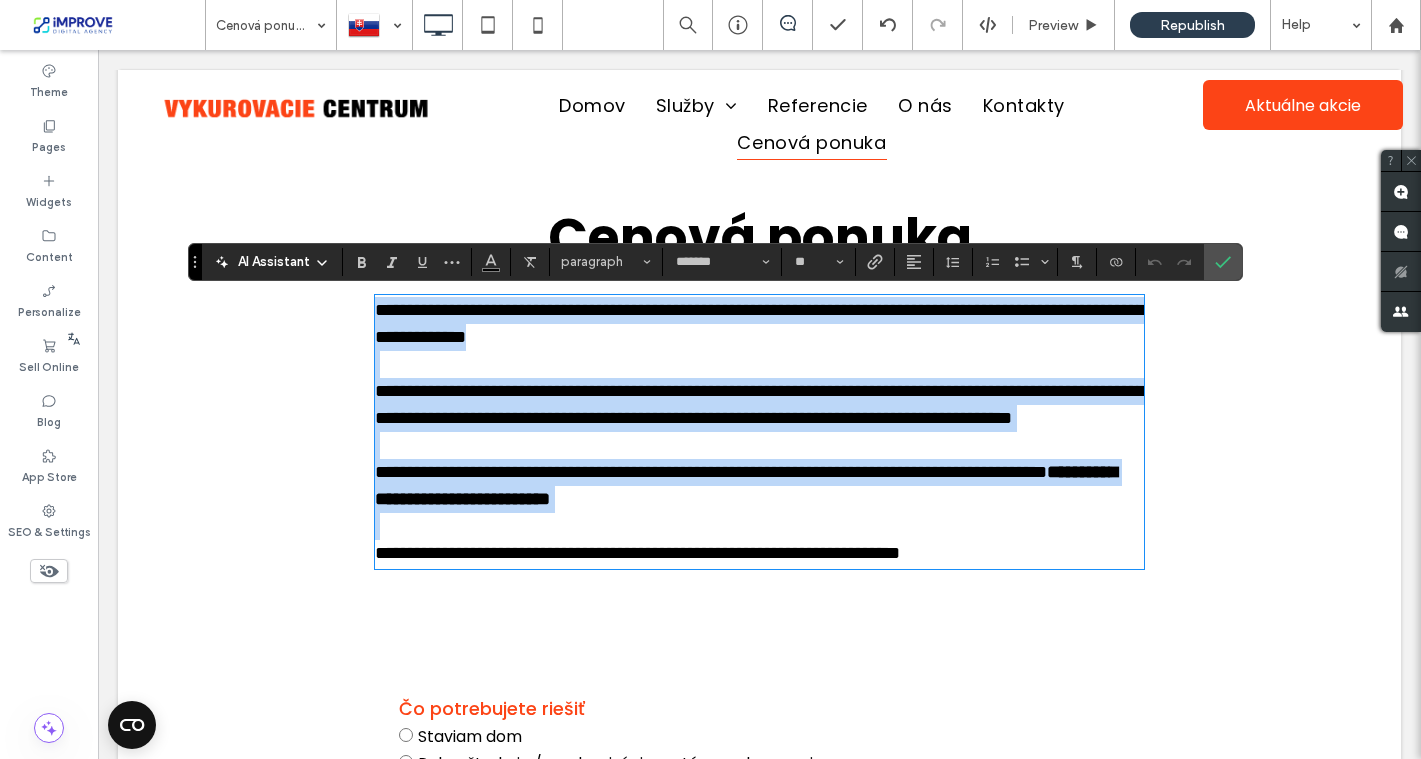 click on "**********" at bounding box center (759, 324) 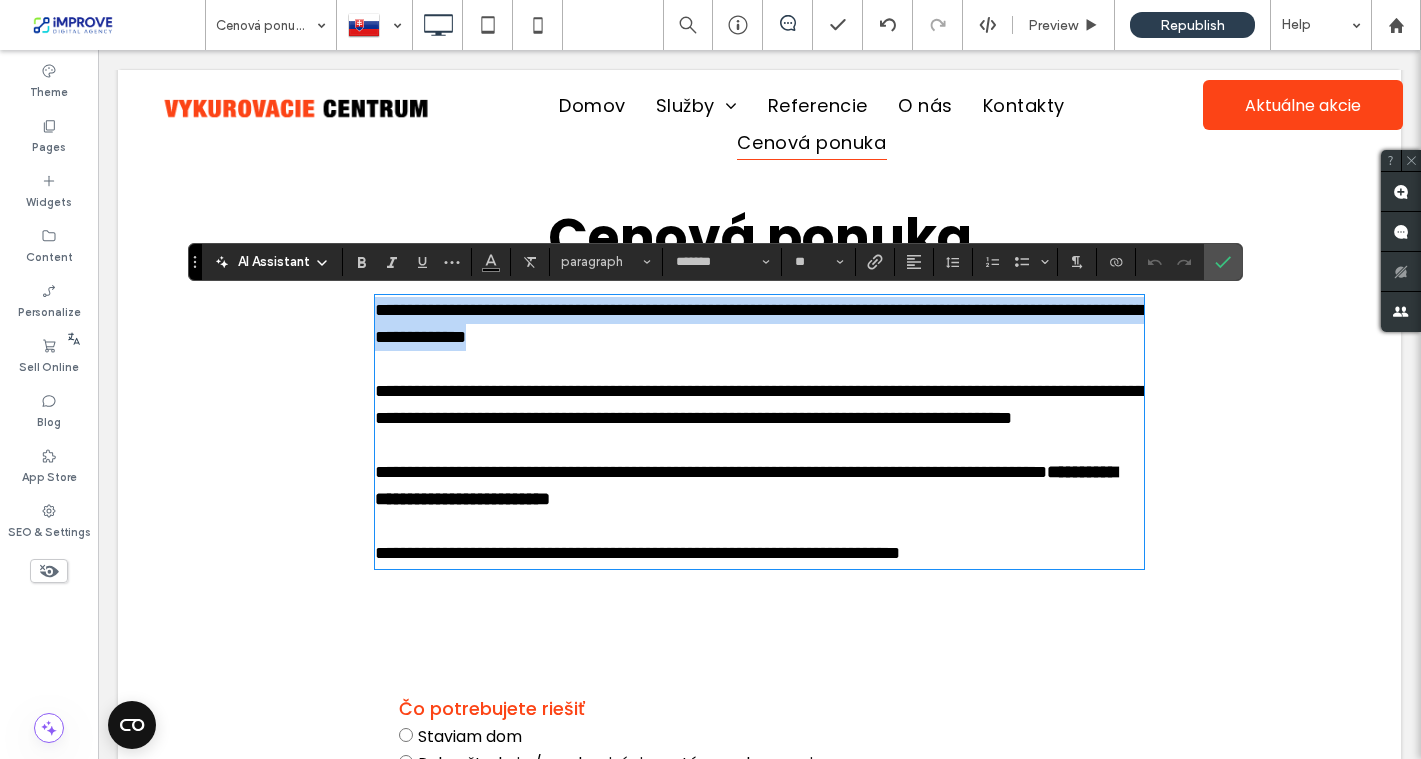 copy on "**********" 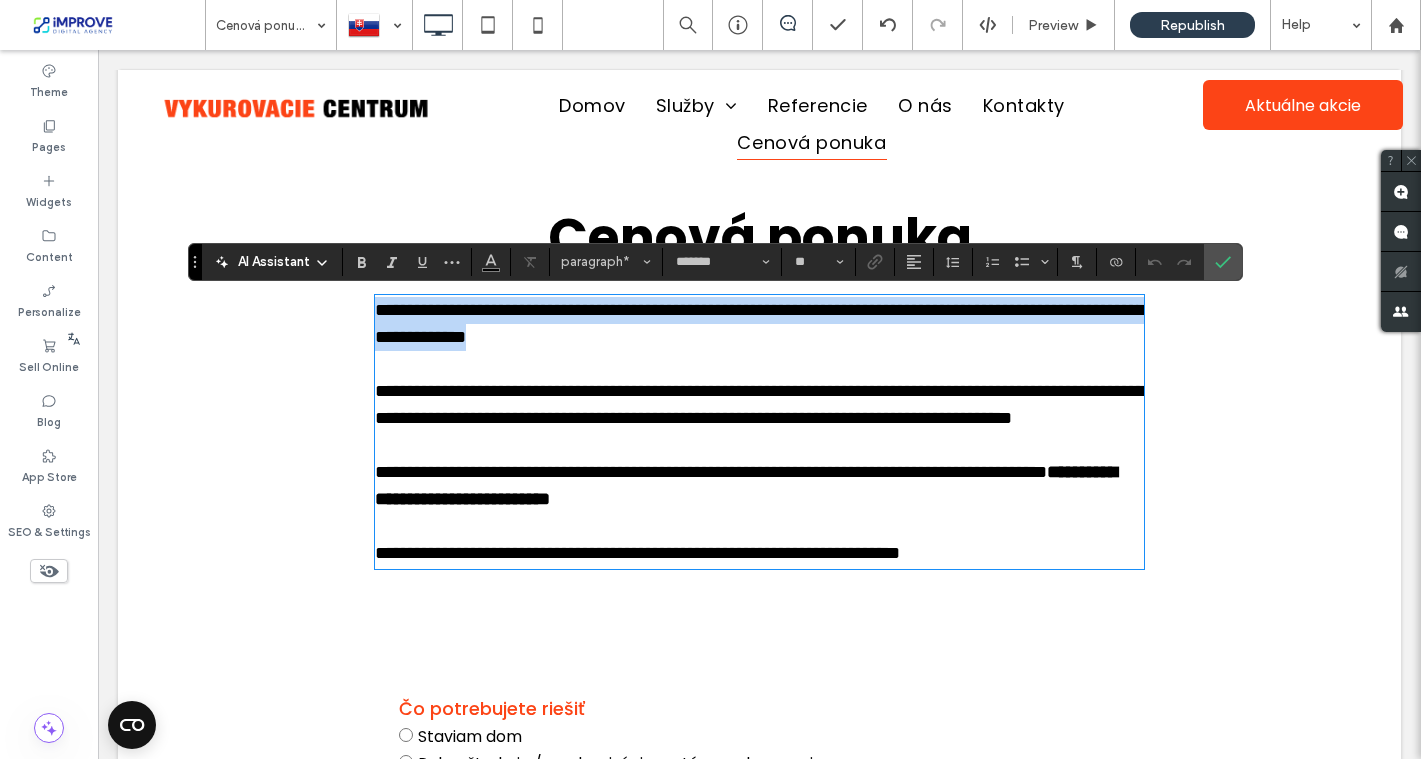 click on "**********" at bounding box center (760, 404) 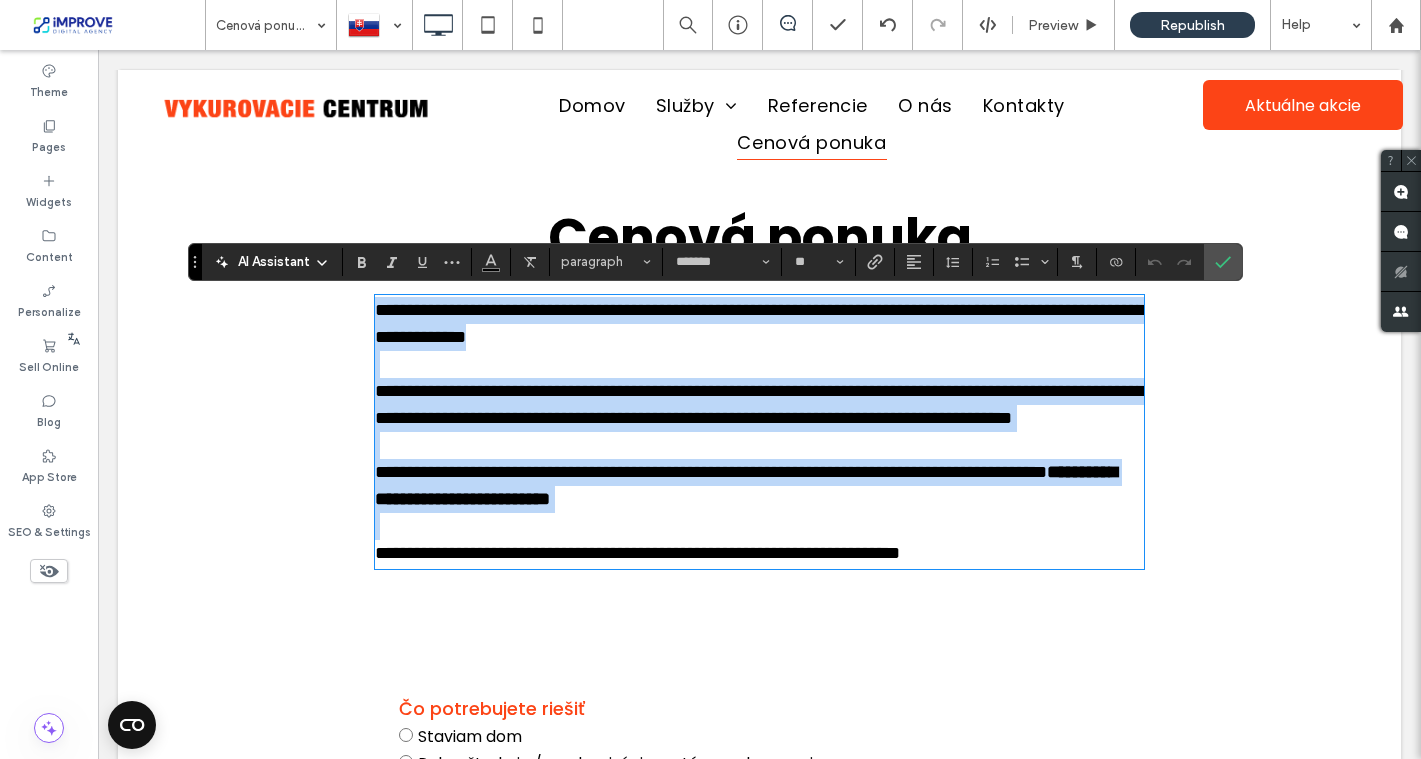 copy on "**********" 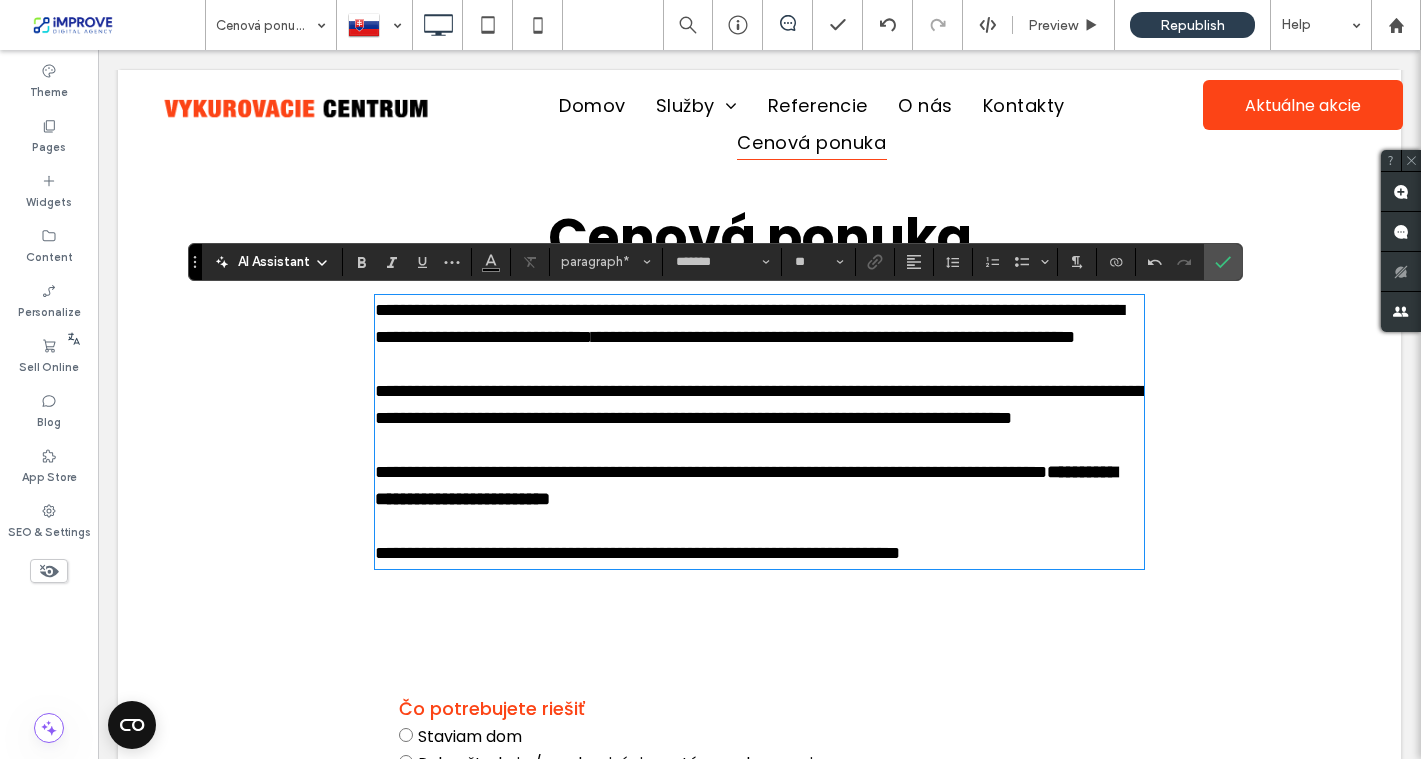 type 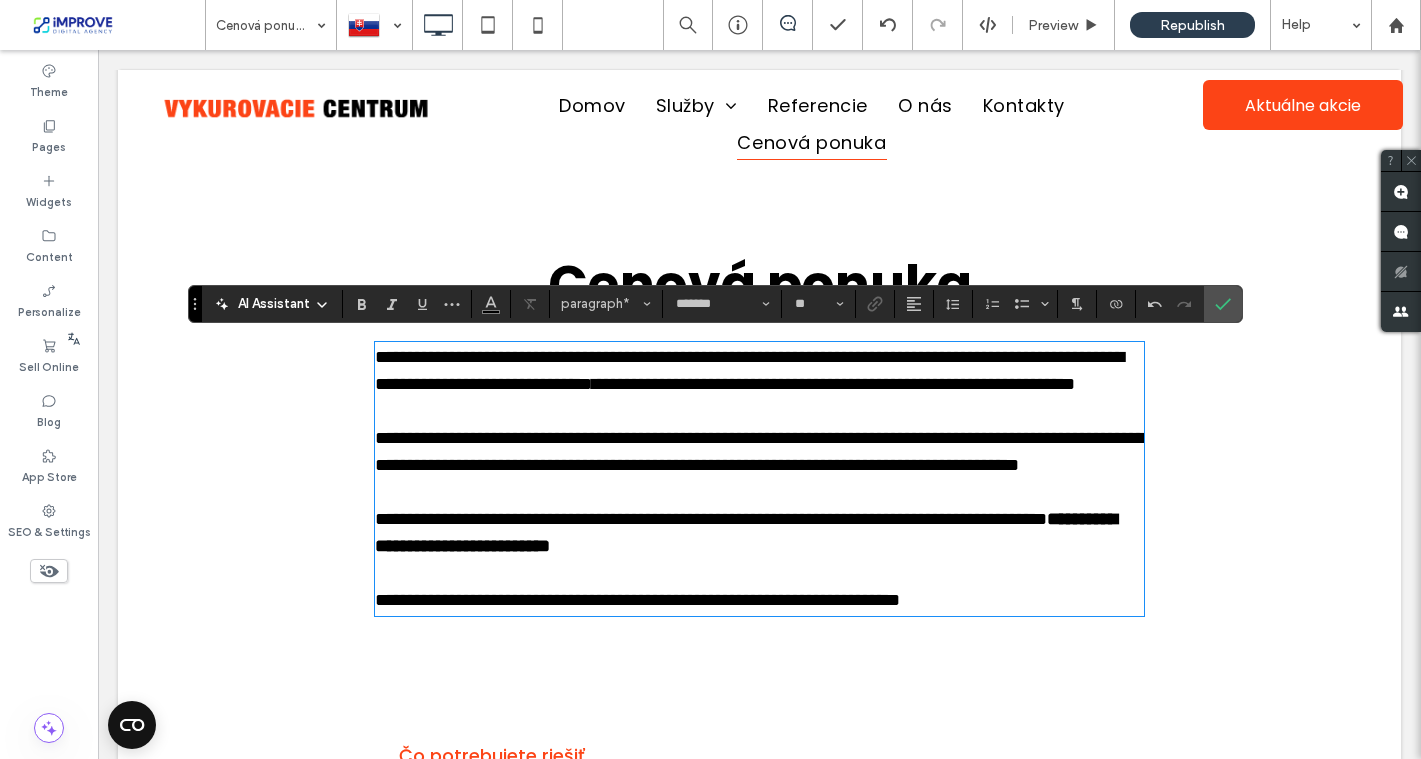 scroll, scrollTop: 21, scrollLeft: 0, axis: vertical 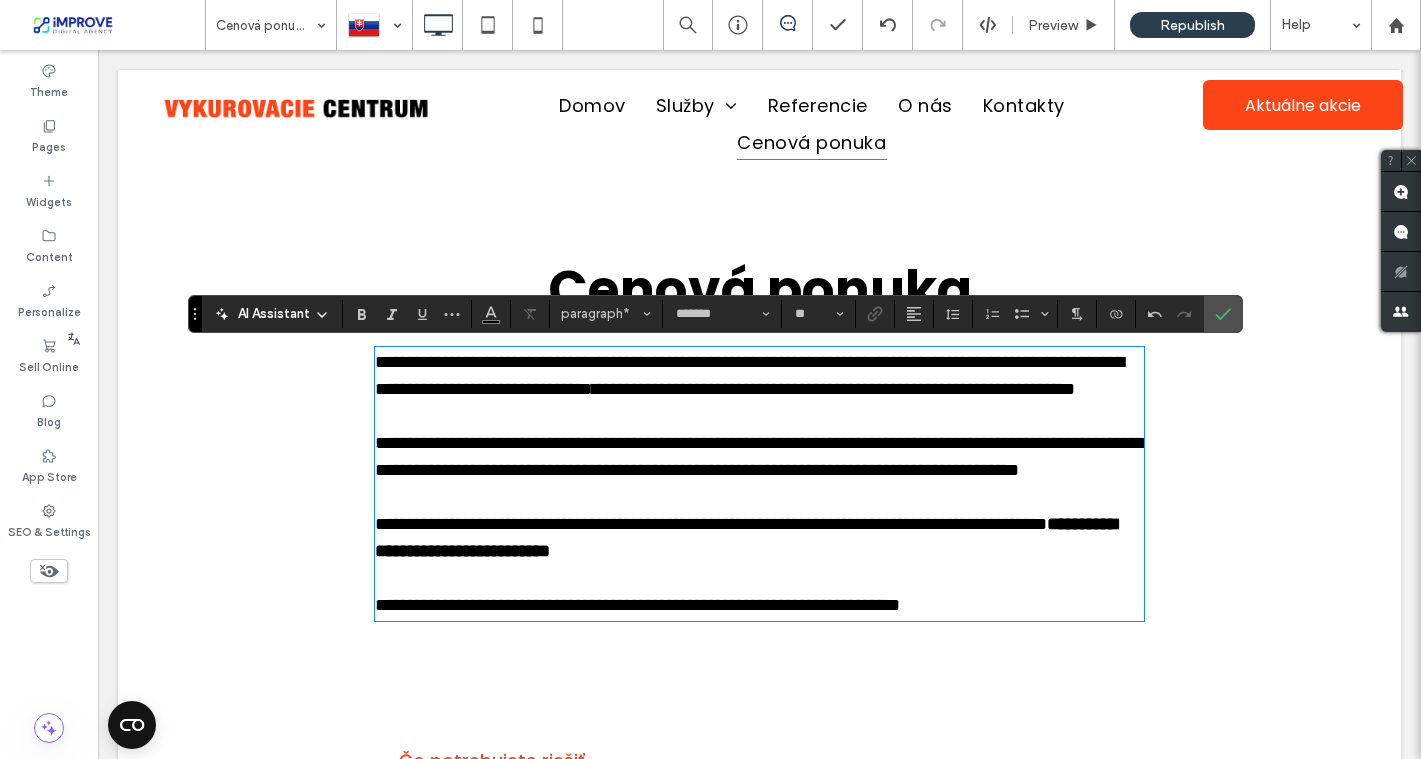 click on "**********" at bounding box center (973, 362) 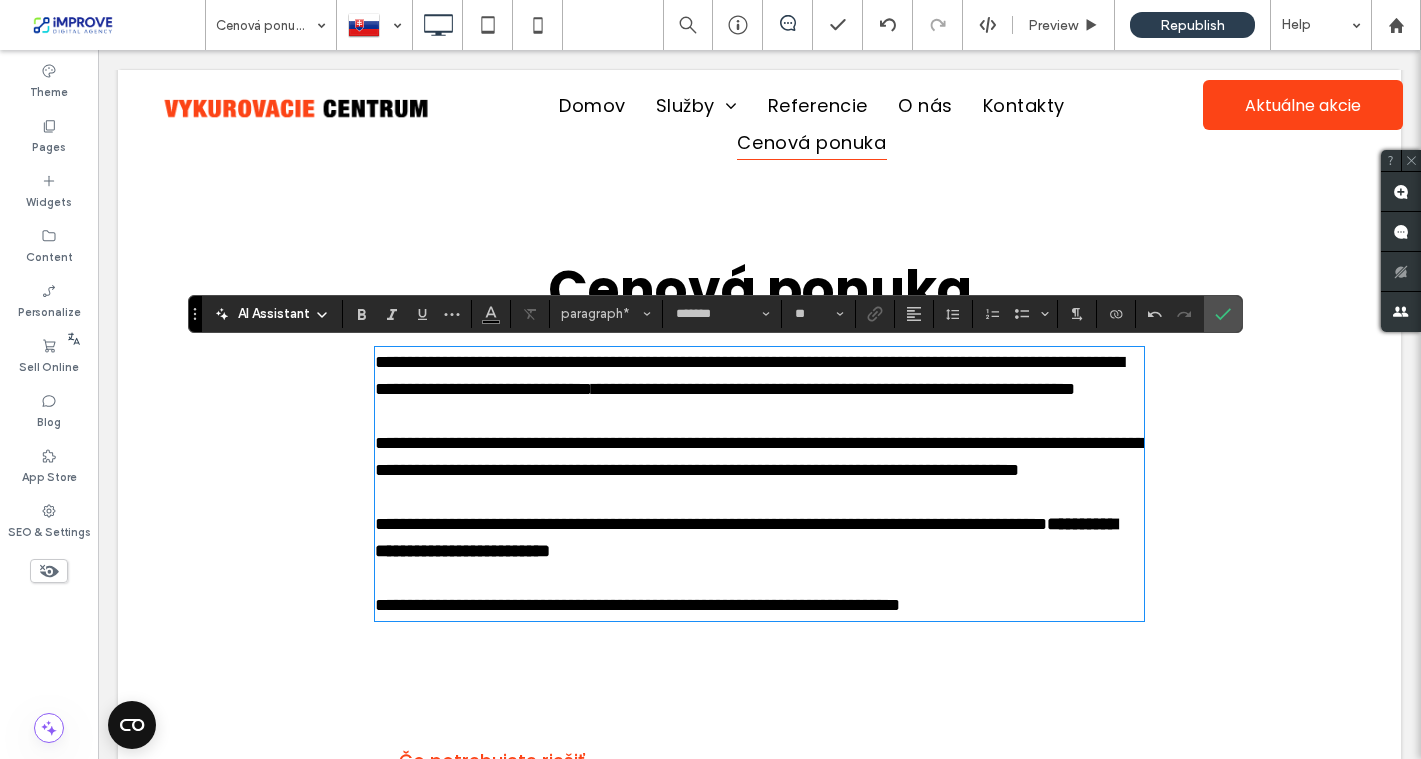 click on "**********" at bounding box center (760, 456) 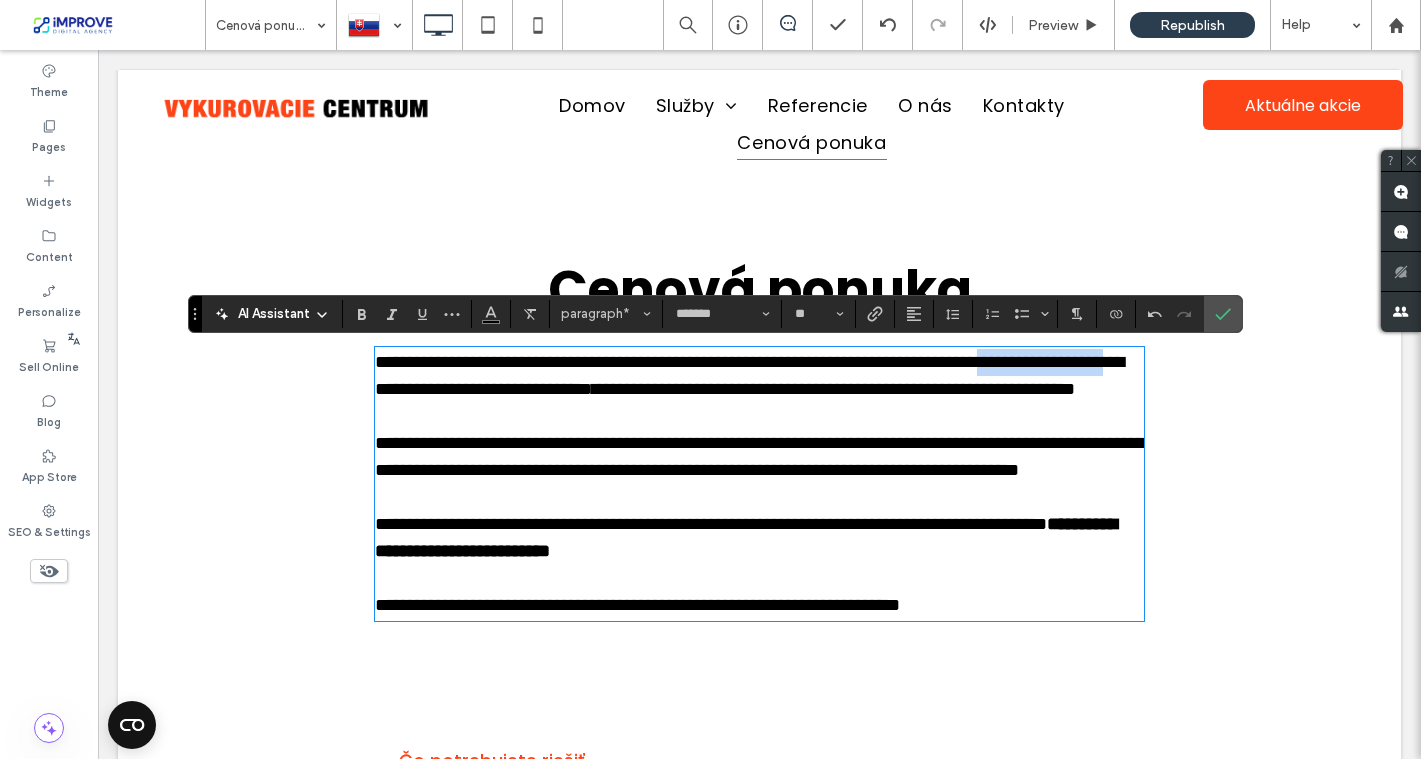 drag, startPoint x: 444, startPoint y: 388, endPoint x: 616, endPoint y: 400, distance: 172.41809 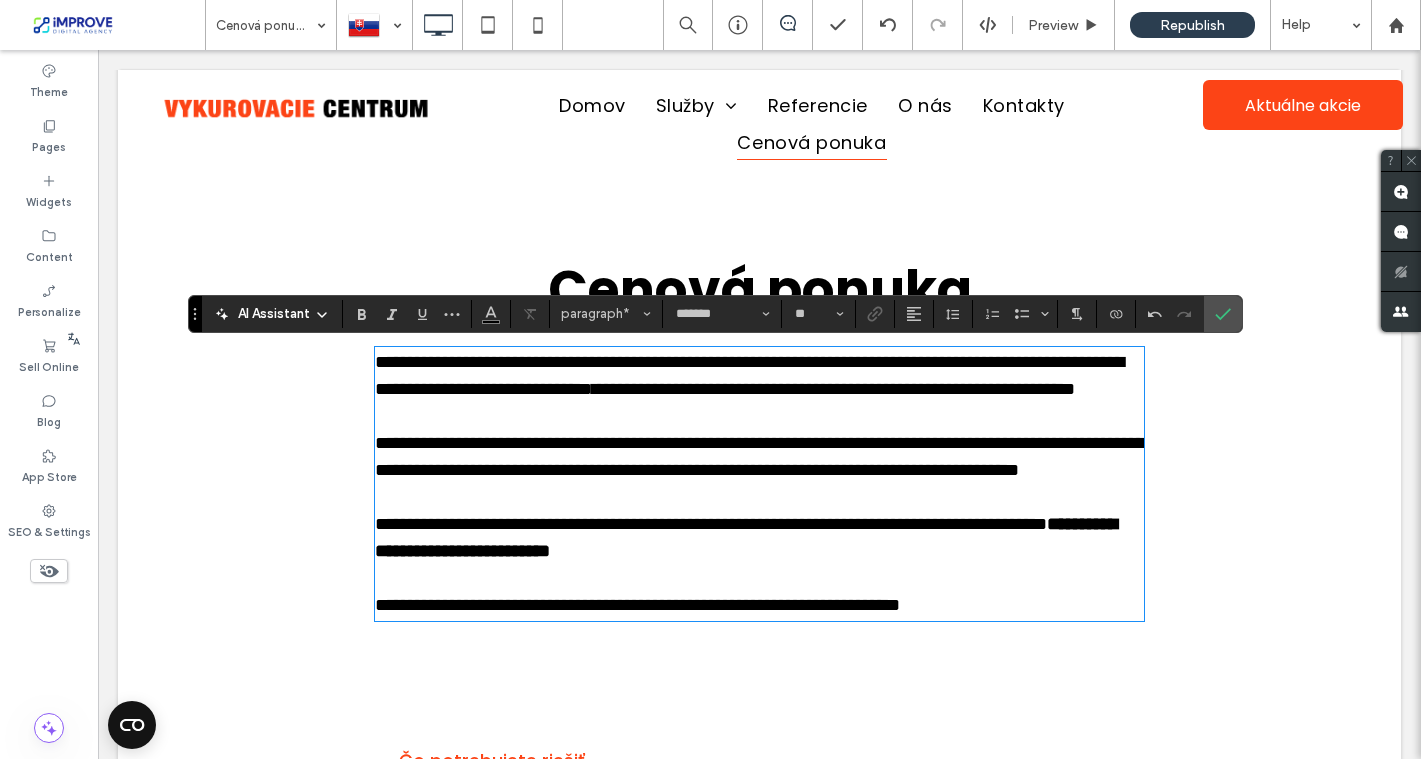 click on "**********" at bounding box center [711, 524] 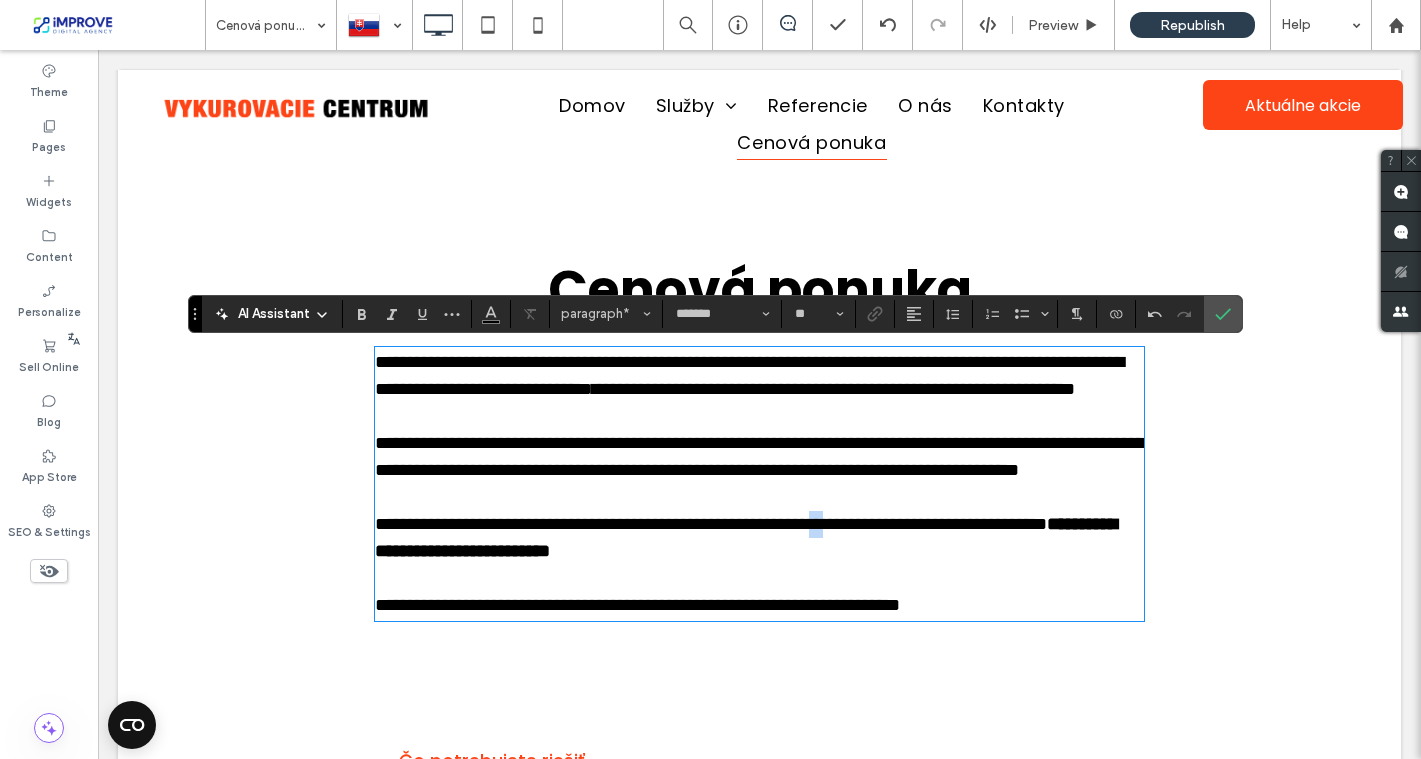 click on "**********" at bounding box center [711, 524] 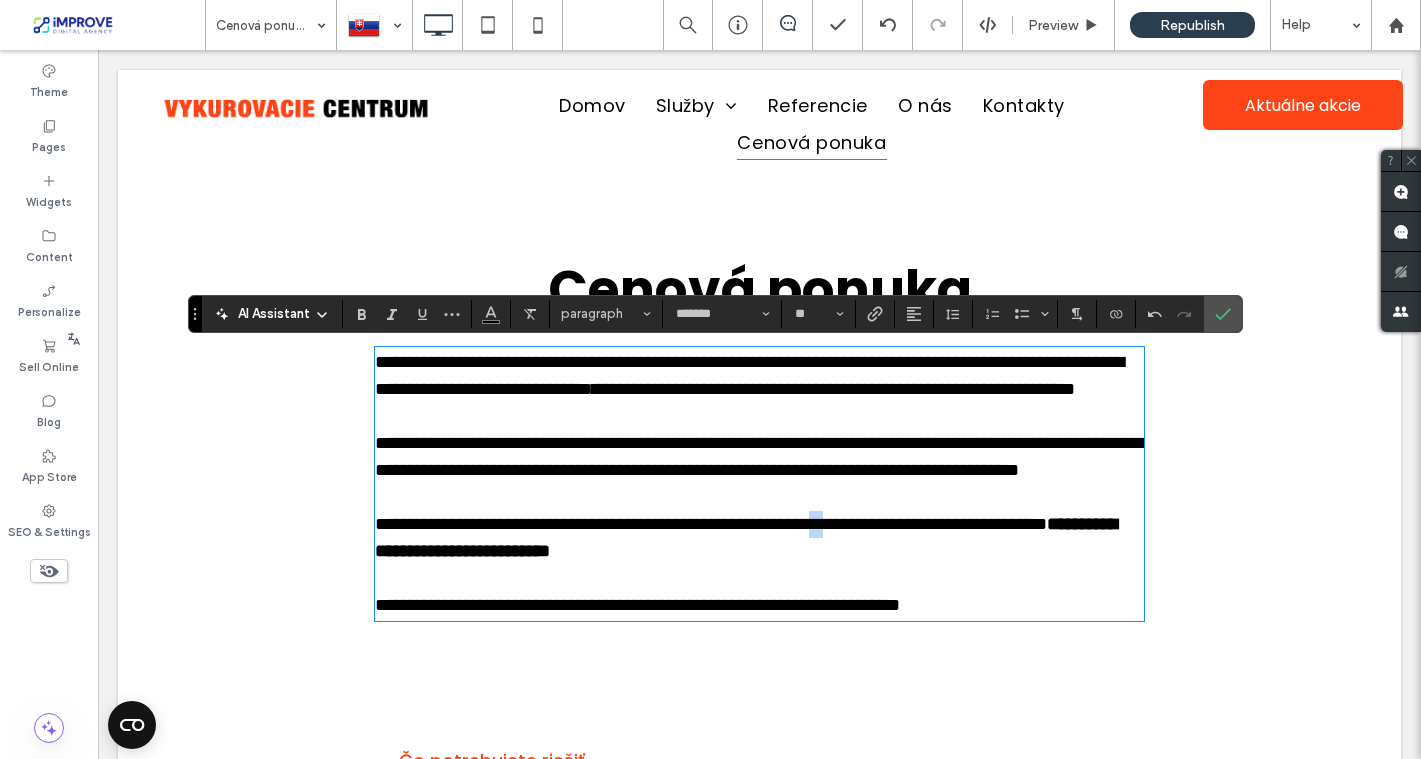 scroll, scrollTop: 0, scrollLeft: 0, axis: both 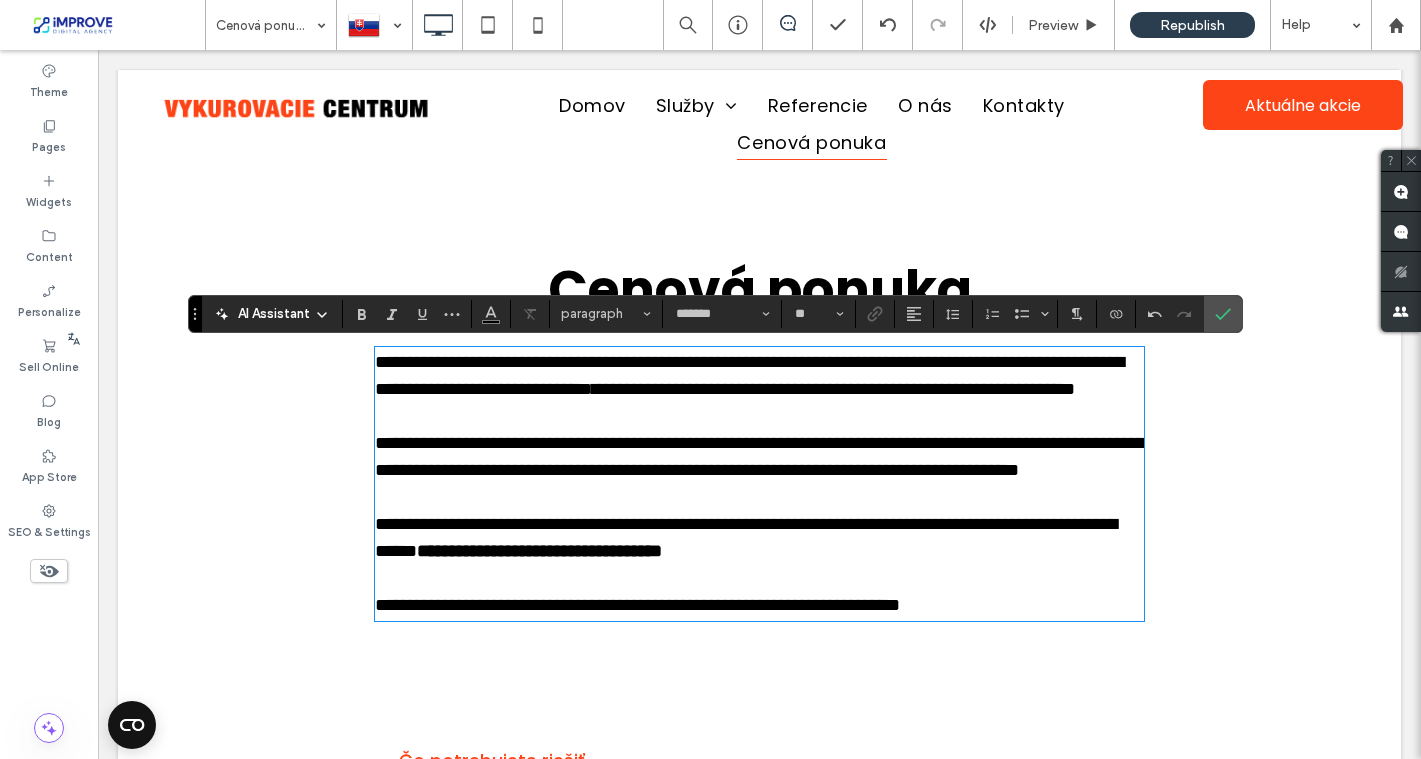 click on "**********" at bounding box center (539, 551) 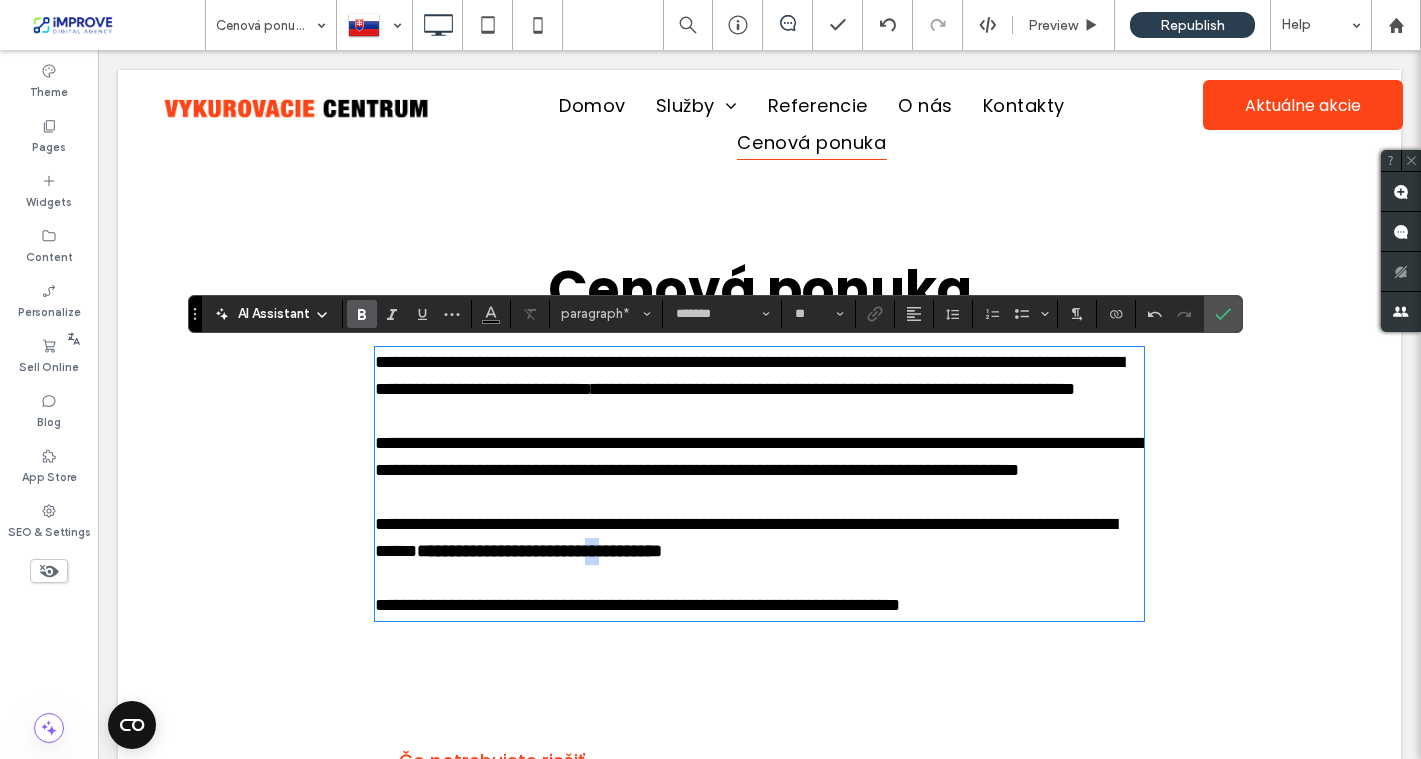 click on "**********" at bounding box center [539, 551] 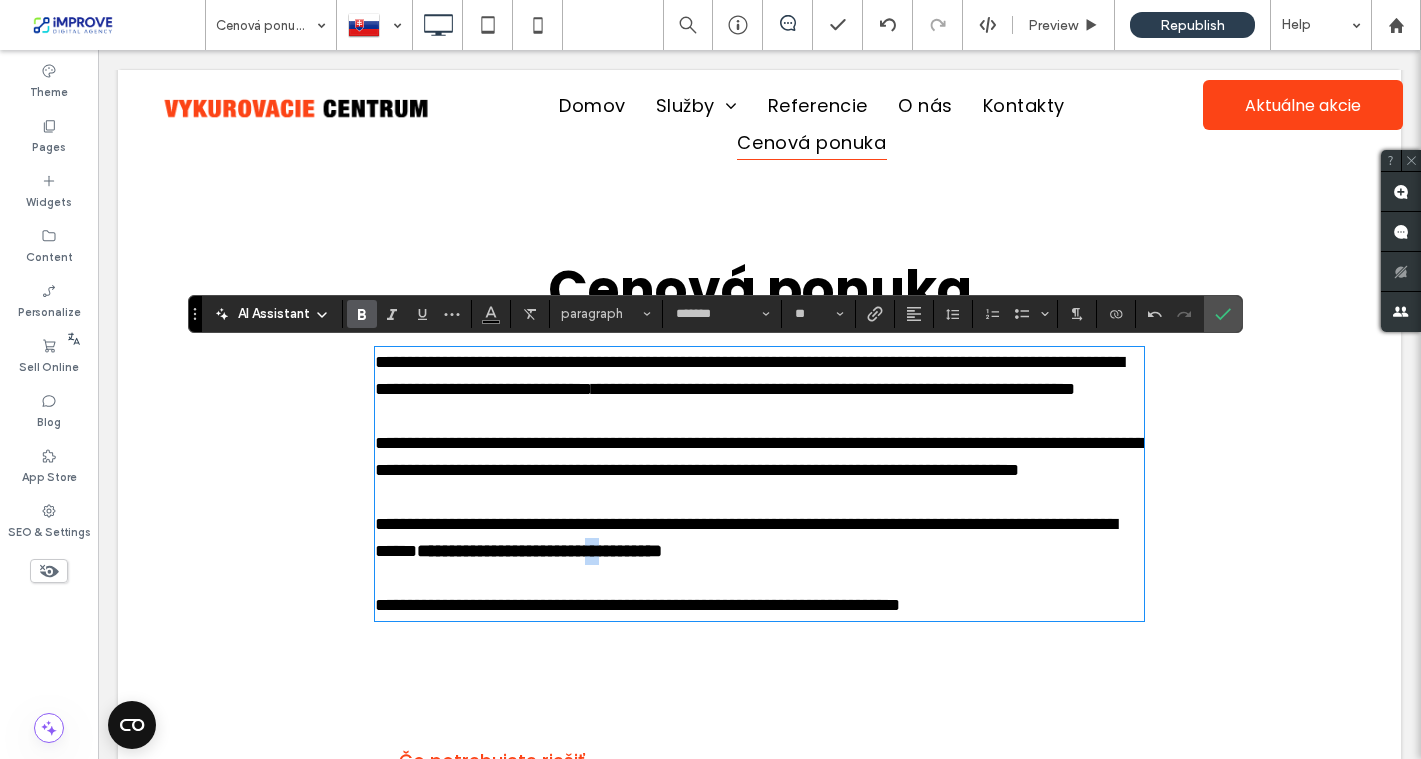 scroll, scrollTop: 0, scrollLeft: 0, axis: both 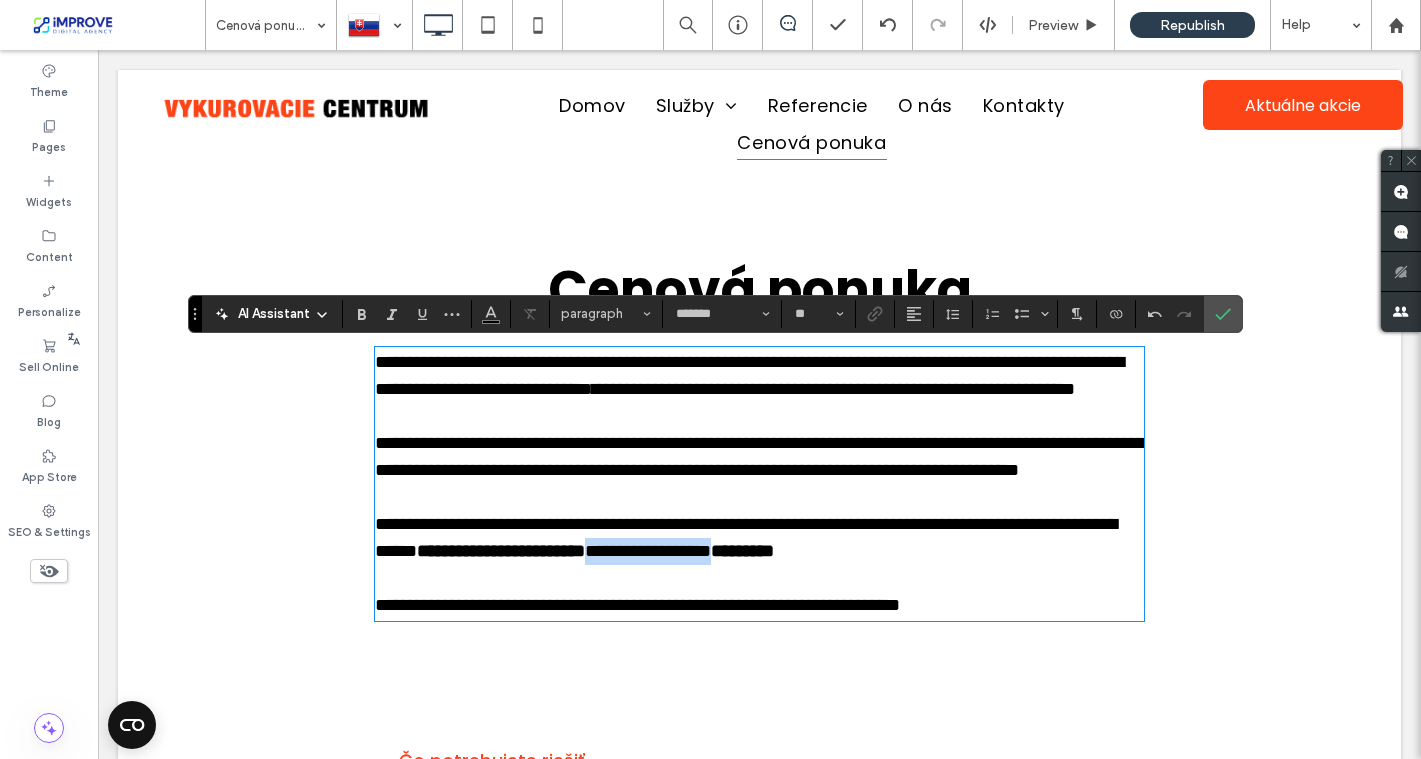 click on "**********" at bounding box center [648, 551] 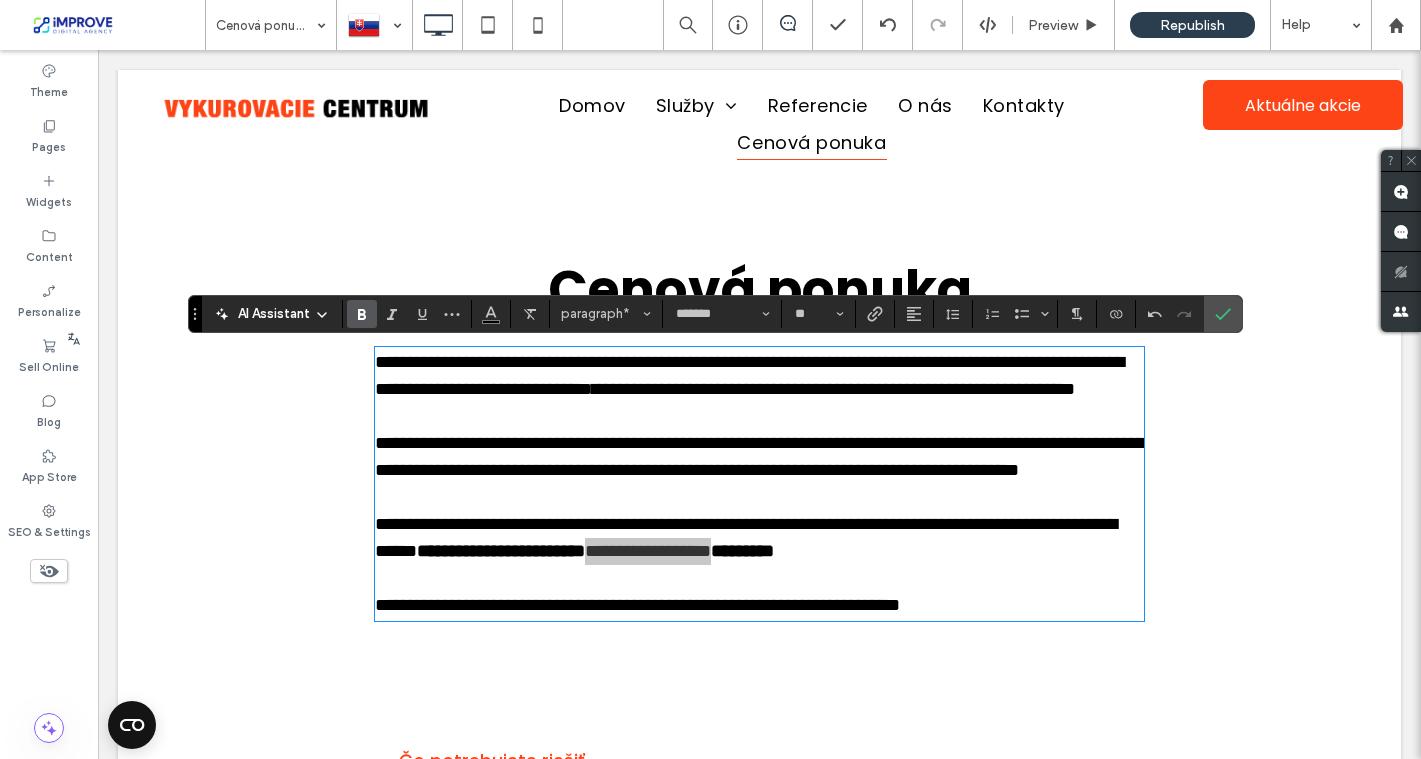 click 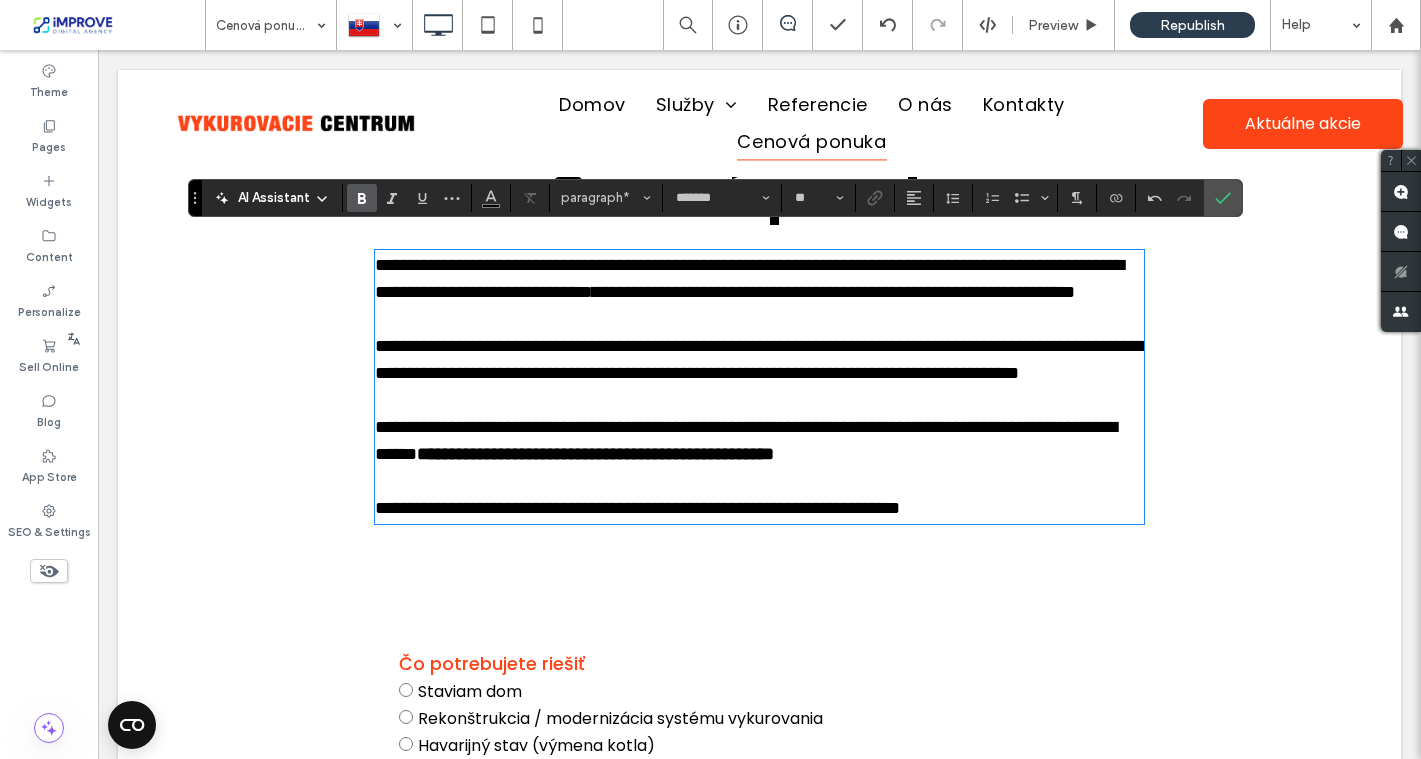 scroll, scrollTop: 0, scrollLeft: 0, axis: both 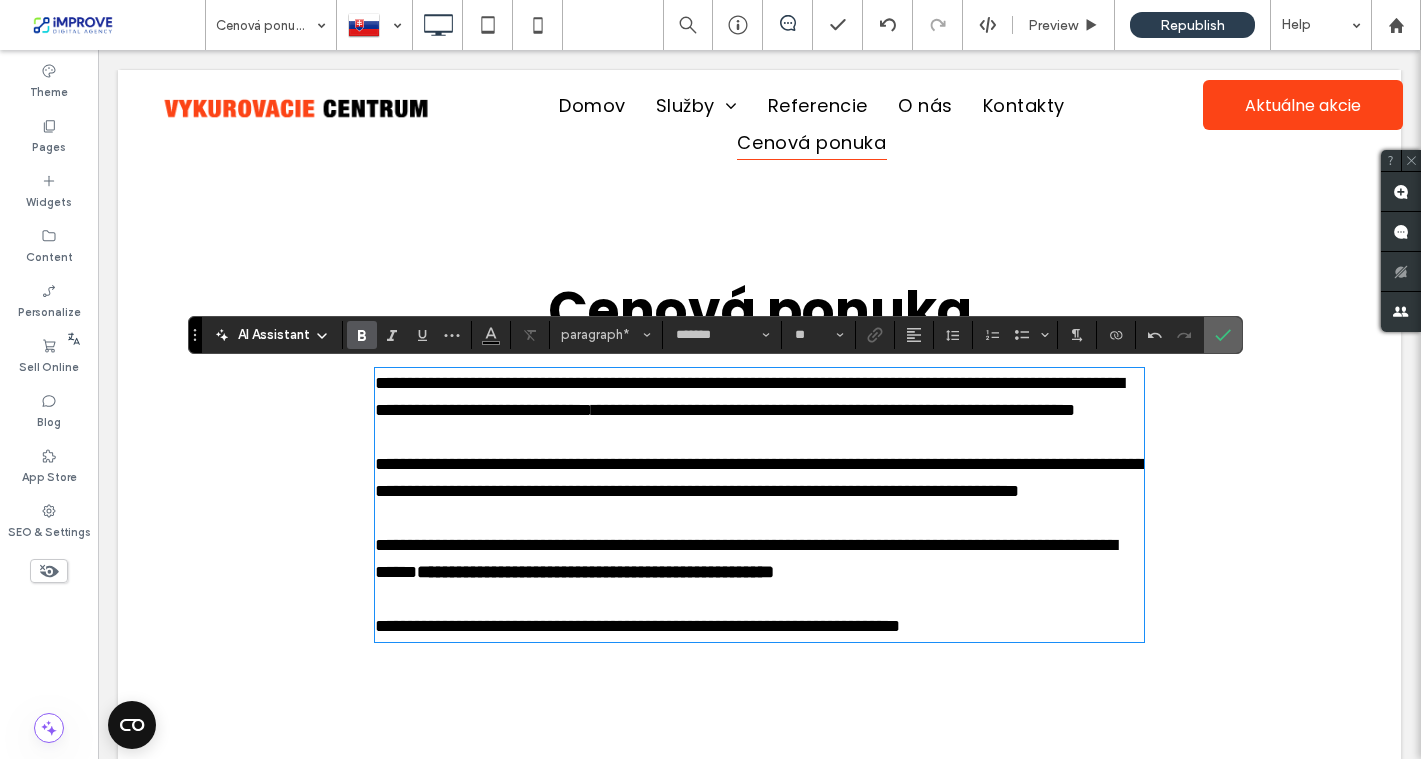 click 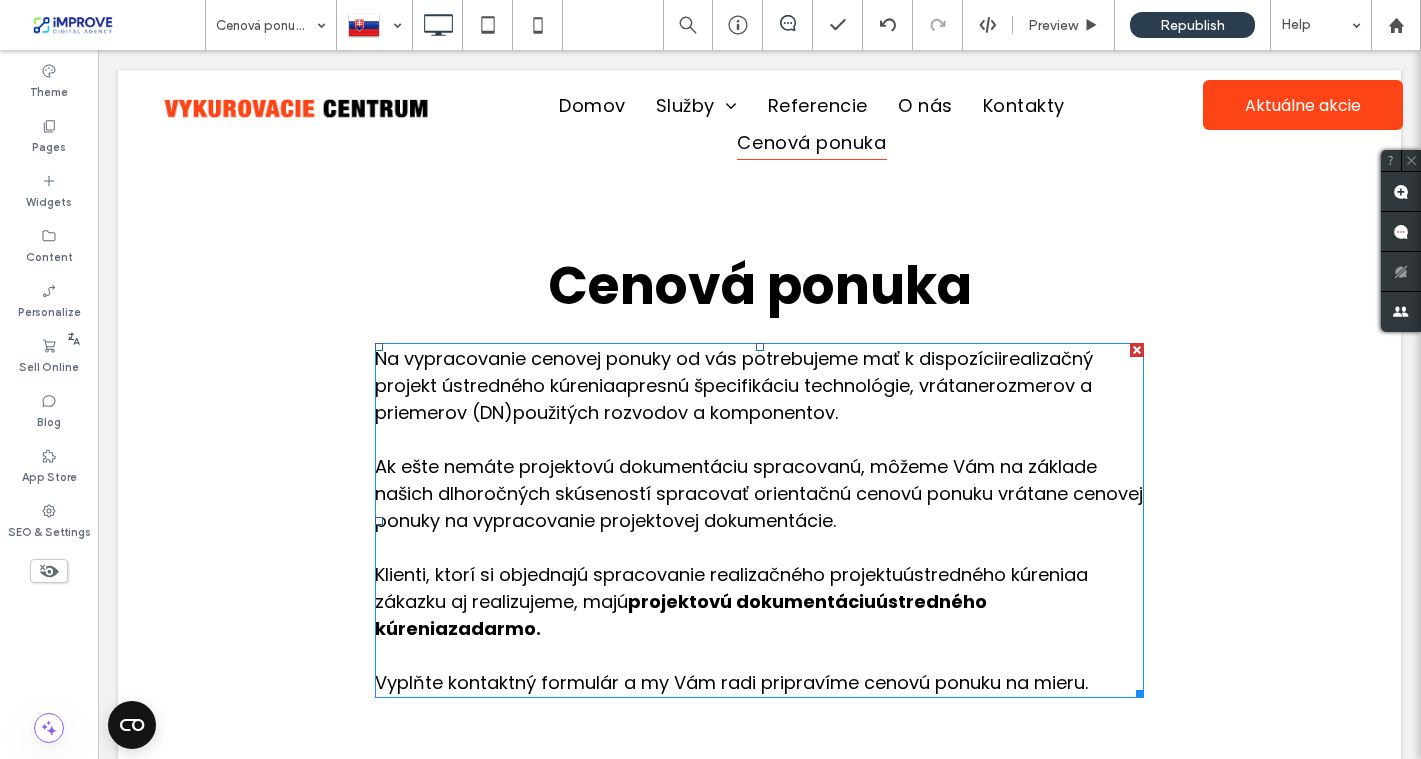 scroll, scrollTop: 0, scrollLeft: 0, axis: both 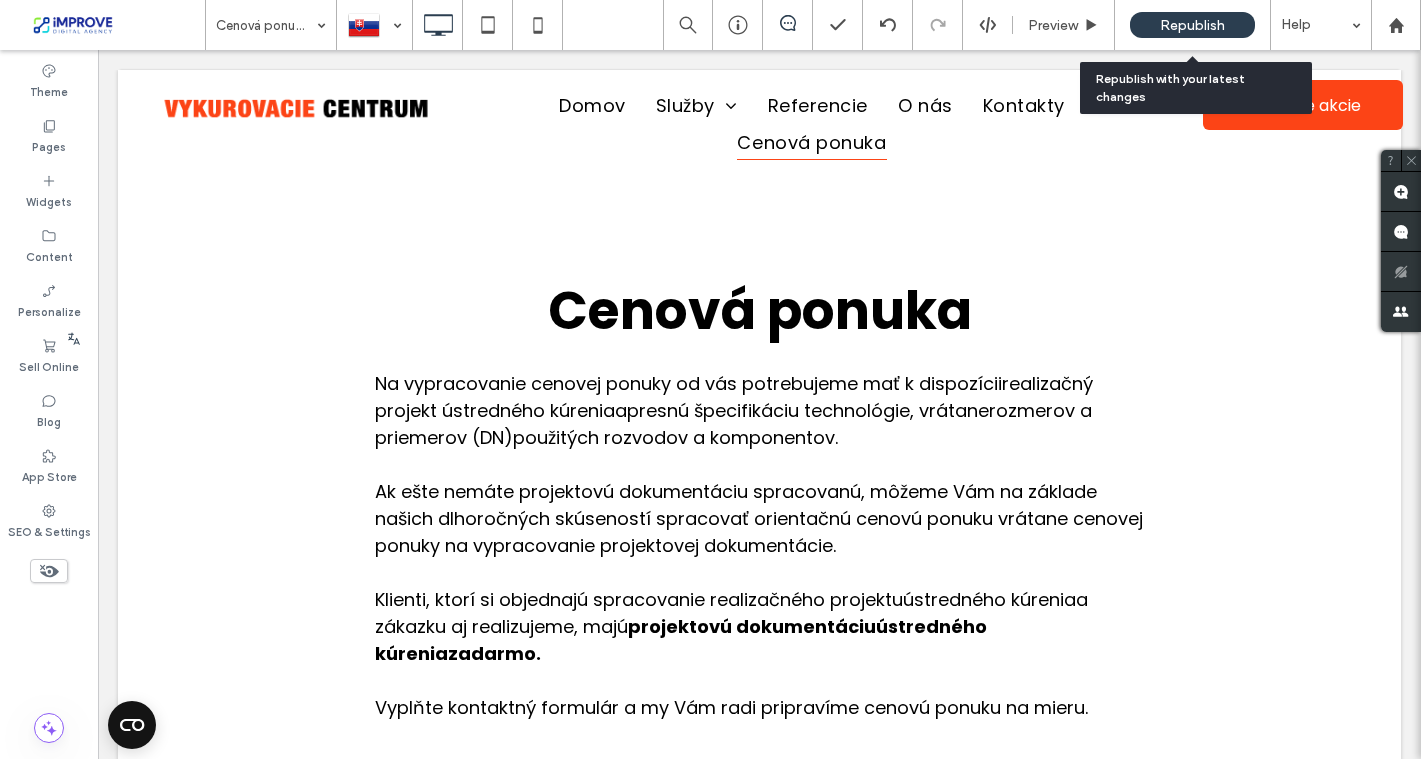 click on "Republish" at bounding box center [1192, 25] 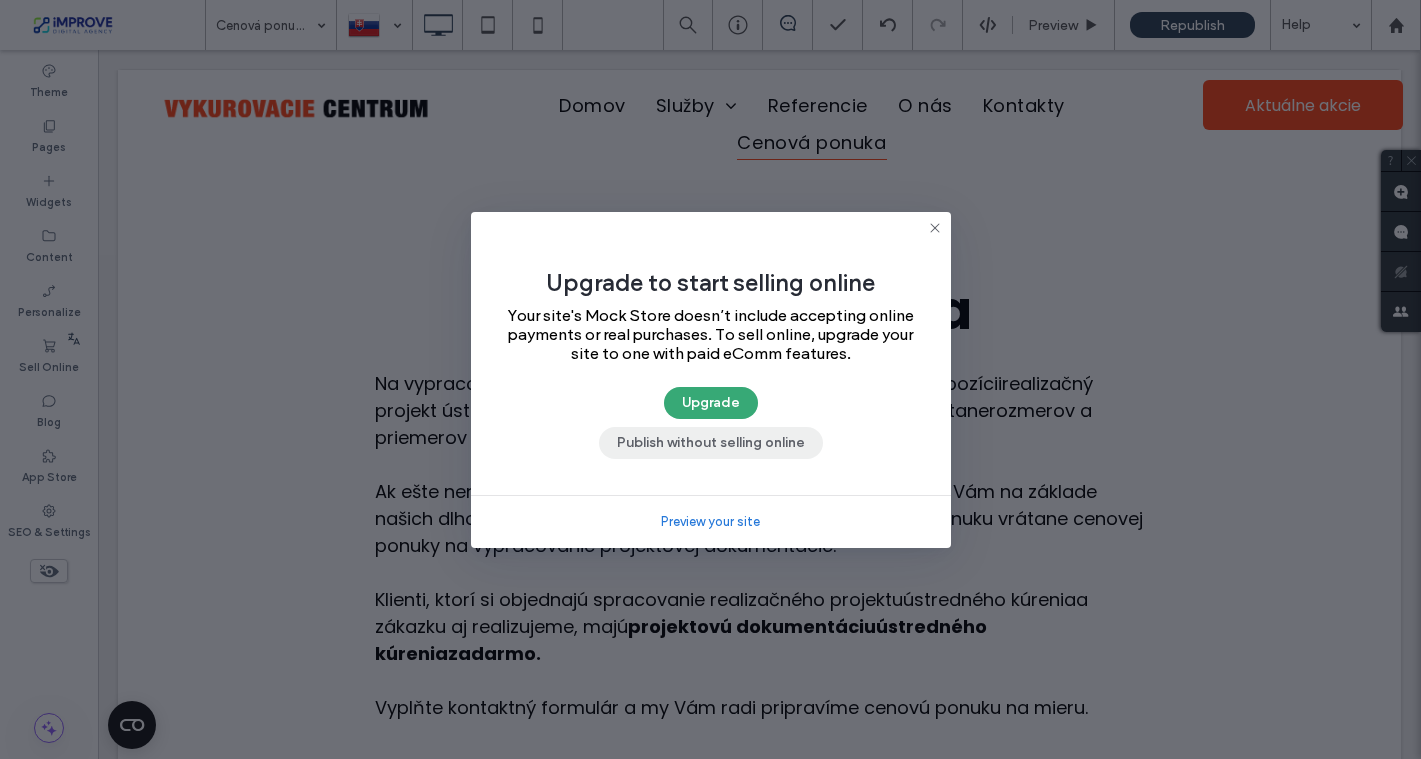 click on "Publish without selling online" at bounding box center [711, 443] 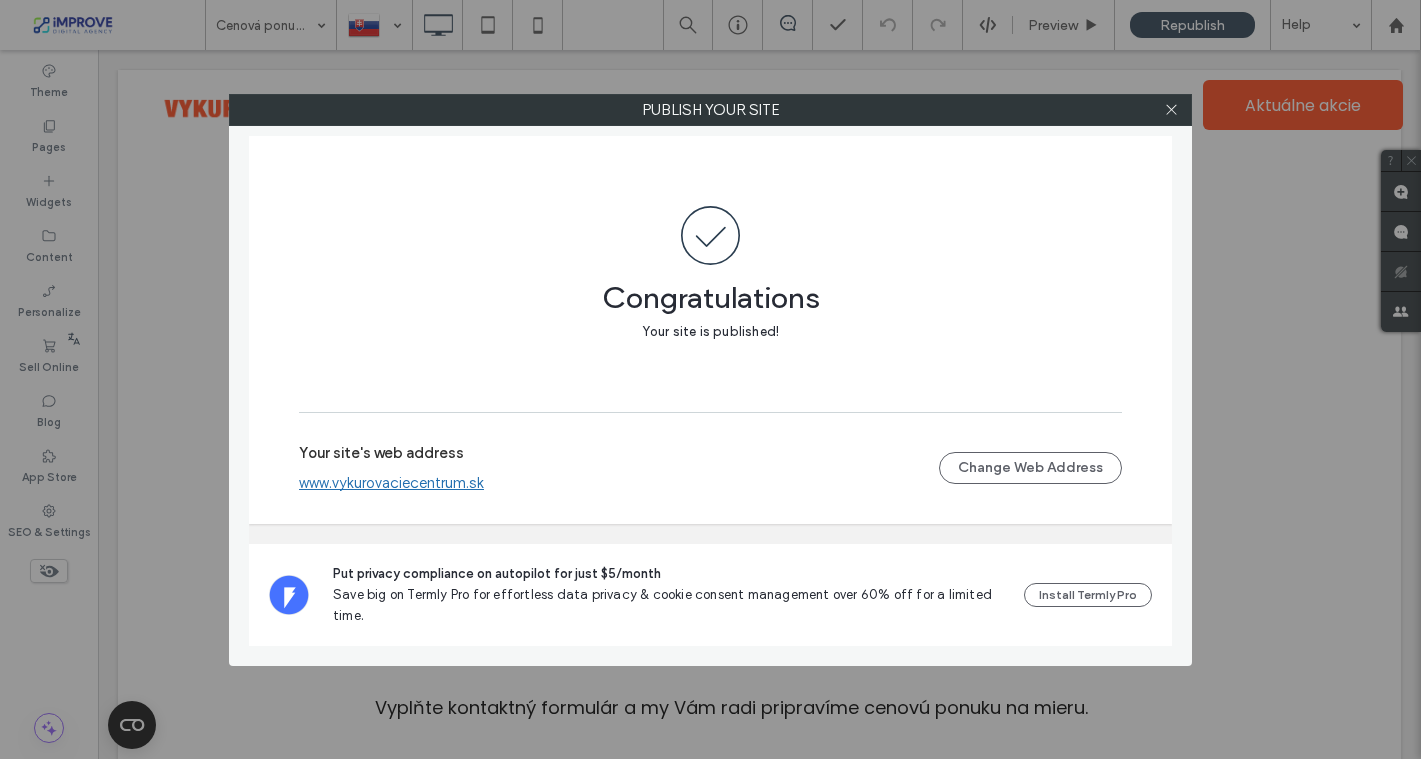click on "www.vykurovaciecentrum.sk" at bounding box center (391, 483) 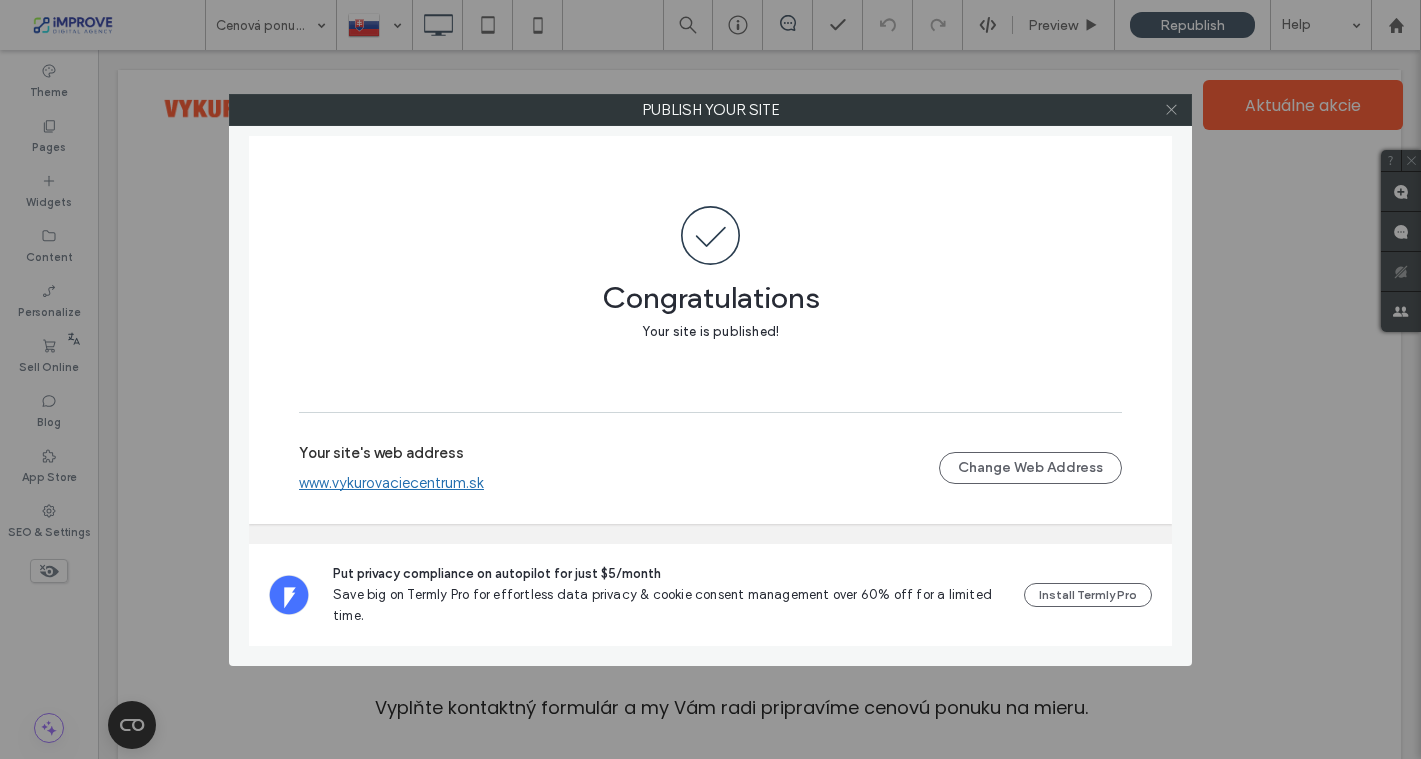 click 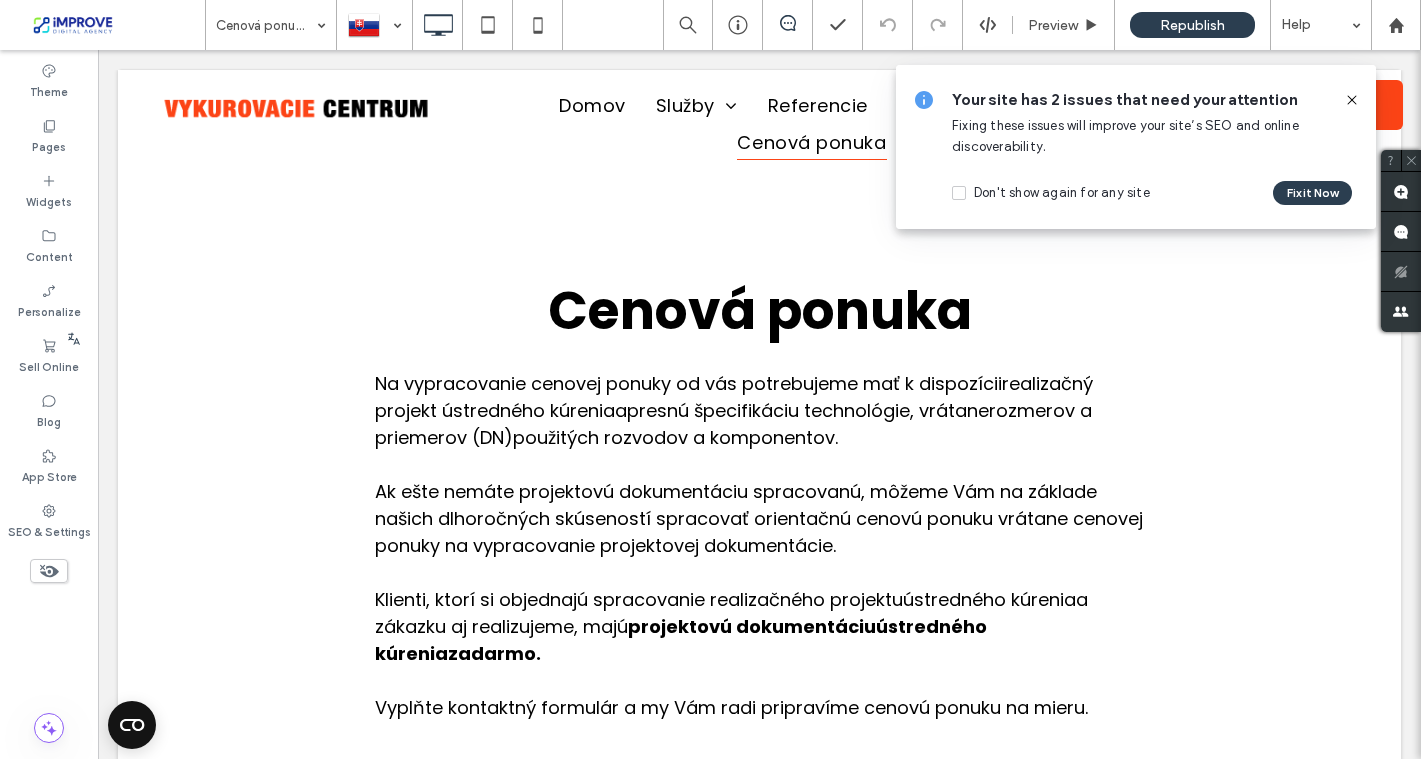 click 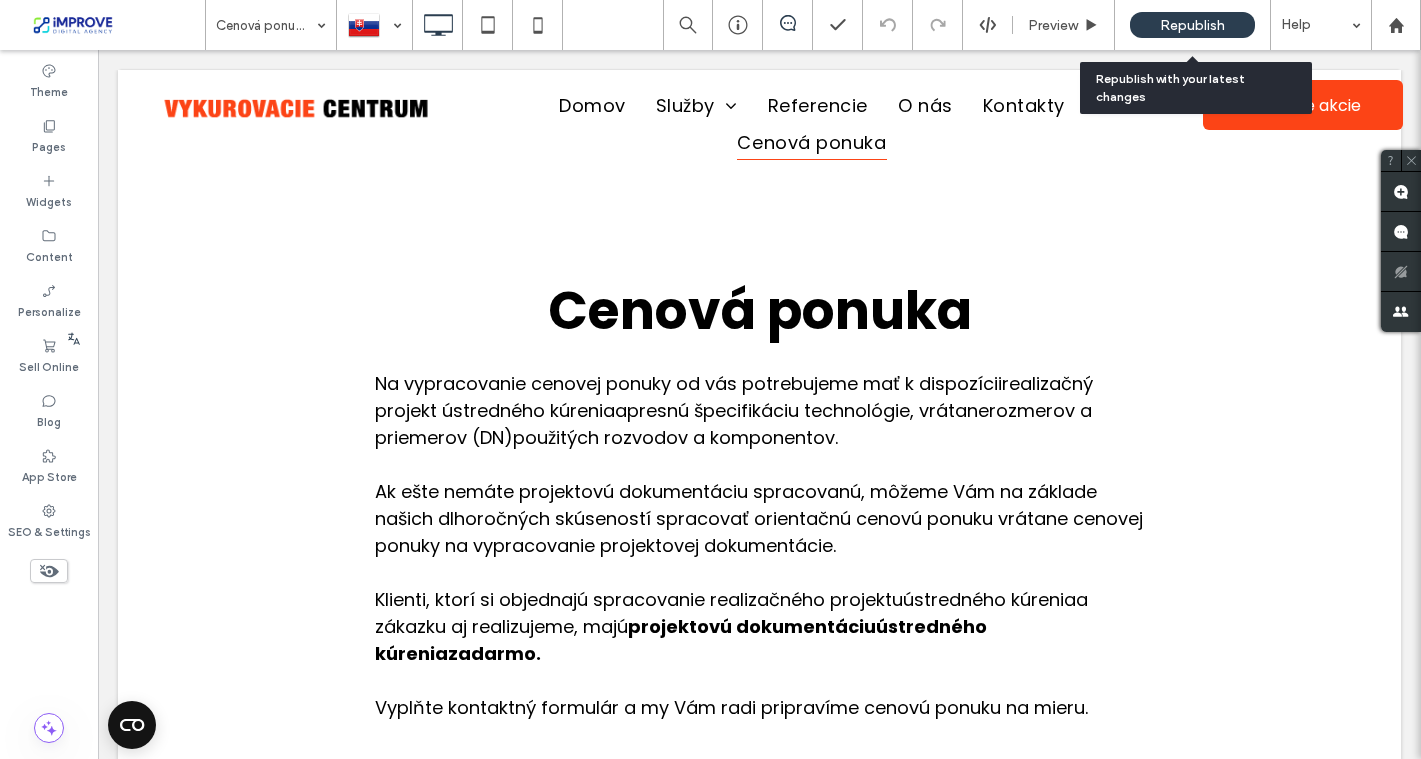 click on "Republish" at bounding box center (1192, 25) 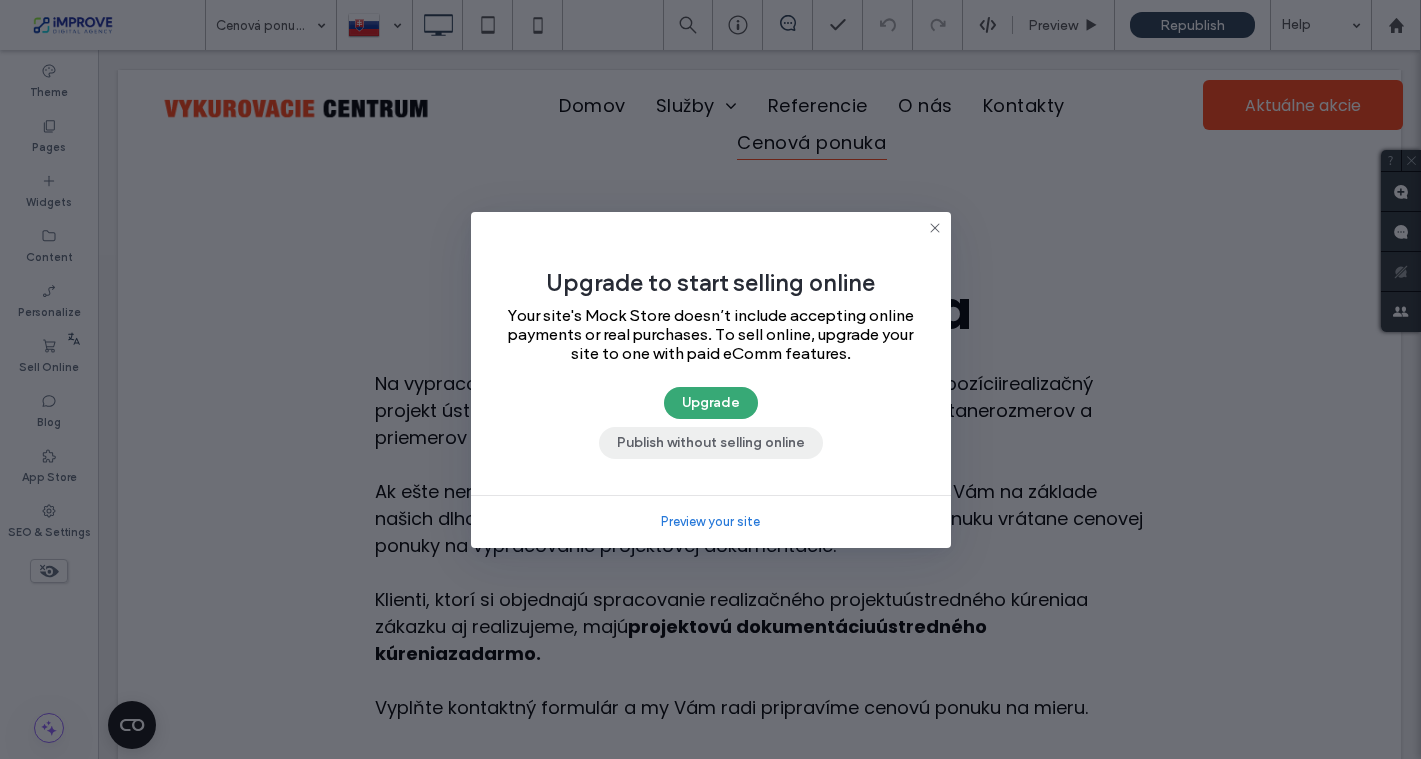 drag, startPoint x: 692, startPoint y: 446, endPoint x: 574, endPoint y: 363, distance: 144.26712 